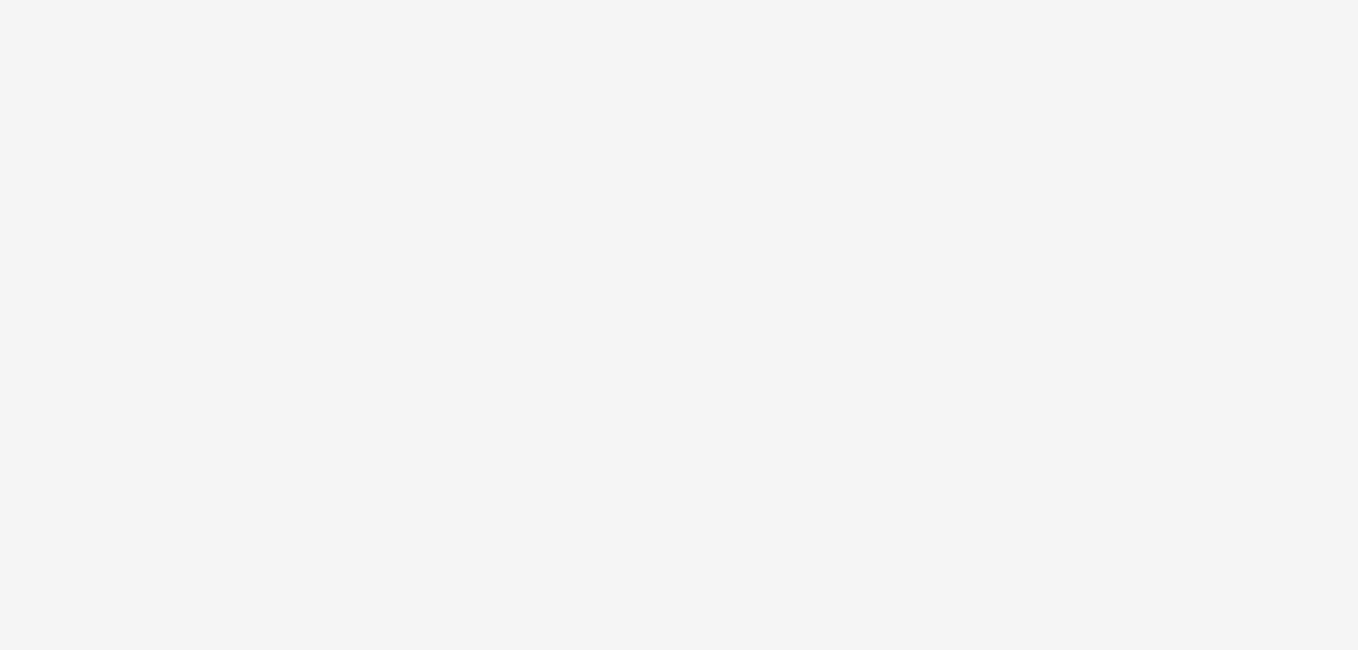 scroll, scrollTop: 0, scrollLeft: 0, axis: both 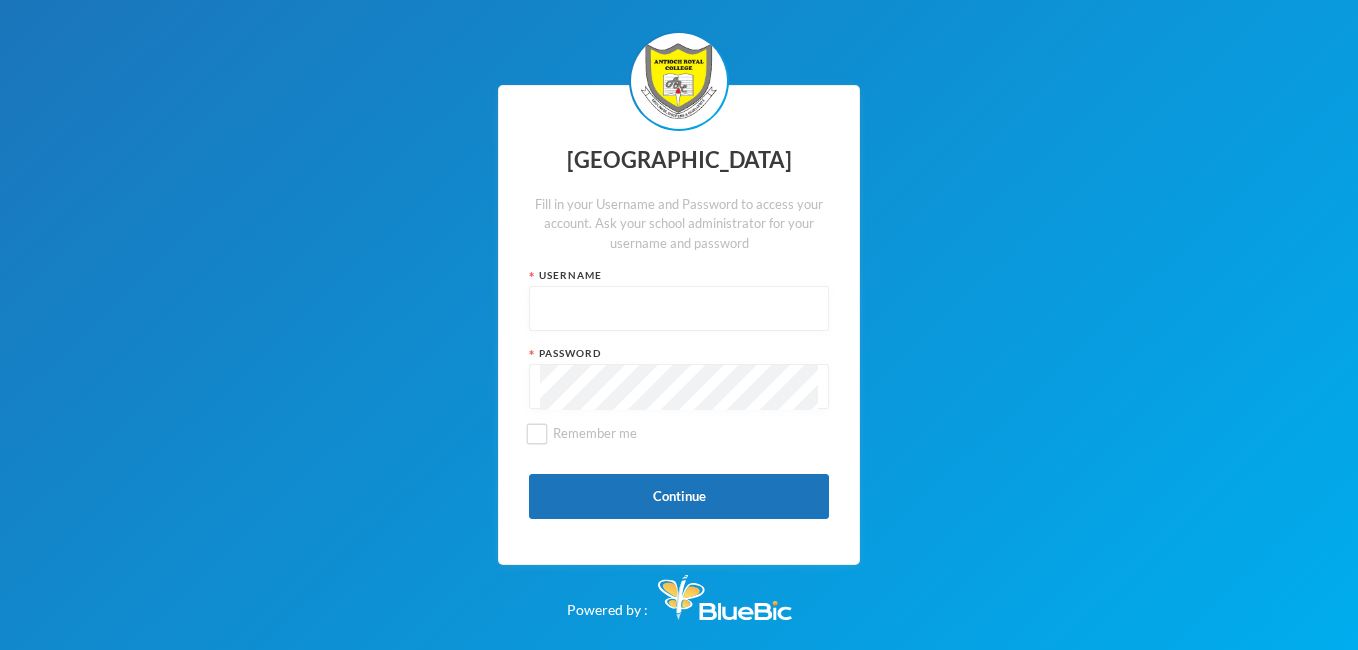 click at bounding box center [679, 309] 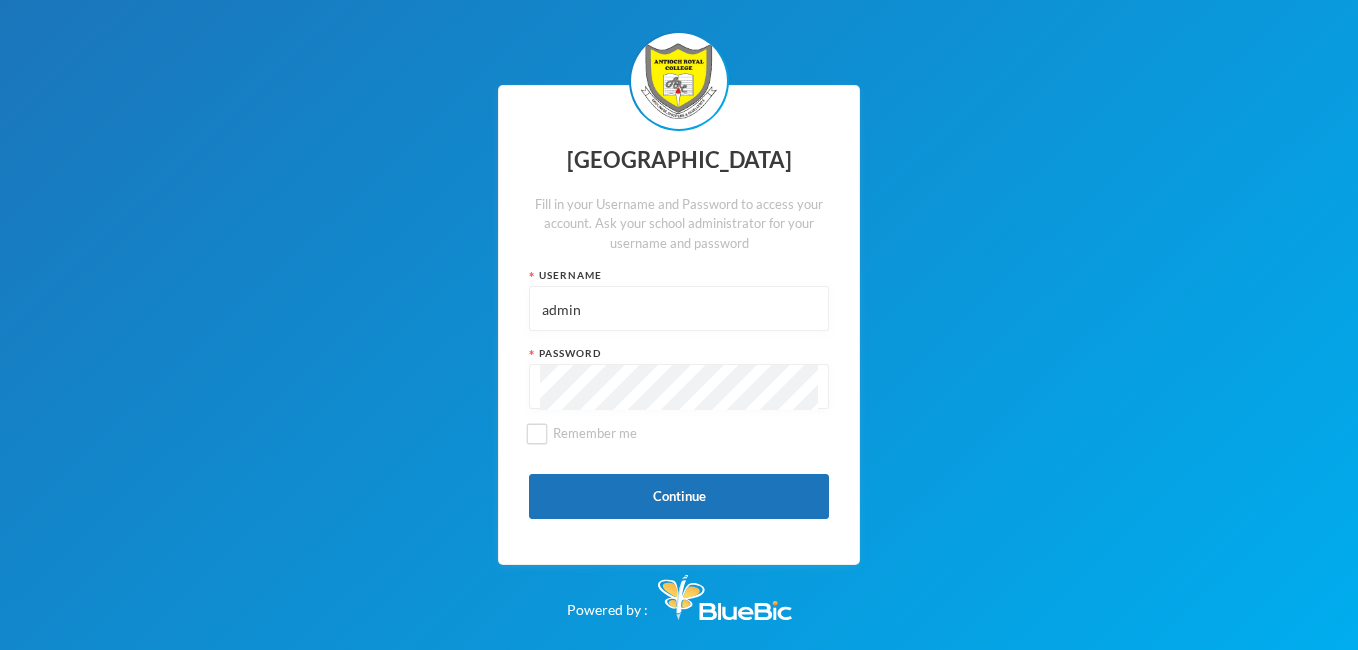 click on "admin" at bounding box center [679, 309] 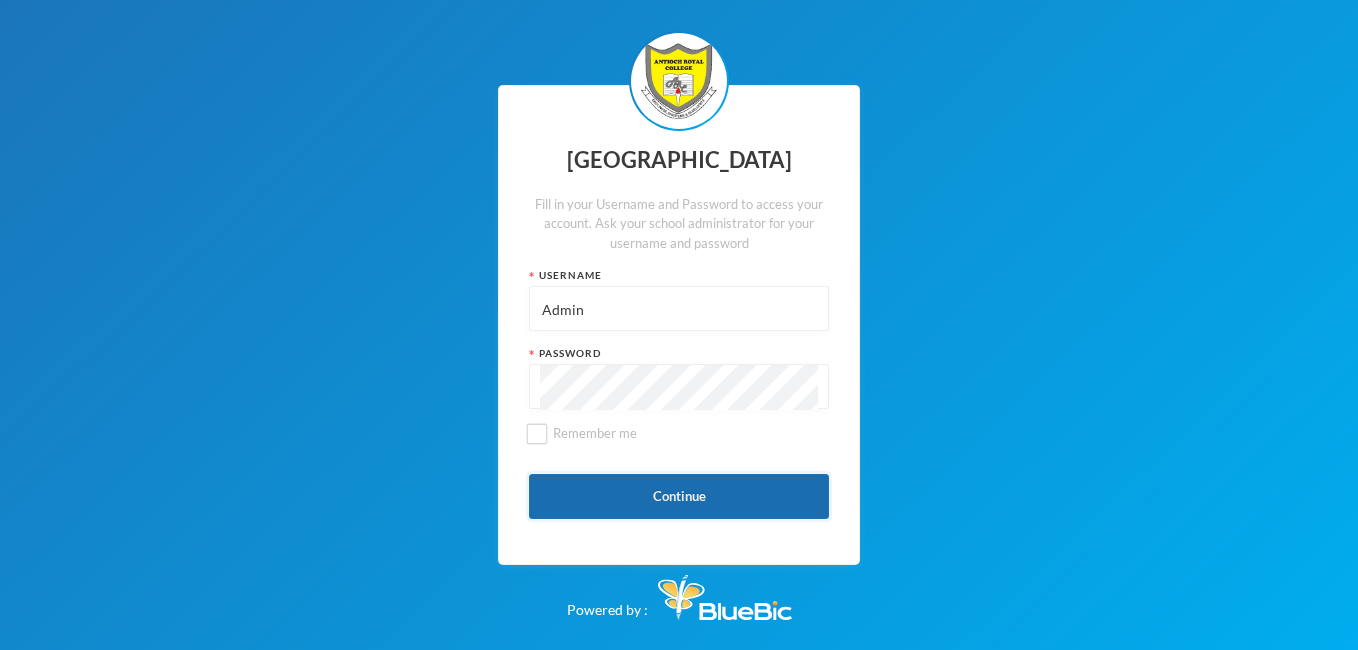 type on "Admin" 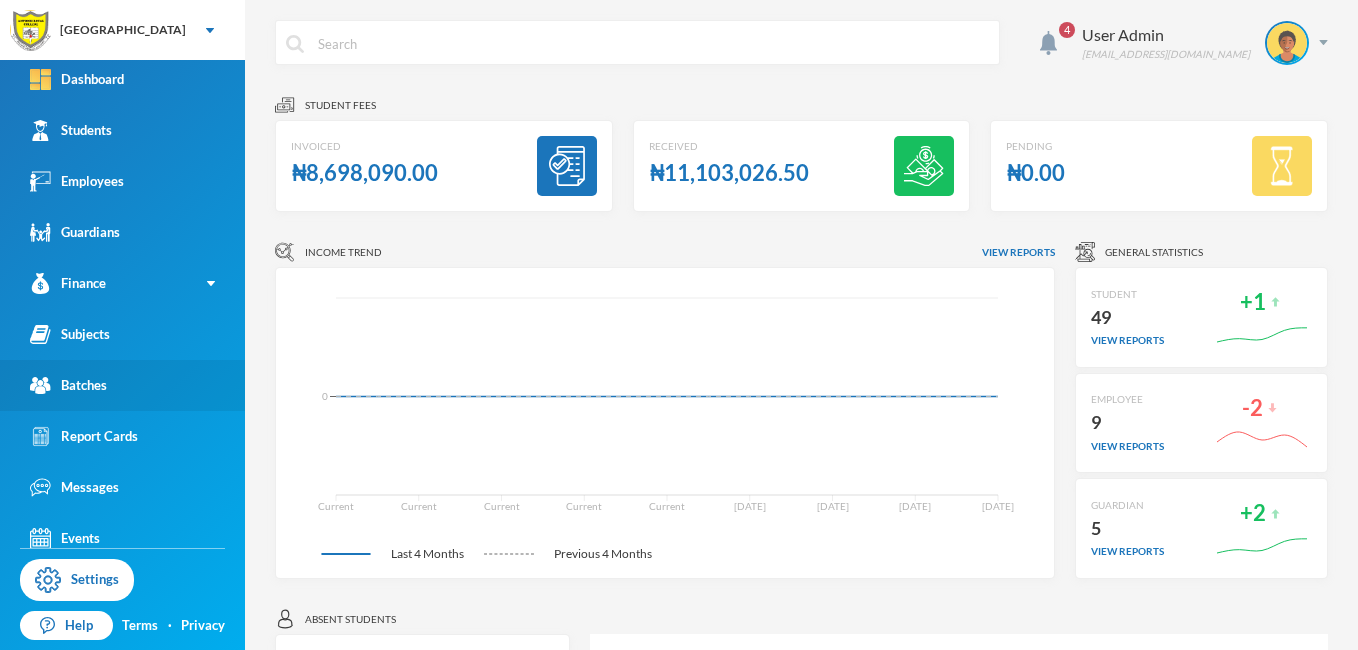 scroll, scrollTop: 0, scrollLeft: 0, axis: both 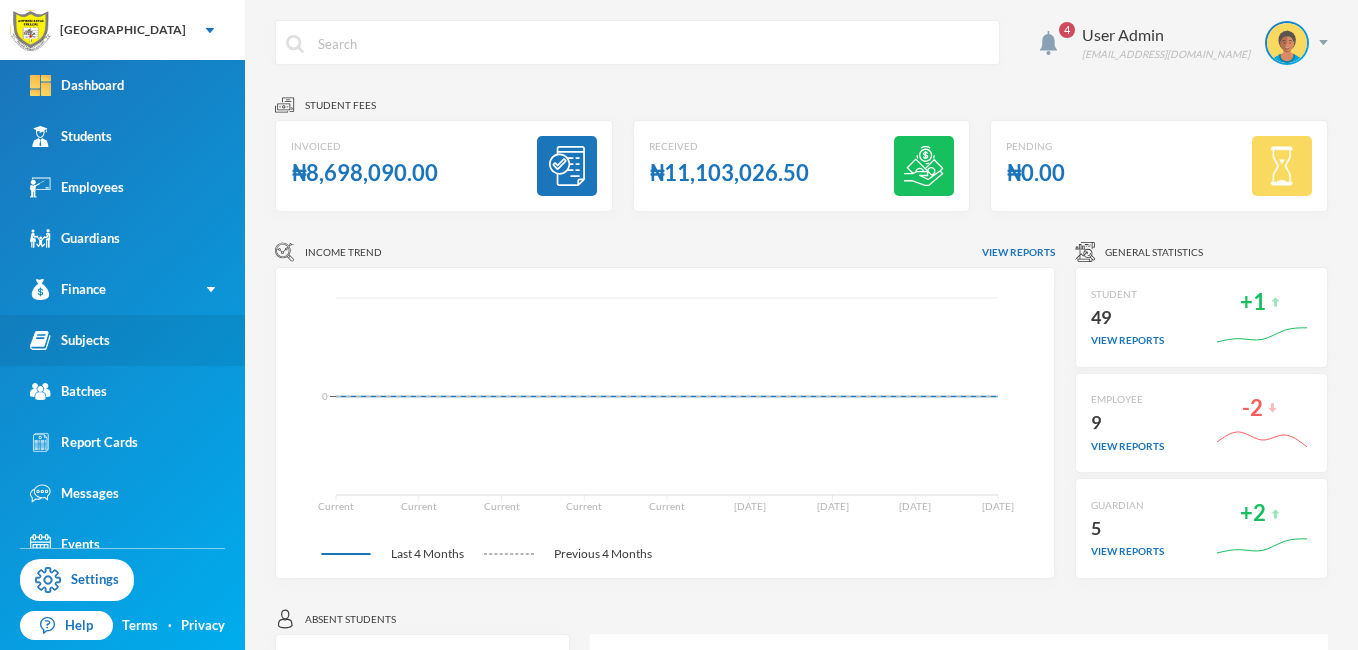 click on "Subjects" at bounding box center [70, 340] 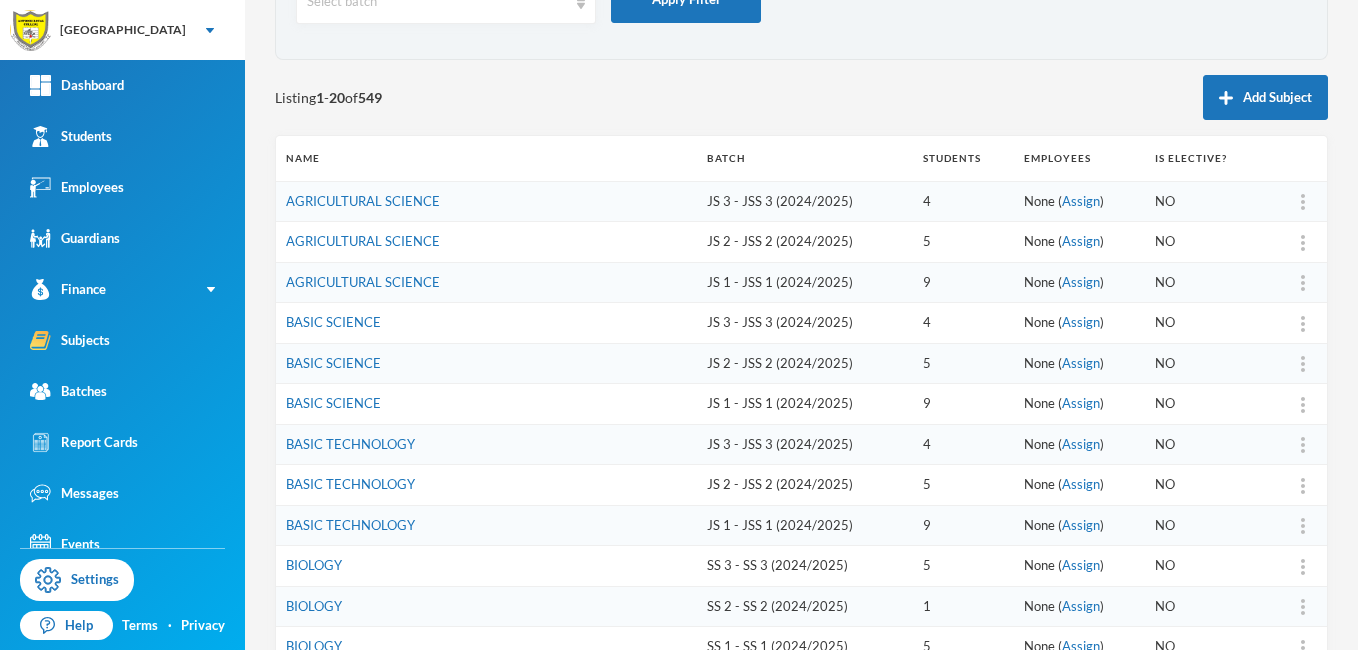 scroll, scrollTop: 248, scrollLeft: 0, axis: vertical 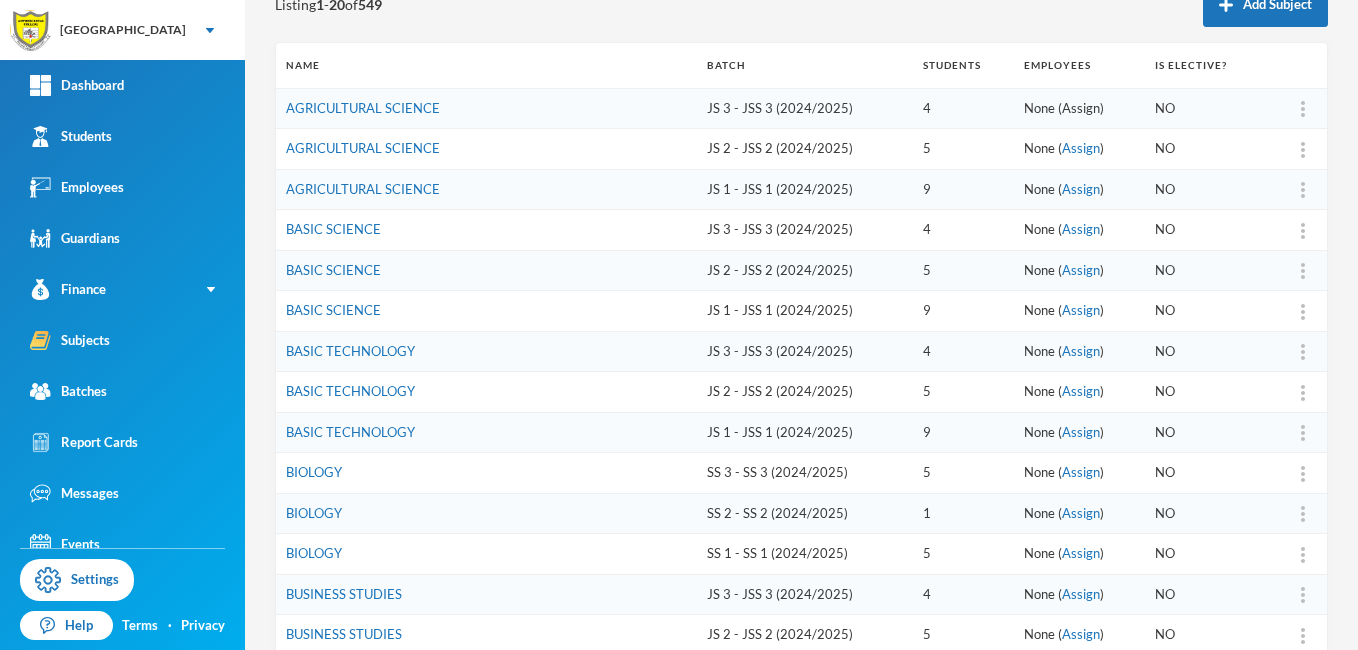 click on "Assign" at bounding box center (1081, 108) 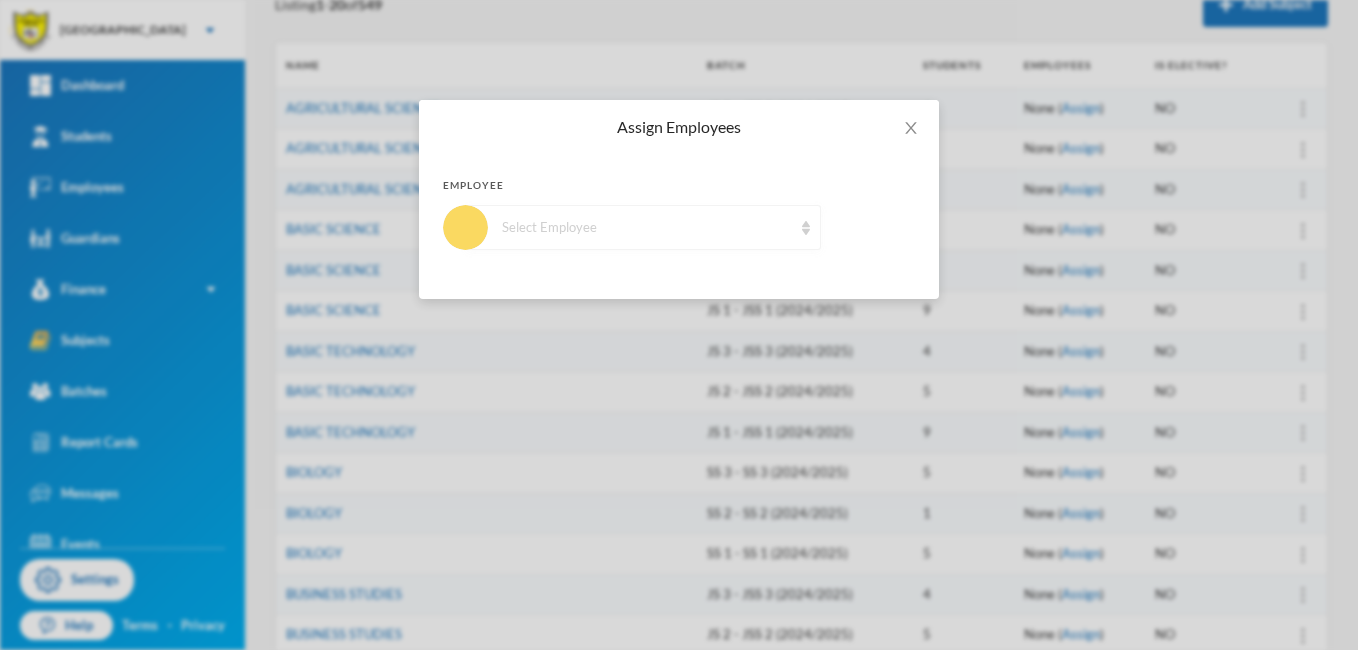 click on "Select Employee" at bounding box center [643, 227] 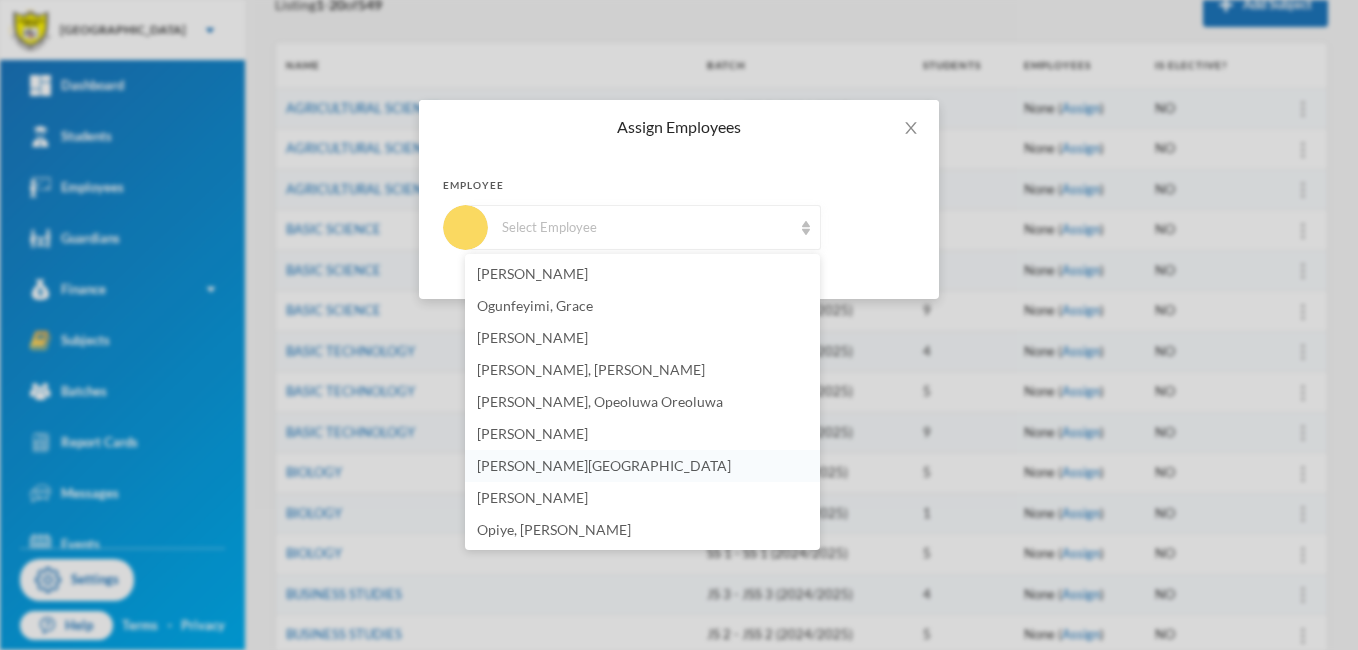 click on "[PERSON_NAME][GEOGRAPHIC_DATA]" at bounding box center (642, 466) 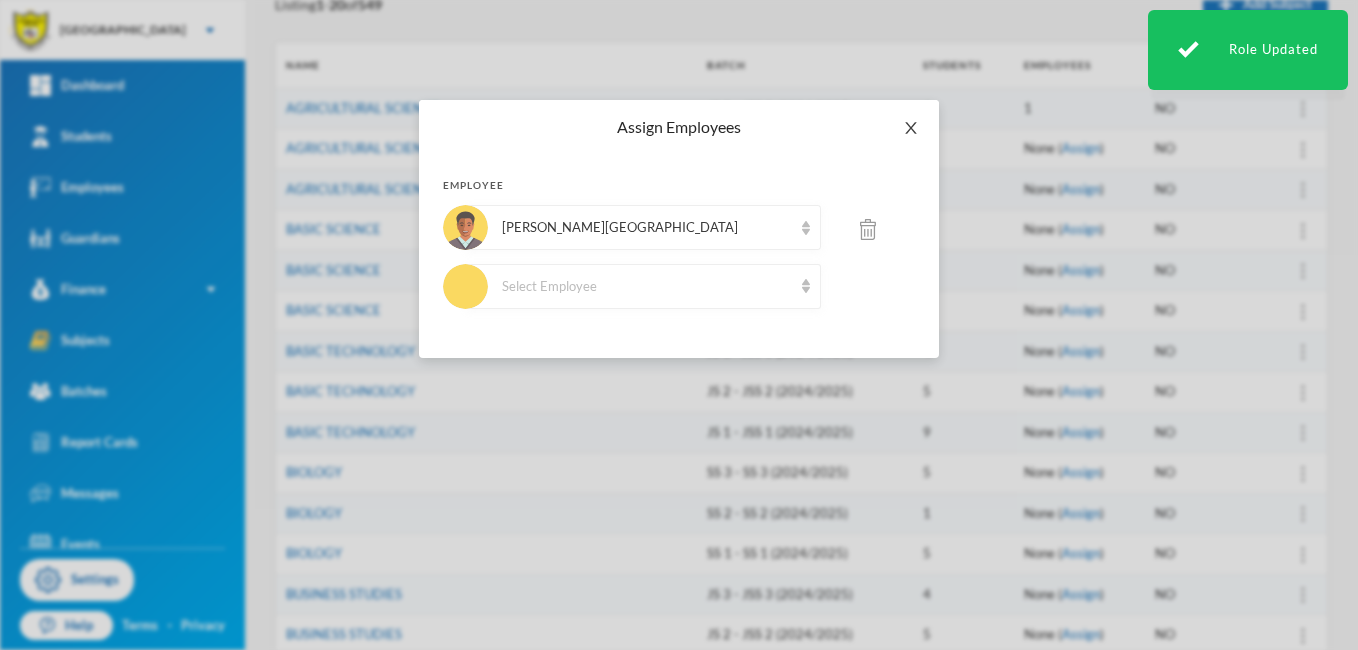 click 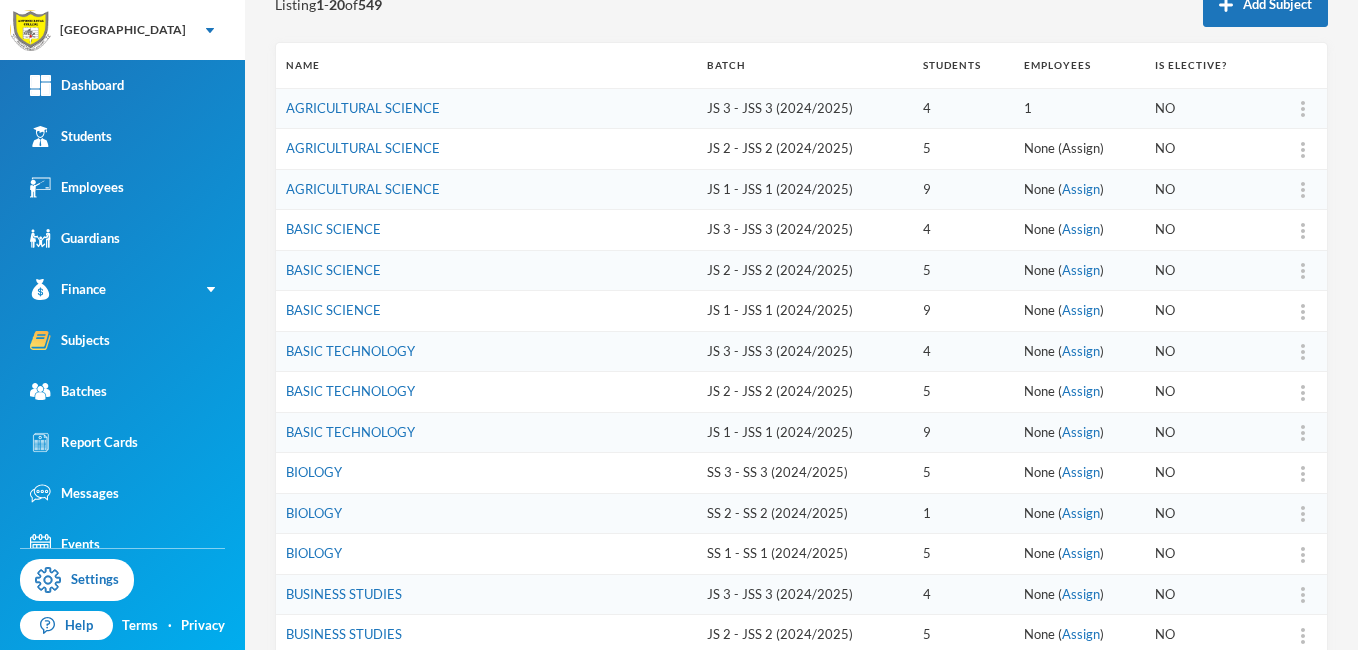 click on "Assign" at bounding box center [1081, 148] 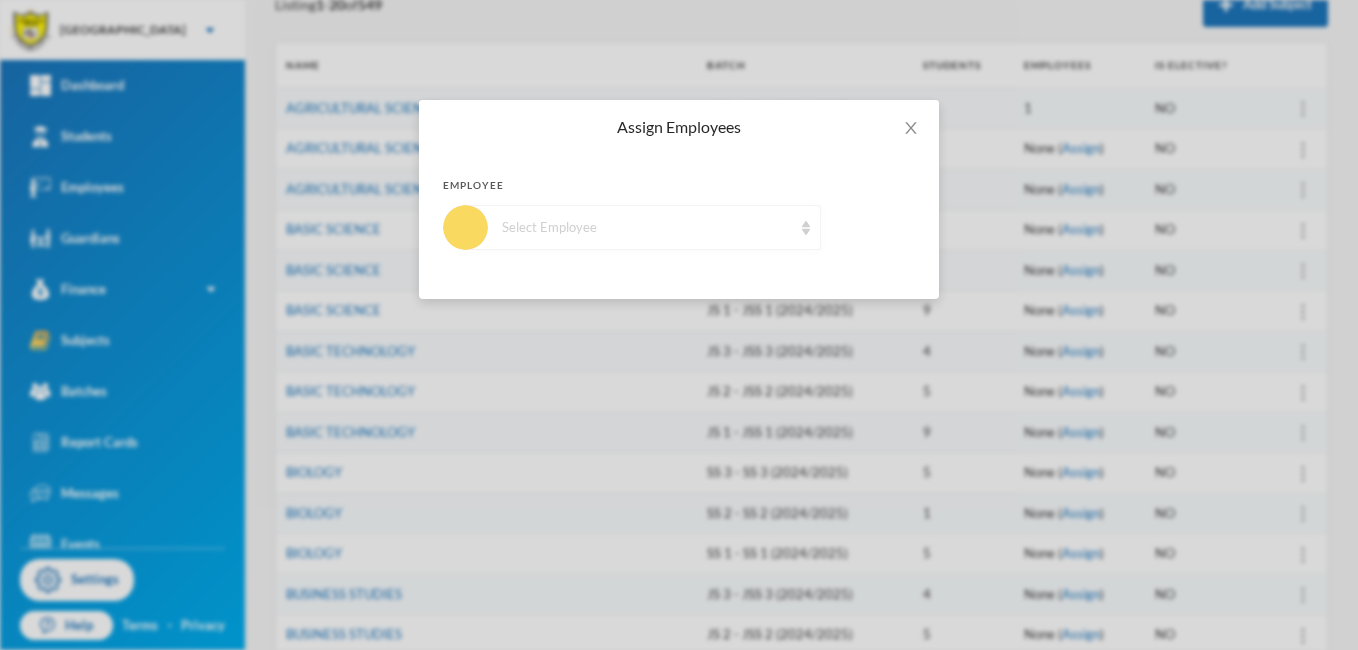 click at bounding box center (806, 228) 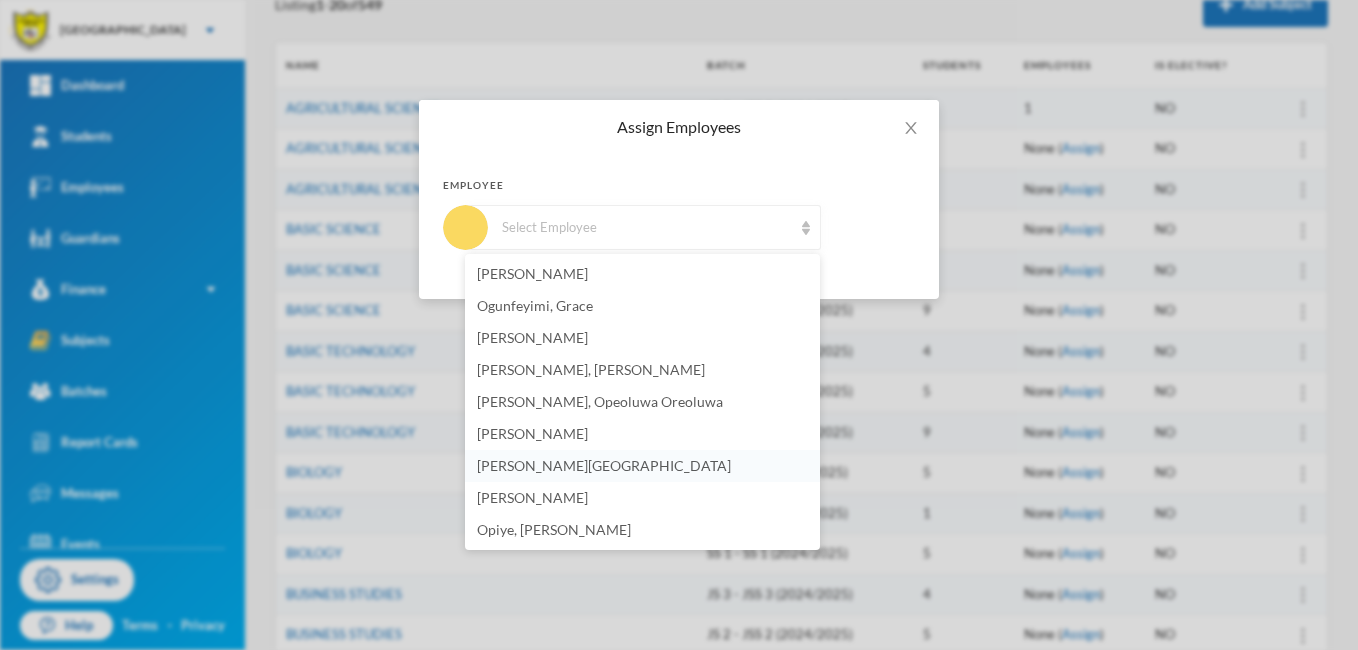 click on "[PERSON_NAME][GEOGRAPHIC_DATA]" at bounding box center [604, 465] 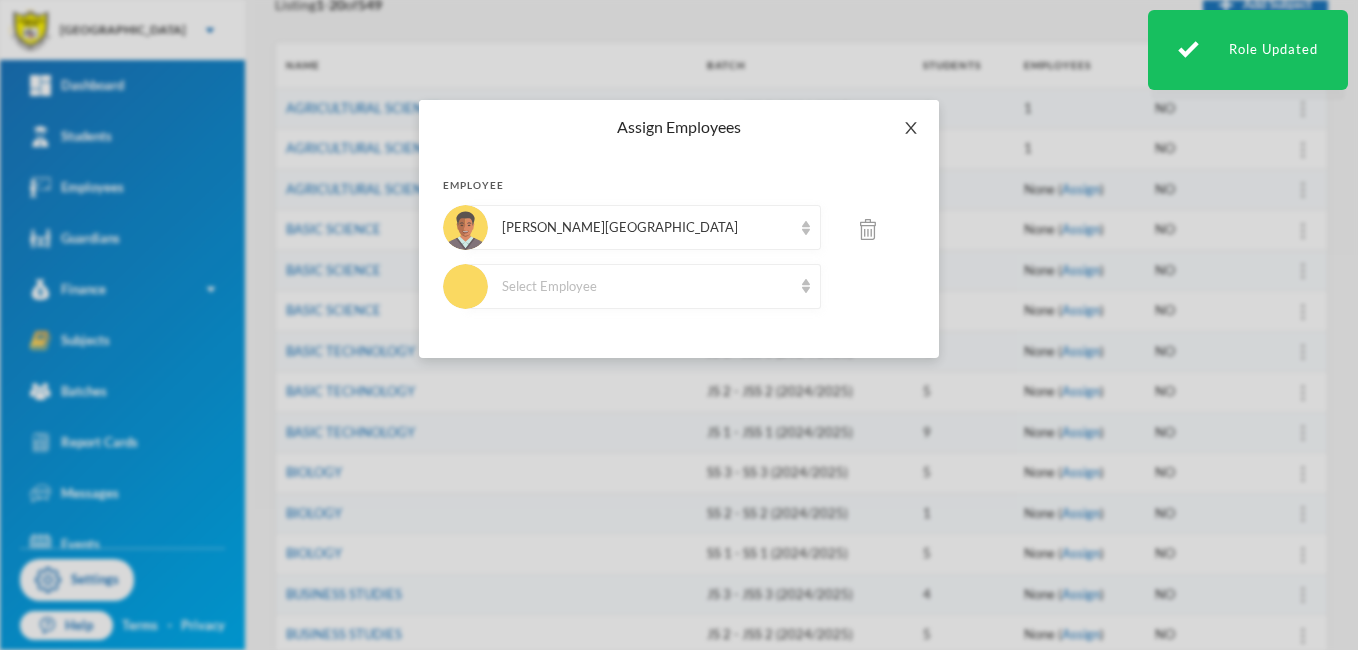 click 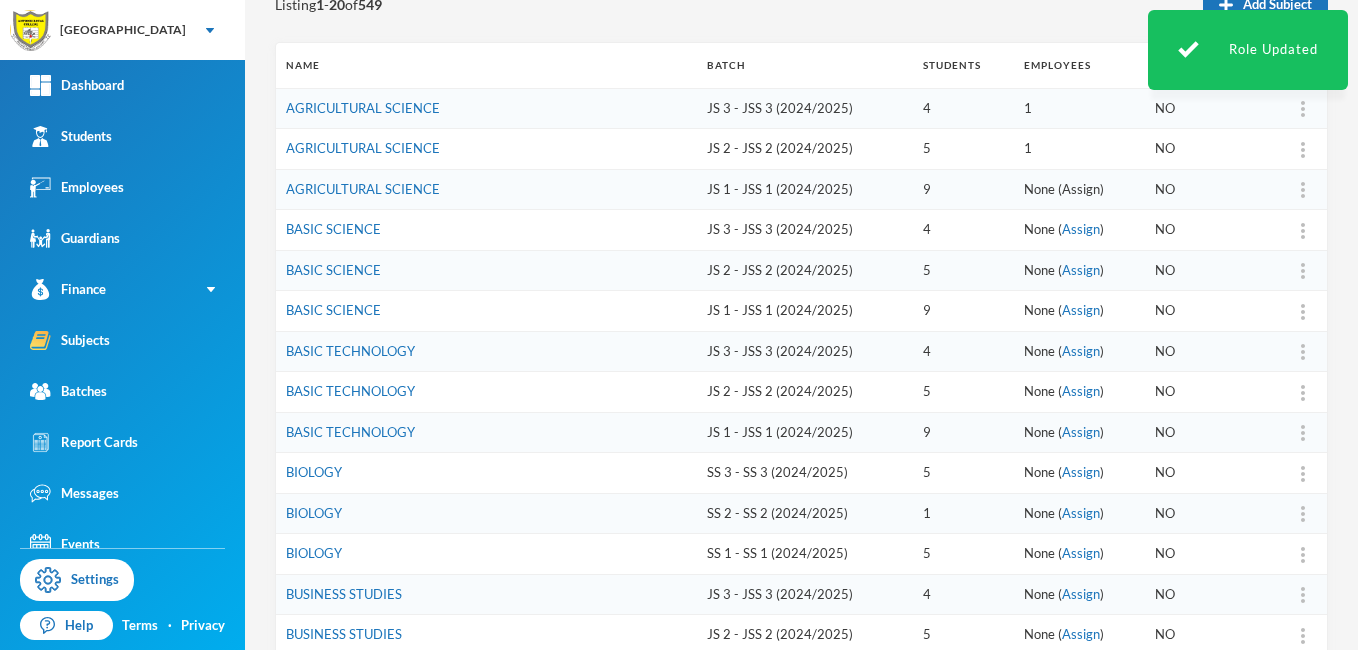 click on "Assign" at bounding box center [1081, 189] 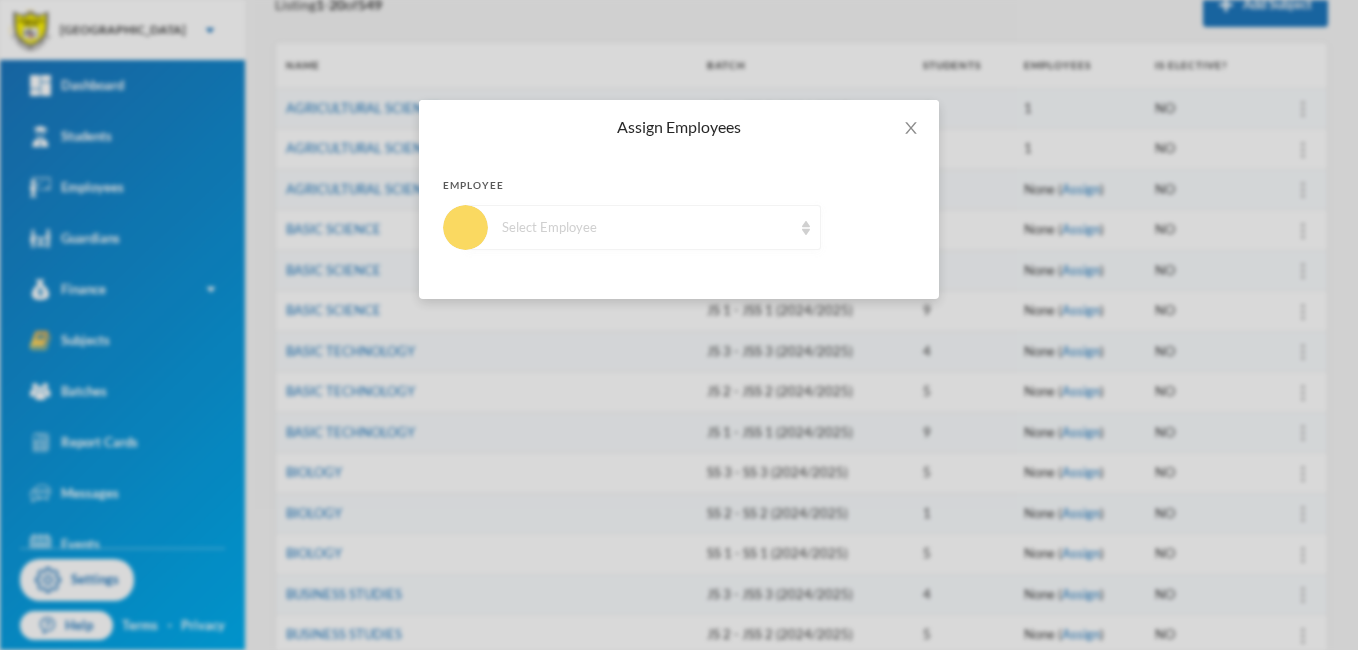 click at bounding box center [806, 228] 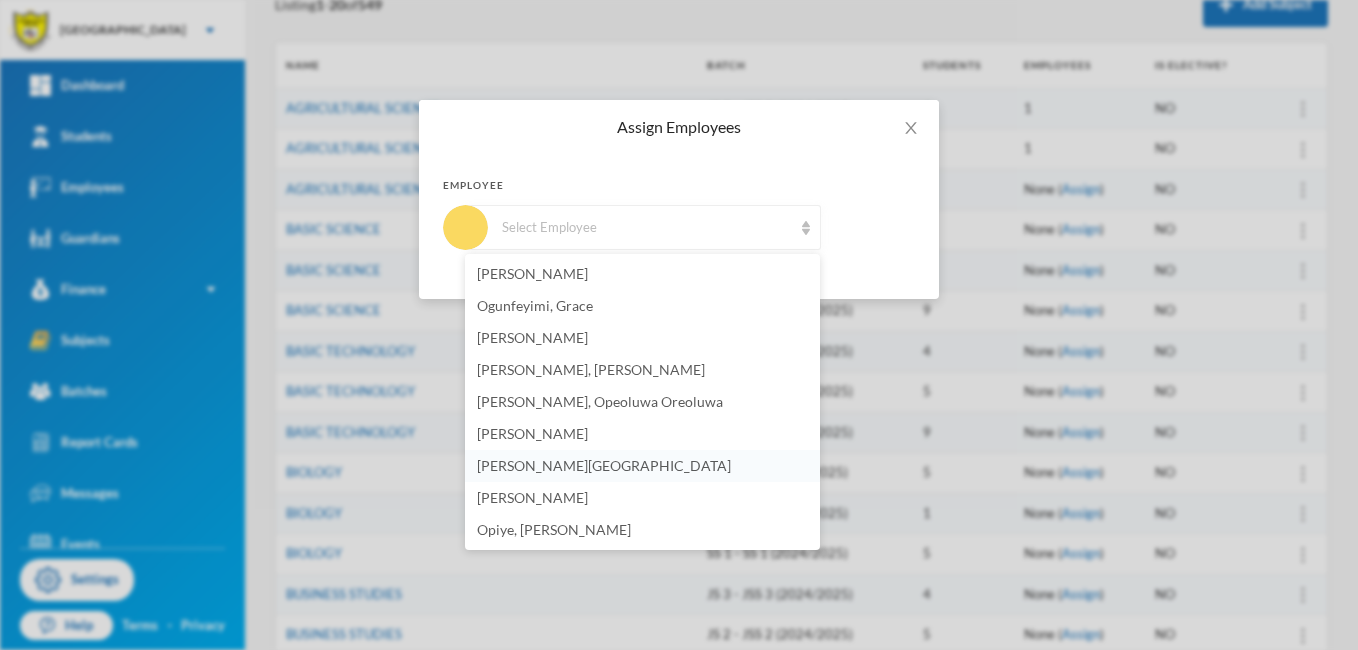 click on "[PERSON_NAME][GEOGRAPHIC_DATA]" at bounding box center (642, 466) 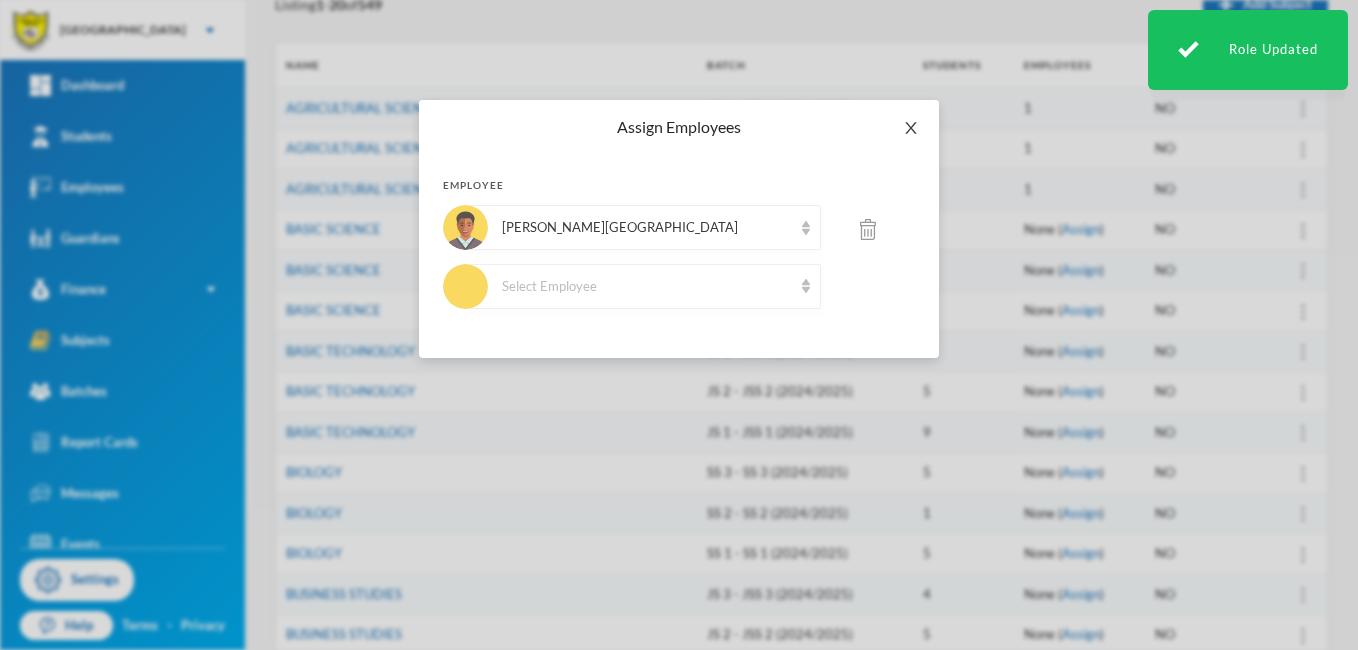 click 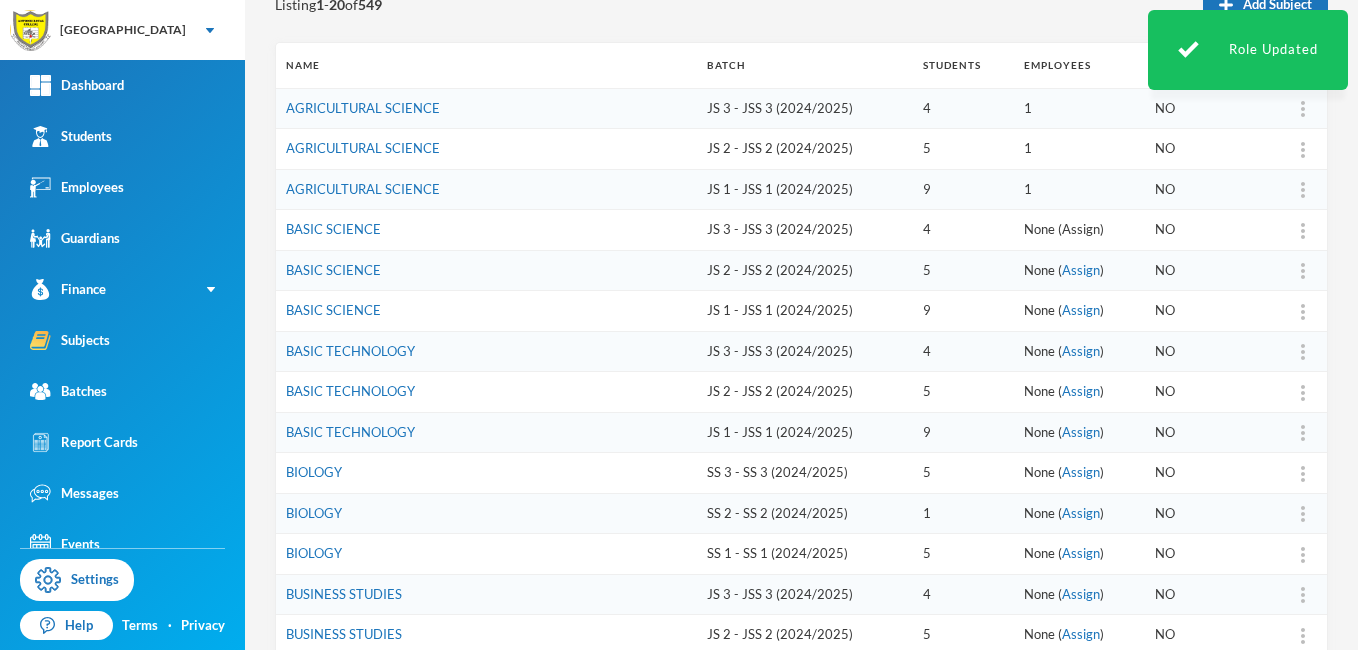 click on "Assign" at bounding box center [1081, 229] 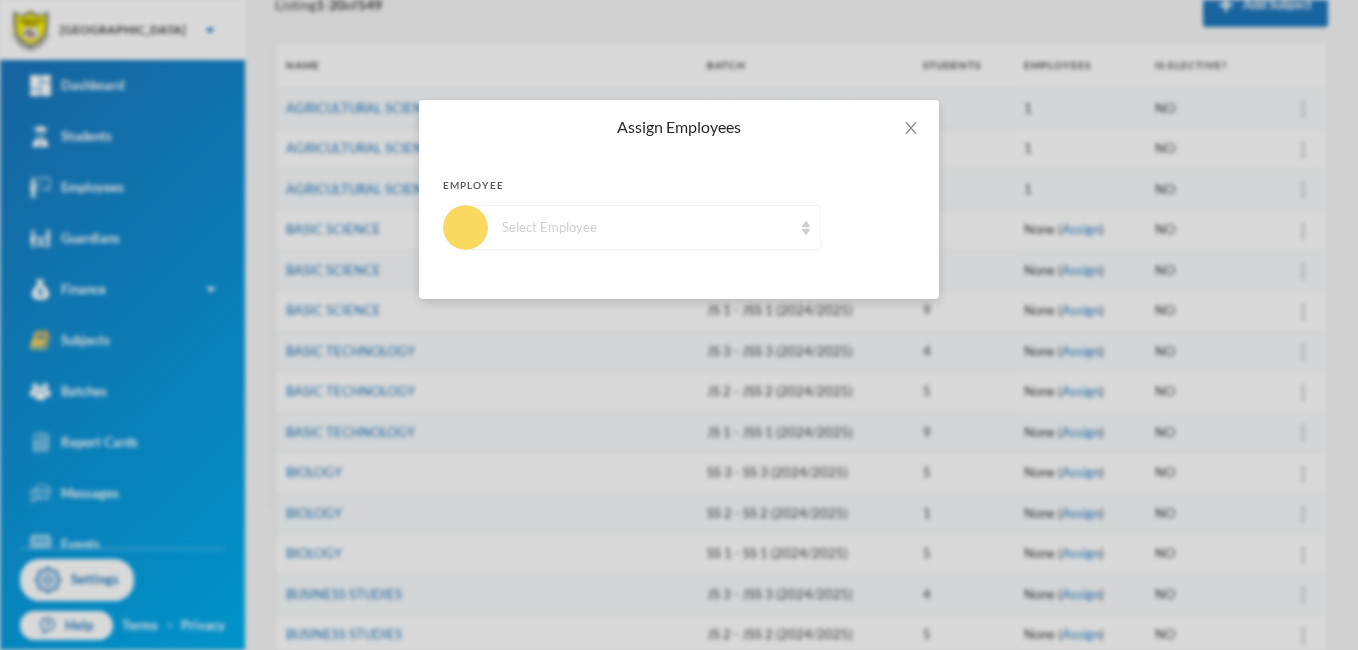 click on "Select Employee" at bounding box center (643, 227) 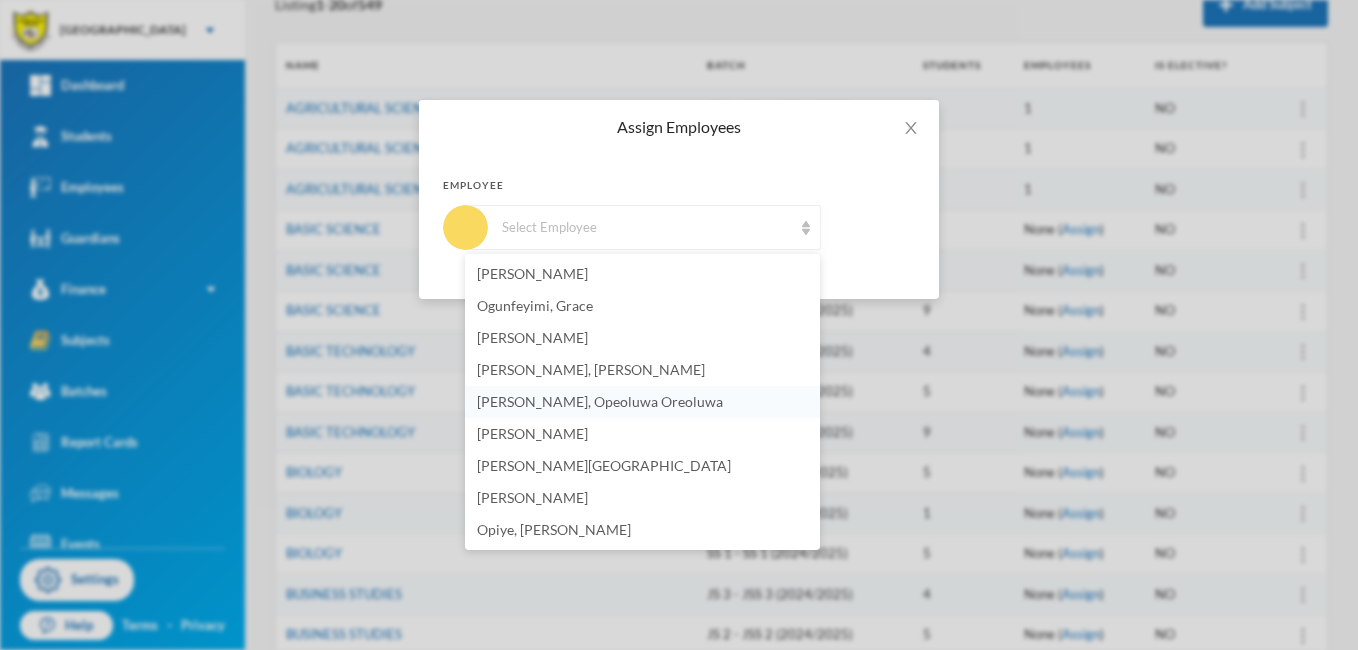 click on "[PERSON_NAME], Opeoluwa Oreoluwa" at bounding box center (600, 401) 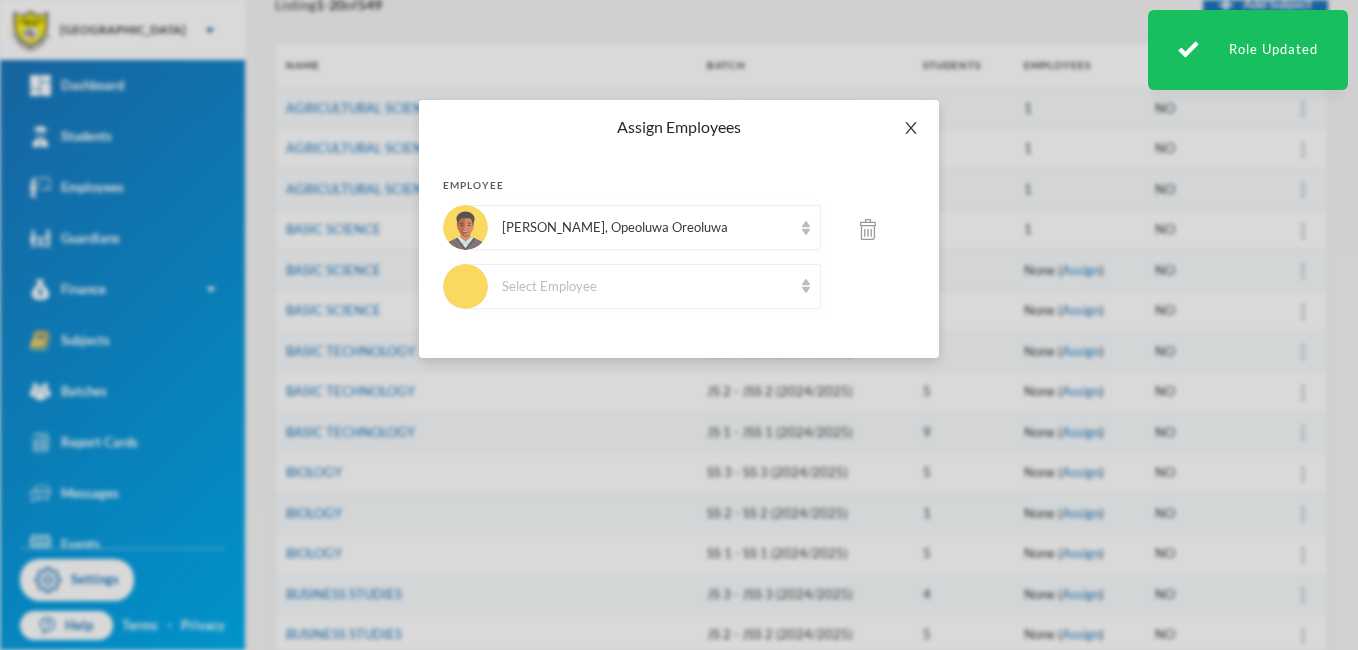 click 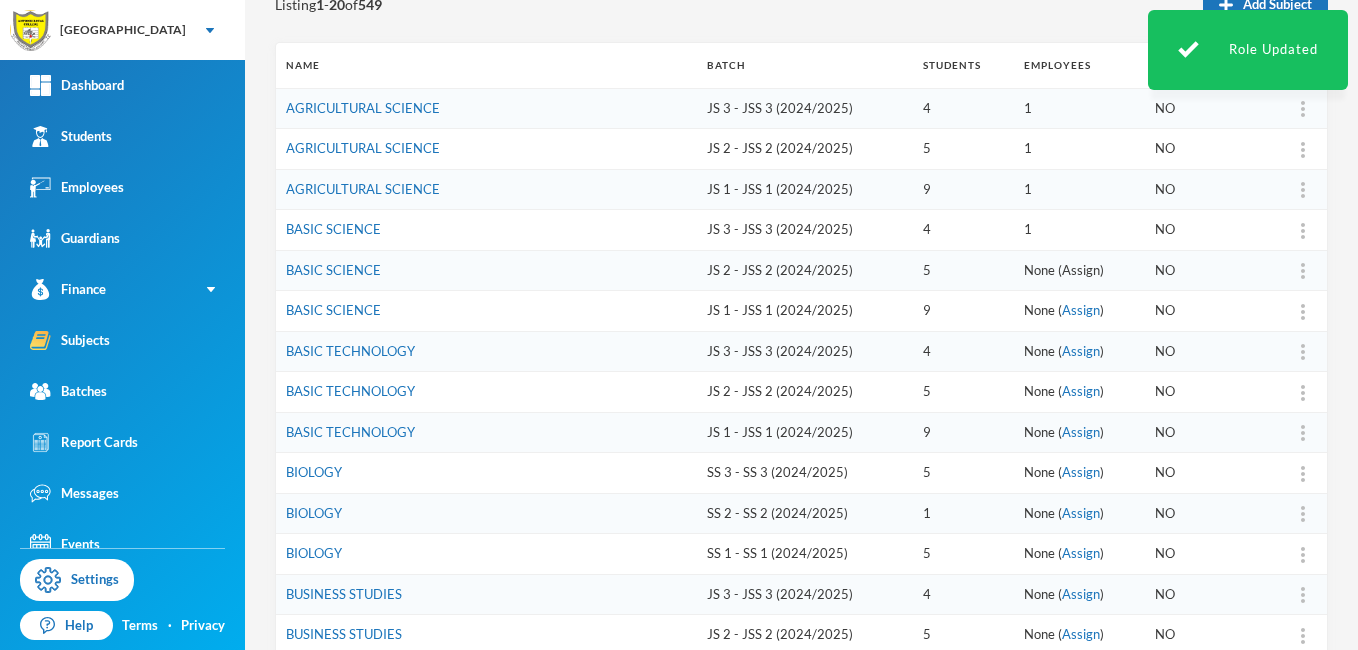 click on "Assign" at bounding box center [1081, 270] 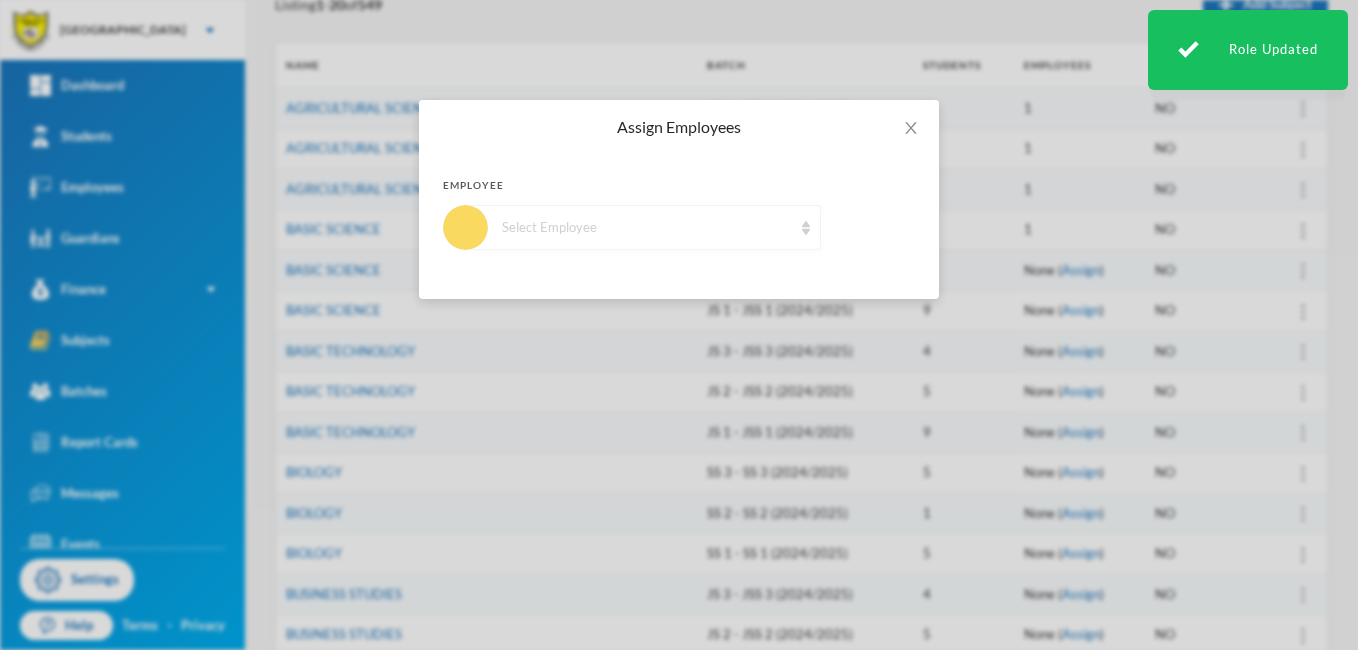 click at bounding box center (806, 228) 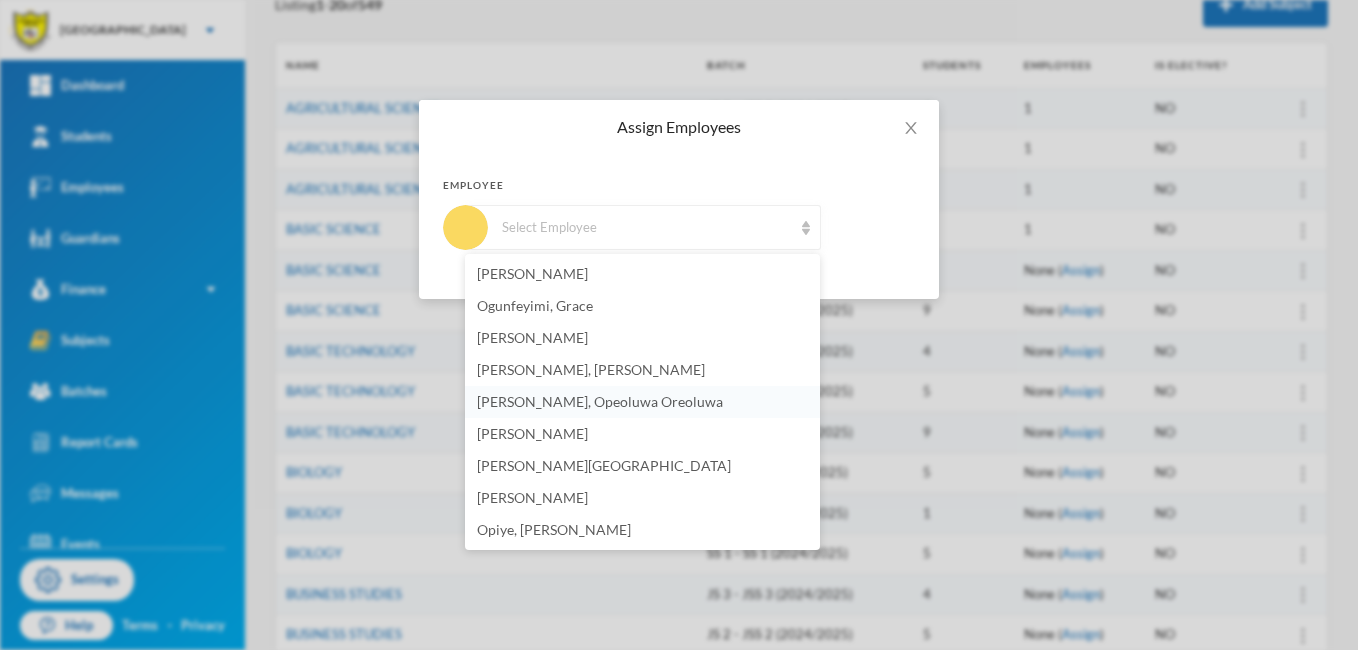 click on "[PERSON_NAME], Opeoluwa Oreoluwa" at bounding box center [642, 402] 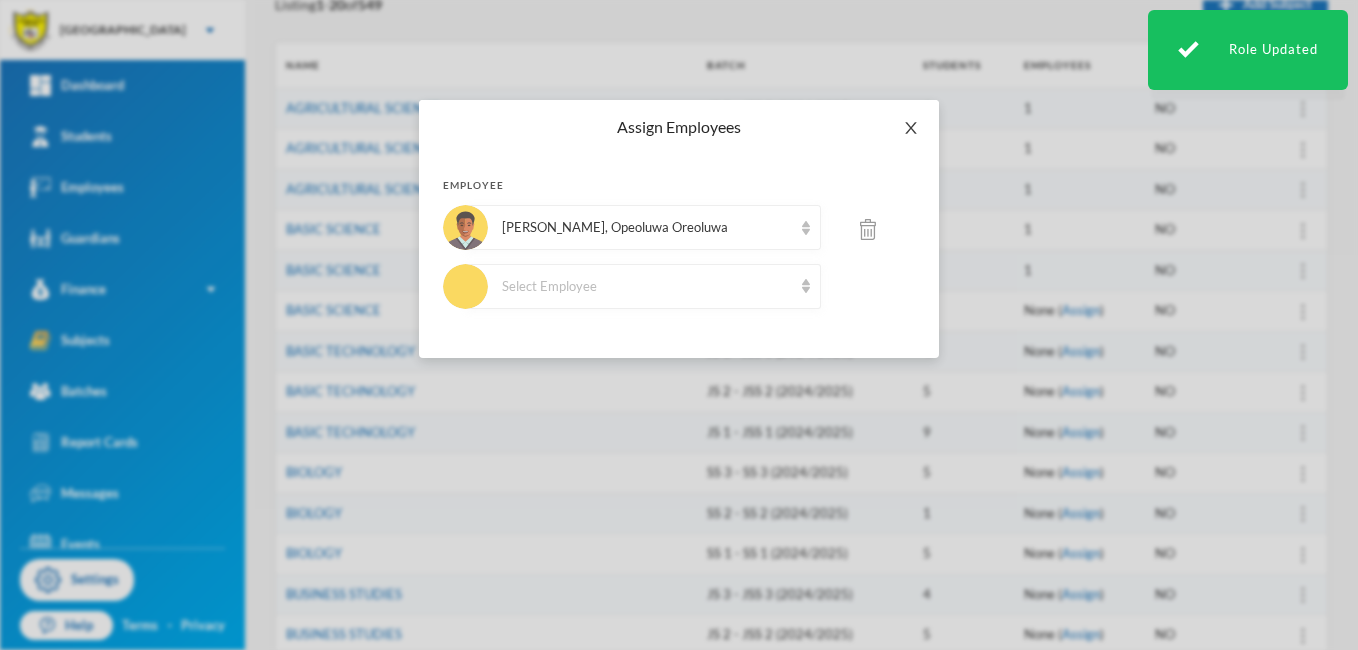 click 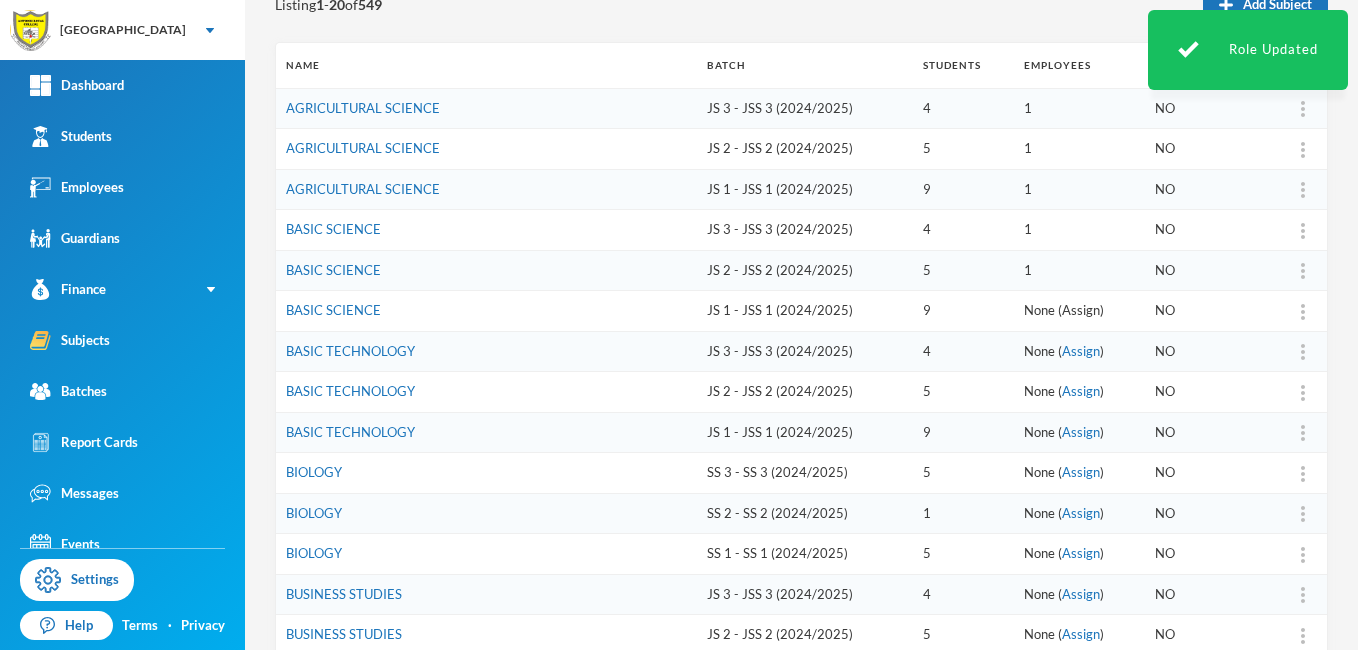 click on "Assign" at bounding box center [1081, 310] 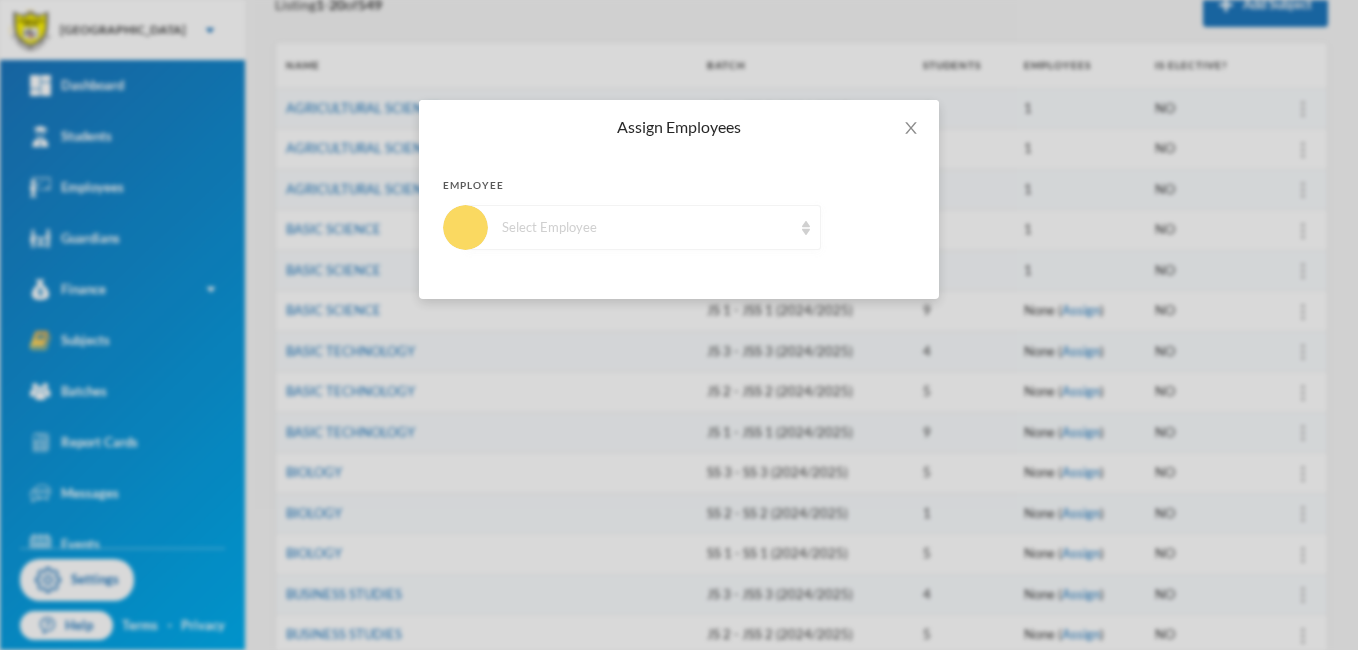 click at bounding box center (806, 228) 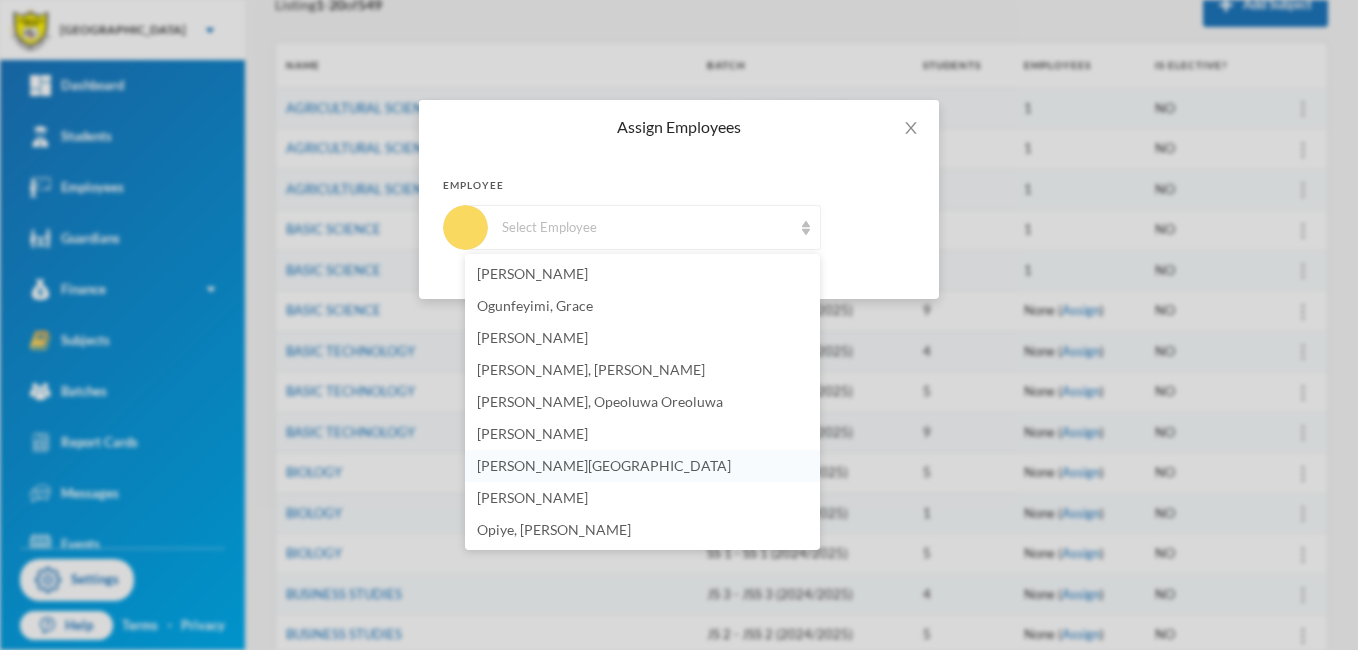 click on "[PERSON_NAME][GEOGRAPHIC_DATA]" at bounding box center (642, 466) 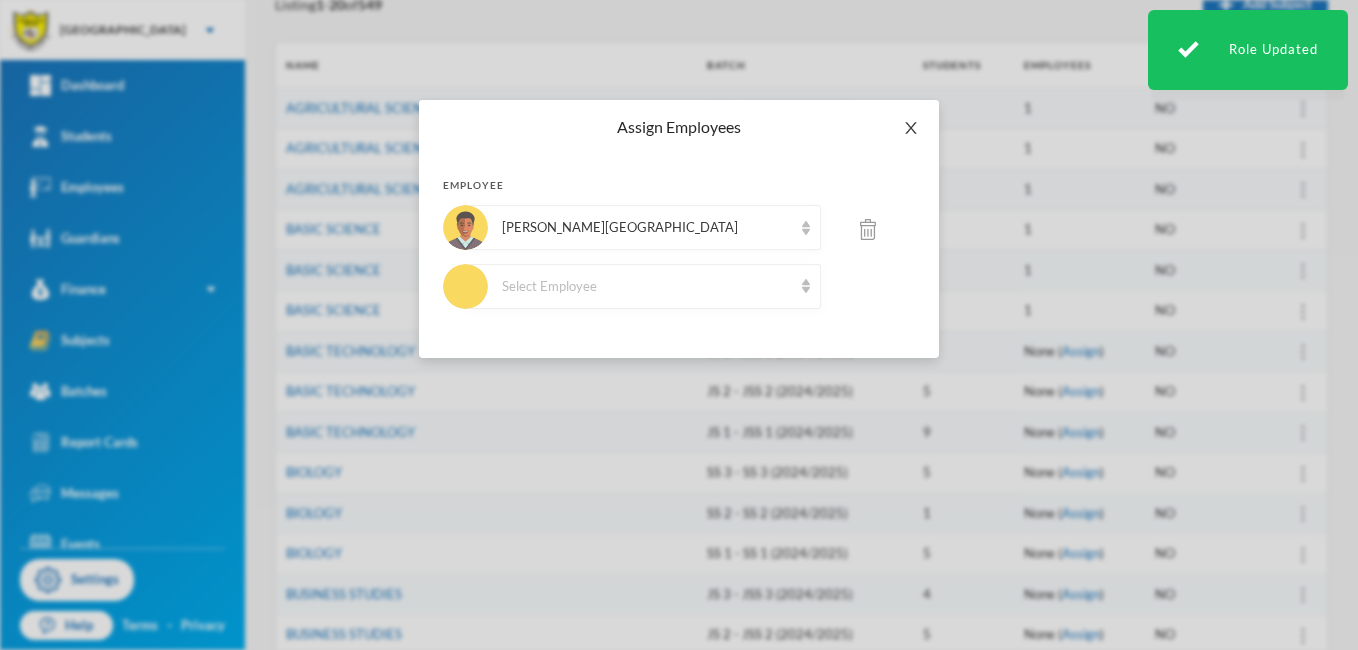 click 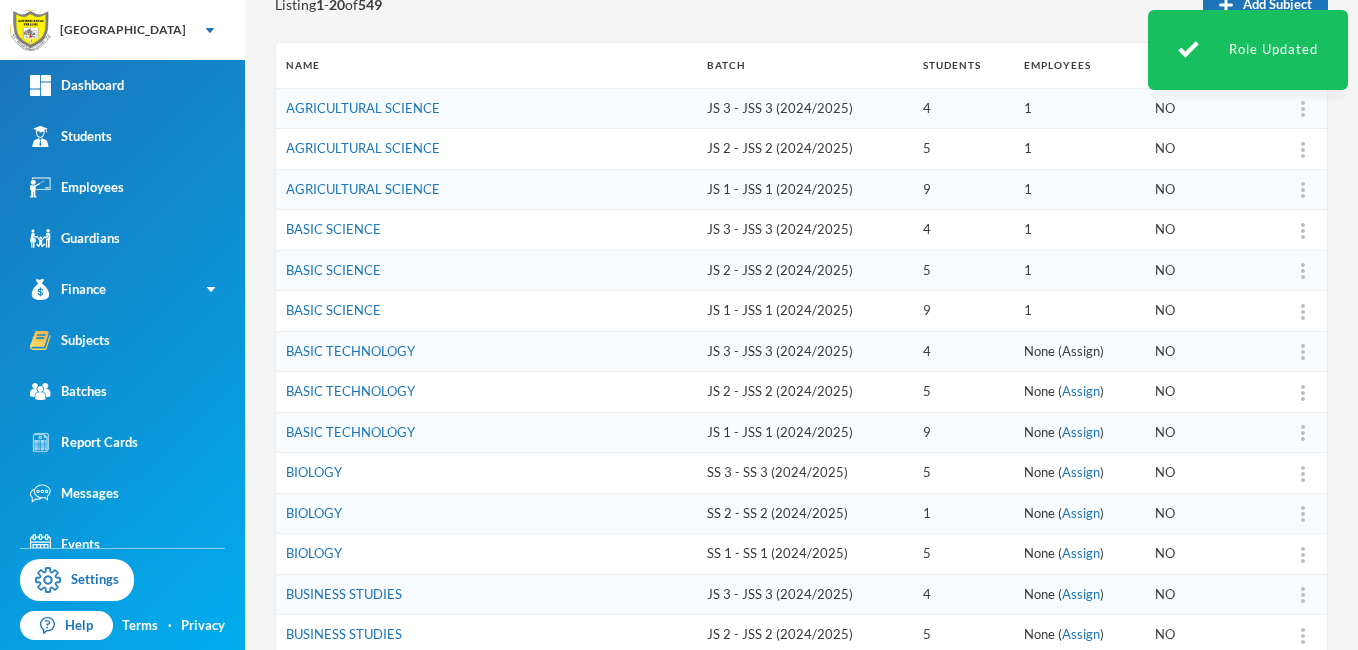 click on "Assign" at bounding box center (1081, 351) 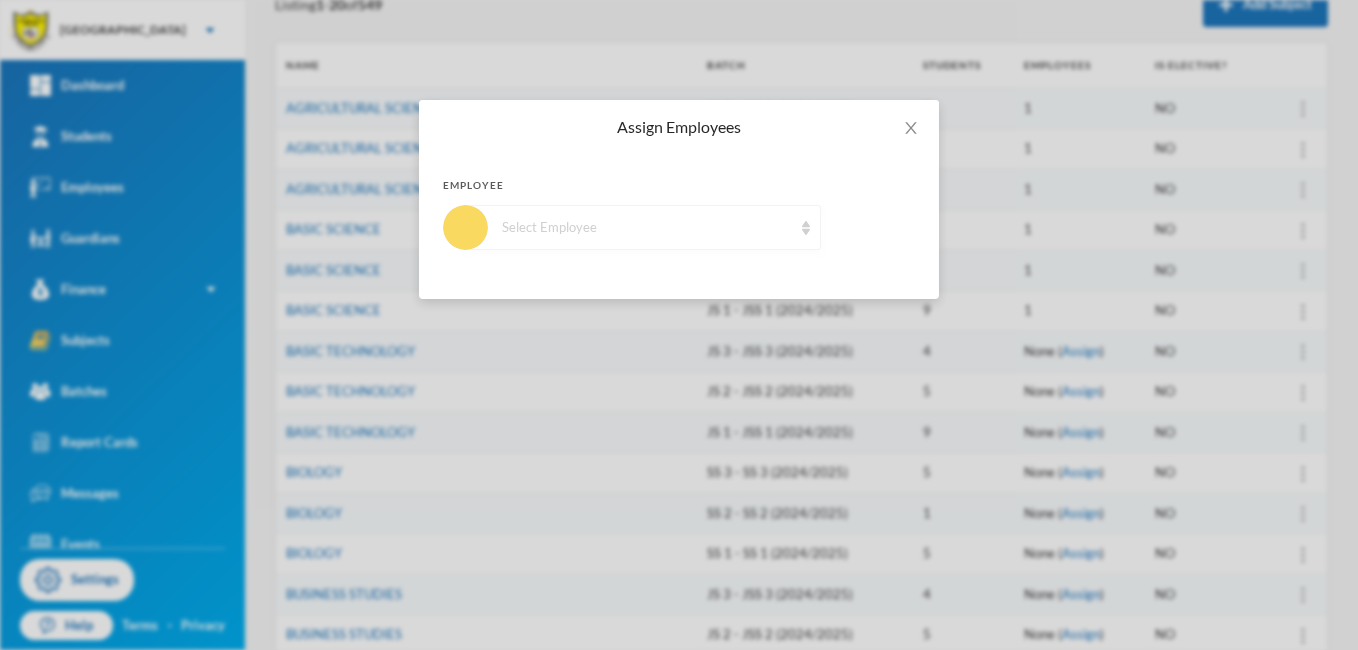 click at bounding box center [806, 228] 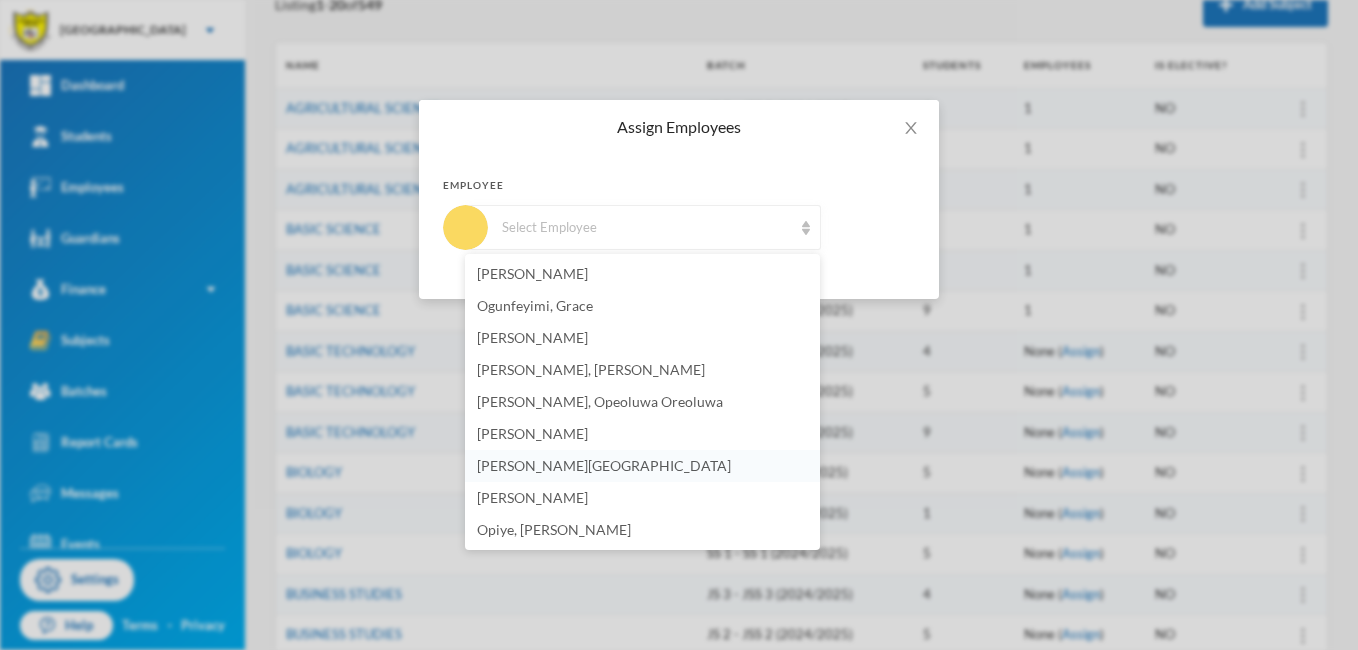 click on "[PERSON_NAME][GEOGRAPHIC_DATA]" at bounding box center (604, 465) 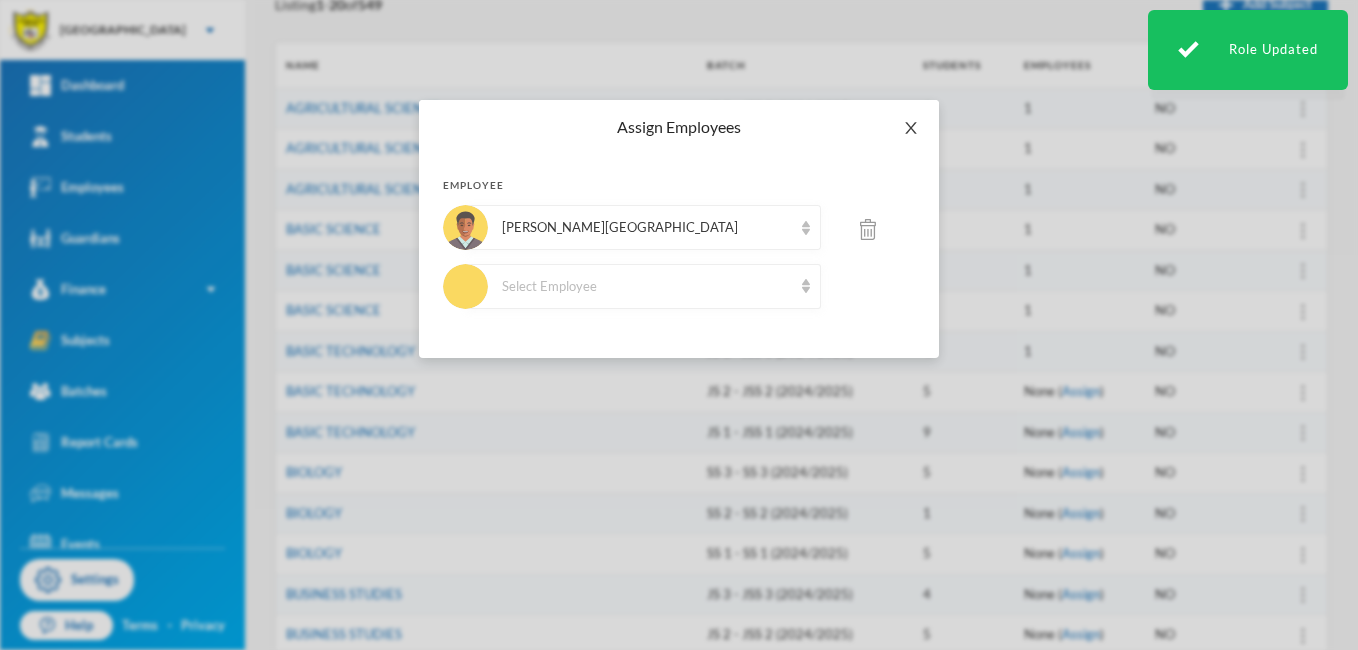 click 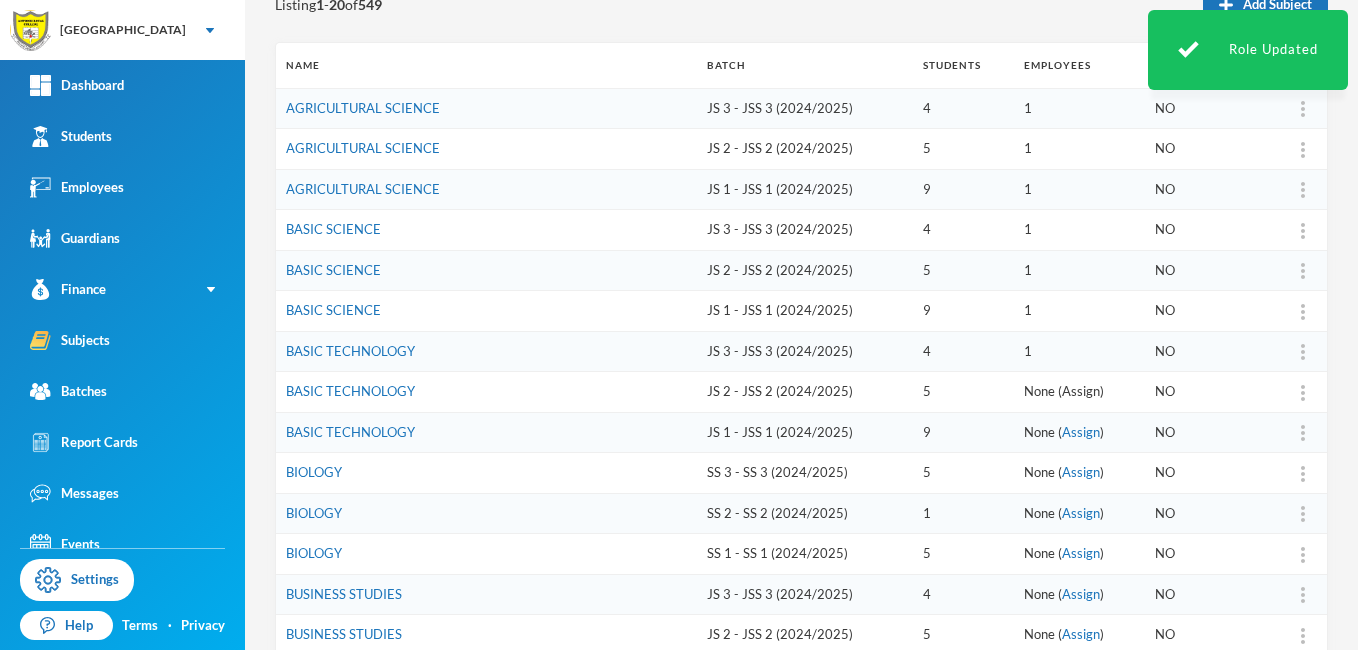 click on "Assign" at bounding box center [1081, 391] 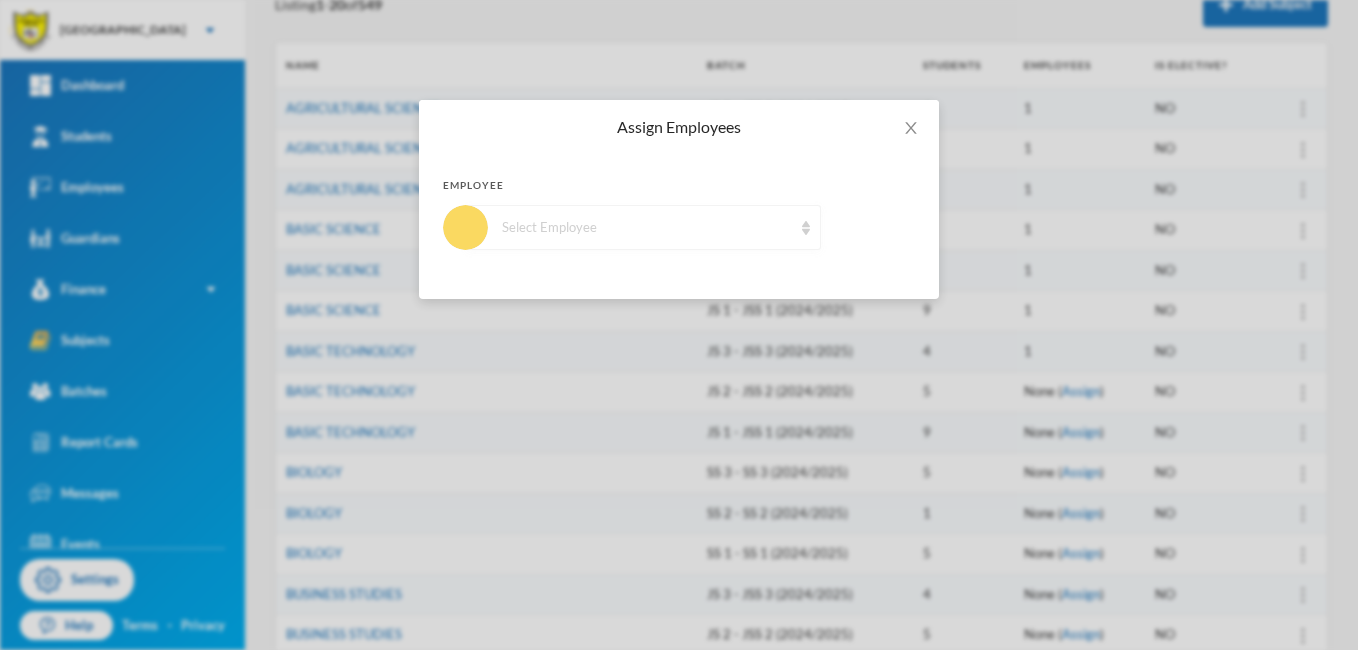 click at bounding box center [806, 228] 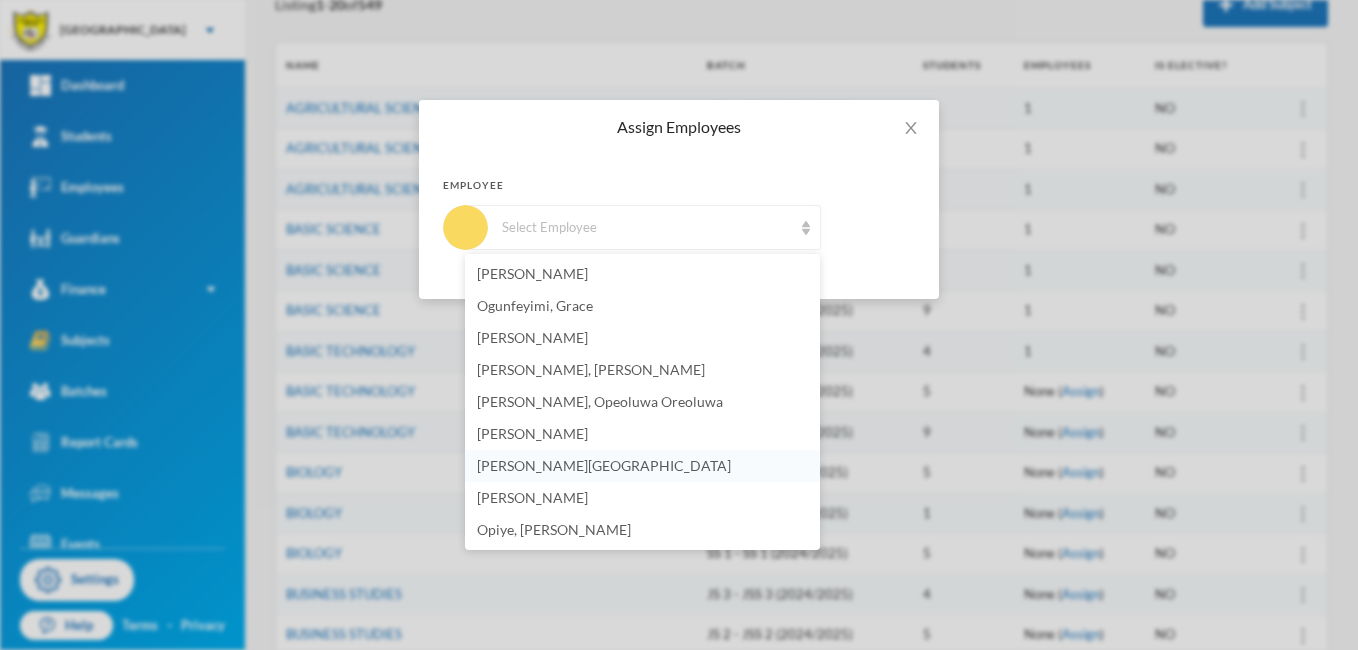 click on "[PERSON_NAME][GEOGRAPHIC_DATA]" at bounding box center [604, 465] 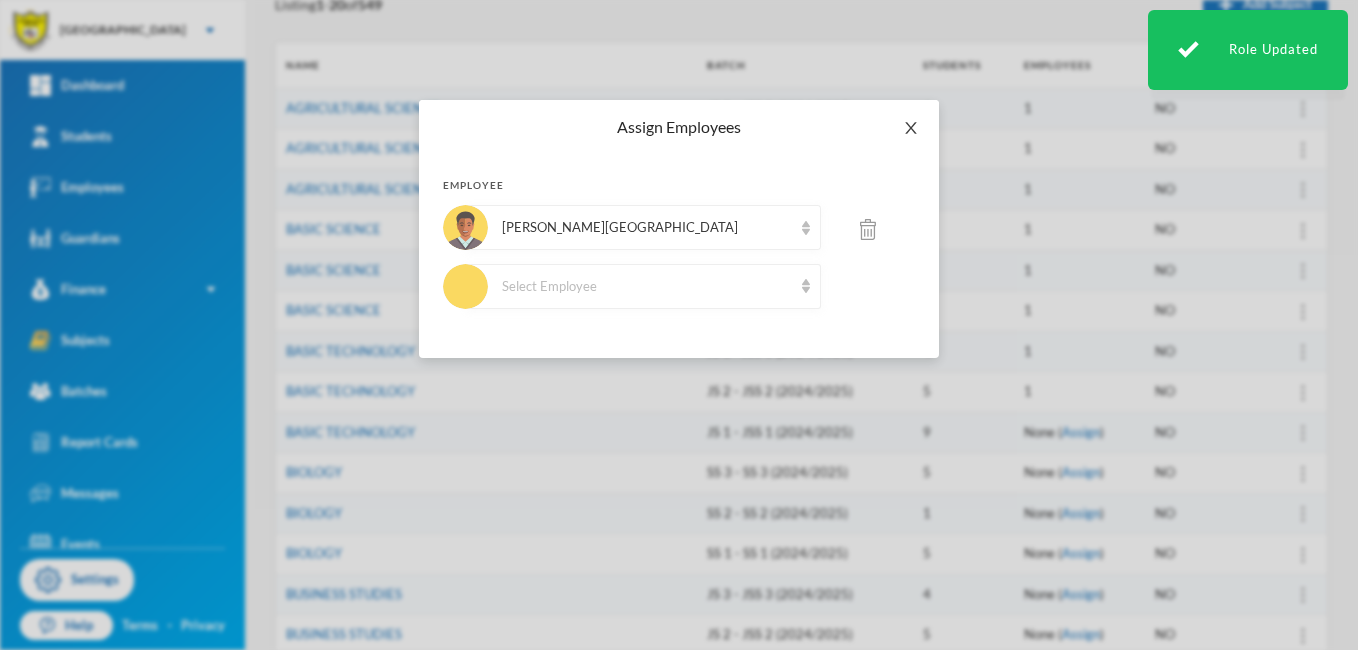 click 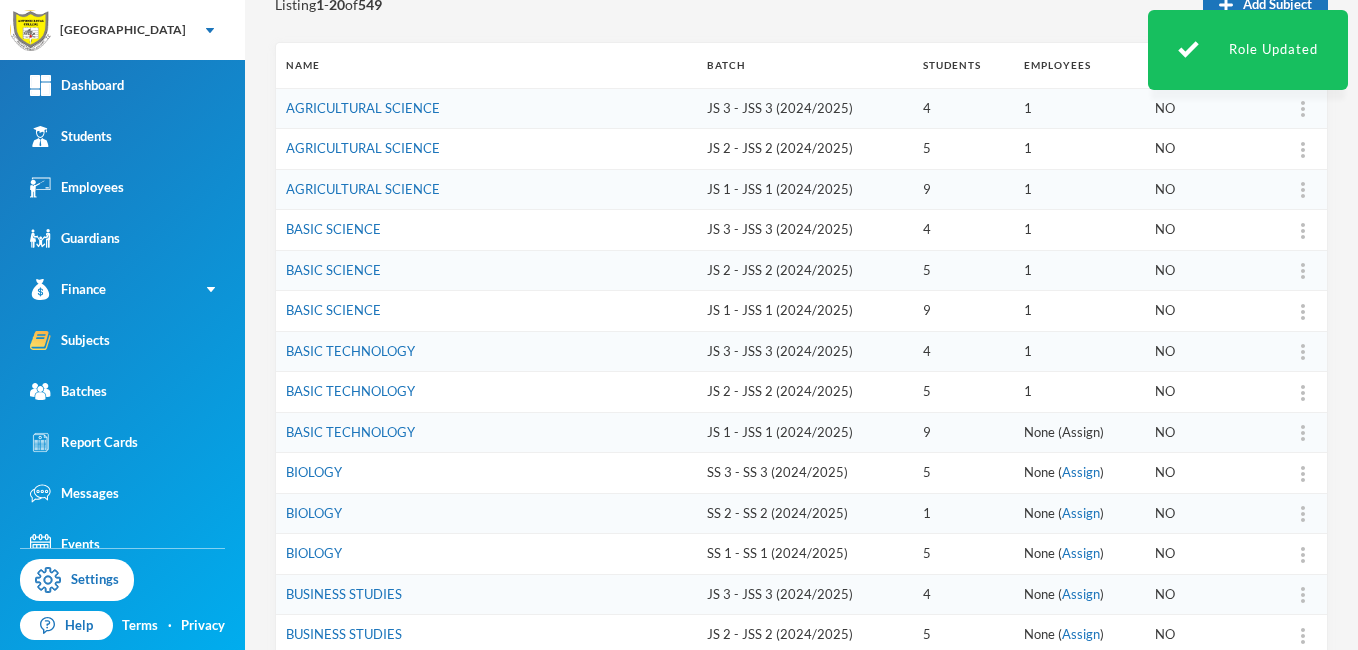 click on "Assign" at bounding box center [1081, 432] 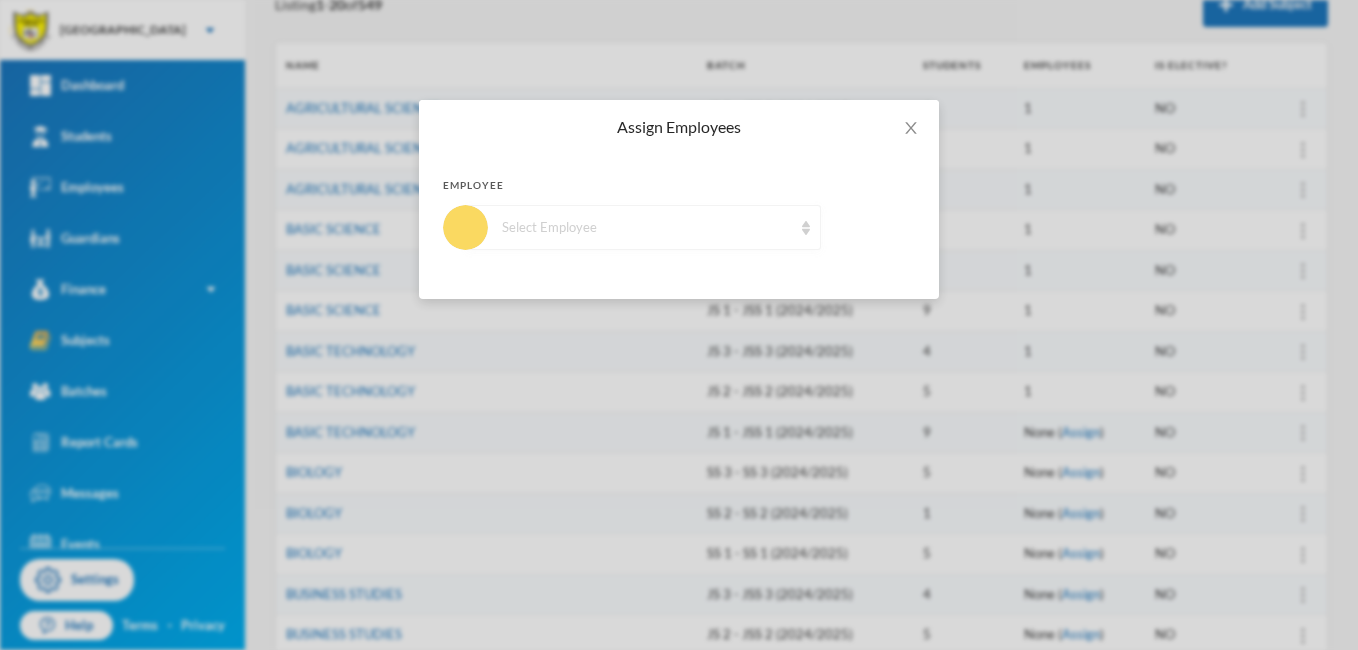 click on "Select Employee" at bounding box center (643, 227) 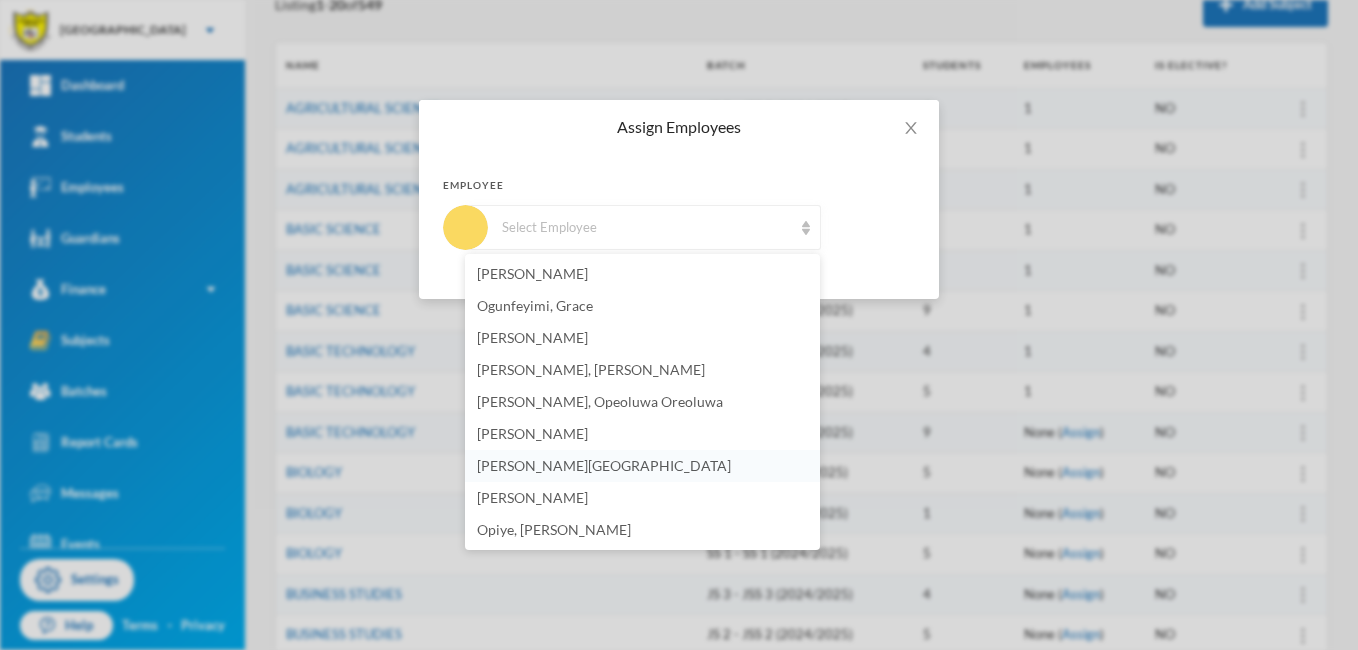 click on "[PERSON_NAME][GEOGRAPHIC_DATA]" at bounding box center (642, 466) 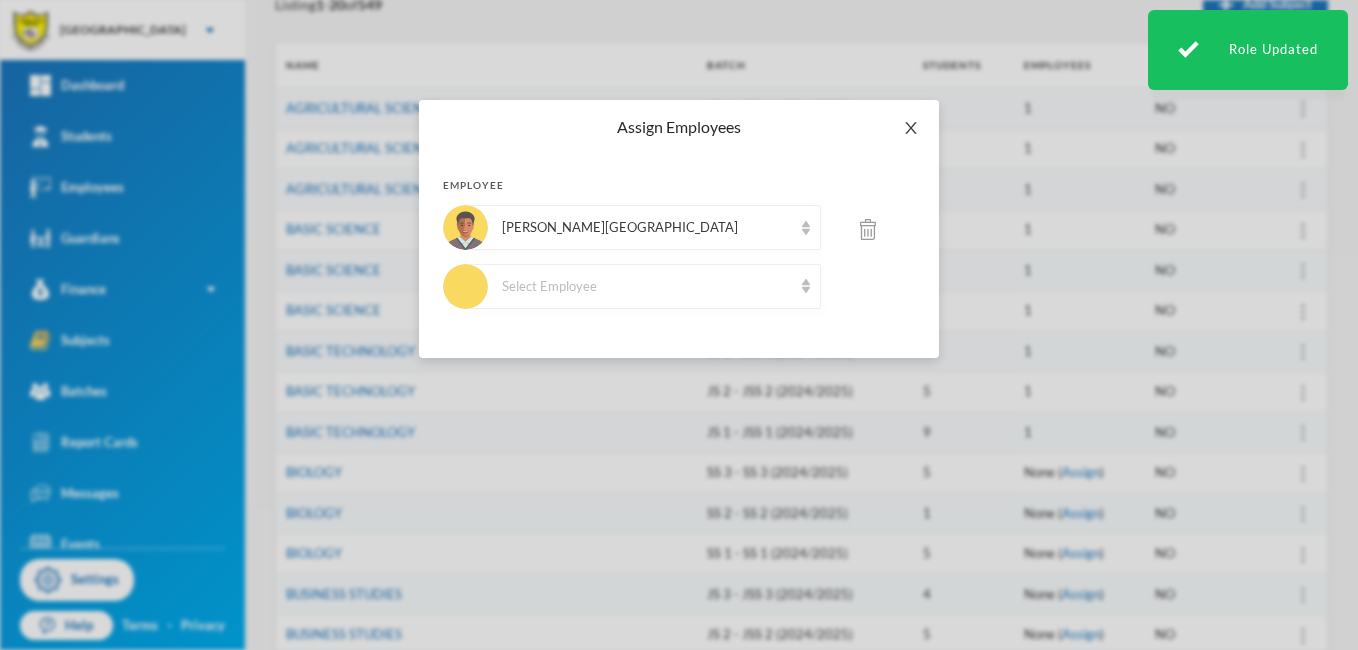 click 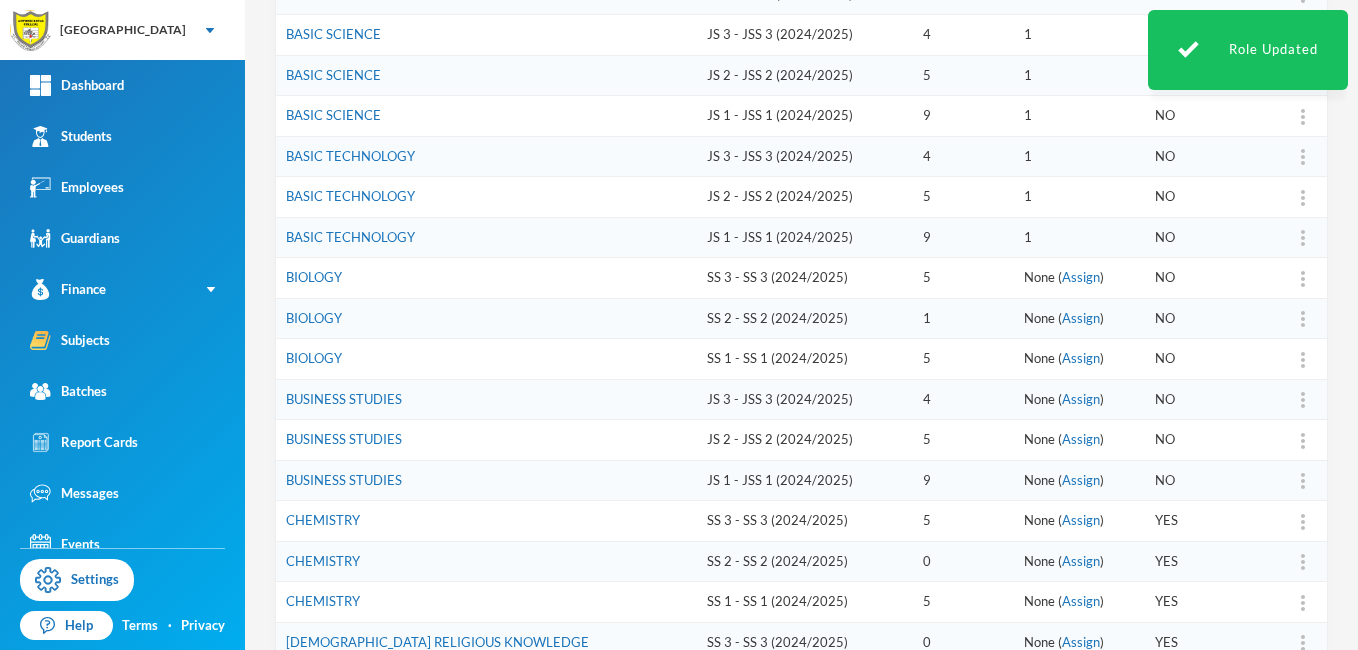 scroll, scrollTop: 470, scrollLeft: 0, axis: vertical 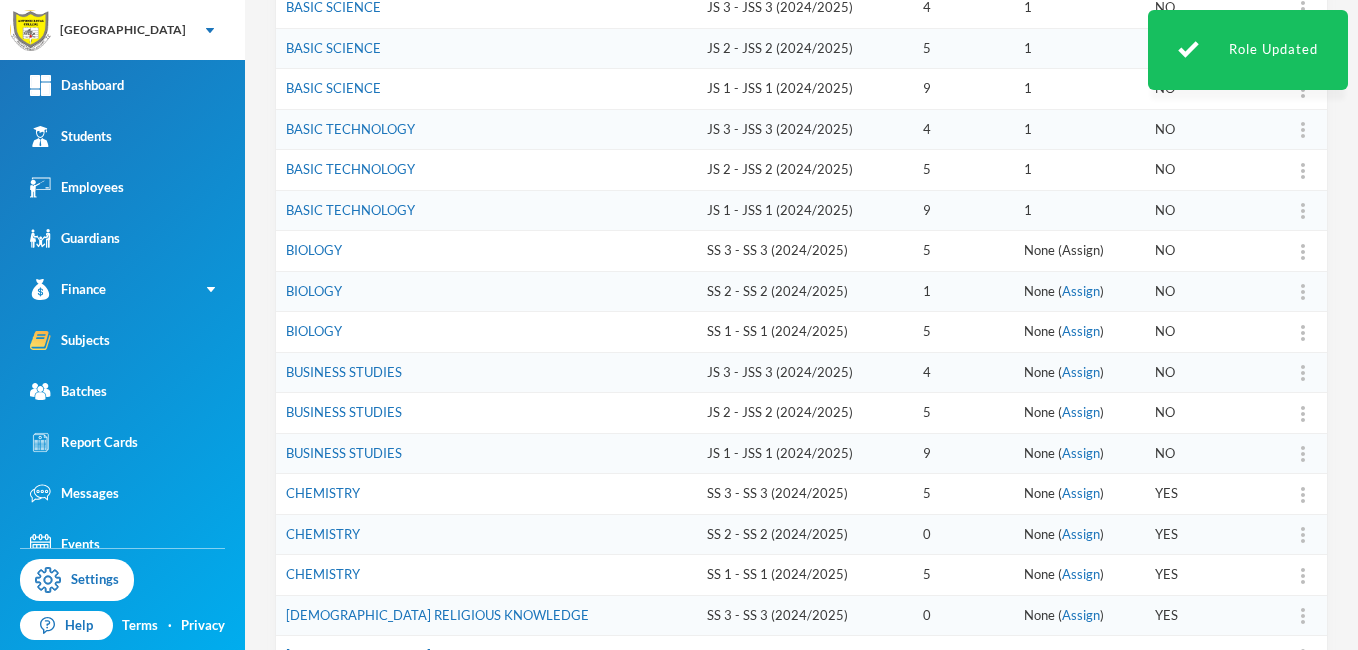 click on "Assign" at bounding box center (1081, 250) 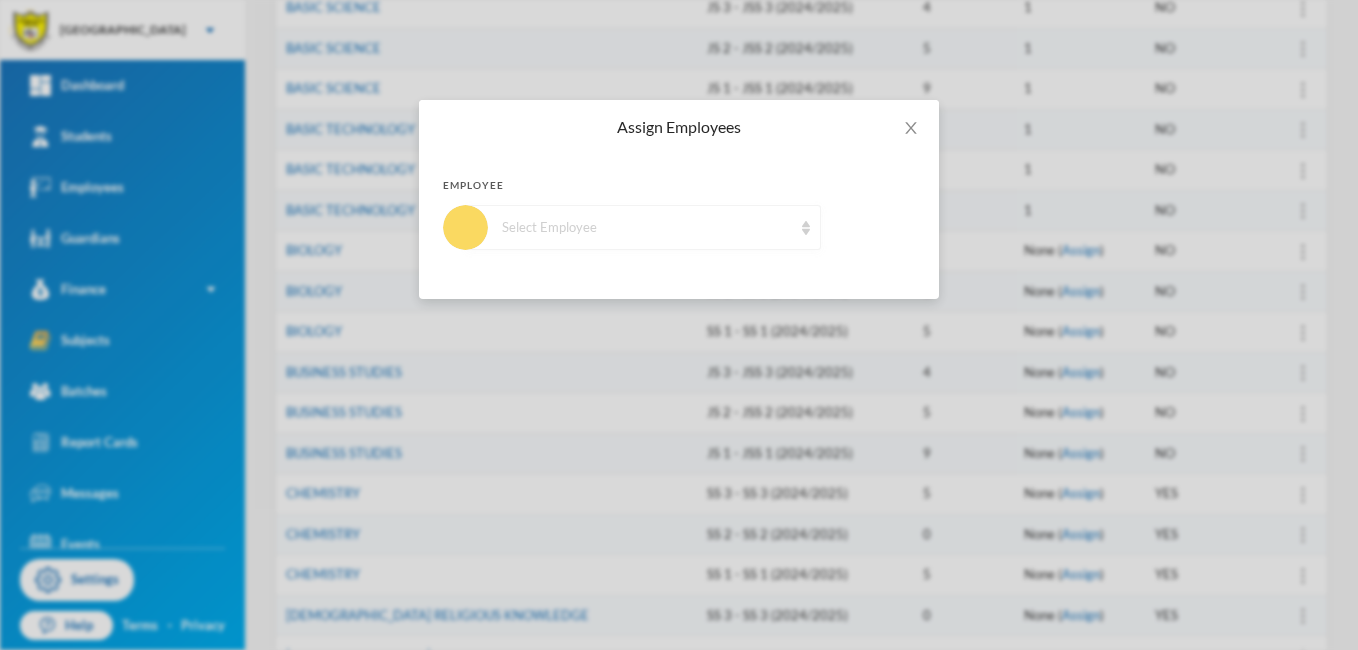 click at bounding box center (806, 228) 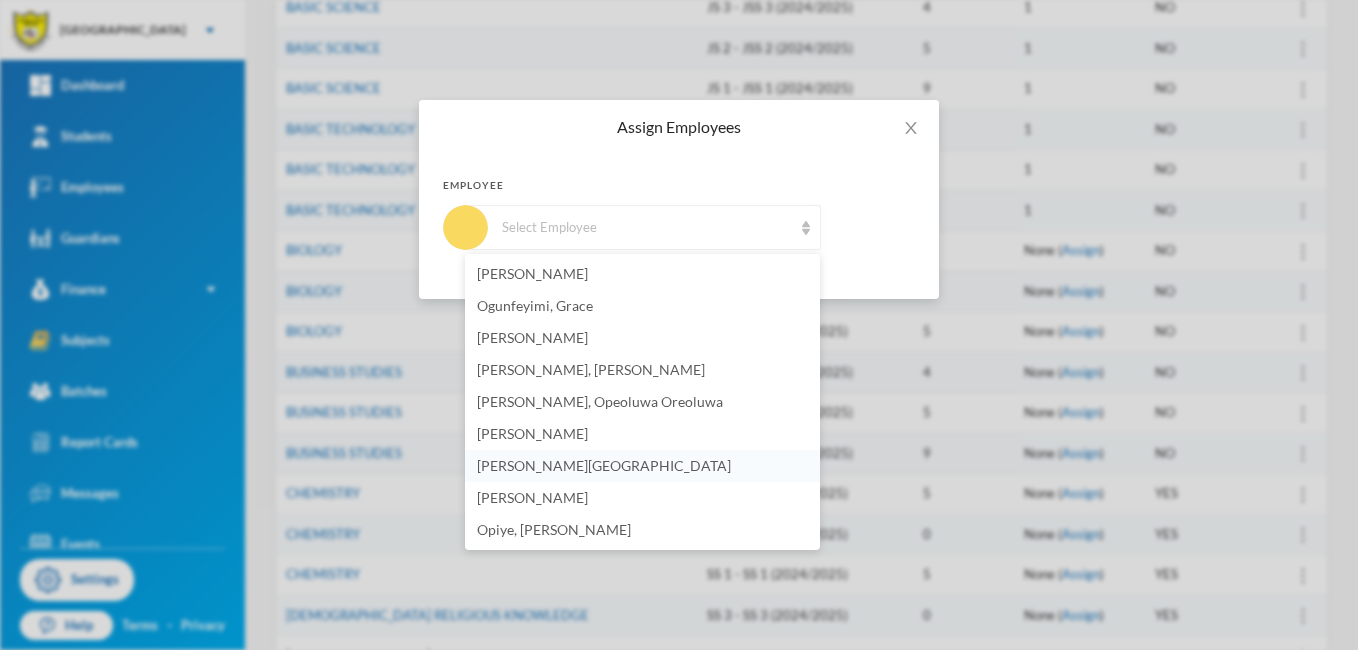 click on "[PERSON_NAME][GEOGRAPHIC_DATA]" at bounding box center [642, 466] 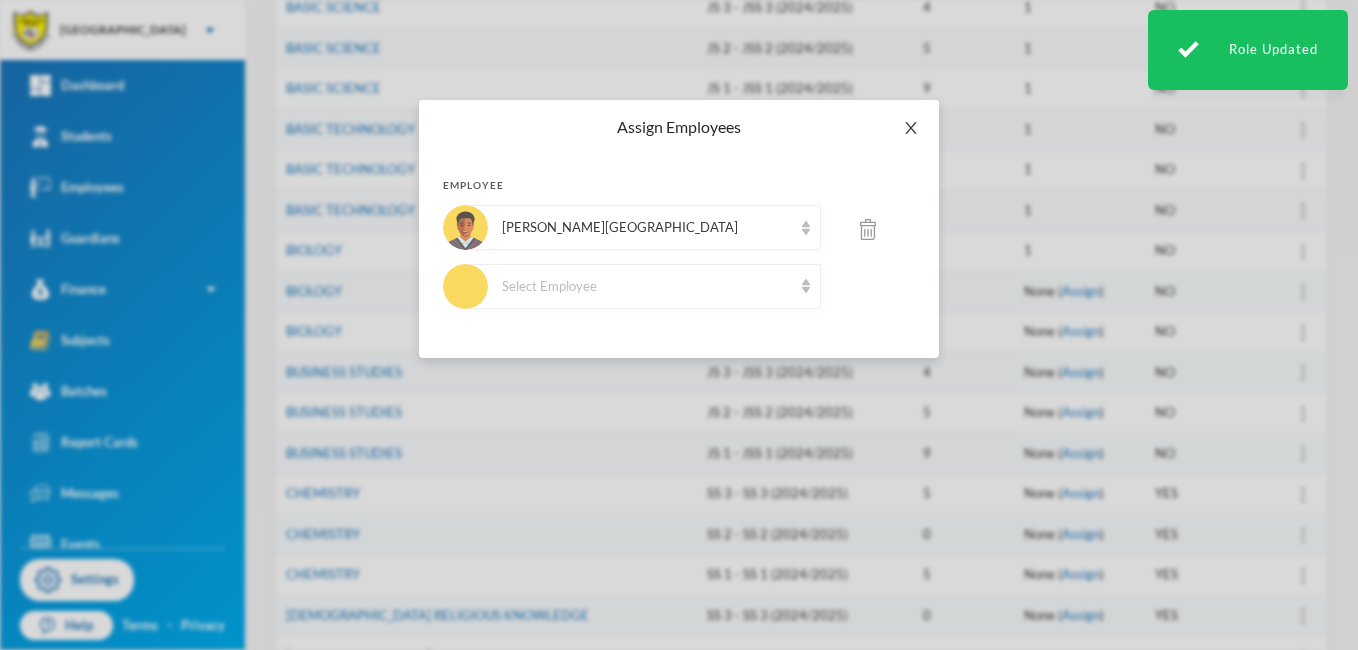 click 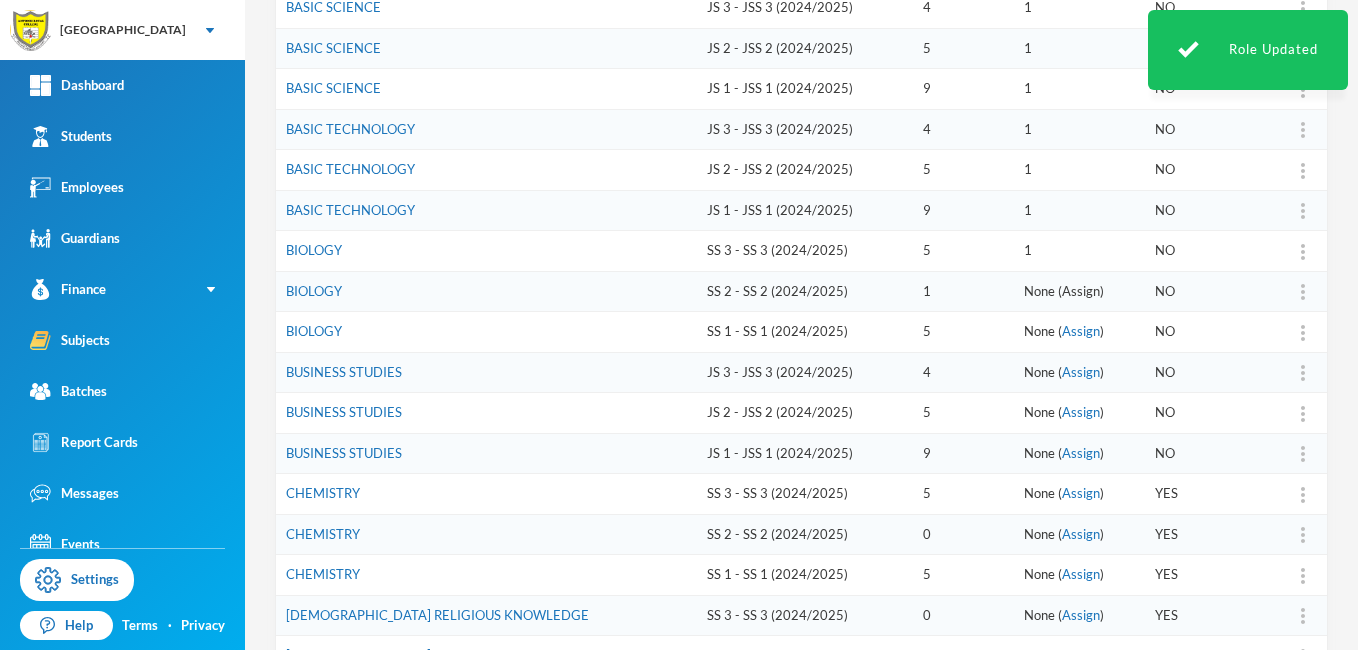 click on "Assign" at bounding box center (1081, 291) 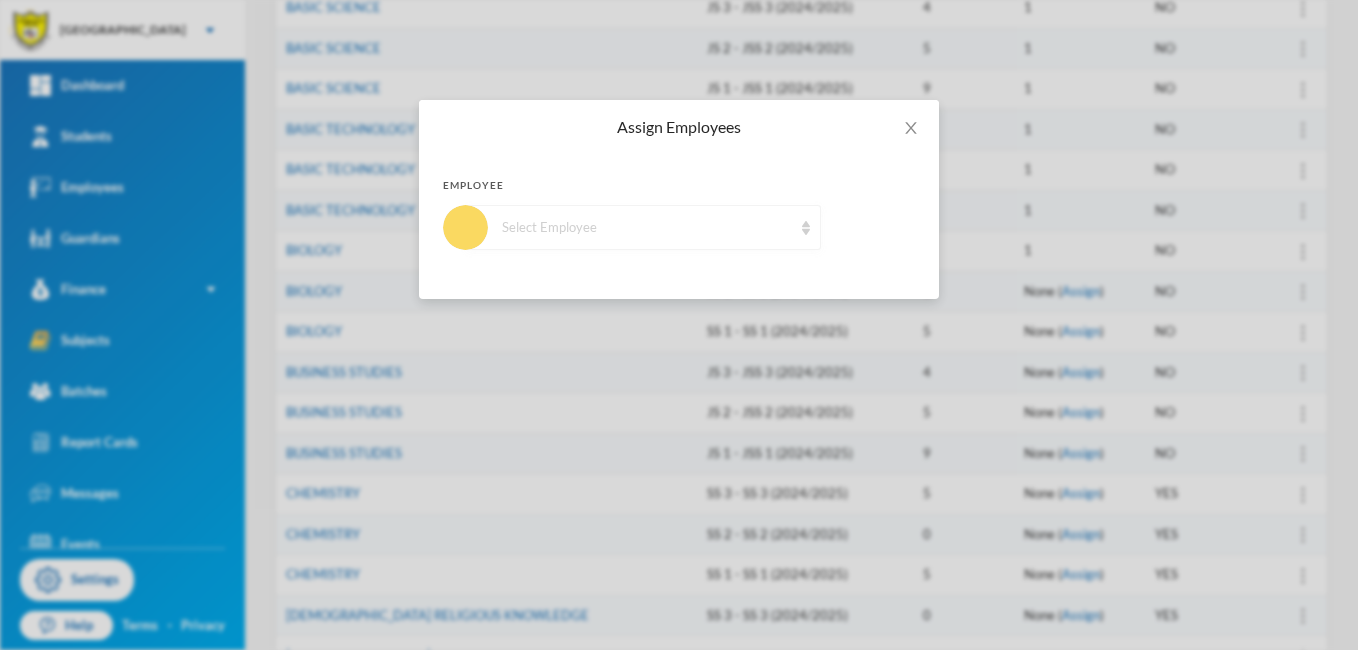 click at bounding box center (806, 228) 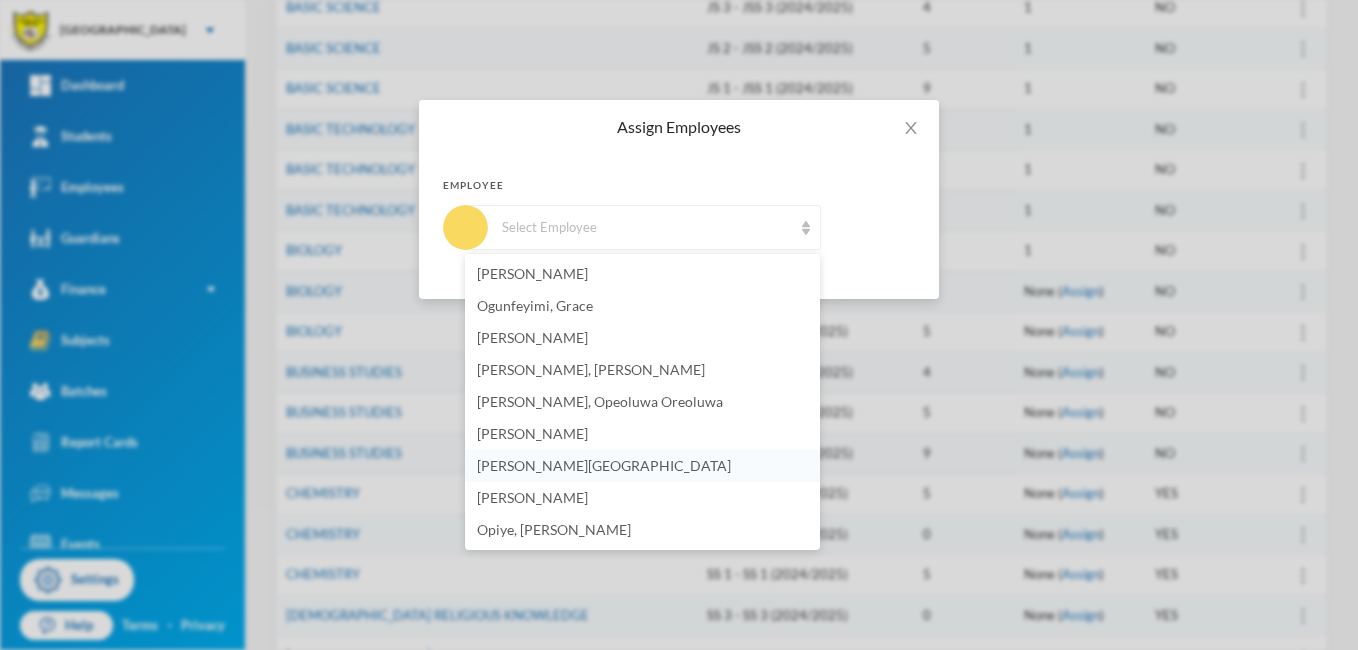 click on "[PERSON_NAME][GEOGRAPHIC_DATA]" at bounding box center (642, 466) 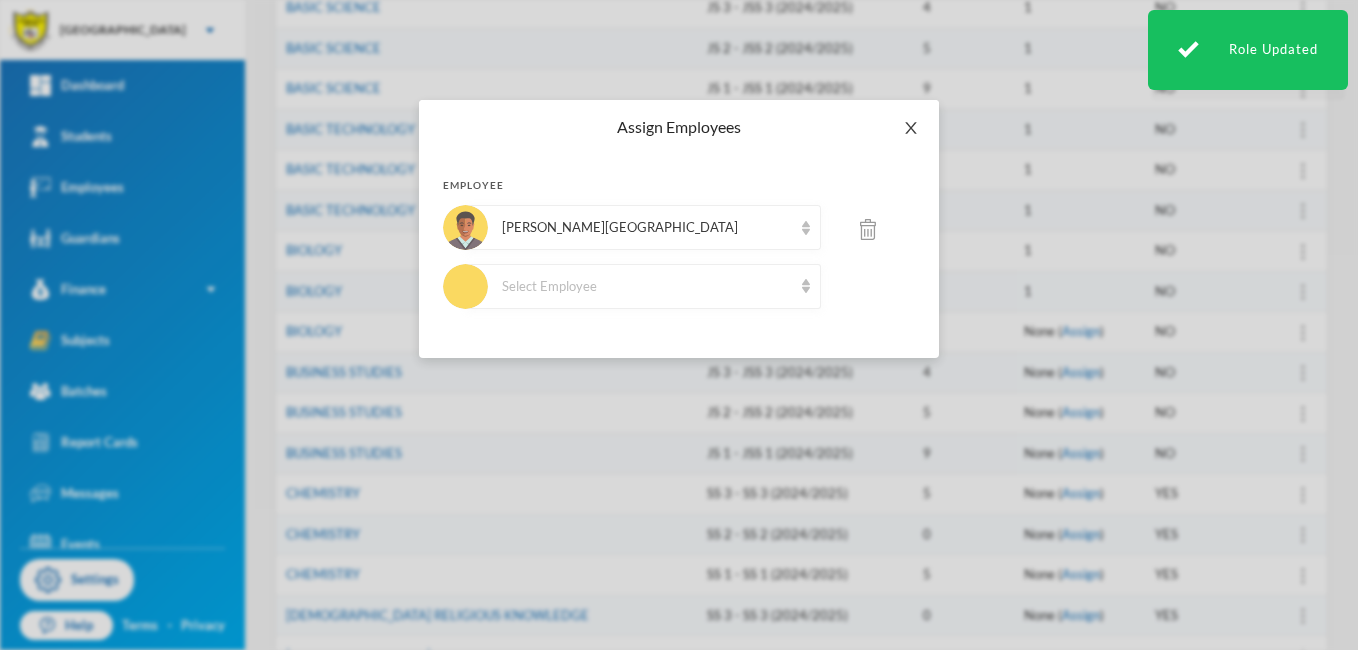 click 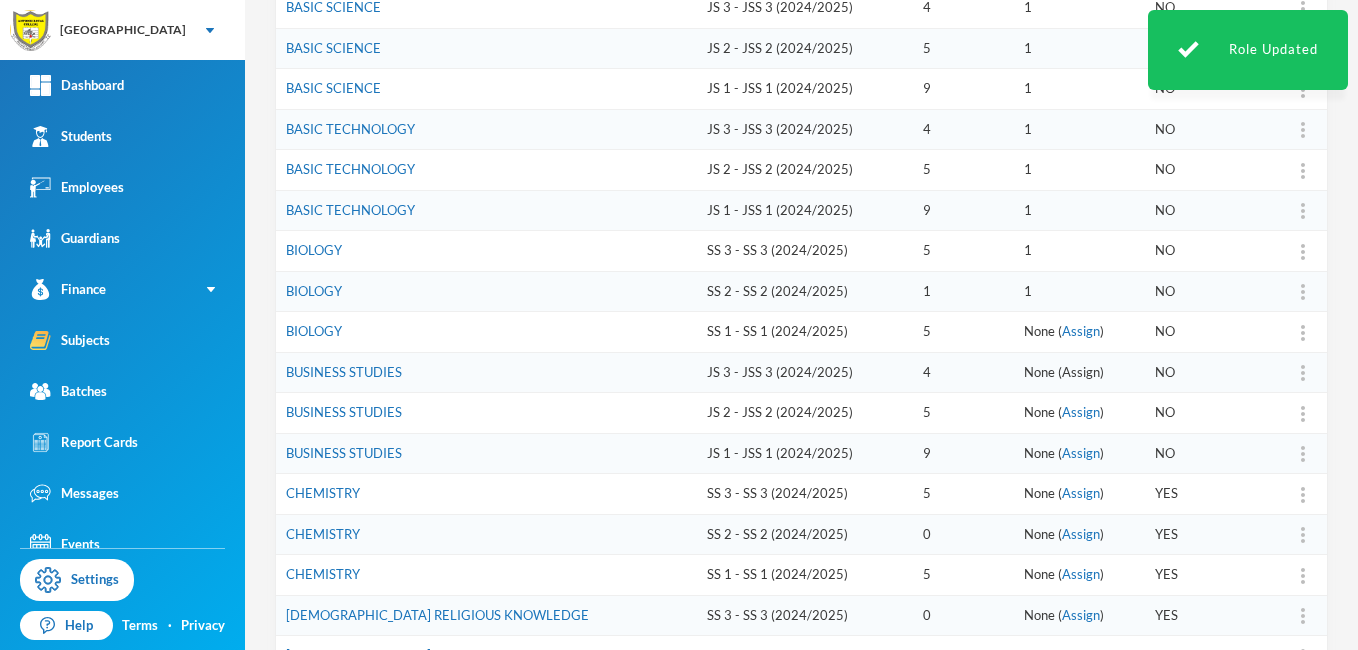 click on "Assign" at bounding box center [1081, 372] 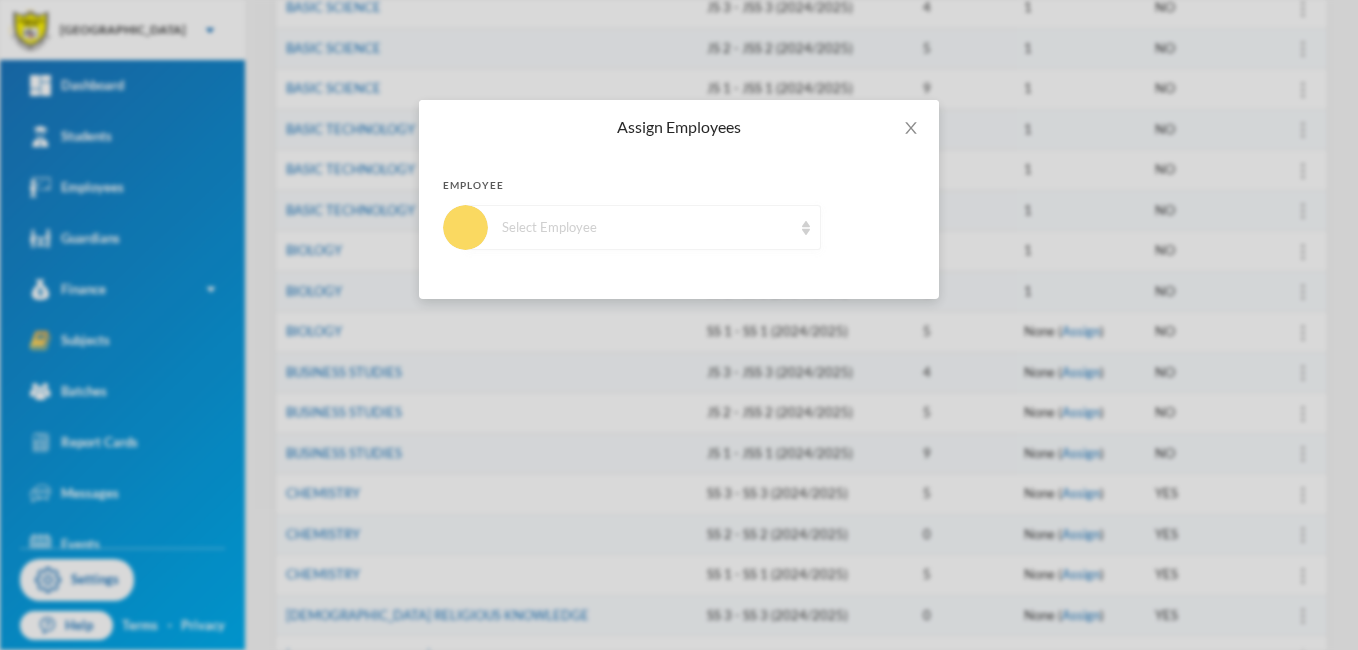 click at bounding box center [806, 228] 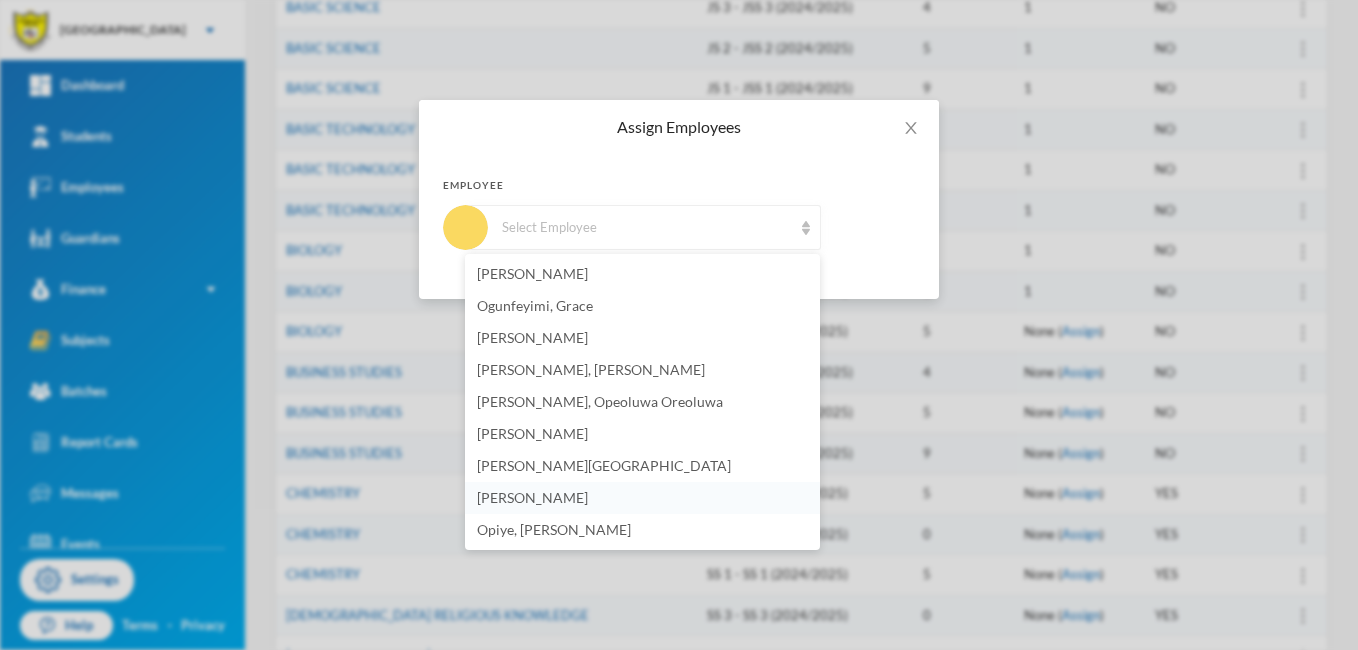 click on "[PERSON_NAME]" at bounding box center (532, 497) 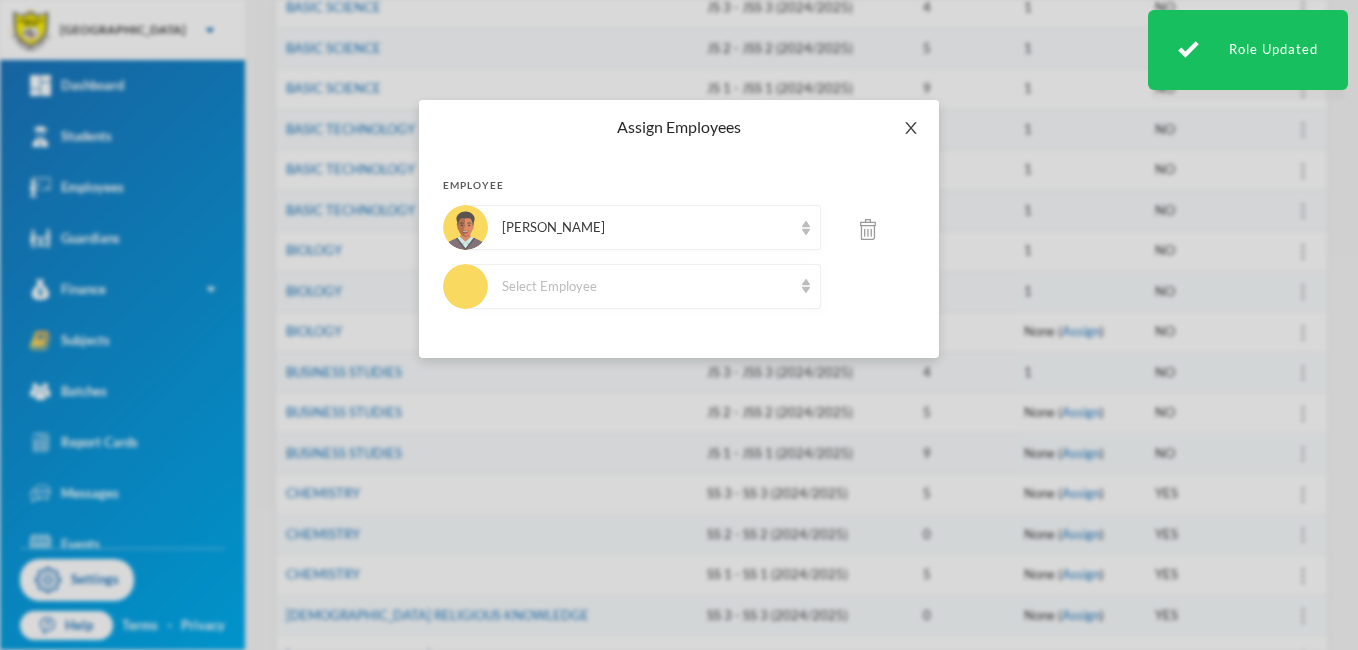 click 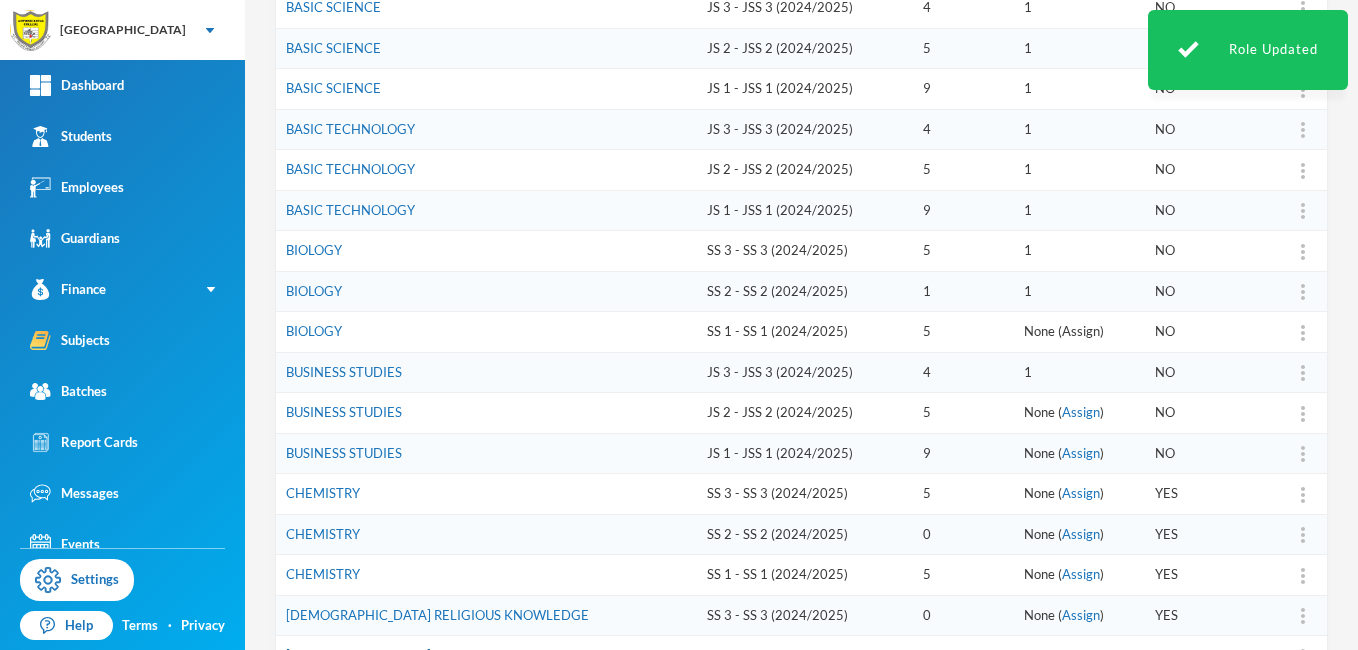 click on "Assign" at bounding box center (1081, 331) 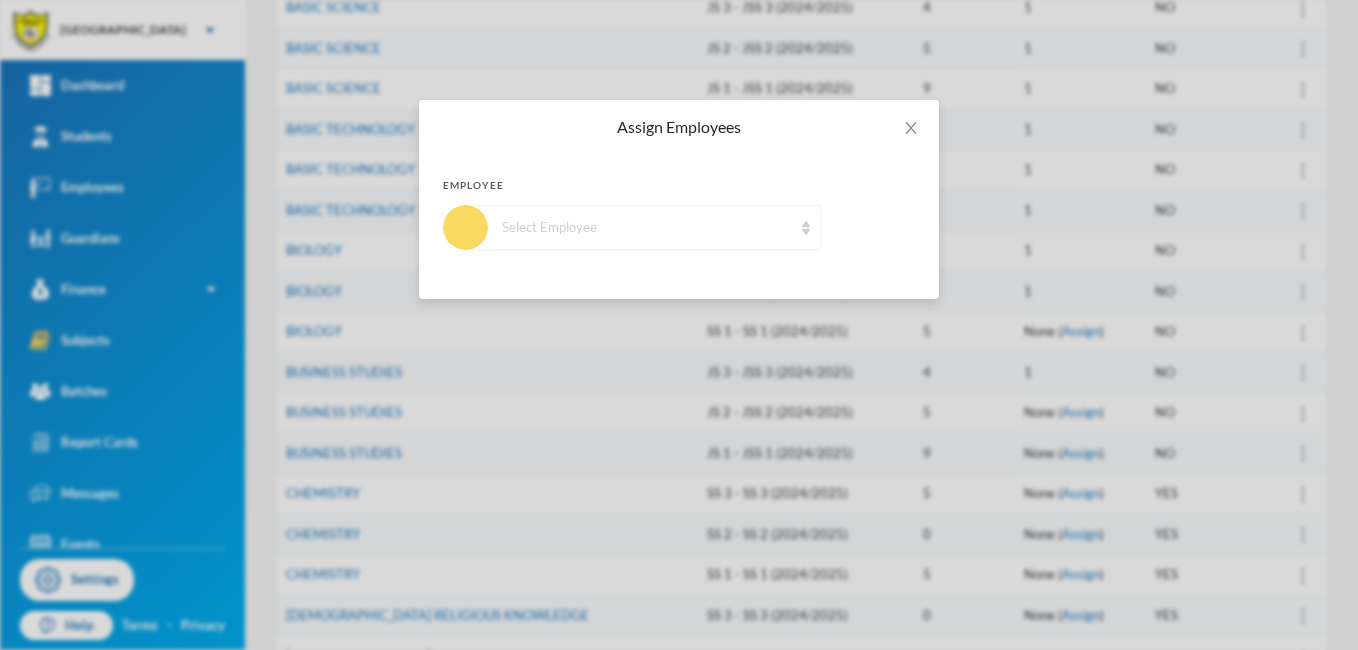 click on "Select Employee" at bounding box center [643, 227] 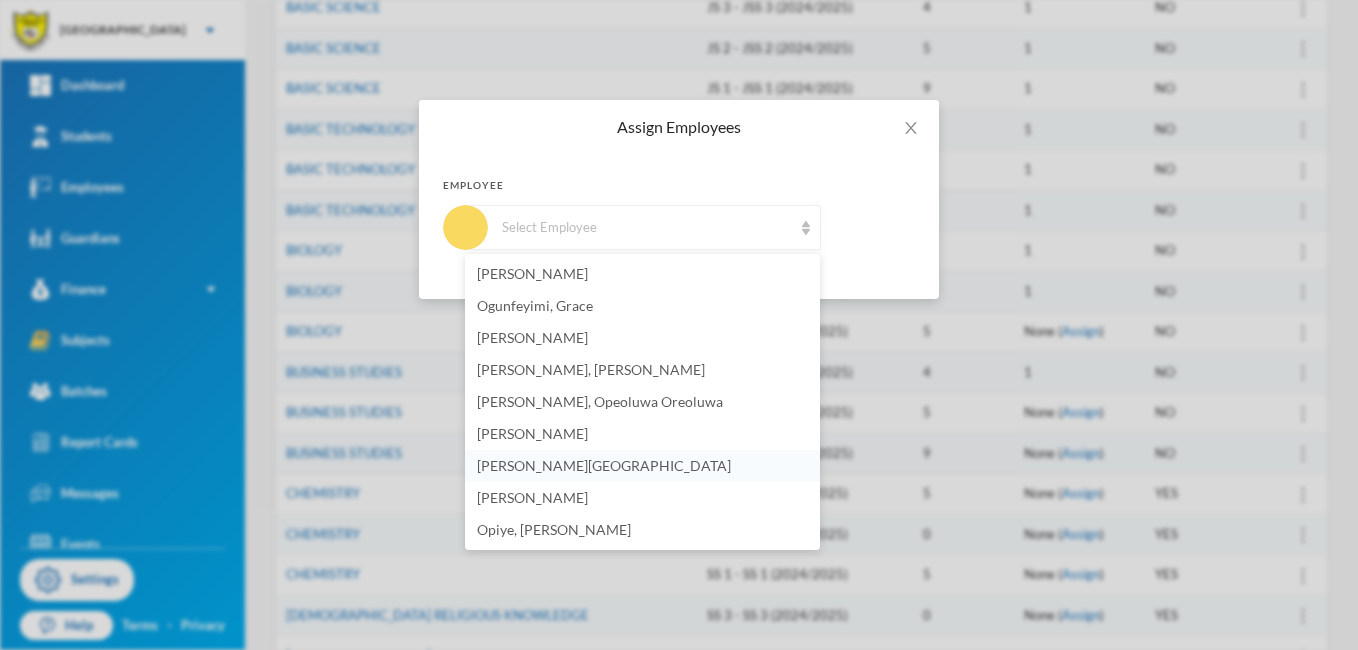 click on "[PERSON_NAME][GEOGRAPHIC_DATA]" at bounding box center (642, 466) 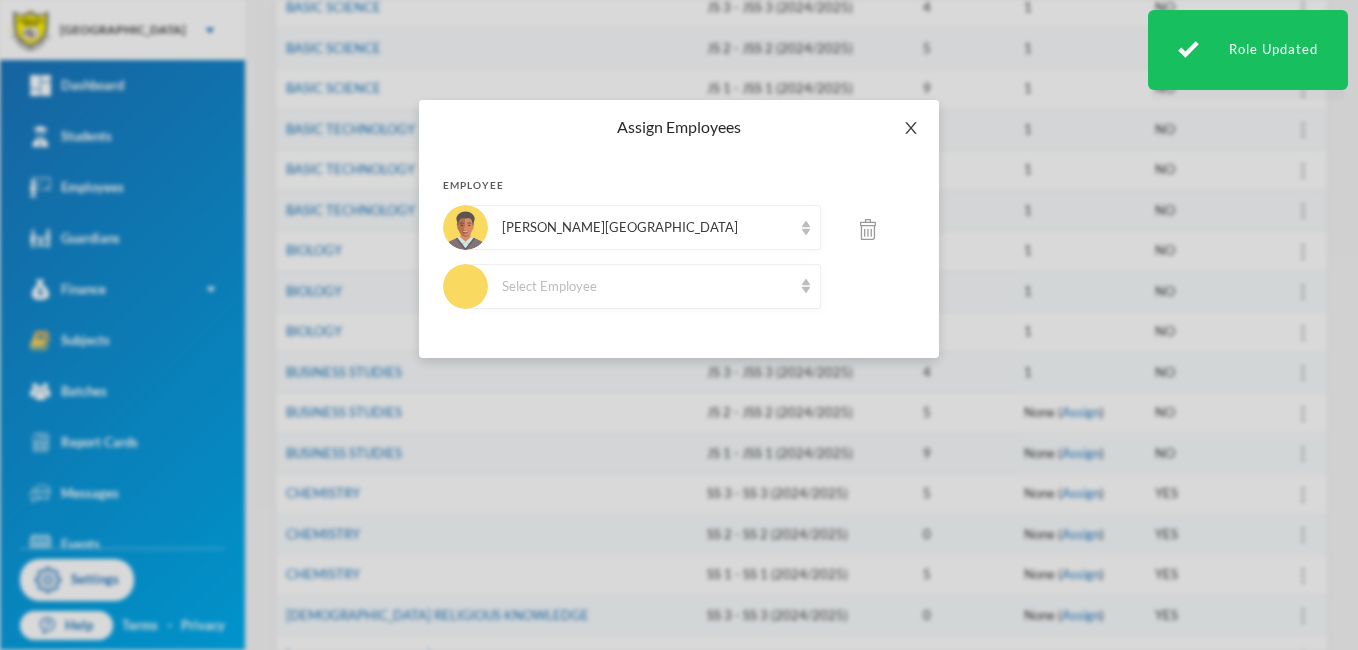 click 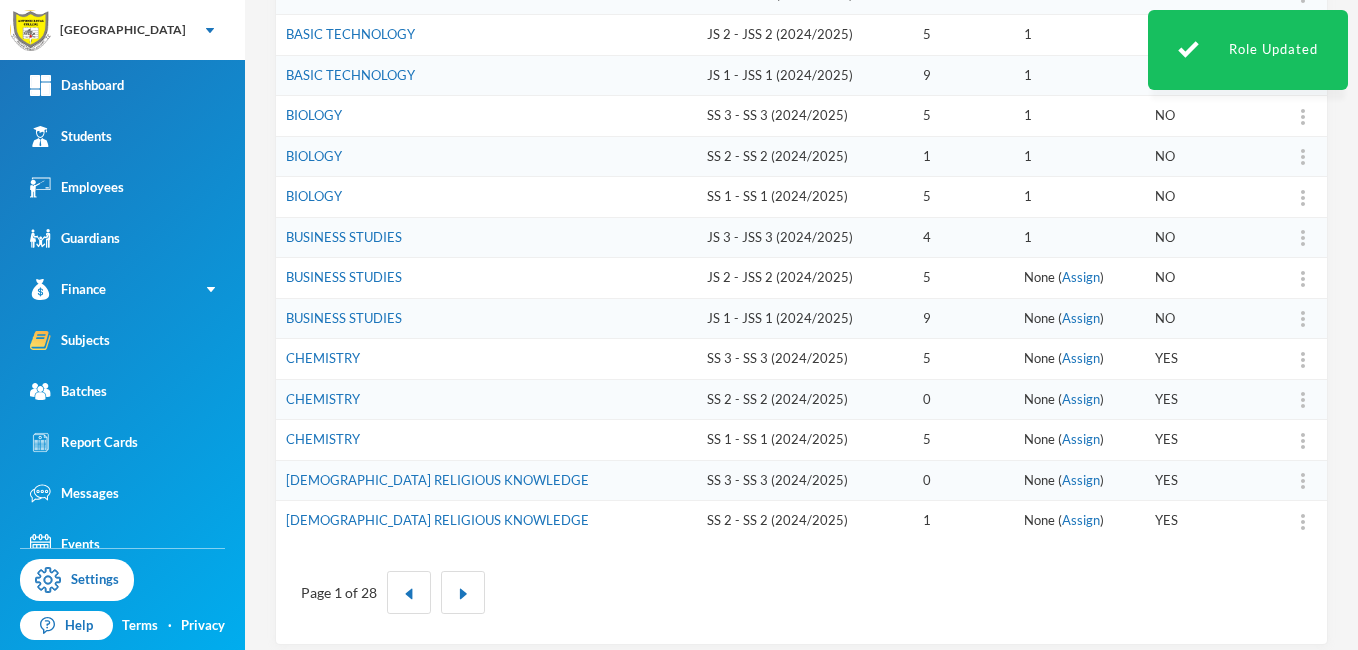 scroll, scrollTop: 609, scrollLeft: 0, axis: vertical 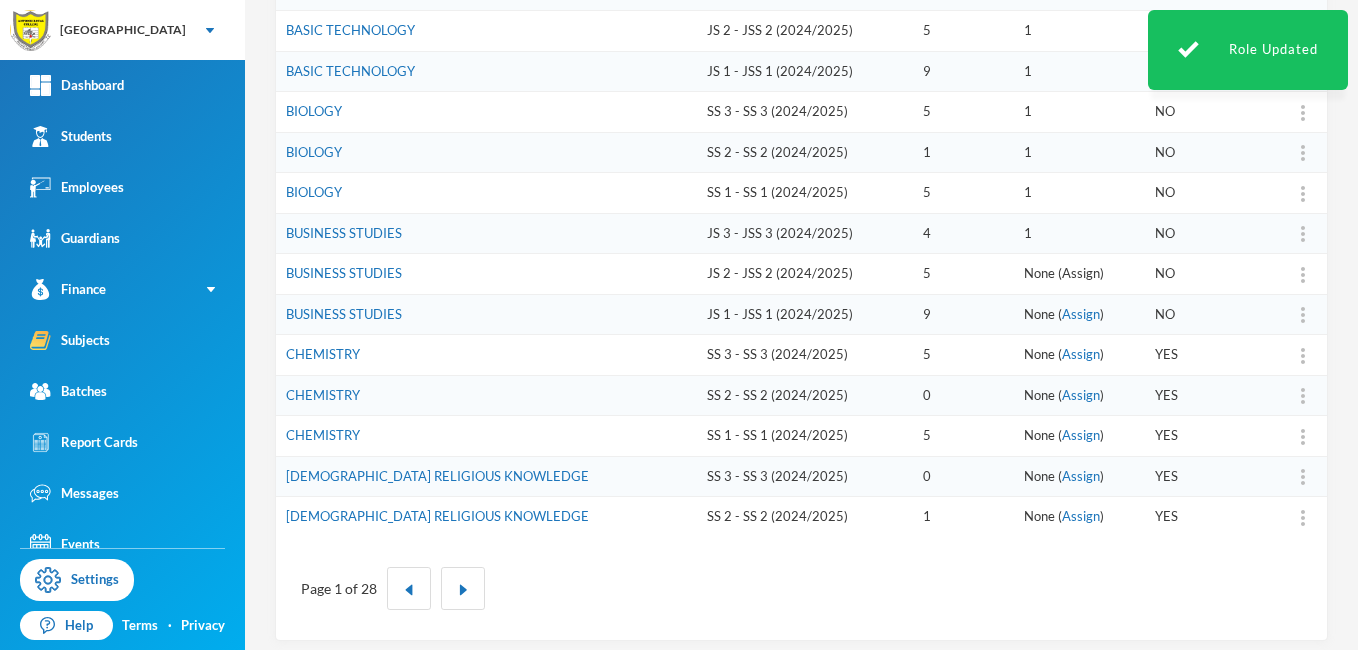 click on "Assign" at bounding box center (1081, 273) 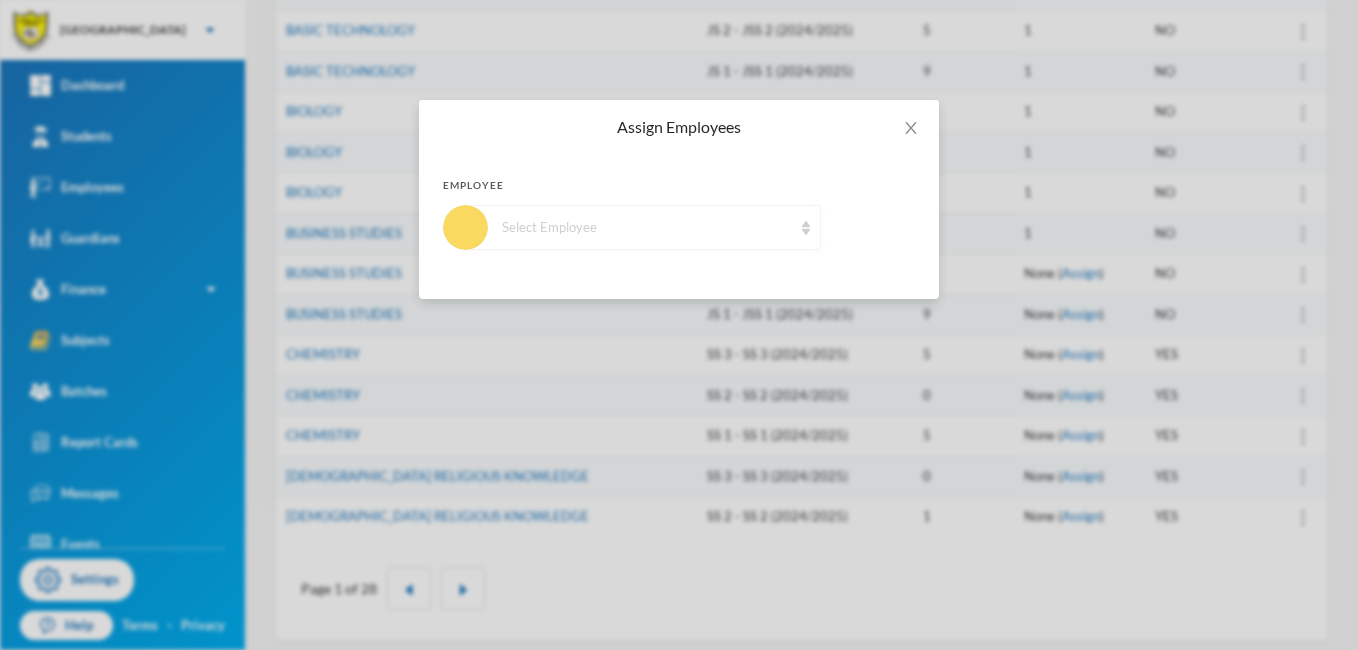 click at bounding box center [806, 228] 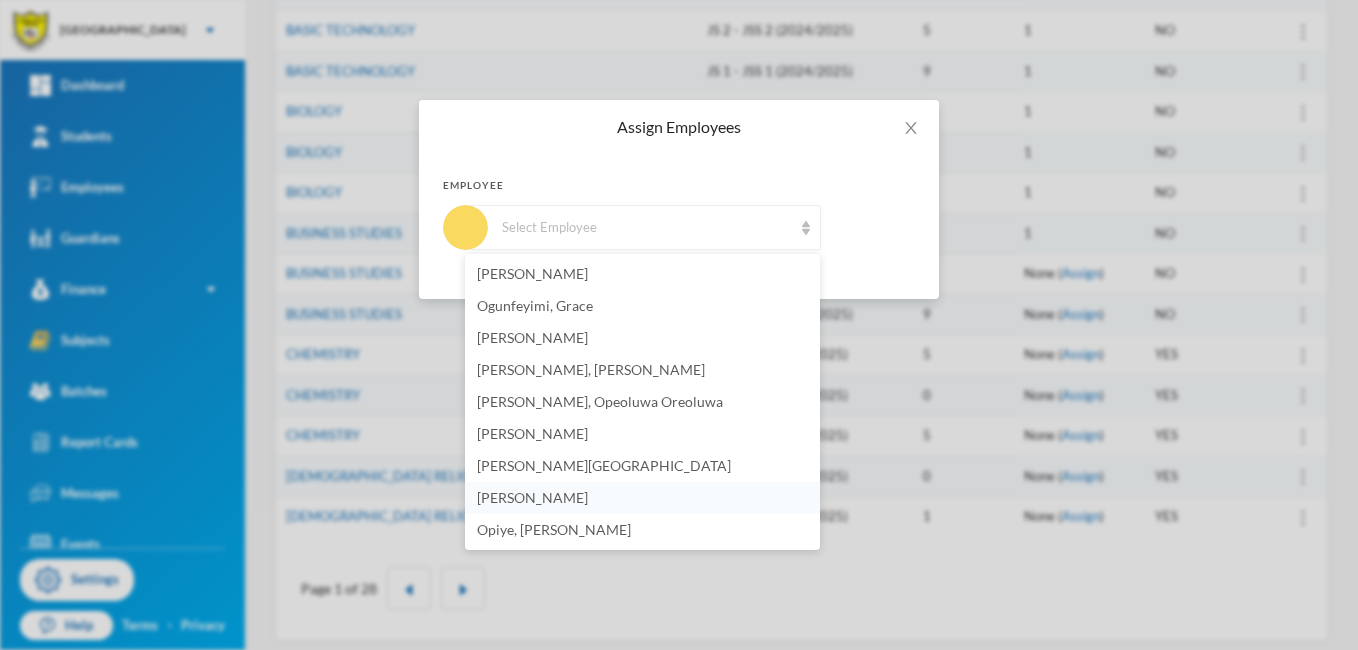 click on "[PERSON_NAME]" at bounding box center (532, 497) 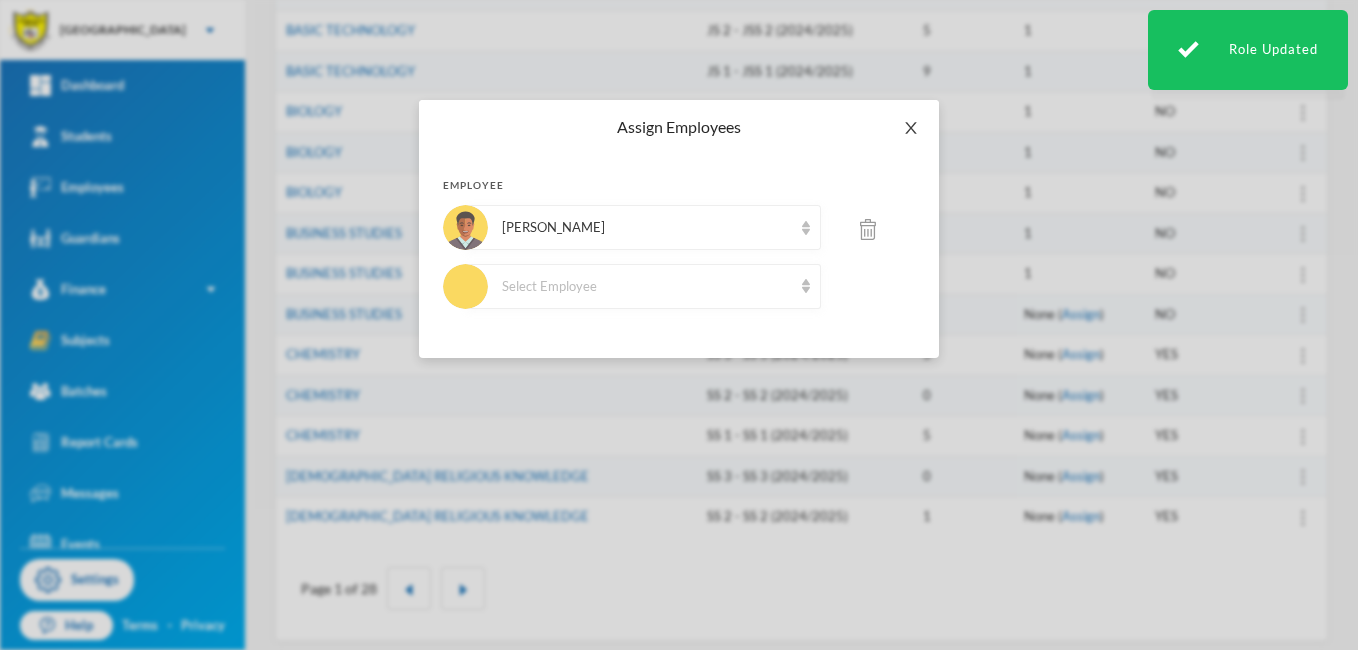 click 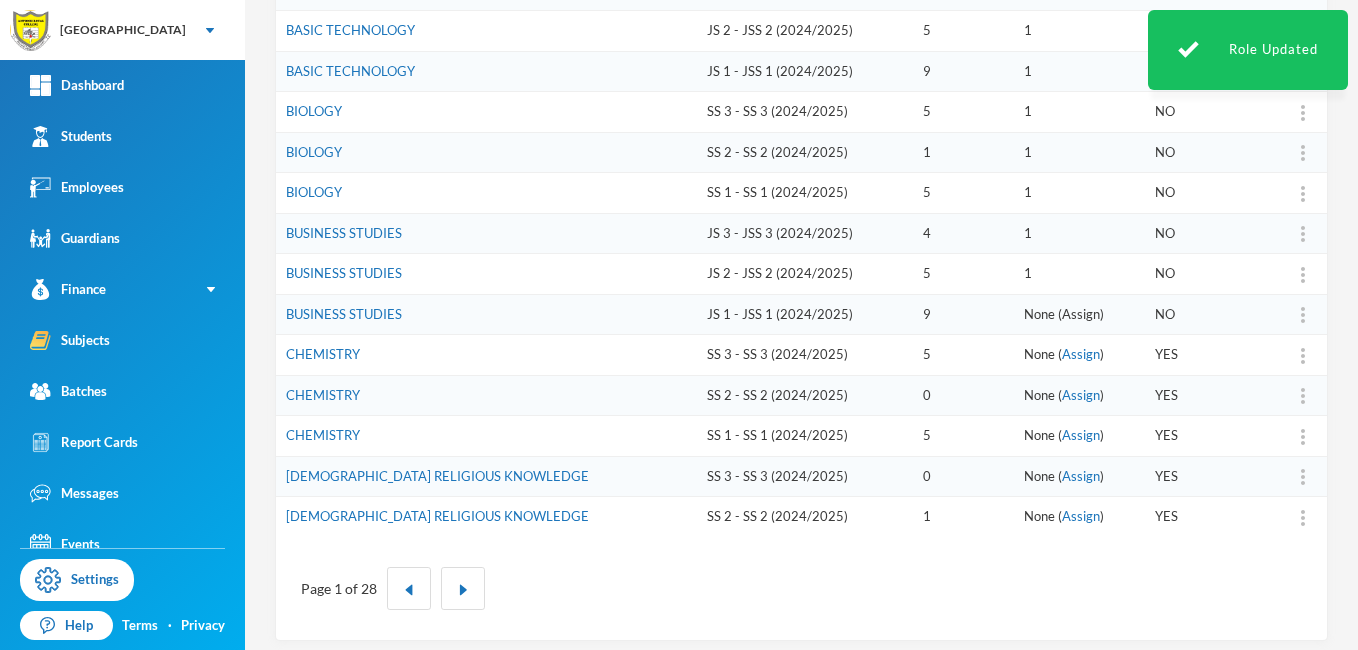 click on "Assign" at bounding box center [1081, 314] 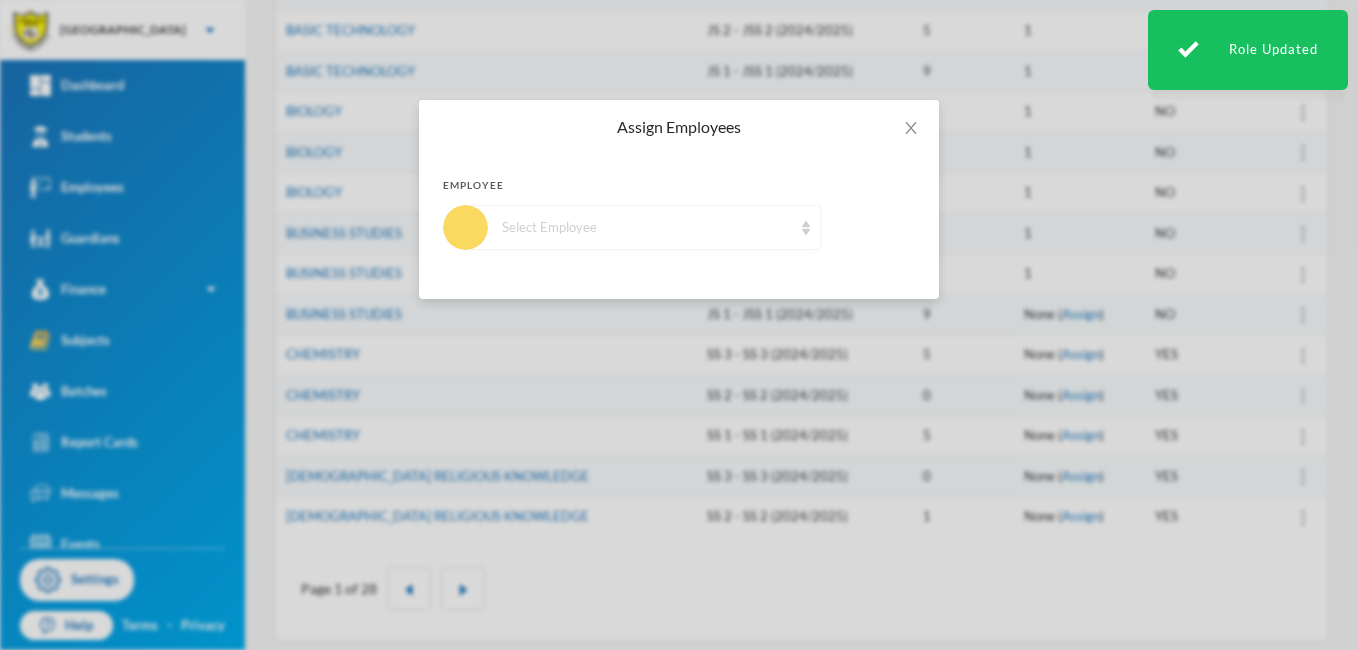 click at bounding box center [806, 228] 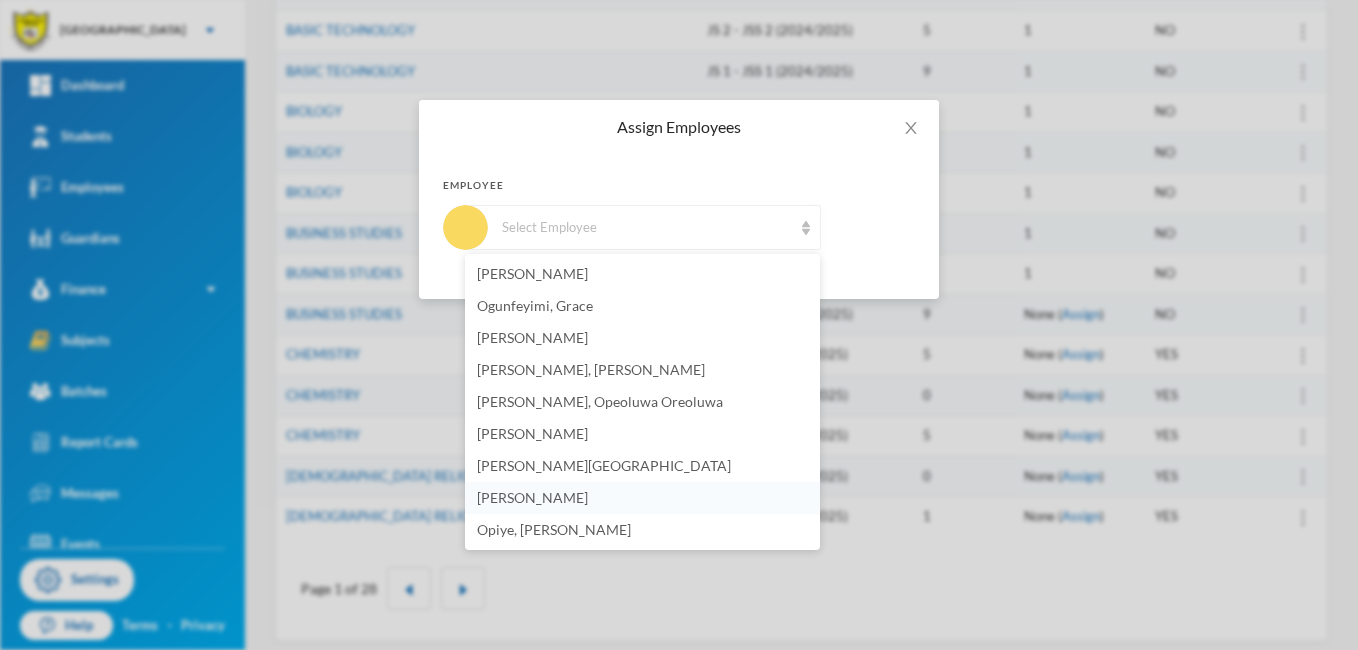 click on "[PERSON_NAME]" at bounding box center (532, 497) 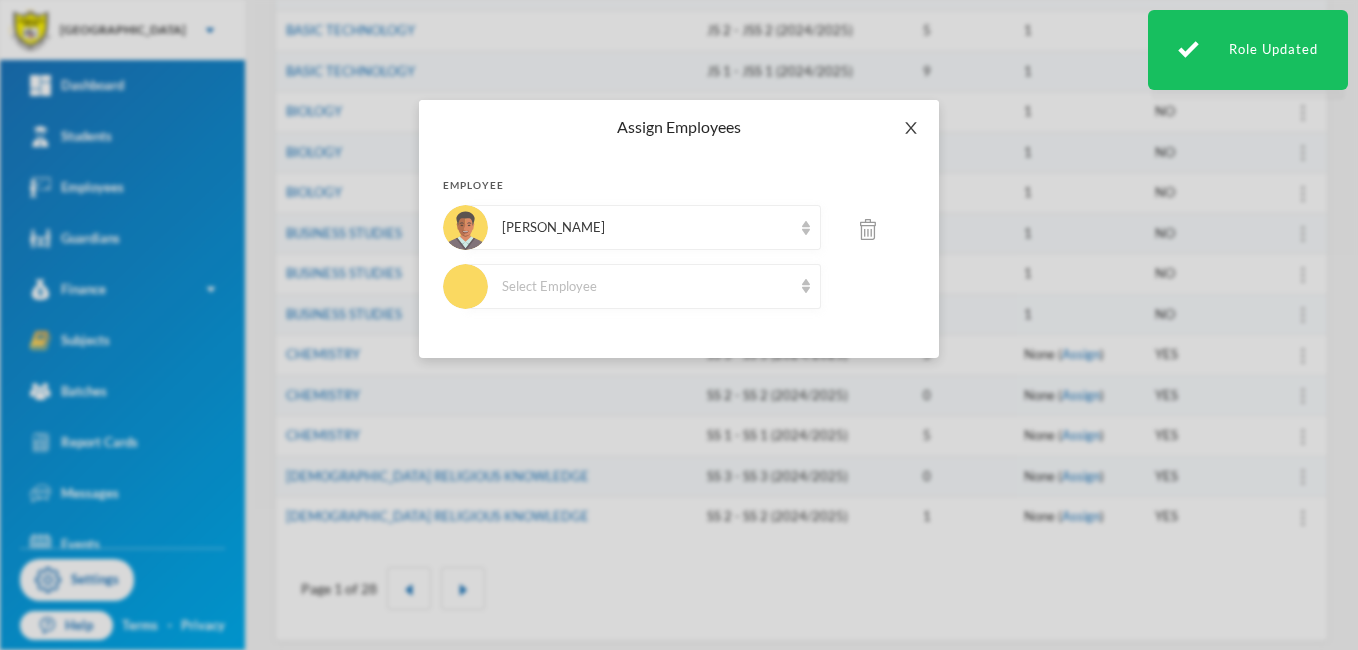 click 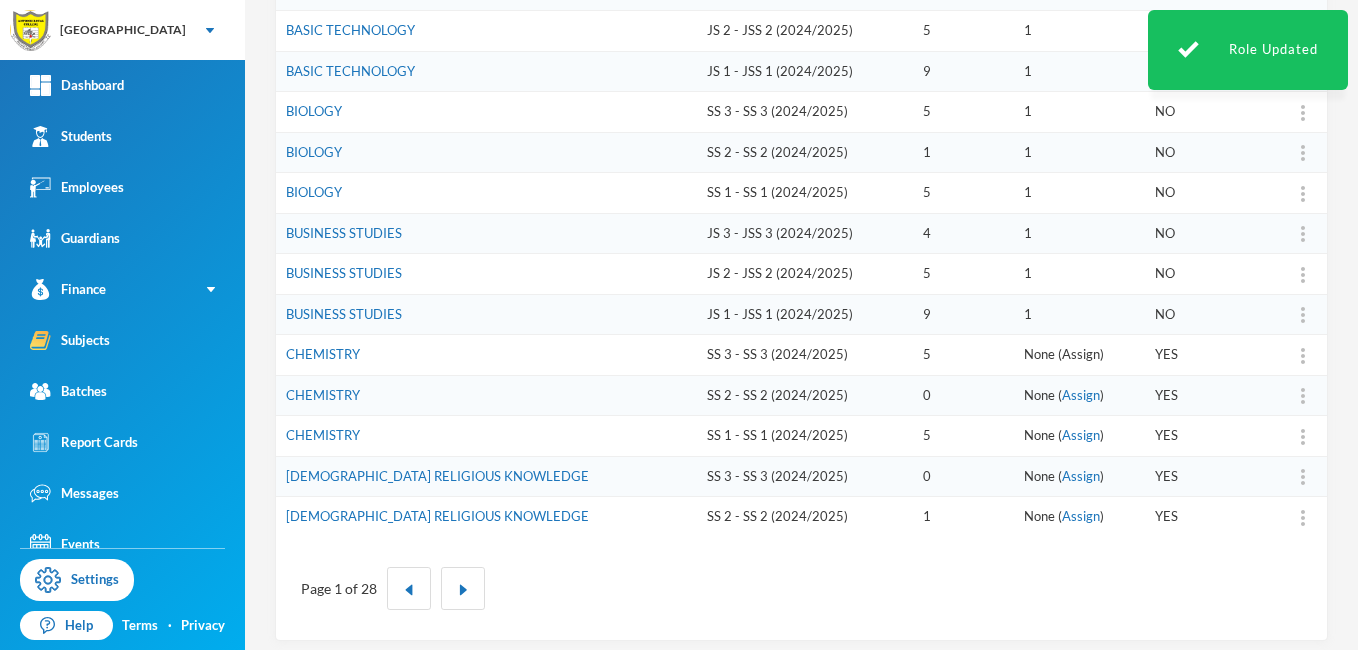 click on "Assign" at bounding box center [1081, 354] 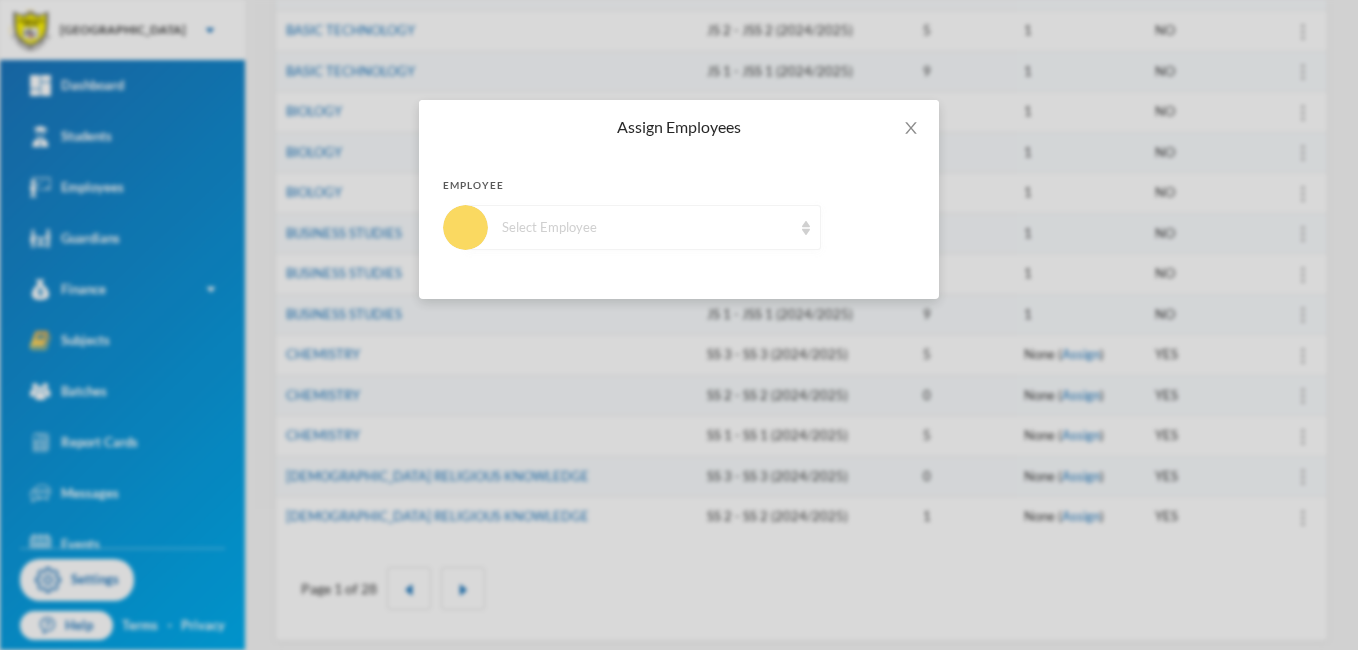 click at bounding box center (806, 228) 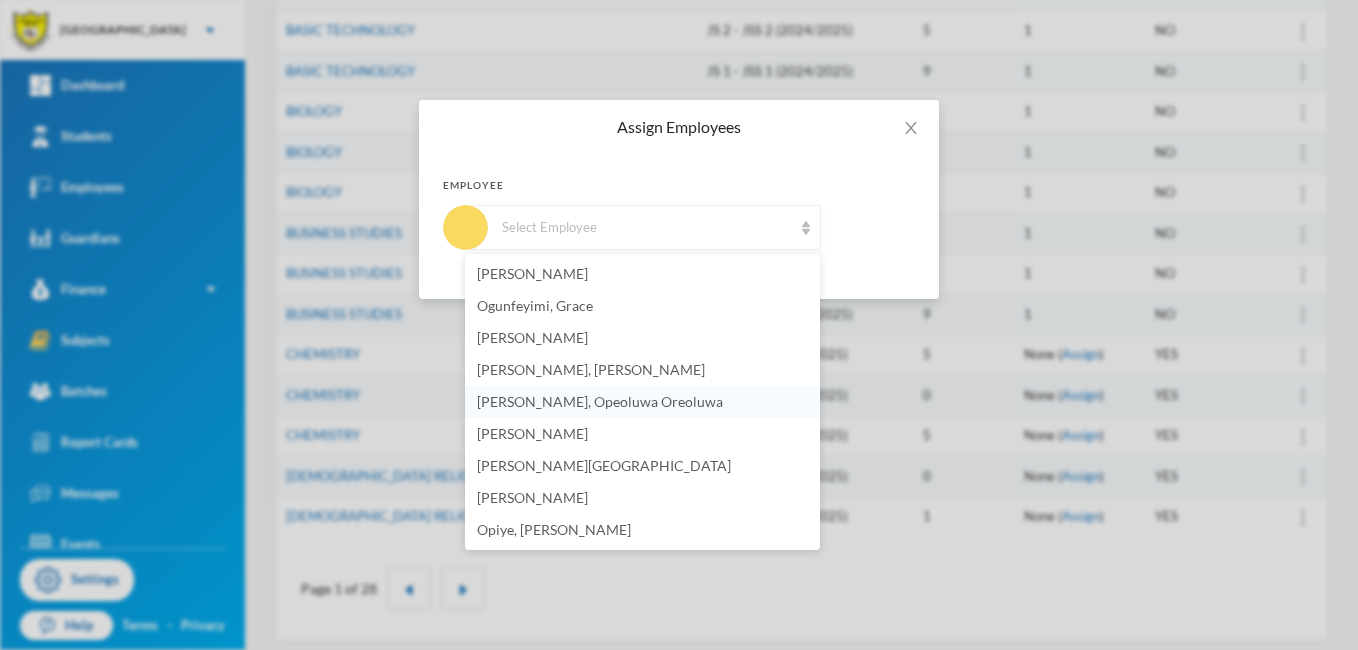 click on "[PERSON_NAME], Opeoluwa Oreoluwa" at bounding box center [600, 401] 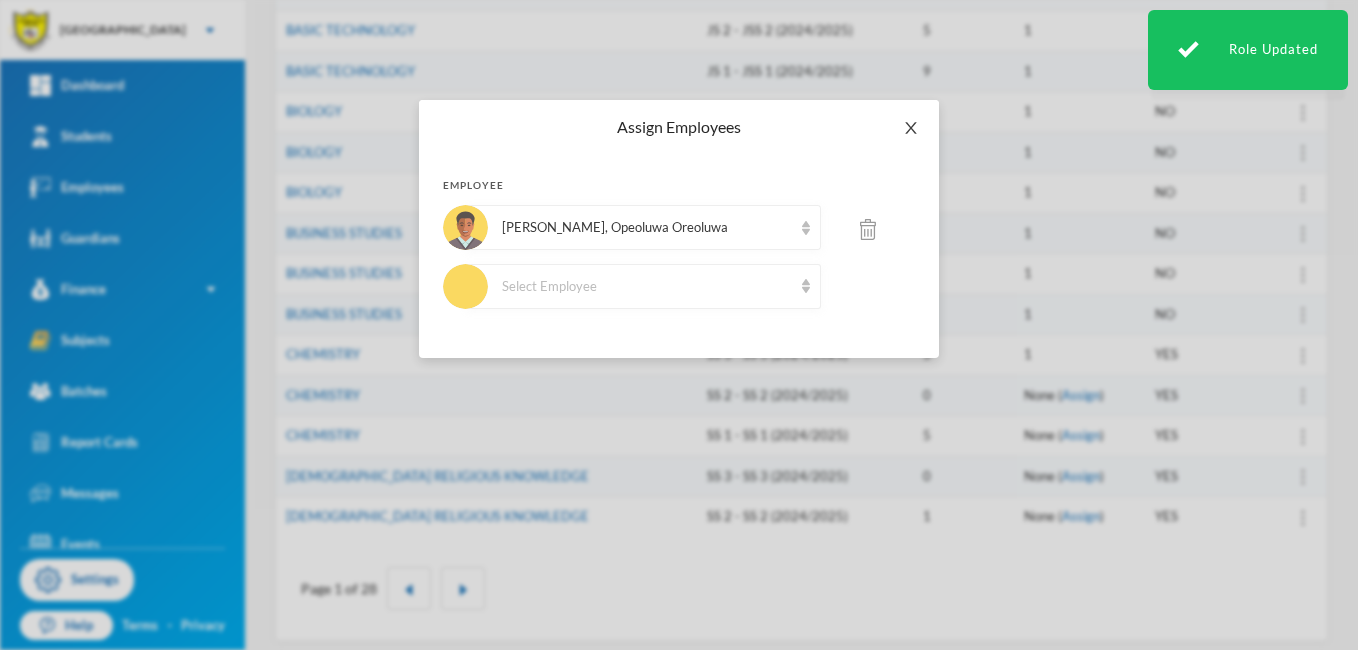 click 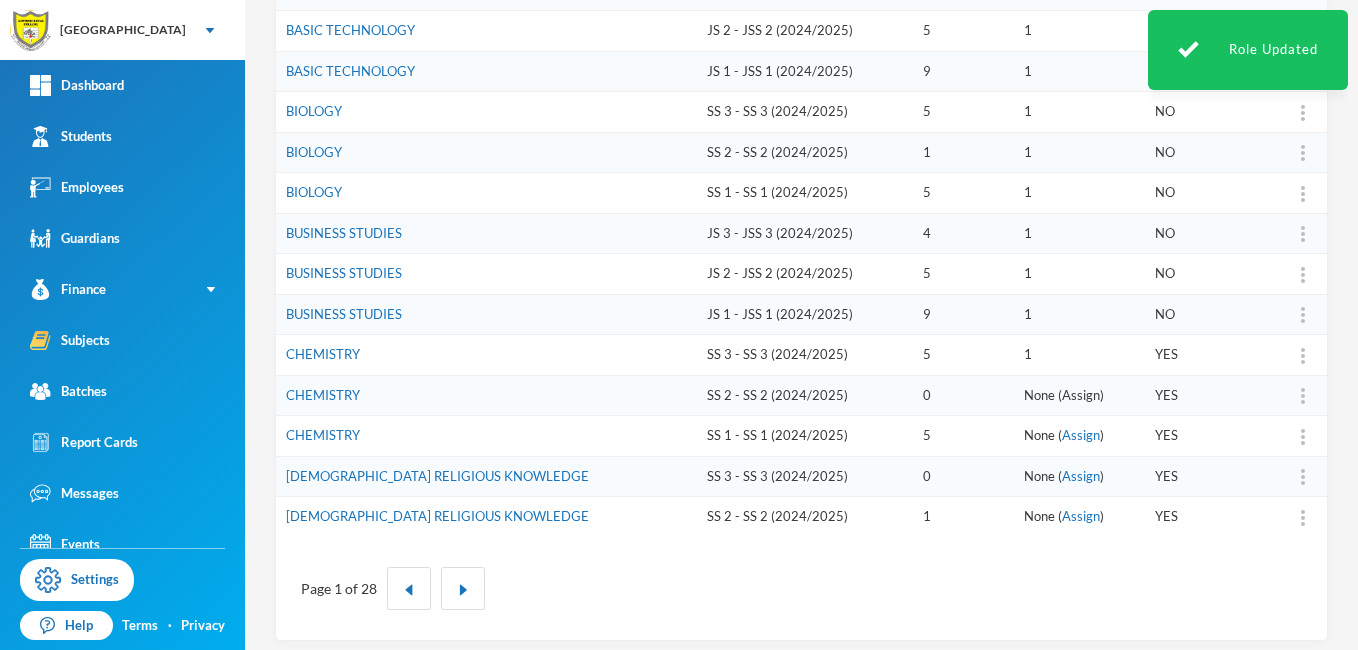 click on "Assign" at bounding box center (1081, 395) 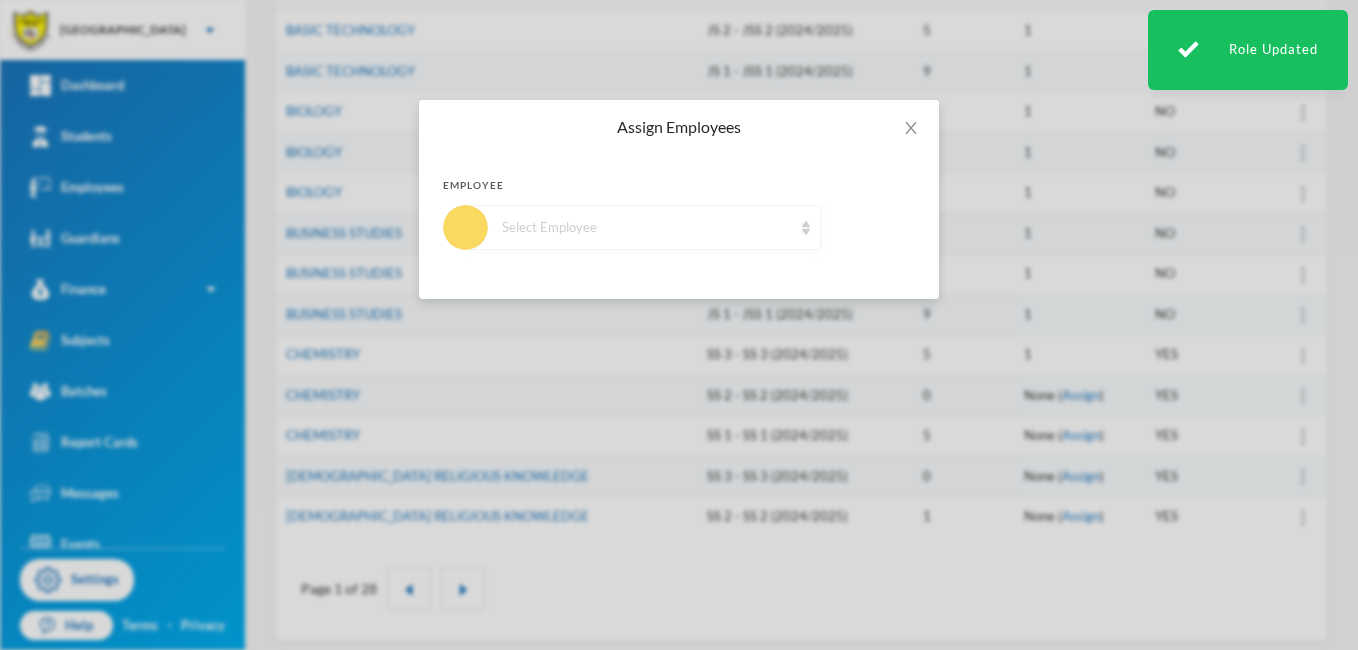 click on "Select Employee" at bounding box center [643, 227] 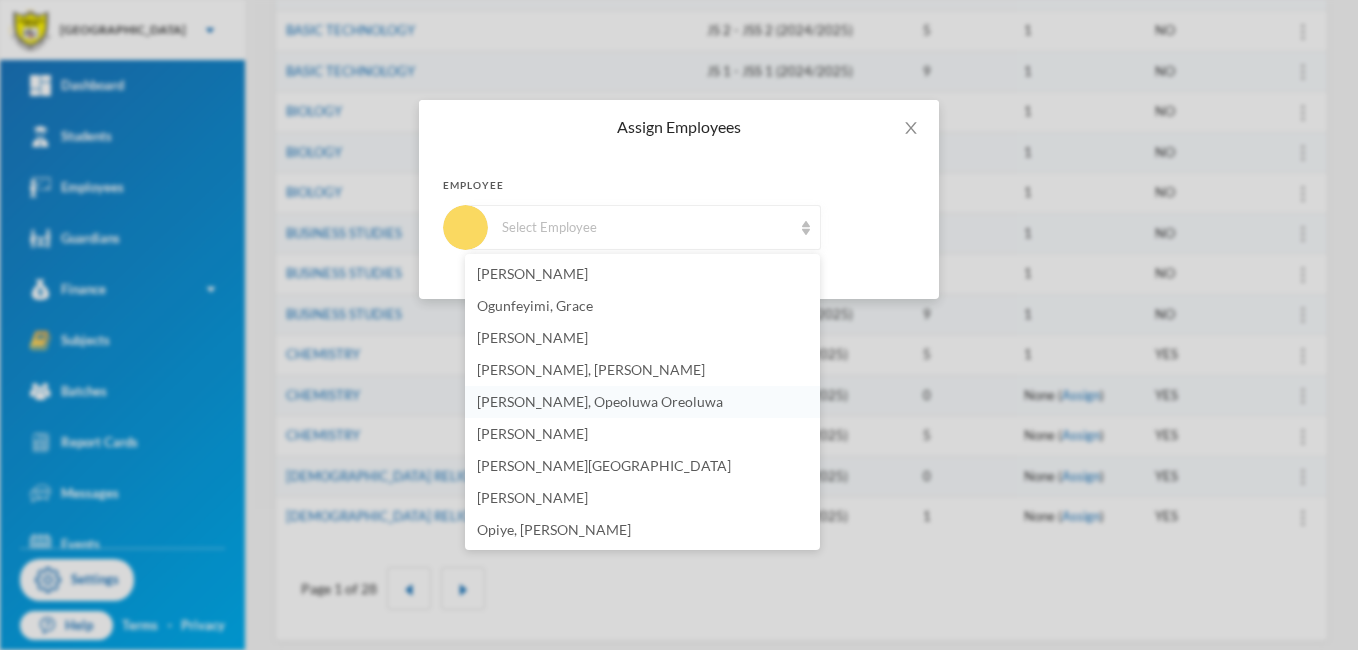 click on "[PERSON_NAME], Opeoluwa Oreoluwa" at bounding box center [600, 401] 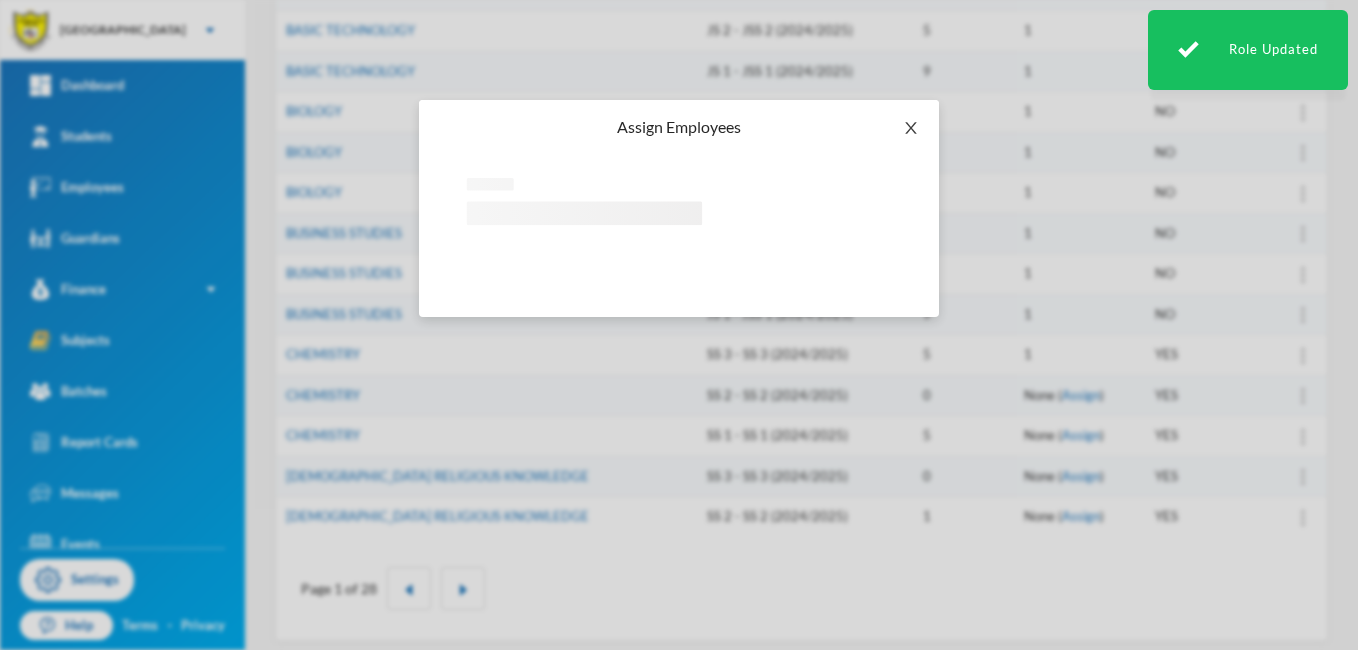 click 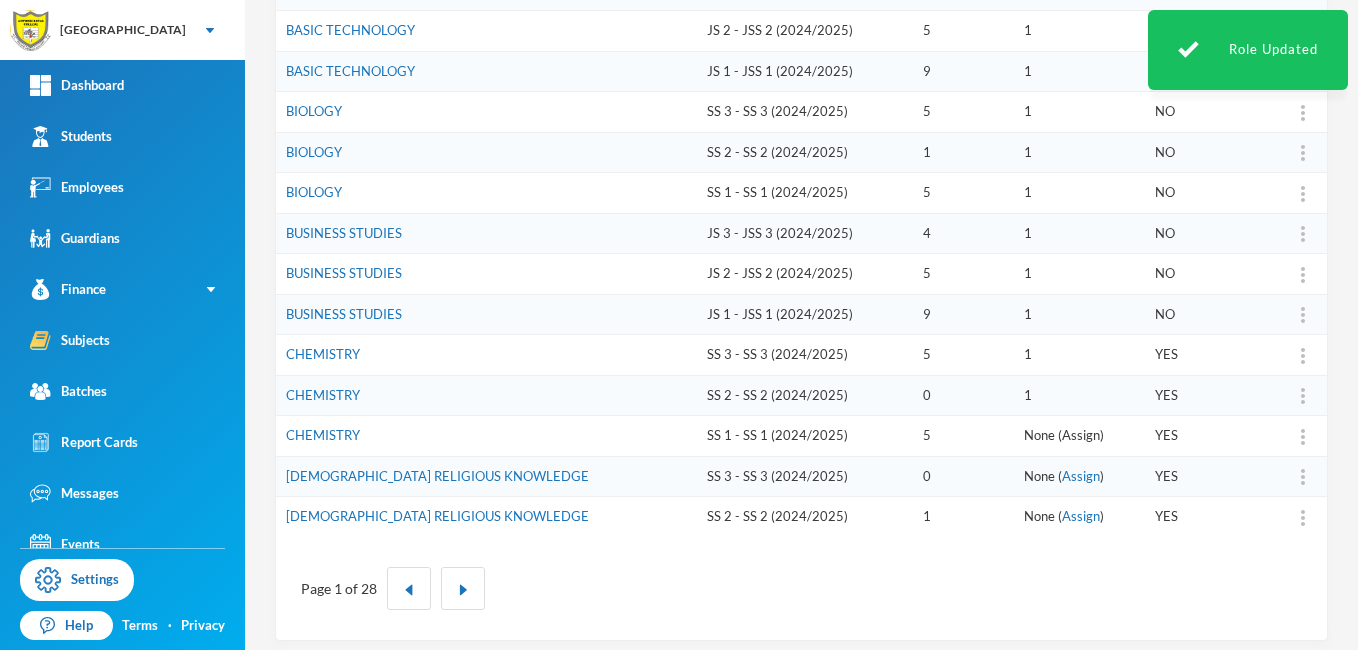 click on "Assign" at bounding box center [1081, 435] 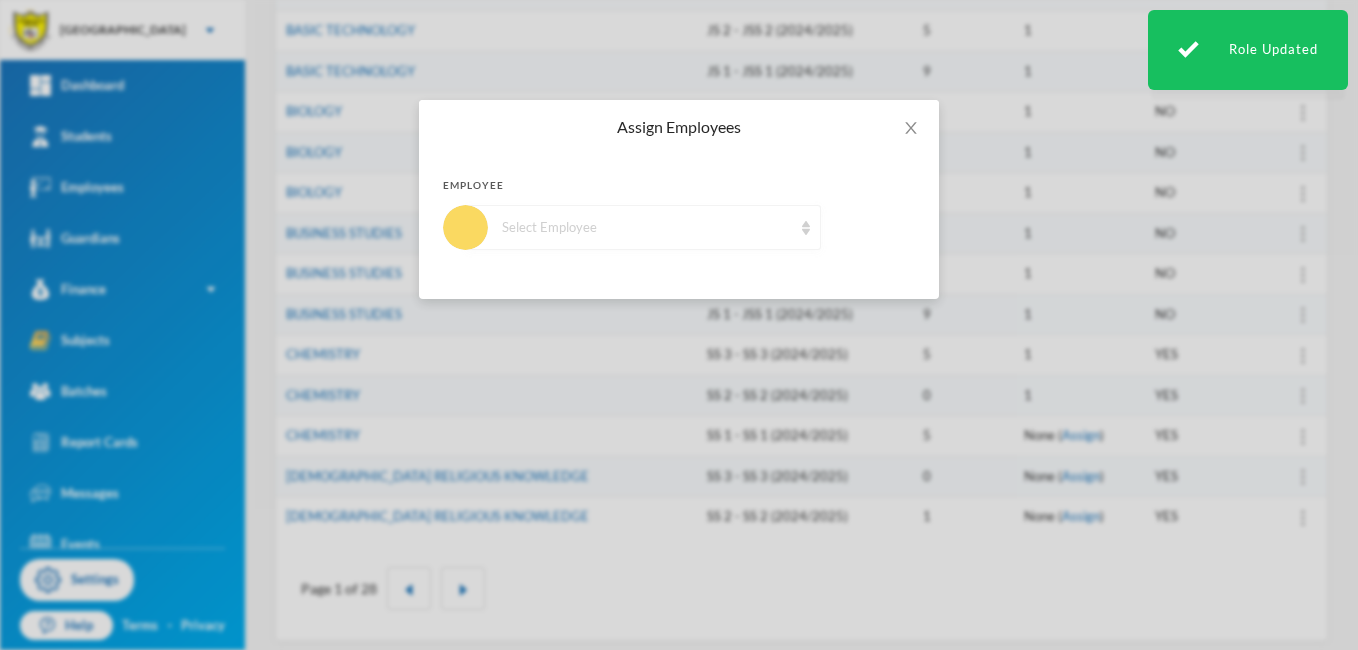 click on "Select Employee" at bounding box center [643, 227] 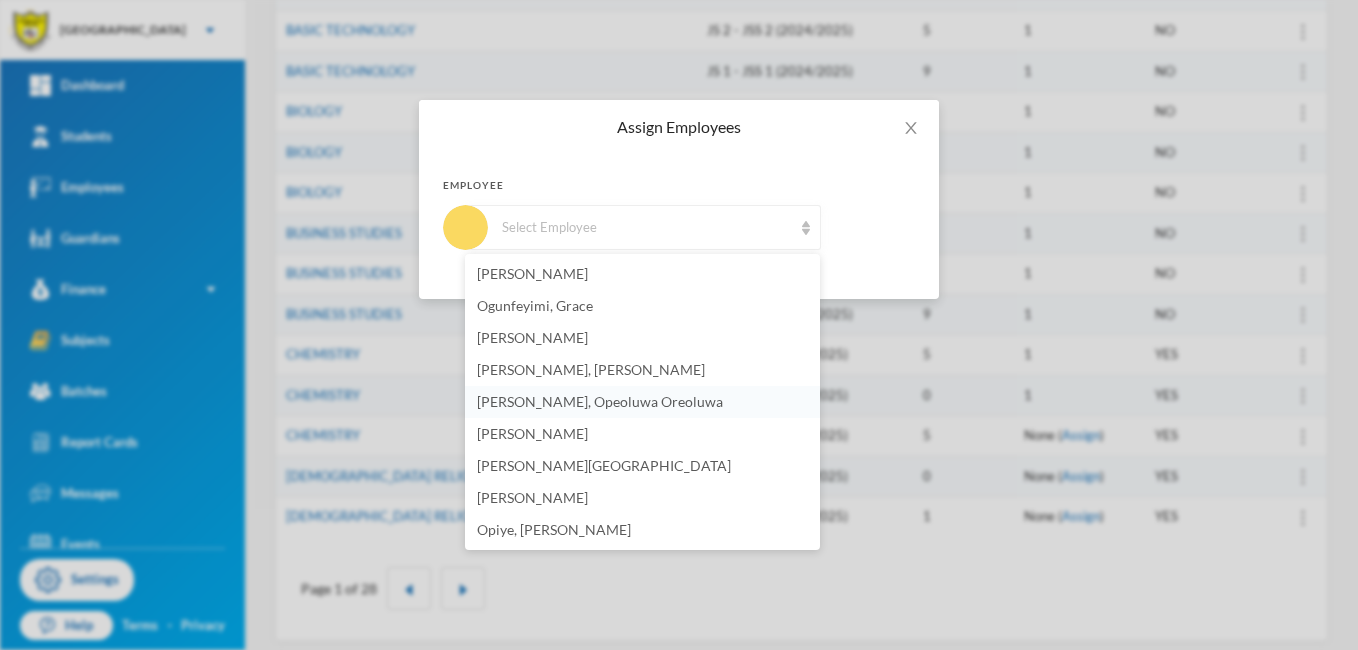 click on "[PERSON_NAME], Opeoluwa Oreoluwa" at bounding box center [600, 401] 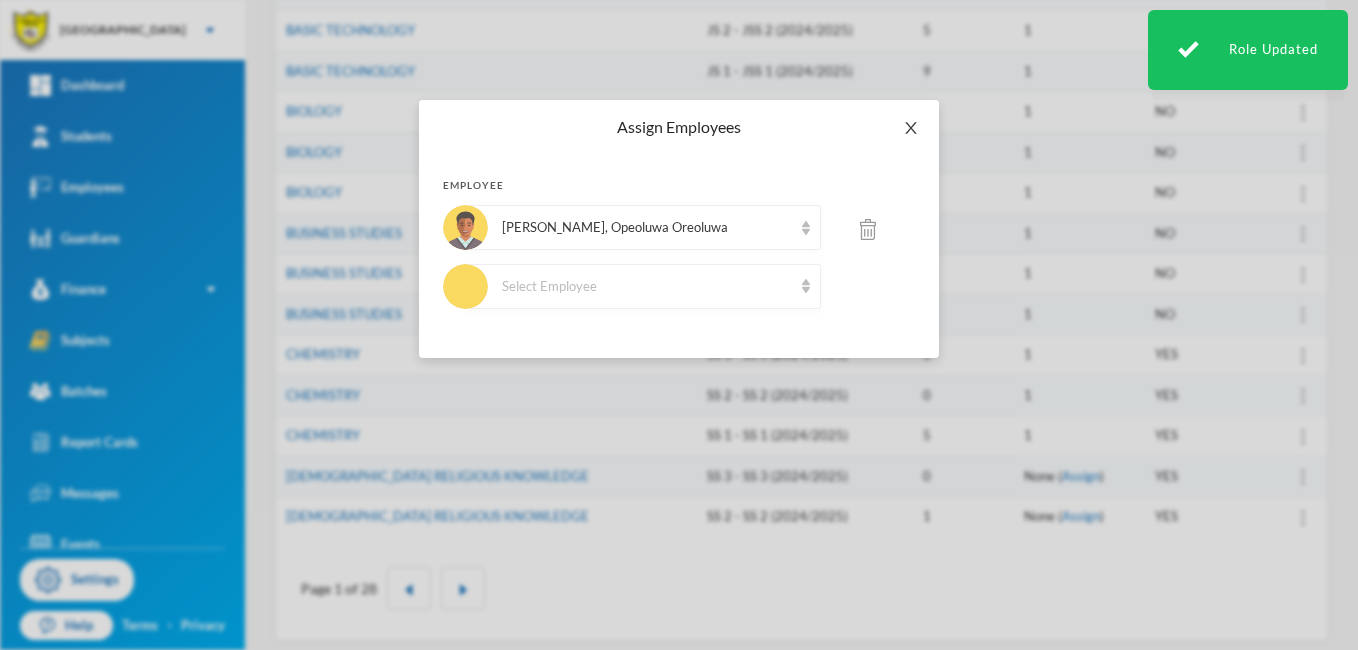 click 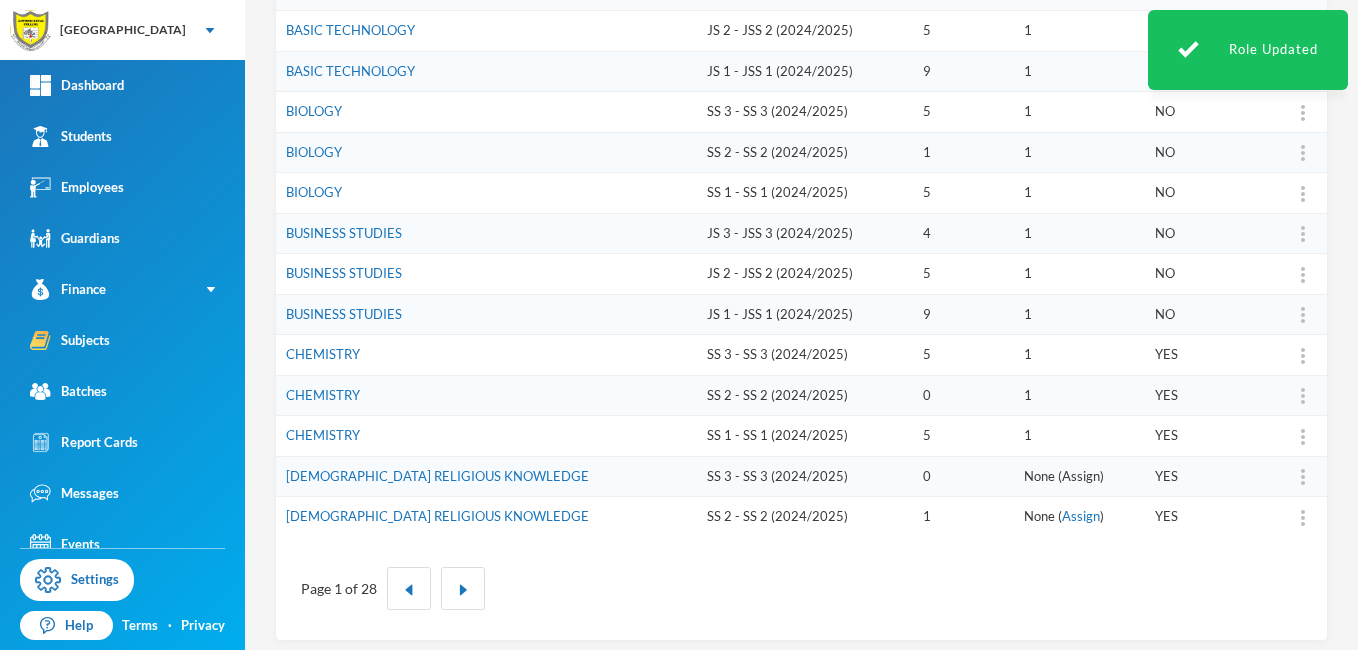 click on "Assign" at bounding box center (1081, 476) 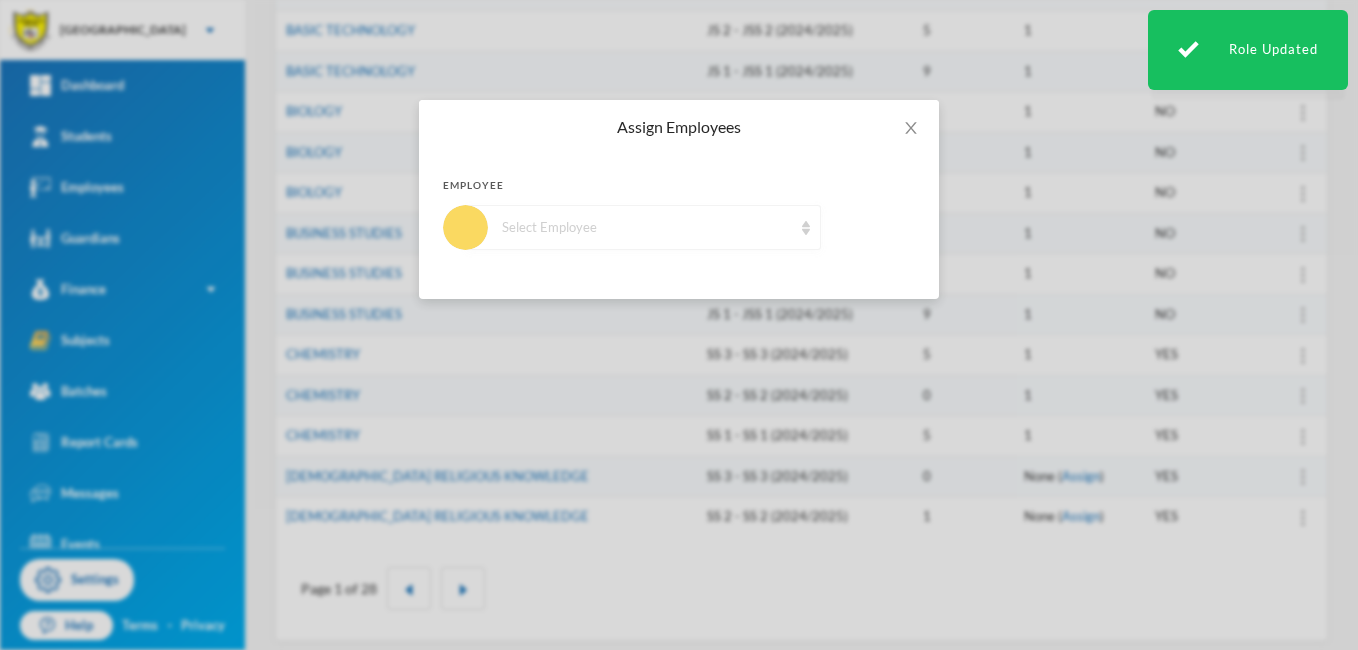 click at bounding box center [806, 228] 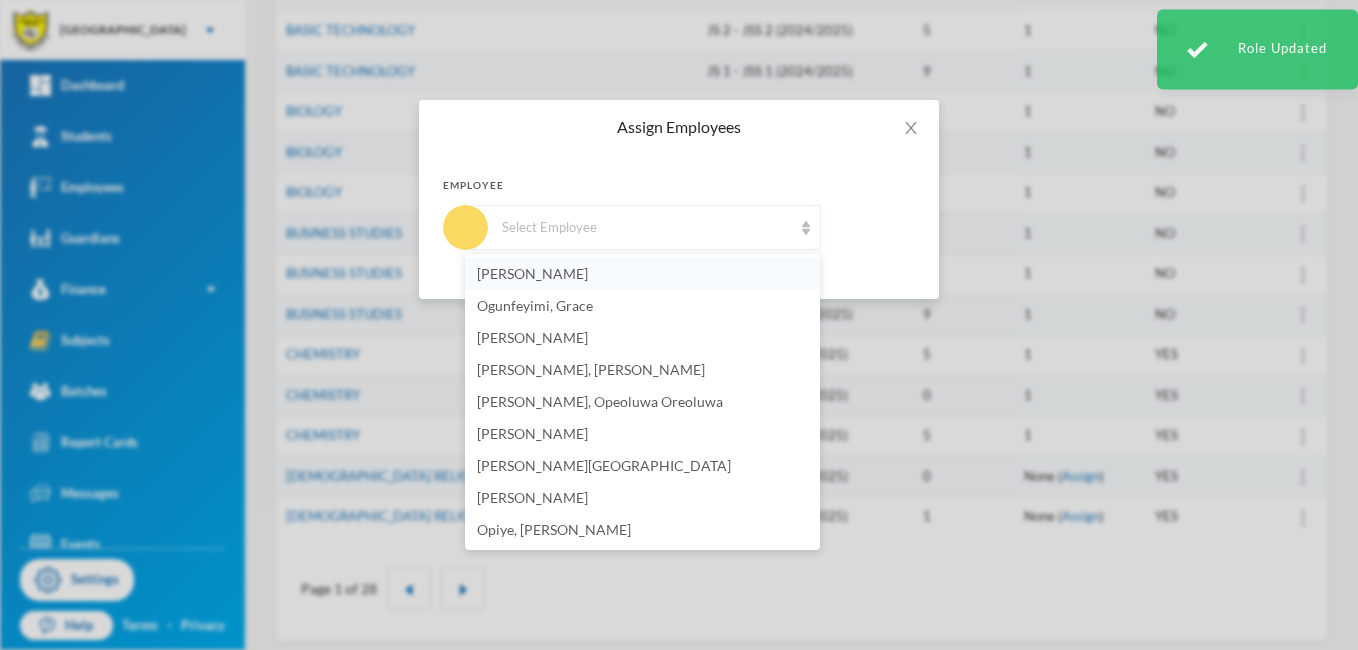 click on "[PERSON_NAME]" at bounding box center (642, 274) 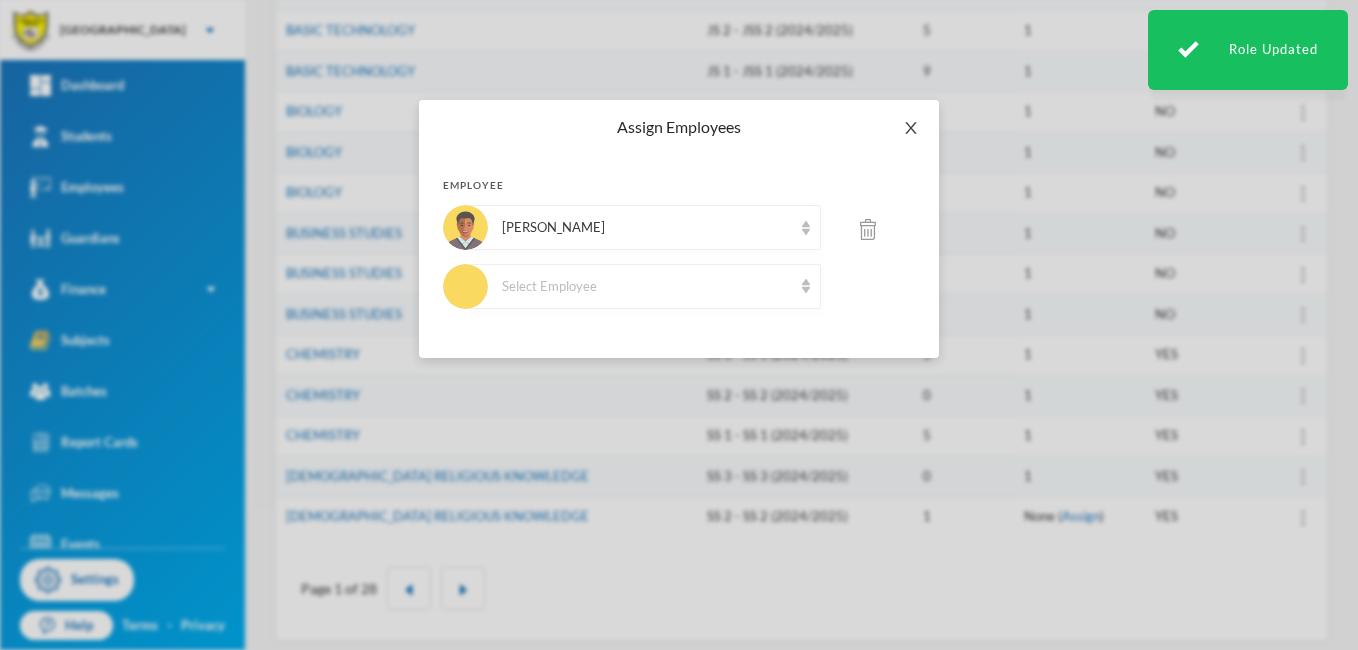 click 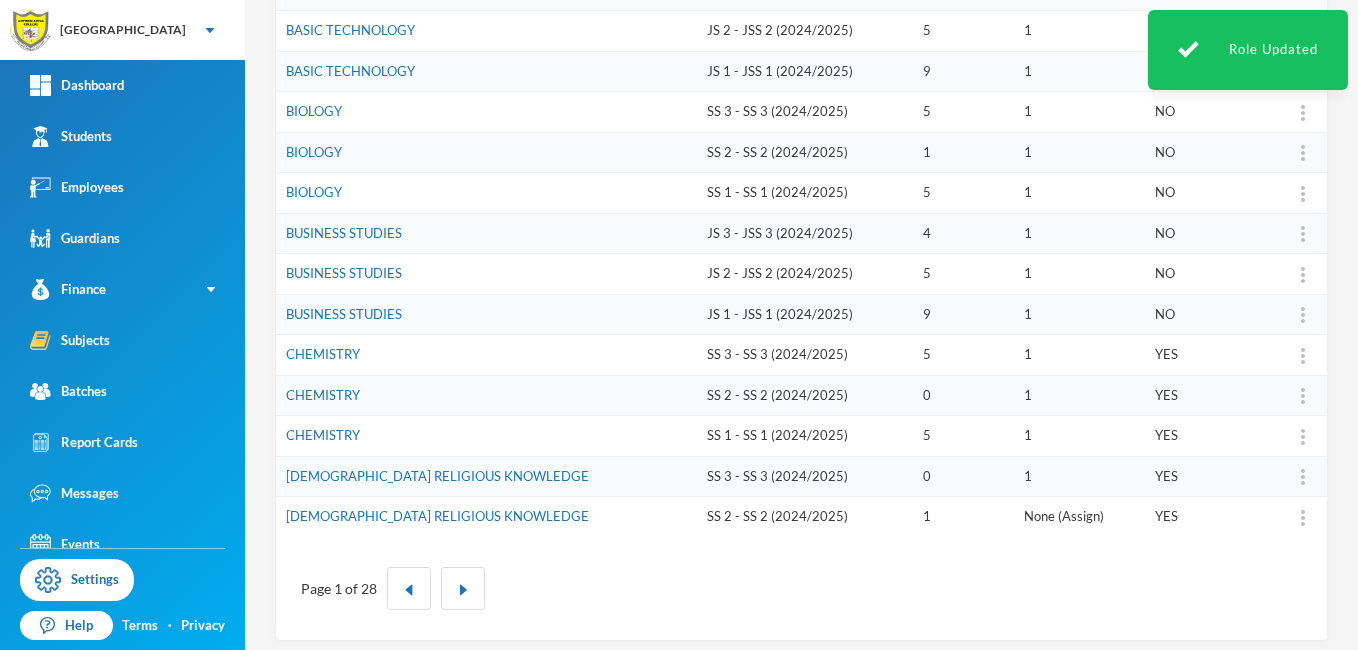 click on "Assign" at bounding box center (1081, 516) 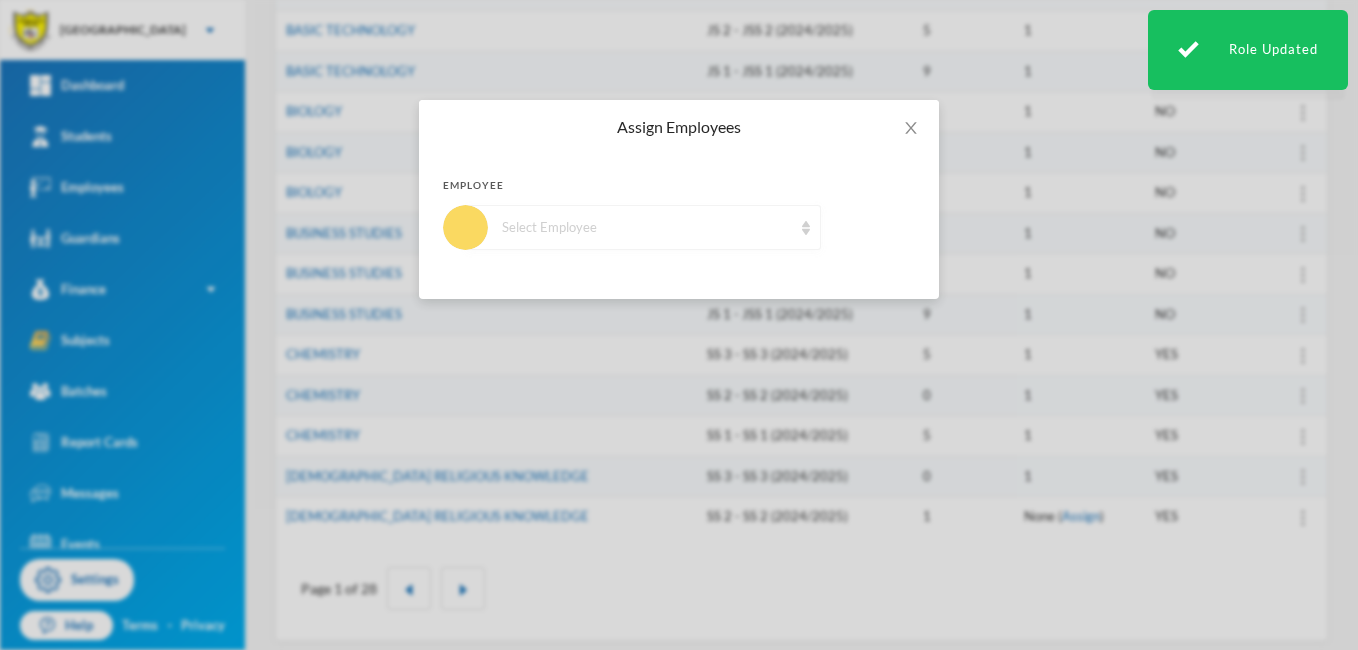 click at bounding box center (806, 228) 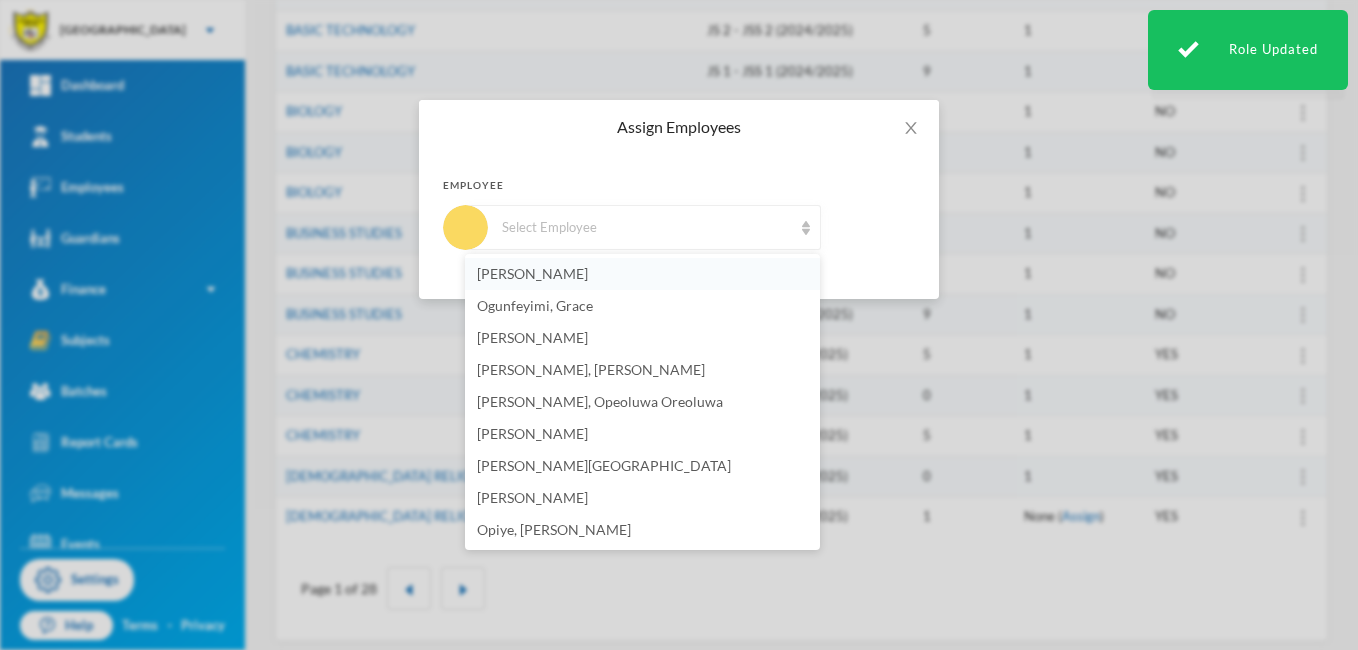 click on "[PERSON_NAME]" at bounding box center [642, 274] 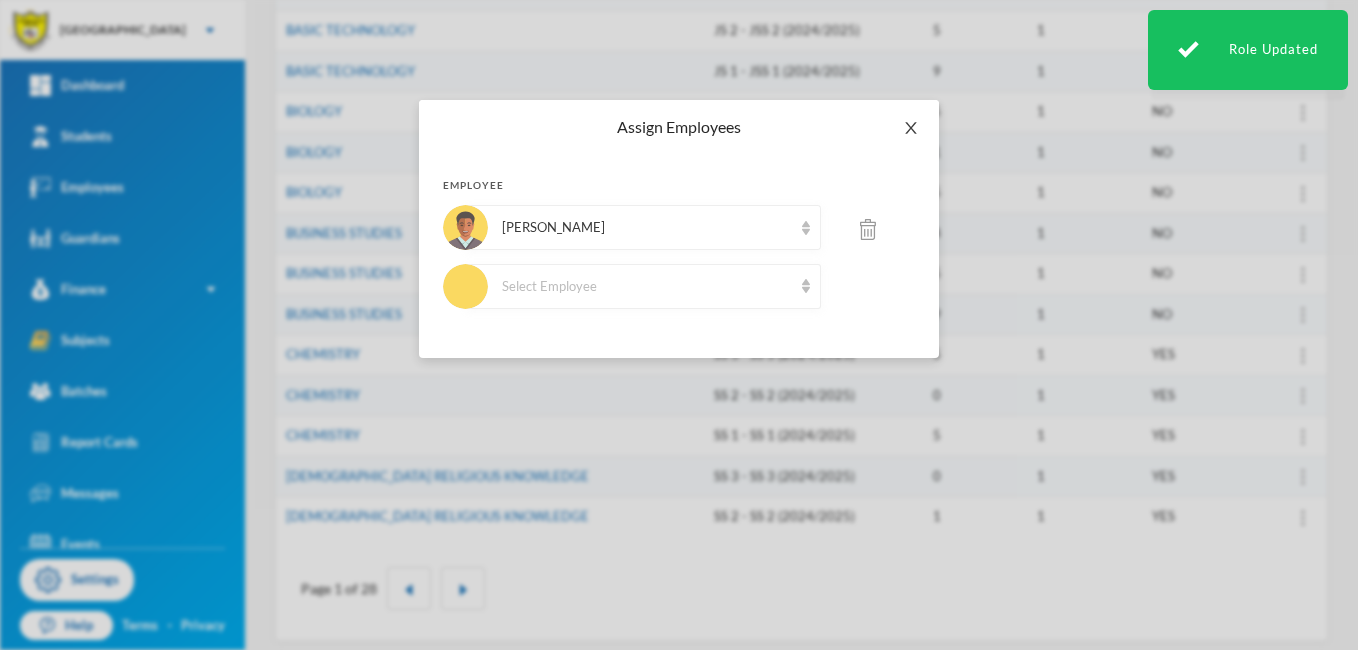 click 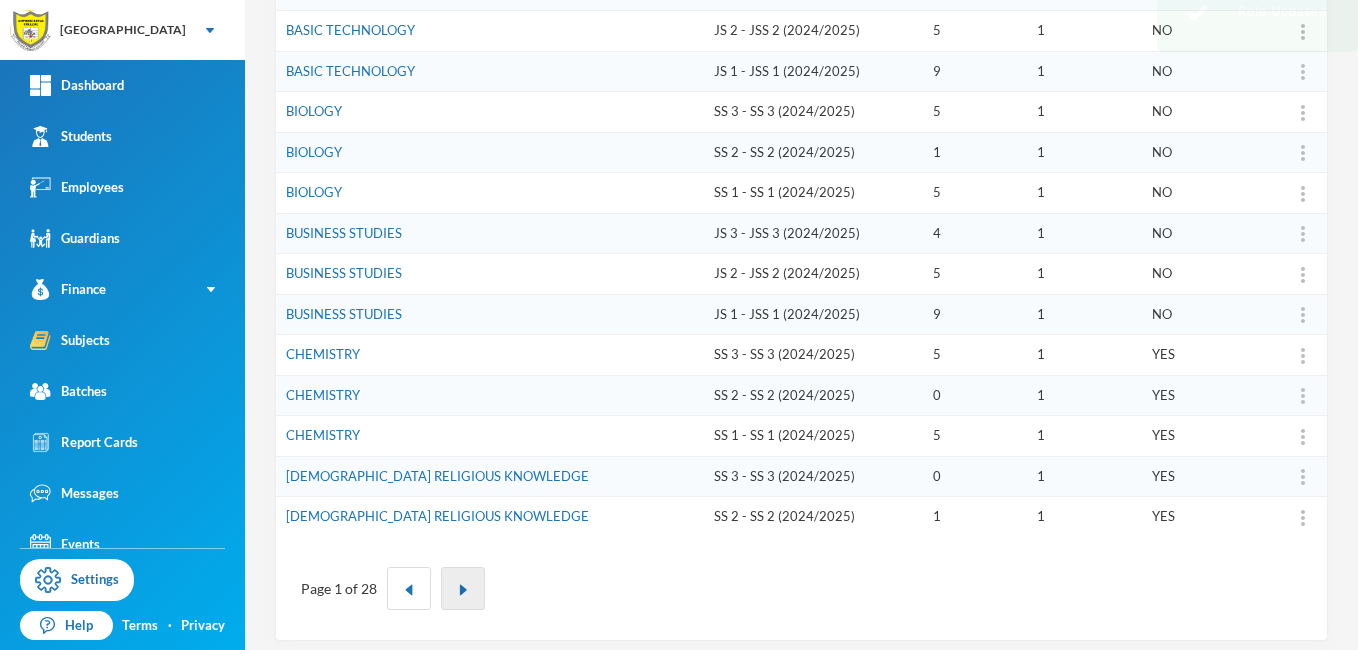 click at bounding box center (463, 588) 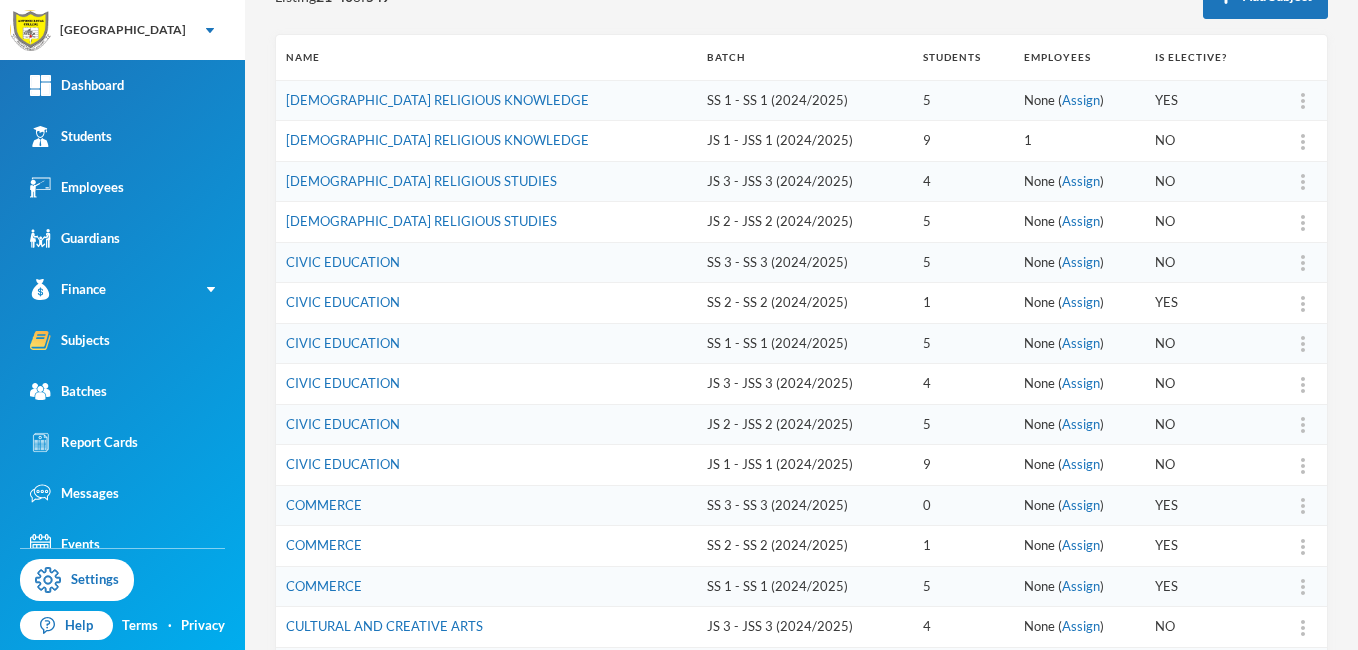 scroll, scrollTop: 257, scrollLeft: 0, axis: vertical 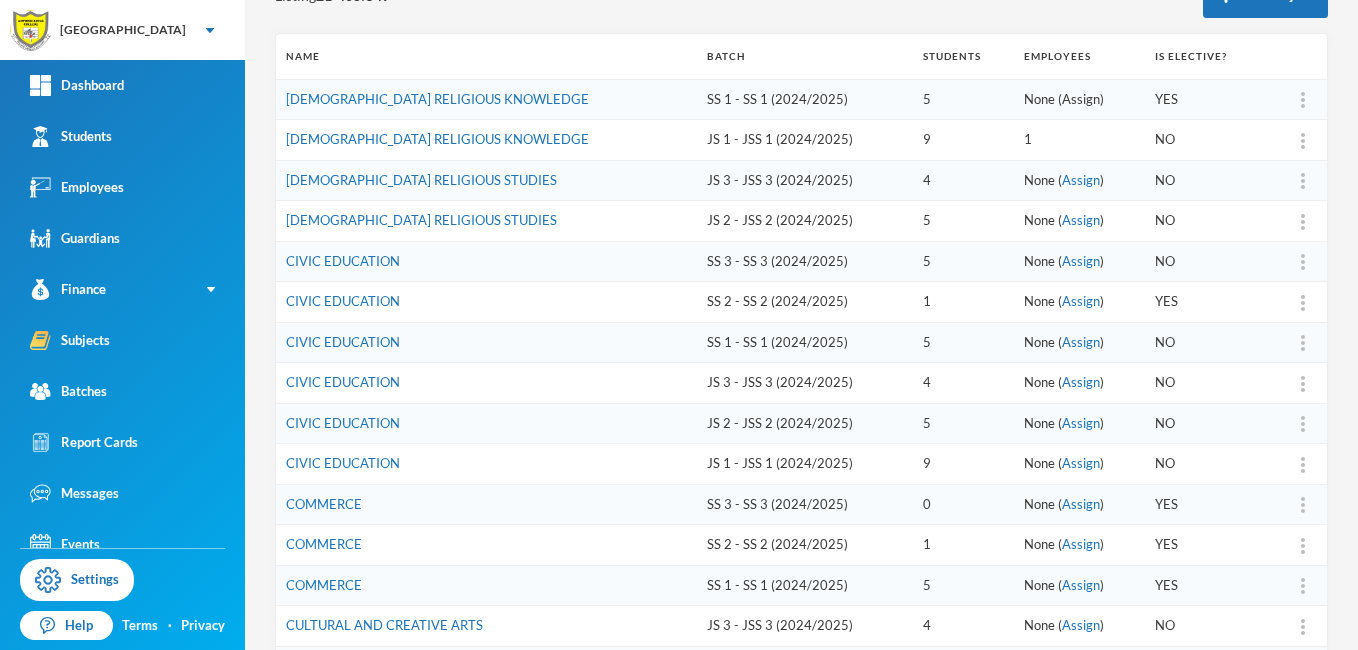 click on "Assign" at bounding box center [1081, 99] 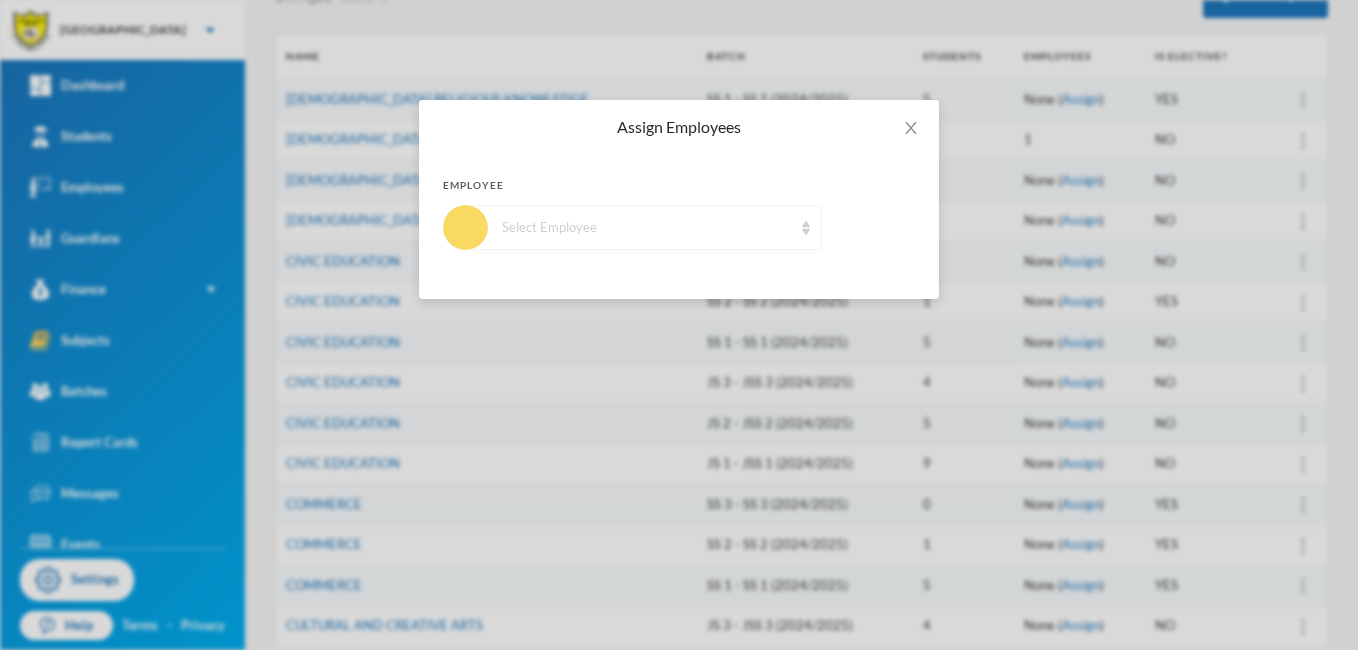 click at bounding box center (806, 228) 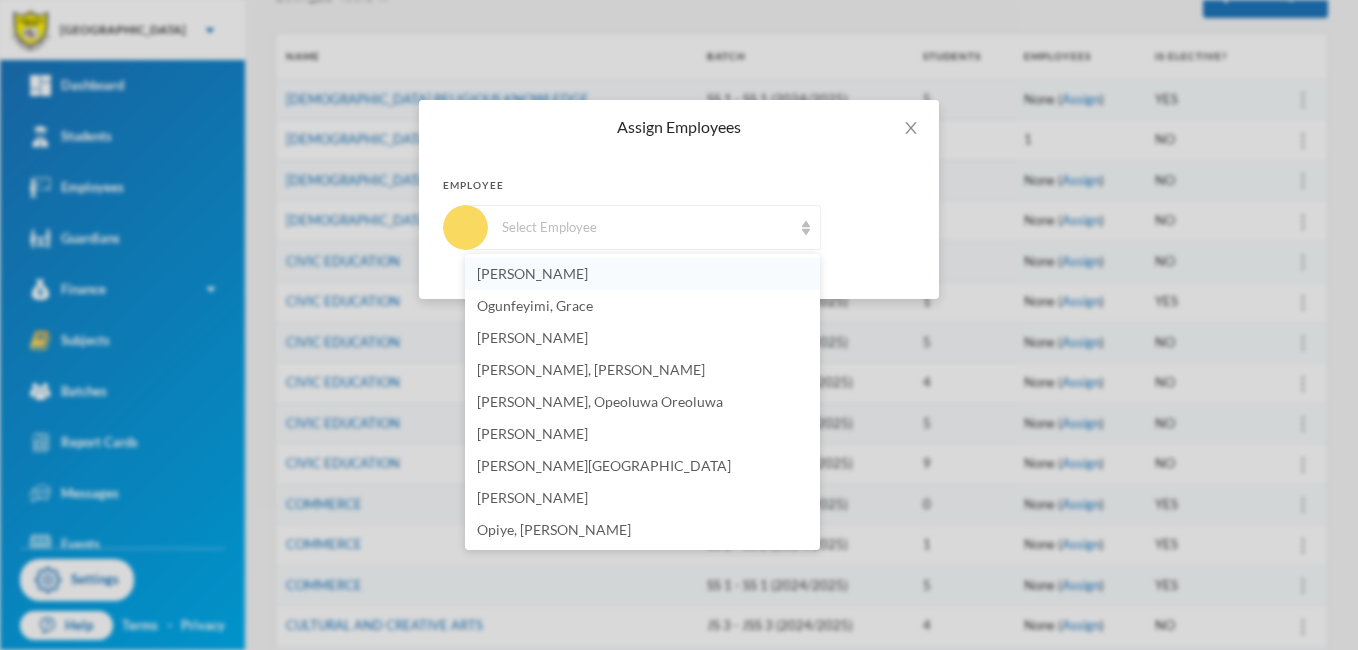 click on "[PERSON_NAME]" at bounding box center [642, 274] 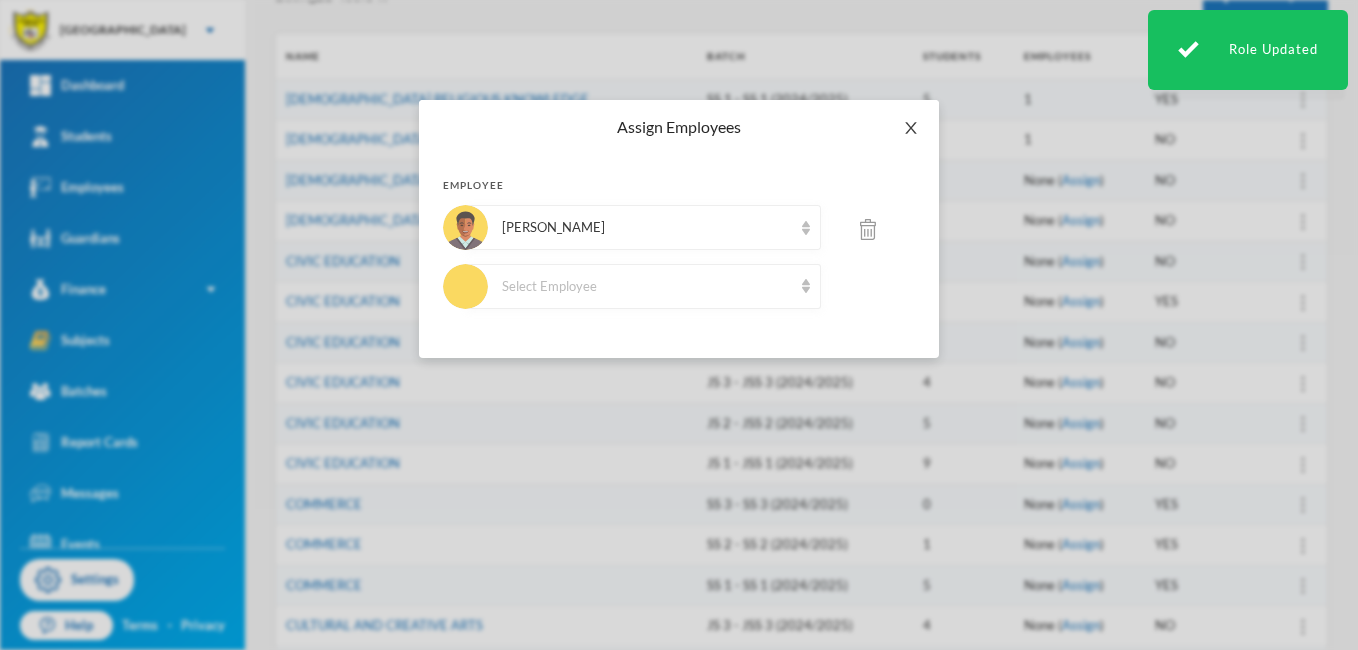click 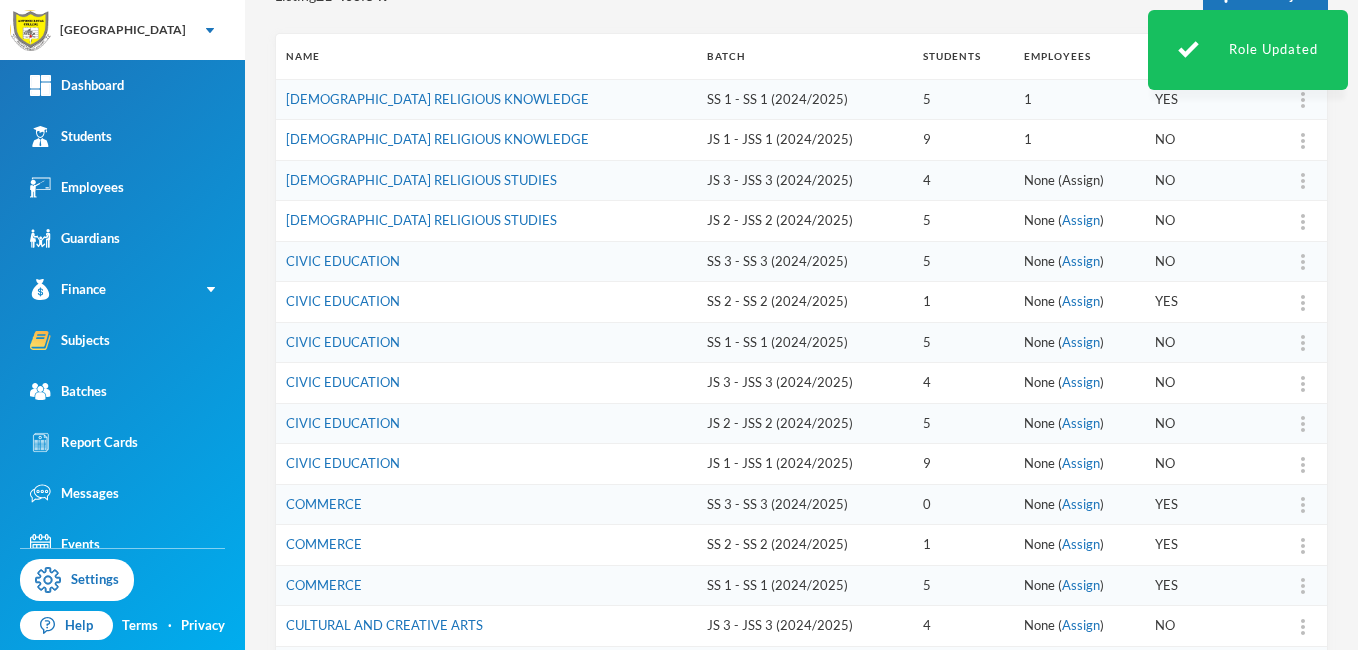 click on "Assign" at bounding box center (1081, 180) 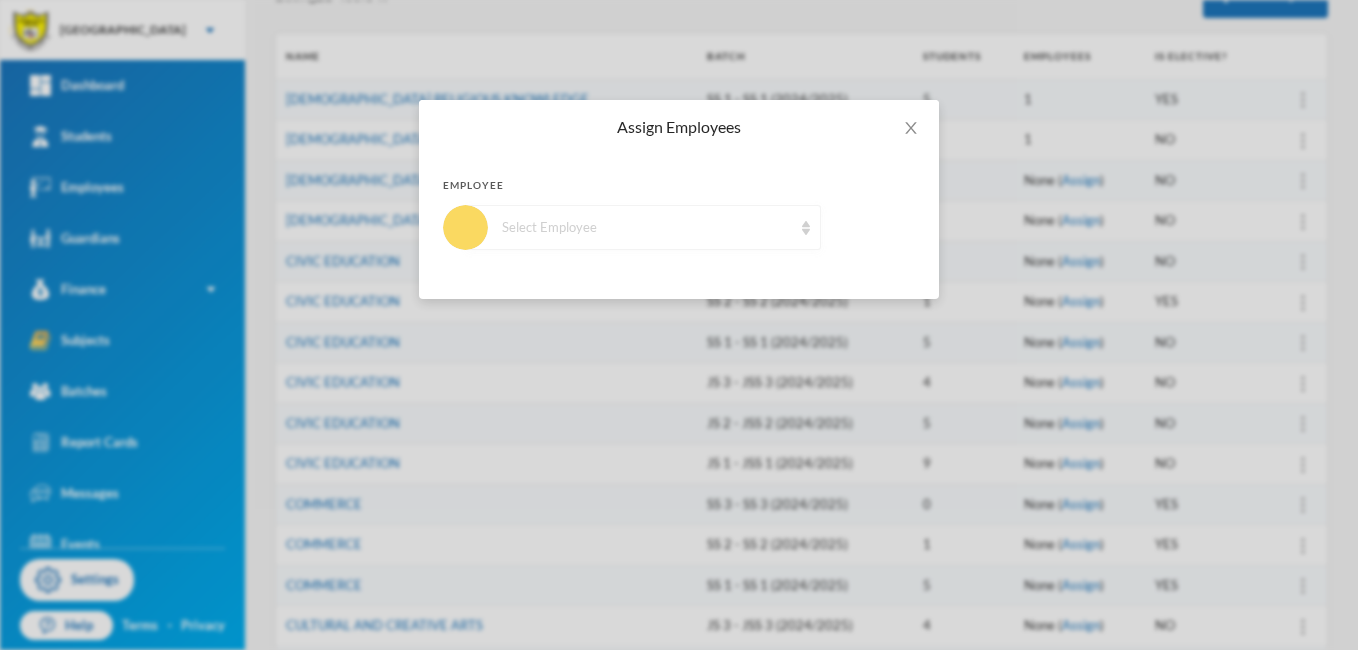 click at bounding box center (806, 228) 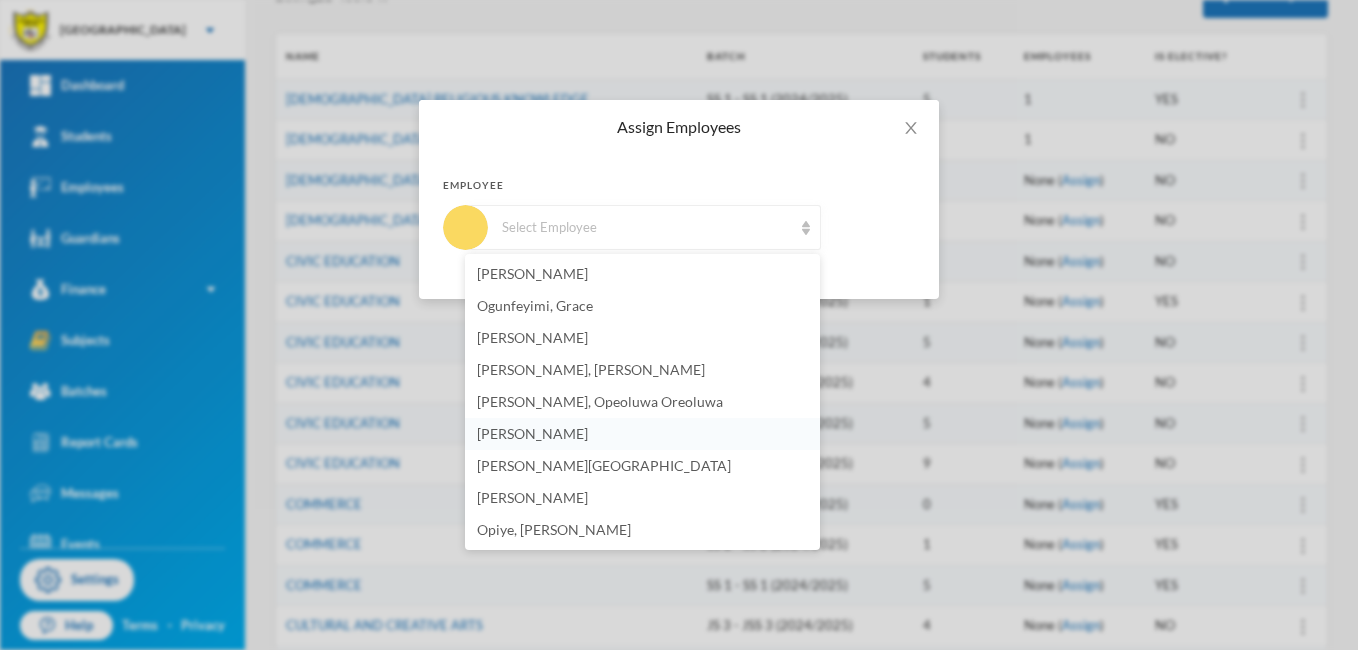click on "[PERSON_NAME]" at bounding box center (532, 433) 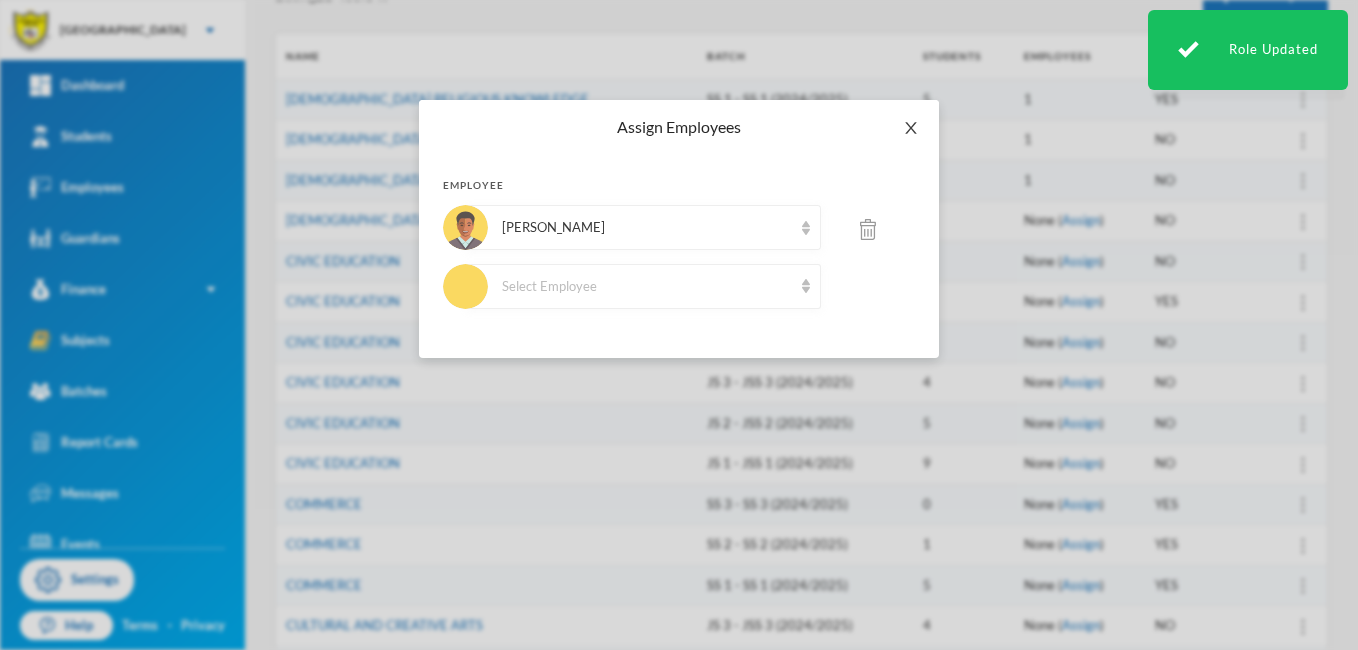 click 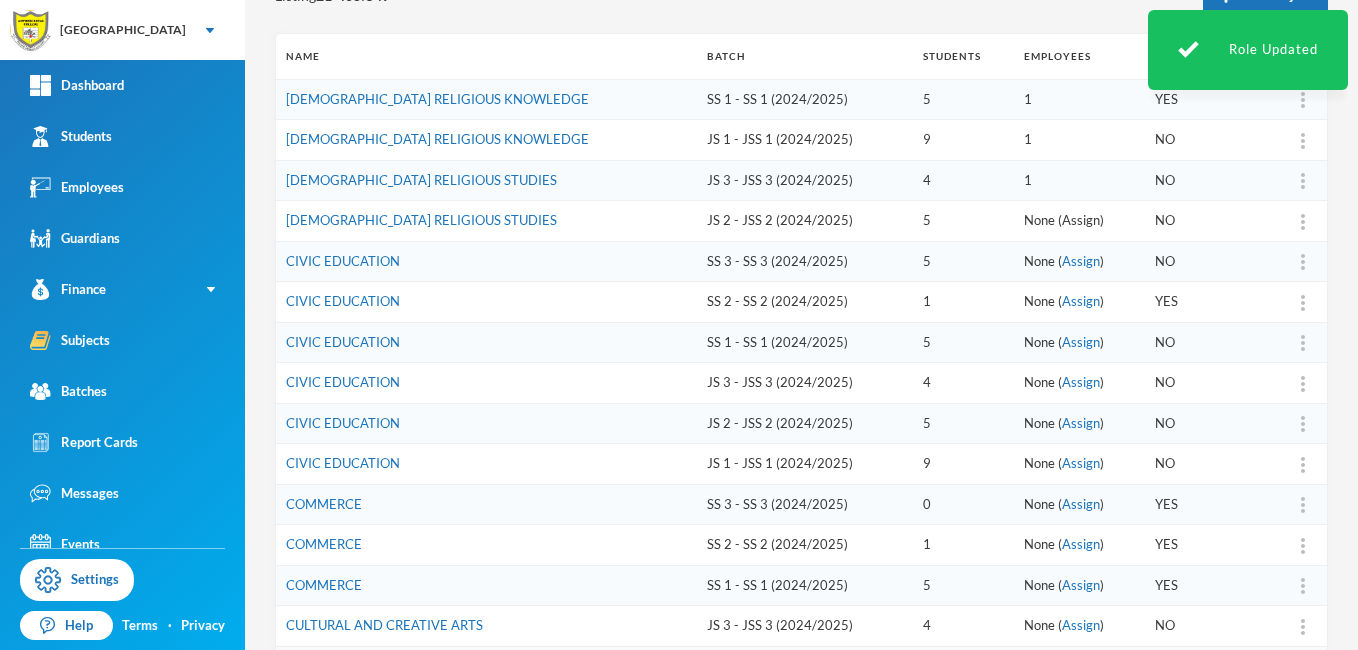 click on "Assign" at bounding box center [1081, 220] 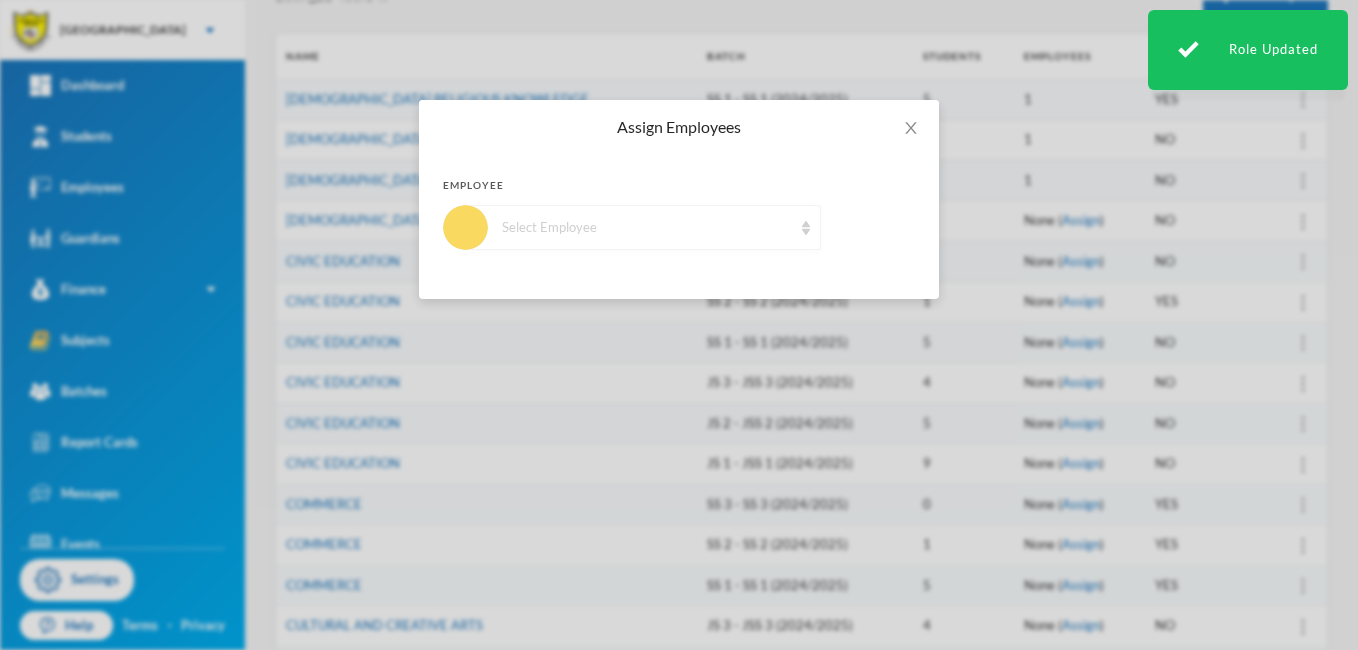 click at bounding box center (806, 228) 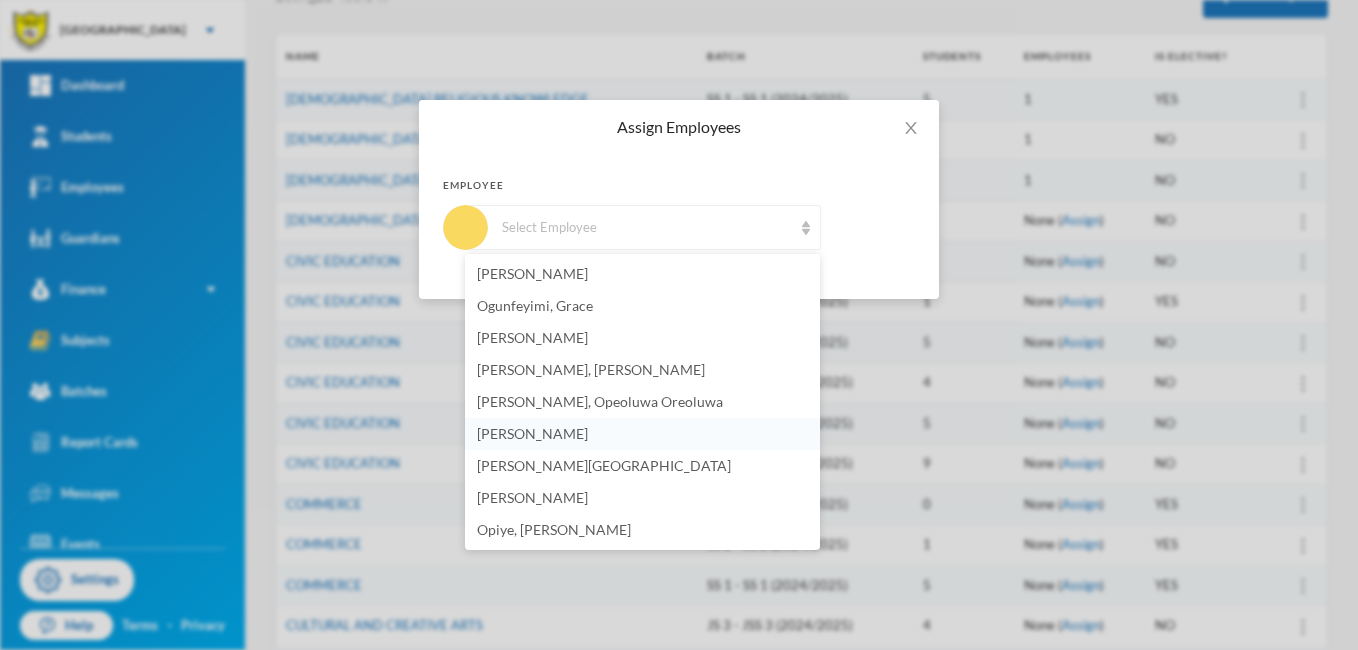 click on "[PERSON_NAME]" at bounding box center (532, 433) 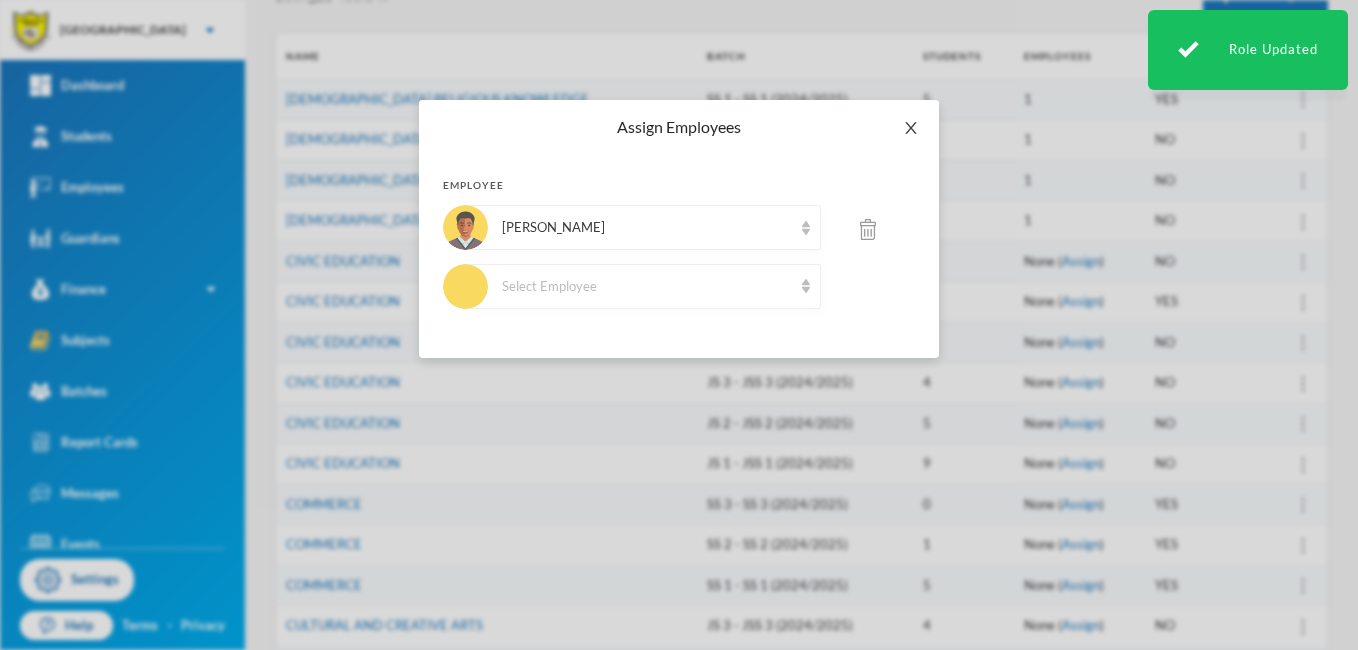 click 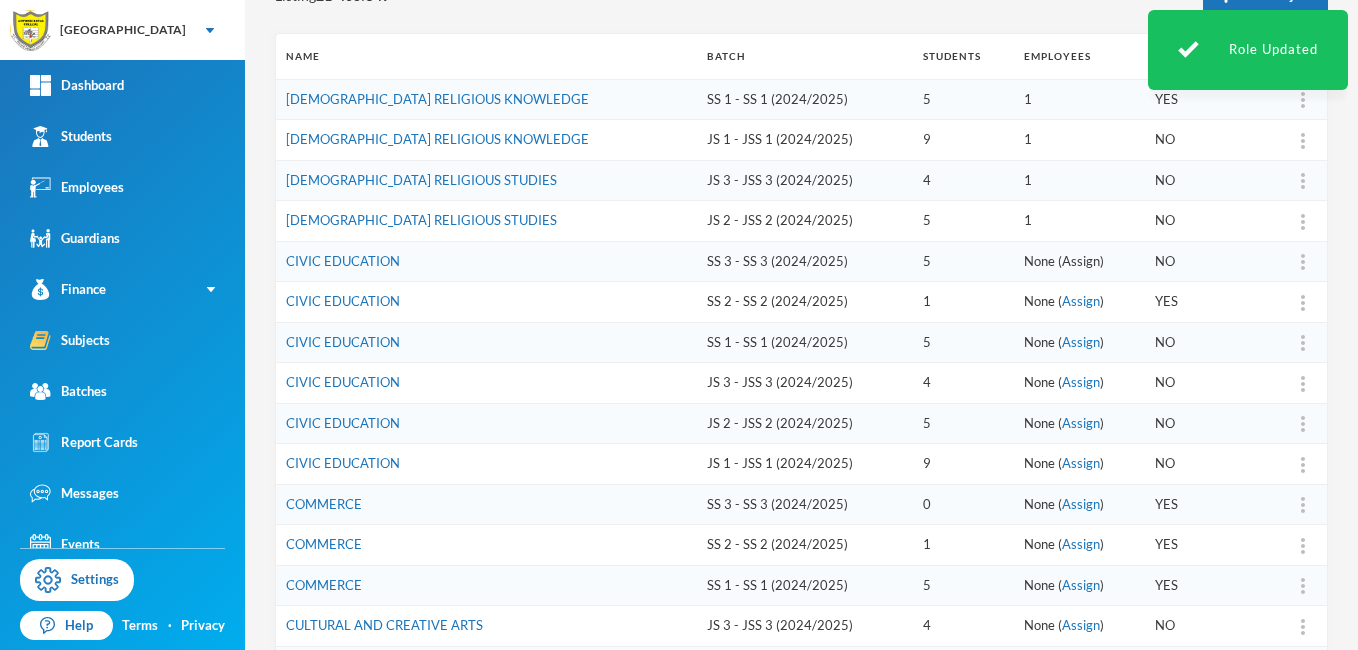 click on "Assign" at bounding box center [1081, 261] 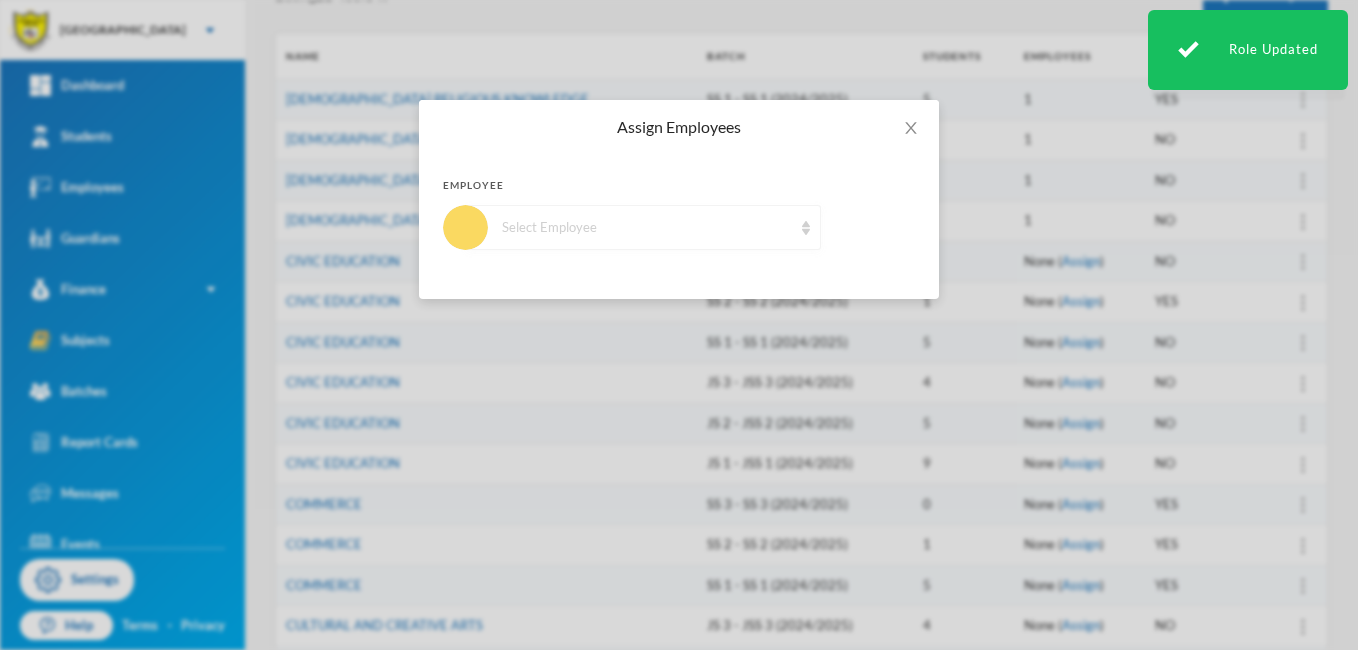 click on "Select Employee" at bounding box center (647, 228) 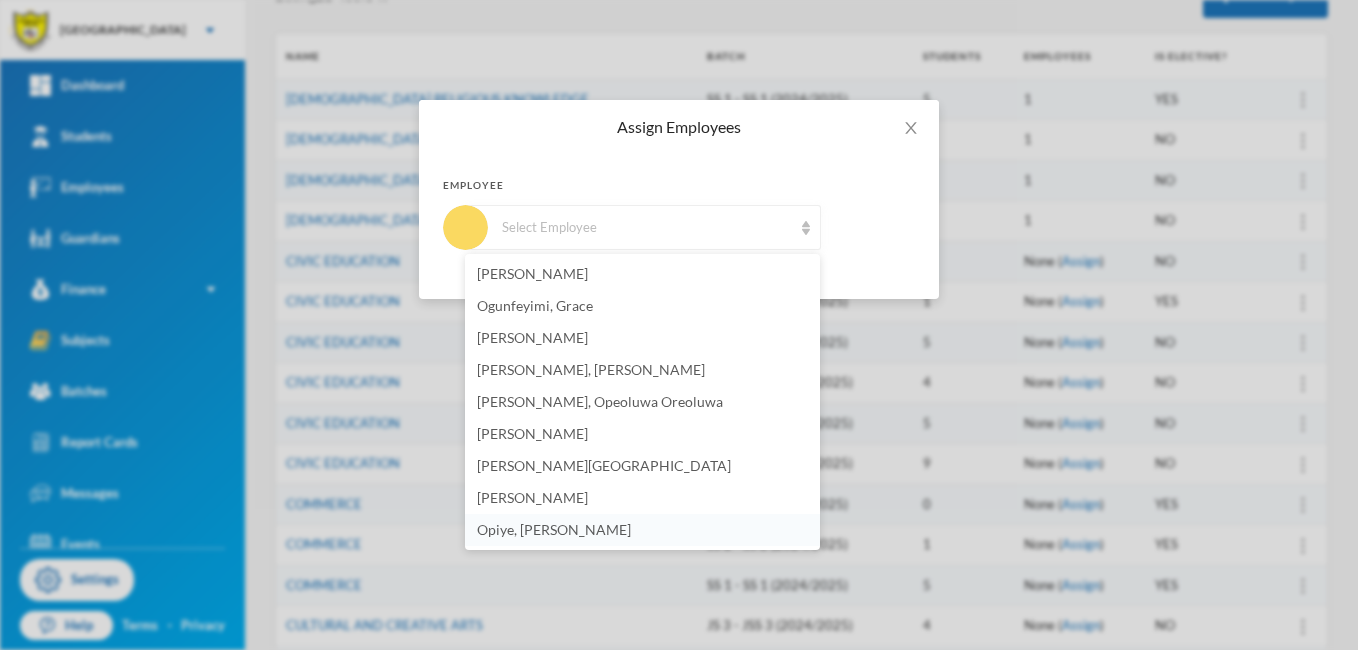 click on "Opiye, [PERSON_NAME]" at bounding box center (554, 529) 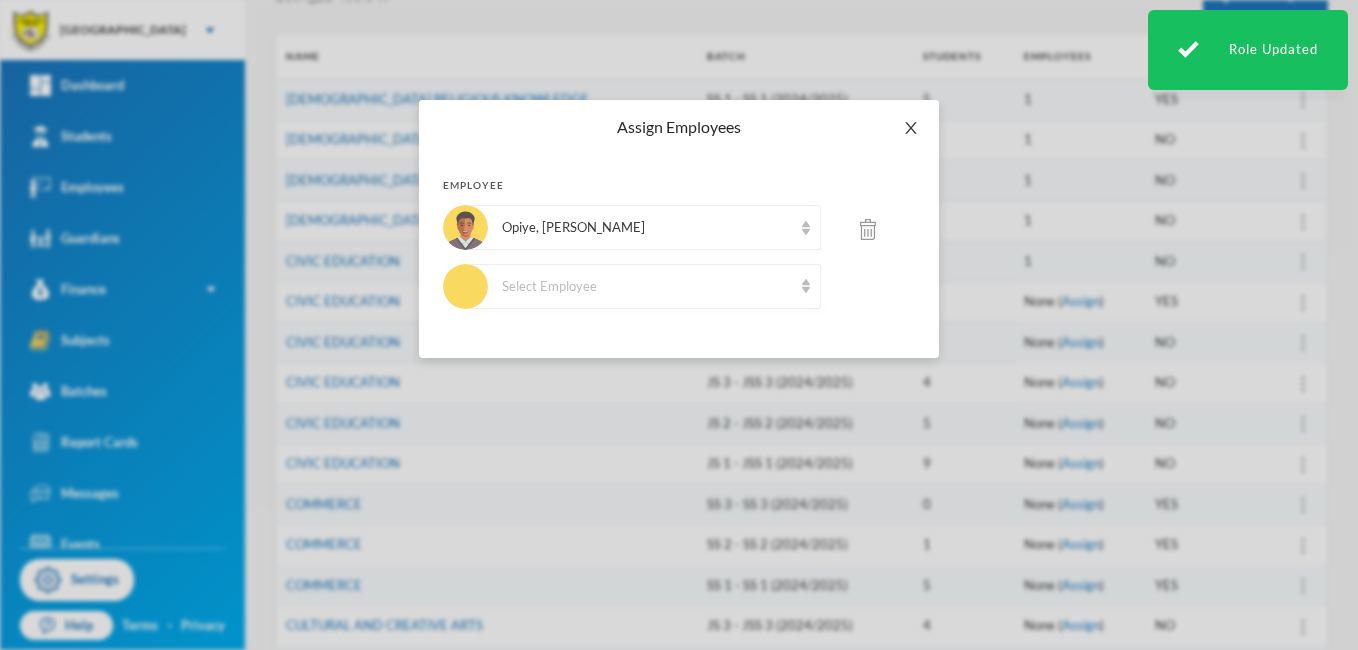 click 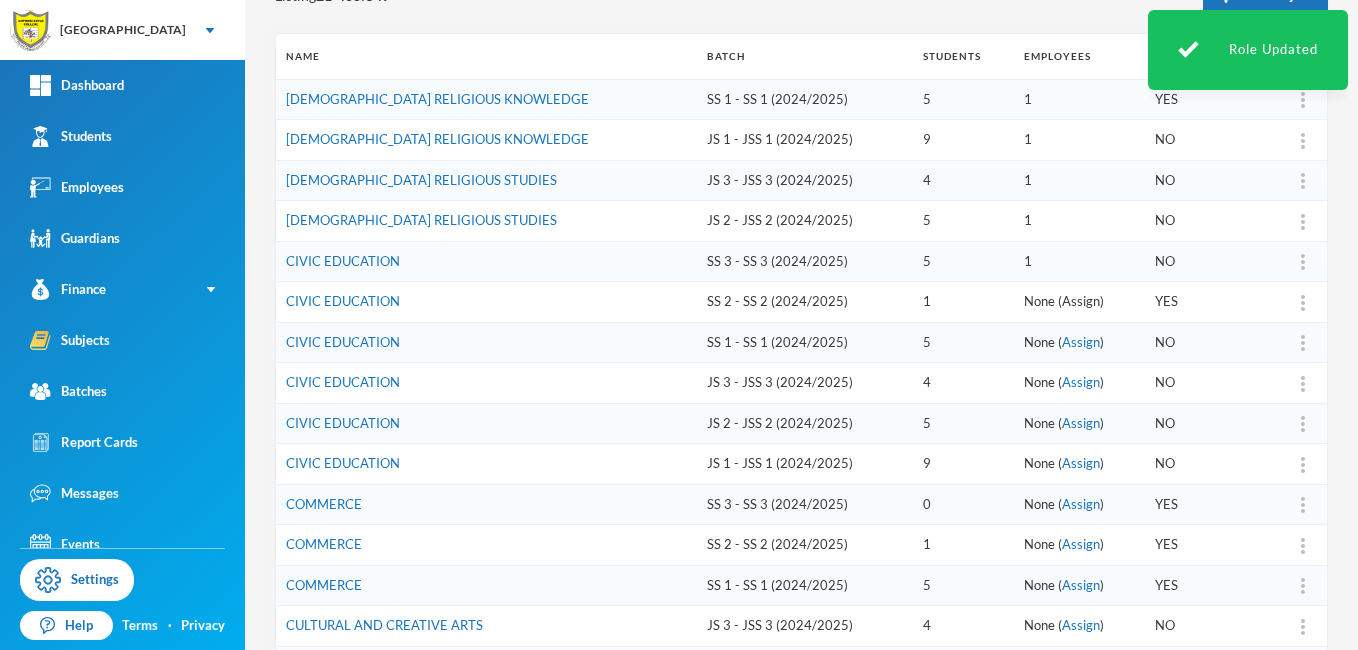 click on "Assign" at bounding box center (1081, 301) 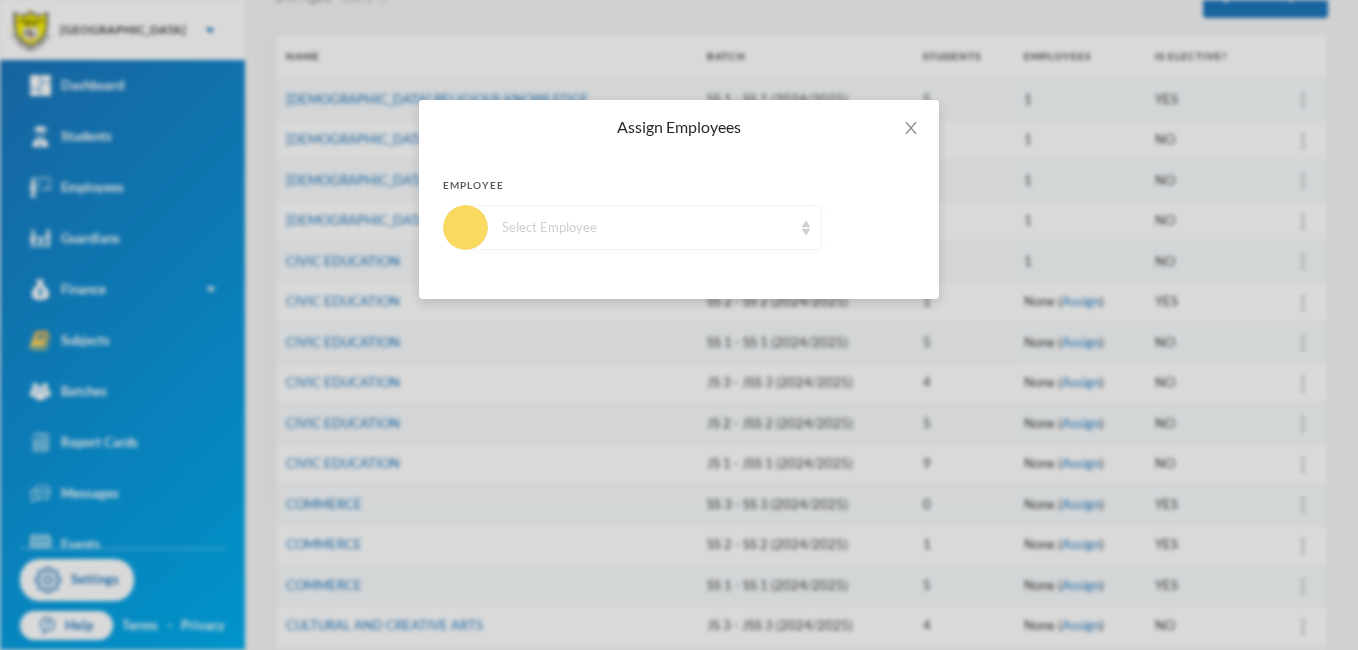 click on "Select Employee" at bounding box center [643, 227] 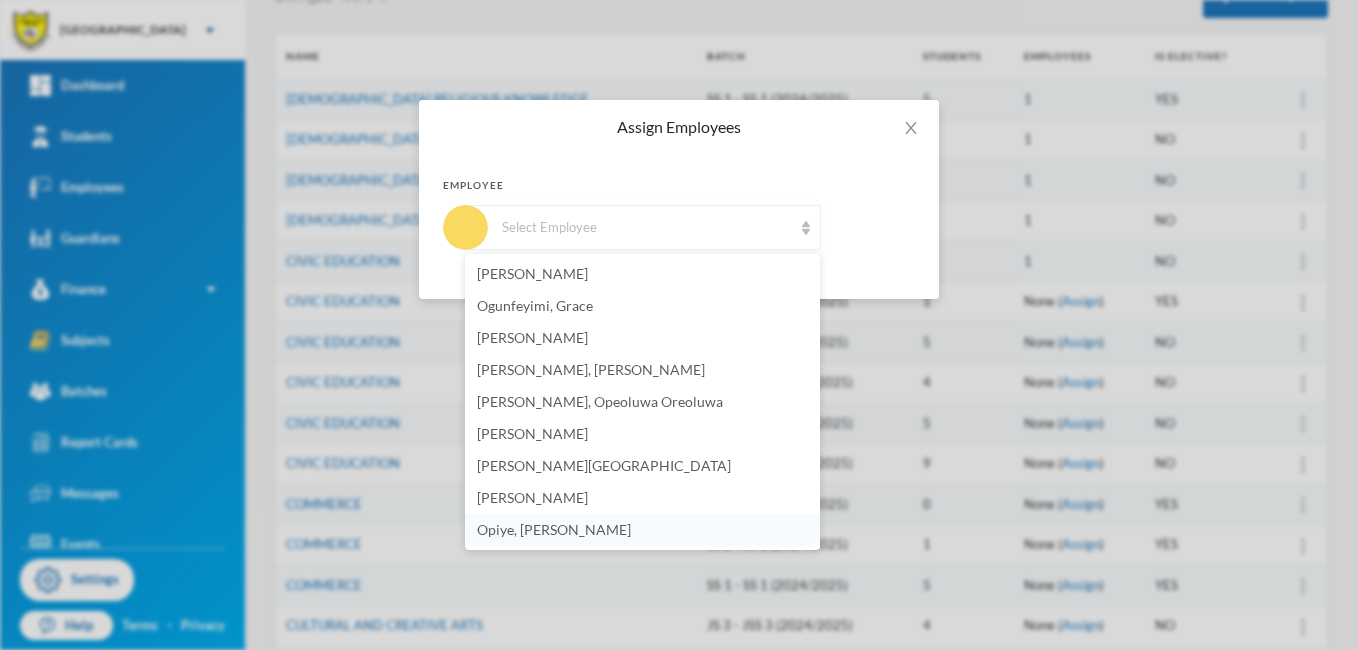 click on "Opiye, [PERSON_NAME]" at bounding box center (554, 529) 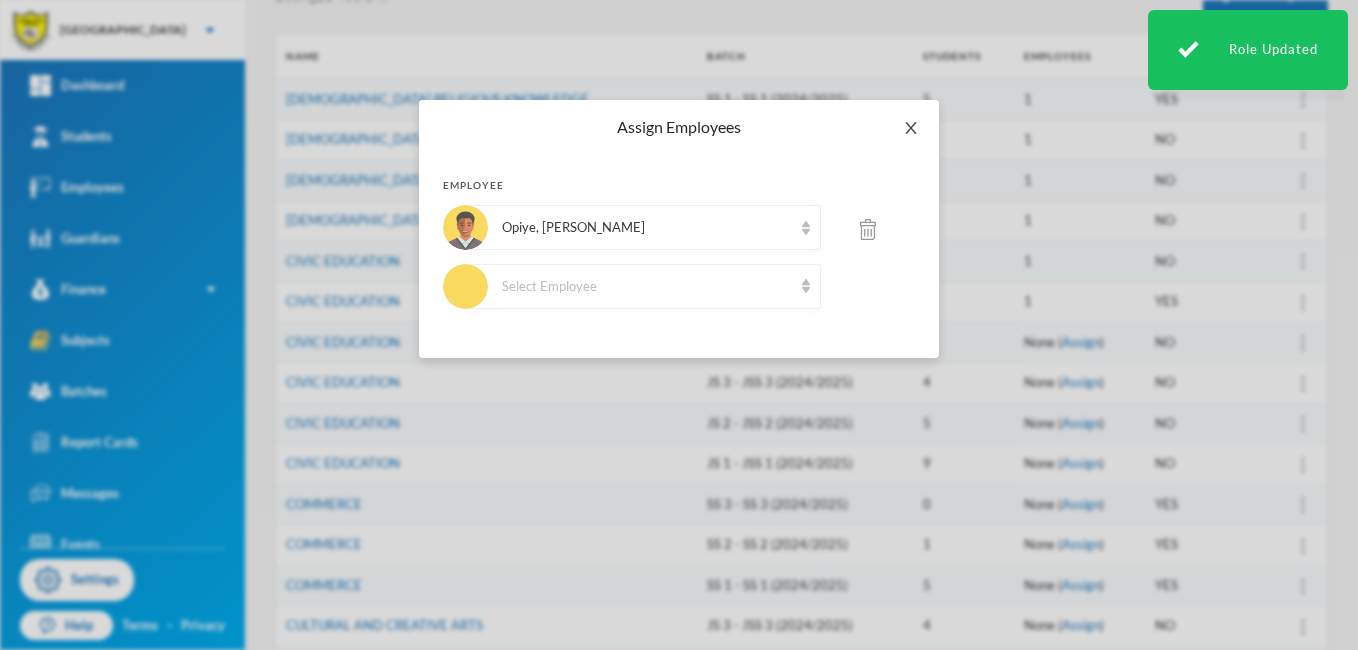click 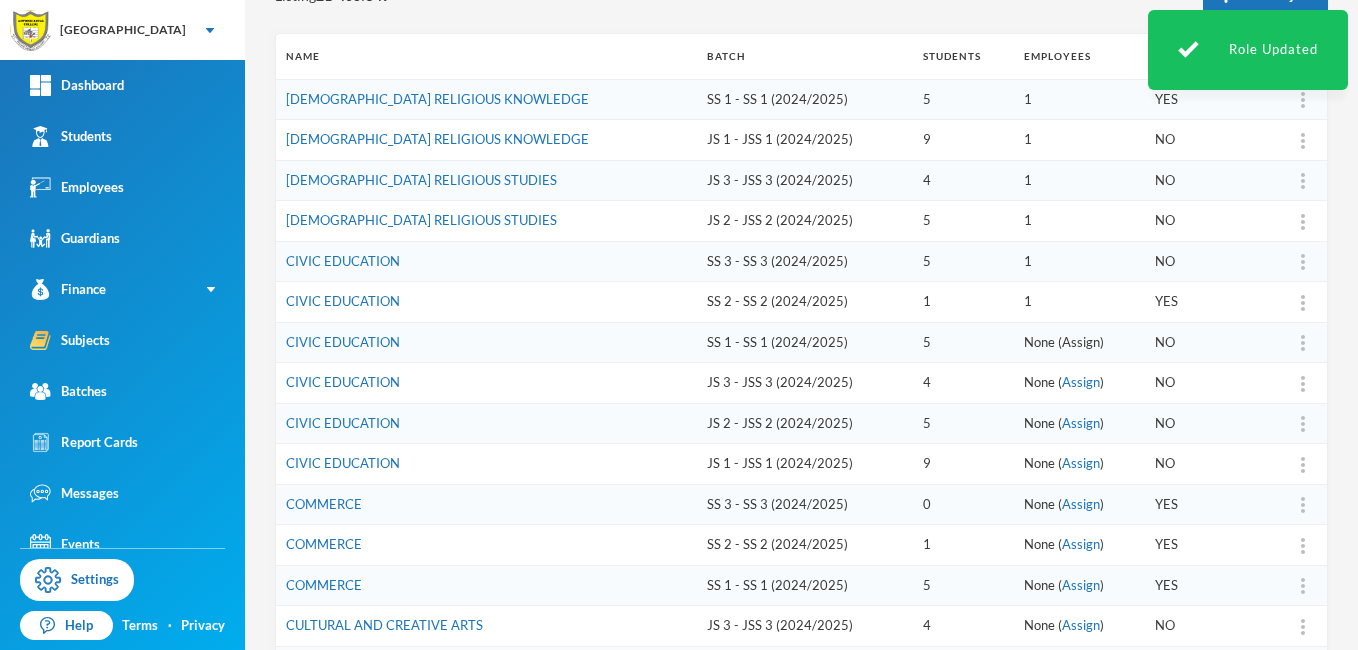click on "Assign" at bounding box center (1081, 342) 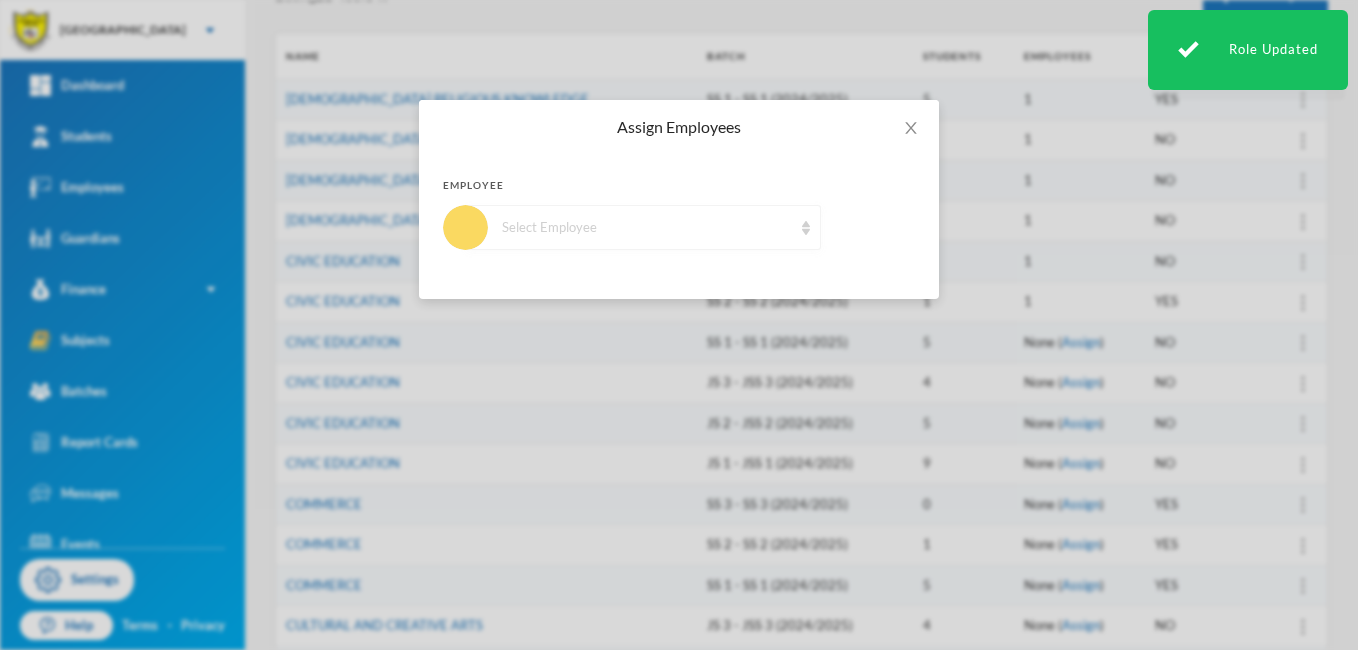 click on "Select Employee" at bounding box center [643, 227] 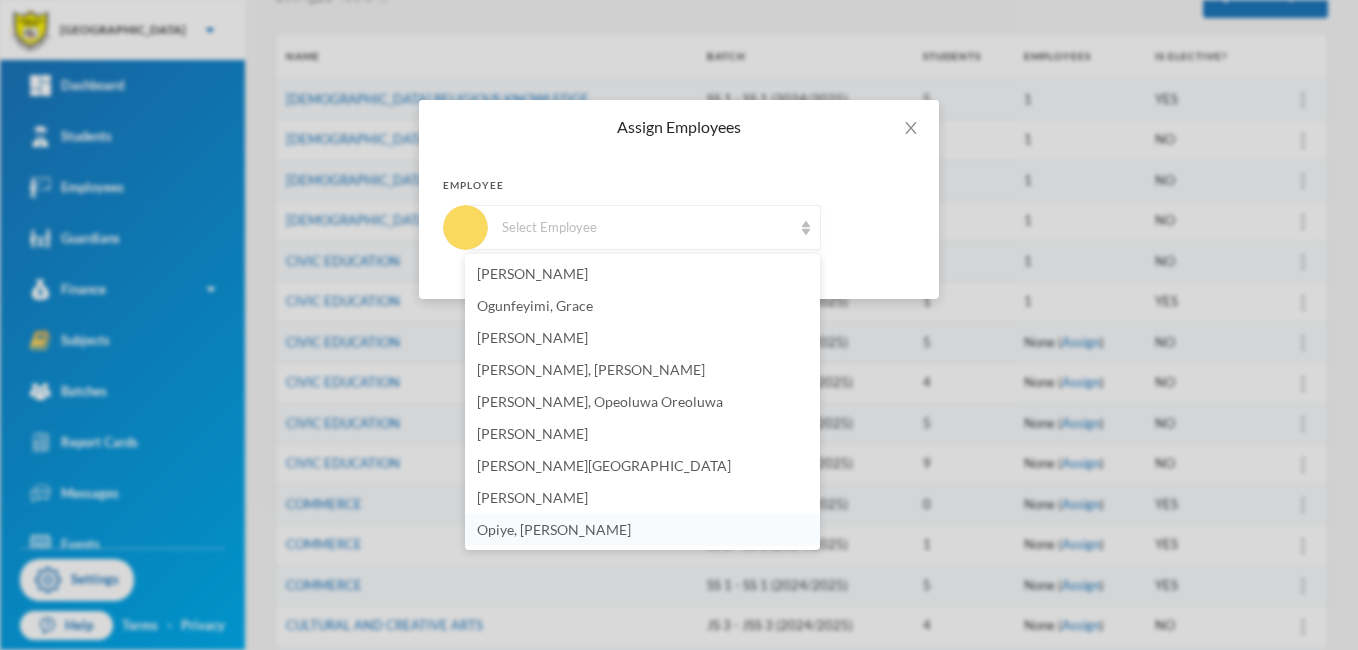 click on "Opiye, [PERSON_NAME]" at bounding box center (554, 529) 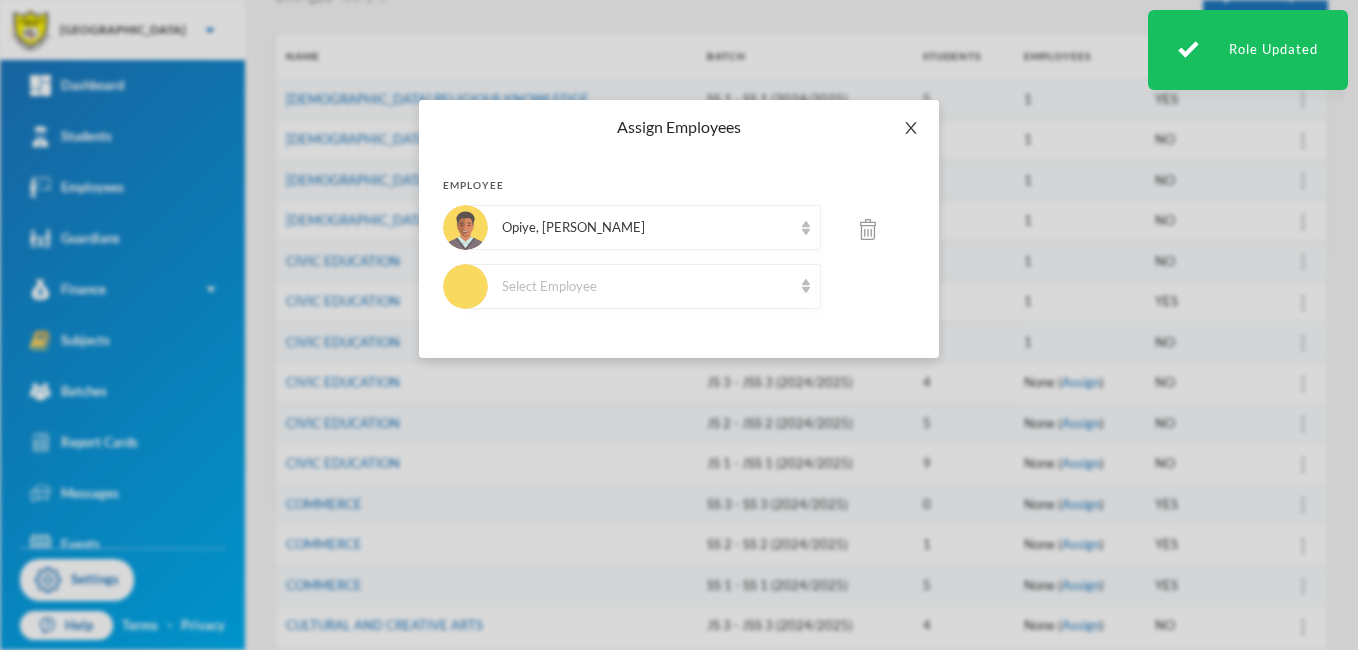 click 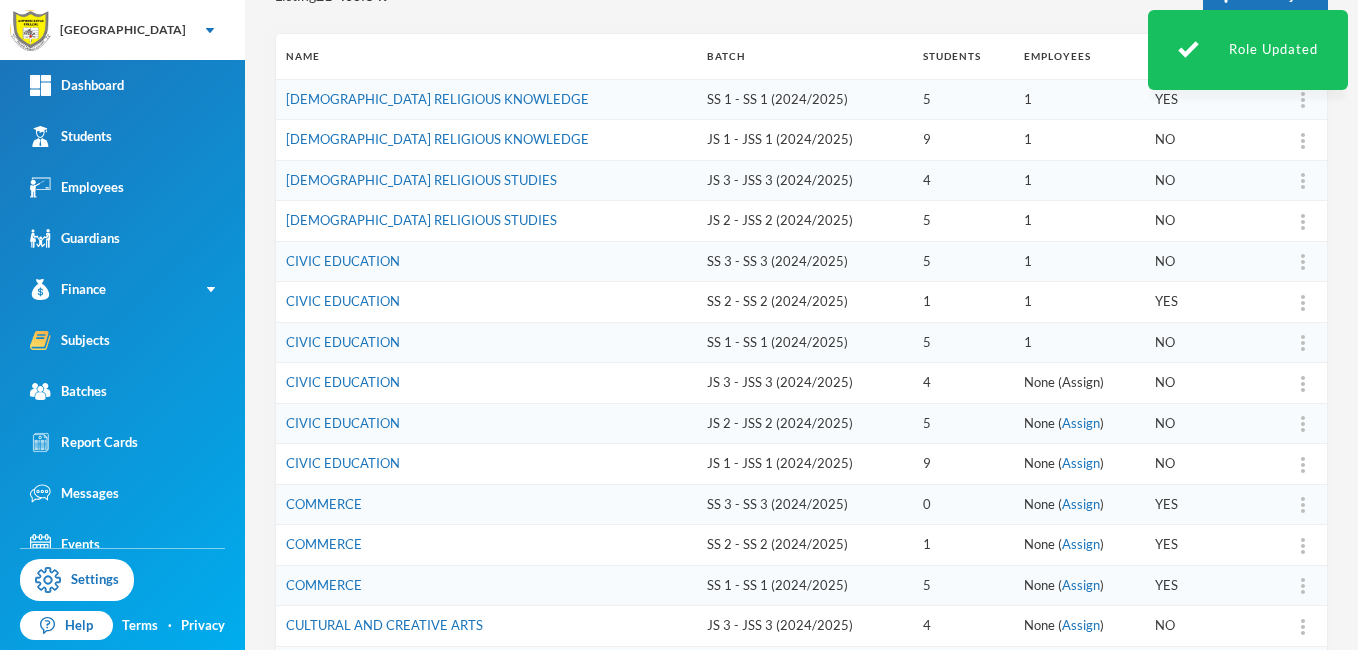 click on "Assign" at bounding box center (1081, 382) 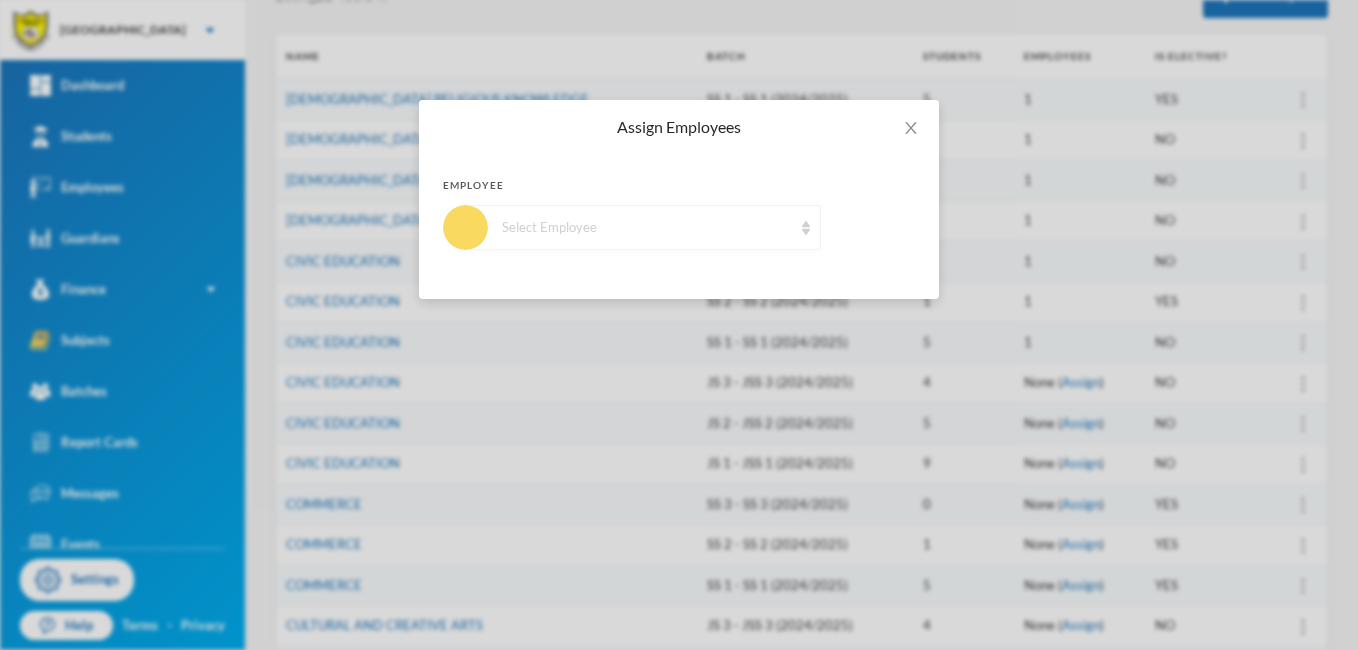 click on "Select Employee" at bounding box center [643, 227] 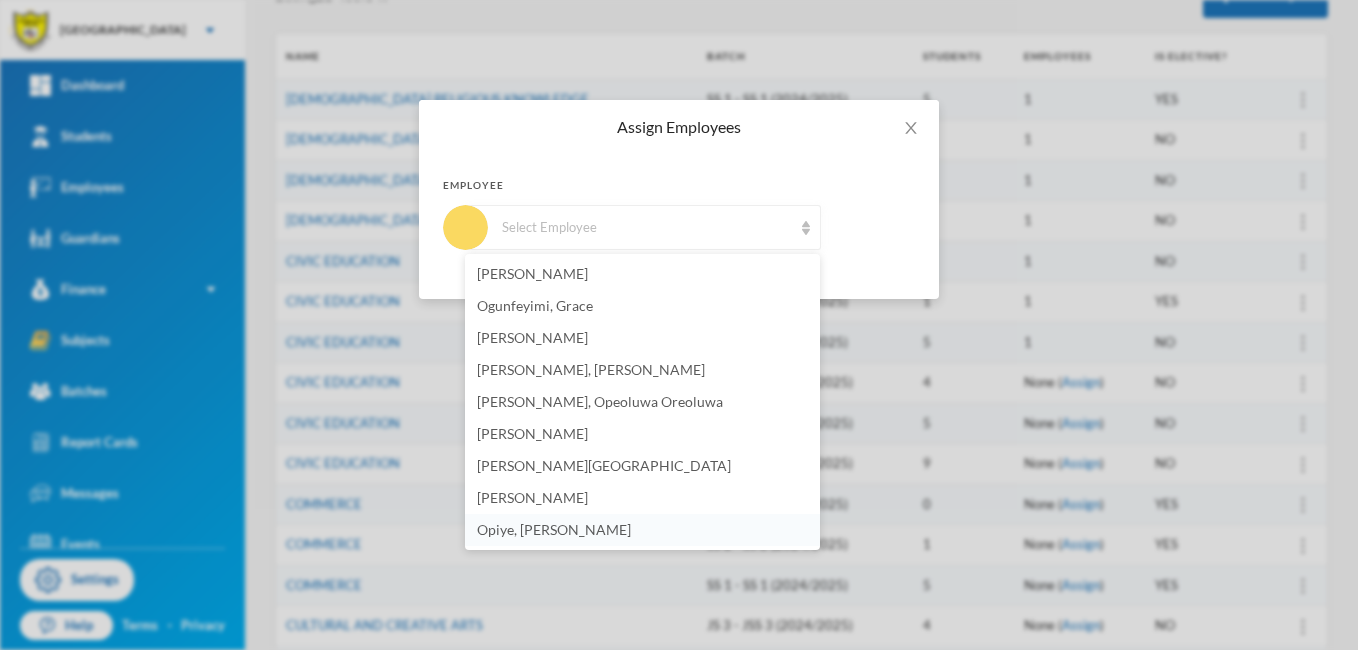 click on "Opiye, [PERSON_NAME]" at bounding box center [554, 529] 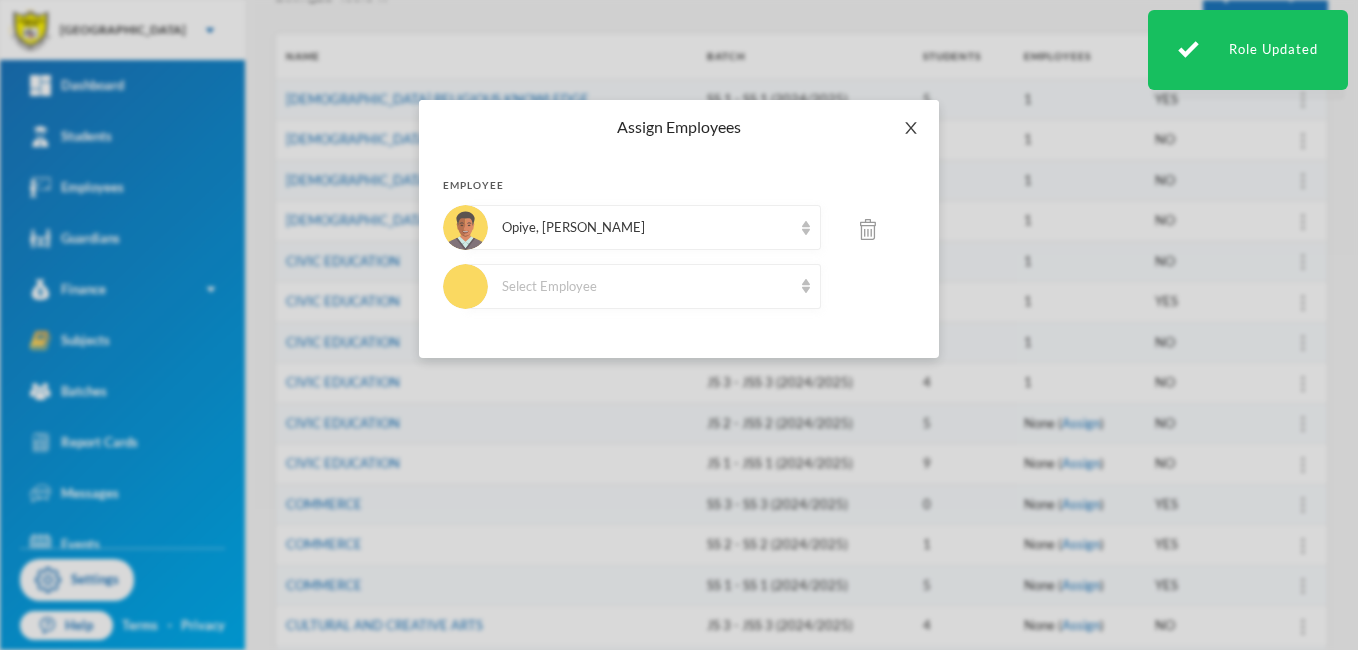 click 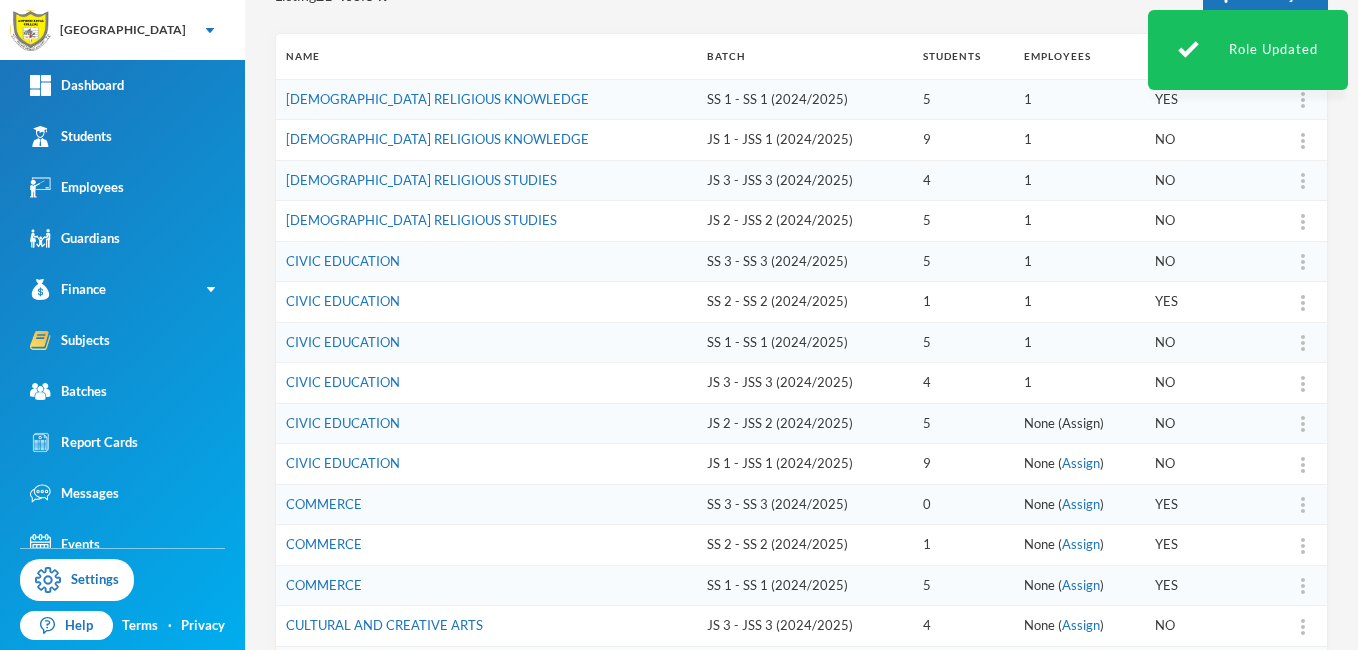 click on "Assign" at bounding box center (1081, 423) 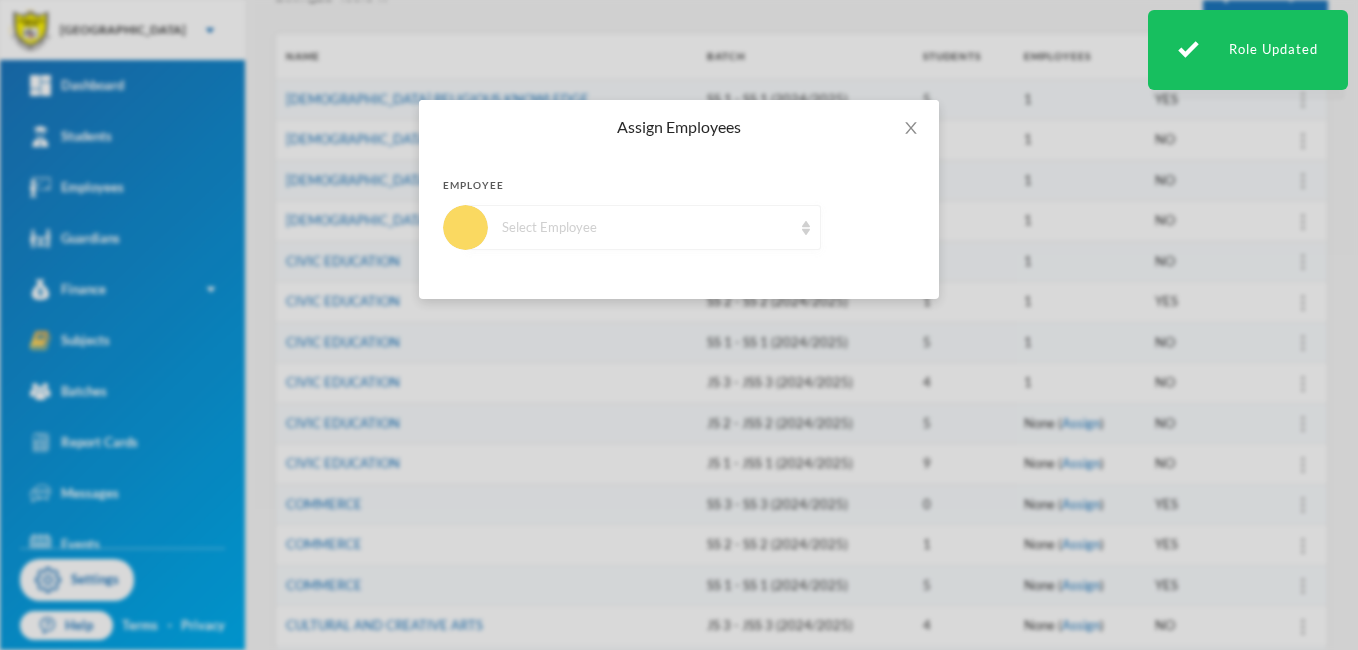 click on "Select Employee" at bounding box center [647, 228] 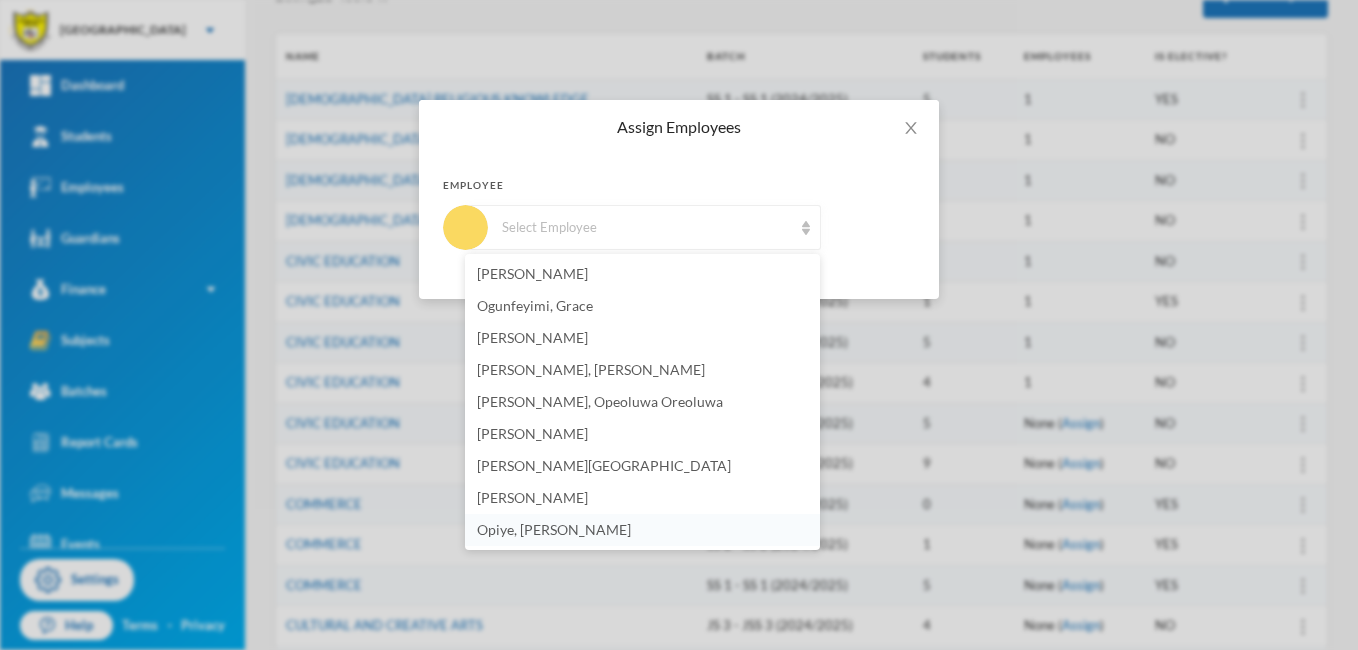click on "Opiye, [PERSON_NAME]" at bounding box center (642, 530) 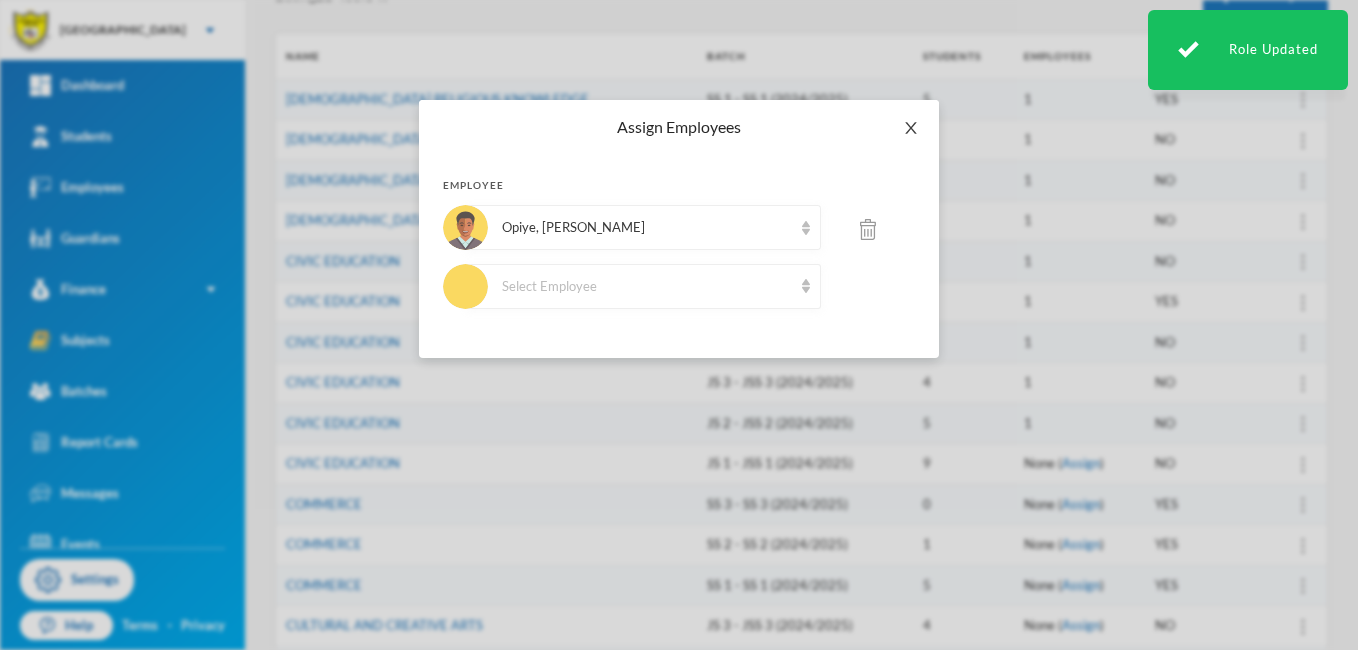 click 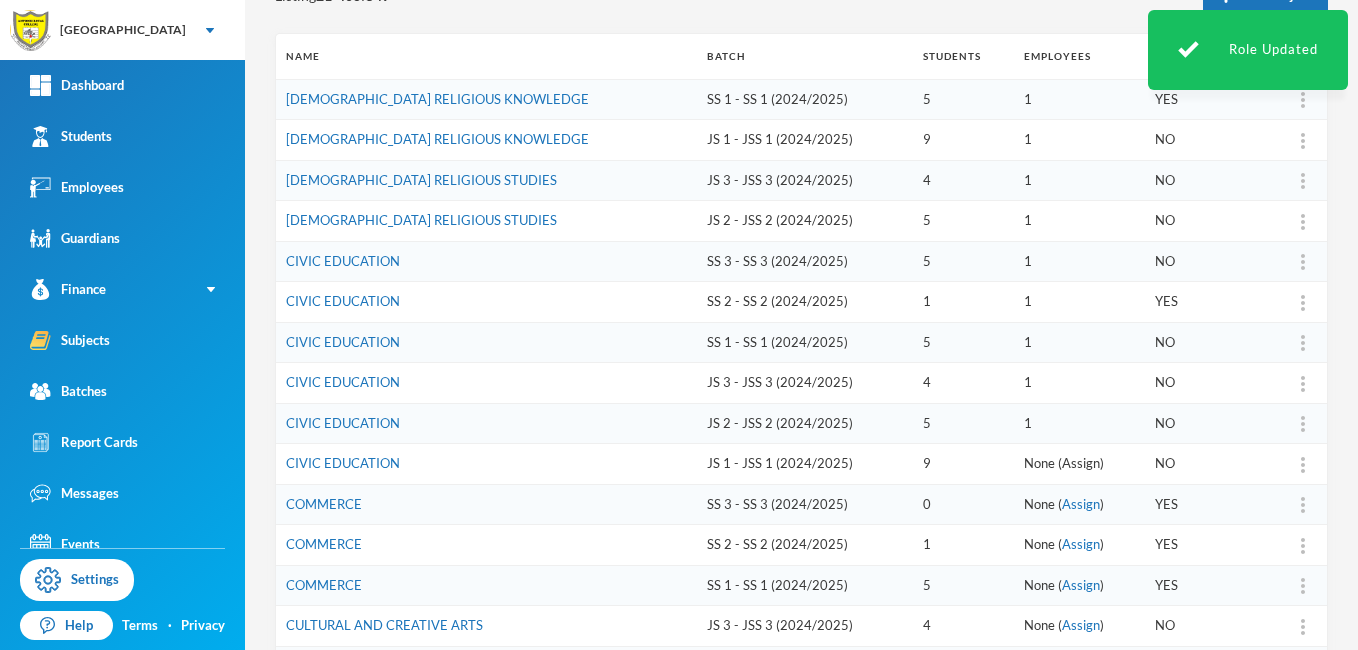 click on "Assign" at bounding box center [1081, 463] 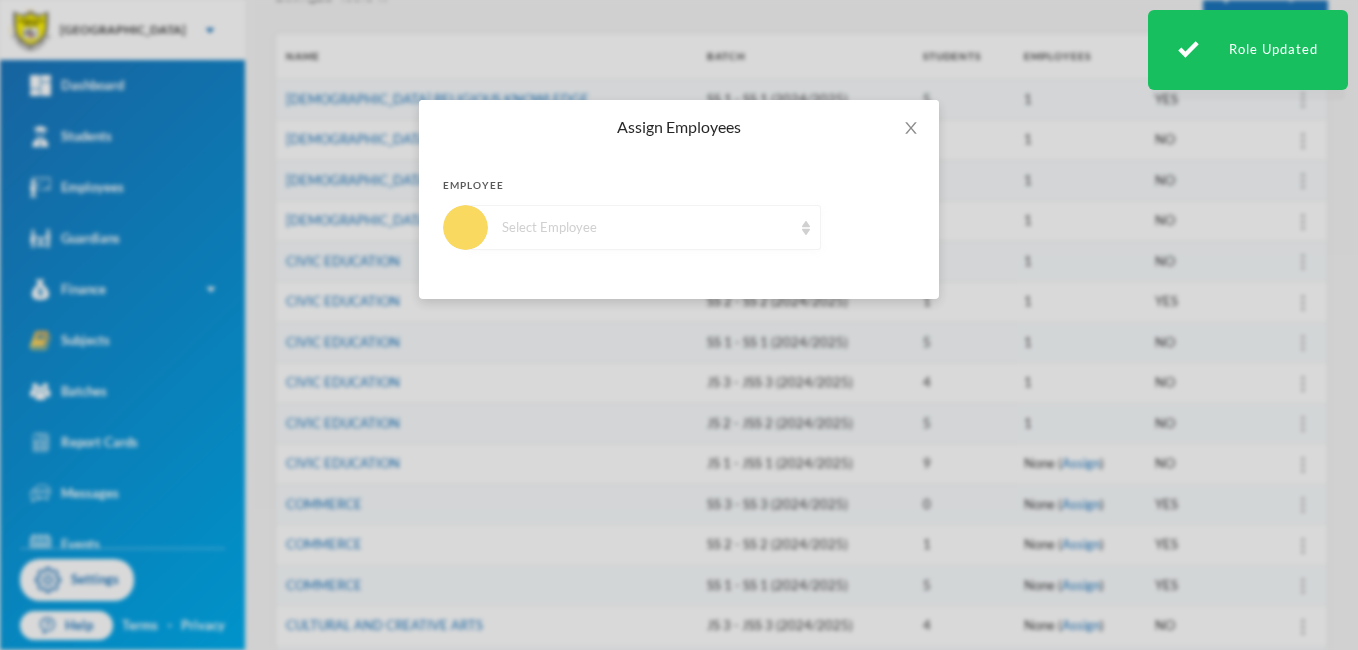 click on "Select Employee" at bounding box center (643, 227) 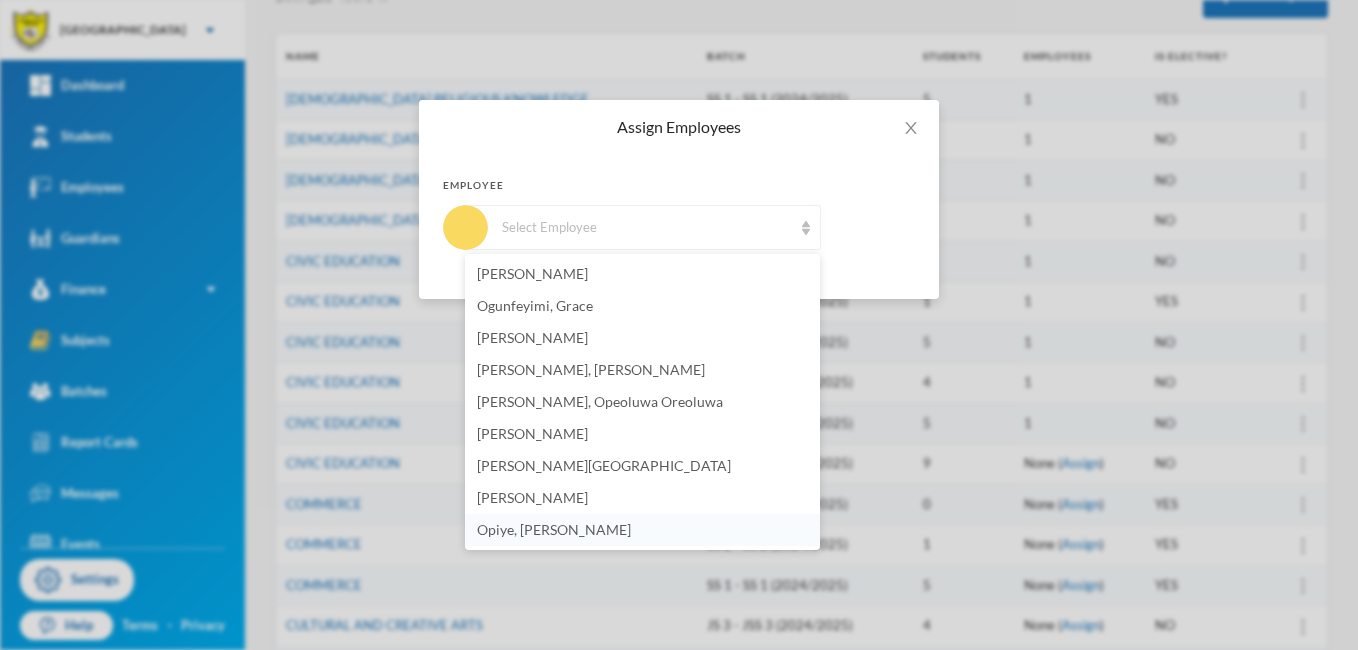 click on "Opiye, [PERSON_NAME]" at bounding box center (554, 529) 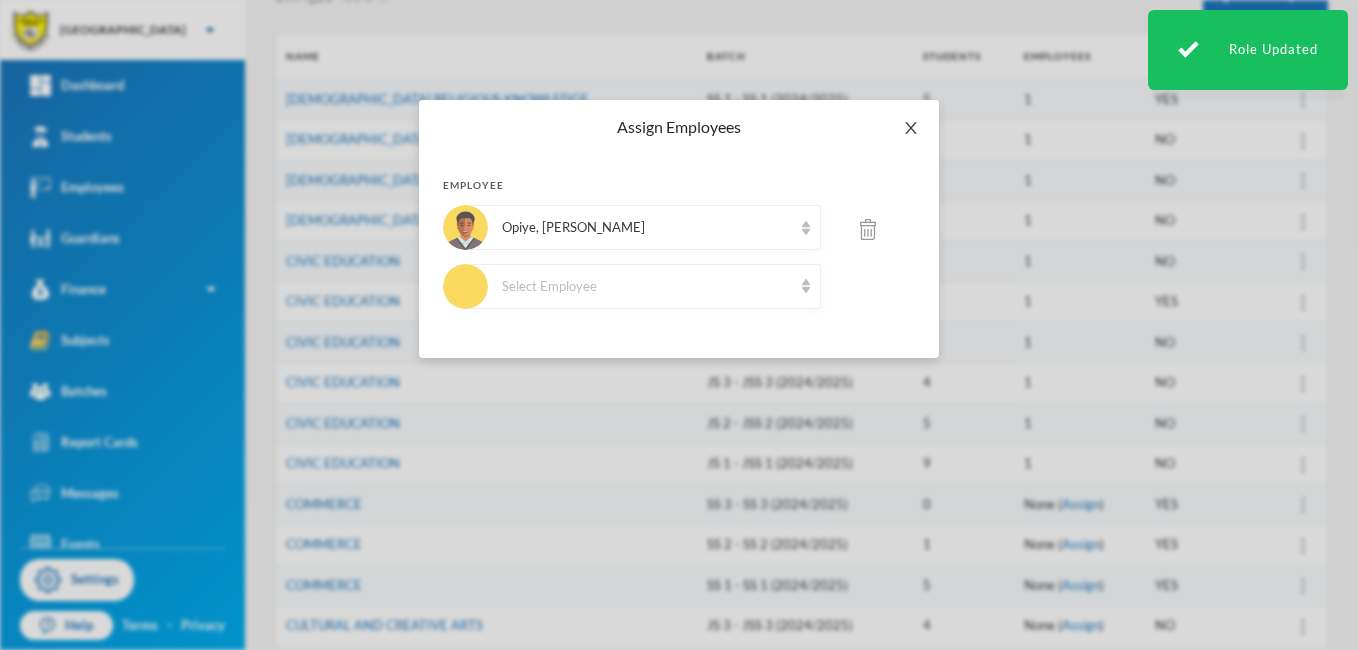 click 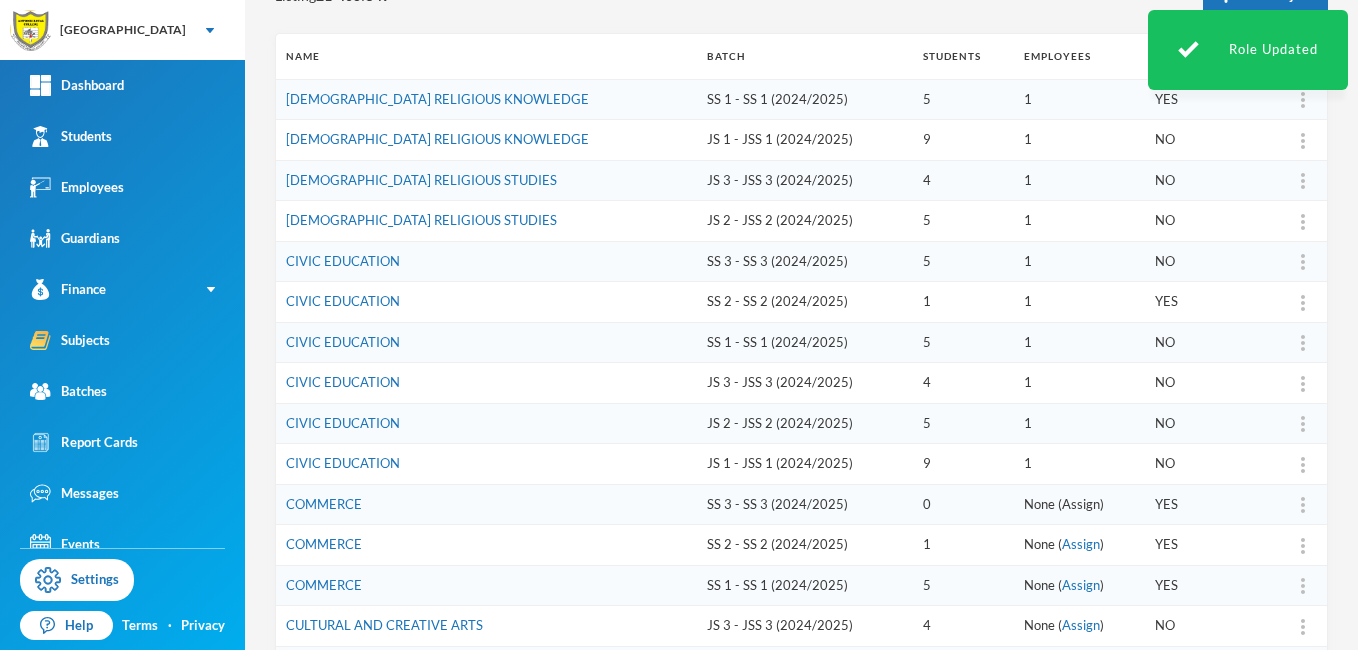 click on "Assign" at bounding box center [1081, 504] 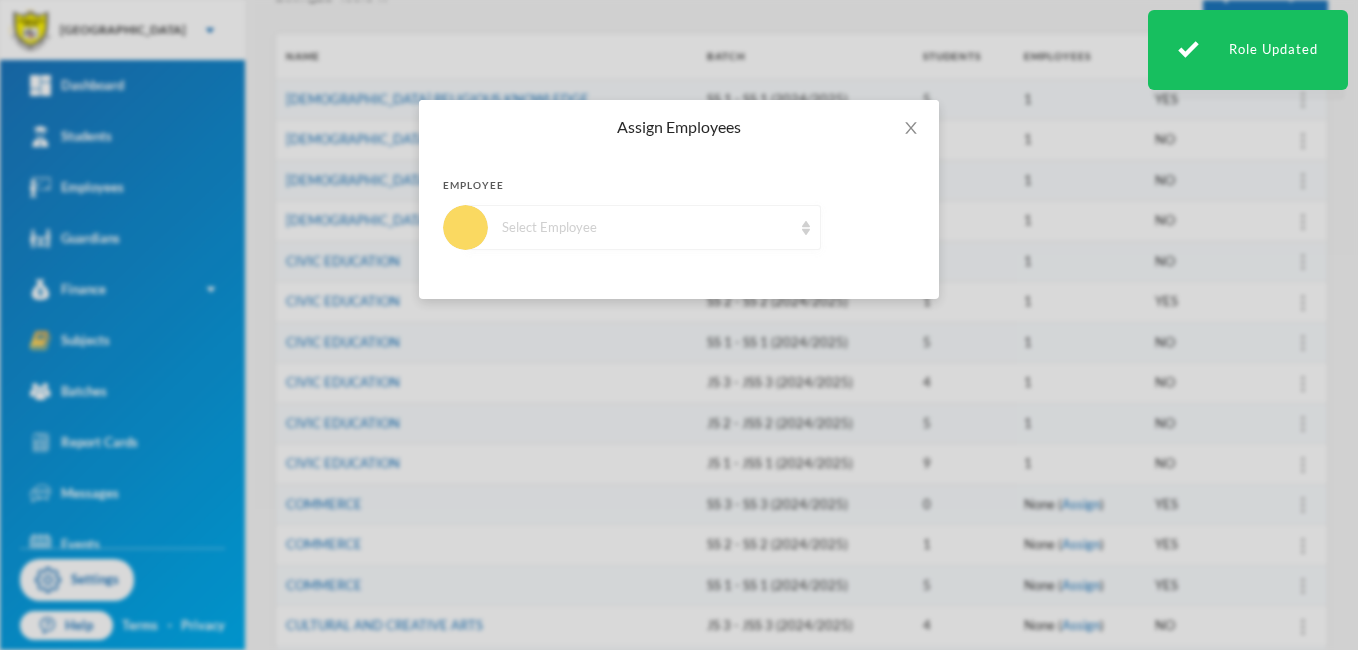 click at bounding box center (806, 228) 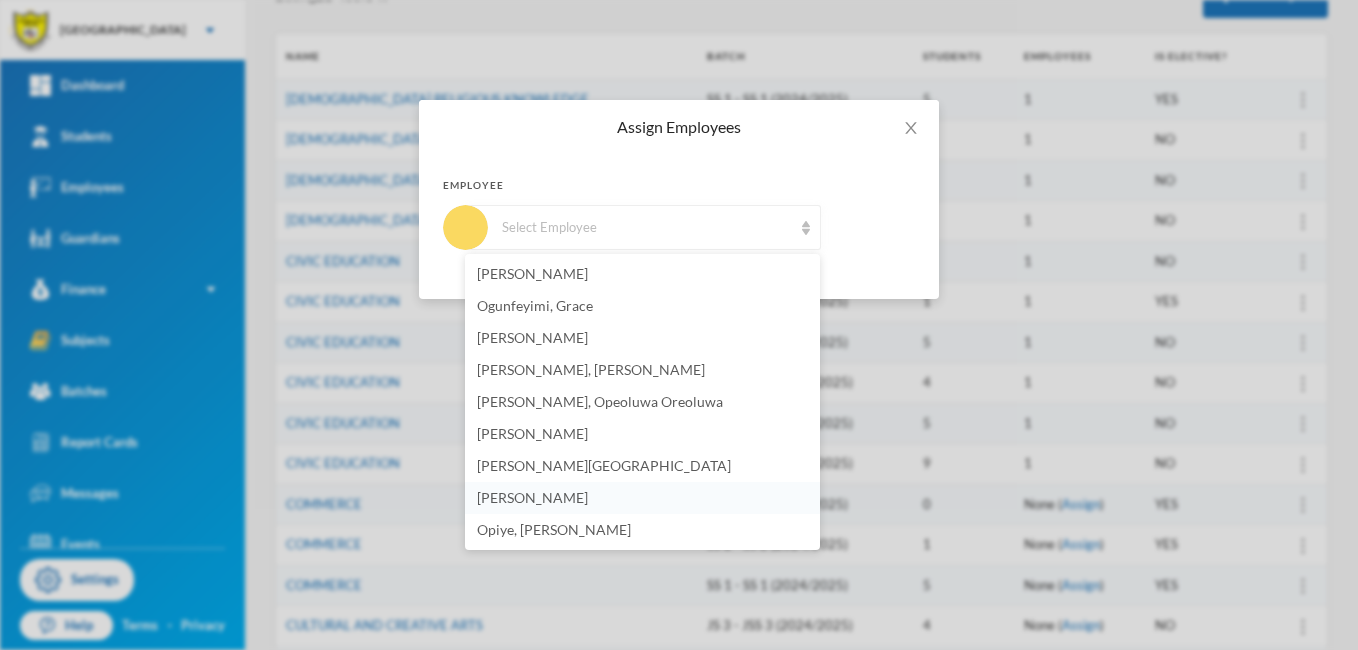 click on "[PERSON_NAME]" at bounding box center [642, 498] 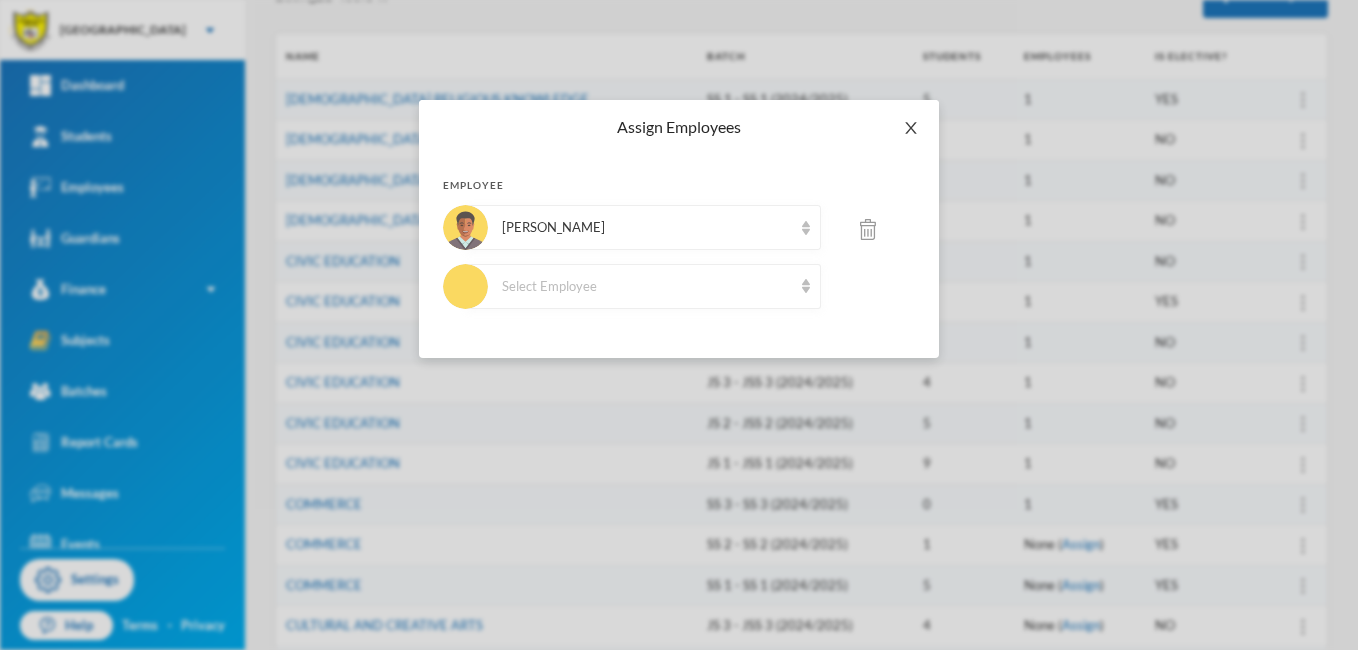 click 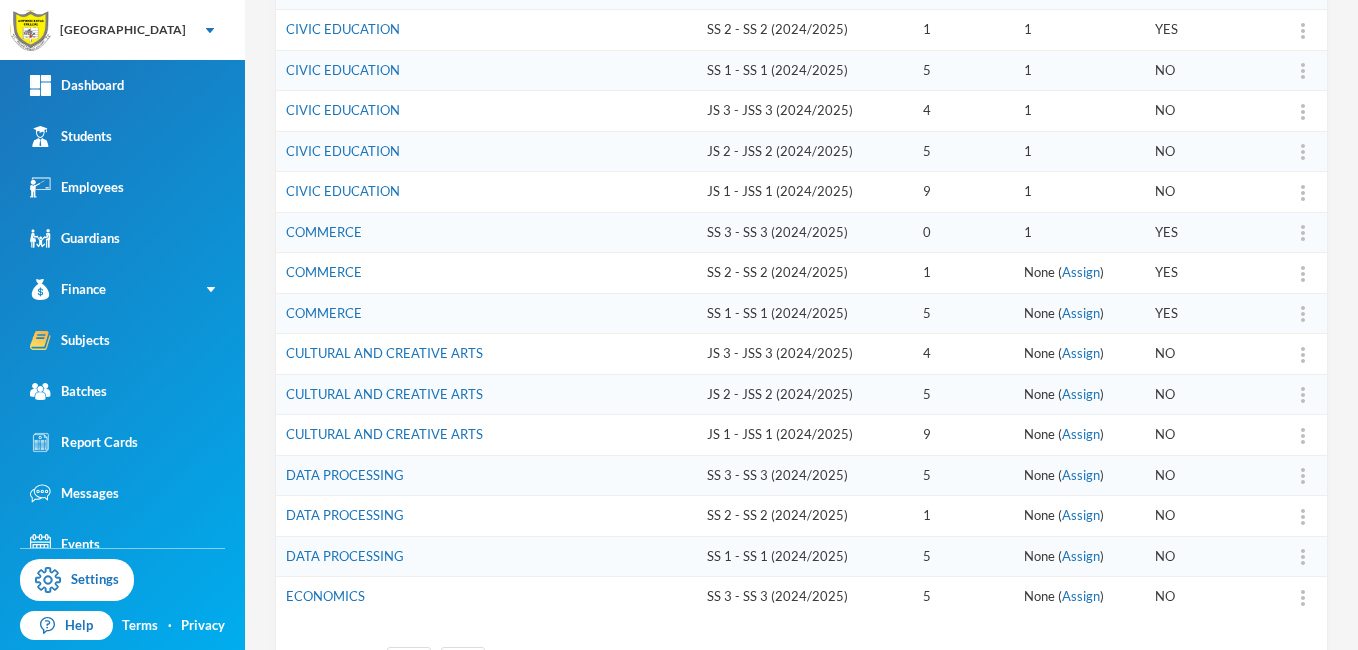 scroll, scrollTop: 530, scrollLeft: 0, axis: vertical 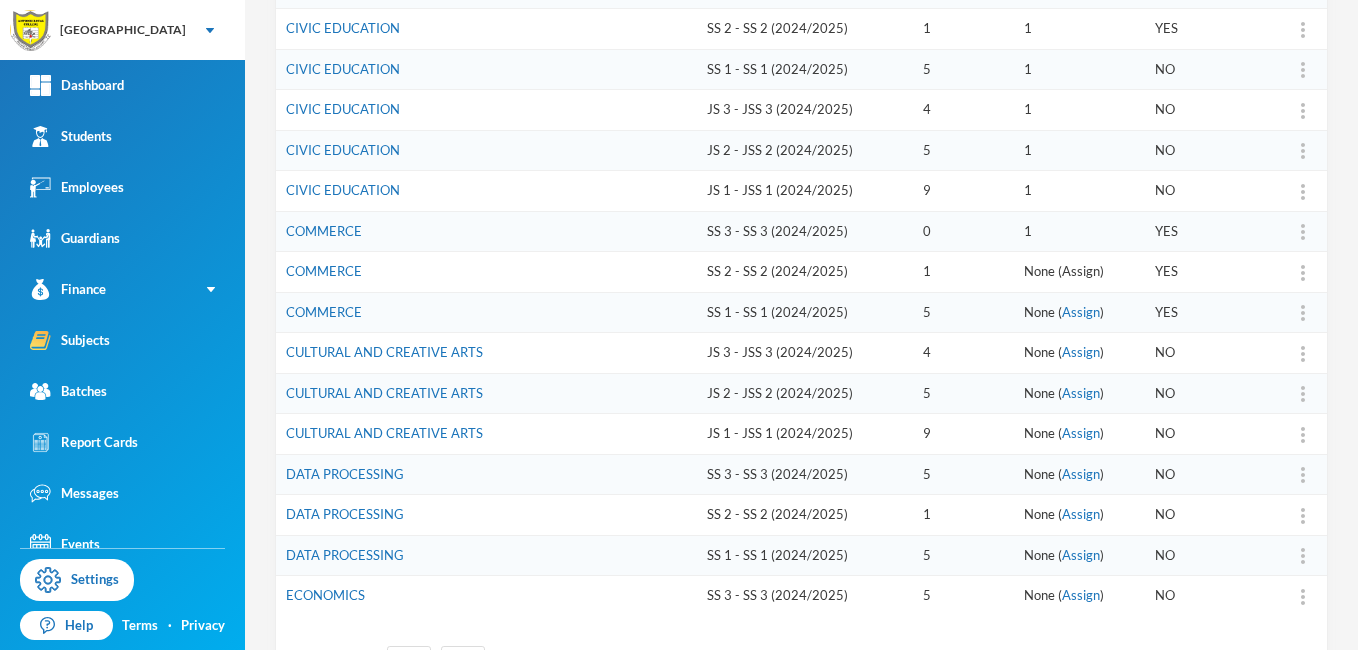 click on "Assign" at bounding box center (1081, 271) 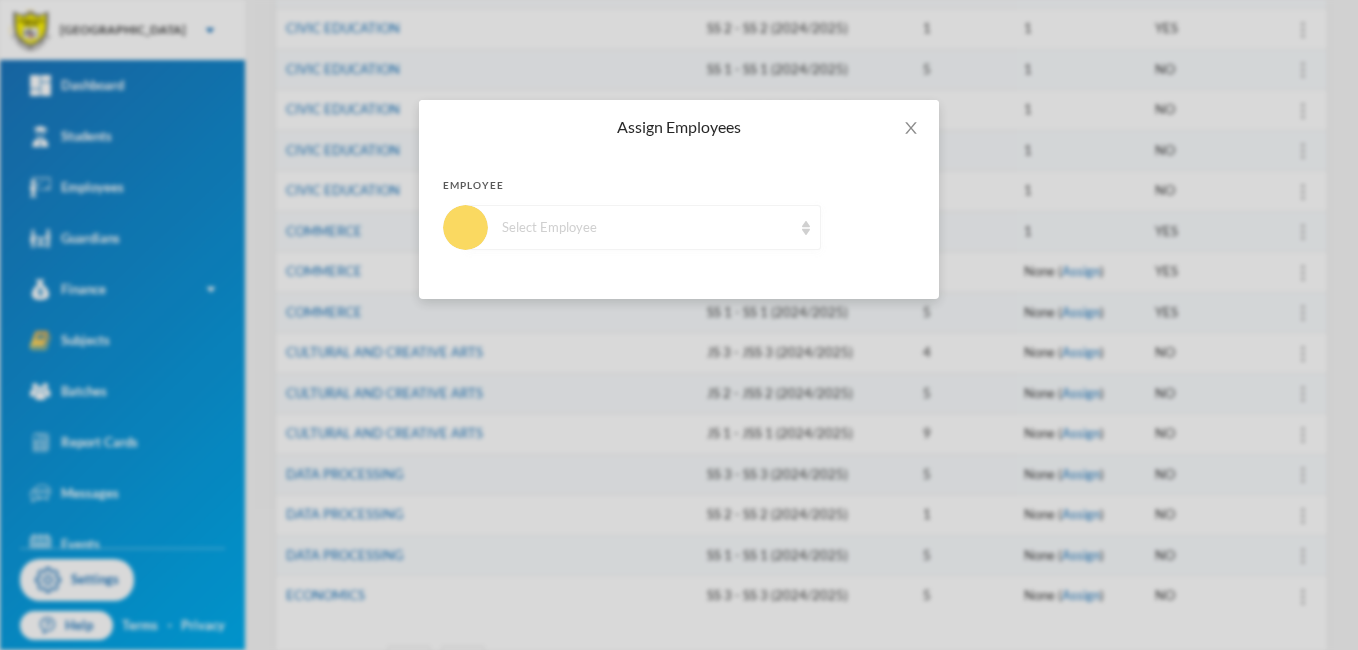 click on "Select Employee" at bounding box center [647, 228] 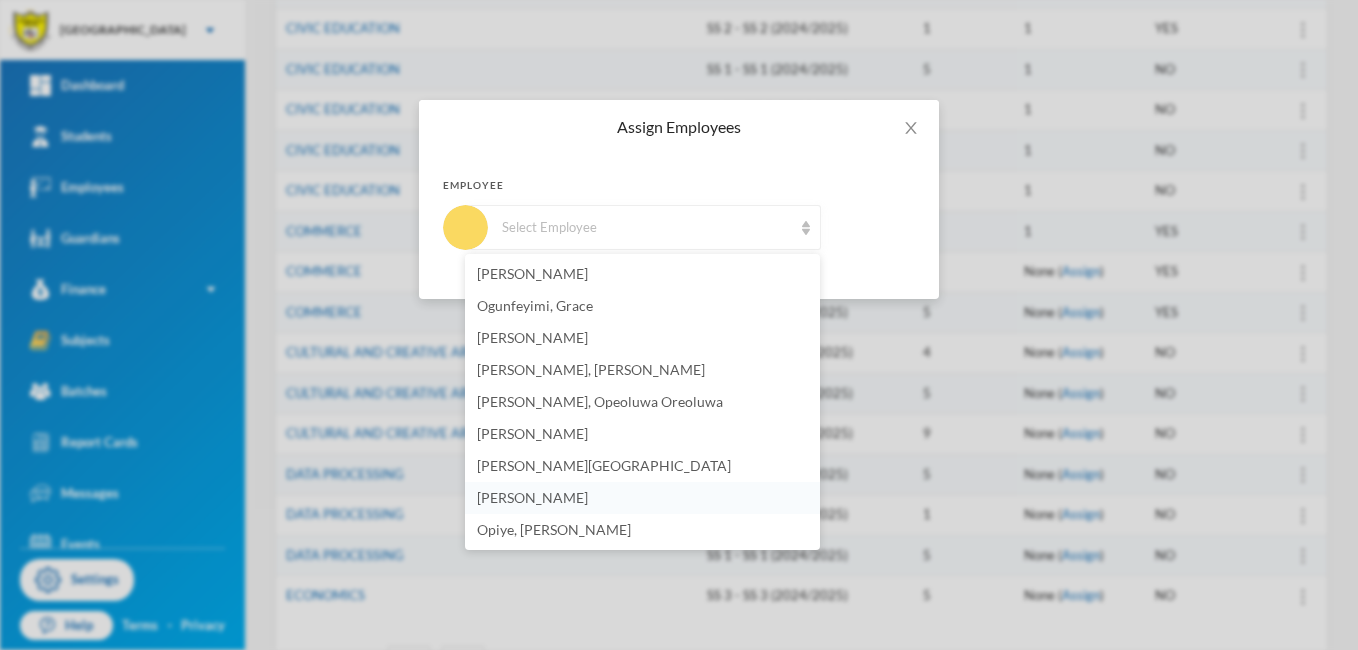 click on "[PERSON_NAME]" at bounding box center (532, 497) 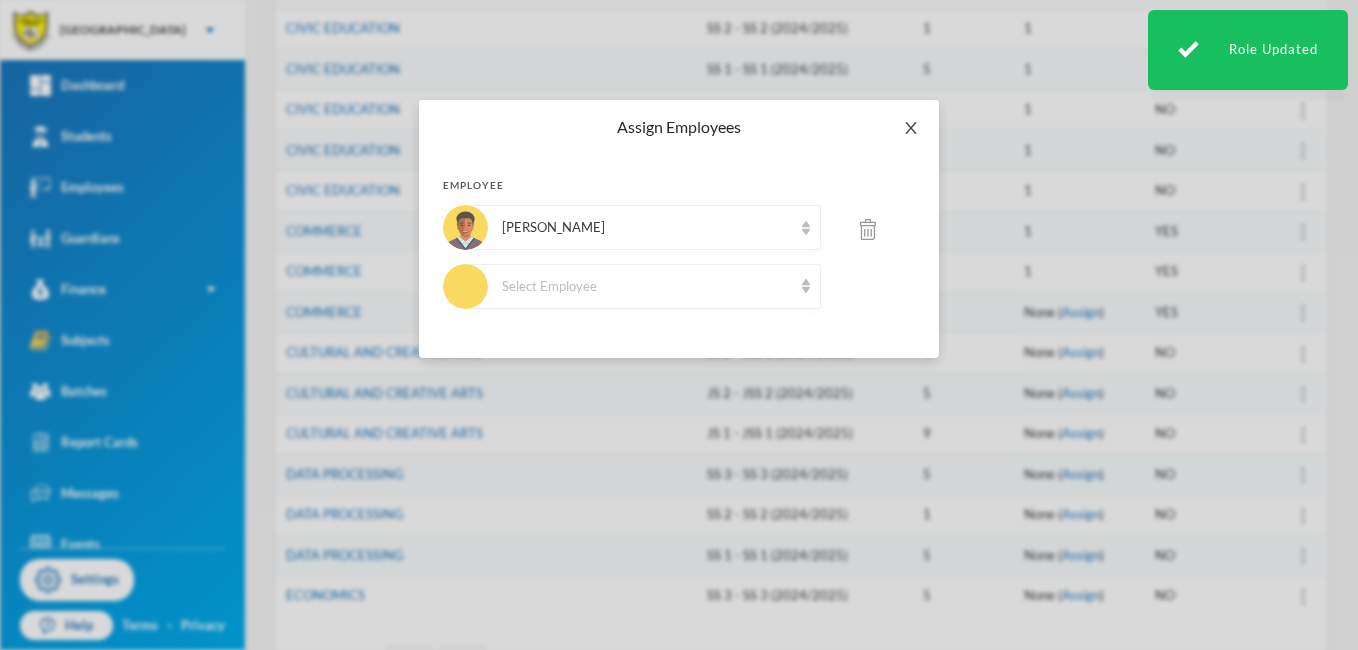 click 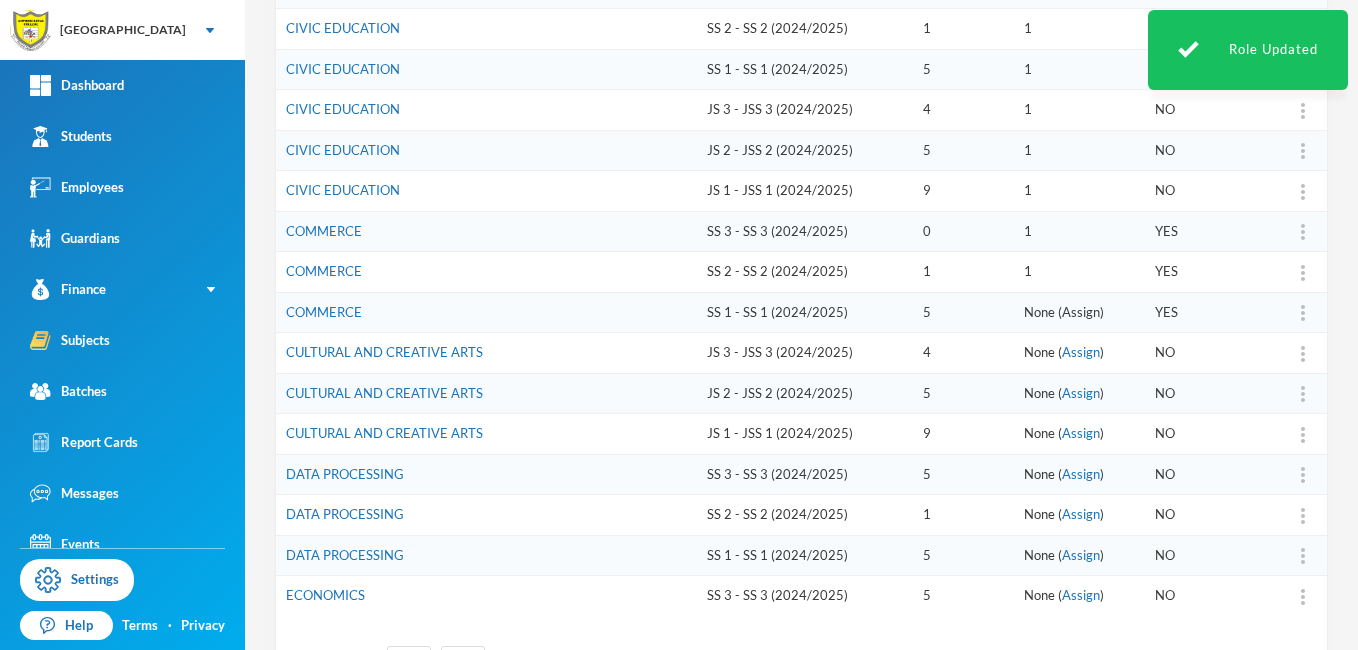 click on "Assign" at bounding box center (1081, 312) 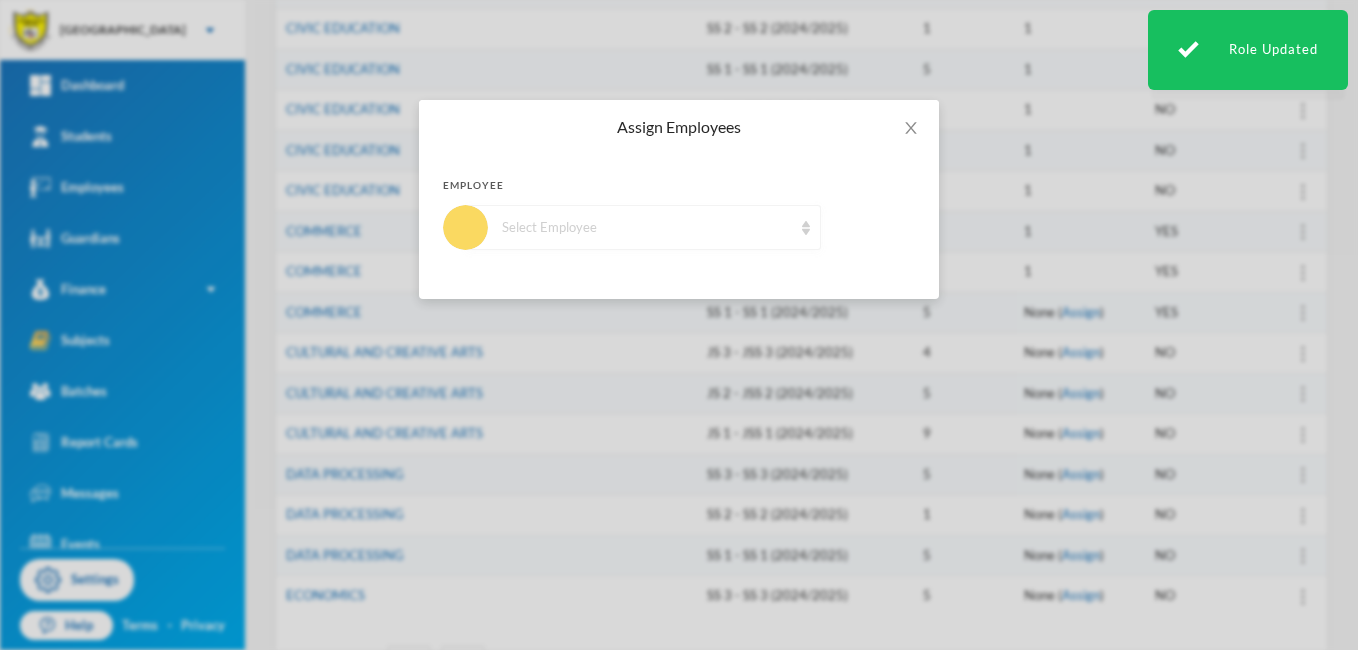 click on "Select Employee" at bounding box center (647, 228) 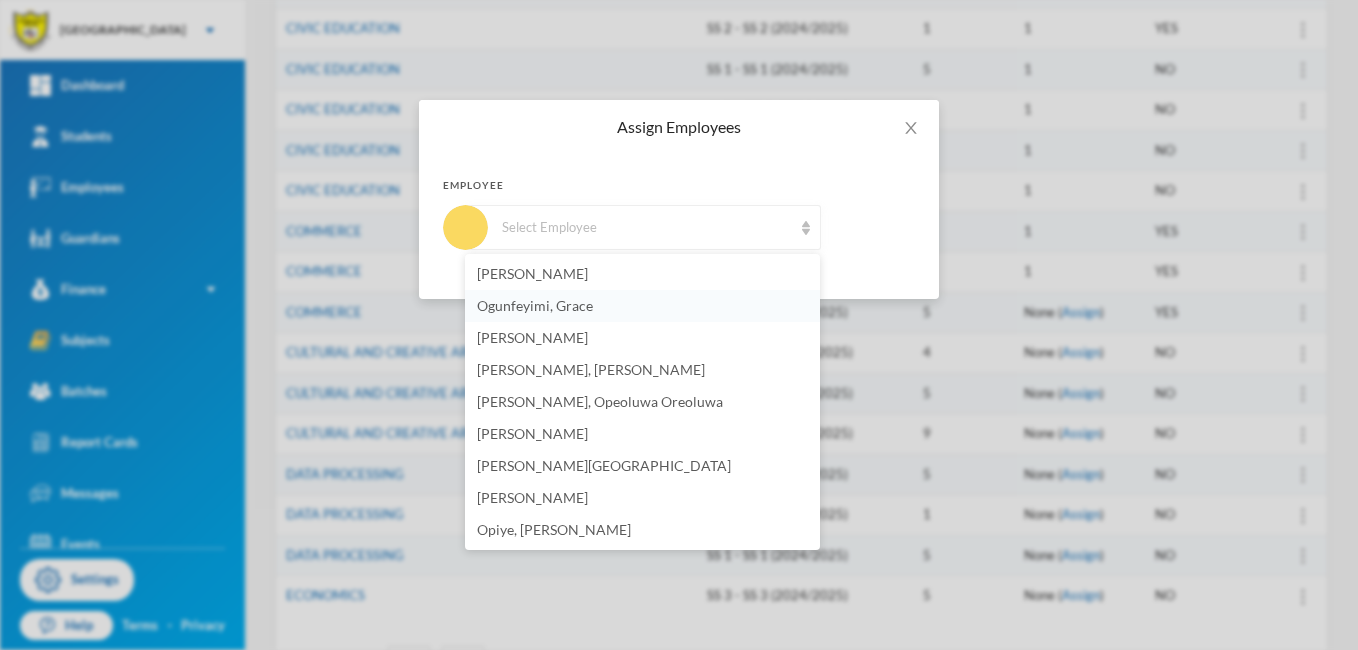 click on "Ogunfeyimi, Grace" at bounding box center [535, 305] 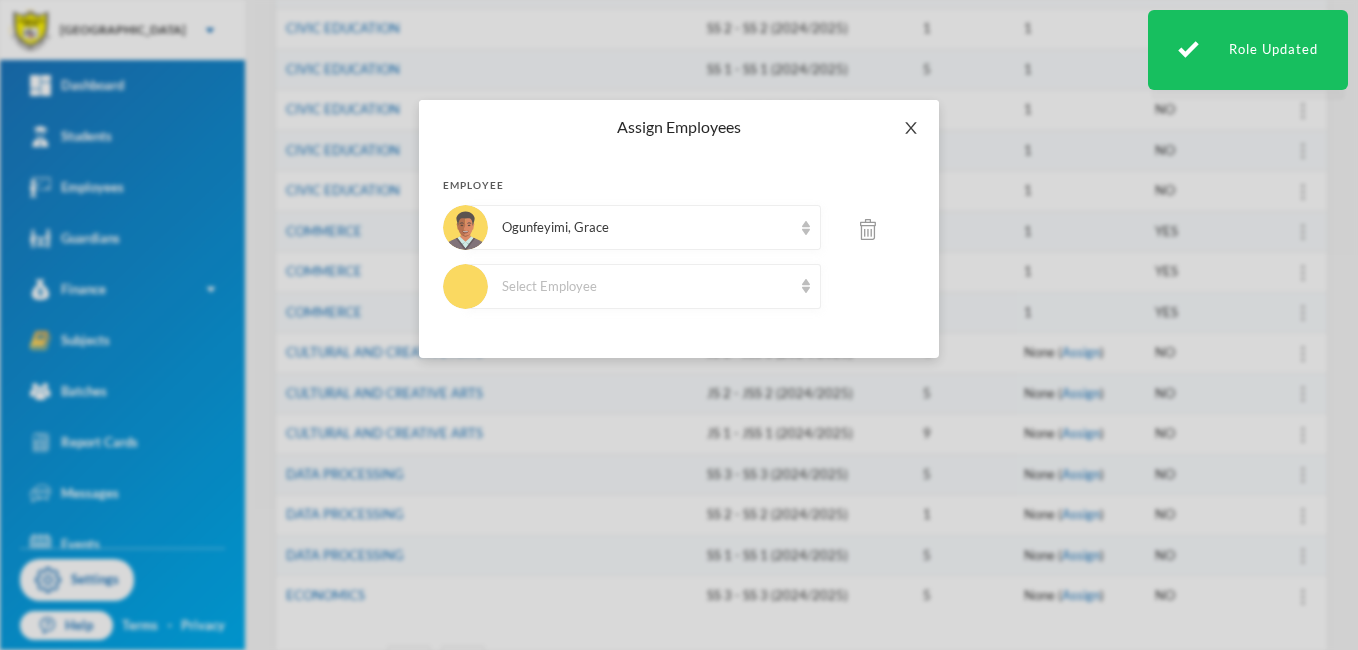 click 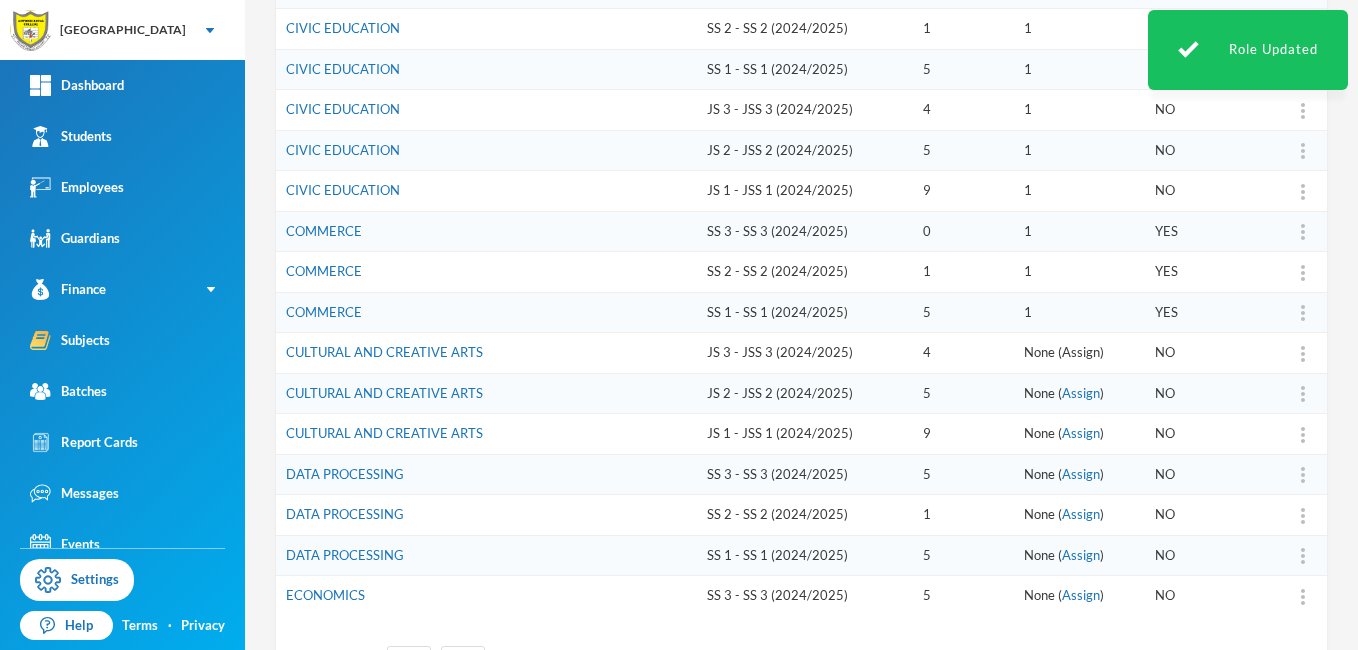 click on "Assign" at bounding box center [1081, 352] 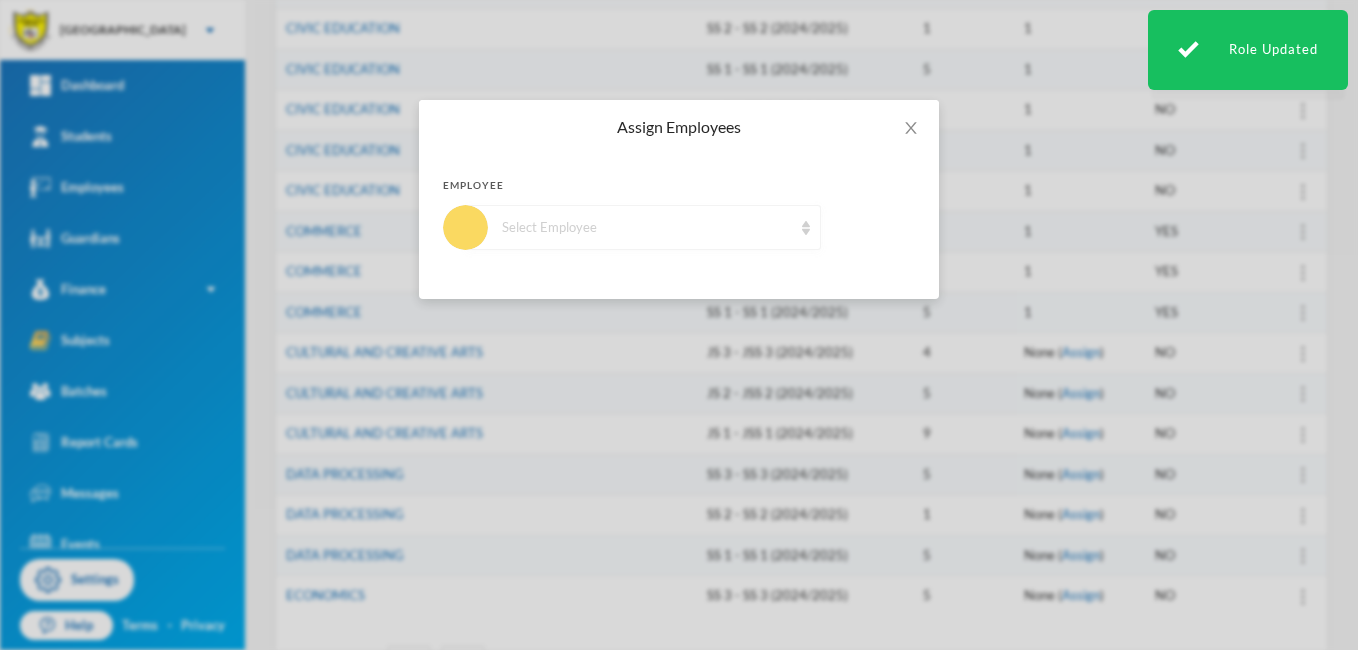click on "Select Employee" at bounding box center (647, 228) 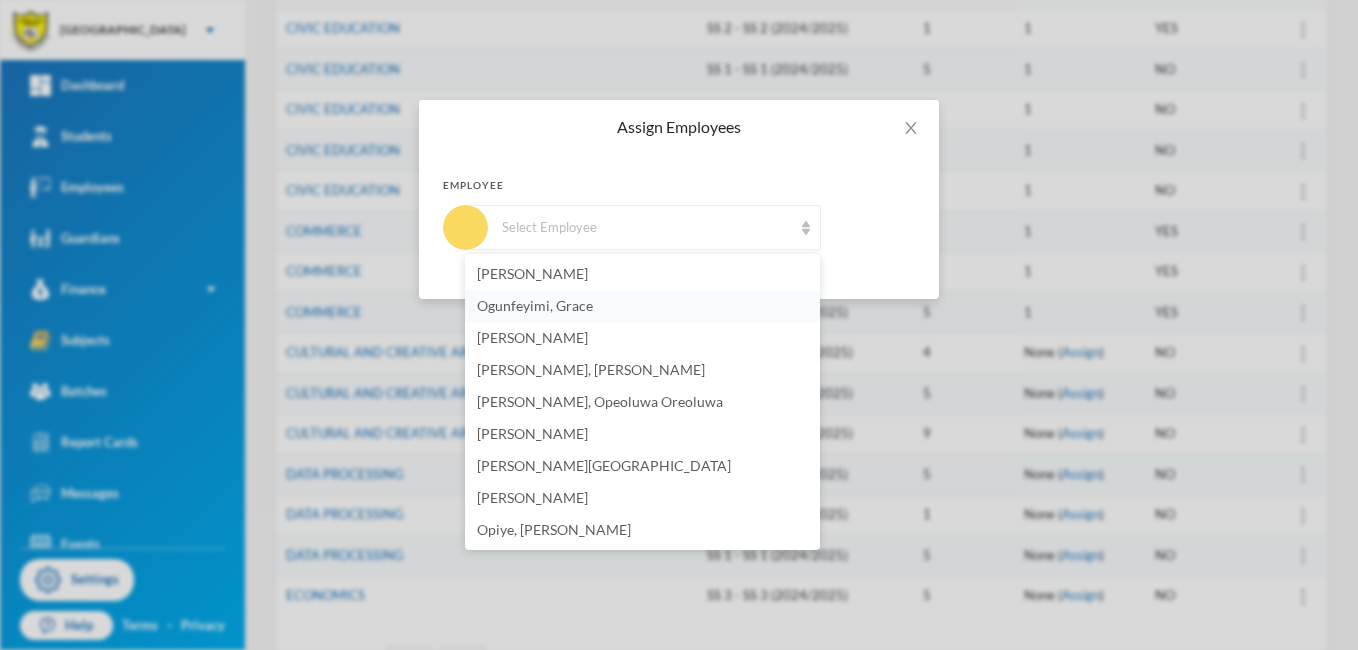 click on "Ogunfeyimi, Grace" at bounding box center (642, 306) 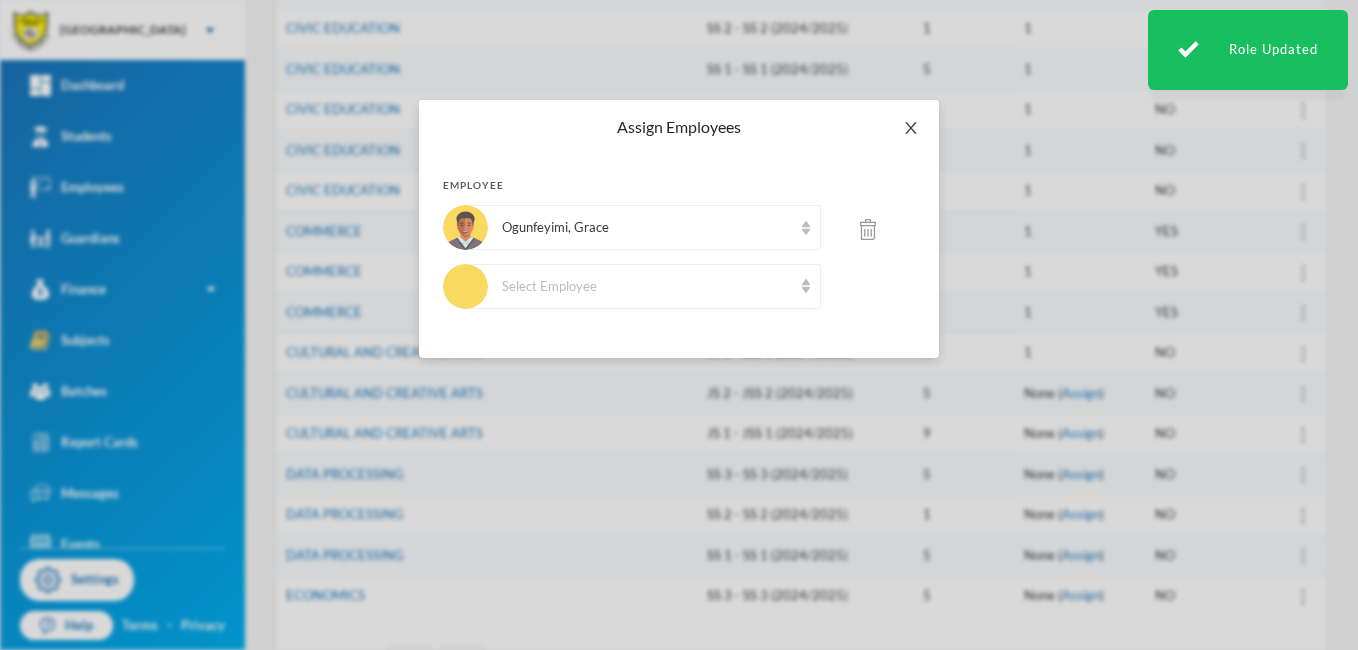 click 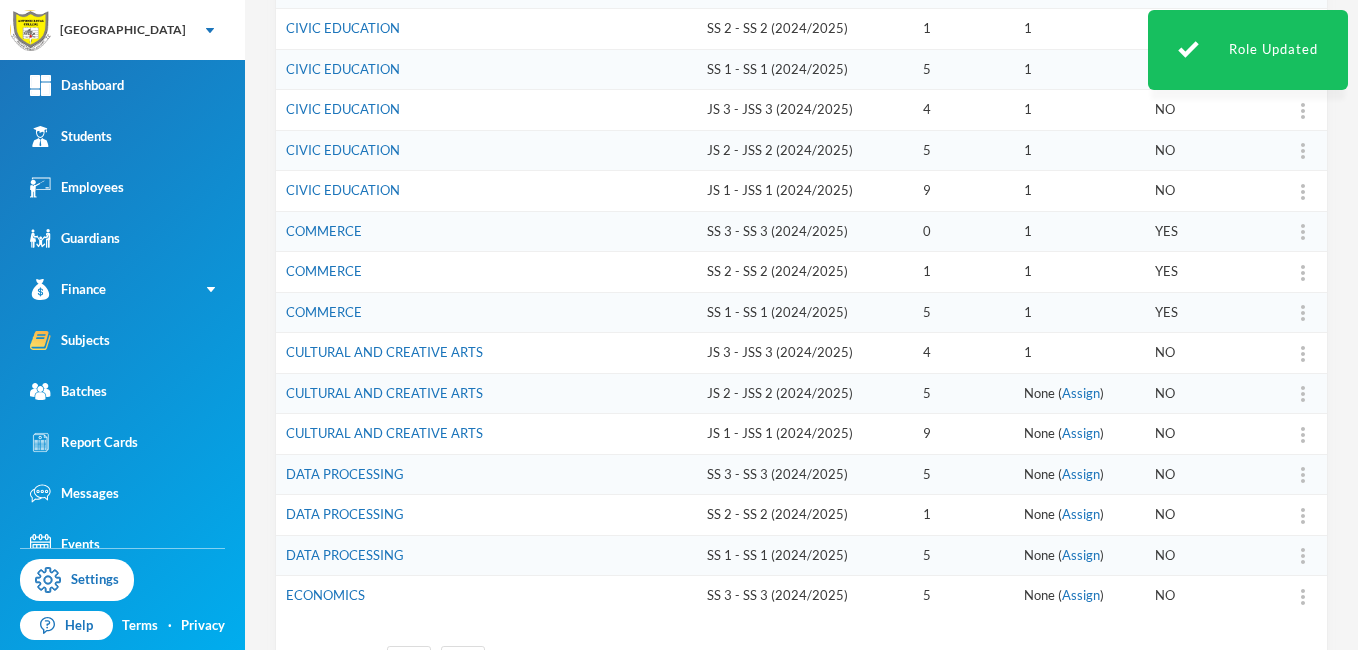click on "None ( Assign )" at bounding box center [1064, 393] 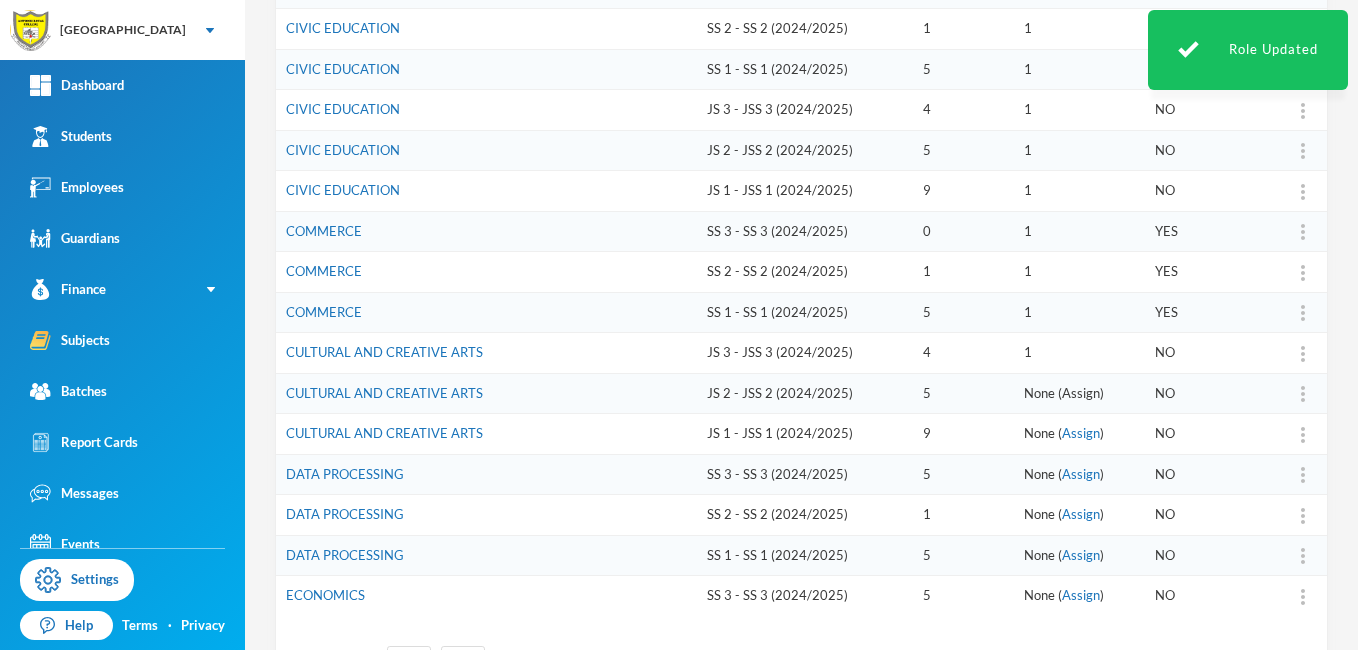 click on "Assign" at bounding box center [1081, 393] 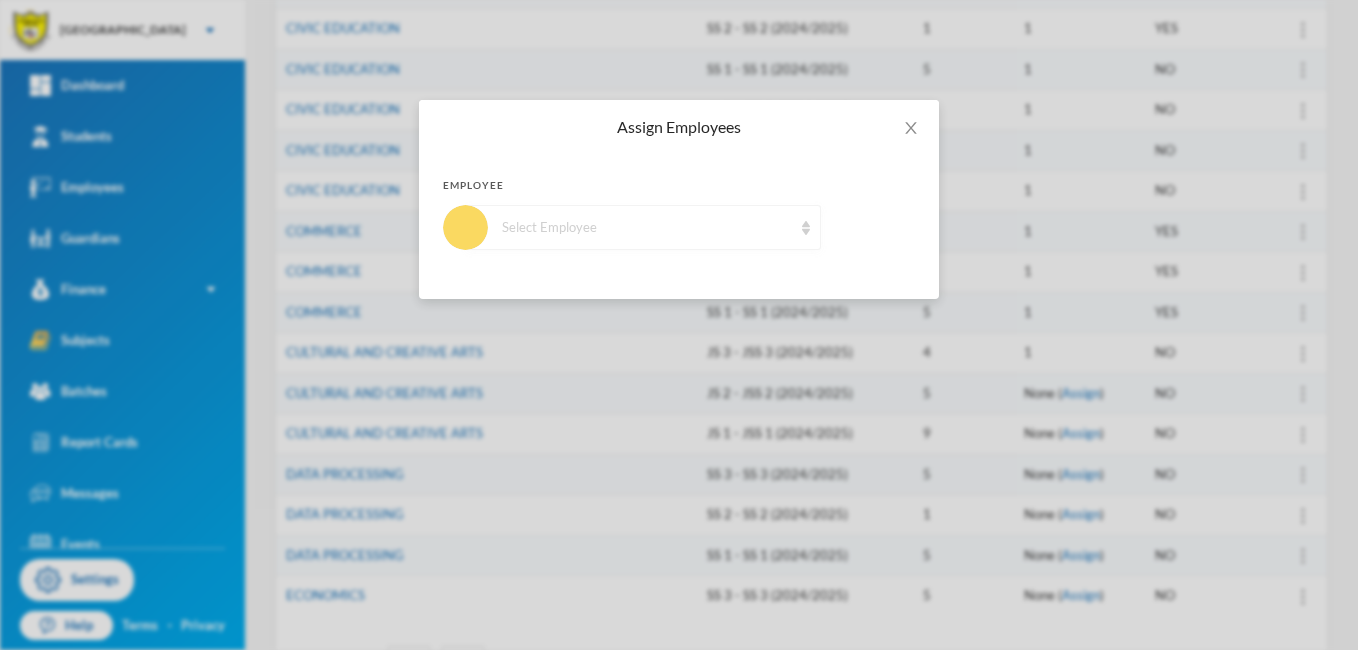 click at bounding box center [806, 228] 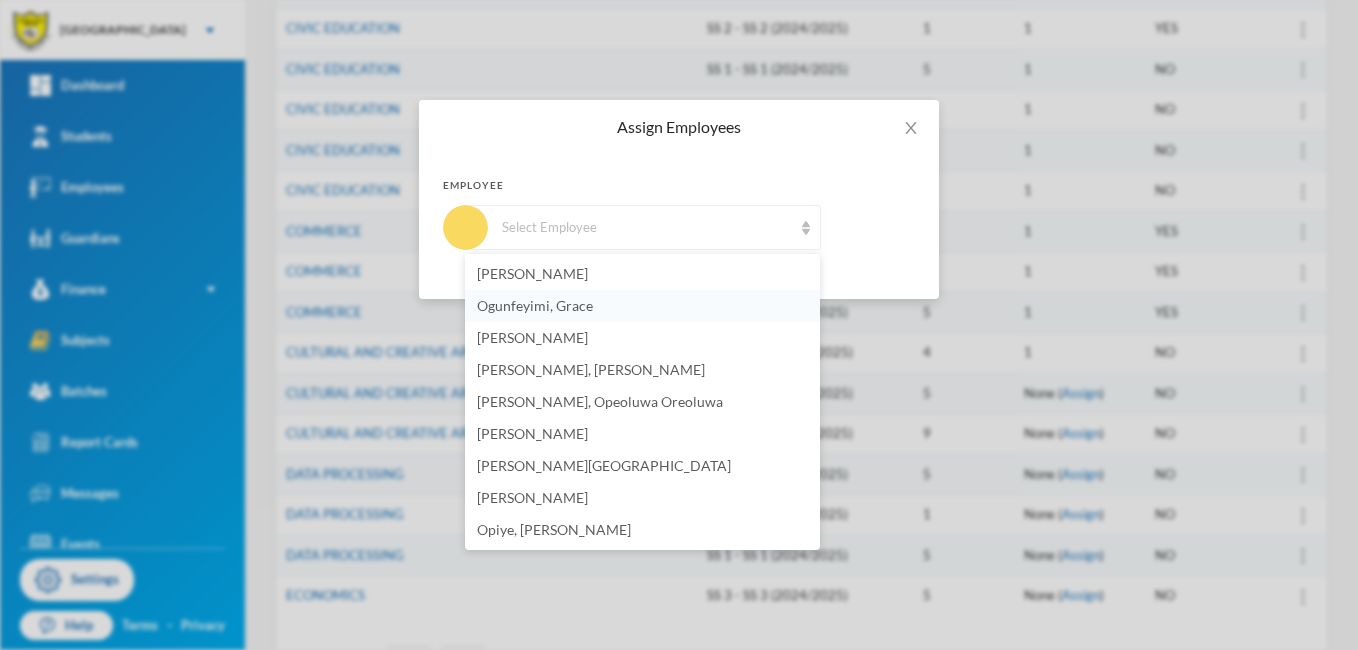 click on "Ogunfeyimi, Grace" at bounding box center (642, 306) 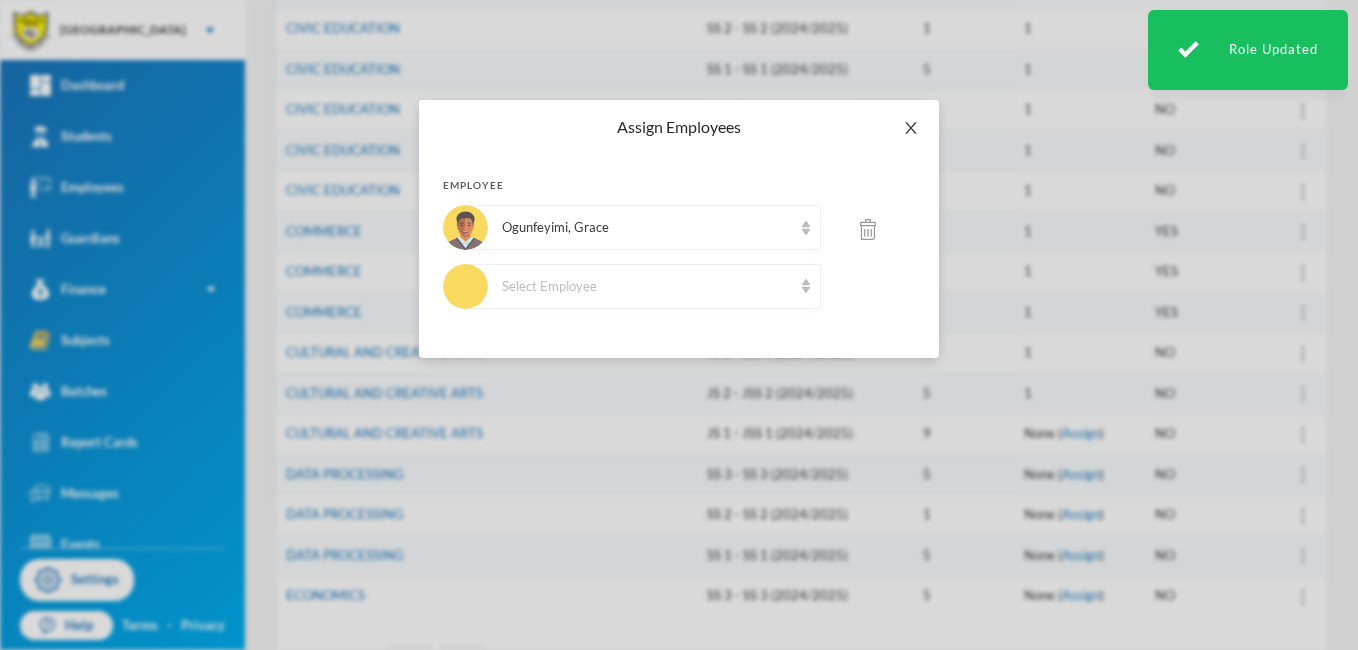 click 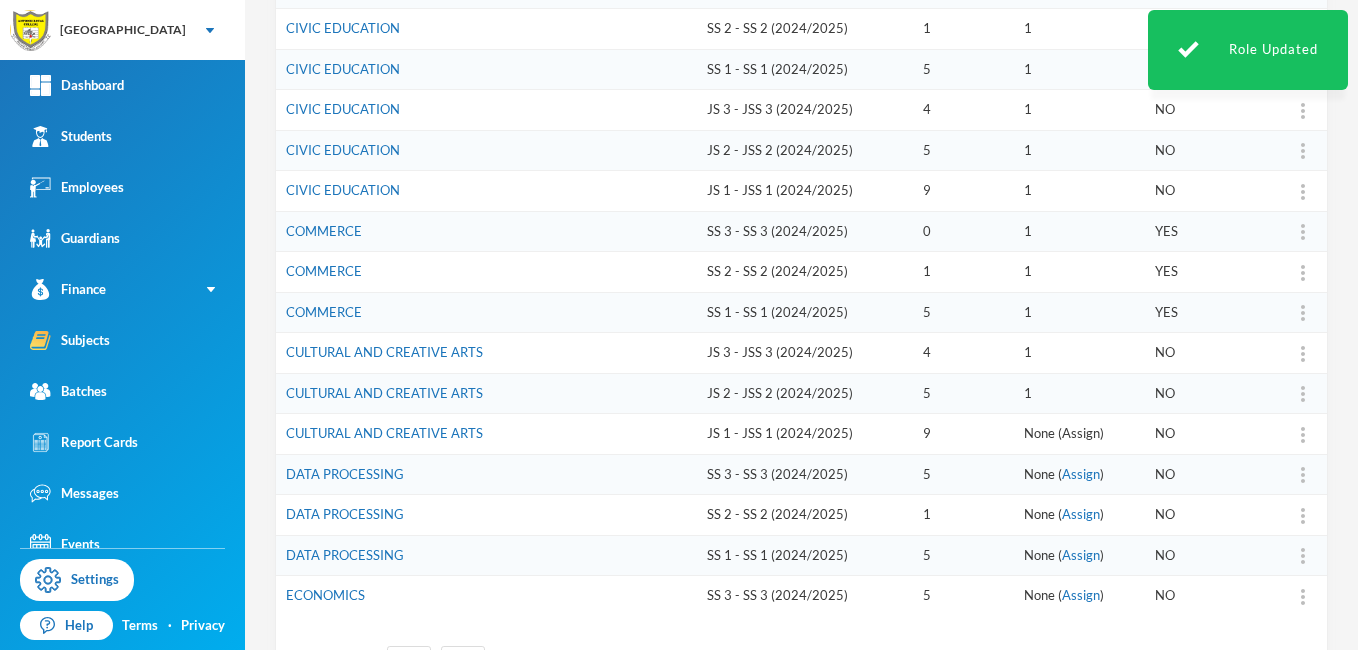 click on "Assign" at bounding box center [1081, 433] 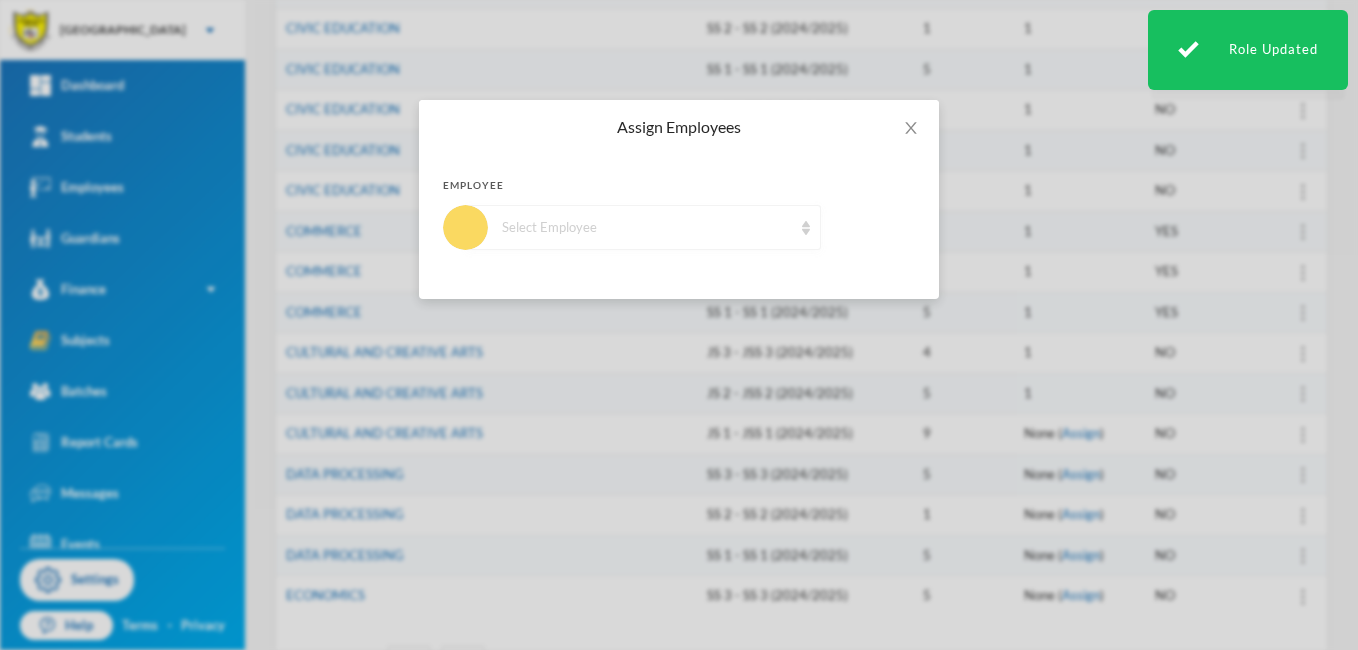 click on "Select Employee" at bounding box center [643, 227] 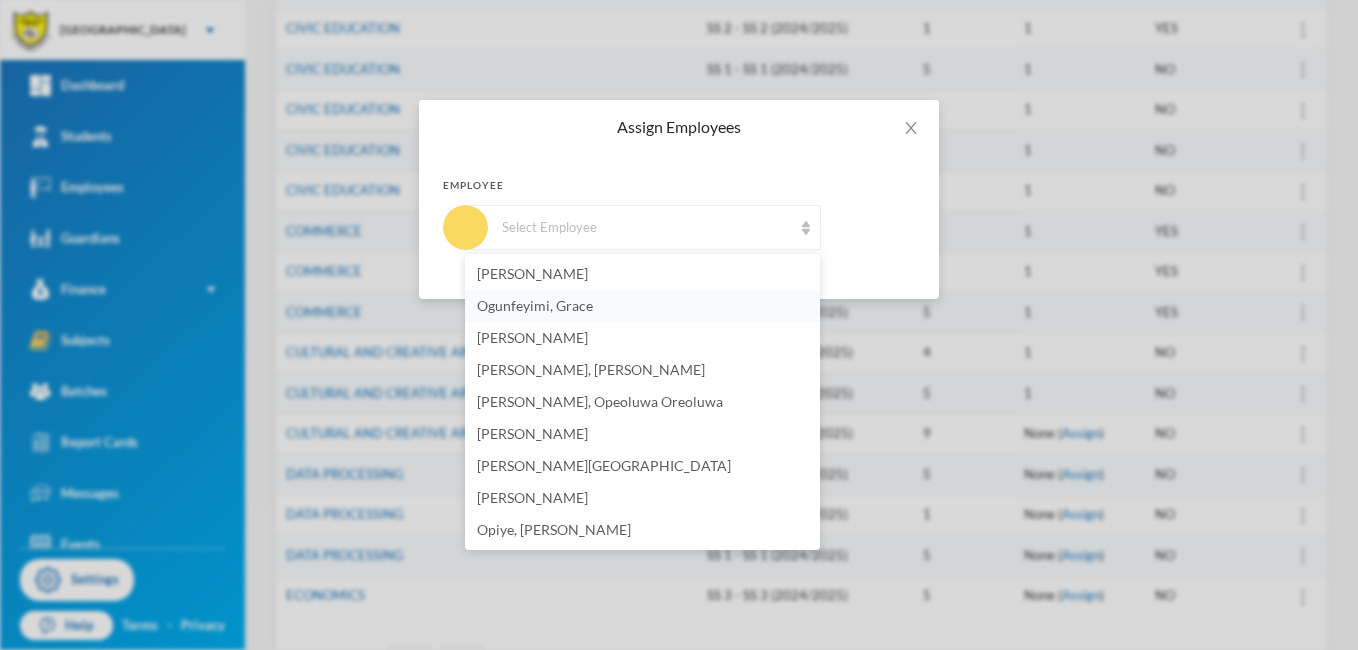 click on "Ogunfeyimi, Grace" at bounding box center (642, 306) 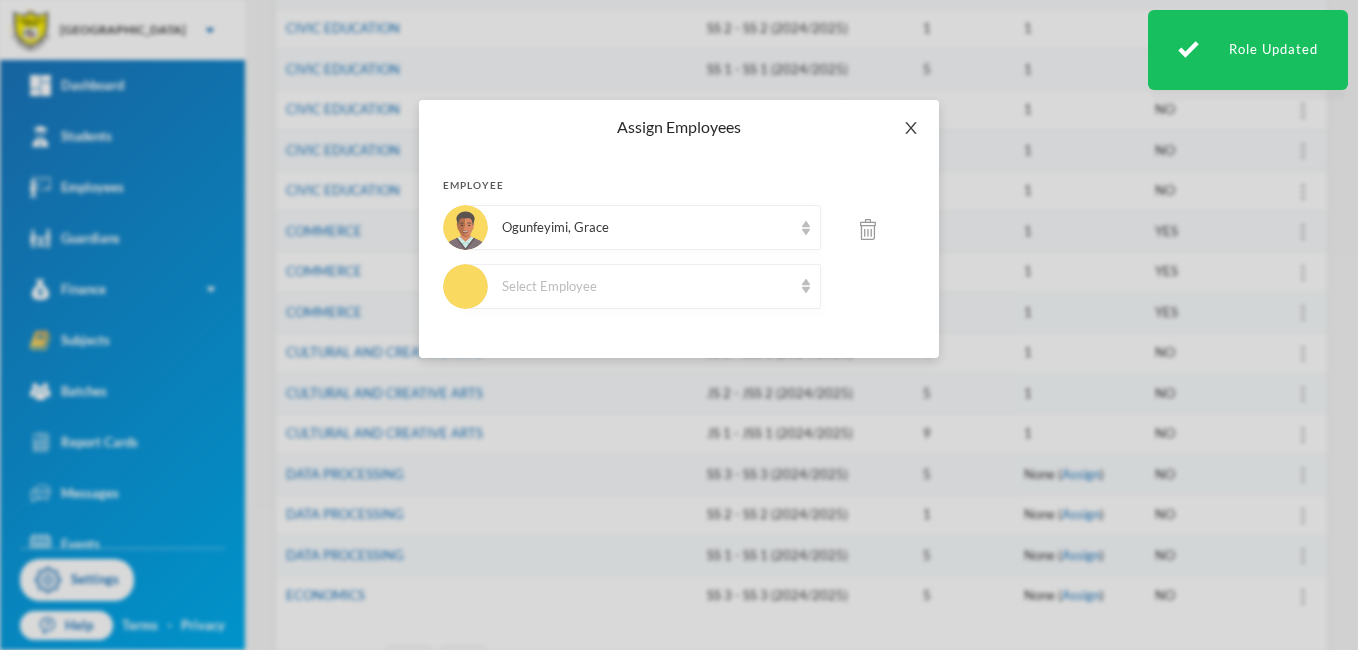 click 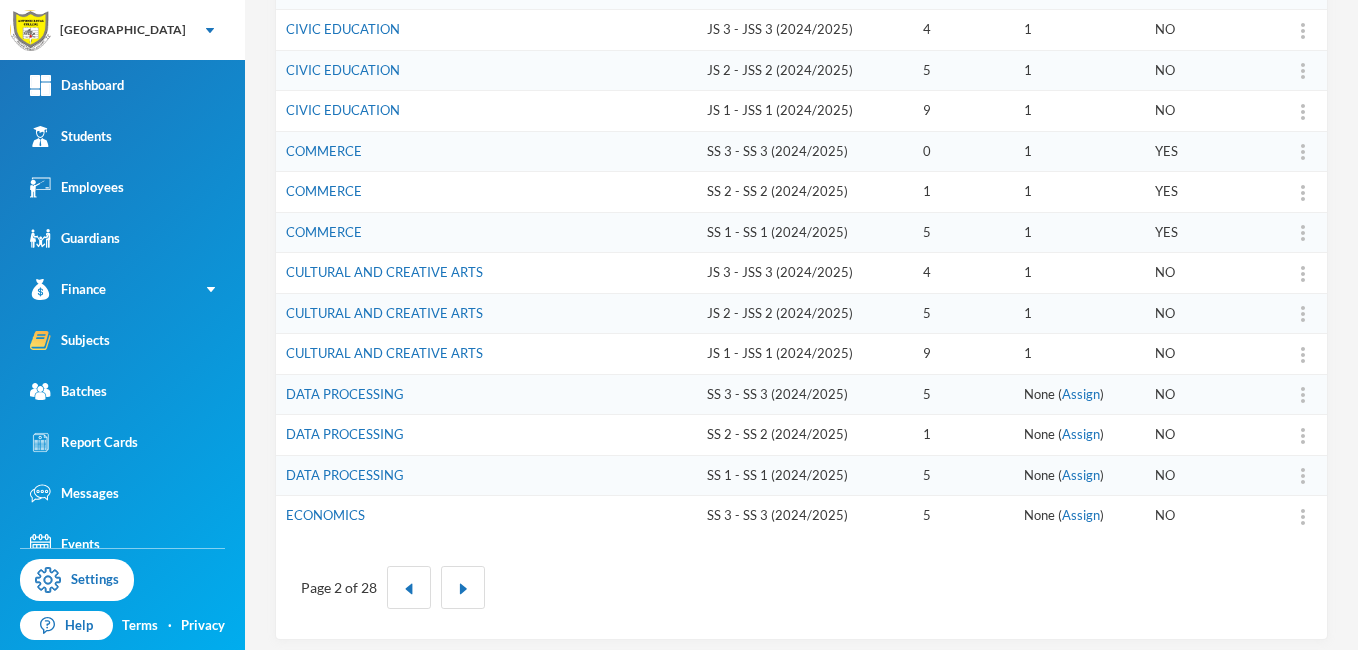 scroll, scrollTop: 620, scrollLeft: 0, axis: vertical 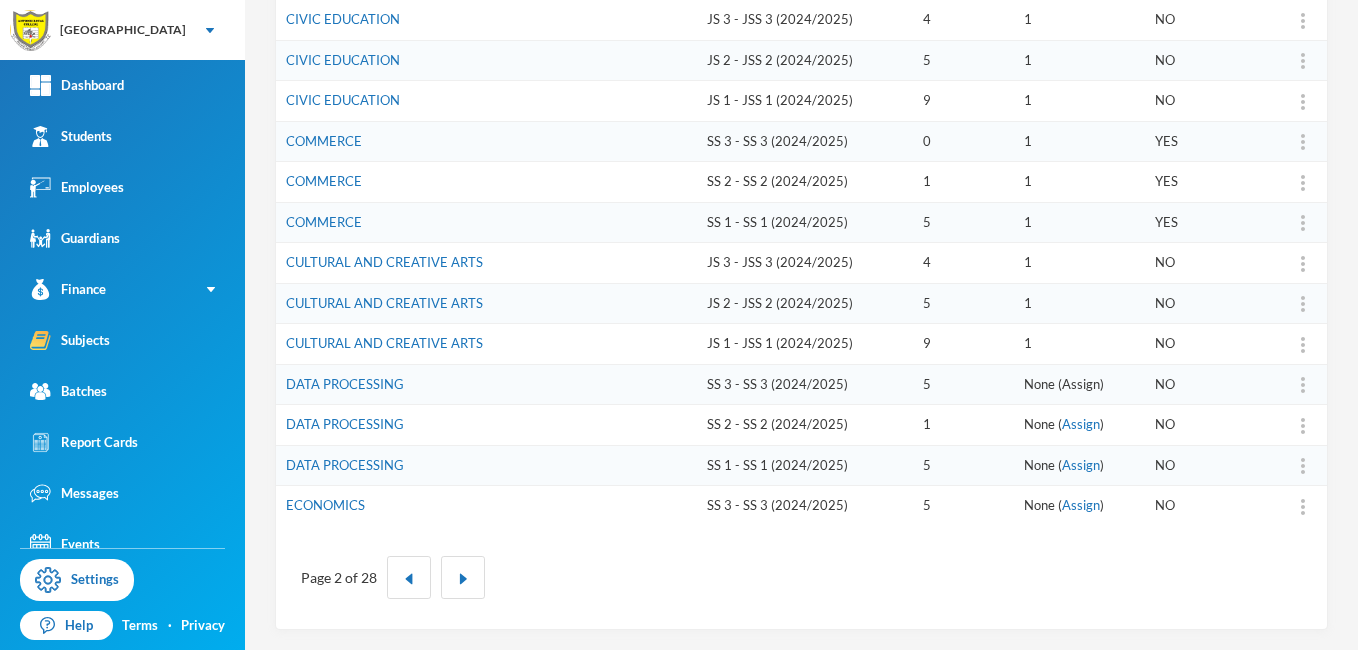 click on "Assign" at bounding box center (1081, 384) 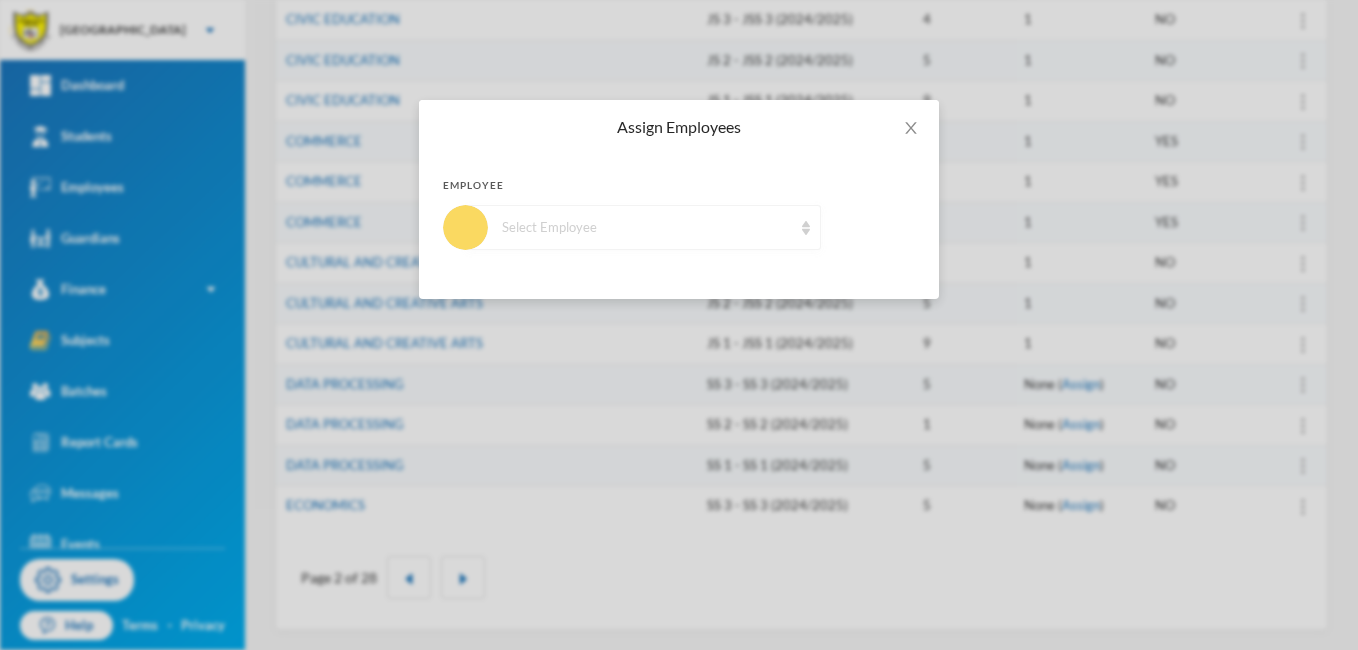 click at bounding box center (806, 228) 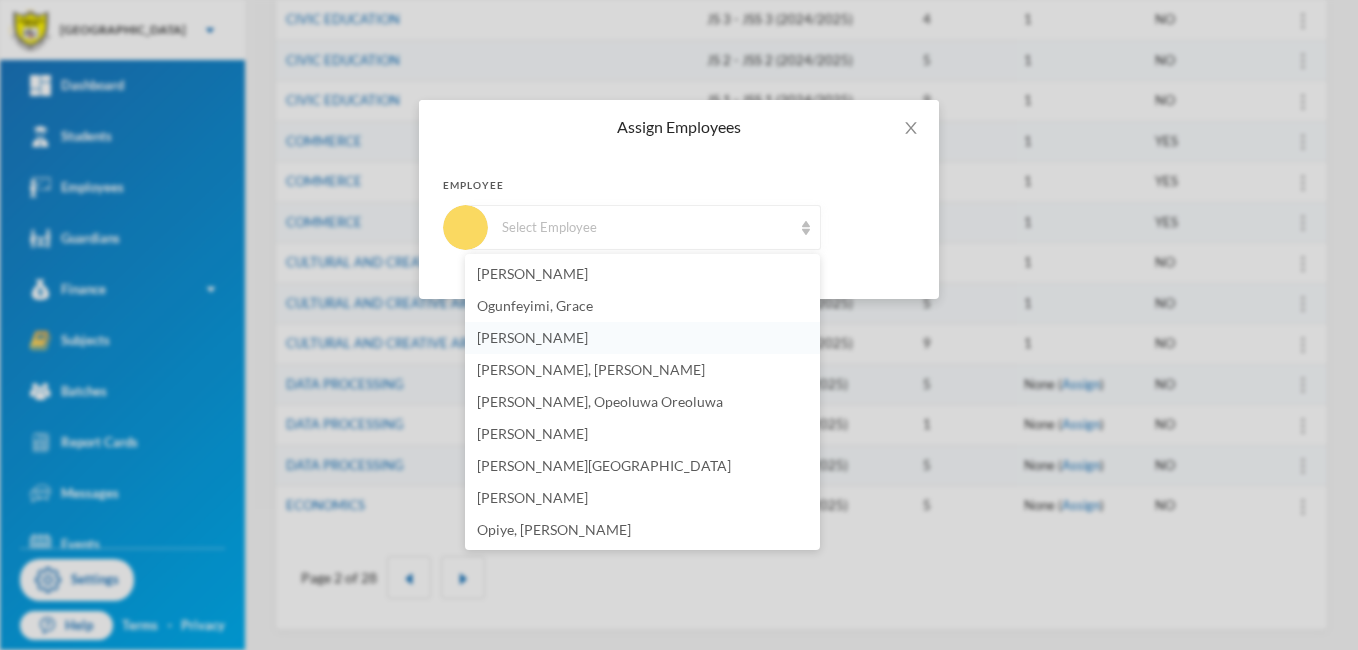 click on "[PERSON_NAME]" at bounding box center (642, 338) 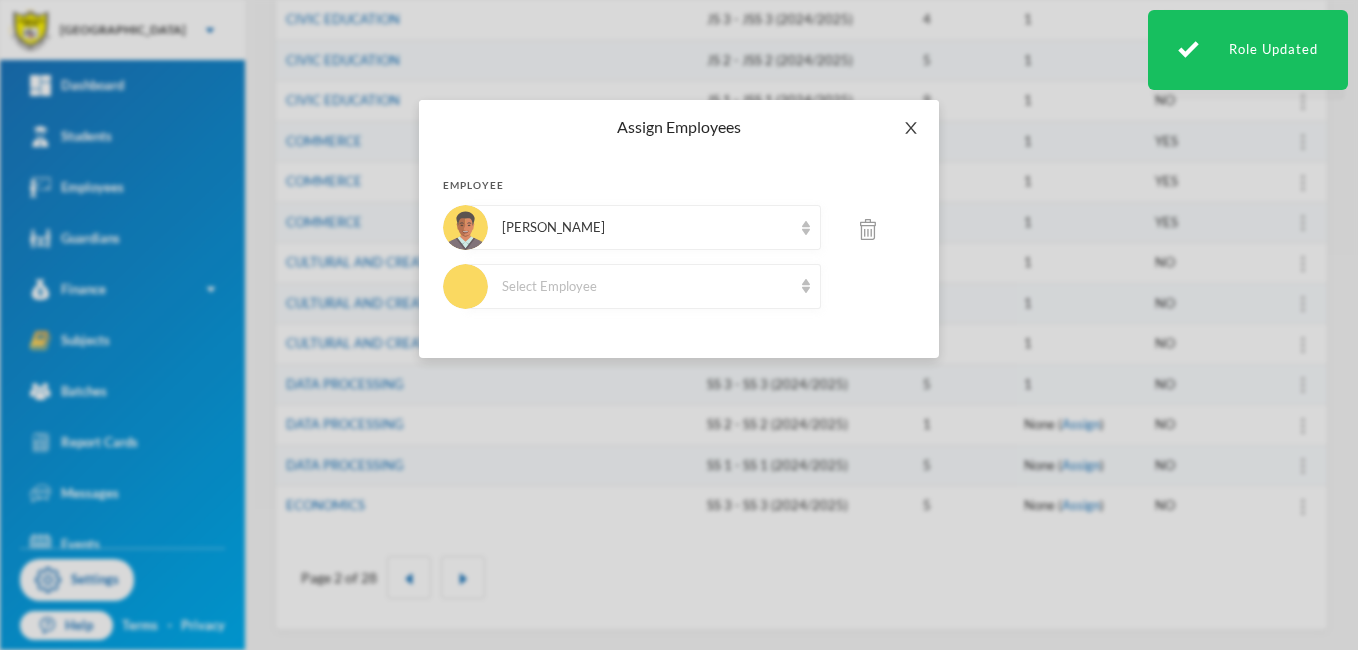 click 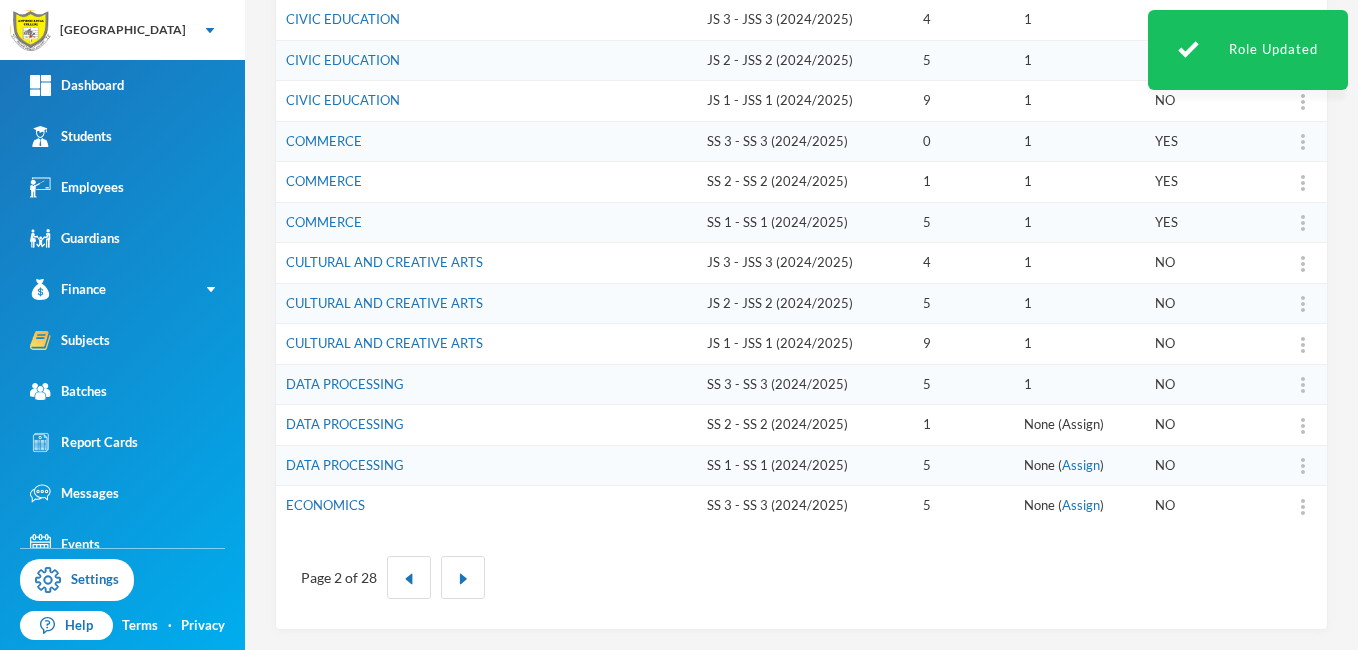 click on "Assign" at bounding box center [1081, 424] 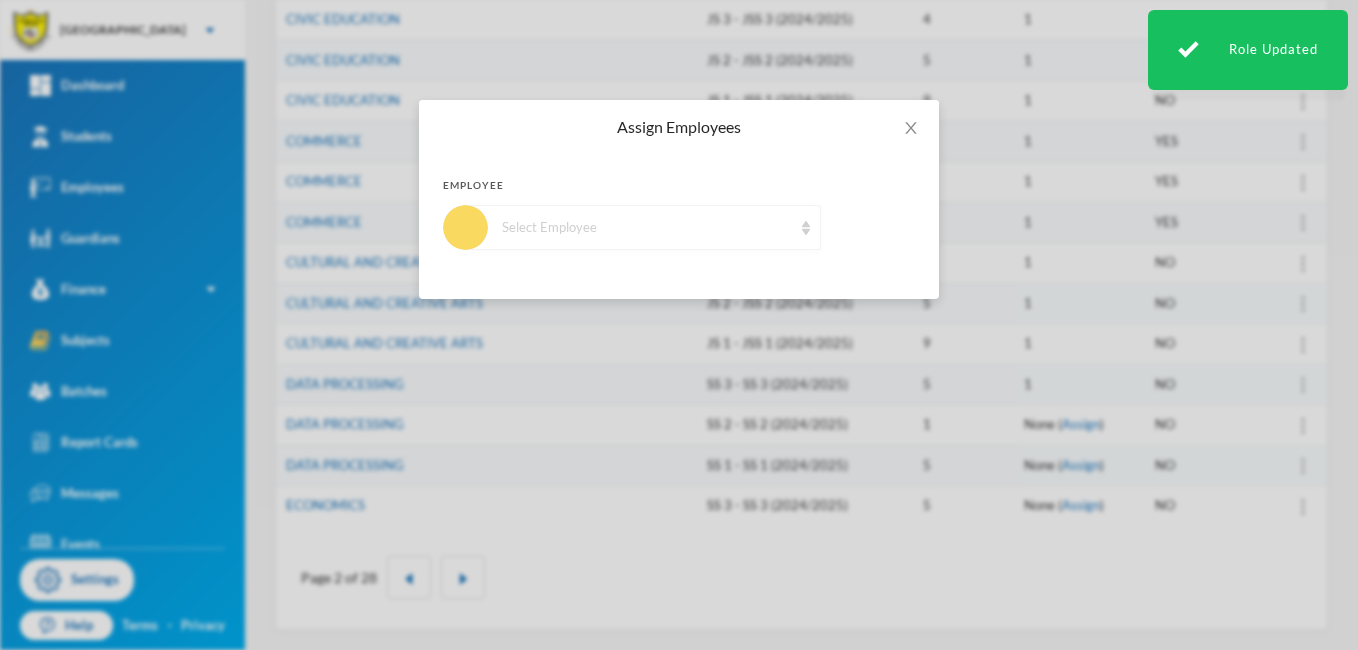 click at bounding box center [806, 228] 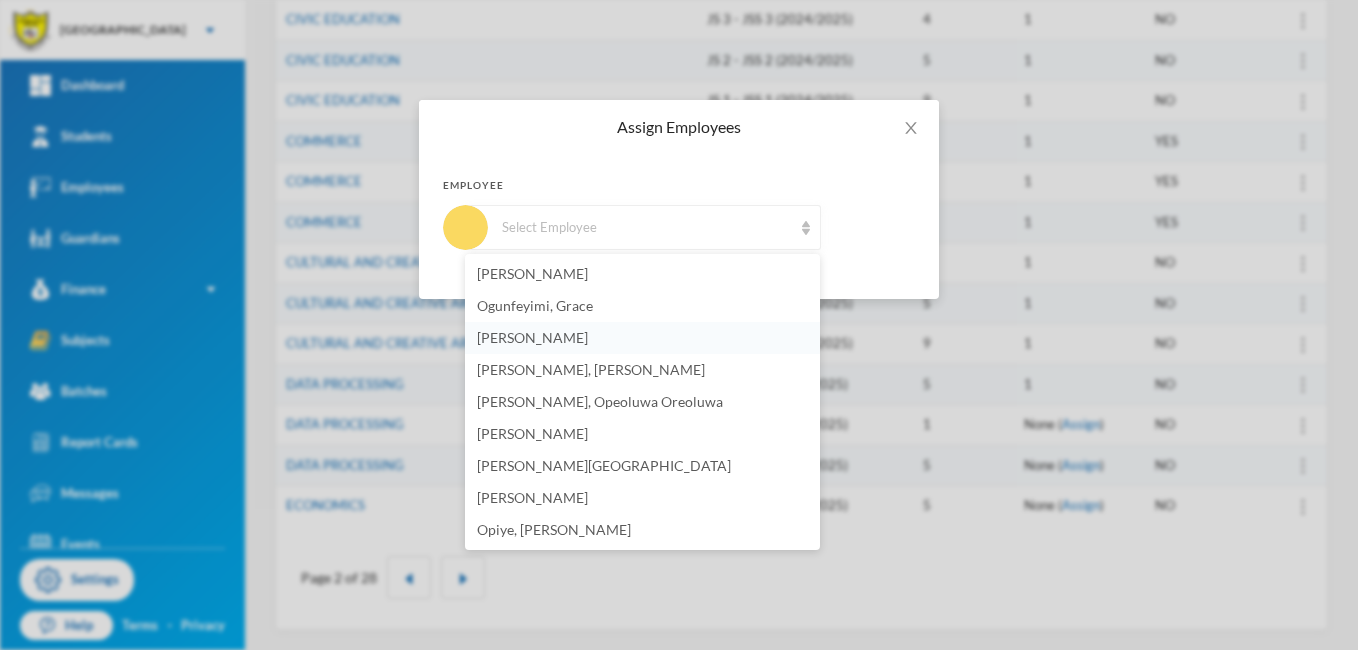 click on "[PERSON_NAME]" at bounding box center (532, 337) 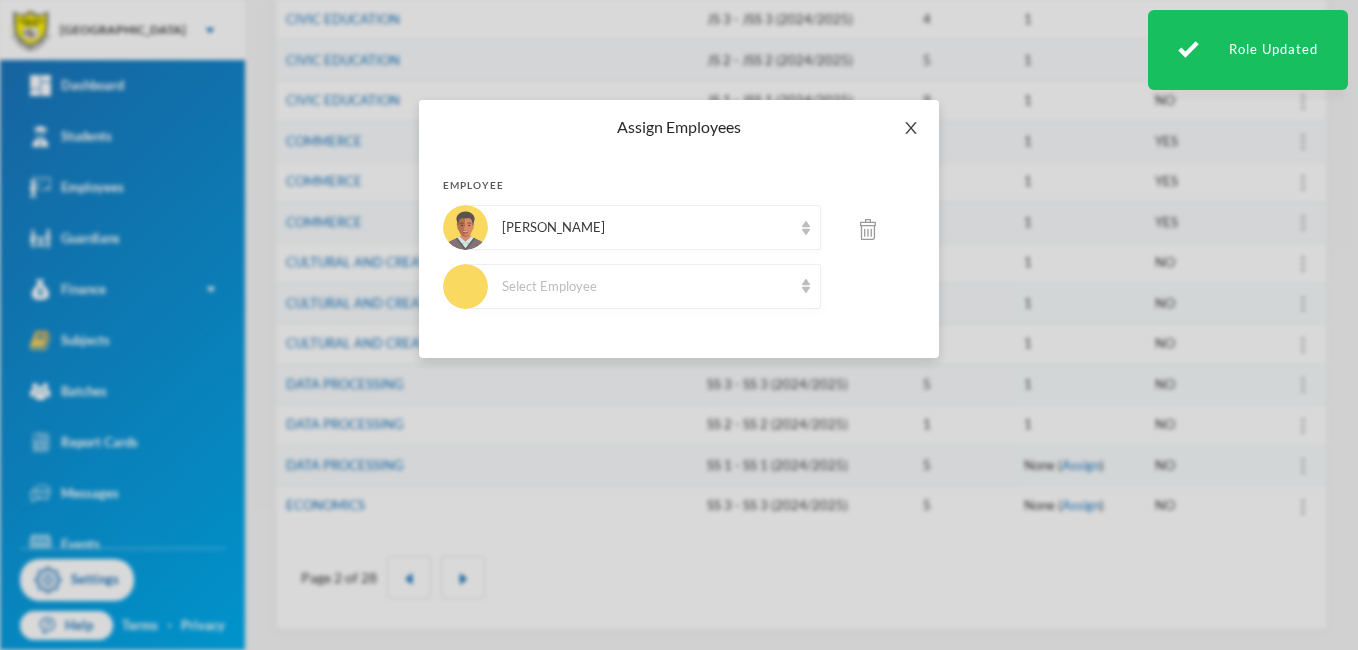 click 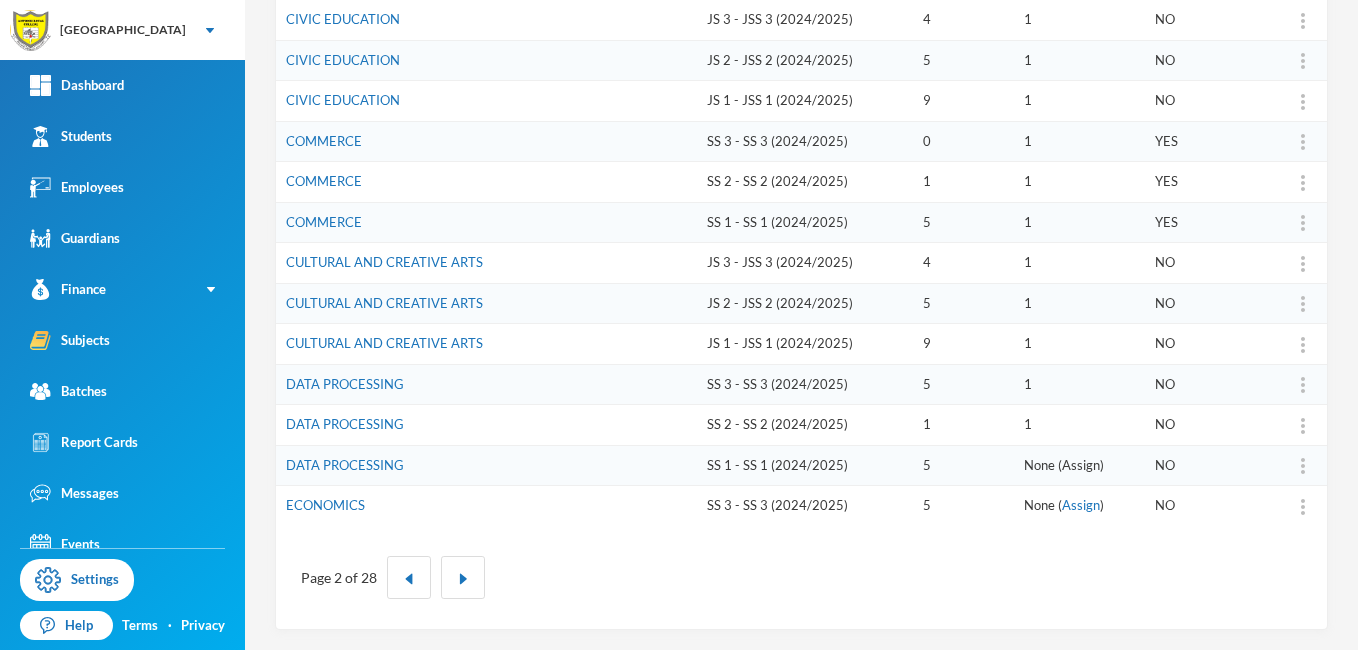 click on "Assign" at bounding box center [1081, 465] 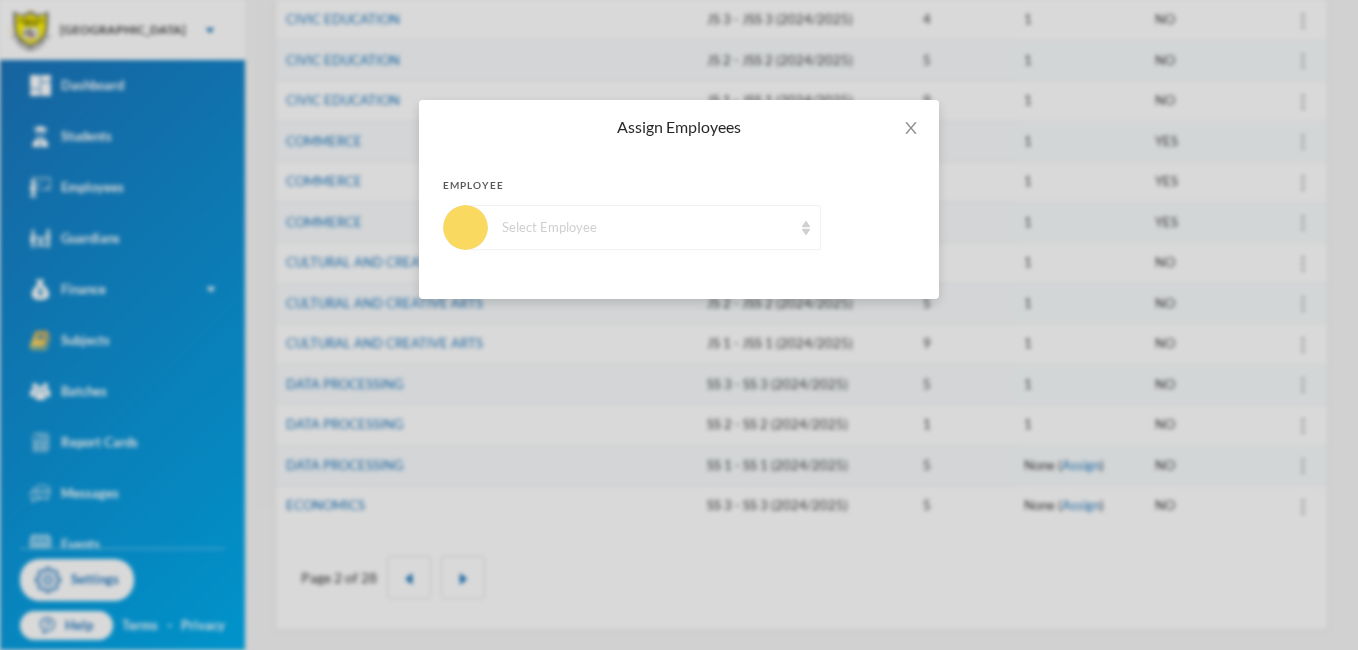 click on "Select Employee" at bounding box center (643, 227) 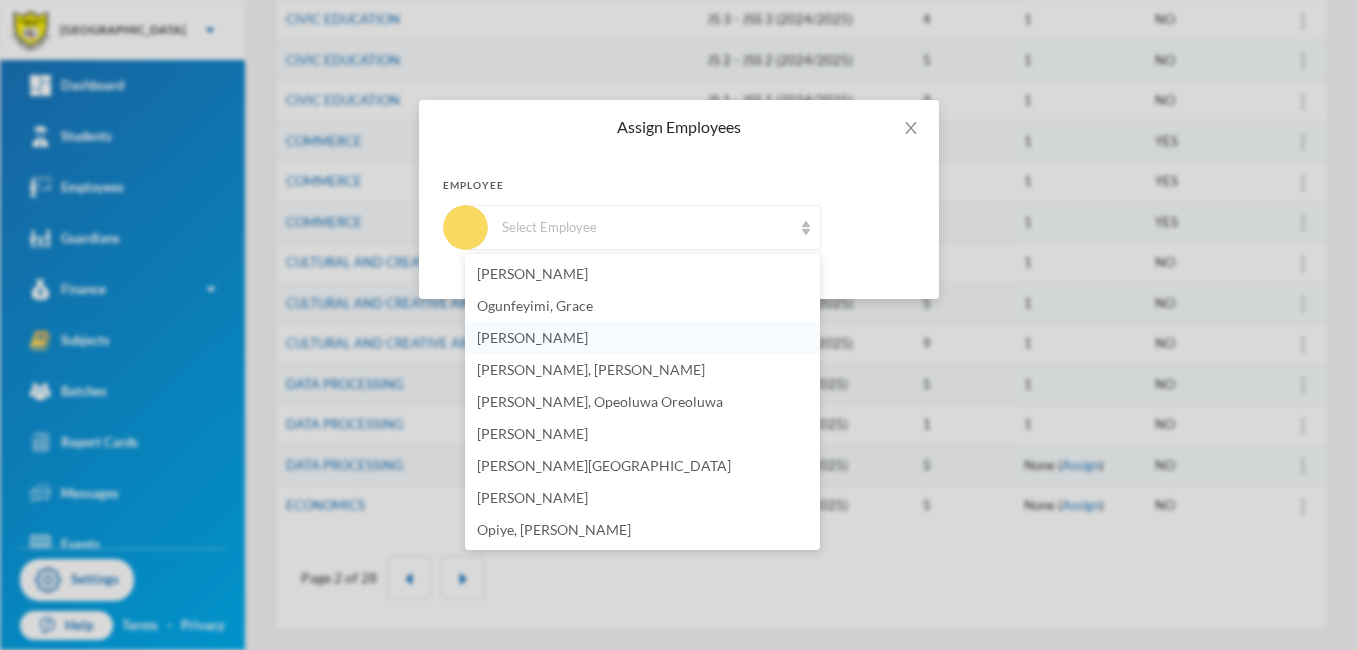 click on "[PERSON_NAME]" at bounding box center (642, 338) 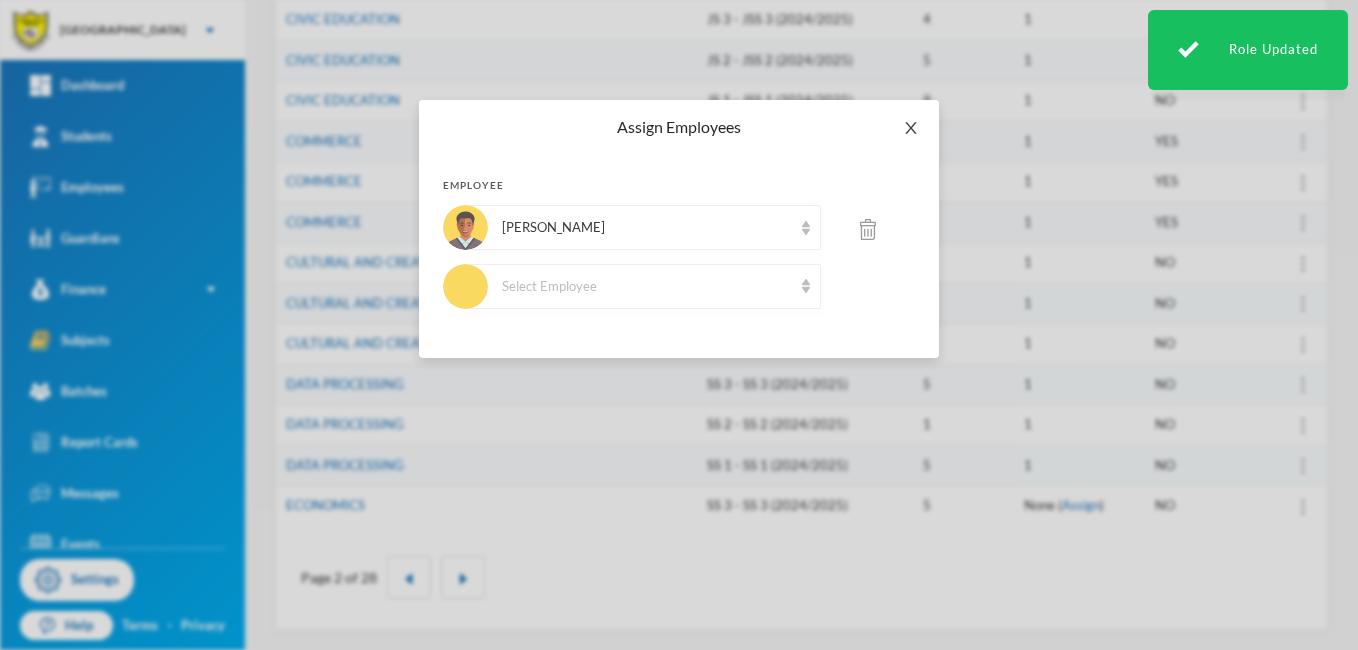 click 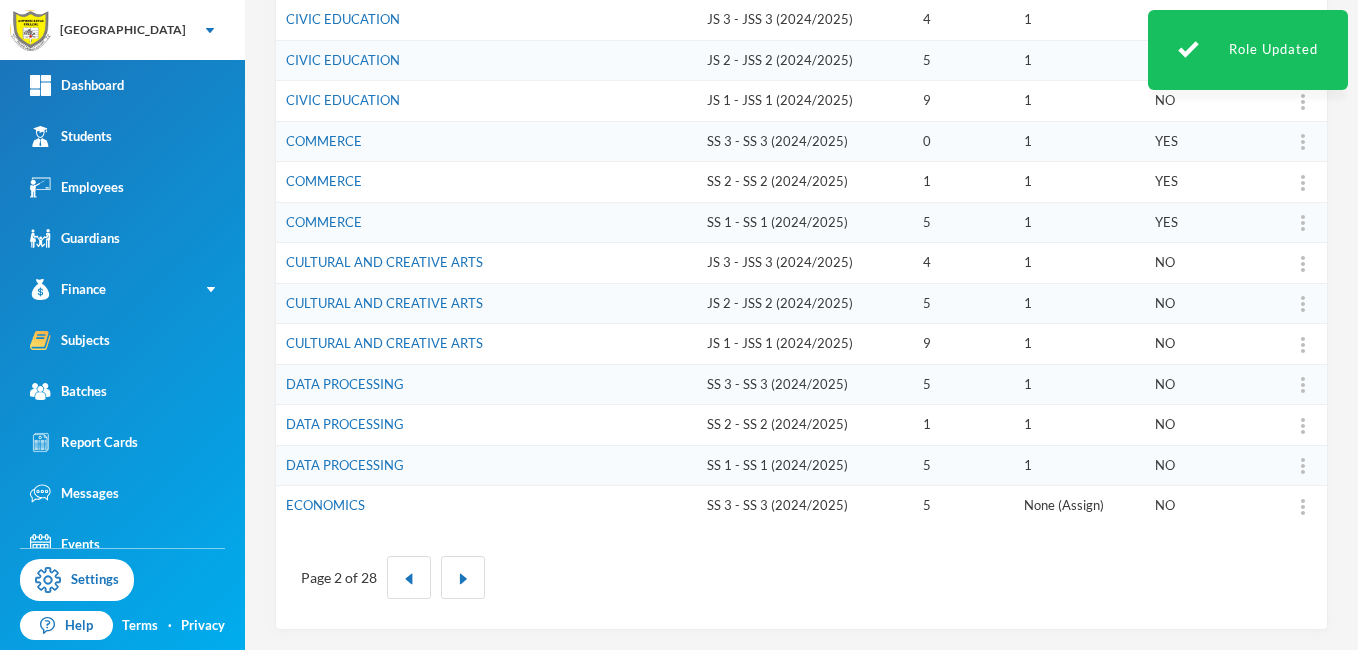 click on "Assign" at bounding box center (1081, 505) 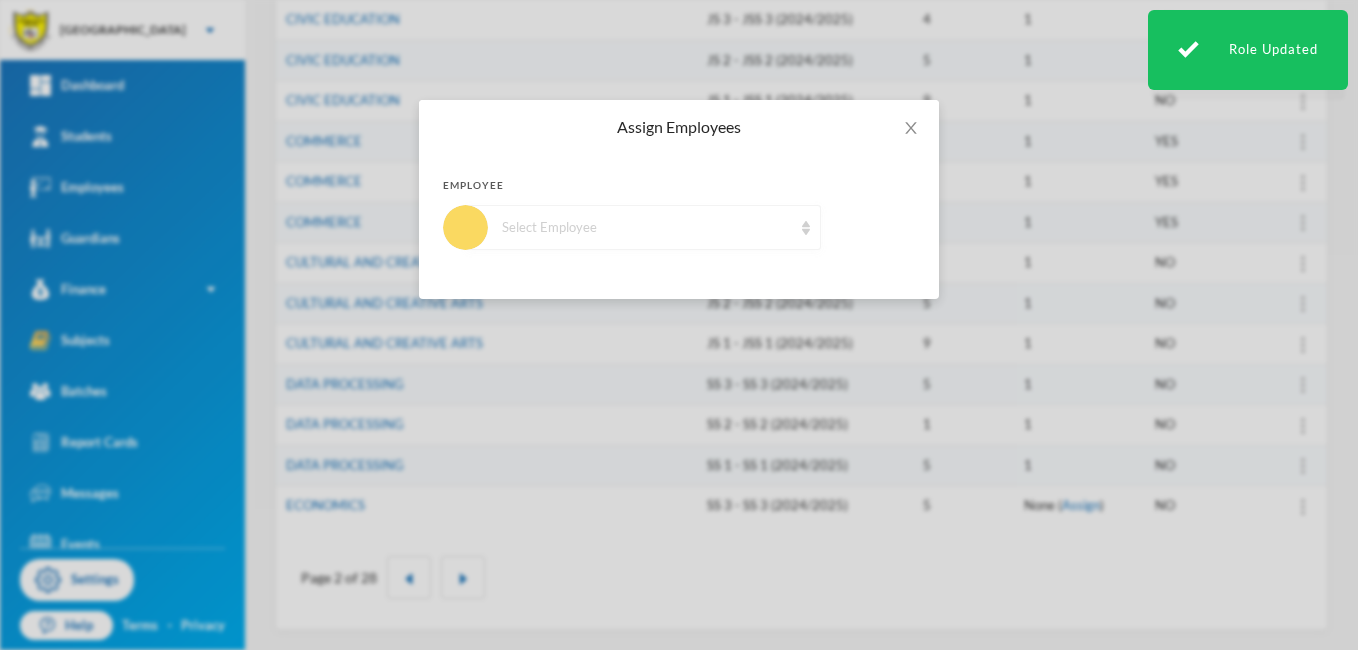 click at bounding box center (806, 228) 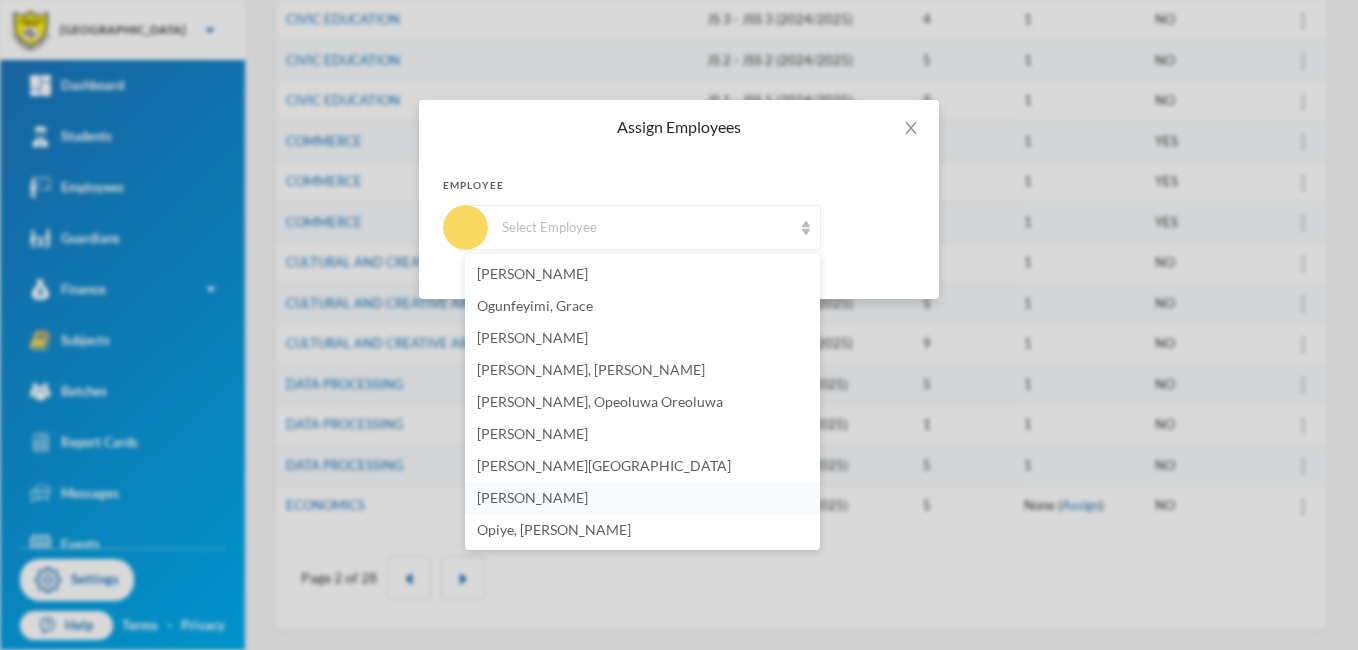click on "[PERSON_NAME]" at bounding box center [532, 497] 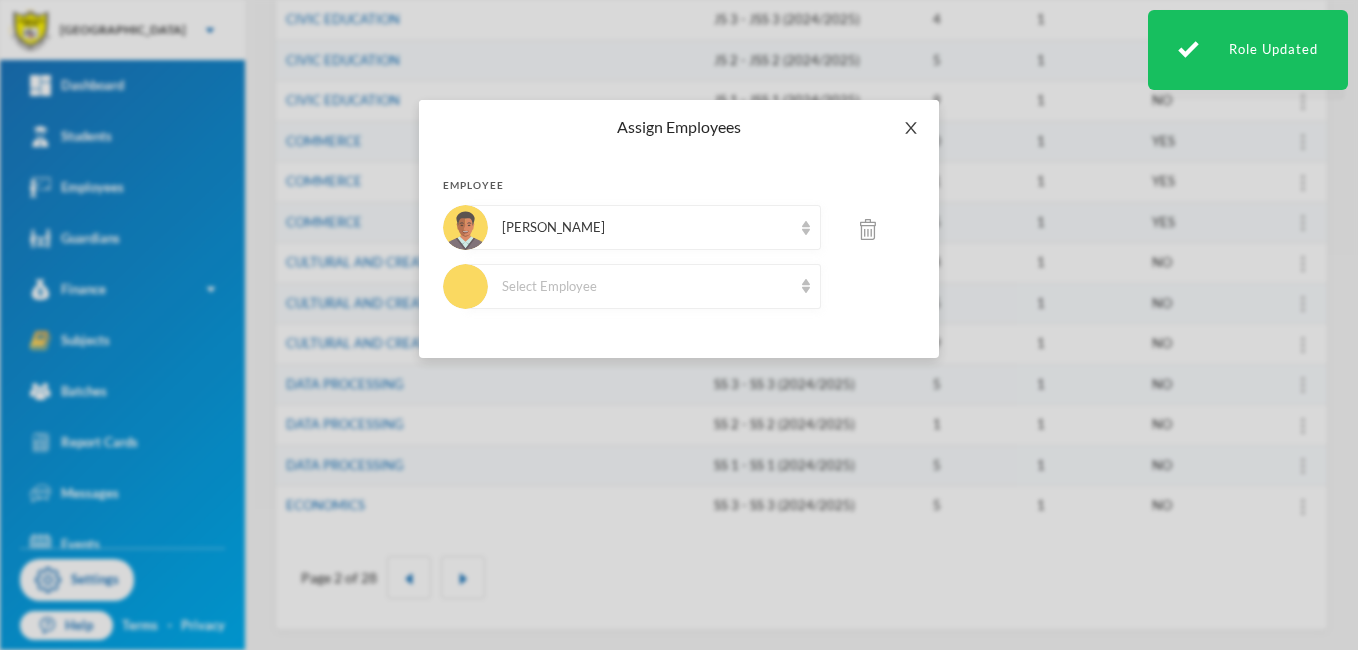 click 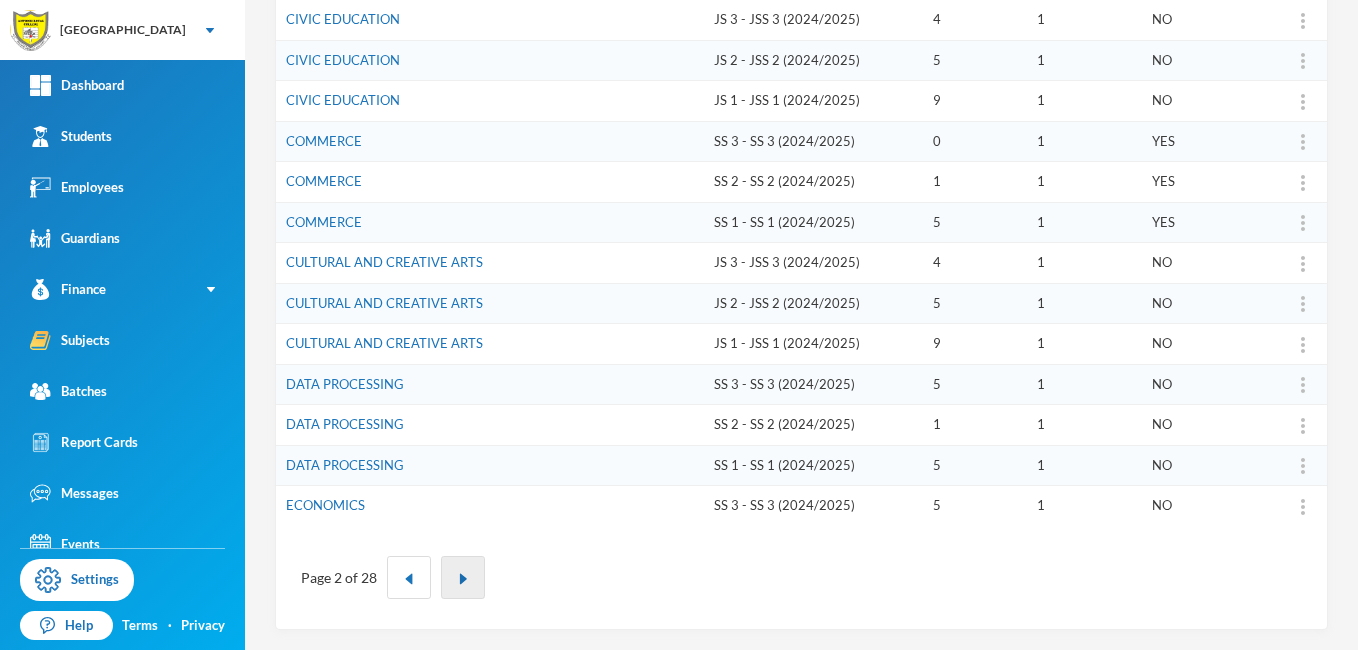 click at bounding box center [463, 577] 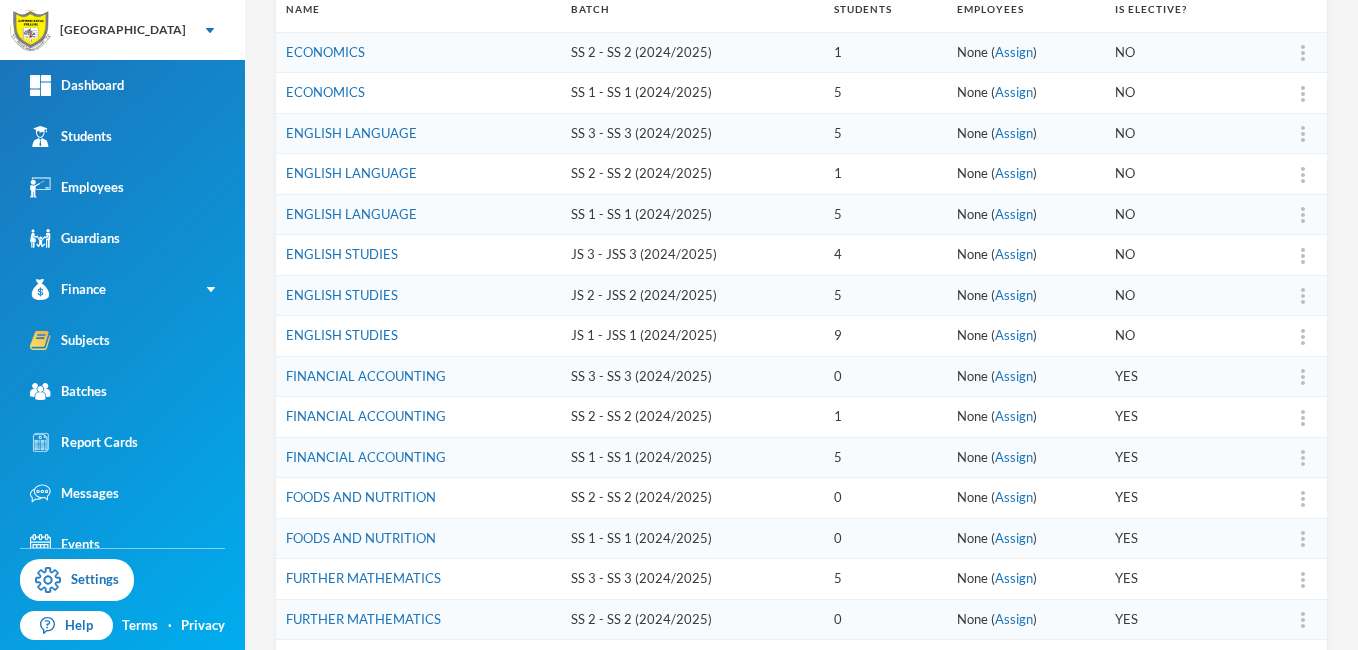 scroll, scrollTop: 305, scrollLeft: 0, axis: vertical 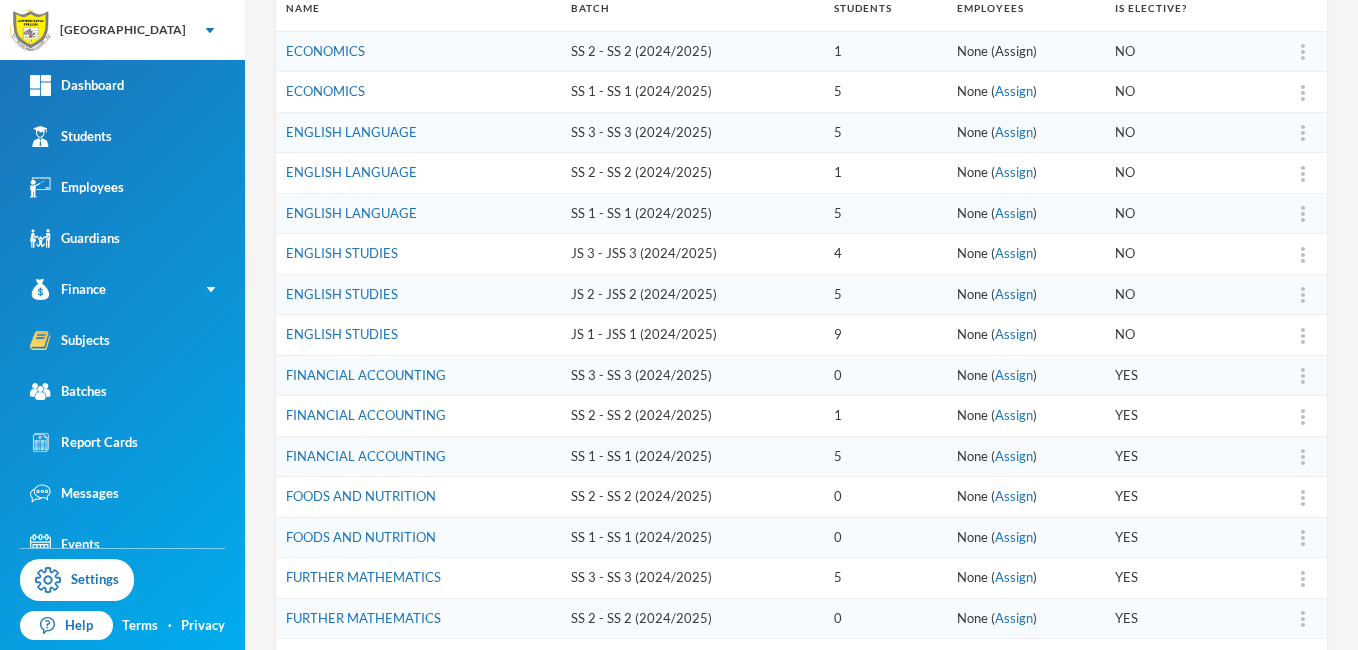 click on "Assign" at bounding box center [1014, 51] 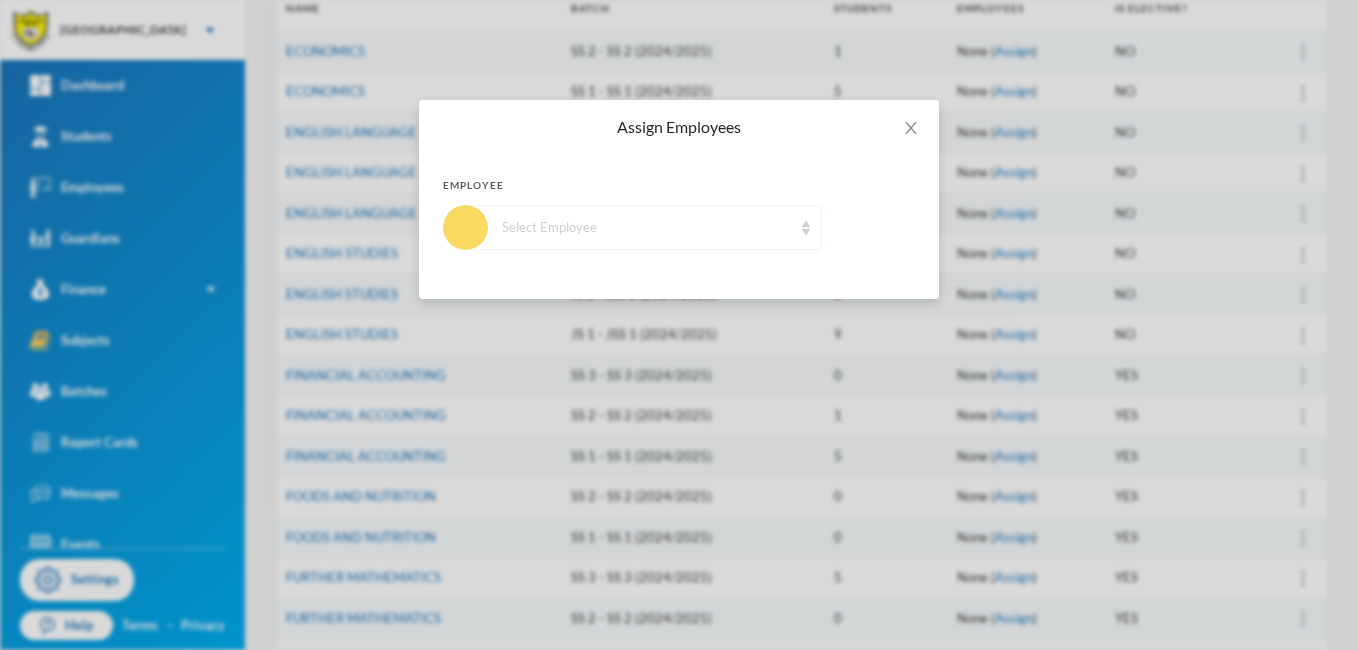 click at bounding box center [806, 228] 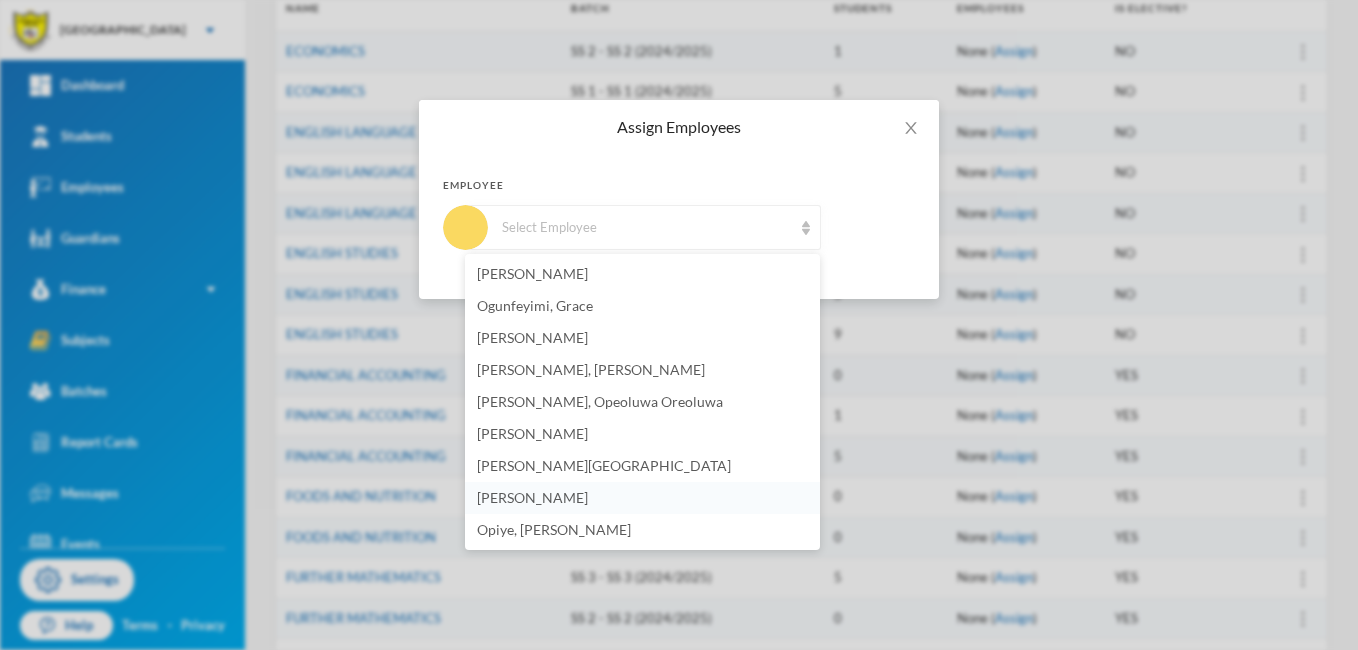 click on "[PERSON_NAME]" at bounding box center (532, 497) 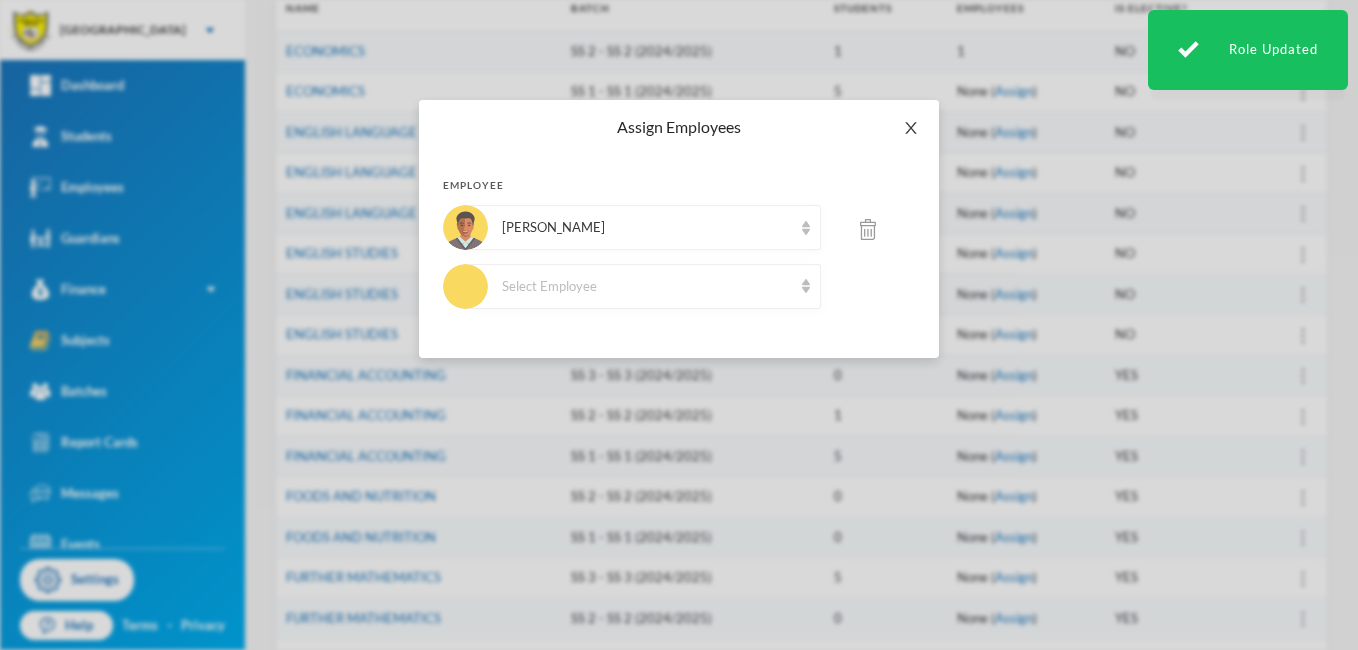click 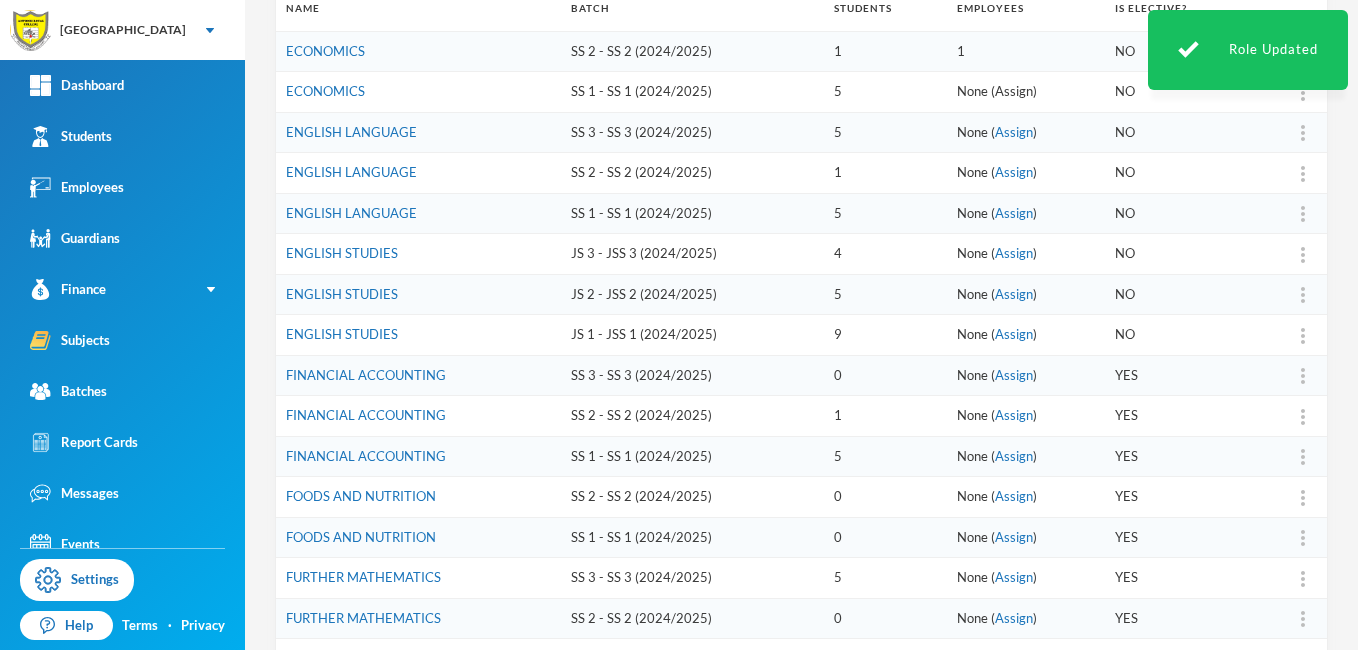 click on "Assign" at bounding box center (1014, 91) 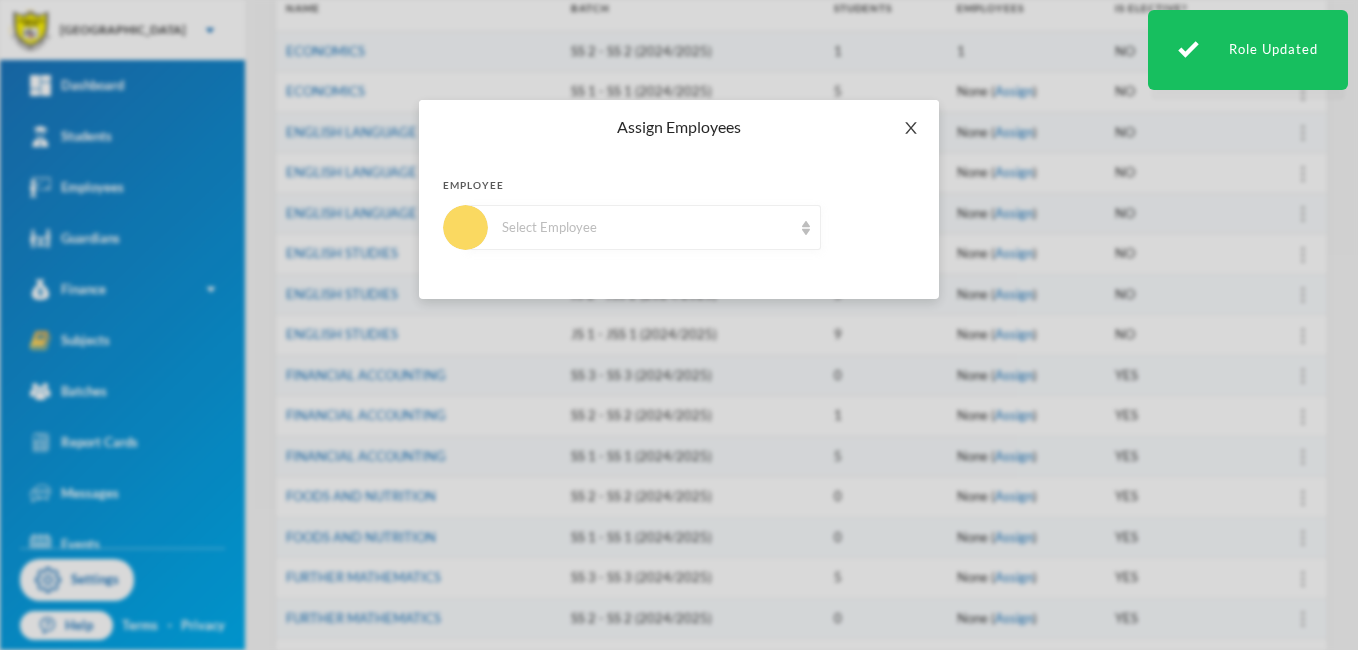 click 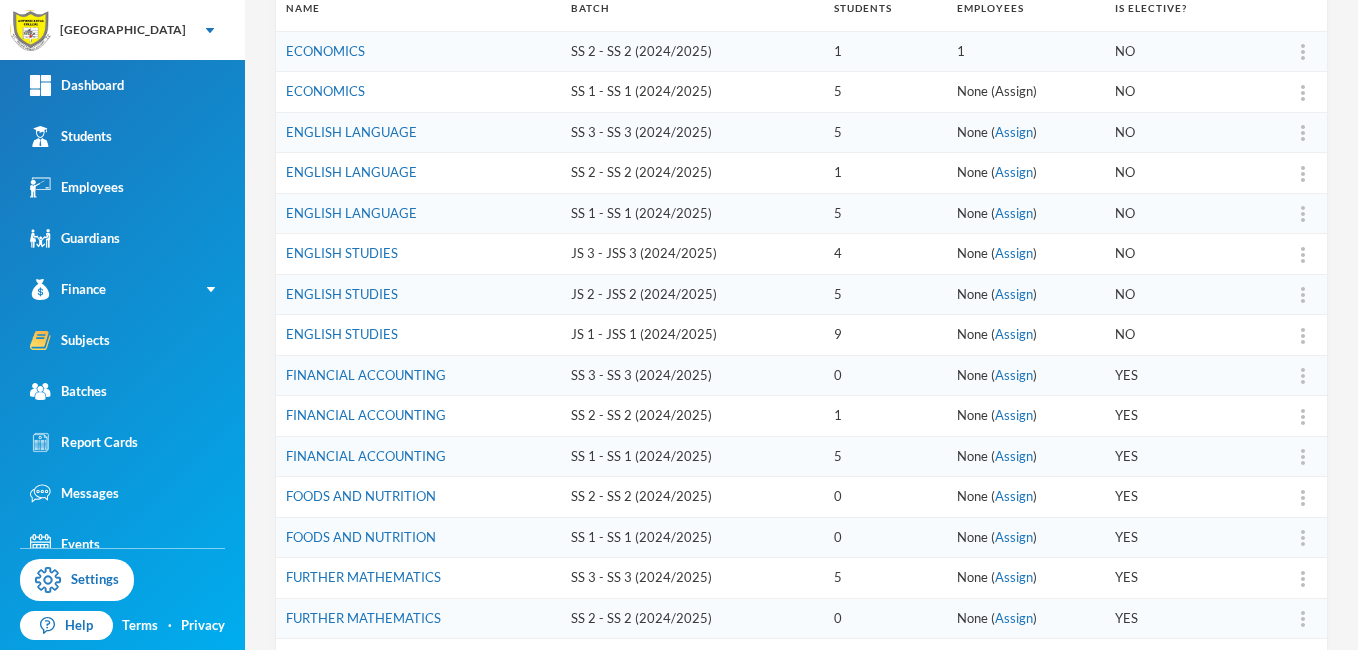 click on "Assign" at bounding box center (1014, 91) 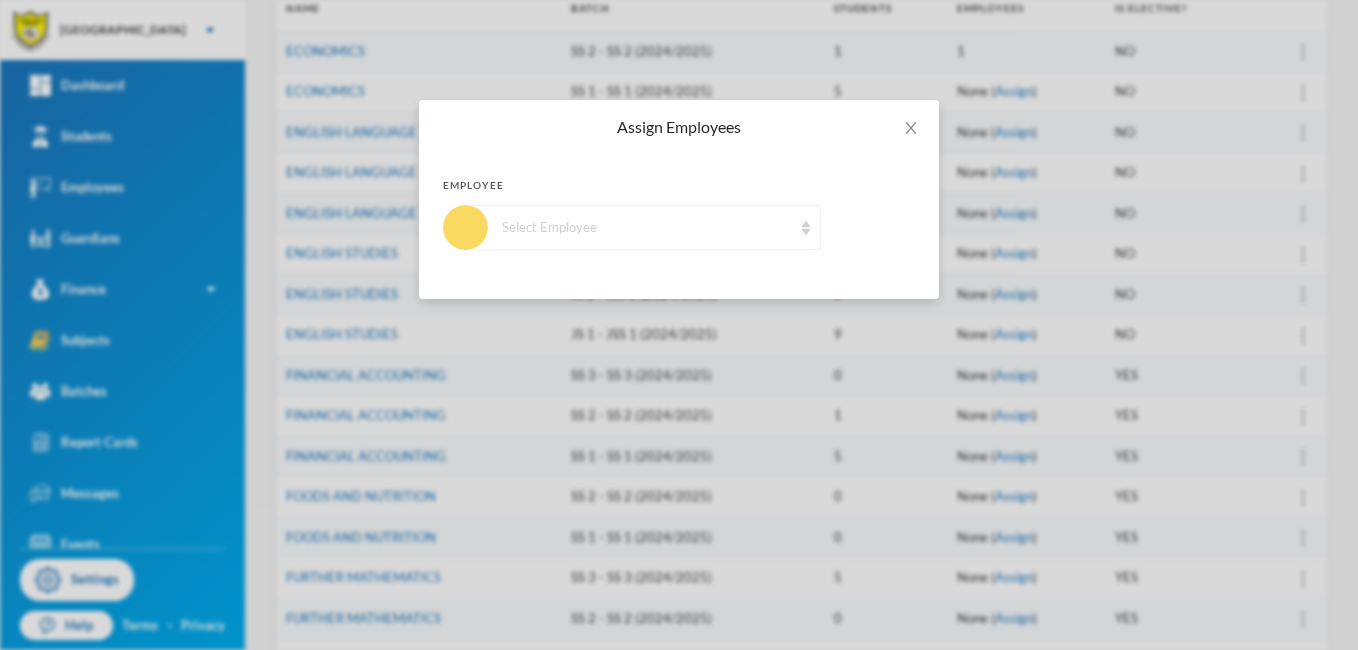 click at bounding box center [806, 228] 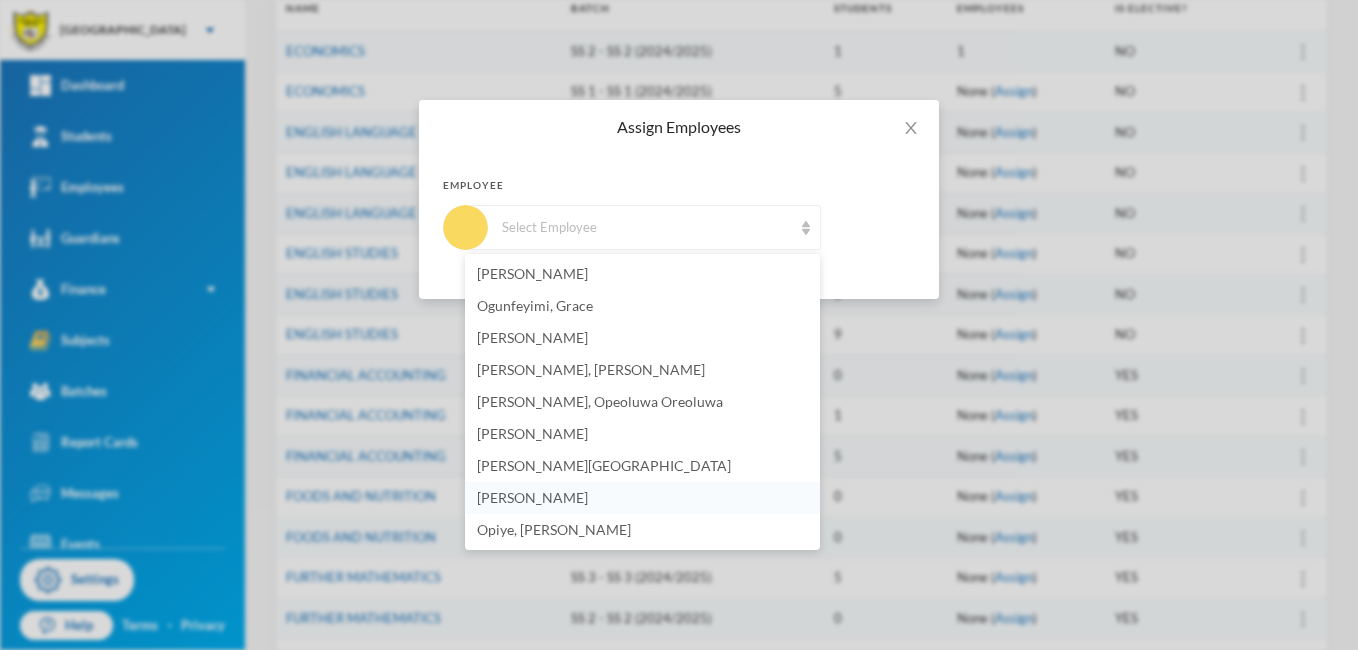 click on "[PERSON_NAME]" at bounding box center [532, 497] 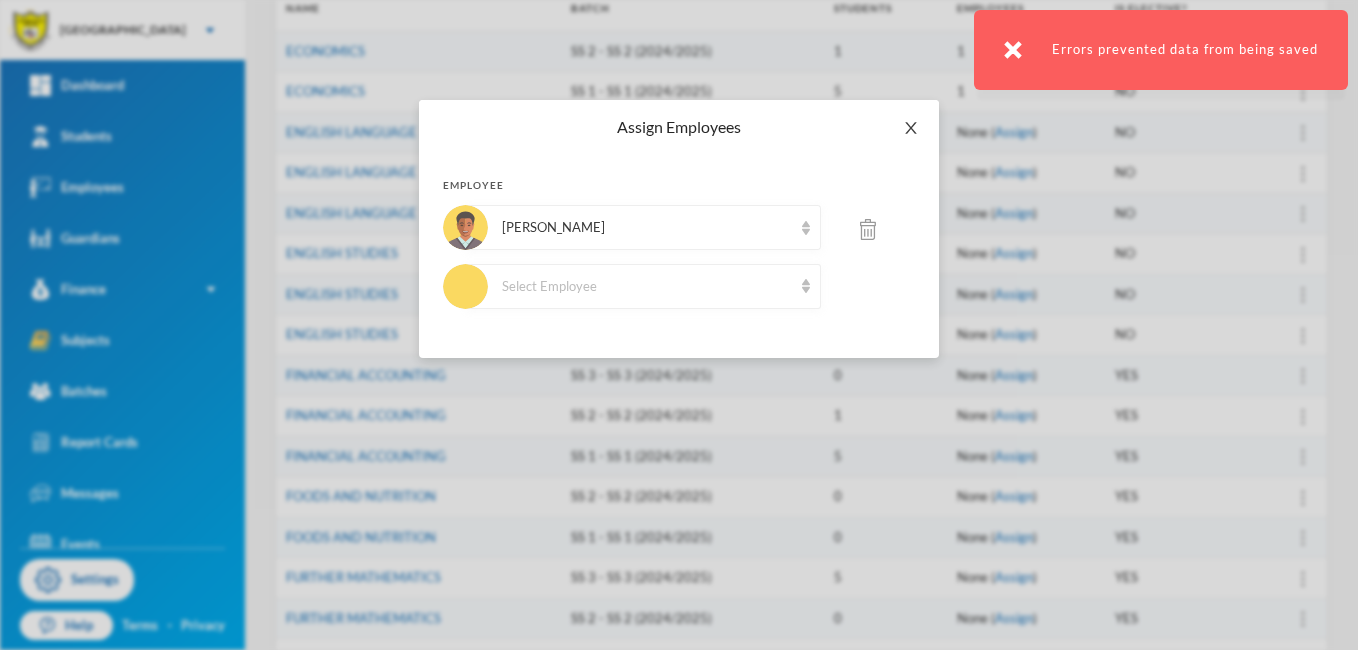 click 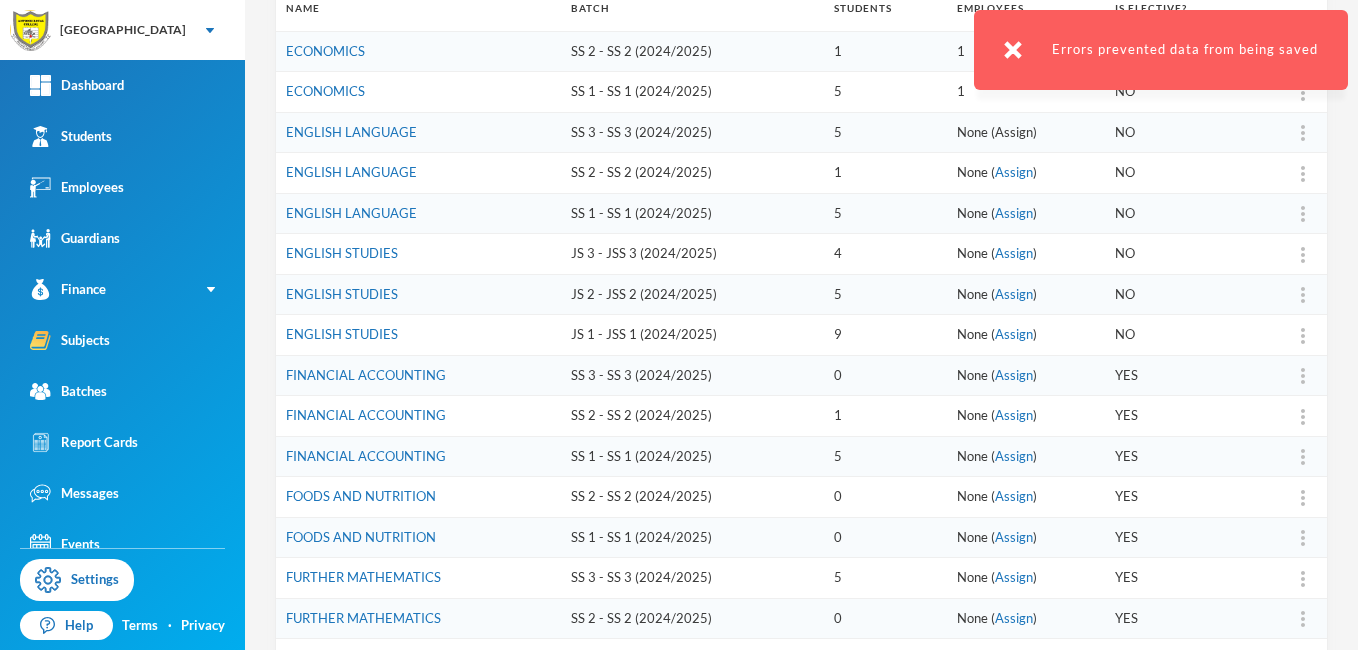 click on "Assign" at bounding box center (1014, 132) 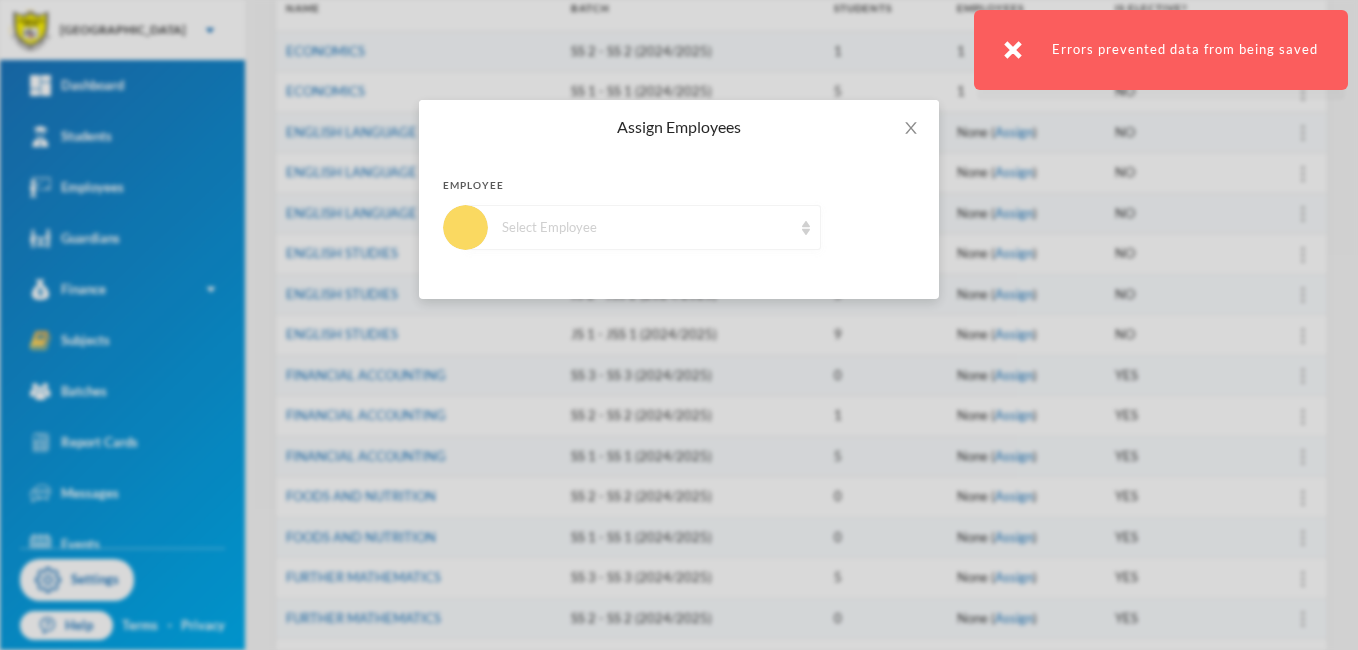 click at bounding box center (806, 228) 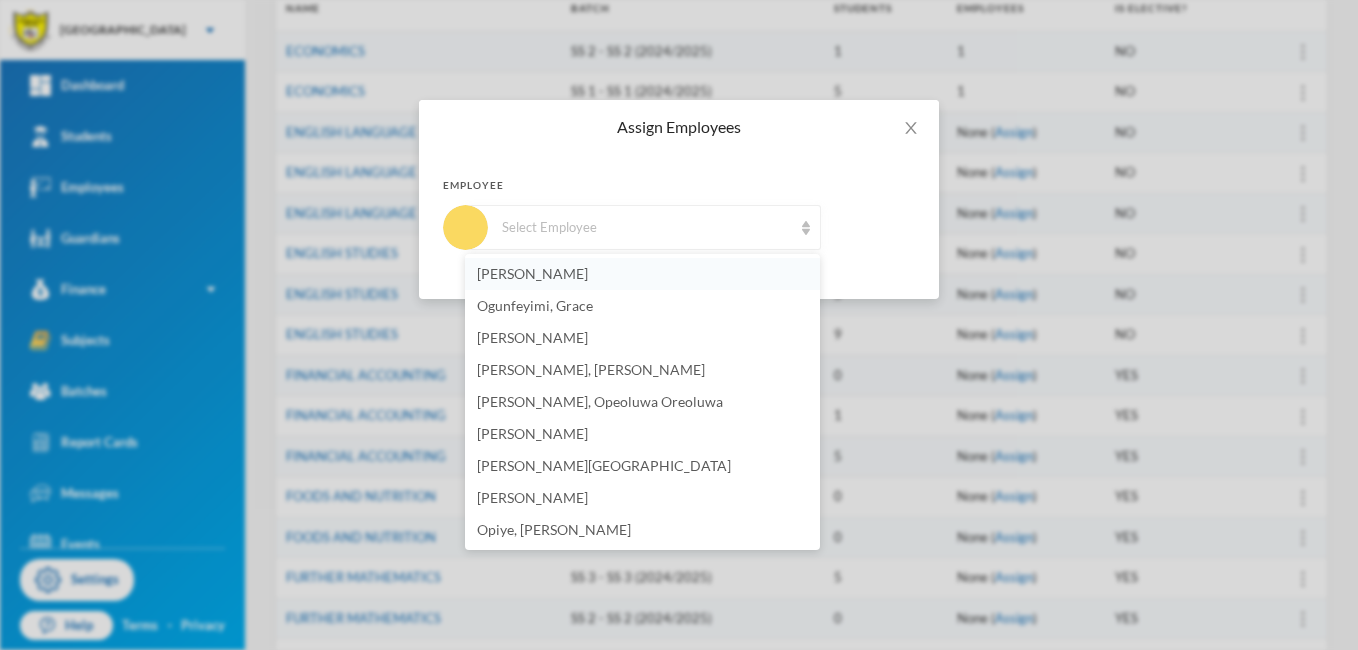 click on "[PERSON_NAME]" at bounding box center (642, 274) 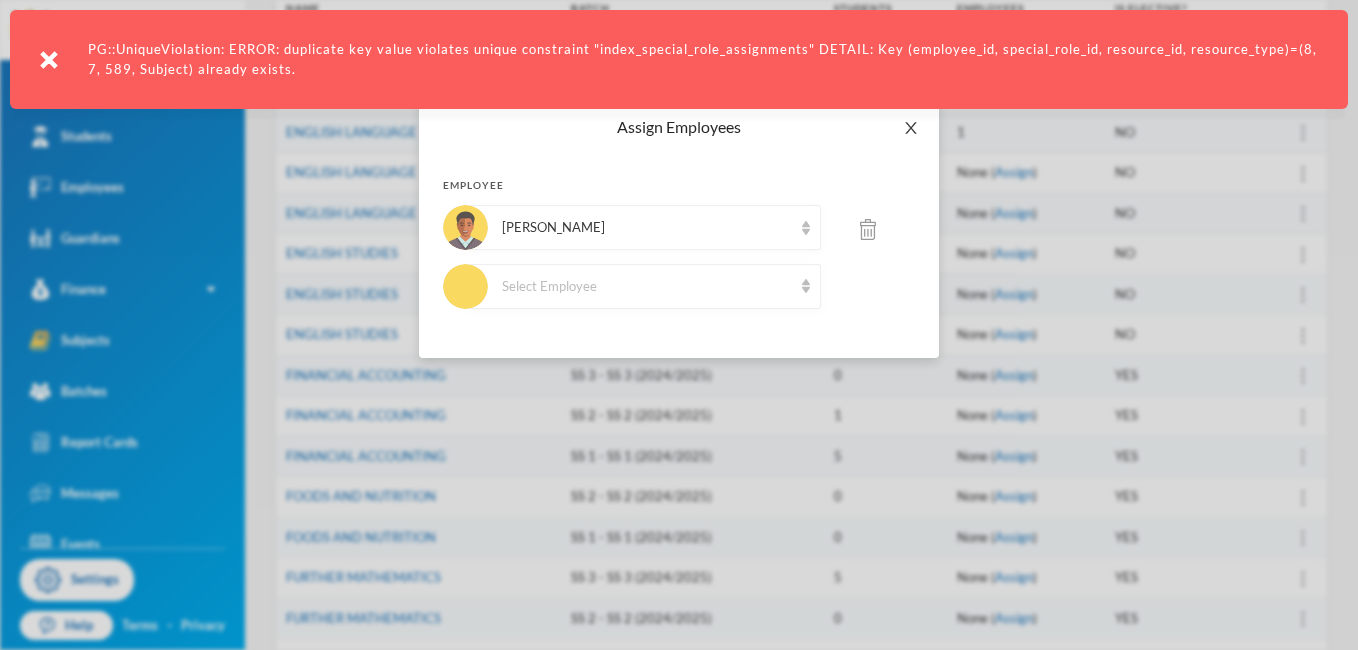 click 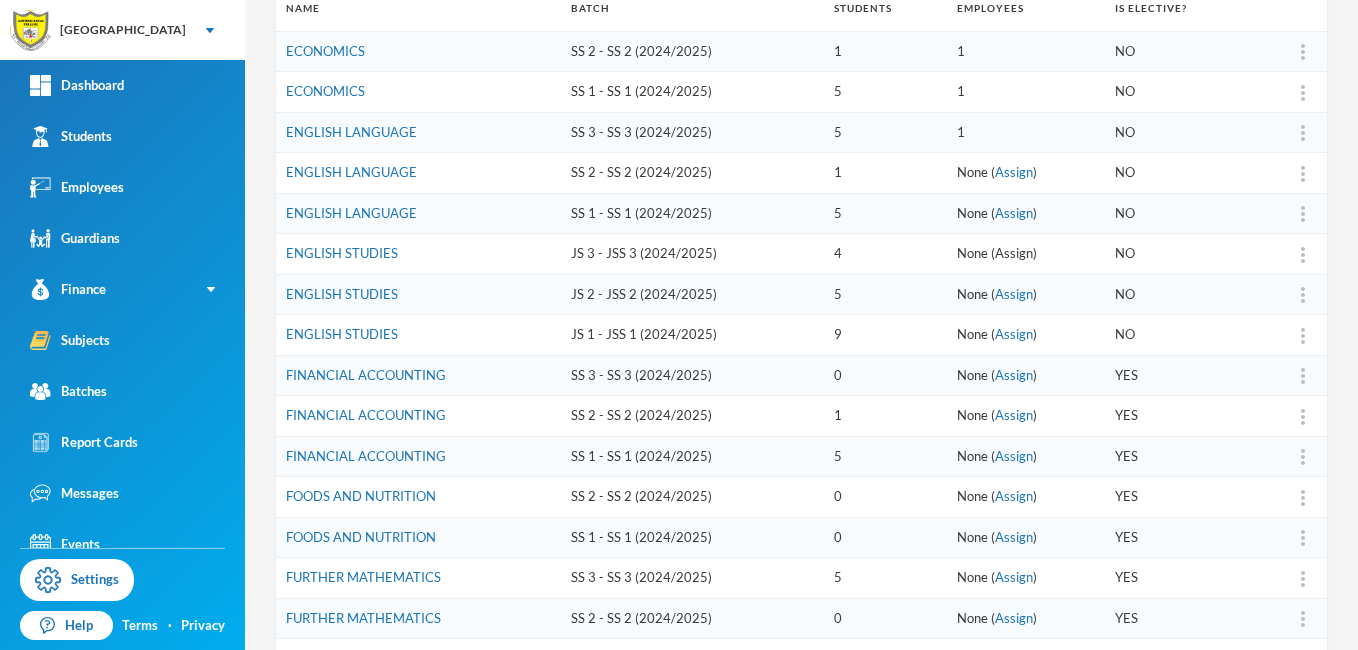 click on "Assign" at bounding box center (1014, 253) 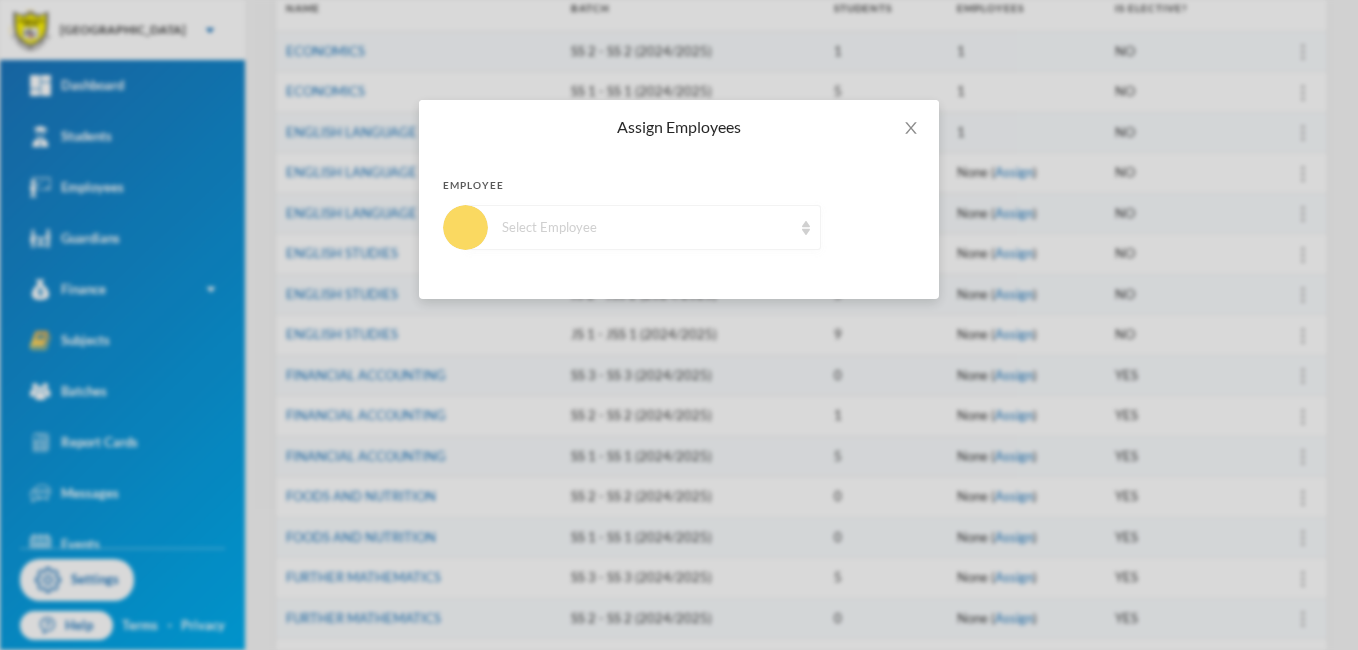 click at bounding box center (806, 228) 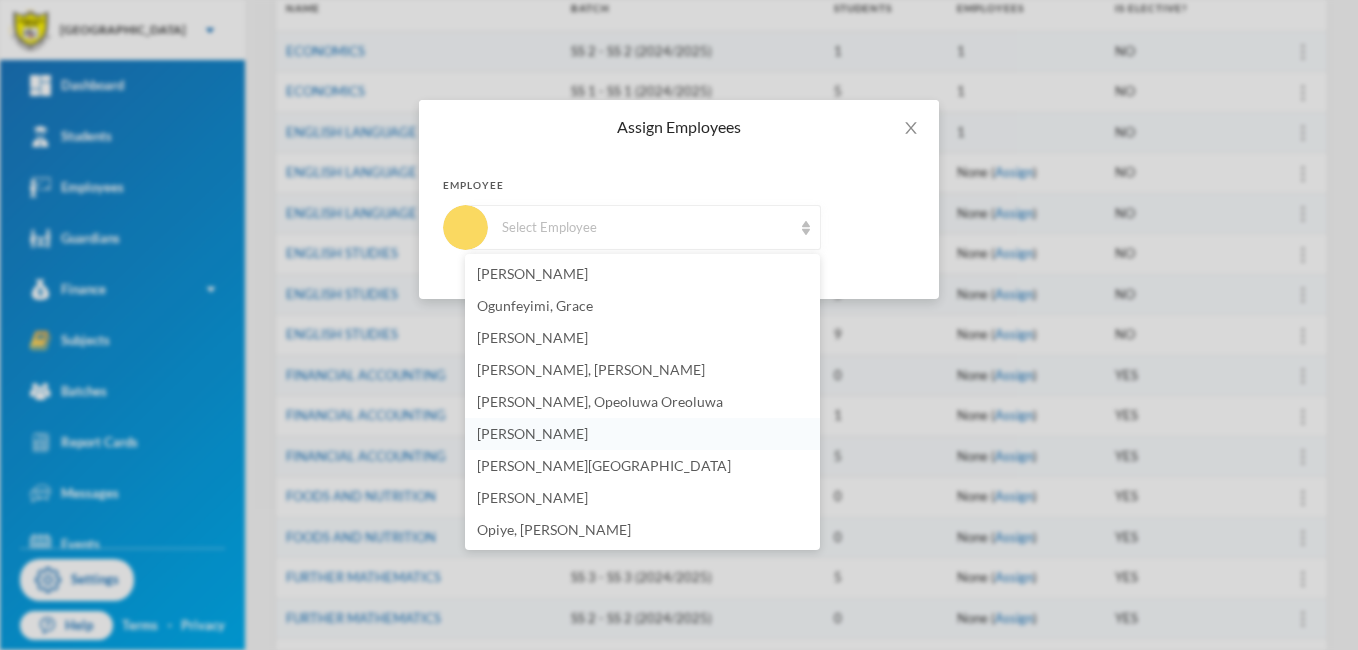 click on "[PERSON_NAME]" at bounding box center [532, 433] 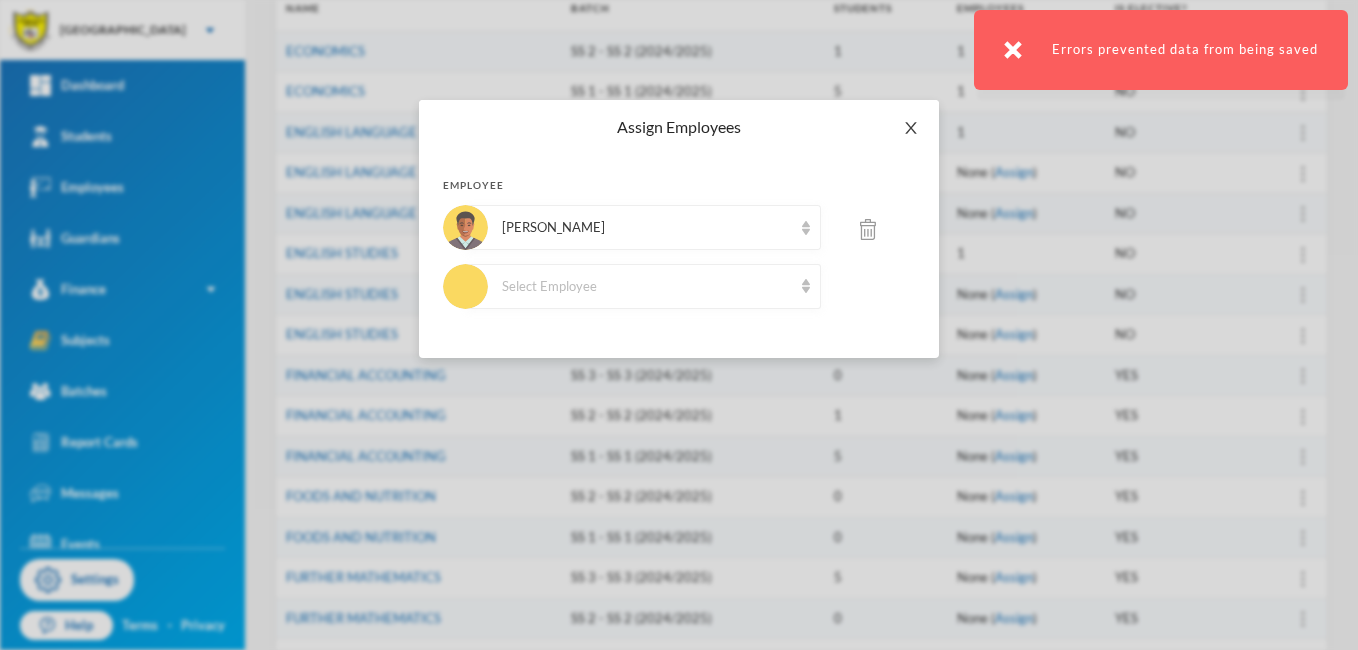 click 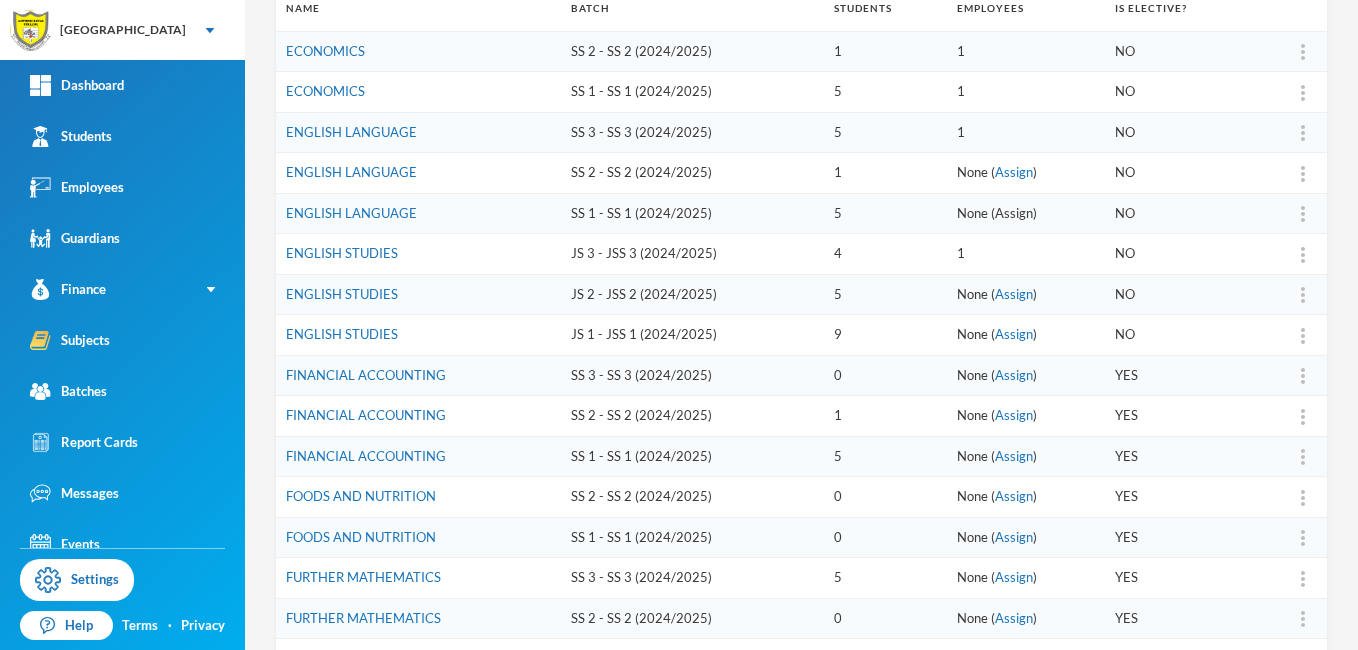 click on "Assign" at bounding box center [1014, 213] 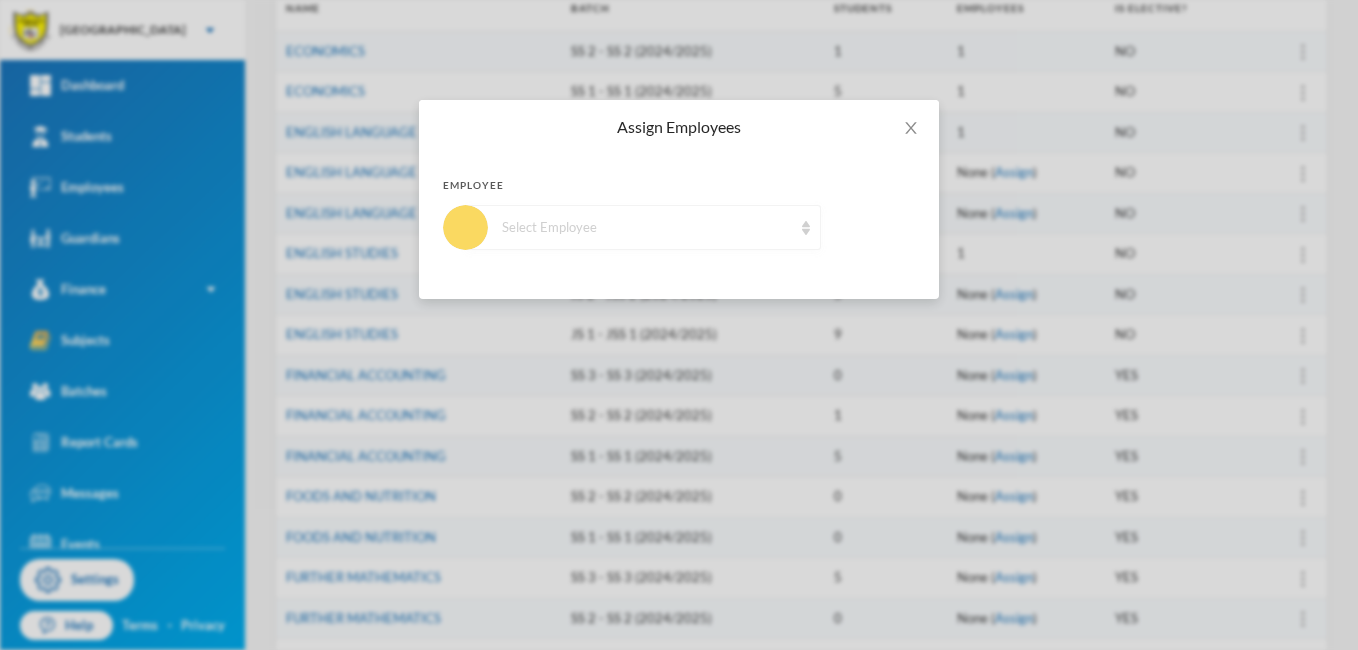 click on "Select Employee" at bounding box center (643, 227) 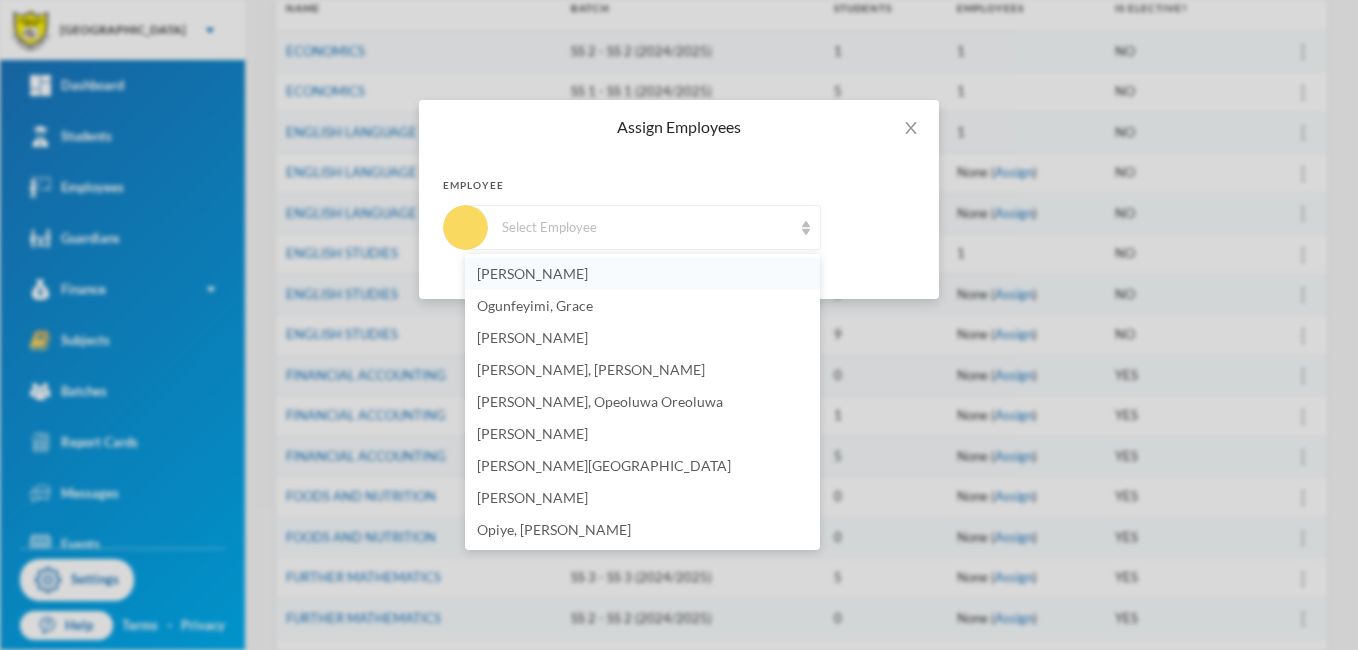 click on "[PERSON_NAME]" at bounding box center (532, 273) 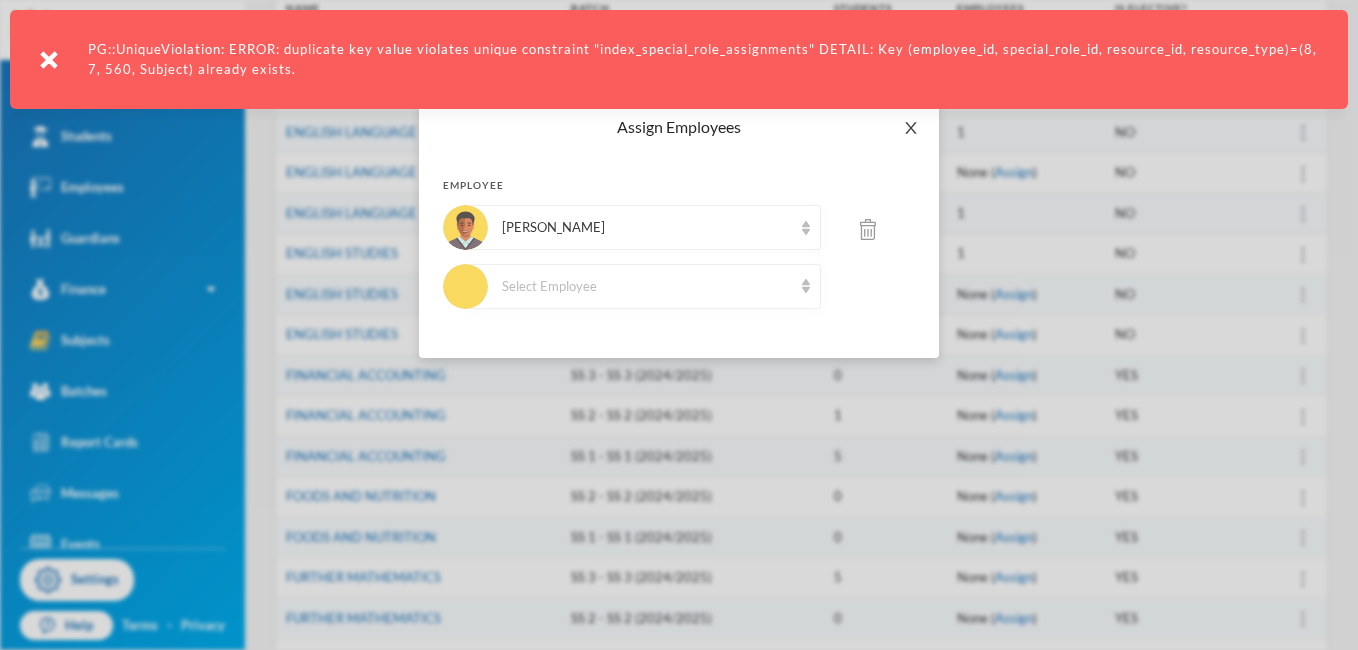 click 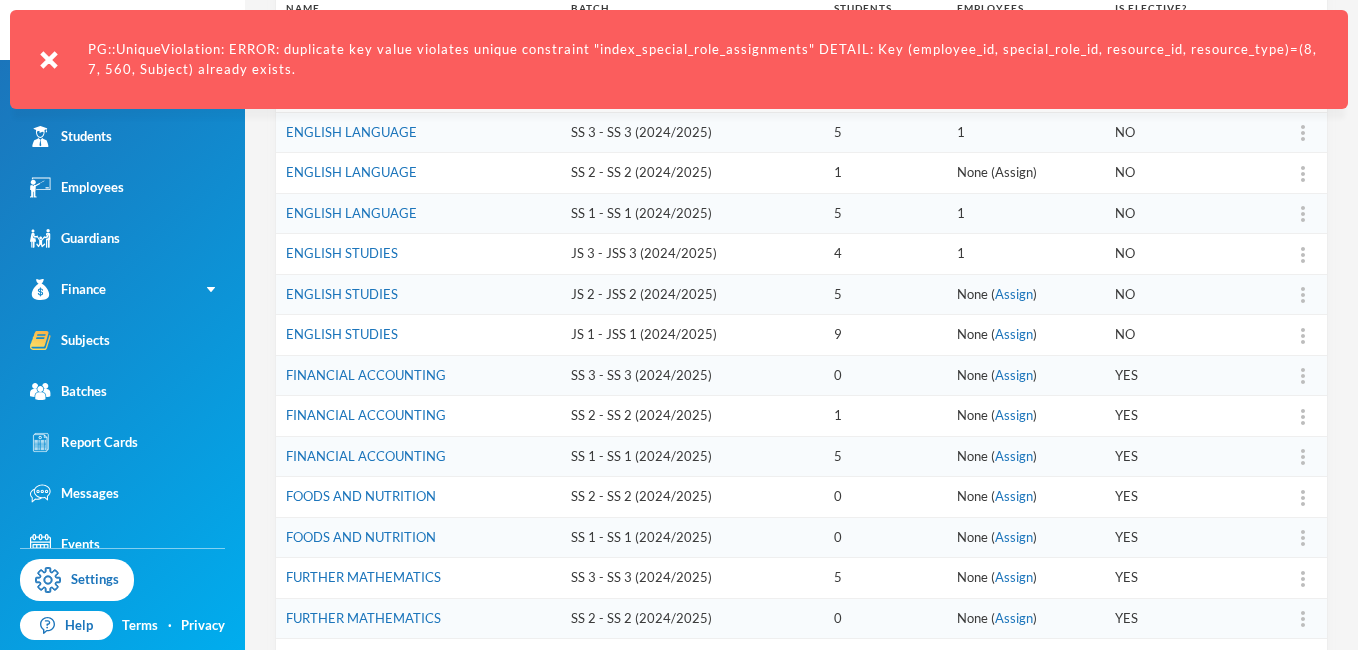 click on "Assign" at bounding box center (1014, 172) 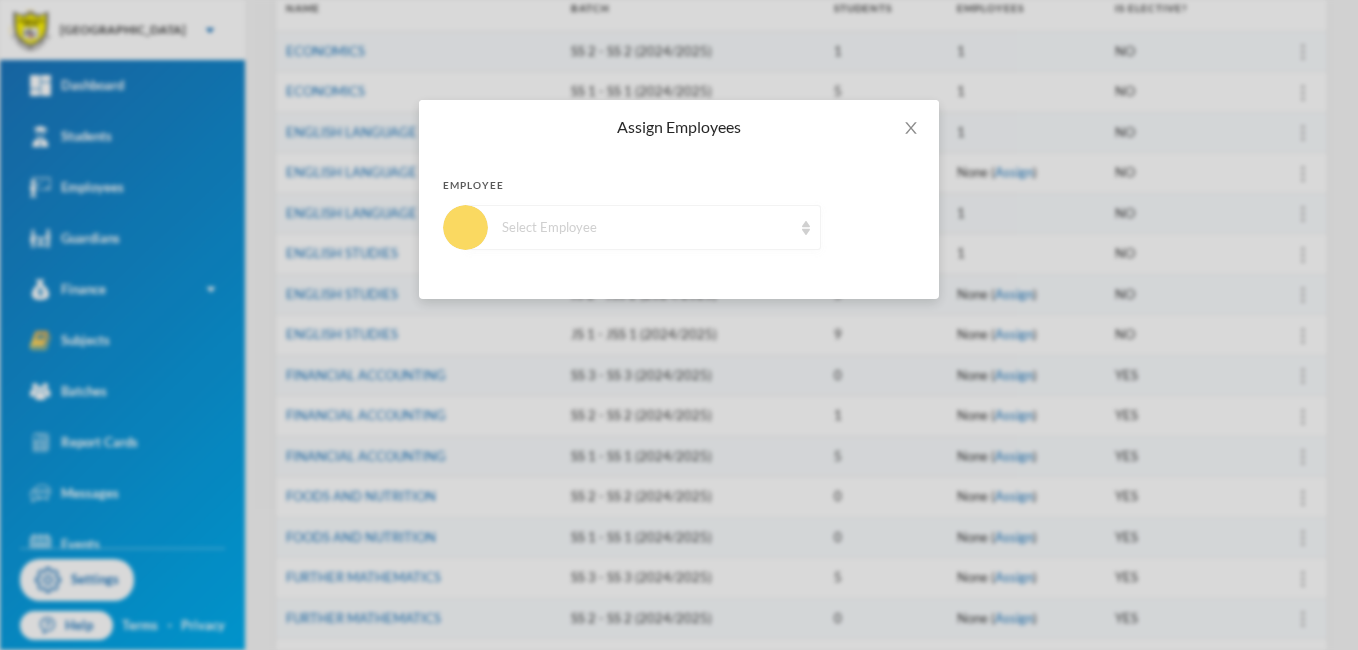 click on "Select Employee" at bounding box center [643, 227] 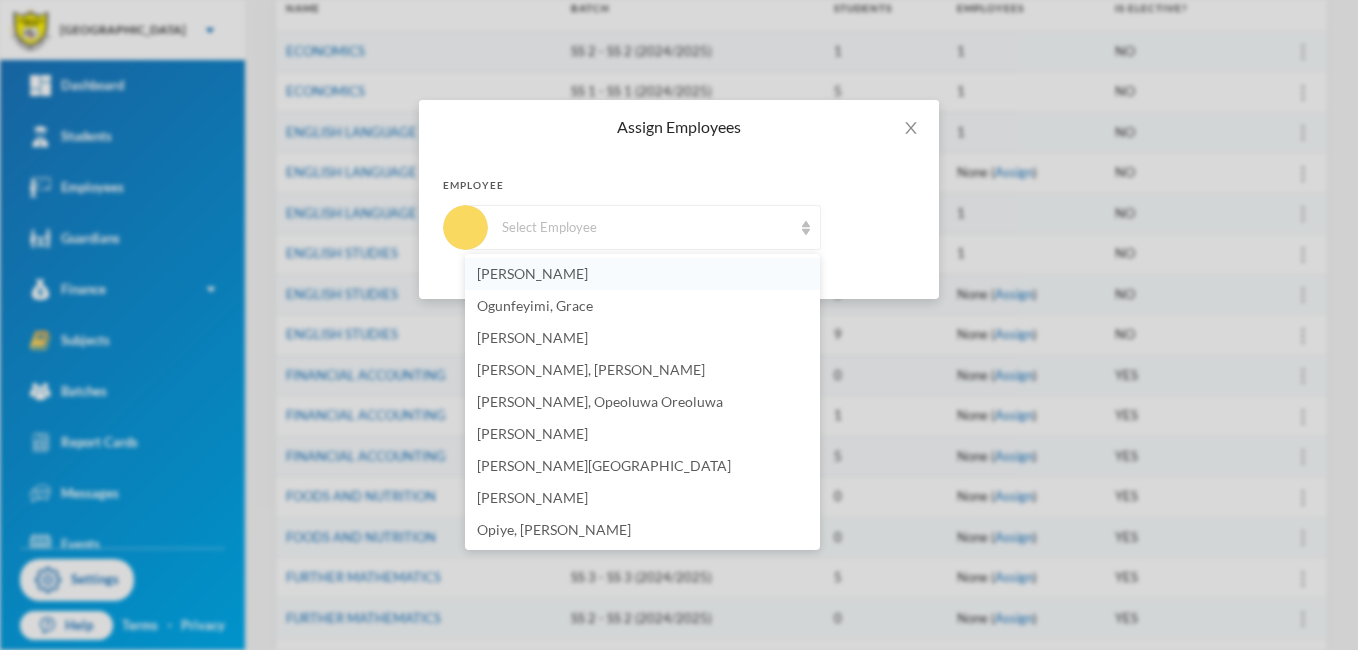 click on "[PERSON_NAME]" at bounding box center [642, 274] 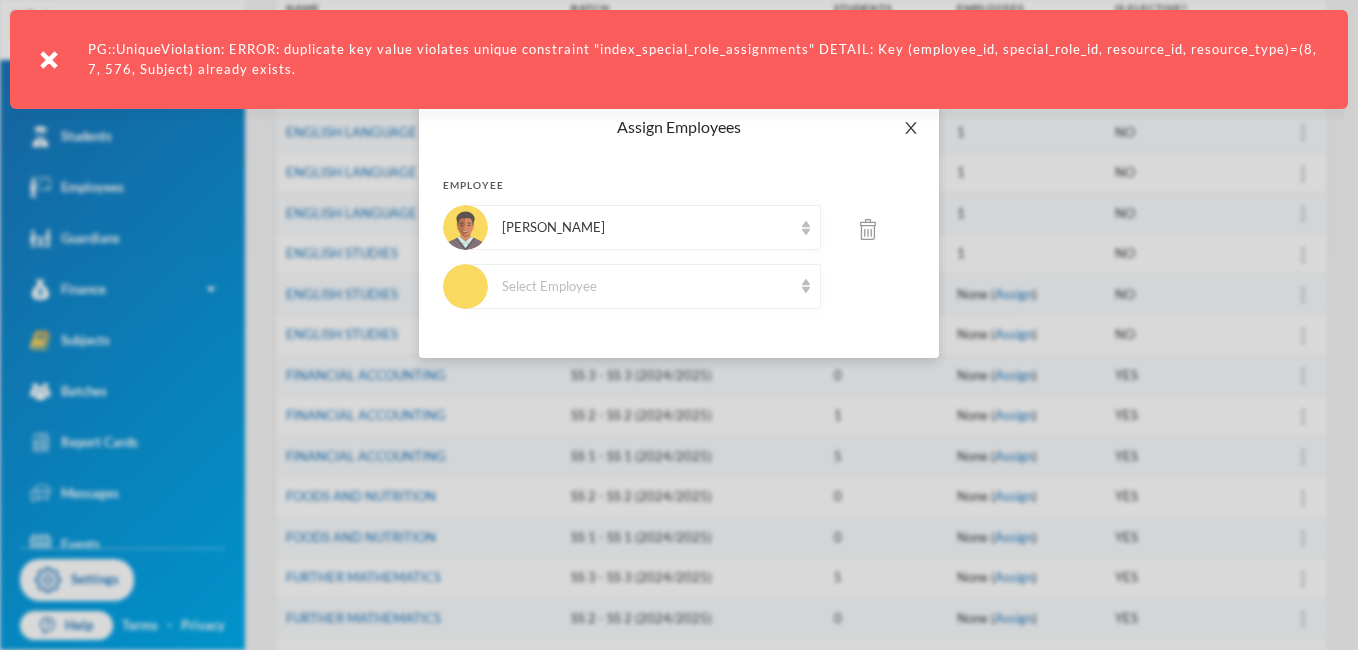 click 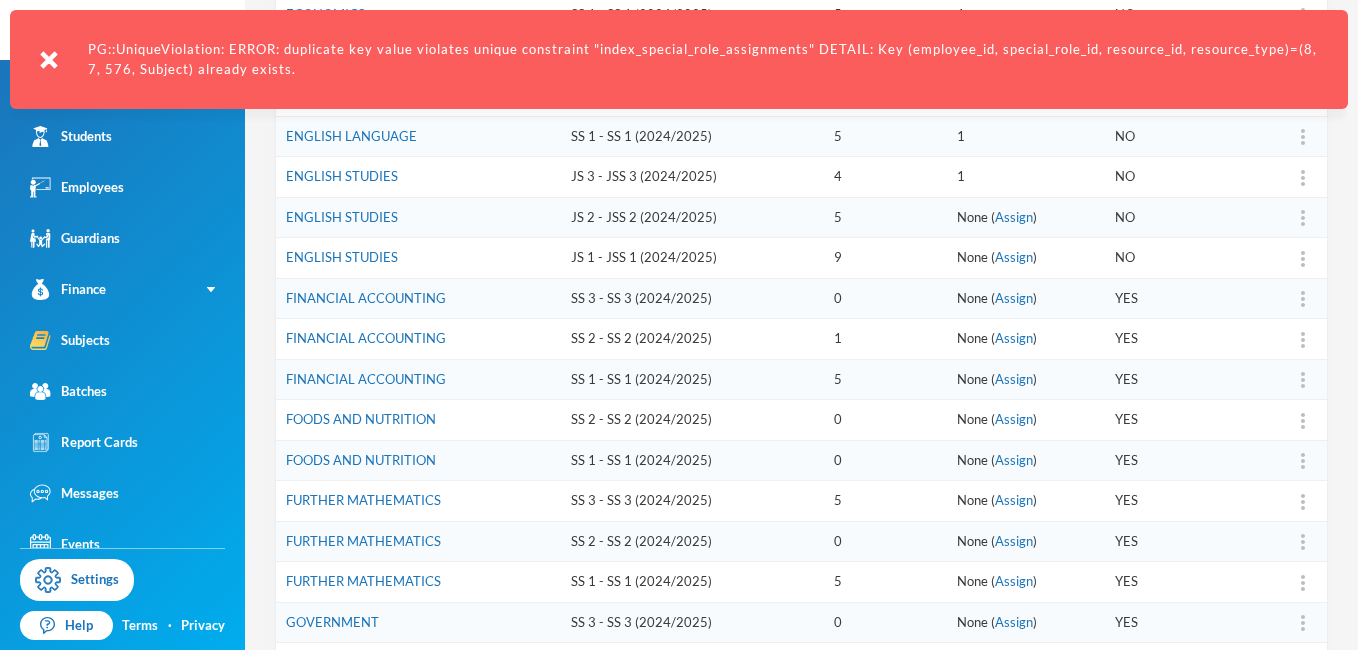 scroll, scrollTop: 381, scrollLeft: 0, axis: vertical 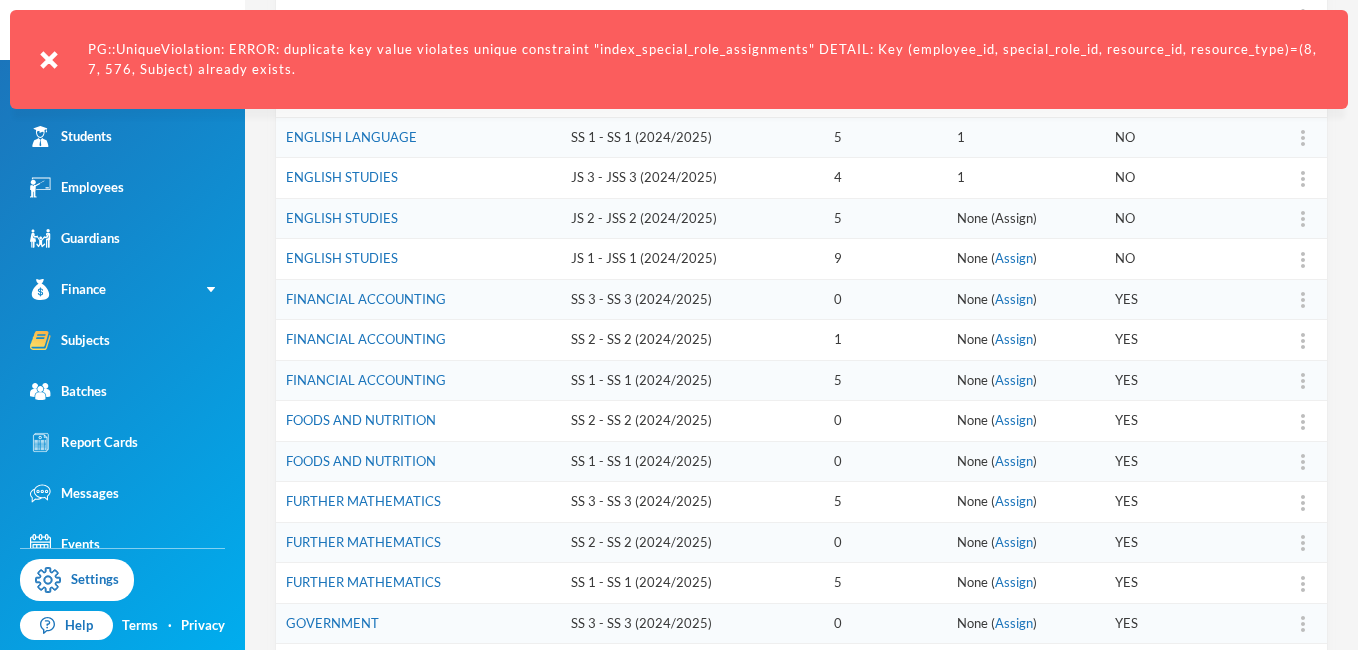 click on "Assign" at bounding box center [1014, 218] 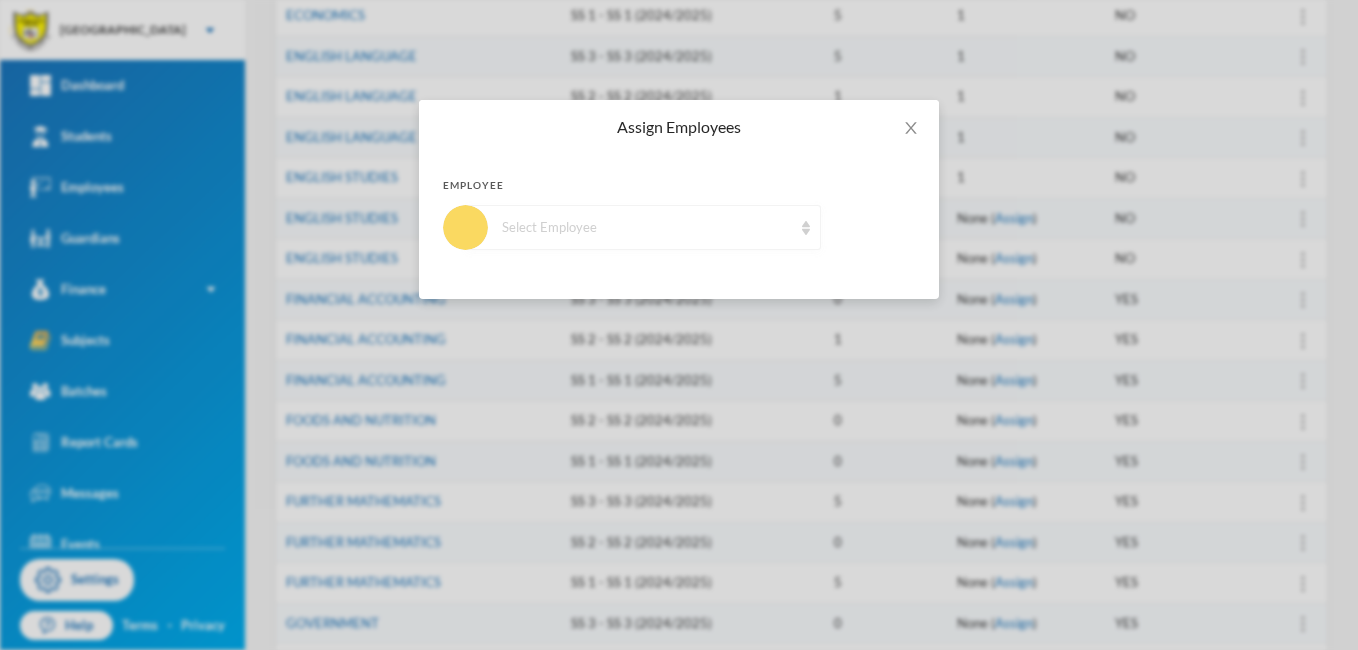 click on "Select Employee" at bounding box center (643, 227) 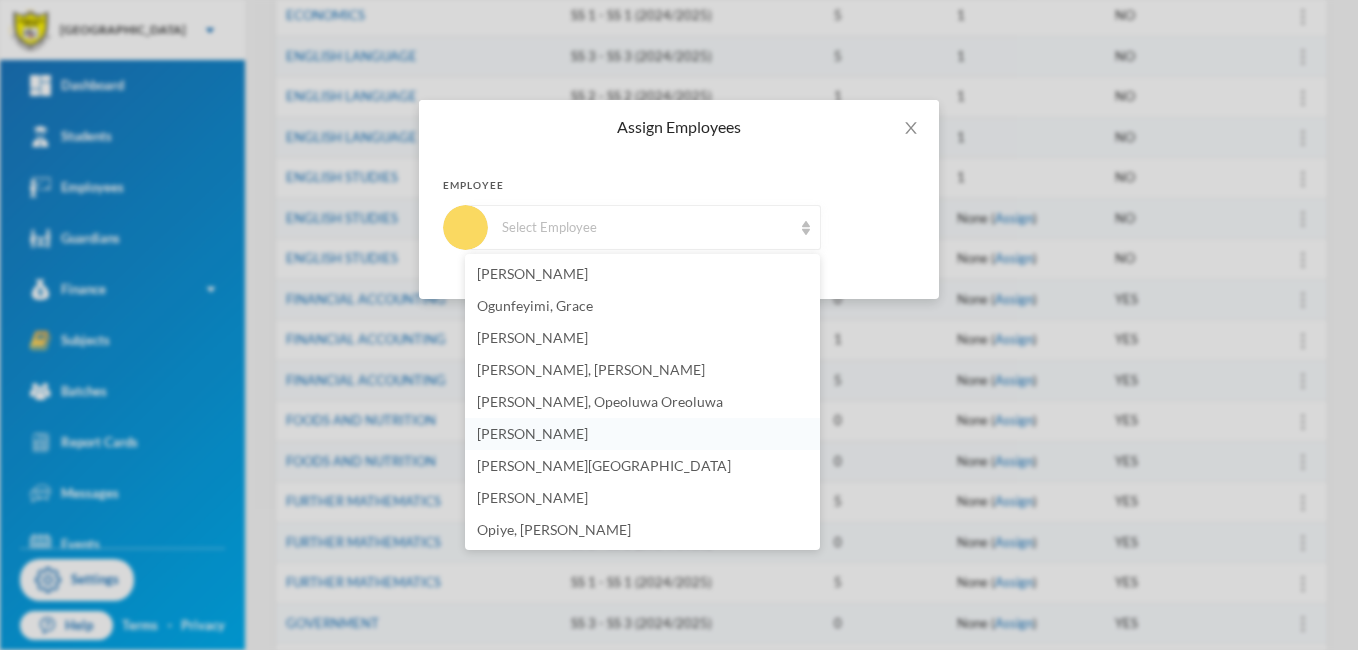 click on "[PERSON_NAME]" at bounding box center [642, 434] 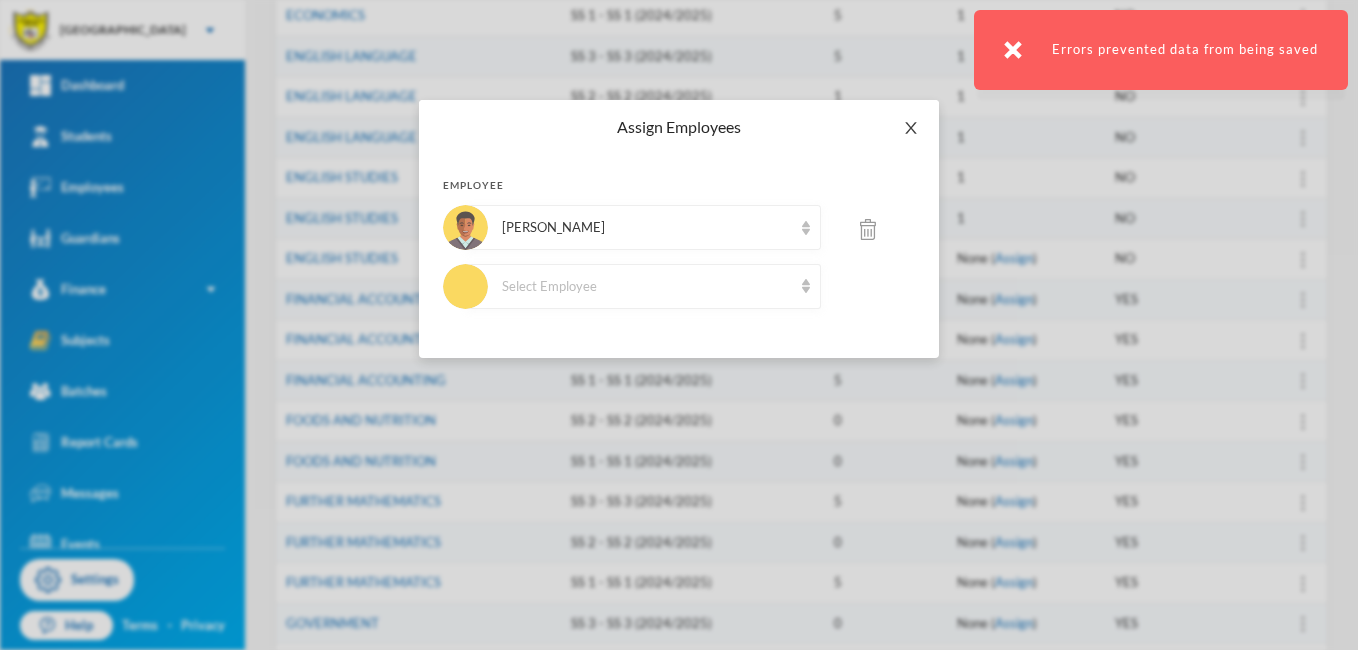 click 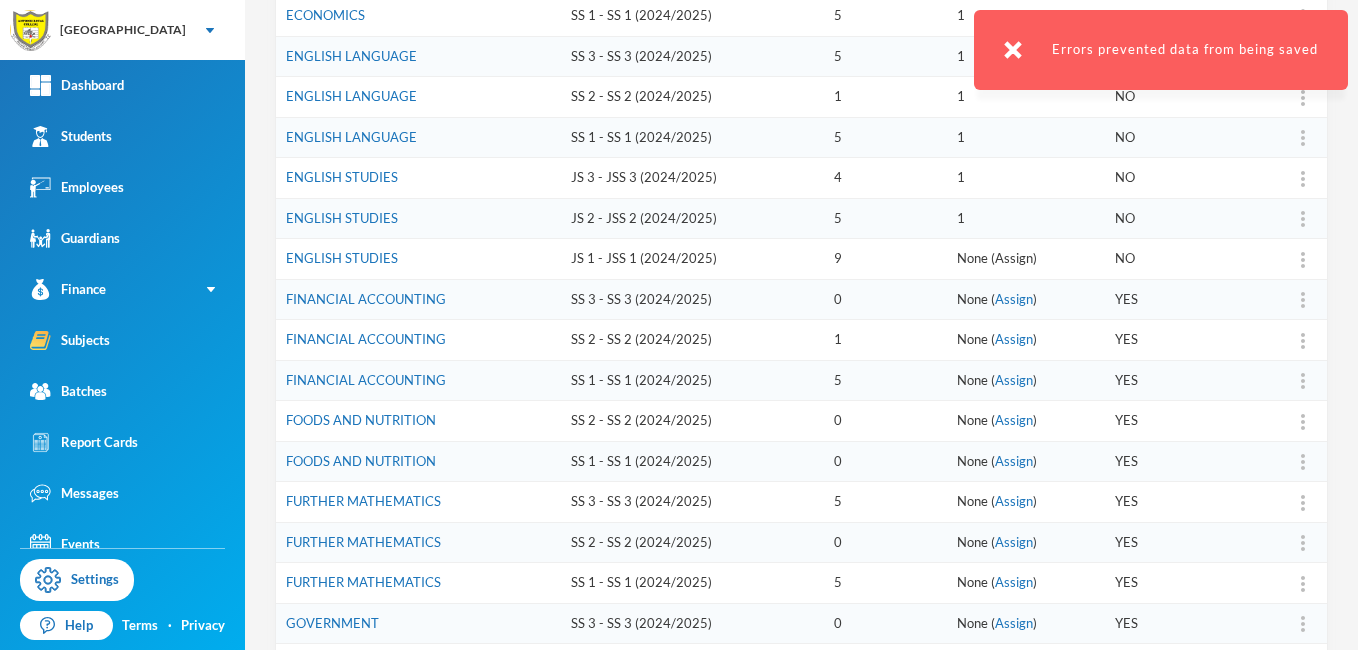 click on "Assign" at bounding box center (1014, 258) 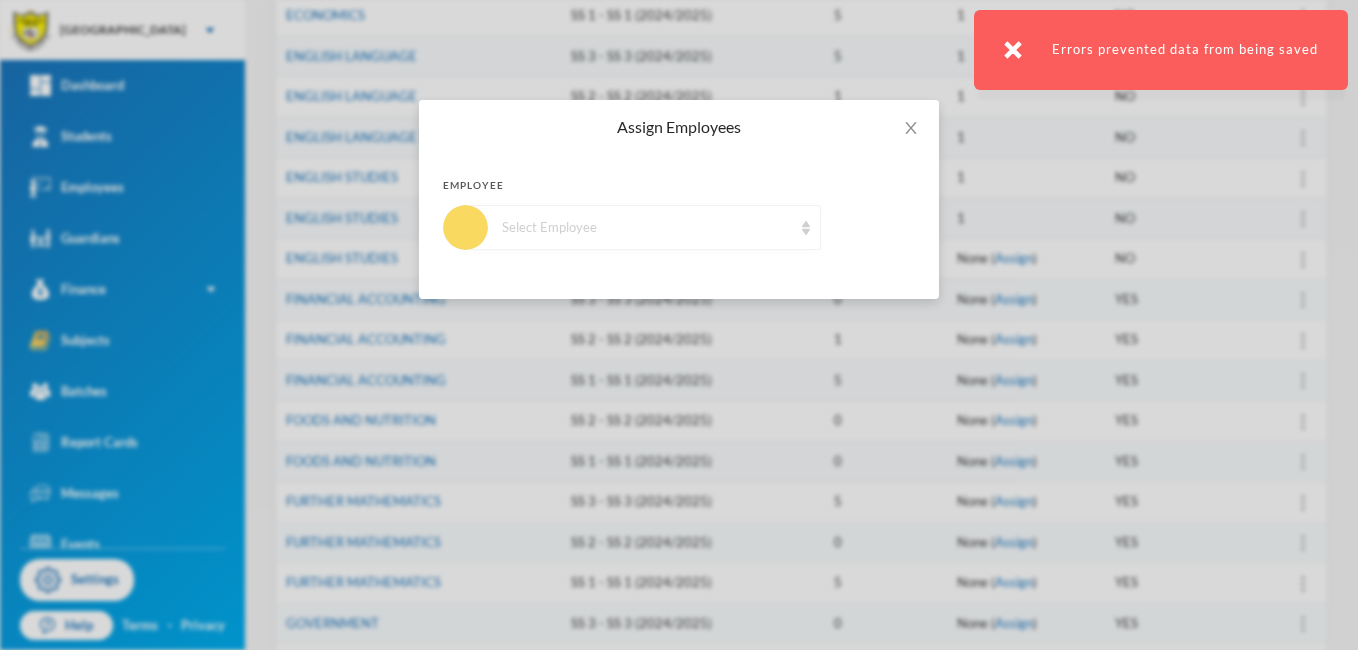 click on "Select Employee" at bounding box center (647, 228) 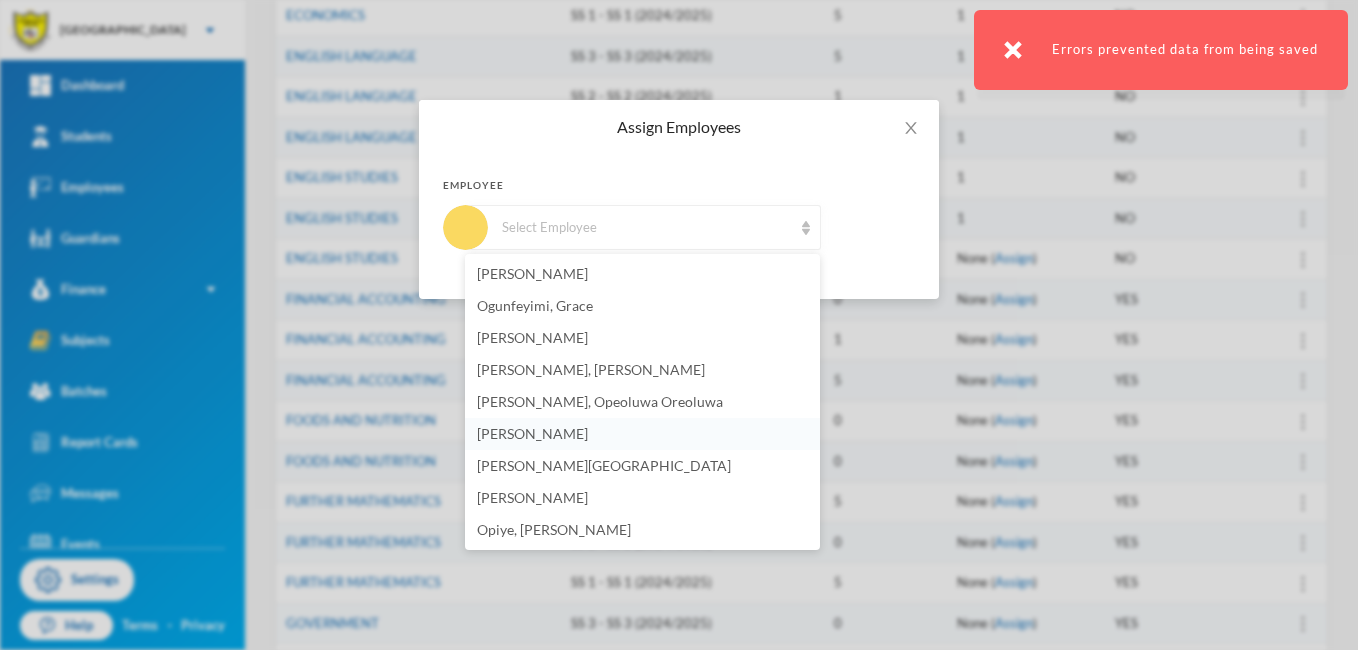 click on "[PERSON_NAME]" at bounding box center [532, 433] 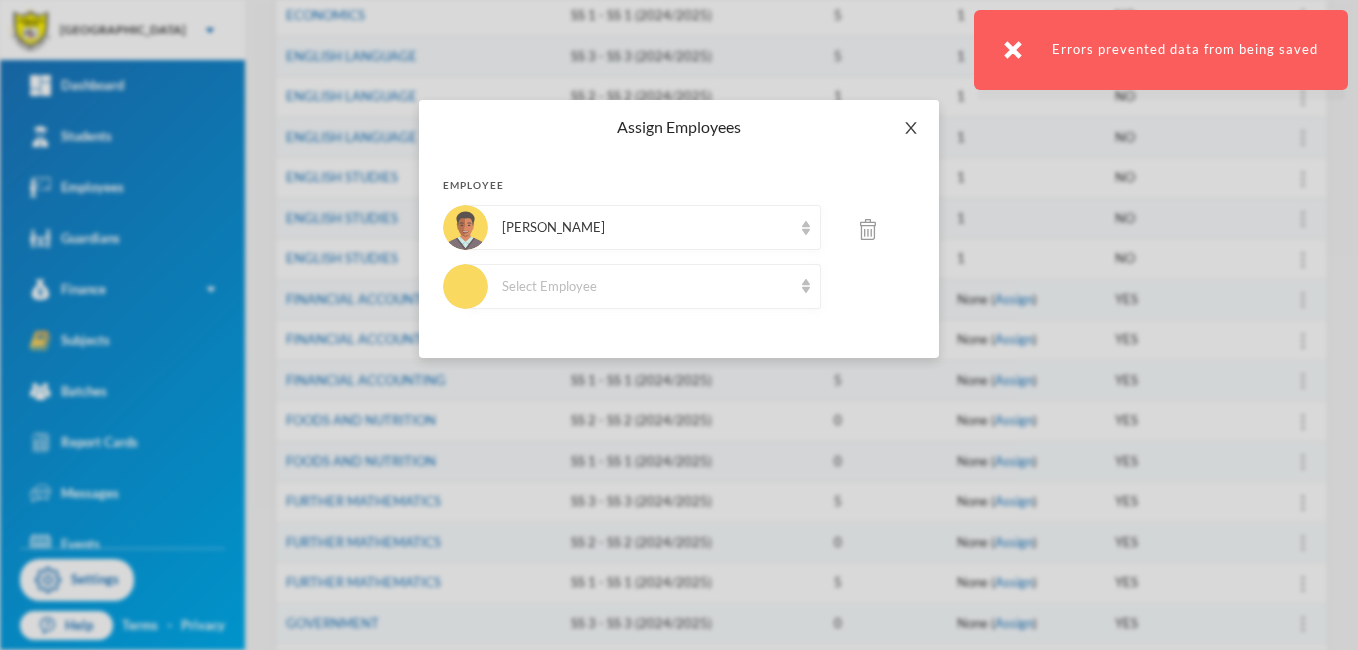 click 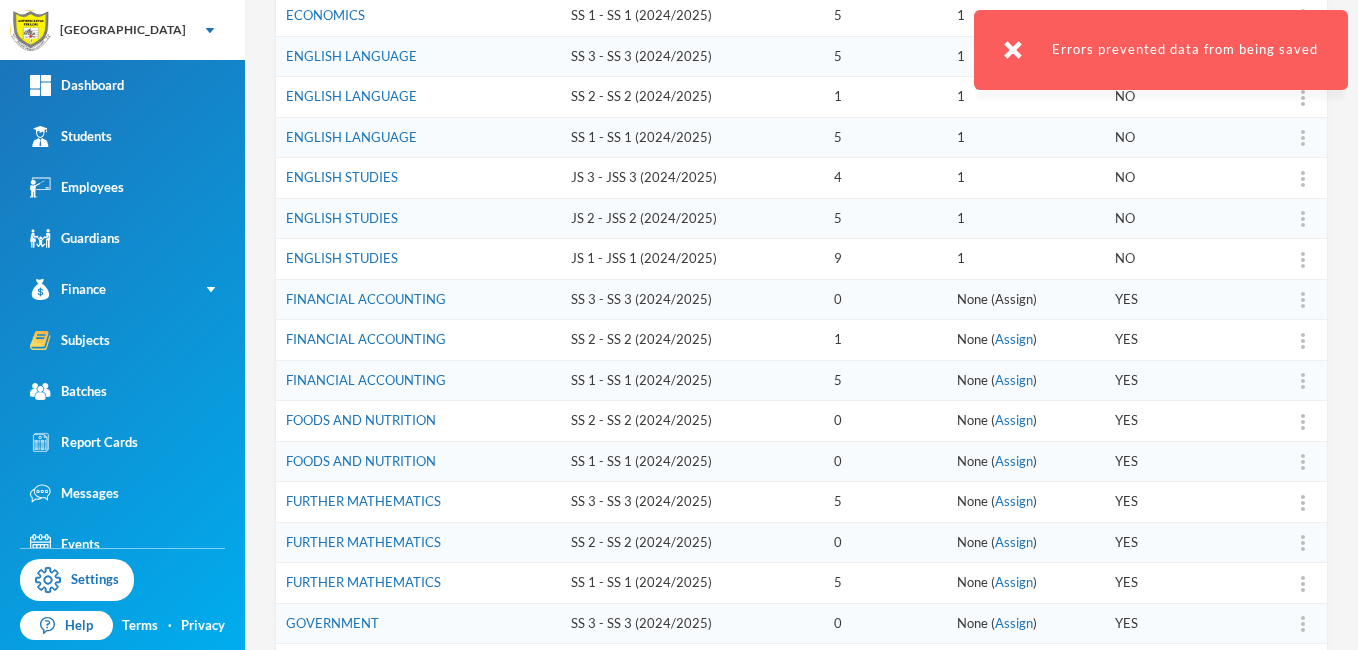 click on "Assign" at bounding box center [1014, 299] 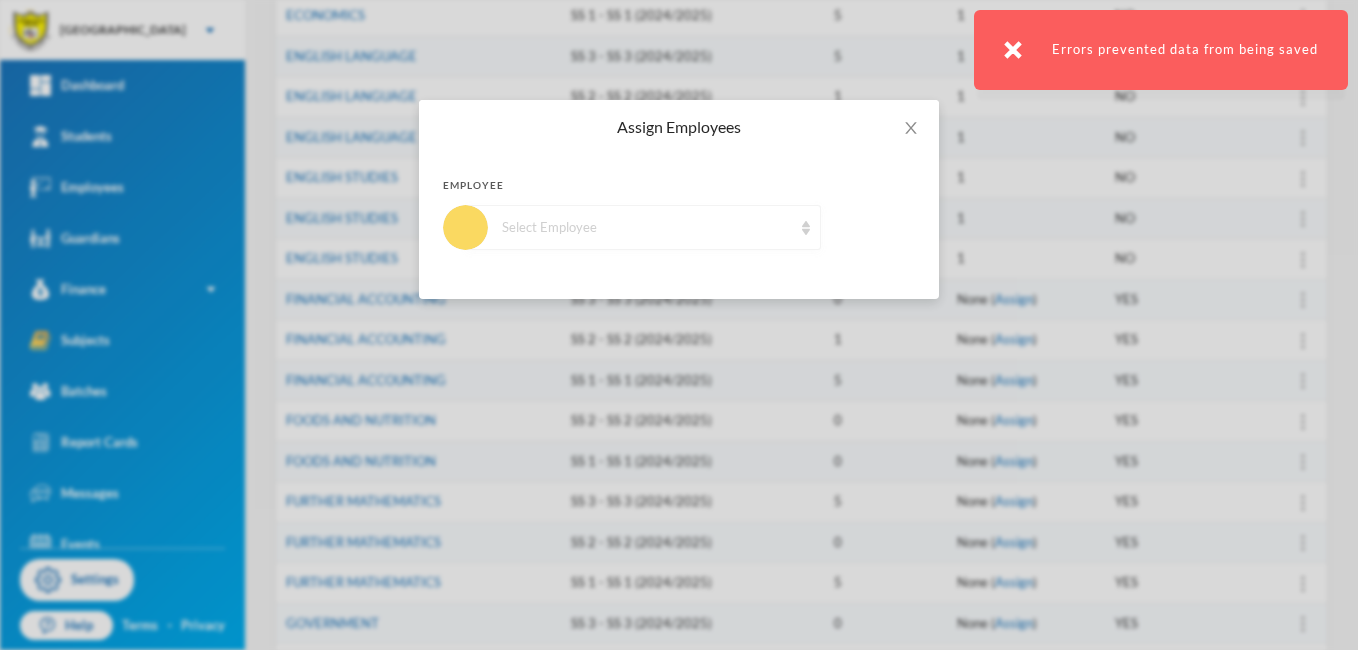 click on "Select Employee" at bounding box center (643, 227) 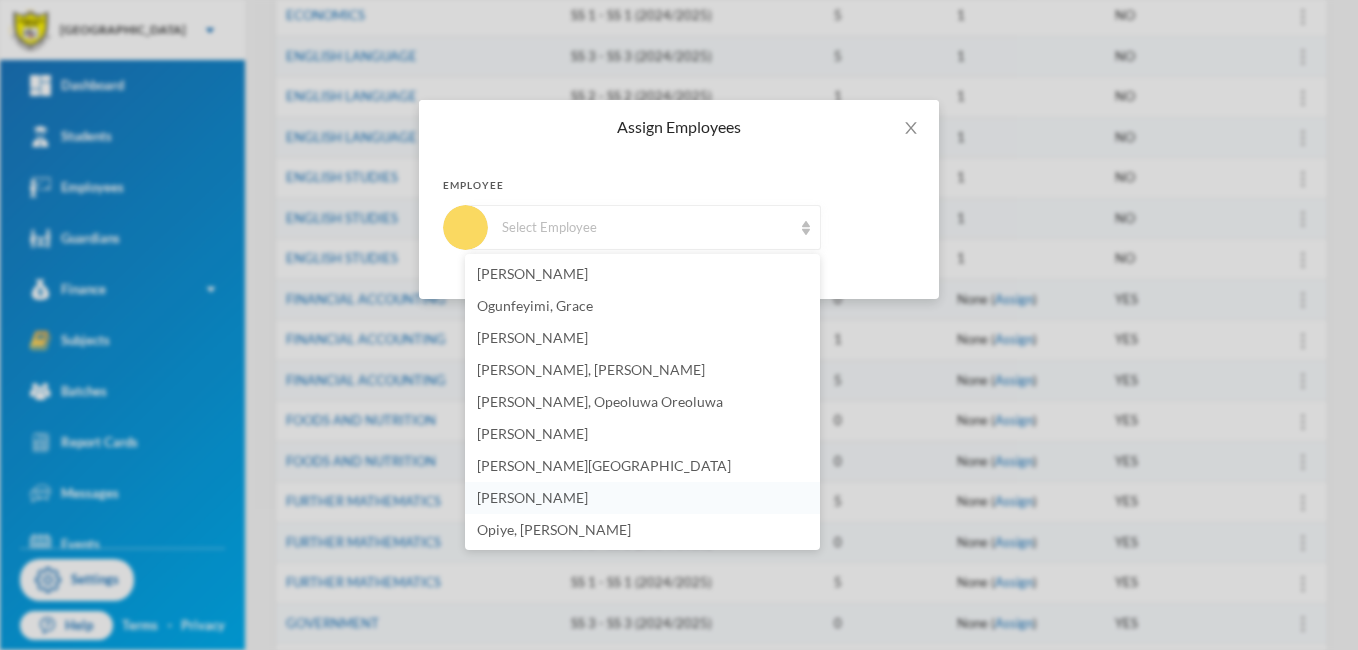click on "[PERSON_NAME]" at bounding box center [532, 497] 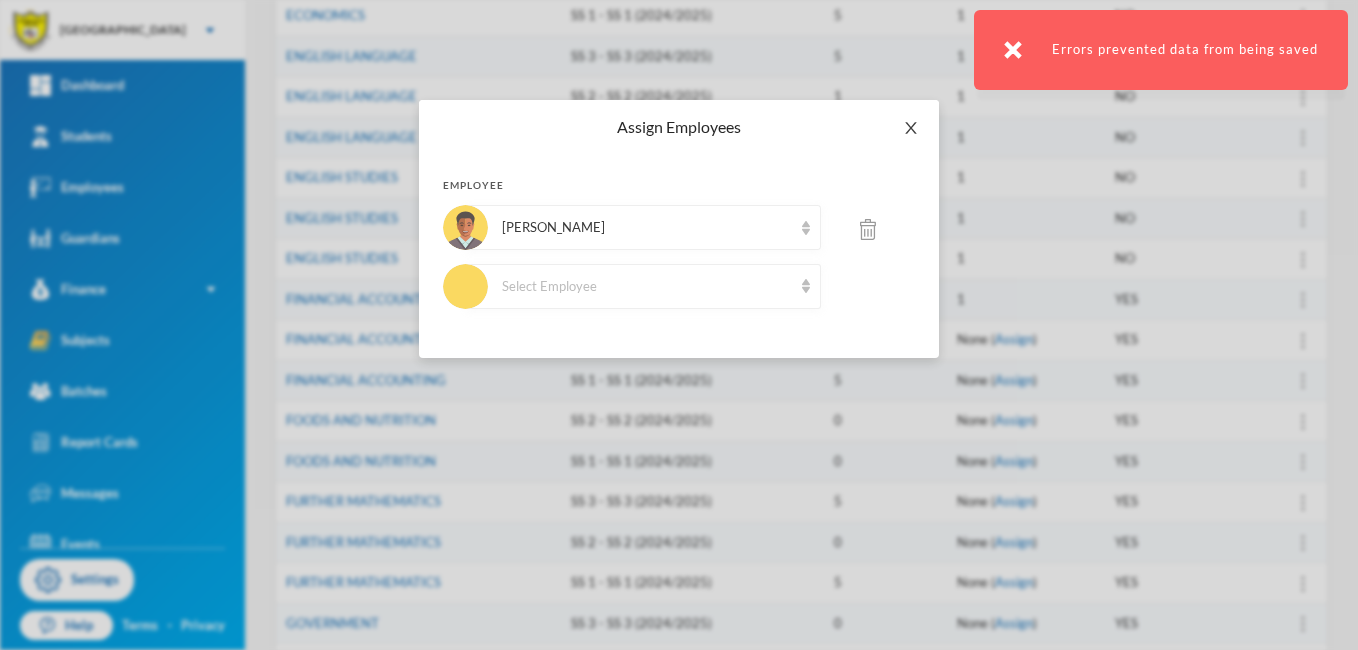 click 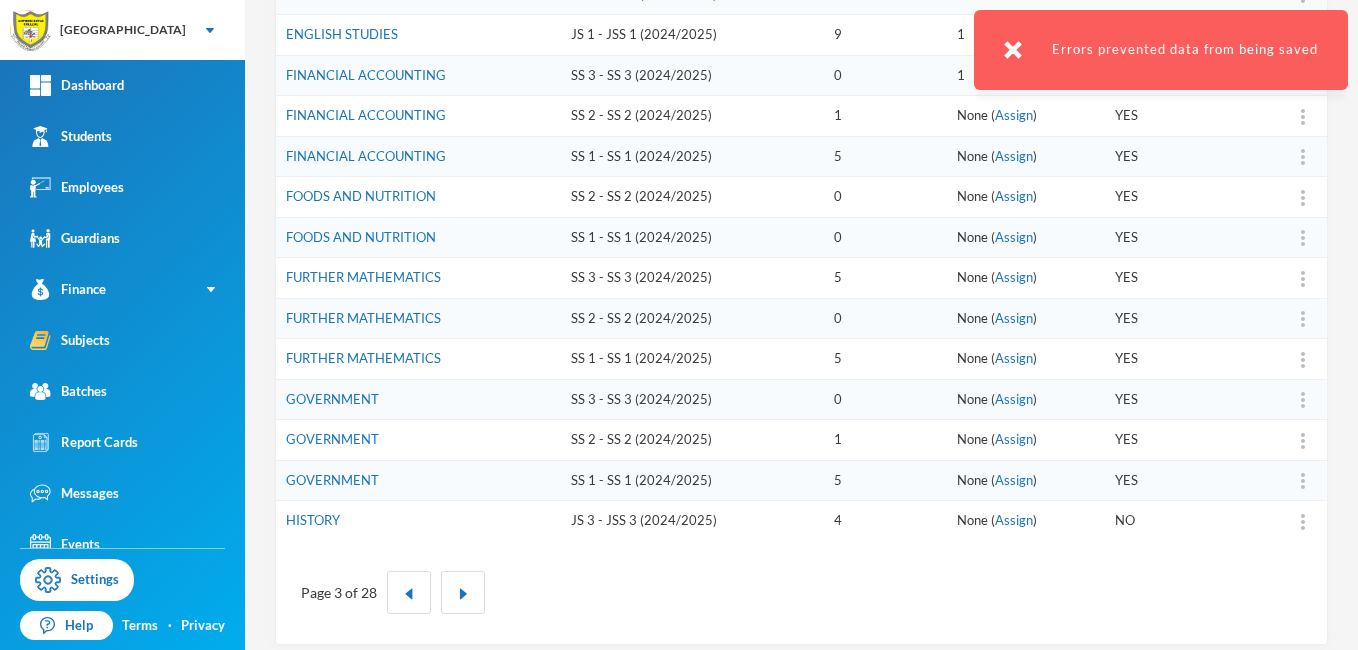 scroll, scrollTop: 614, scrollLeft: 0, axis: vertical 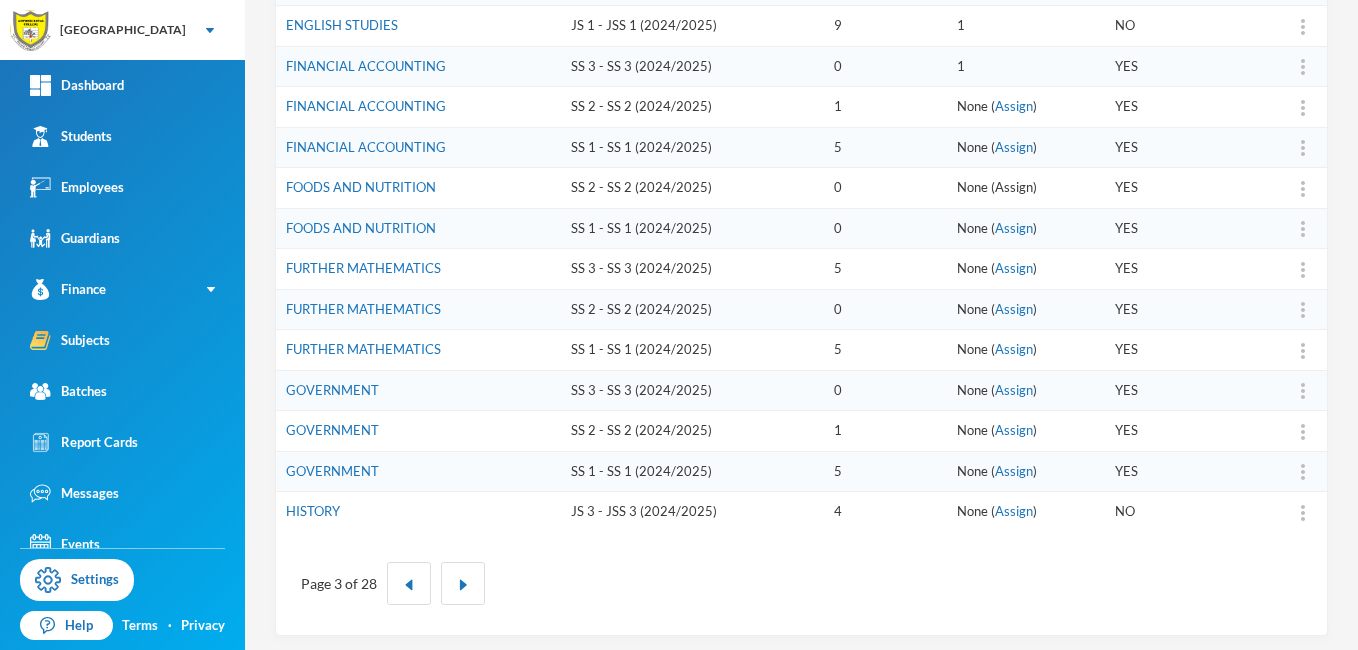 click on "Assign" at bounding box center (1014, 187) 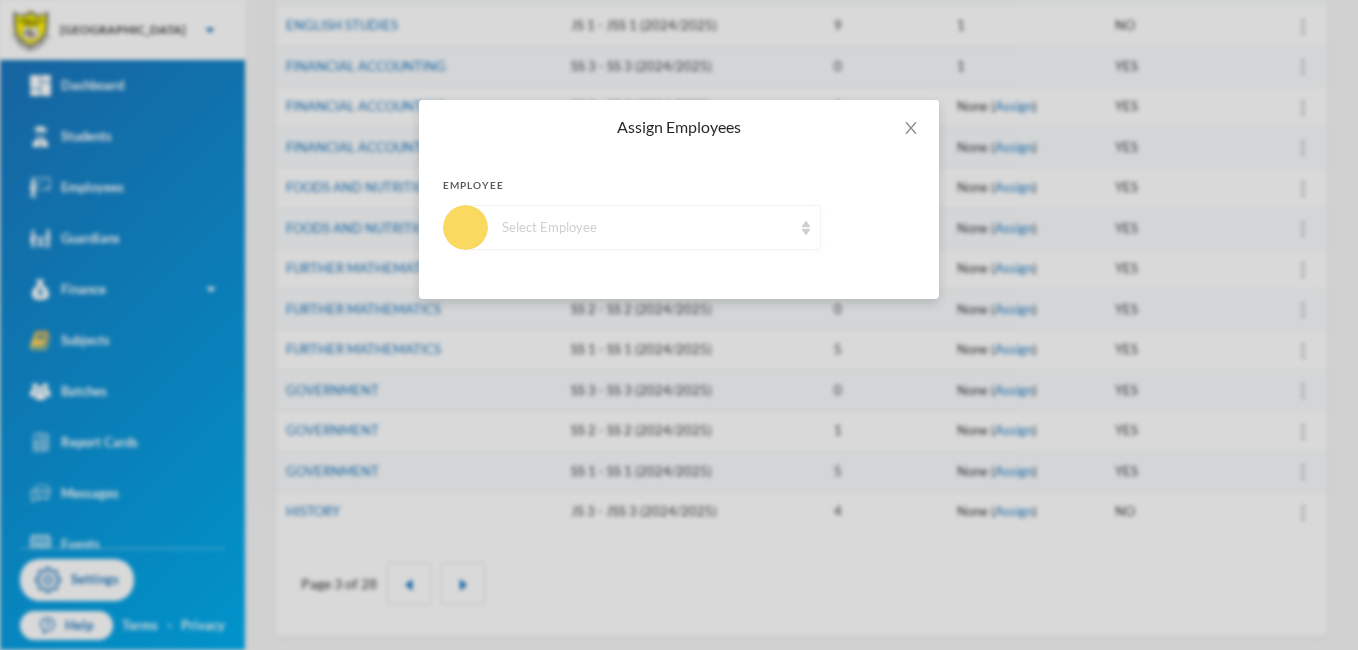 click at bounding box center (806, 228) 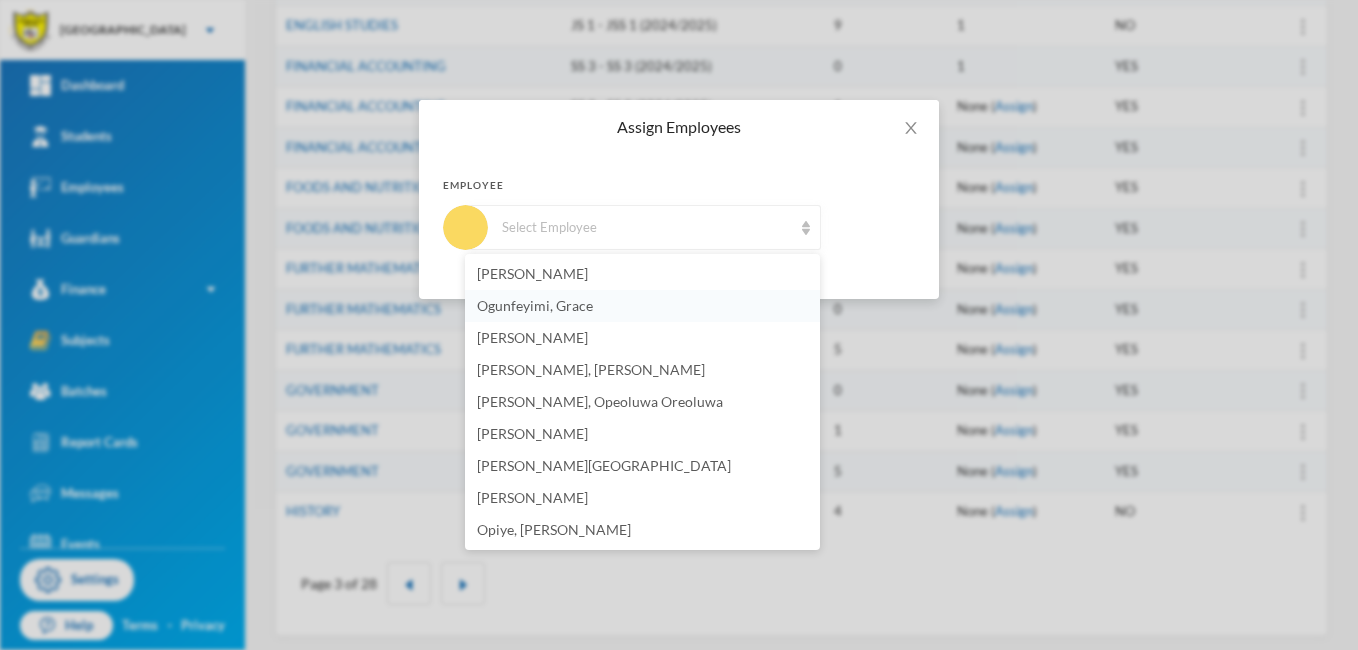 click on "Ogunfeyimi, Grace" at bounding box center (535, 305) 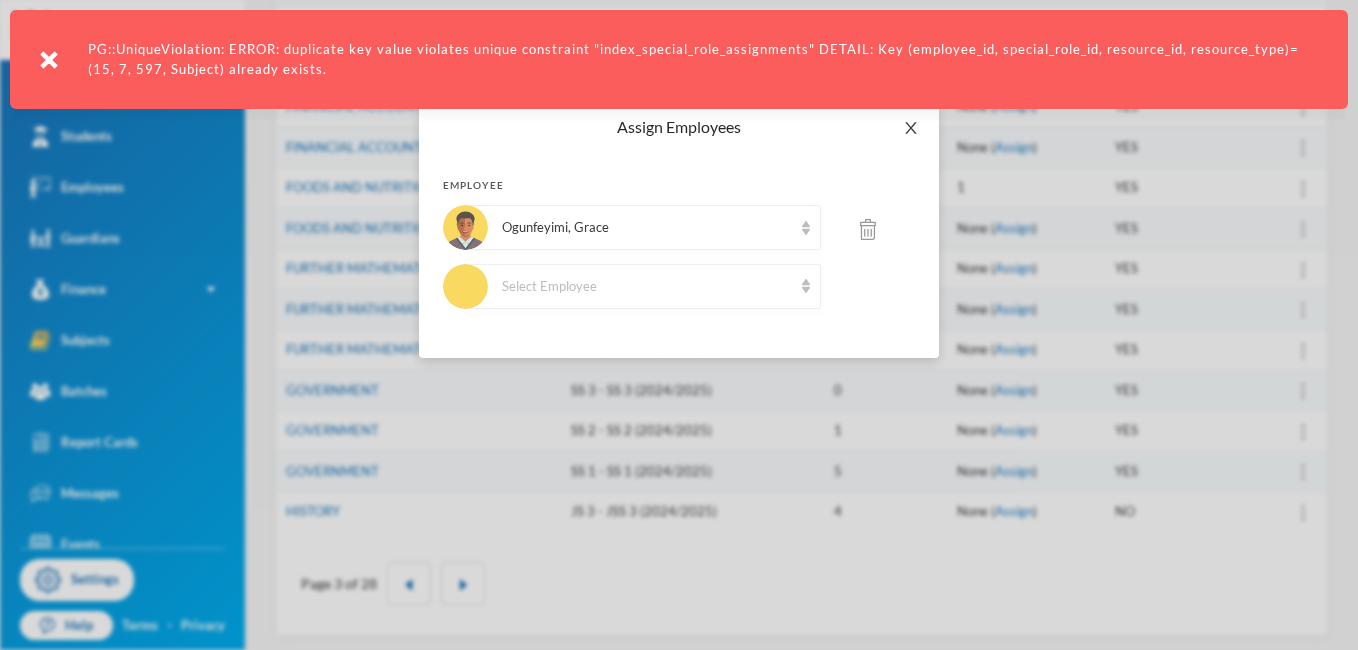 click 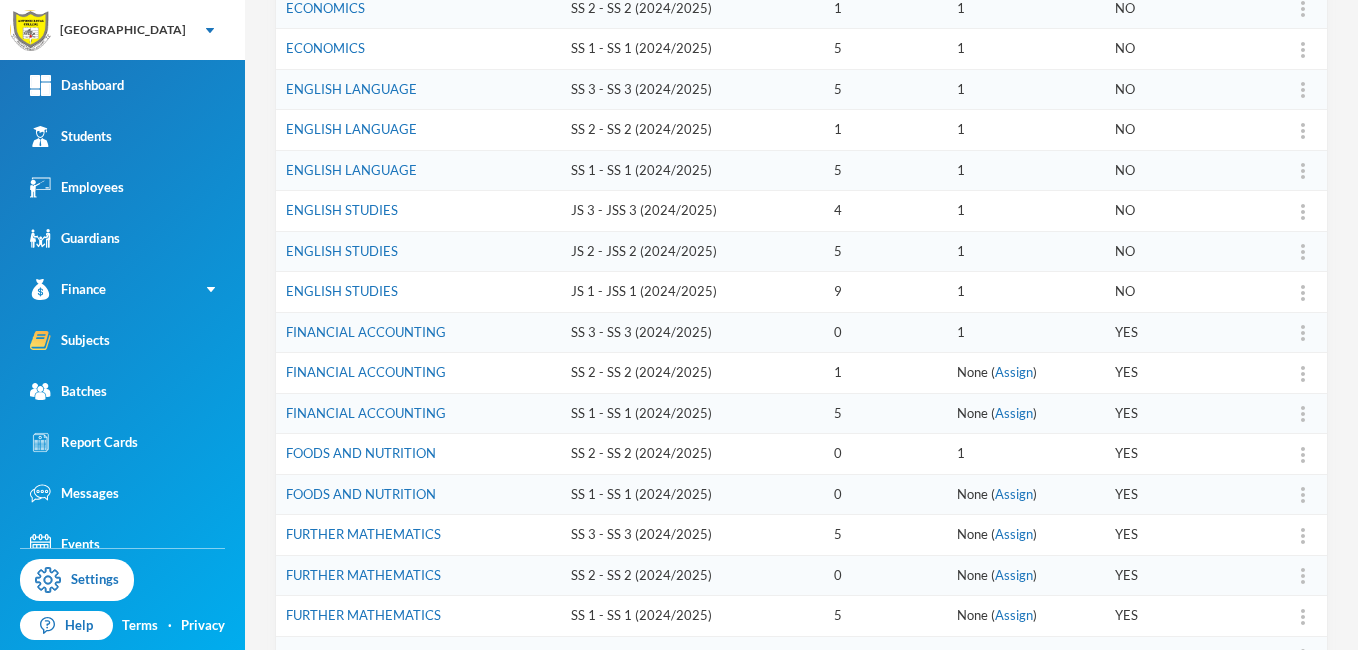 scroll, scrollTop: 347, scrollLeft: 0, axis: vertical 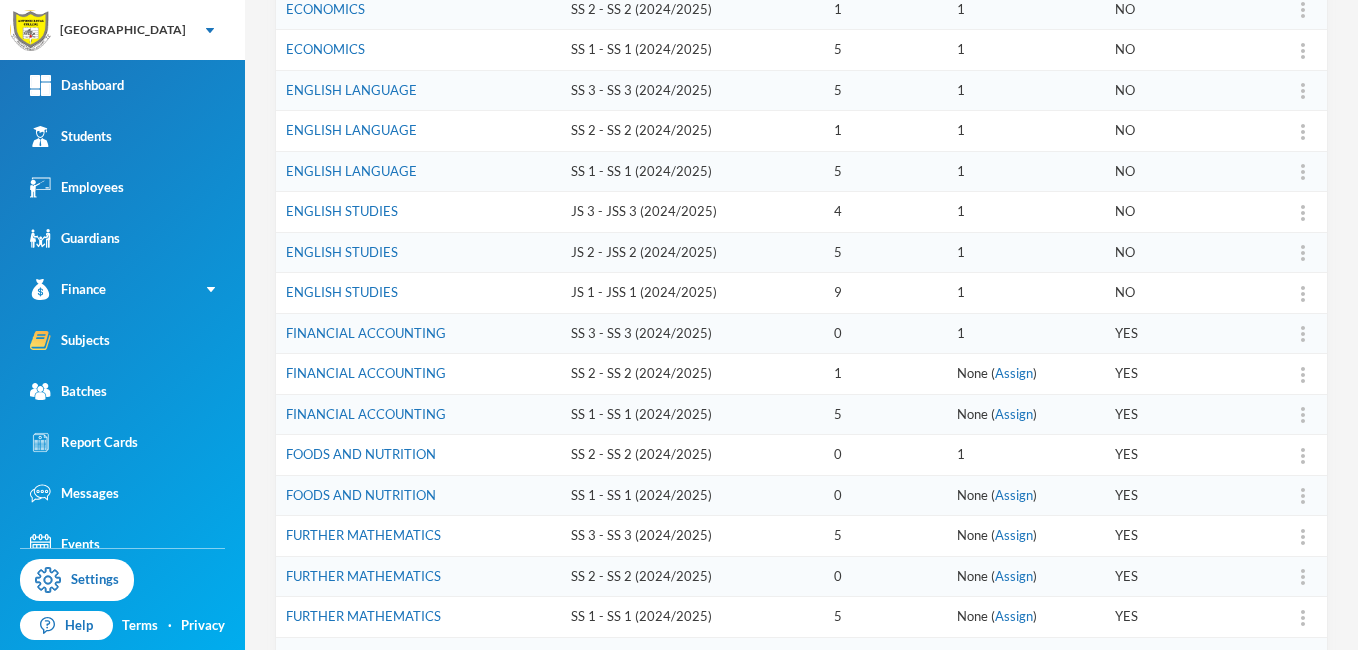 click on "None ( Assign )" at bounding box center [1026, 374] 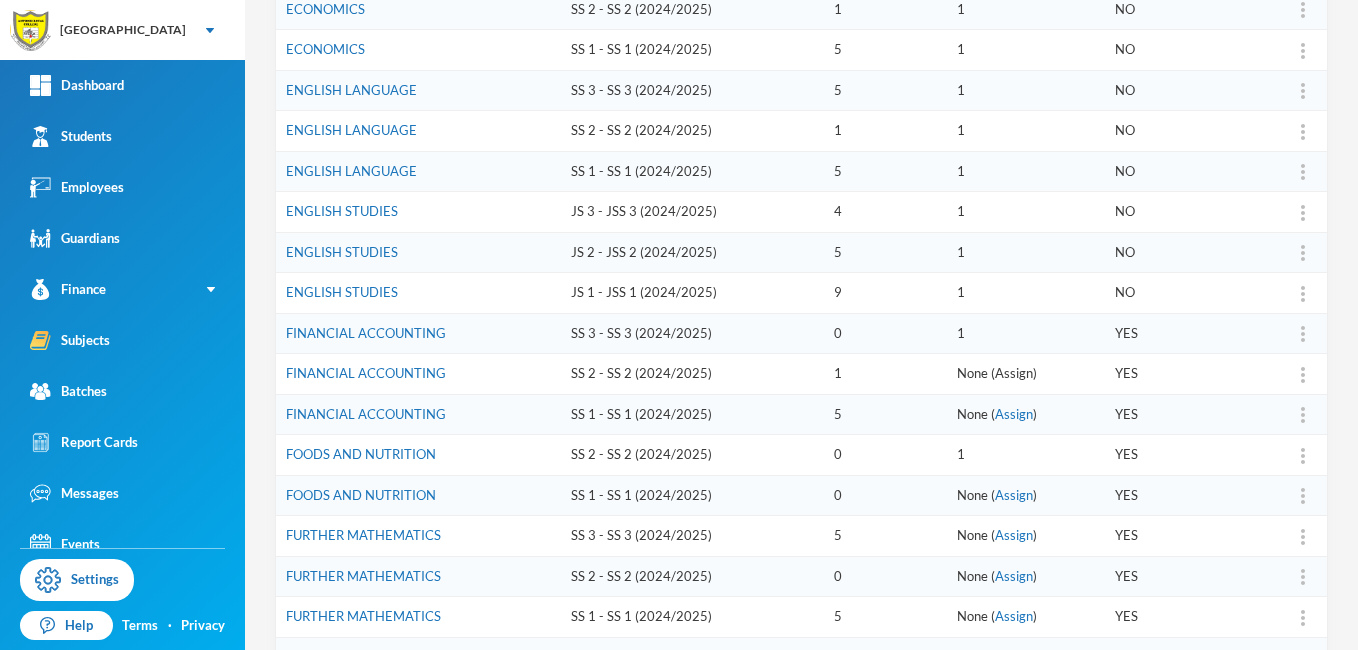 click on "Assign" at bounding box center [1014, 373] 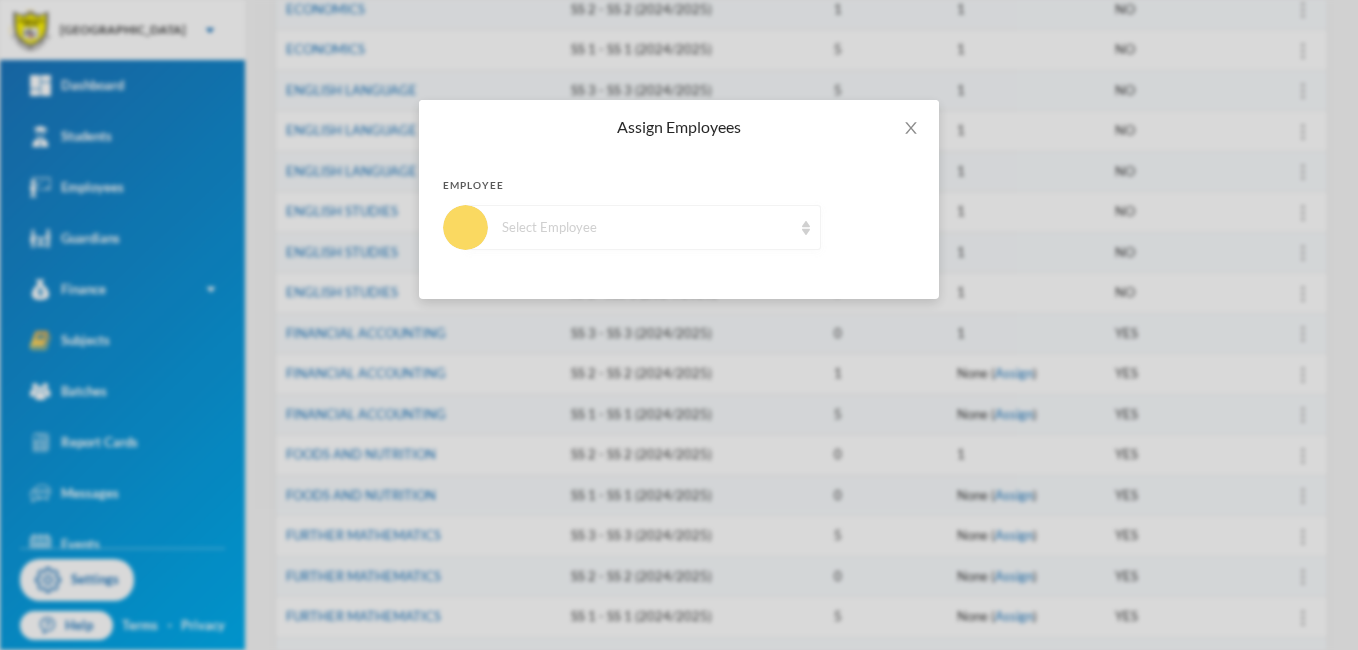 click on "Select Employee" at bounding box center (643, 227) 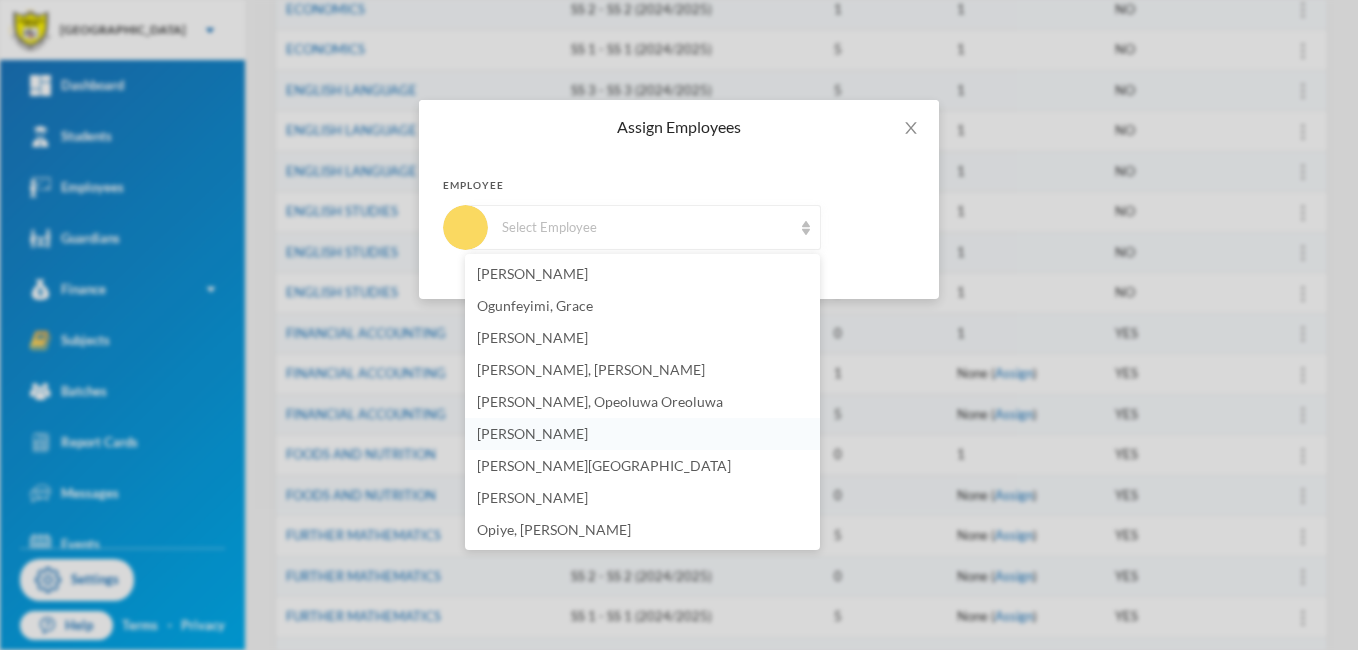 click on "[PERSON_NAME]" at bounding box center (532, 433) 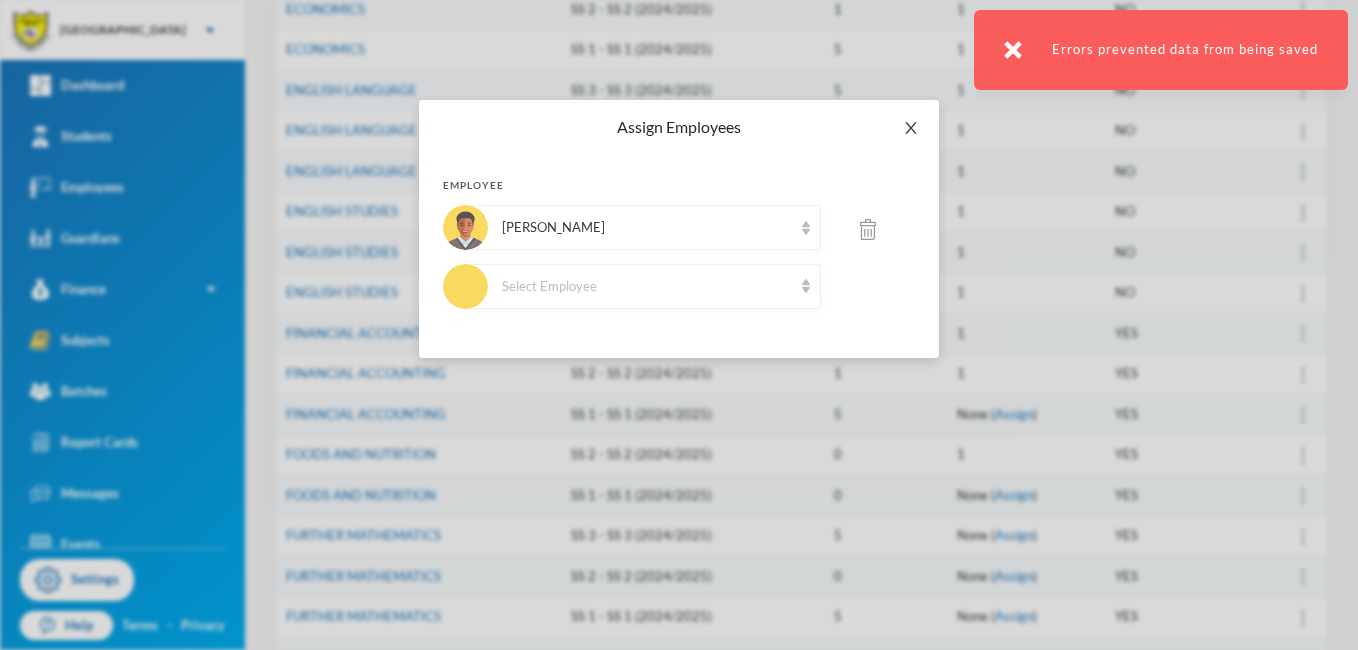 click 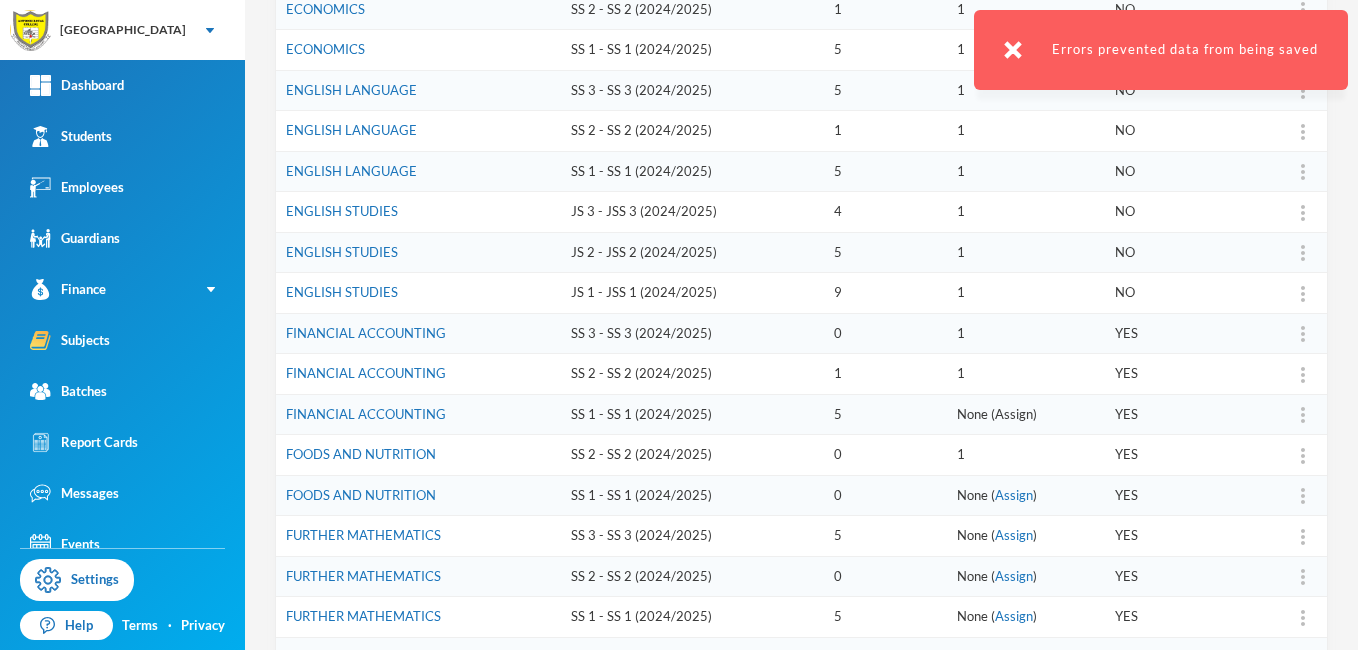 click on "Assign" at bounding box center (1014, 414) 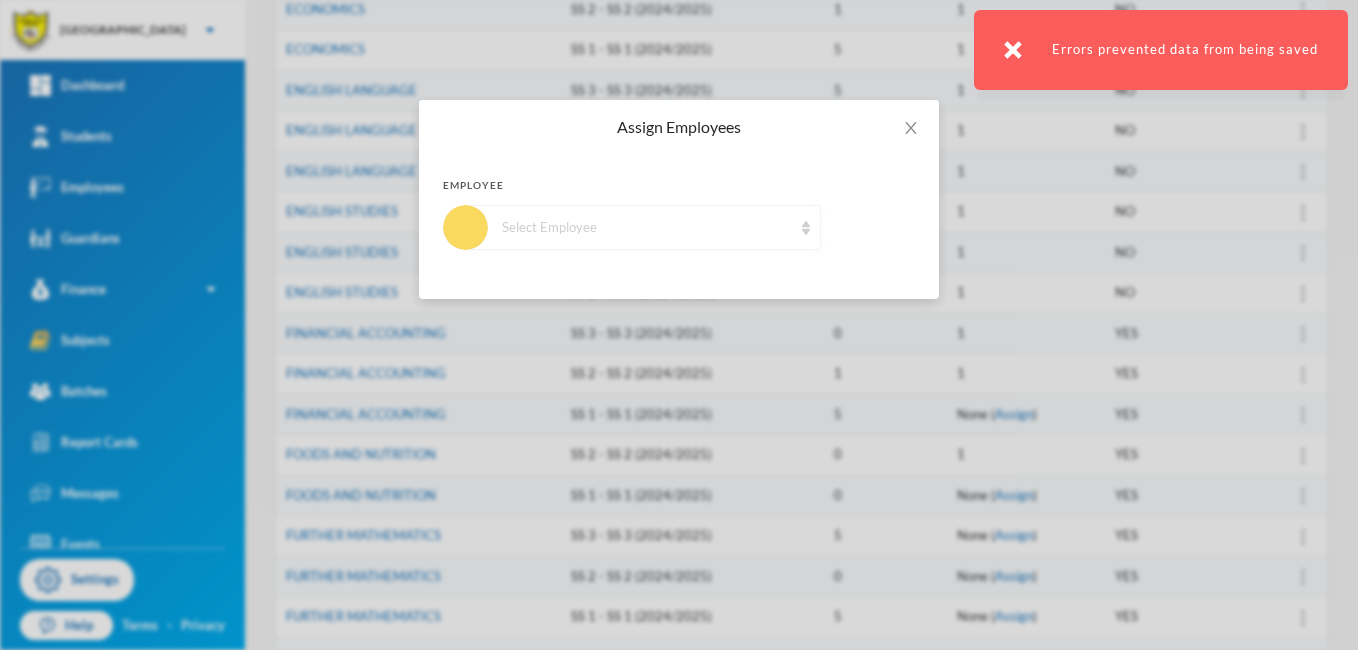 click on "Select Employee" at bounding box center [643, 227] 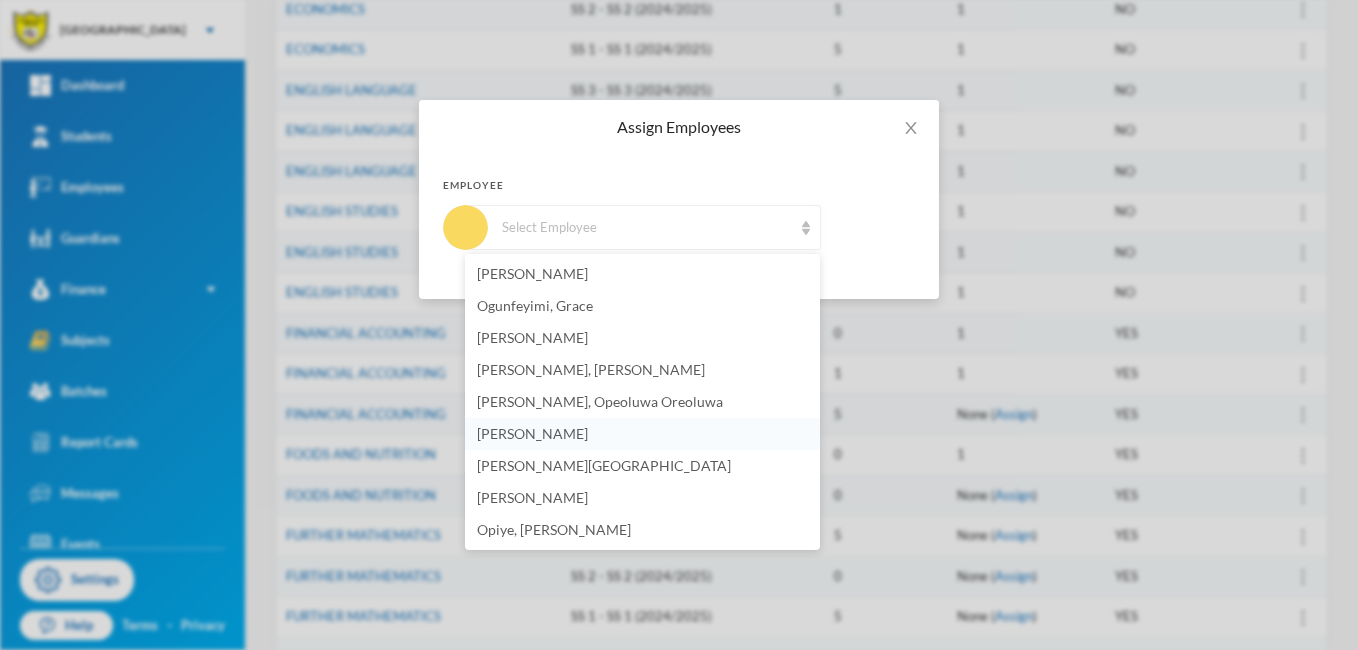 click on "[PERSON_NAME]" at bounding box center (532, 433) 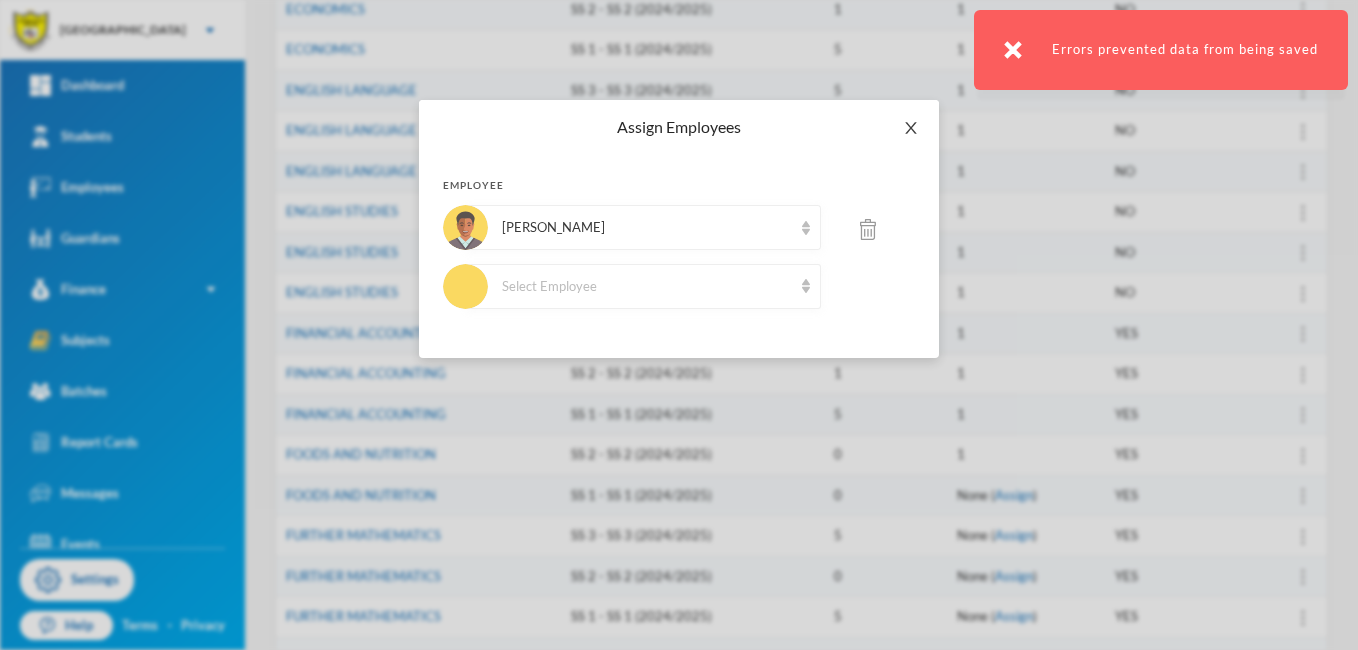 click 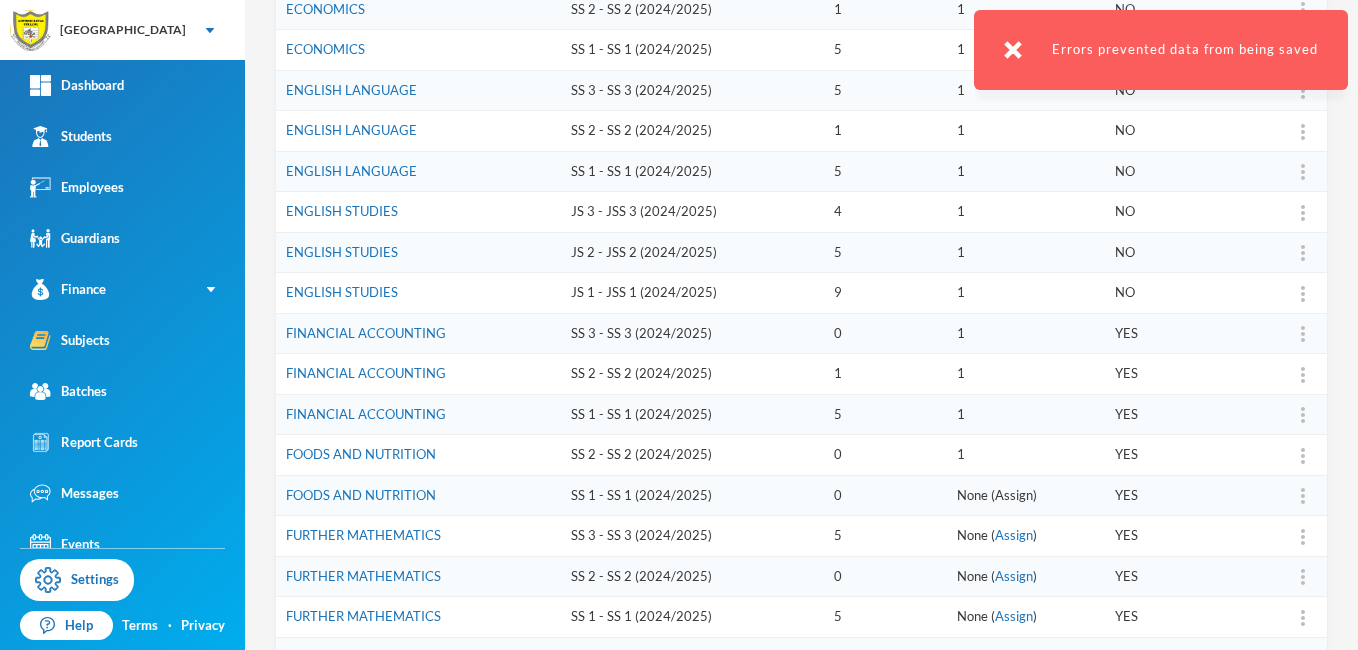 click on "Assign" at bounding box center (1014, 495) 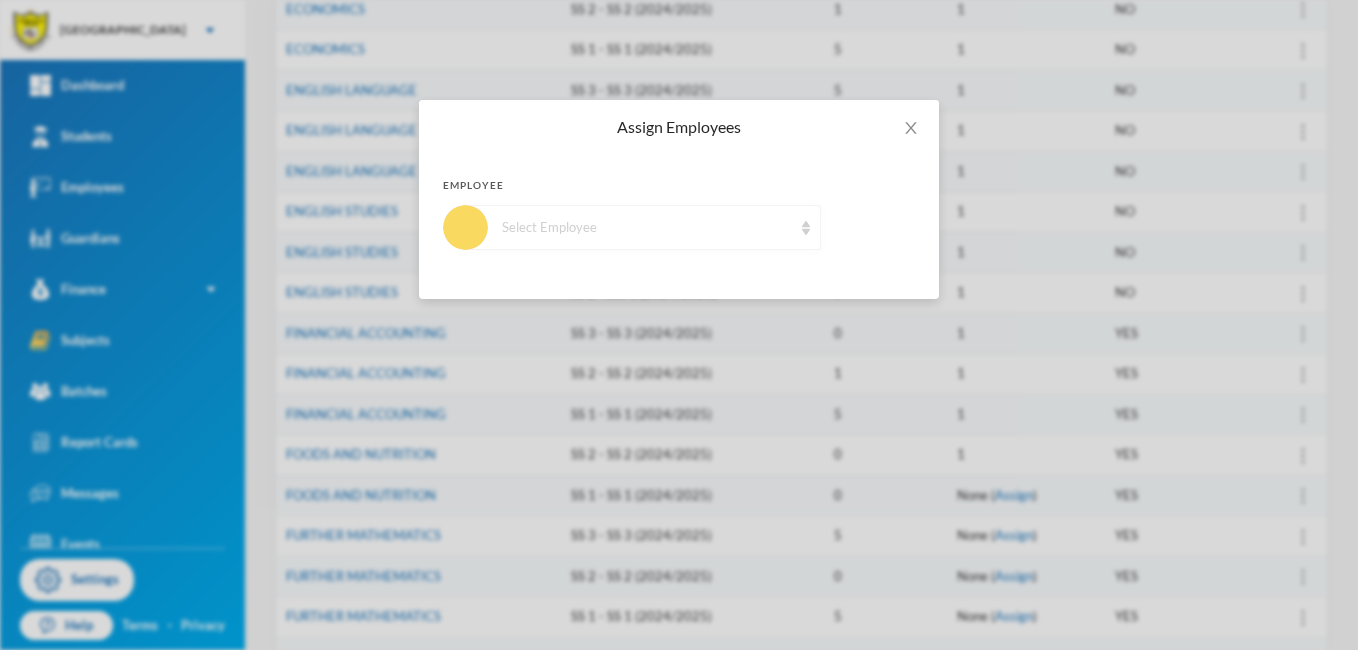 click at bounding box center [806, 228] 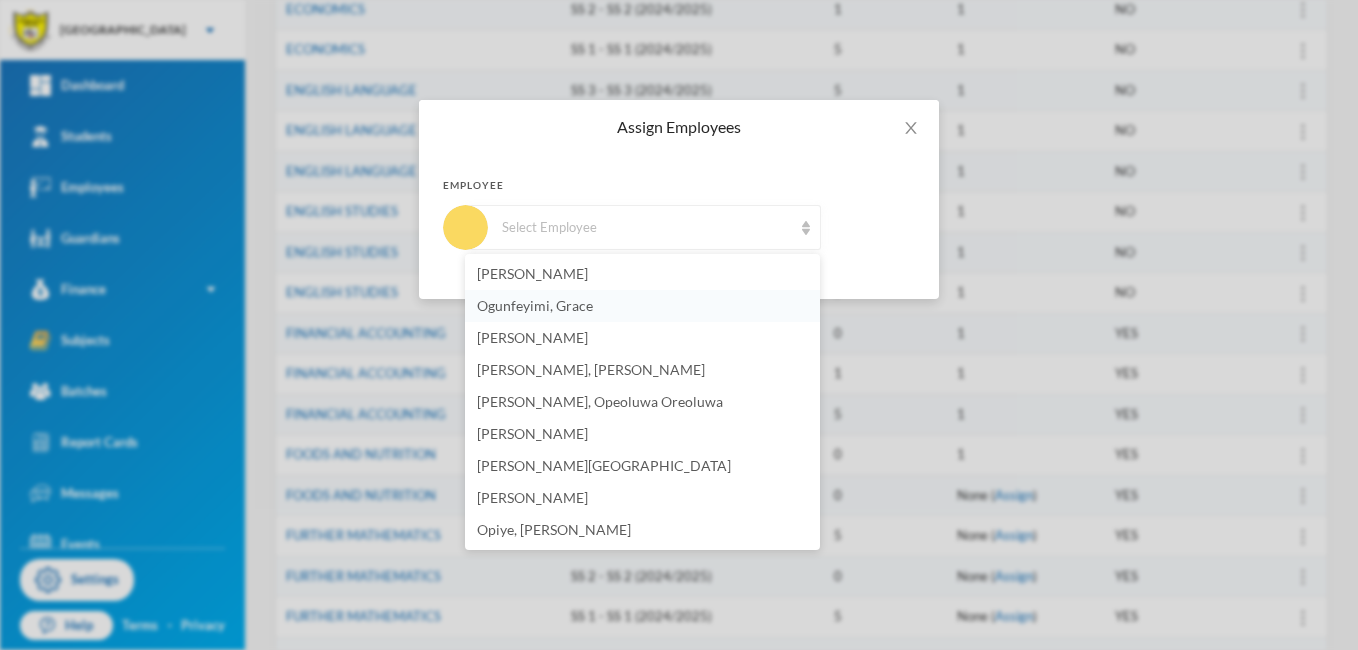 click on "Ogunfeyimi, Grace" at bounding box center [535, 305] 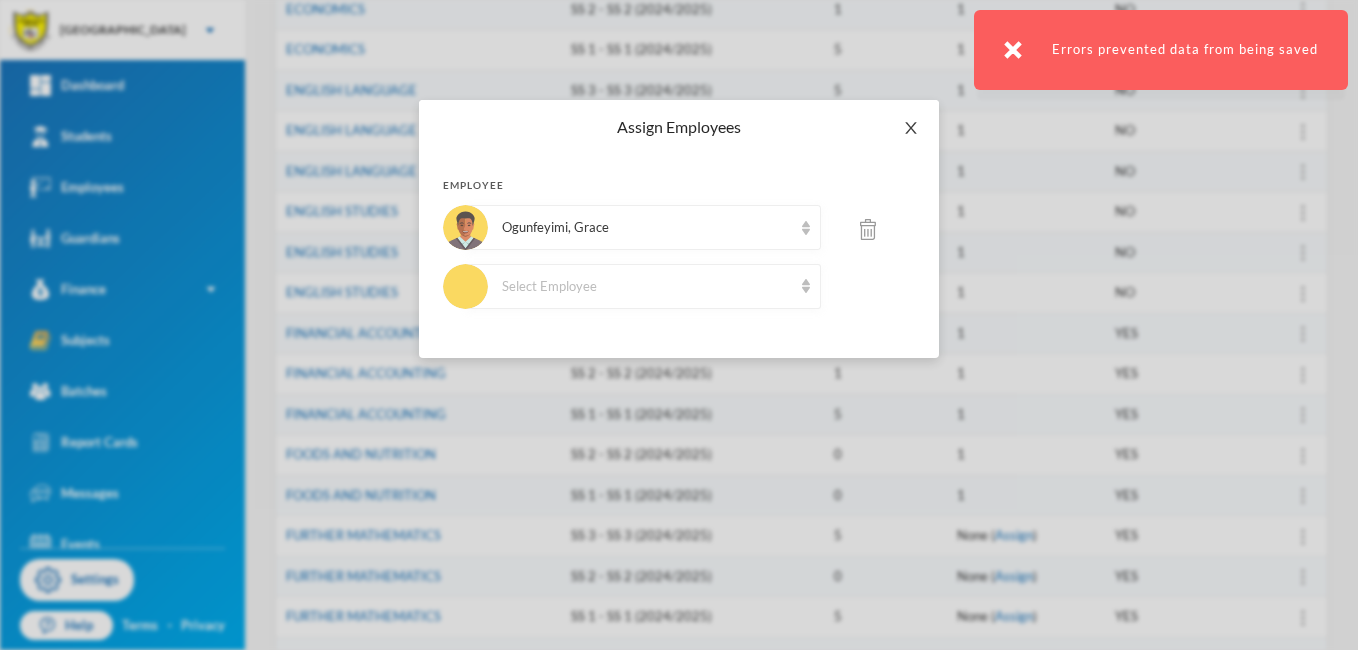 click 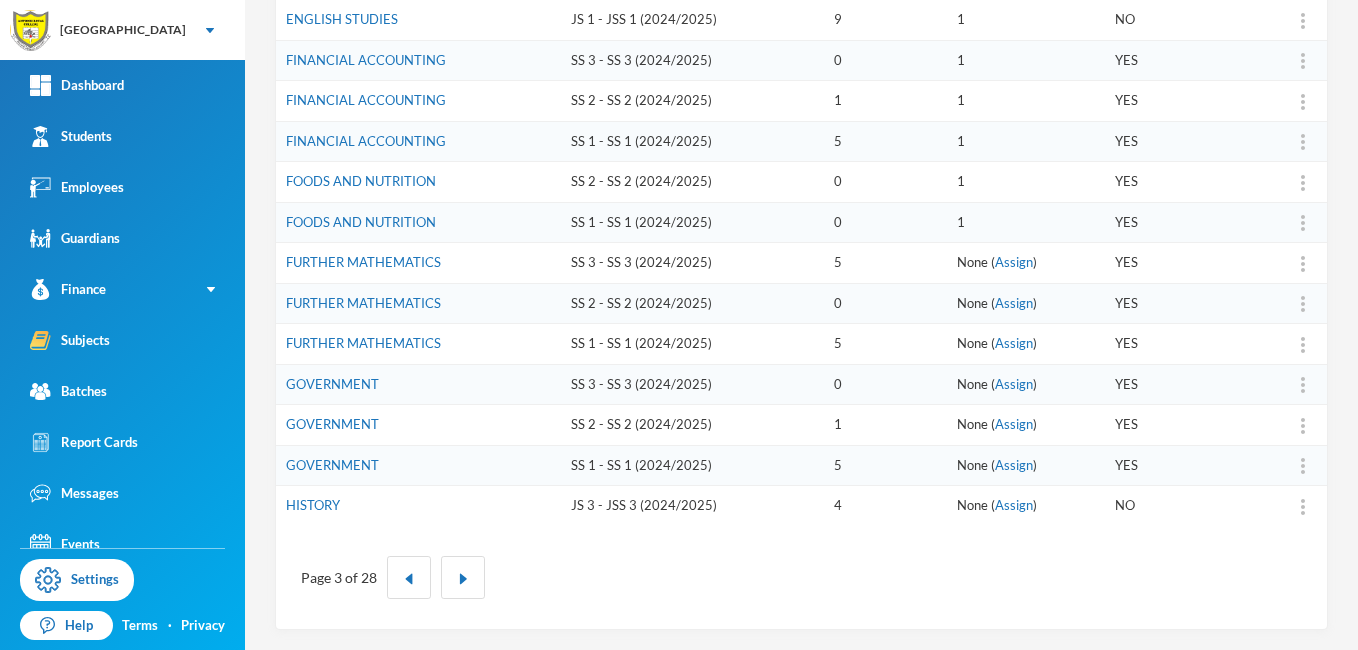 scroll, scrollTop: 619, scrollLeft: 0, axis: vertical 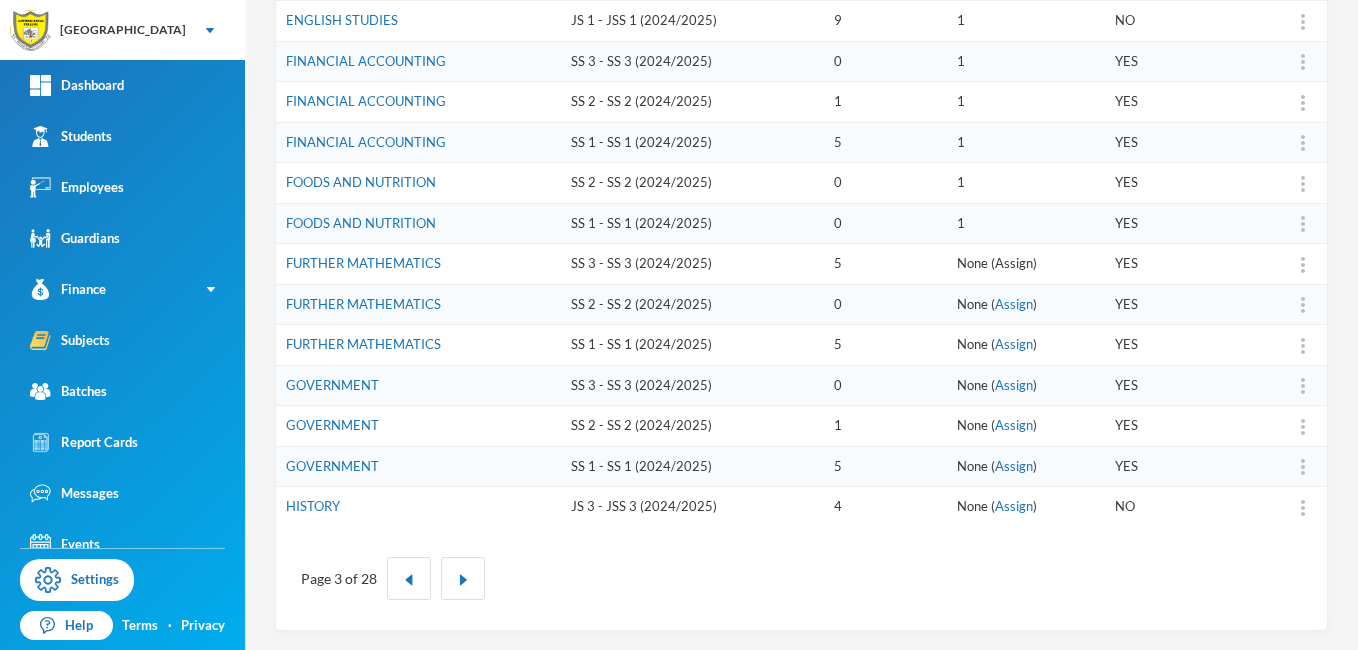 click on "Assign" at bounding box center [1014, 263] 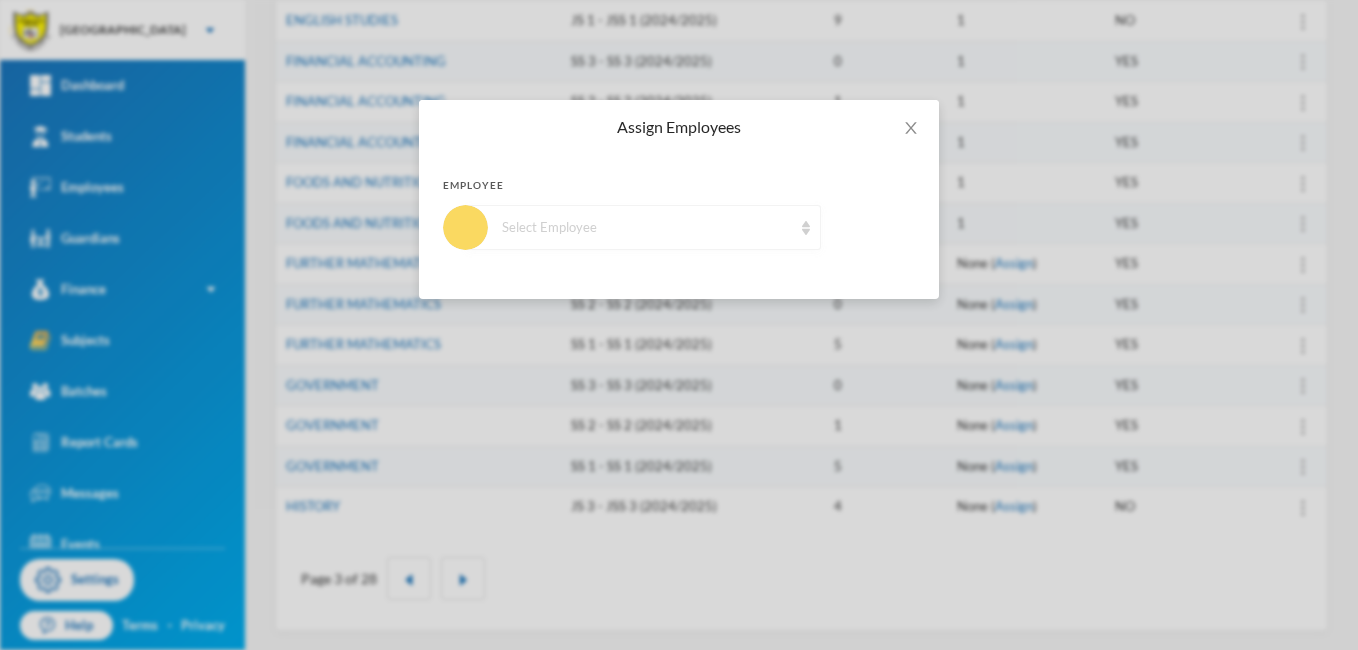 click at bounding box center [806, 228] 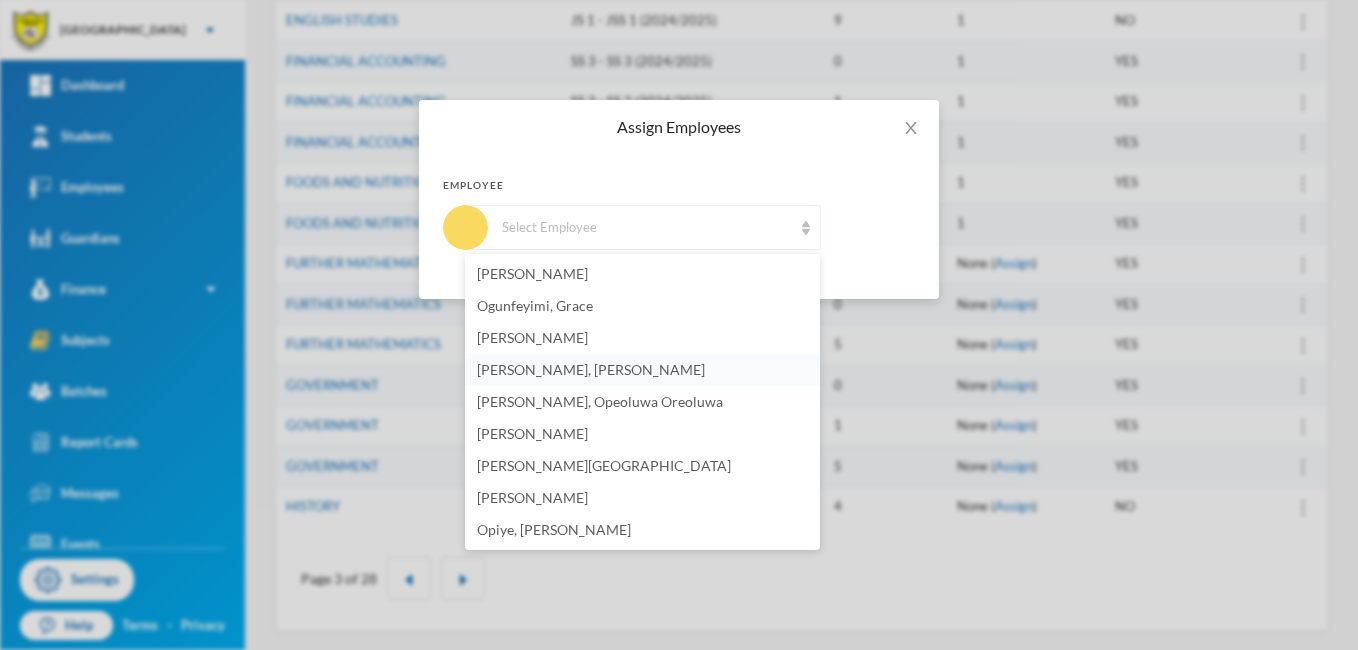 click on "[PERSON_NAME], [PERSON_NAME]" at bounding box center (591, 369) 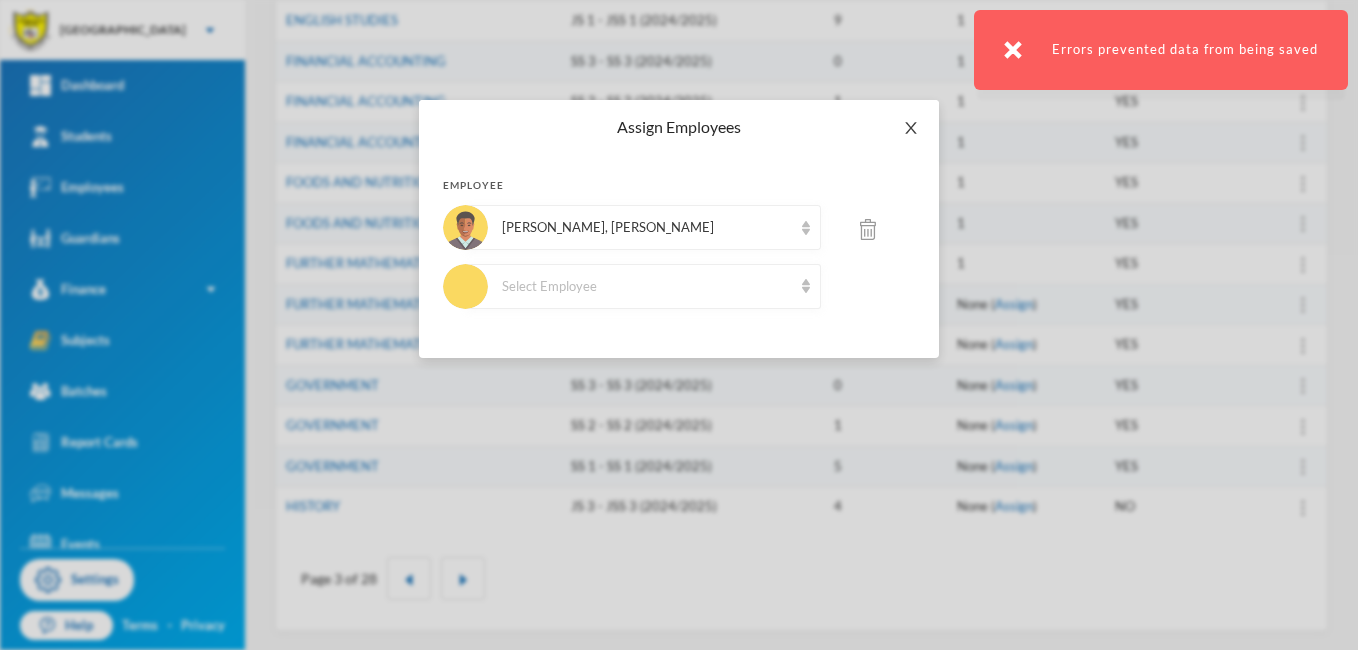 click 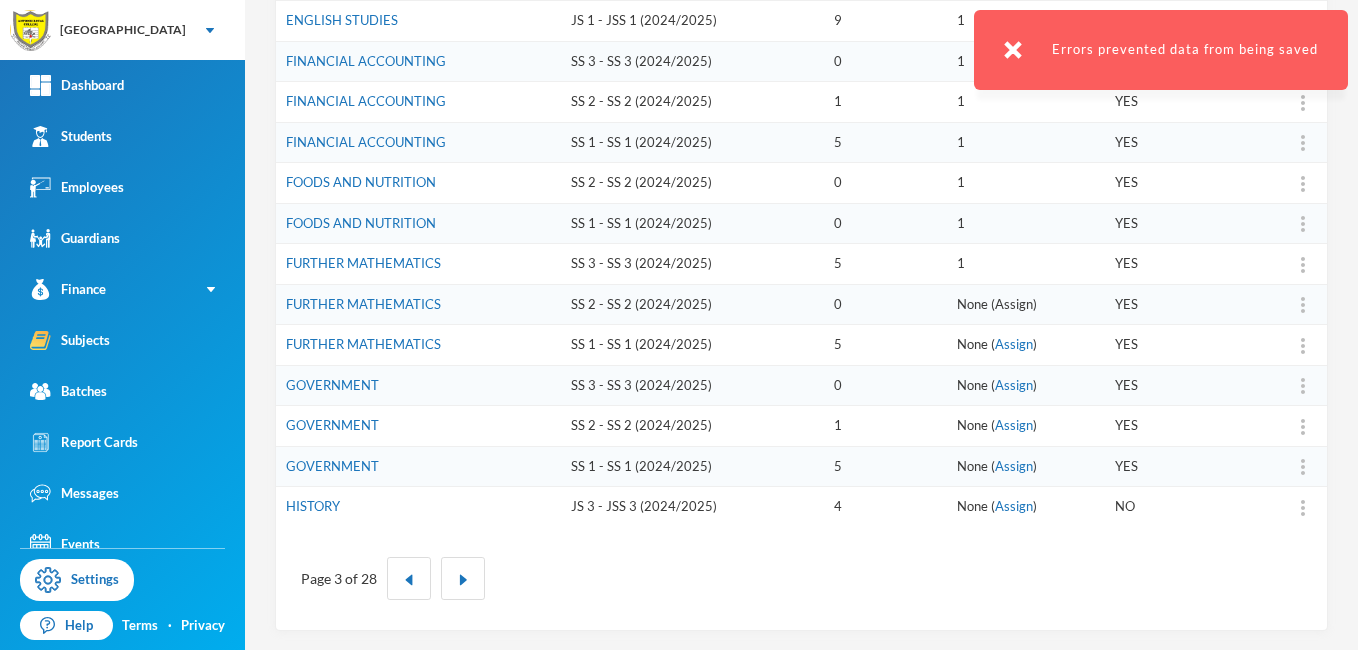 click on "Assign" at bounding box center (1014, 304) 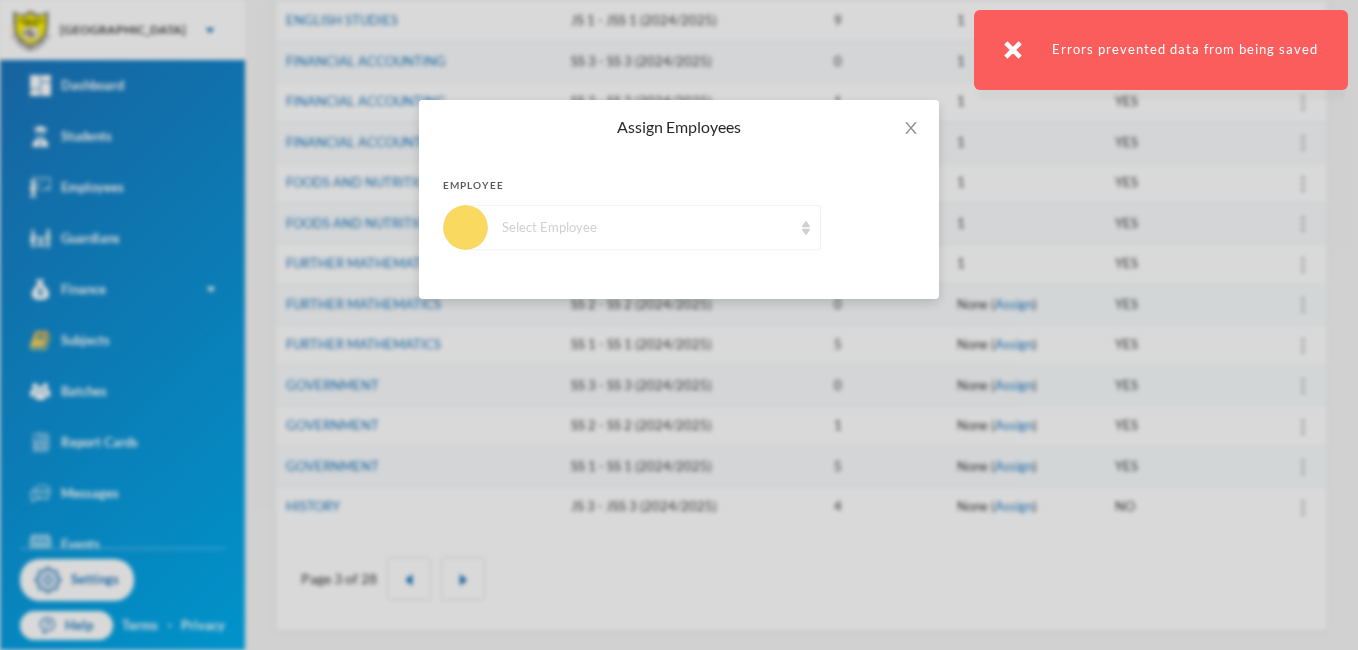 click on "Select Employee" at bounding box center (643, 227) 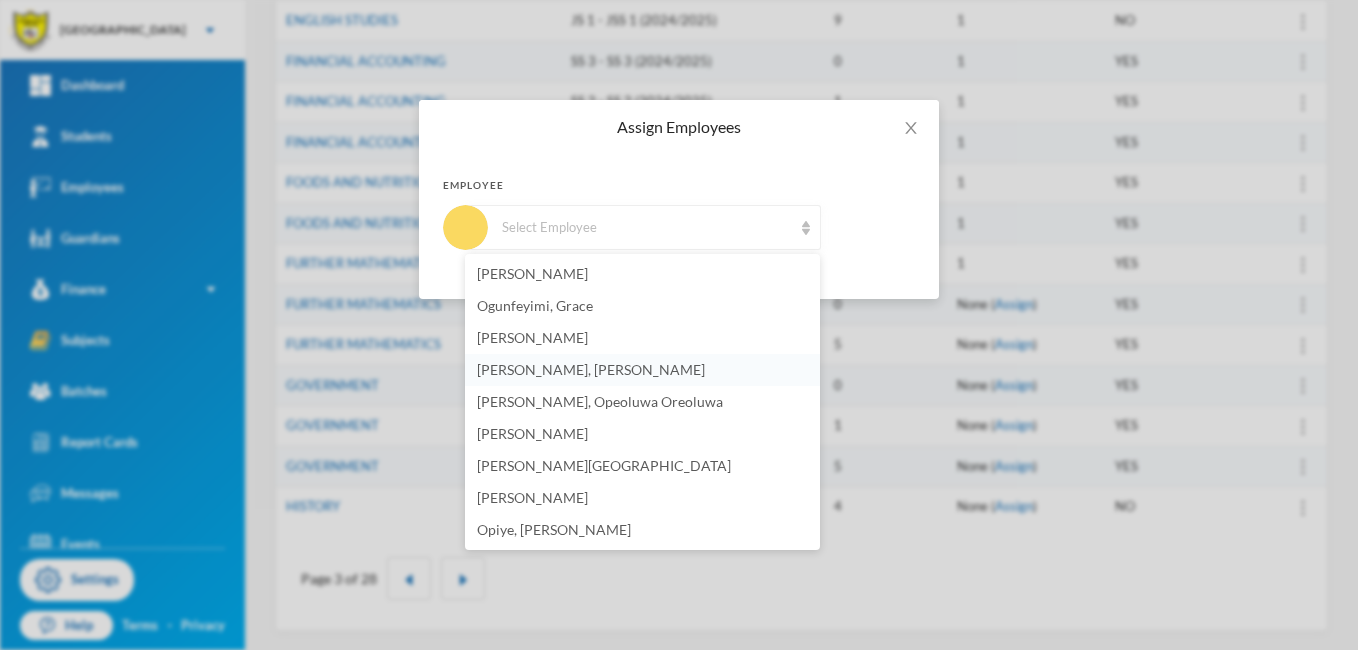 click on "[PERSON_NAME], [PERSON_NAME]" at bounding box center (642, 370) 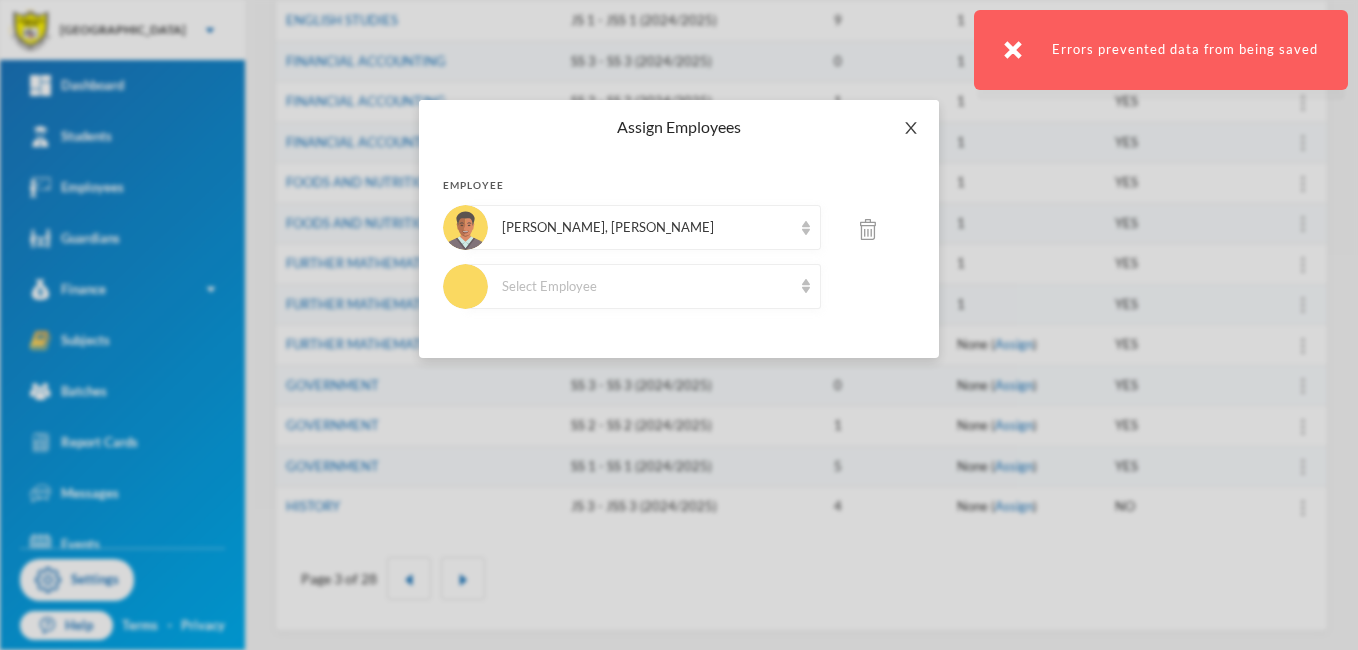 click 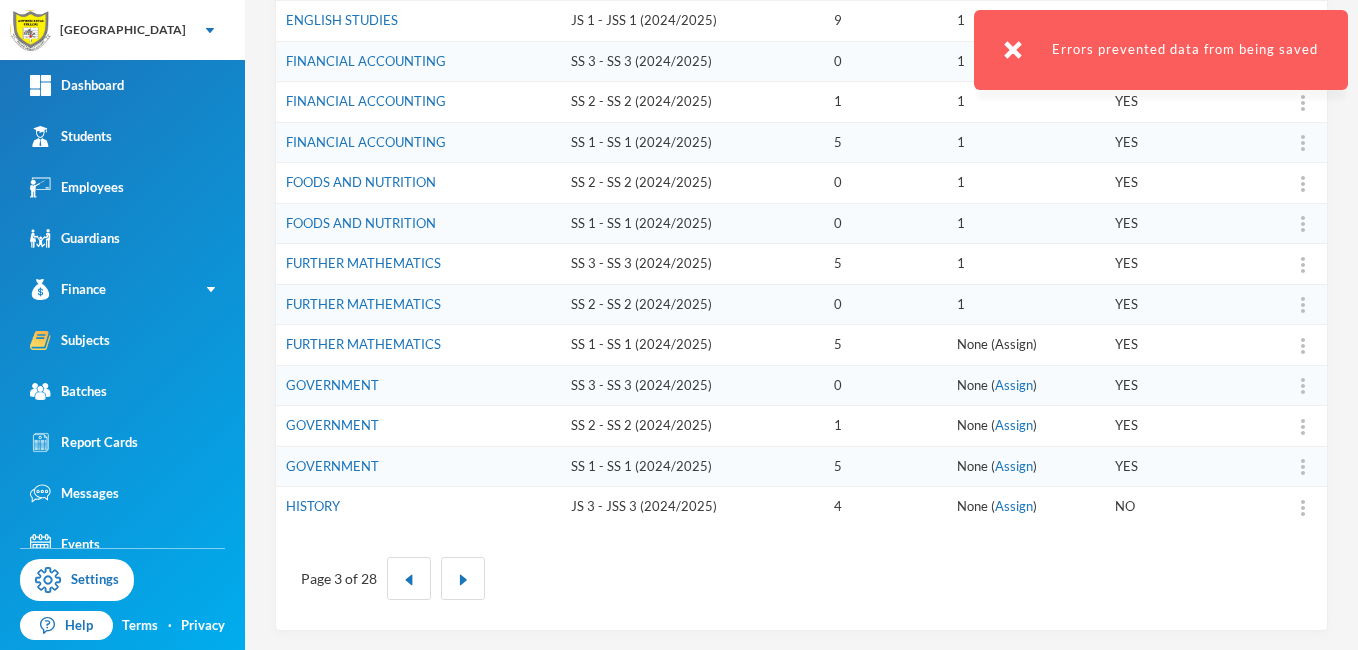 click on "Assign" at bounding box center [1014, 344] 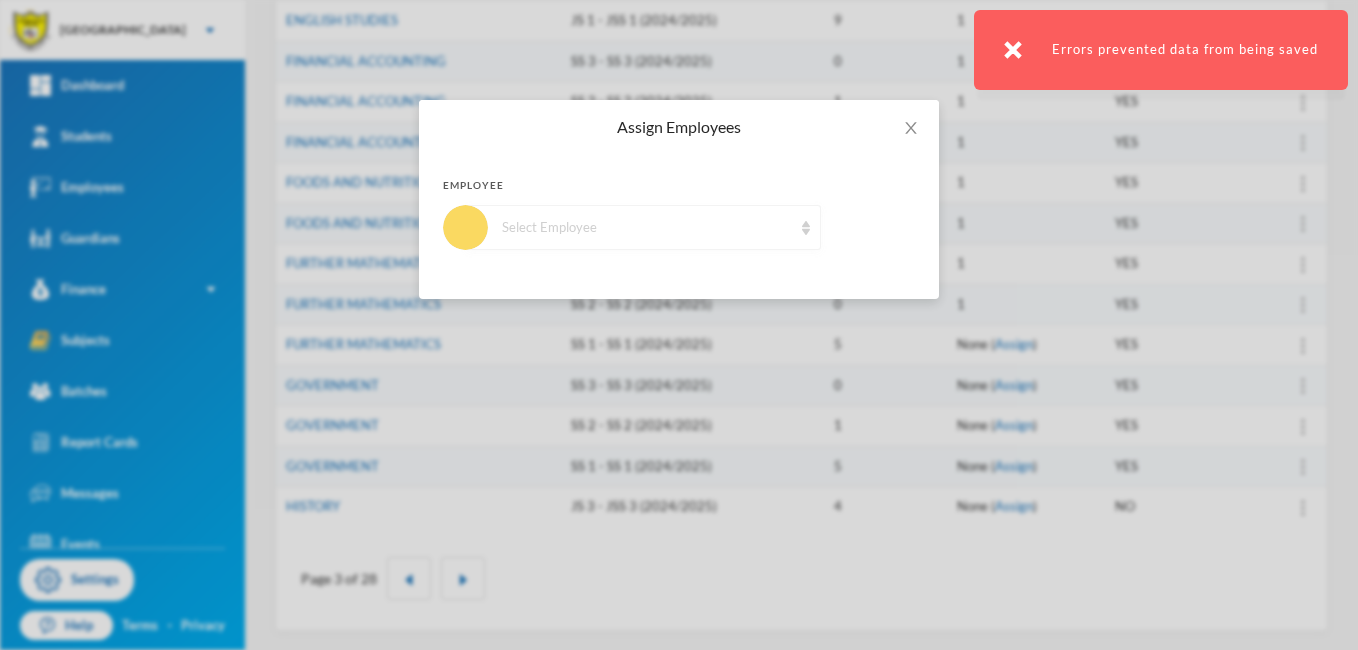 click on "Select Employee" at bounding box center (643, 227) 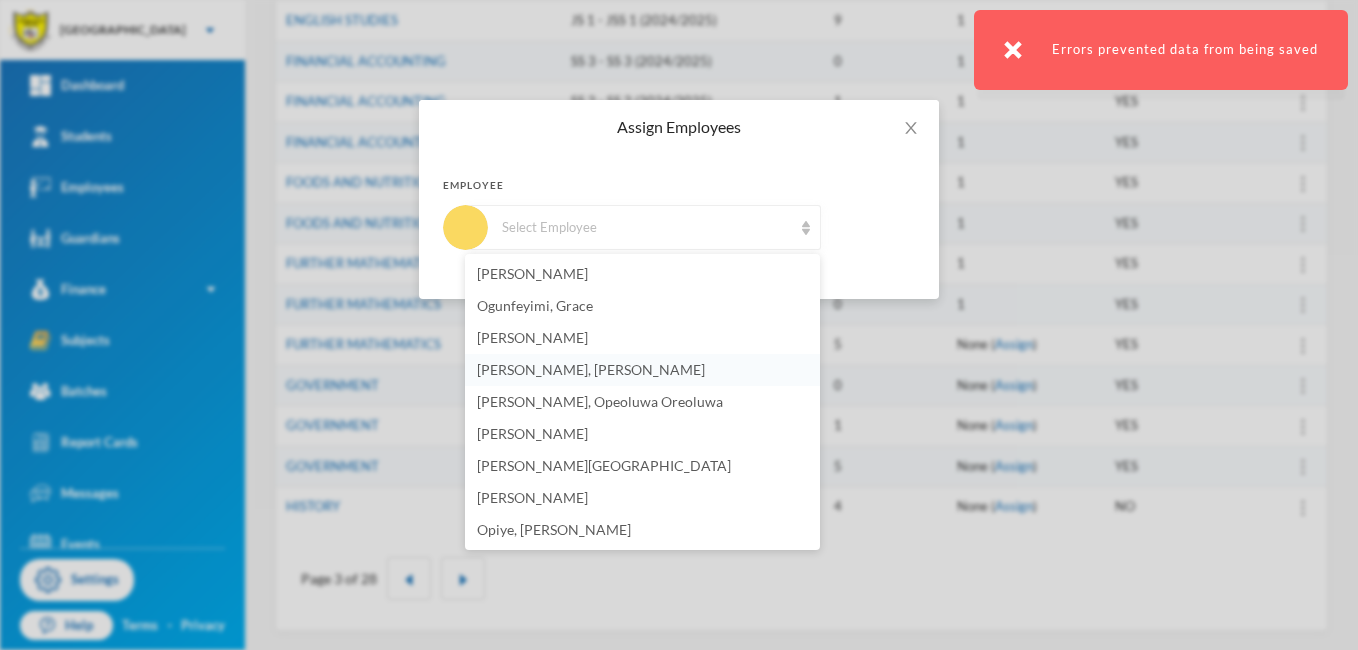 click on "[PERSON_NAME], [PERSON_NAME]" at bounding box center [642, 370] 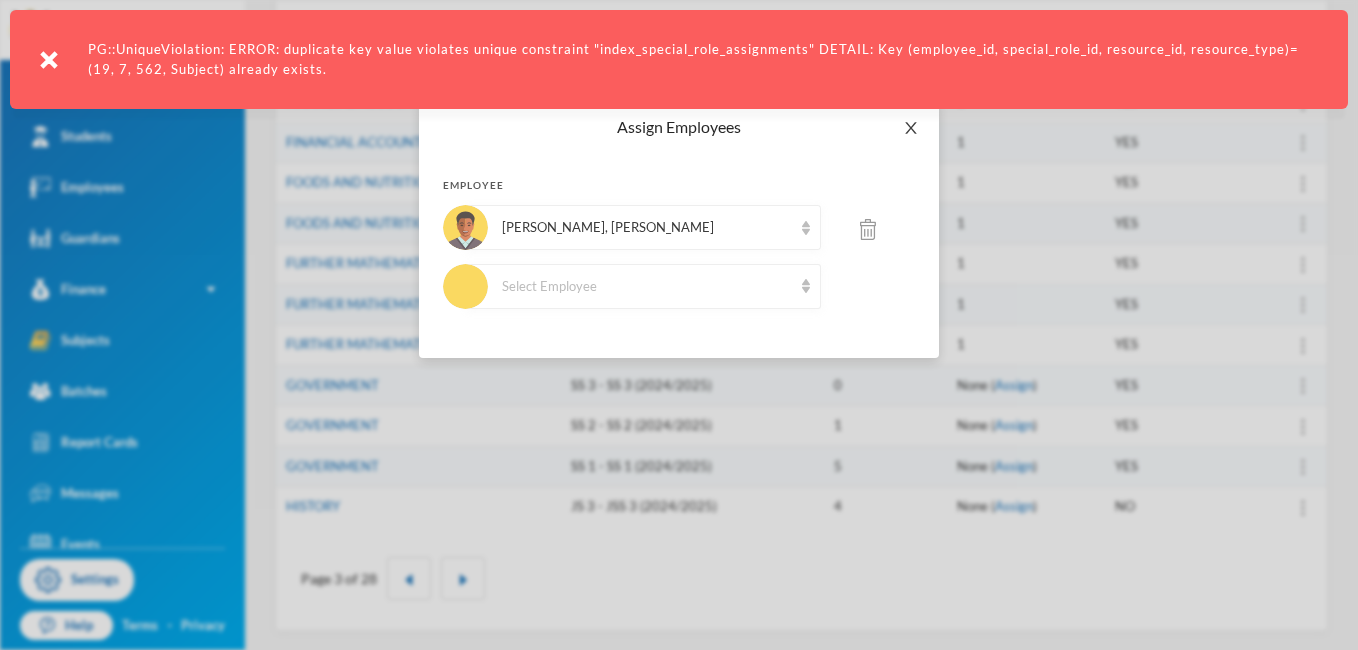 click at bounding box center [911, 128] 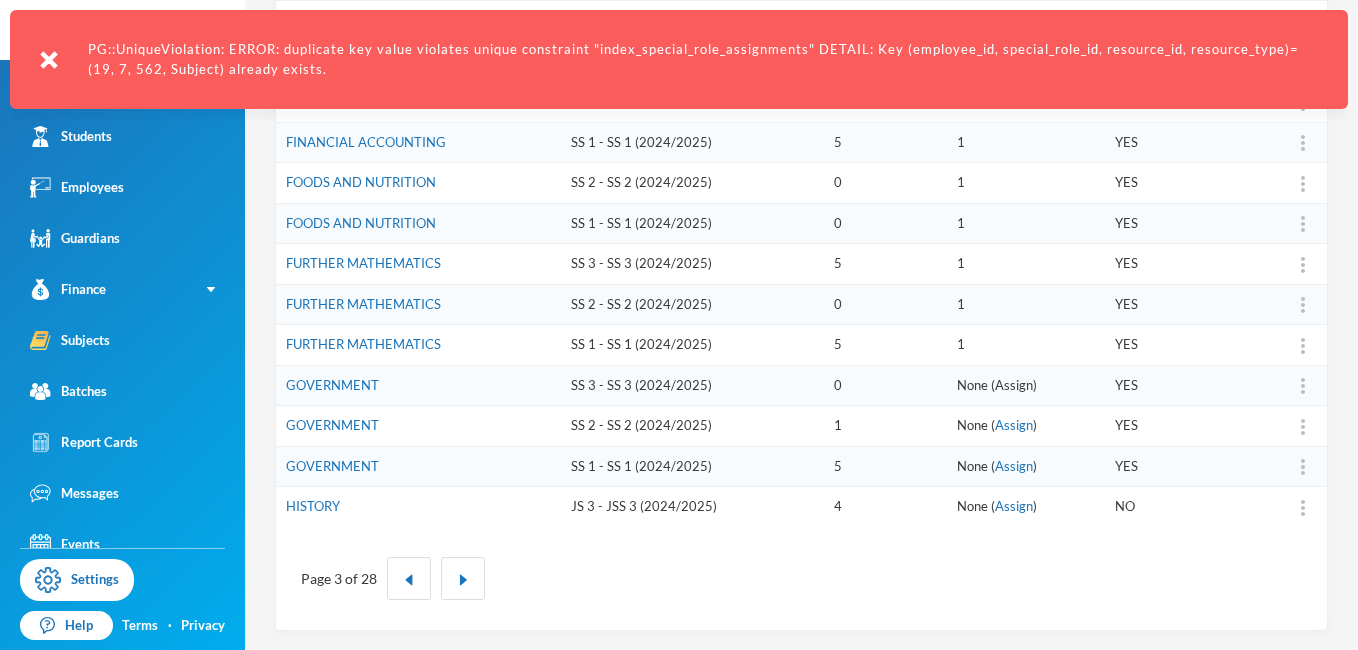 click on "Assign" at bounding box center [1014, 385] 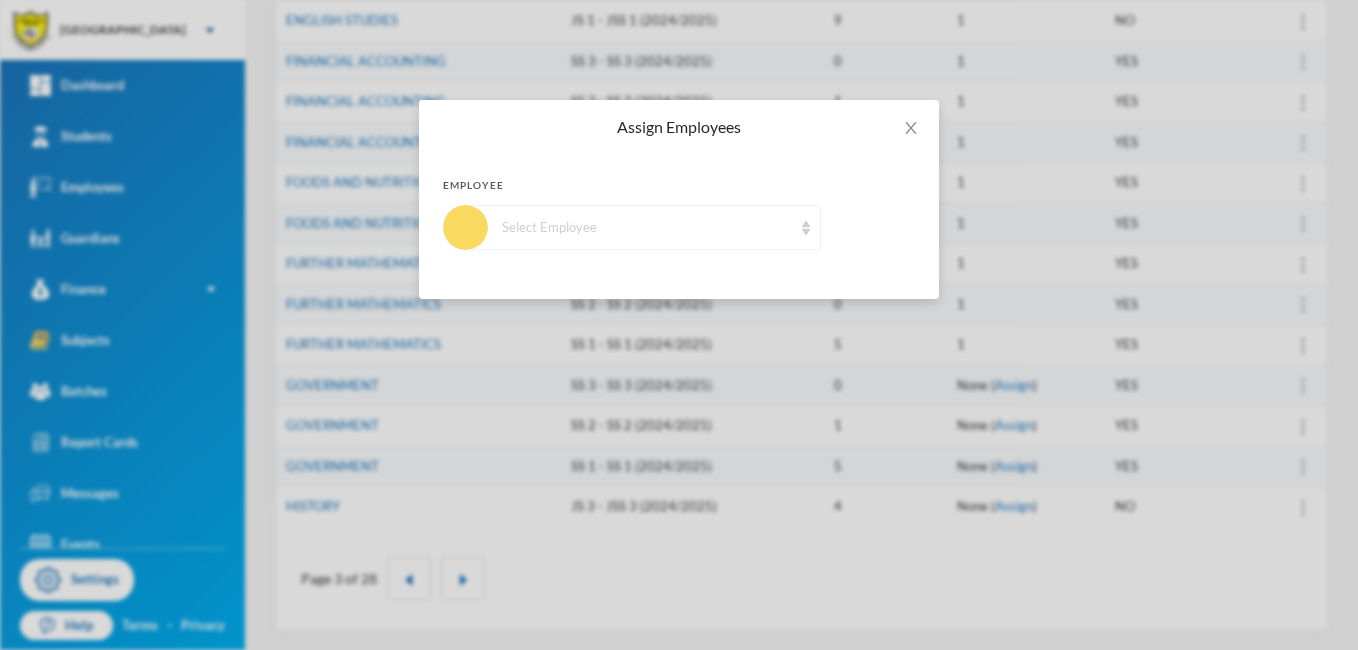 click on "Select Employee" at bounding box center [647, 228] 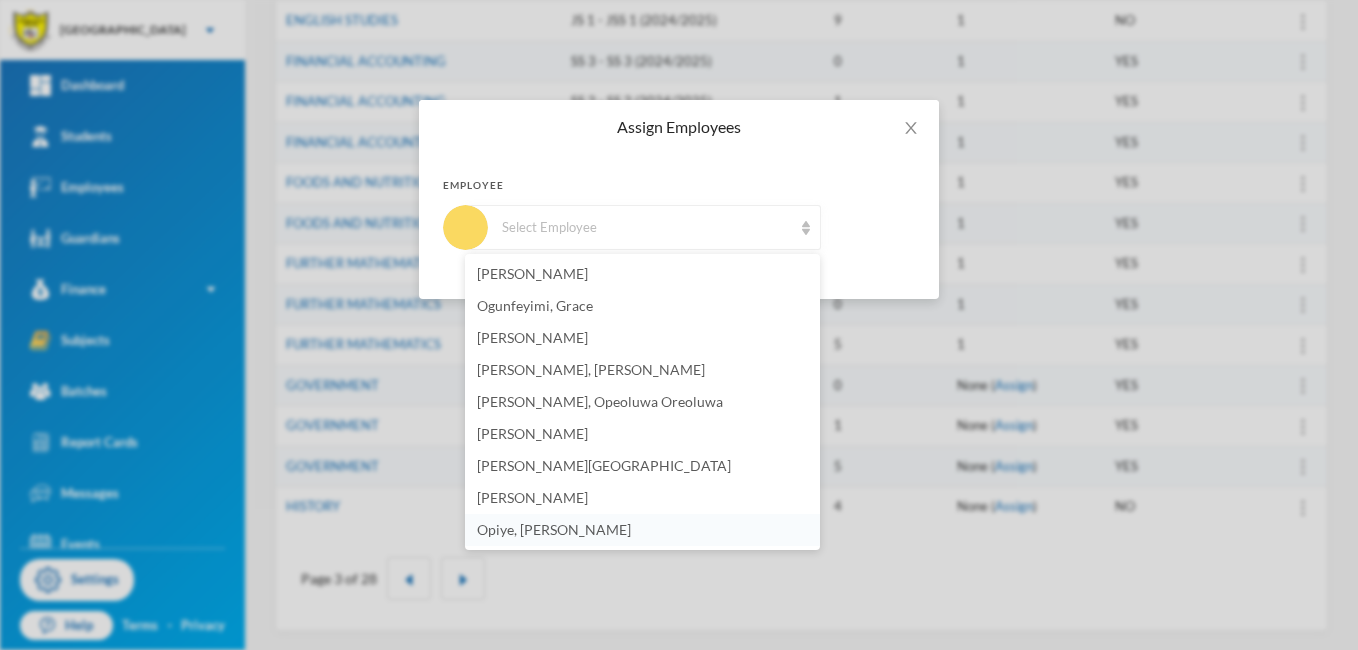 click on "Opiye, [PERSON_NAME]" at bounding box center (554, 529) 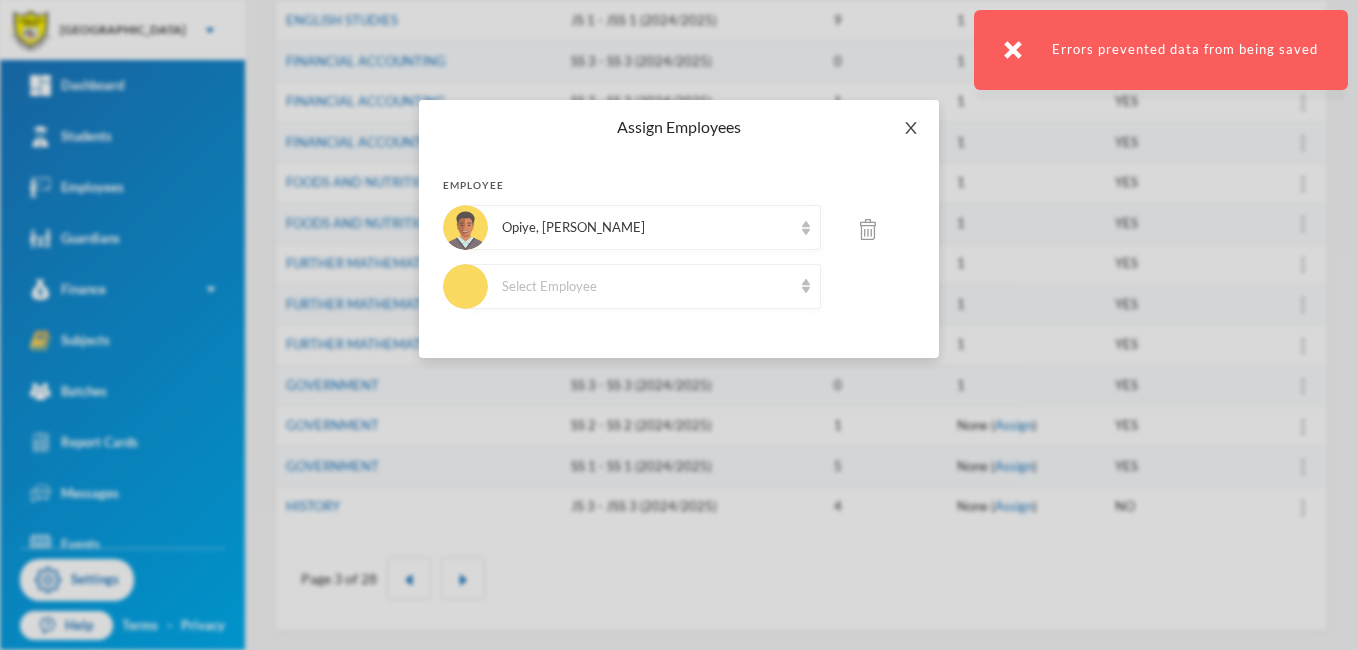 click 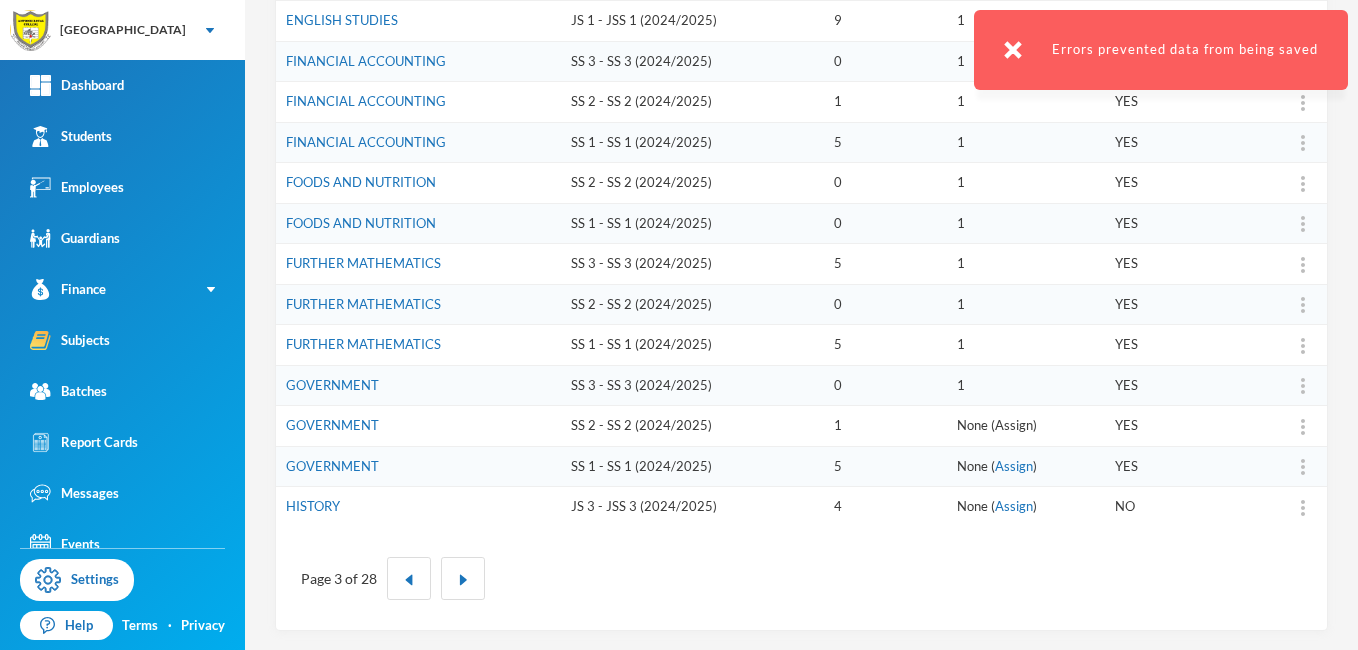 click on "Assign" at bounding box center [1014, 425] 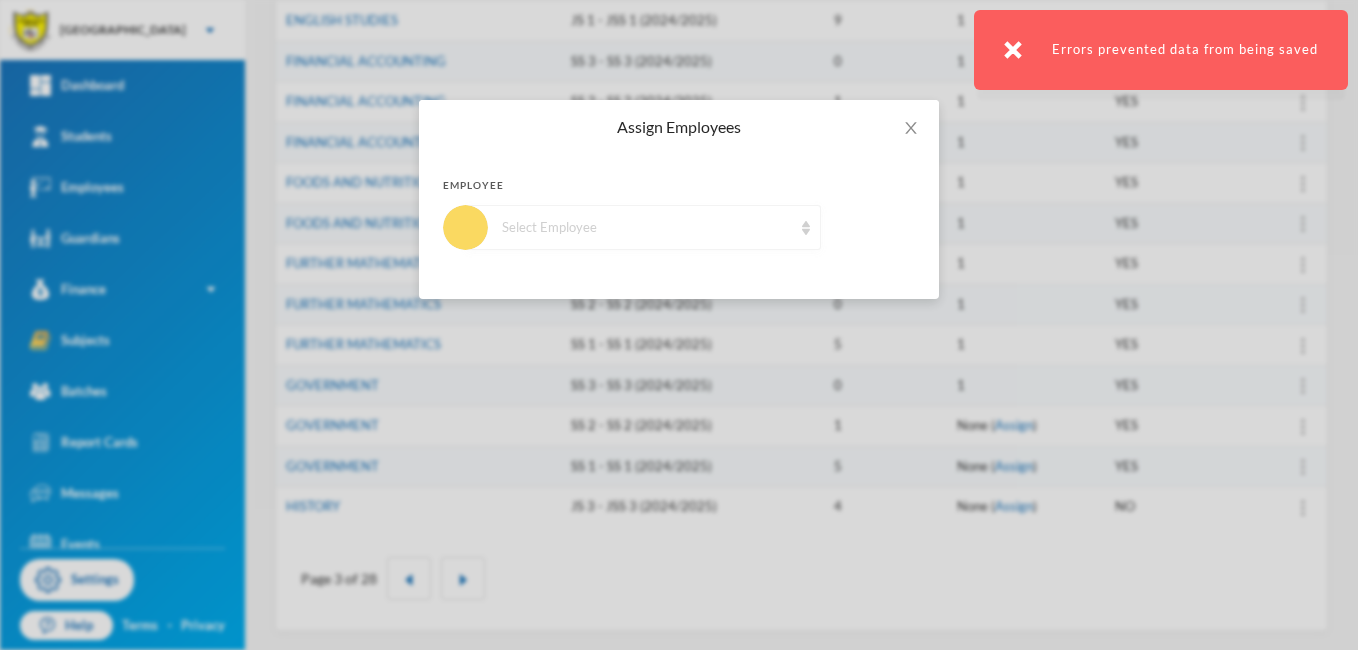 click on "Select Employee" at bounding box center (647, 228) 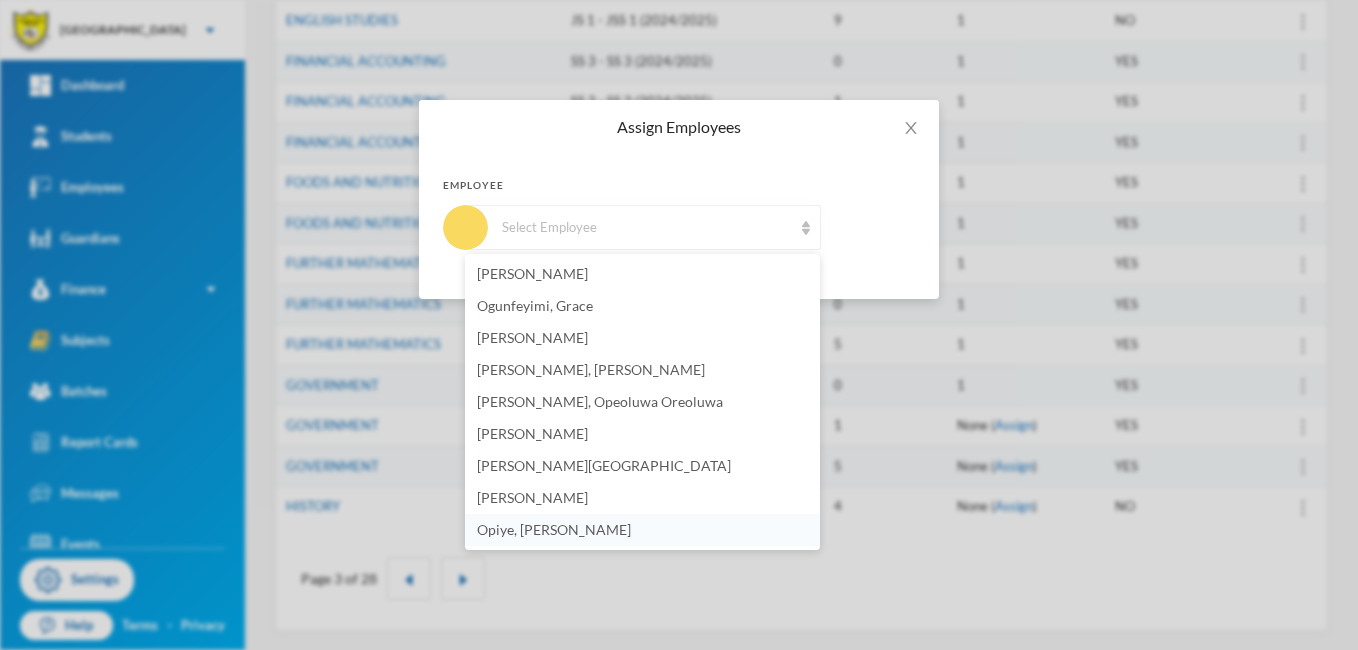 click on "Opiye, [PERSON_NAME]" at bounding box center [554, 529] 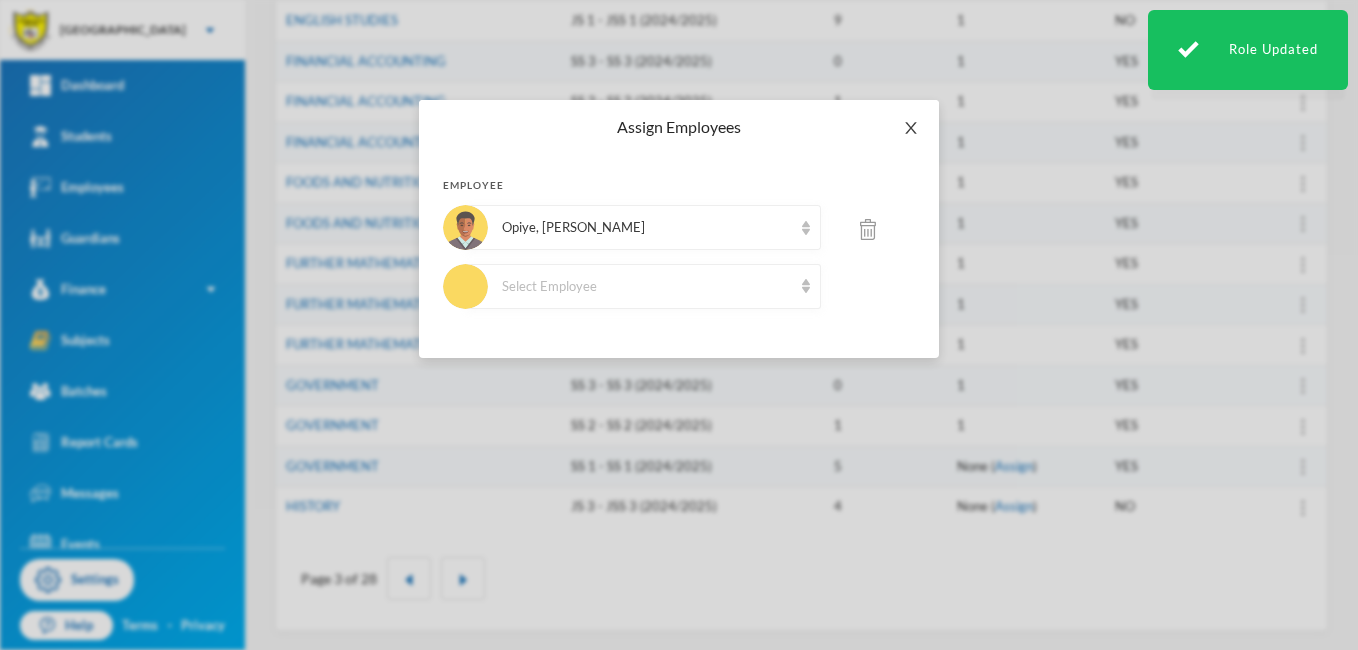 click 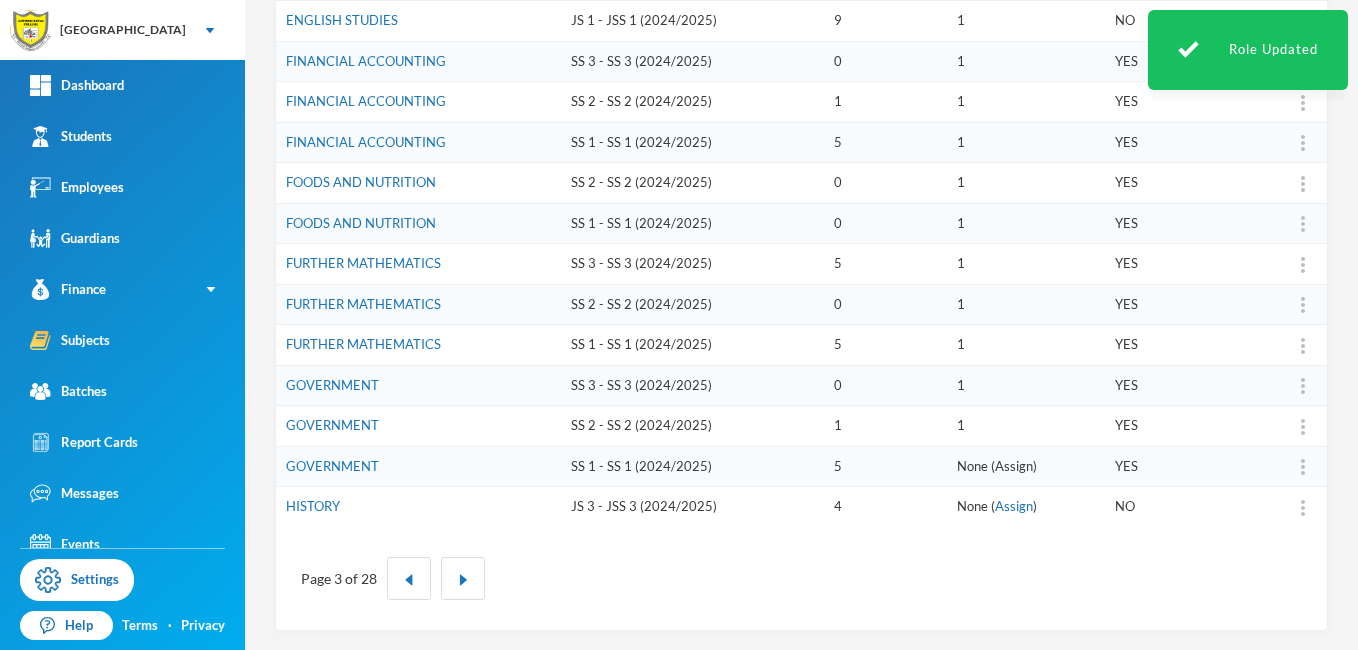 click on "Assign" at bounding box center (1014, 466) 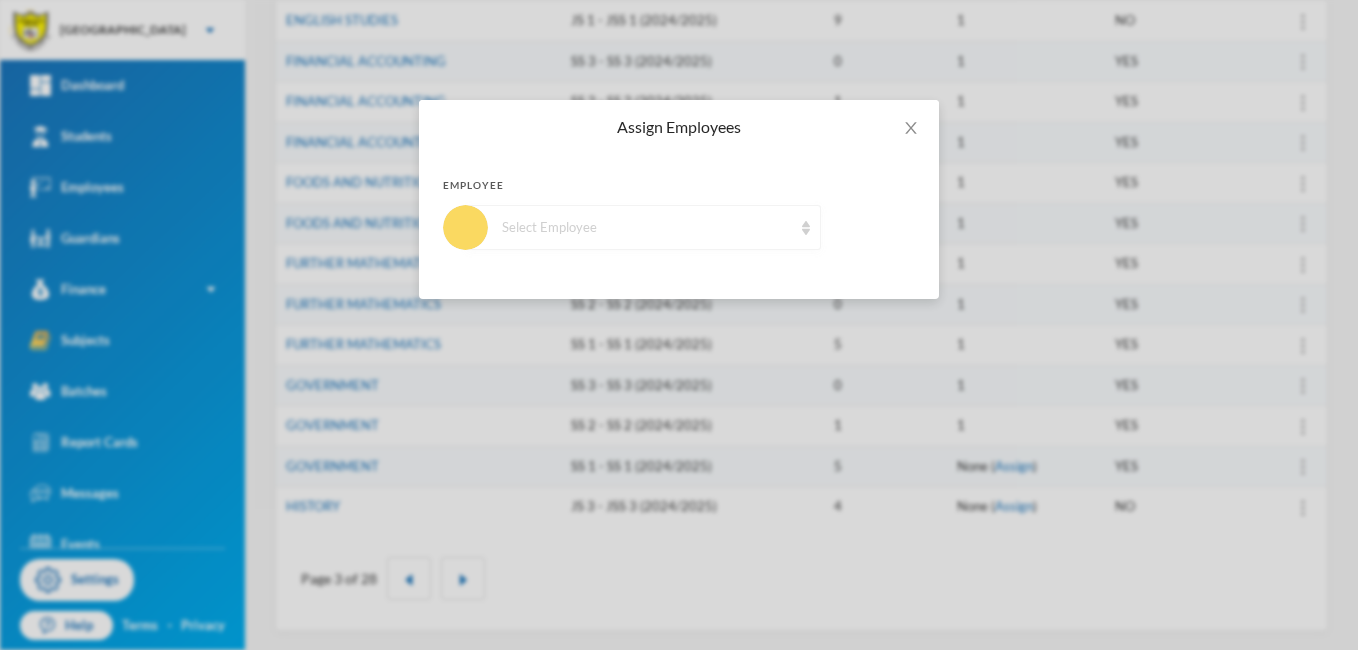 click at bounding box center (806, 228) 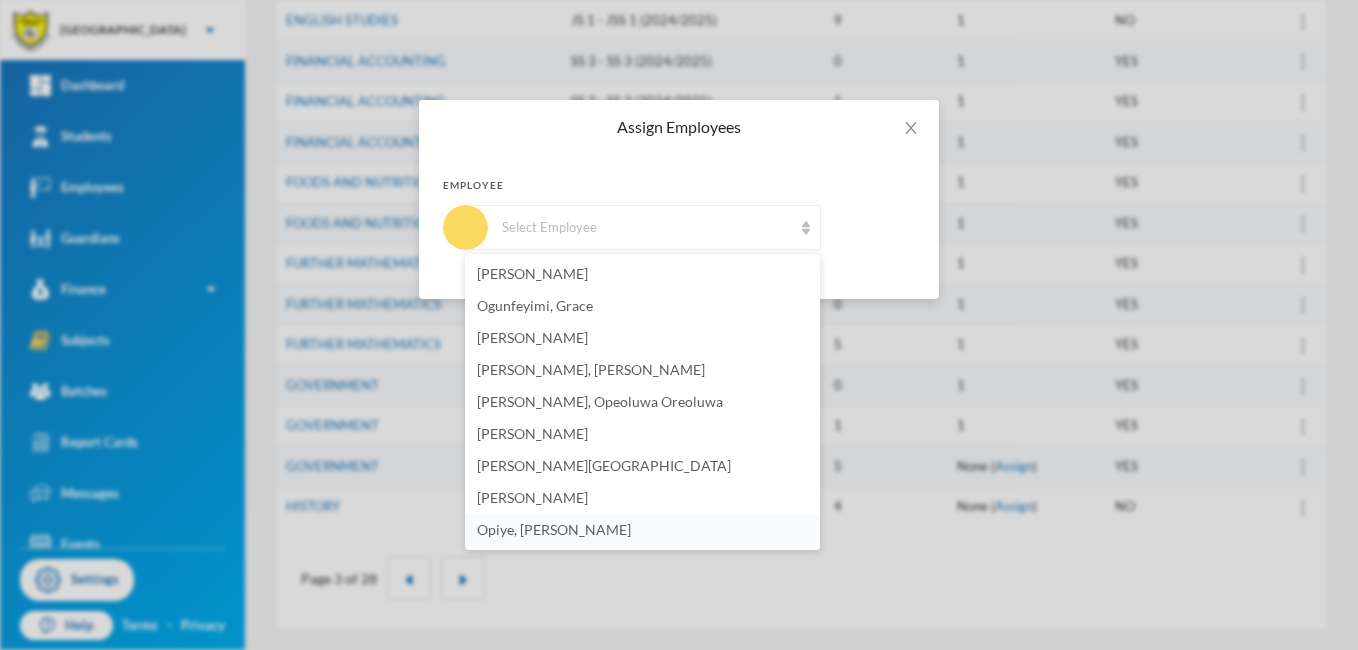 click on "Opiye, [PERSON_NAME]" at bounding box center (554, 529) 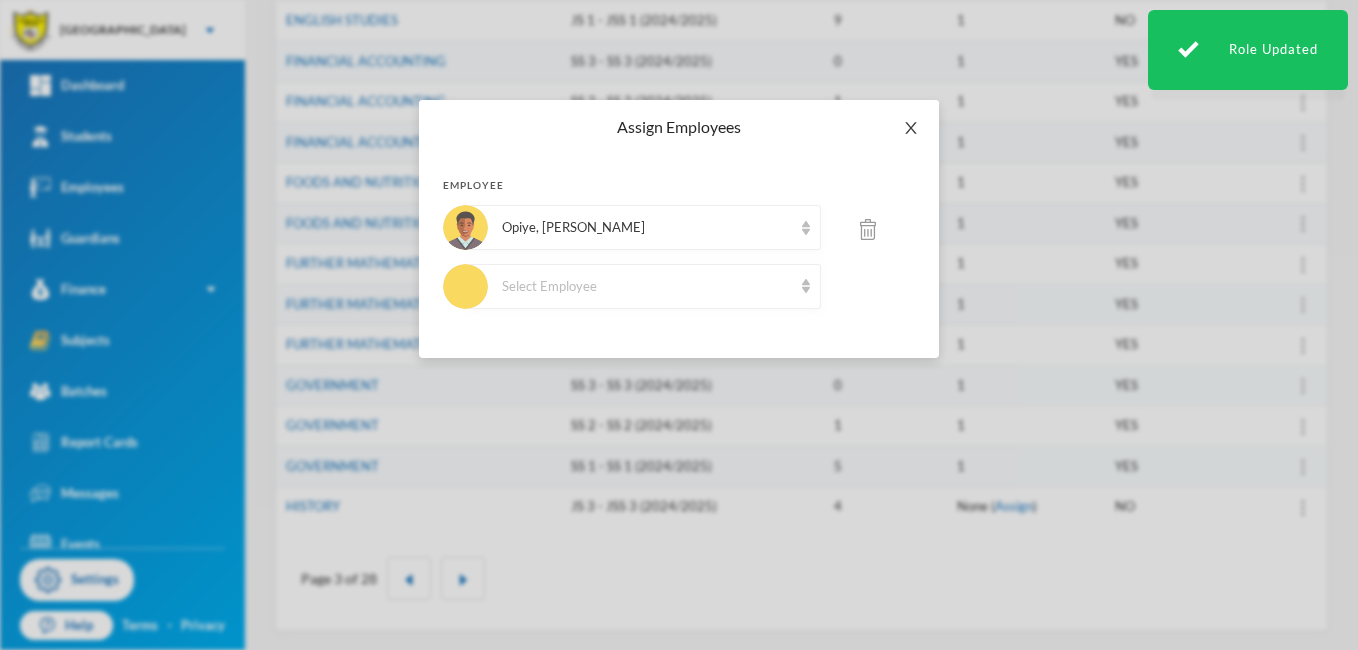 click 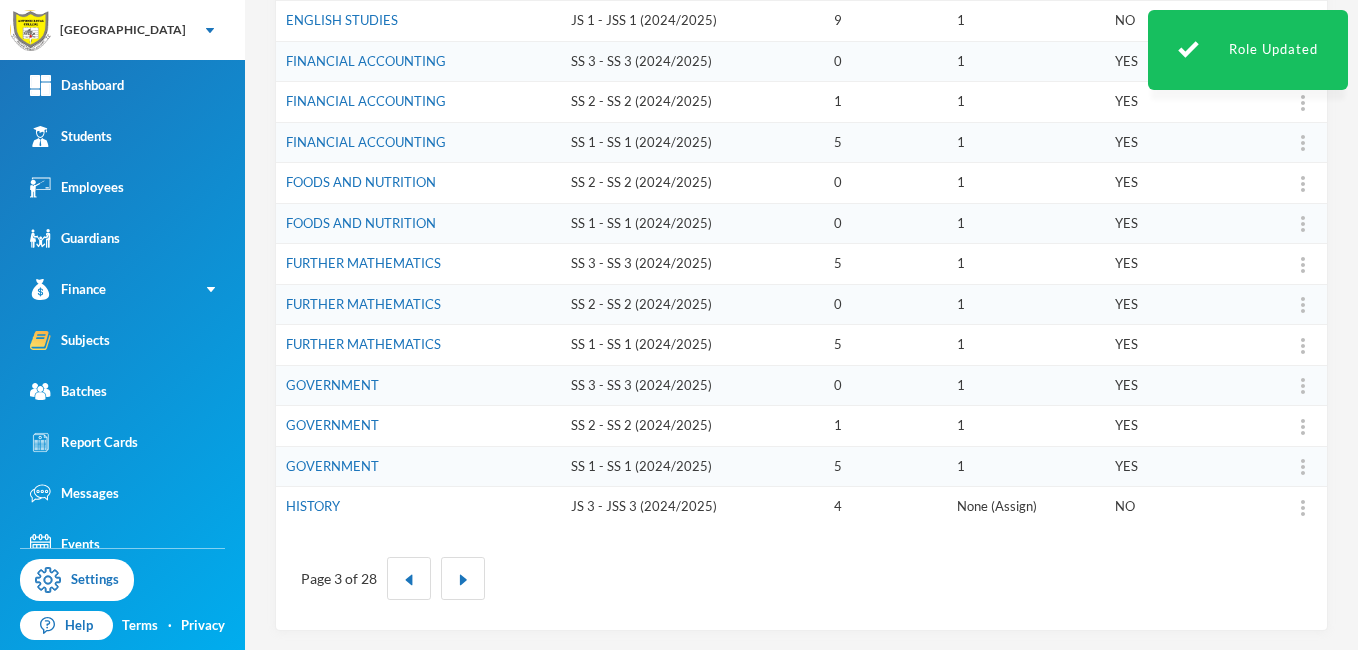 click on "Assign" at bounding box center (1014, 506) 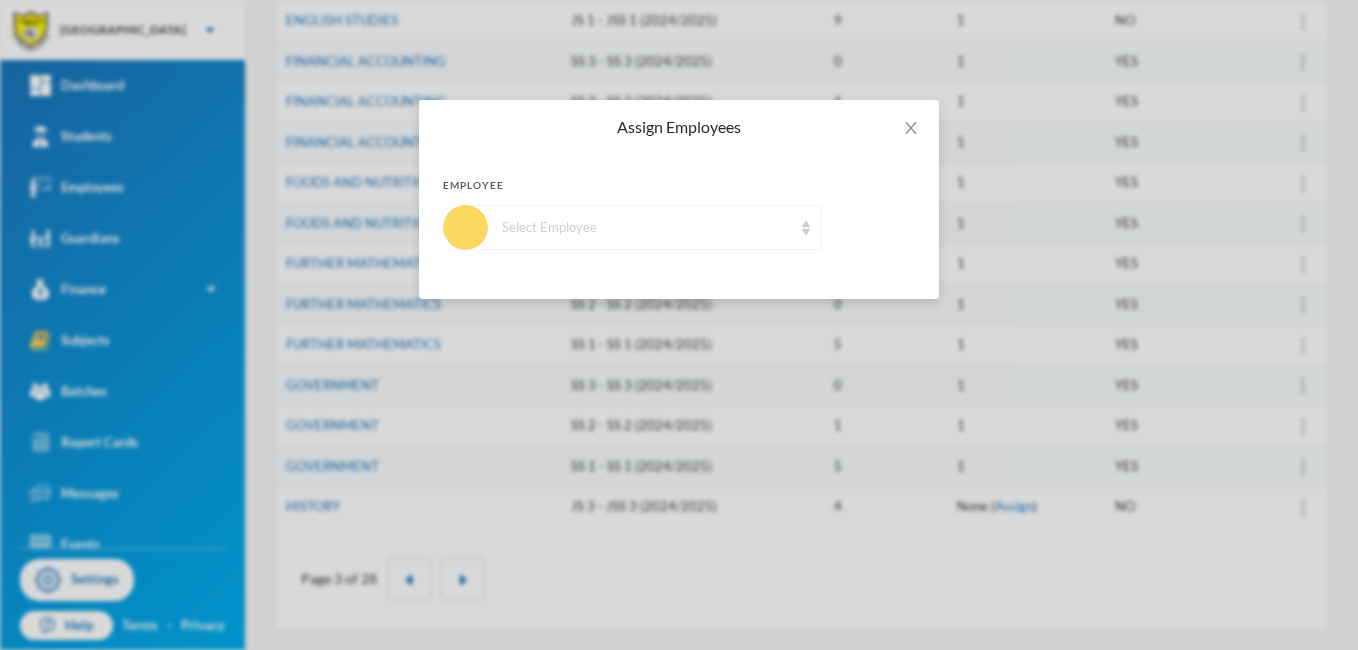 click at bounding box center (806, 228) 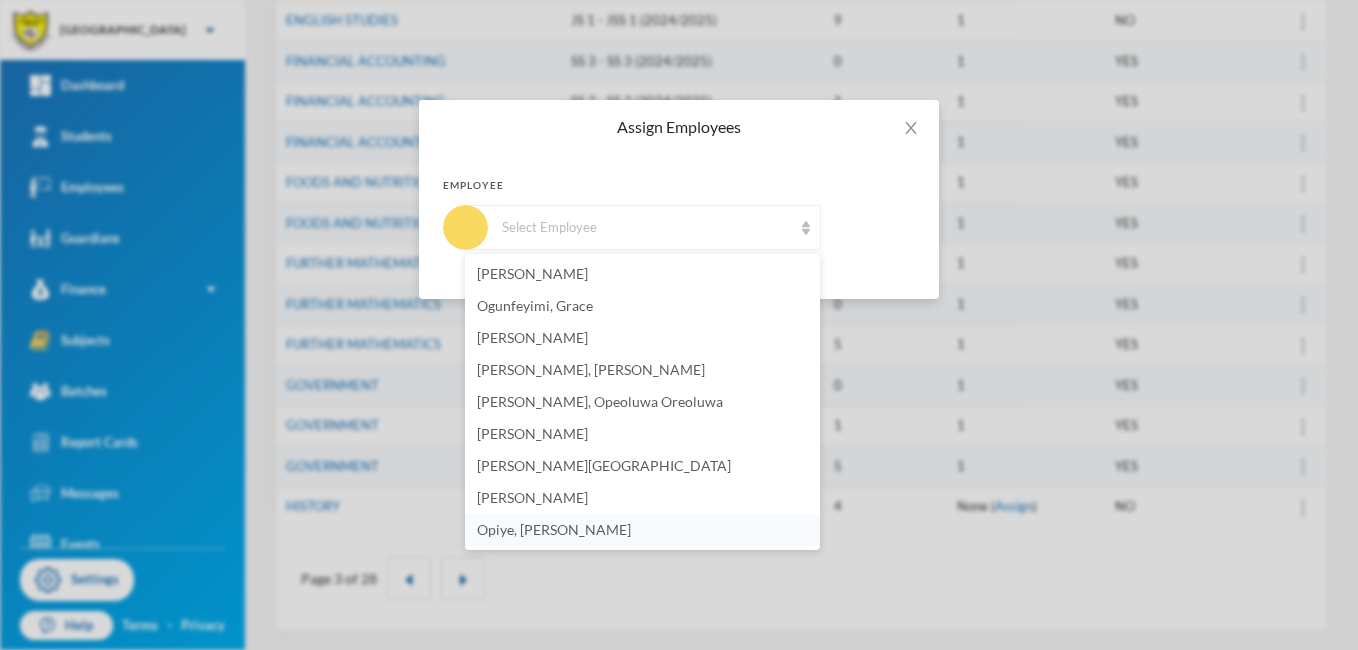 click on "Opiye, [PERSON_NAME]" at bounding box center (554, 529) 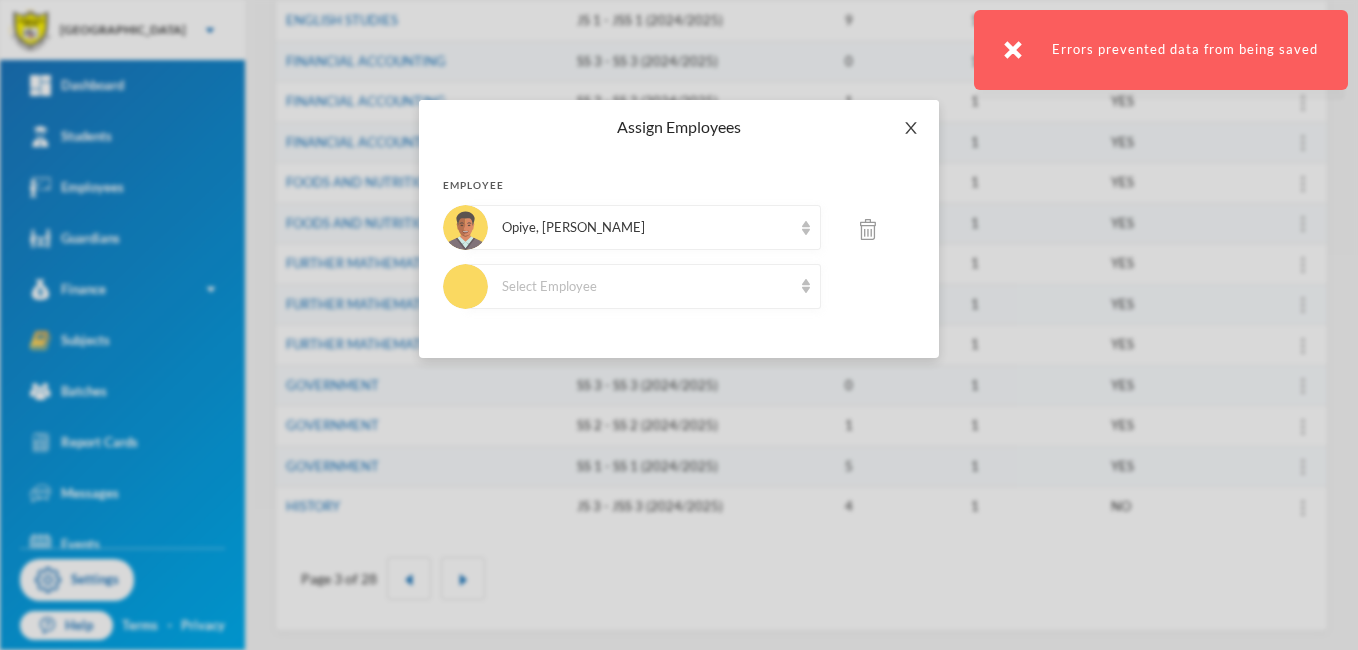 click 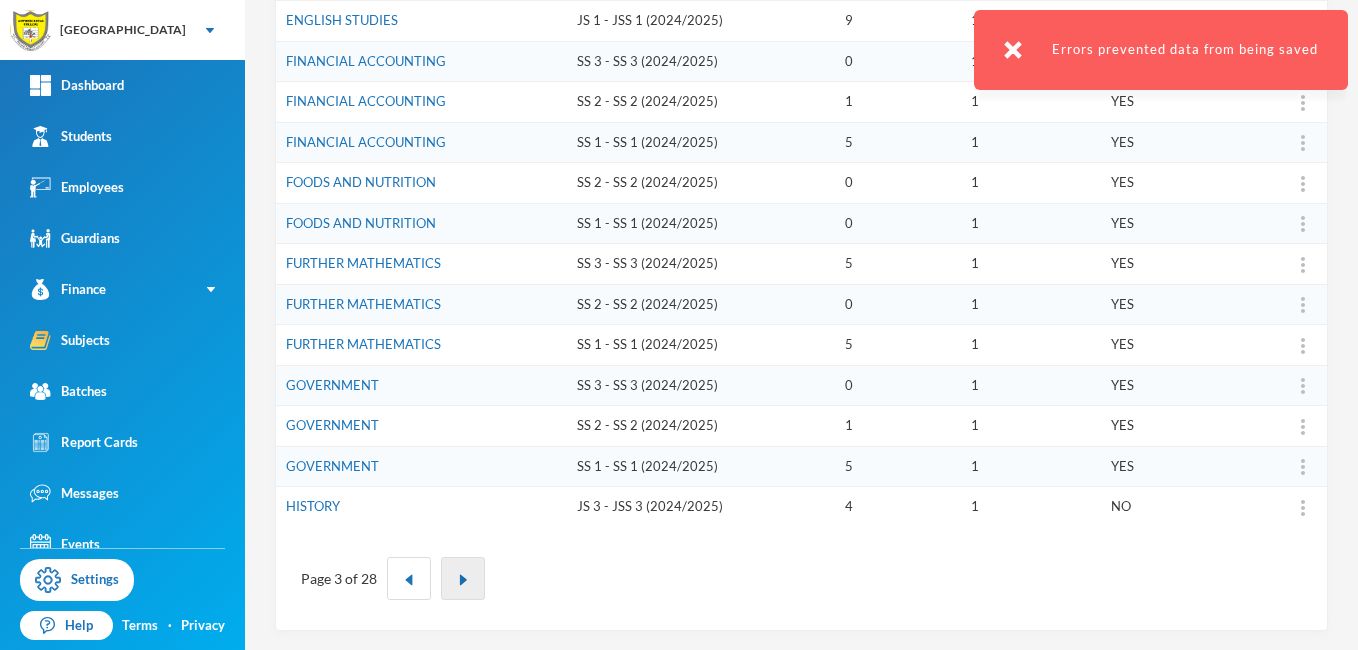 click at bounding box center (463, 578) 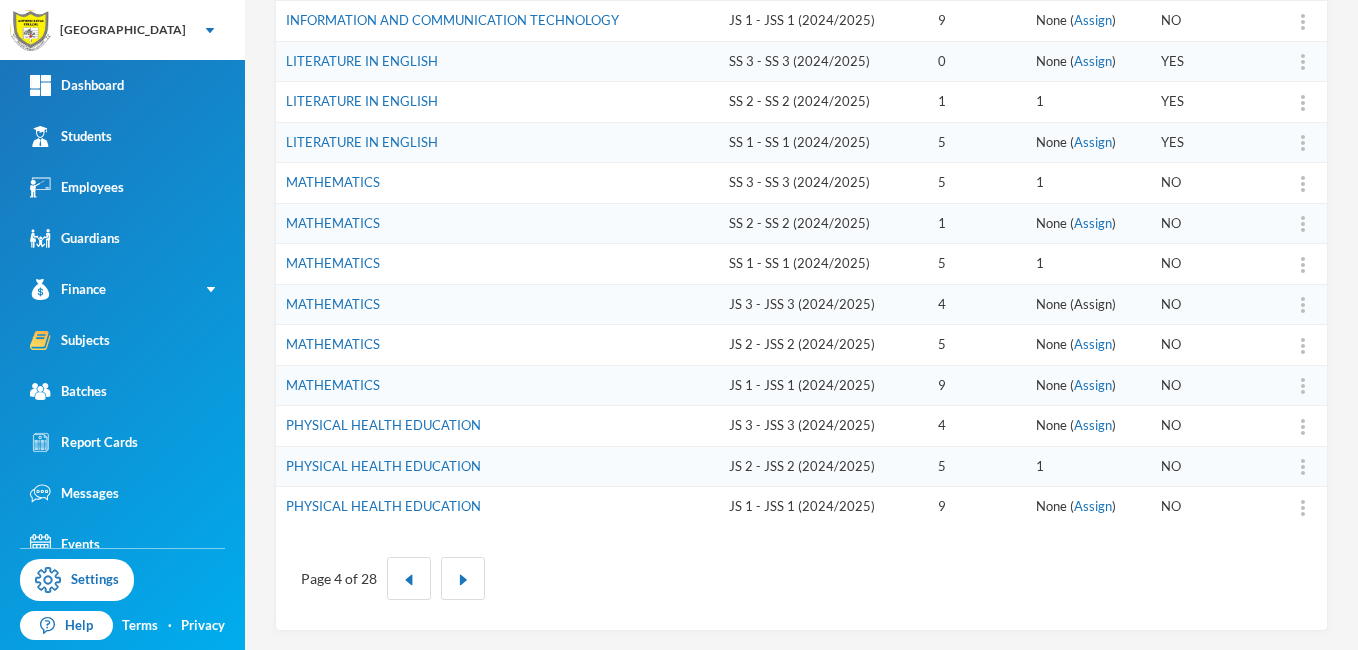click on "Assign" at bounding box center (1093, 304) 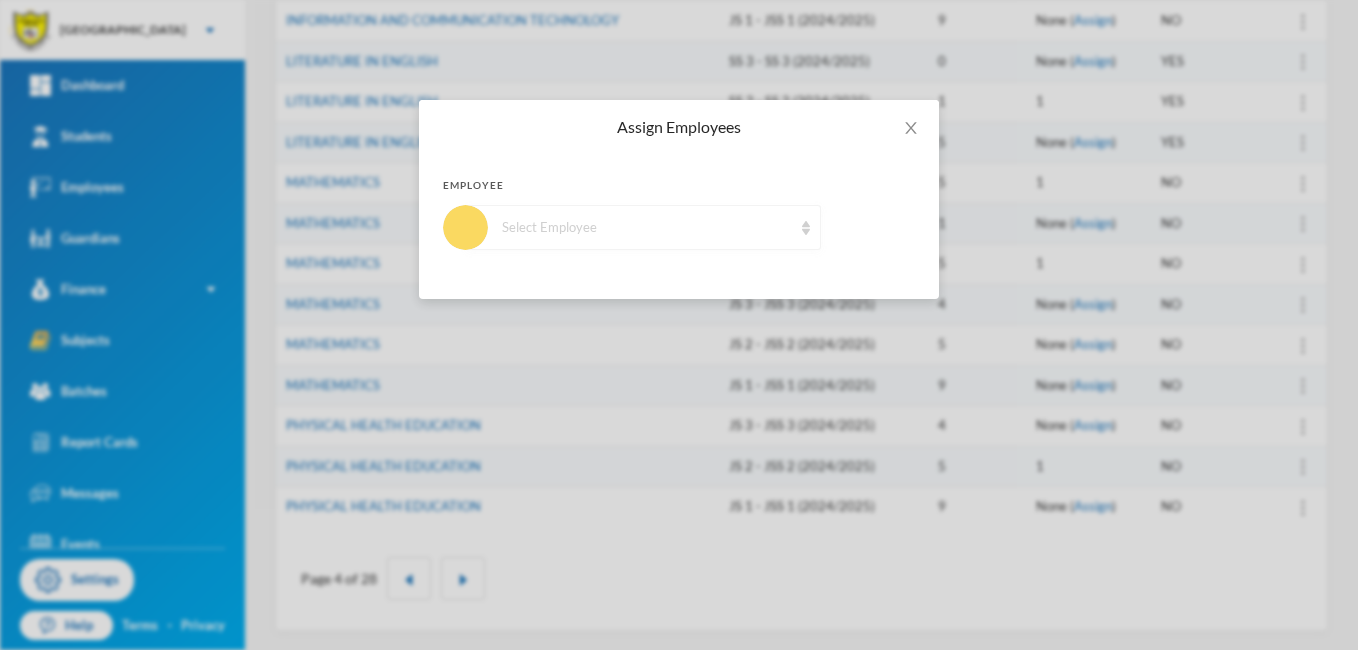 click at bounding box center [806, 228] 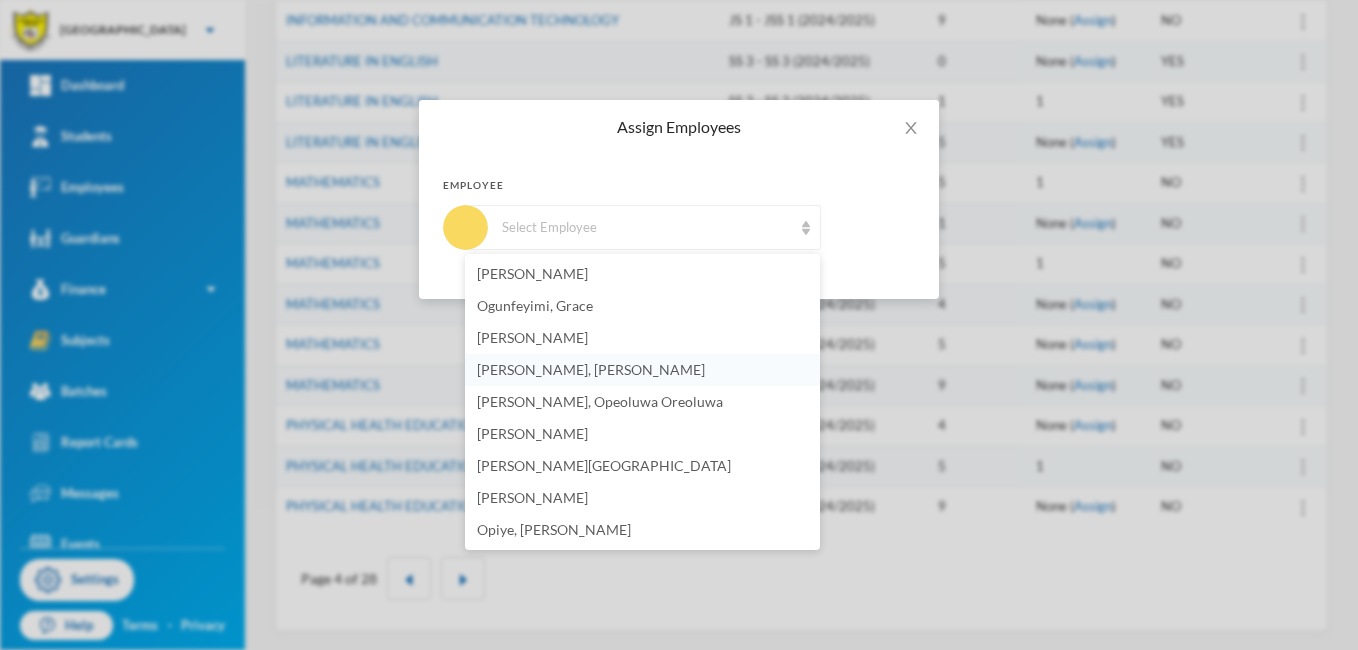 click on "[PERSON_NAME], [PERSON_NAME]" at bounding box center [591, 369] 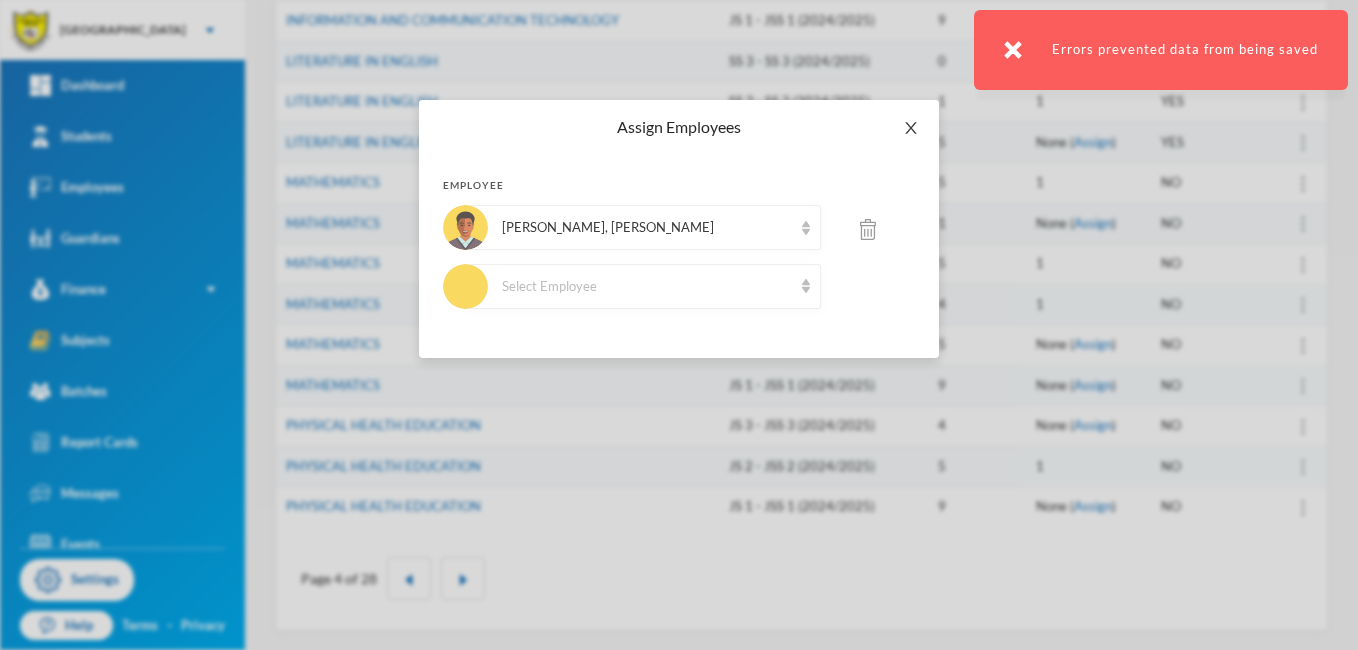 click 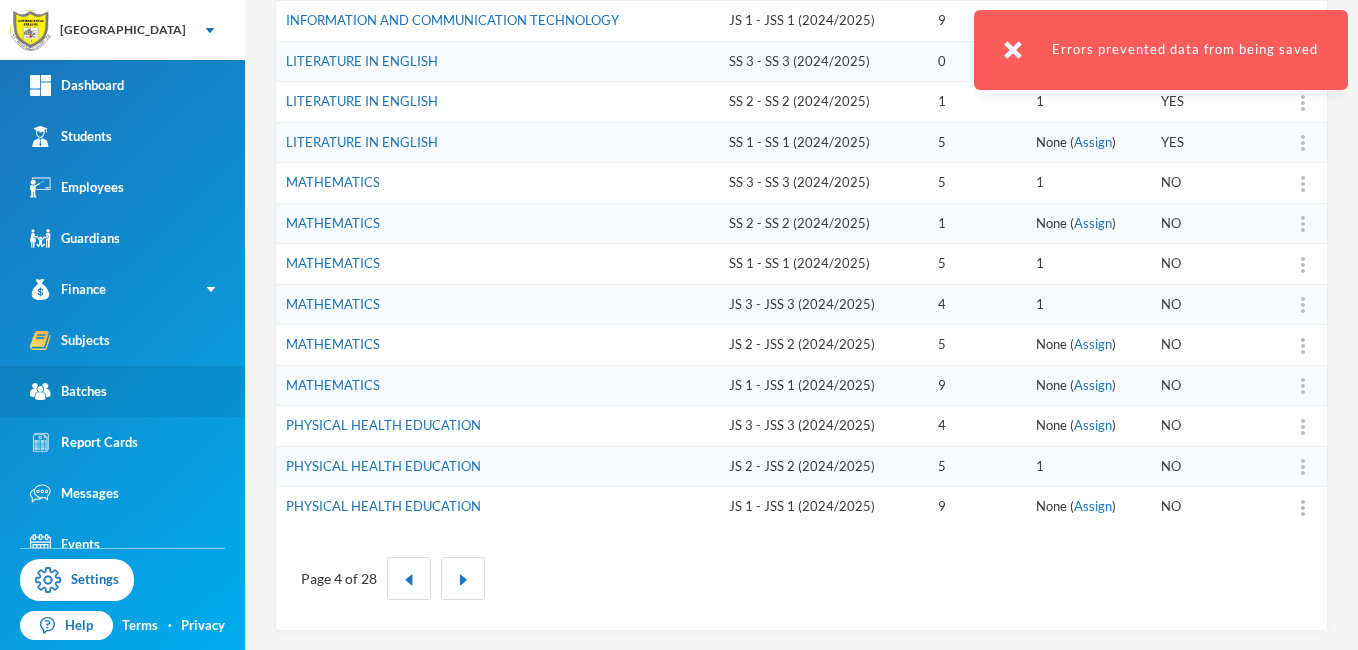 click on "Batches" at bounding box center (122, 391) 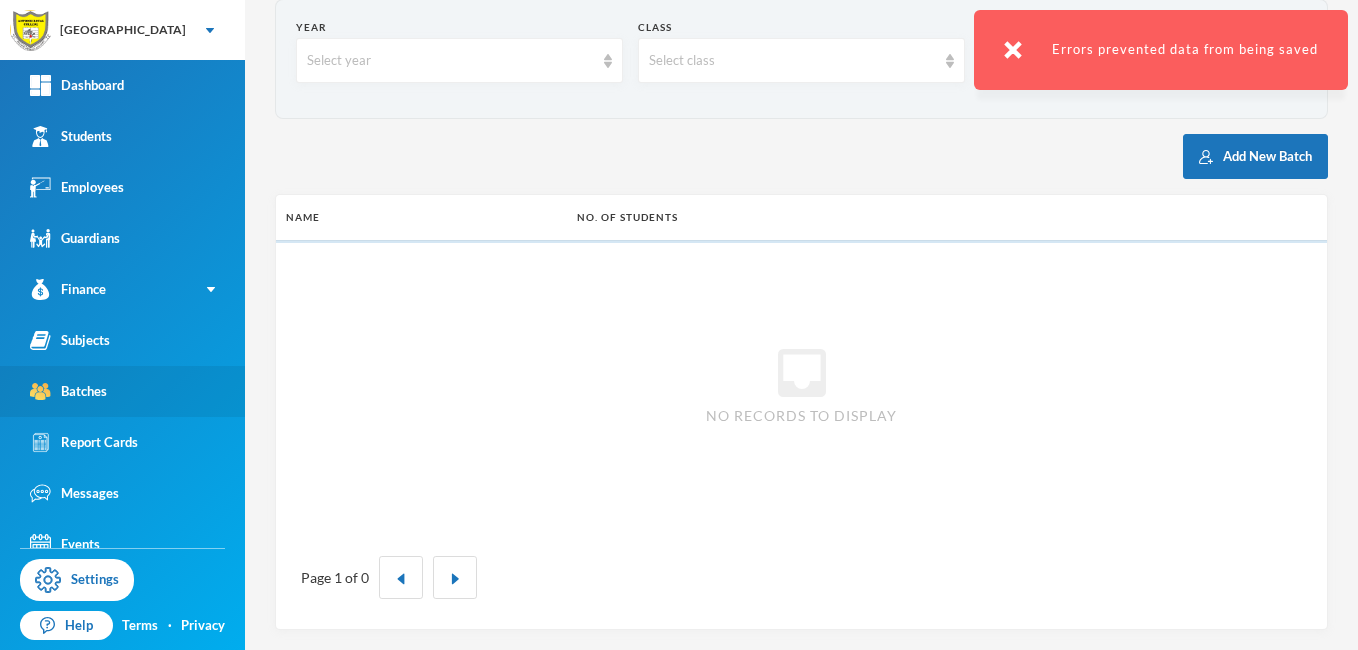 scroll, scrollTop: 96, scrollLeft: 0, axis: vertical 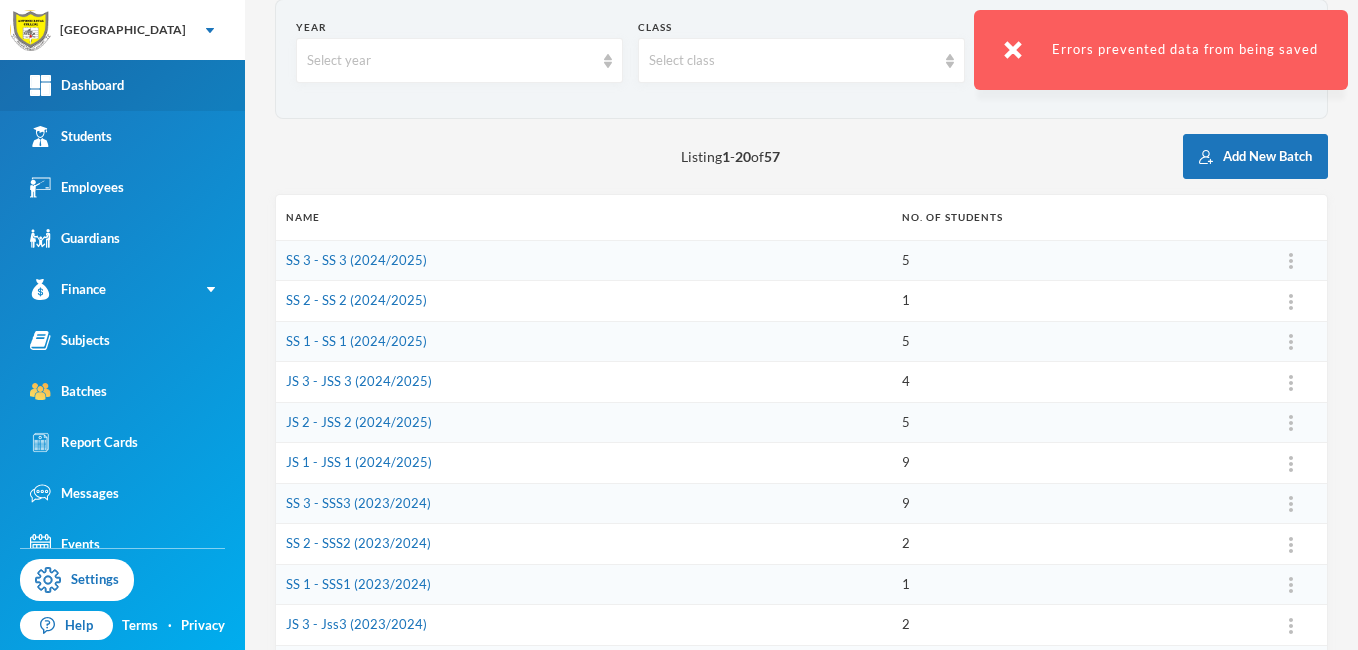 click on "Dashboard" at bounding box center (122, 85) 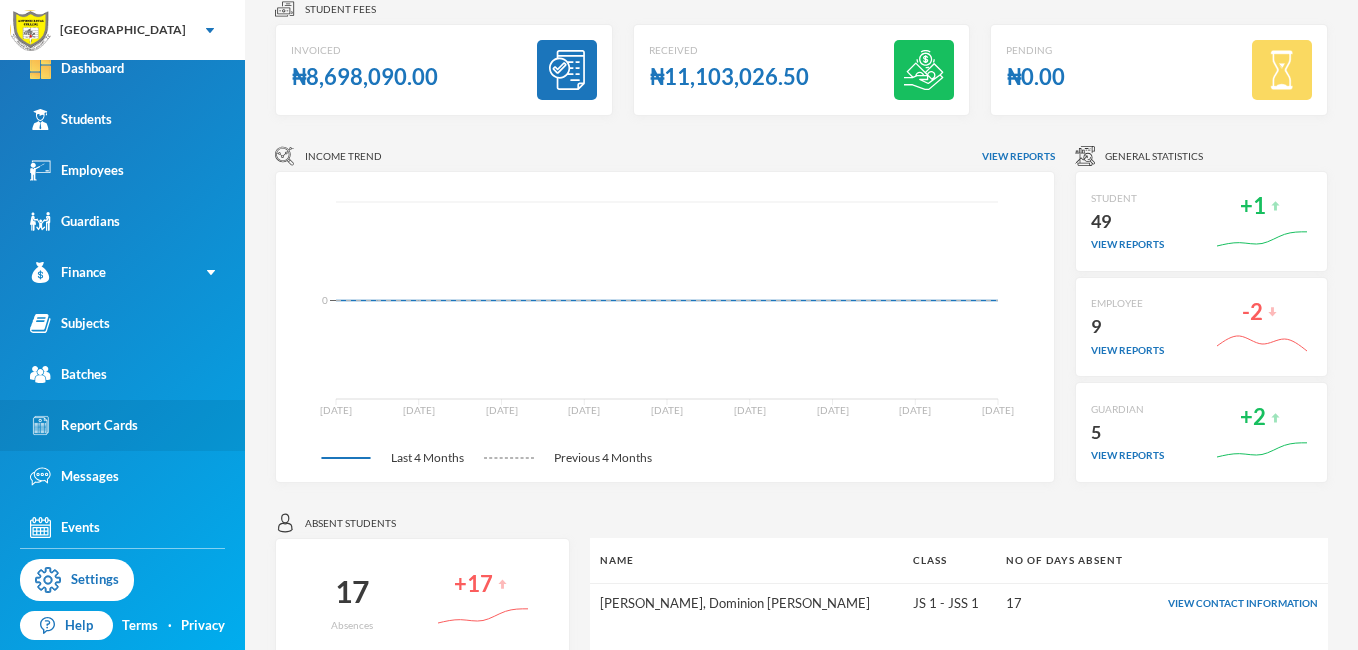 scroll, scrollTop: 22, scrollLeft: 0, axis: vertical 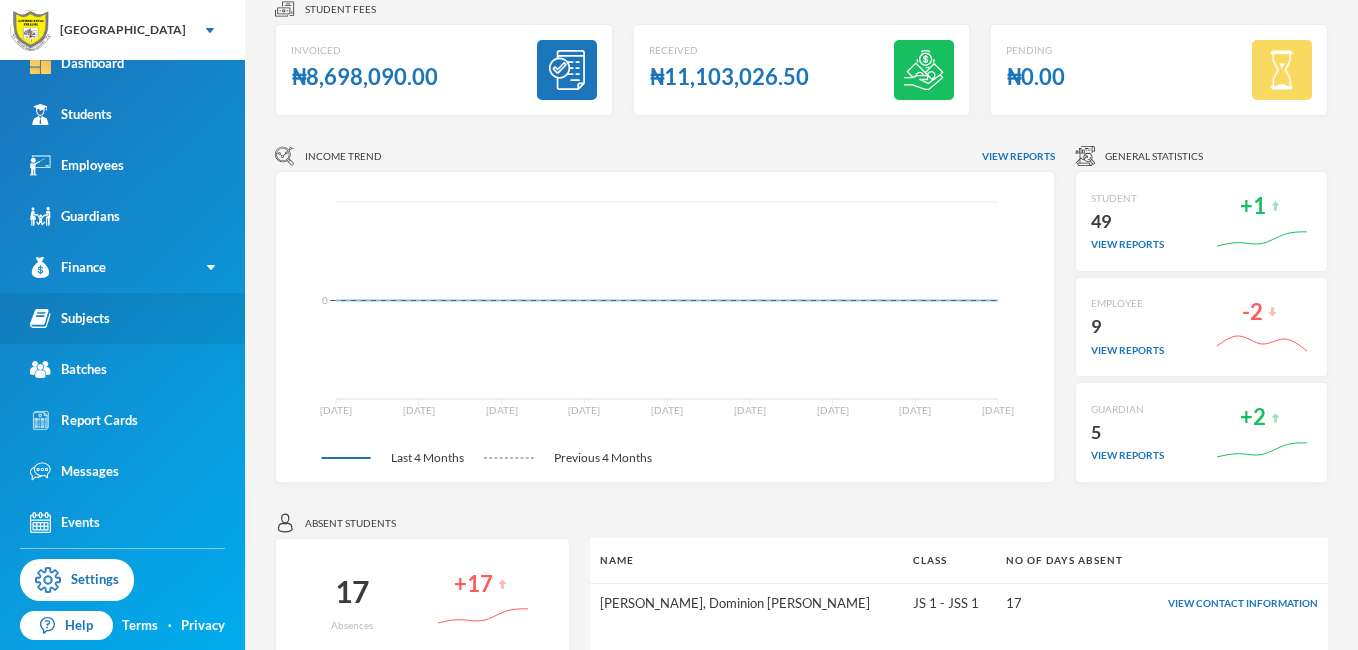 click on "Subjects" at bounding box center (70, 318) 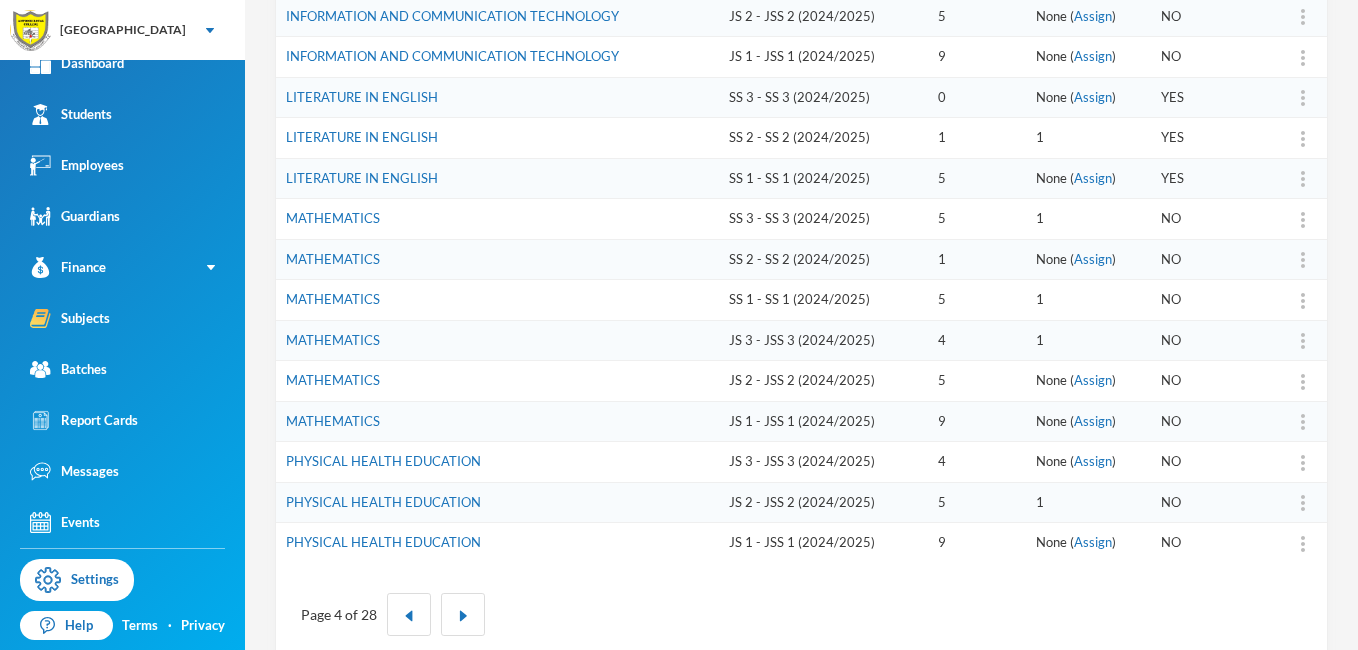 scroll, scrollTop: 611, scrollLeft: 0, axis: vertical 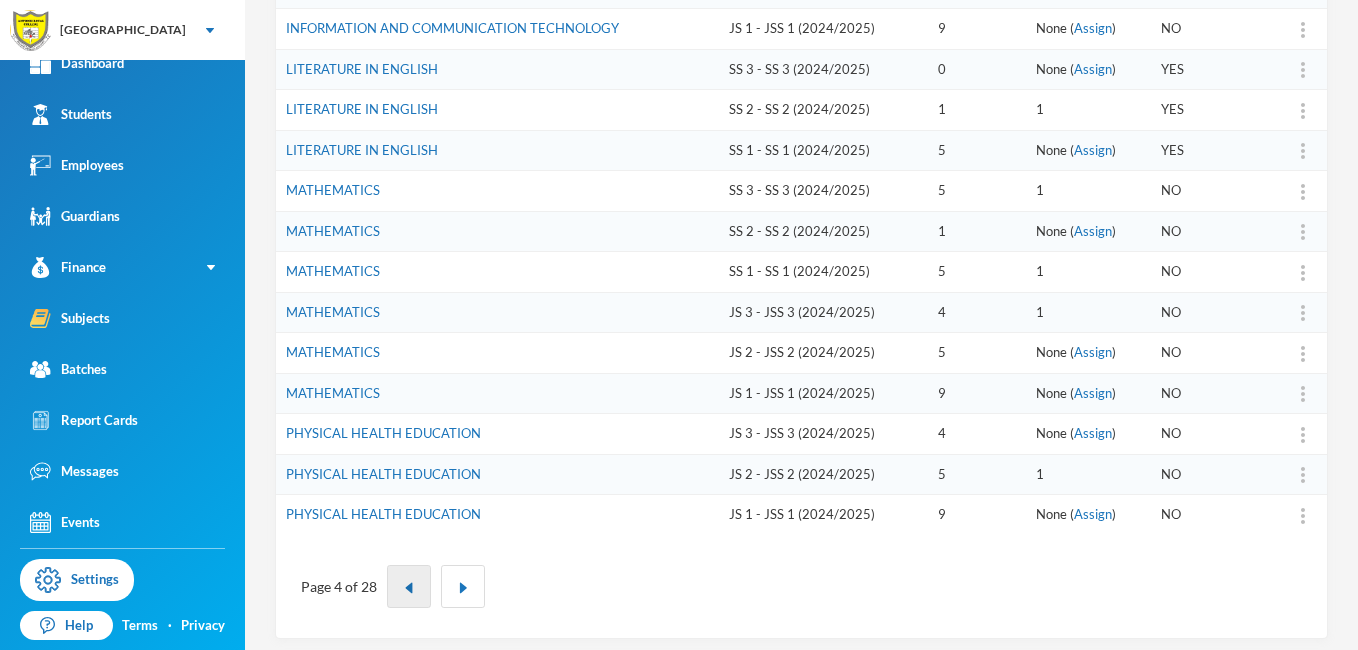 click at bounding box center (409, 586) 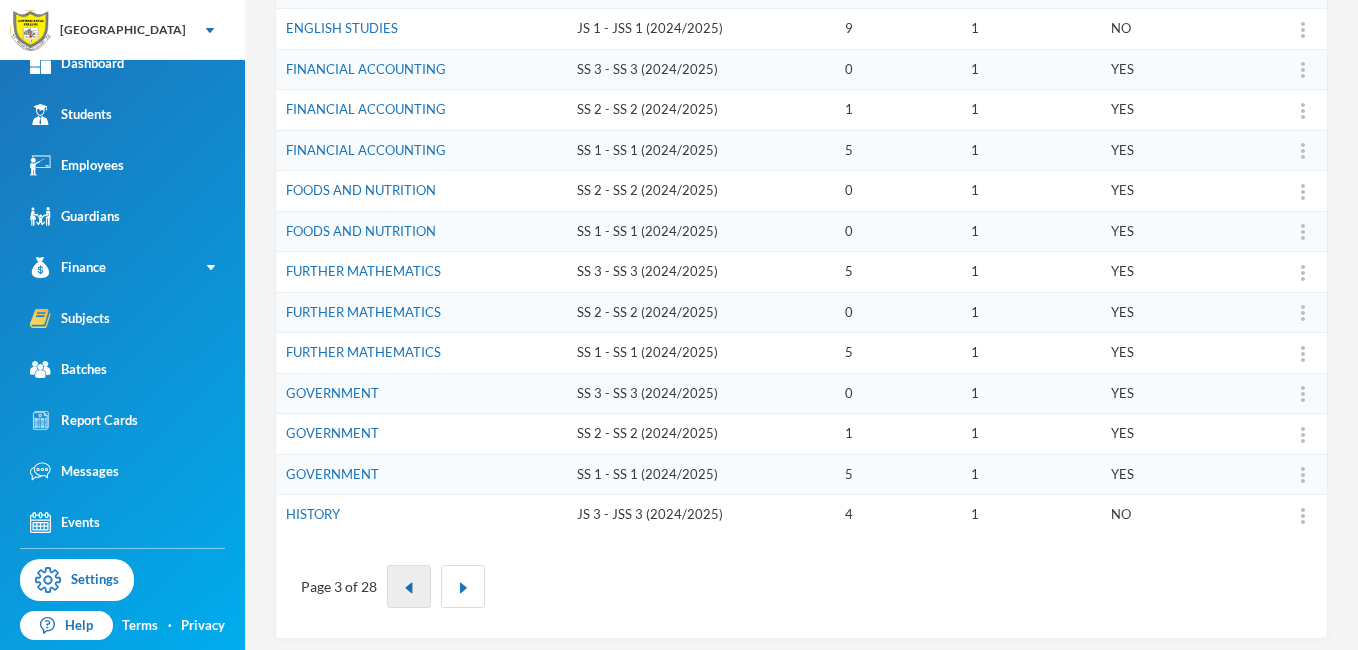click at bounding box center (409, 586) 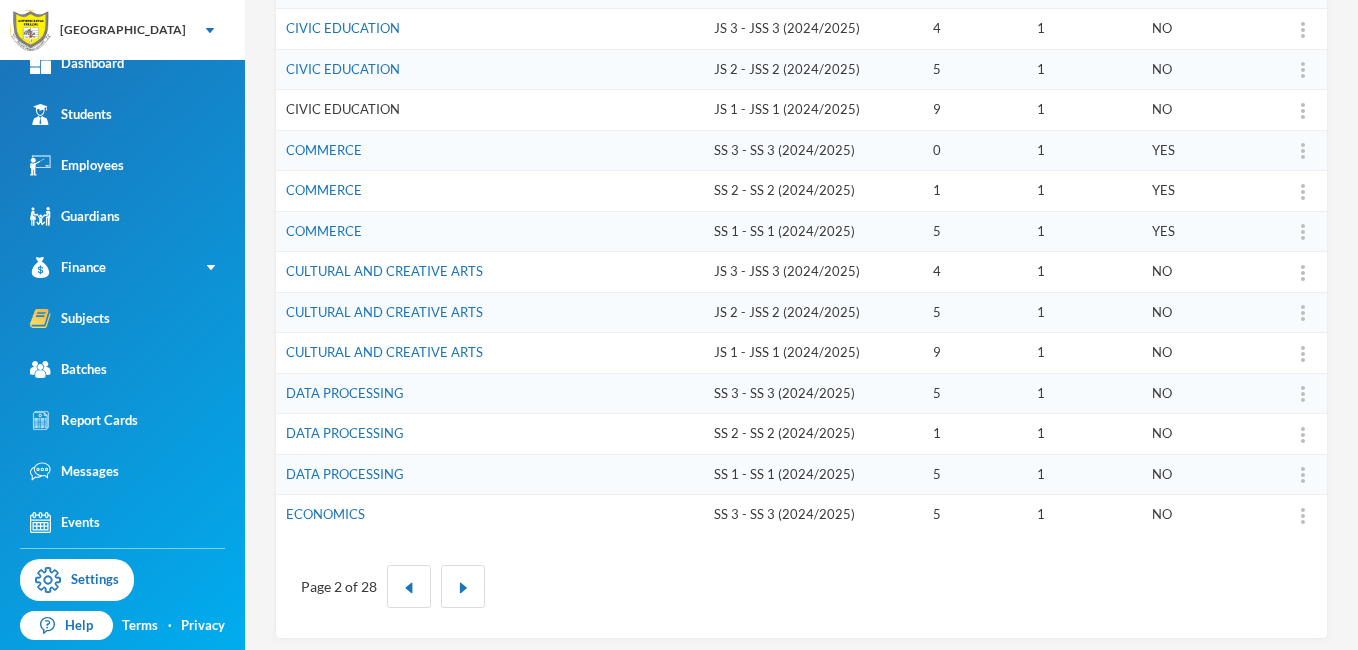 click on "CIVIC EDUCATION" at bounding box center (343, 109) 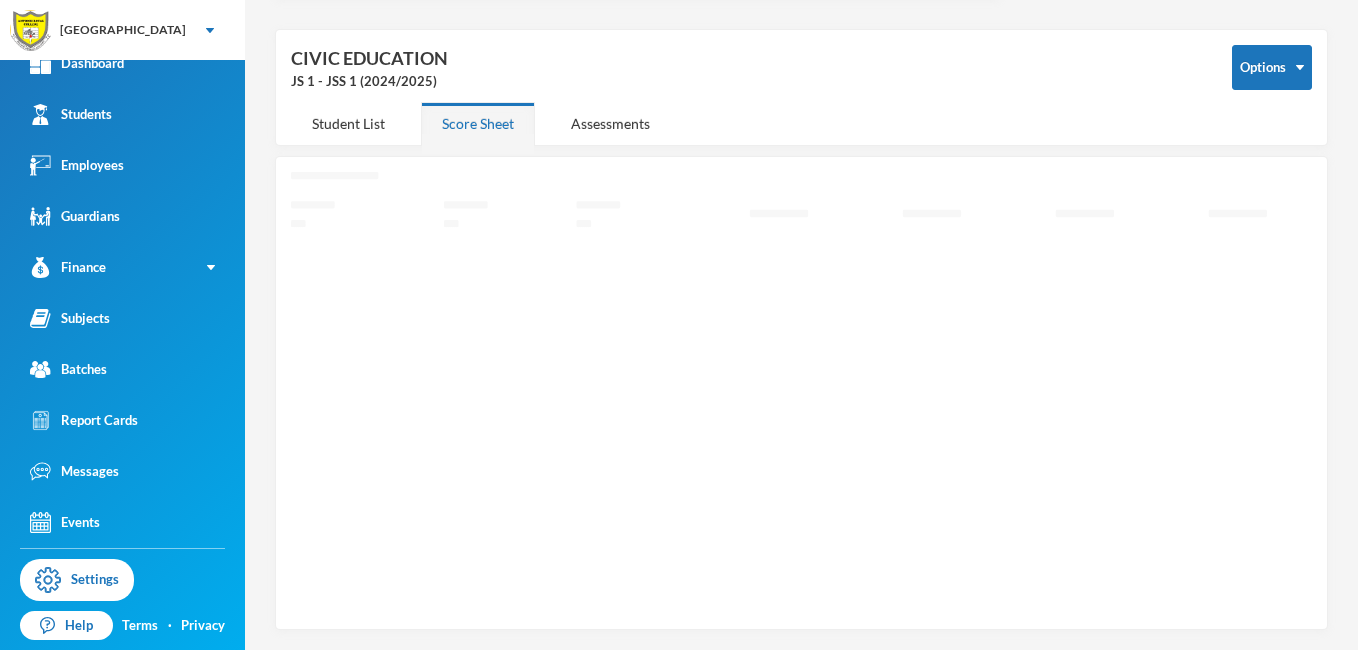 scroll, scrollTop: 60, scrollLeft: 0, axis: vertical 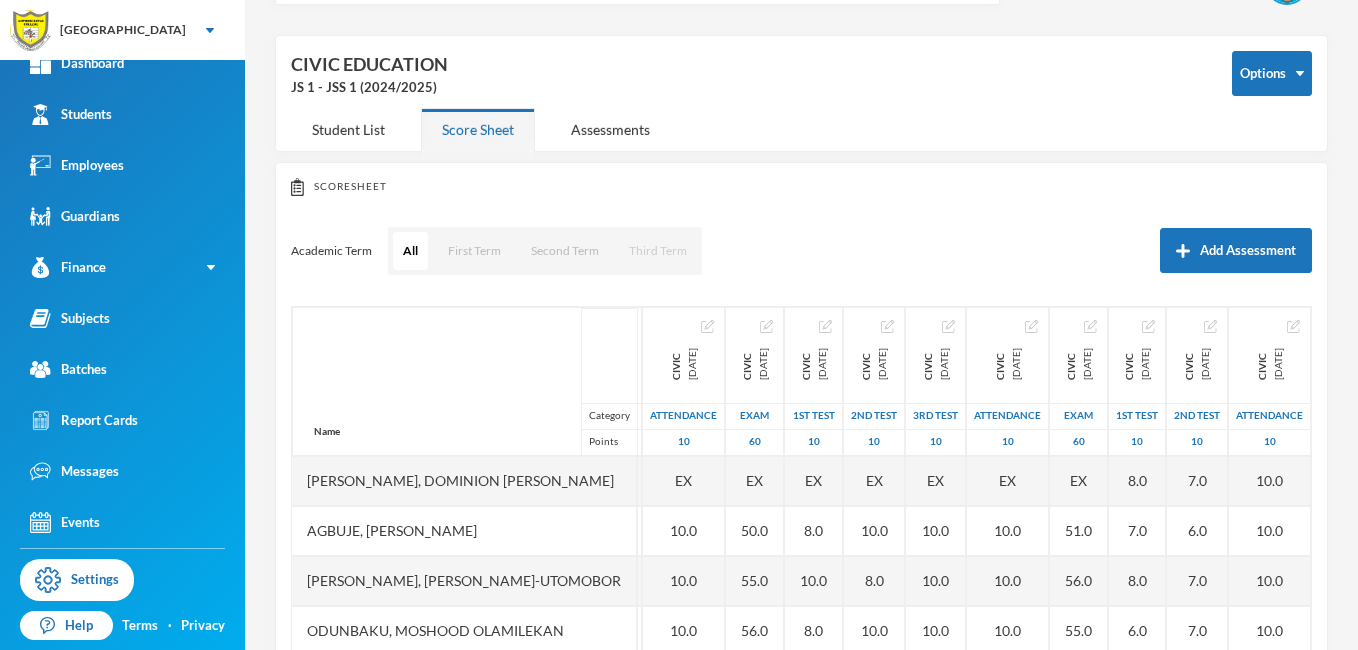 click on "Third Term" at bounding box center [658, 251] 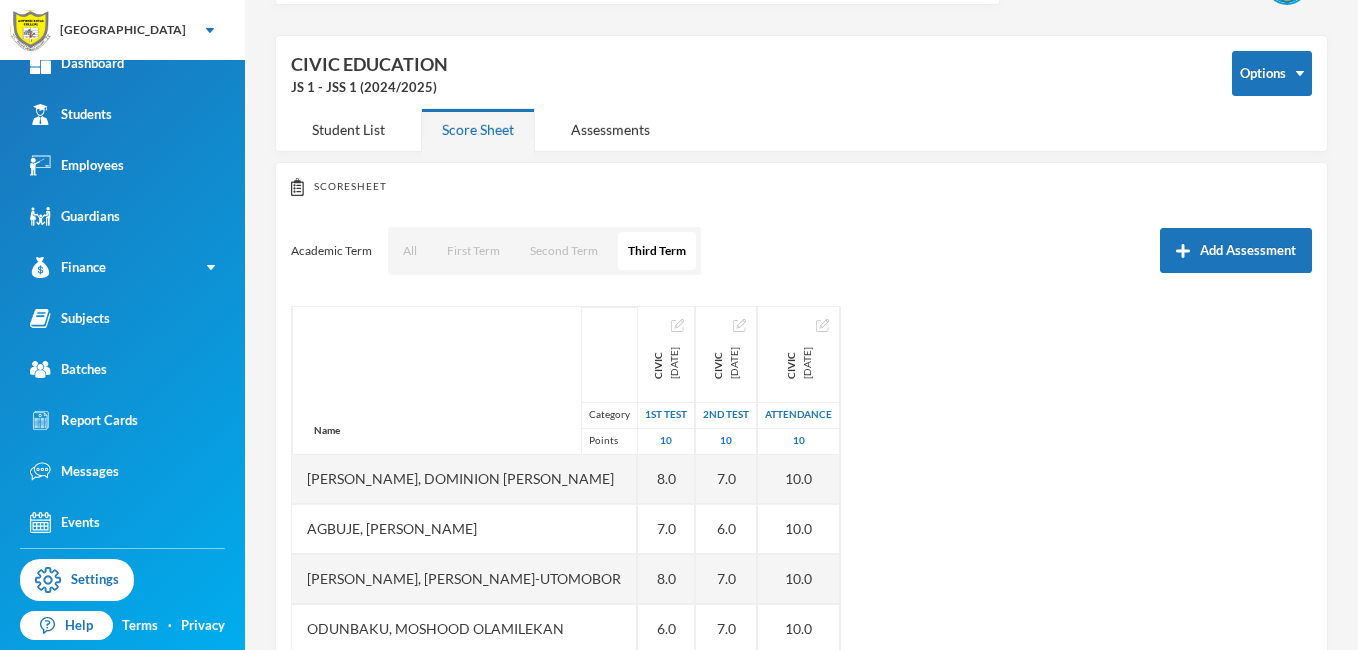 scroll, scrollTop: 3, scrollLeft: 0, axis: vertical 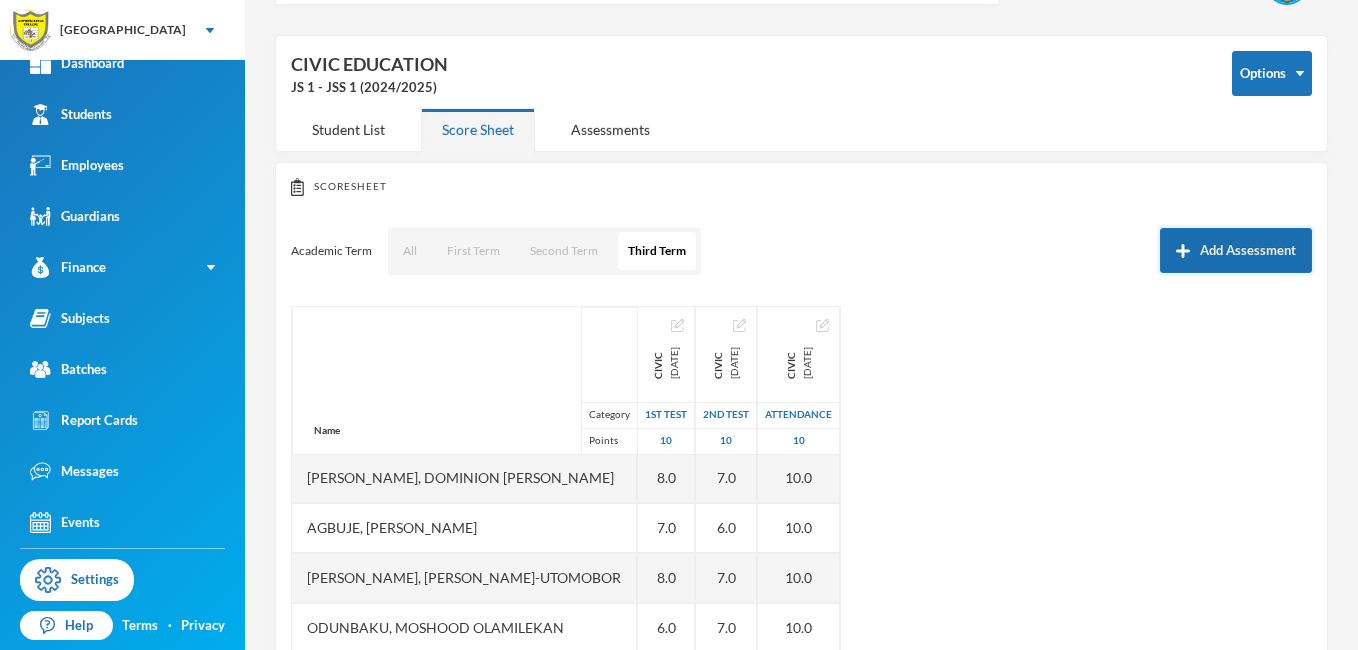click on "Add Assessment" at bounding box center (1236, 250) 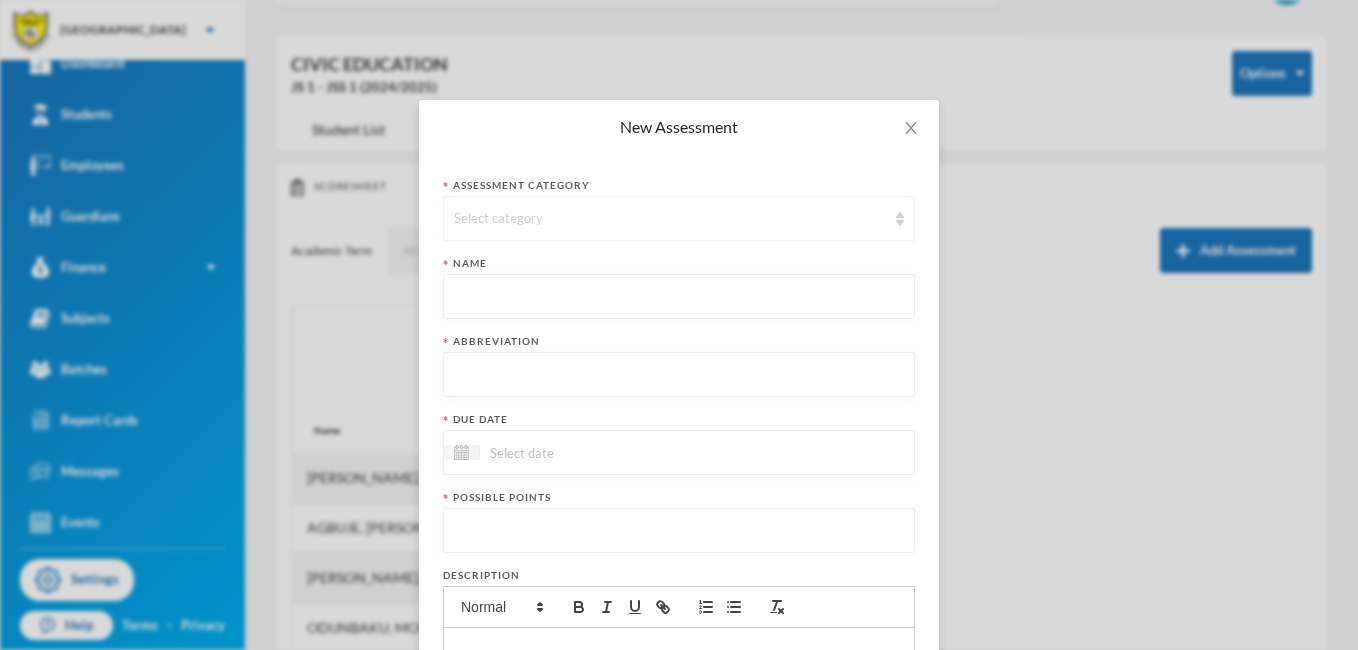 click at bounding box center (900, 219) 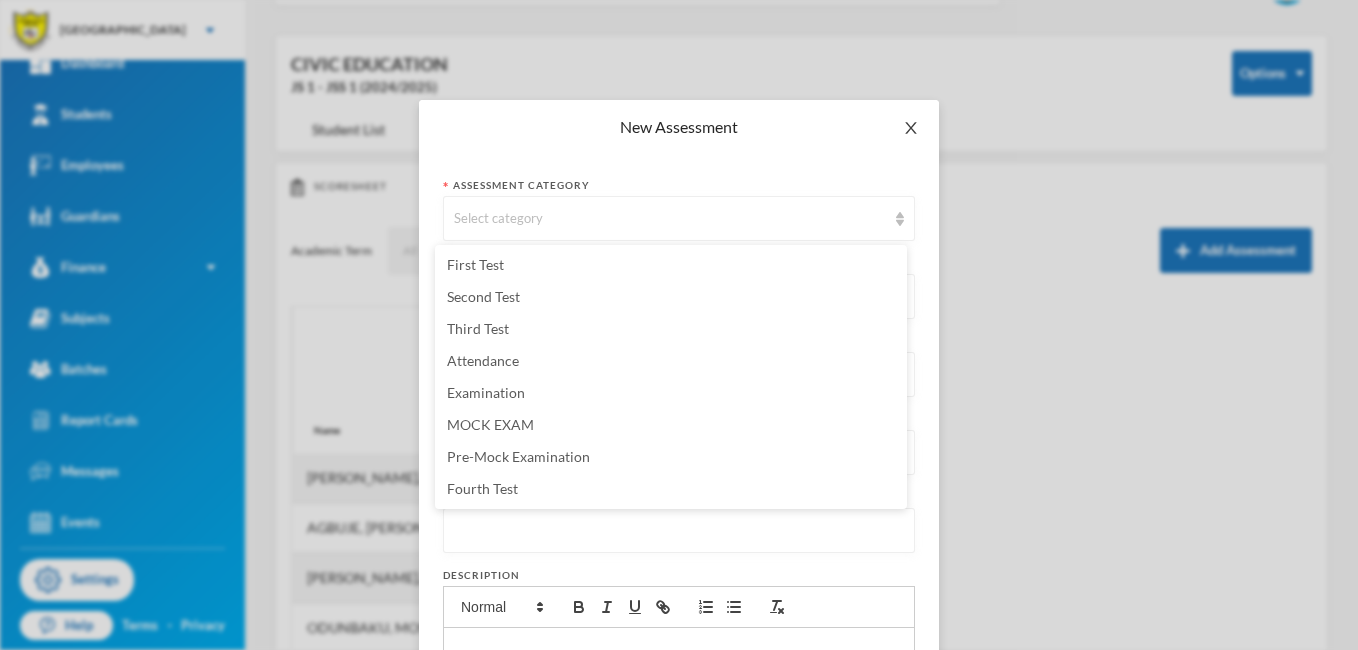 click at bounding box center (911, 128) 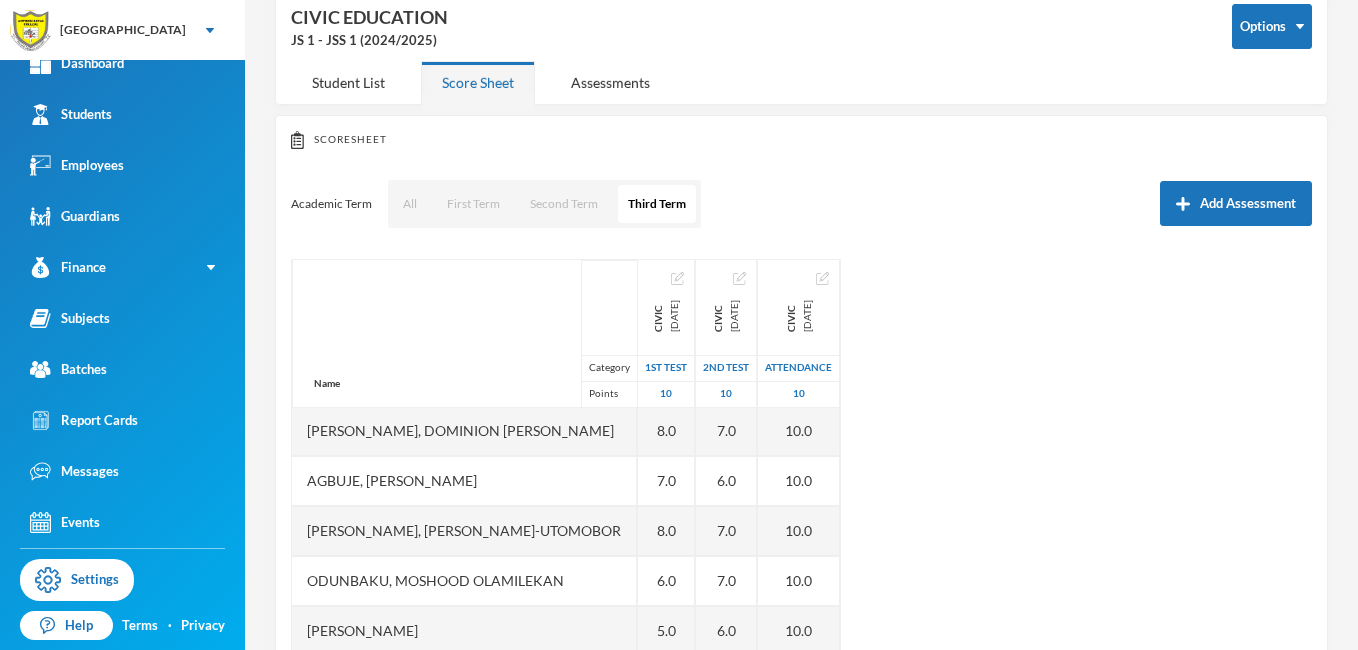 scroll, scrollTop: 114, scrollLeft: 0, axis: vertical 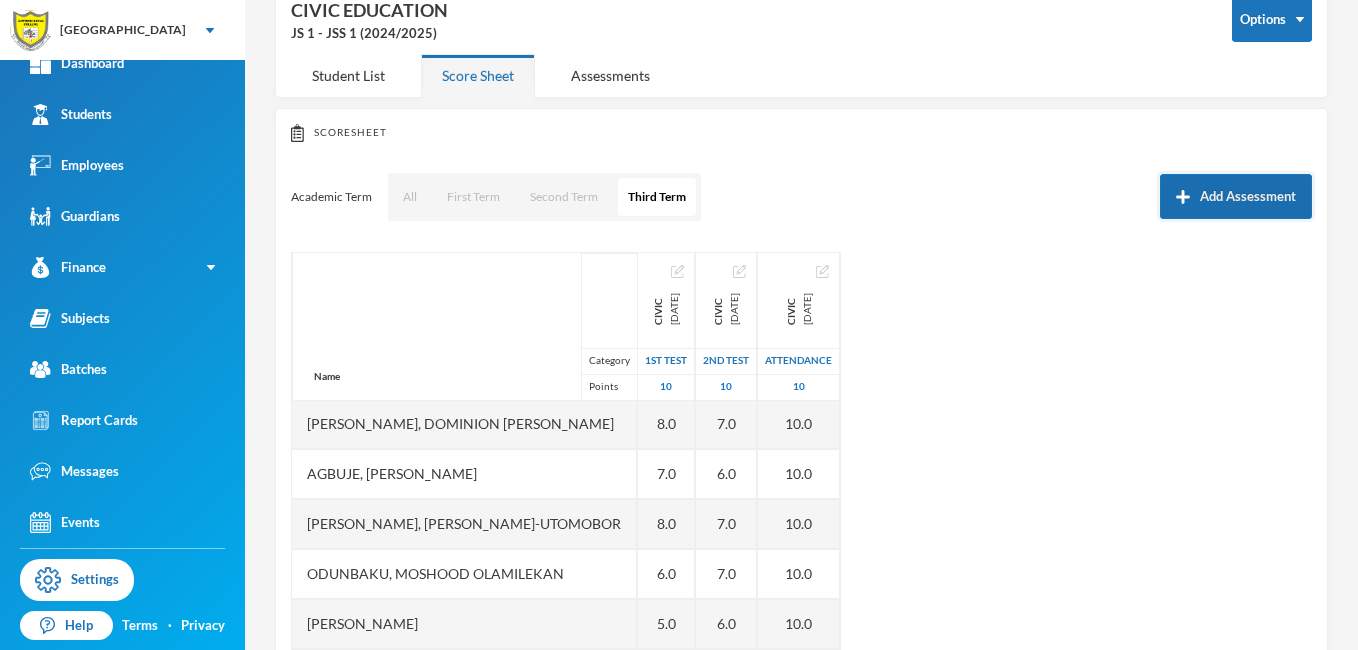 click on "Add Assessment" at bounding box center [1236, 196] 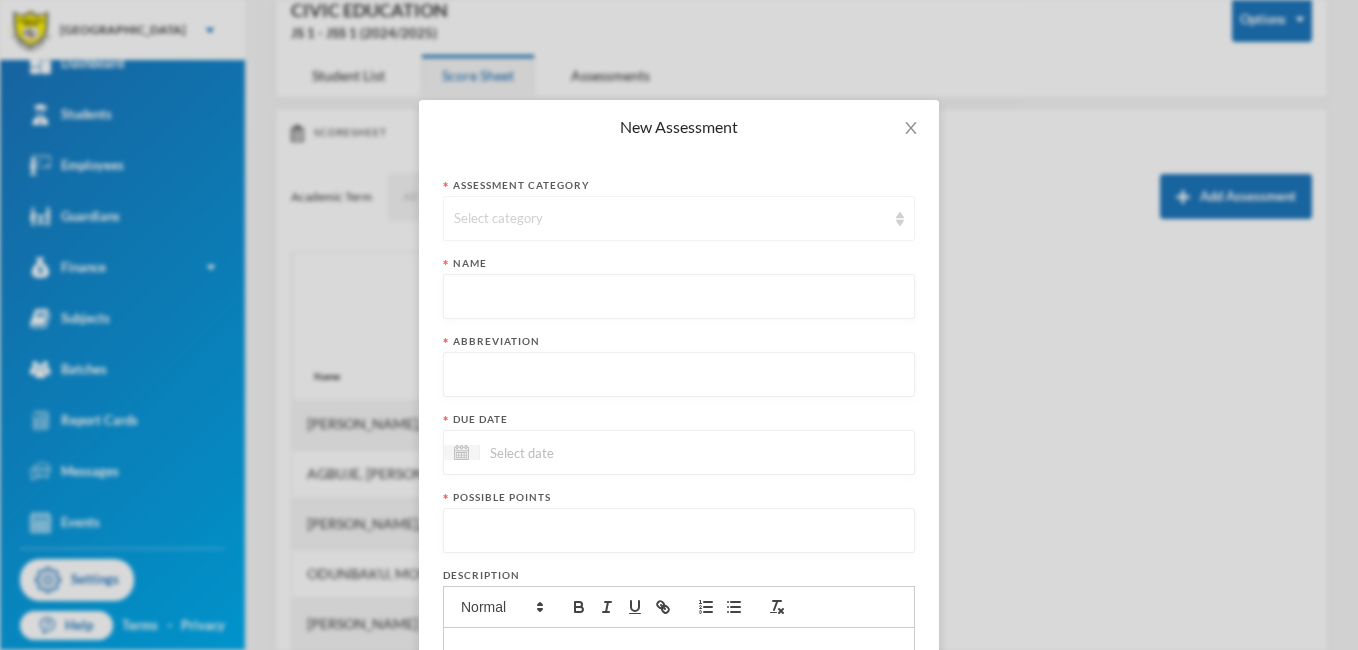 click on "Select category" at bounding box center [670, 219] 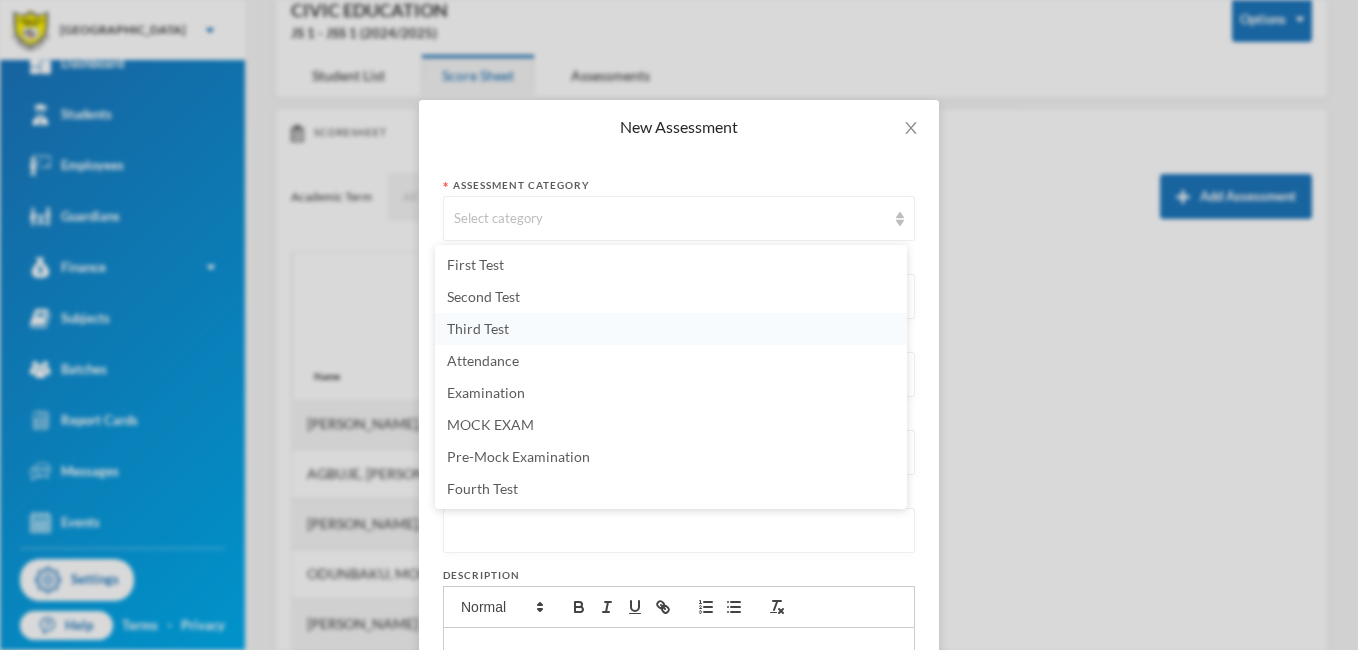 click on "Third Test" at bounding box center [671, 329] 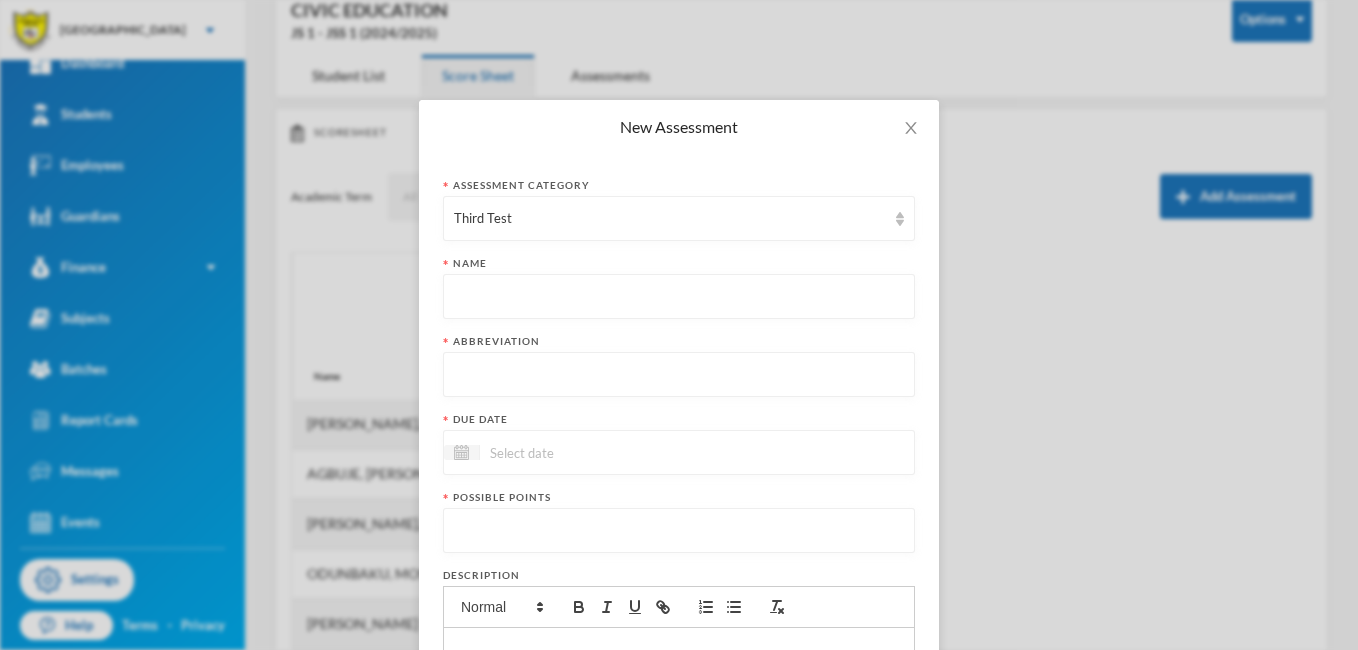 click at bounding box center [679, 297] 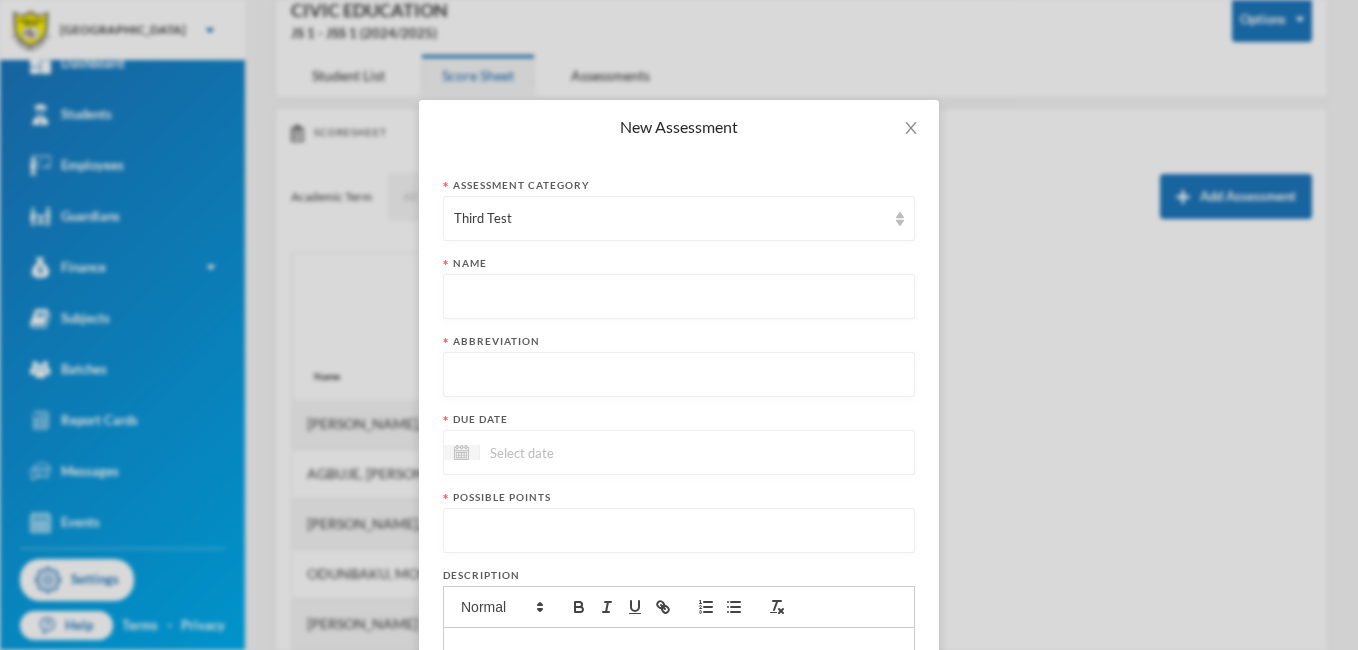 click at bounding box center (679, 297) 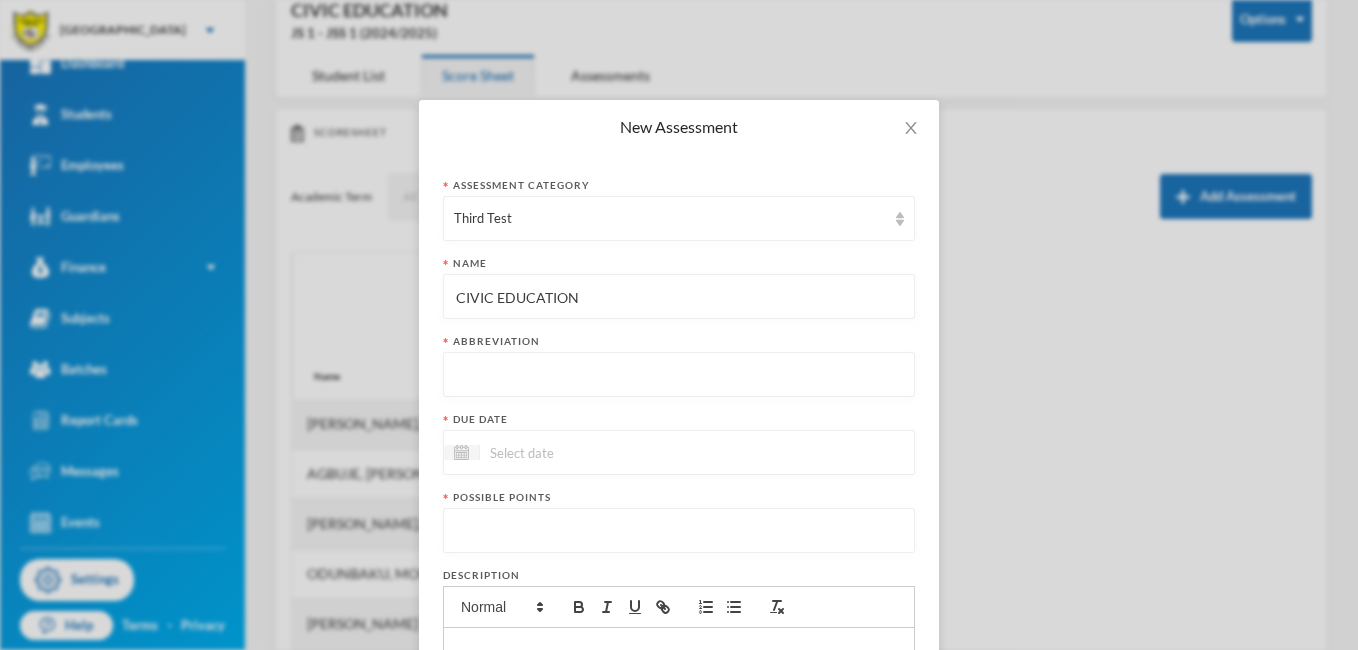 type on "CIVIC EDUCATION" 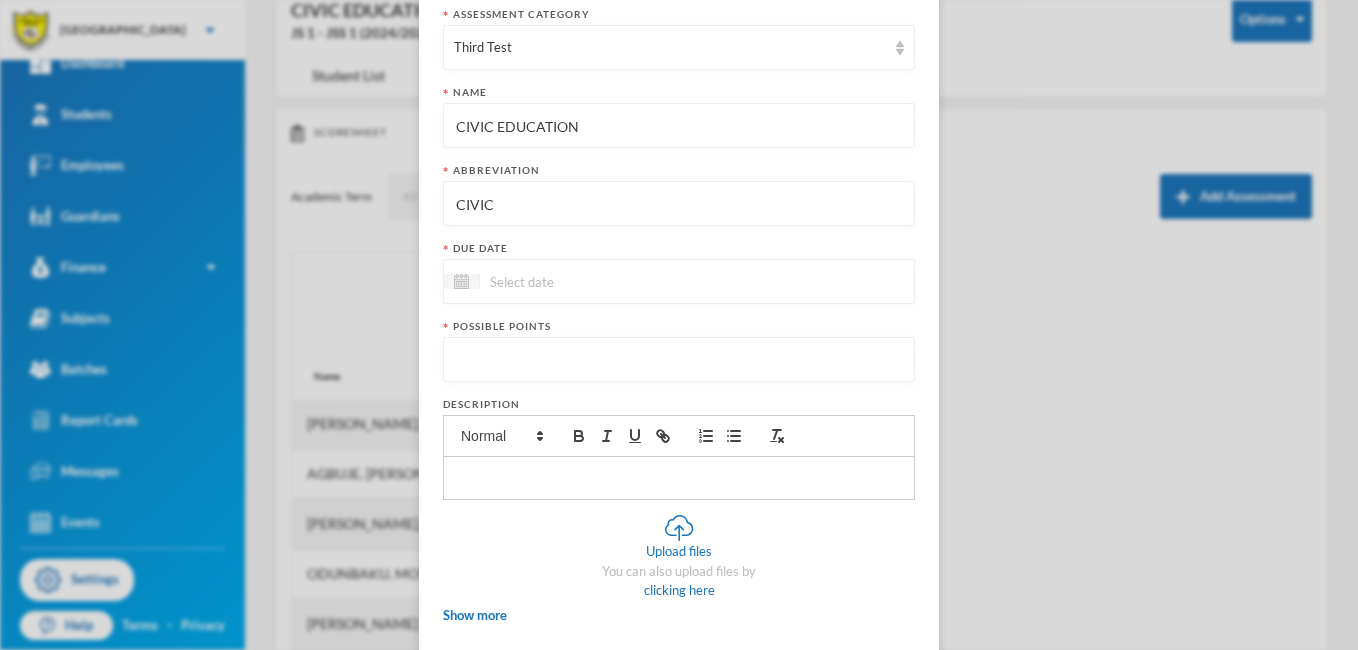 scroll, scrollTop: 176, scrollLeft: 0, axis: vertical 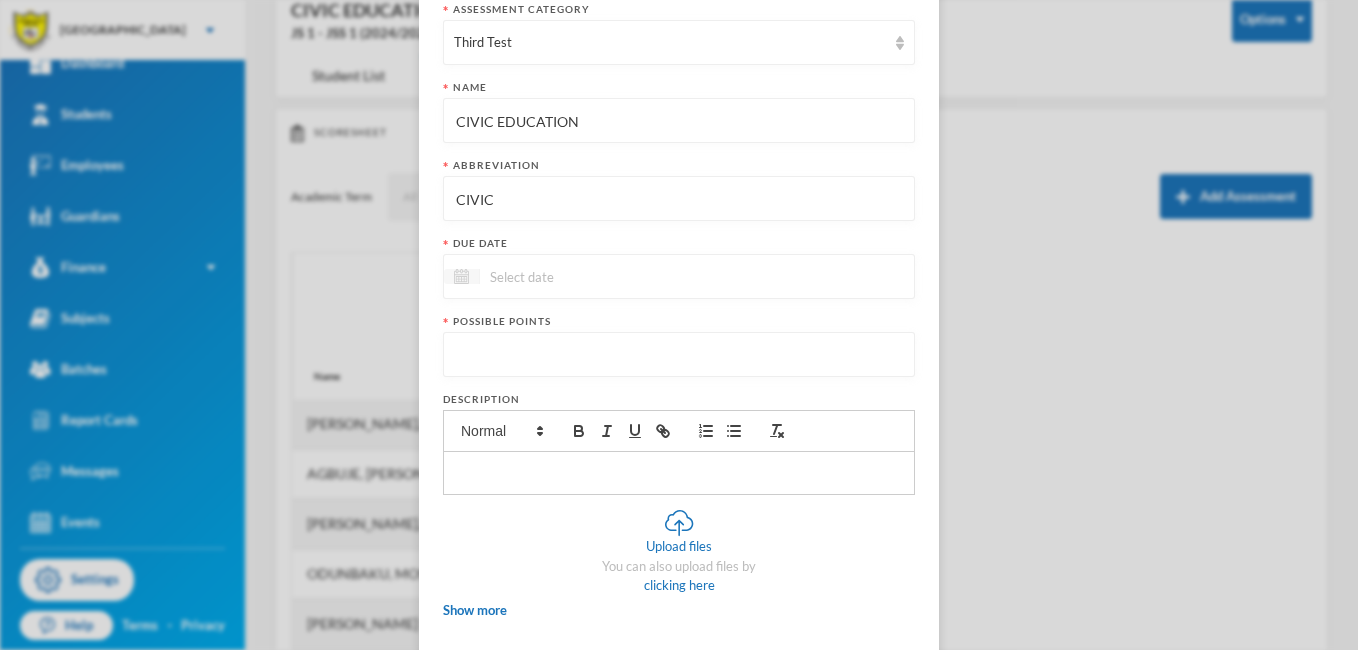 type on "CIVIC" 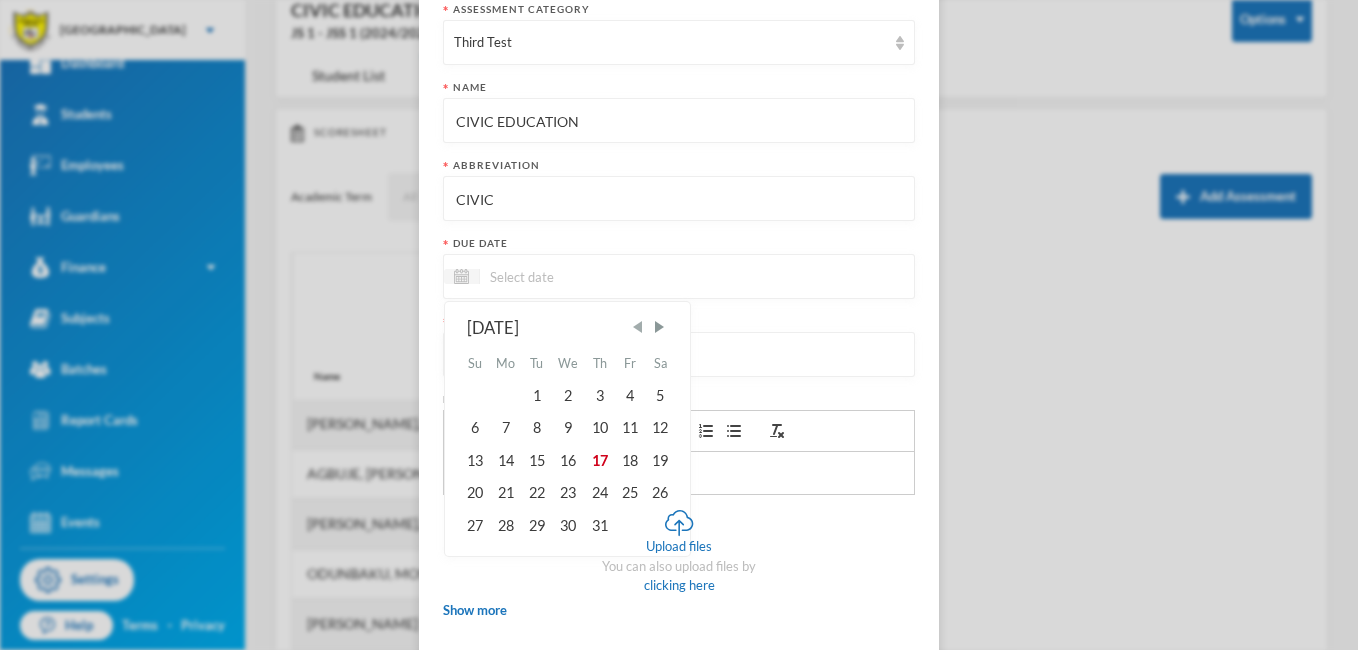 click at bounding box center (638, 327) 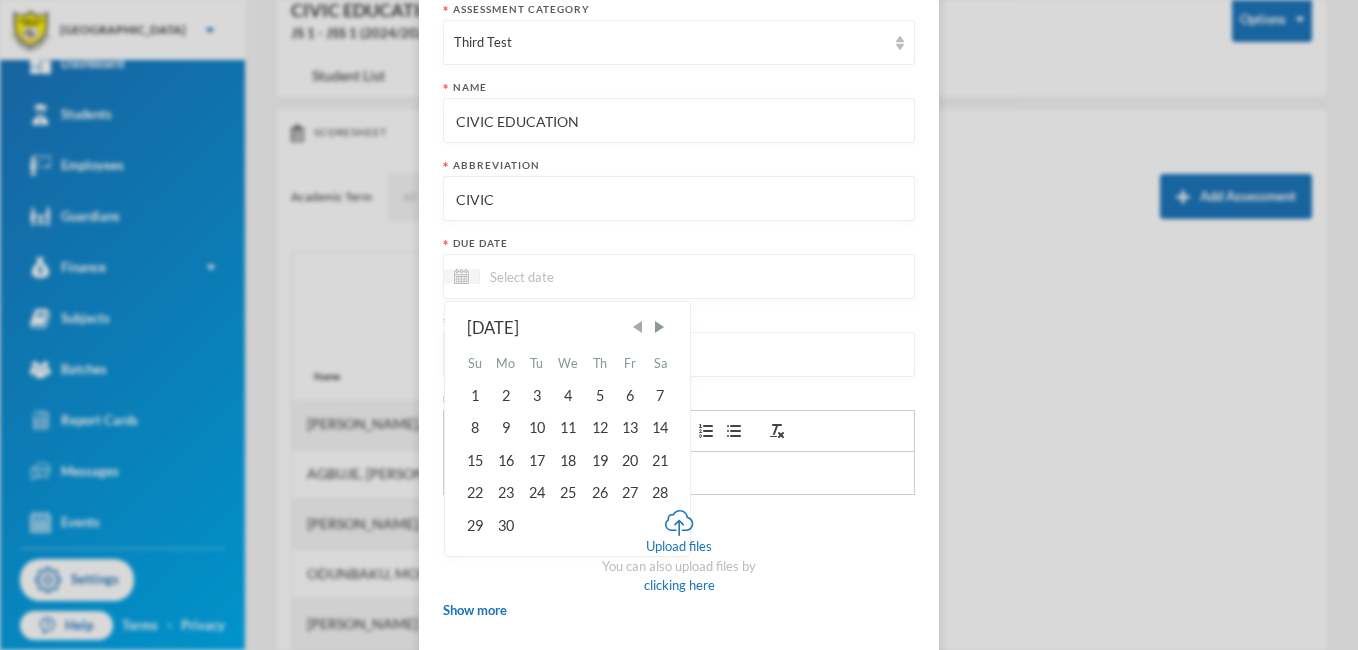 click at bounding box center [638, 327] 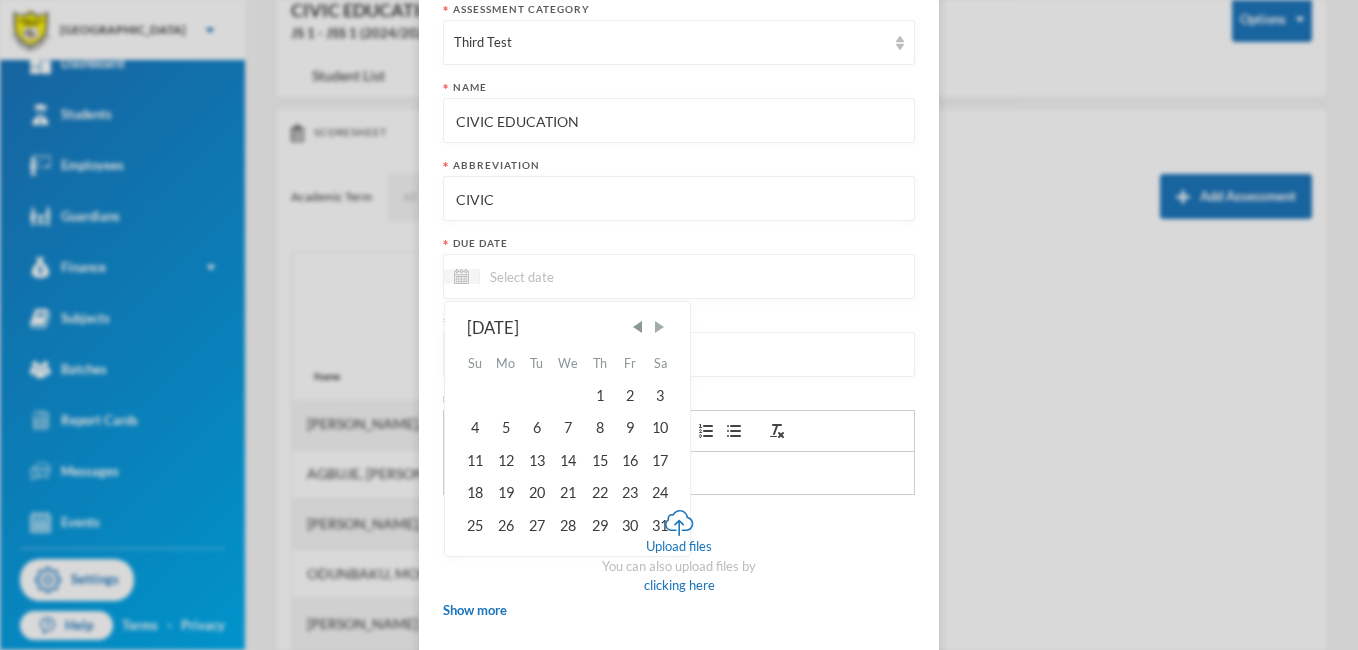 click at bounding box center (659, 327) 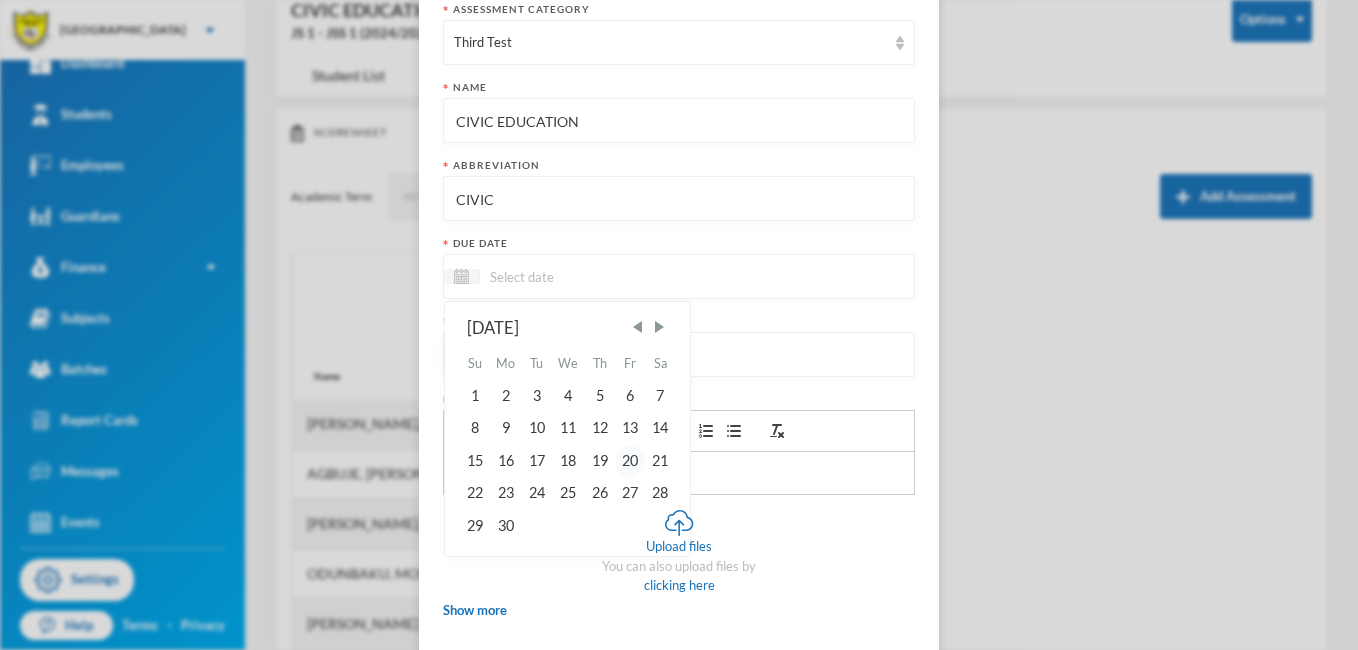click on "20" at bounding box center [630, 461] 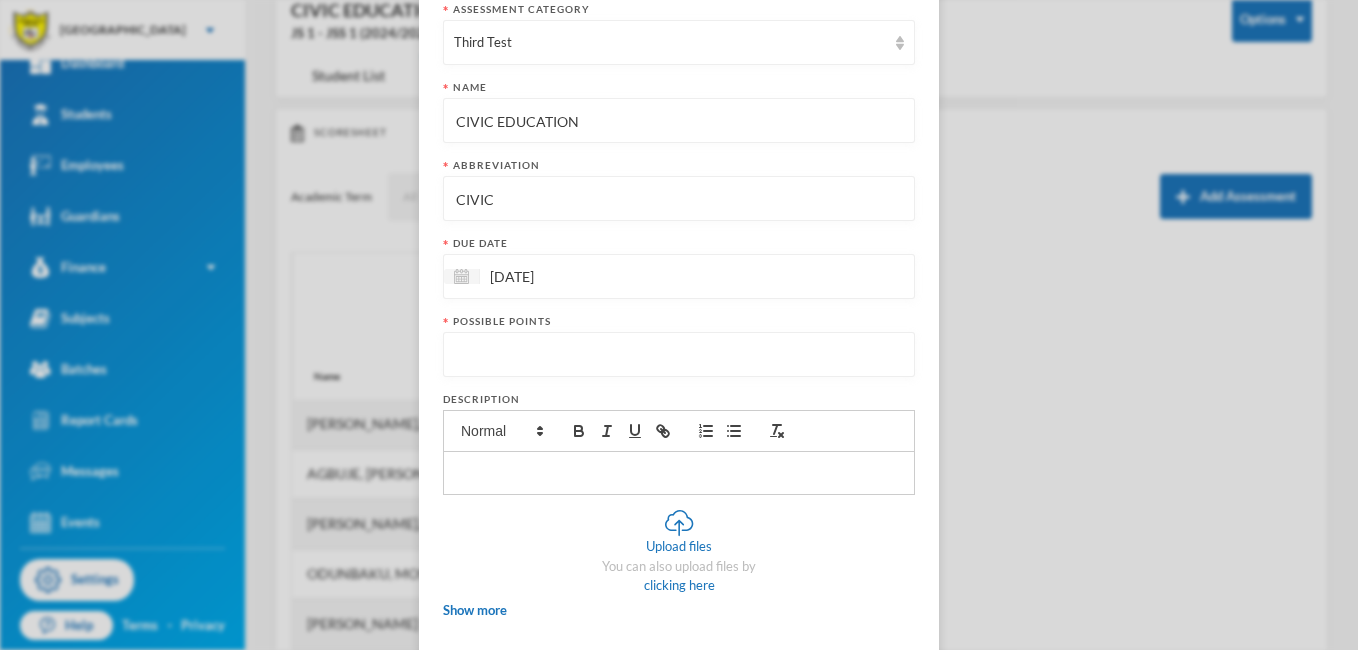 click at bounding box center [679, 355] 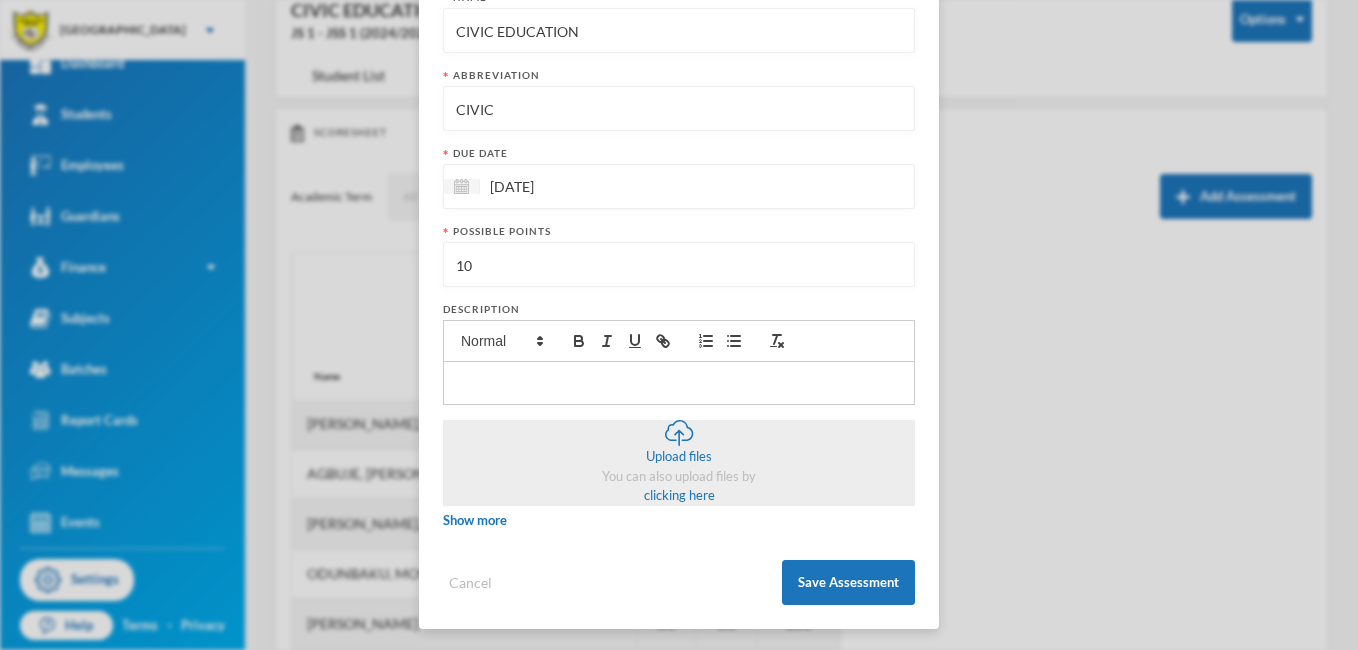 scroll, scrollTop: 269, scrollLeft: 0, axis: vertical 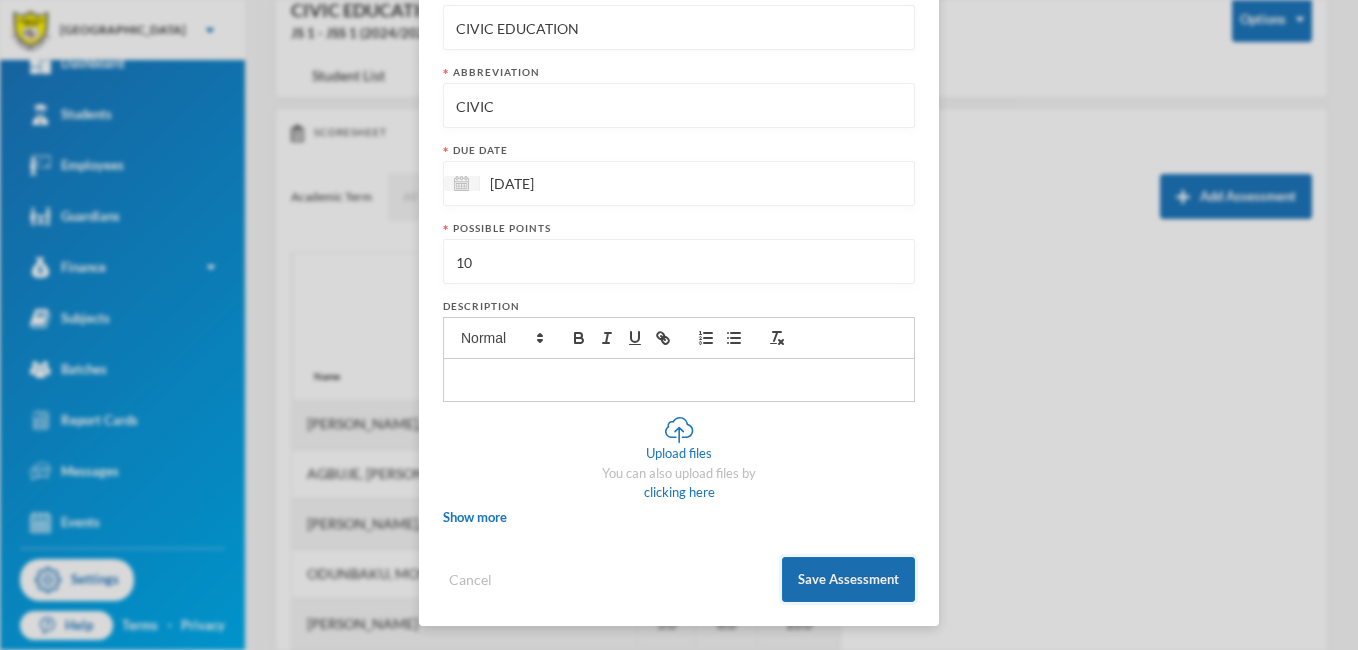 type on "10" 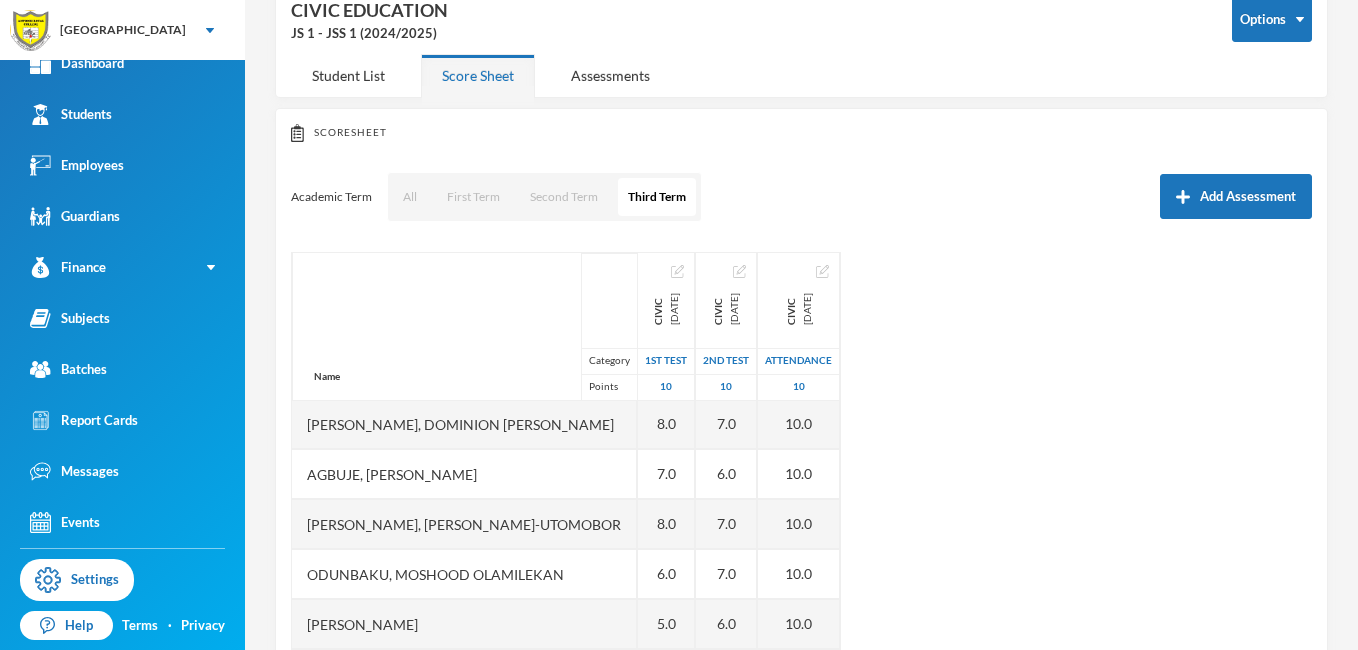 scroll, scrollTop: 169, scrollLeft: 0, axis: vertical 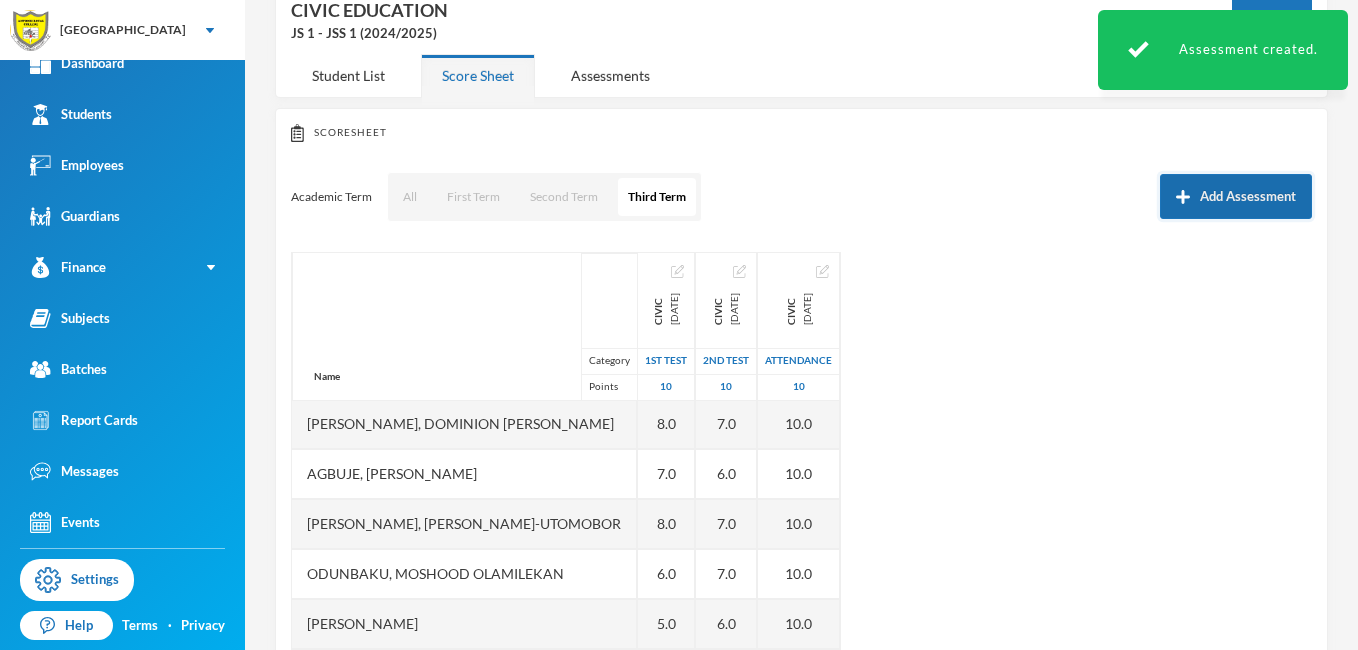 click on "Add Assessment" at bounding box center [1236, 196] 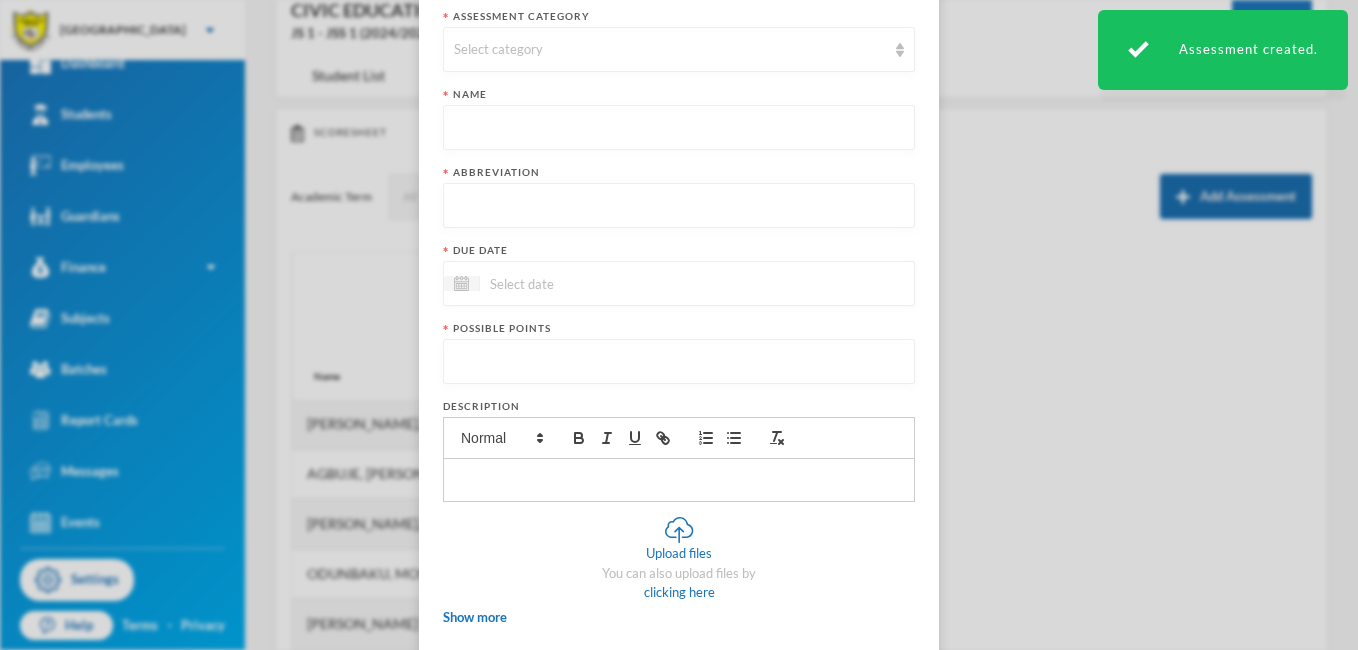 scroll, scrollTop: 0, scrollLeft: 0, axis: both 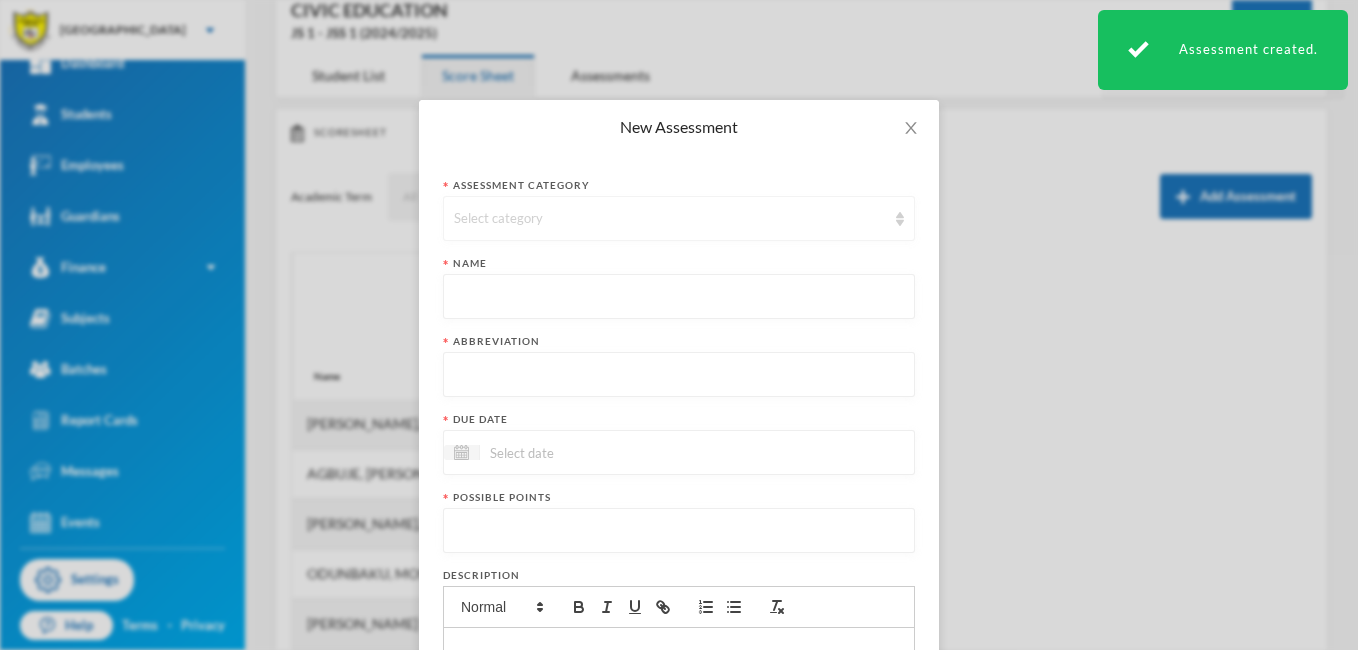 click at bounding box center [900, 219] 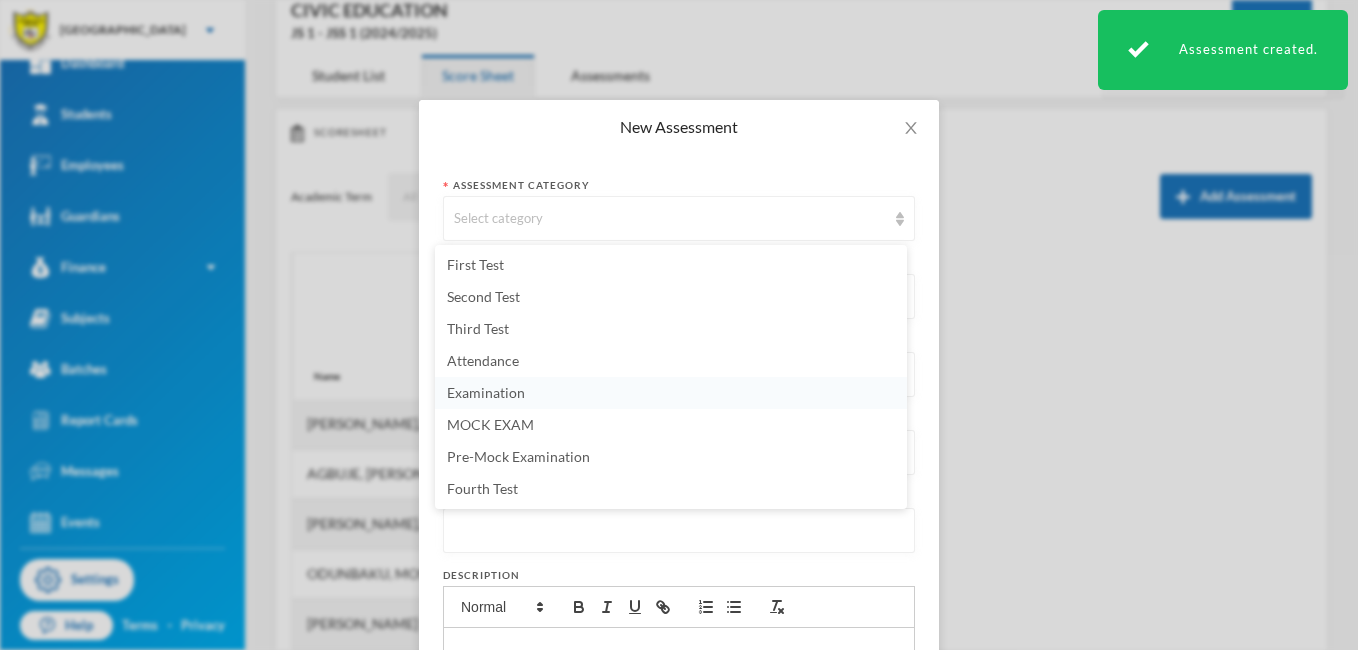 click on "Examination" at bounding box center (671, 393) 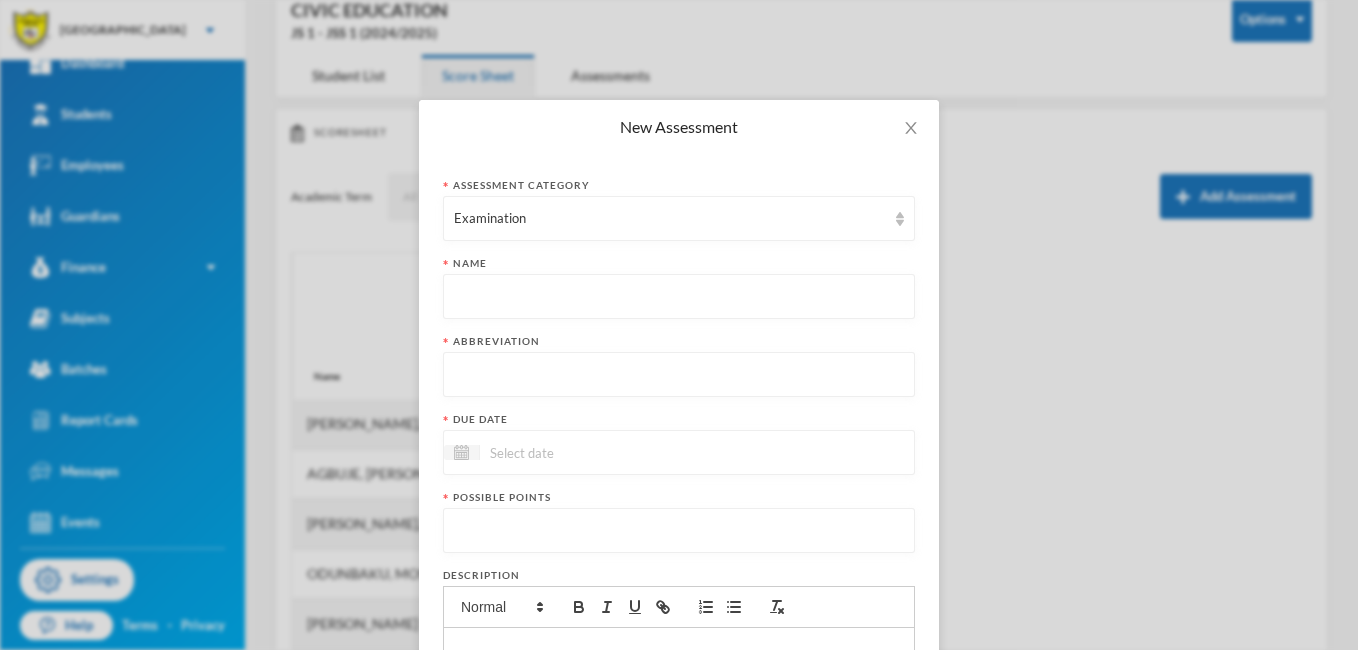 click at bounding box center (679, 297) 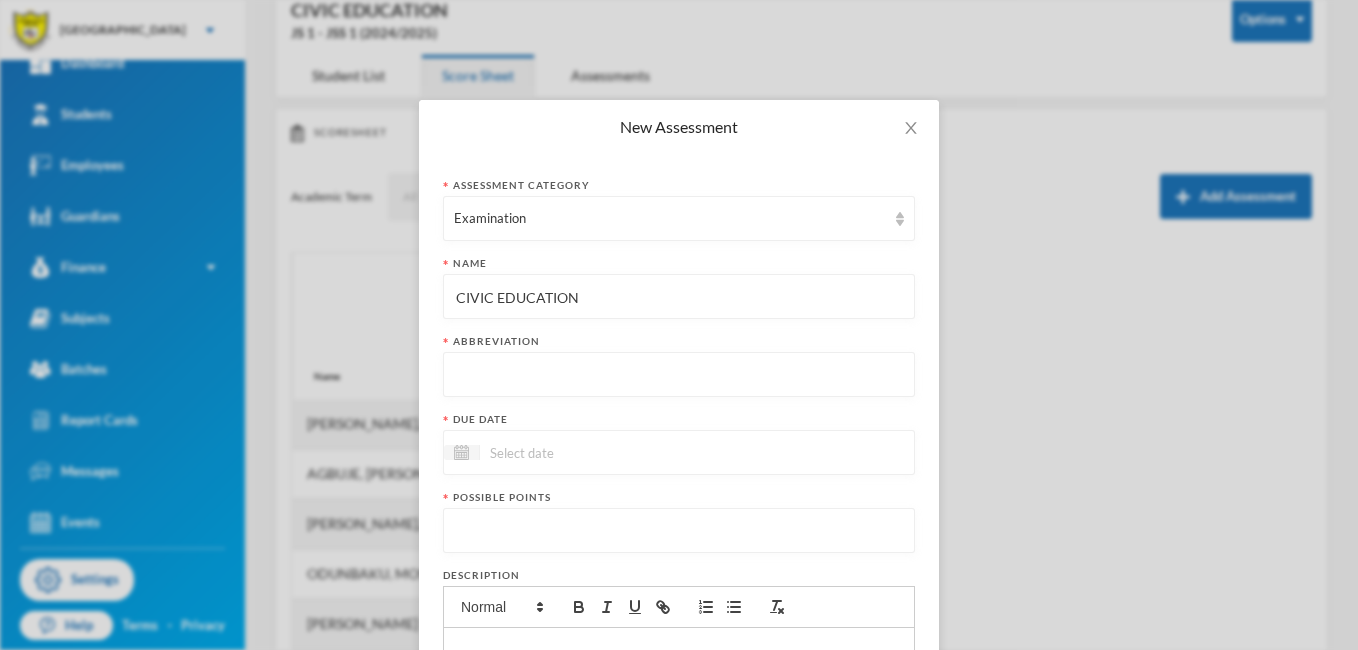 type on "CIVIC EDUCATION" 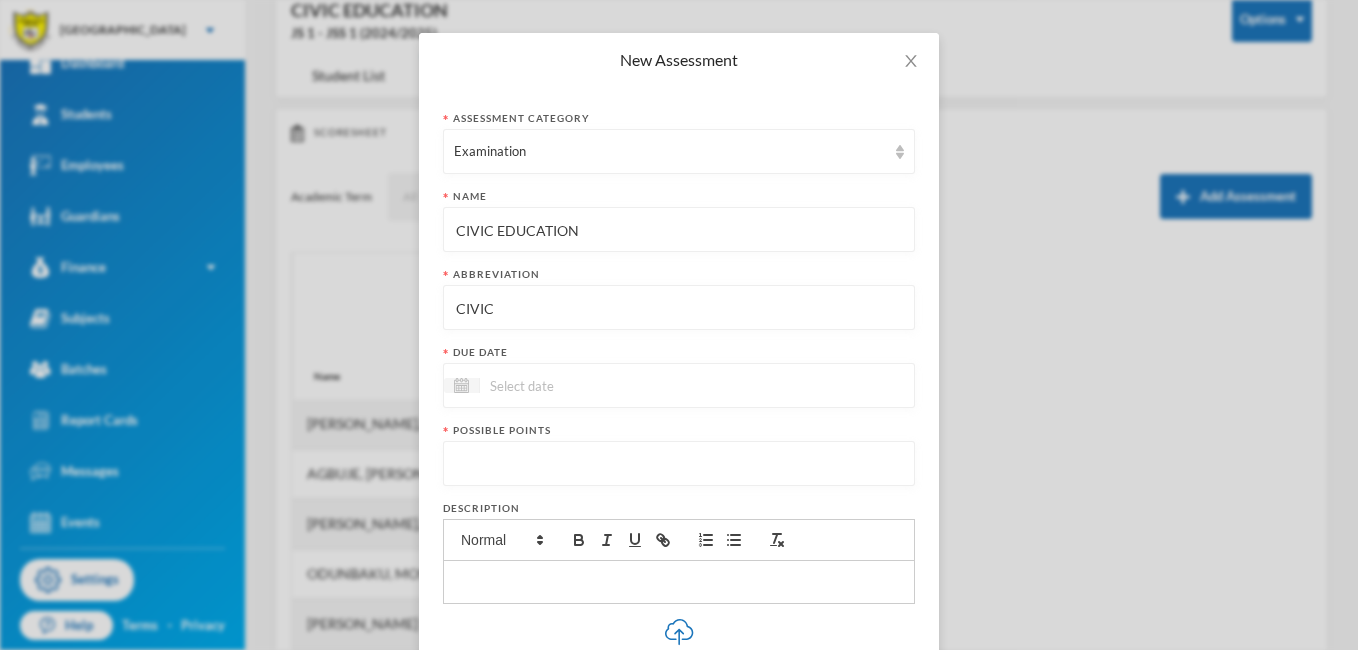 scroll, scrollTop: 68, scrollLeft: 0, axis: vertical 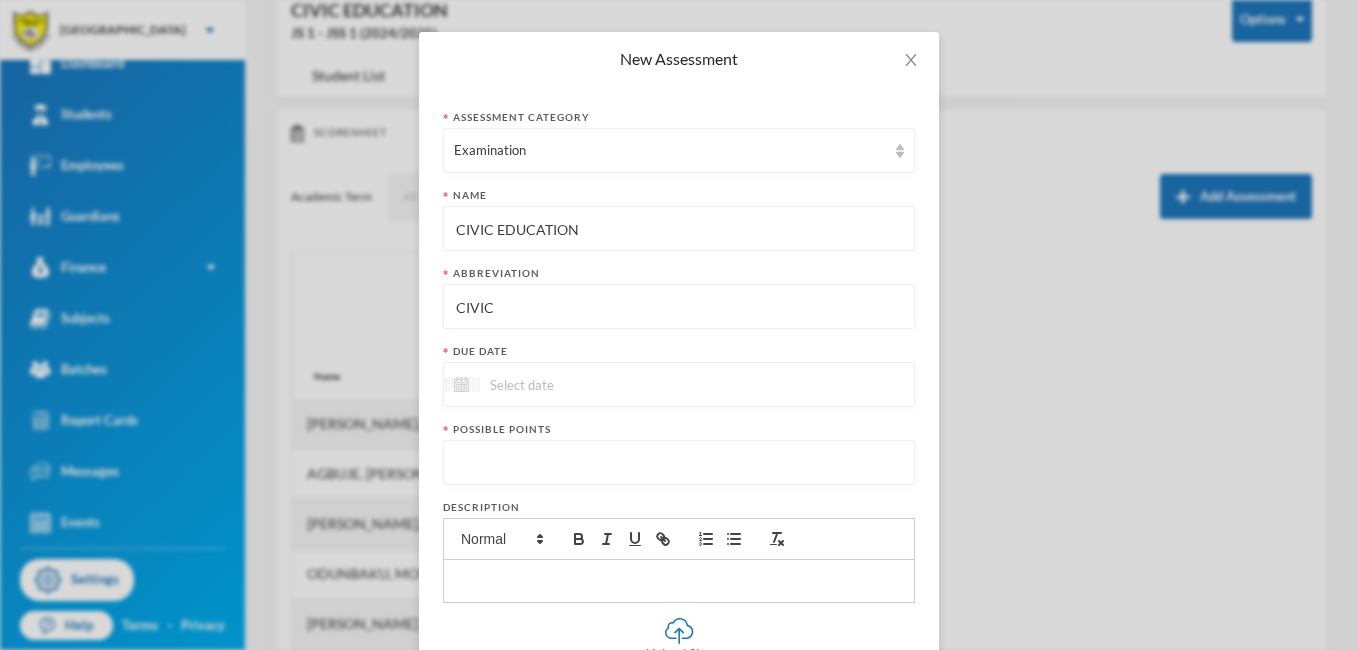 type on "CIVIC" 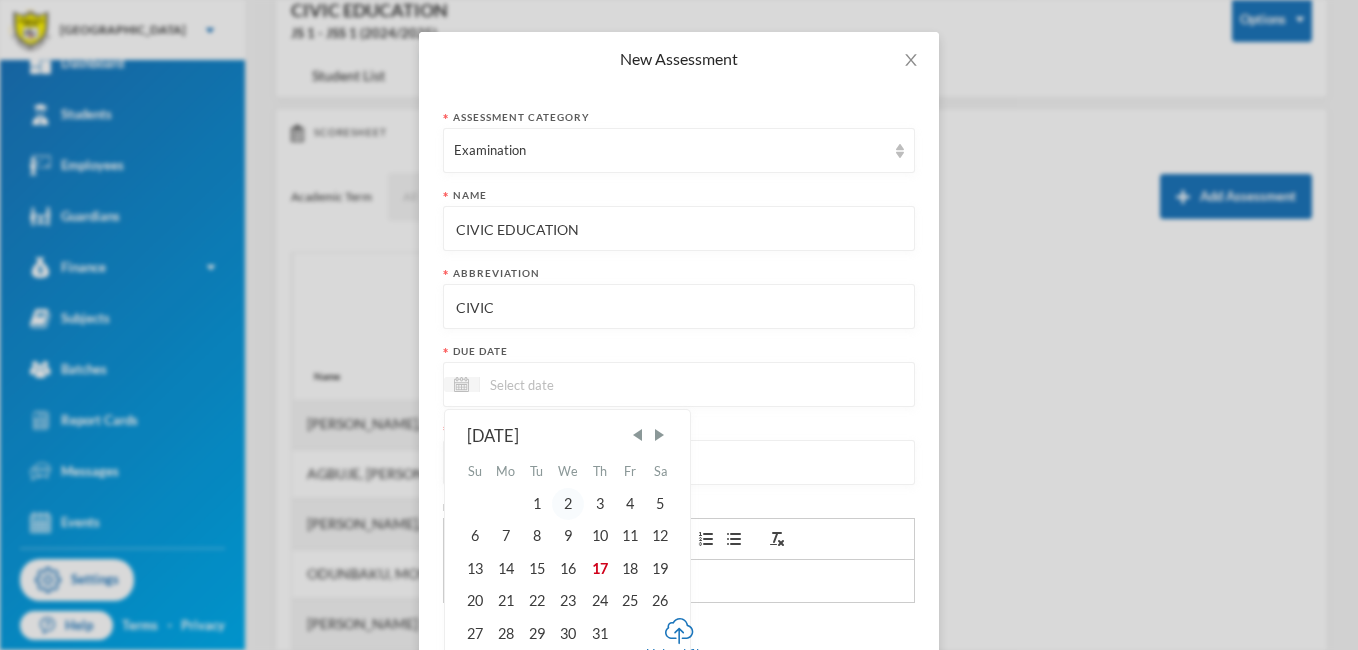 click on "2" at bounding box center [568, 504] 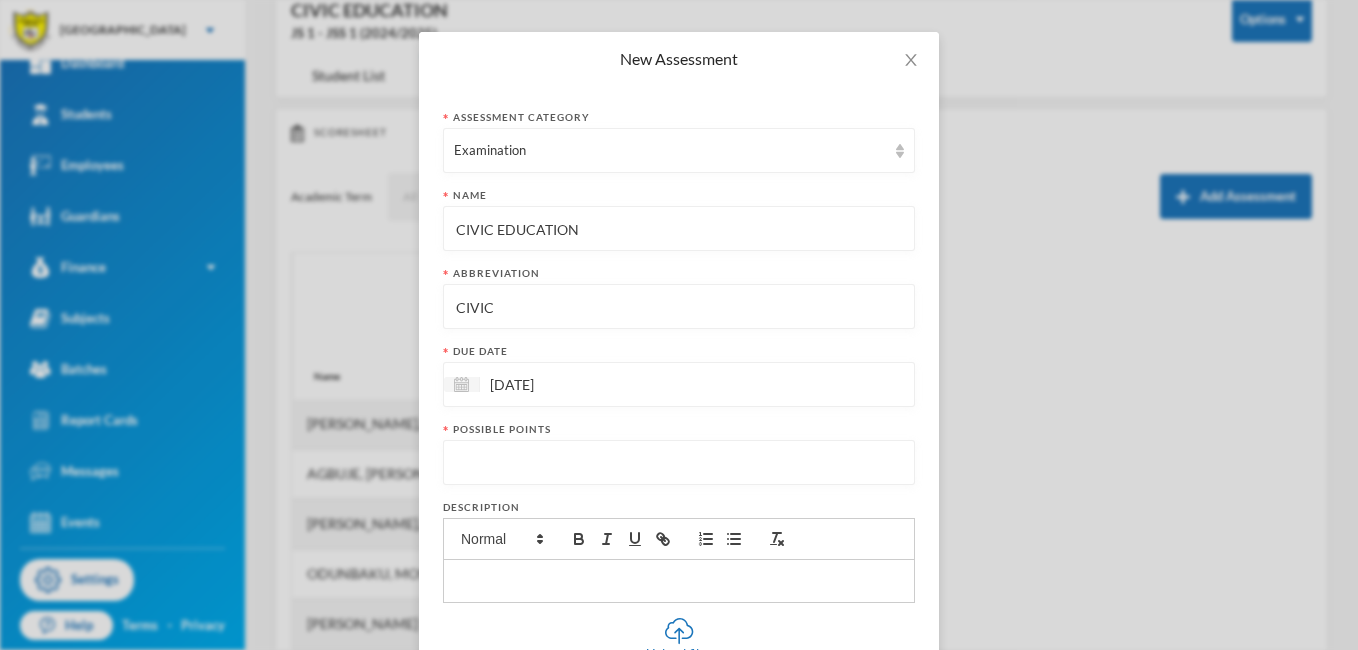 click at bounding box center [679, 463] 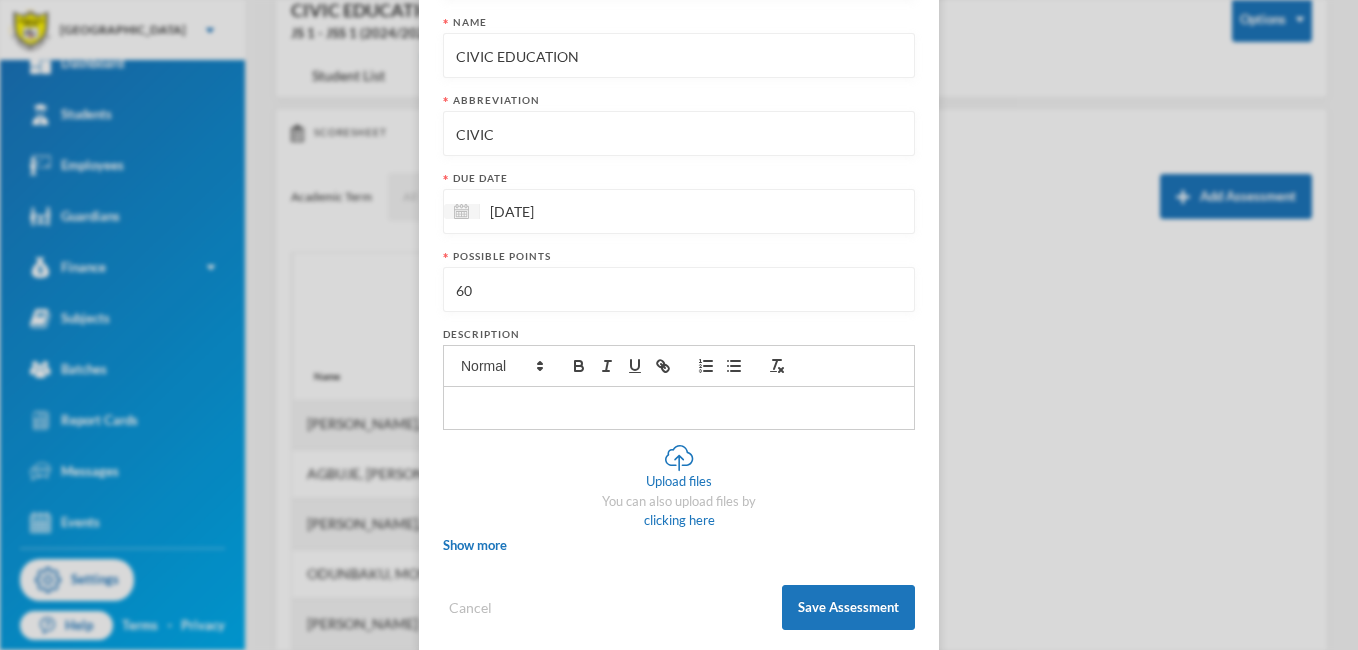 scroll, scrollTop: 269, scrollLeft: 0, axis: vertical 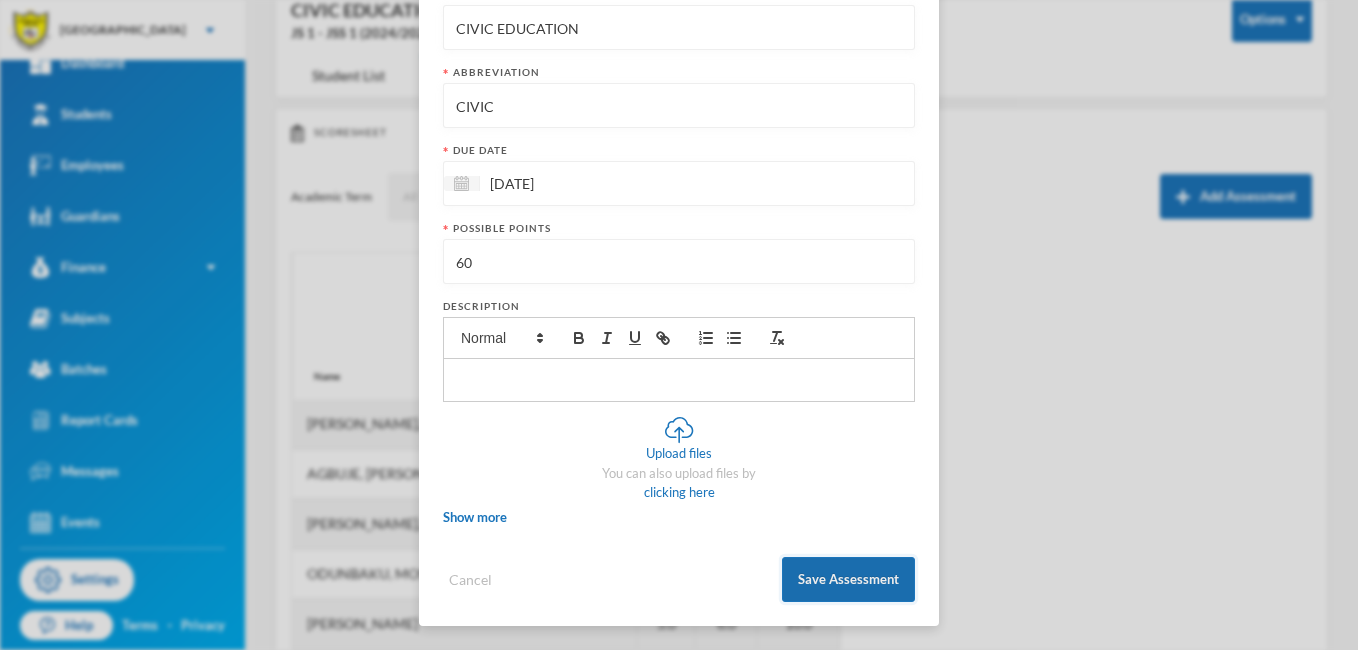 type on "60" 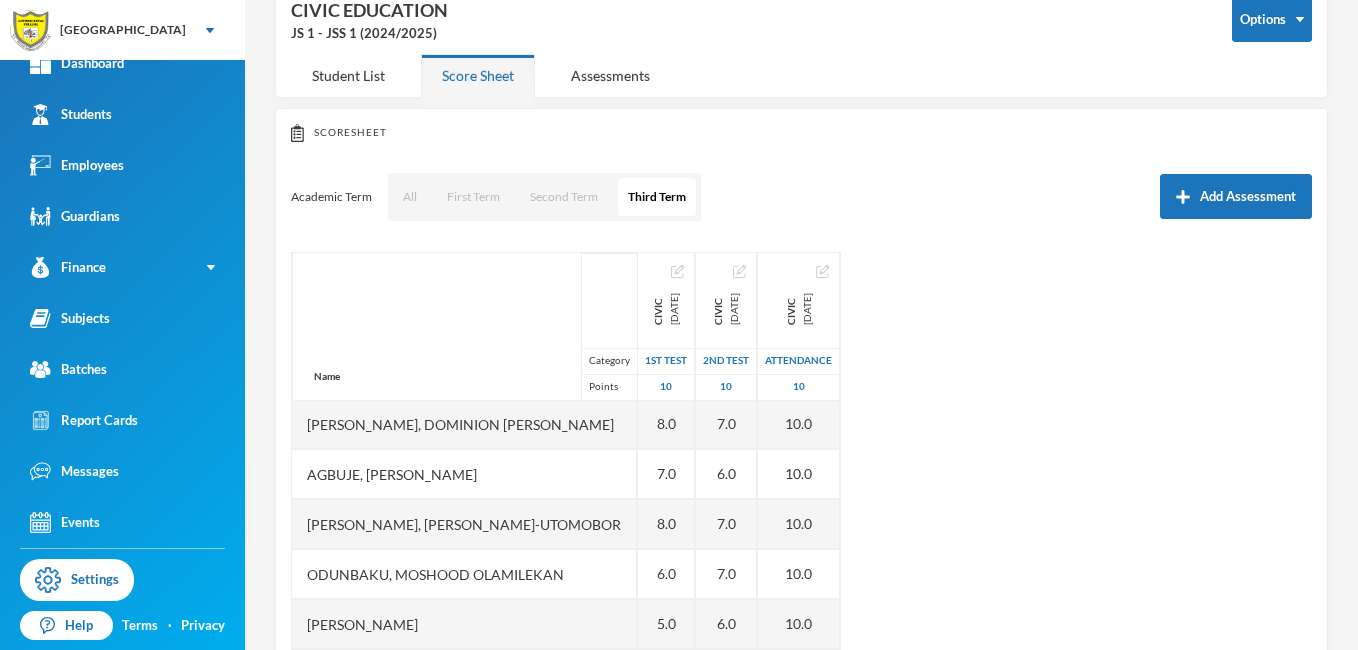 scroll, scrollTop: 169, scrollLeft: 0, axis: vertical 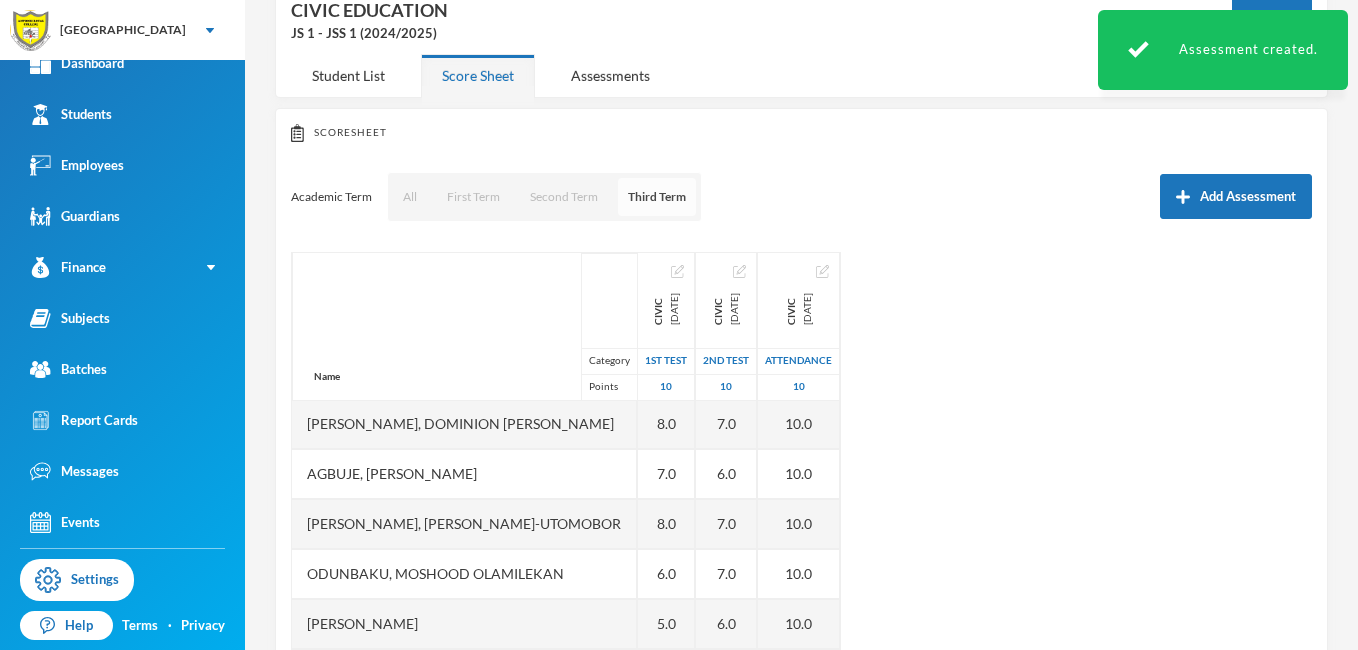 click on "Third Term" at bounding box center [657, 197] 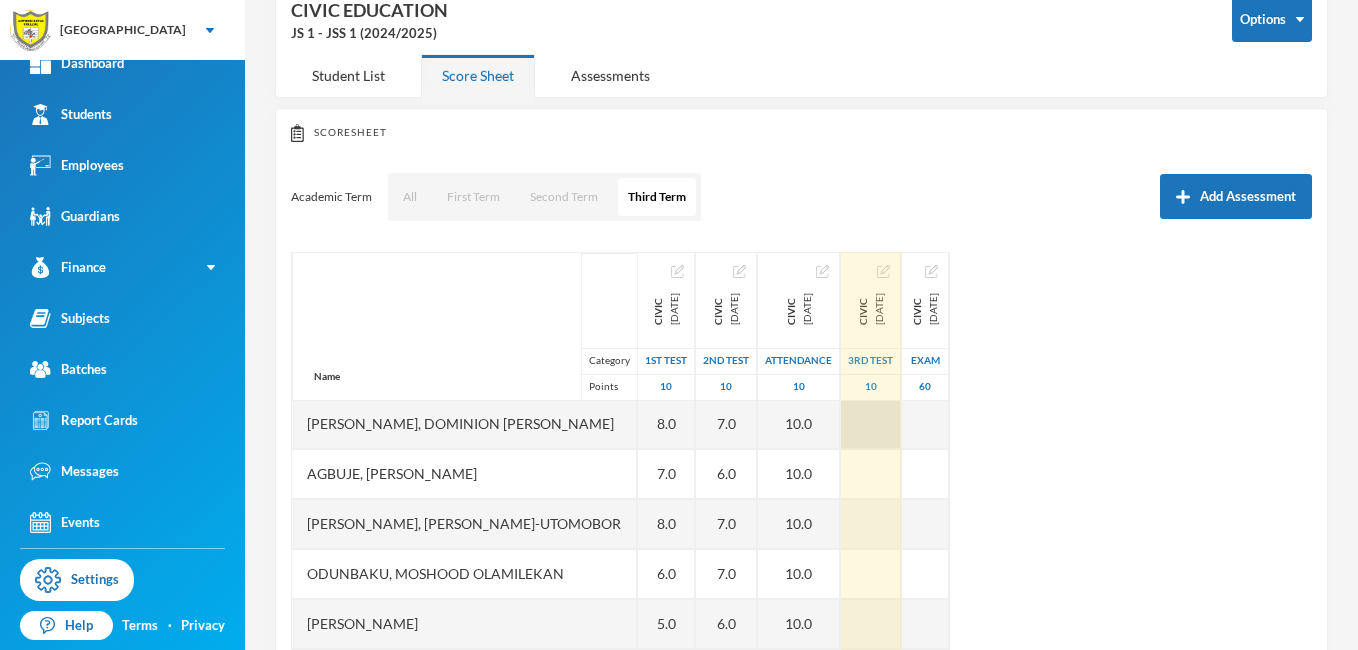 click at bounding box center (871, 424) 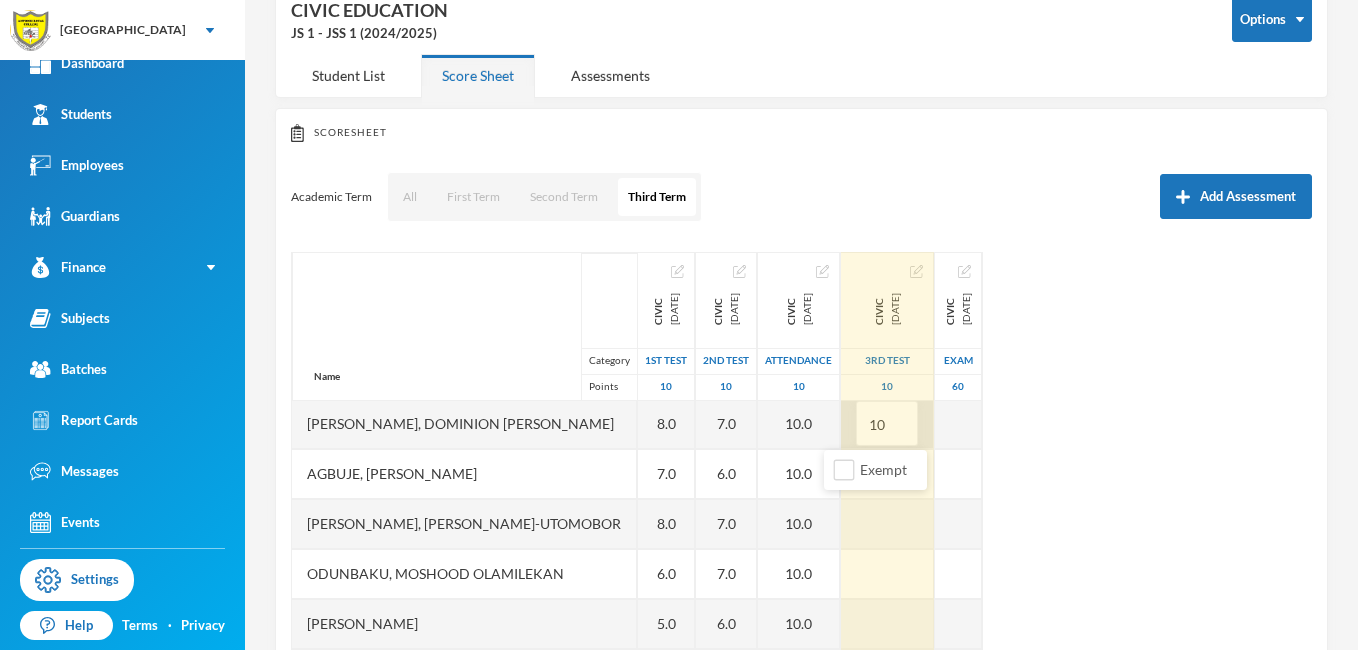 type on "1" 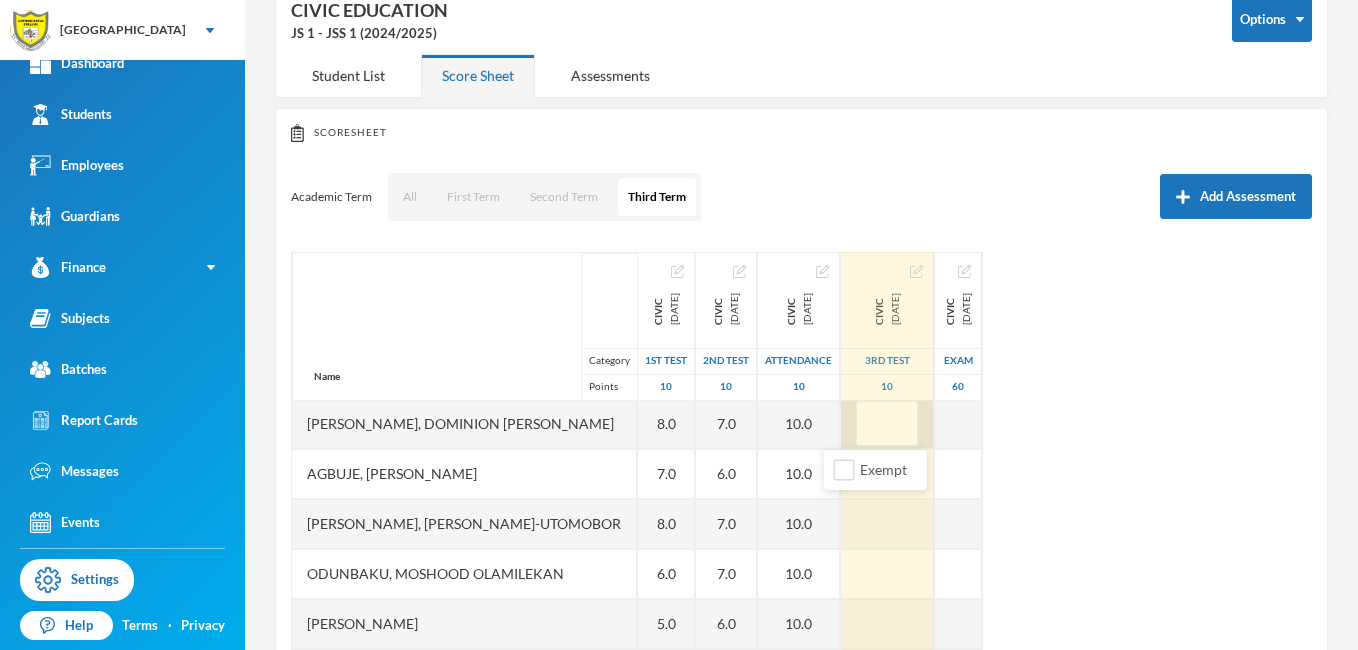 type on "6" 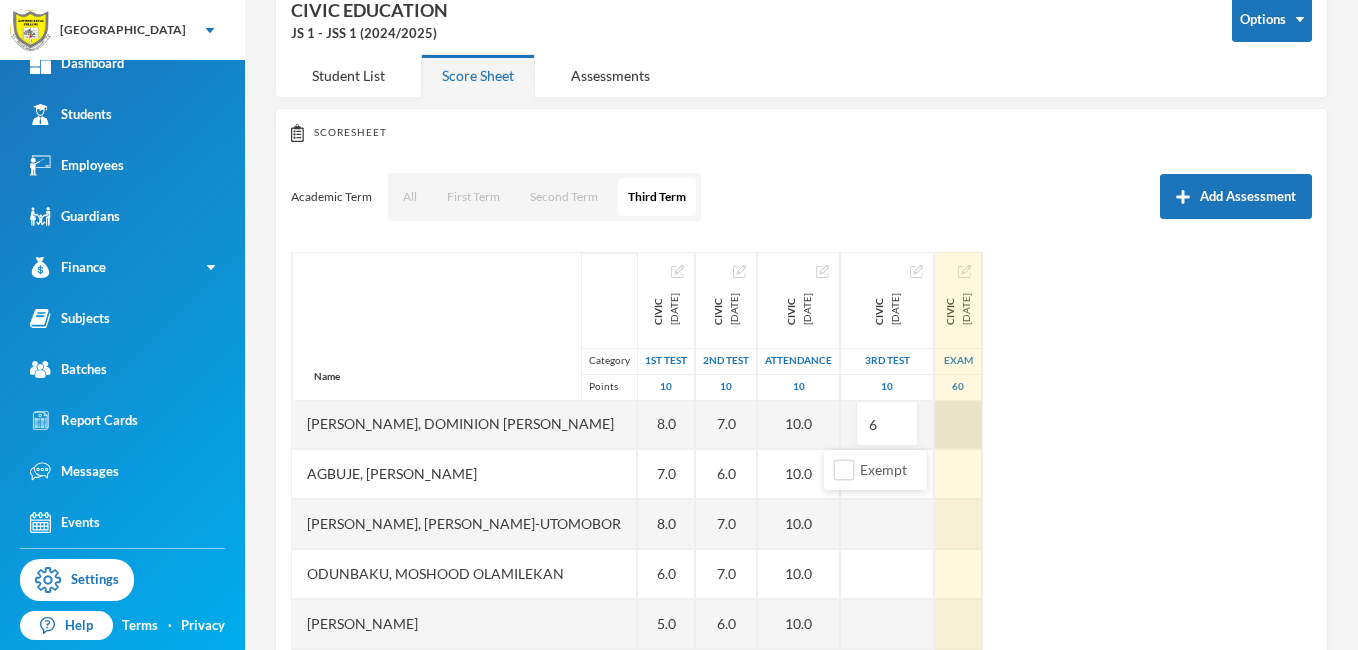 click at bounding box center [958, 424] 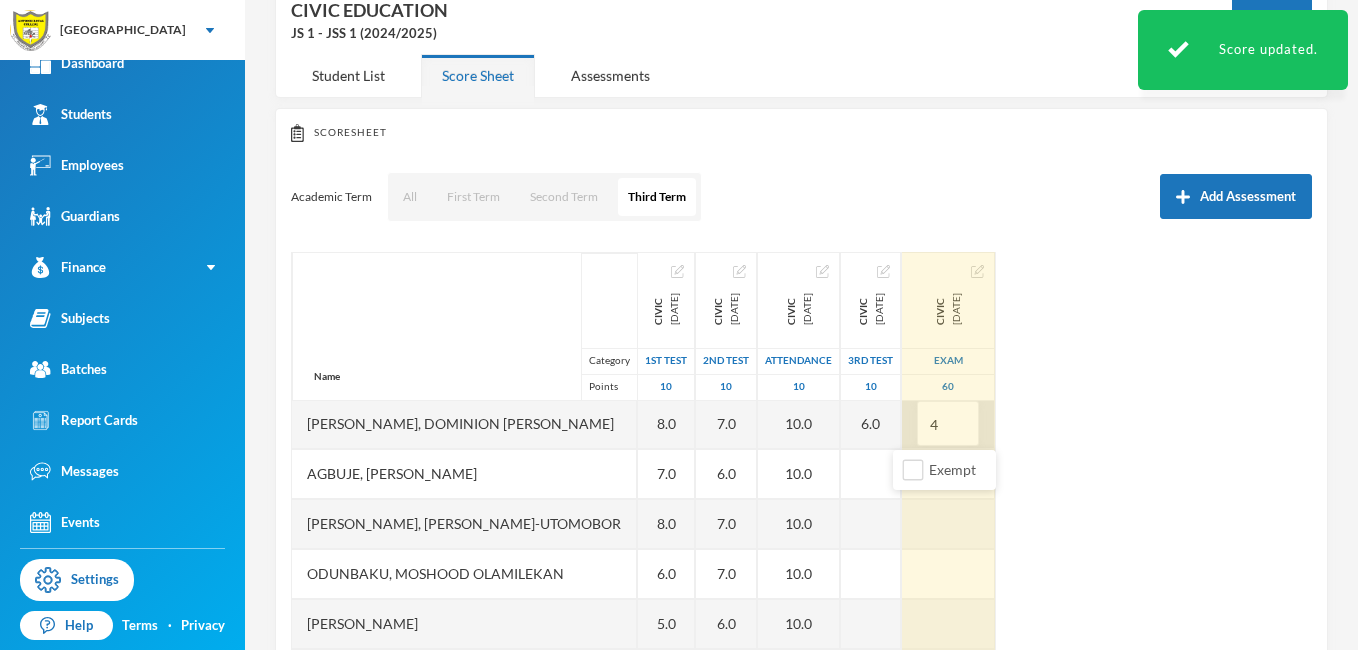 type on "40" 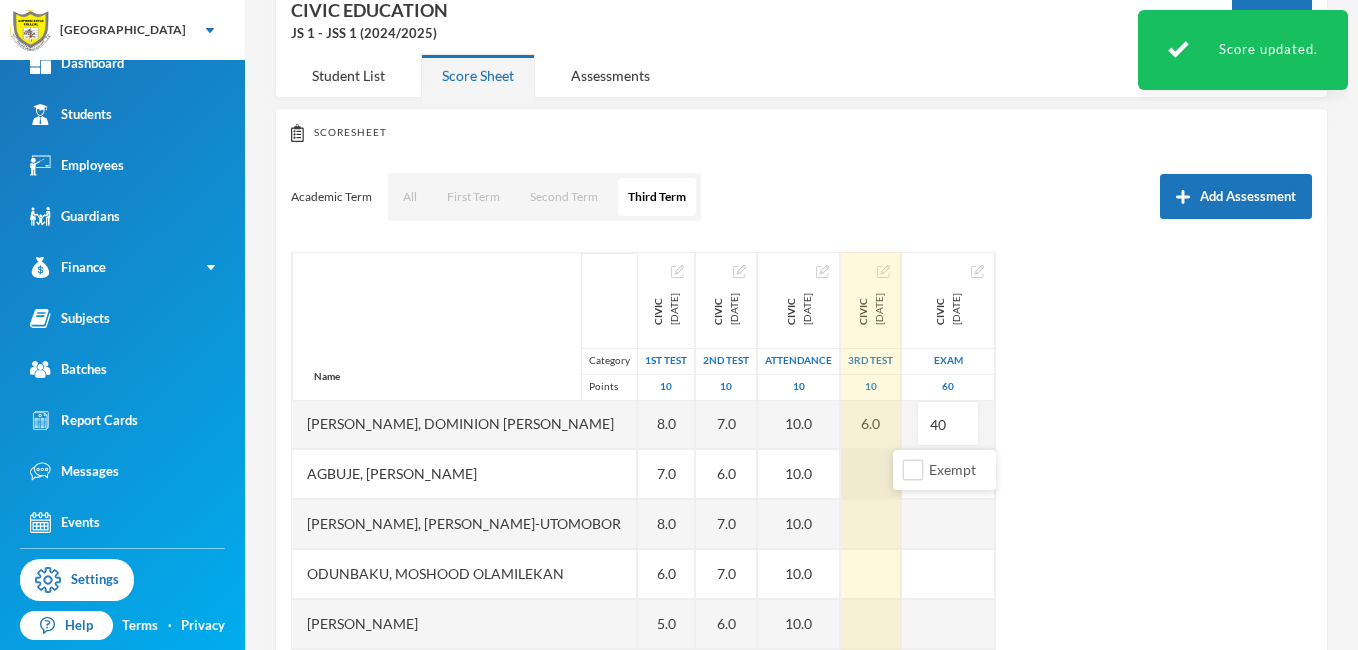 click at bounding box center [871, 474] 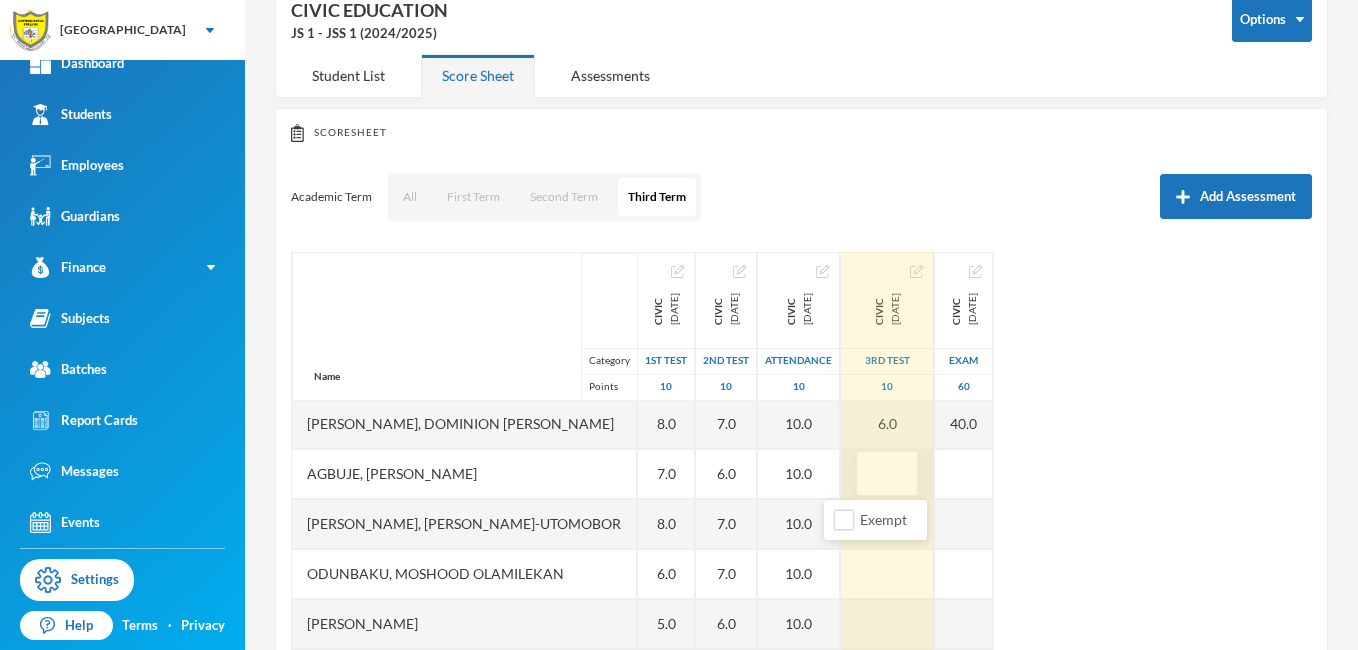 type on "6" 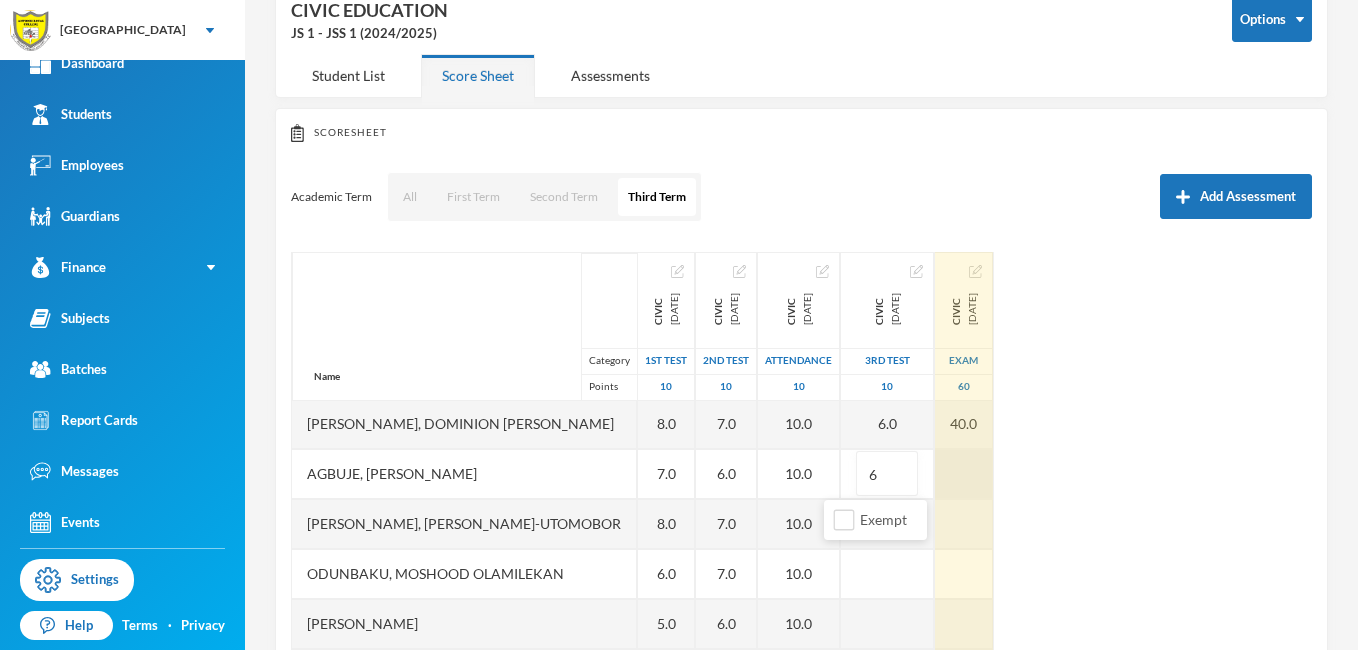 click at bounding box center (964, 474) 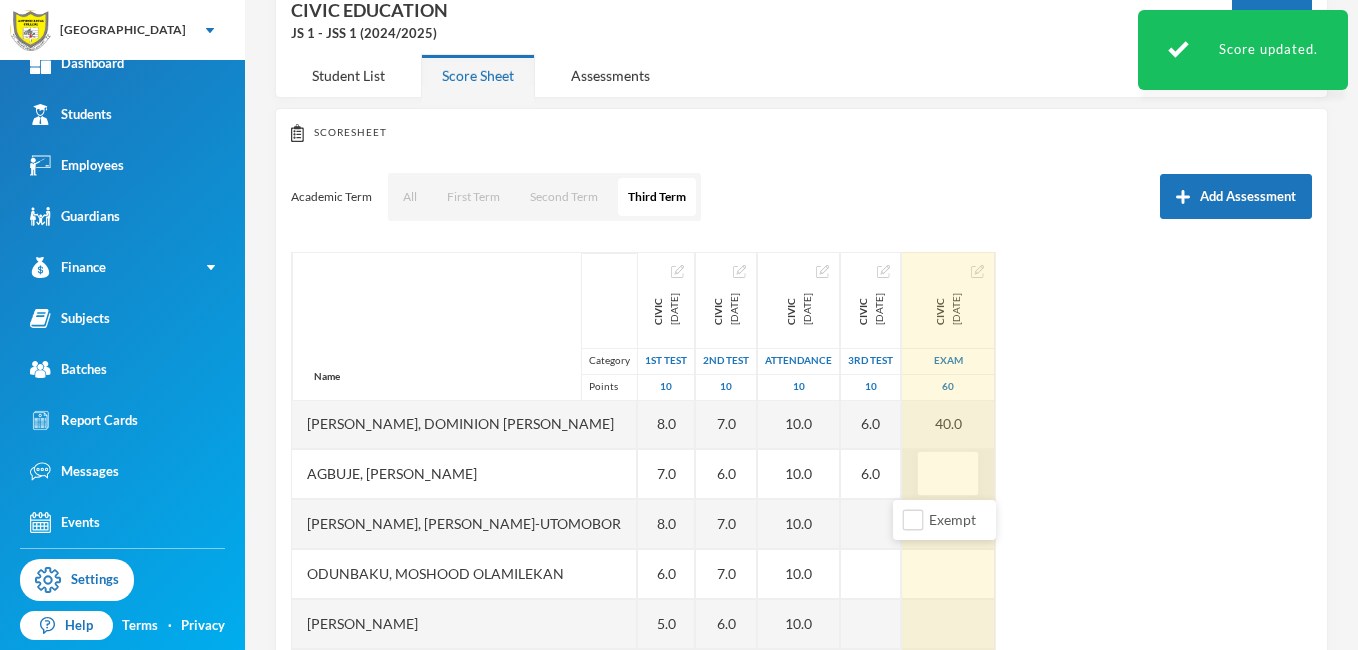 type on "1" 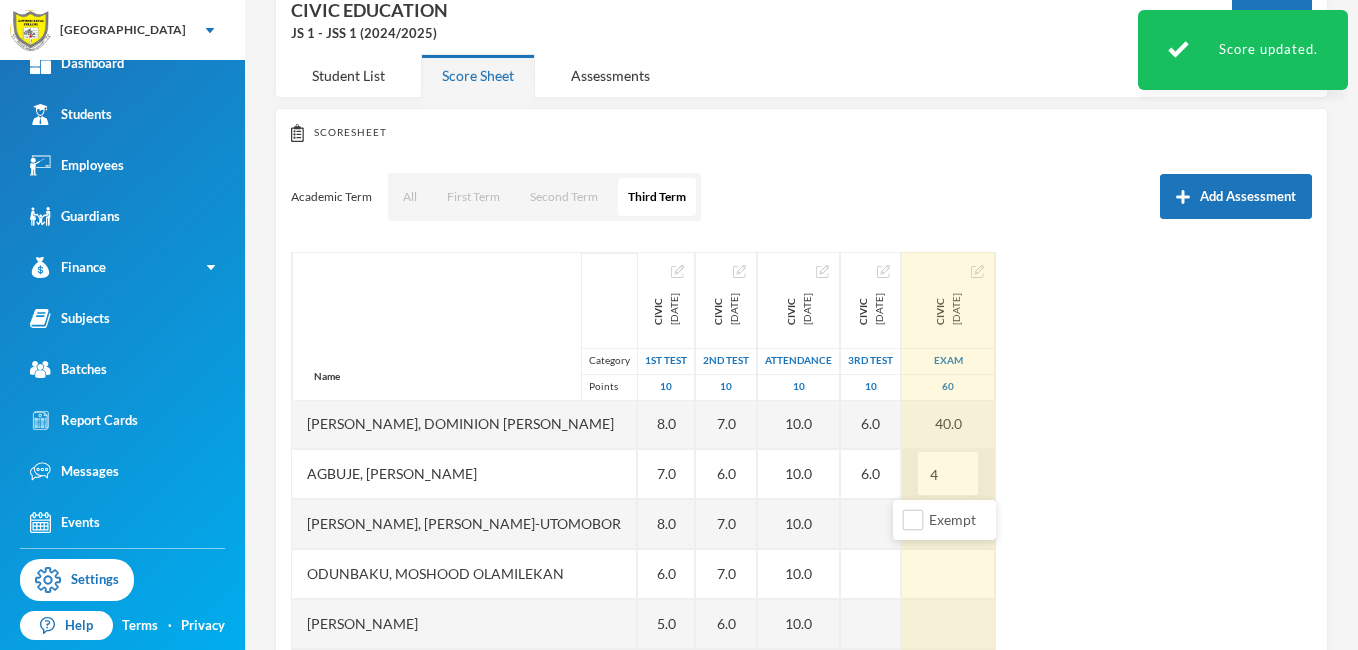 type on "42" 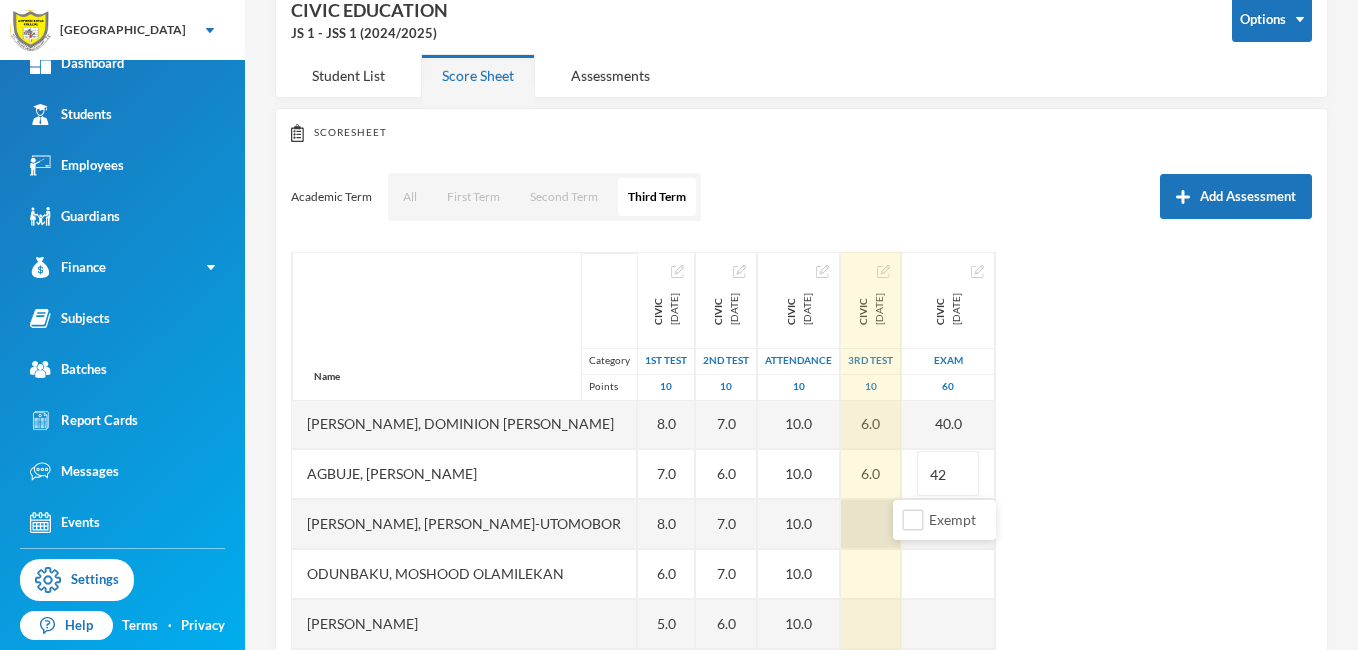 click at bounding box center (871, 524) 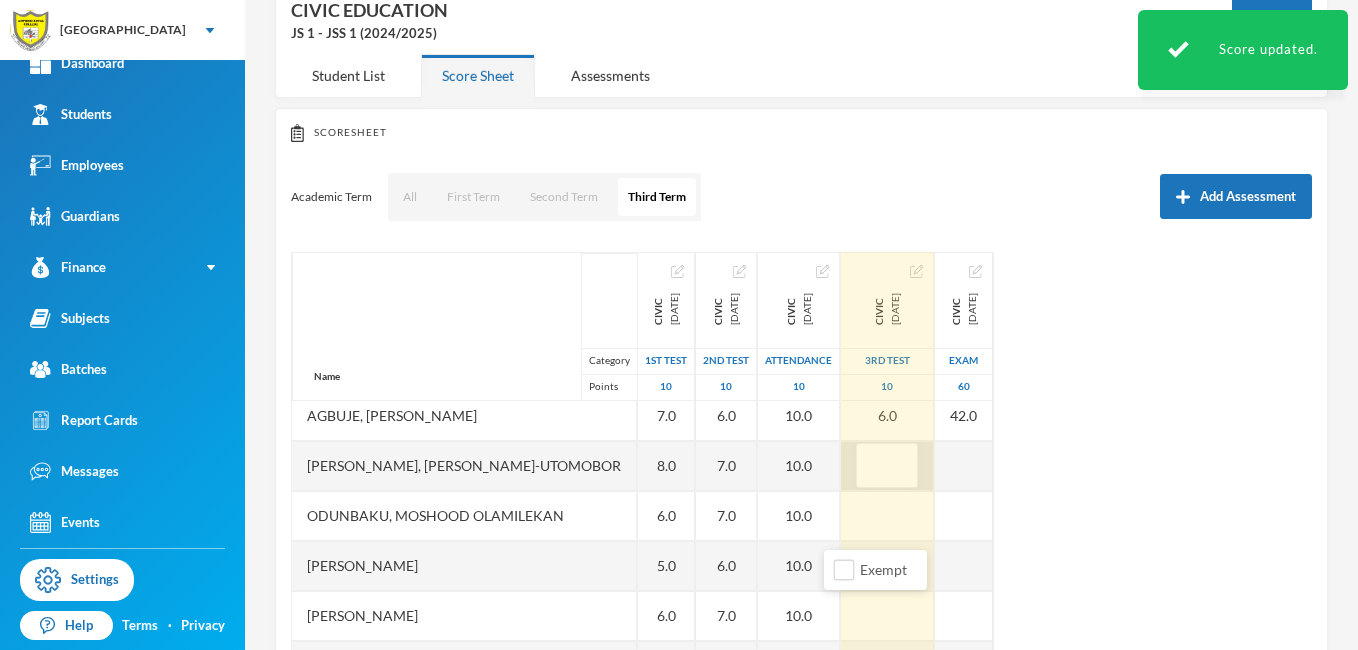 scroll, scrollTop: 61, scrollLeft: 0, axis: vertical 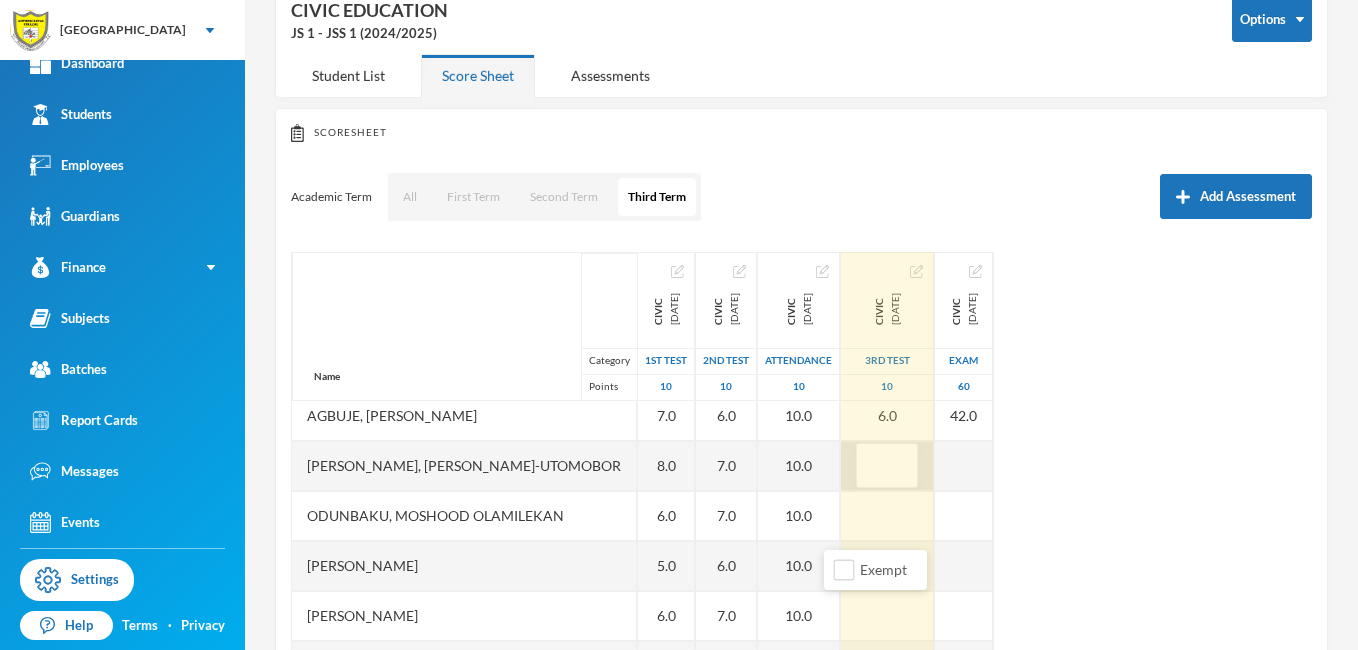 type on "7" 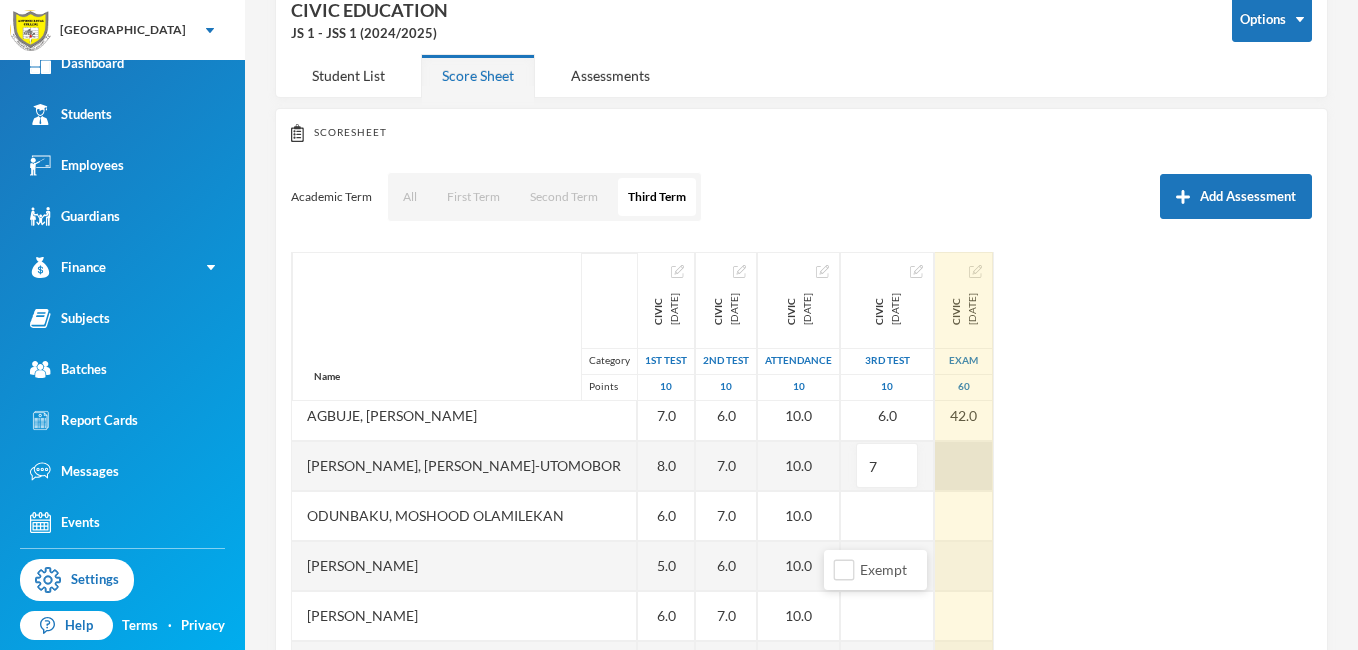 click at bounding box center (964, 466) 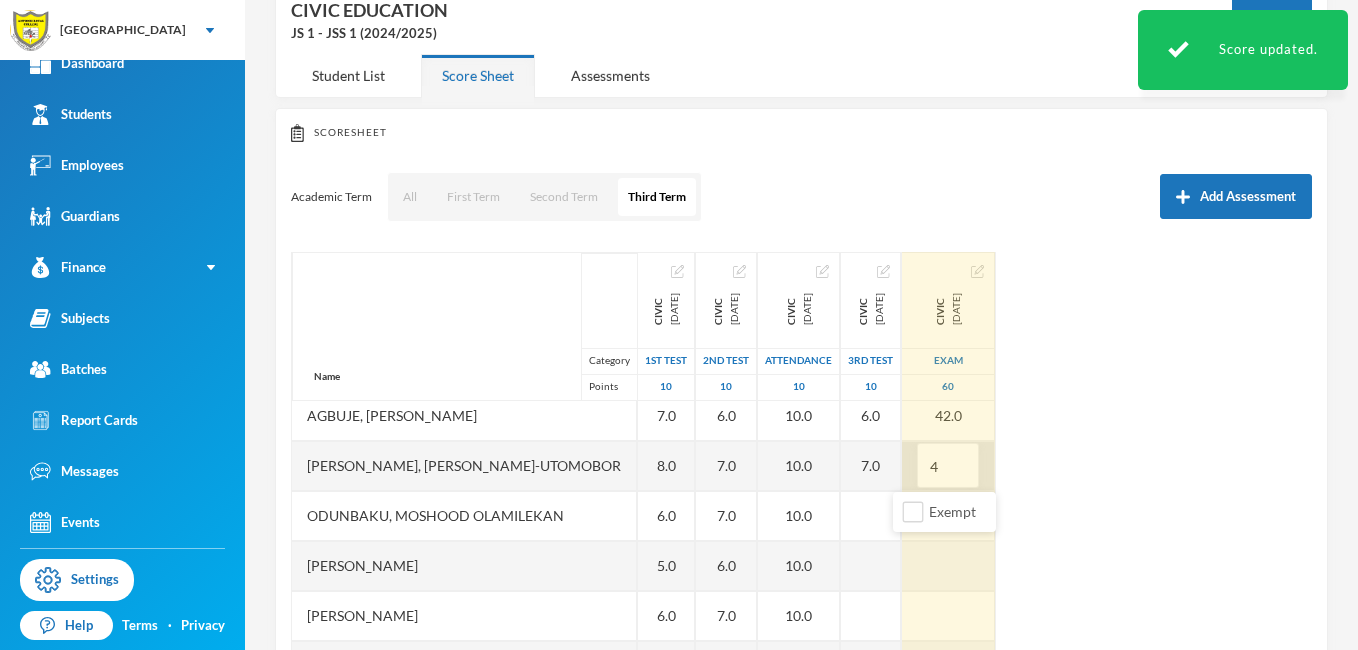 type on "44" 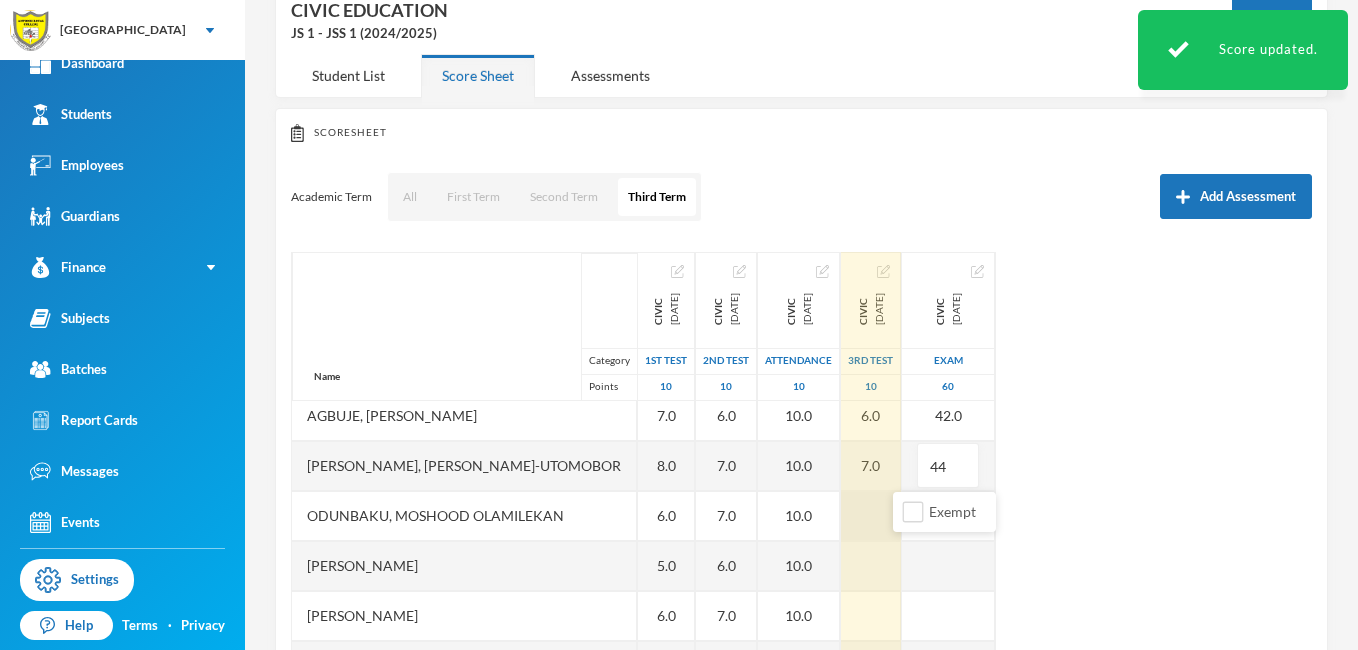 click at bounding box center (871, 516) 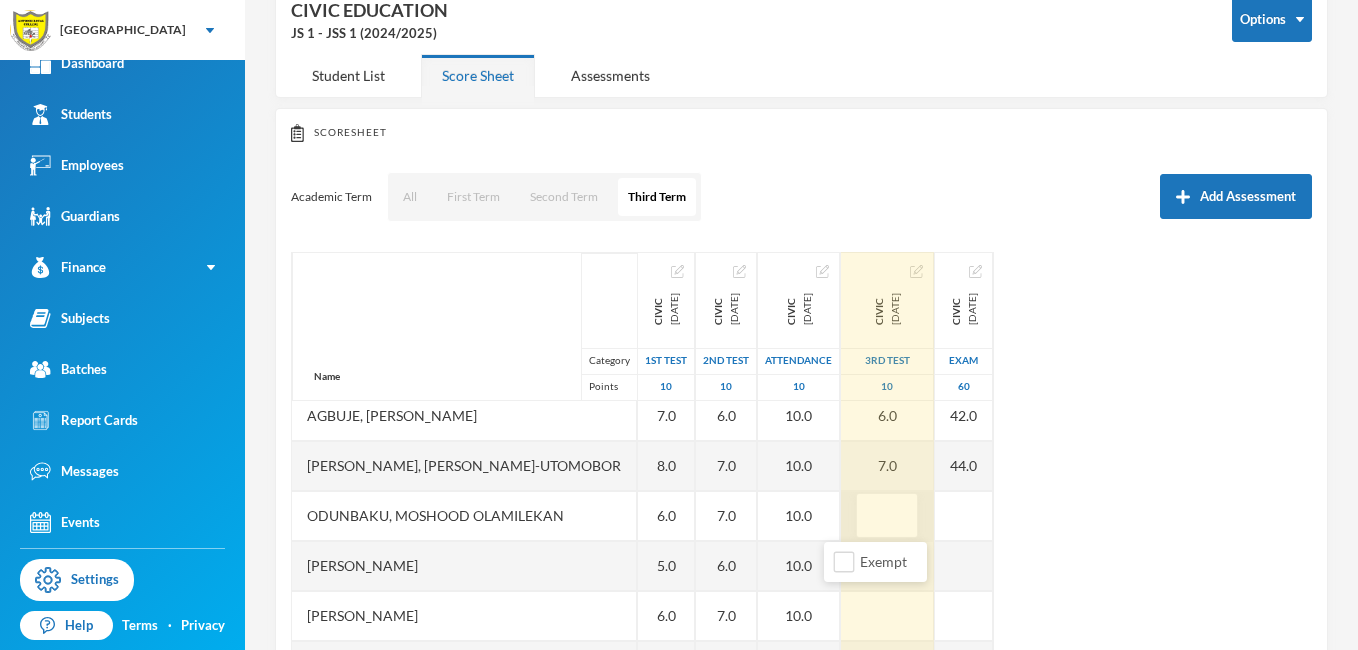 type on "6" 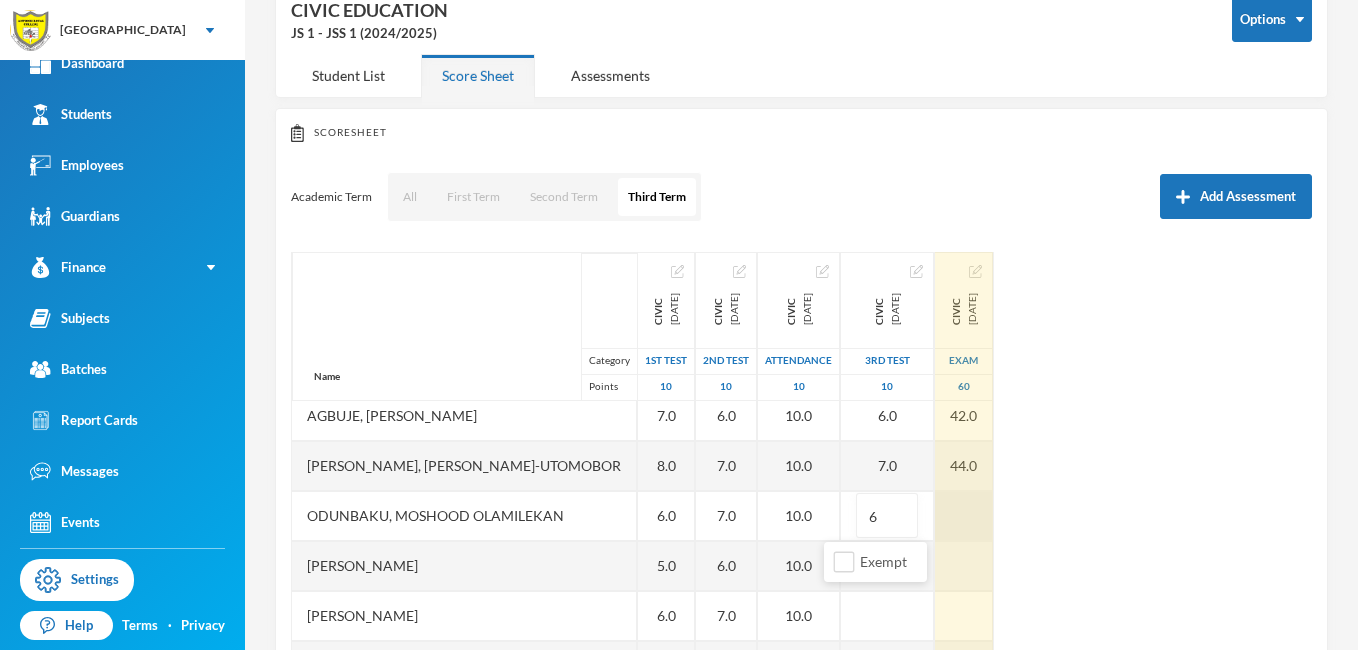 click at bounding box center [964, 516] 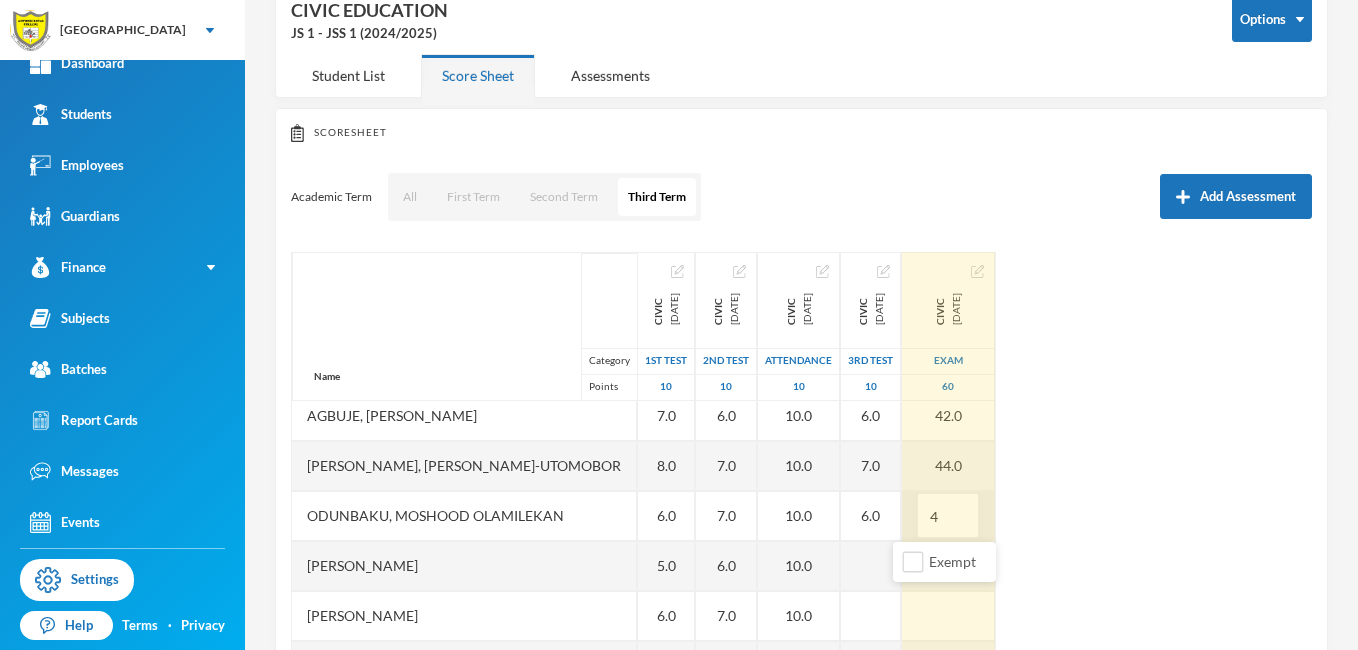 type on "42" 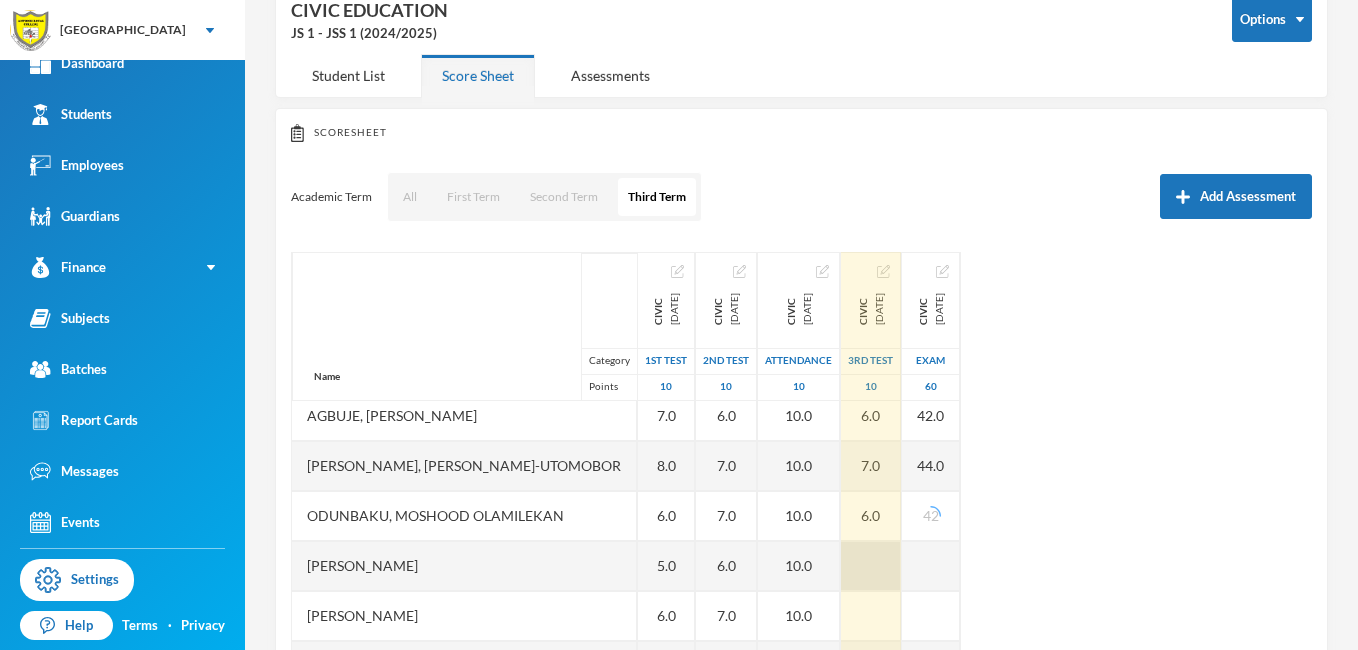 click at bounding box center [871, 566] 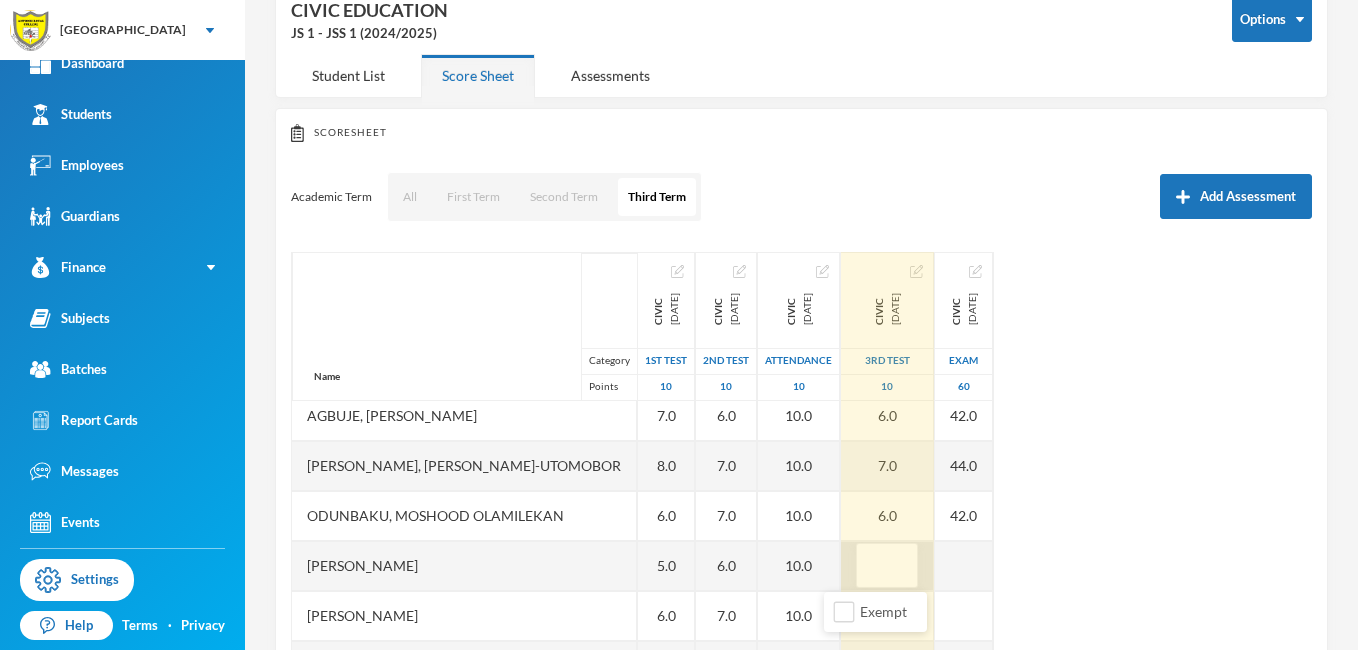 type on "4" 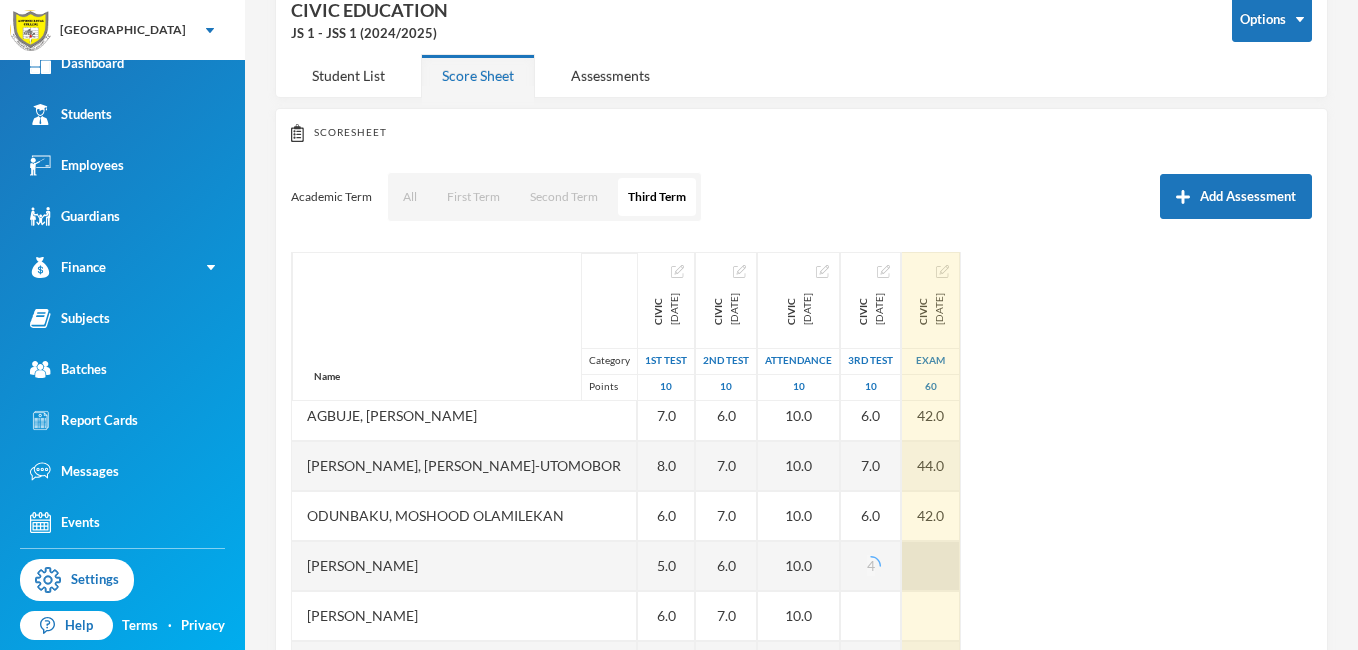 click at bounding box center [931, 566] 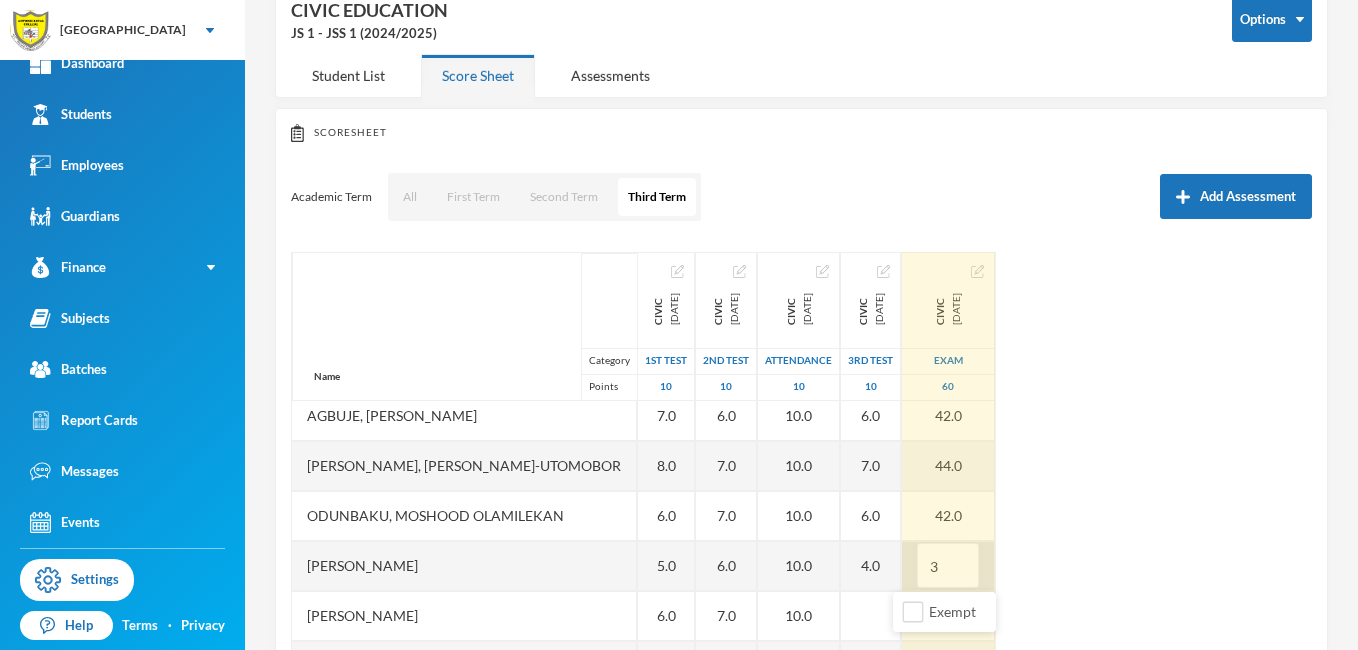 type on "30" 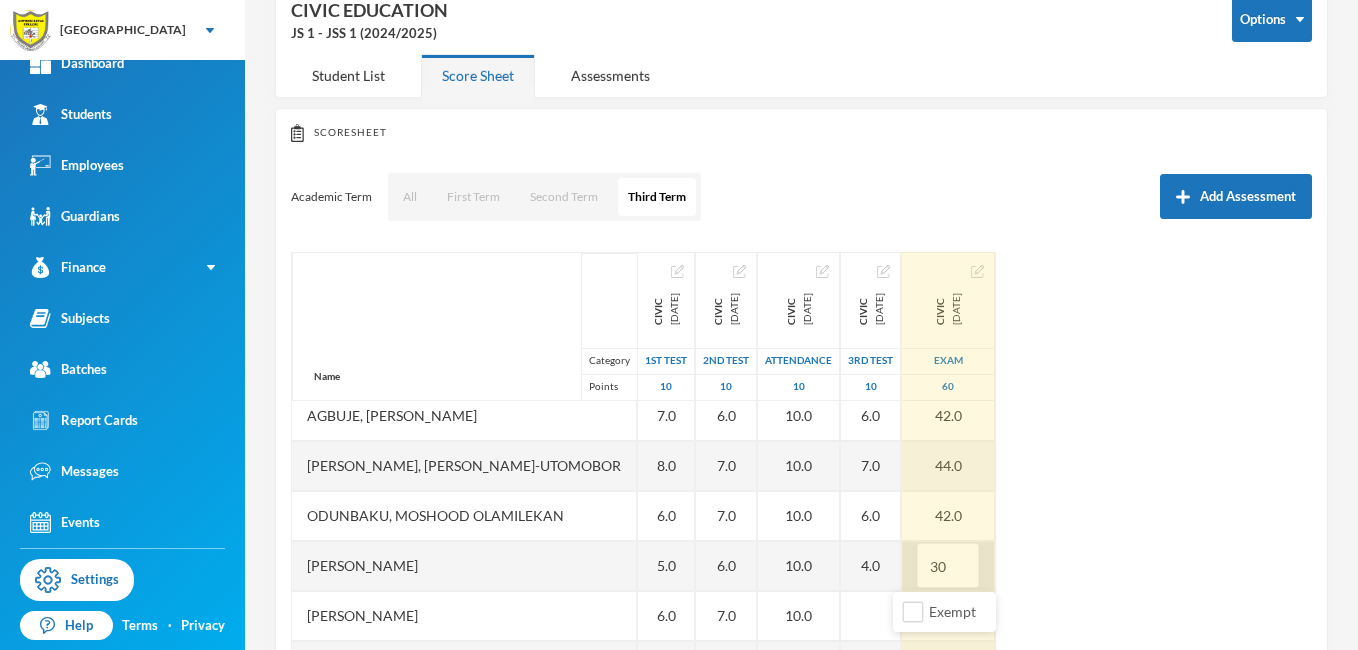 scroll, scrollTop: 101, scrollLeft: 0, axis: vertical 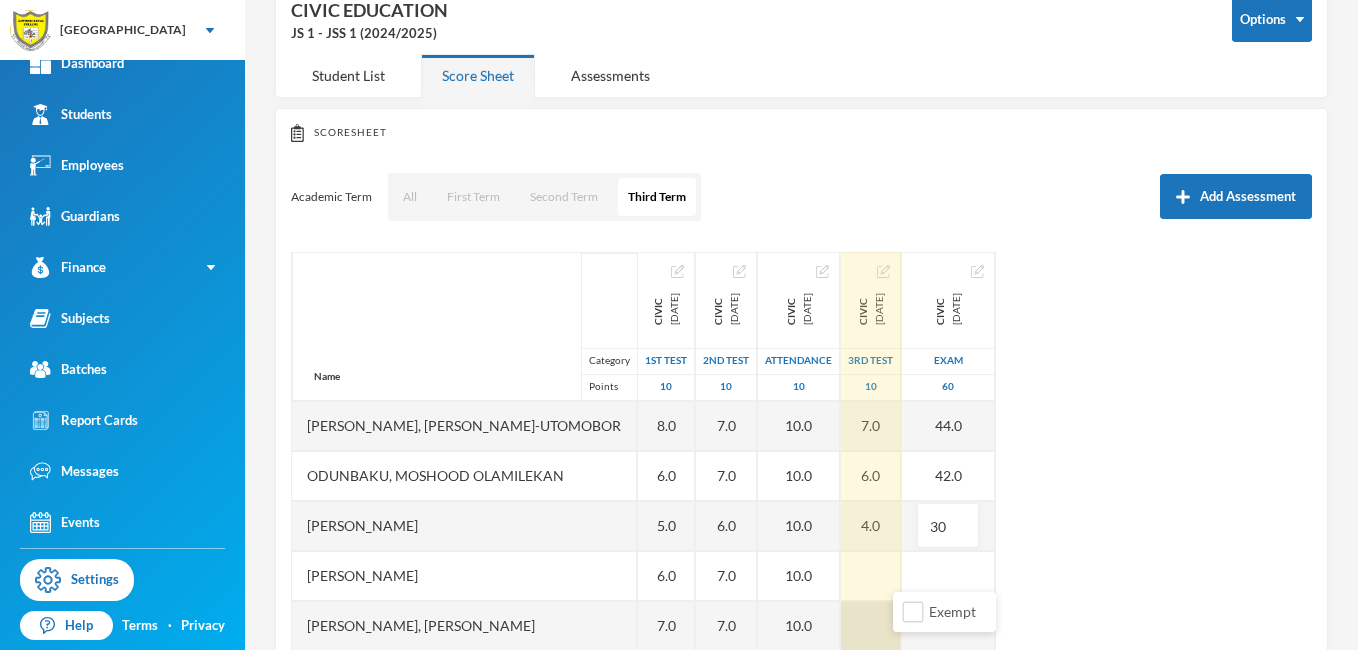 click at bounding box center [871, 626] 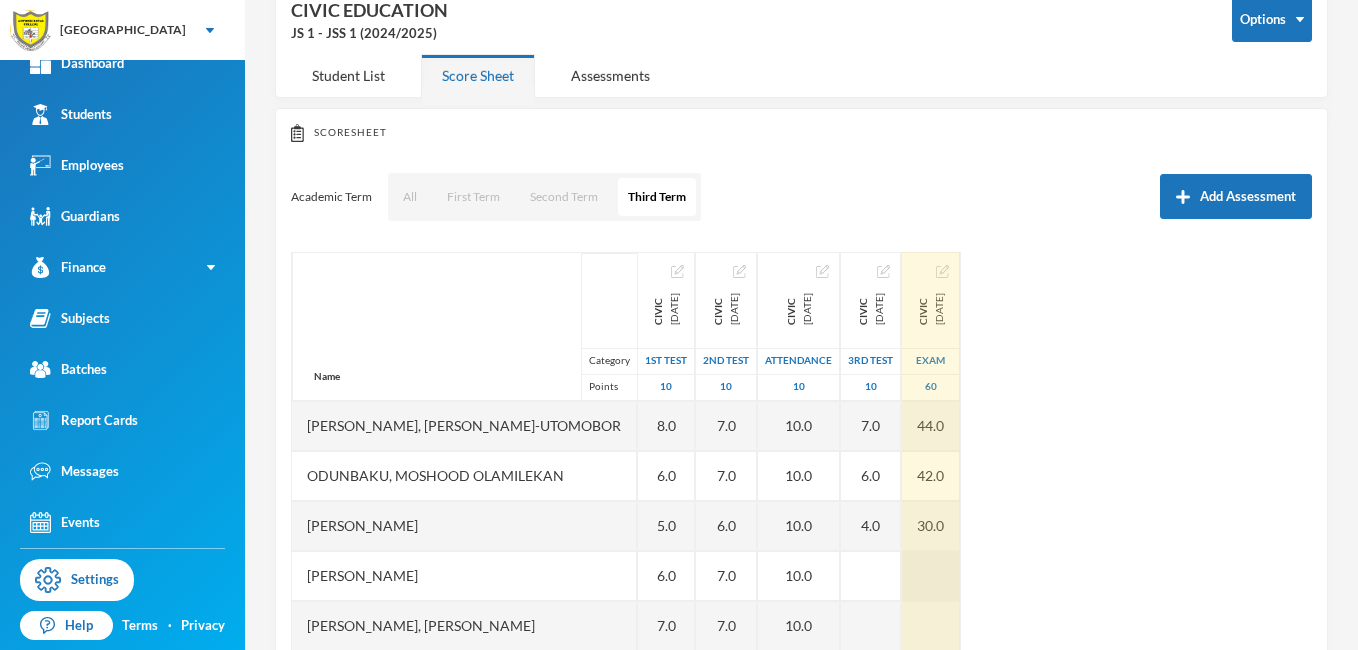 click at bounding box center (931, 576) 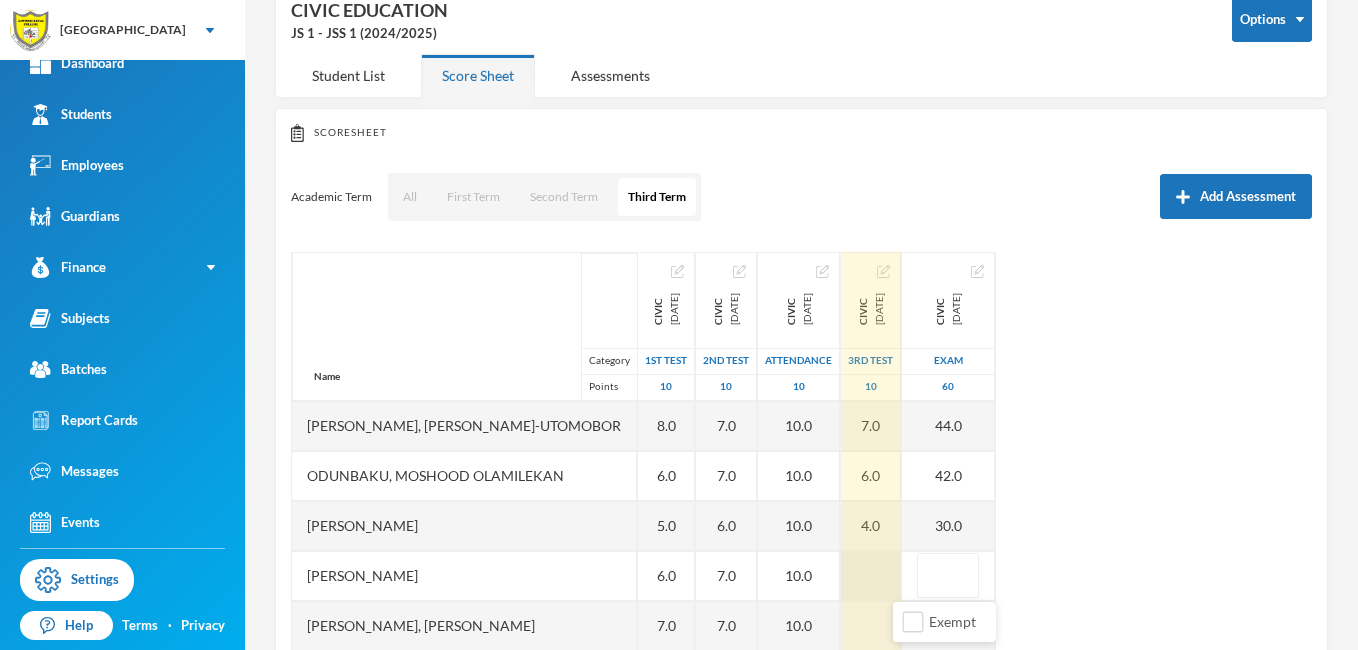 click at bounding box center [871, 576] 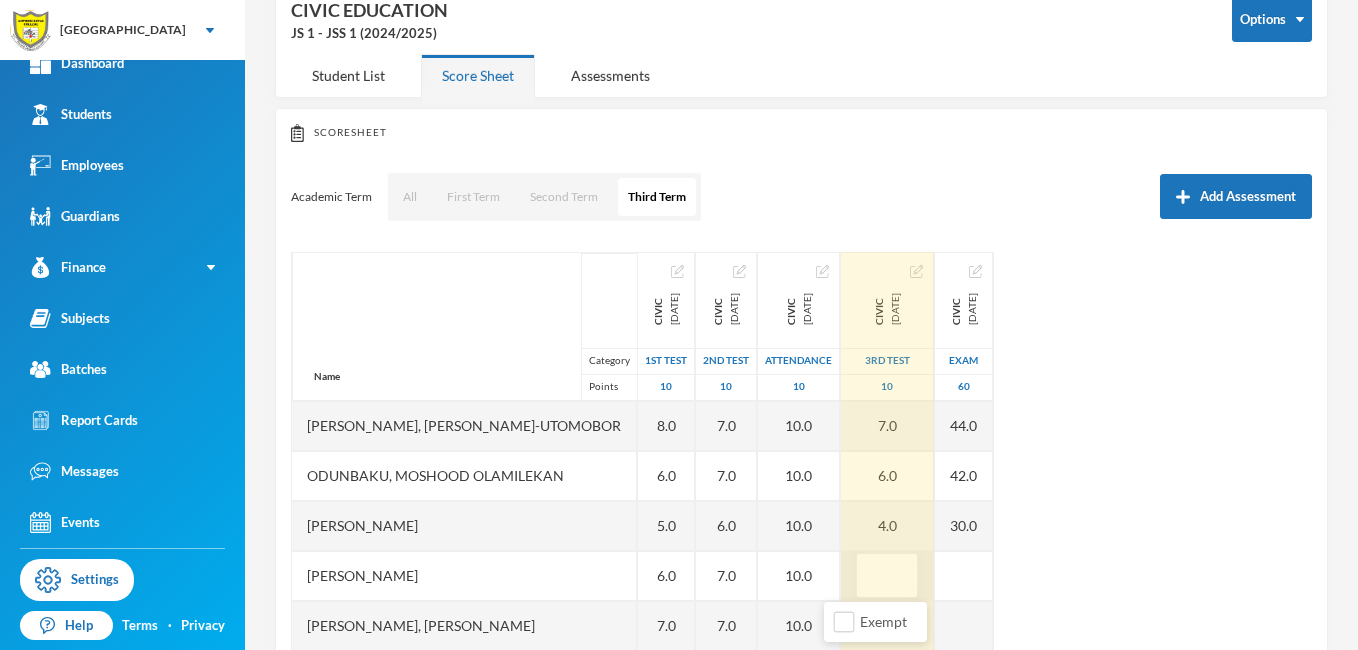 type on "6" 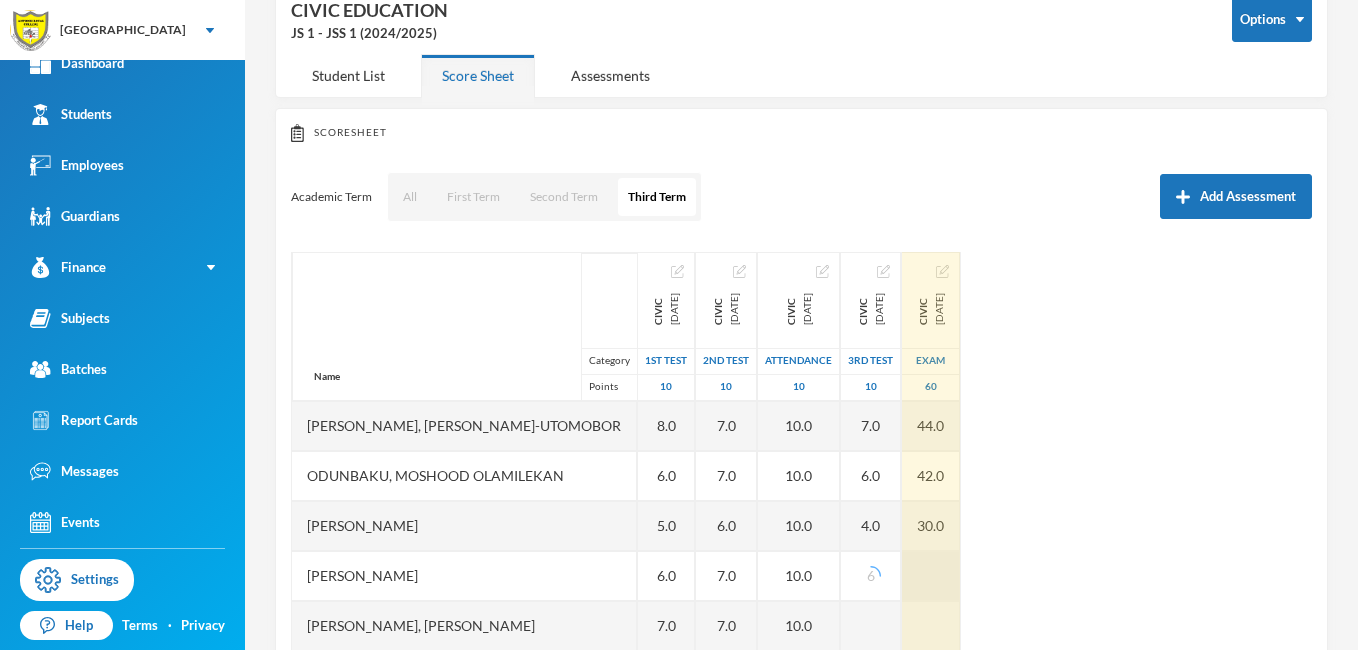 click at bounding box center (931, 576) 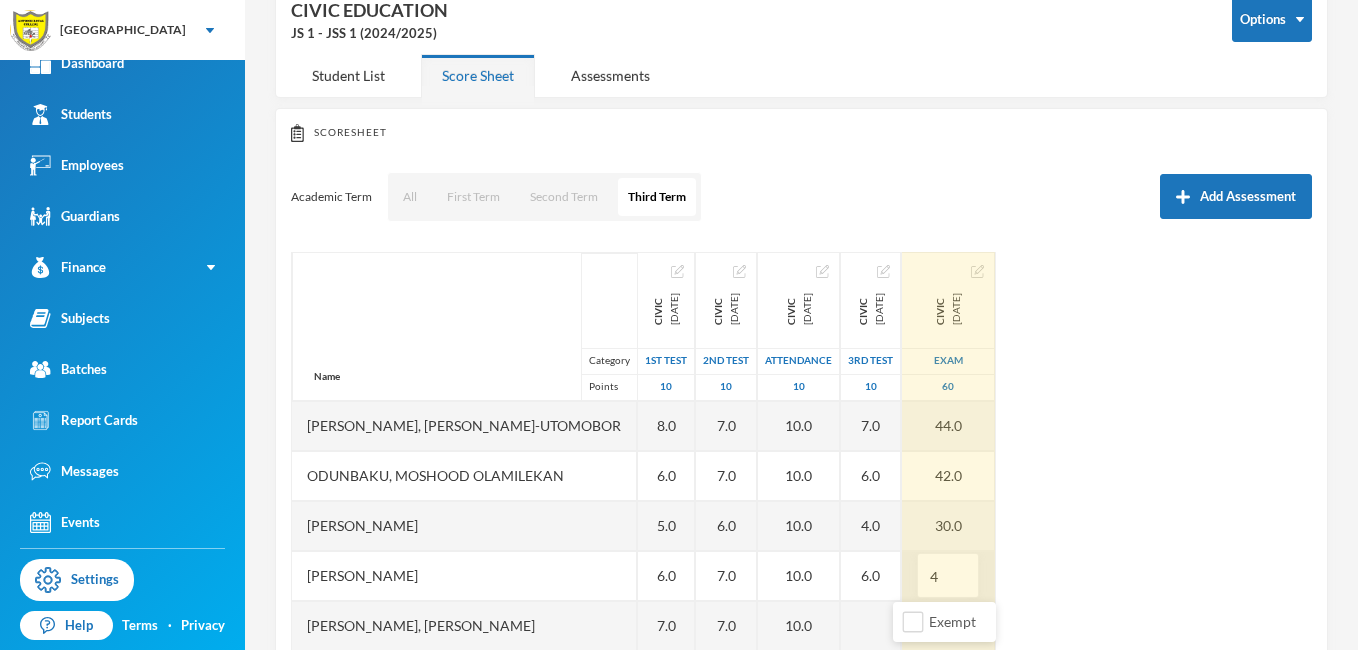 type on "40" 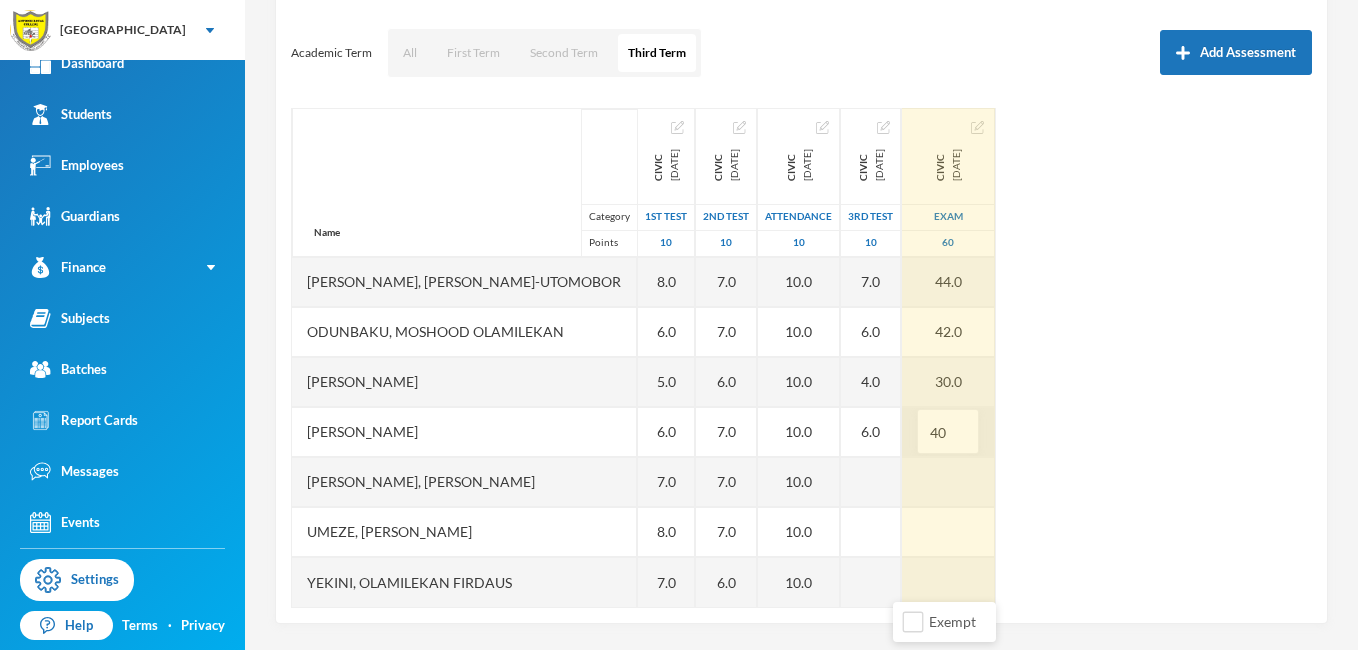 scroll, scrollTop: 262, scrollLeft: 0, axis: vertical 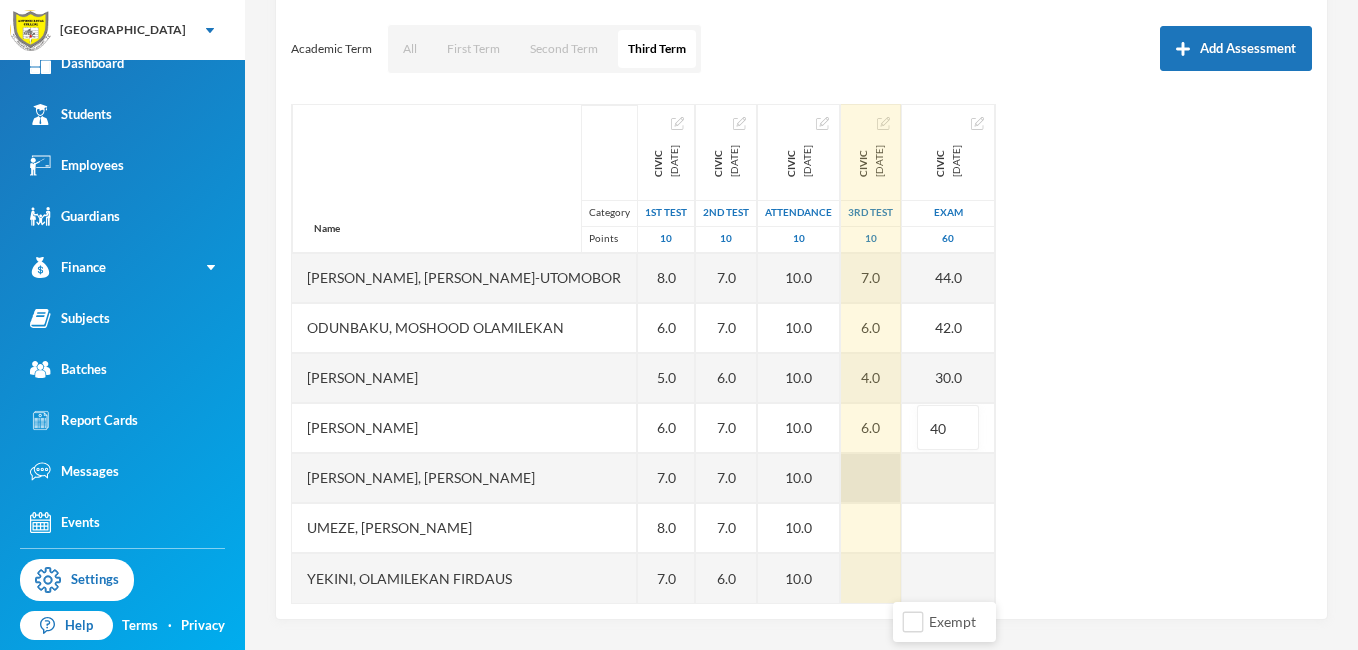 click at bounding box center (871, 478) 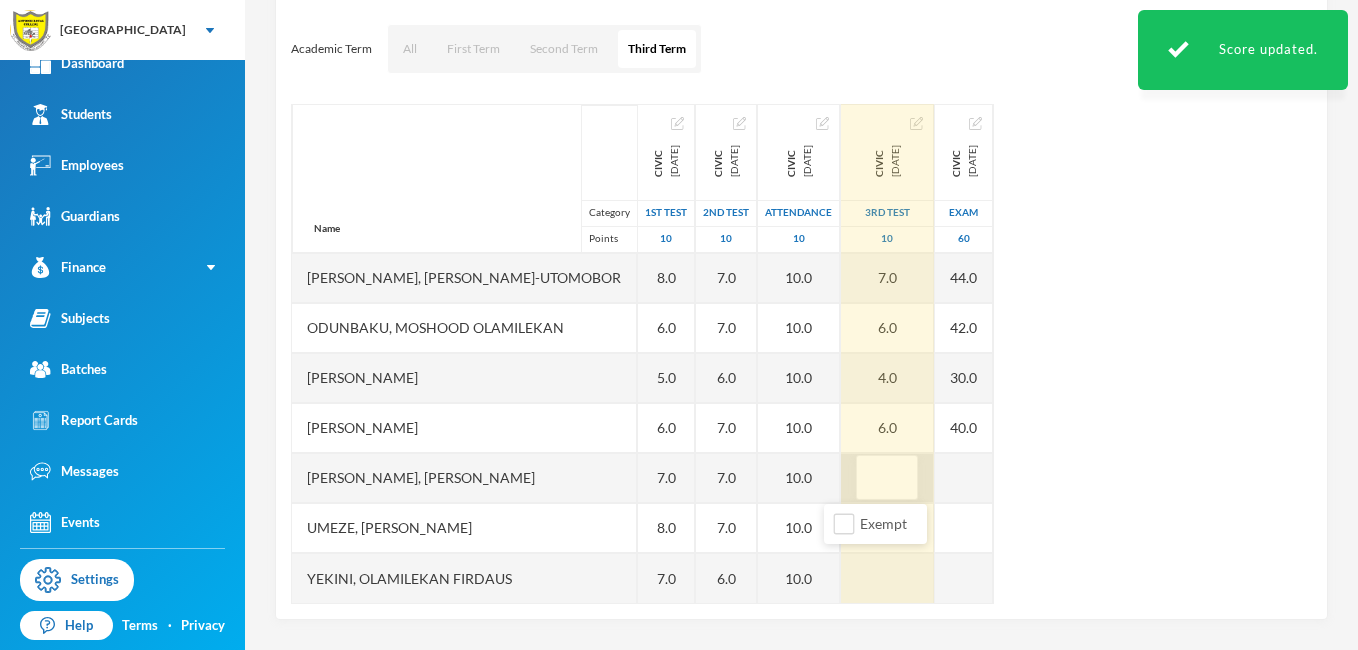 type on "6" 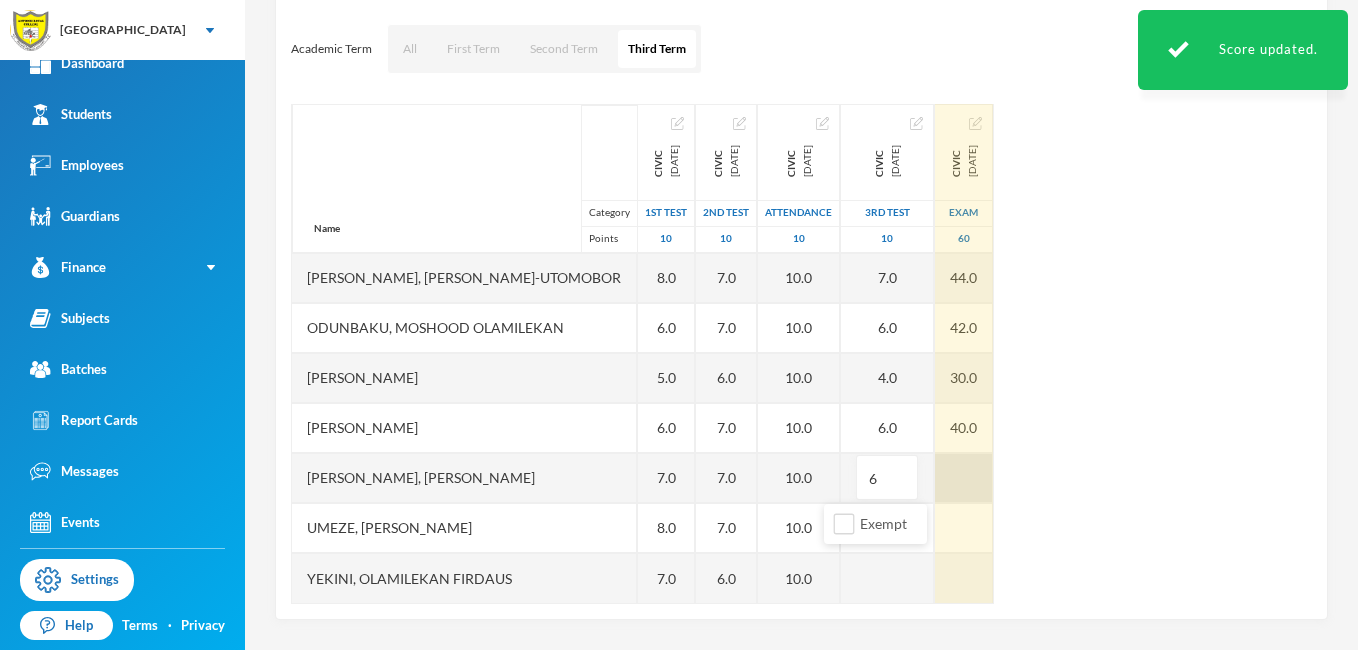 click at bounding box center [964, 478] 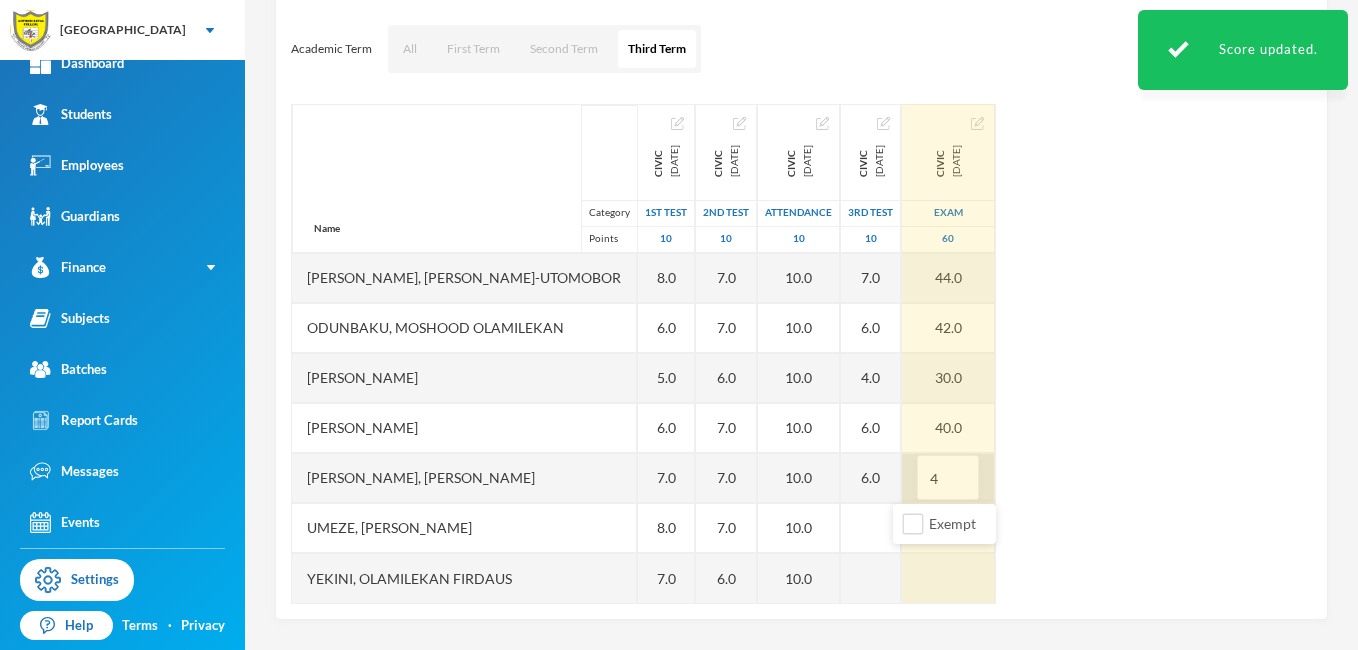 type on "43" 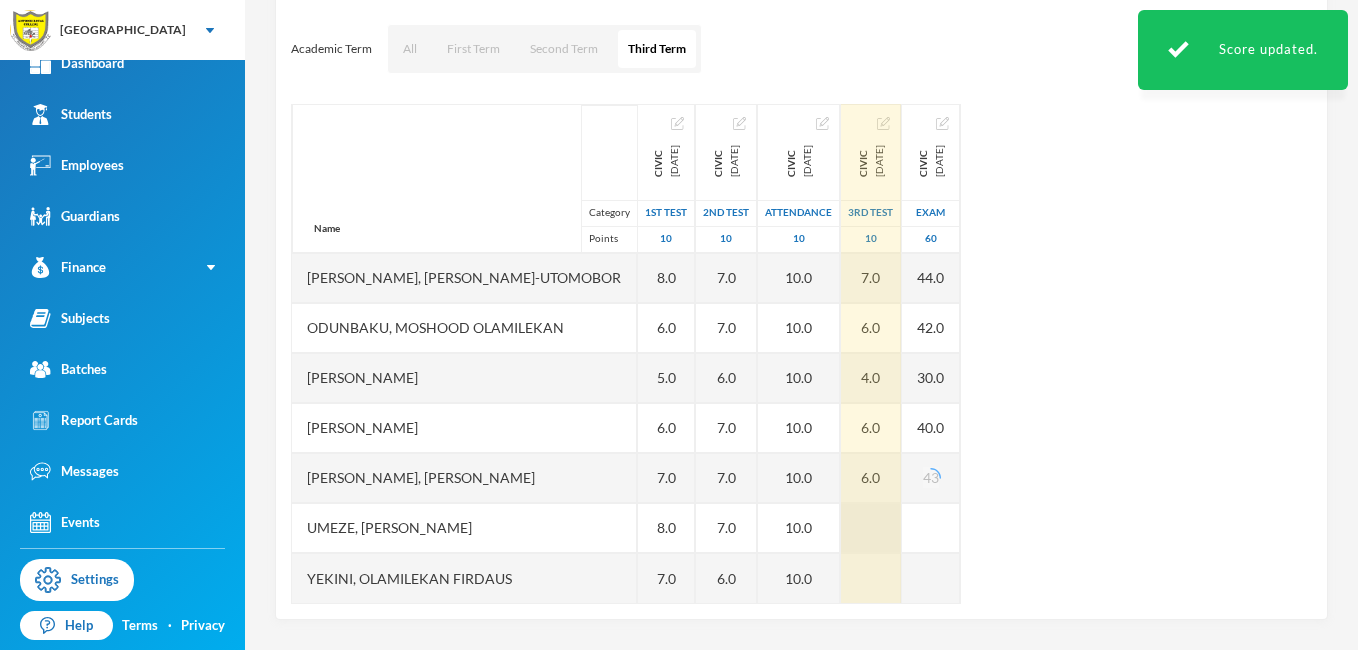 click at bounding box center [871, 528] 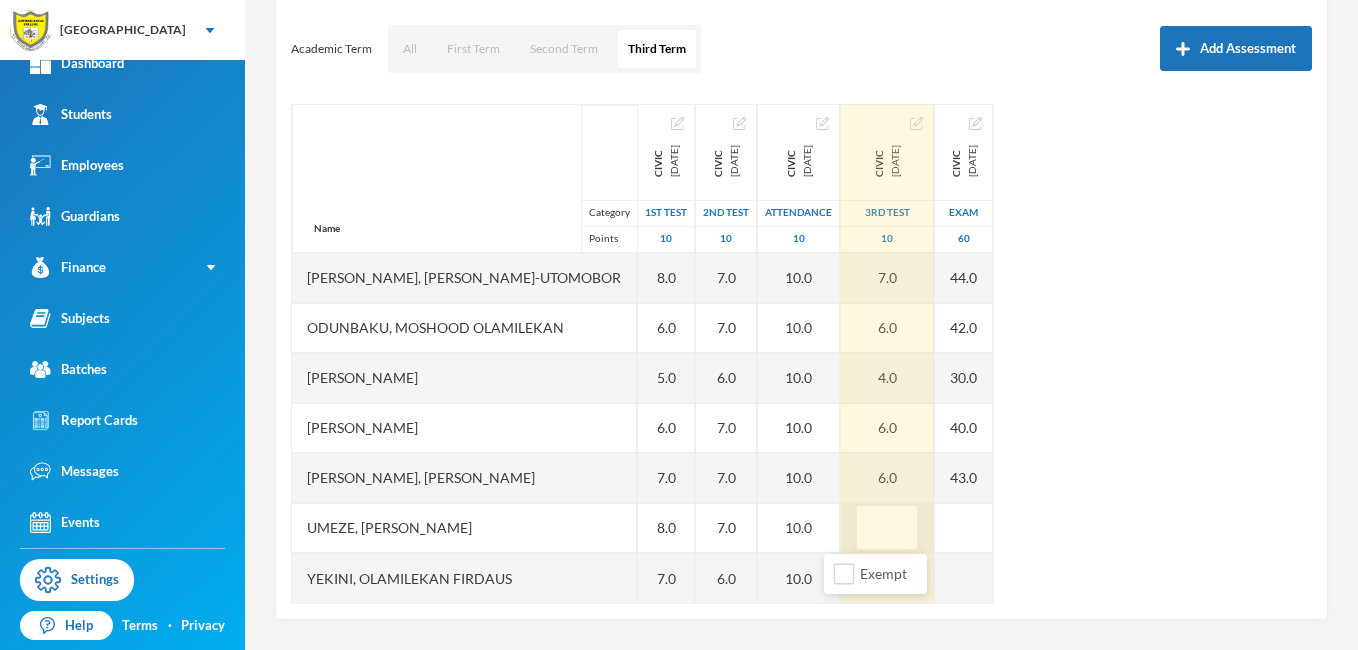 type on "7" 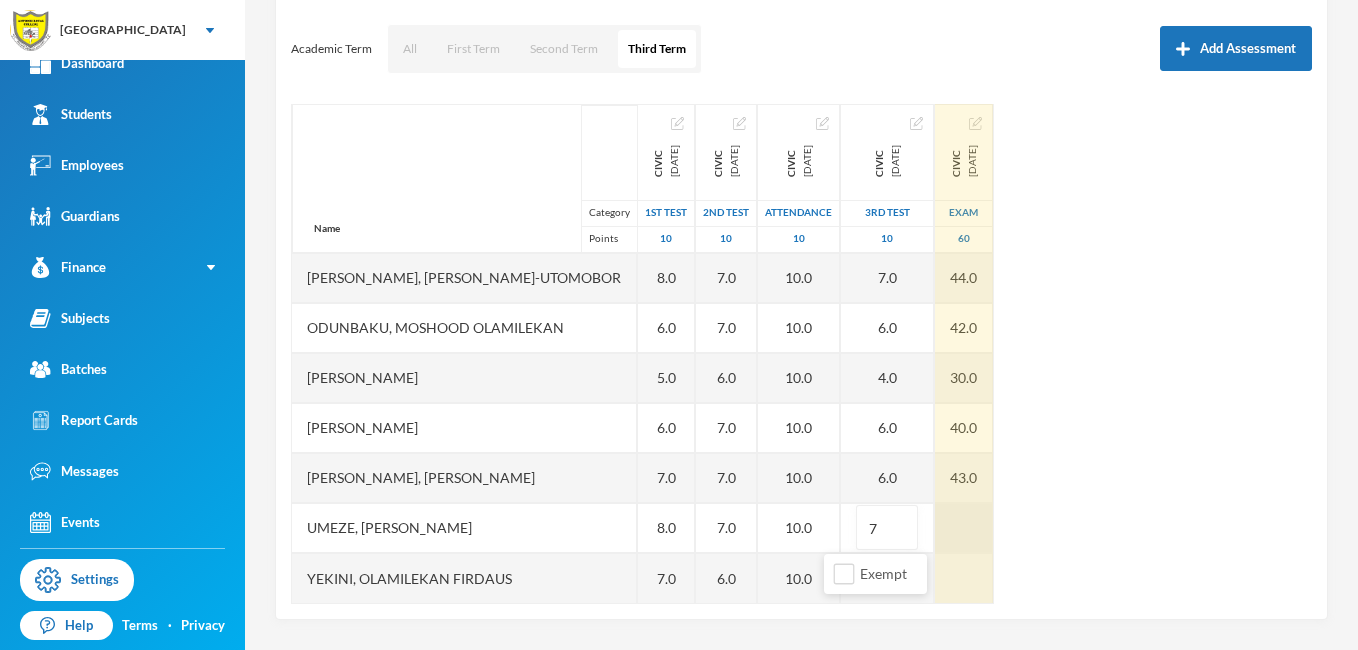 click at bounding box center (964, 528) 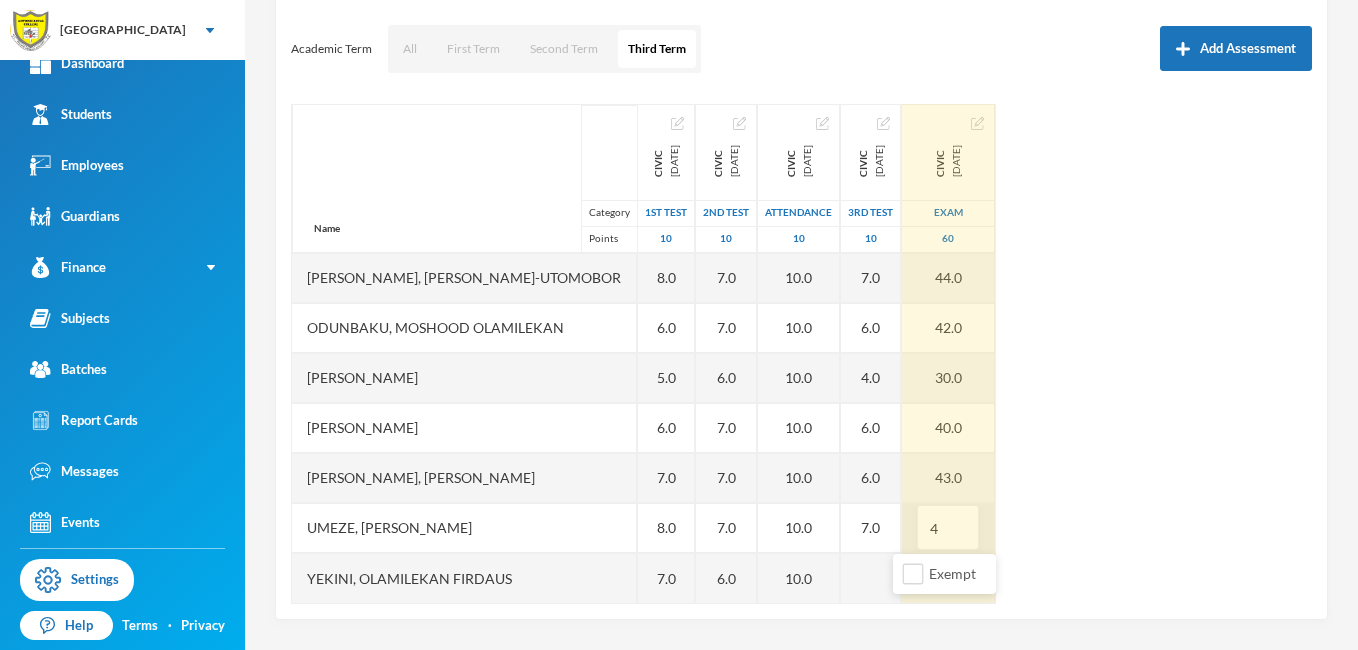 type on "43" 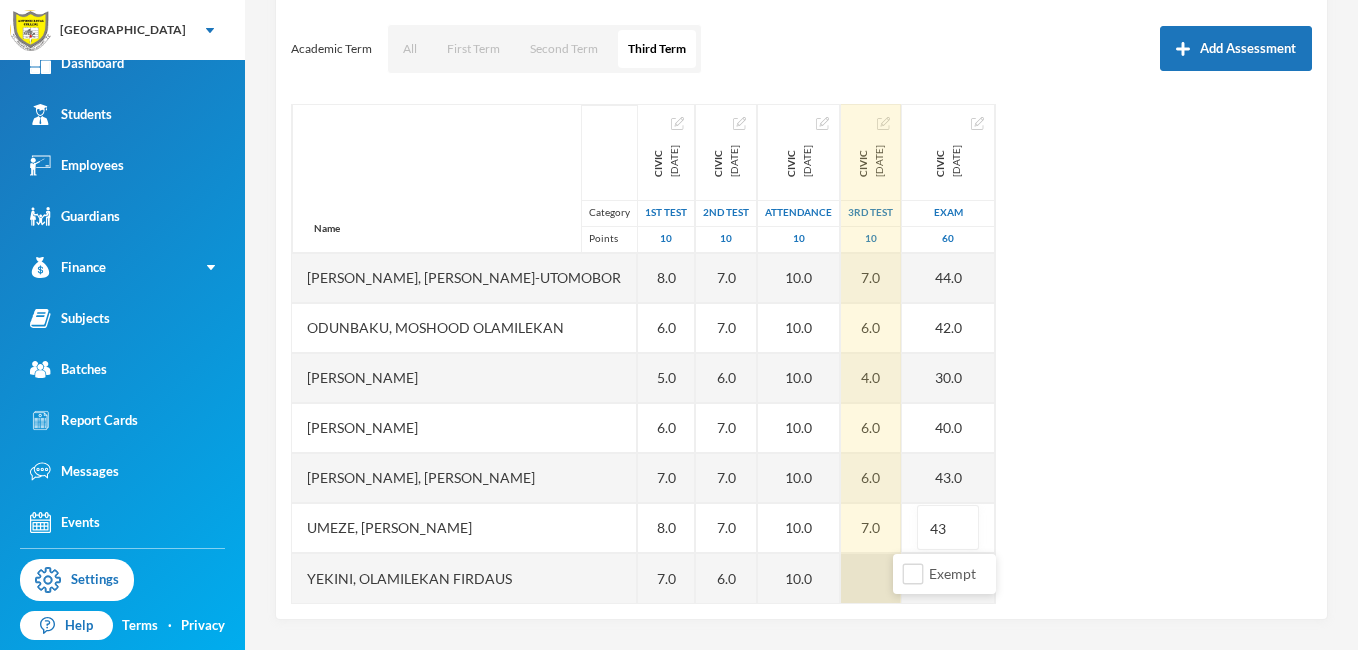 click at bounding box center (871, 578) 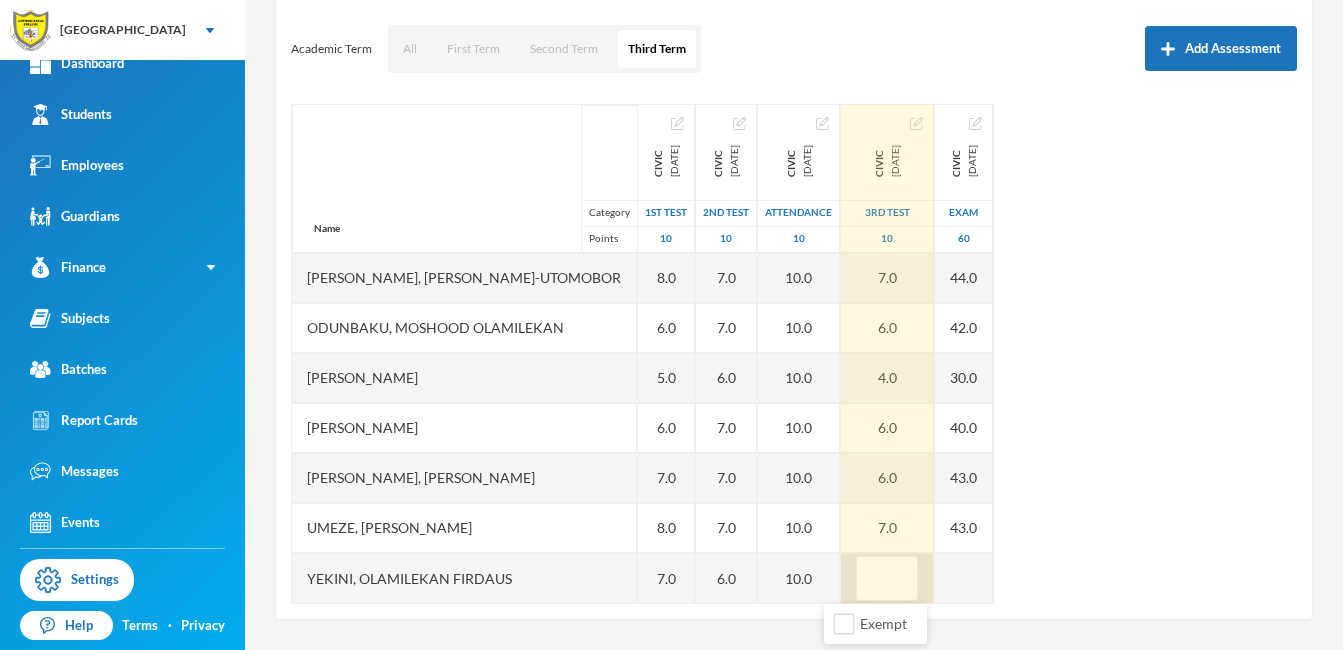 type on "5" 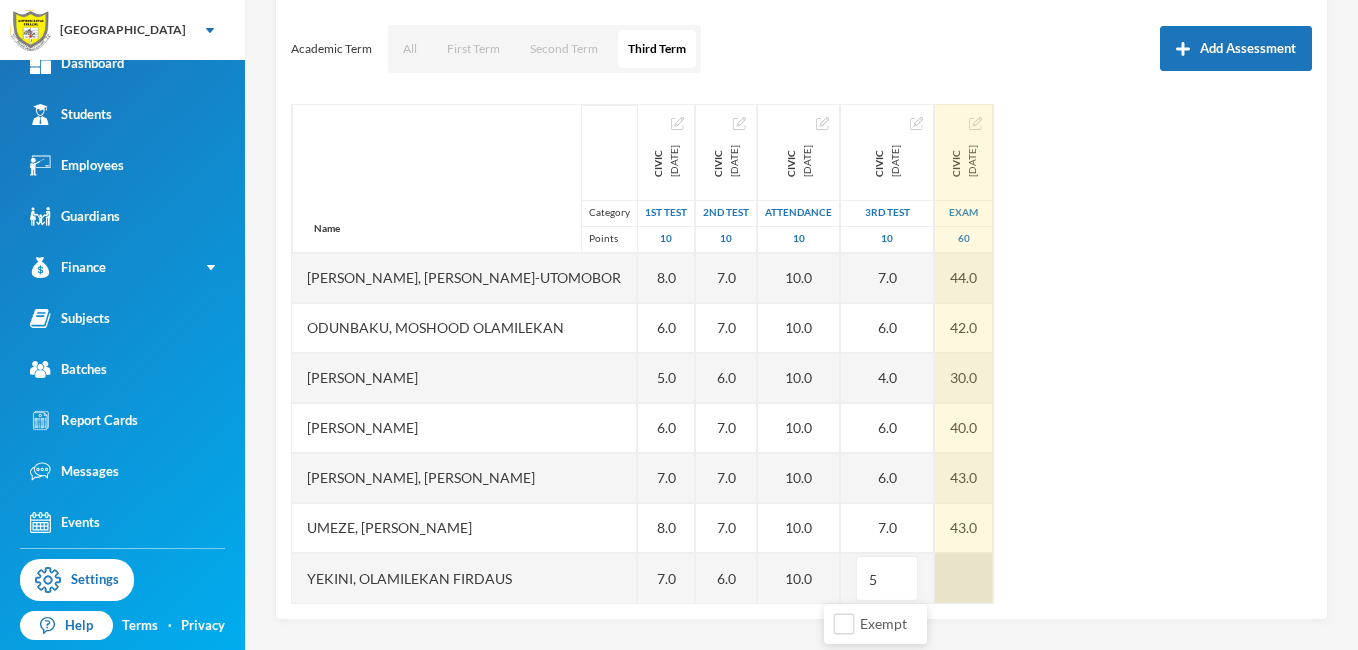 click at bounding box center (964, 578) 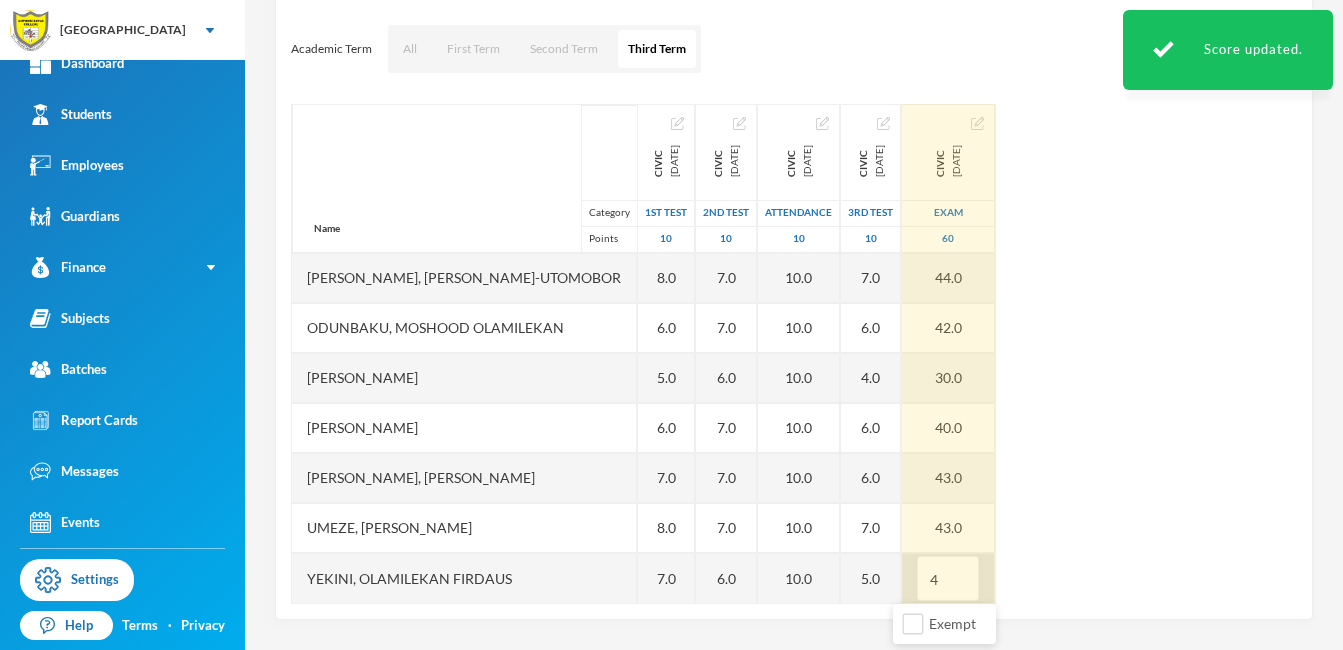 type on "40" 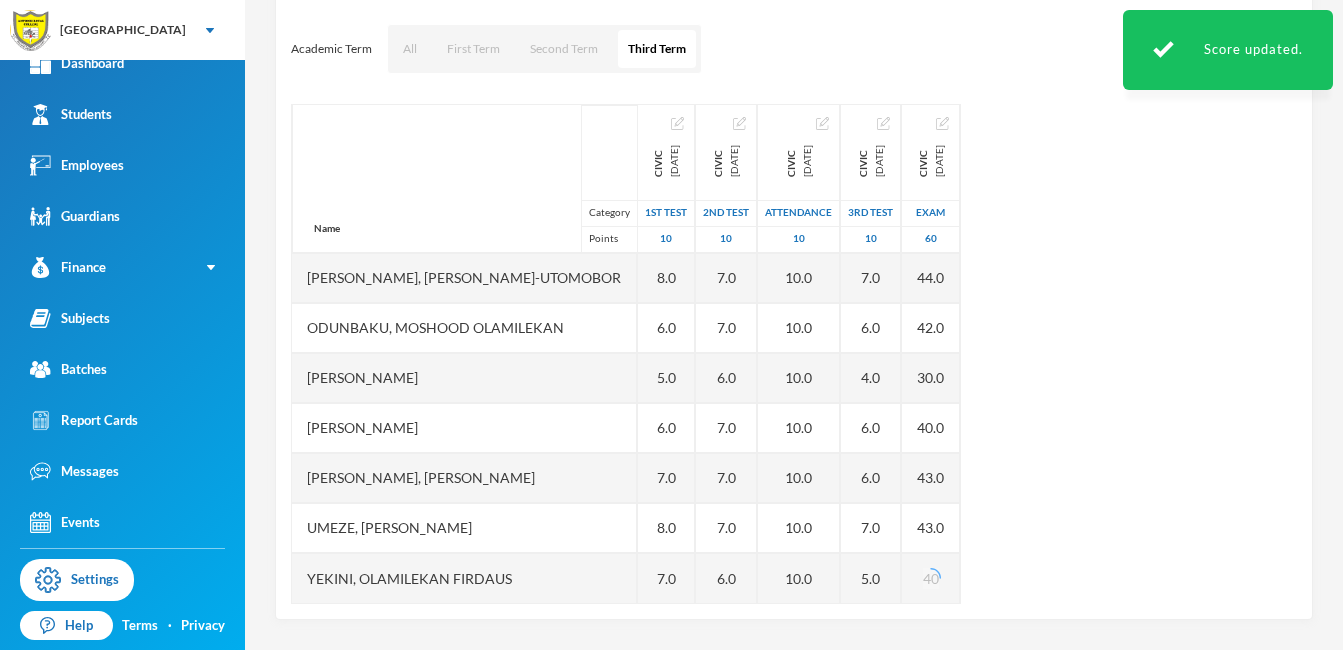 click on "Name   Category Points [PERSON_NAME], Dominion [PERSON_NAME], [PERSON_NAME], [PERSON_NAME]-[PERSON_NAME] Olamilekan [PERSON_NAME] [PERSON_NAME], [PERSON_NAME], [PERSON_NAME], [PERSON_NAME] CIVIC [DATE] 1st Test 10 8.0 7.0 8.0 6.0 5.0 6.0 7.0 8.0 7.0 CIVIC [DATE] 2nd Test 10 7.0 6.0 7.0 7.0 6.0 7.0 7.0 7.0 6.0 CIVIC [DATE] Attendance 10 10.0 10.0 10.0 10.0 10.0 10.0 10.0 10.0 10.0 CIVIC [DATE] 3rd Test 10 6.0 6.0 7.0 6.0 4.0 6.0 6.0 7.0 5.0 CIVIC [DATE] Exam 60 40.0 42.0 44.0 42.0 30.0 40.0 43.0 43.0 40" at bounding box center (794, 354) 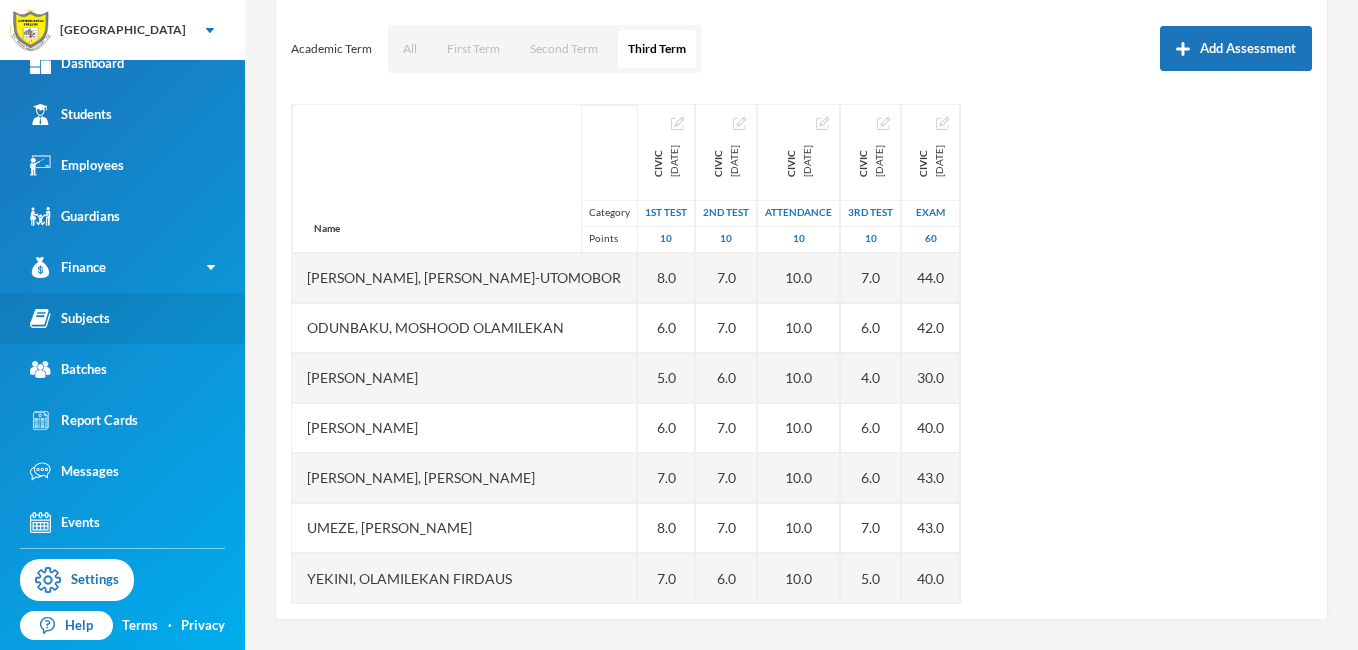 click on "Subjects" at bounding box center [70, 318] 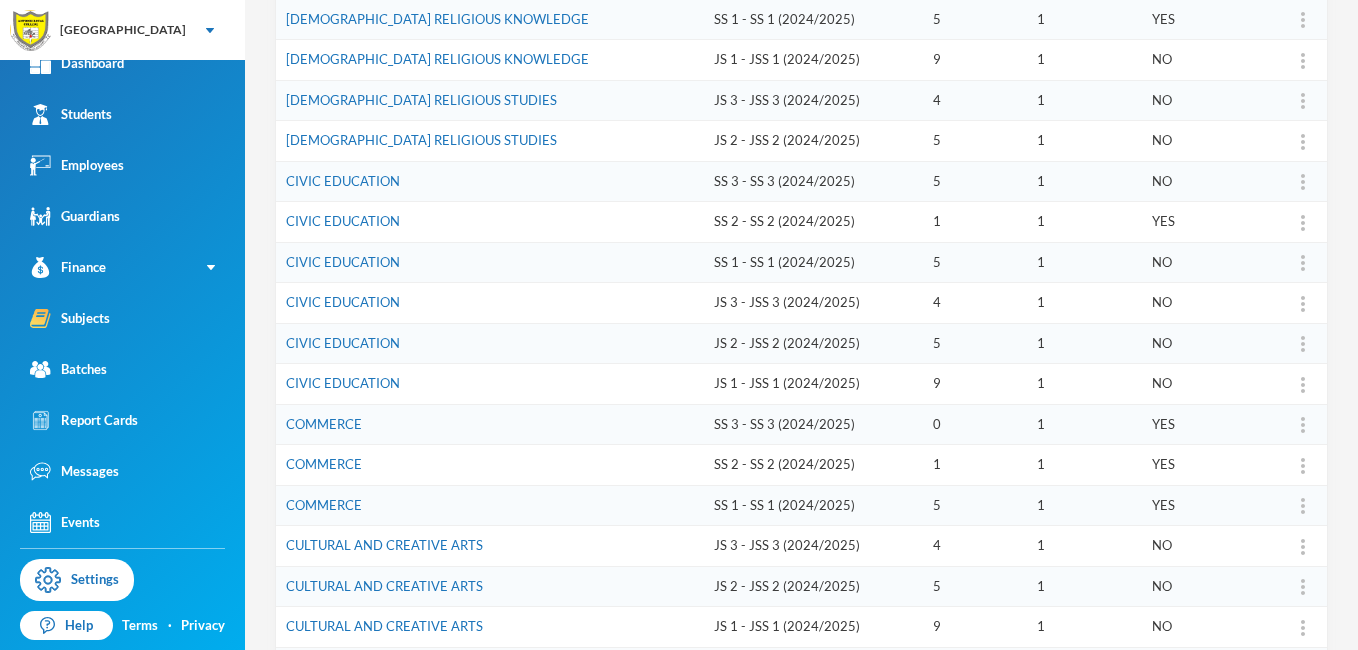 scroll, scrollTop: 335, scrollLeft: 0, axis: vertical 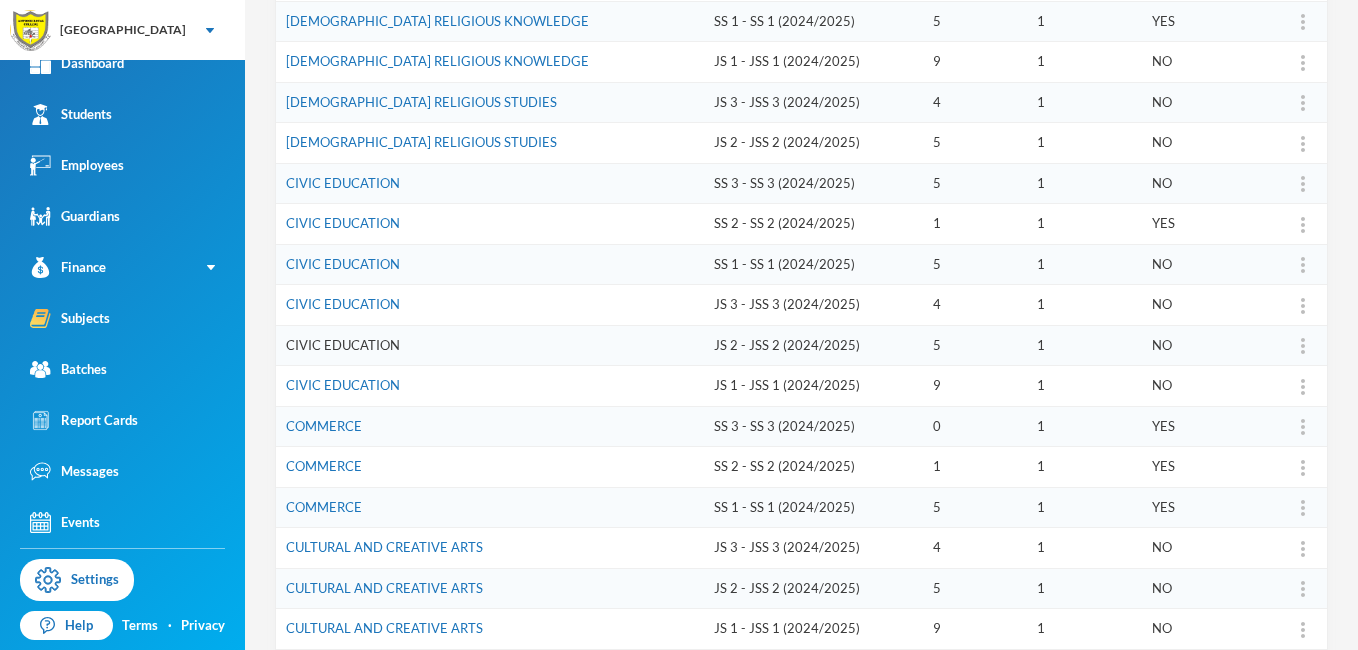 click on "CIVIC EDUCATION" at bounding box center (343, 345) 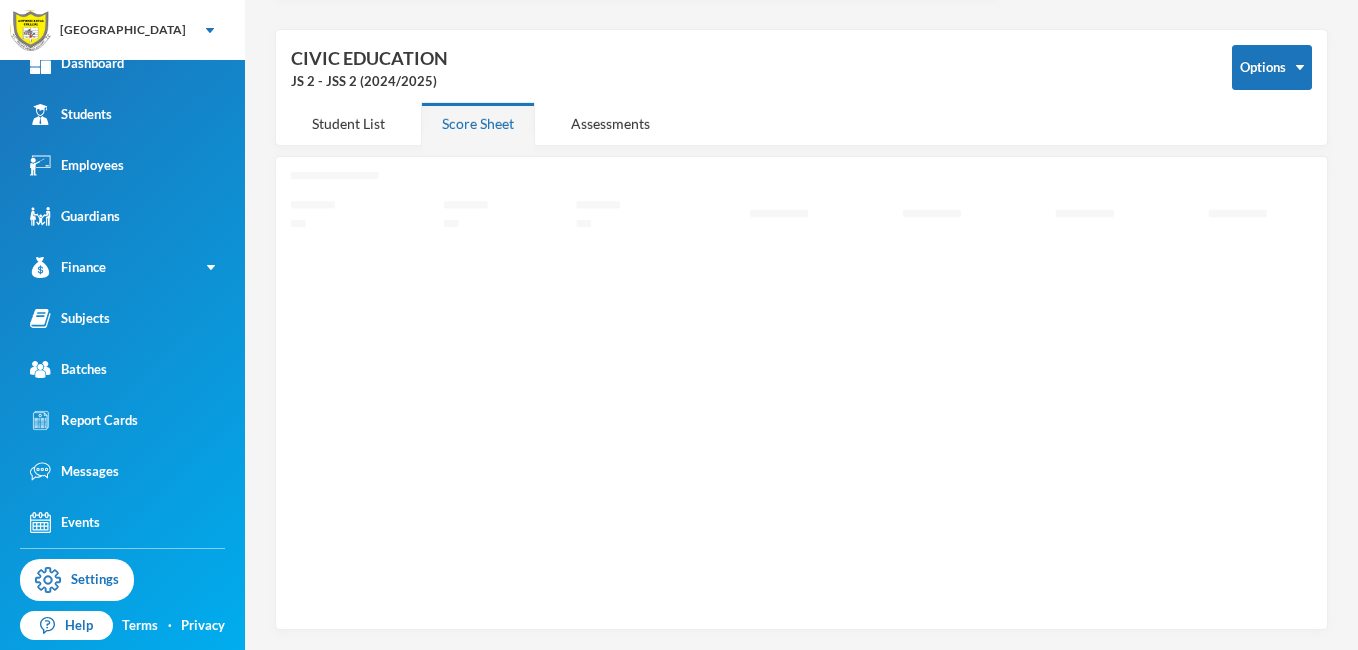 scroll, scrollTop: 60, scrollLeft: 0, axis: vertical 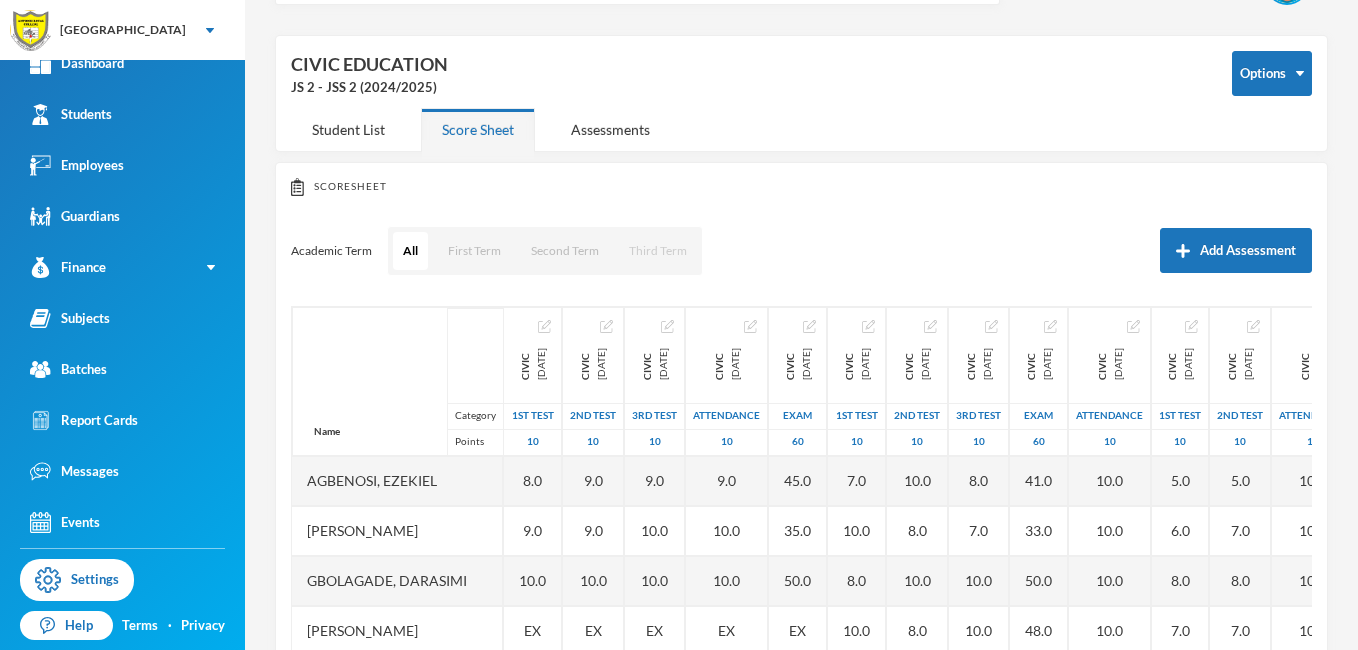 click on "Third Term" at bounding box center (658, 251) 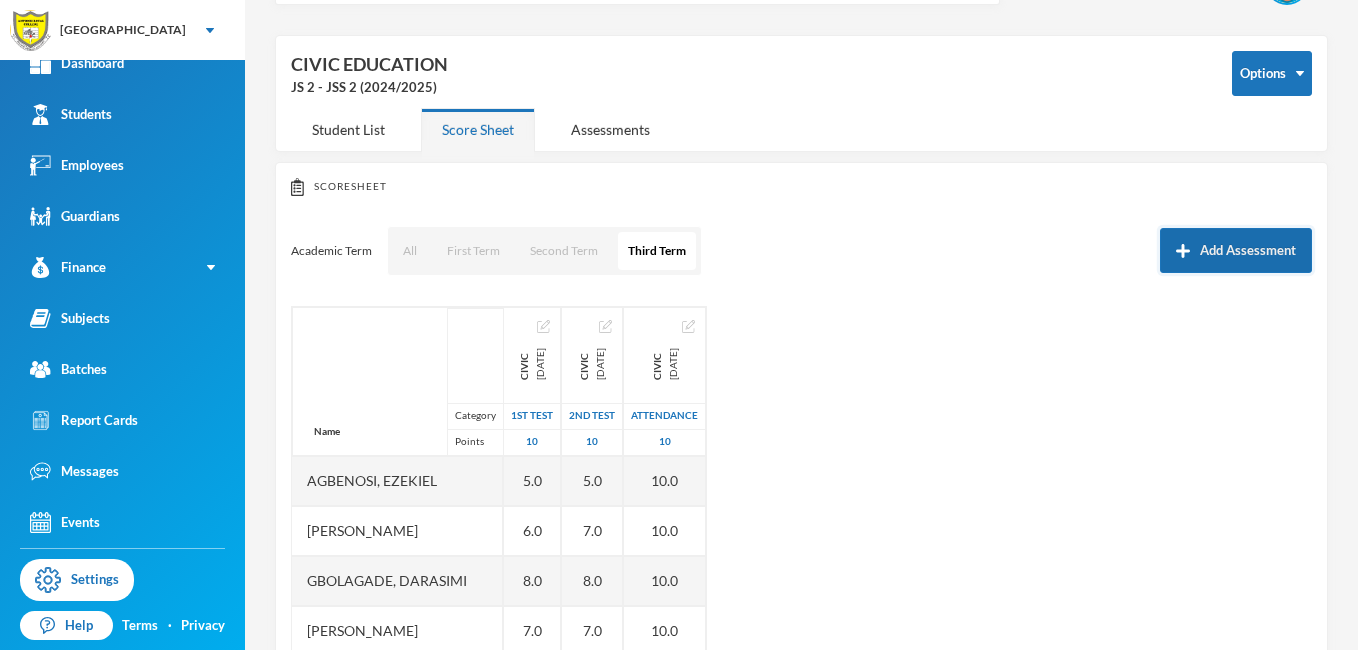 click on "Add Assessment" at bounding box center [1236, 250] 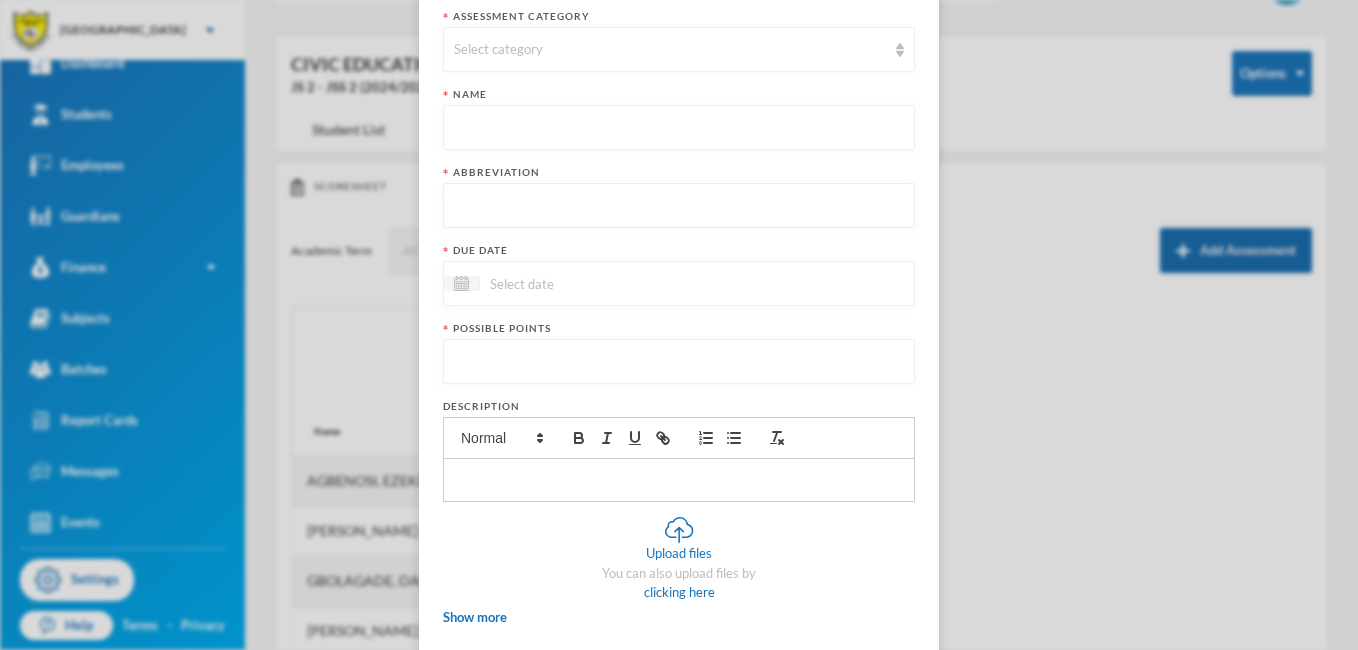 scroll, scrollTop: 0, scrollLeft: 0, axis: both 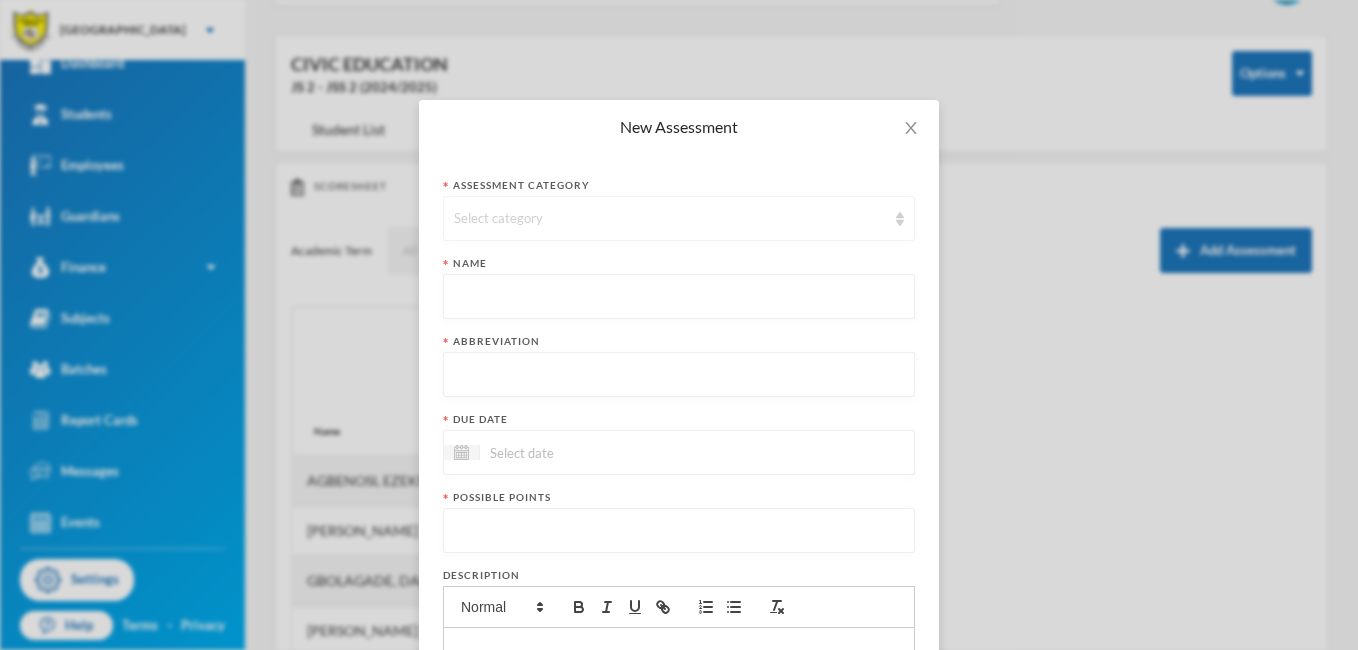 click on "Select category" at bounding box center (679, 218) 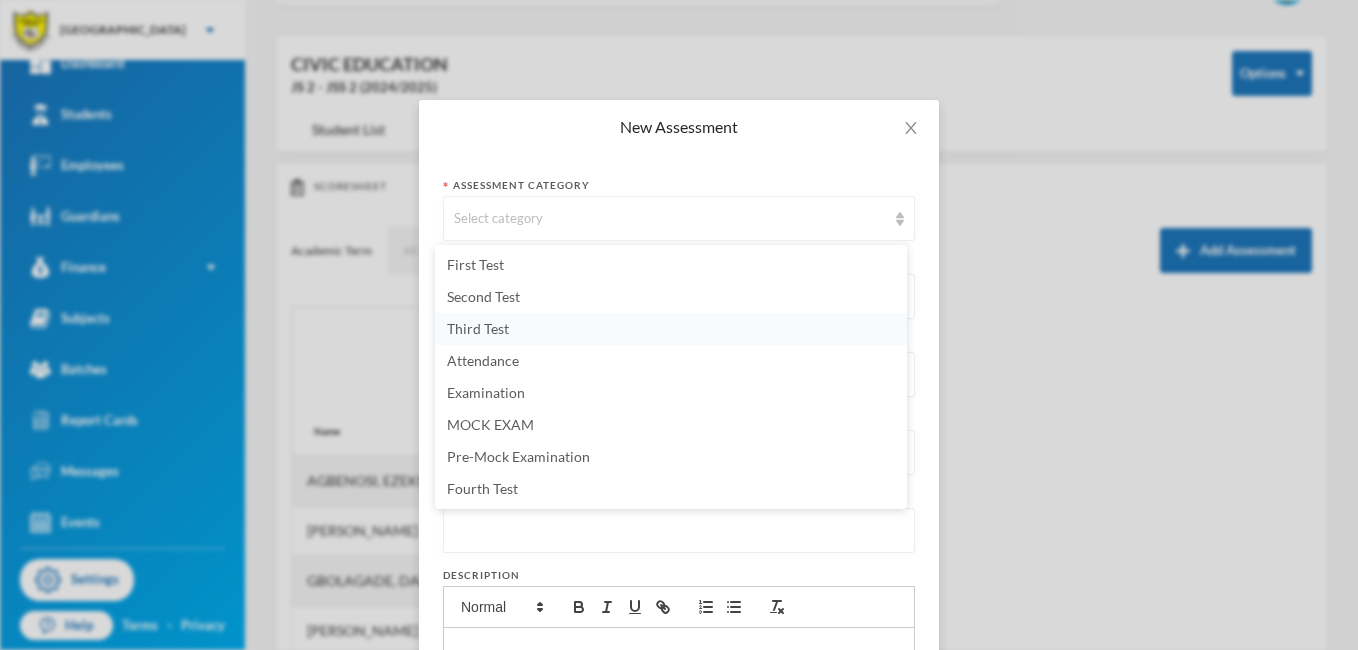 click on "Third Test" at bounding box center (671, 329) 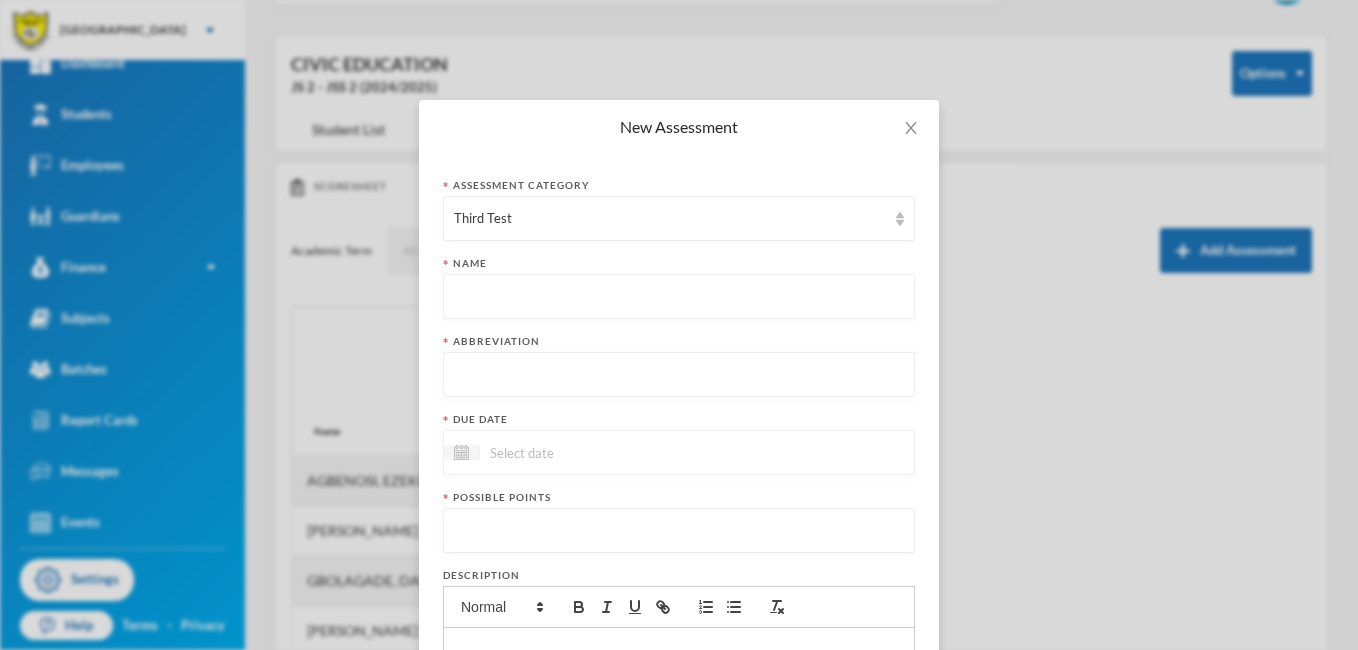 click at bounding box center [679, 297] 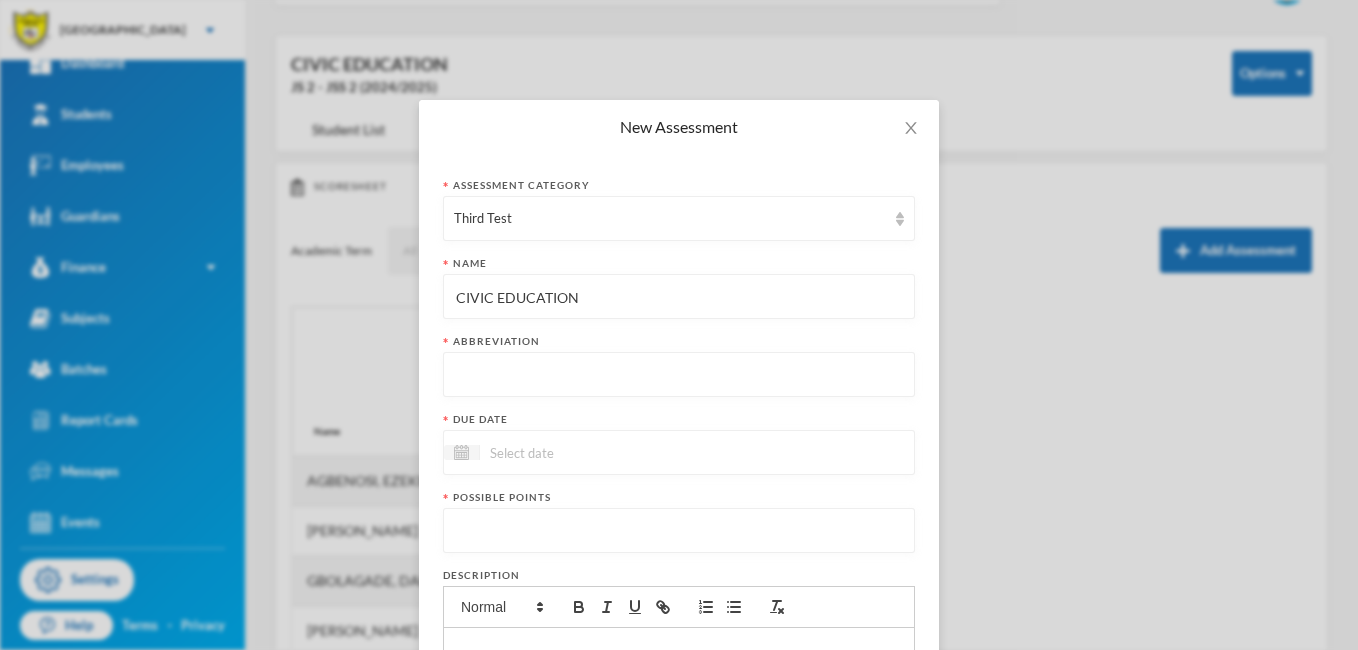 type on "CIVIC EDUCATION" 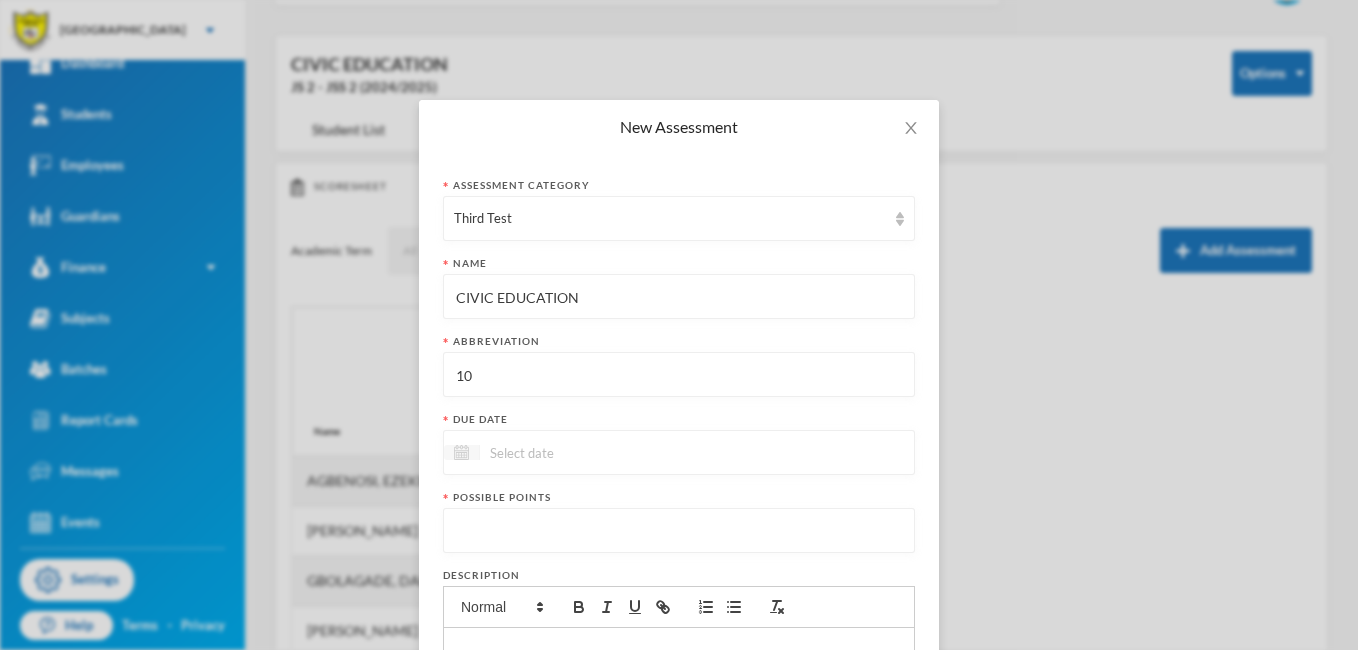 type on "10" 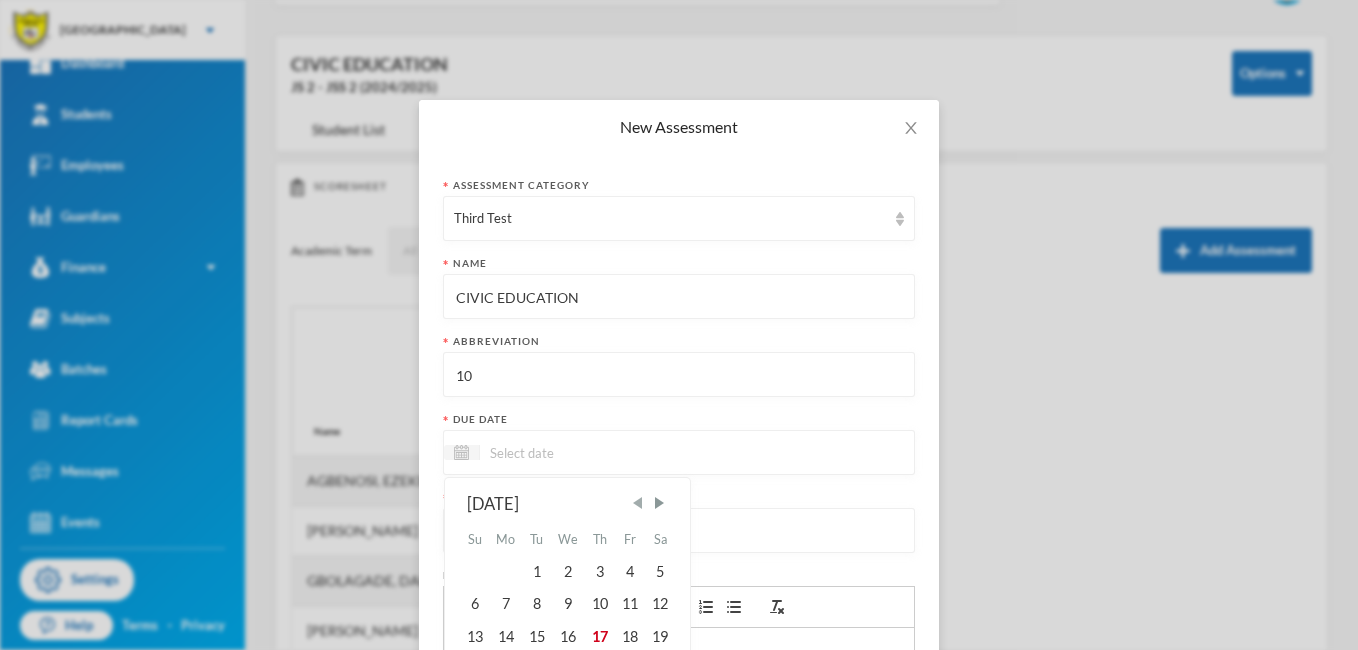 click at bounding box center (638, 503) 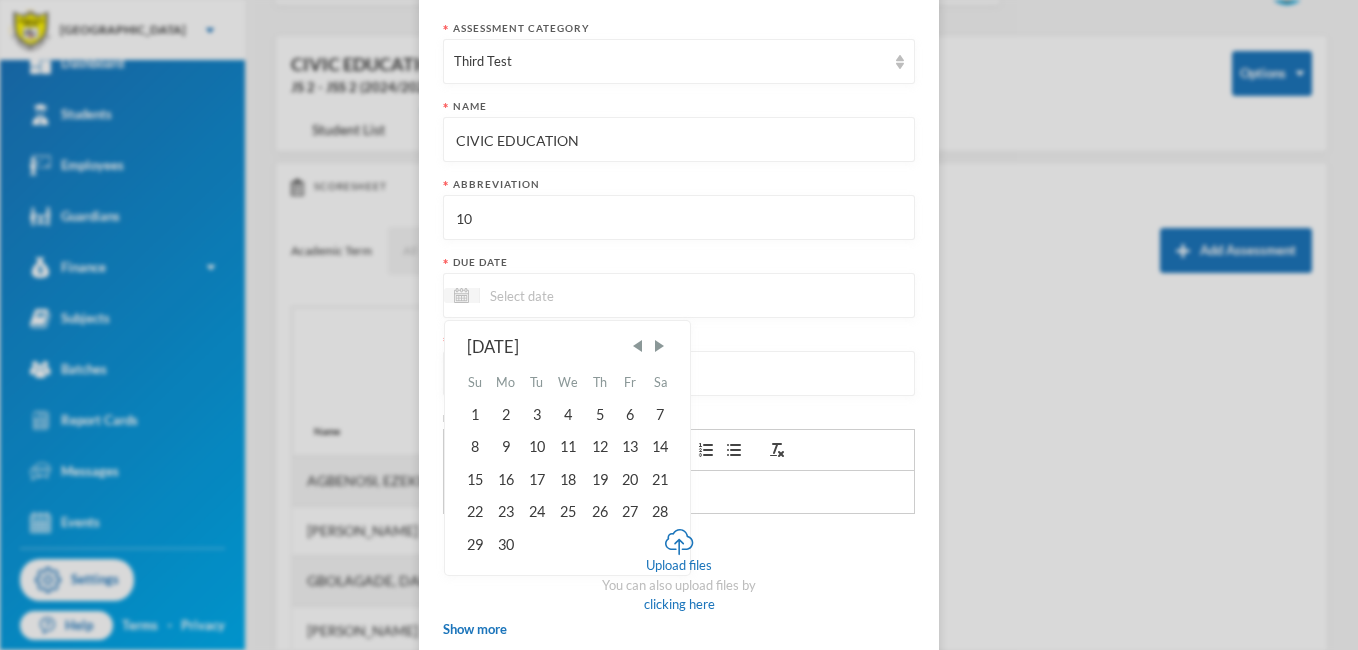 scroll, scrollTop: 167, scrollLeft: 0, axis: vertical 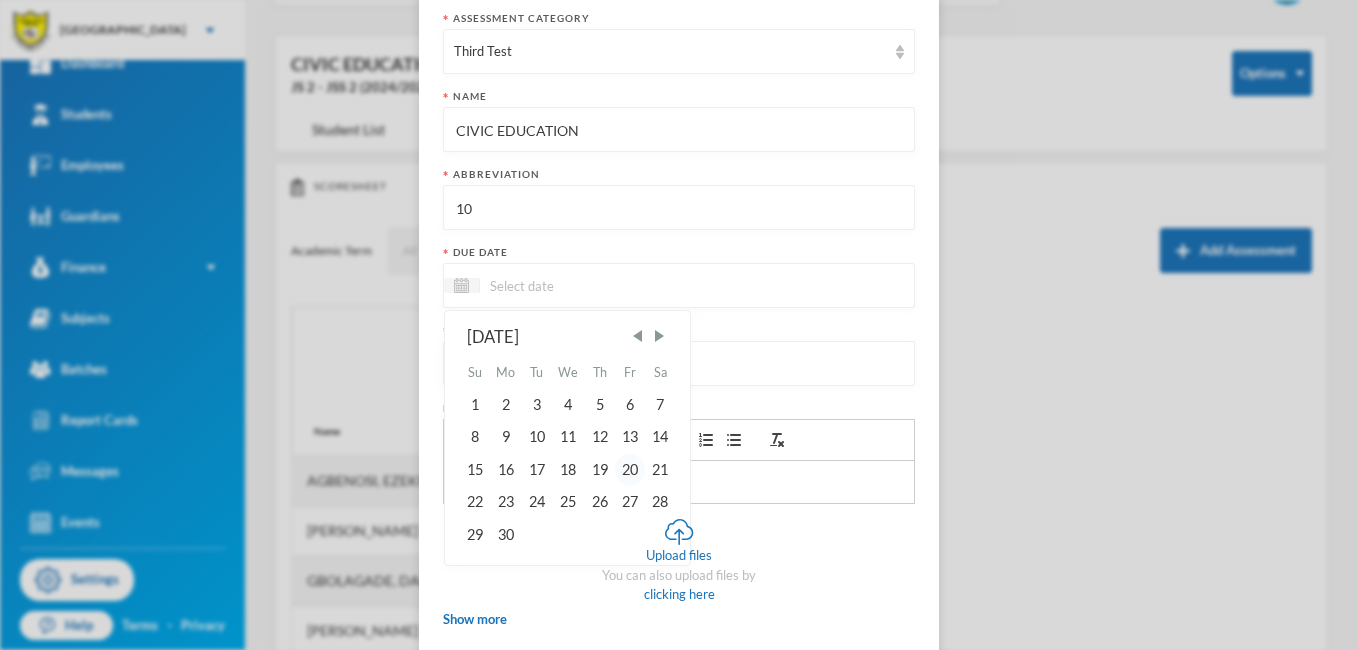 click on "20" at bounding box center (630, 470) 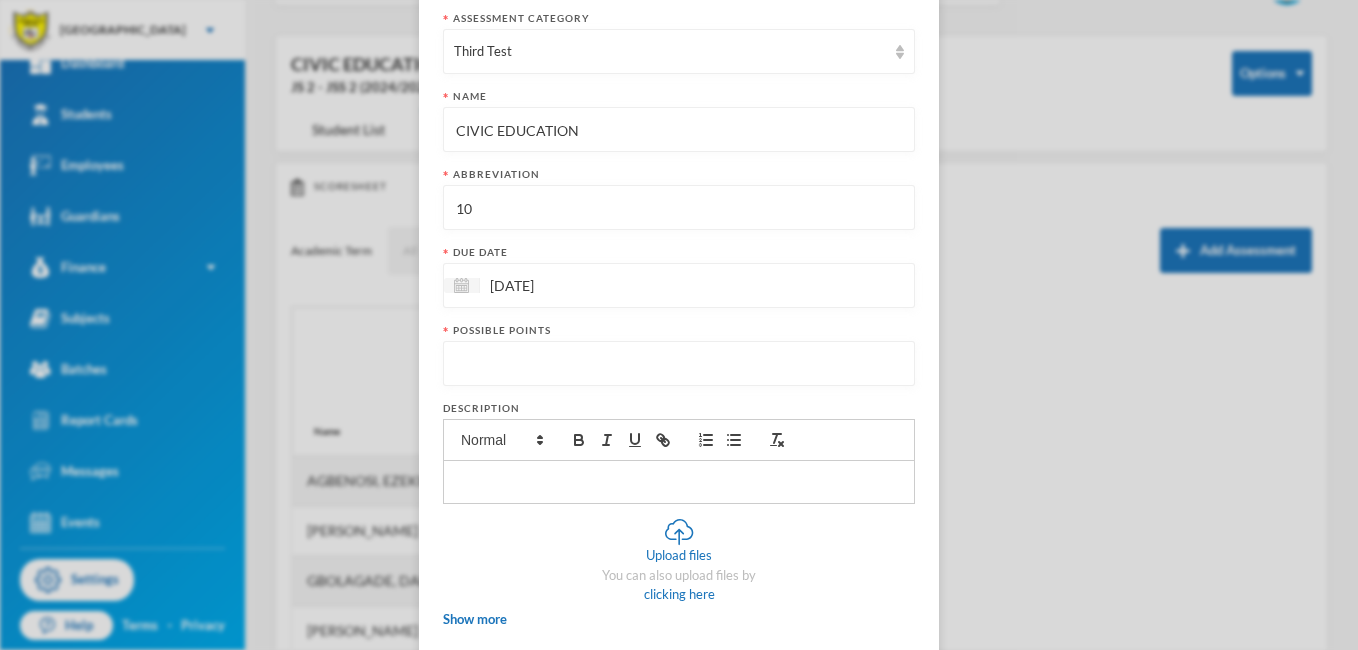 click at bounding box center (679, 364) 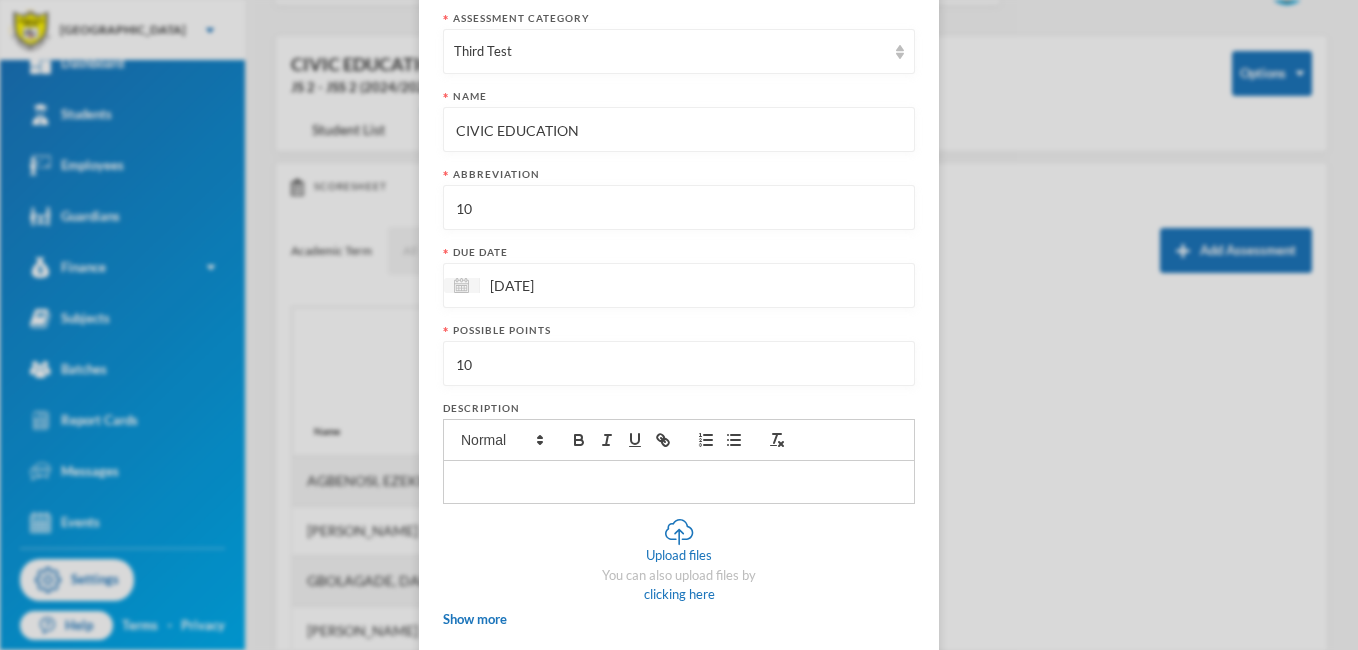 type on "10" 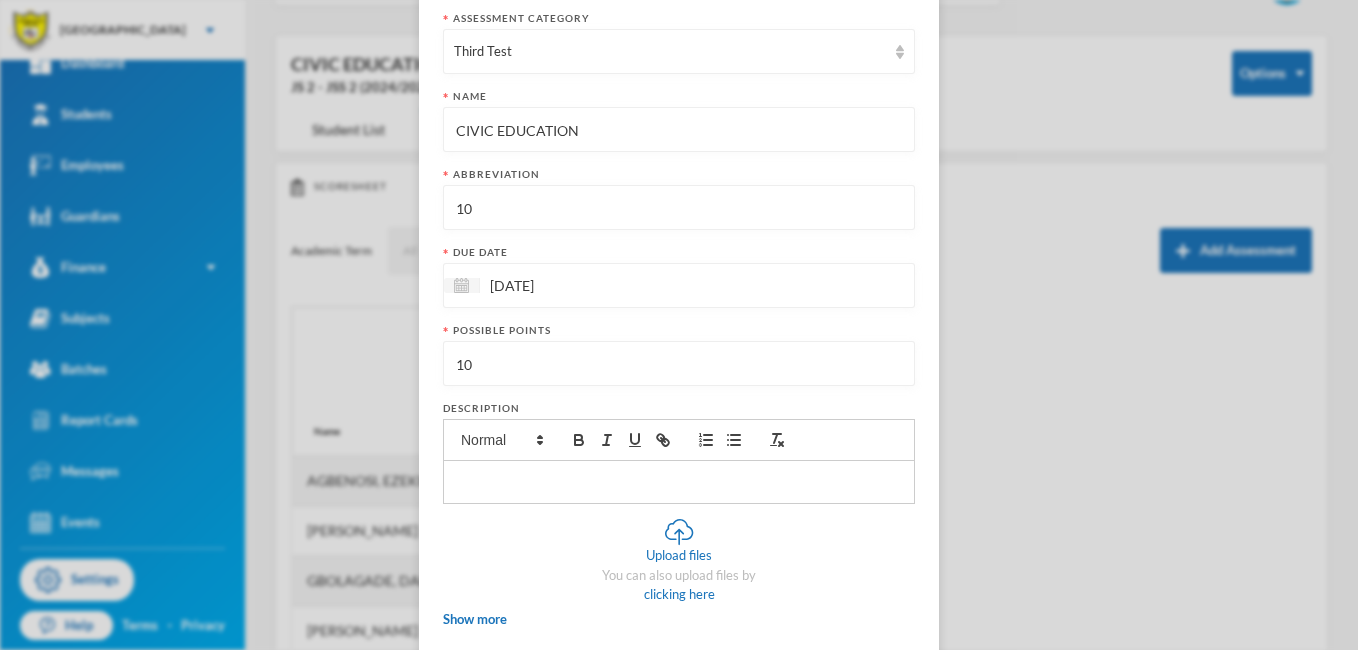 type on "1" 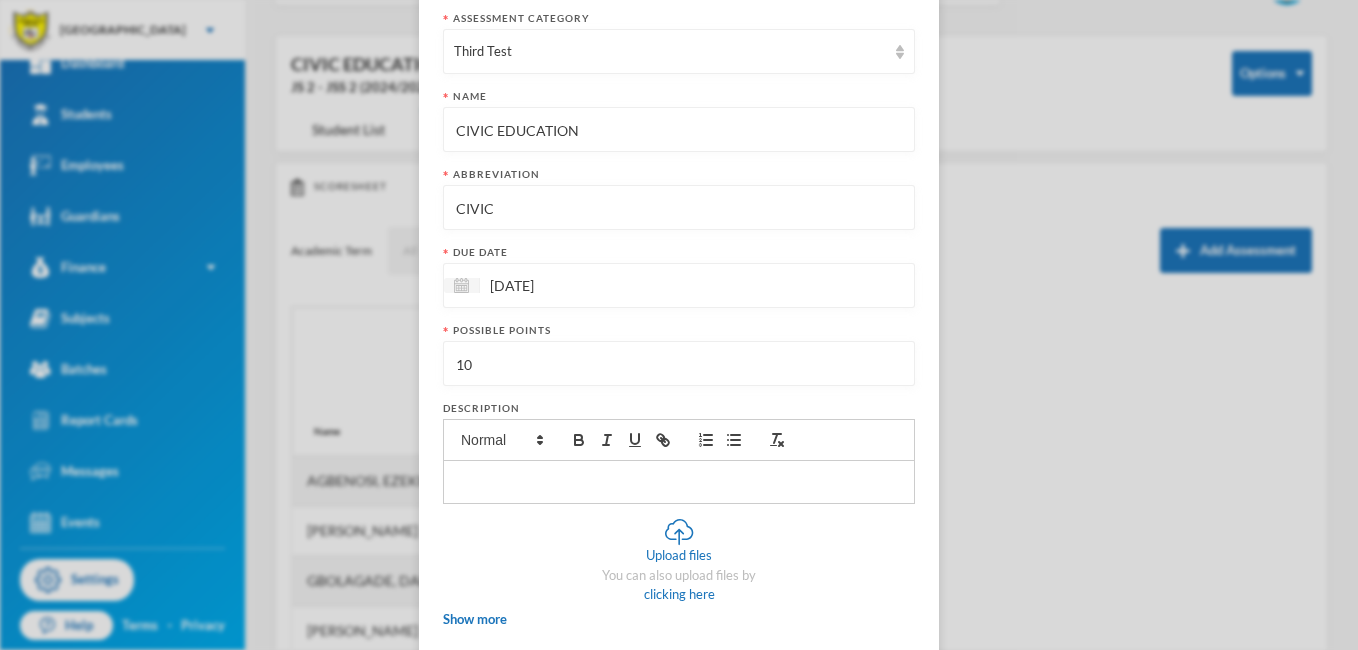 scroll, scrollTop: 269, scrollLeft: 0, axis: vertical 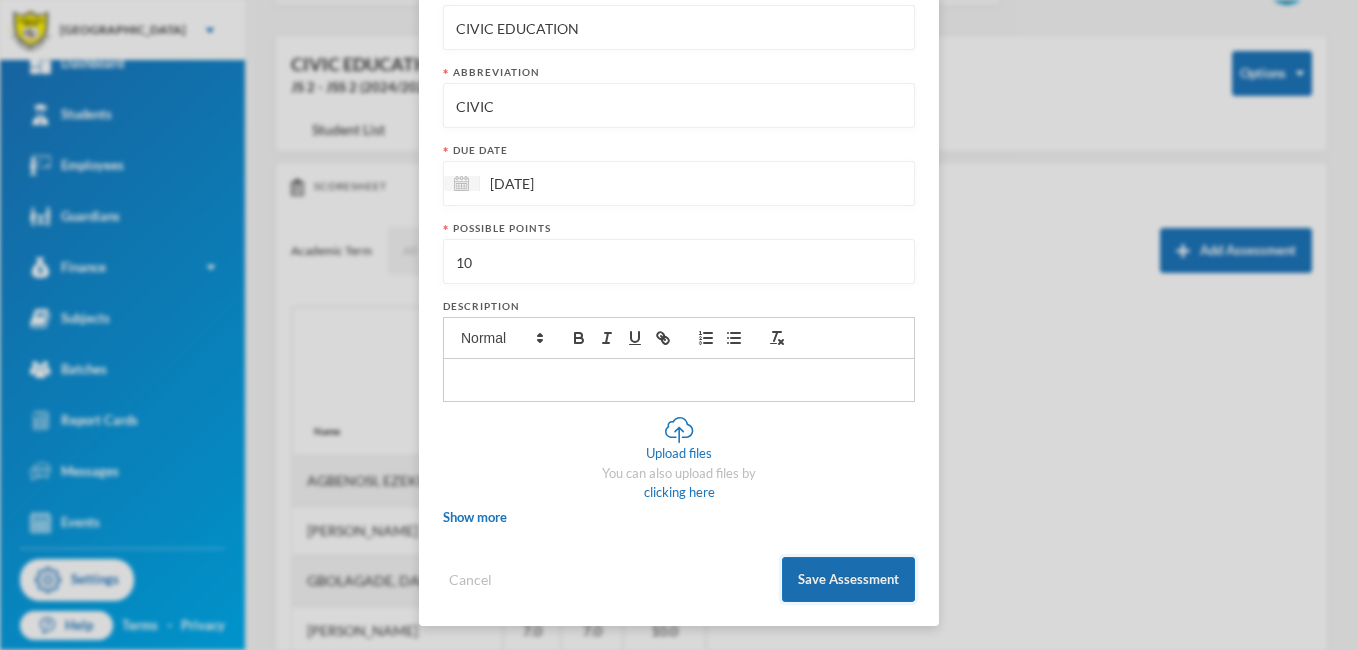 type on "CIVIC" 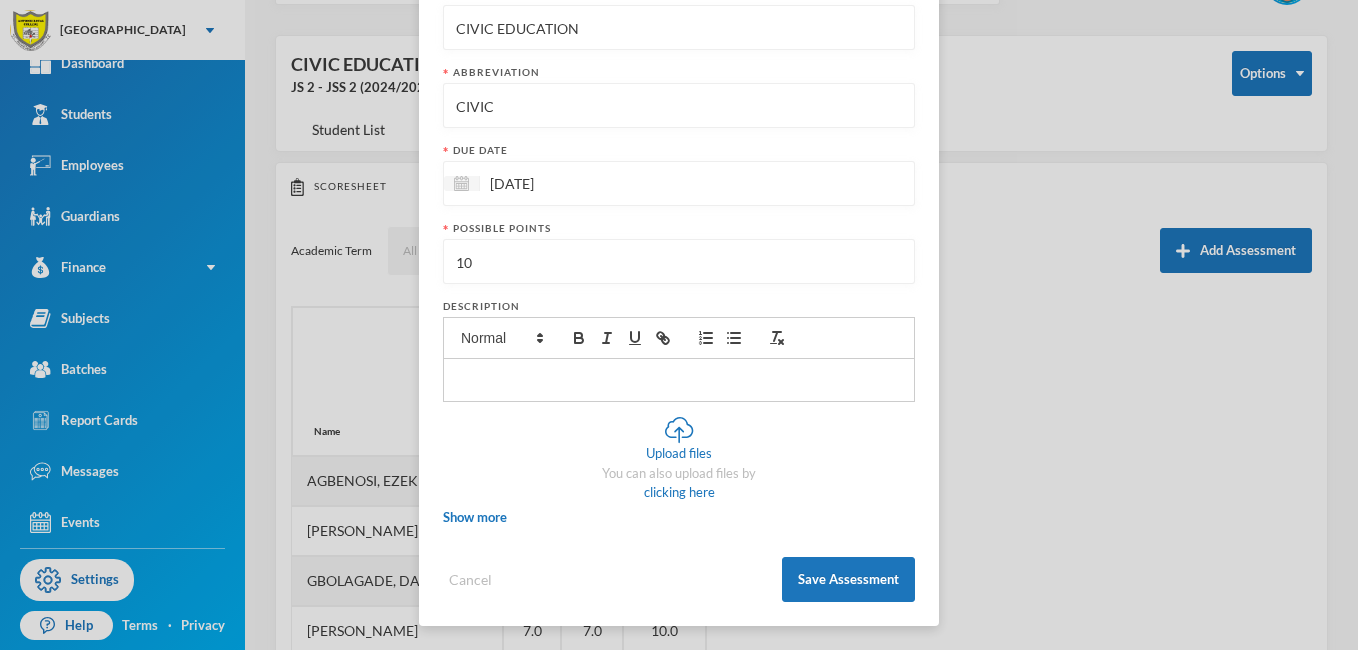scroll, scrollTop: 169, scrollLeft: 0, axis: vertical 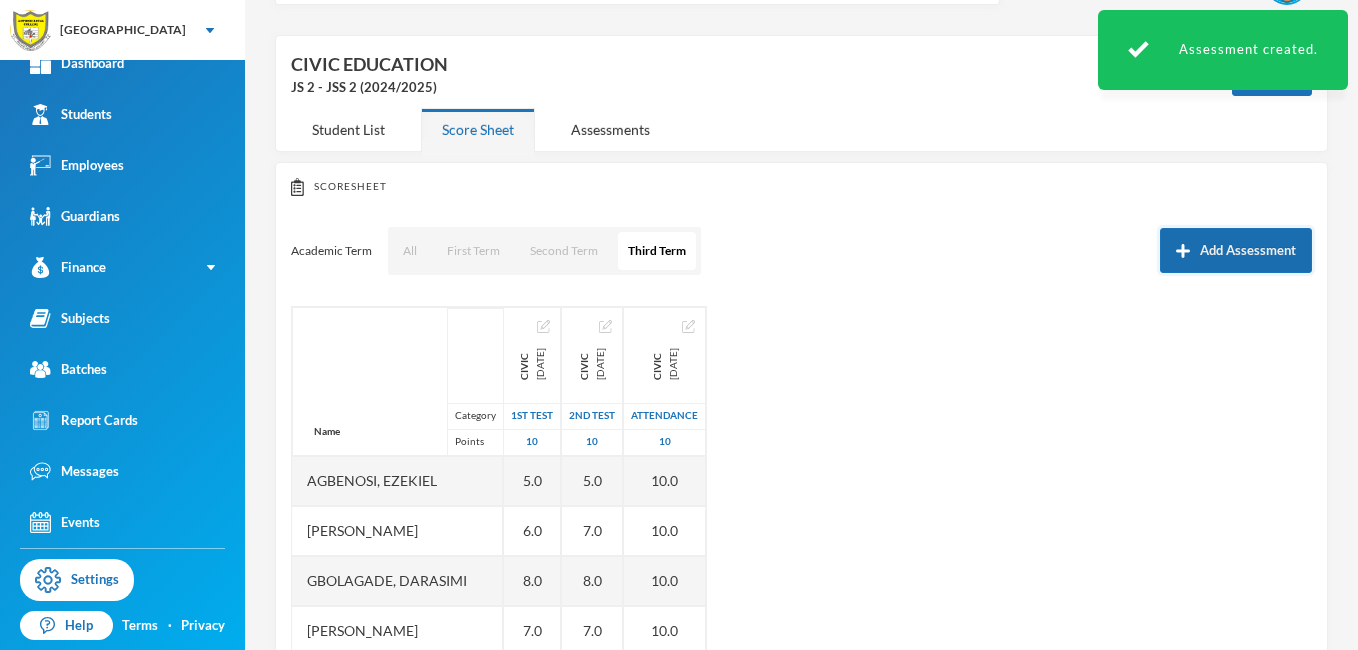 click on "Add Assessment" at bounding box center (1236, 250) 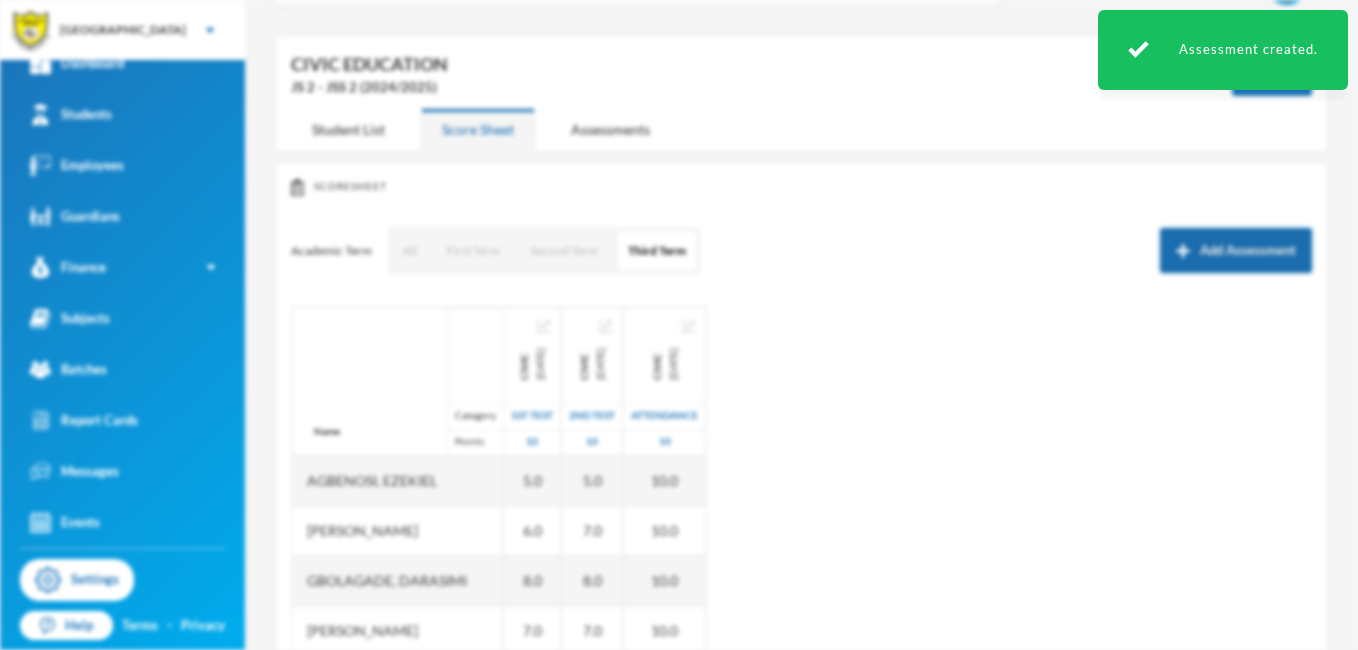 scroll, scrollTop: 0, scrollLeft: 0, axis: both 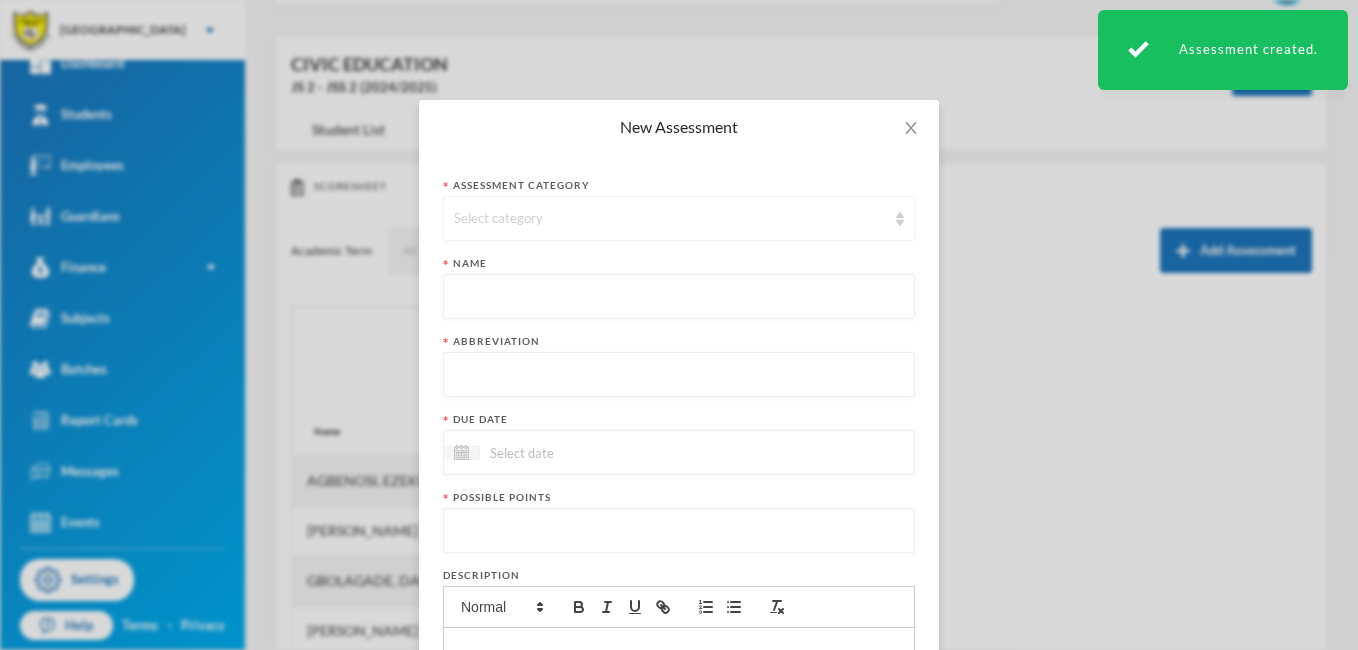 click on "Select category" at bounding box center [670, 219] 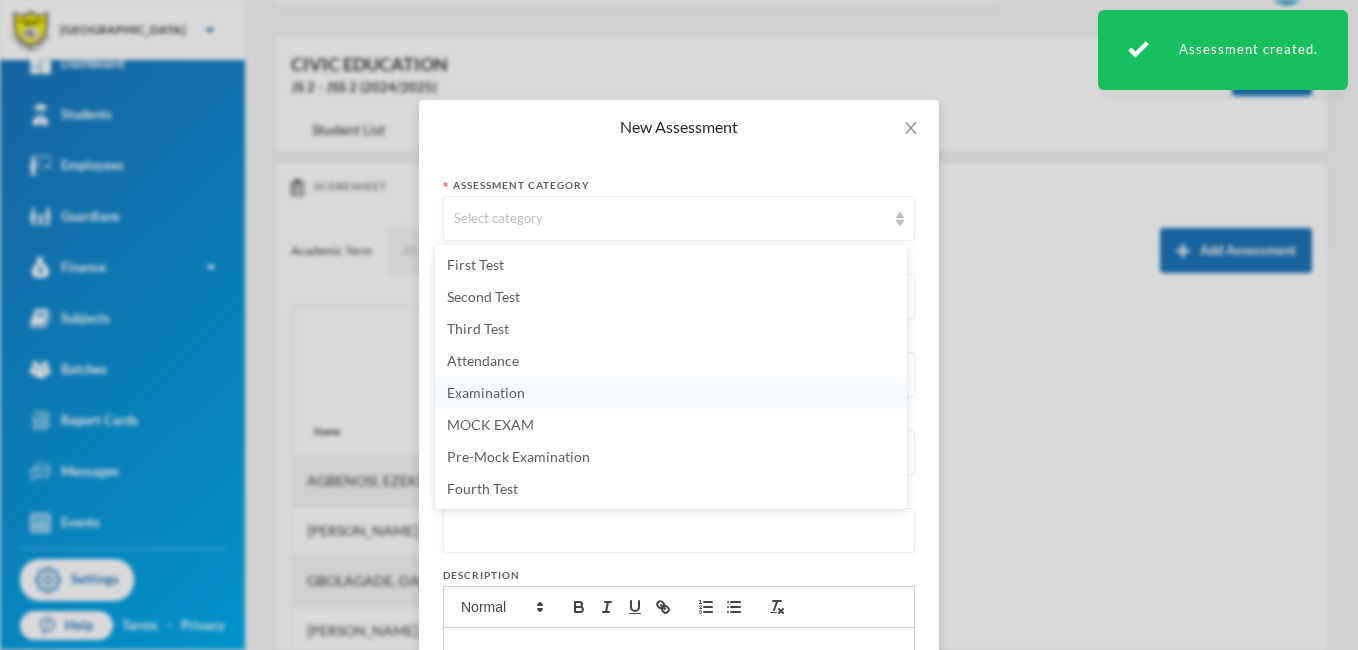 click on "Examination" at bounding box center [671, 393] 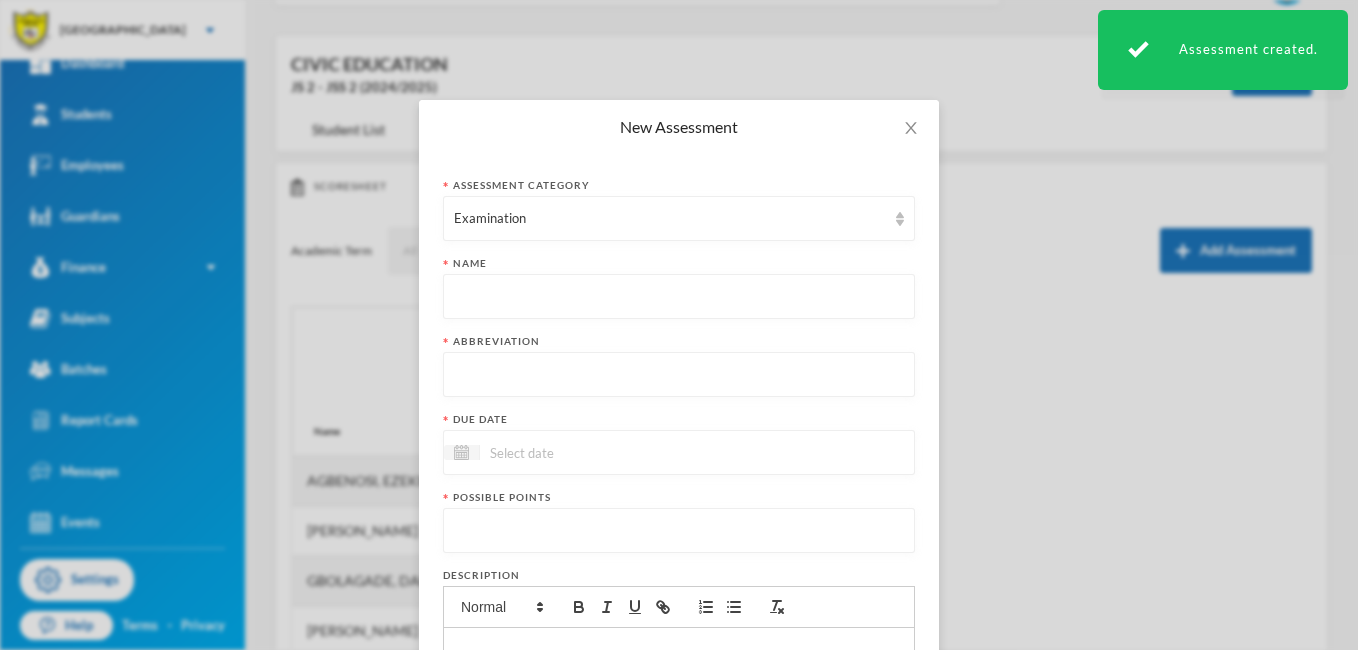 click at bounding box center [679, 297] 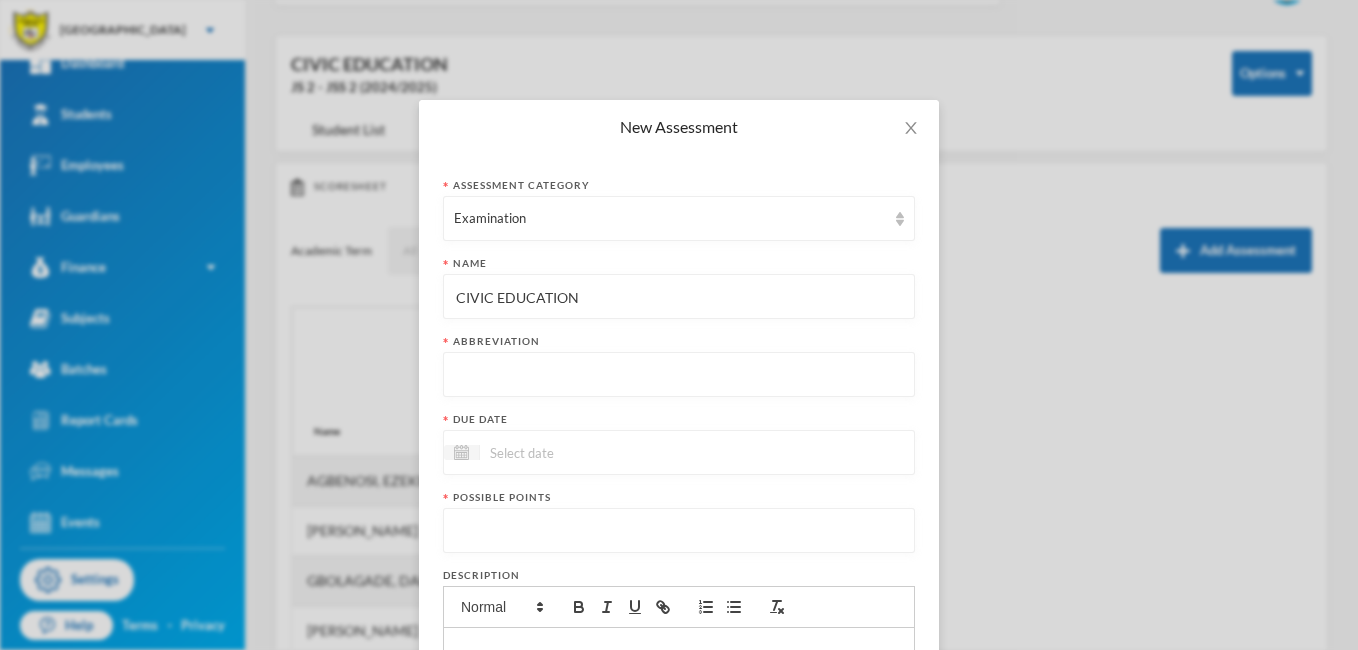 type on "CIVIC EDUCATION" 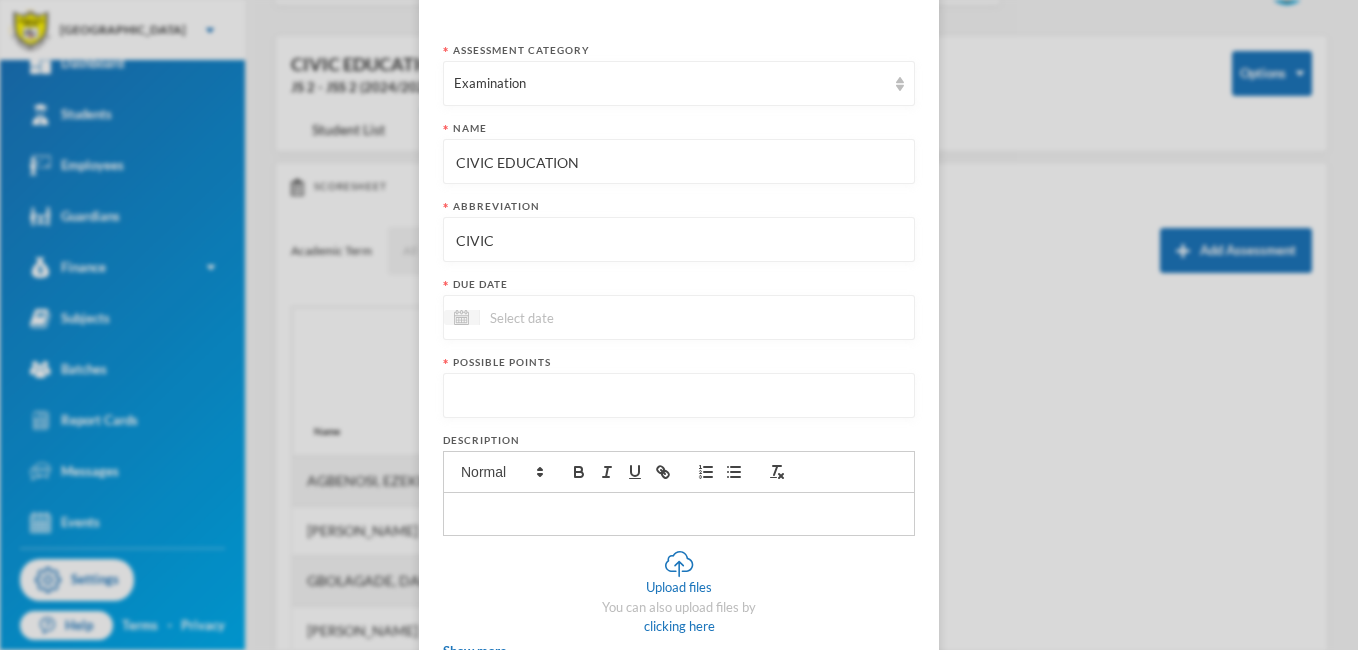 scroll, scrollTop: 157, scrollLeft: 0, axis: vertical 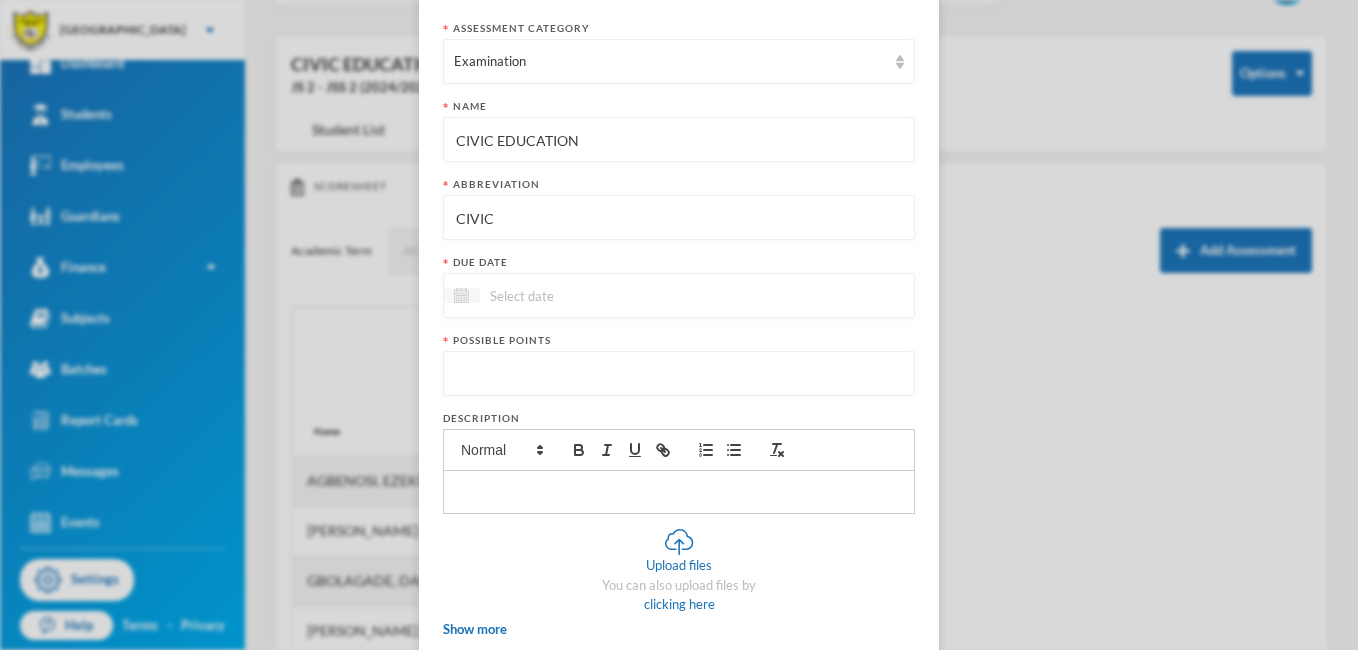 type on "CIVIC" 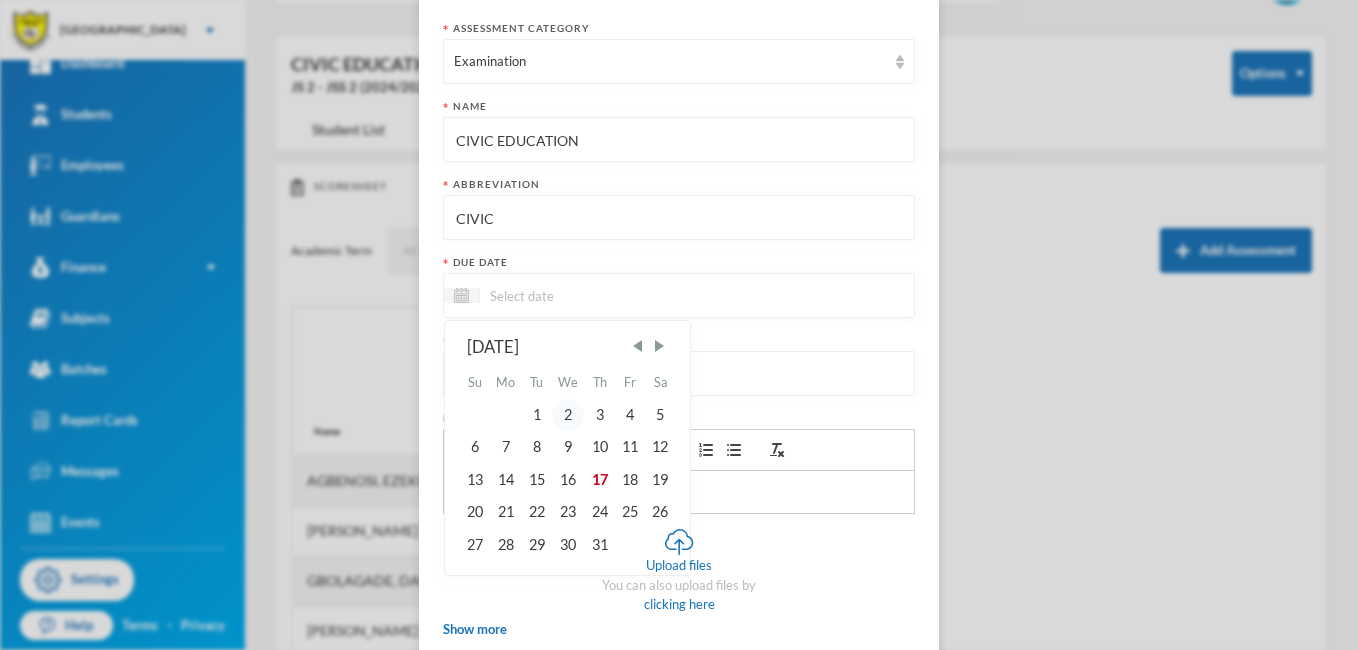 click on "2" at bounding box center (568, 415) 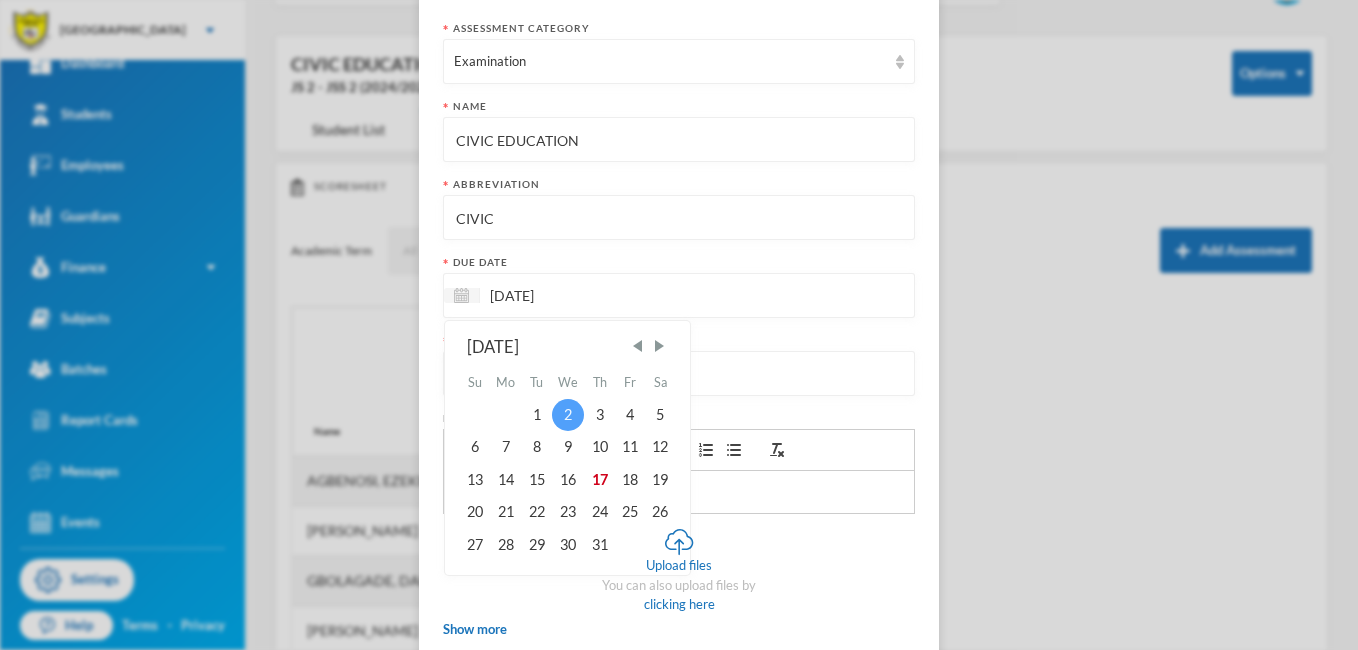 type on "[DATE]" 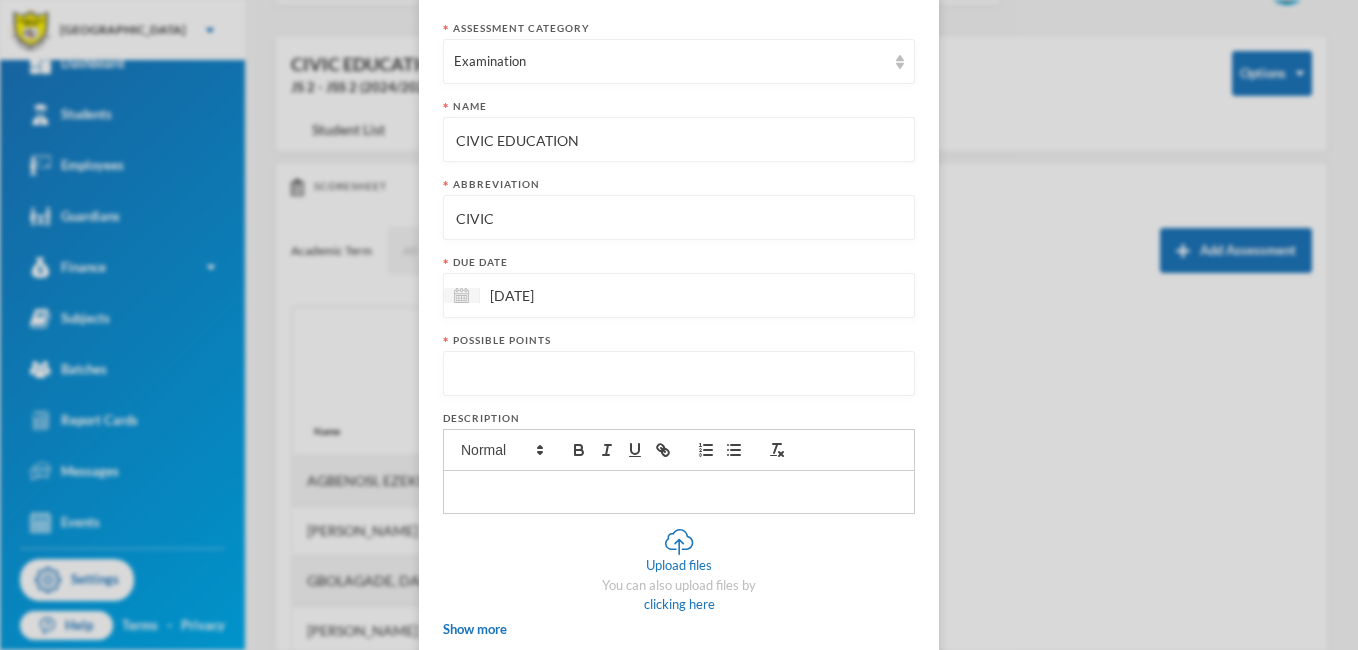 click at bounding box center [679, 374] 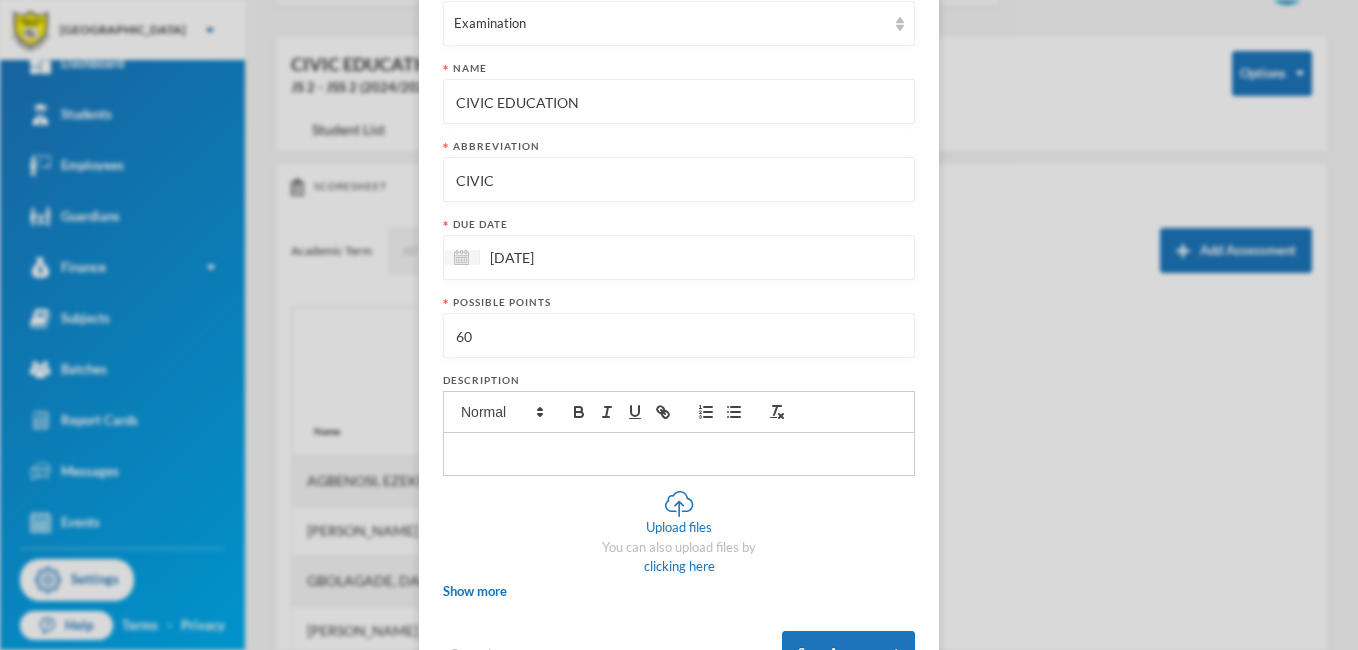 scroll, scrollTop: 269, scrollLeft: 0, axis: vertical 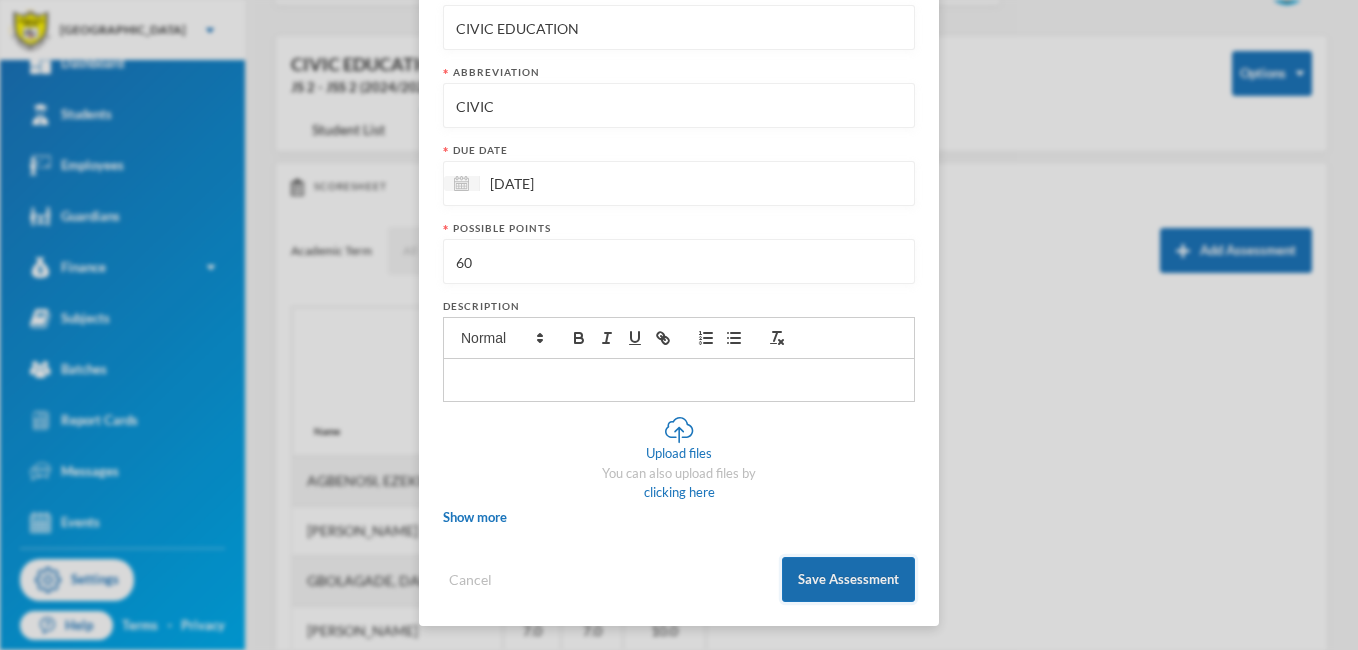 type on "60" 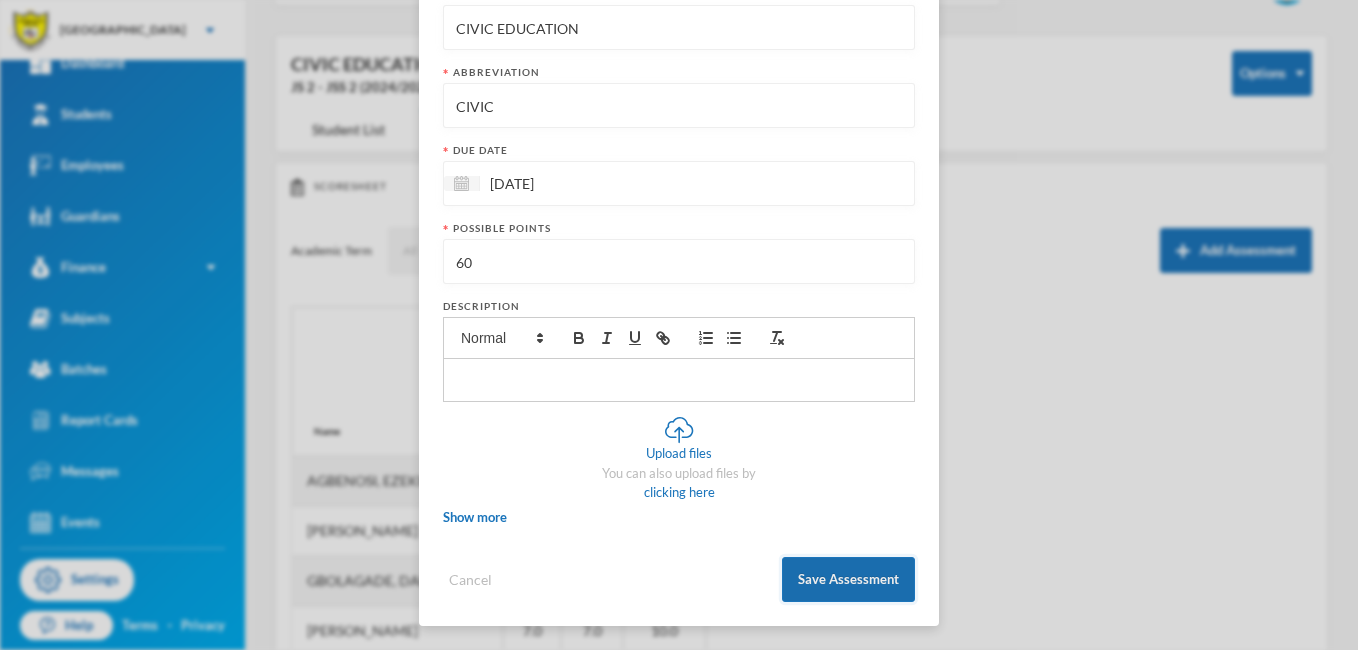 click on "Save Assessment" at bounding box center [848, 579] 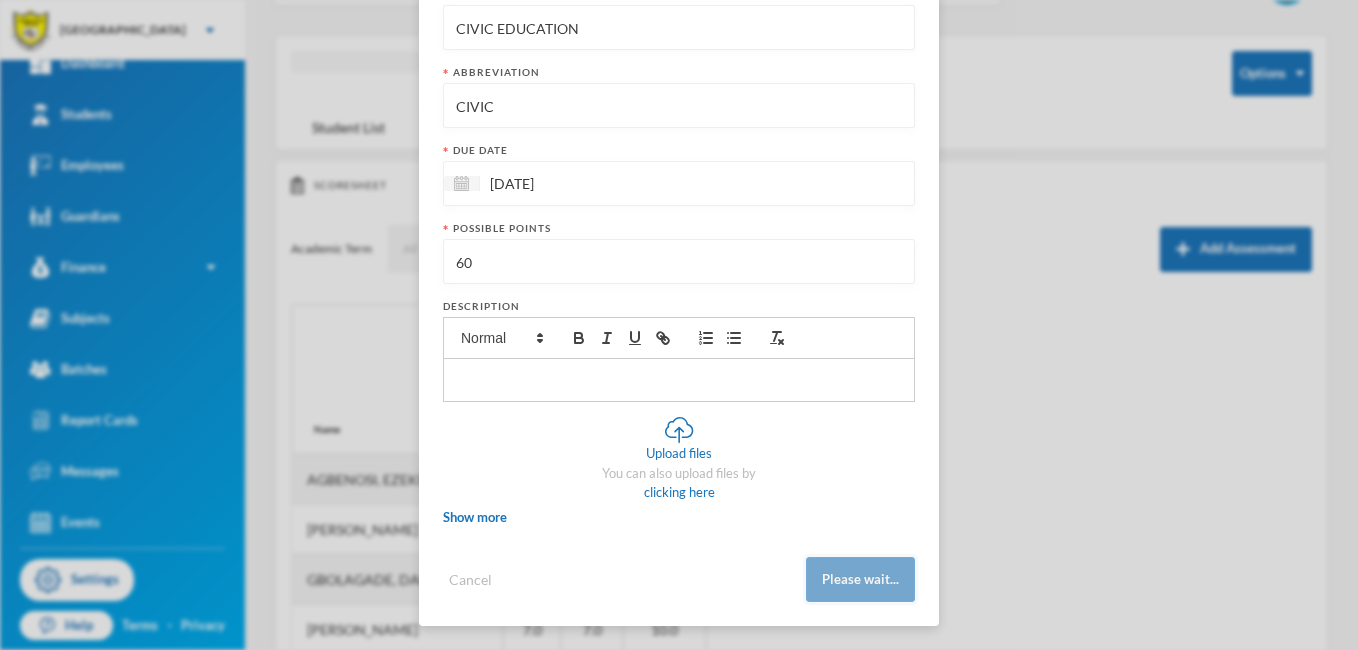 click on "Please wait..." at bounding box center (860, 579) 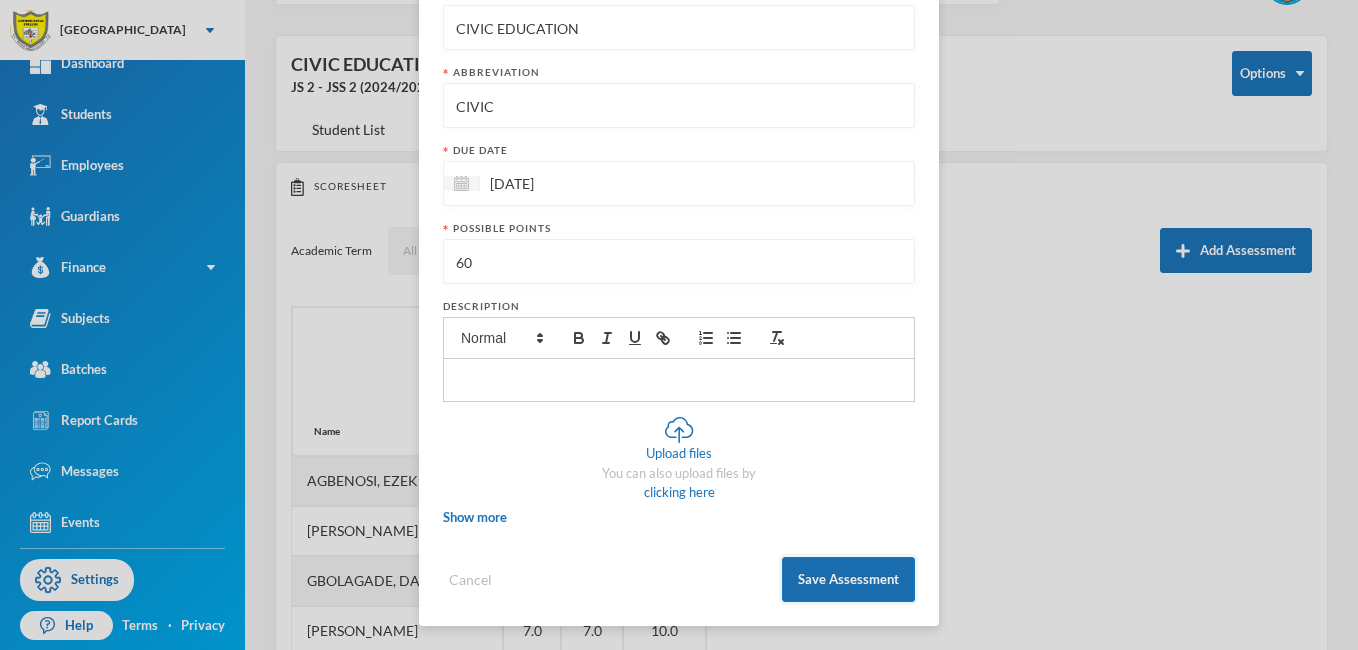 scroll, scrollTop: 169, scrollLeft: 0, axis: vertical 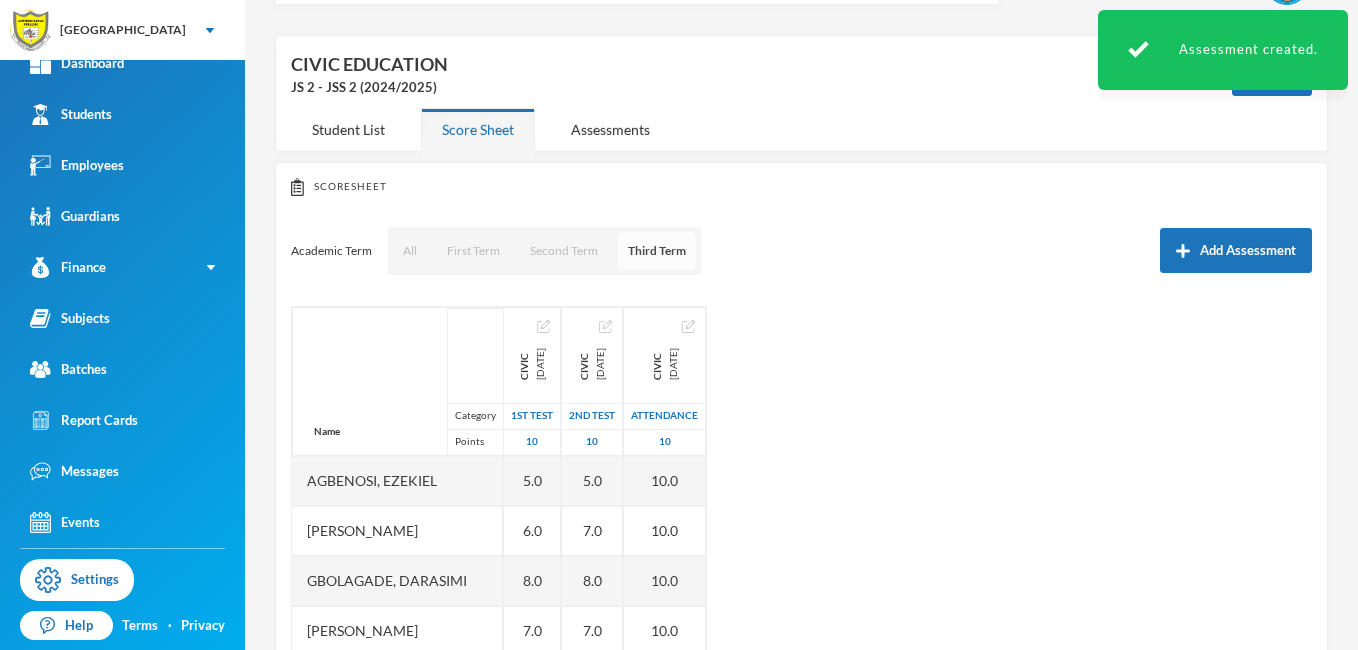 click on "Third Term" at bounding box center [657, 251] 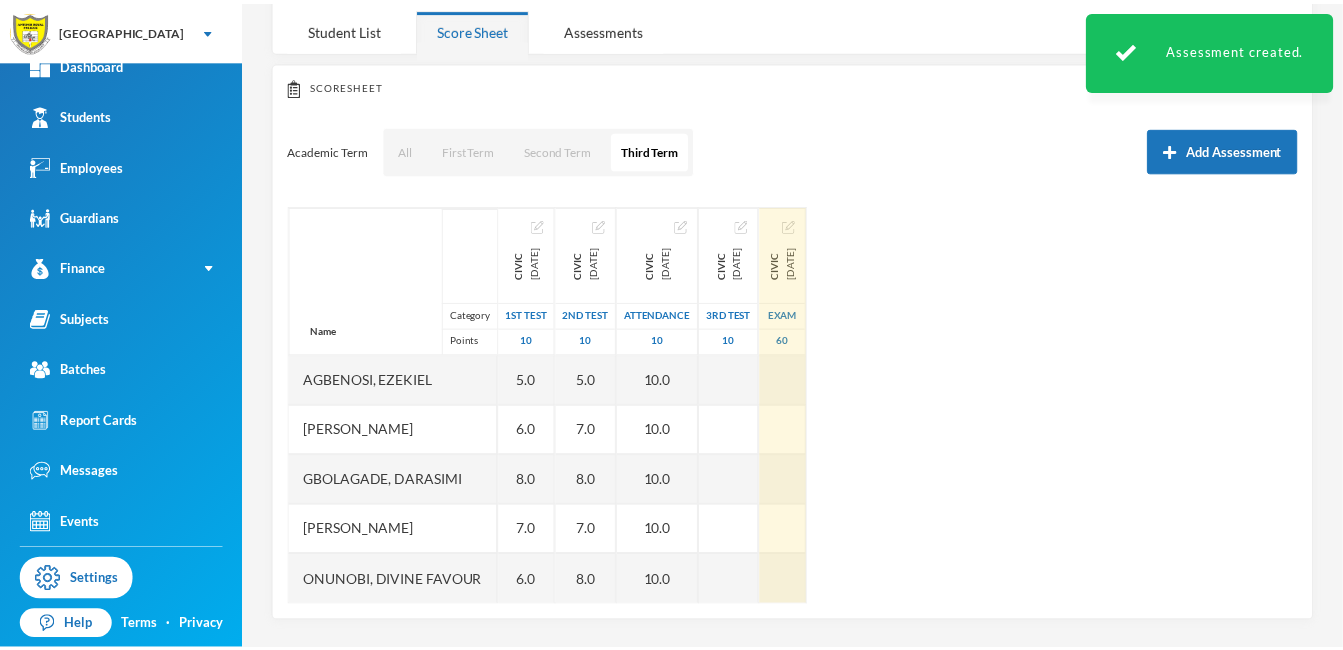 scroll, scrollTop: 163, scrollLeft: 0, axis: vertical 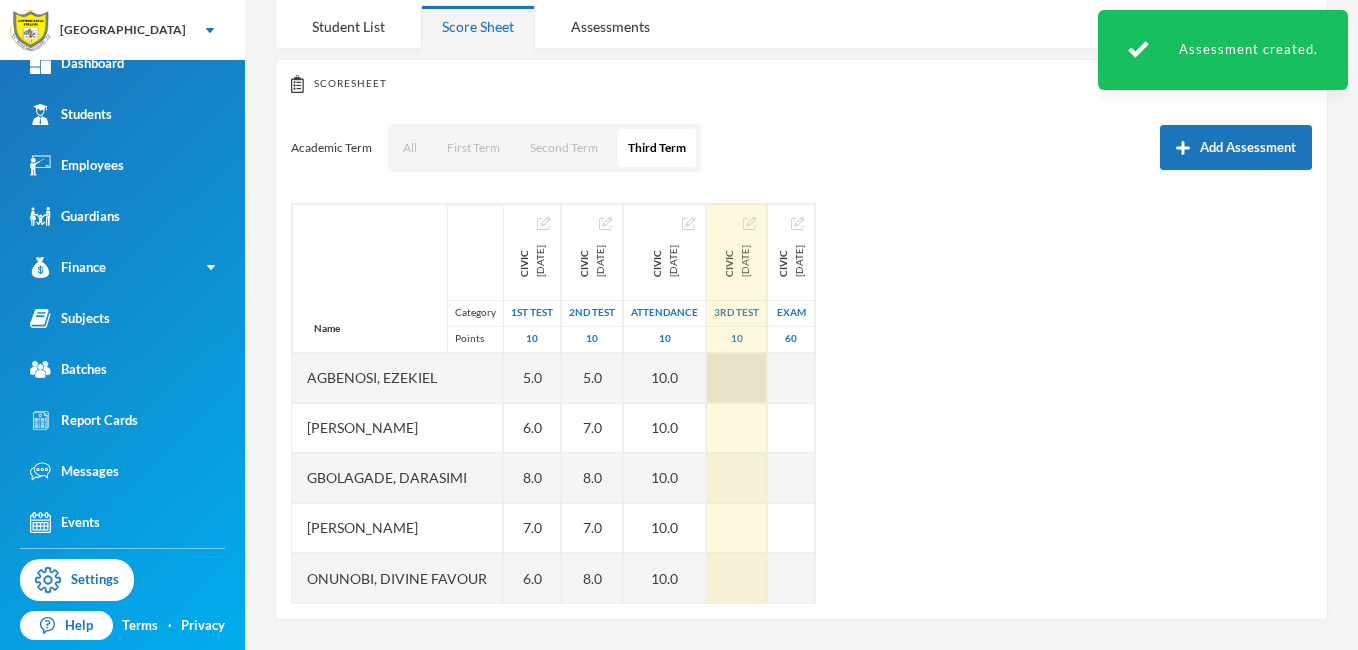 click at bounding box center [737, 378] 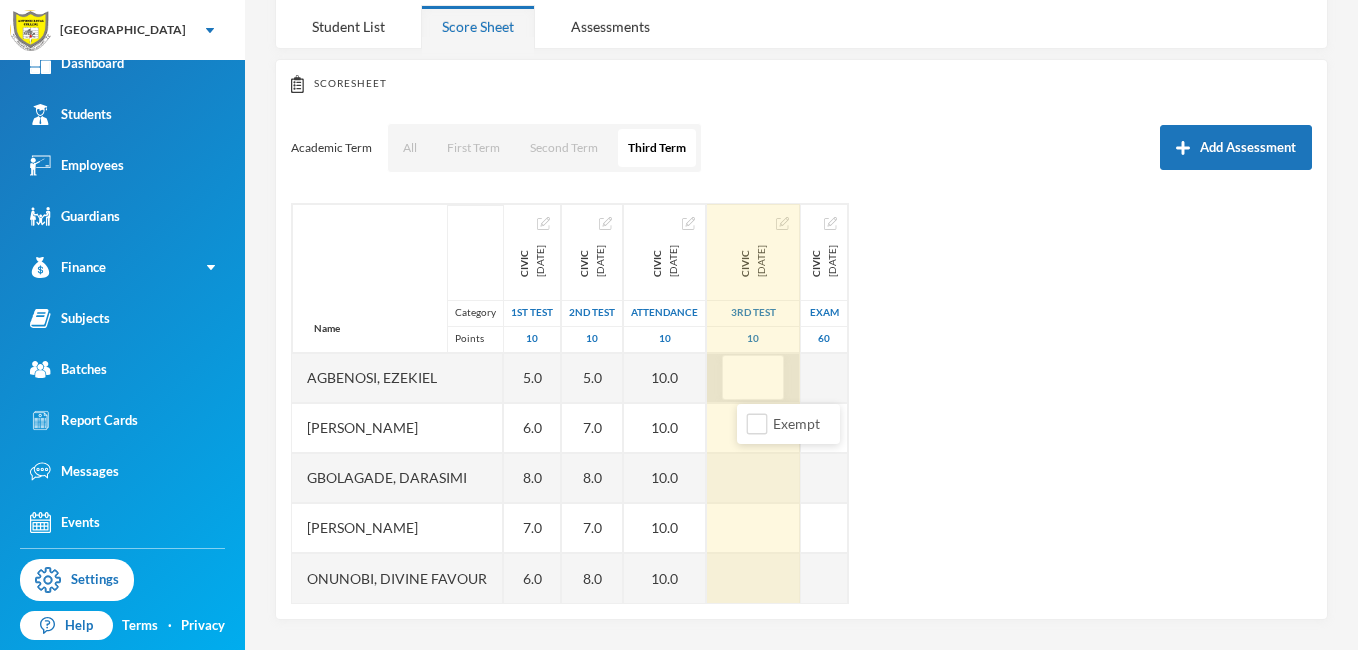 type on "6" 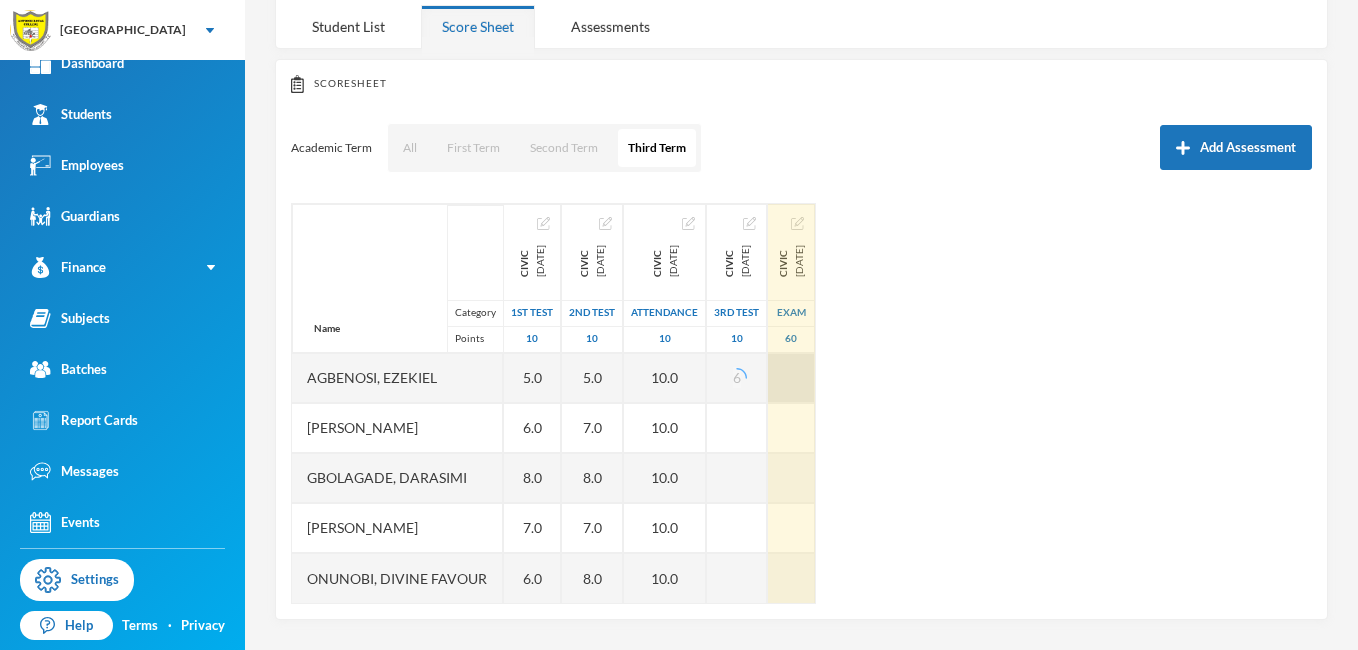 click at bounding box center [791, 378] 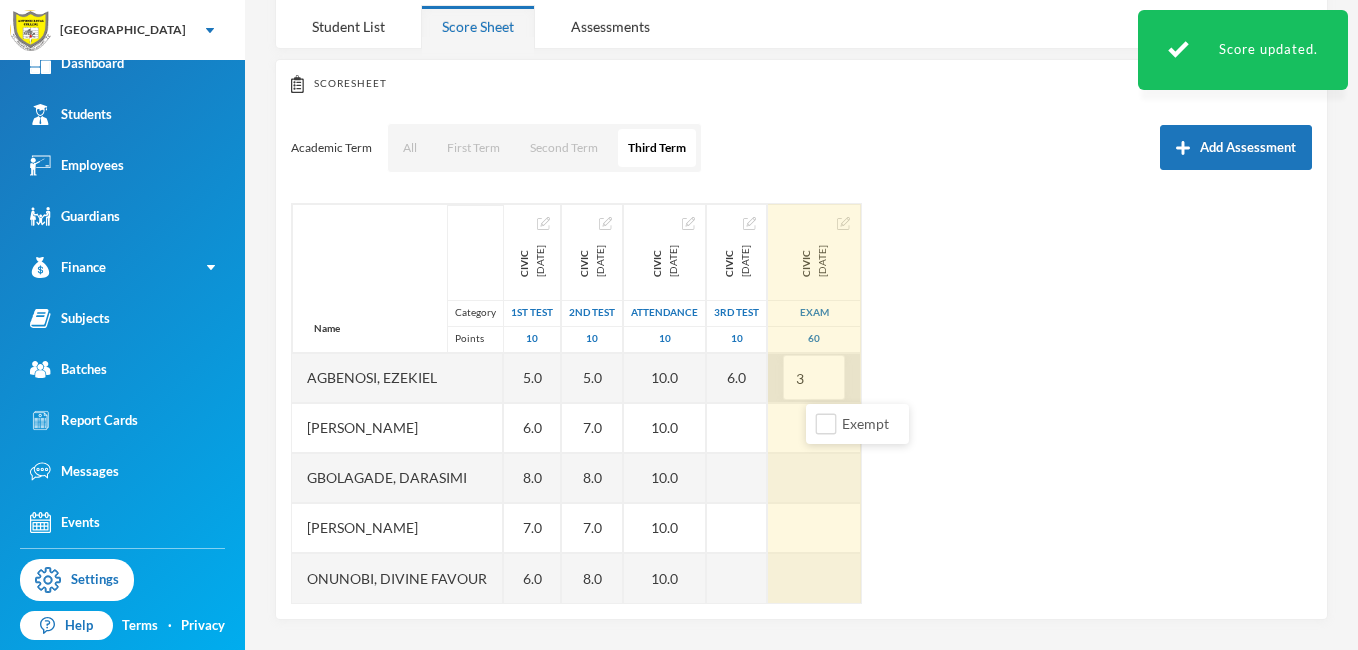 type on "30" 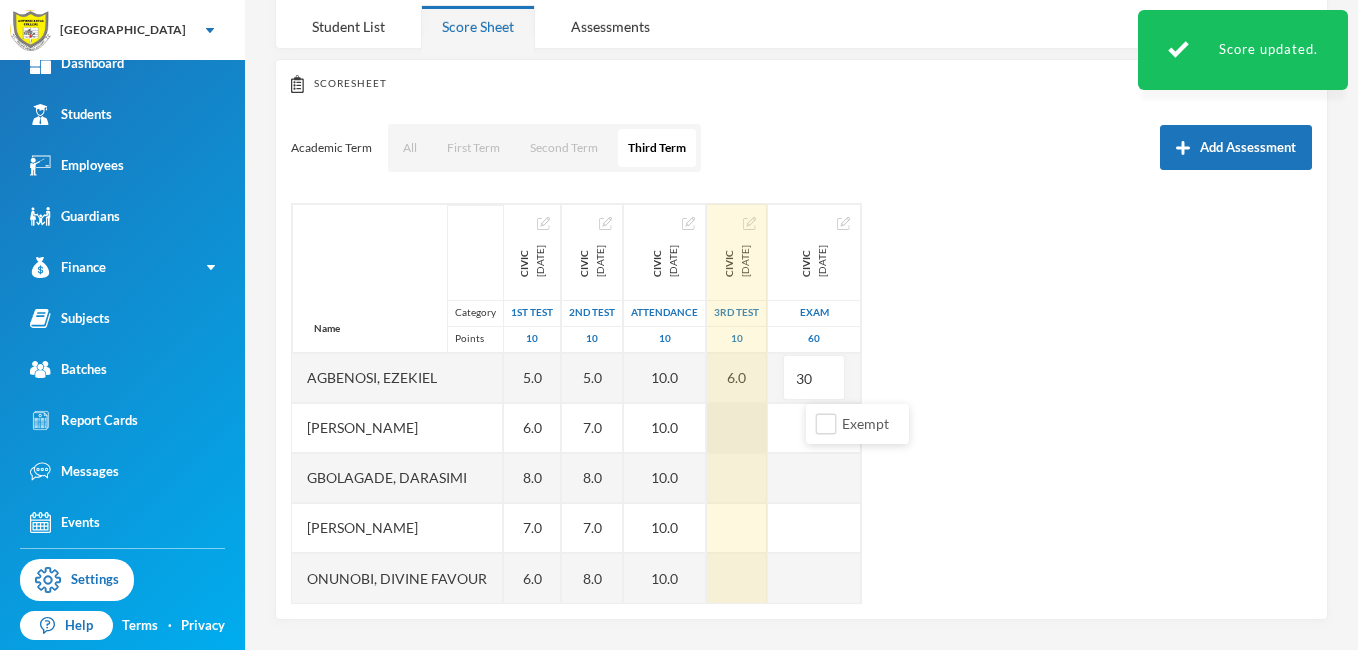 click at bounding box center [737, 428] 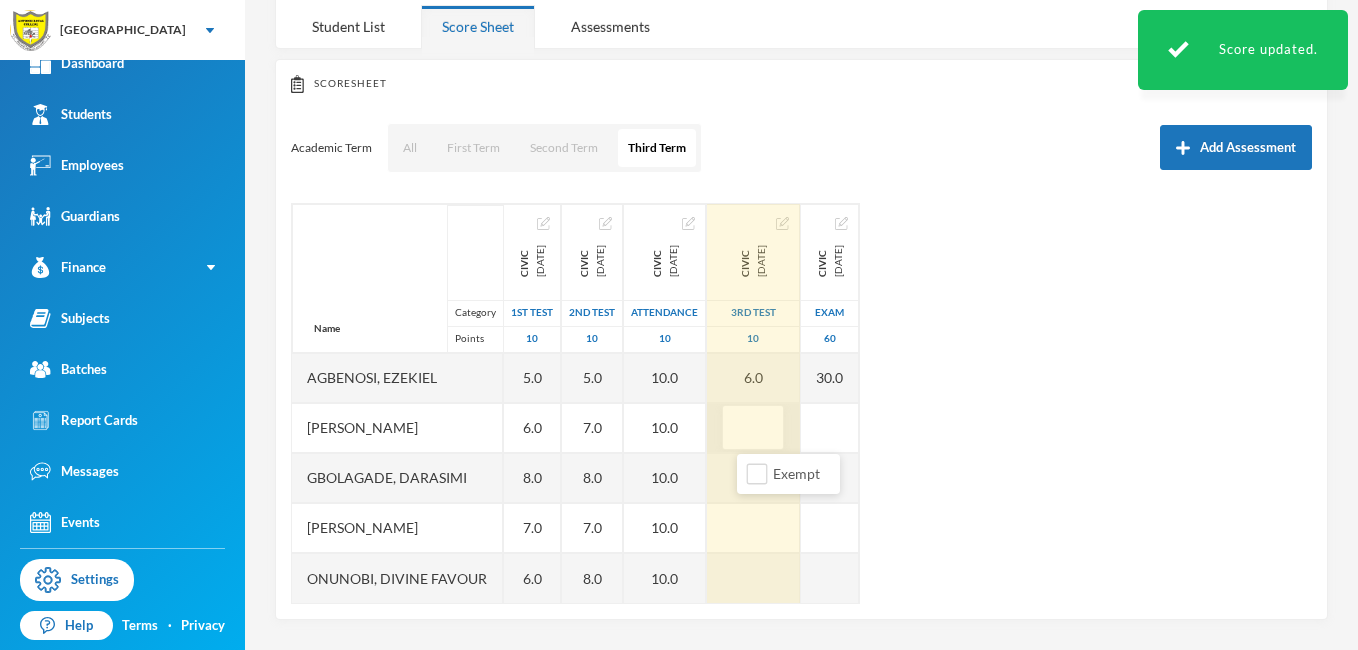 type on "5" 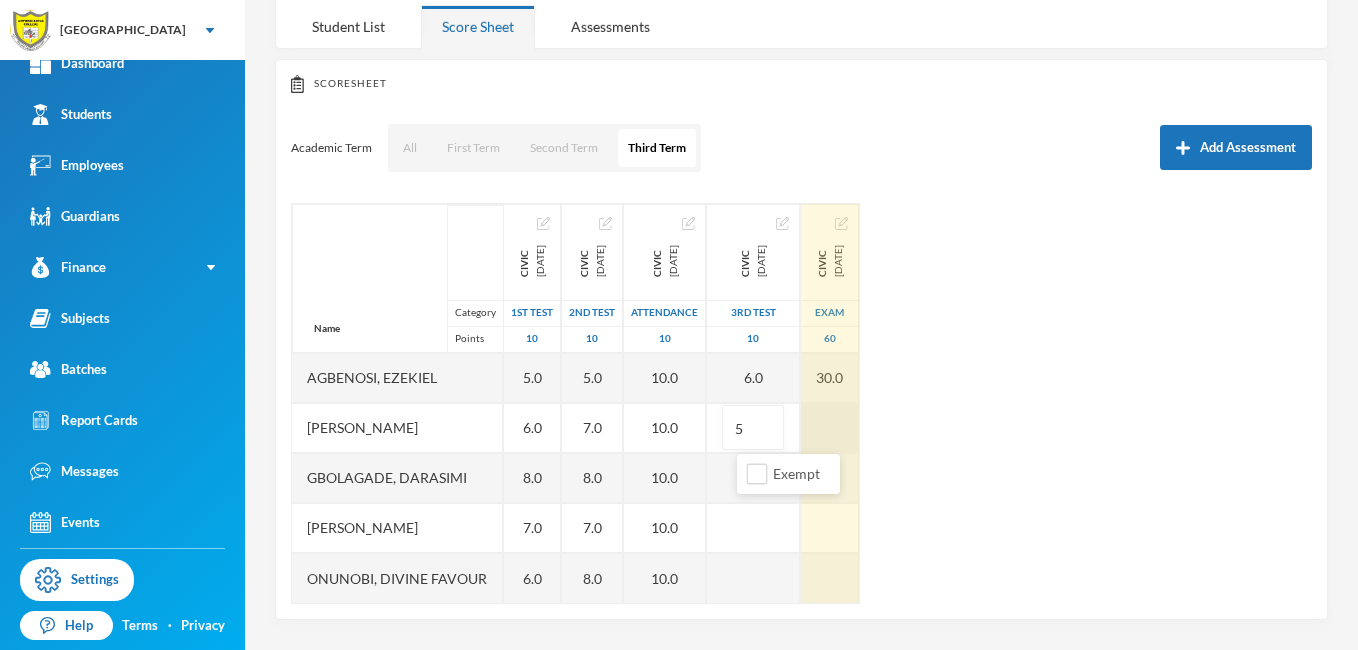 click at bounding box center [830, 428] 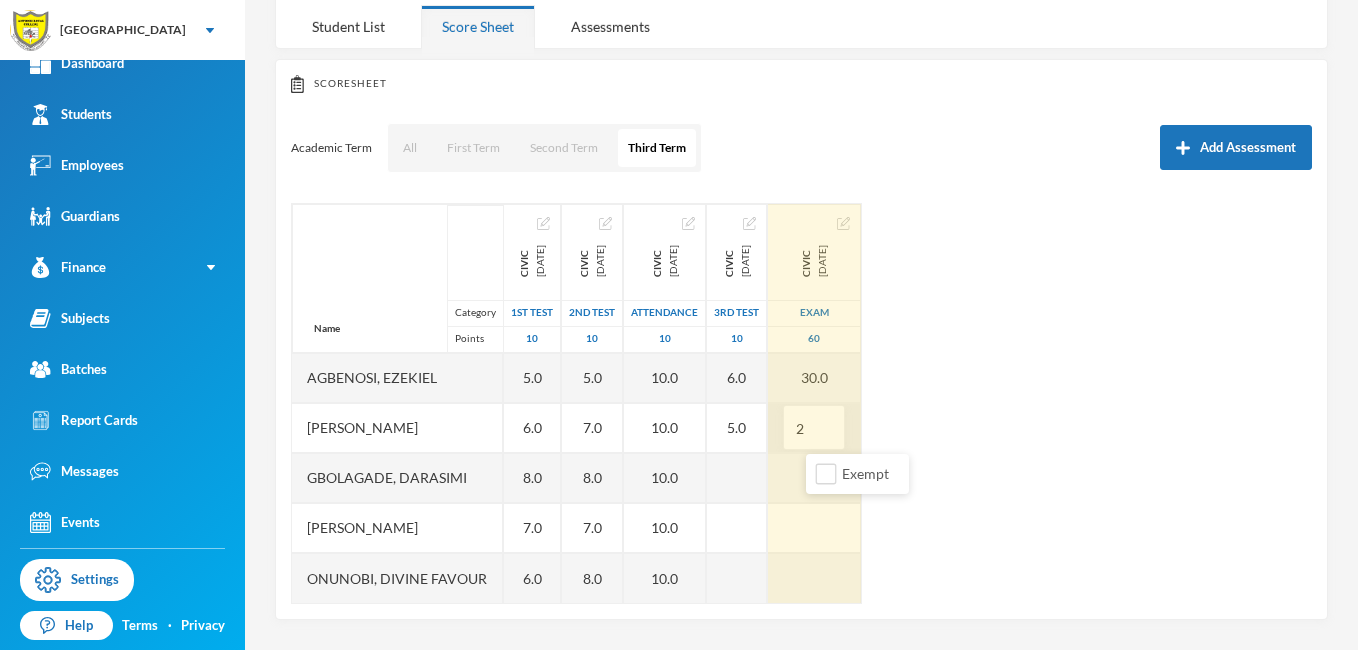 type on "25" 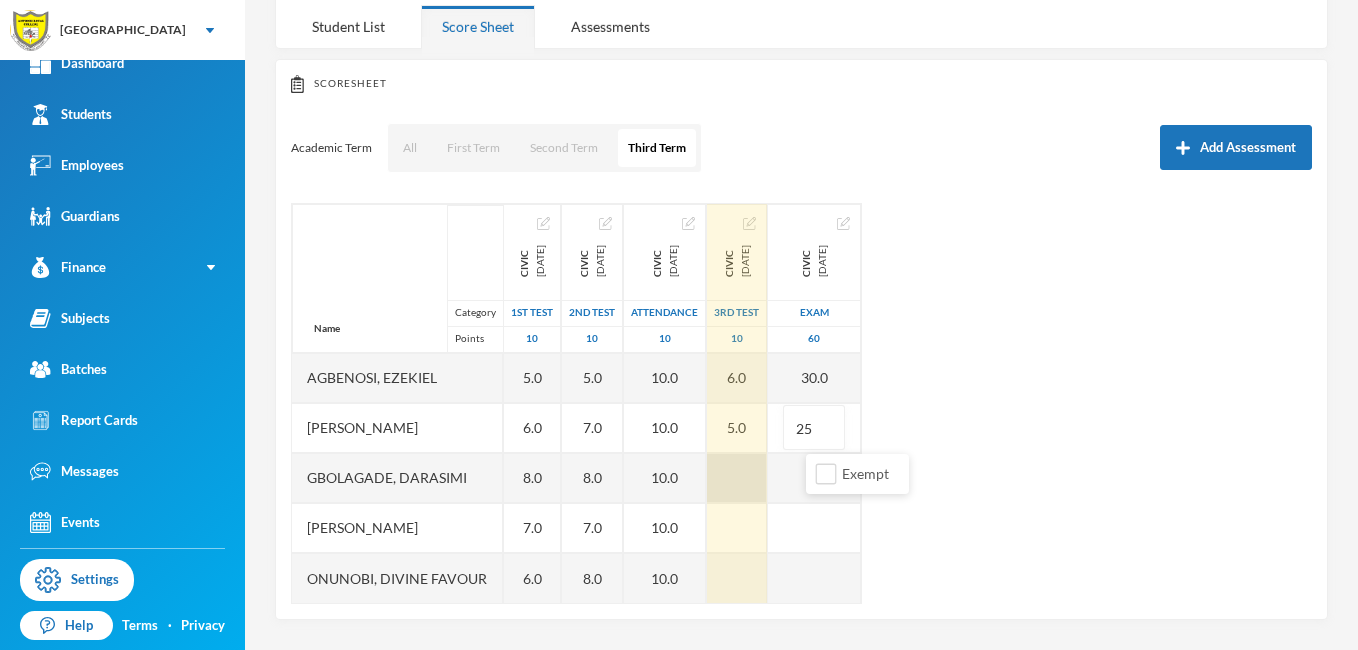 click at bounding box center [737, 478] 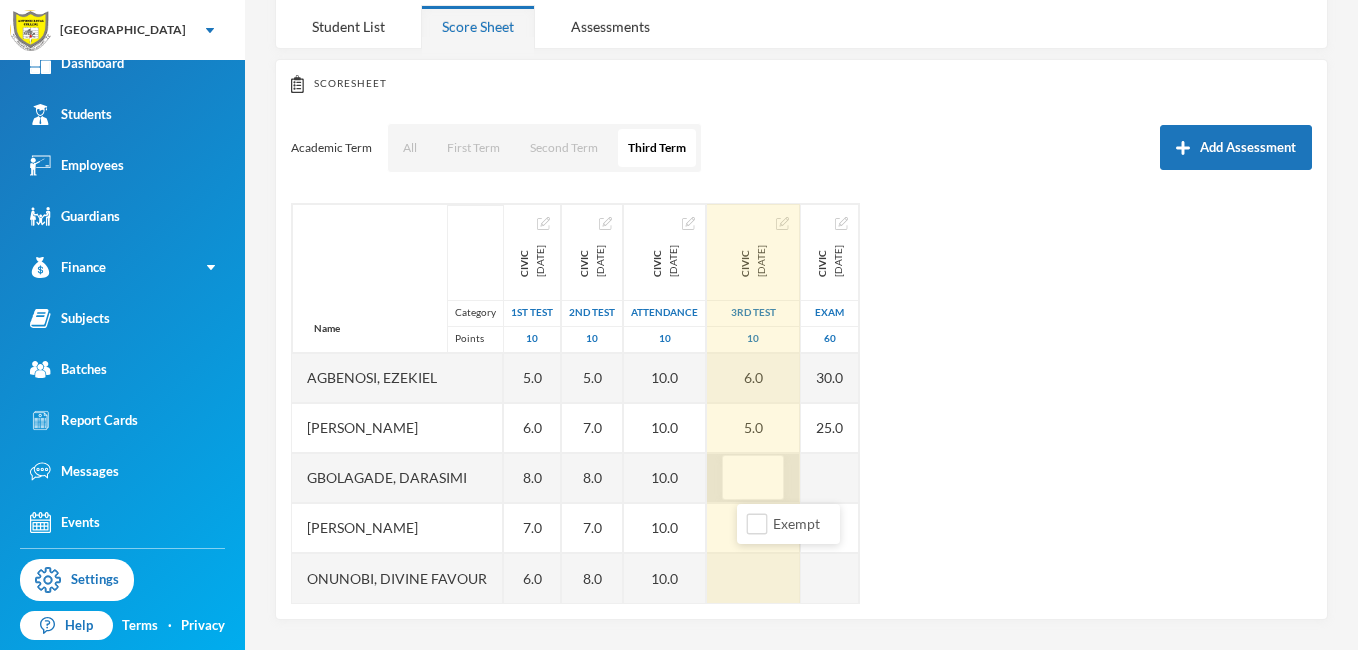 type on "7" 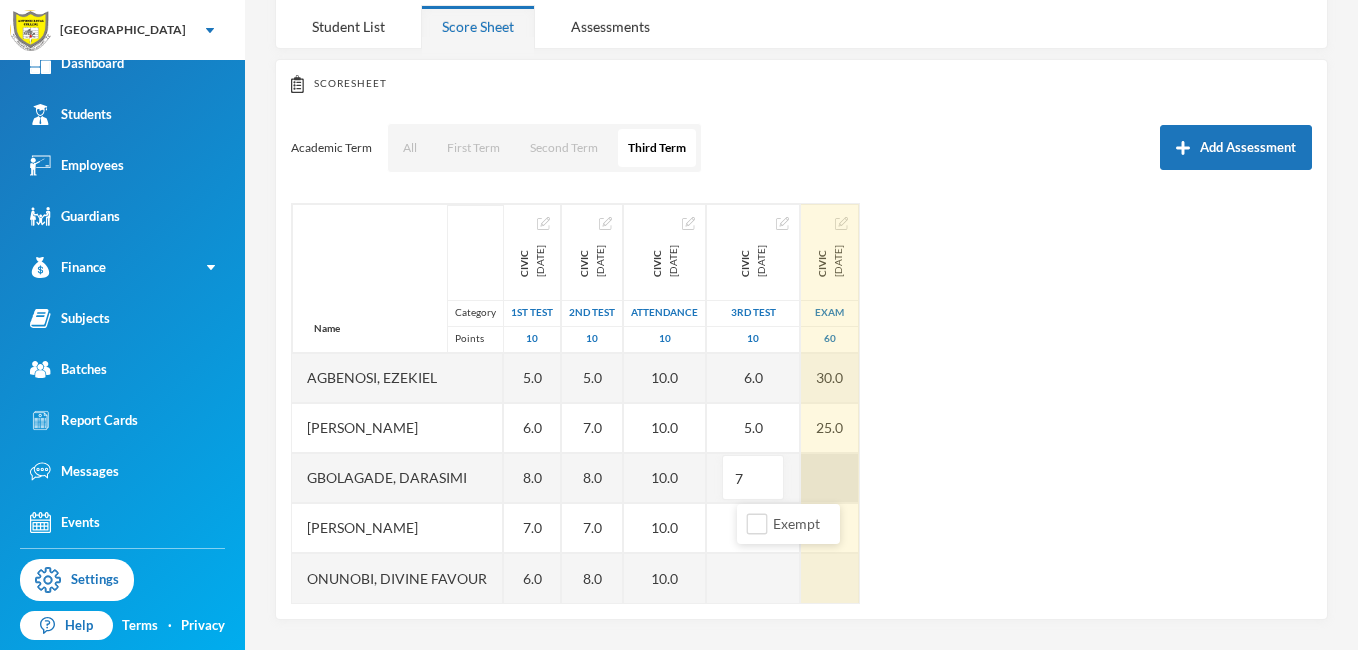 click at bounding box center [830, 478] 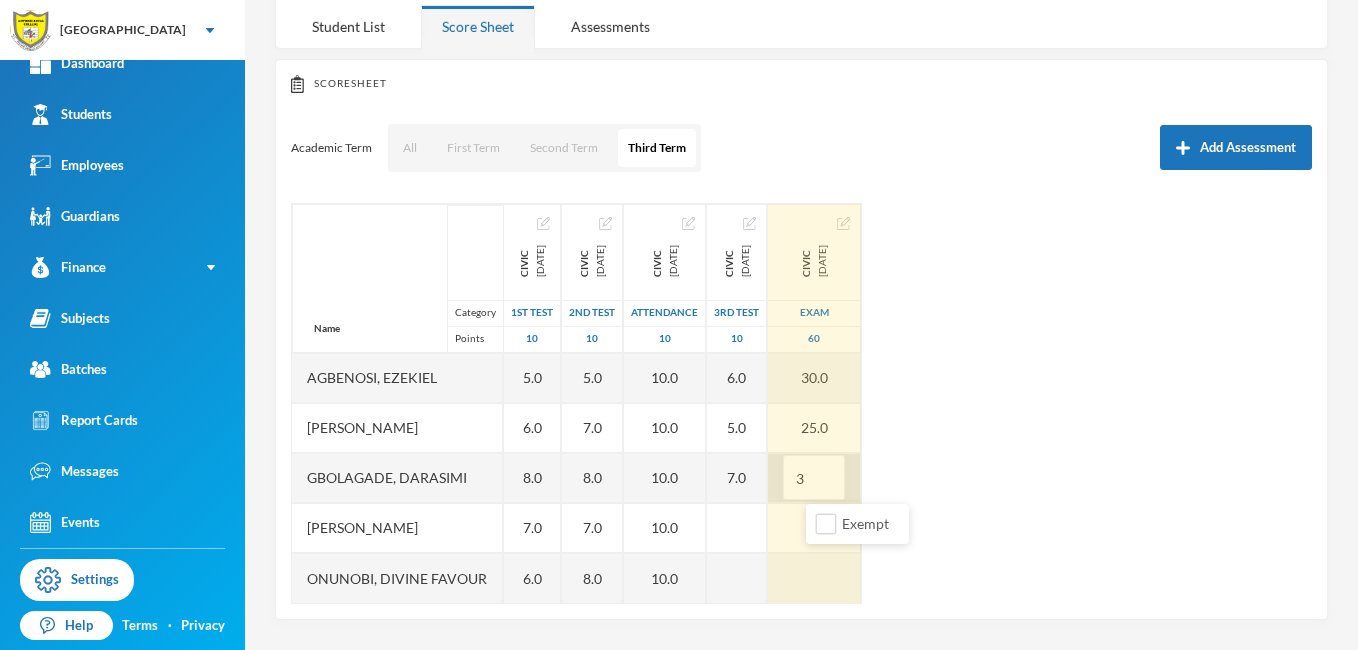 type on "34" 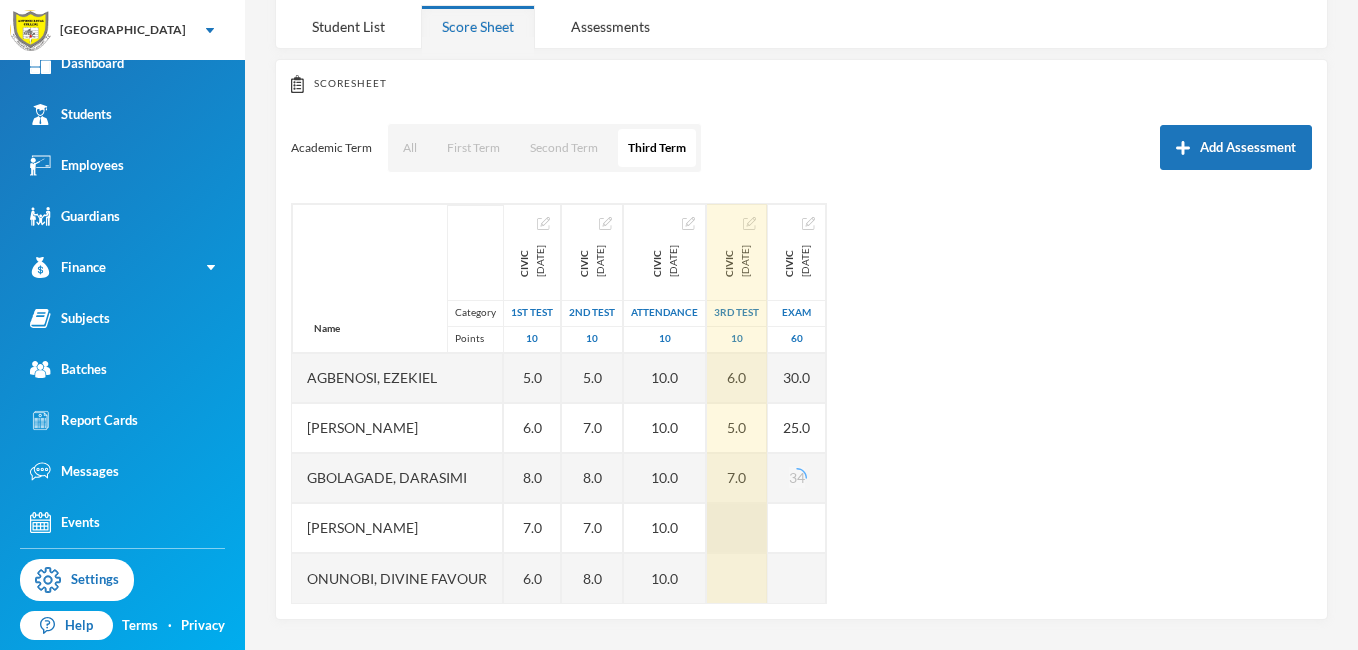 click at bounding box center (737, 528) 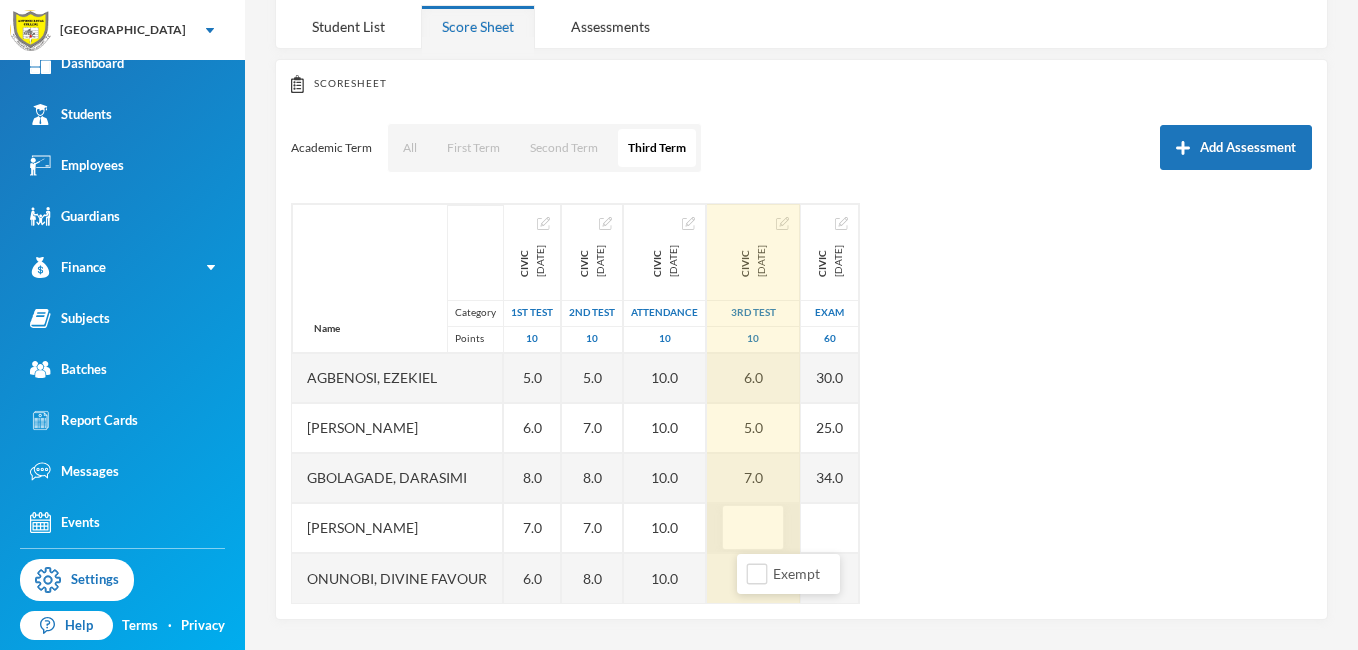 type on "6" 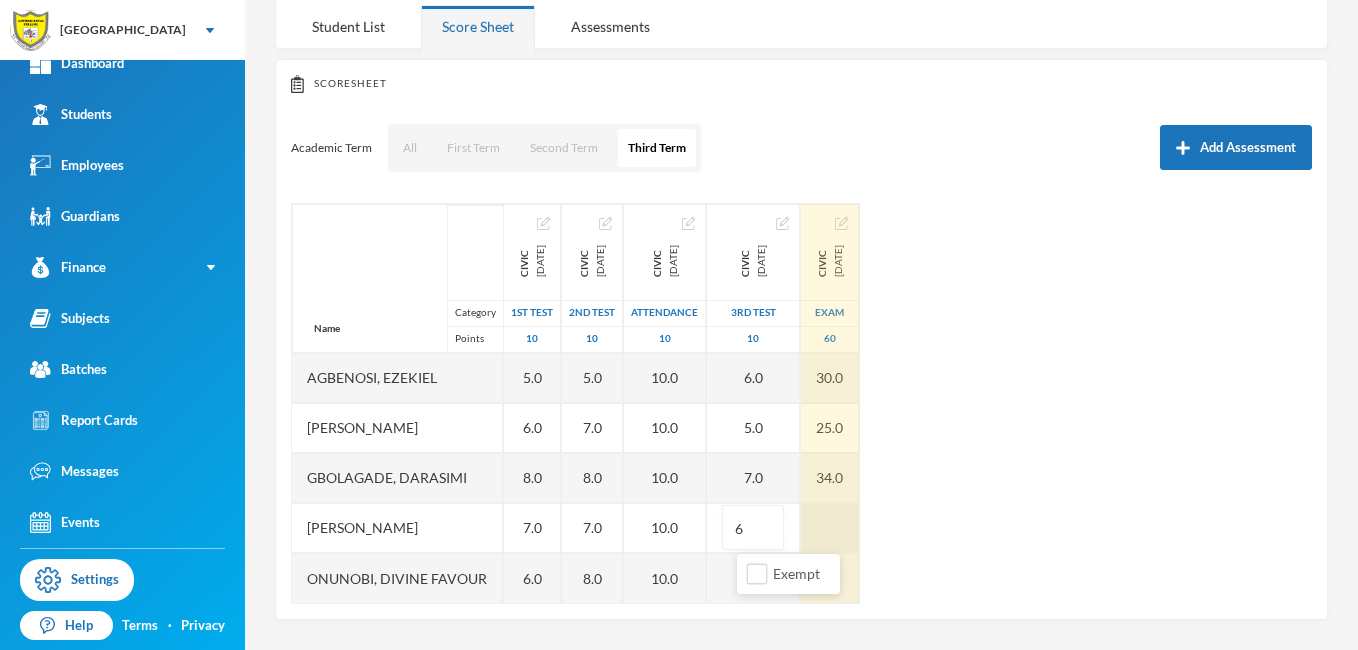 click at bounding box center [830, 528] 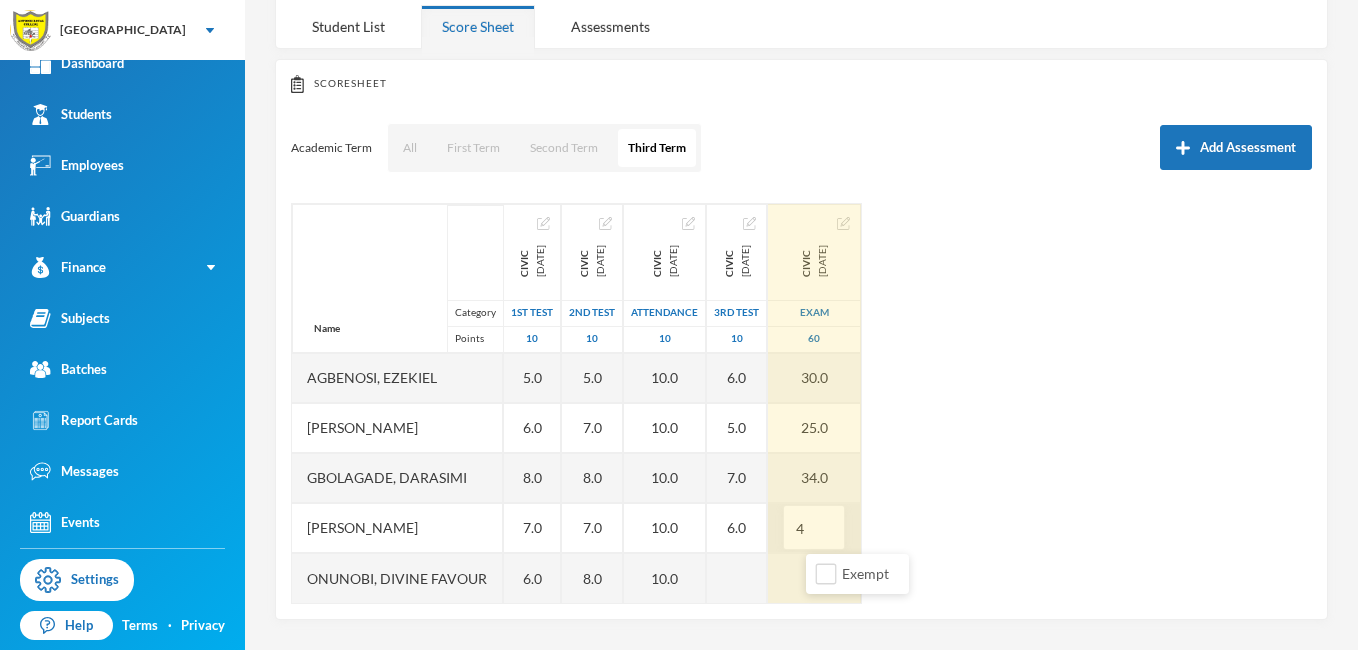 type on "43" 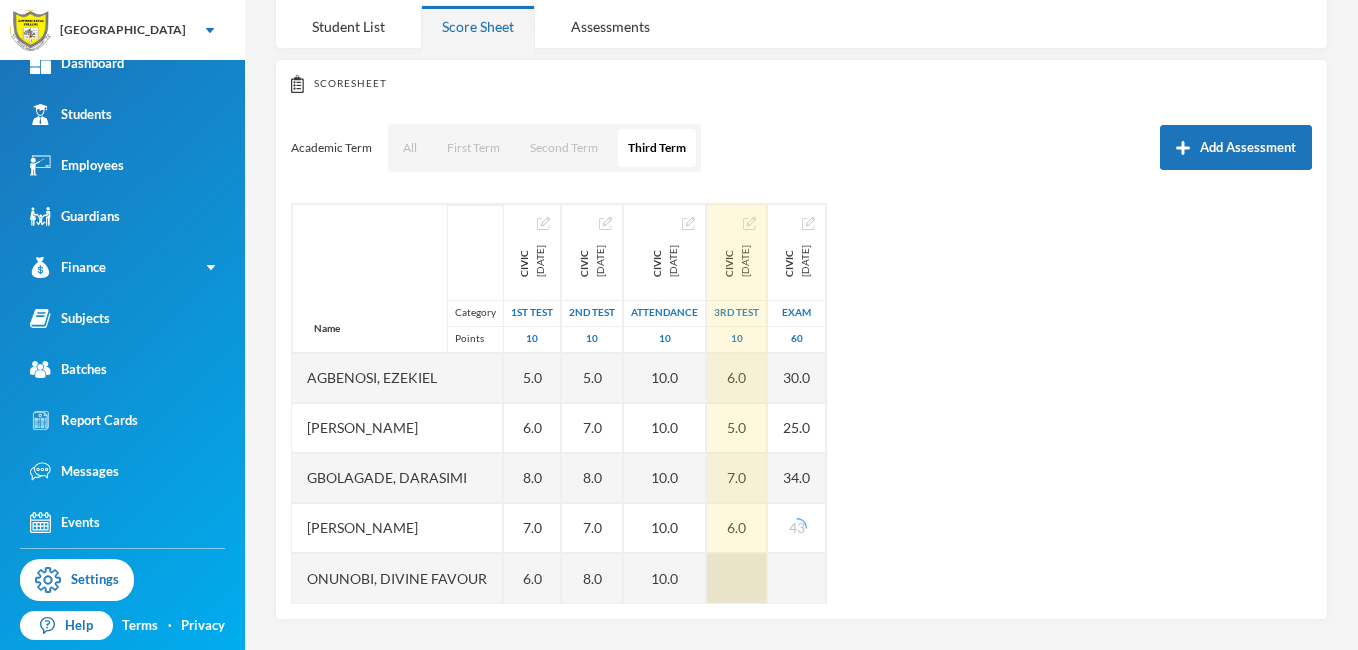 click at bounding box center (737, 578) 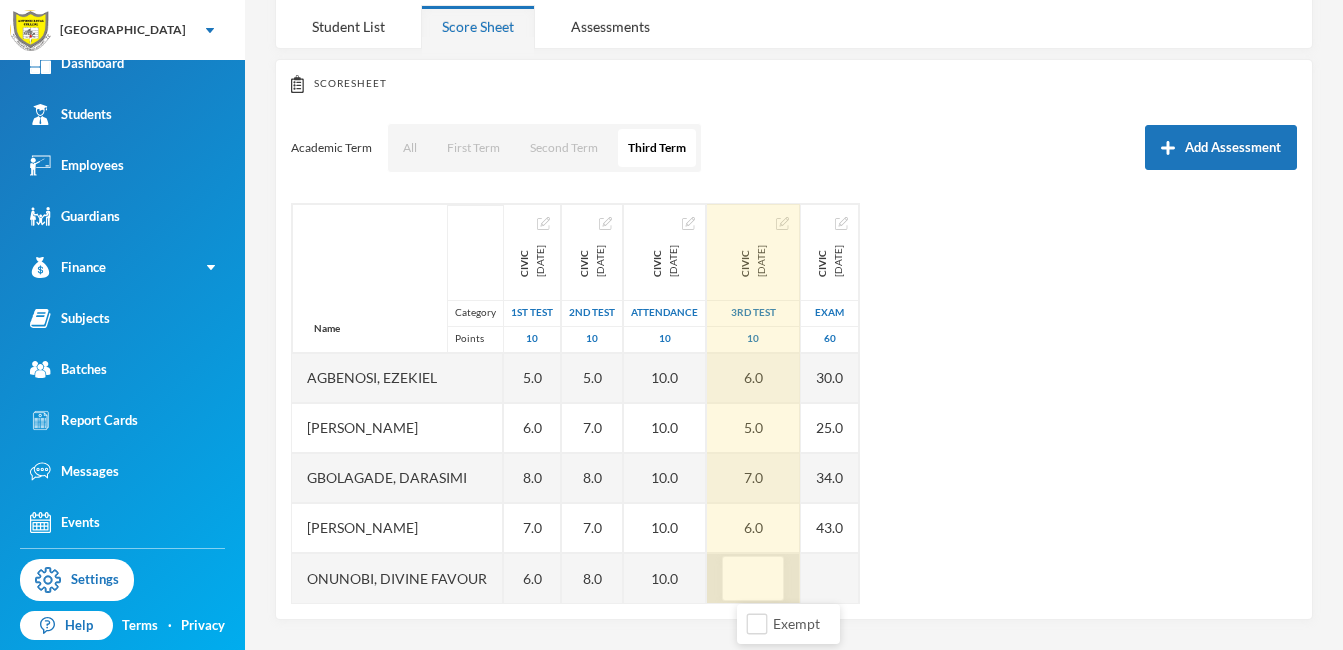 type on "6" 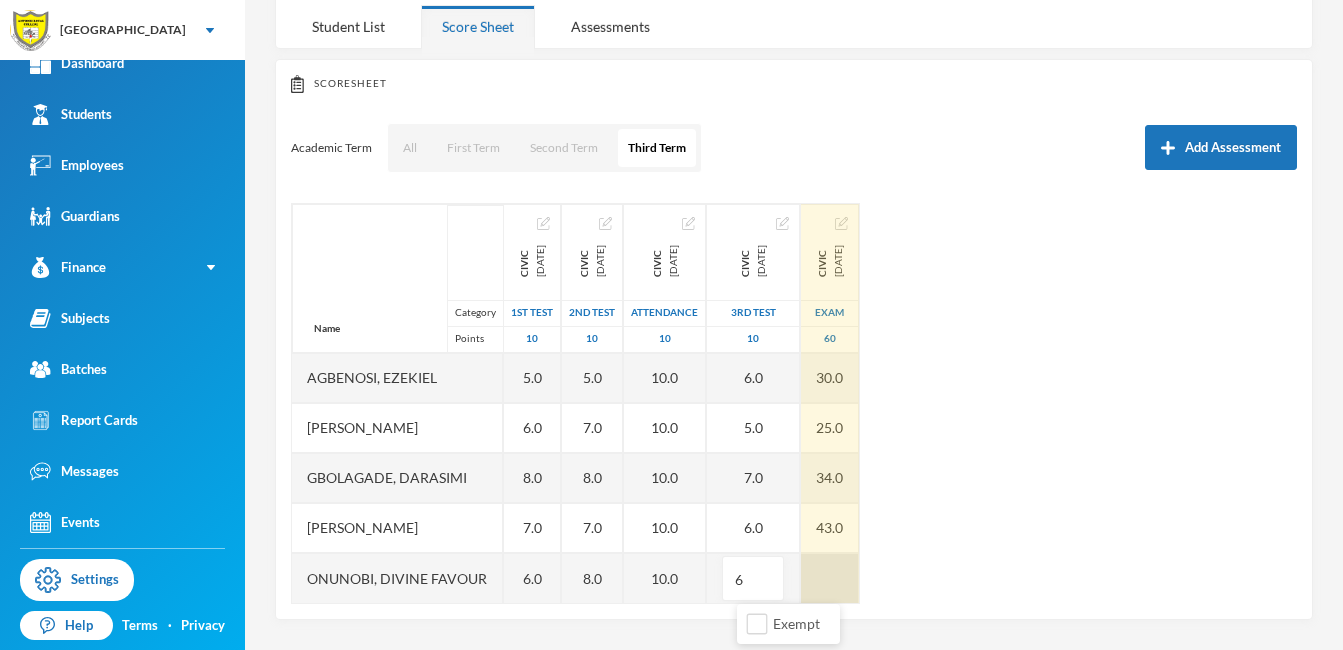 click at bounding box center (830, 578) 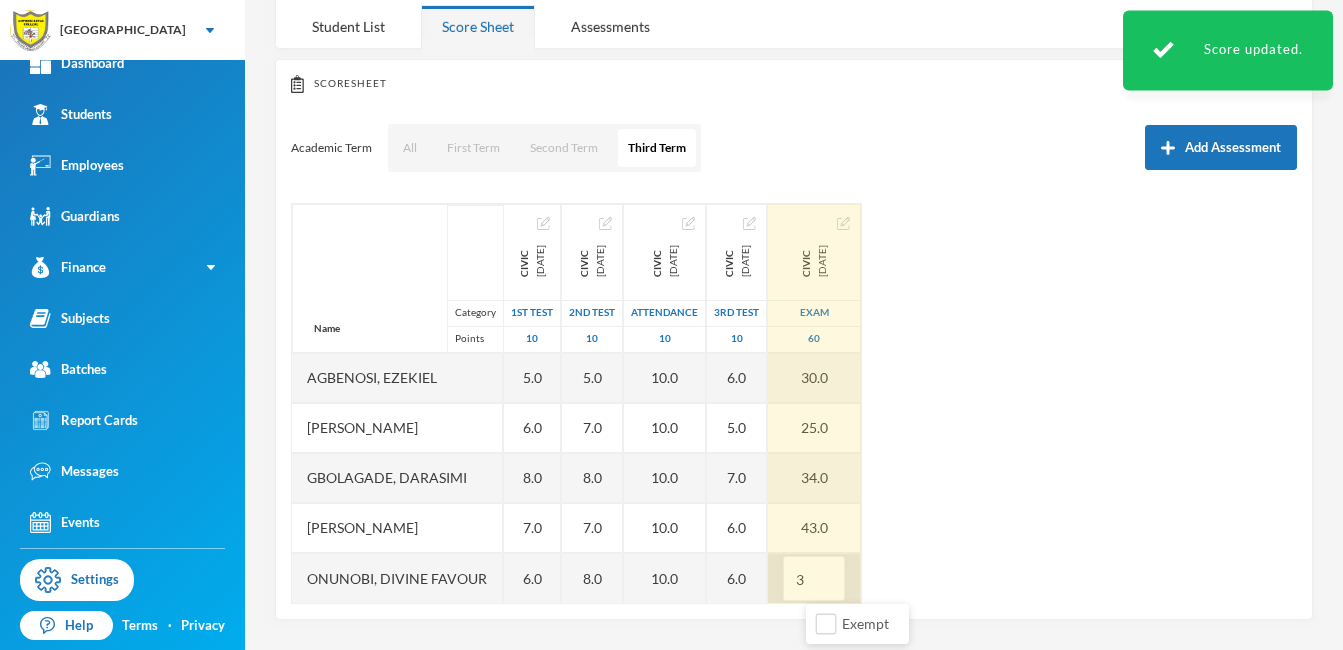 type on "34" 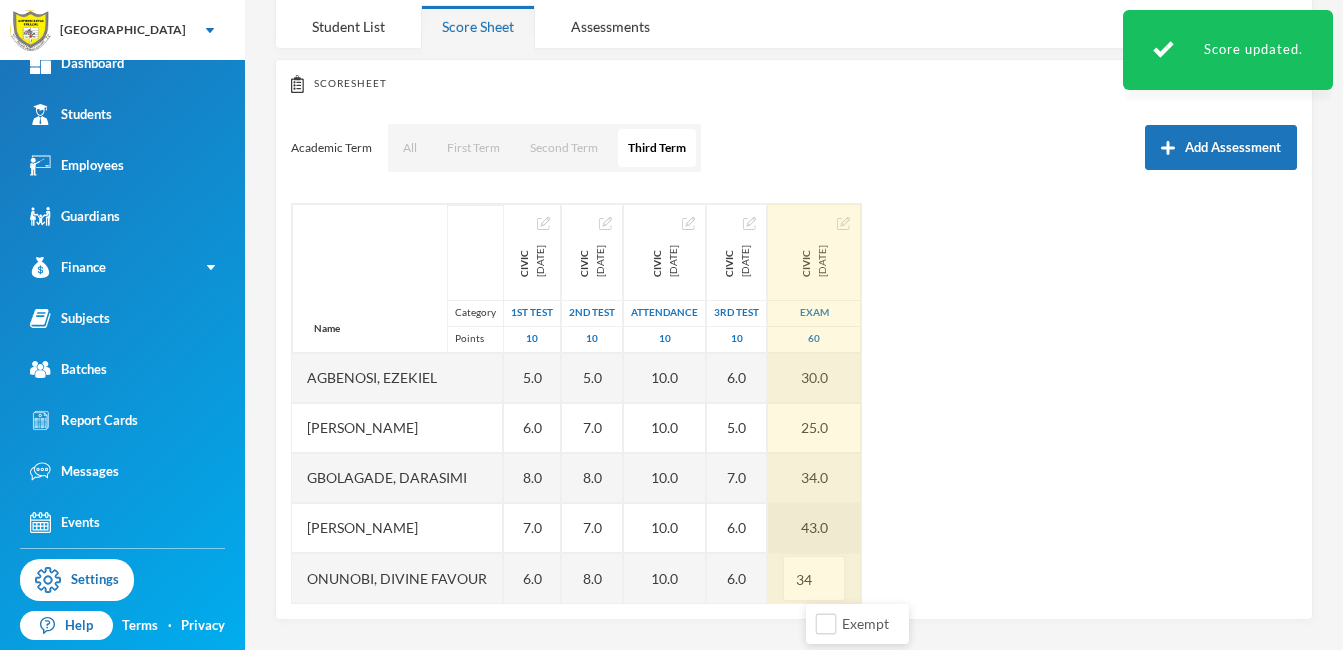 scroll, scrollTop: 1, scrollLeft: 0, axis: vertical 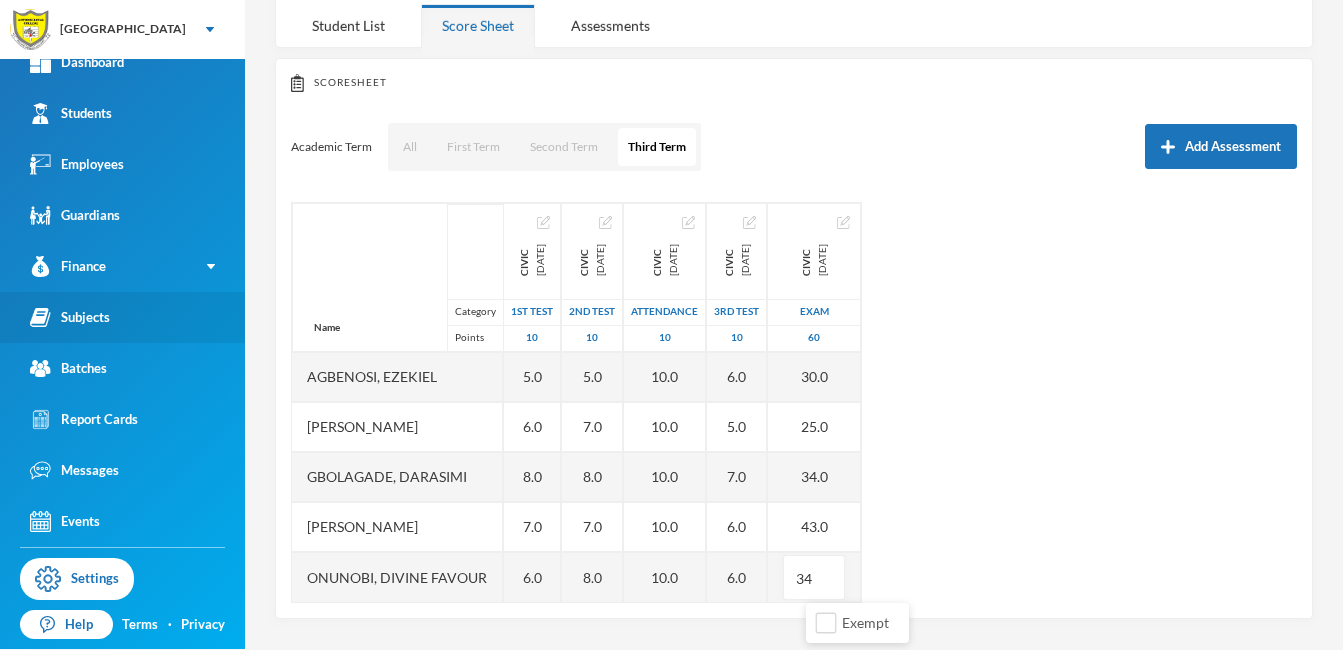 click on "Subjects" at bounding box center (70, 317) 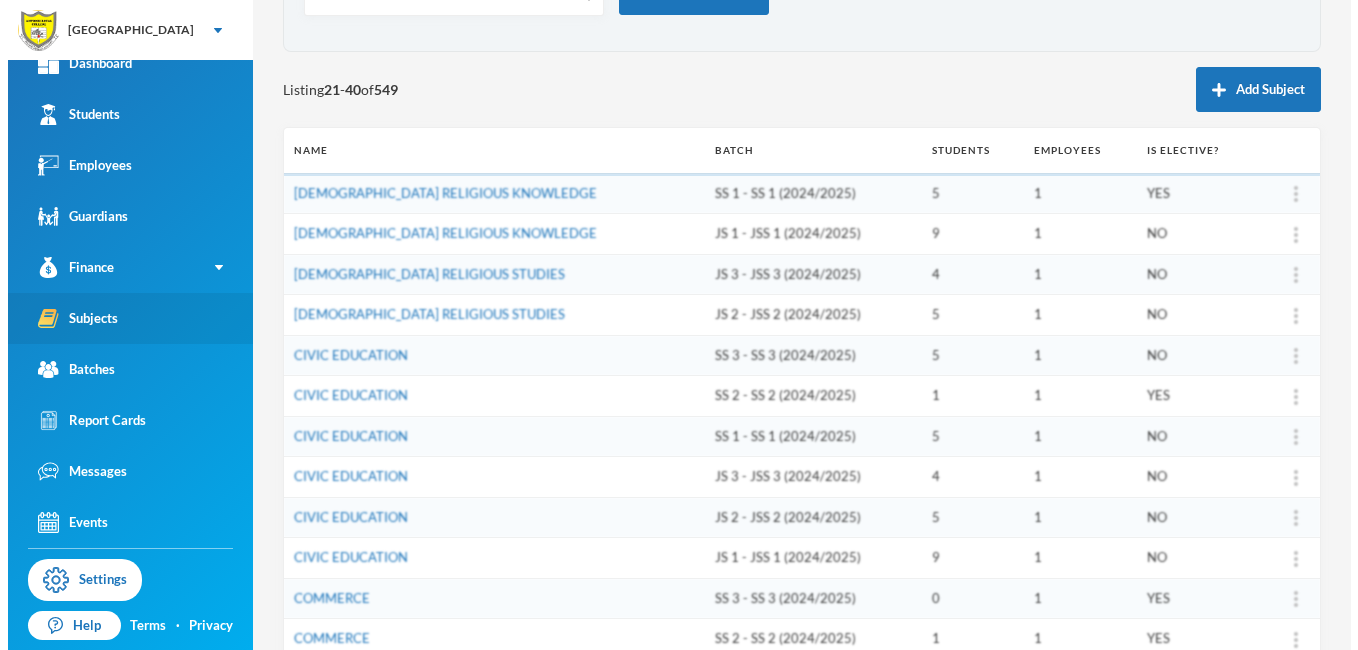 scroll, scrollTop: 0, scrollLeft: 0, axis: both 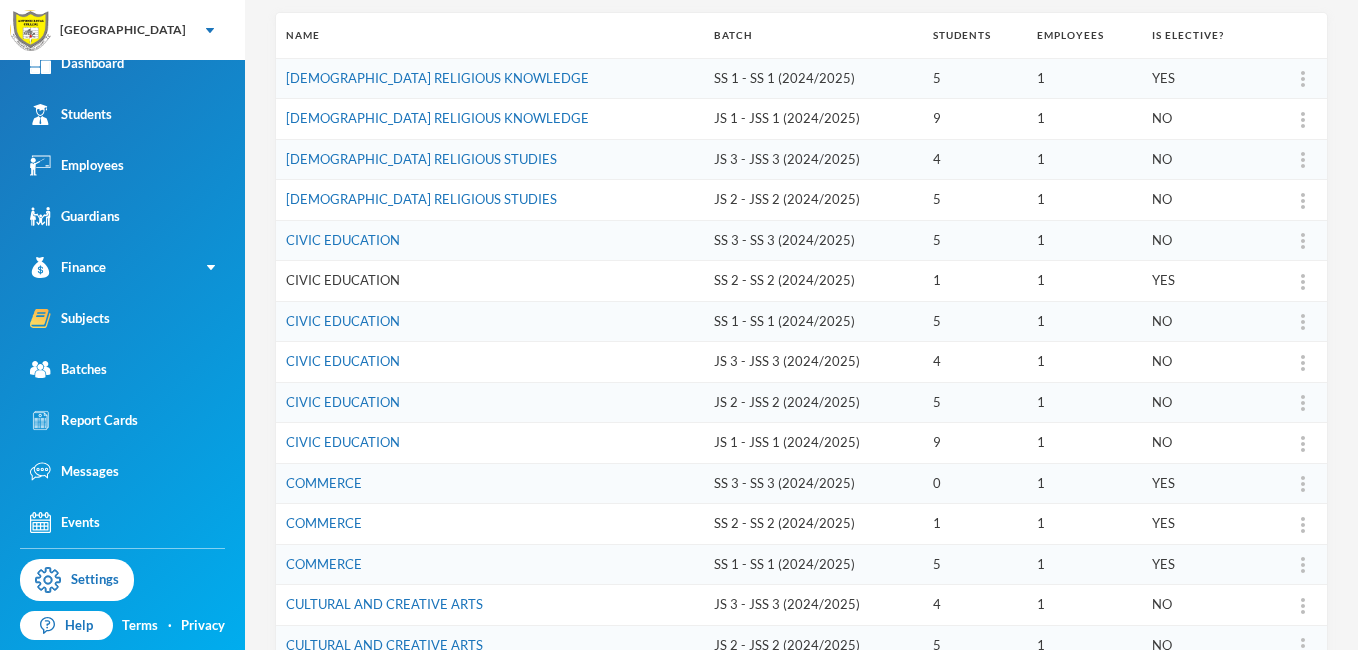 click on "CIVIC EDUCATION" at bounding box center [343, 280] 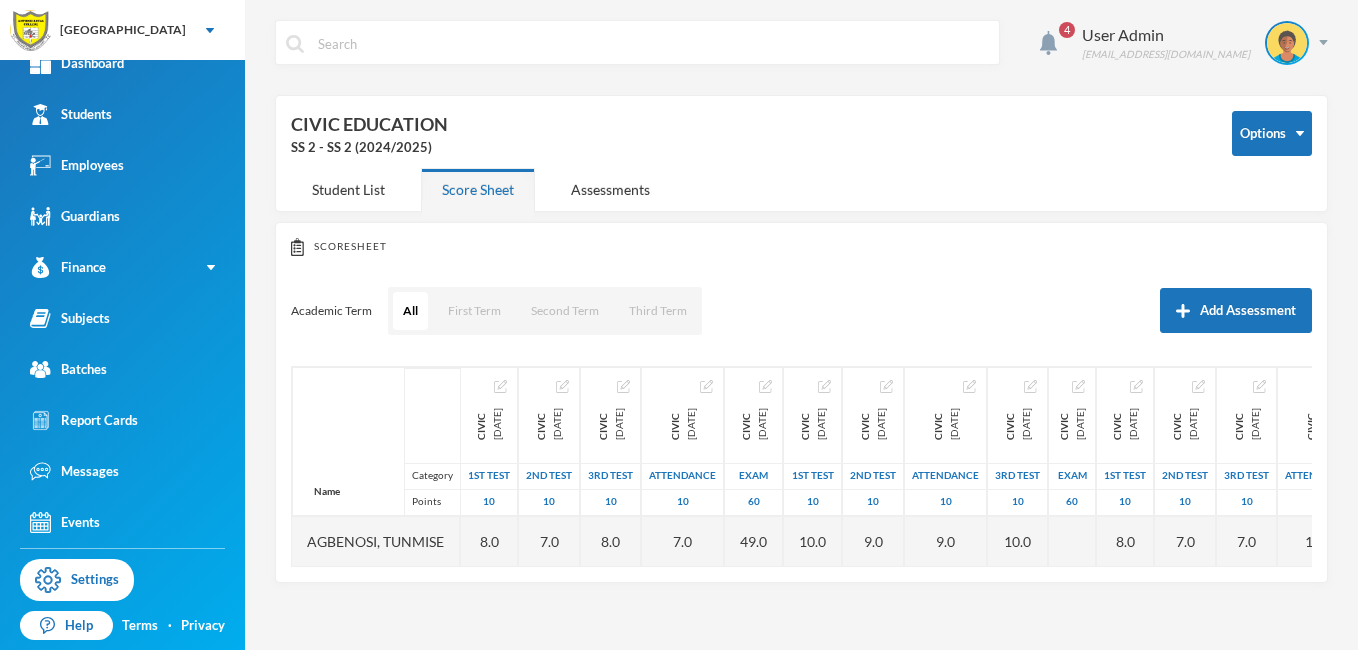 scroll, scrollTop: 0, scrollLeft: 0, axis: both 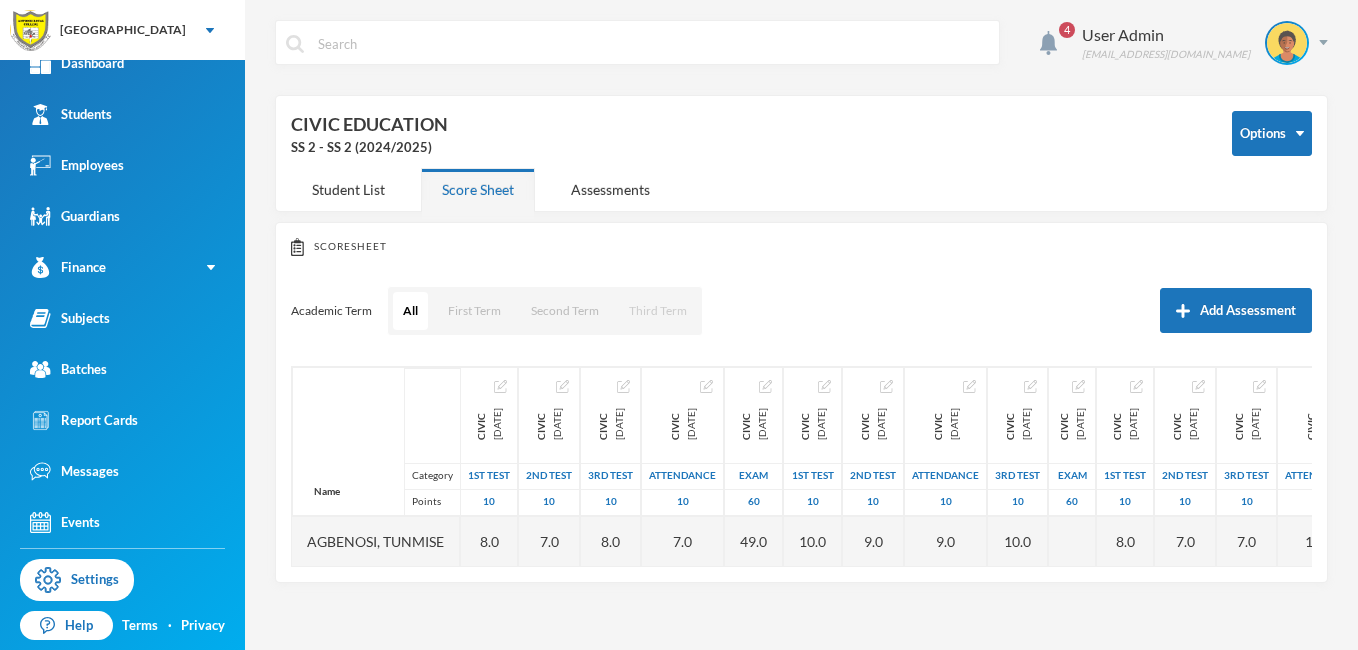 click on "Third Term" at bounding box center [658, 311] 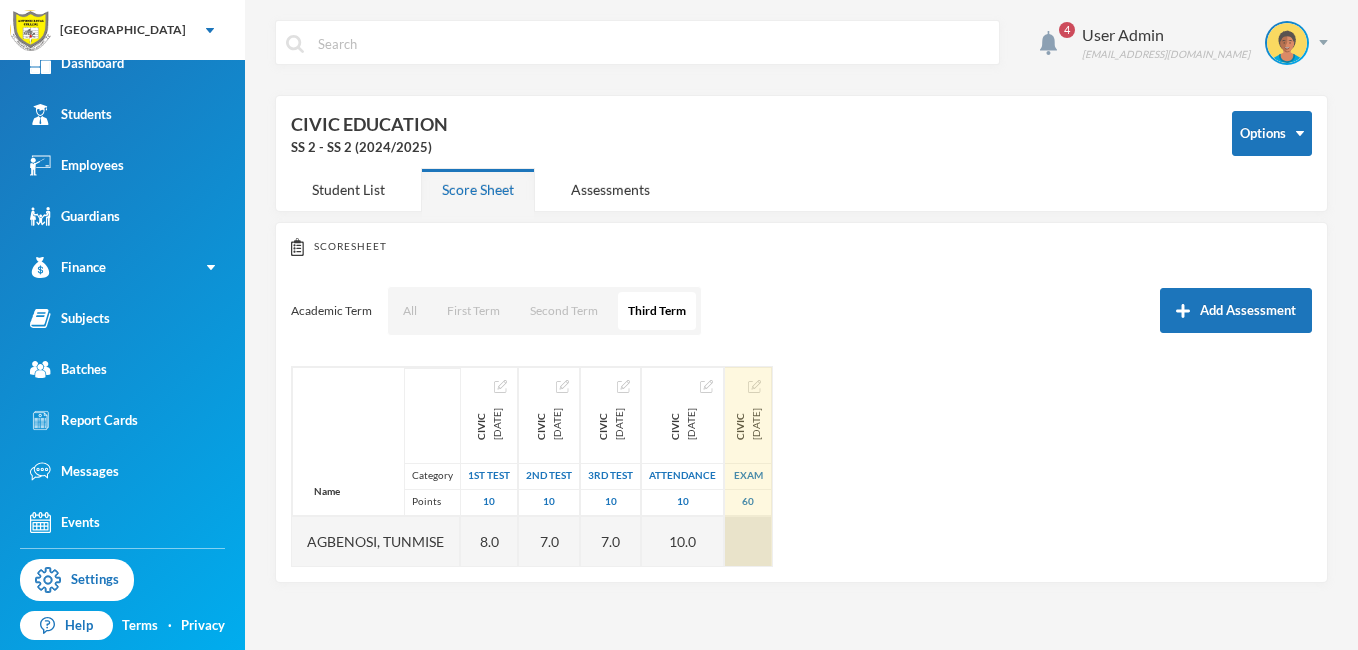 click at bounding box center (748, 541) 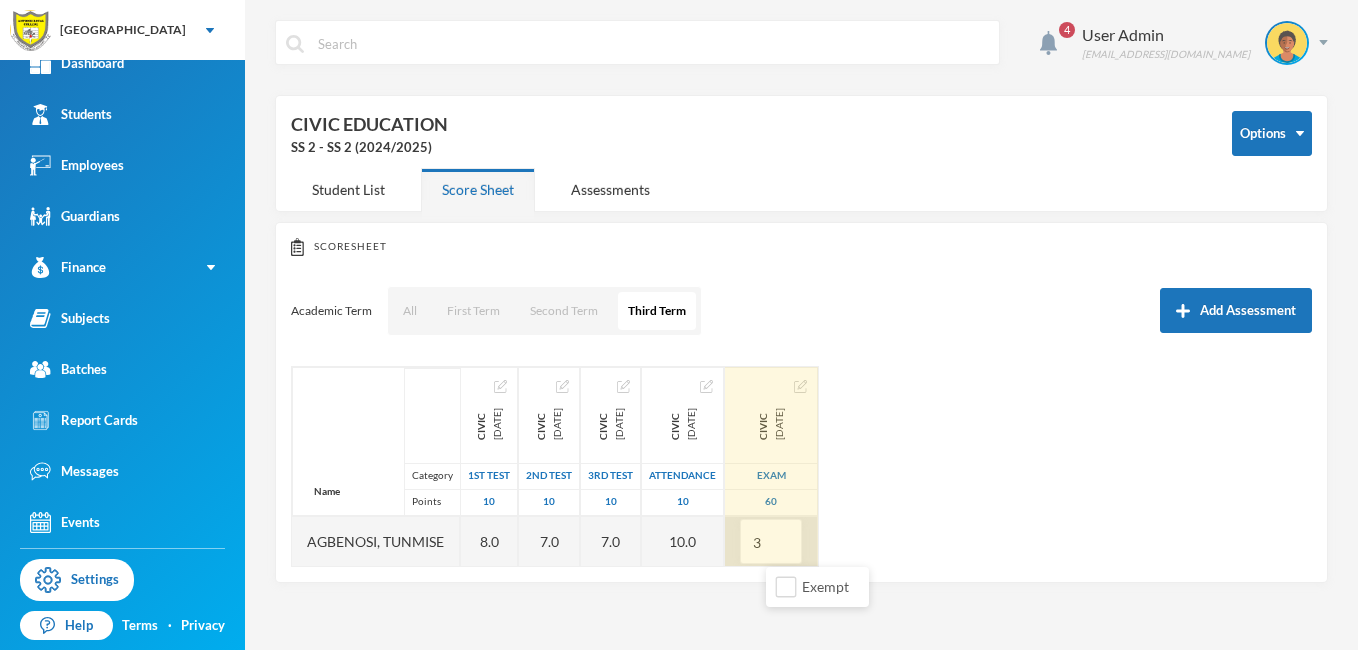 type on "33" 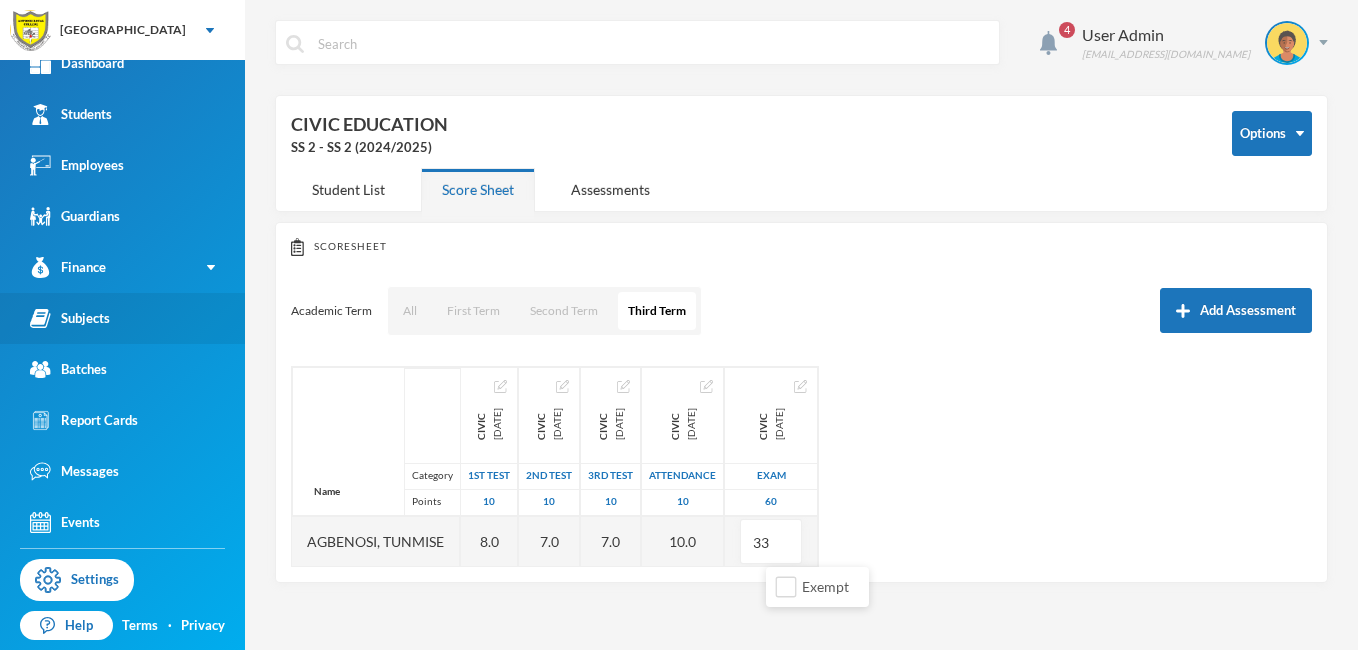 click on "Subjects" at bounding box center [70, 318] 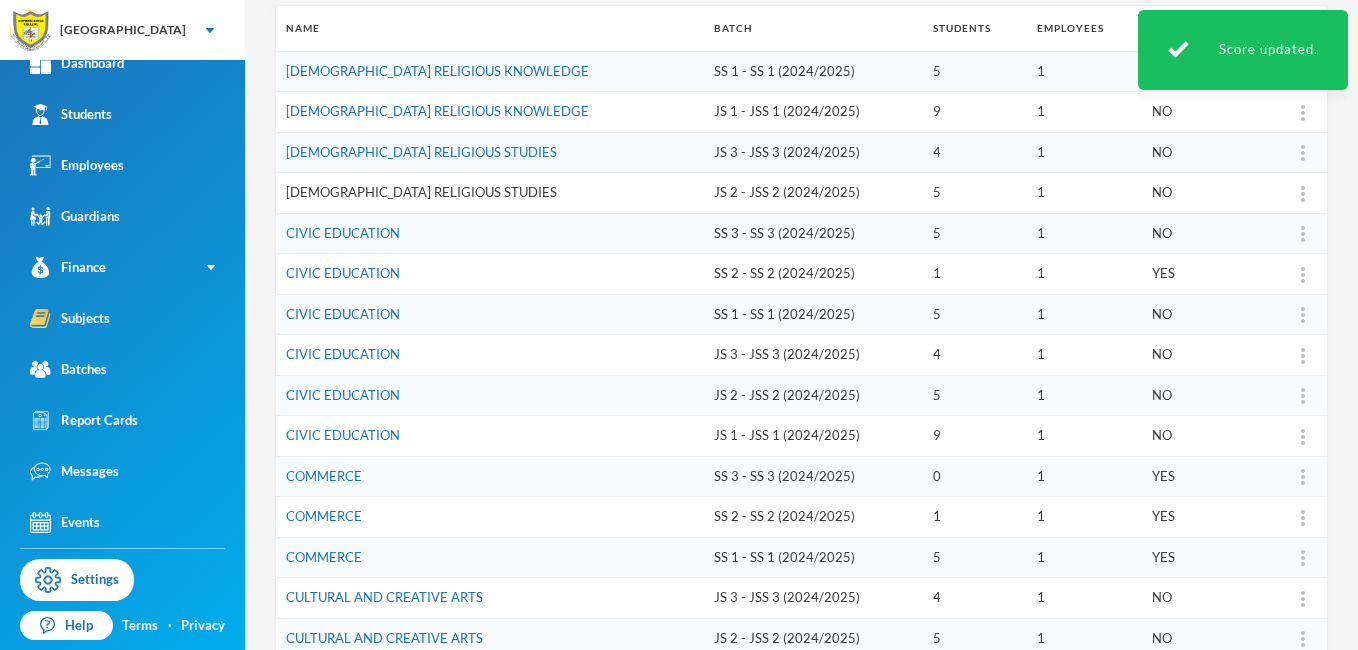 scroll, scrollTop: 290, scrollLeft: 0, axis: vertical 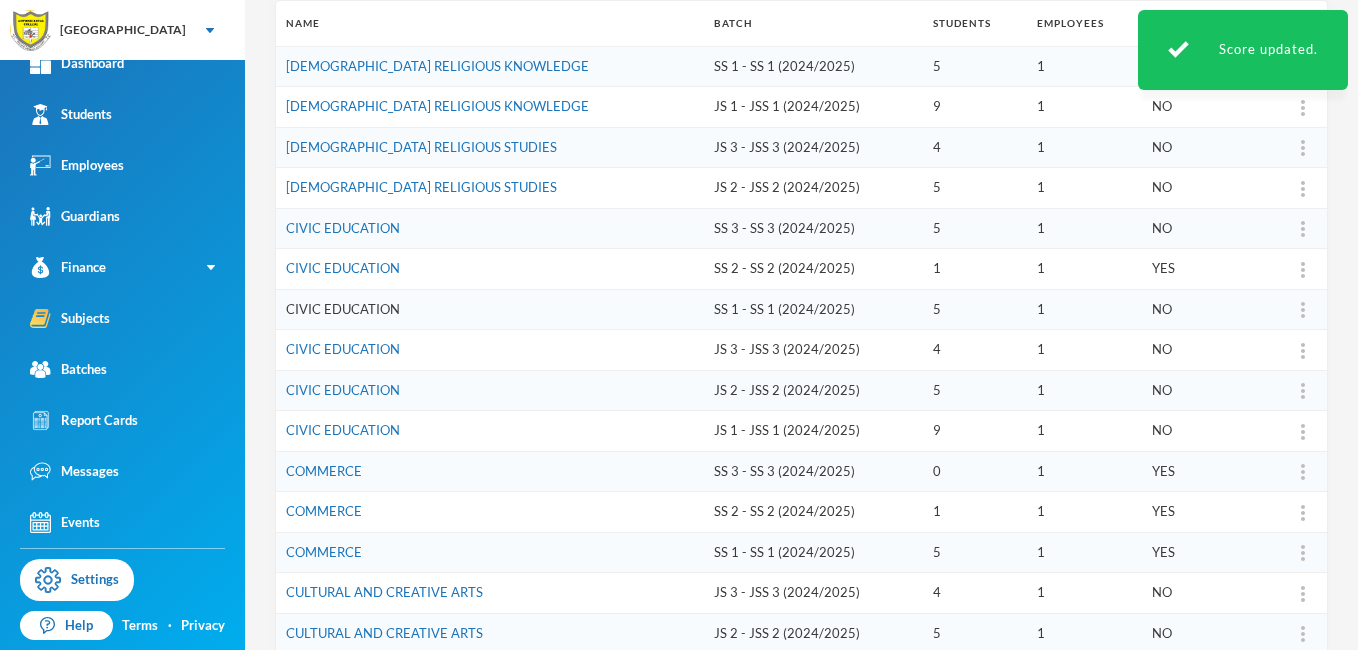 click on "CIVIC EDUCATION" at bounding box center [343, 309] 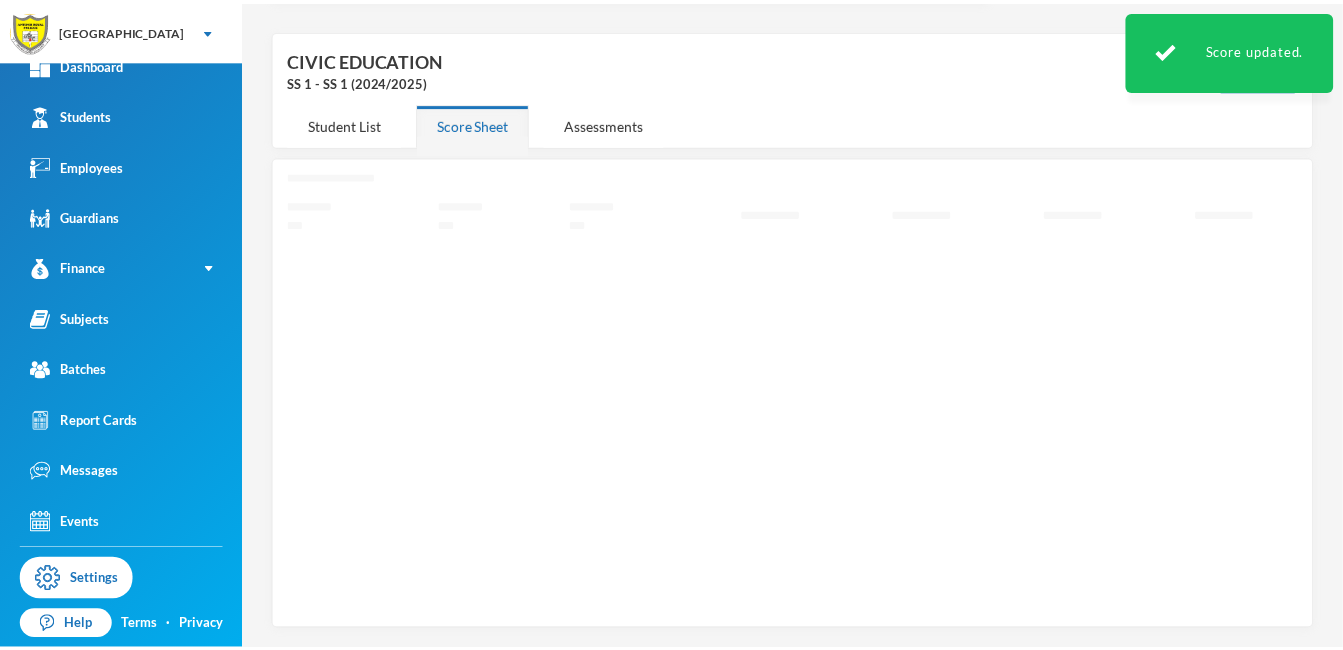scroll, scrollTop: 60, scrollLeft: 0, axis: vertical 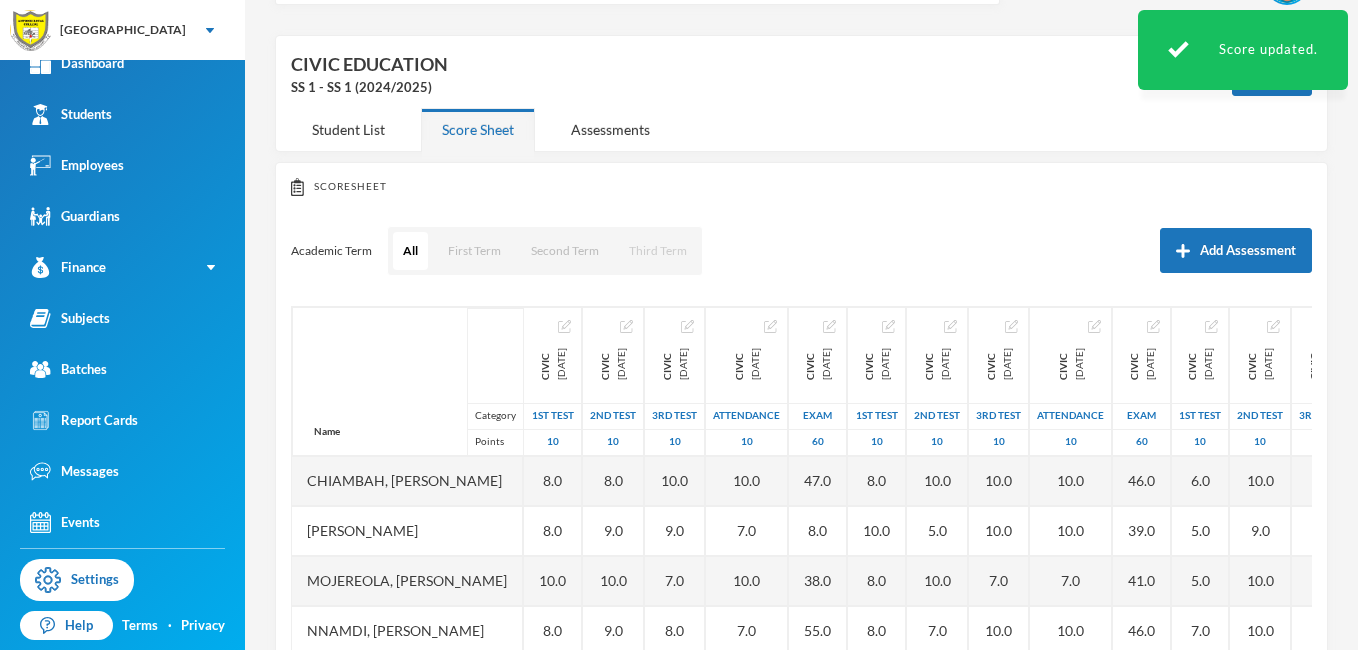 click on "Third Term" at bounding box center [658, 251] 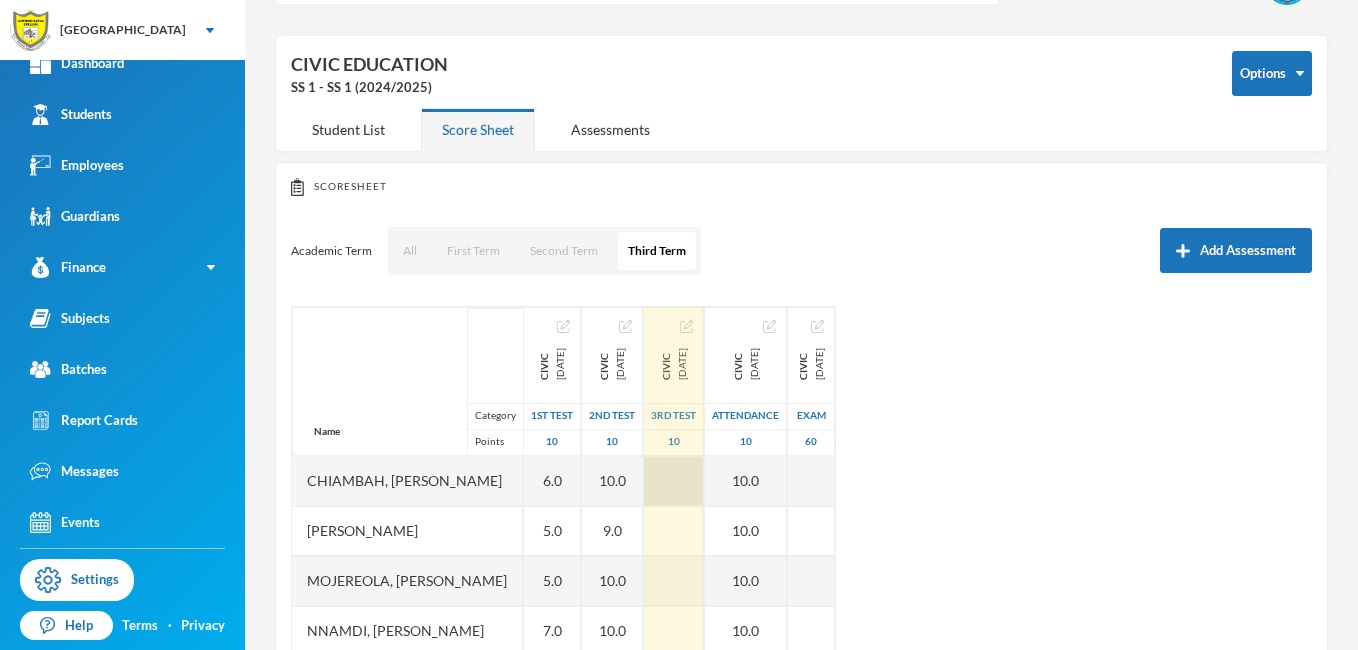 click at bounding box center [674, 481] 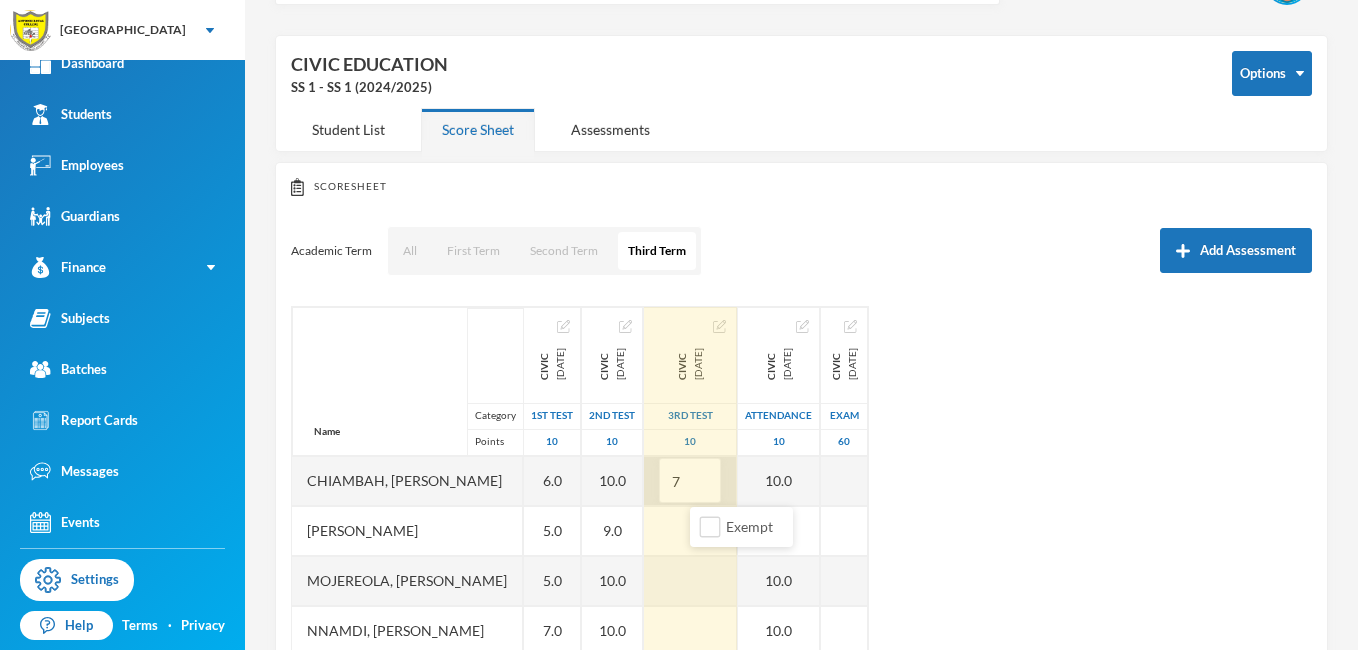 type on "7" 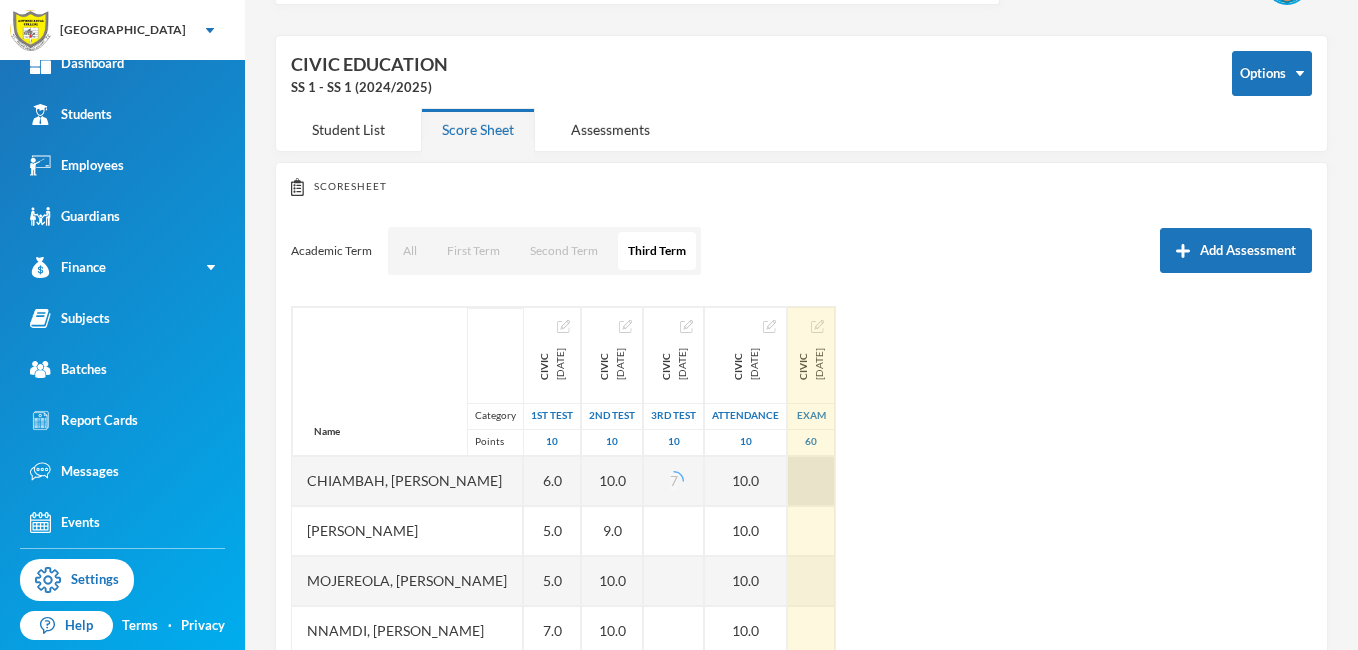 click at bounding box center (811, 481) 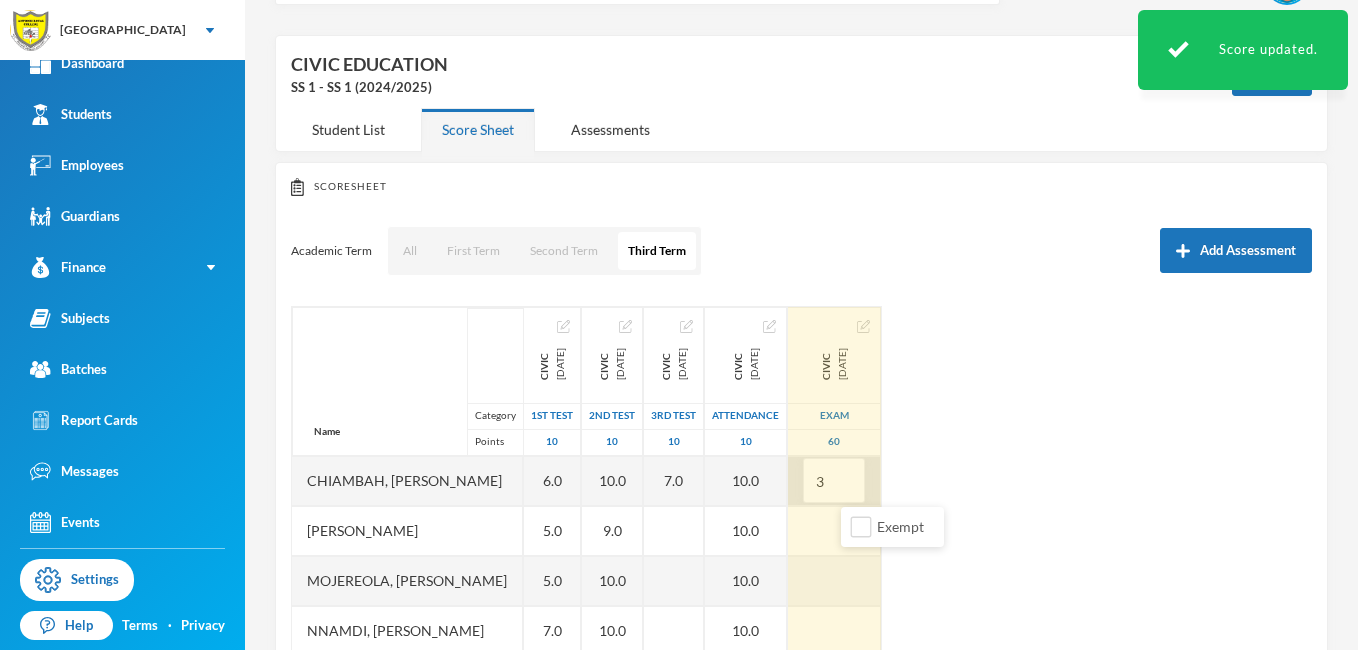 type on "36" 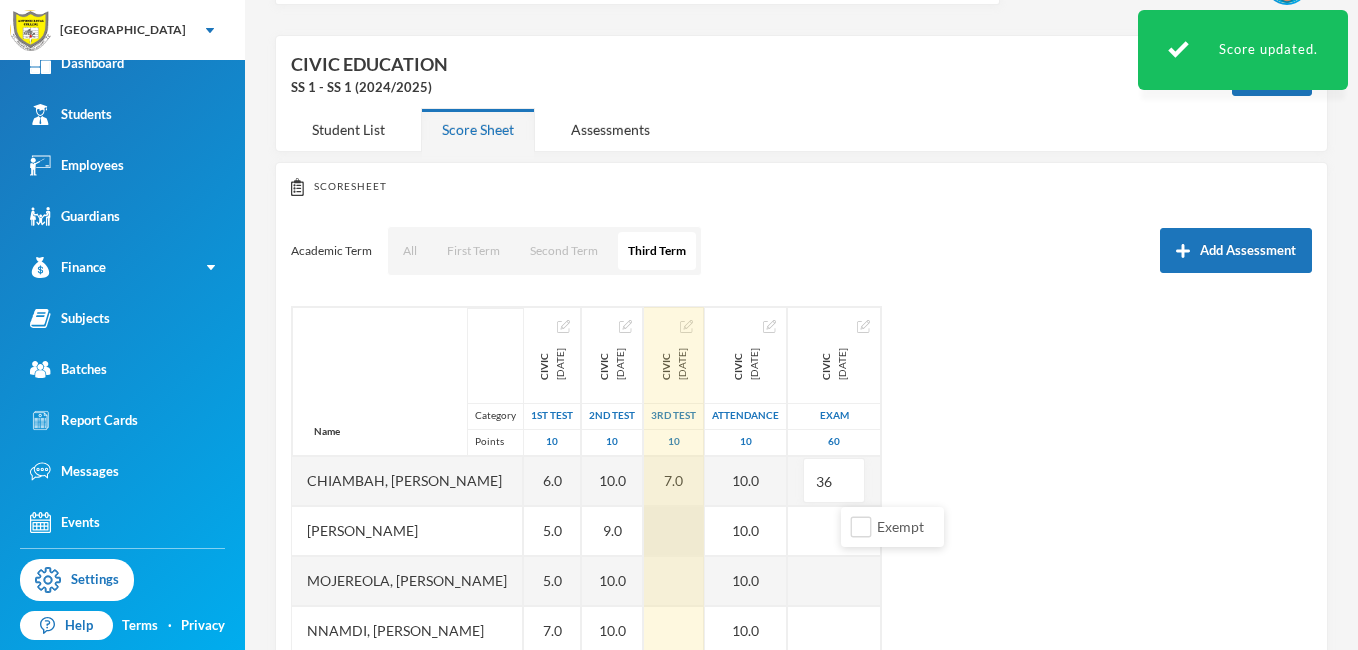 click at bounding box center (674, 531) 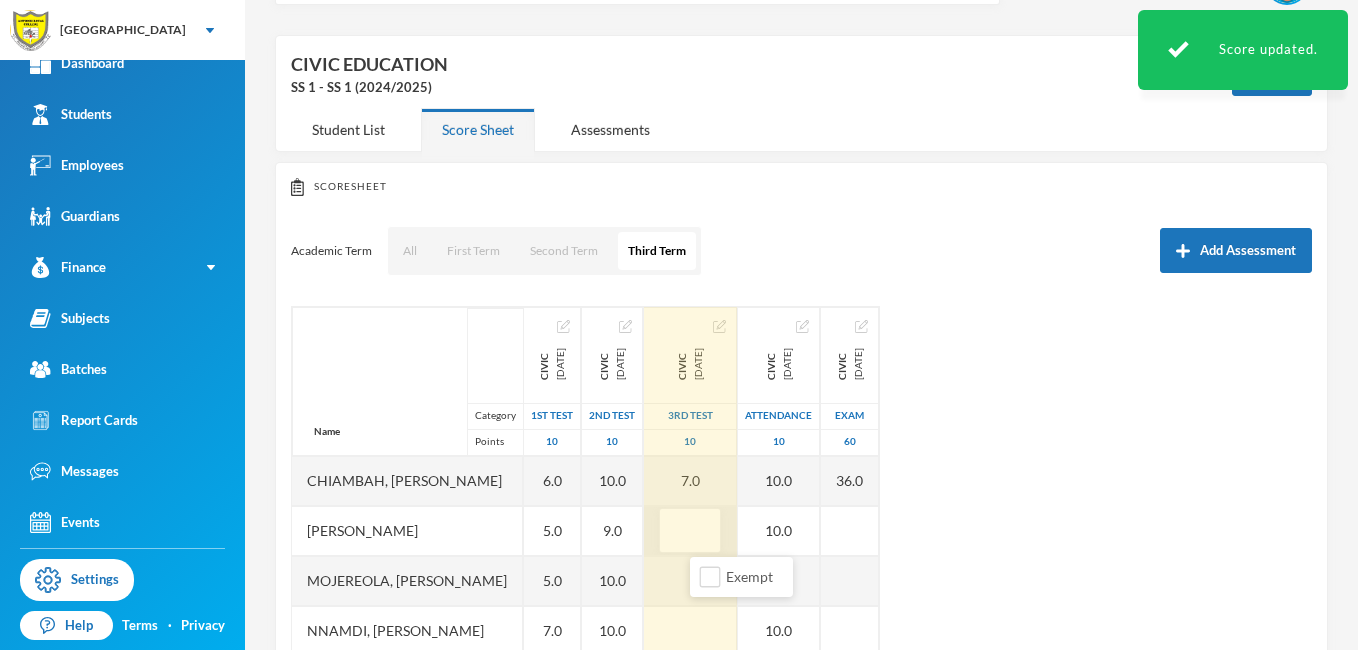 type on "6" 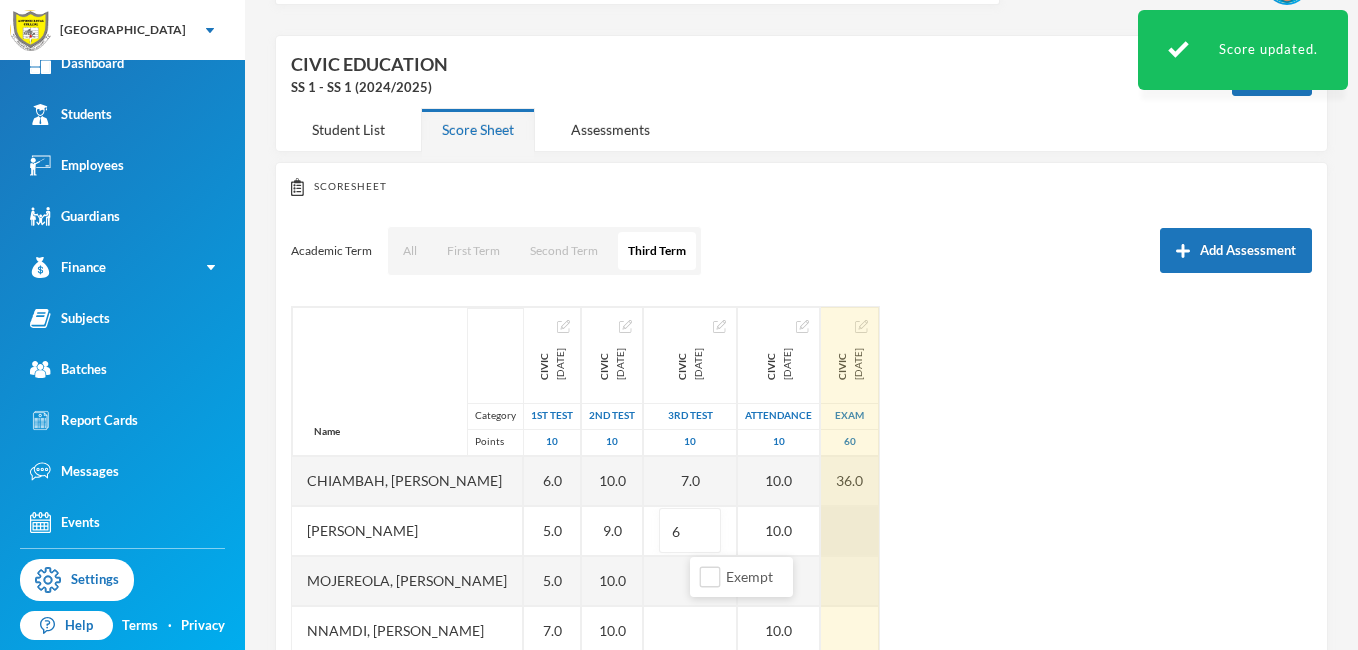 click at bounding box center (850, 531) 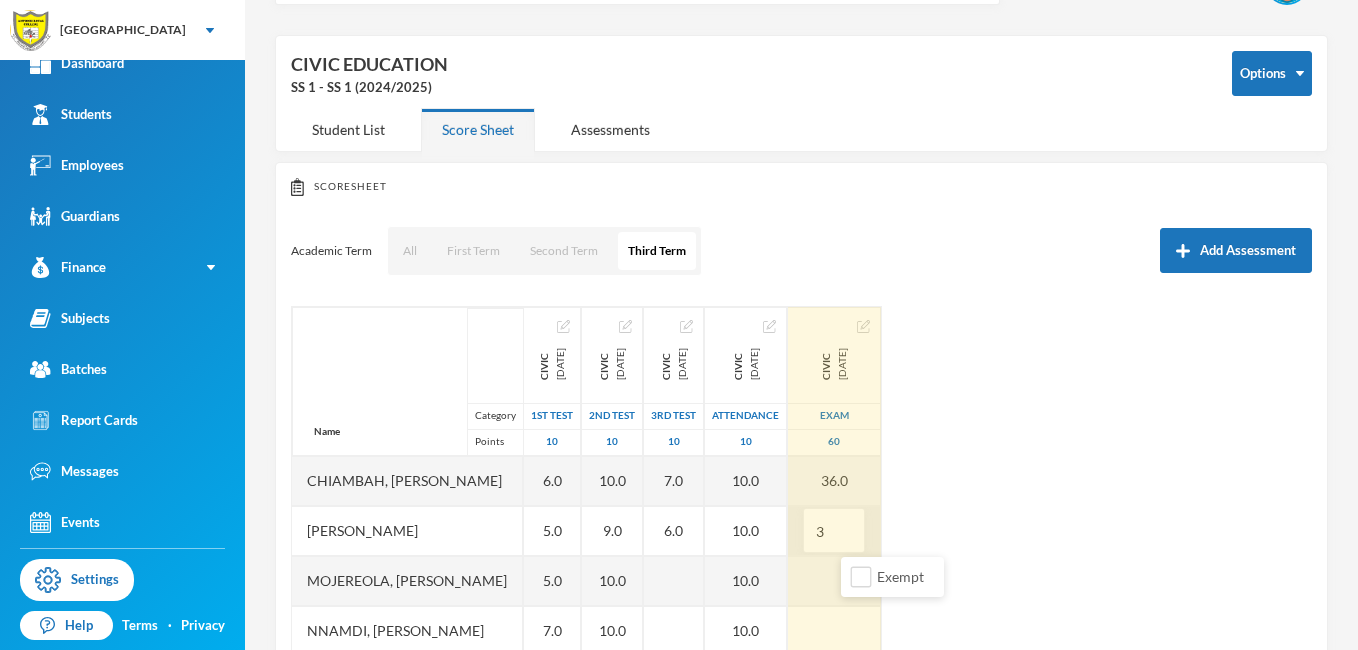 type on "30" 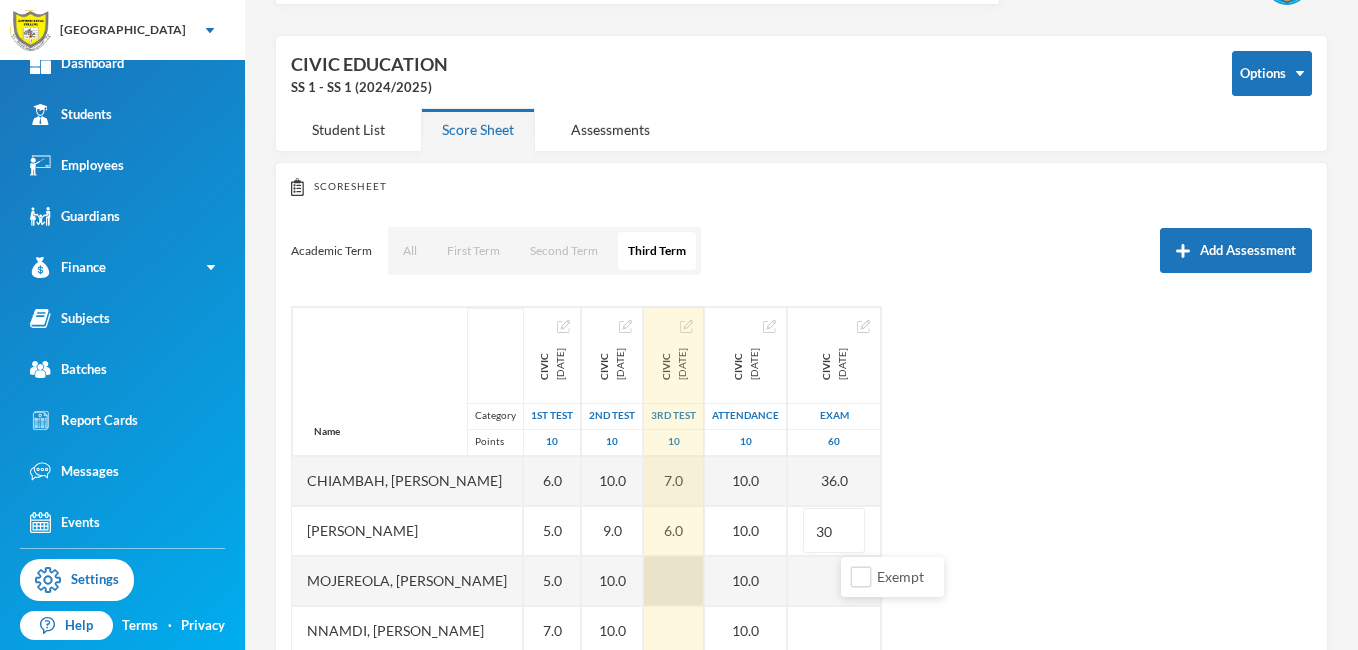 click at bounding box center [674, 581] 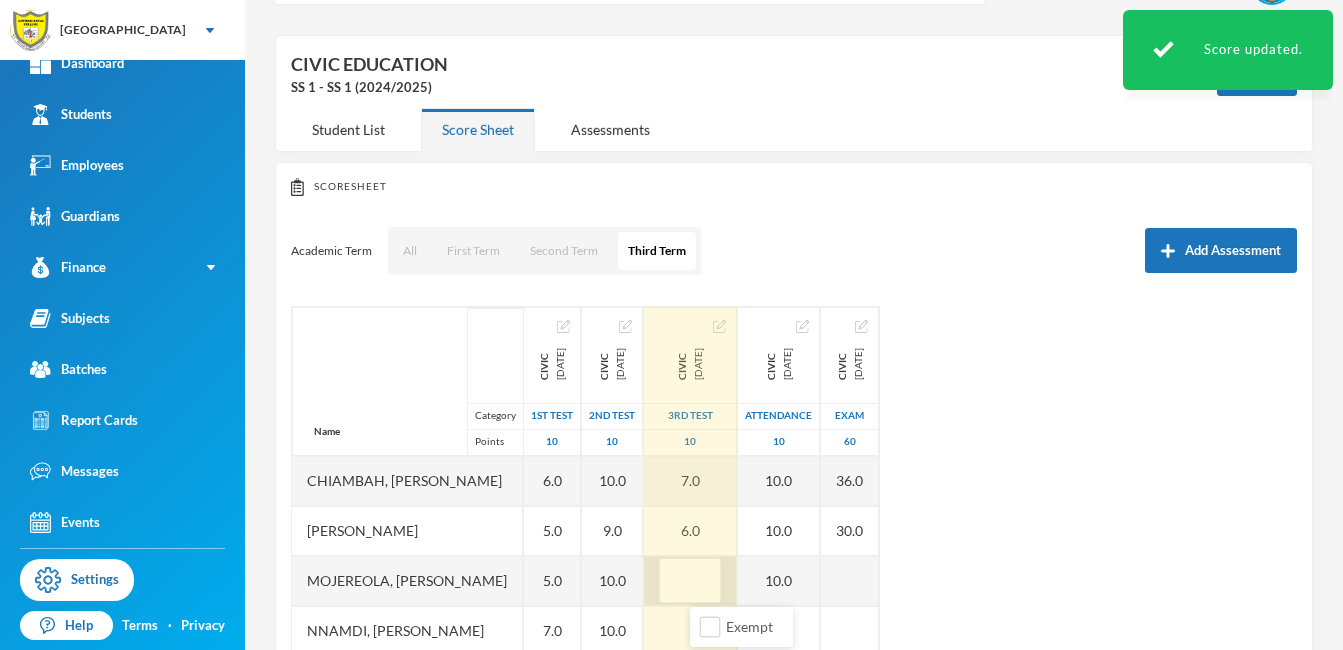 type on "5" 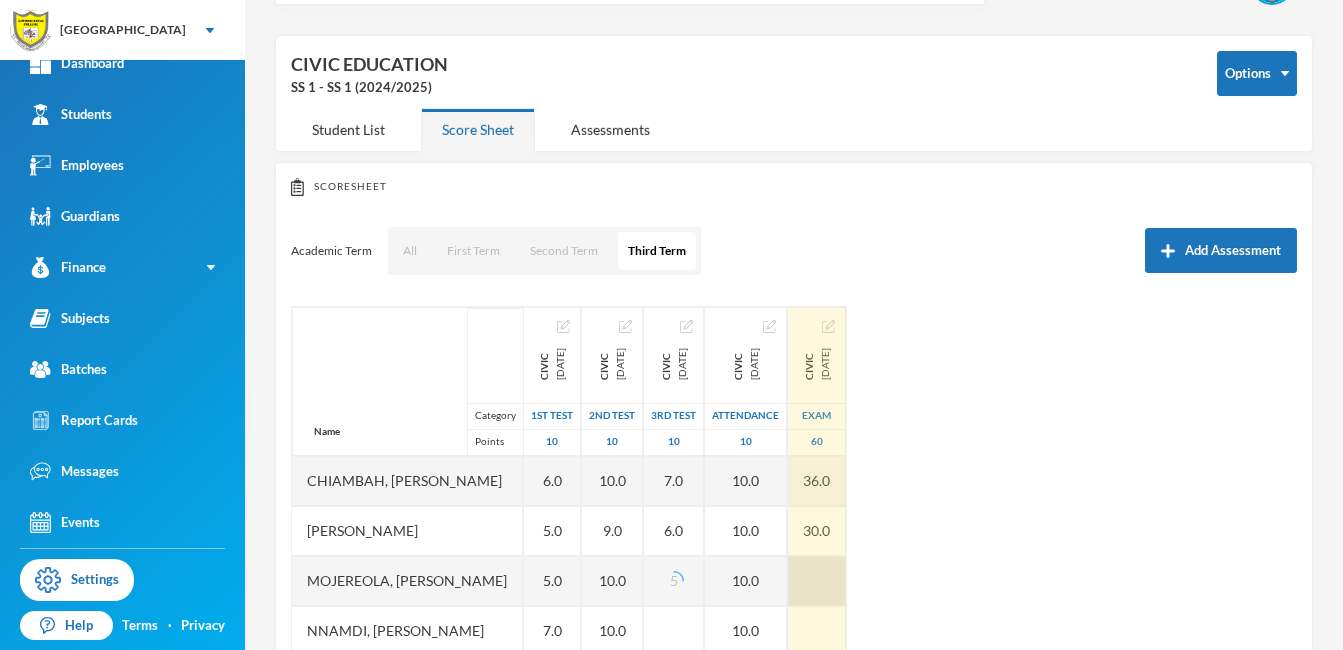 click at bounding box center [817, 581] 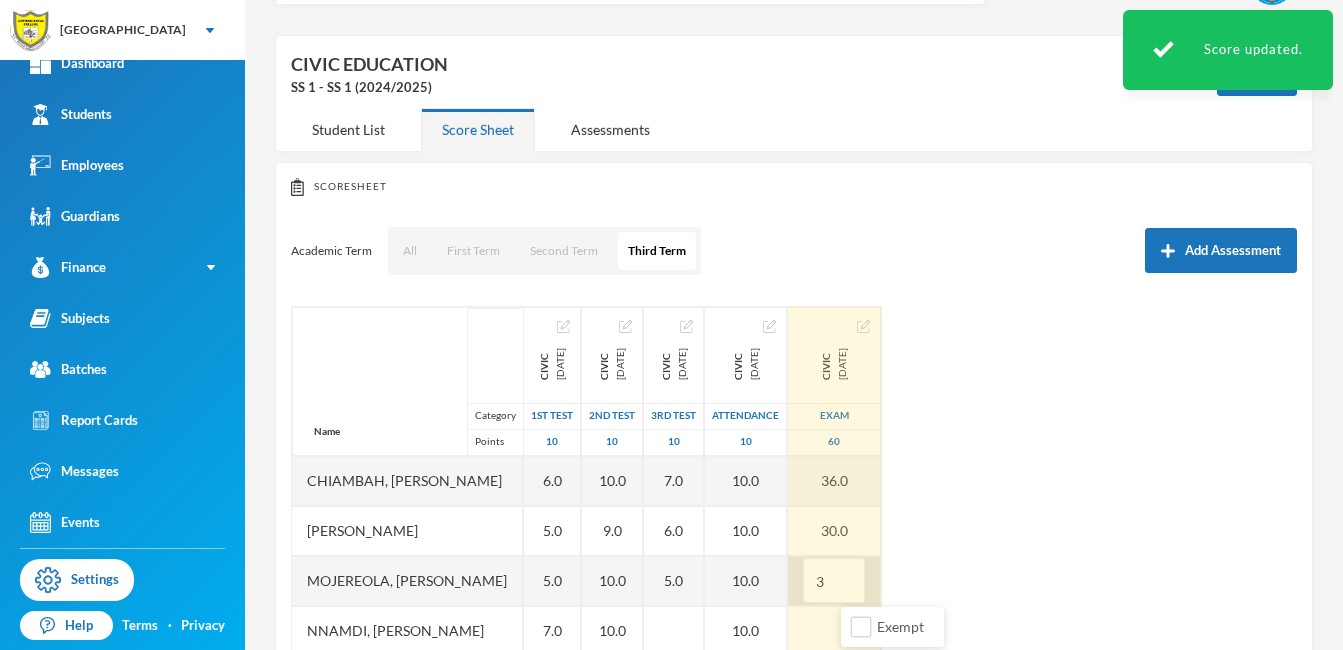 type on "36" 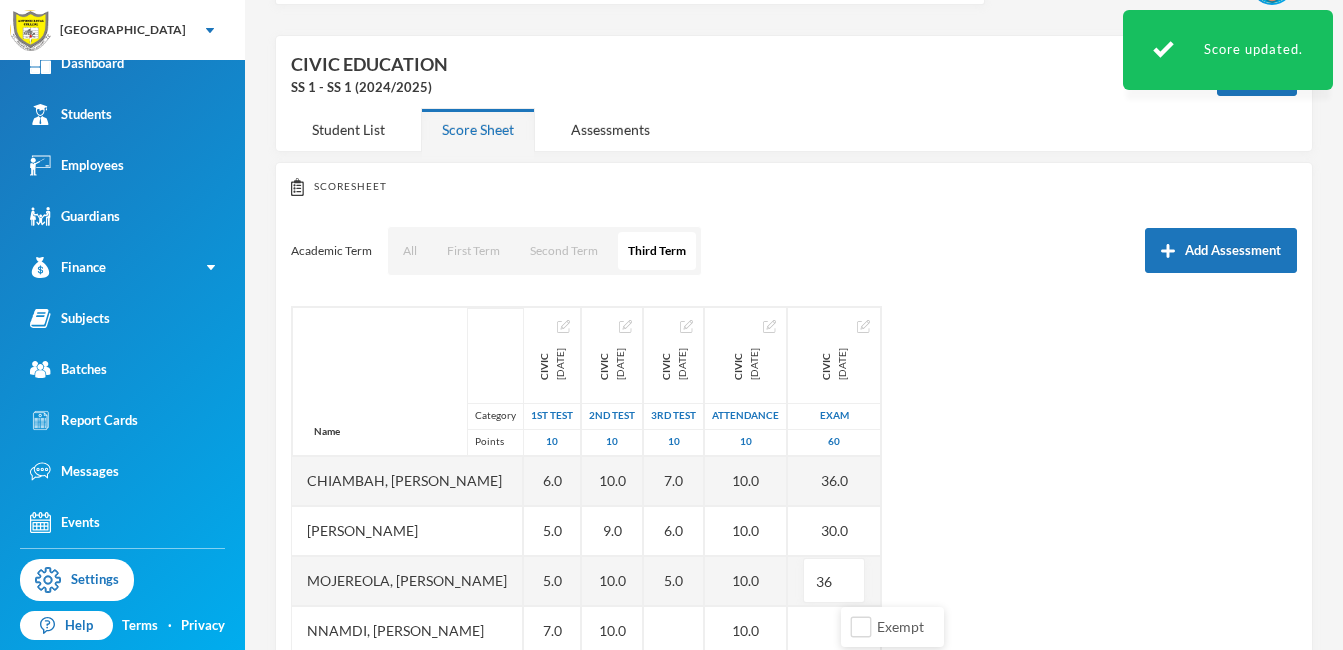 scroll, scrollTop: 4, scrollLeft: 0, axis: vertical 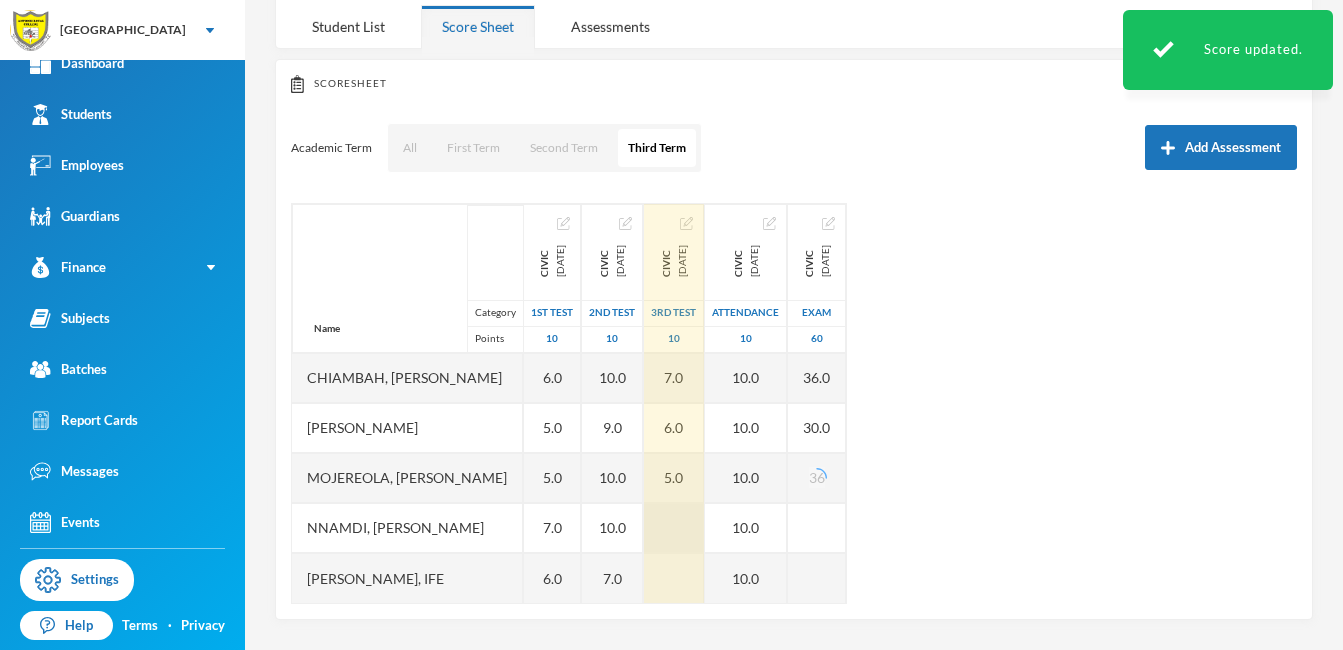 click at bounding box center (674, 528) 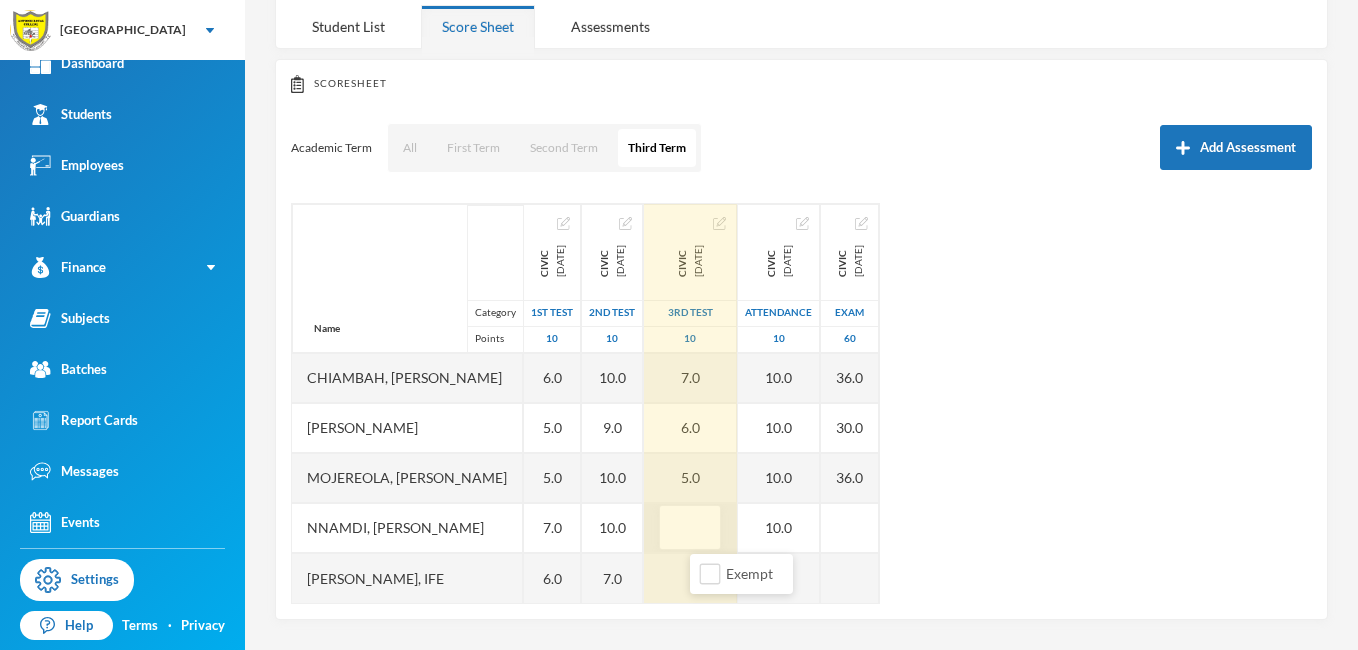 type on "6" 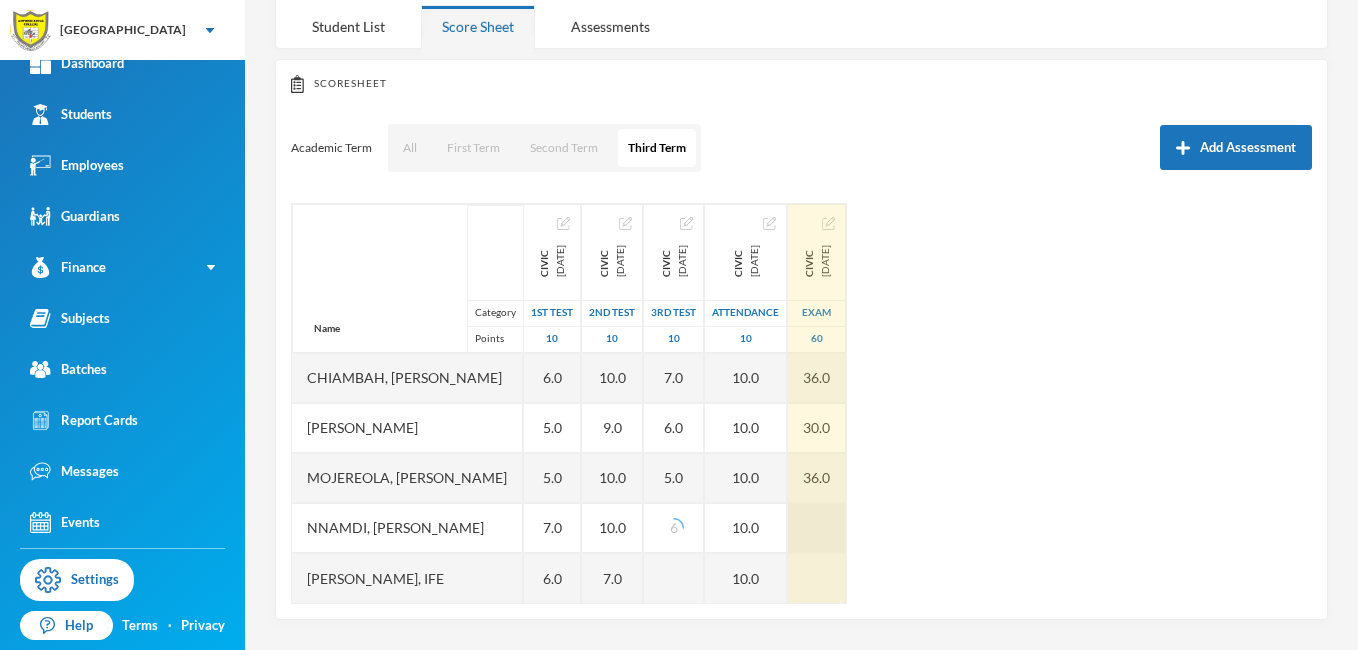 click at bounding box center [817, 528] 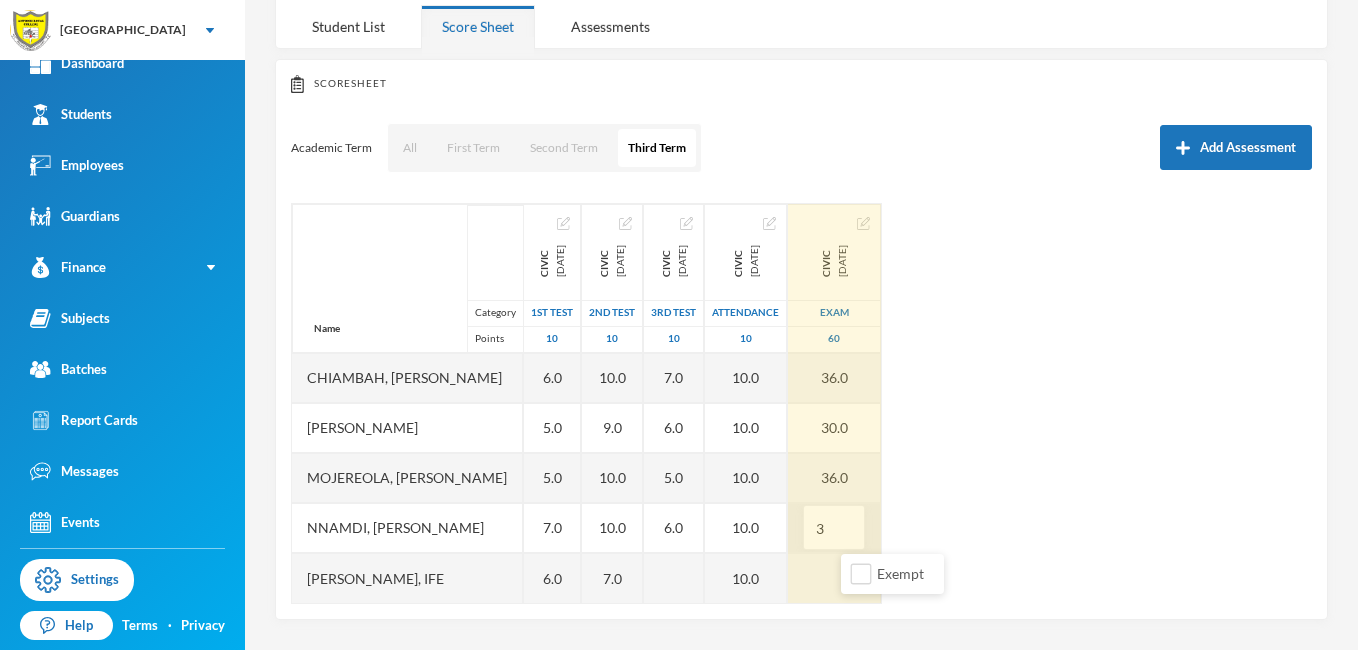 type on "36" 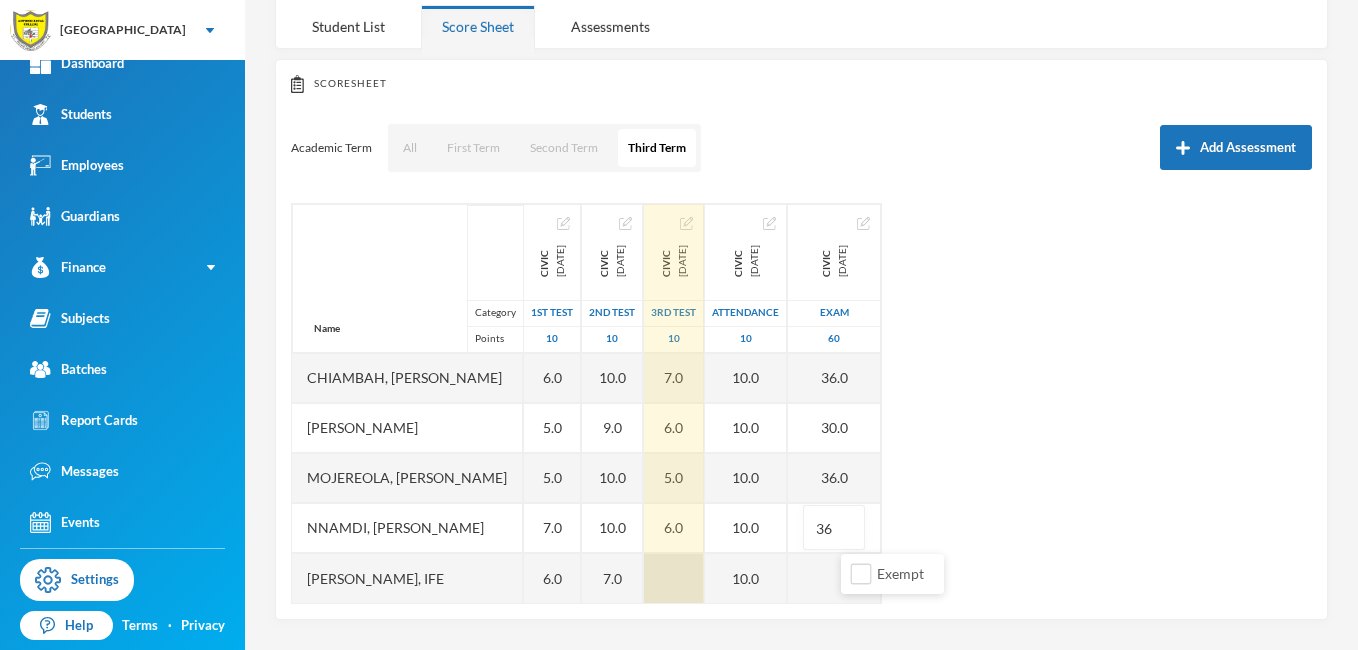 click at bounding box center (674, 578) 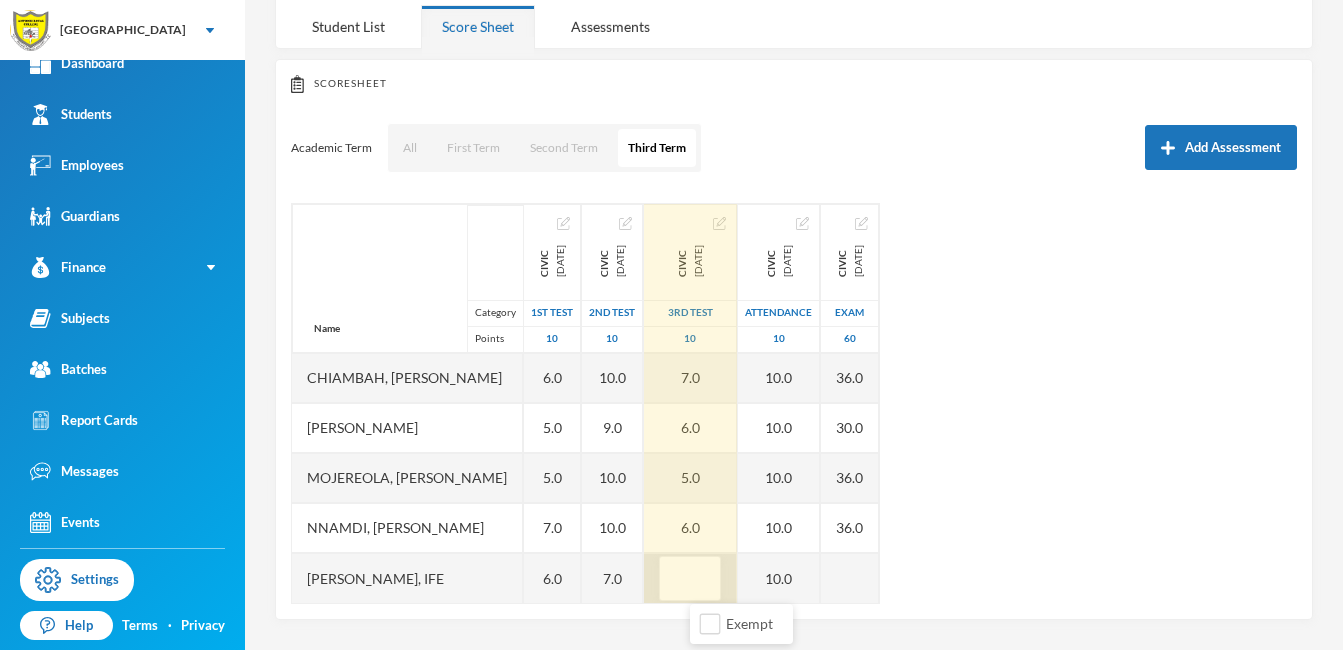 type on "7" 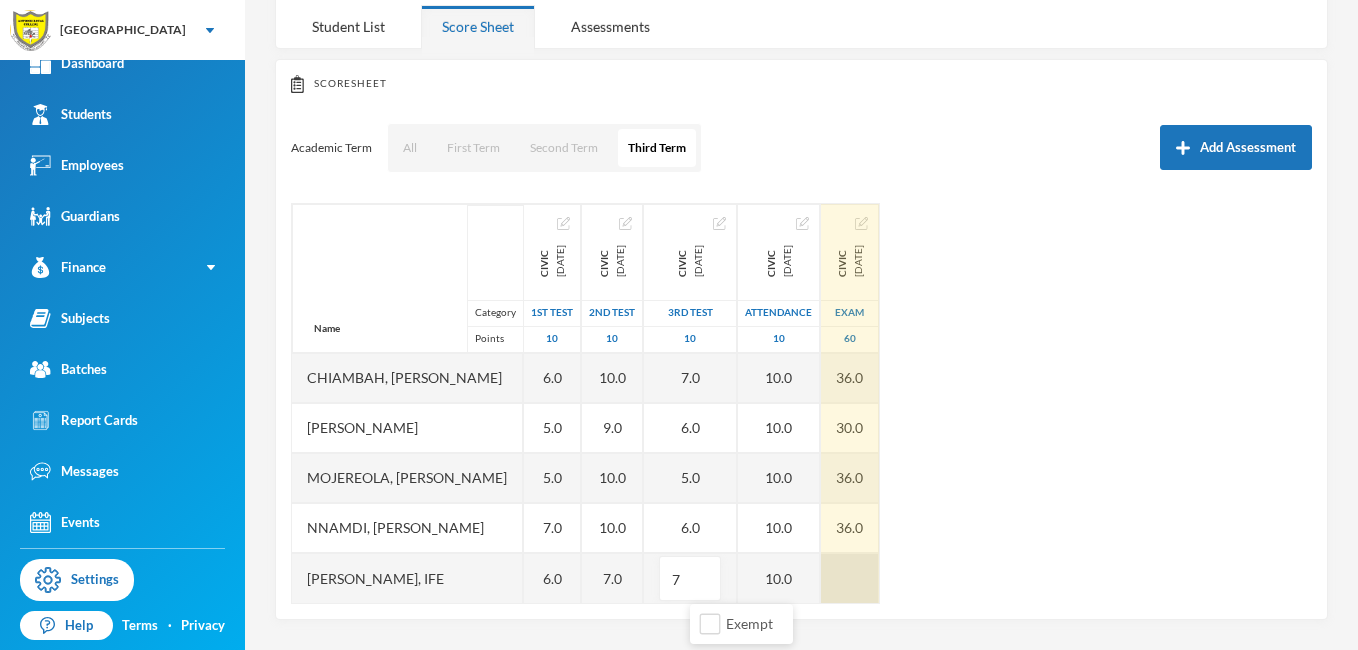 click at bounding box center (850, 578) 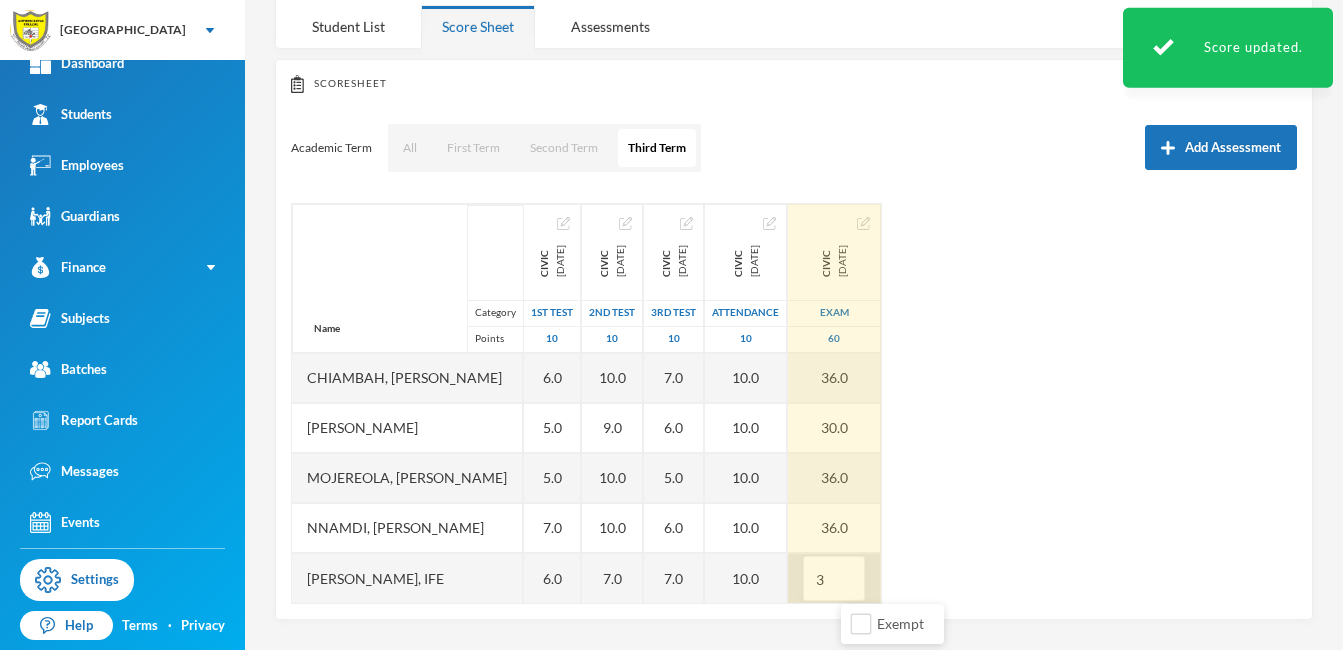 type on "35" 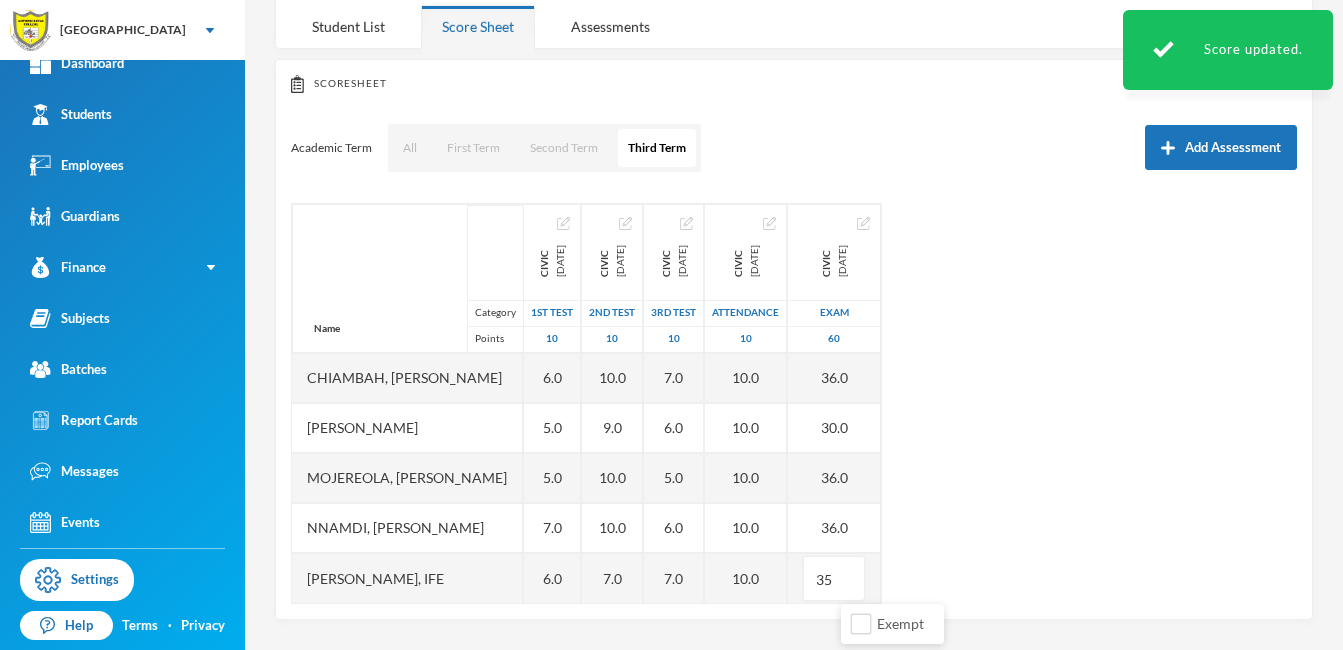 scroll, scrollTop: 1, scrollLeft: 0, axis: vertical 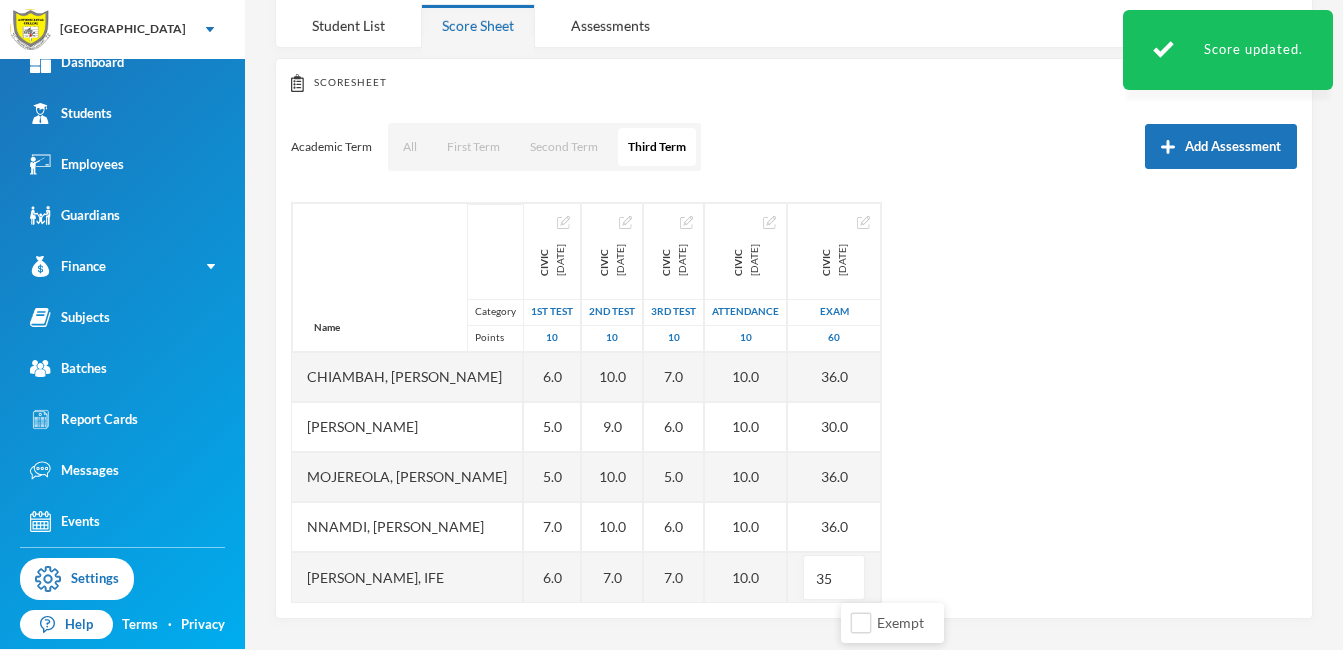 click on "Name   Category Points Chiambah, [PERSON_NAME], [PERSON_NAME] [PERSON_NAME] Mojereola, [PERSON_NAME], [PERSON_NAME], Ife civic [DATE] 1st Test 10 6.0 5.0 5.0 7.0 6.0 civic [DATE] 2nd Test 10 10.0 9.0 10.0 10.0 7.0 civic [DATE] 3rd Test 10 7.0 6.0 5.0 6.0 7.0 civic [DATE] Attendance 10 10.0 10.0 10.0 10.0 10.0 civic [DATE] Exam 60 36.0 30.0 36.0 36.0 35" at bounding box center [794, 402] 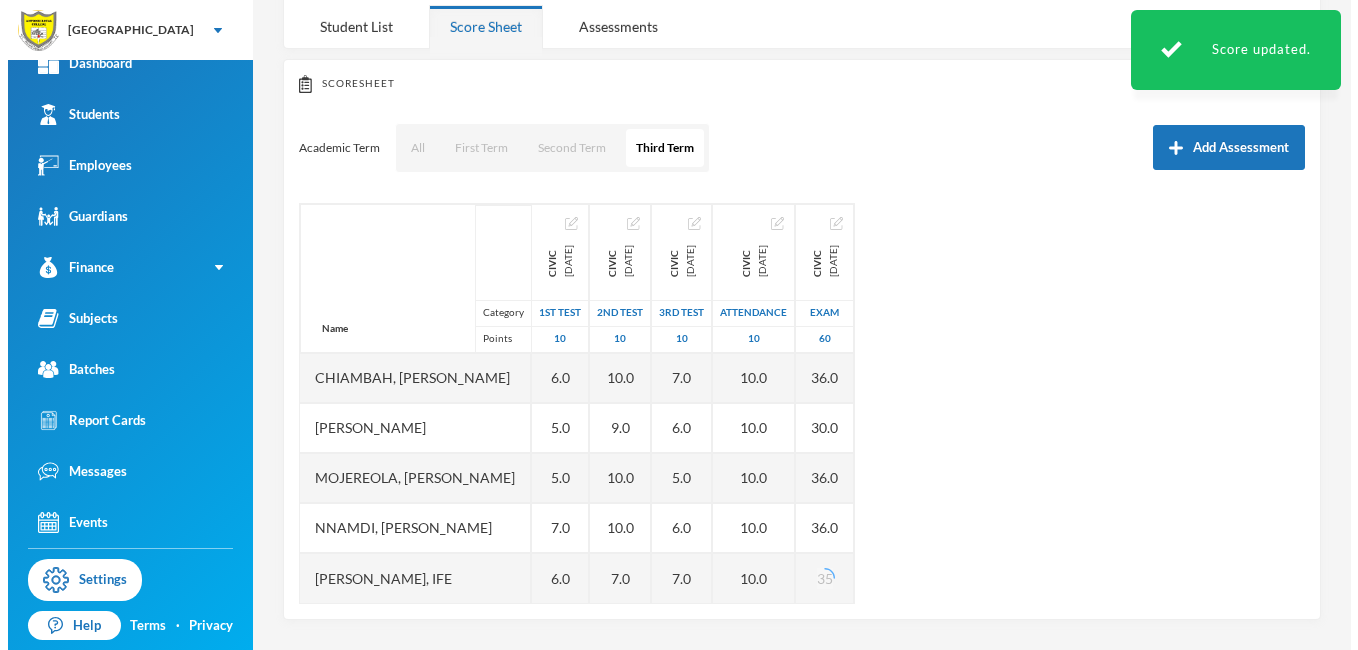 scroll, scrollTop: 0, scrollLeft: 0, axis: both 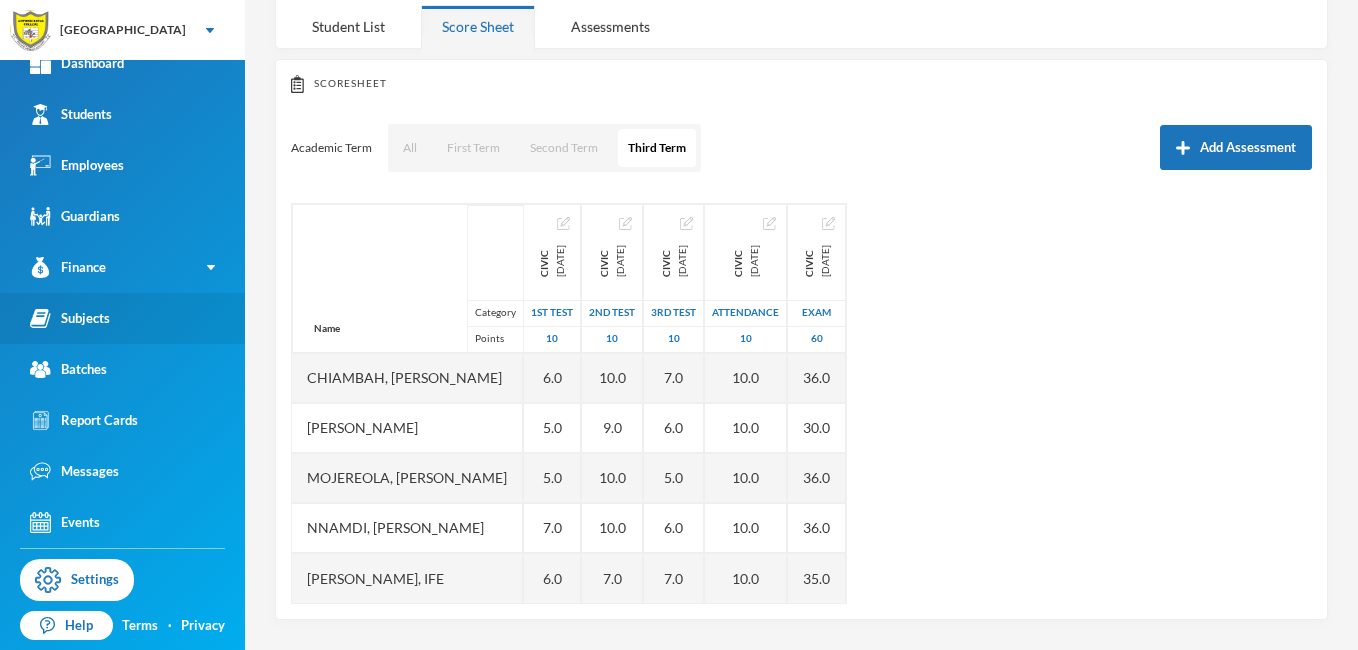 click on "Subjects" at bounding box center [122, 318] 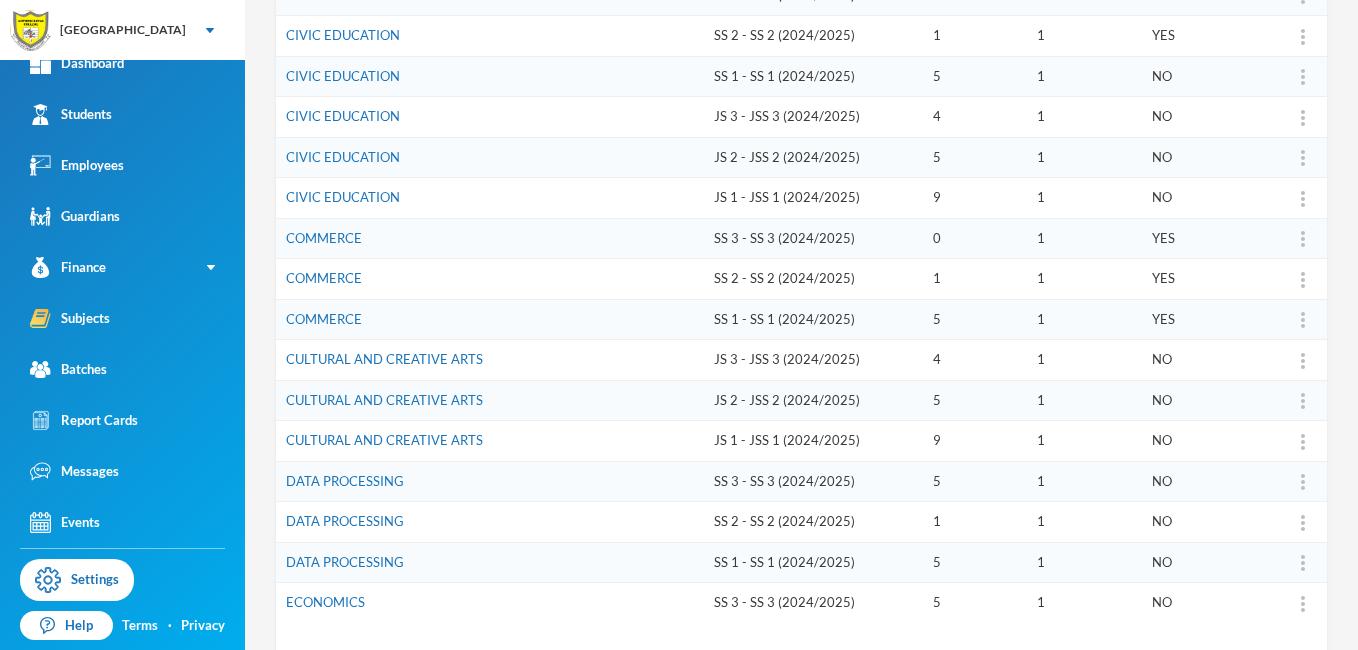 scroll, scrollTop: 620, scrollLeft: 0, axis: vertical 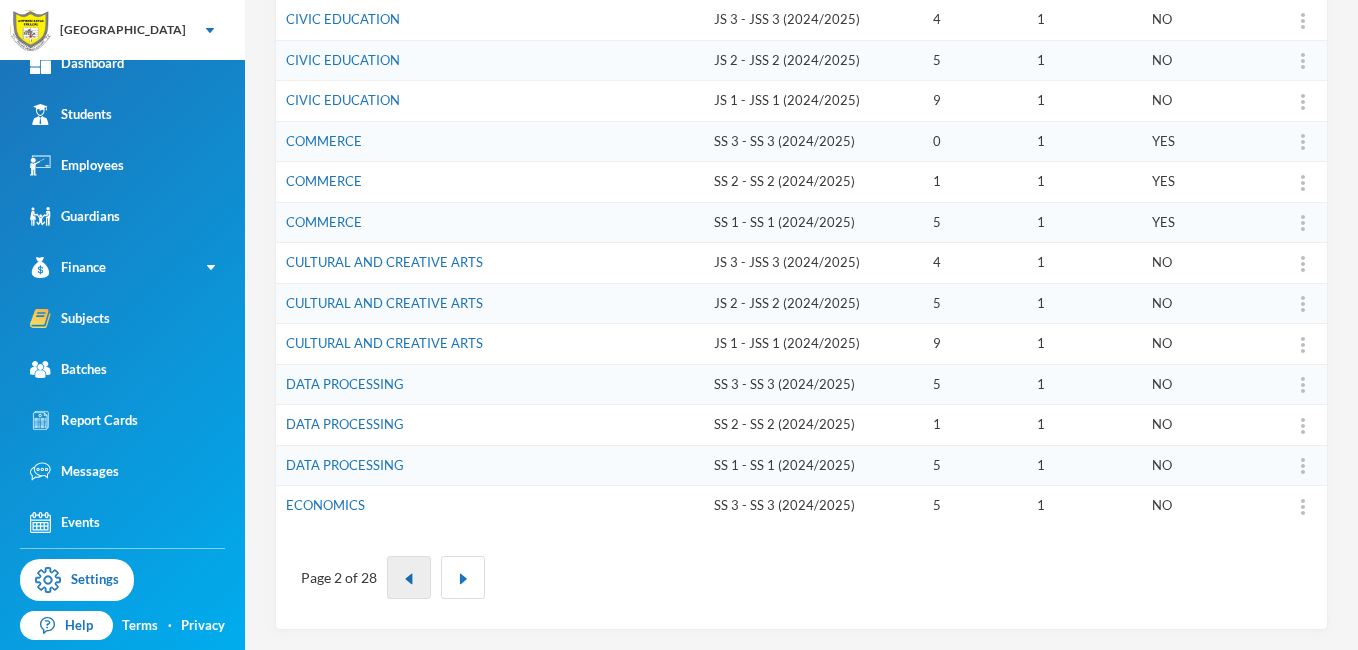 click at bounding box center (409, 577) 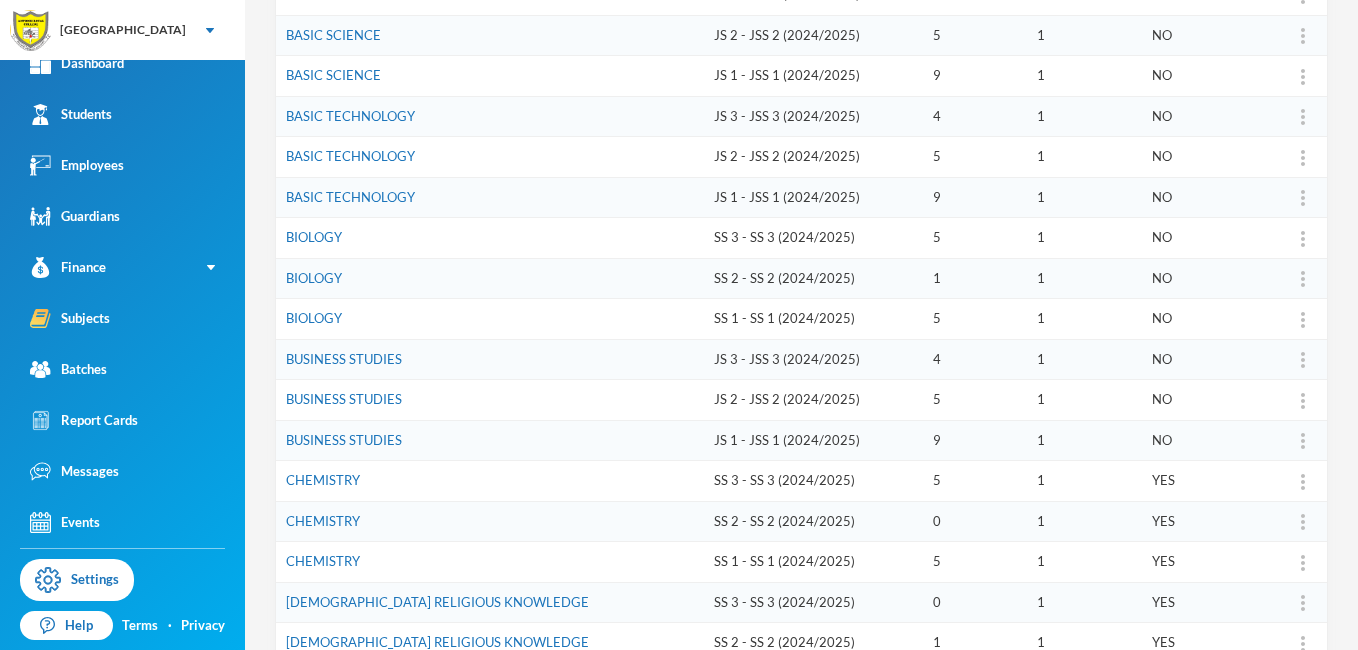 scroll, scrollTop: 620, scrollLeft: 0, axis: vertical 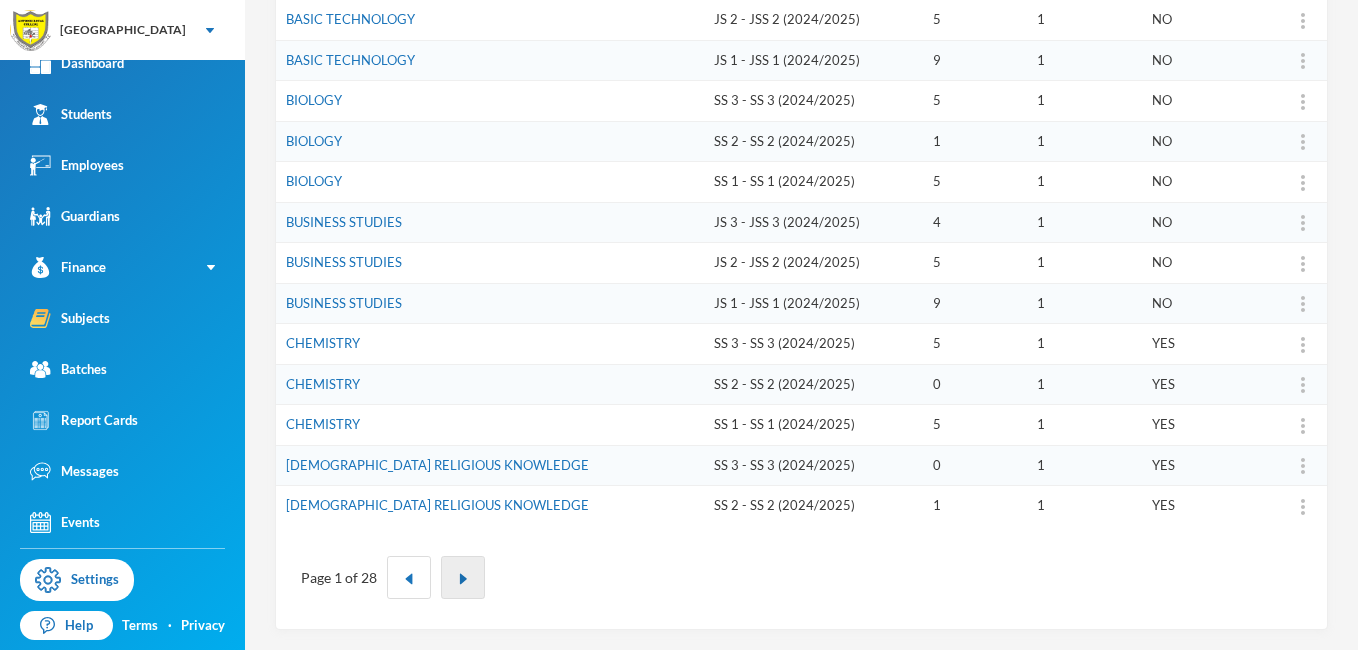 click at bounding box center (463, 577) 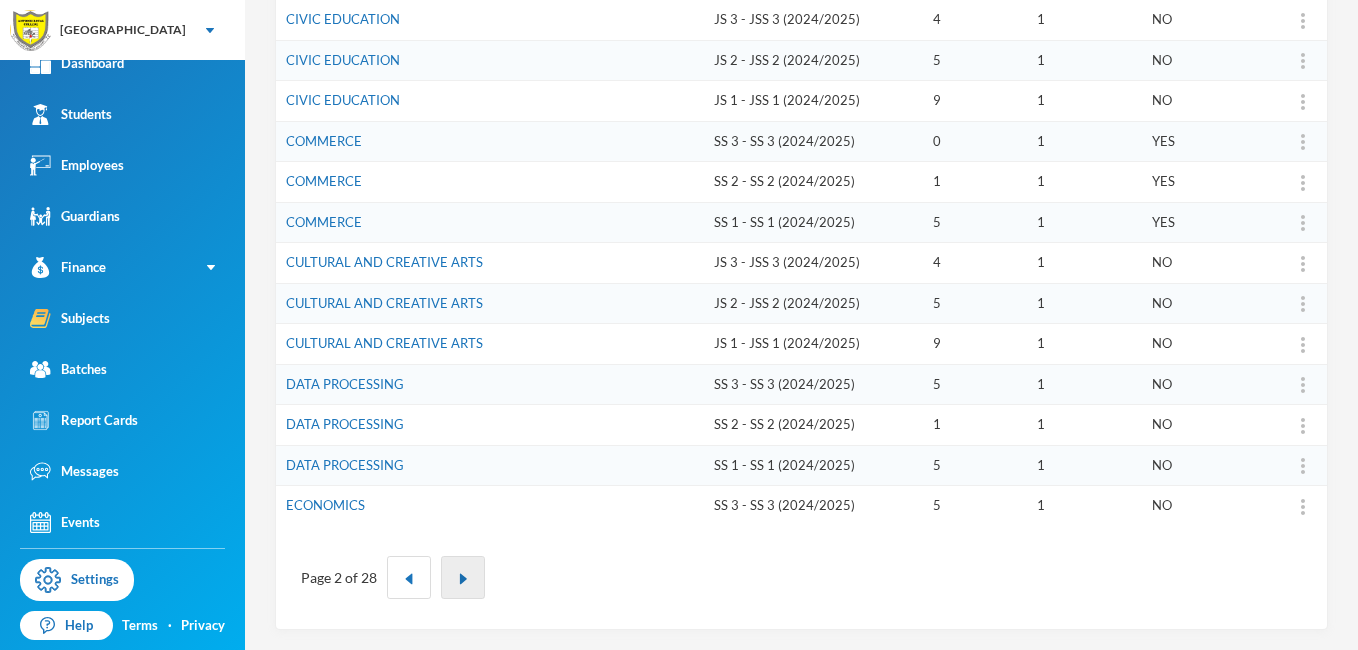 click at bounding box center [463, 577] 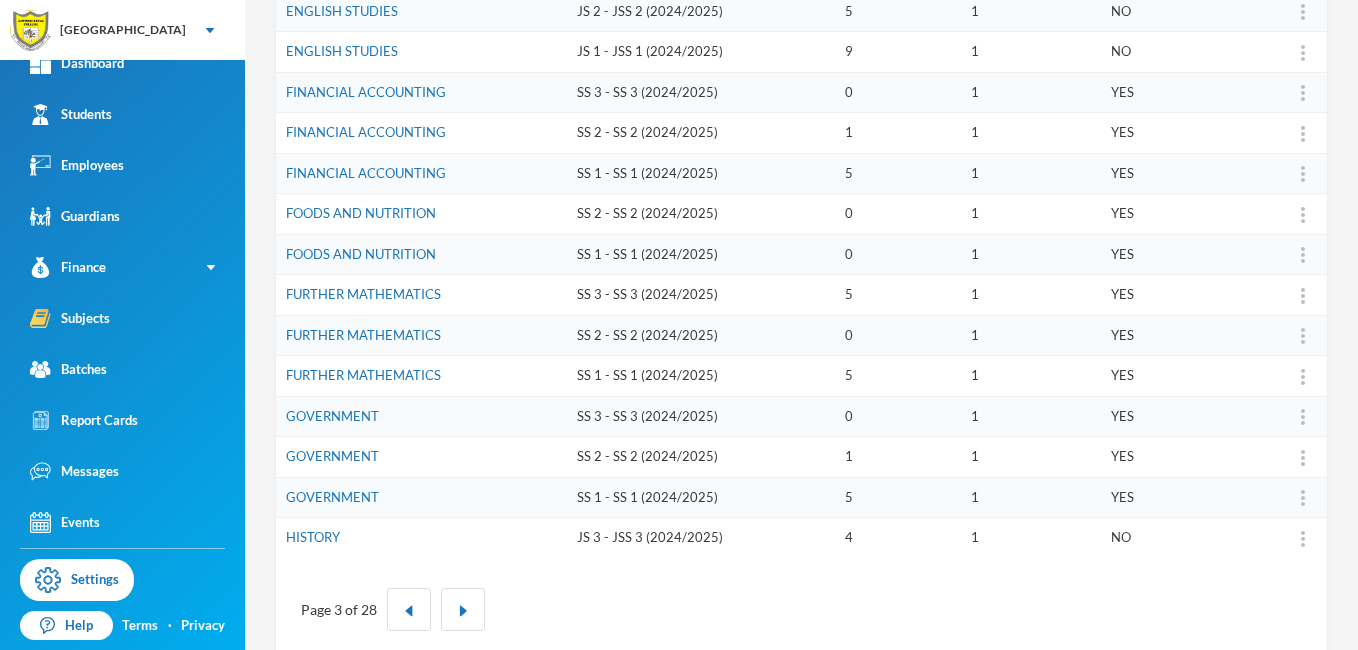 scroll, scrollTop: 620, scrollLeft: 0, axis: vertical 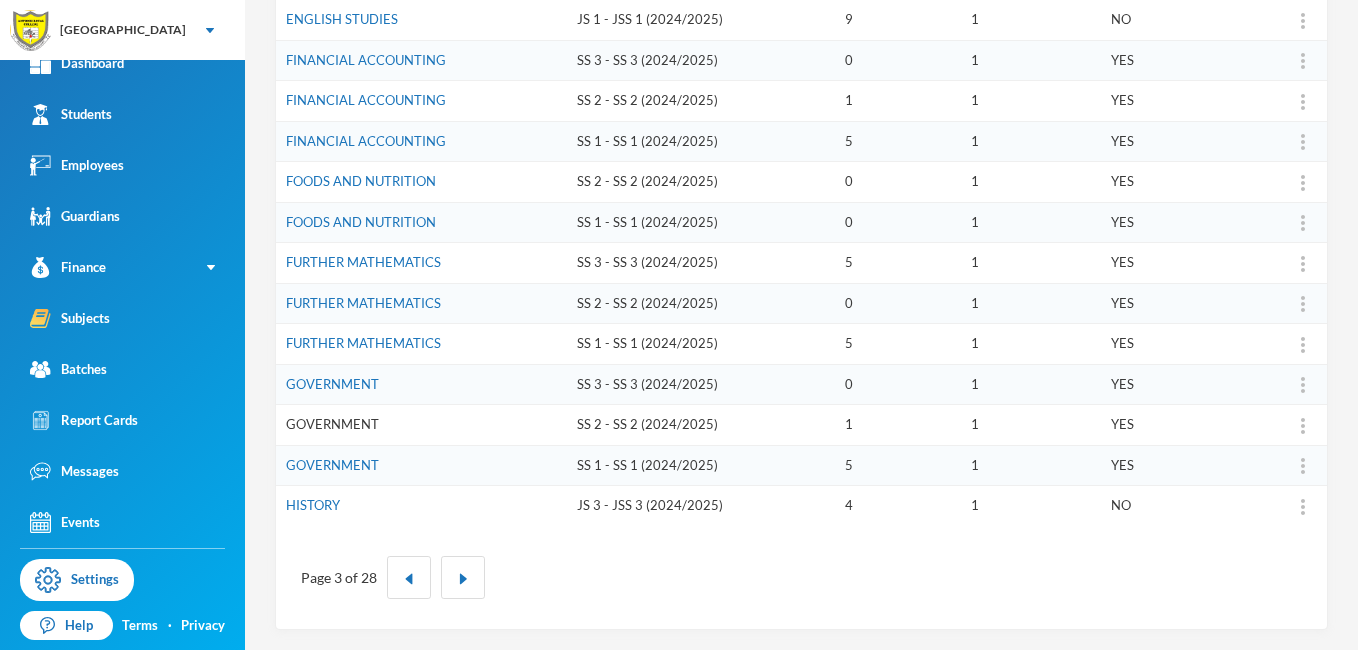 click on "GOVERNMENT" at bounding box center [332, 424] 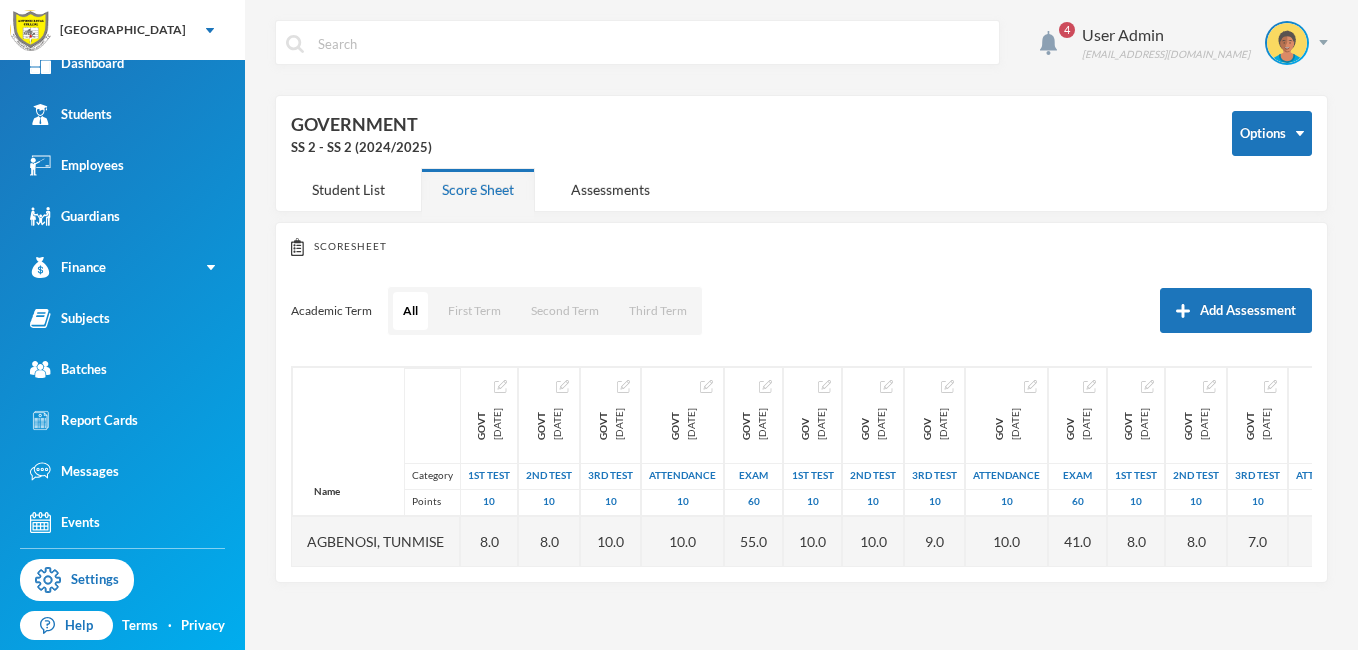 scroll, scrollTop: 0, scrollLeft: 0, axis: both 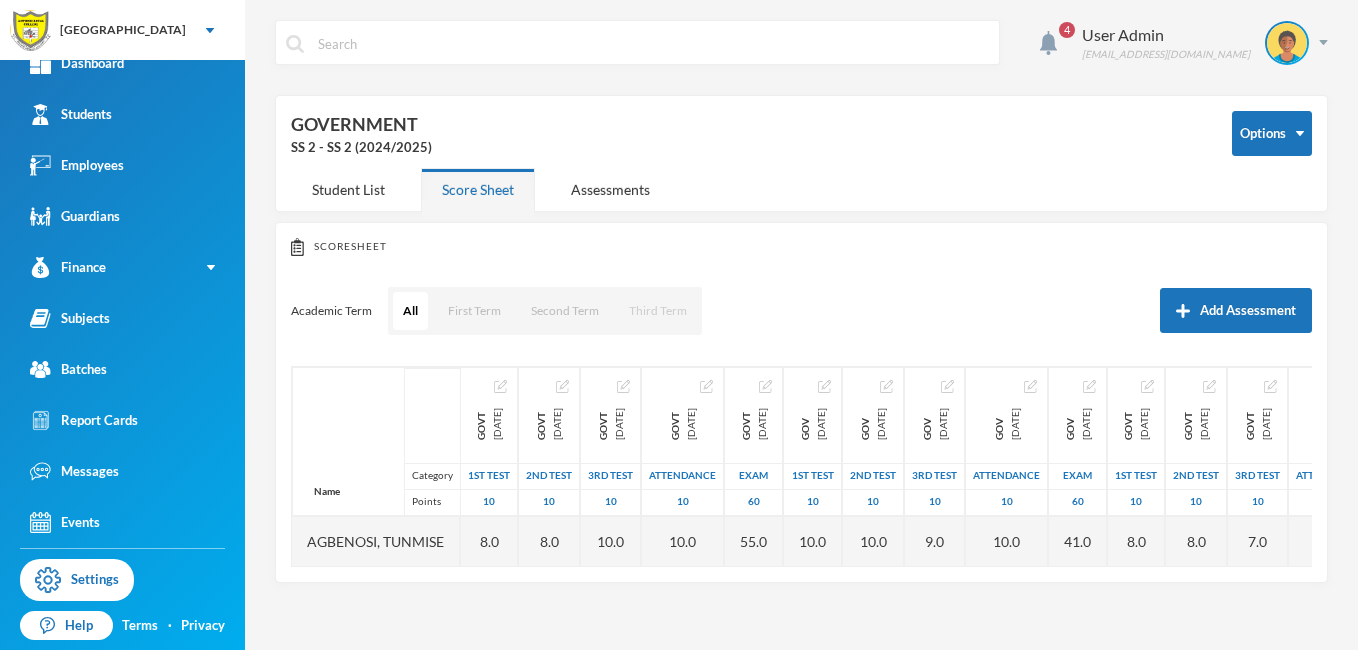 click on "Third Term" at bounding box center (658, 311) 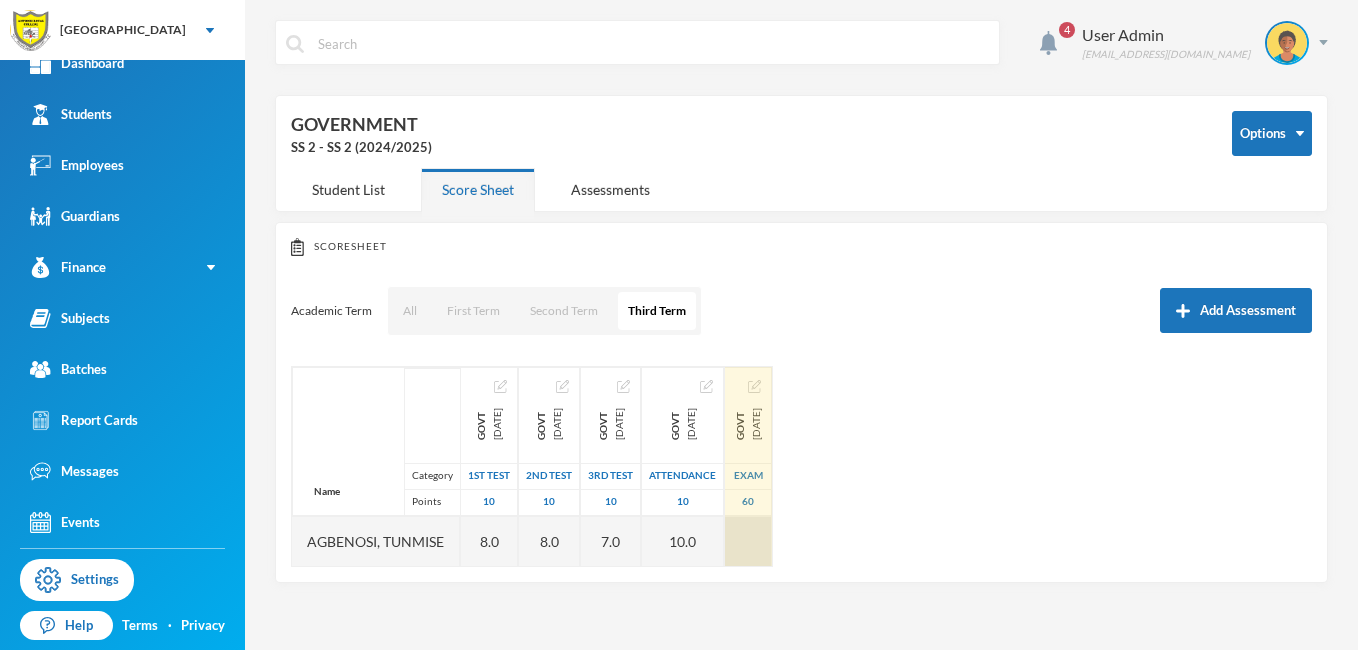 click at bounding box center (748, 541) 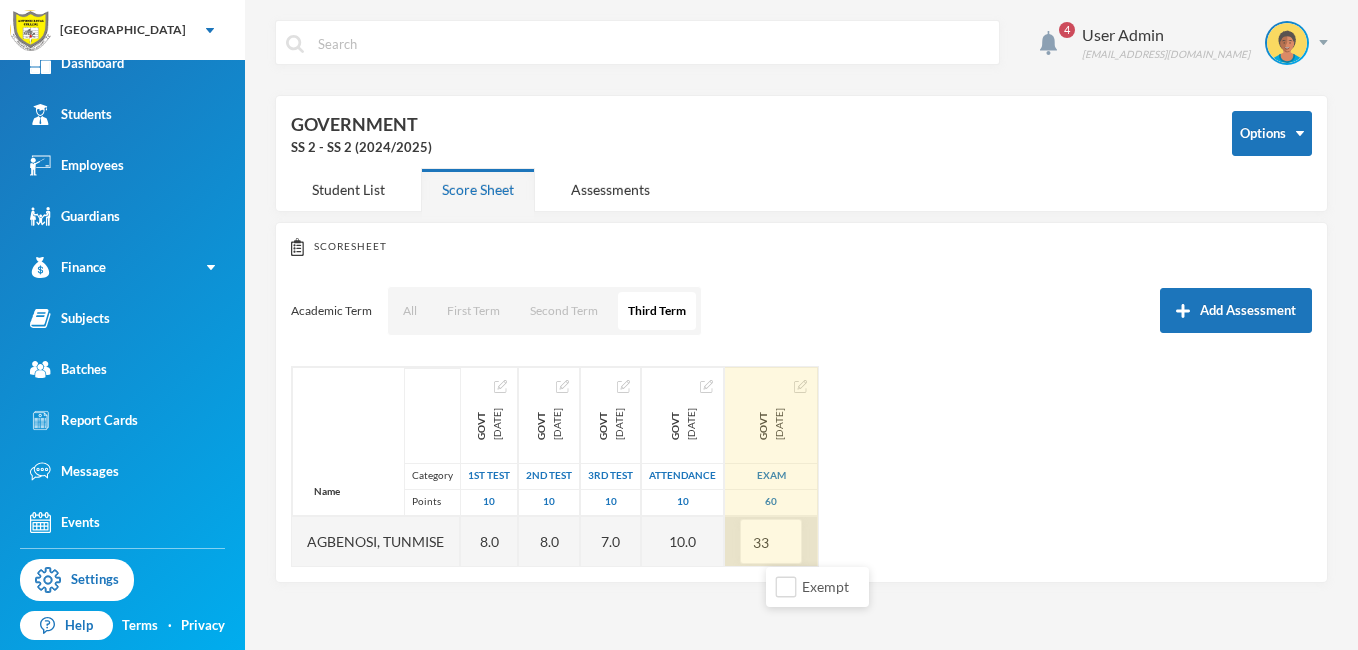 type on "3" 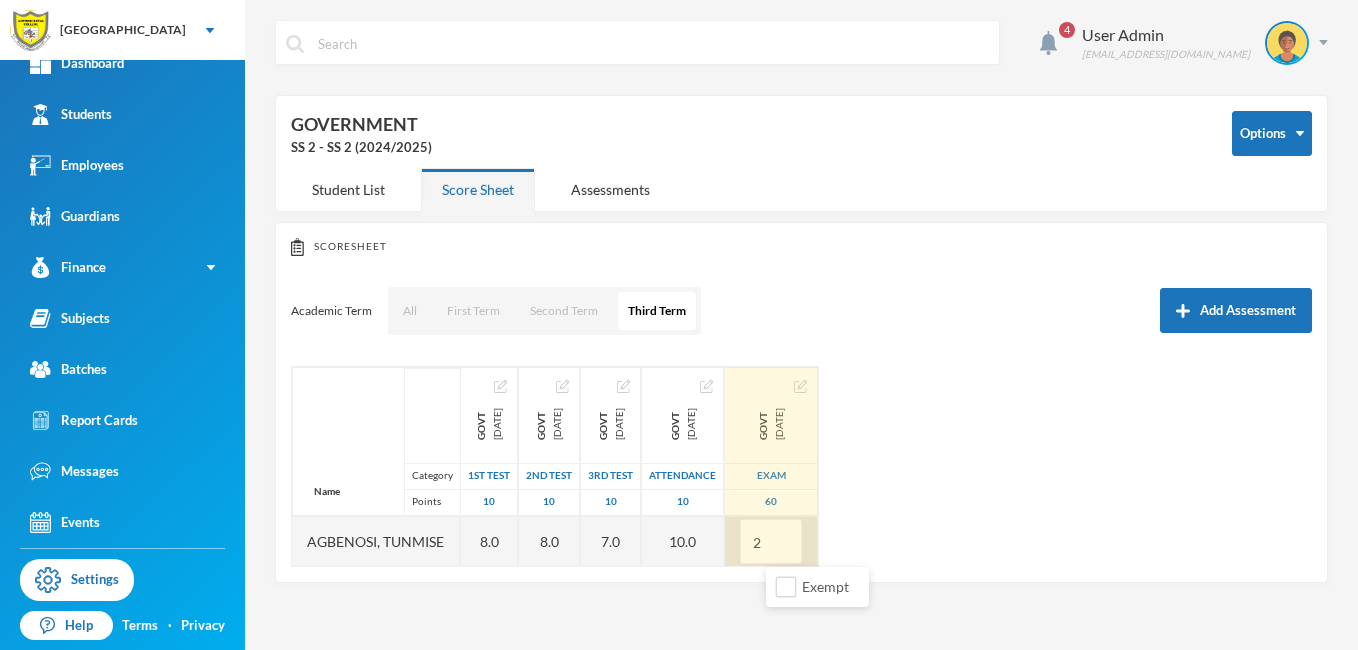 type on "27" 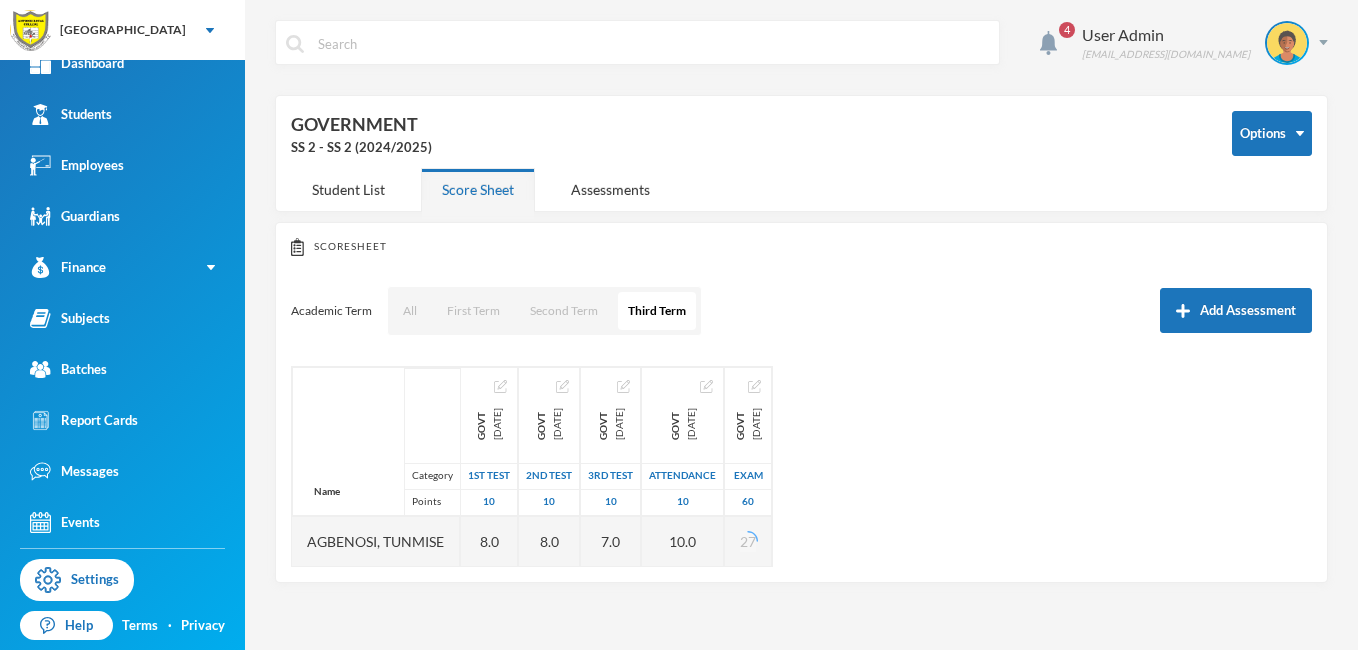 click on "Name   Category Points Agbenosi, Tunmise govt [DATE] 1st Test 10 8.0 govt [DATE] 2nd Test 10 8.0 govt [DATE] 3rd Test 10 7.0 govt [DATE] Attendance 10 10.0 govt [DATE] Exam 60 27" at bounding box center (801, 466) 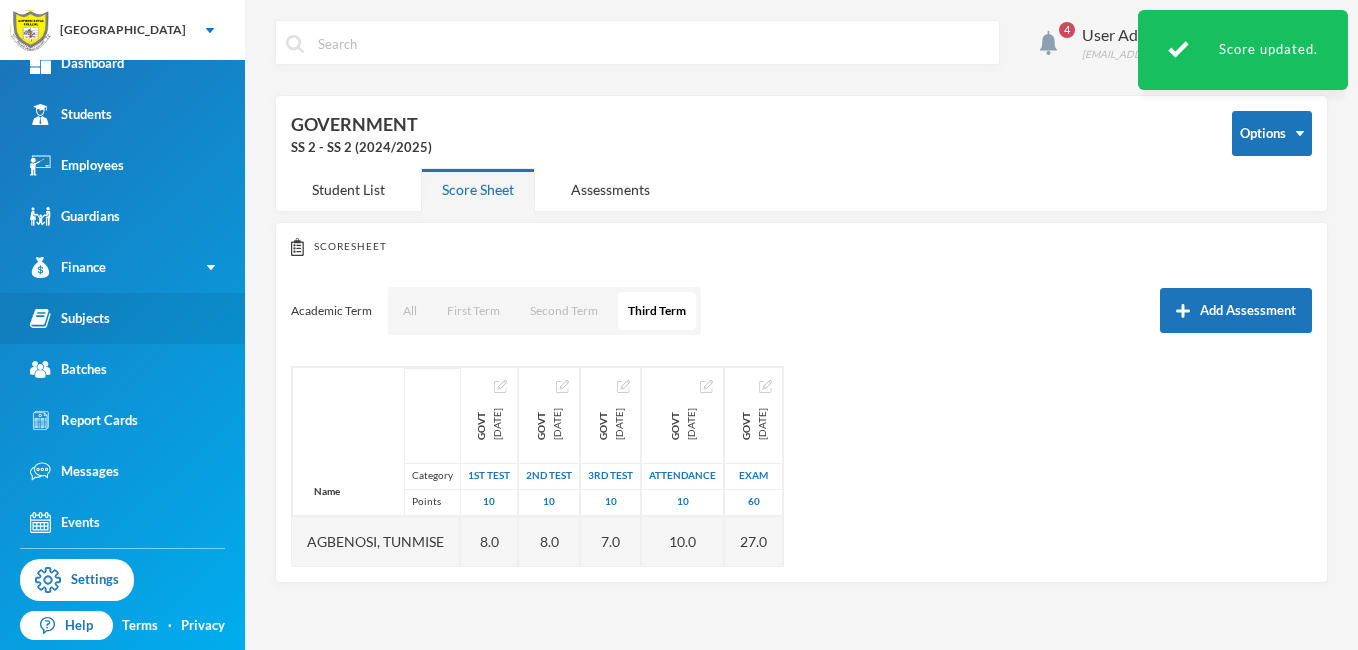 click on "Subjects" at bounding box center (70, 318) 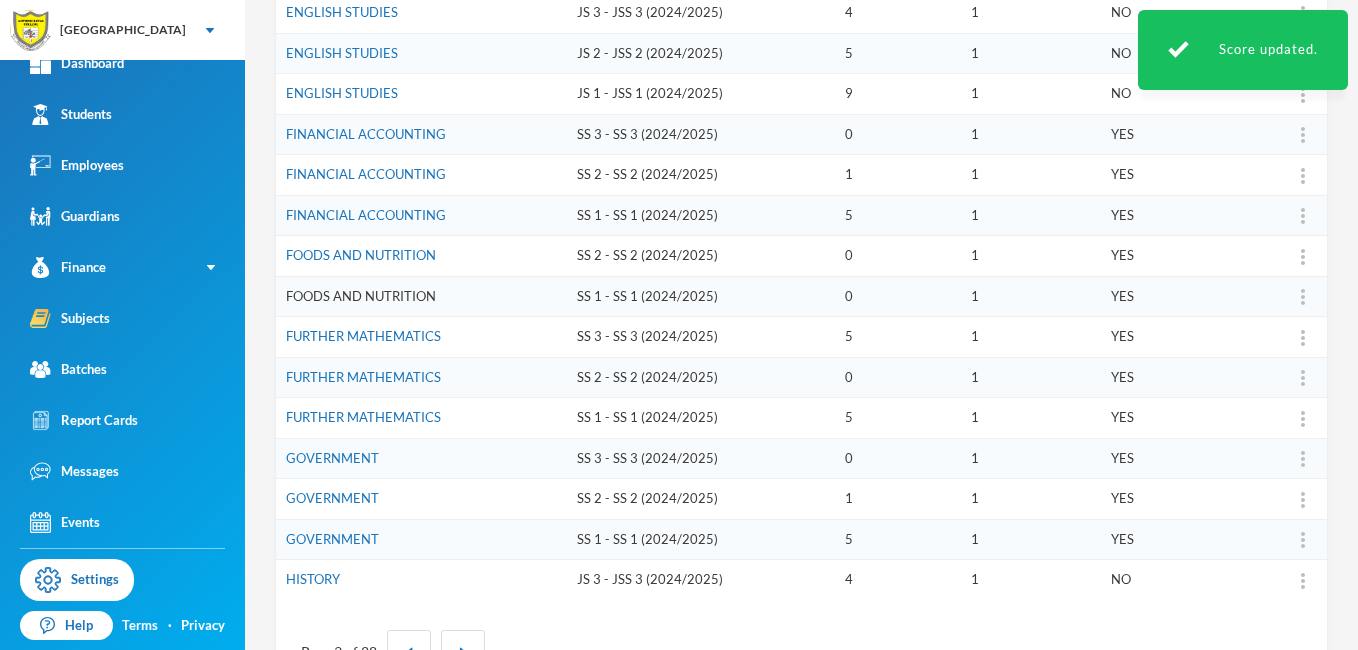 scroll, scrollTop: 560, scrollLeft: 0, axis: vertical 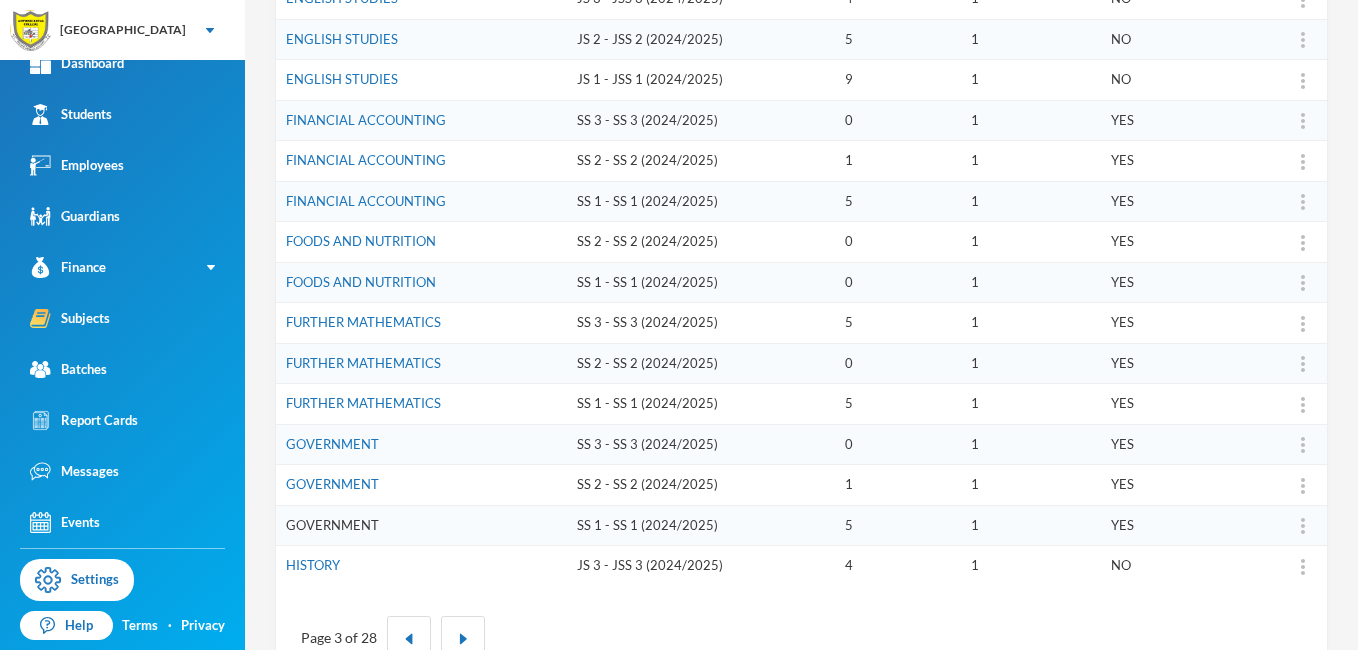 click on "GOVERNMENT" at bounding box center [332, 525] 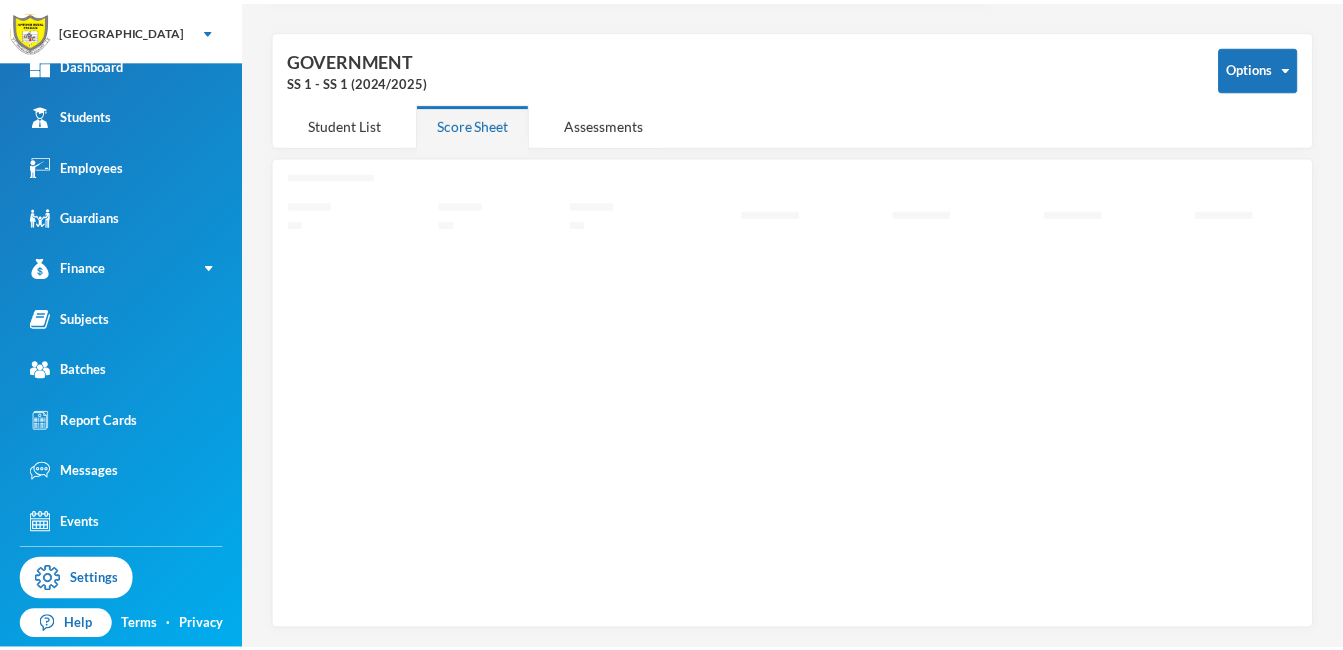 scroll, scrollTop: 60, scrollLeft: 0, axis: vertical 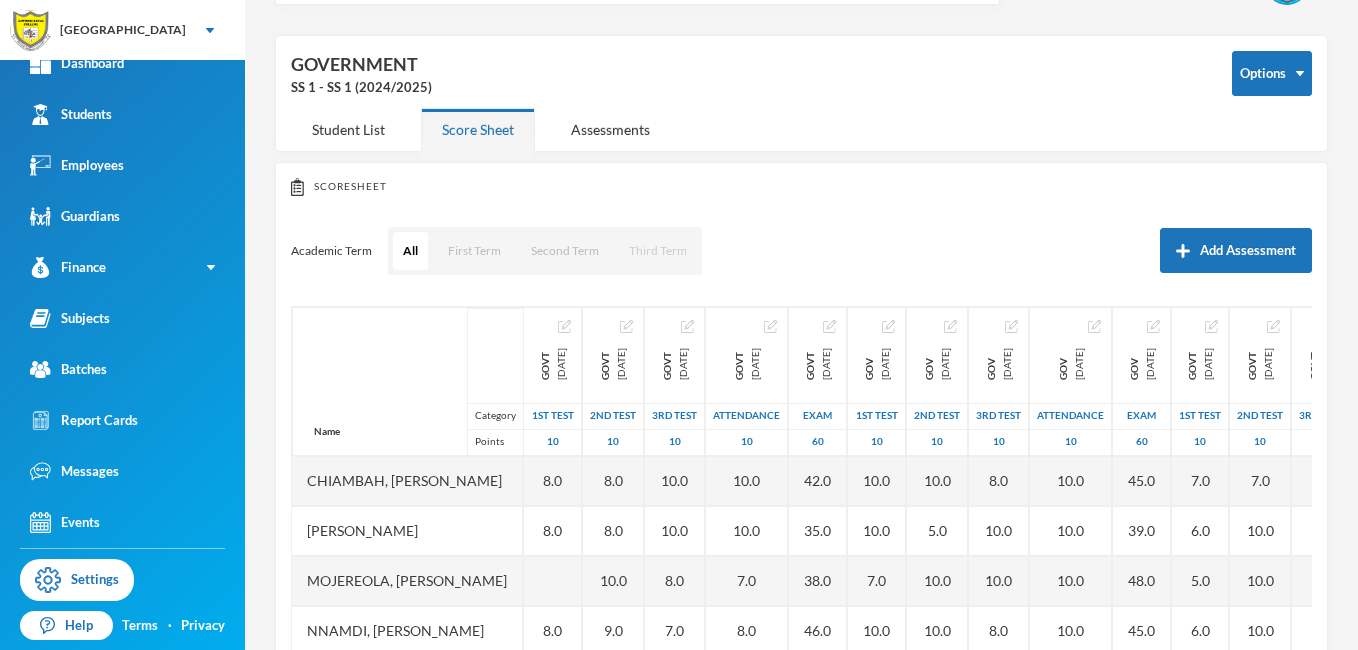 click on "Third Term" at bounding box center [658, 251] 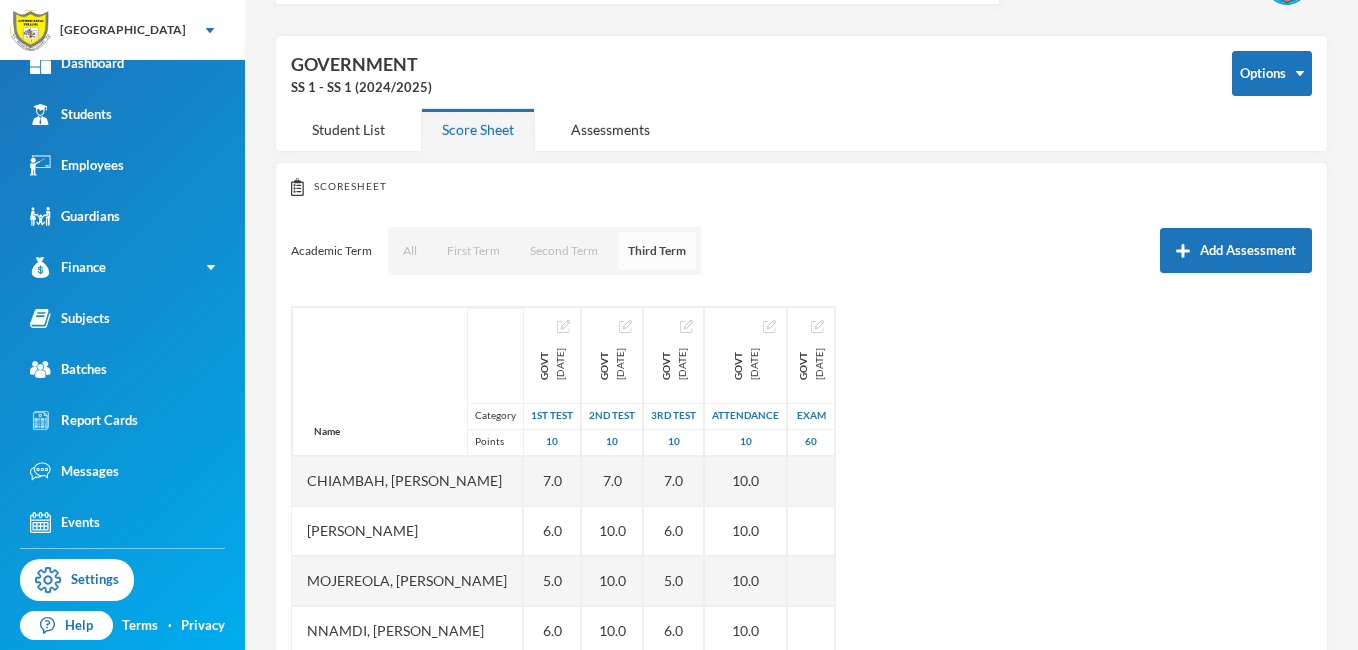 click on "Third Term" at bounding box center (657, 251) 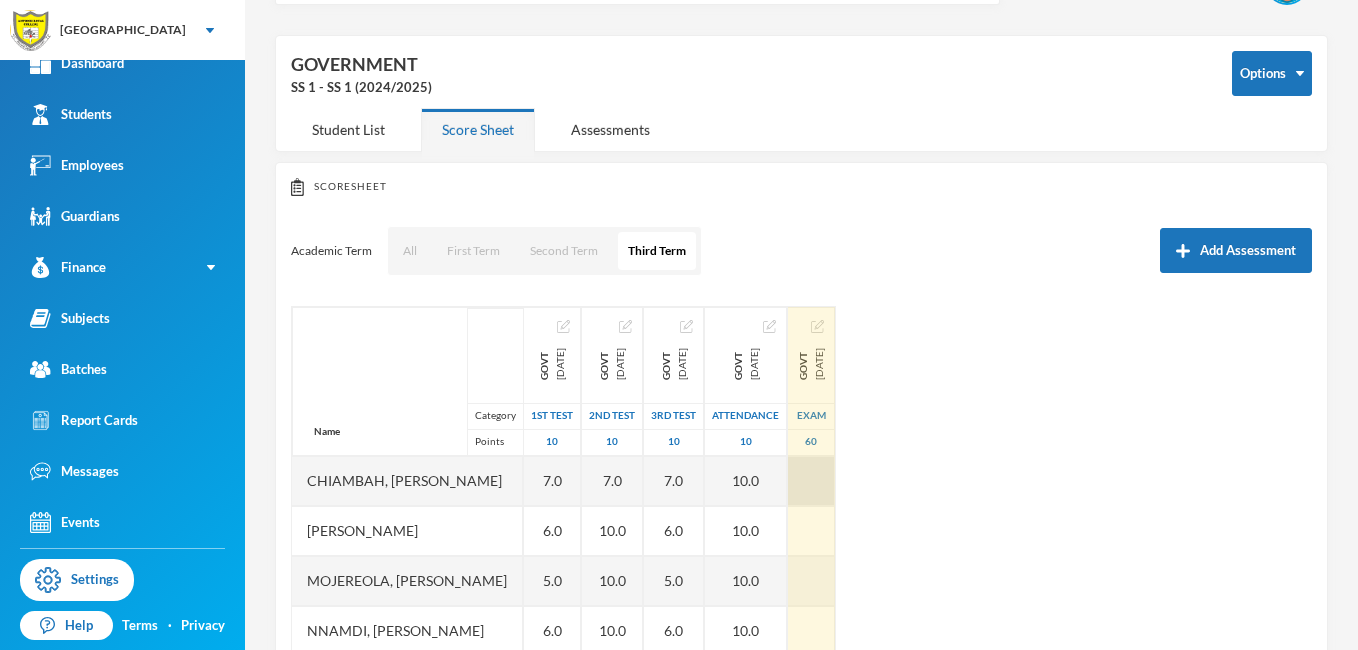 click at bounding box center (811, 481) 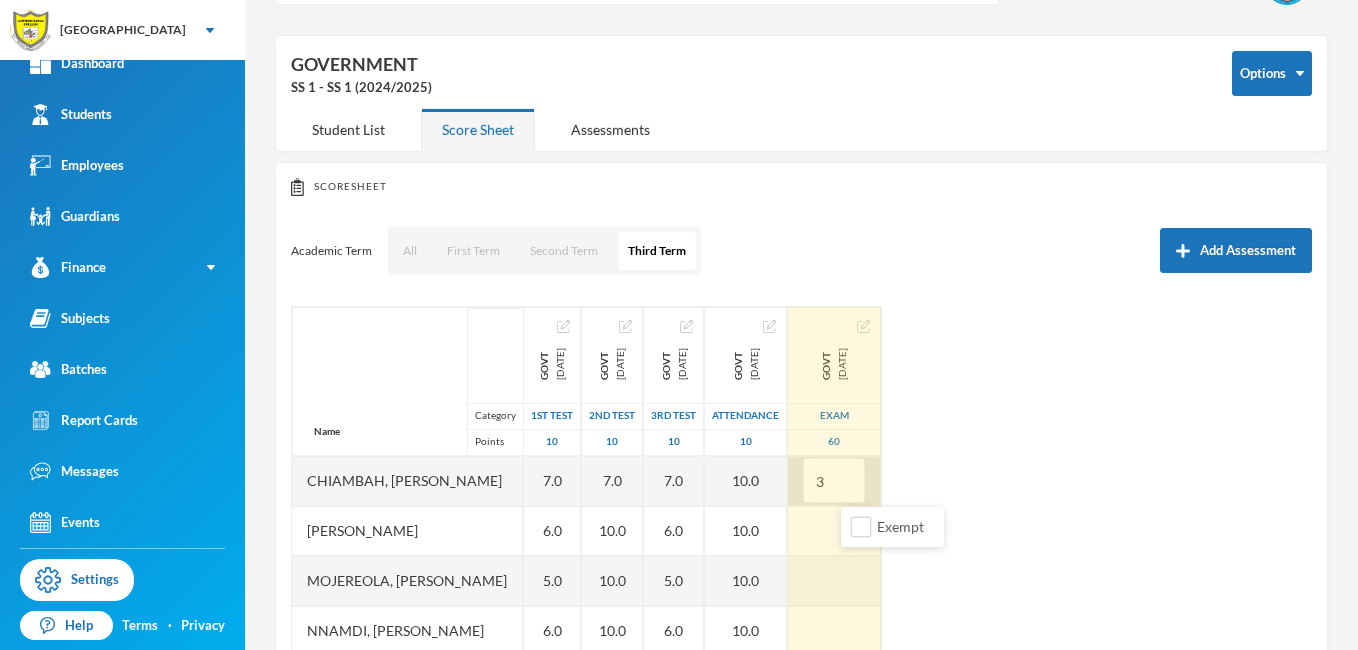 type on "31" 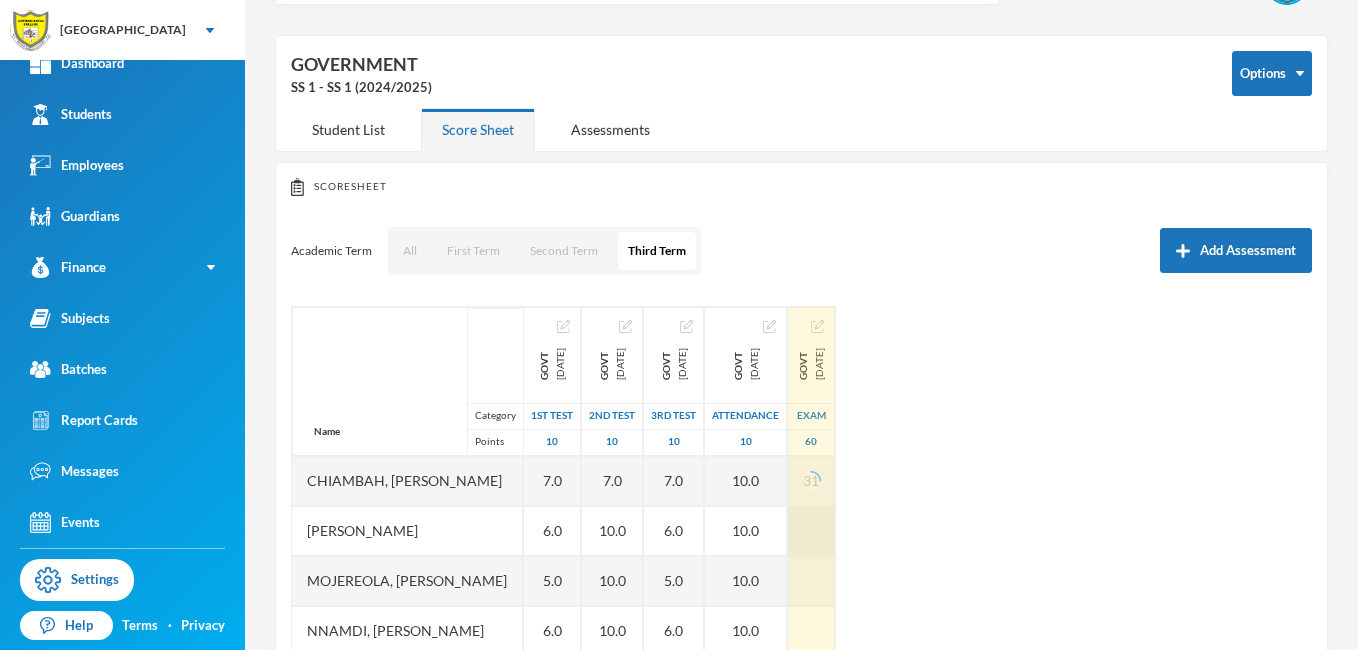 click at bounding box center [811, 531] 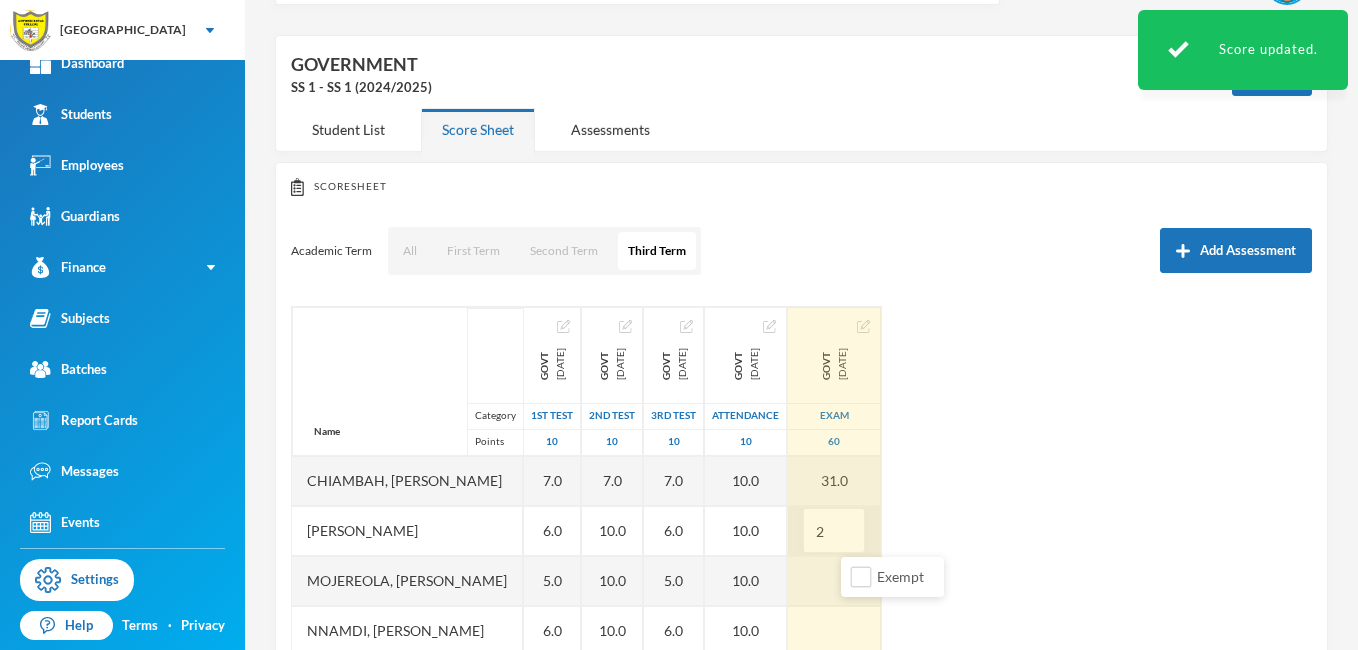type on "28" 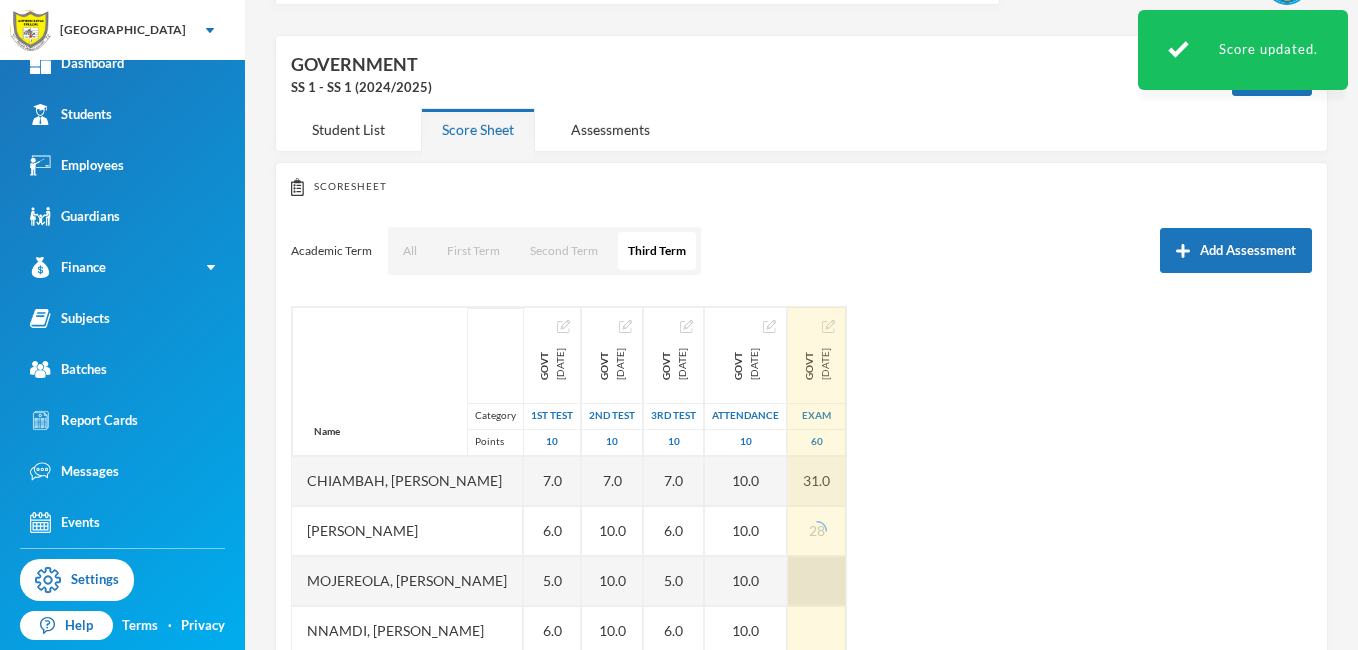 click at bounding box center (817, 581) 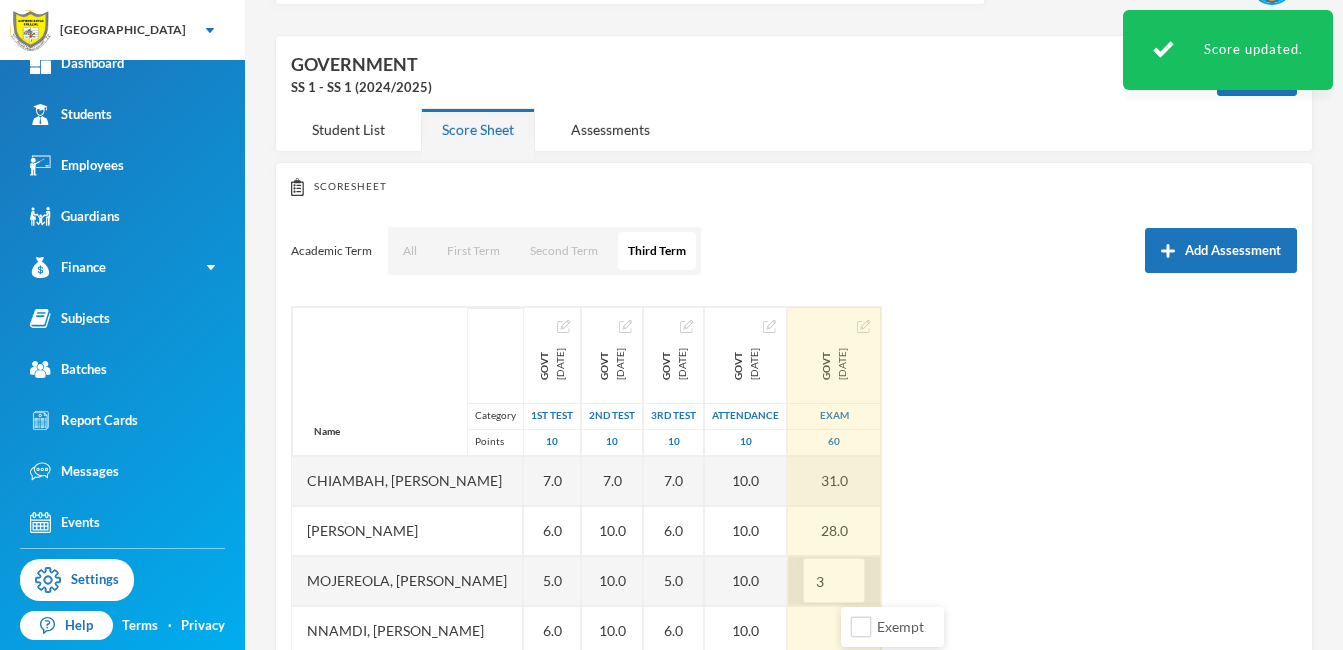 type on "35" 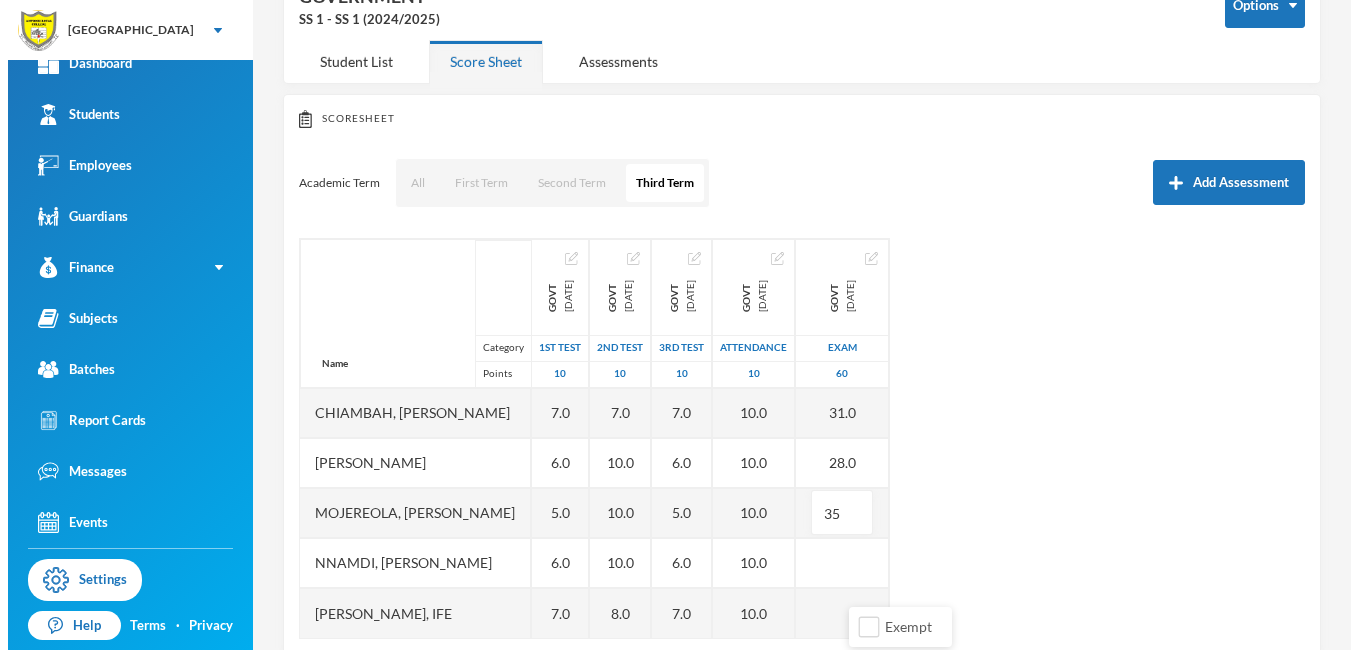 scroll, scrollTop: 139, scrollLeft: 0, axis: vertical 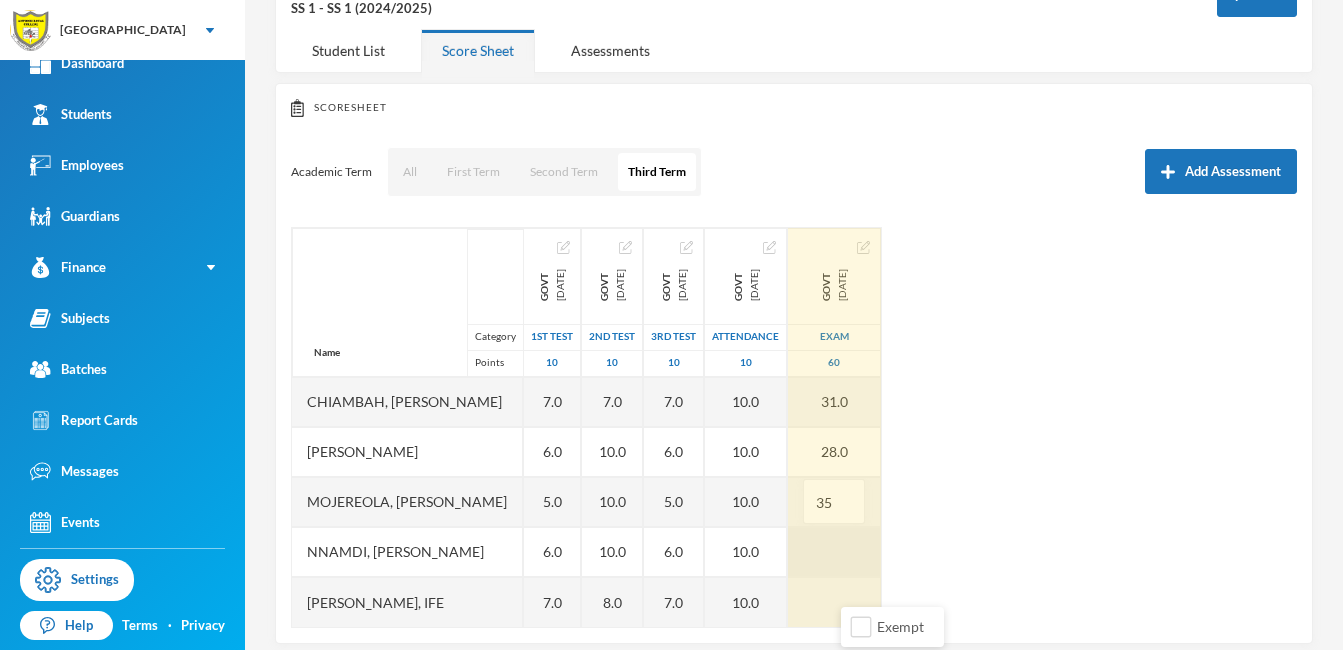 click at bounding box center [834, 552] 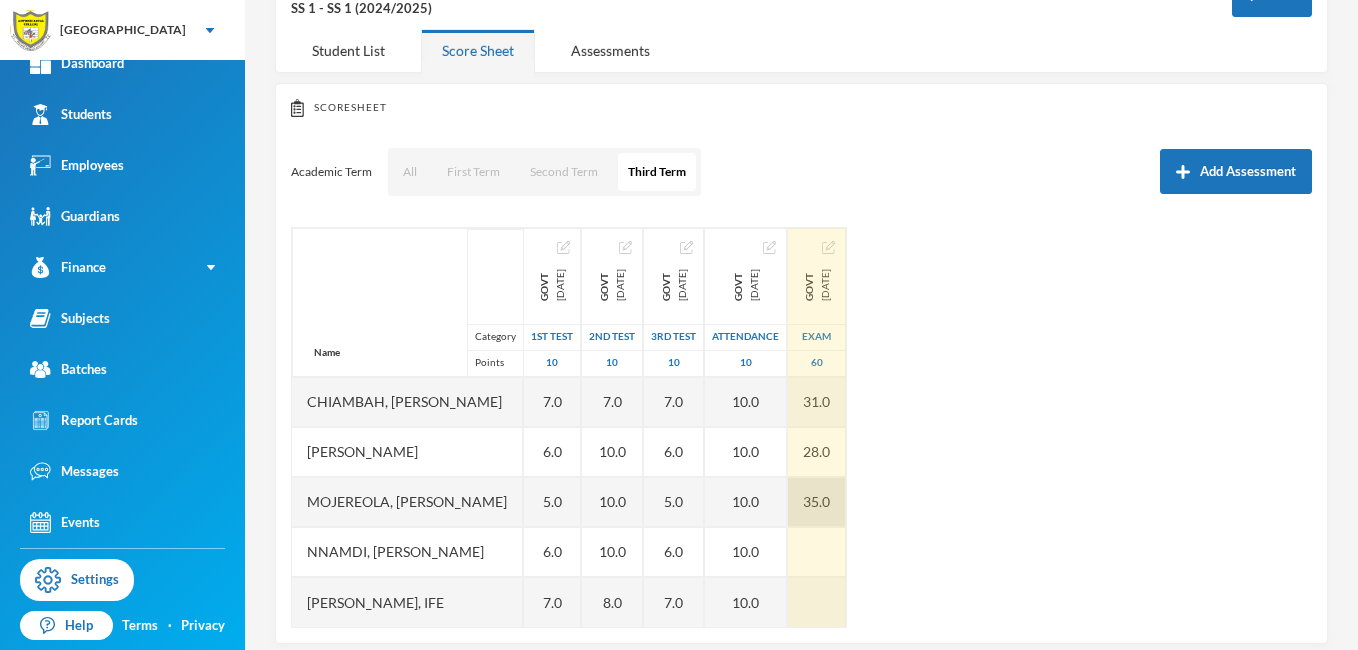 click on "35.0" at bounding box center (817, 502) 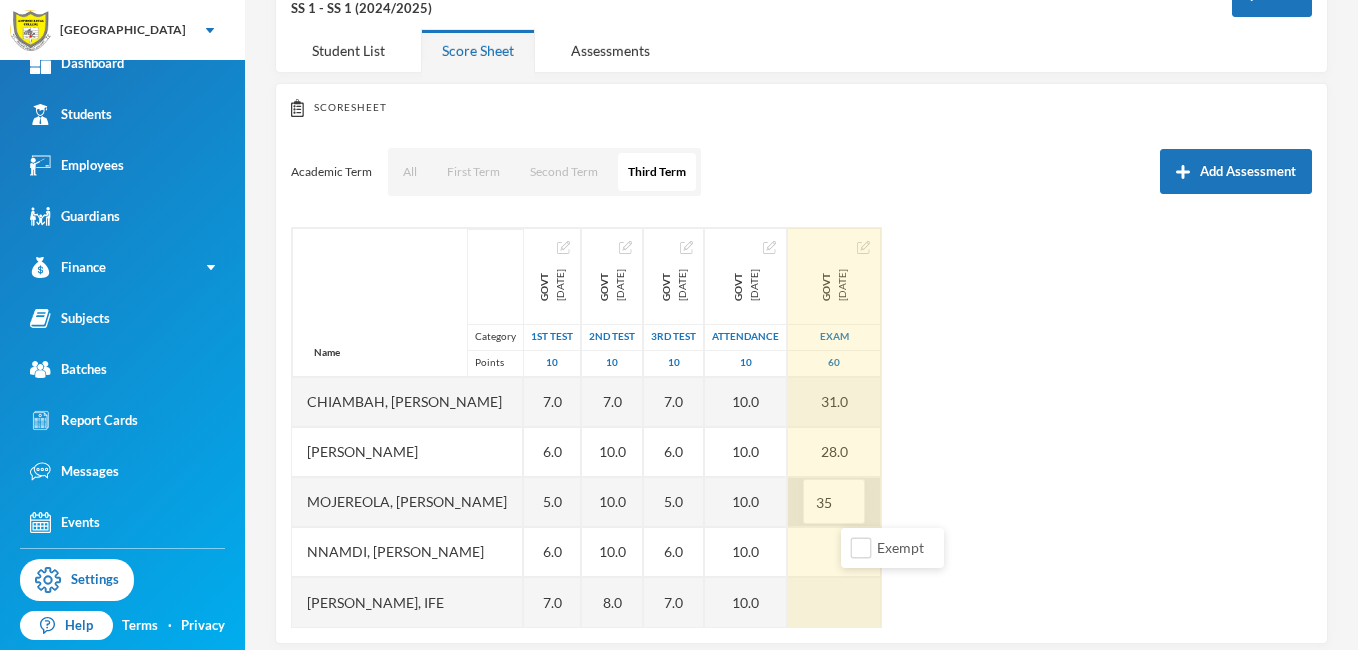 type on "3" 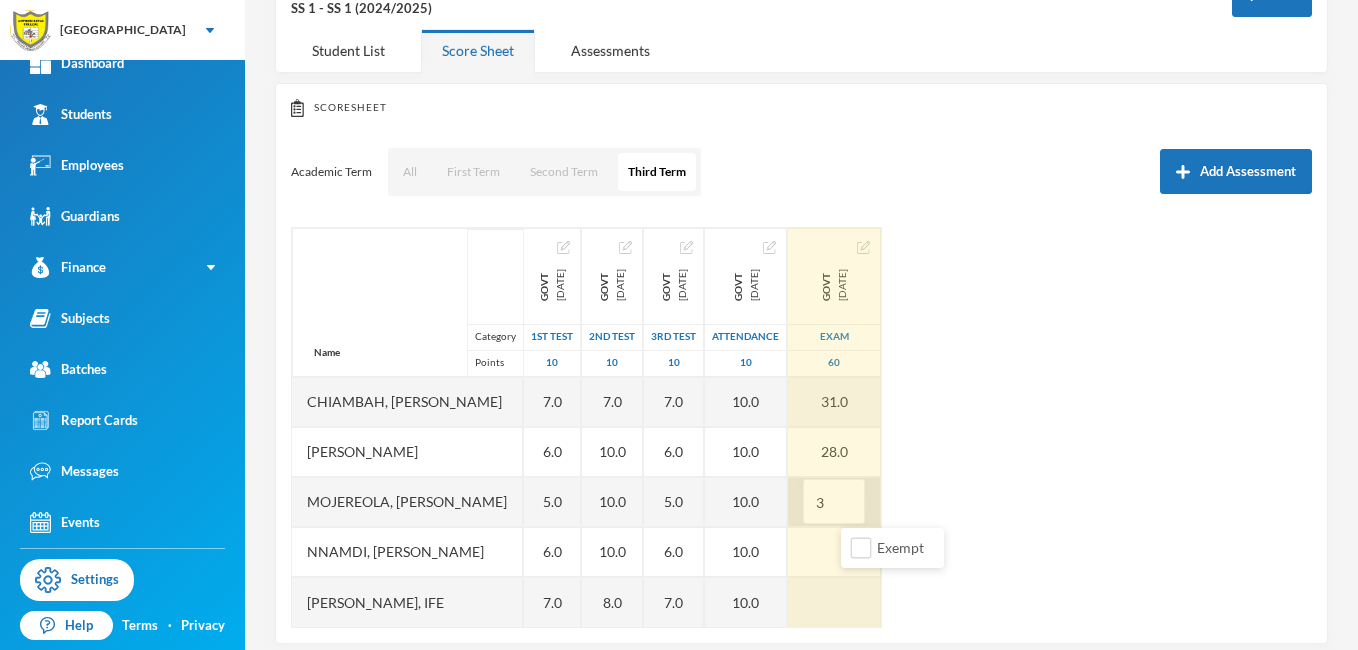 type on "30" 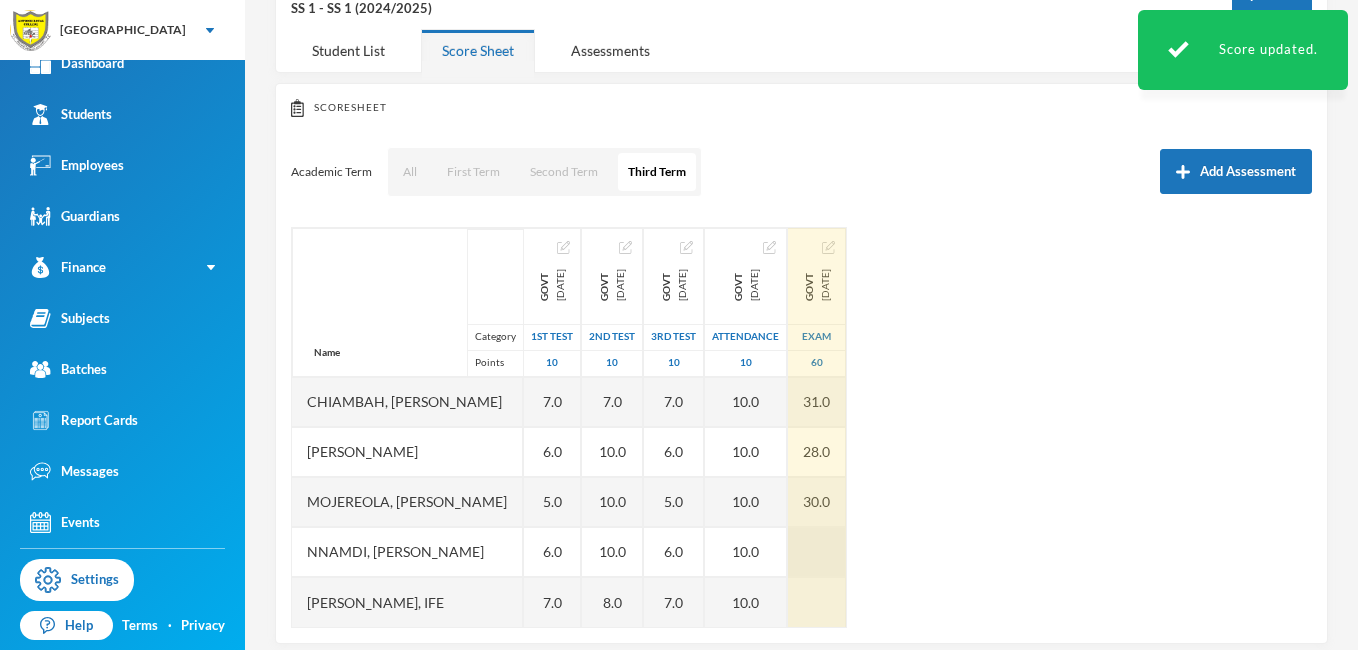 click at bounding box center [817, 552] 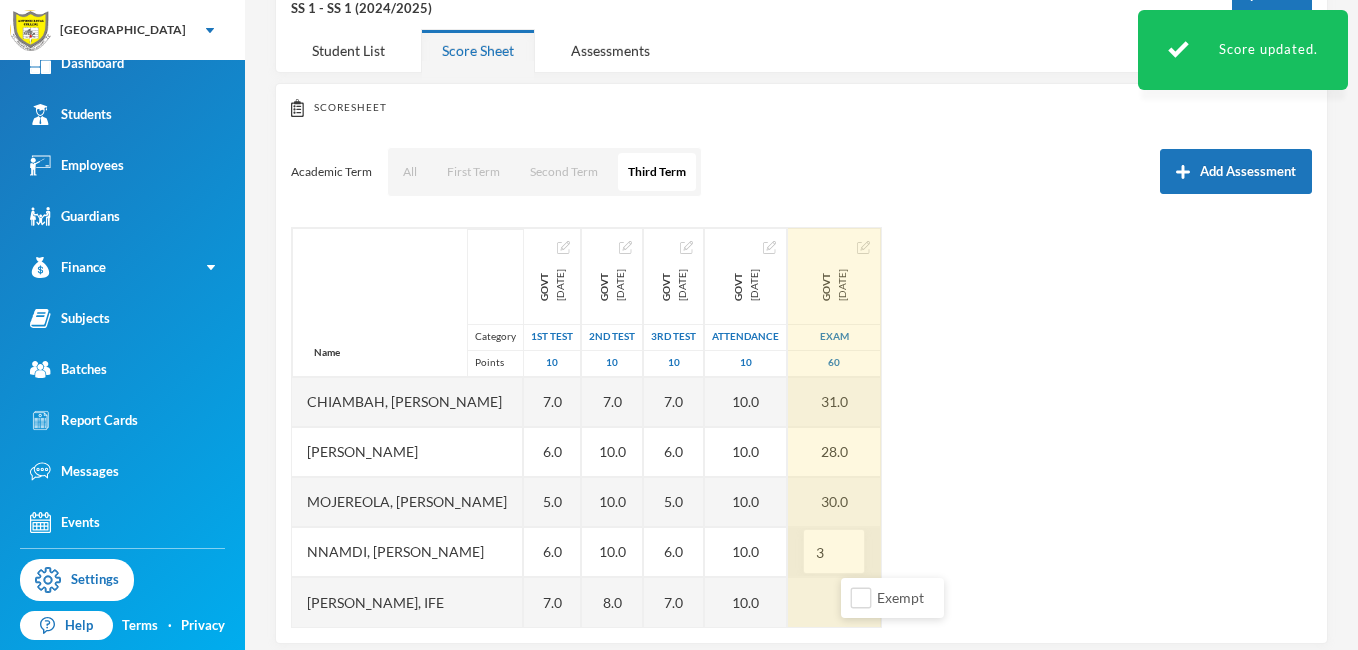 type on "35" 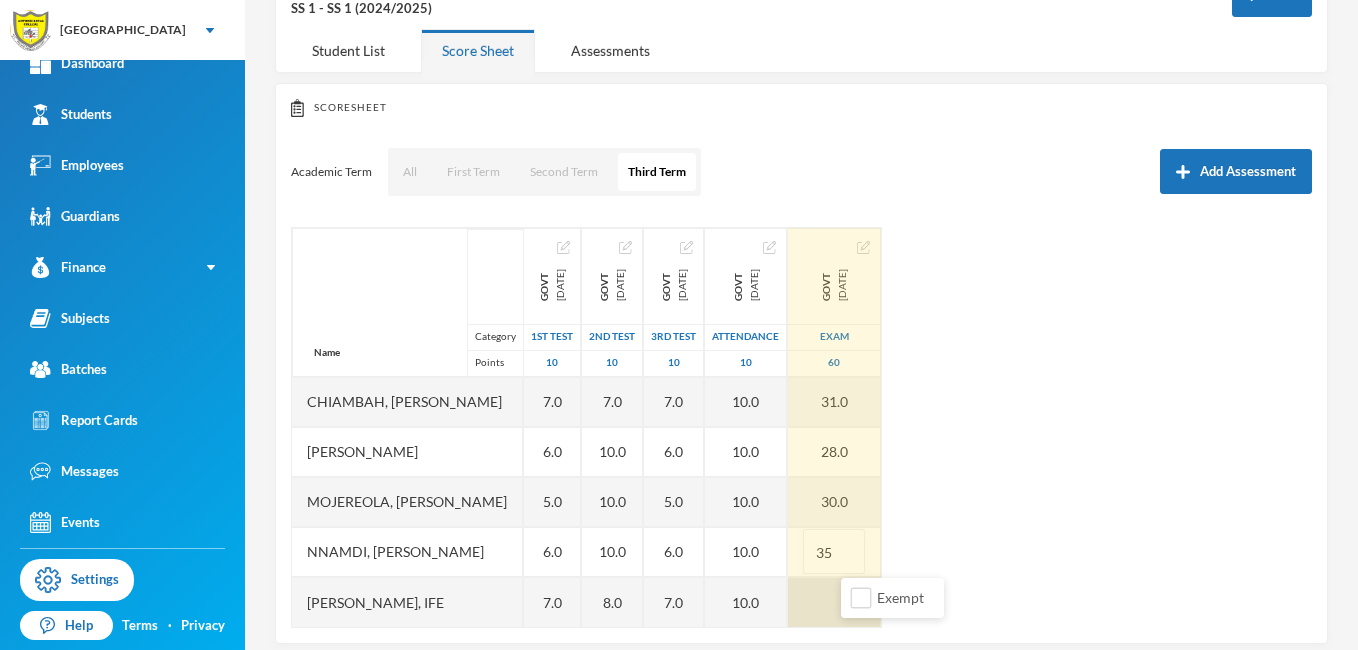 click at bounding box center [834, 602] 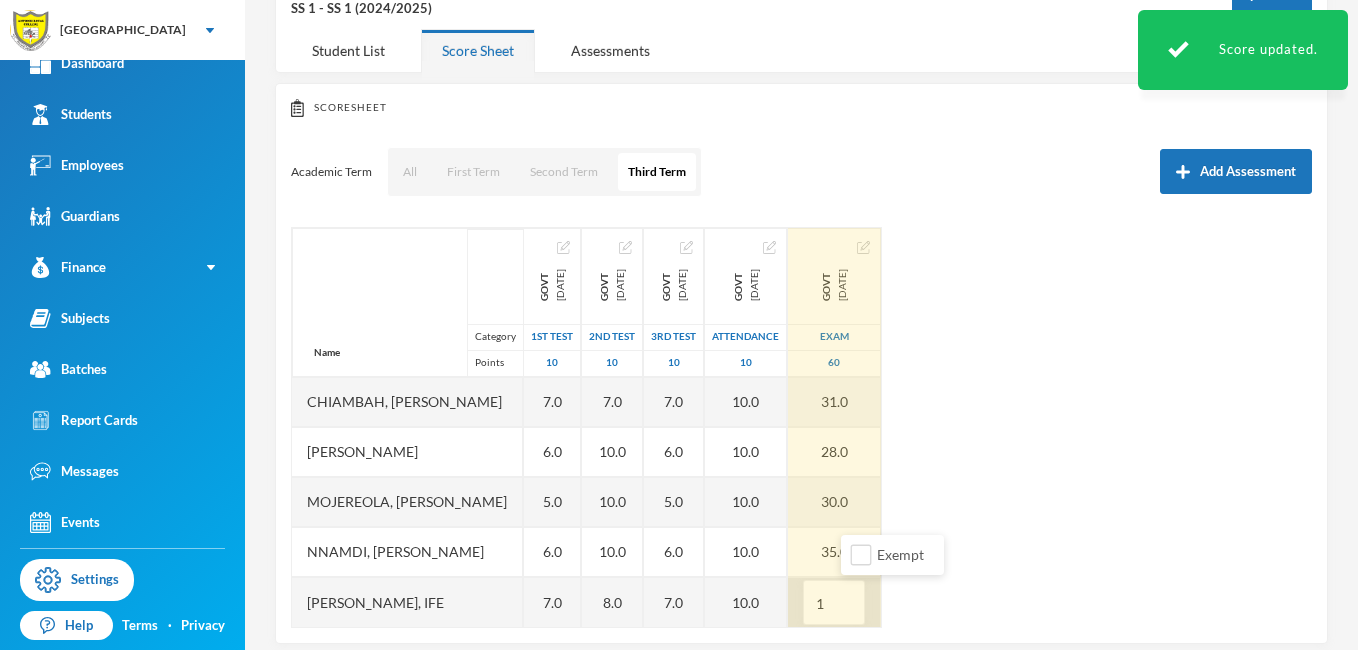 type on "10" 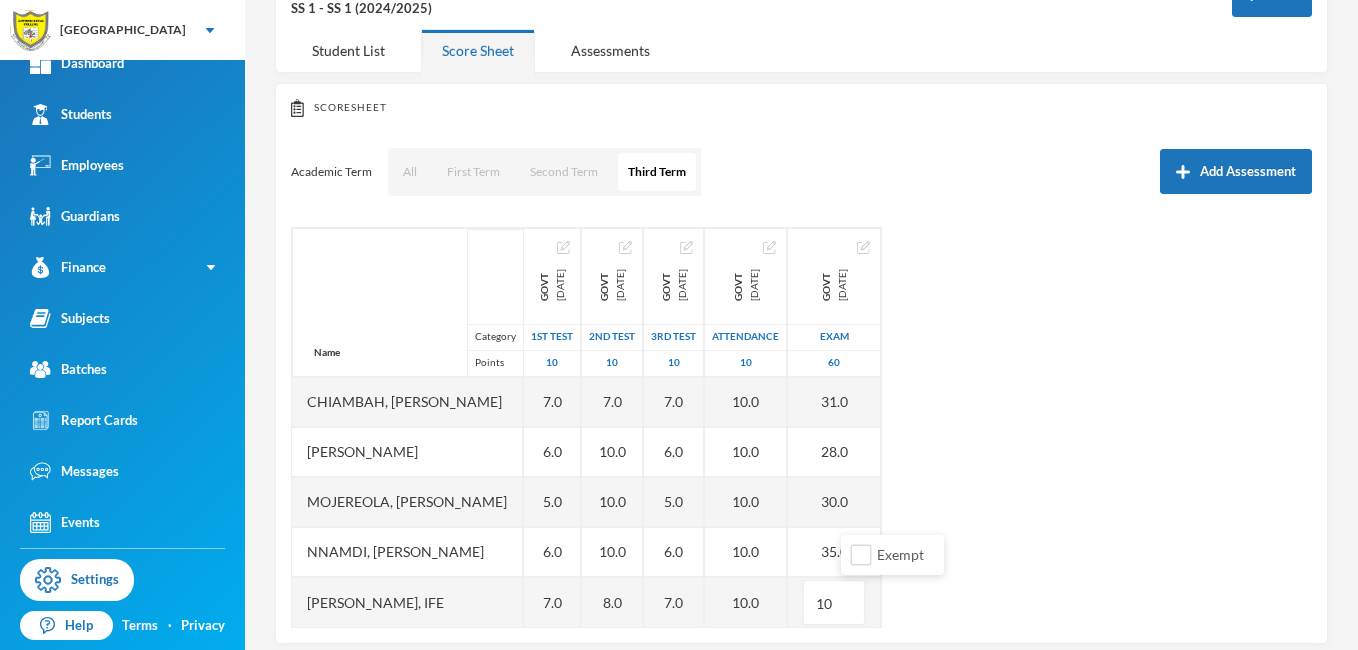 scroll, scrollTop: 163, scrollLeft: 0, axis: vertical 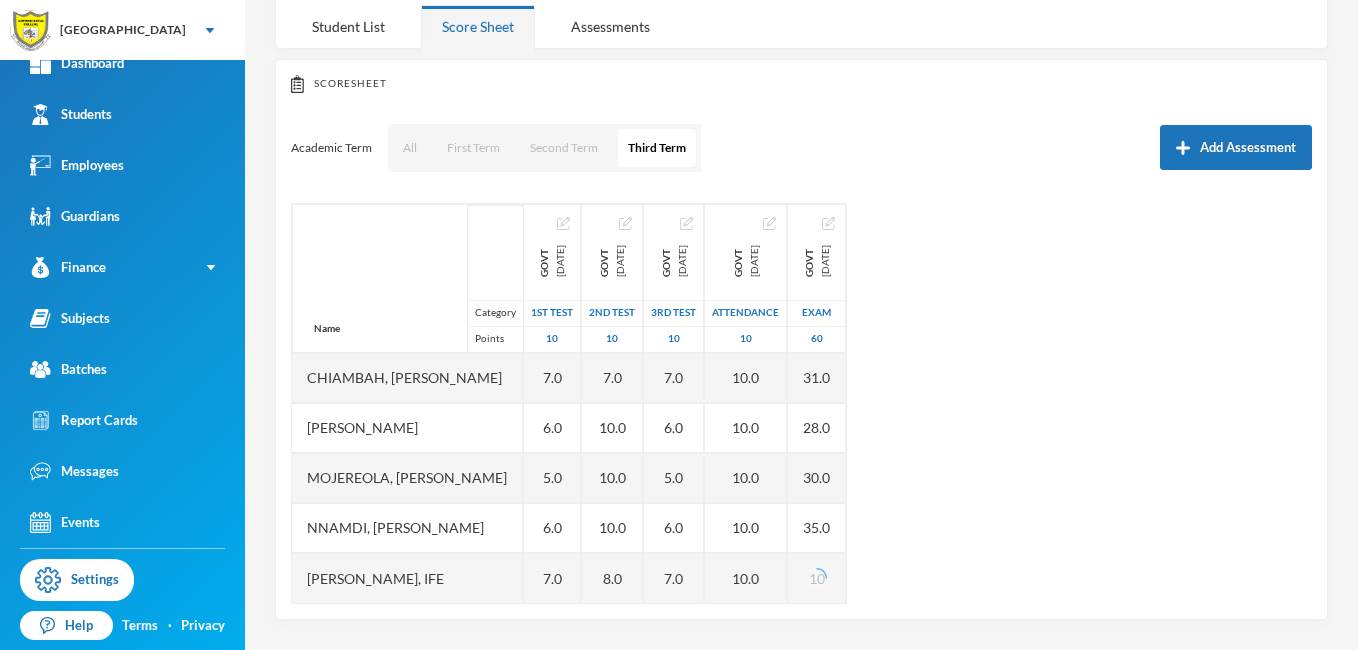 click on "Name   Category Points Chiambah, [PERSON_NAME], [PERSON_NAME] [PERSON_NAME] Mojereola, [PERSON_NAME], [PERSON_NAME], Ife govt [DATE] 1st Test 10 7.0 6.0 5.0 6.0 7.0 govt [DATE] 2nd Test 10 7.0 10.0 10.0 10.0 8.0 govt [DATE] 3rd Test 10 7.0 6.0 5.0 6.0 7.0 govt [DATE] Attendance 10 10.0 10.0 10.0 10.0 10.0 govt [DATE] Exam 60 31.0 28.0 30.0 35.0 10" at bounding box center [801, 403] 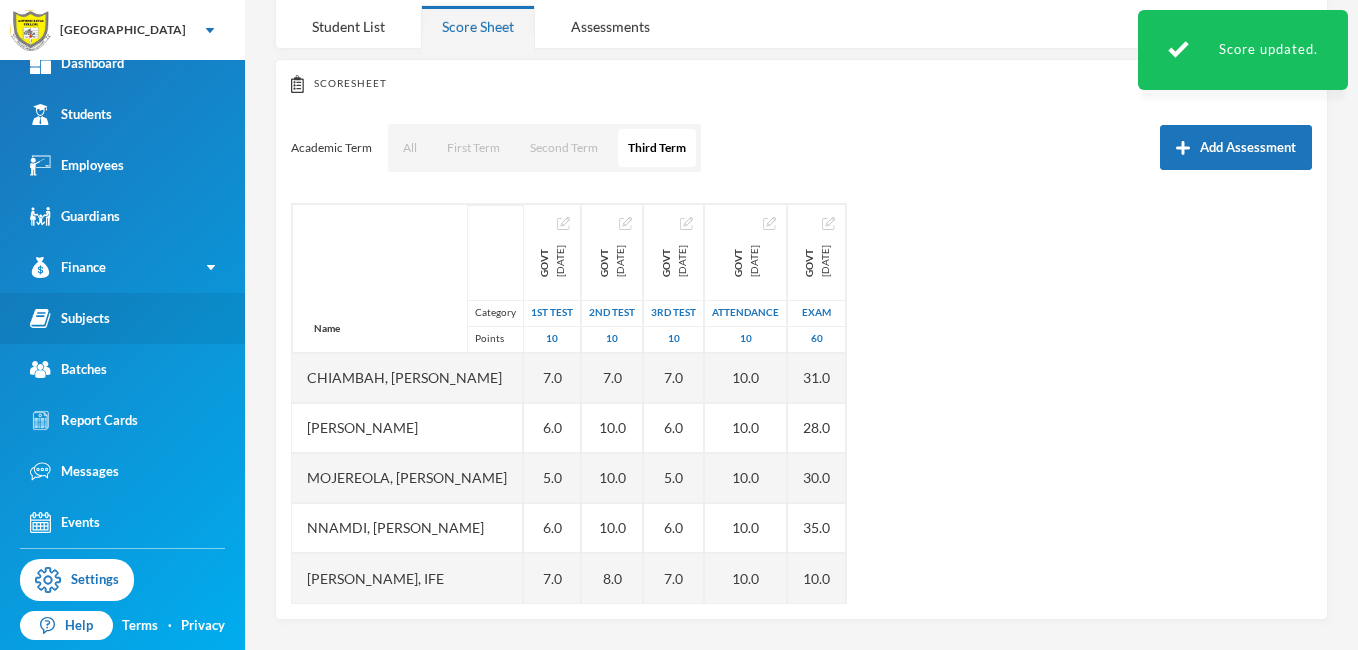 click on "Subjects" at bounding box center [122, 318] 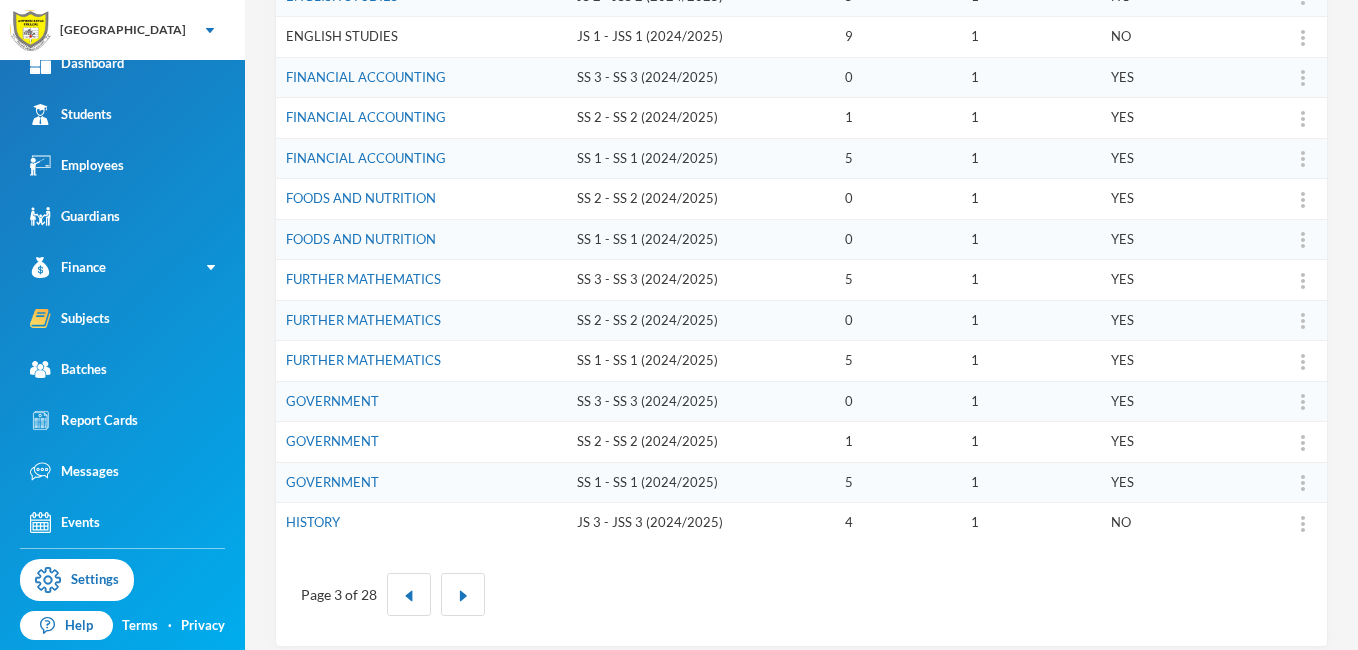 scroll, scrollTop: 620, scrollLeft: 0, axis: vertical 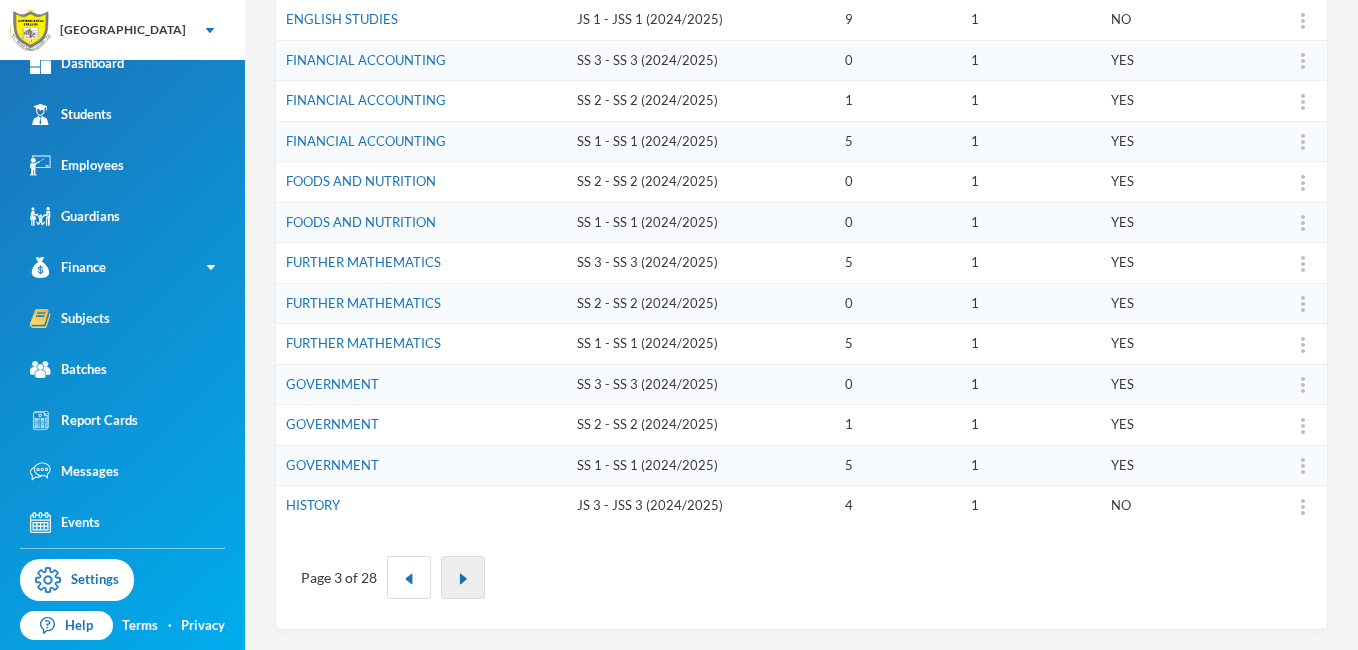click at bounding box center [463, 579] 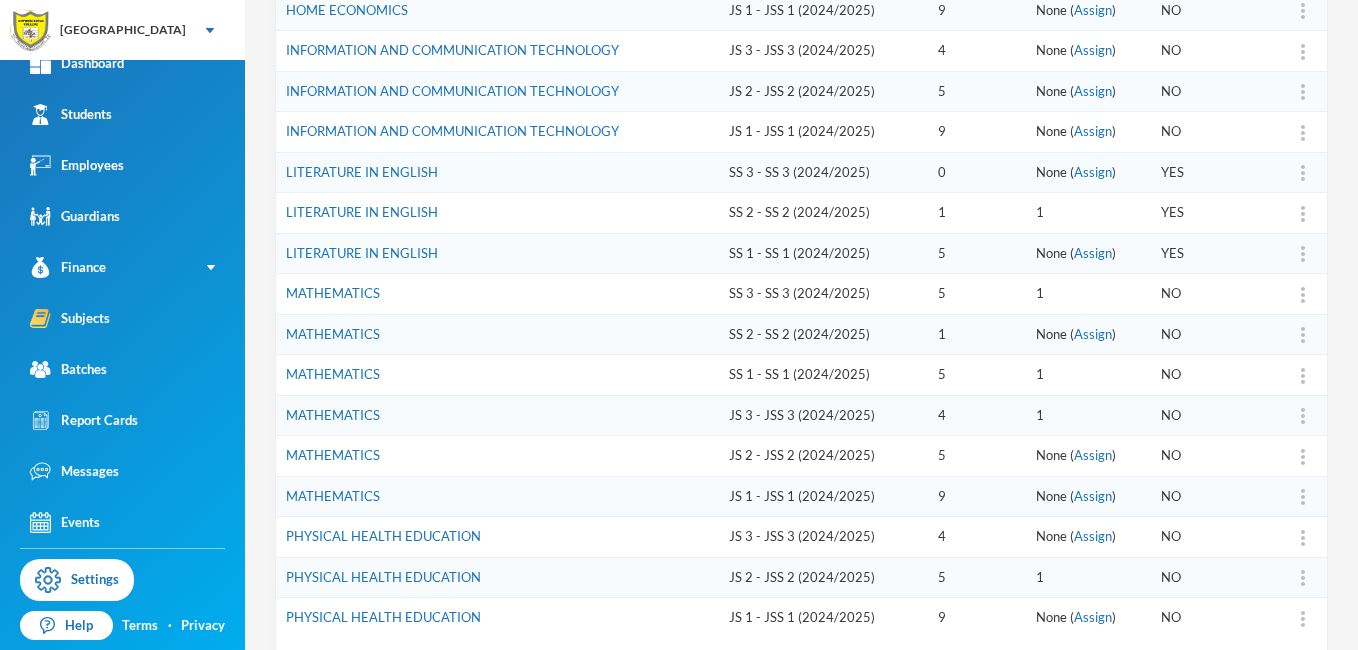 scroll, scrollTop: 620, scrollLeft: 0, axis: vertical 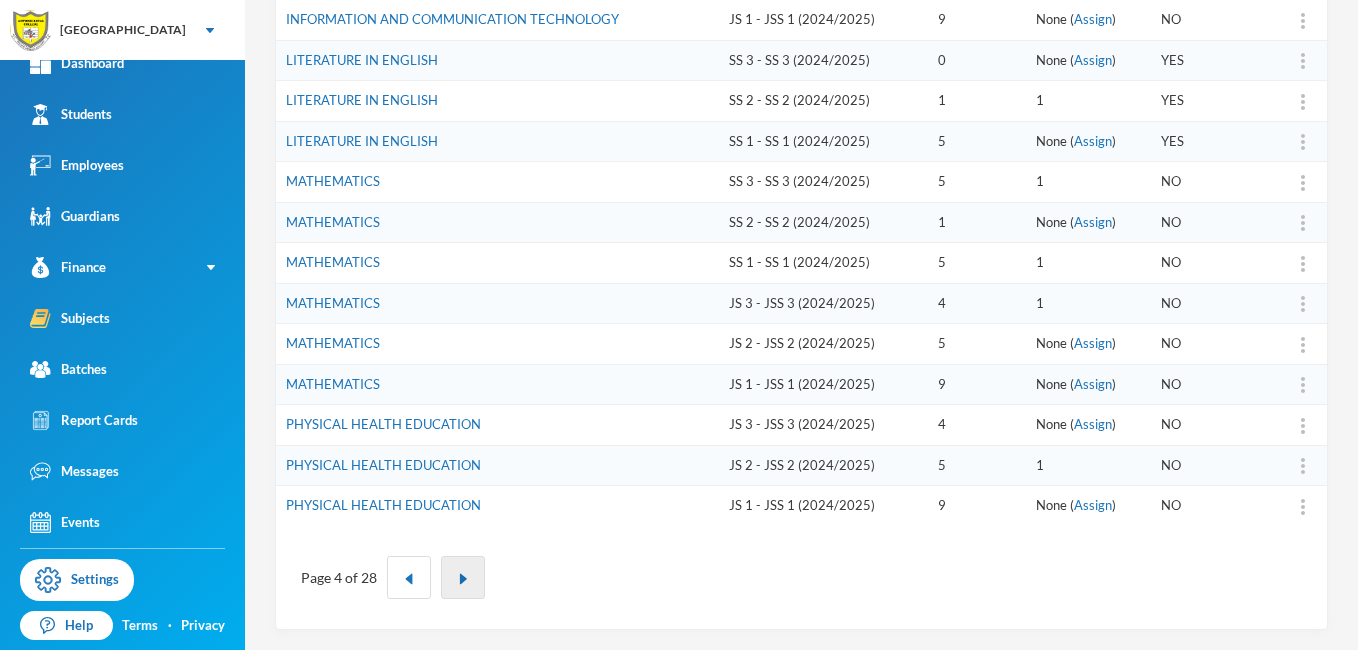click at bounding box center [463, 577] 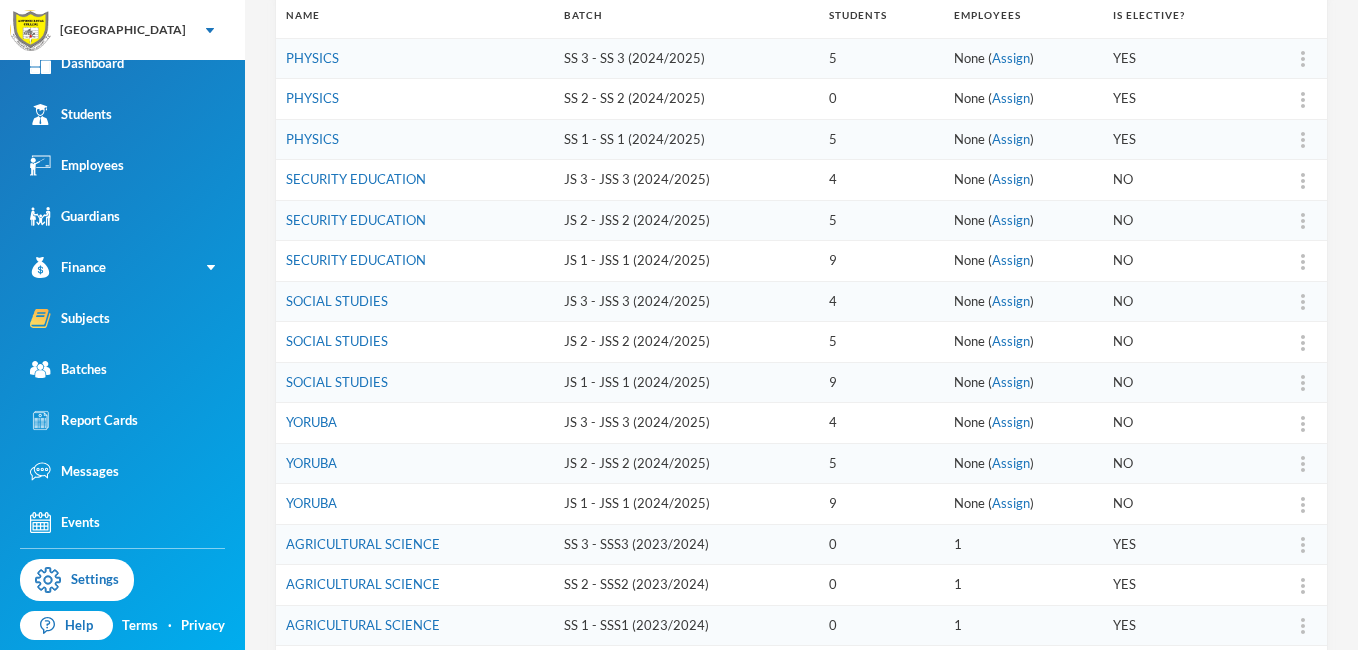 scroll, scrollTop: 249, scrollLeft: 0, axis: vertical 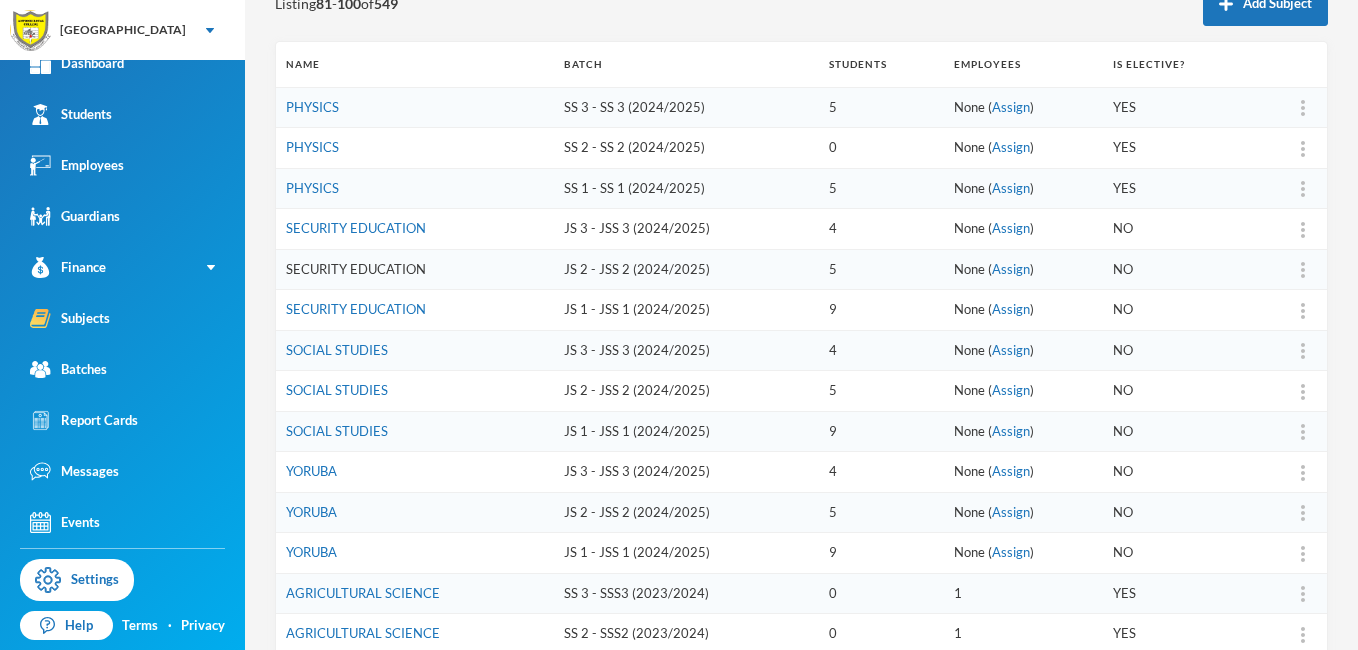click on "SECURITY EDUCATION" at bounding box center (356, 269) 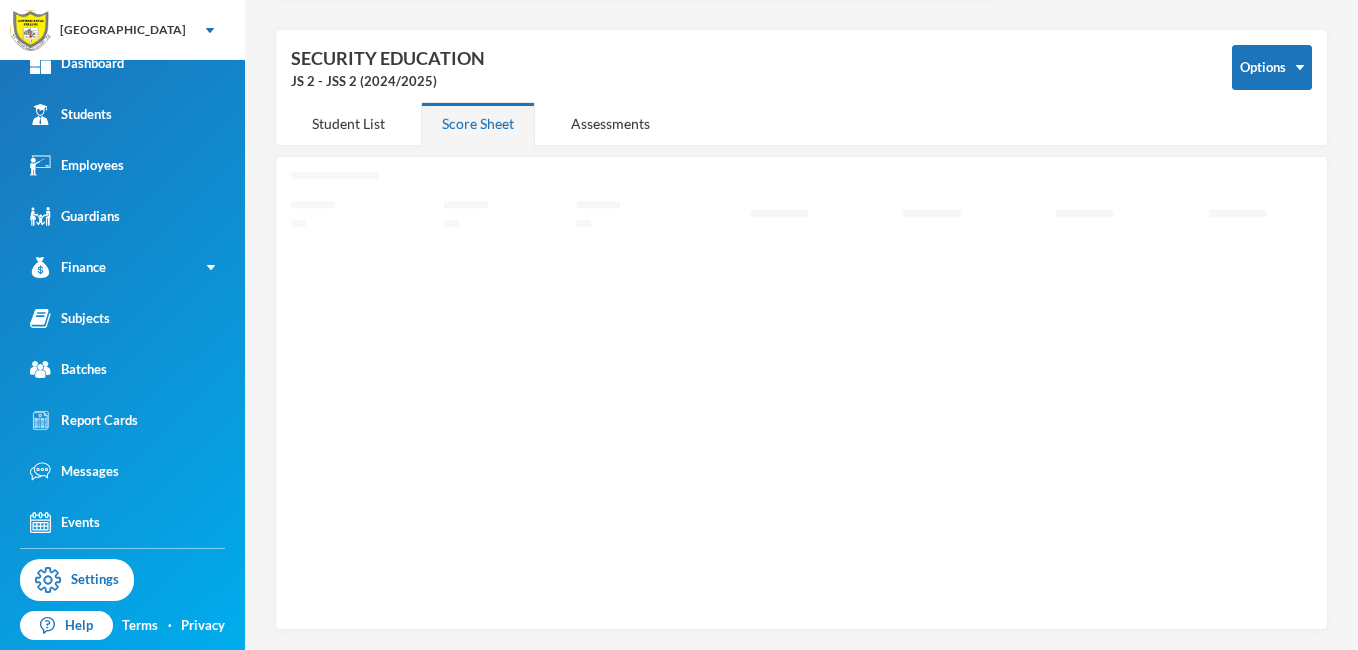 scroll, scrollTop: 60, scrollLeft: 0, axis: vertical 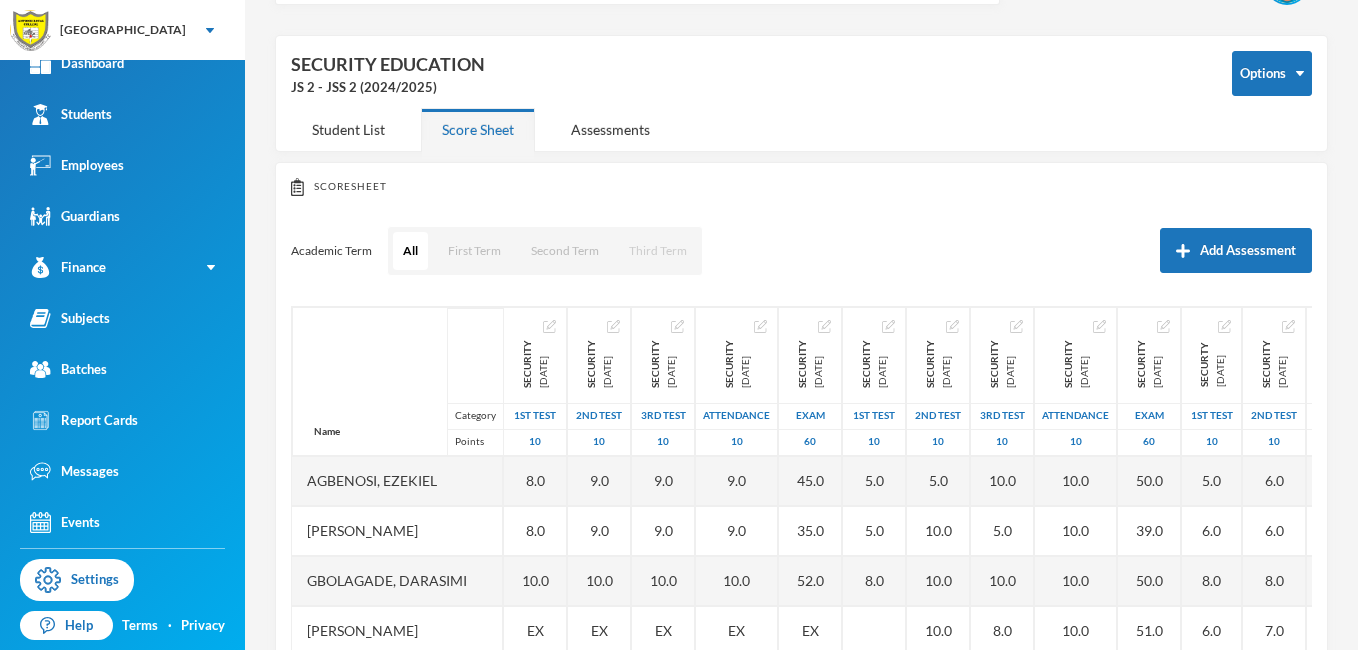 click on "Third Term" at bounding box center (658, 251) 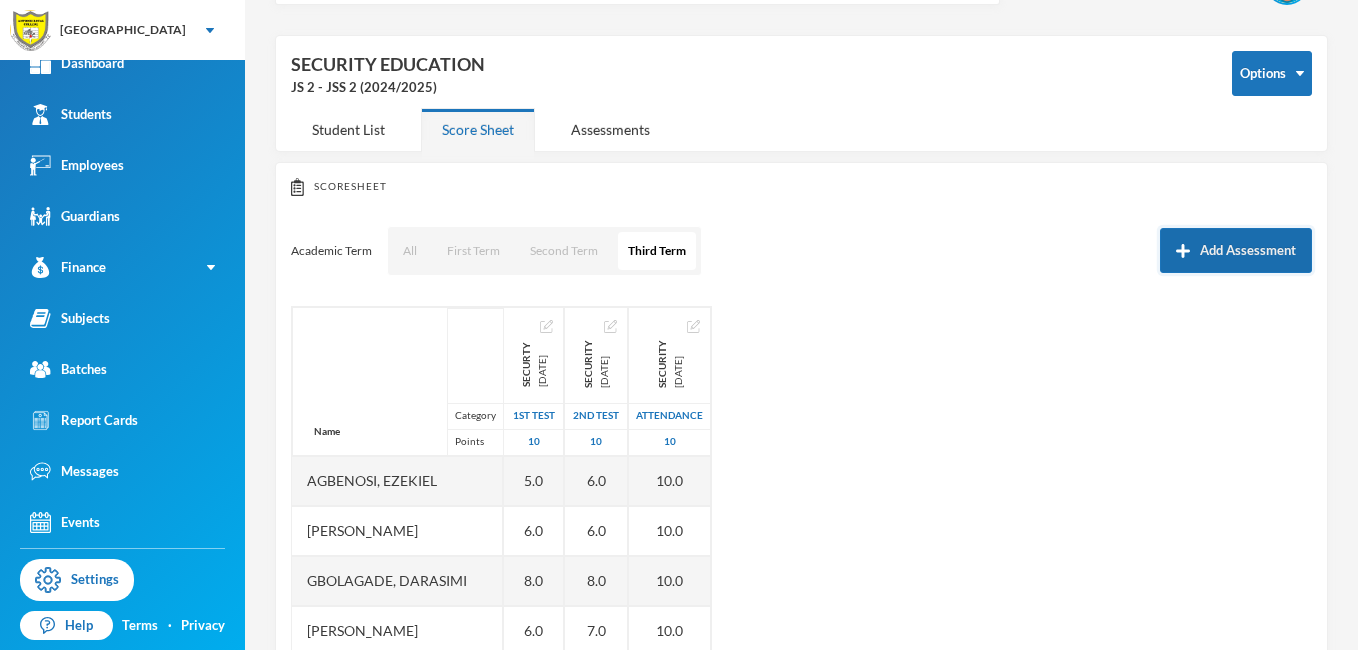 click at bounding box center [1183, 251] 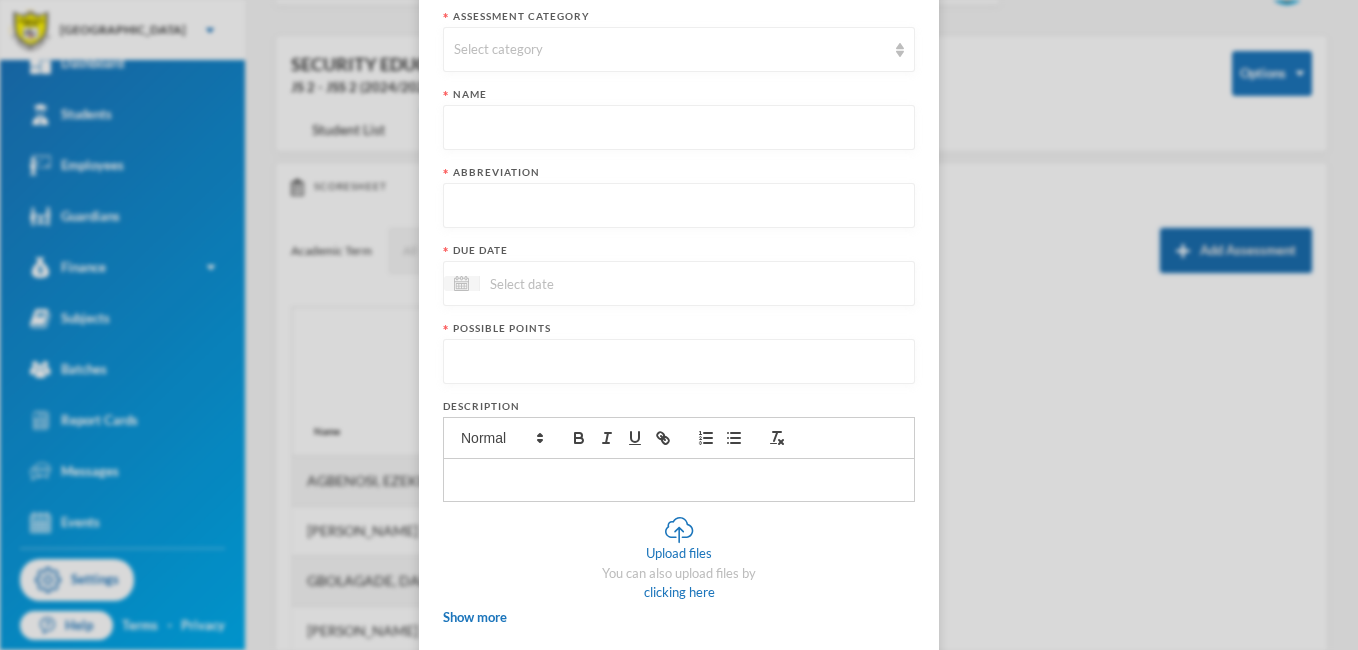 scroll, scrollTop: 0, scrollLeft: 0, axis: both 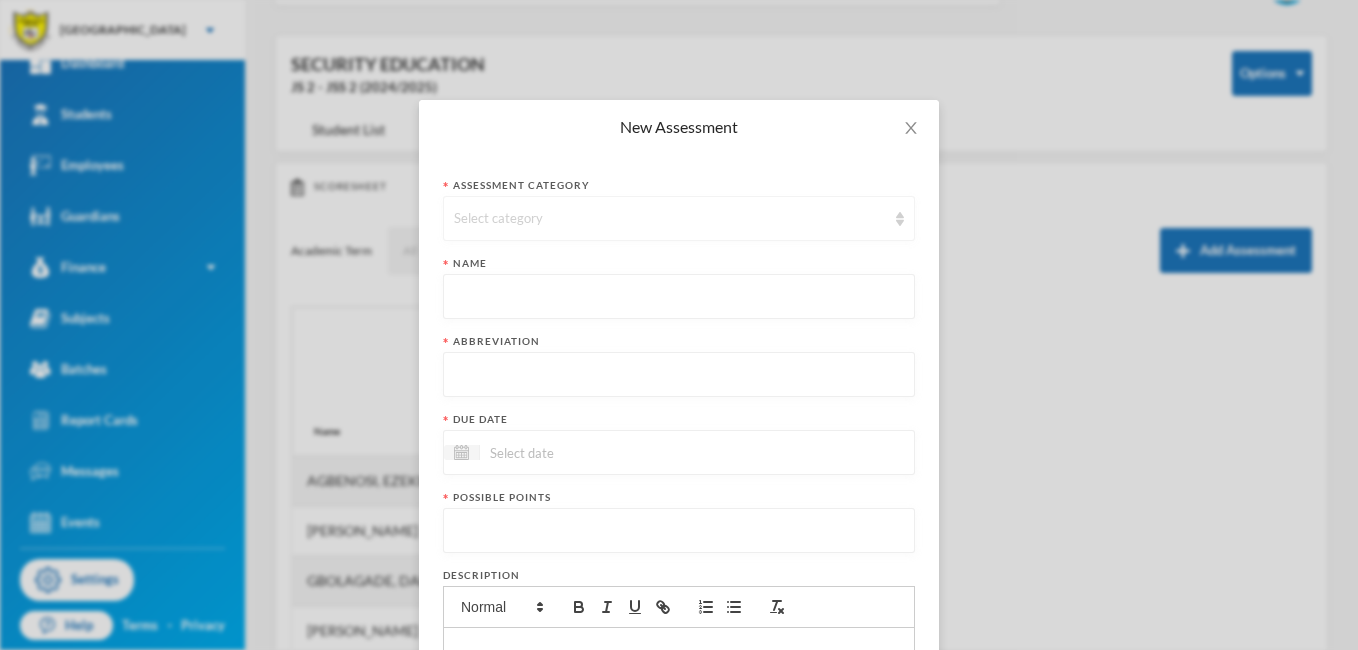 click on "Select category" at bounding box center [679, 218] 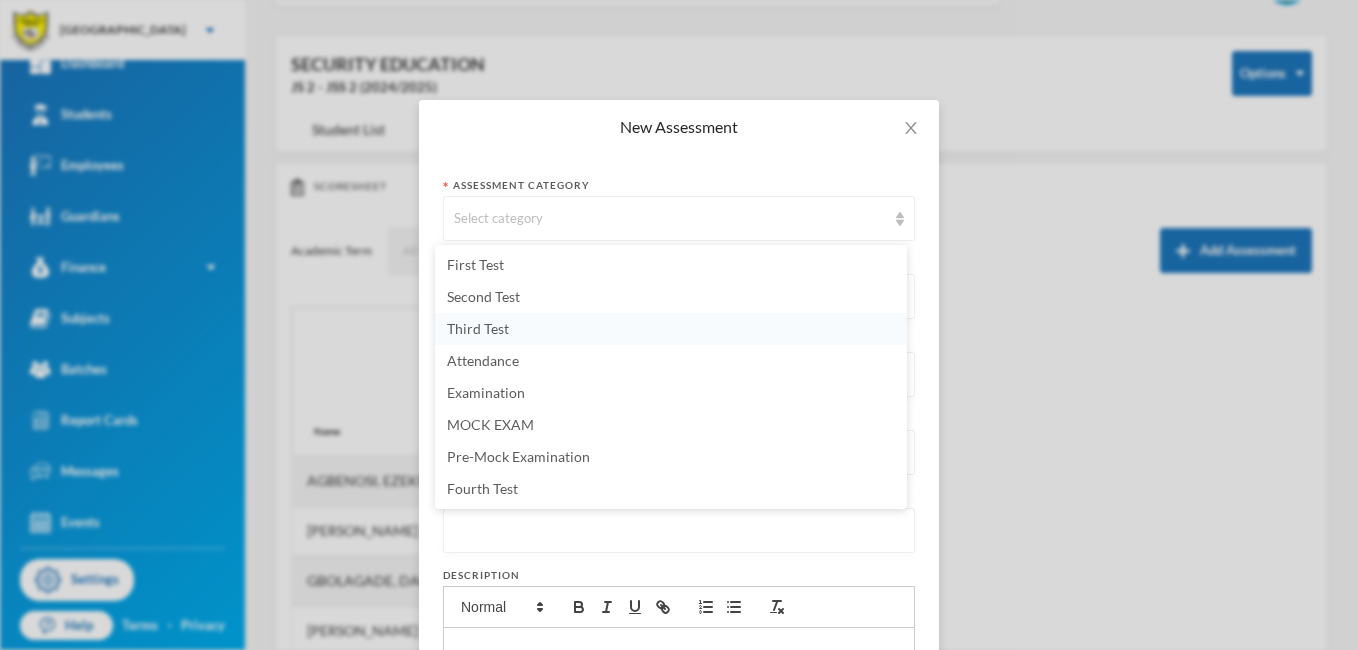 click on "Third Test" at bounding box center [671, 329] 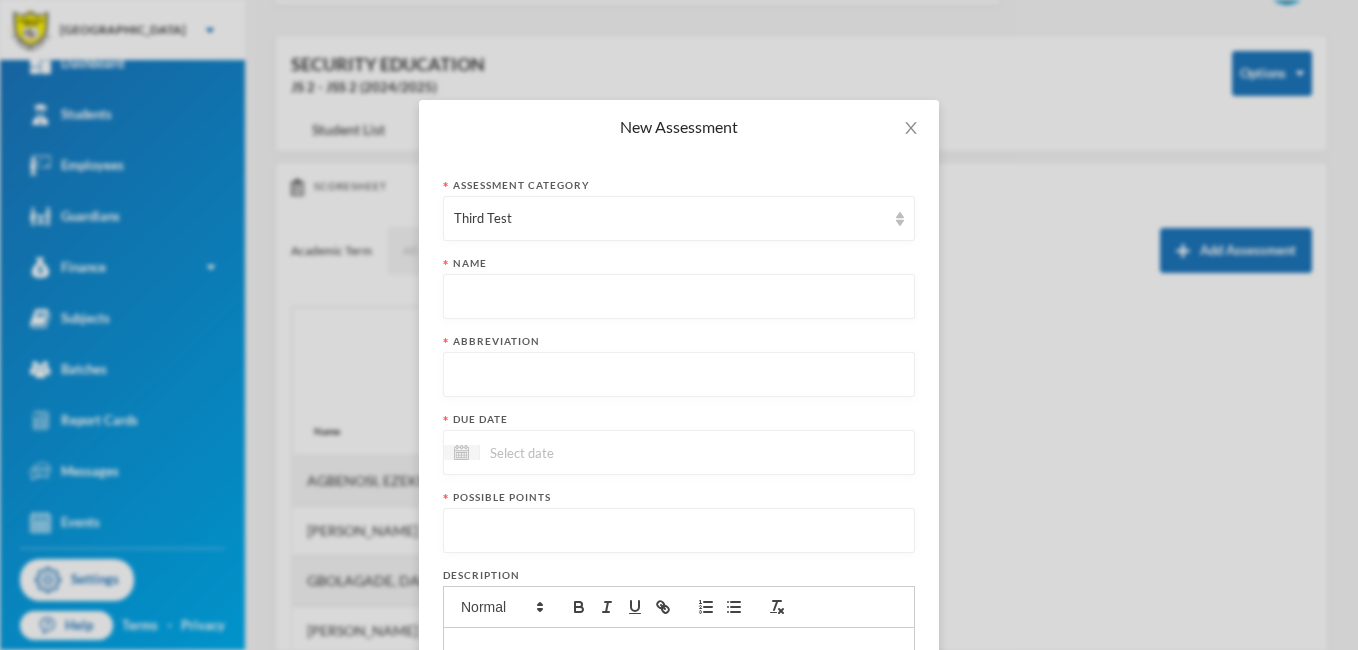 click at bounding box center (679, 297) 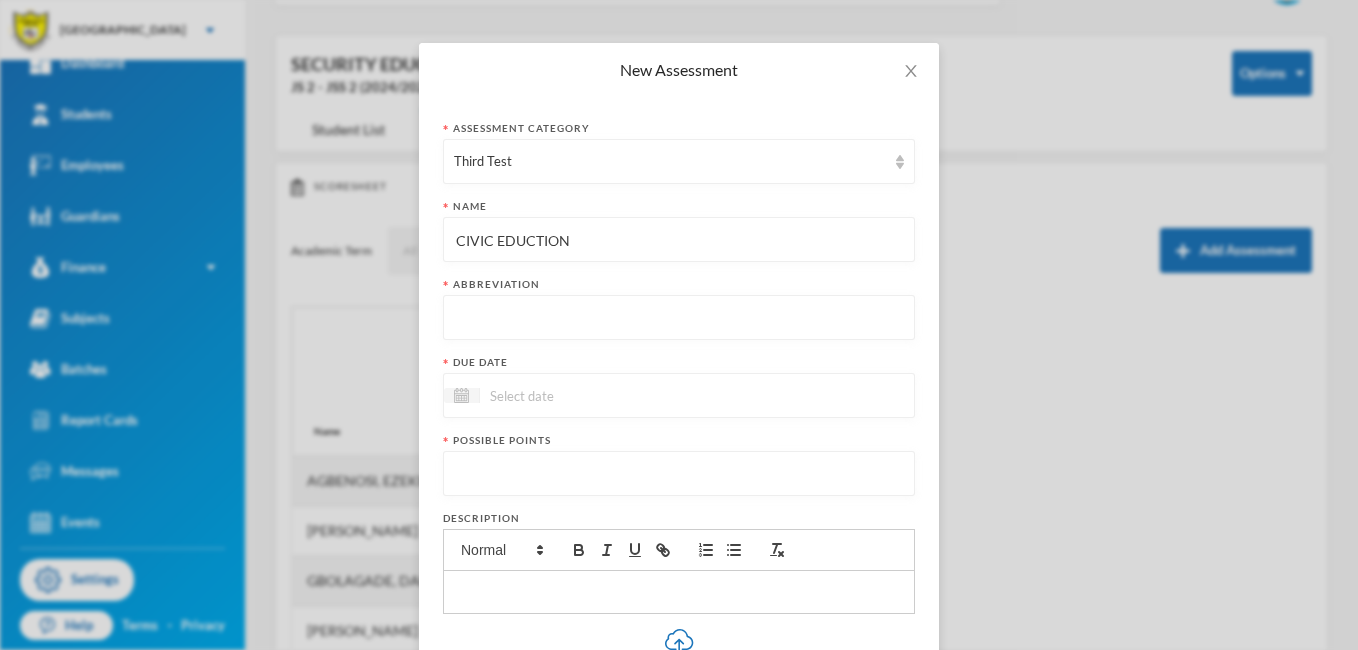 scroll, scrollTop: 66, scrollLeft: 0, axis: vertical 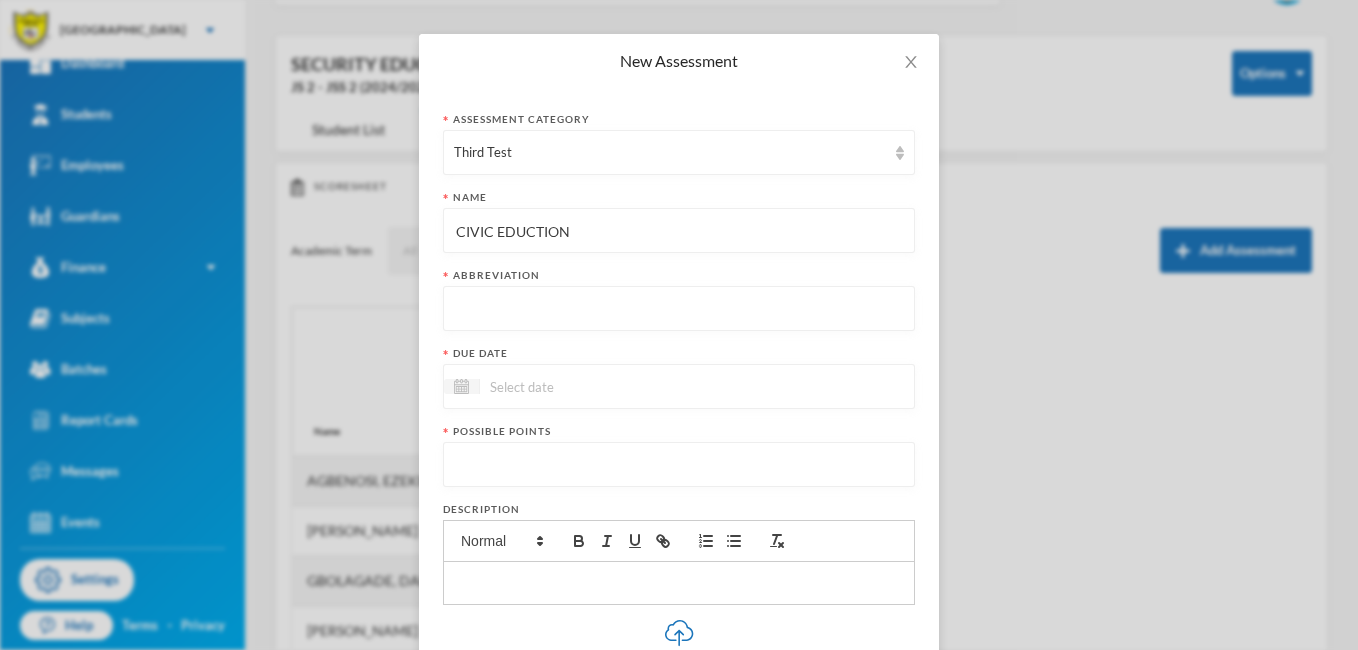 type on "CIVIC EDUCTION" 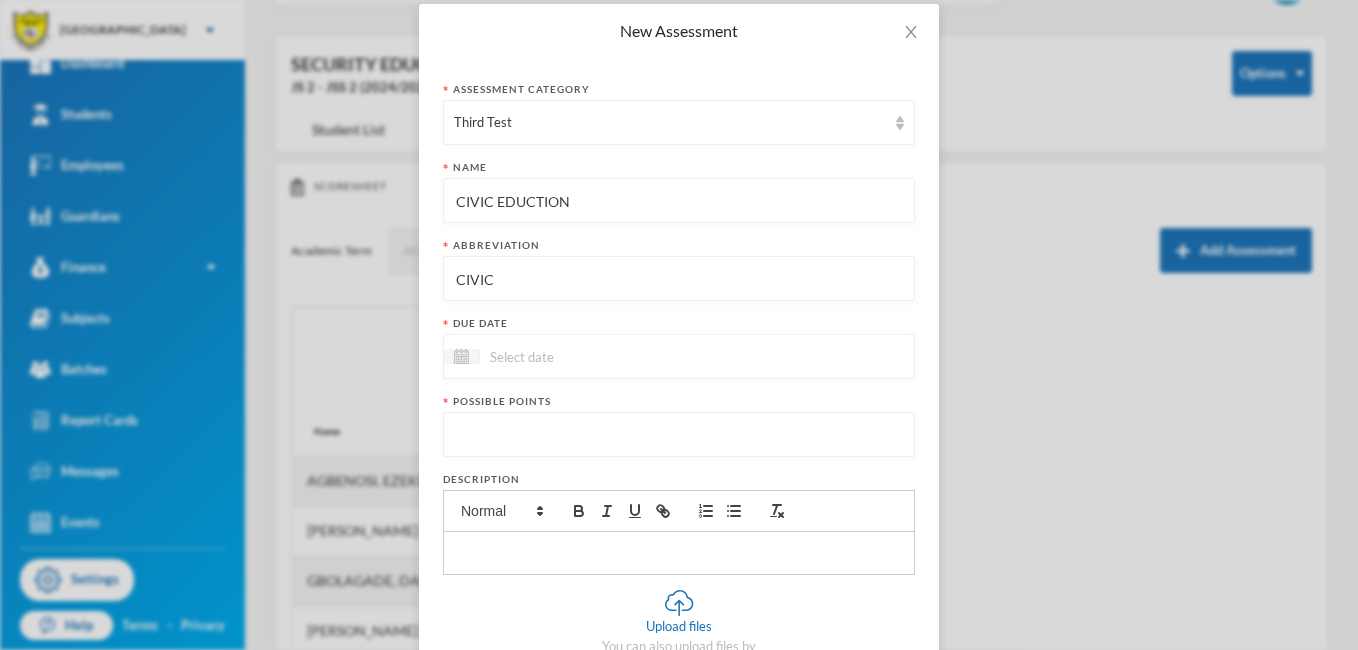 scroll, scrollTop: 135, scrollLeft: 0, axis: vertical 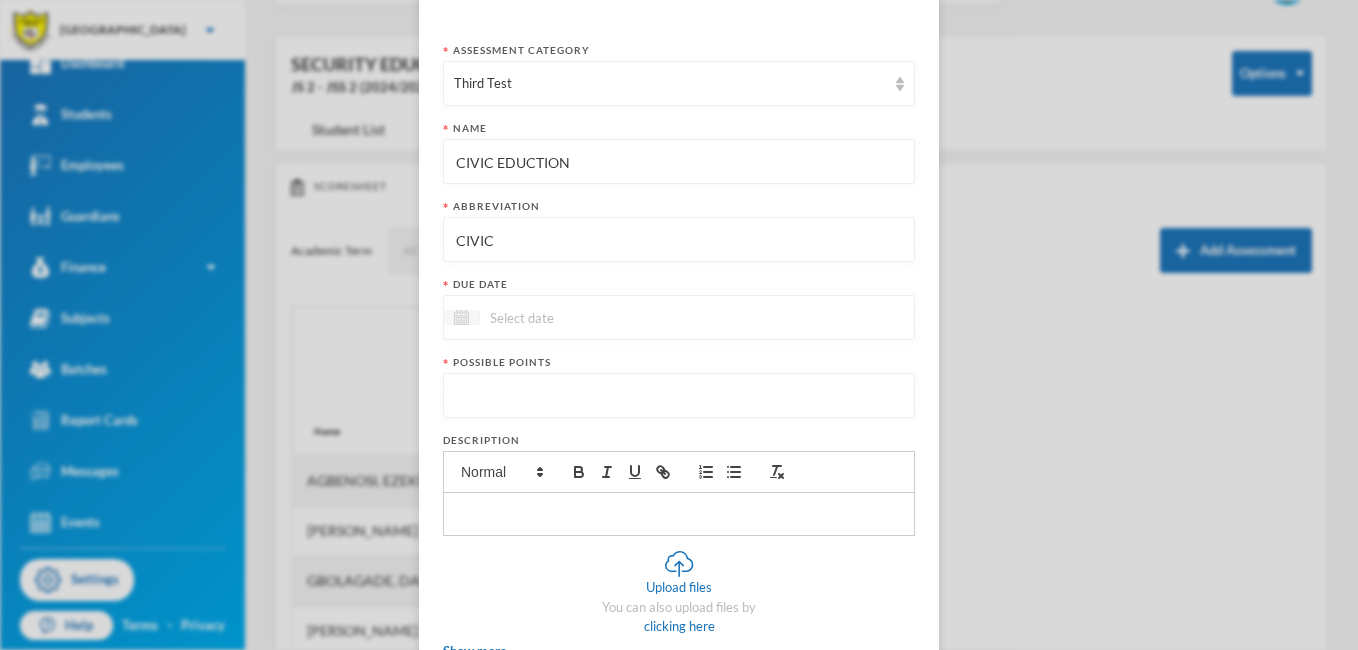 type on "CIVIC" 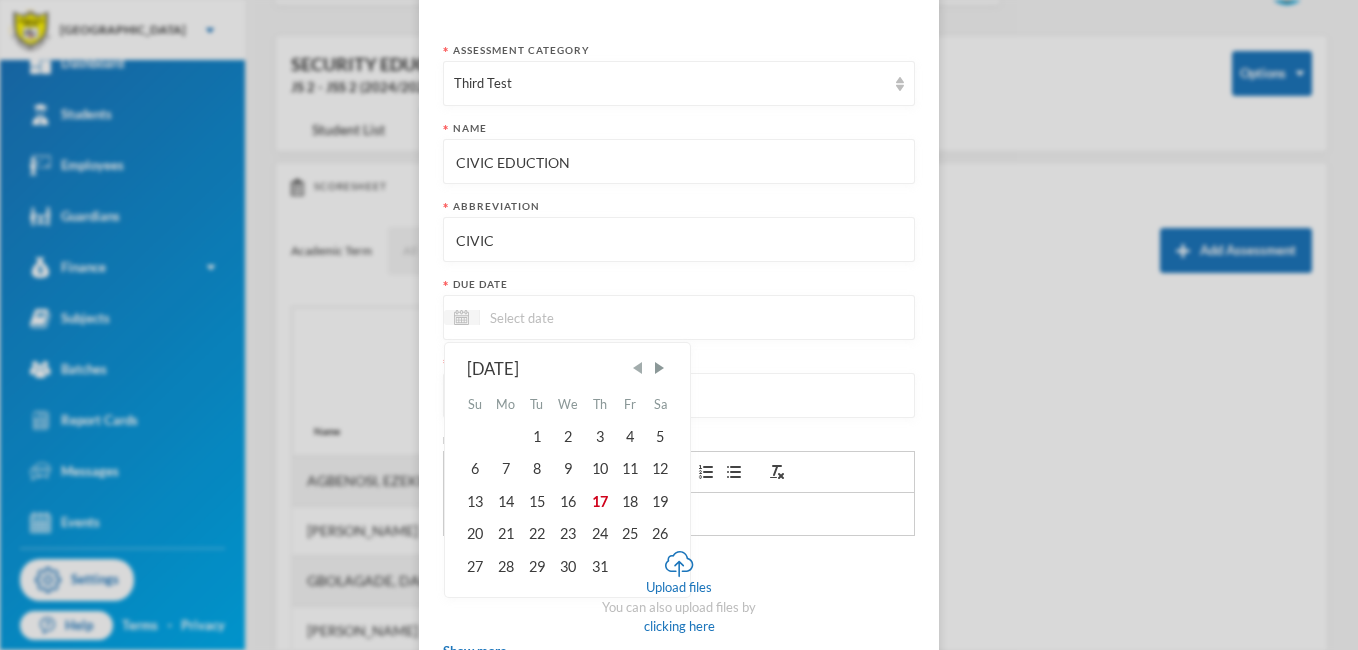 click at bounding box center (638, 368) 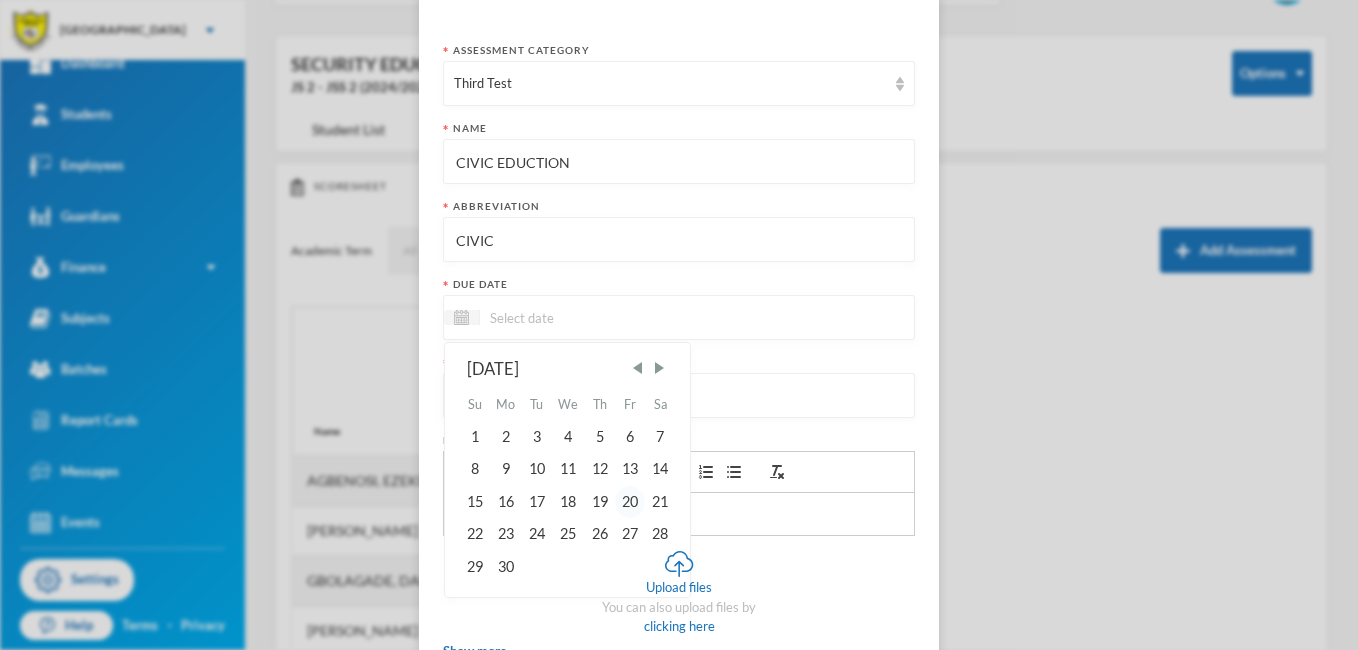 click on "20" at bounding box center [630, 502] 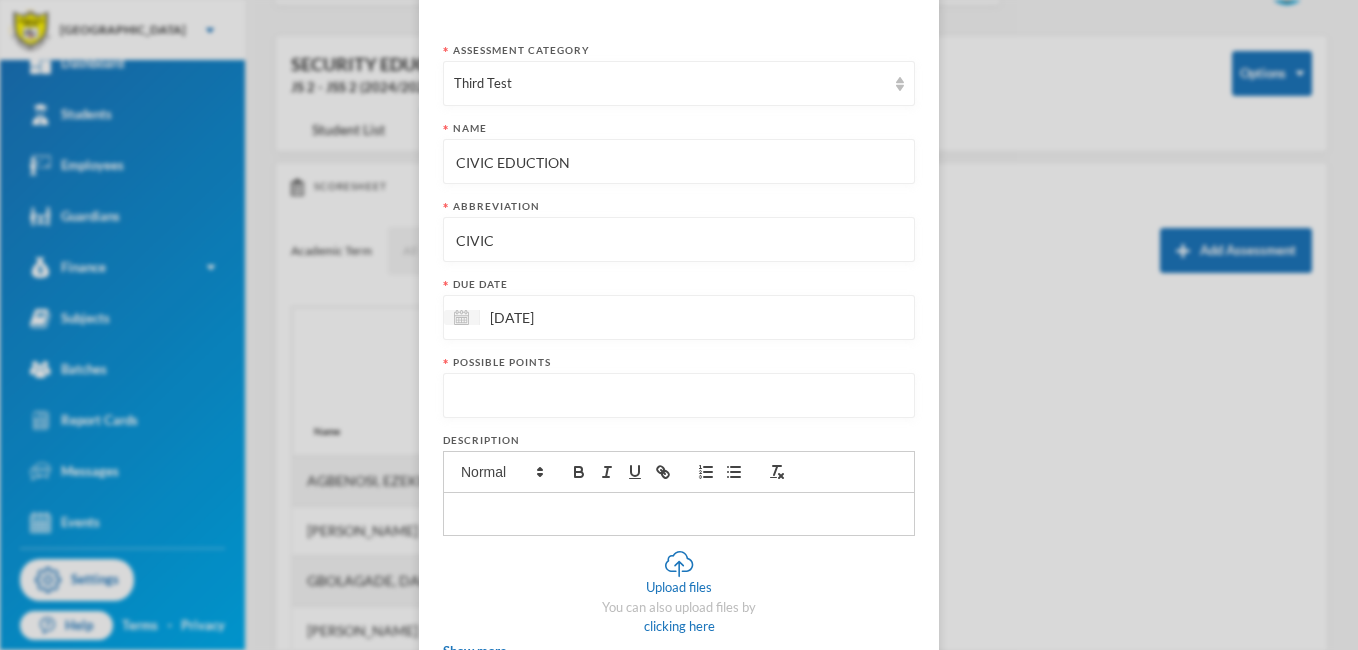 click at bounding box center [679, 396] 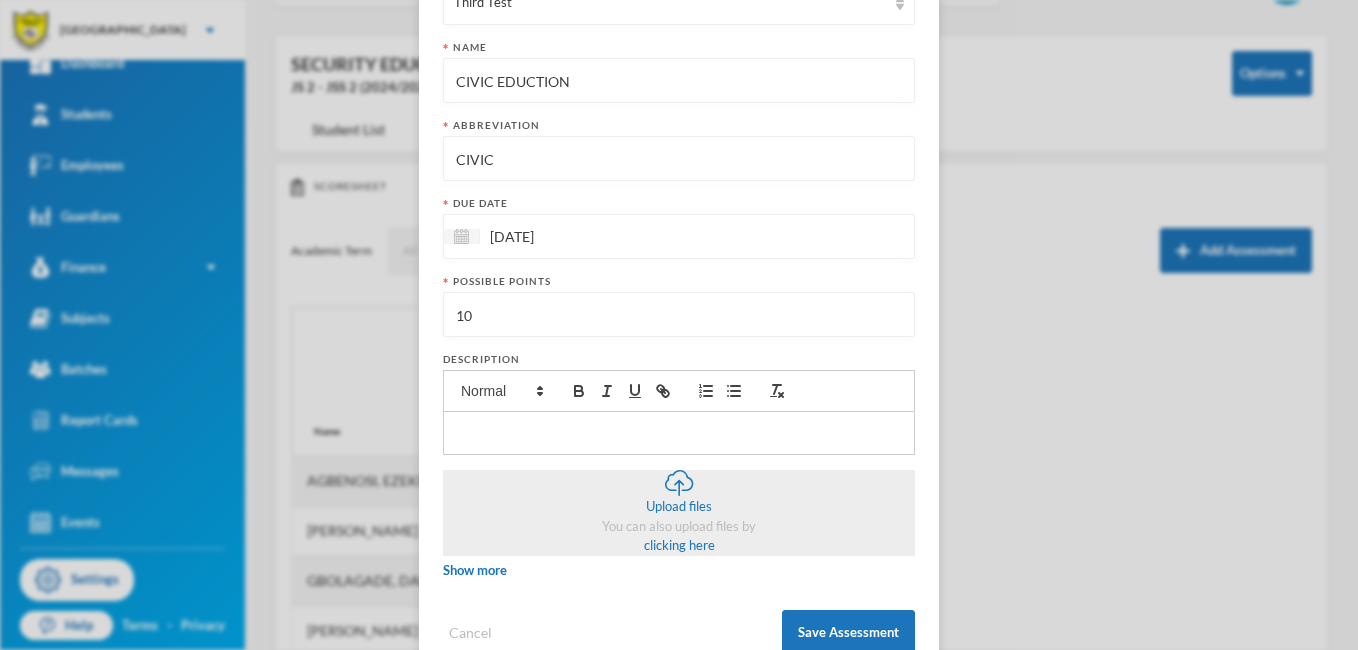 scroll, scrollTop: 269, scrollLeft: 0, axis: vertical 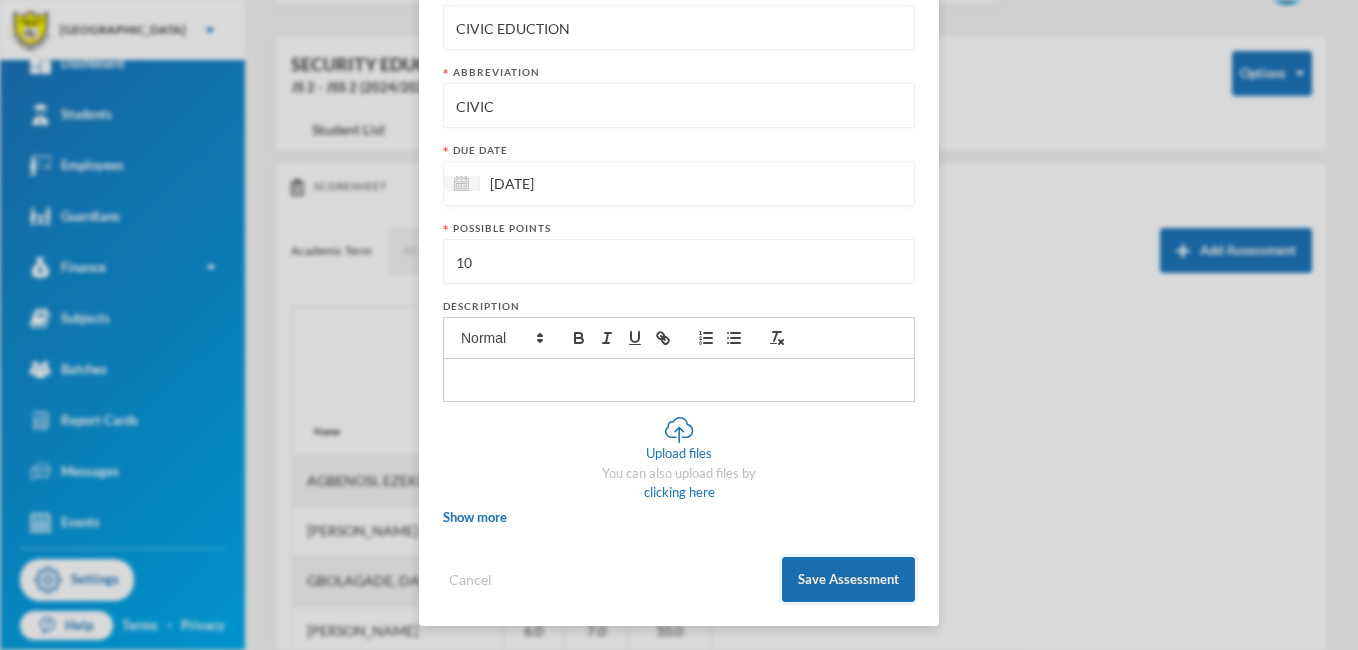 type on "10" 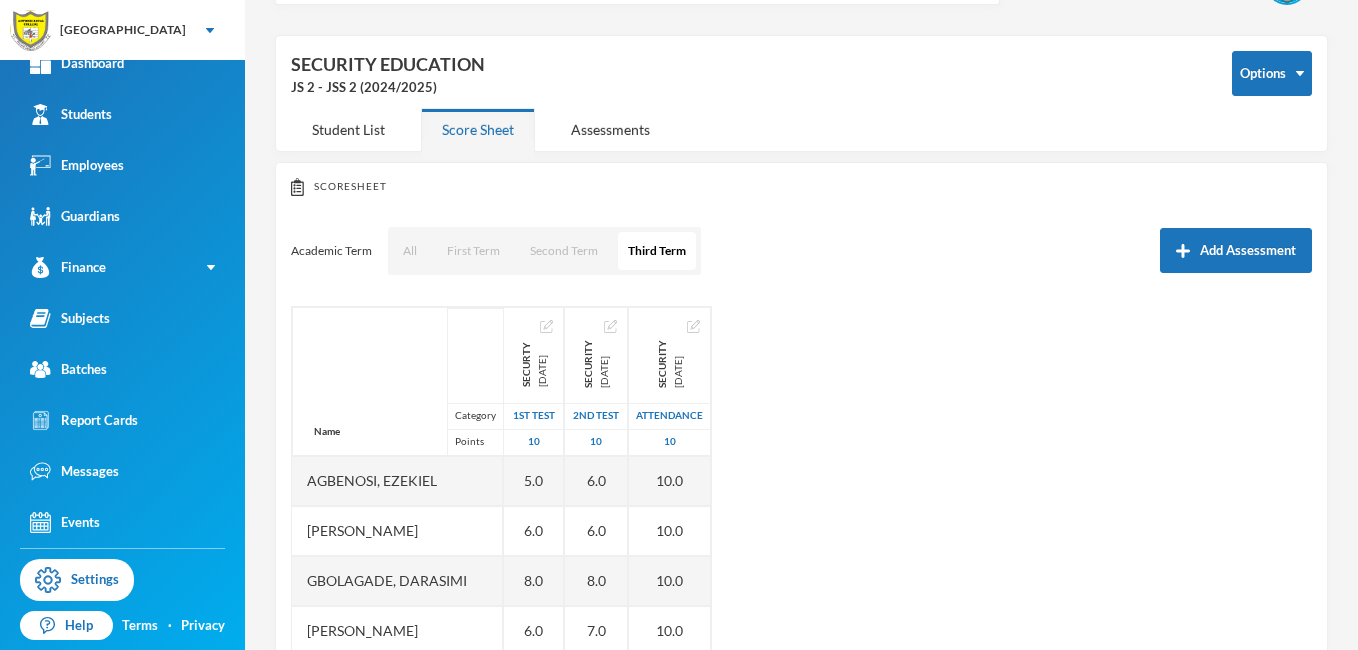 scroll, scrollTop: 169, scrollLeft: 0, axis: vertical 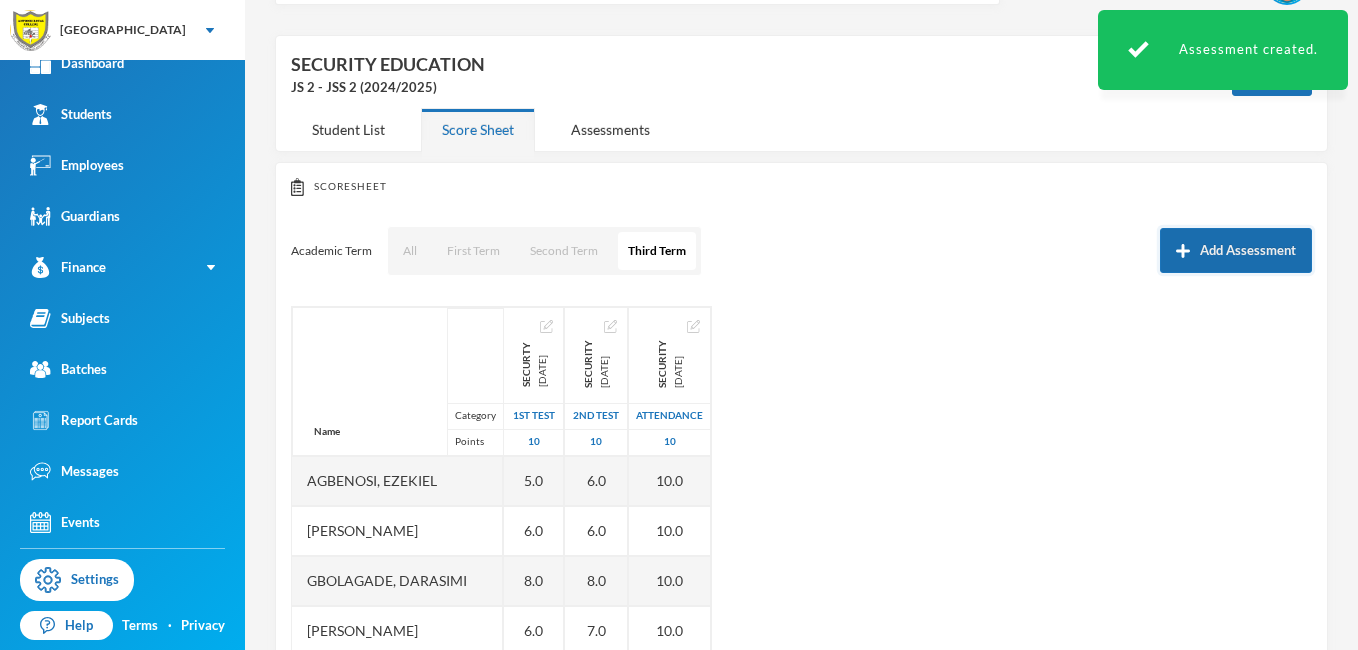 click on "Add Assessment" at bounding box center (1236, 250) 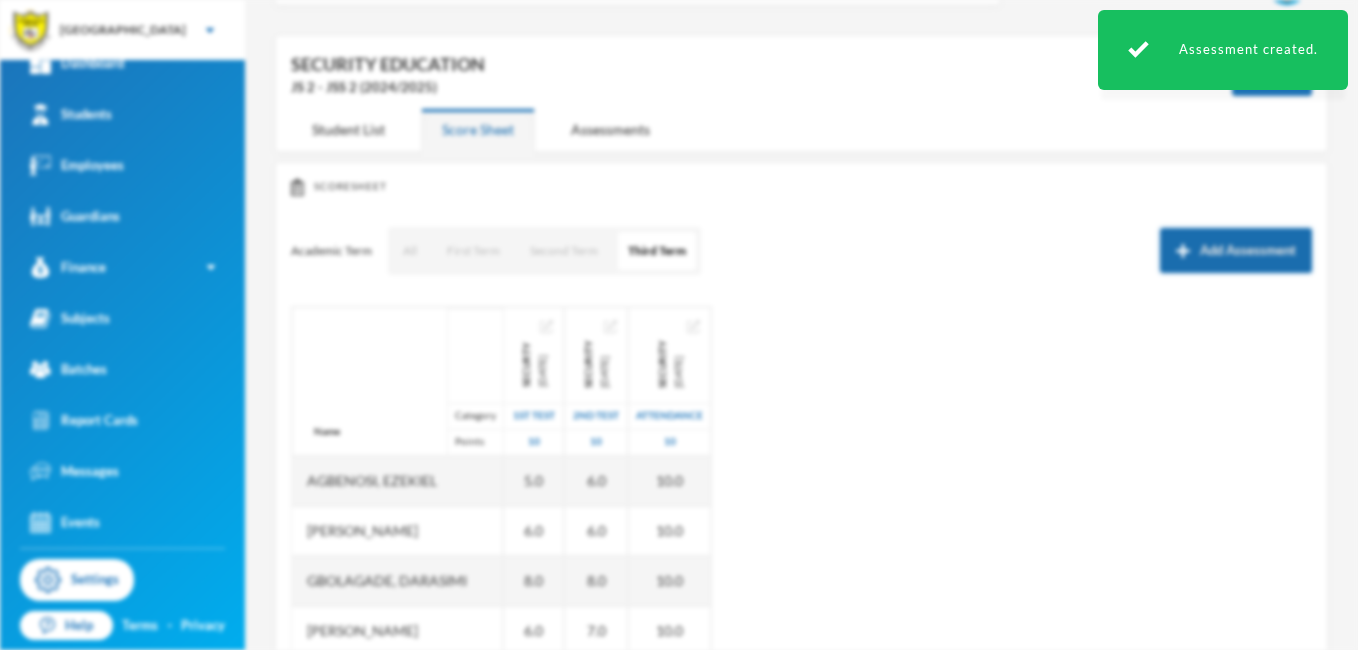 scroll, scrollTop: 0, scrollLeft: 0, axis: both 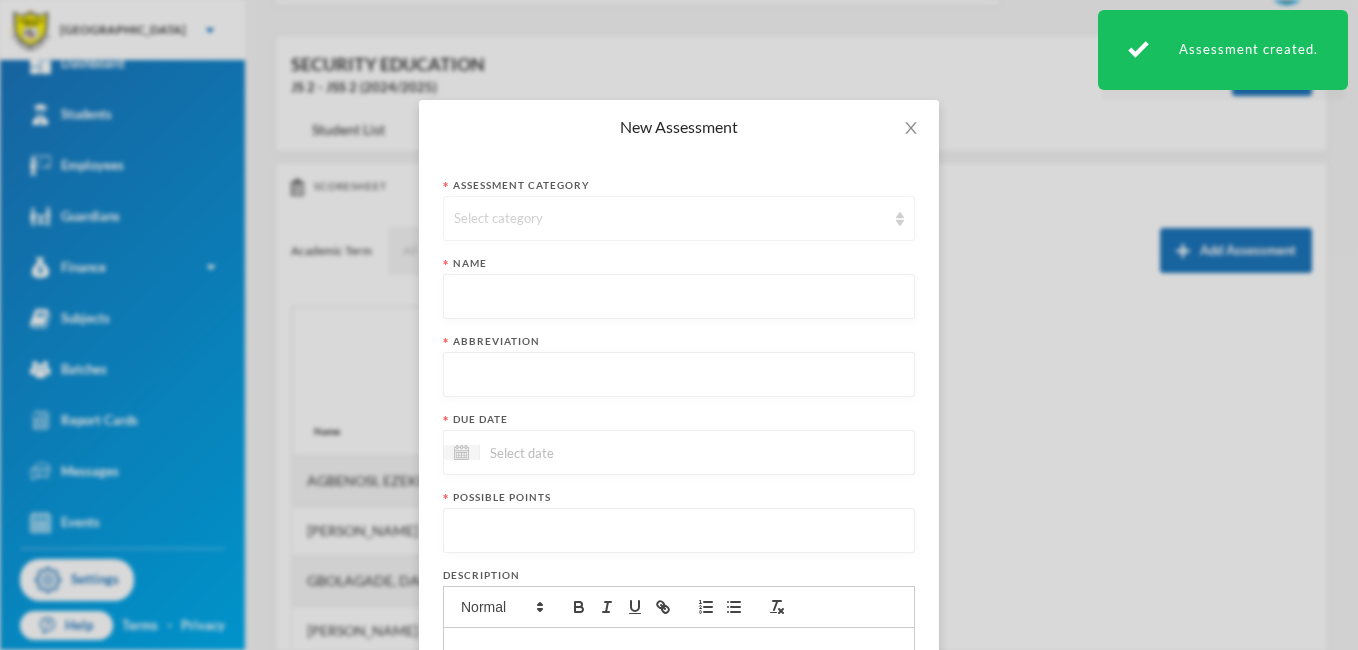 click on "Select category" at bounding box center [679, 218] 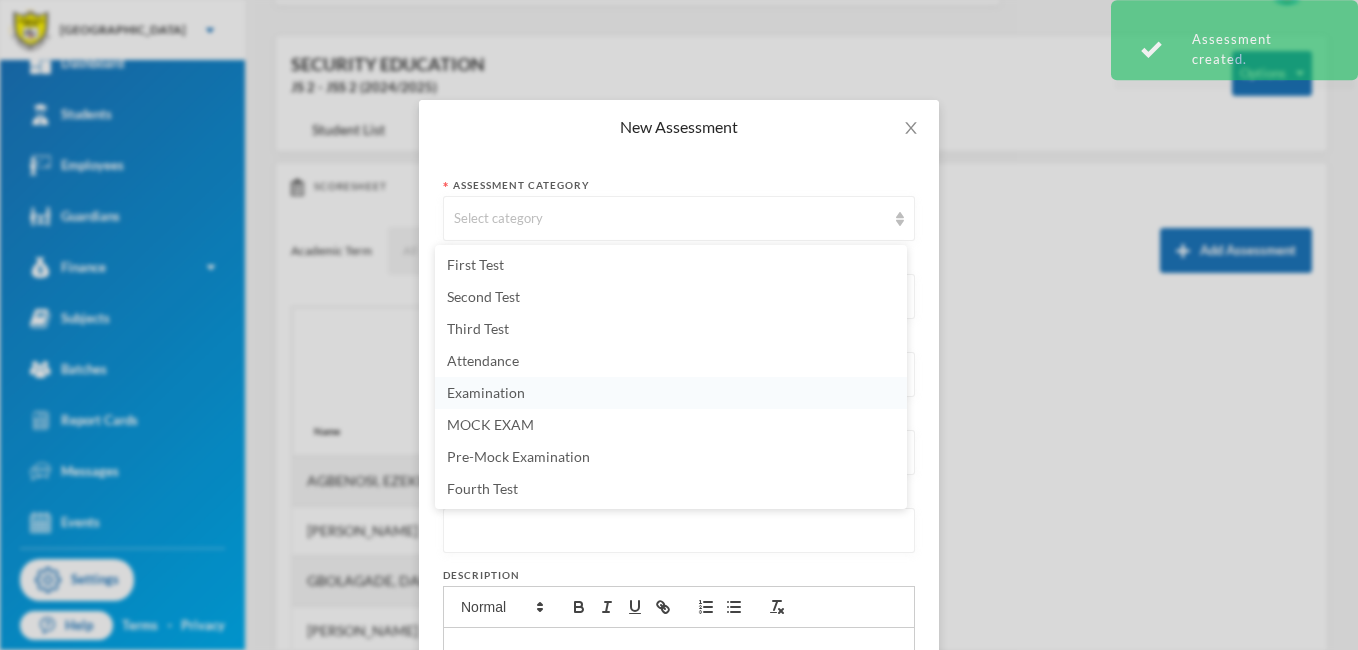 click on "Examination" at bounding box center (486, 392) 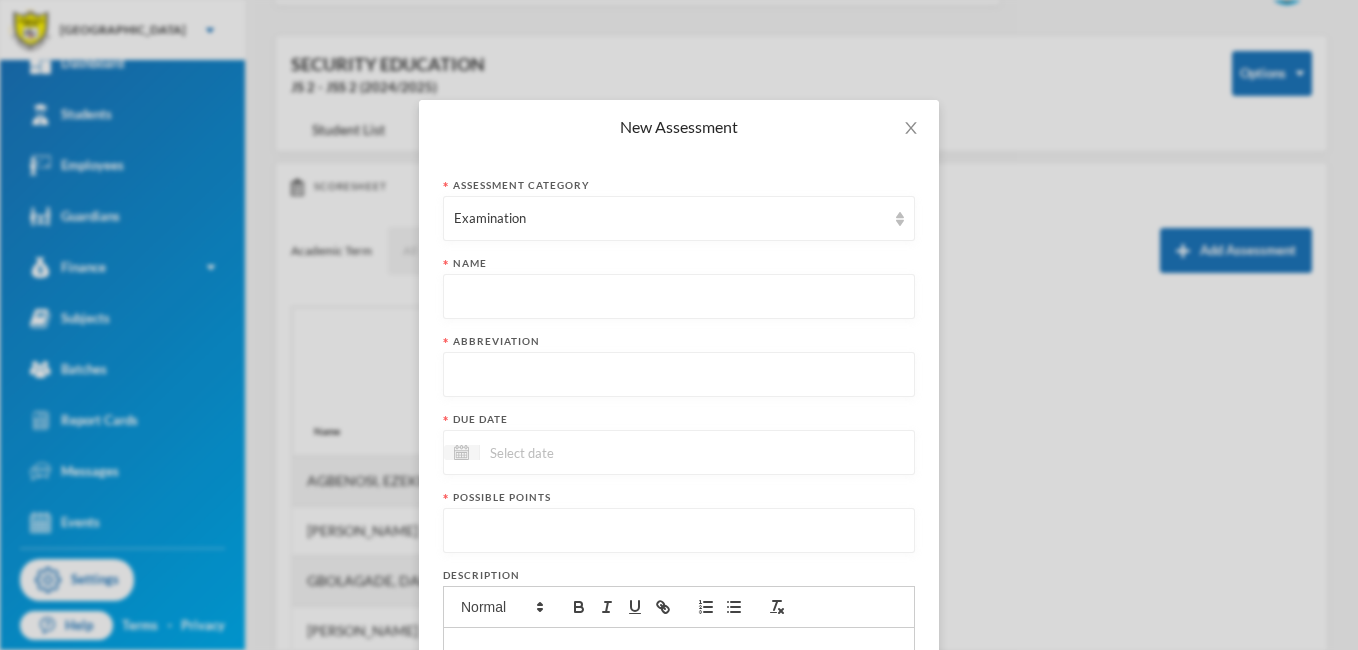 click at bounding box center (679, 297) 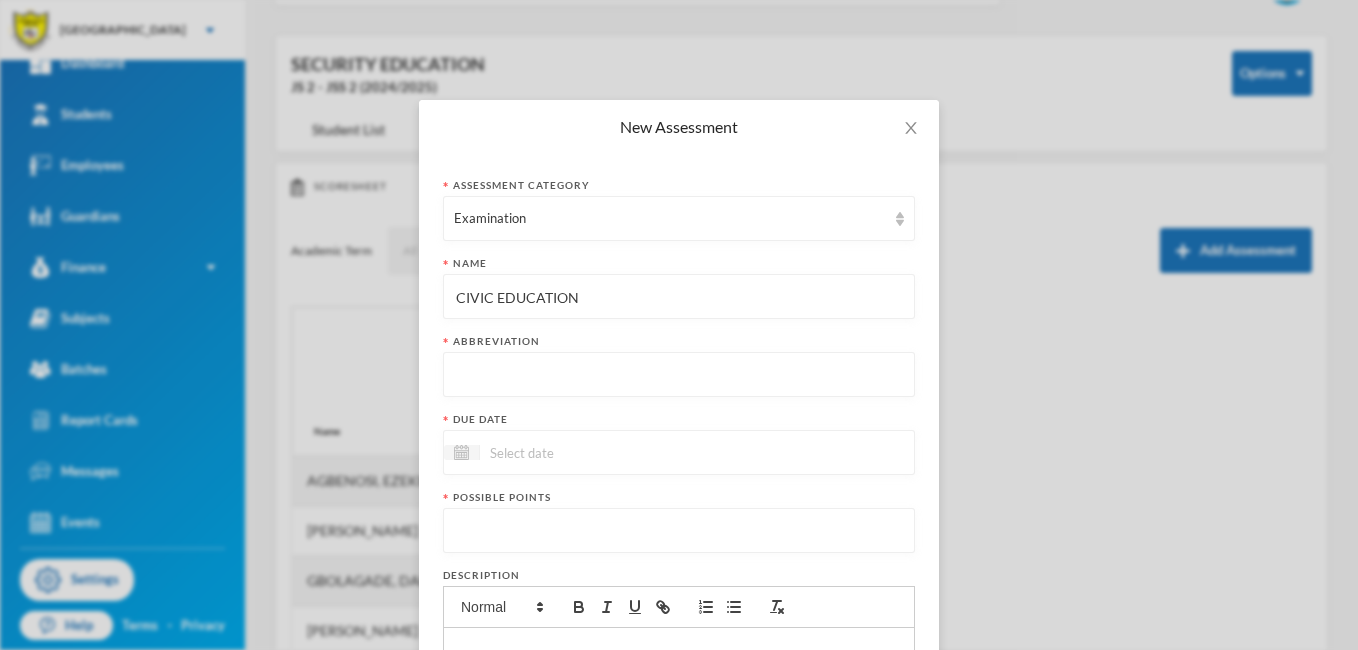type on "CIVIC EDUCATION" 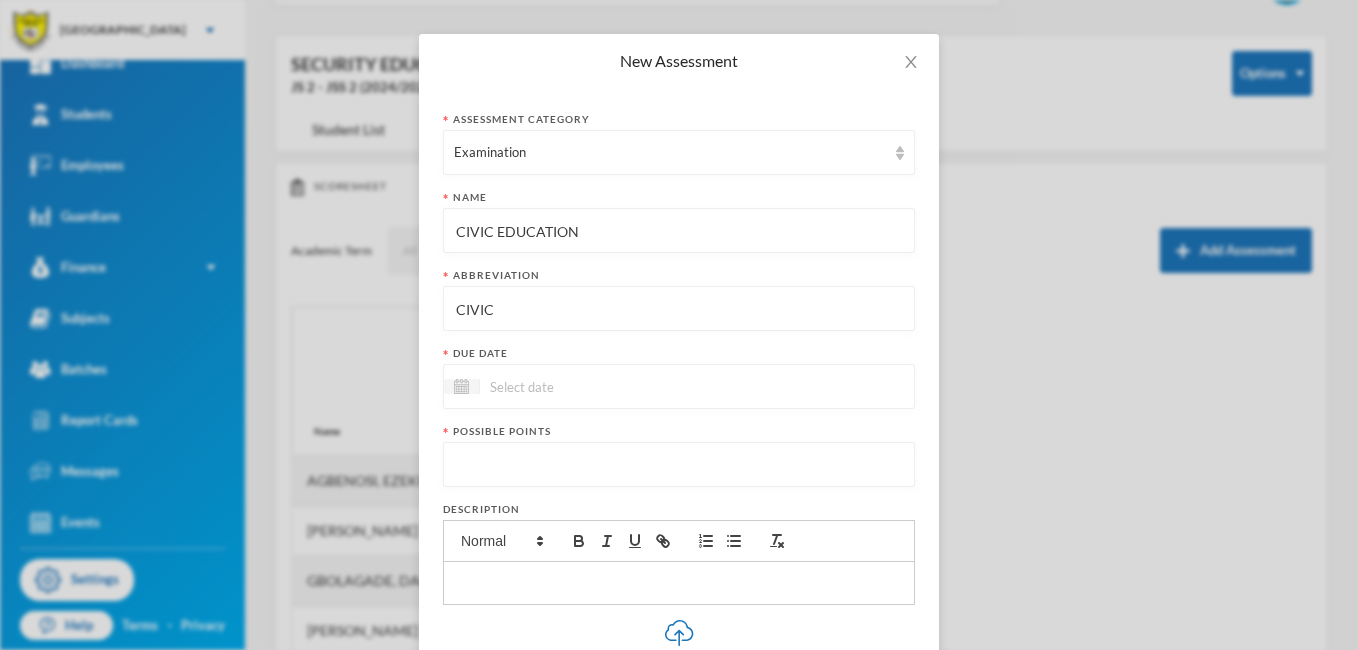 scroll, scrollTop: 72, scrollLeft: 0, axis: vertical 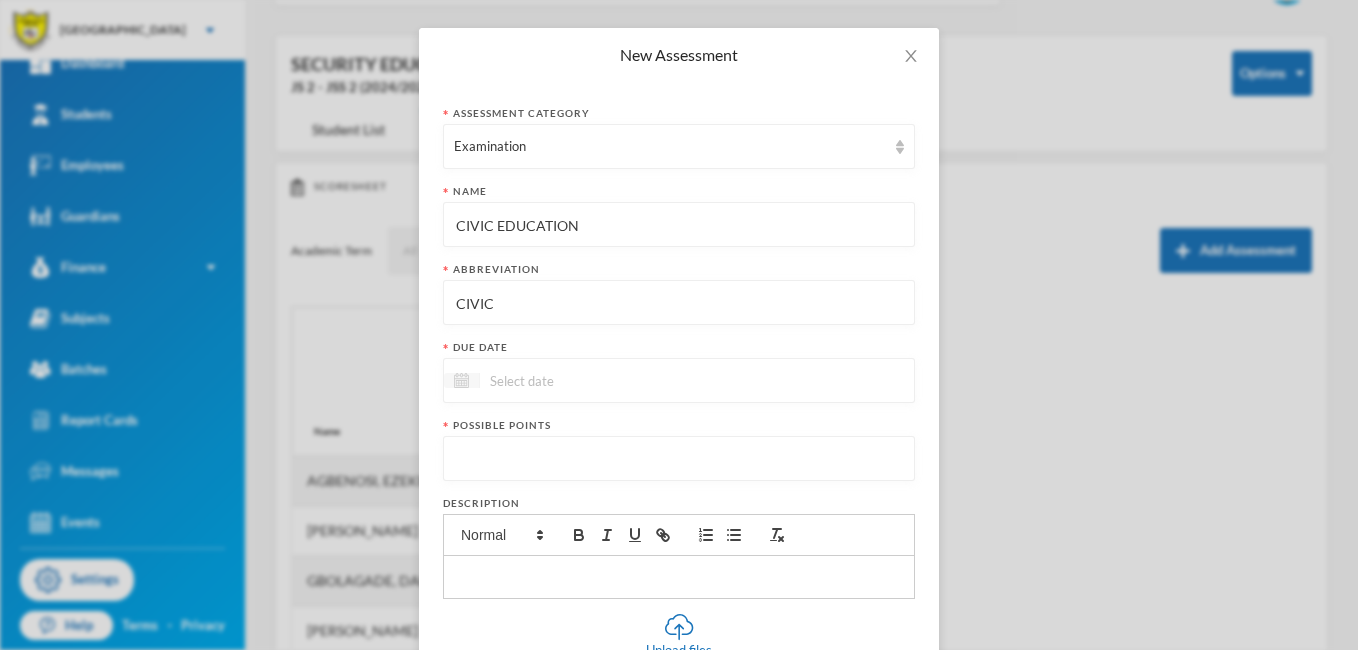 type on "CIVIC" 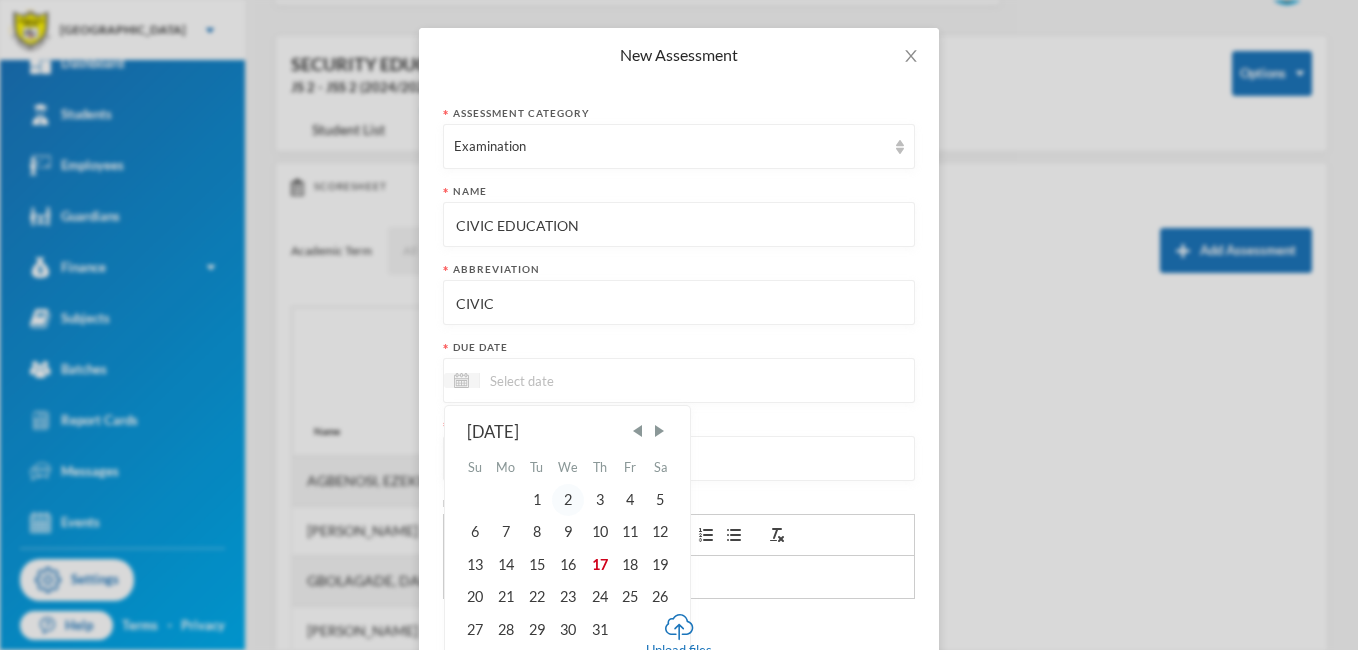 click on "2" at bounding box center [568, 500] 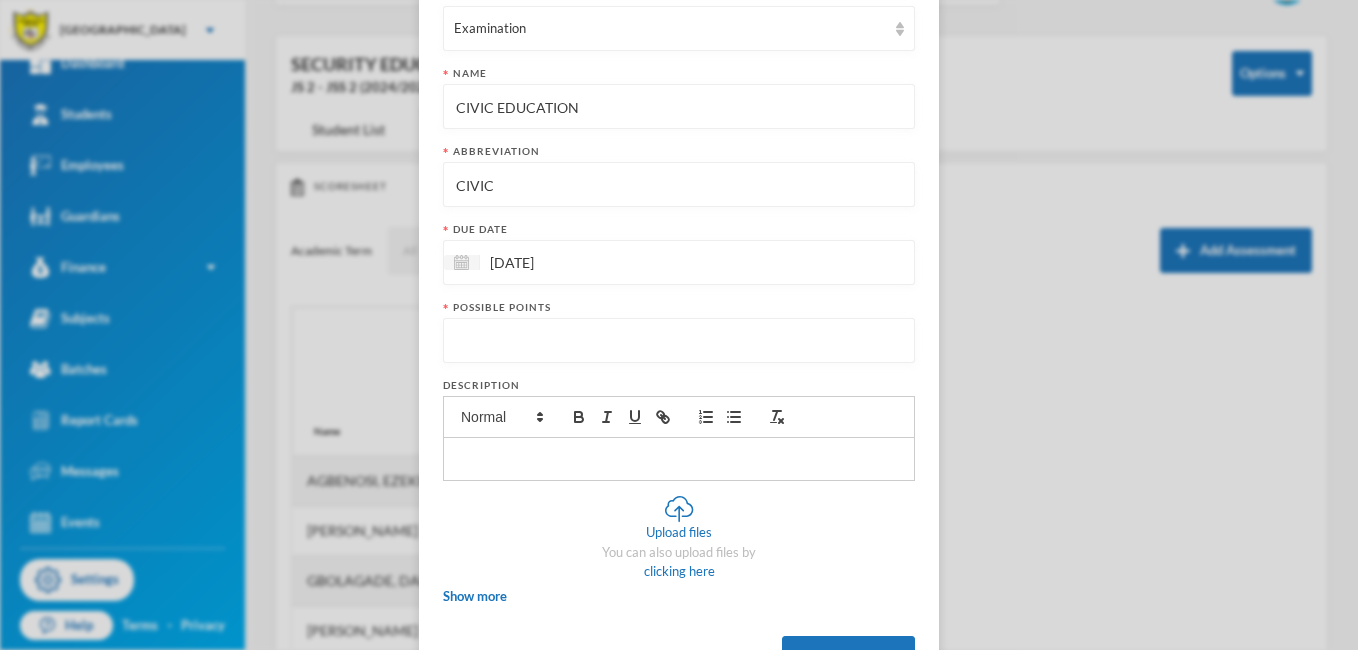 scroll, scrollTop: 239, scrollLeft: 0, axis: vertical 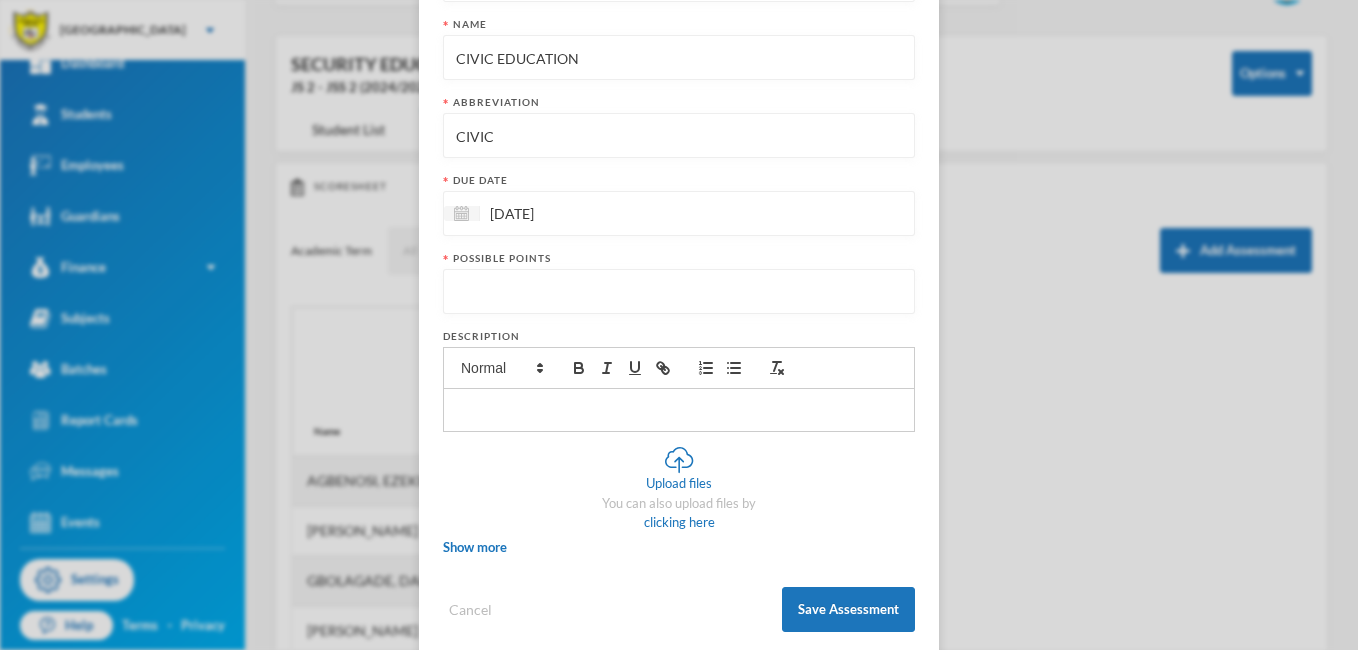 click at bounding box center (679, 292) 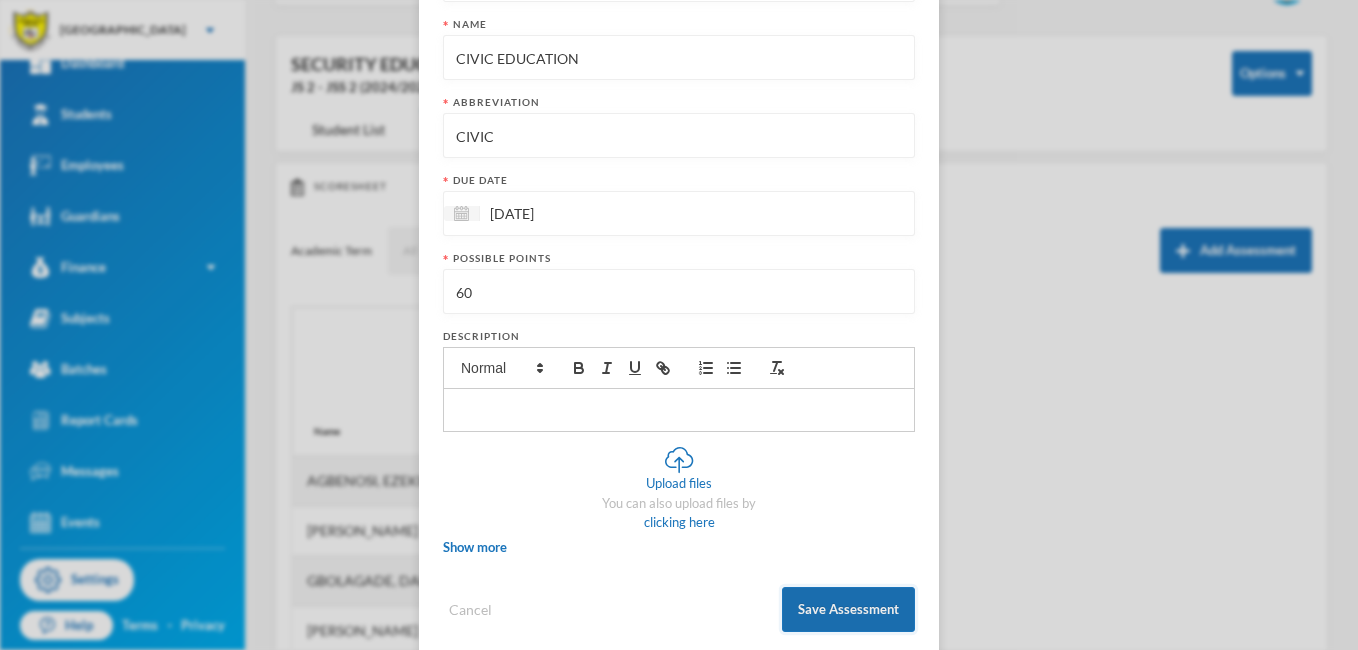 type on "60" 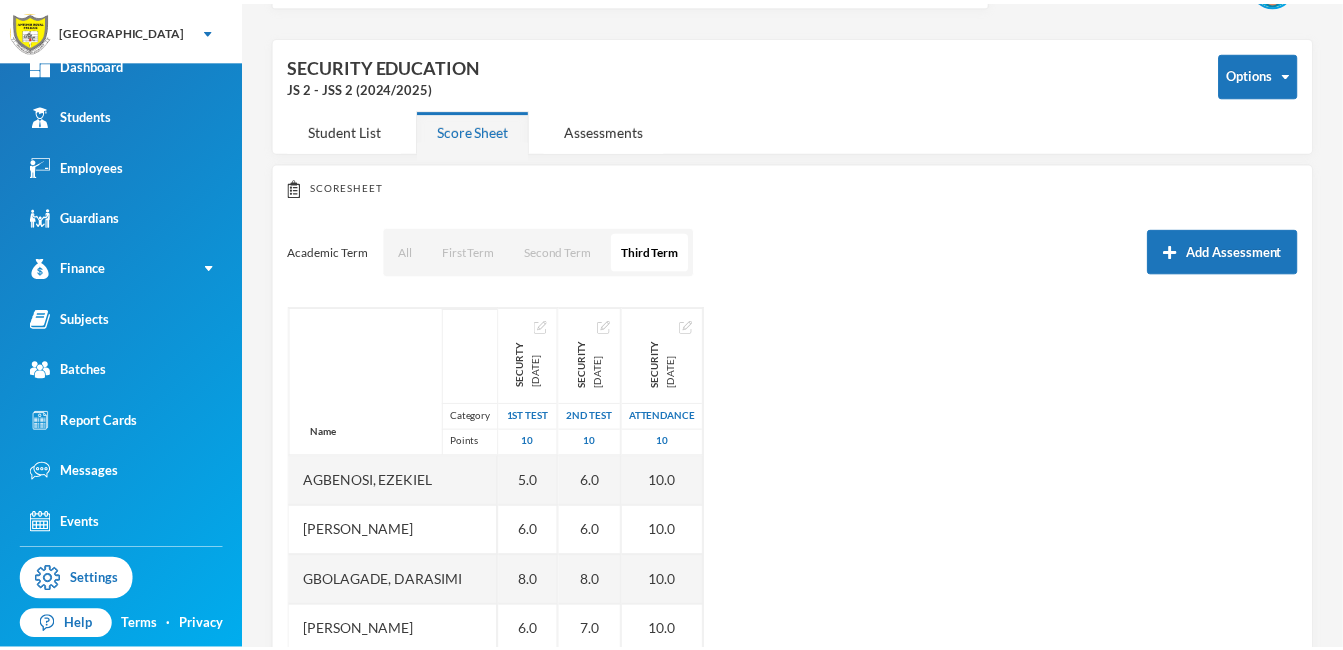 scroll, scrollTop: 169, scrollLeft: 0, axis: vertical 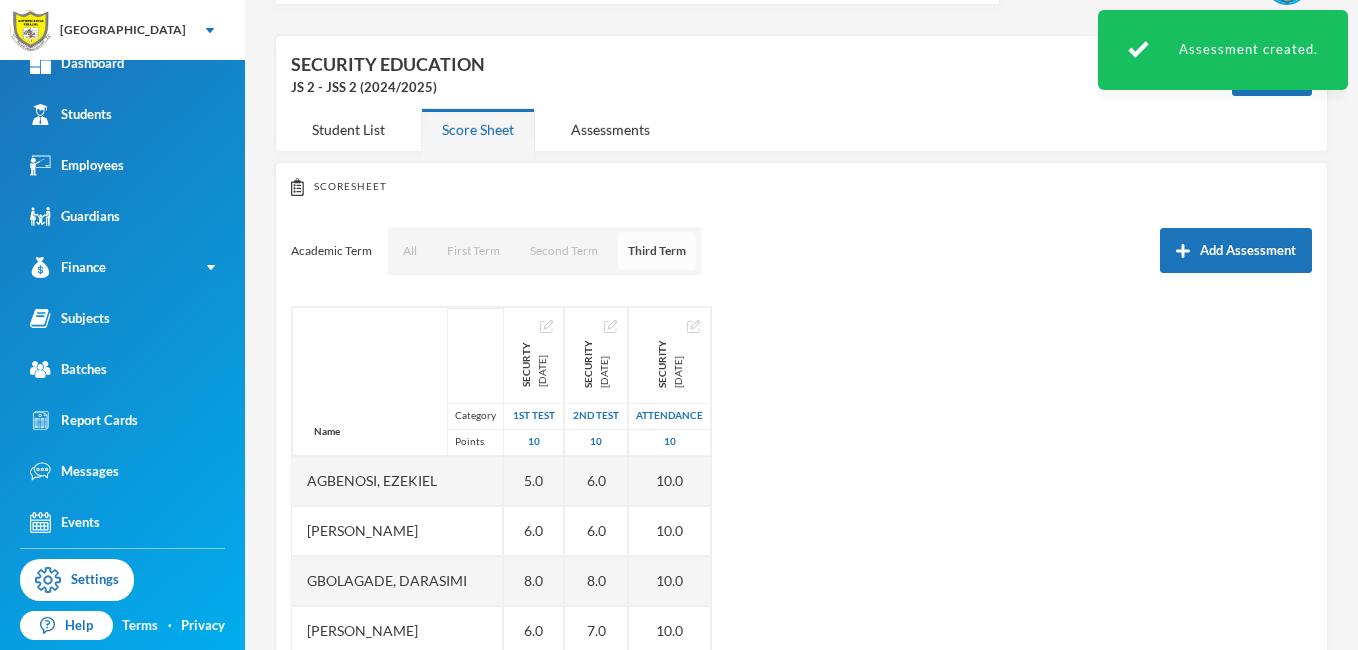 click on "Third Term" at bounding box center (657, 251) 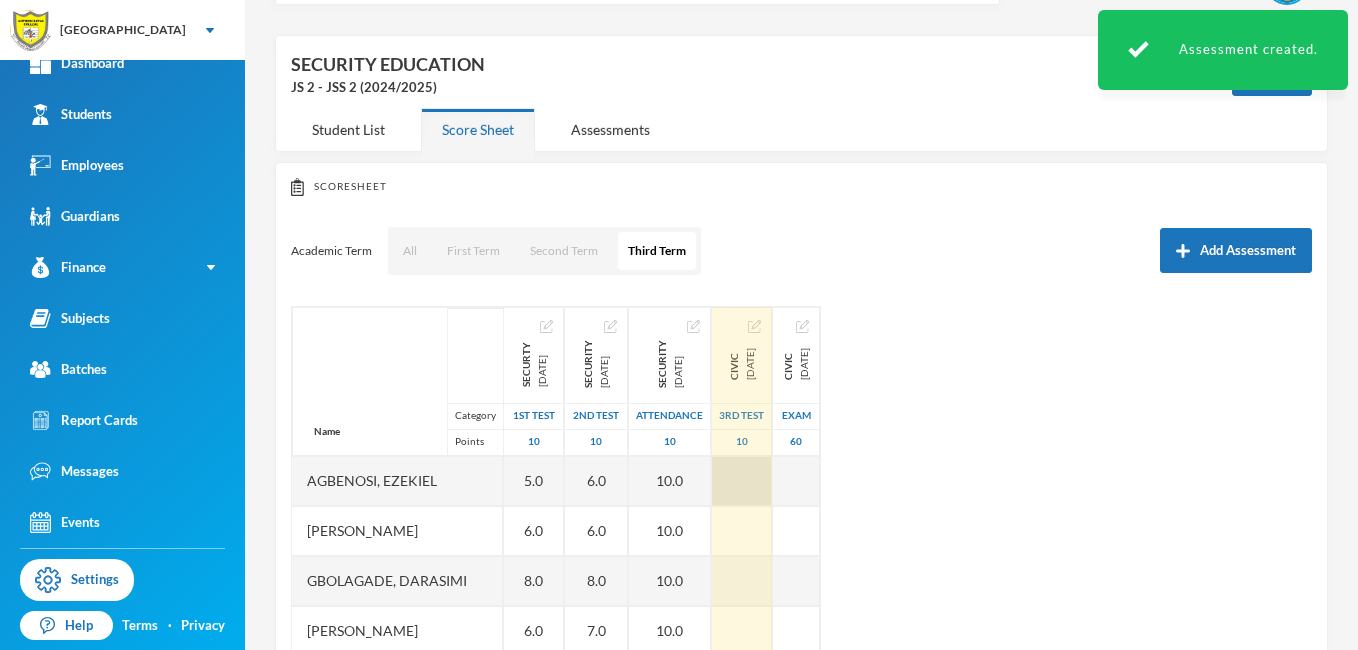 click at bounding box center [742, 481] 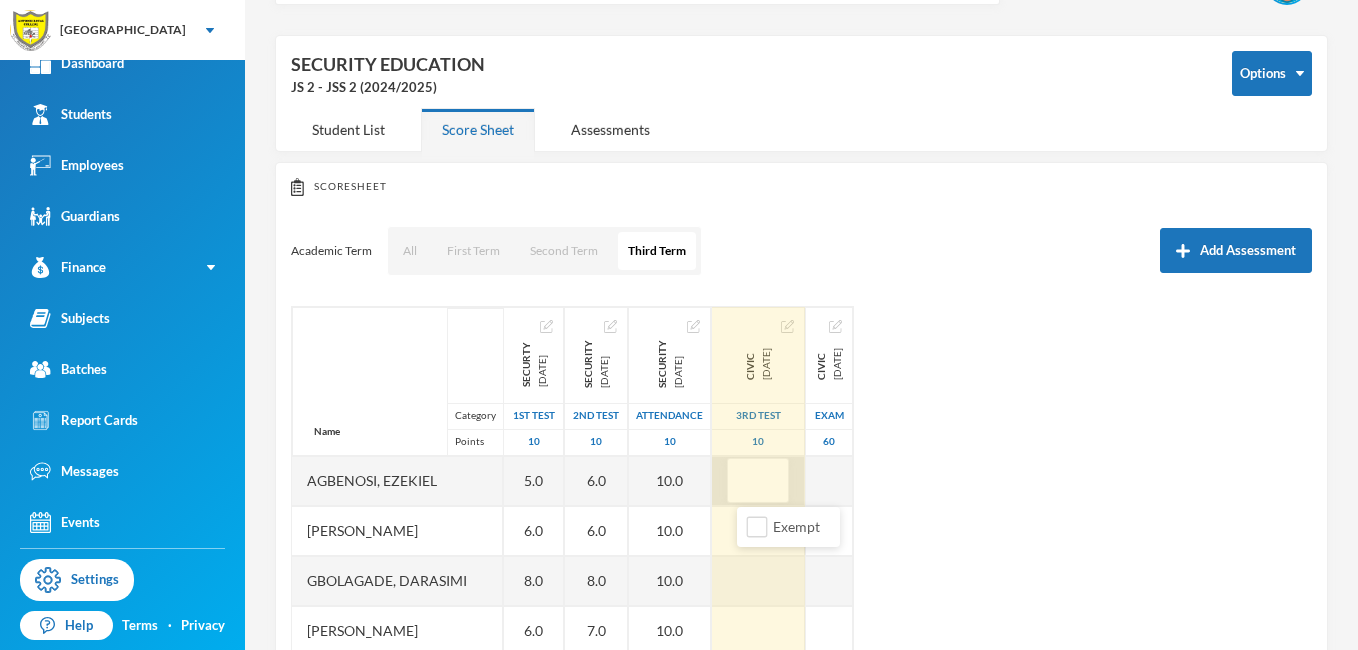 type on "5" 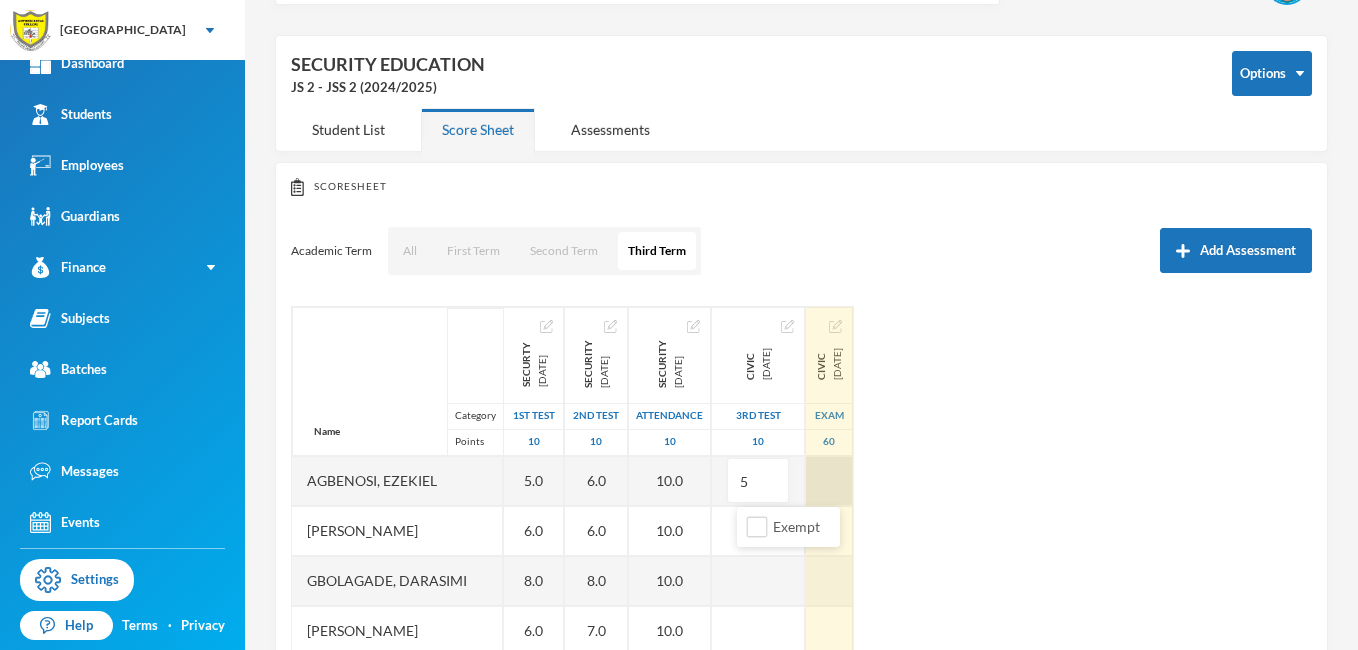 click at bounding box center [829, 481] 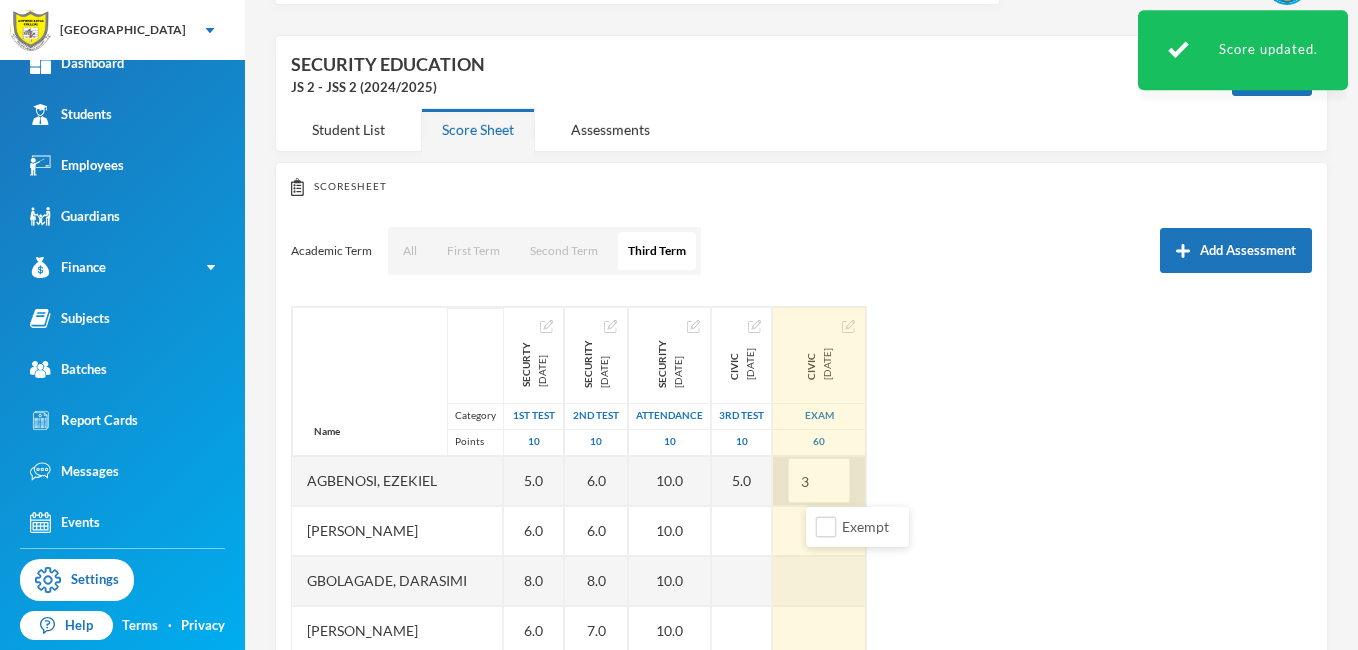 type on "36" 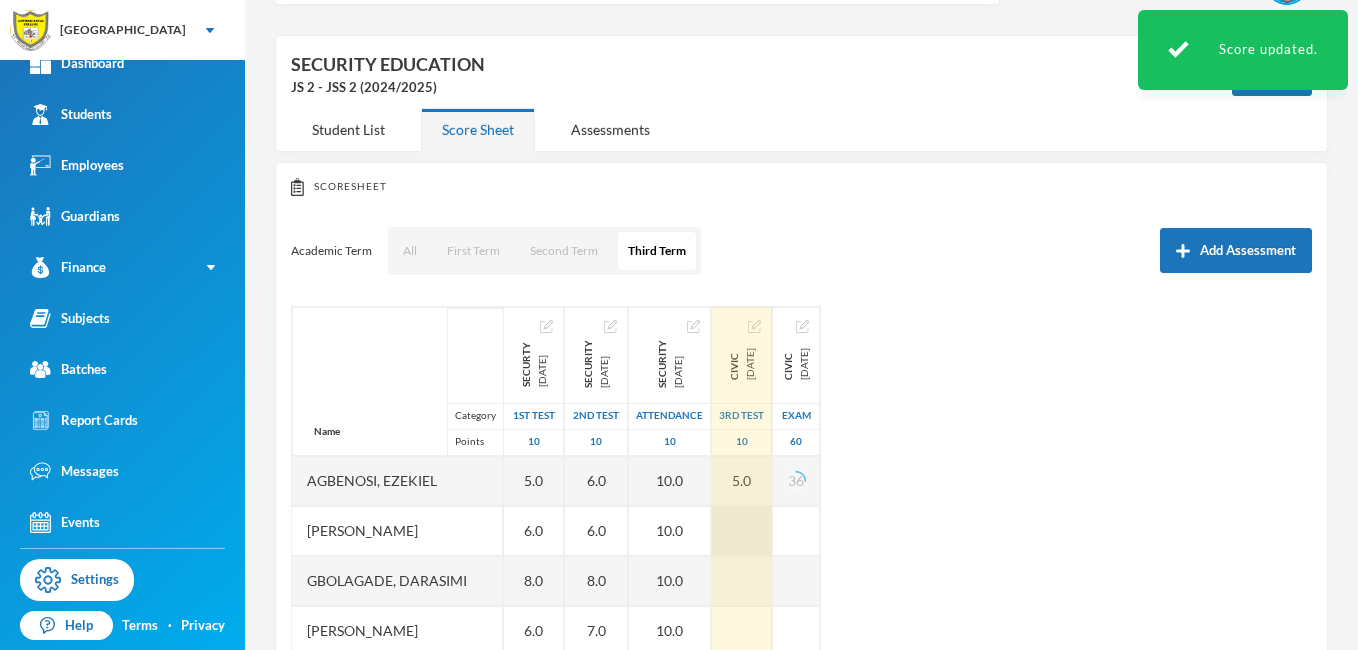 click at bounding box center [742, 531] 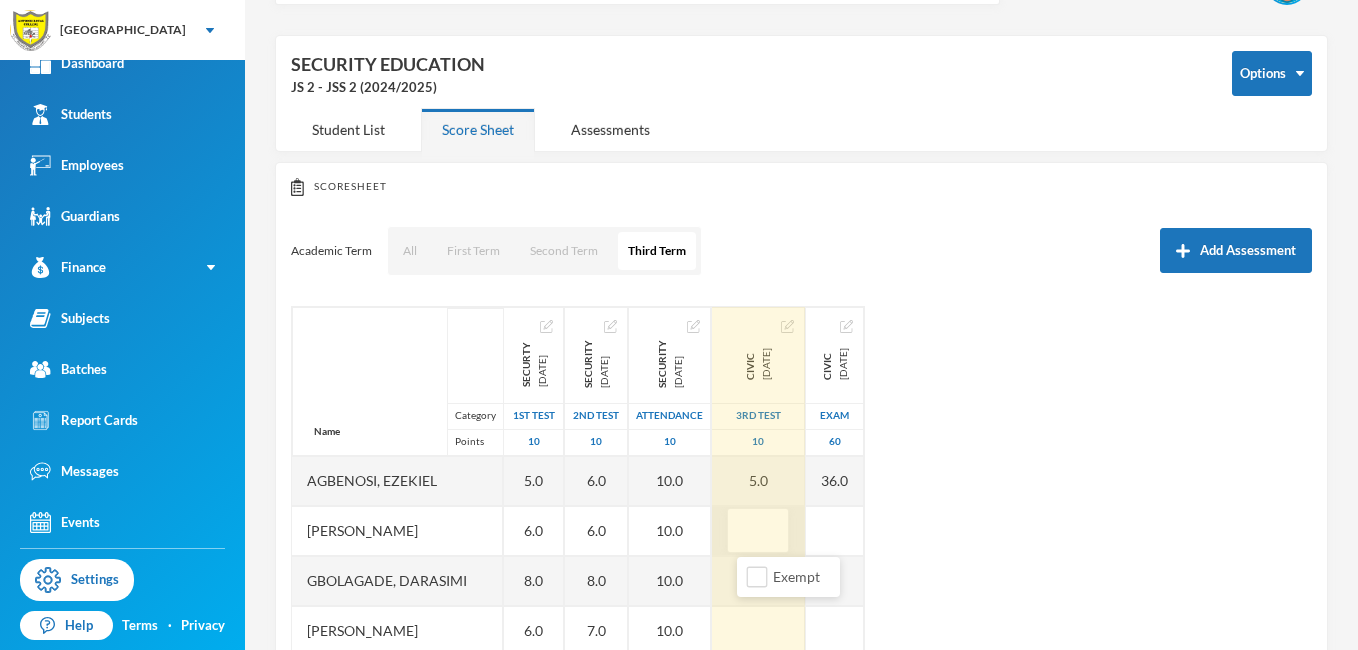 type on "5" 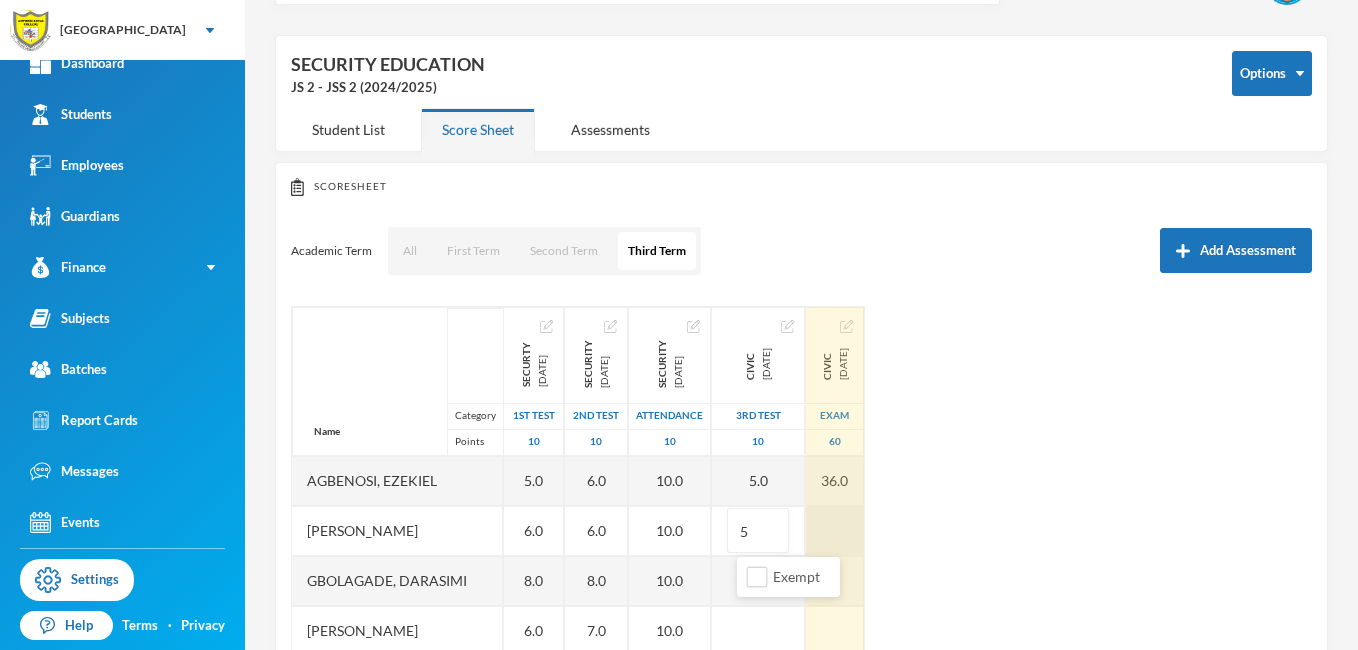 click at bounding box center [835, 531] 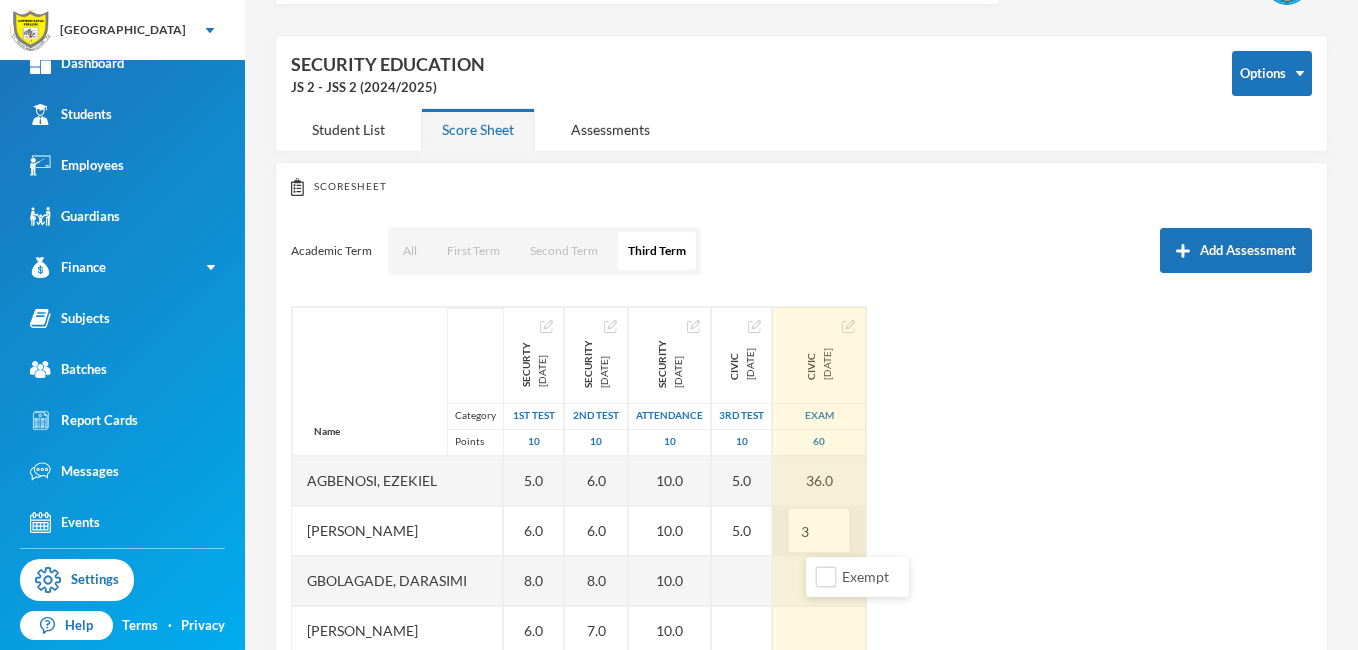 type on "33" 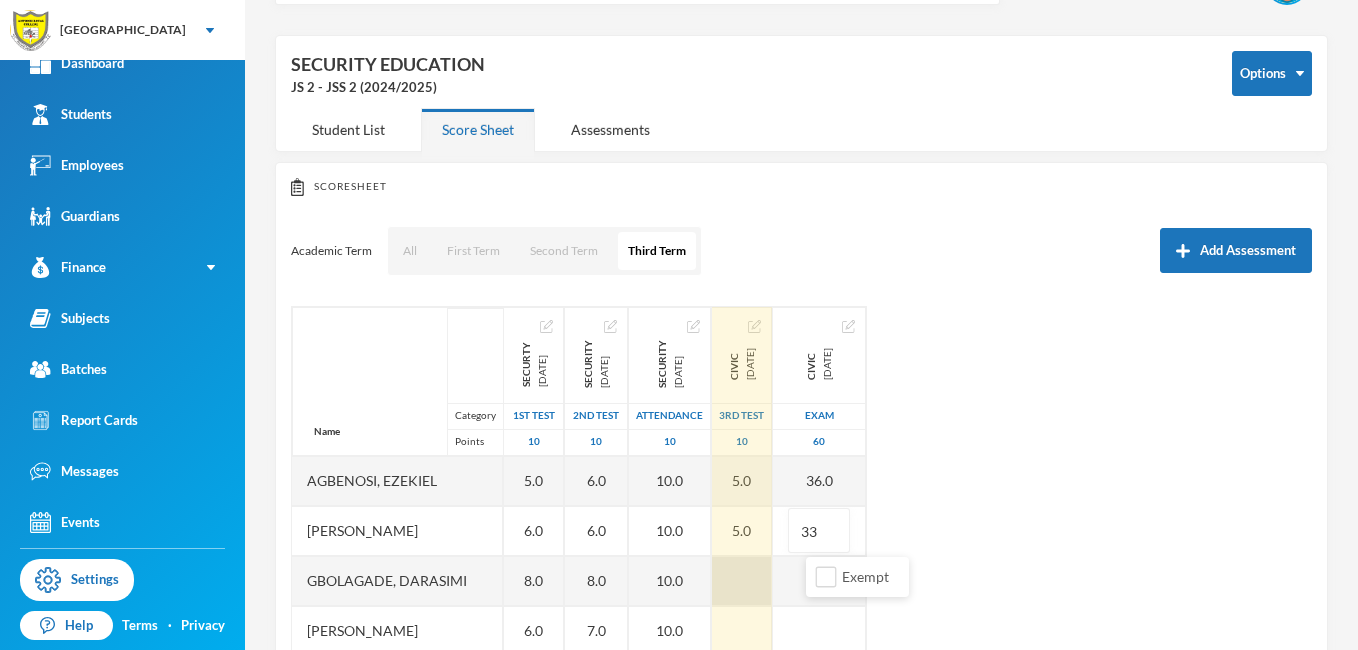 click at bounding box center [742, 581] 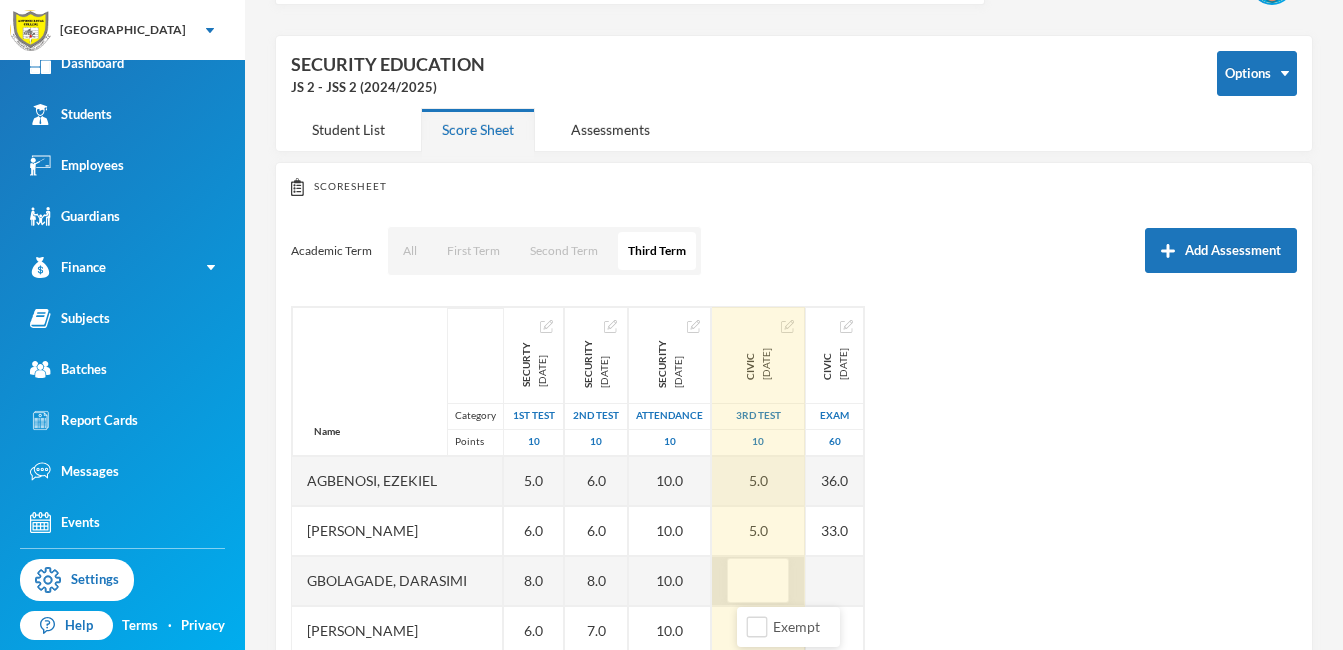 type on "7" 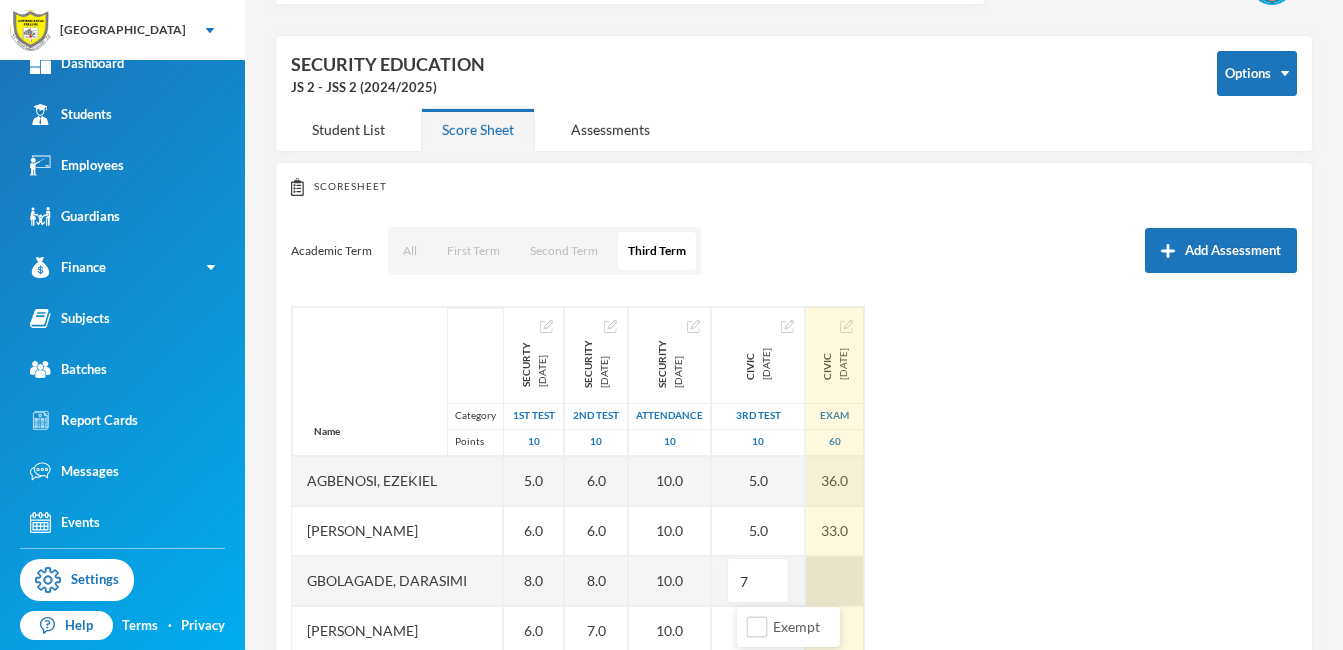 click at bounding box center [835, 581] 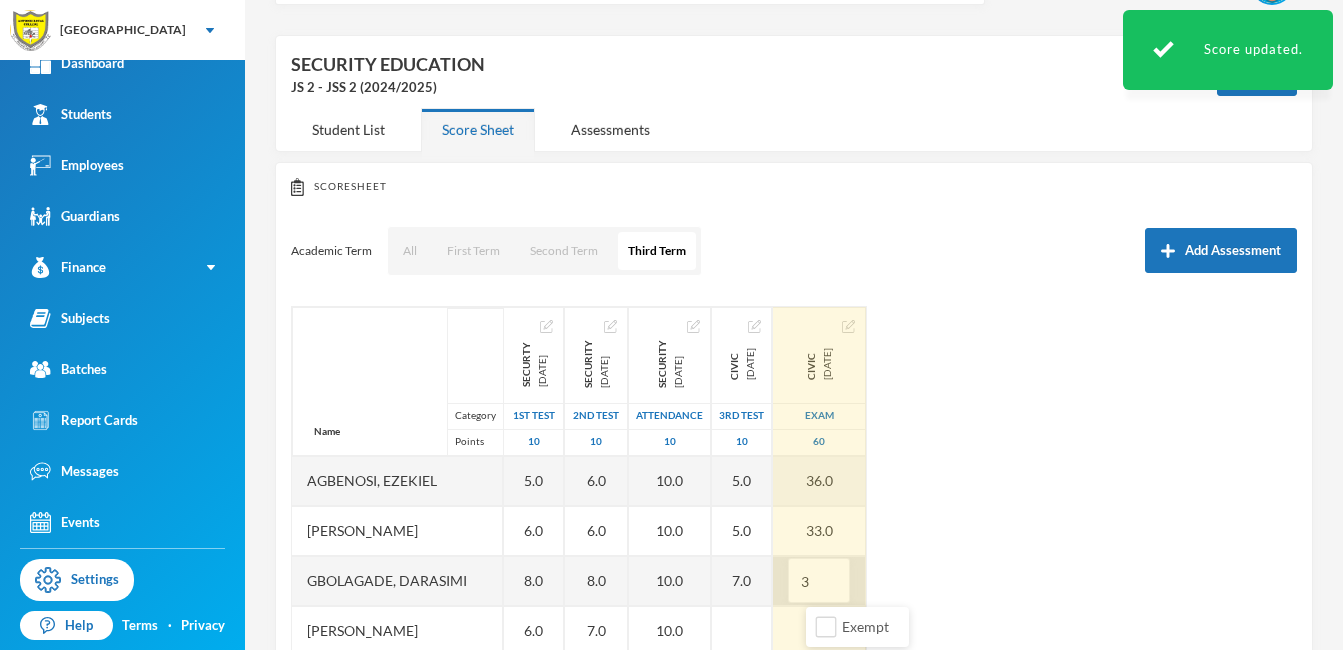type on "36" 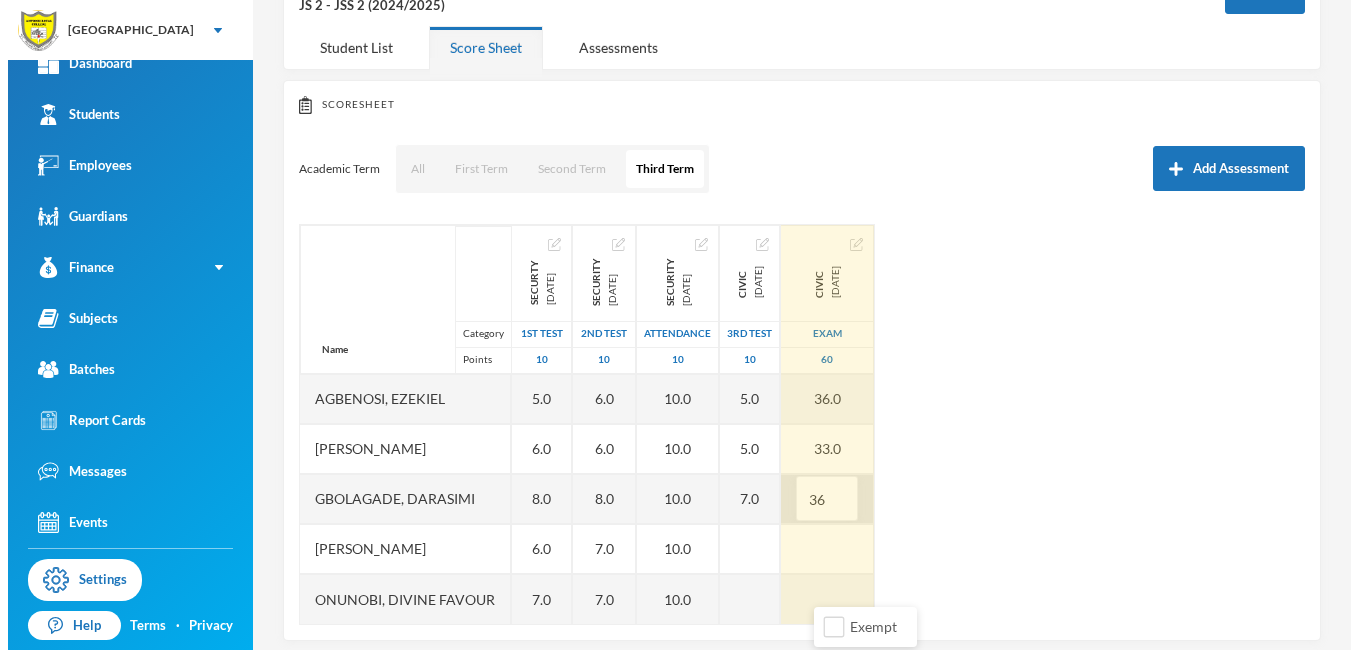 scroll, scrollTop: 163, scrollLeft: 0, axis: vertical 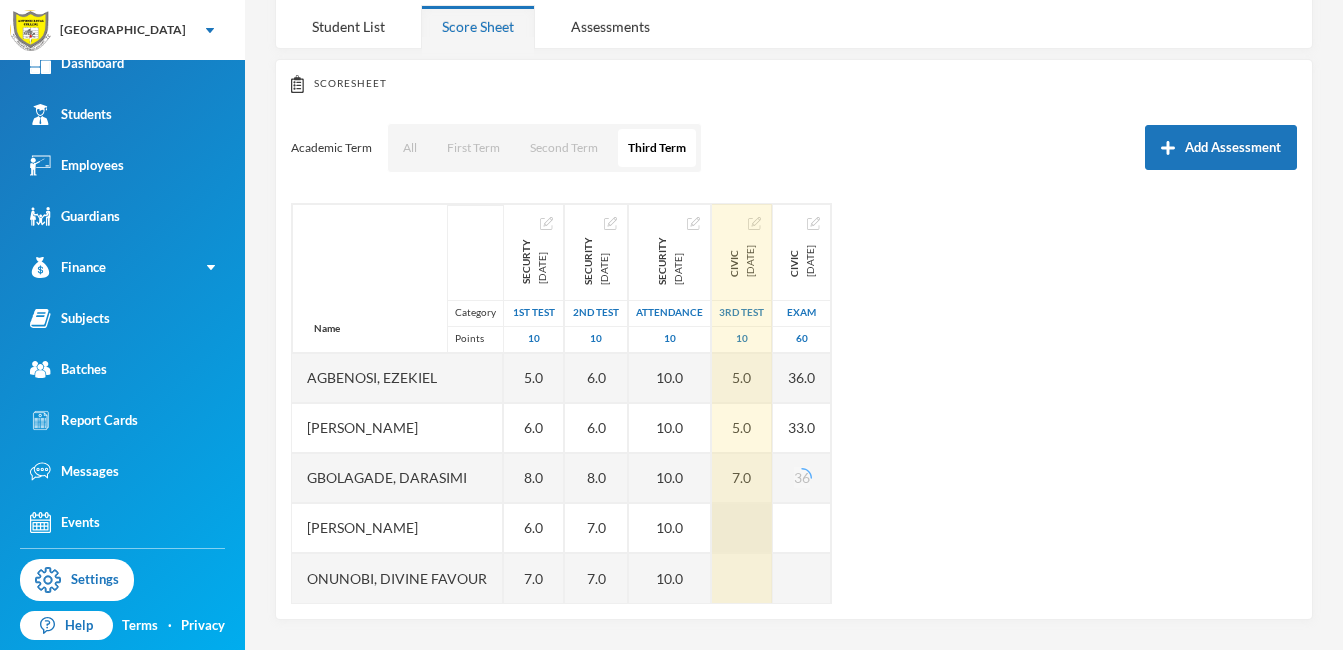 click at bounding box center (742, 528) 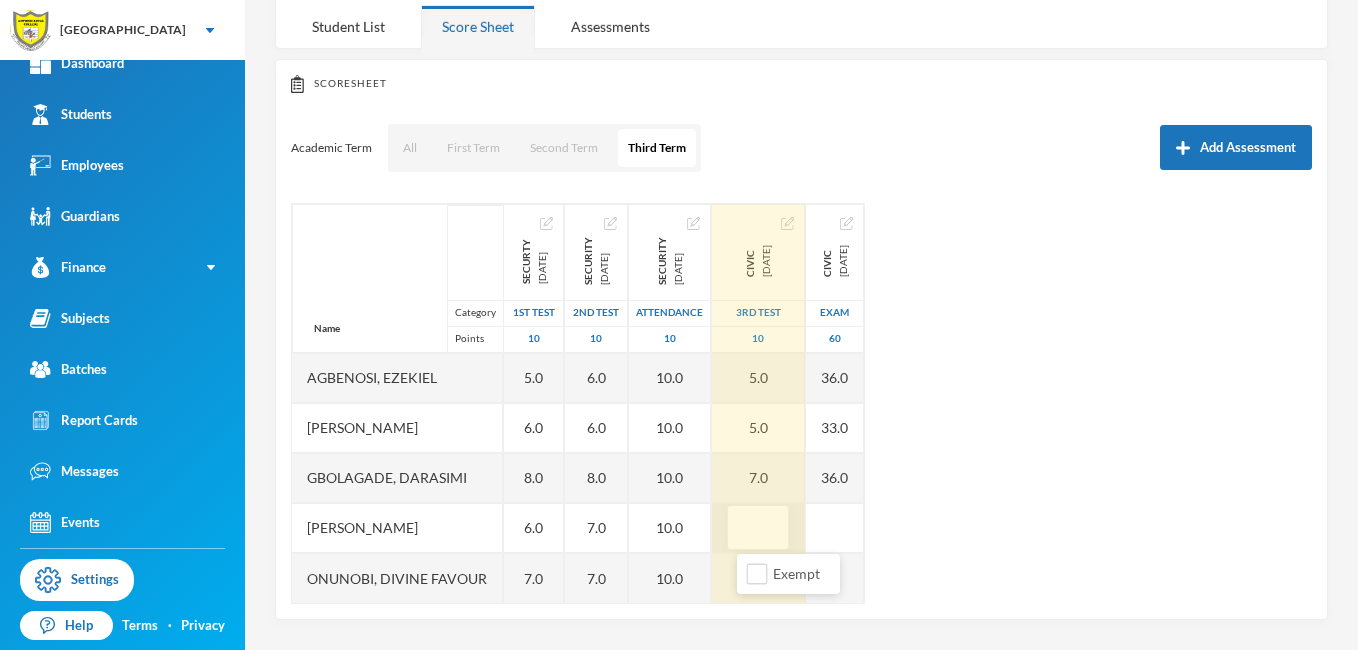 type on "5" 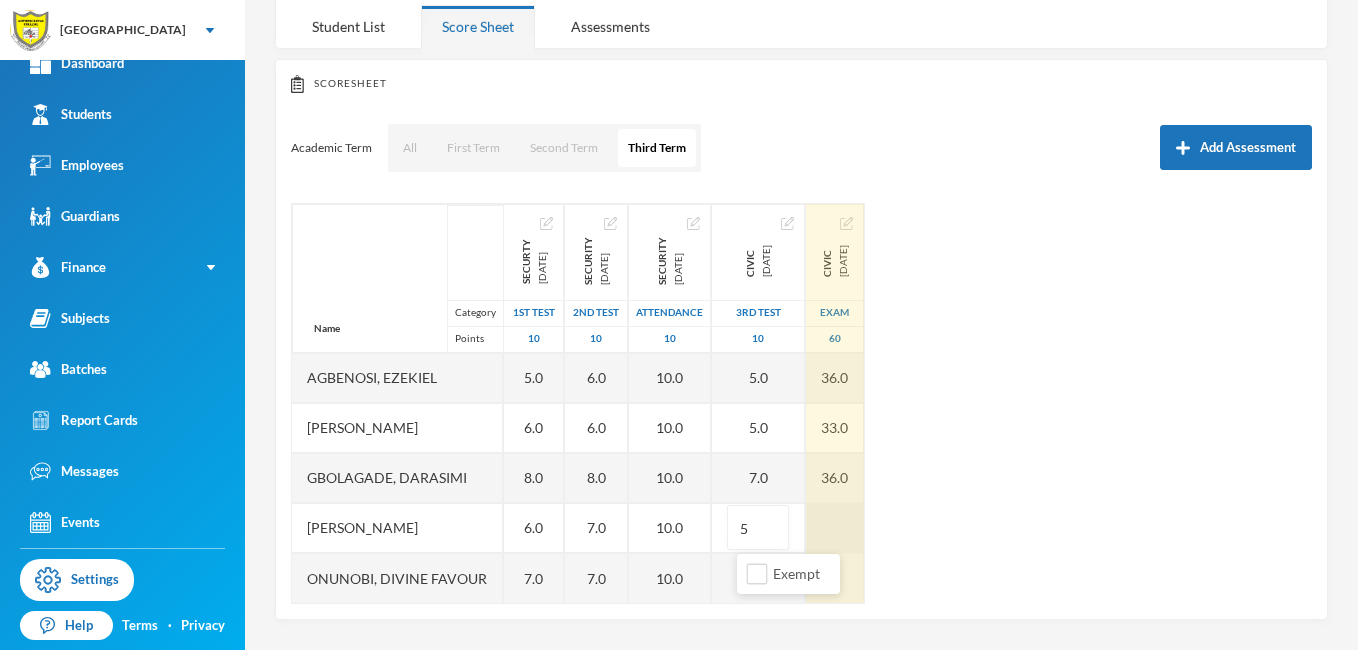 click at bounding box center [835, 528] 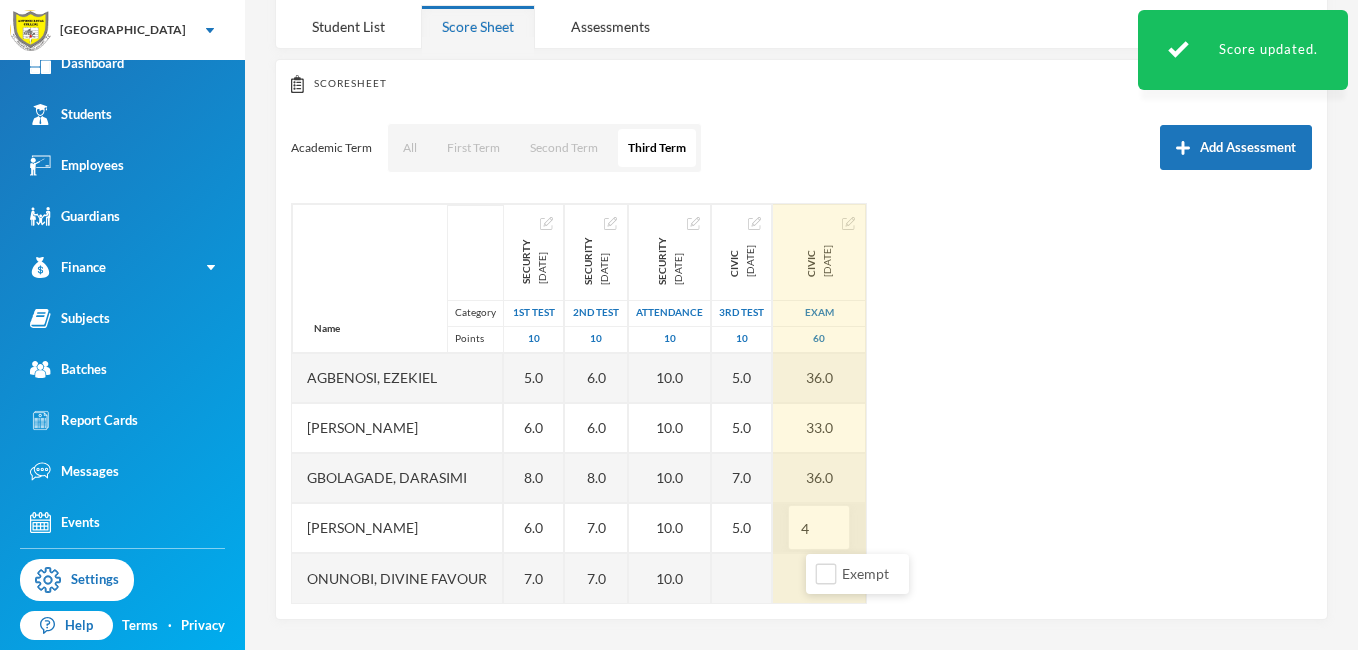 type on "41" 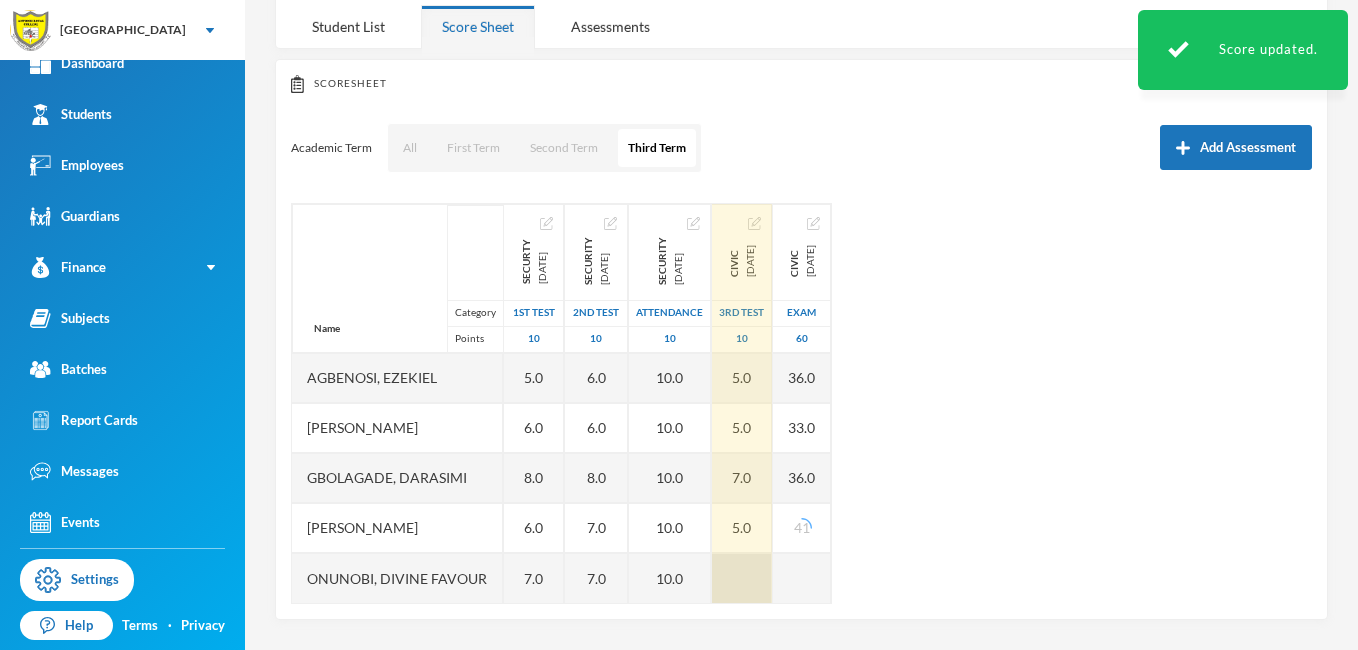 click at bounding box center (742, 578) 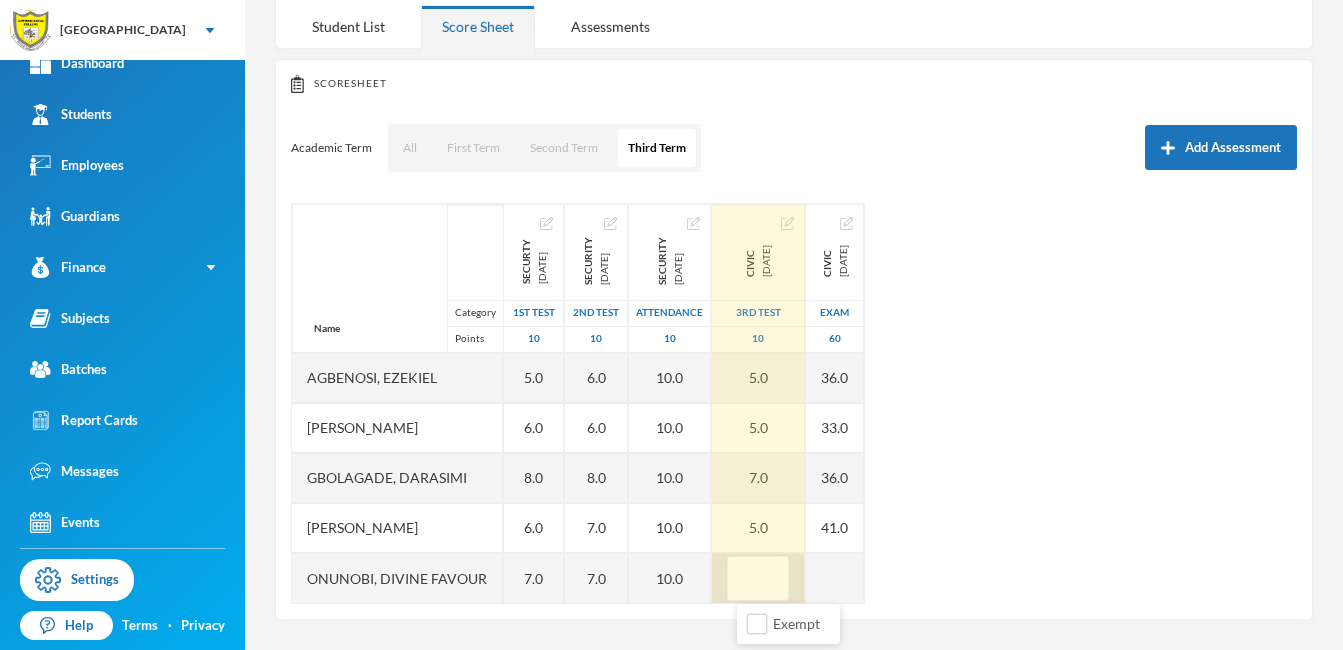 type on "6" 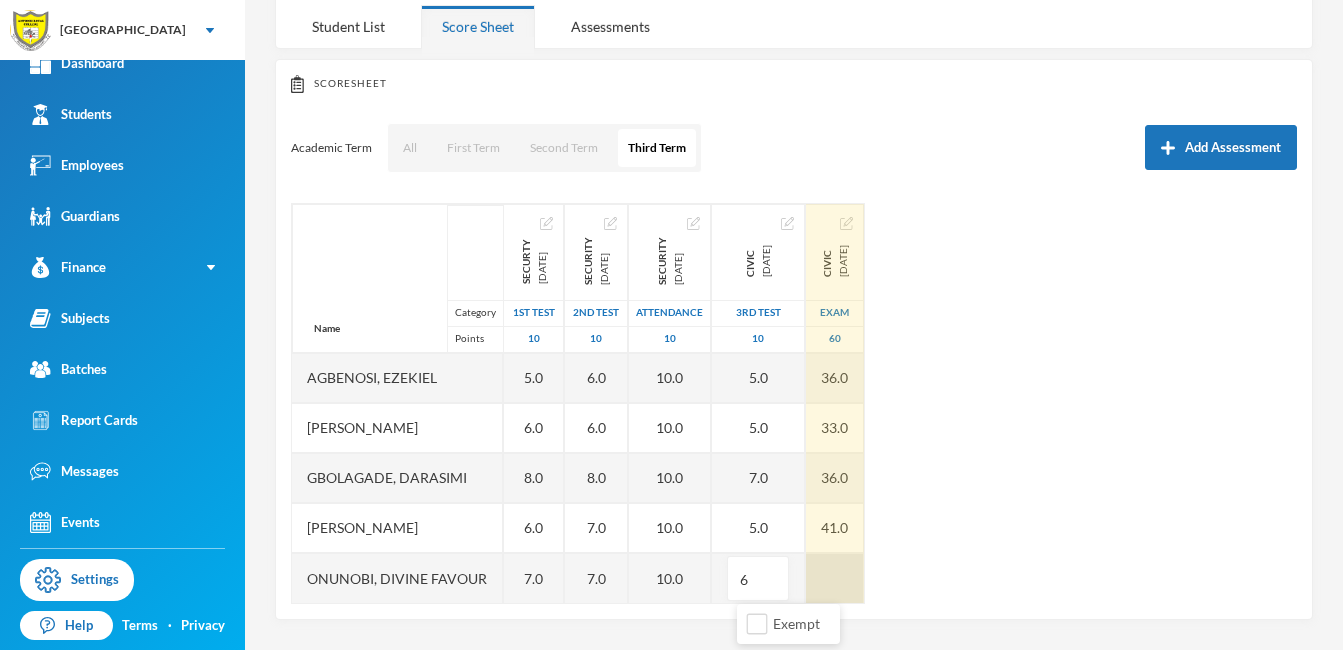 click at bounding box center [835, 578] 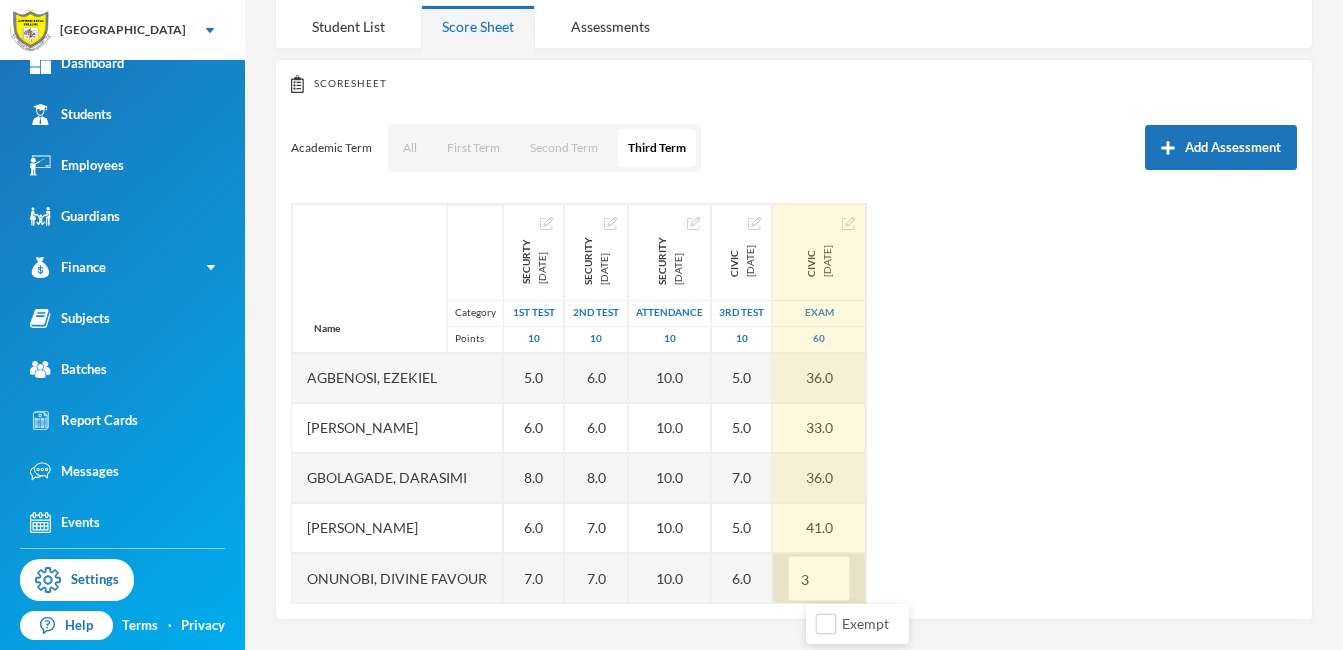 type on "35" 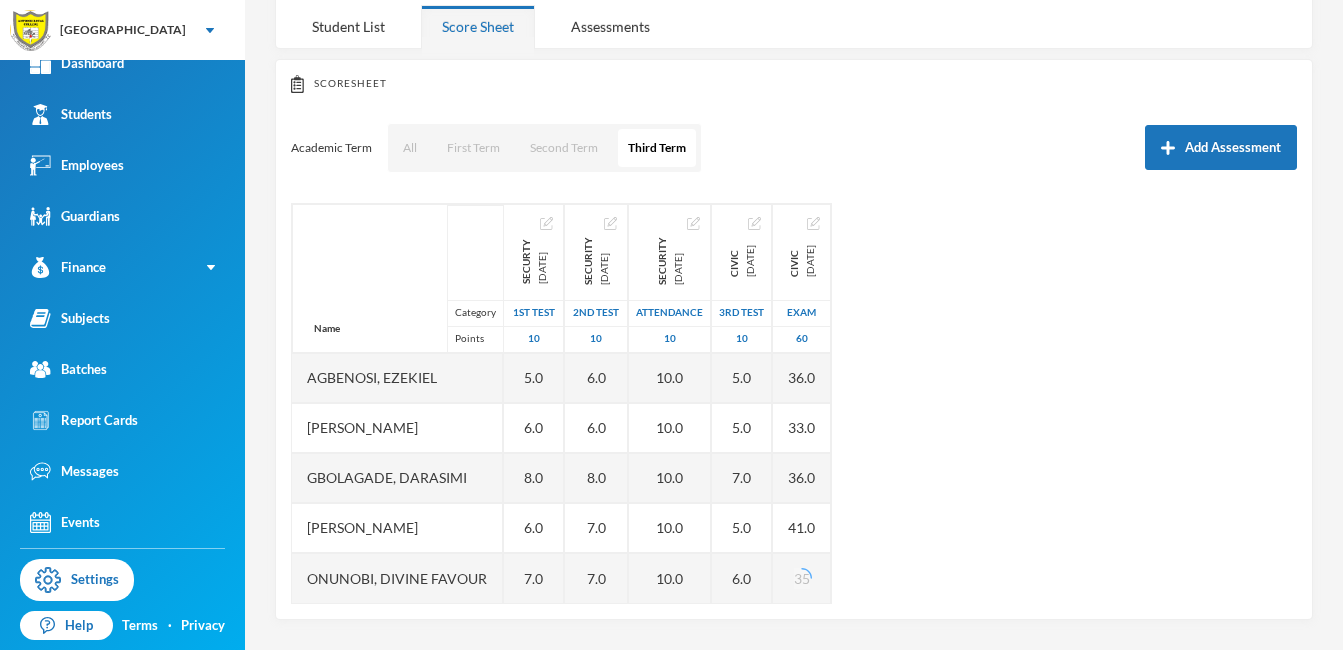 click on "Name   Category Points Agbenosi, [PERSON_NAME], [PERSON_NAME], [PERSON_NAME] Onunobi, Divine Favour SECURTY [DATE] 1st Test 10 5.0 6.0 8.0 6.0 7.0 SECURITY [DATE] 2nd Test 10 6.0 6.0 8.0 7.0 7.0 SECURITY [DATE] Attendance 10 10.0 10.0 10.0 10.0 10.0 CIVIC [DATE] 3rd Test 10 5.0 5.0 7.0 5.0 6.0 CIVIC [DATE] Exam 60 36.0 33.0 36.0 41.0 35" at bounding box center [794, 403] 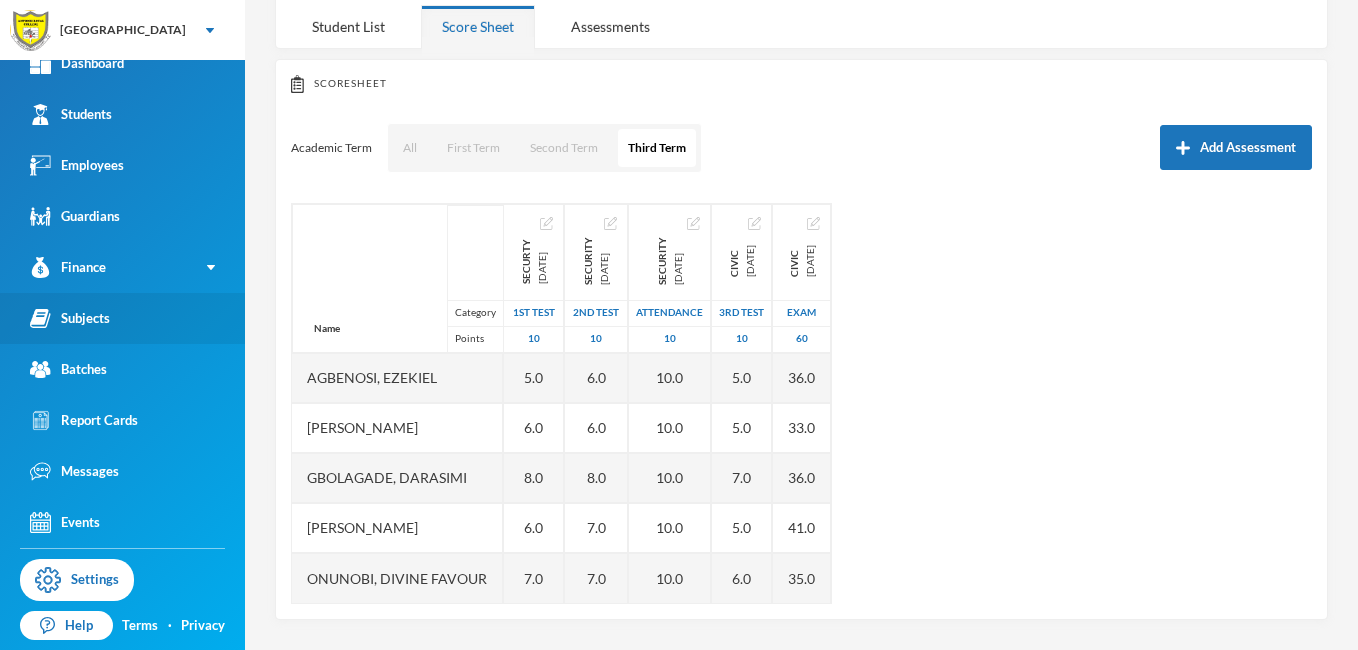 click on "Subjects" at bounding box center (70, 318) 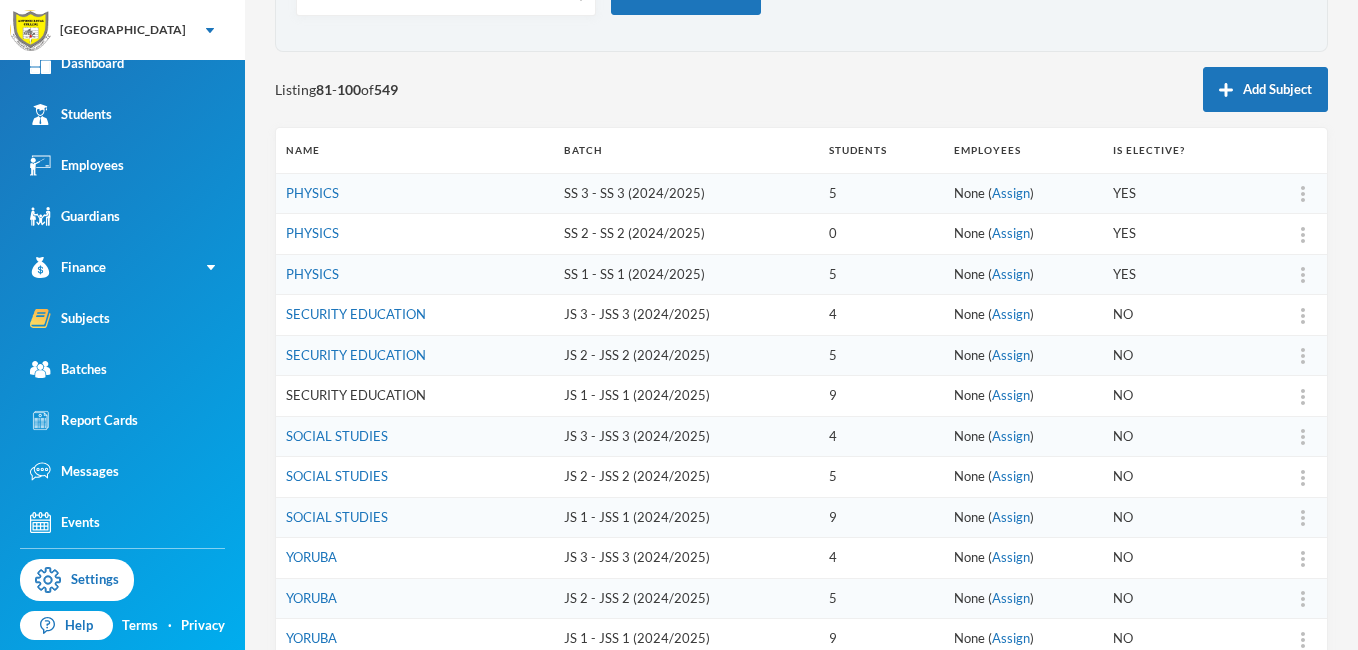 click on "SECURITY EDUCATION" at bounding box center (356, 395) 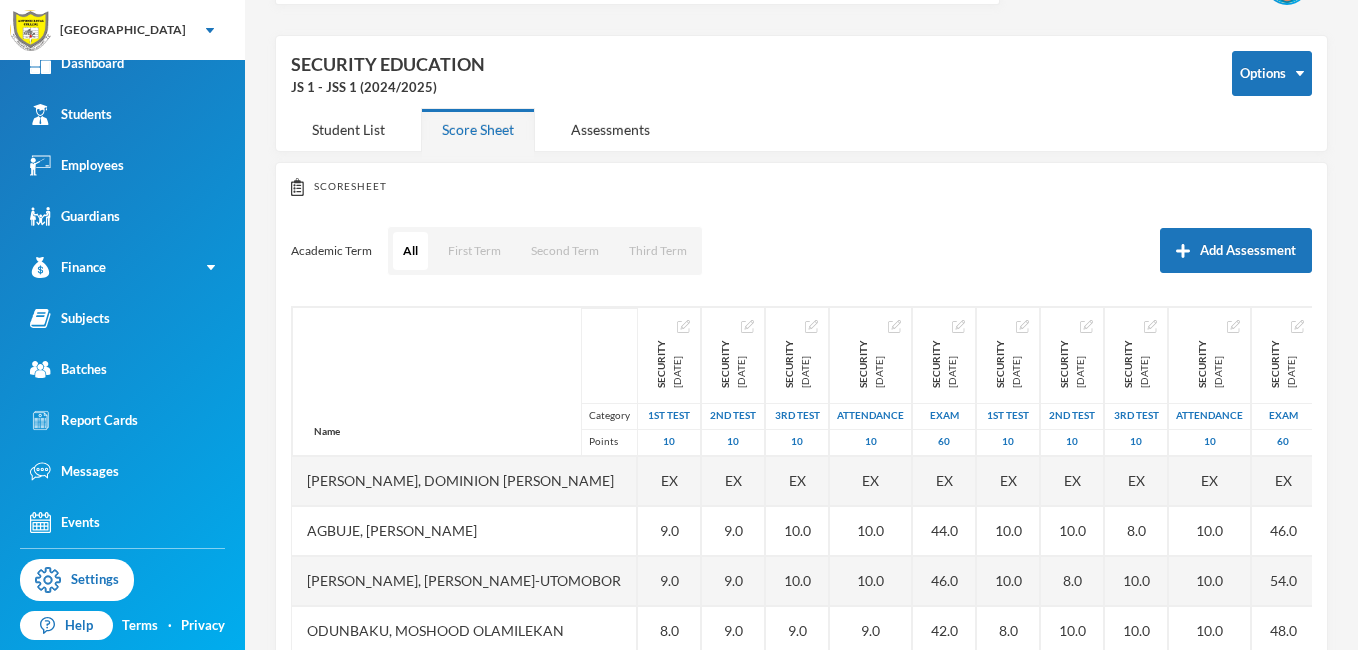 scroll, scrollTop: 163, scrollLeft: 0, axis: vertical 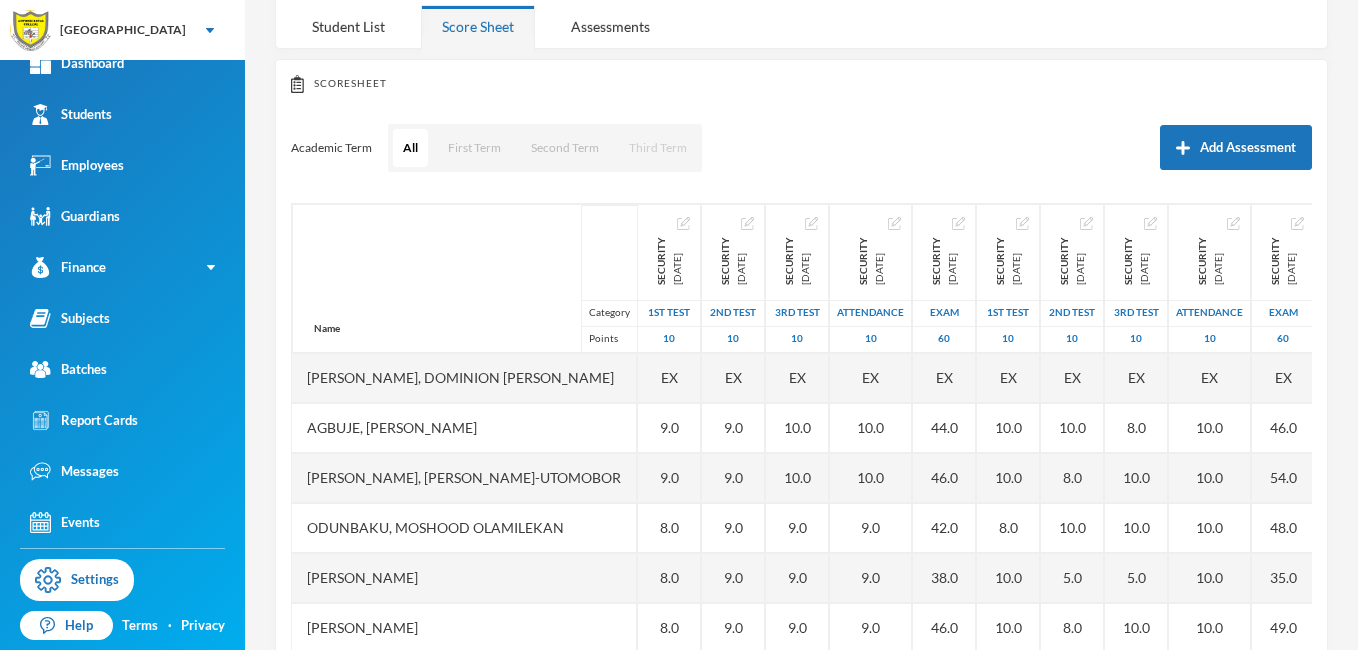 click on "Third Term" at bounding box center [658, 148] 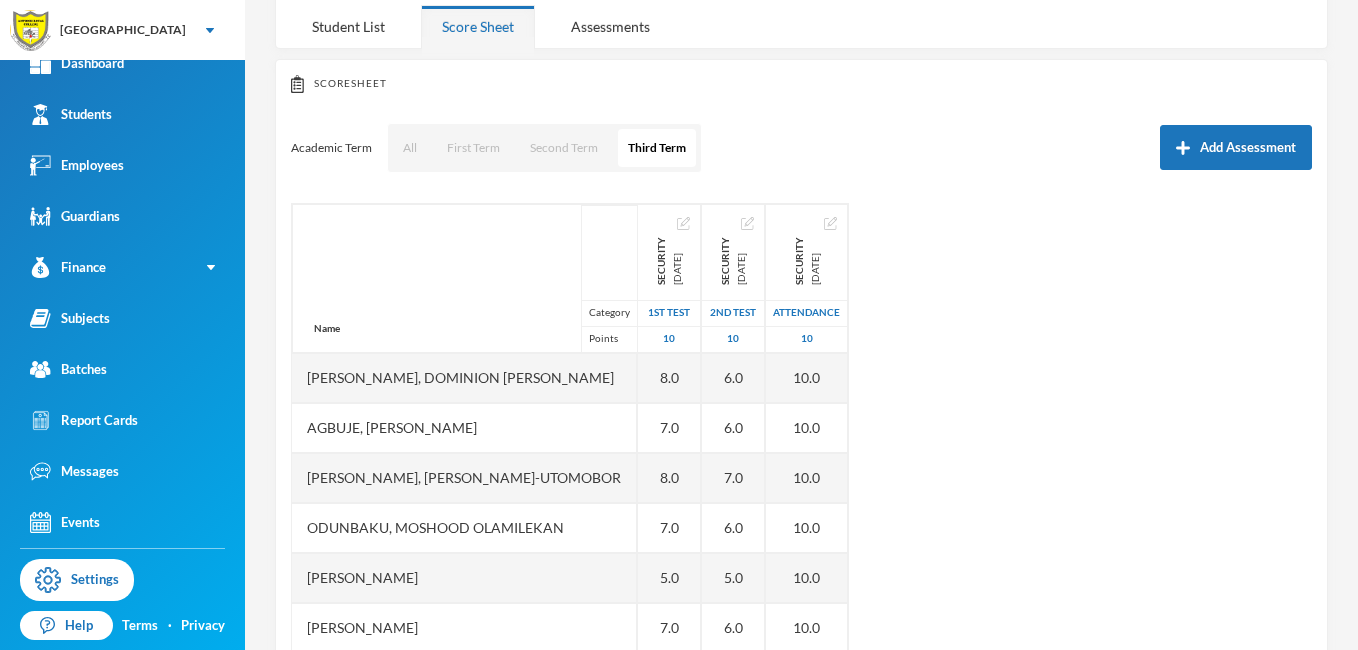 drag, startPoint x: 653, startPoint y: 146, endPoint x: 663, endPoint y: 197, distance: 51.971146 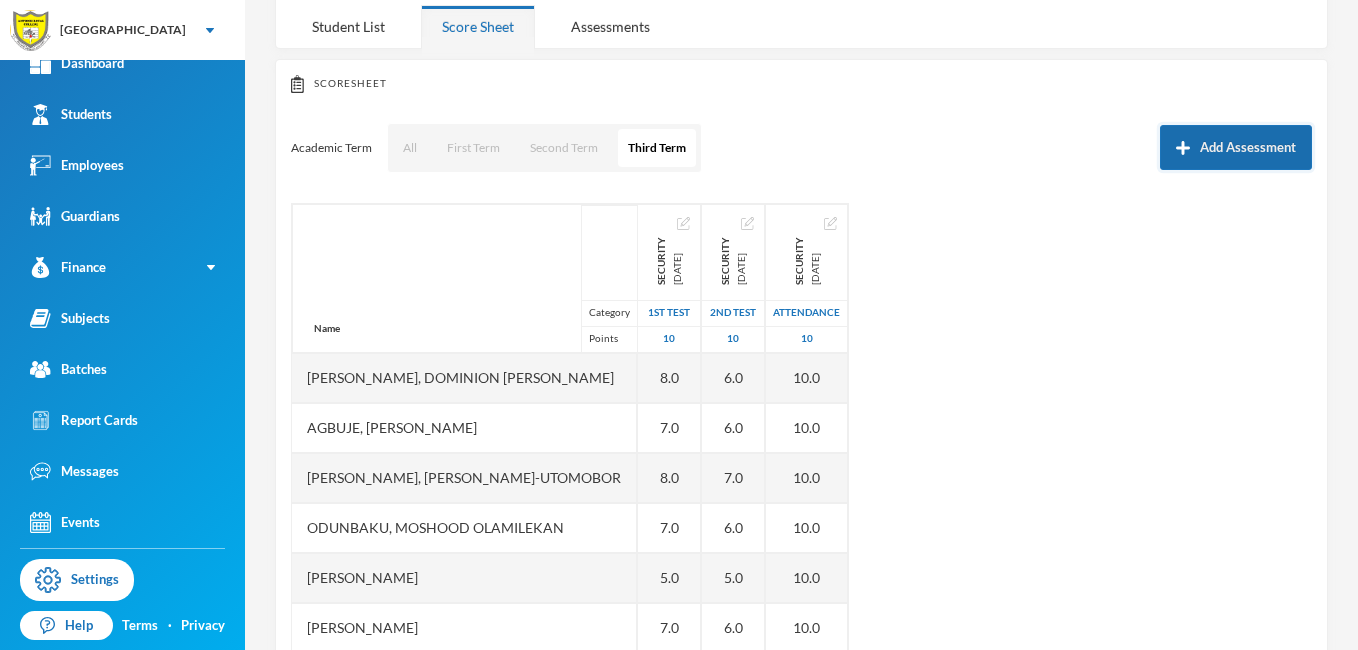 click on "Add Assessment" at bounding box center [1236, 147] 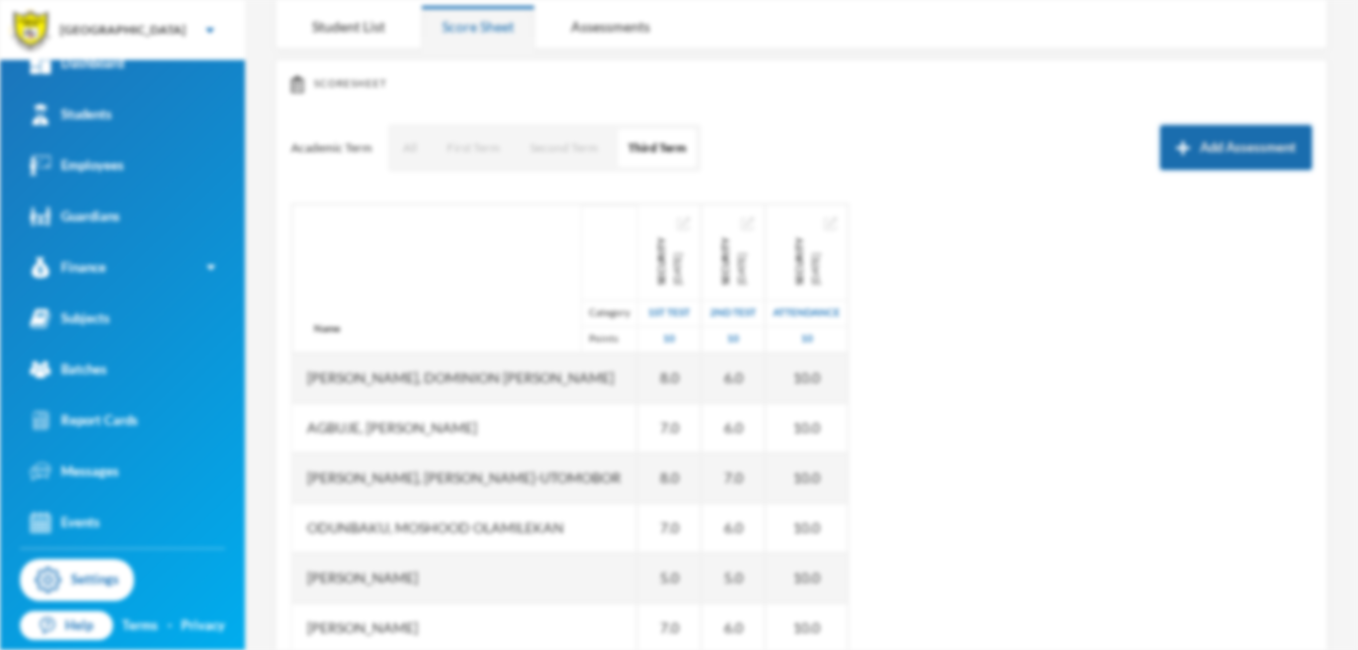 scroll, scrollTop: 0, scrollLeft: 0, axis: both 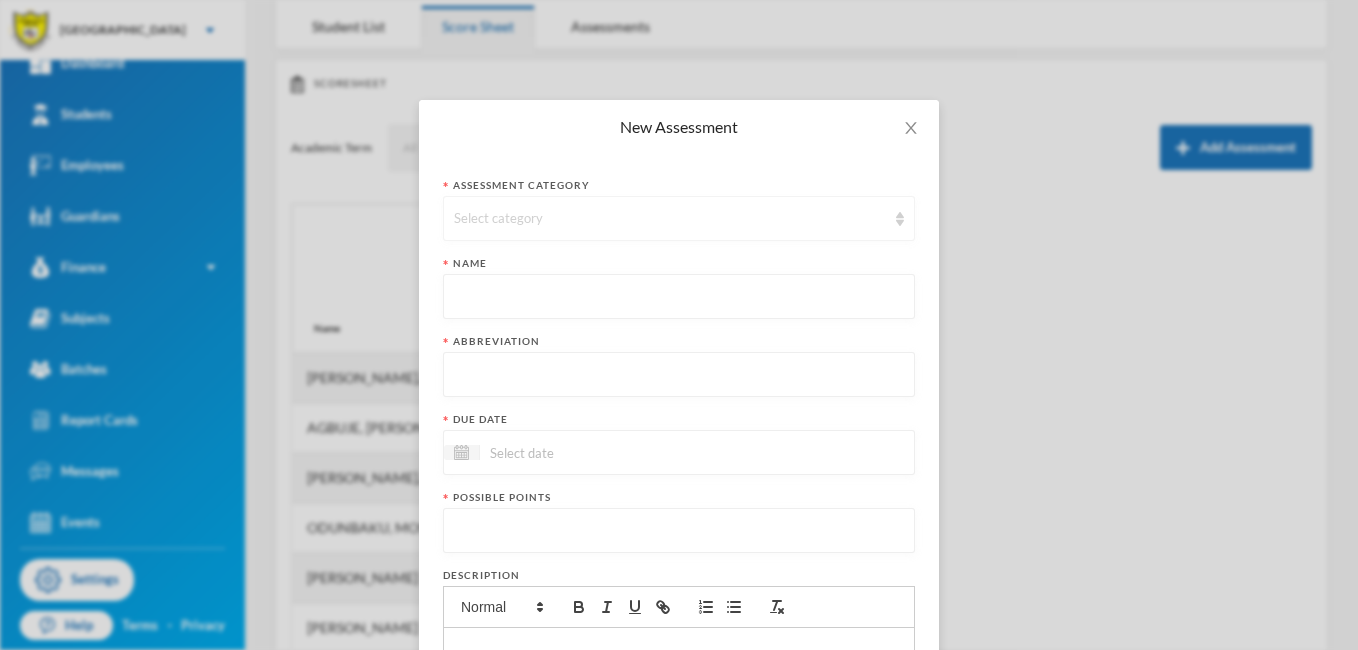 click on "Select category" at bounding box center (670, 219) 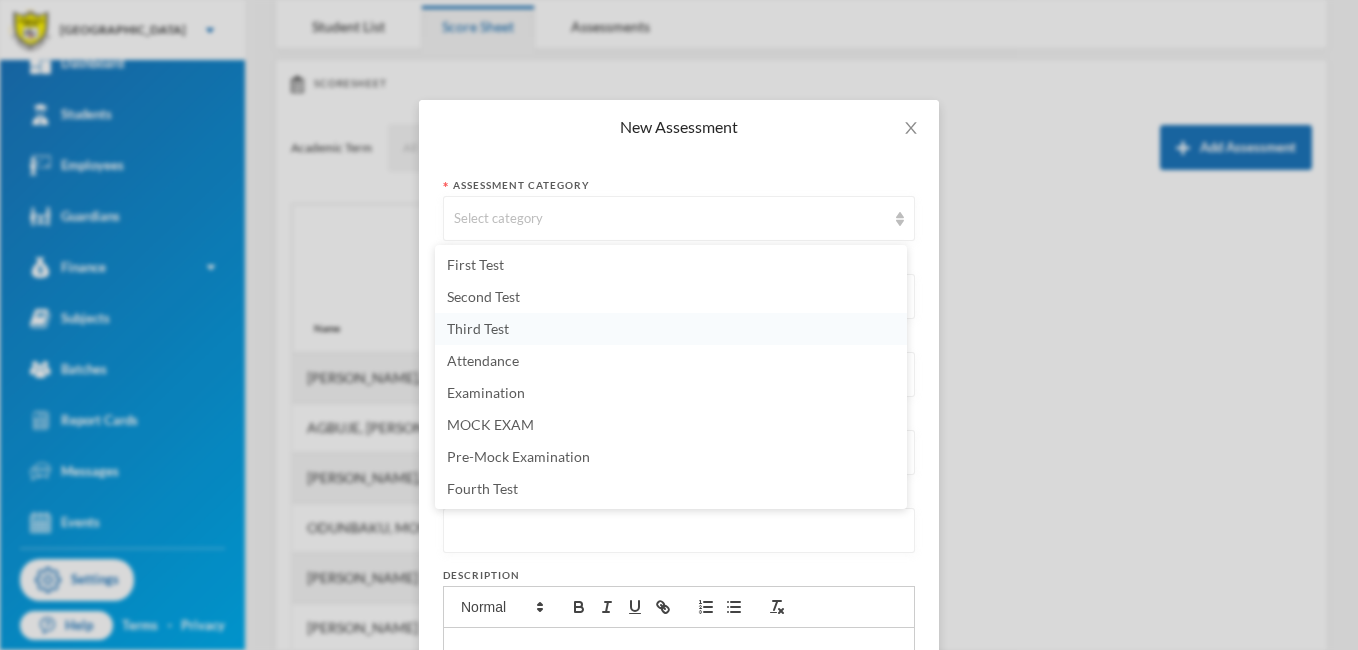 click on "Third Test" at bounding box center (478, 328) 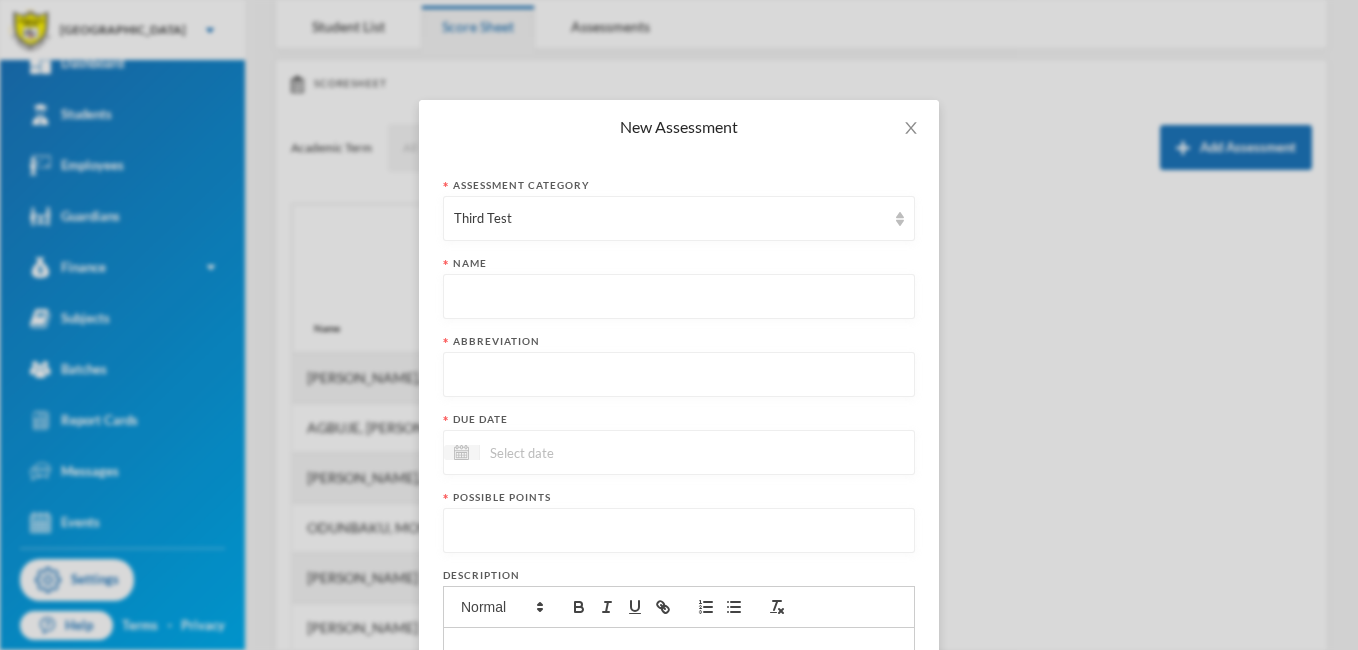 click at bounding box center [679, 297] 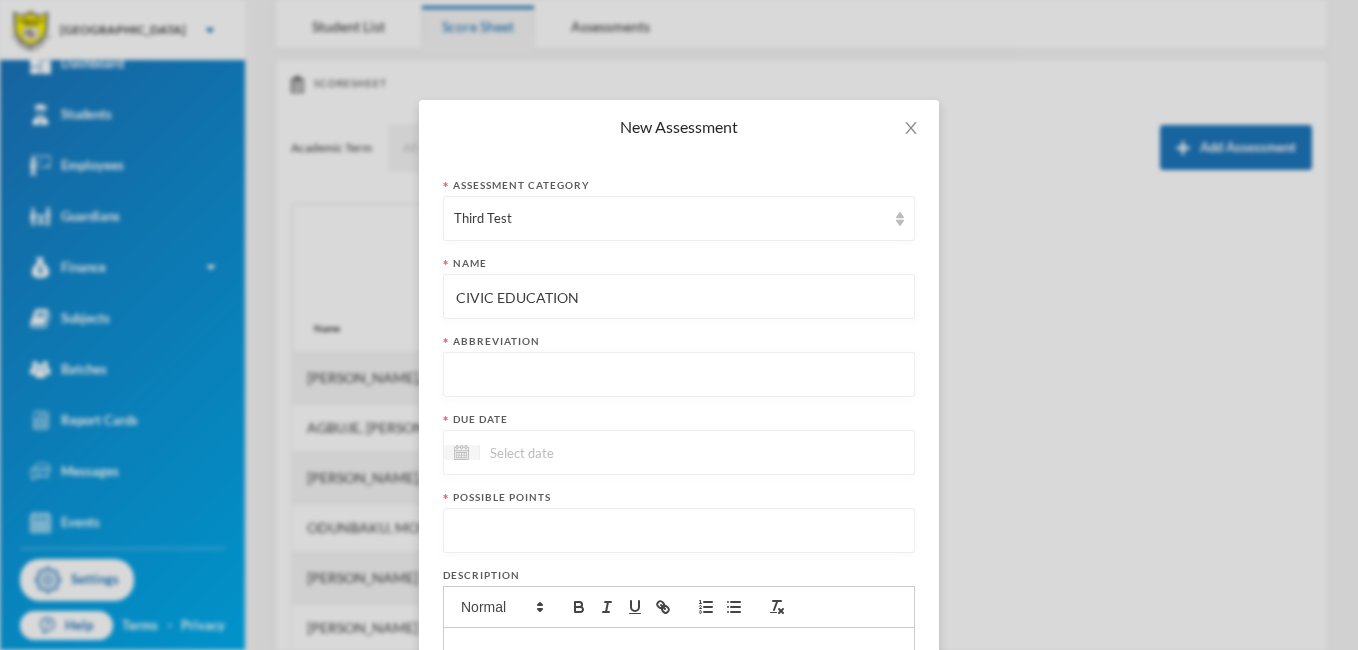 type on "CIVIC EDUCATION" 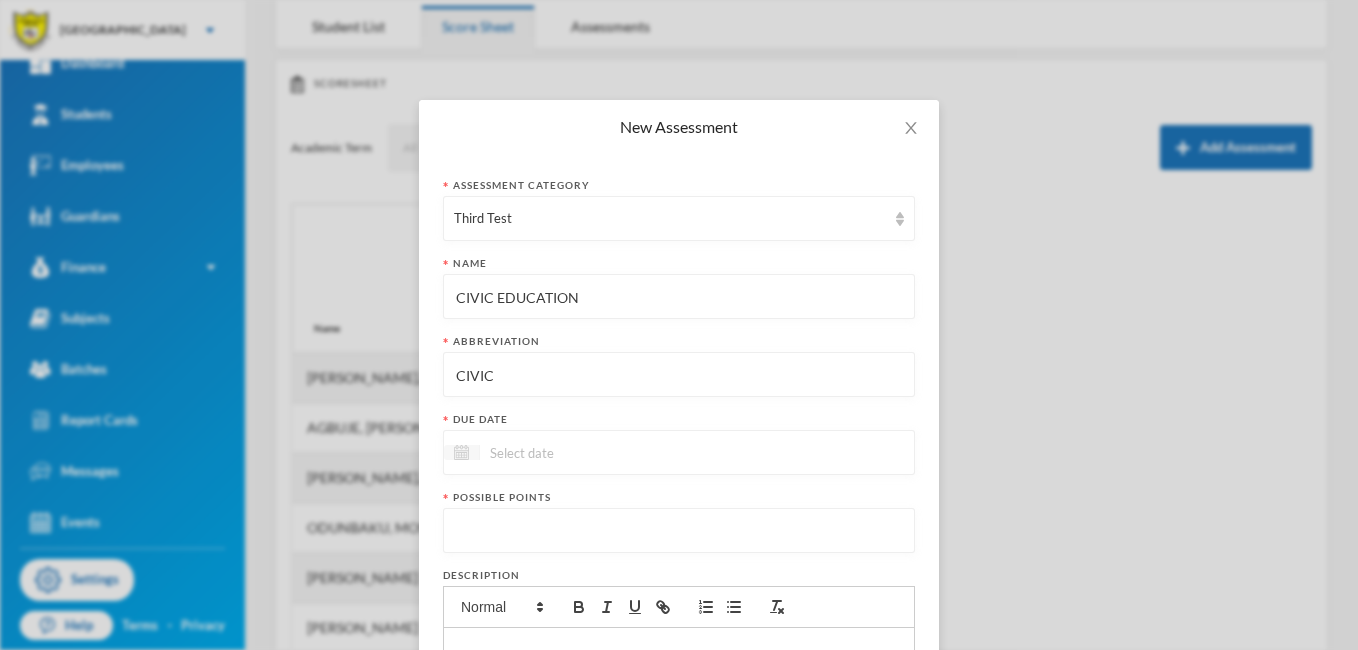type on "CIVIC" 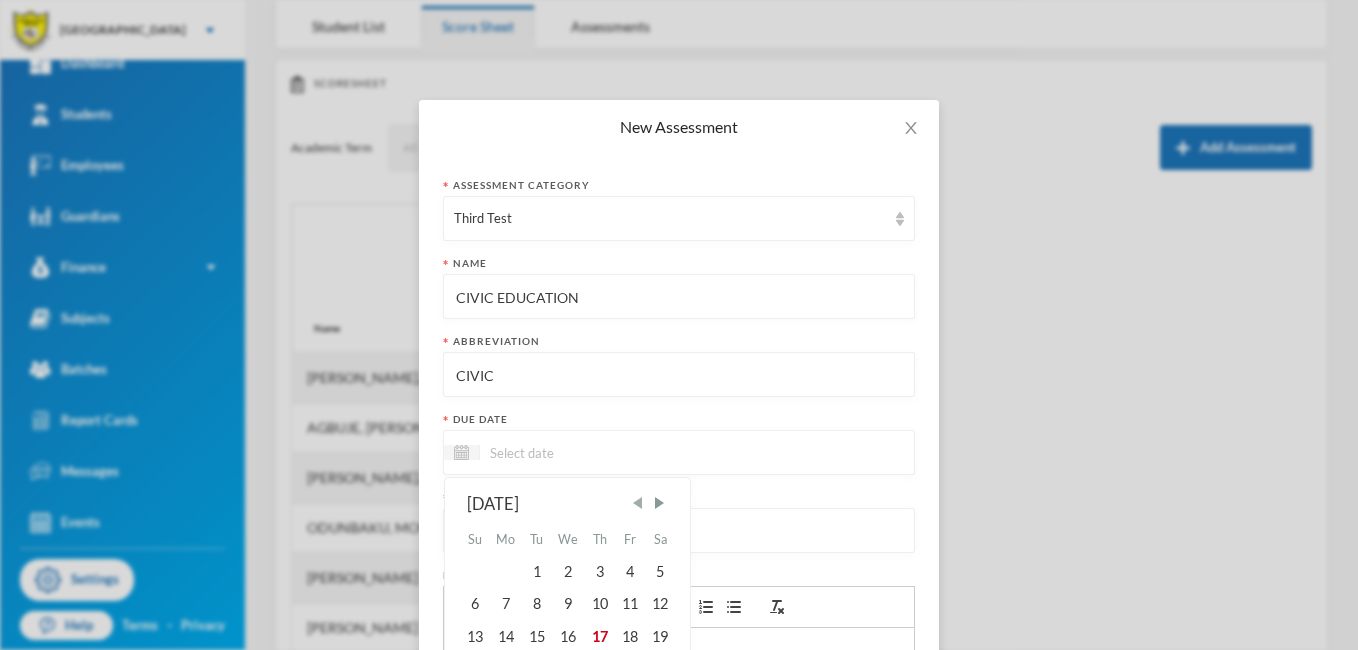 click at bounding box center [638, 503] 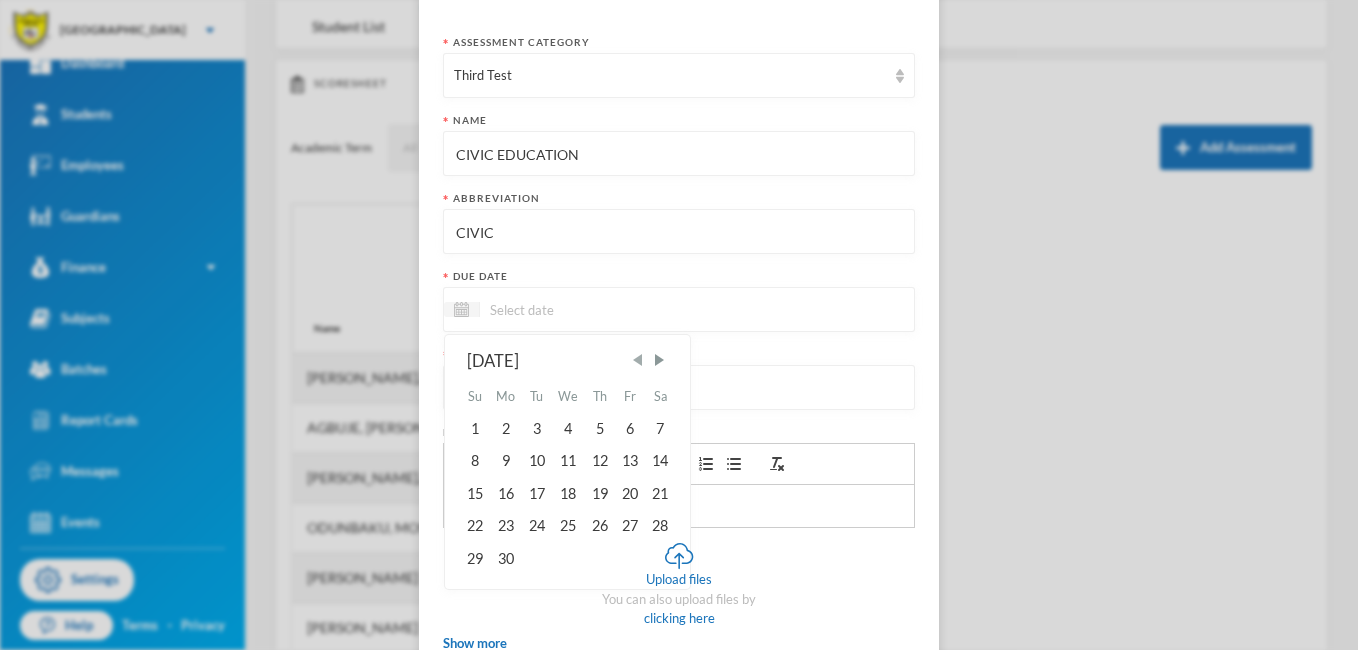 scroll, scrollTop: 172, scrollLeft: 0, axis: vertical 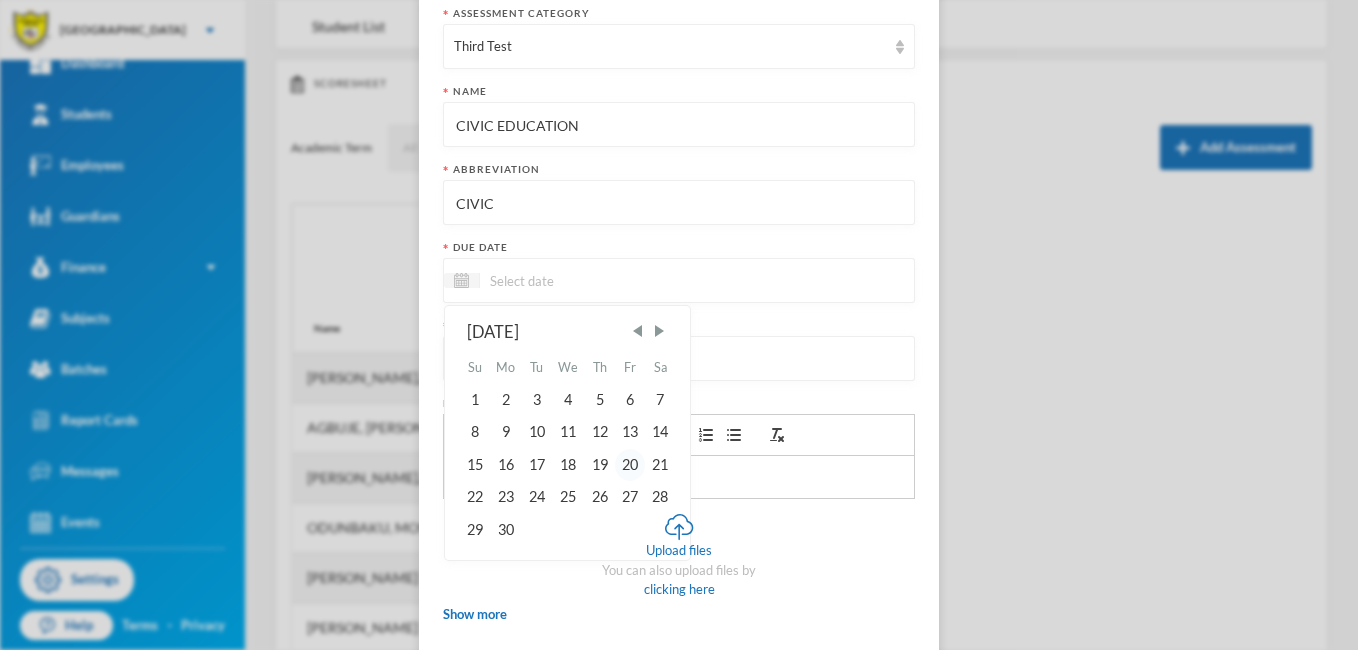 click on "20" at bounding box center (630, 465) 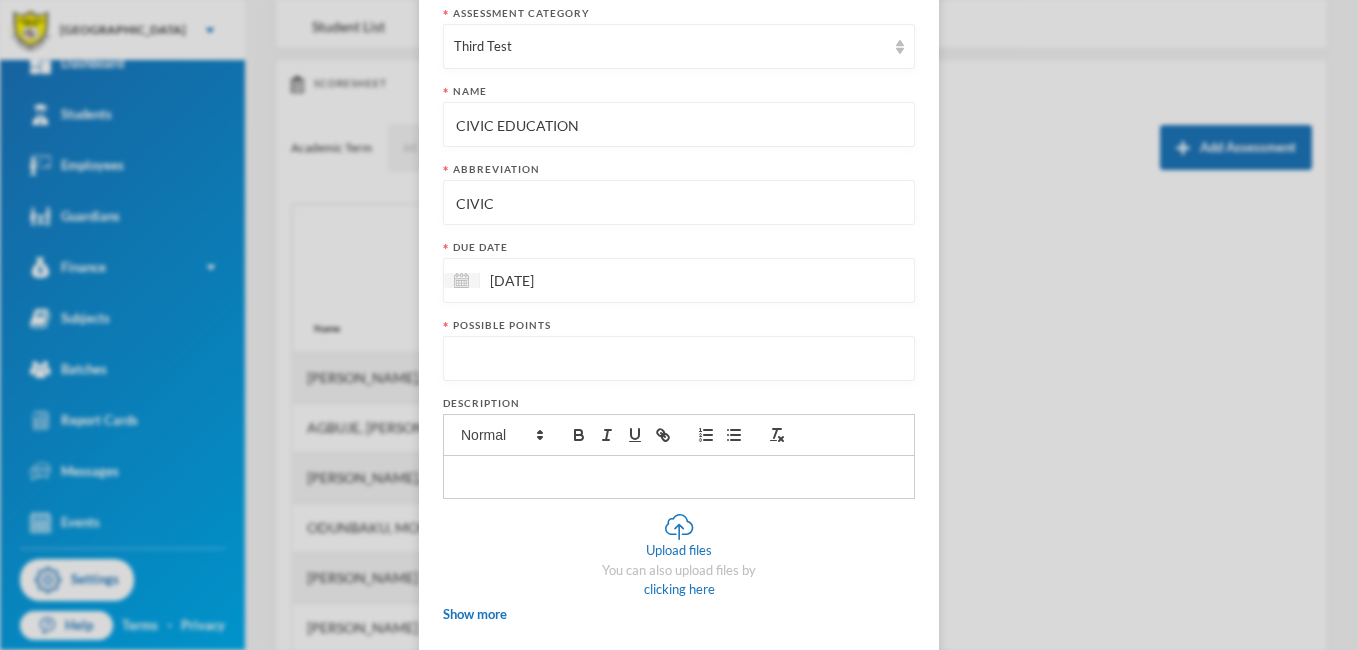 click at bounding box center (679, 359) 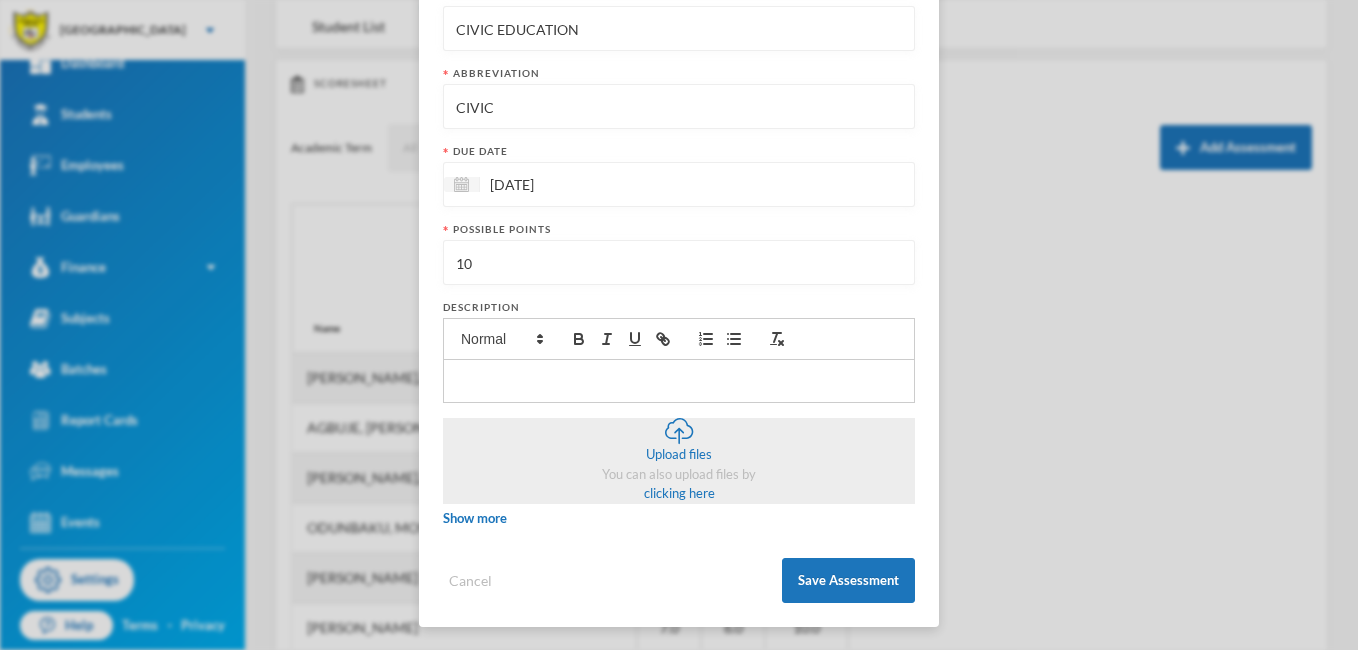scroll, scrollTop: 269, scrollLeft: 0, axis: vertical 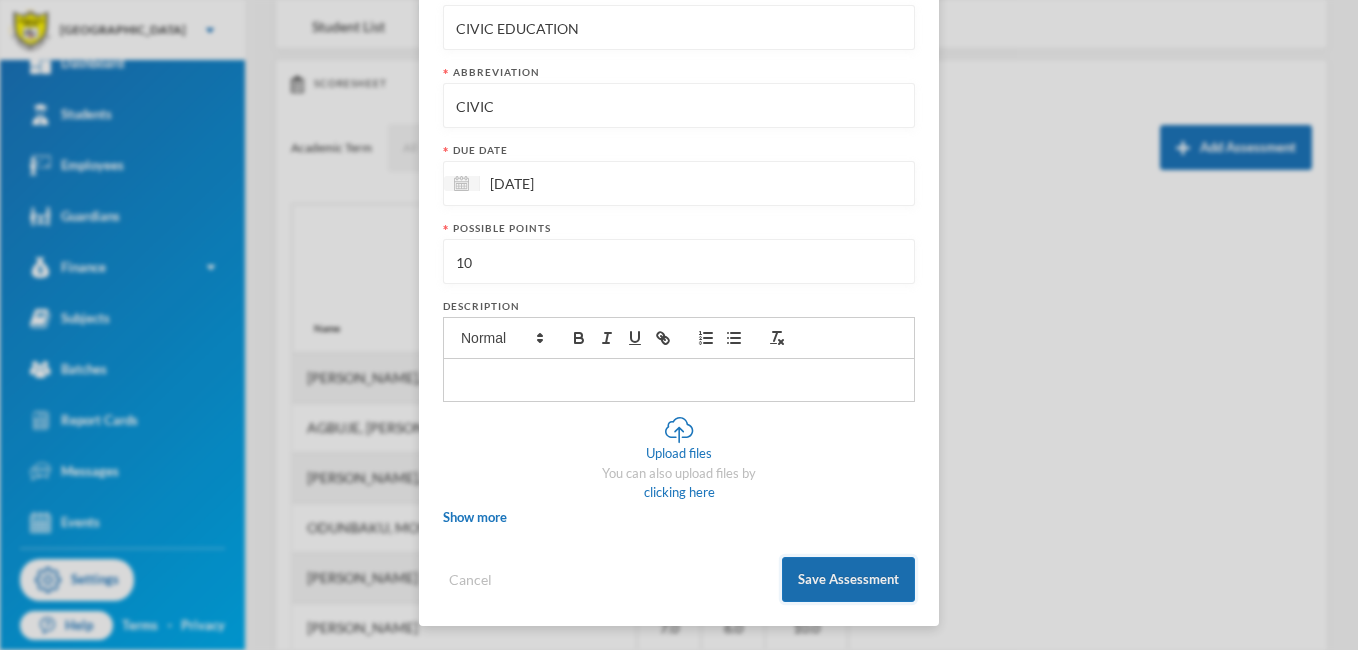 type on "10" 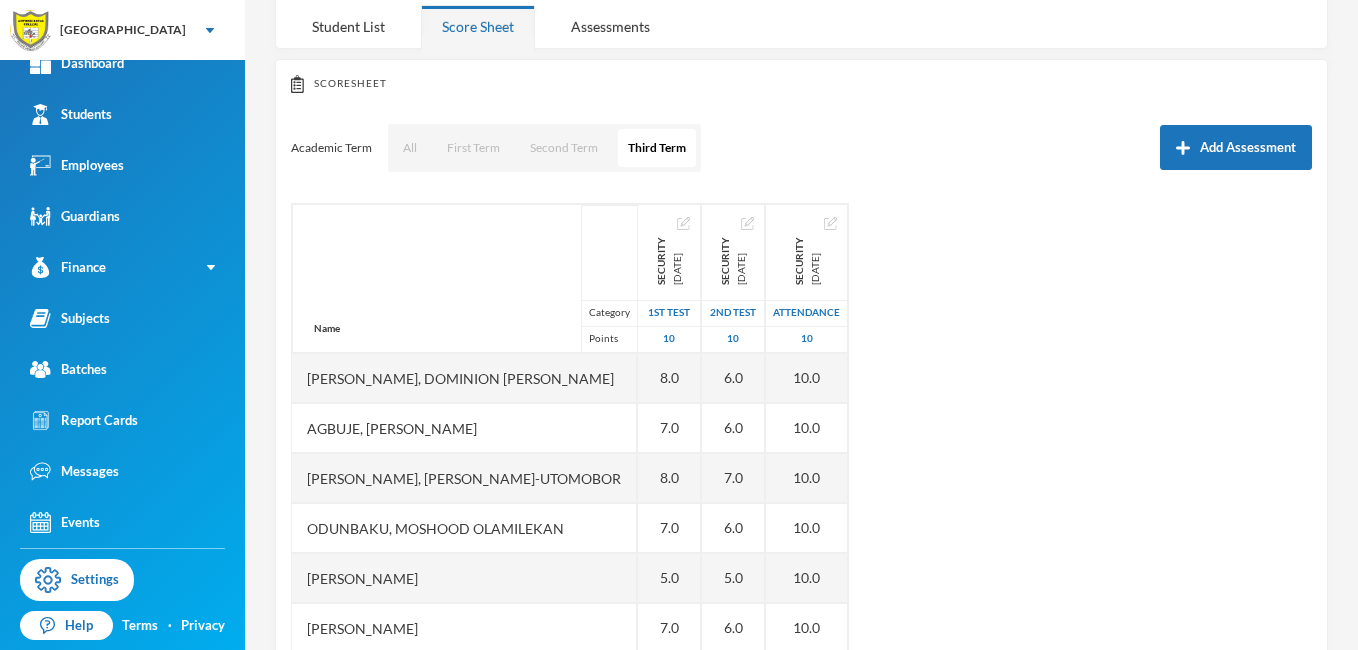 scroll, scrollTop: 169, scrollLeft: 0, axis: vertical 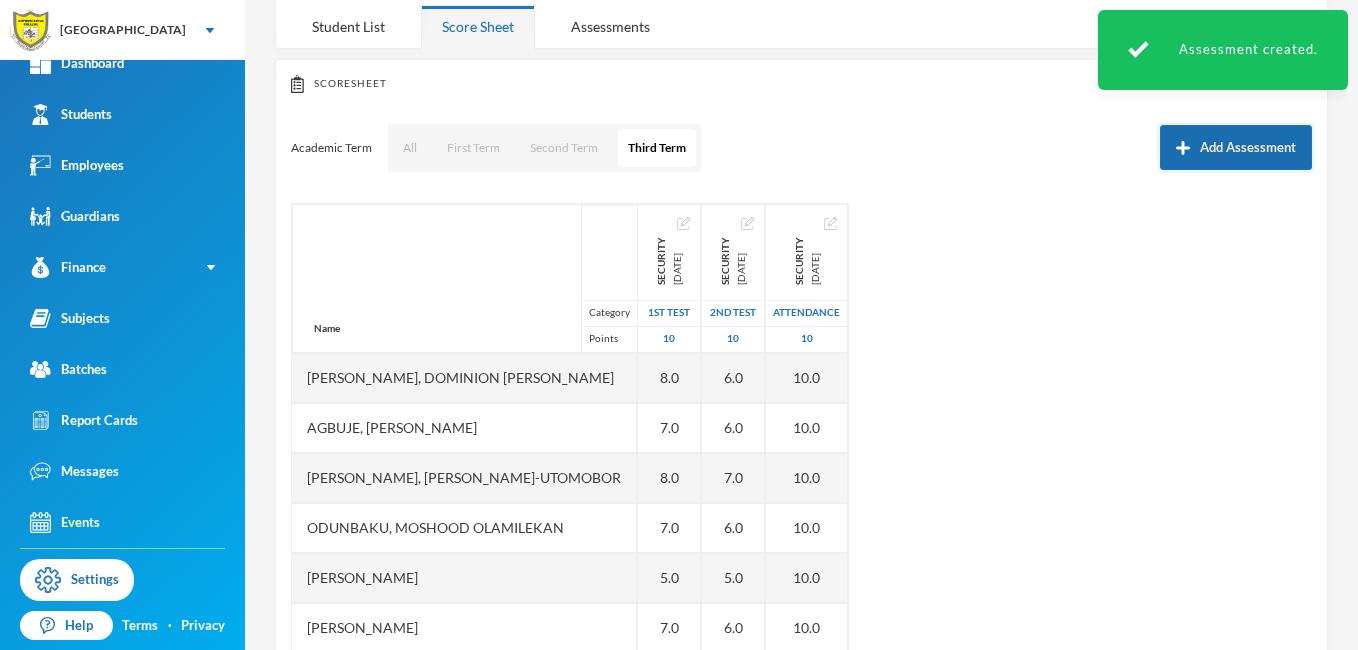 click on "Add Assessment" at bounding box center (1236, 147) 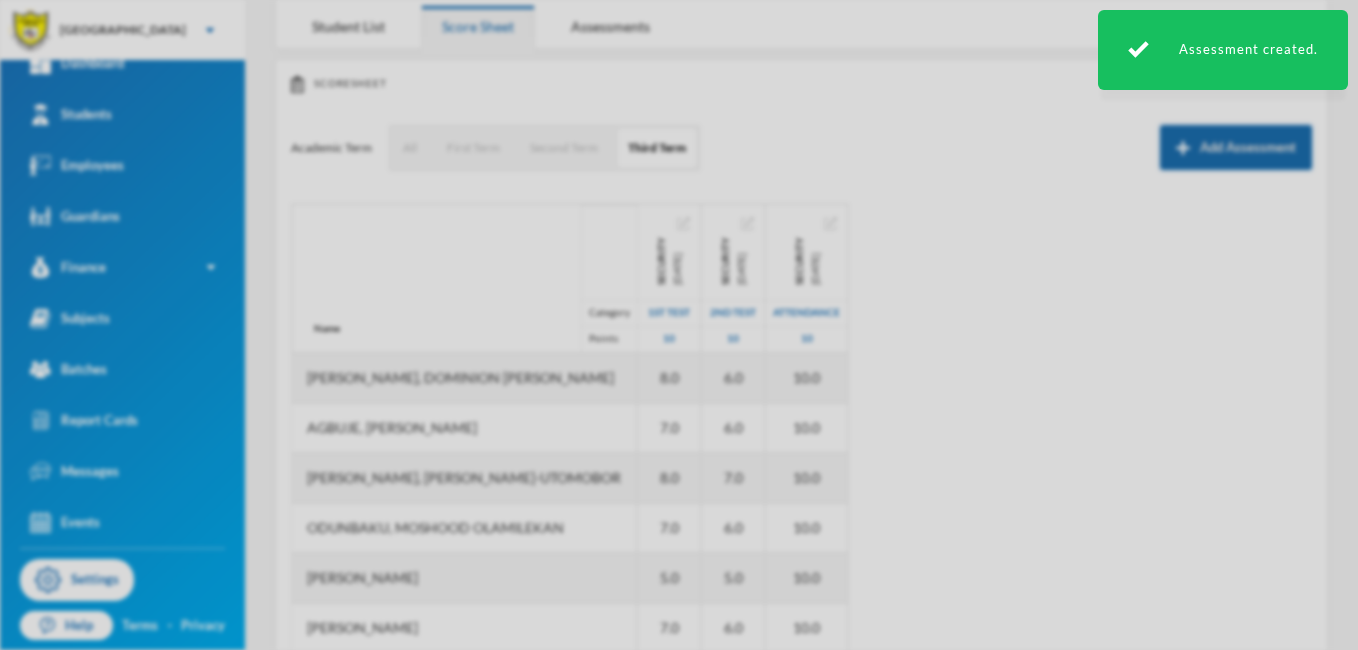 scroll, scrollTop: 0, scrollLeft: 0, axis: both 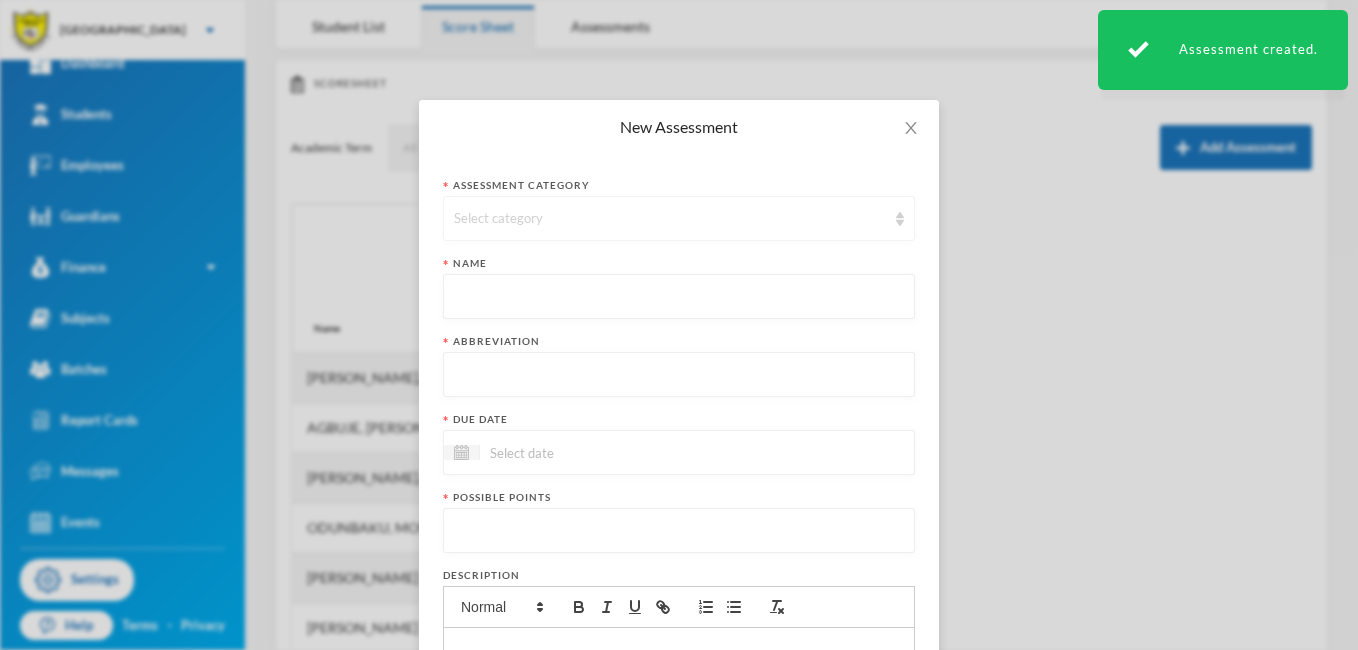 click on "Select category" at bounding box center (670, 219) 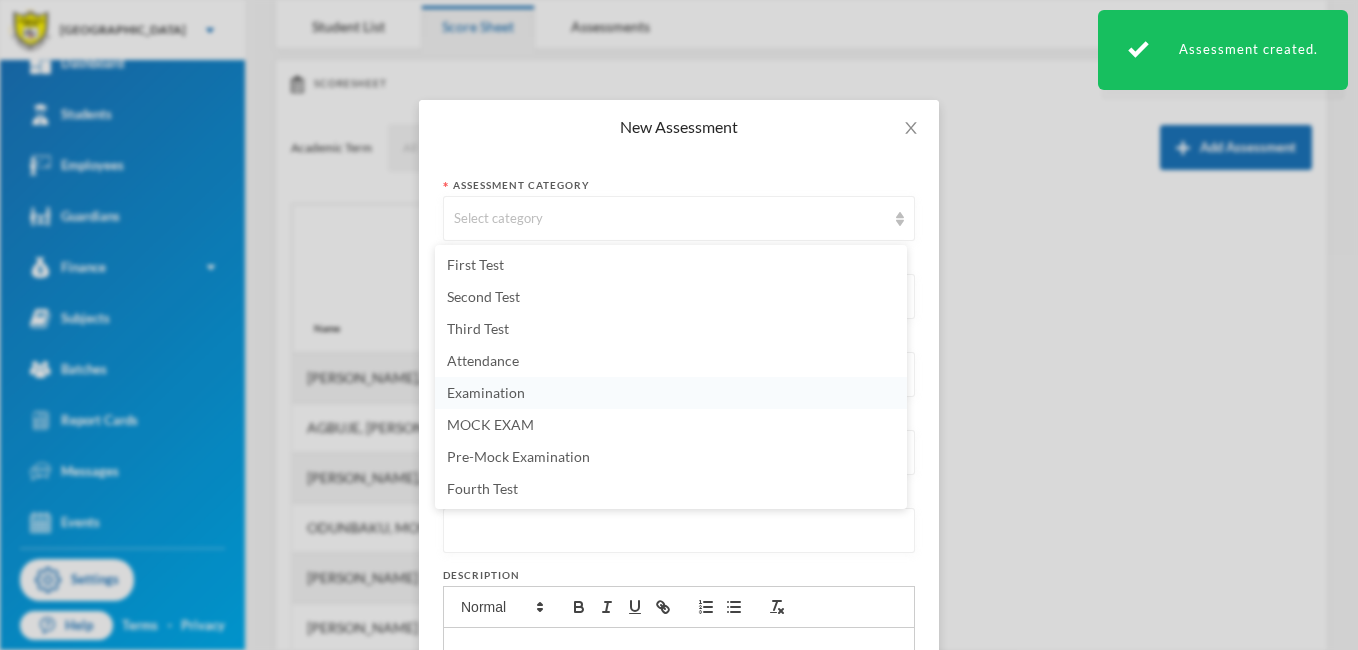 click on "Examination" at bounding box center [486, 392] 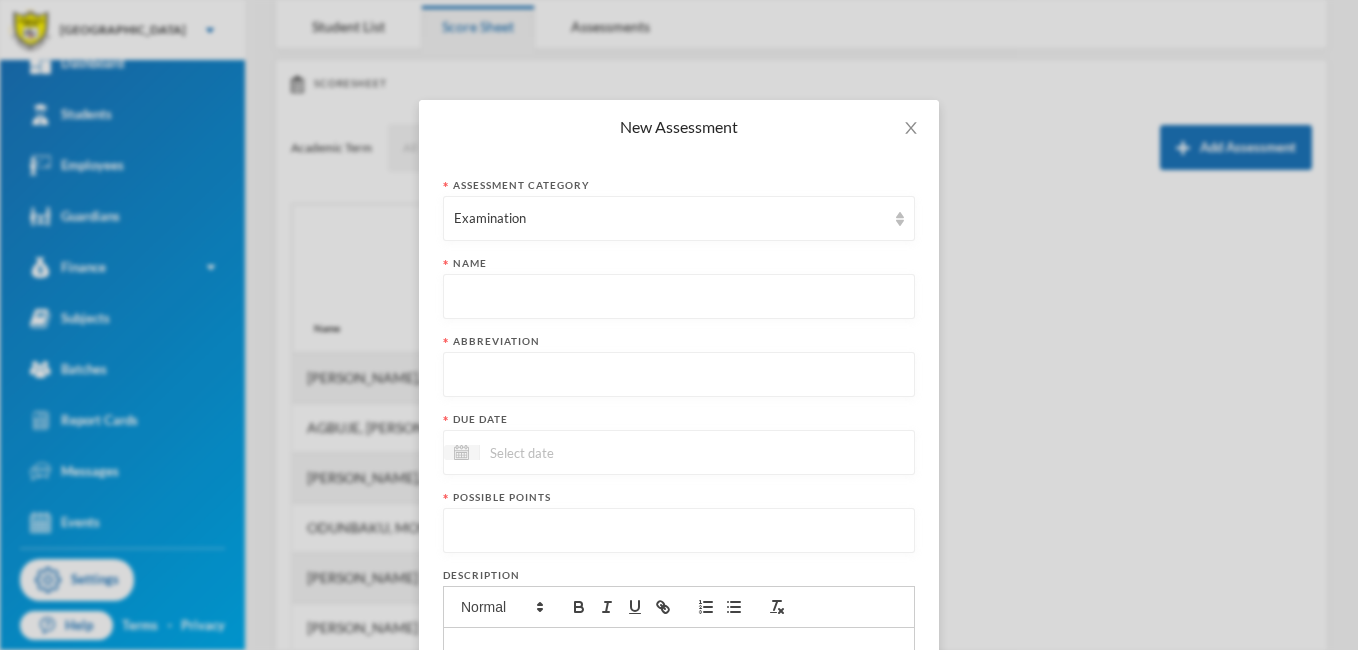 click at bounding box center [679, 297] 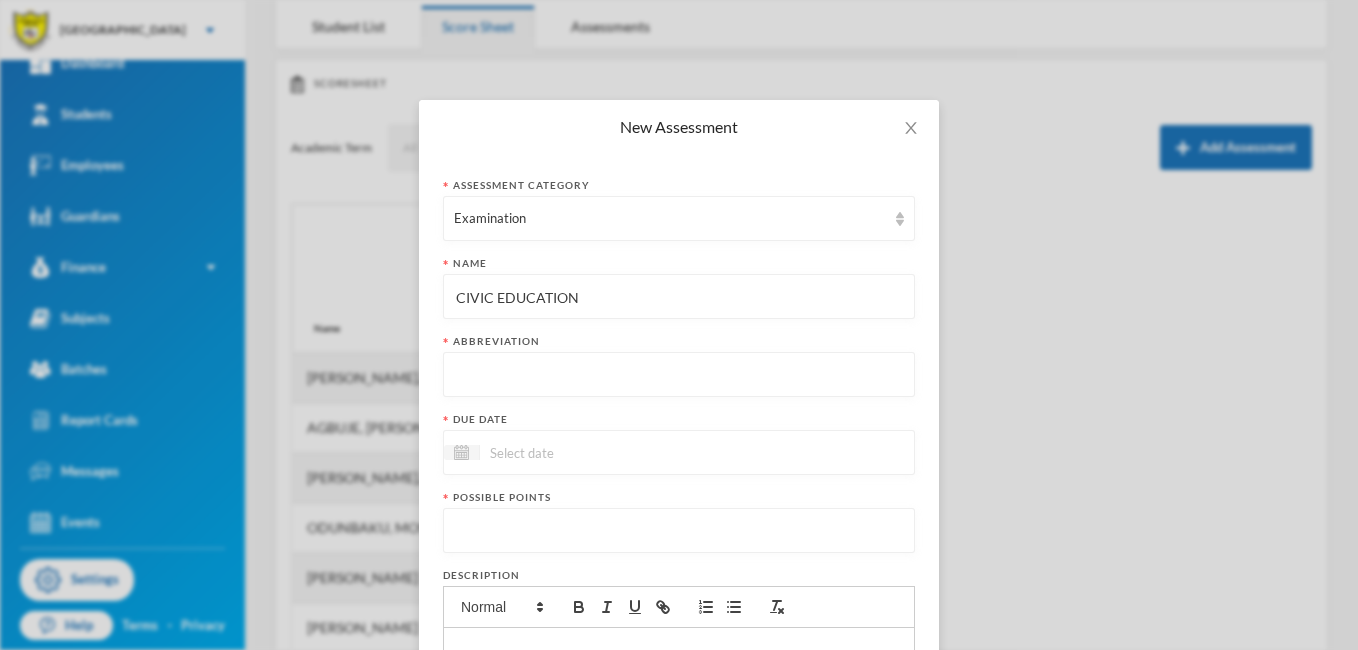 type on "CIVIC EDUCATION" 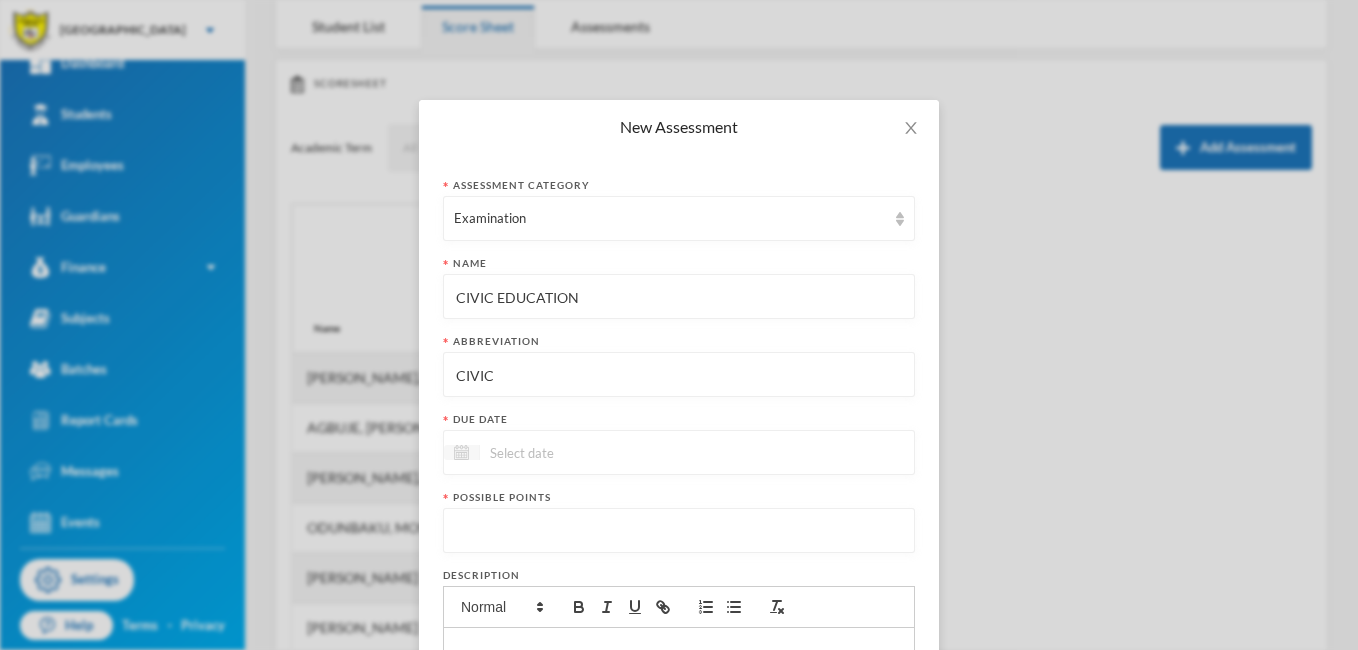 type on "CIVIC" 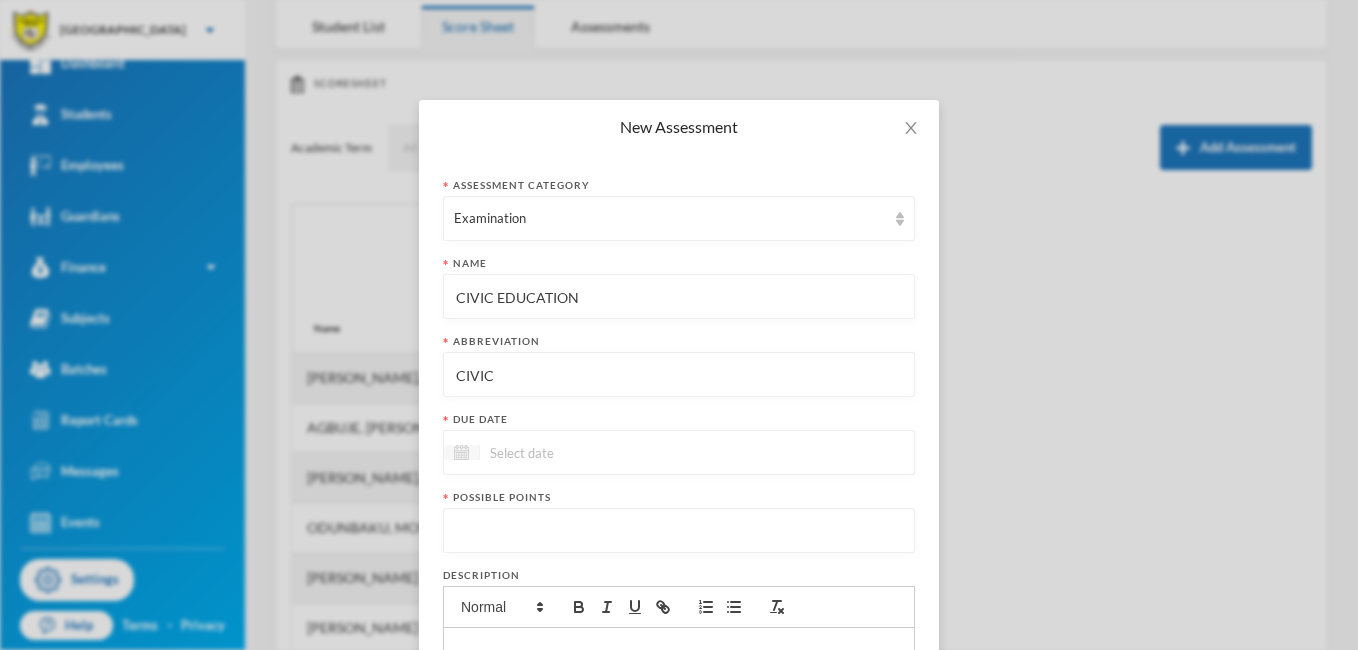 click at bounding box center [461, 452] 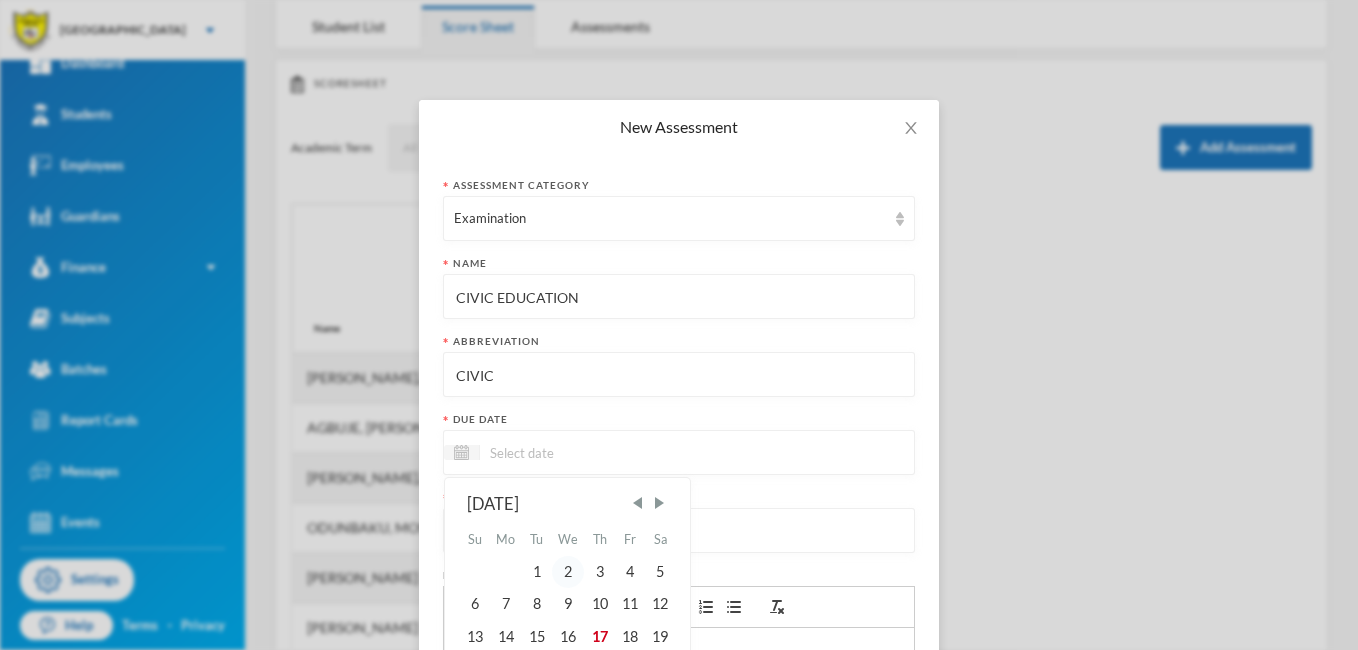 click on "2" at bounding box center [568, 572] 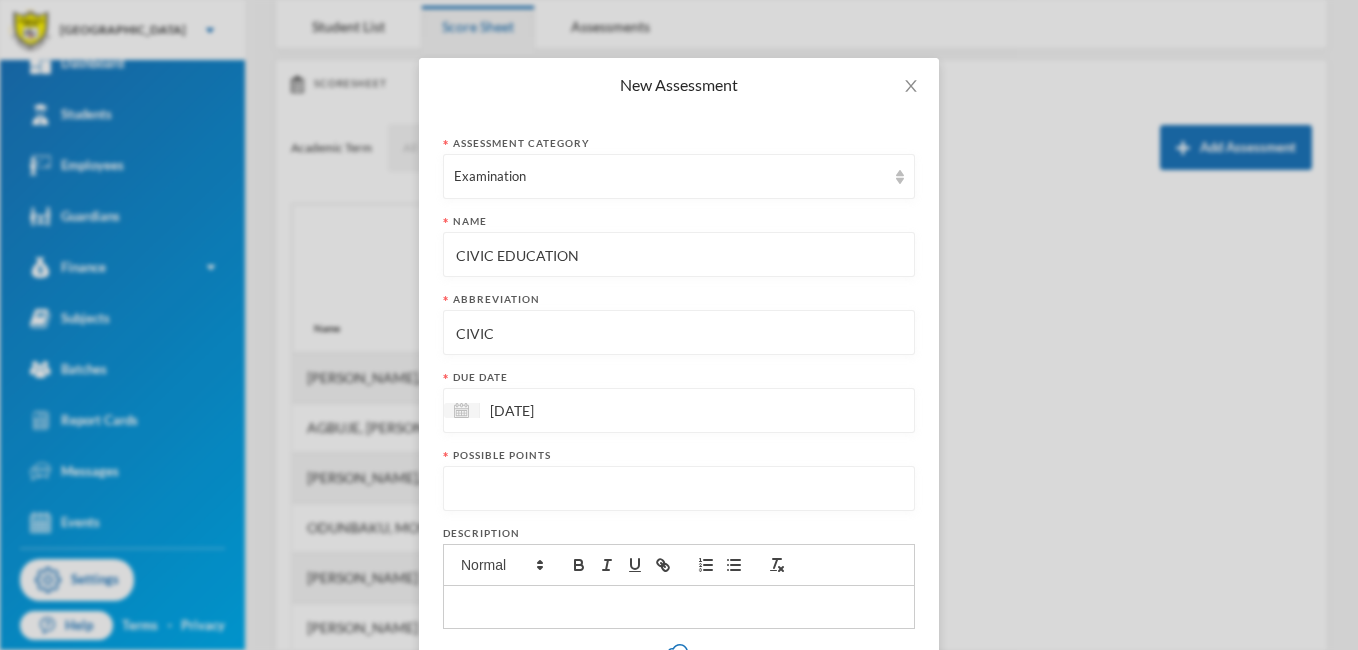 scroll, scrollTop: 47, scrollLeft: 0, axis: vertical 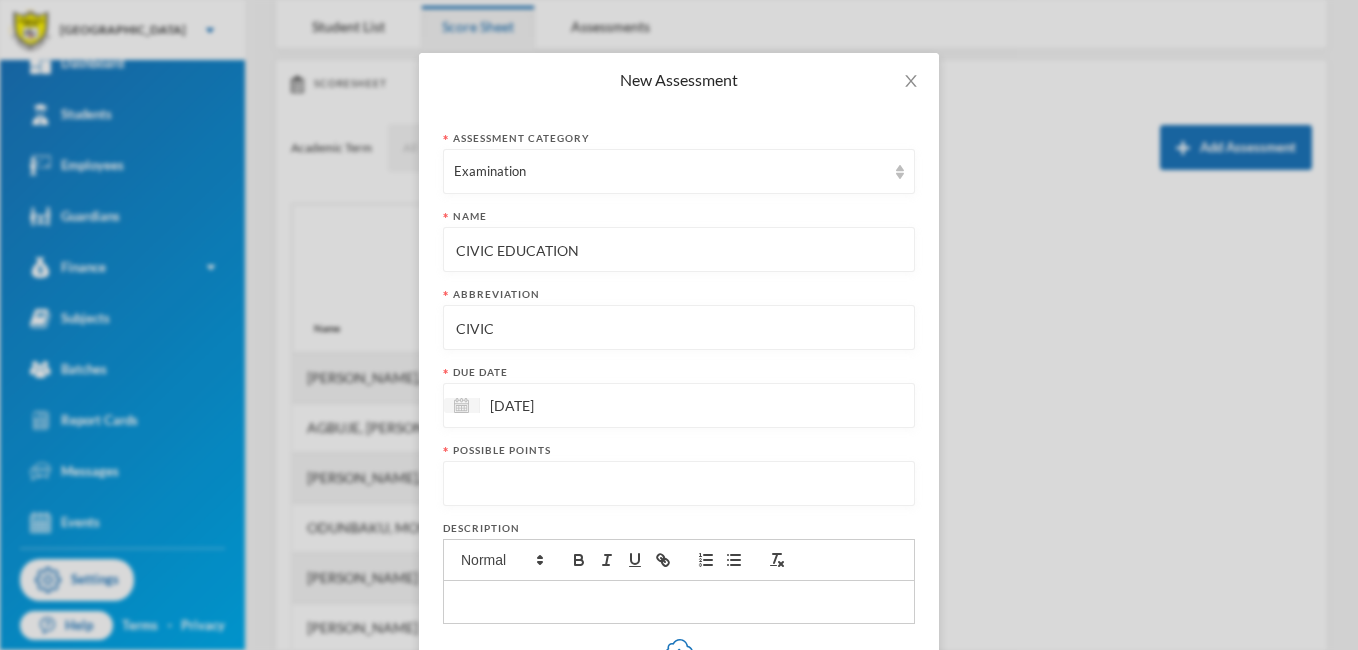 click at bounding box center (679, 484) 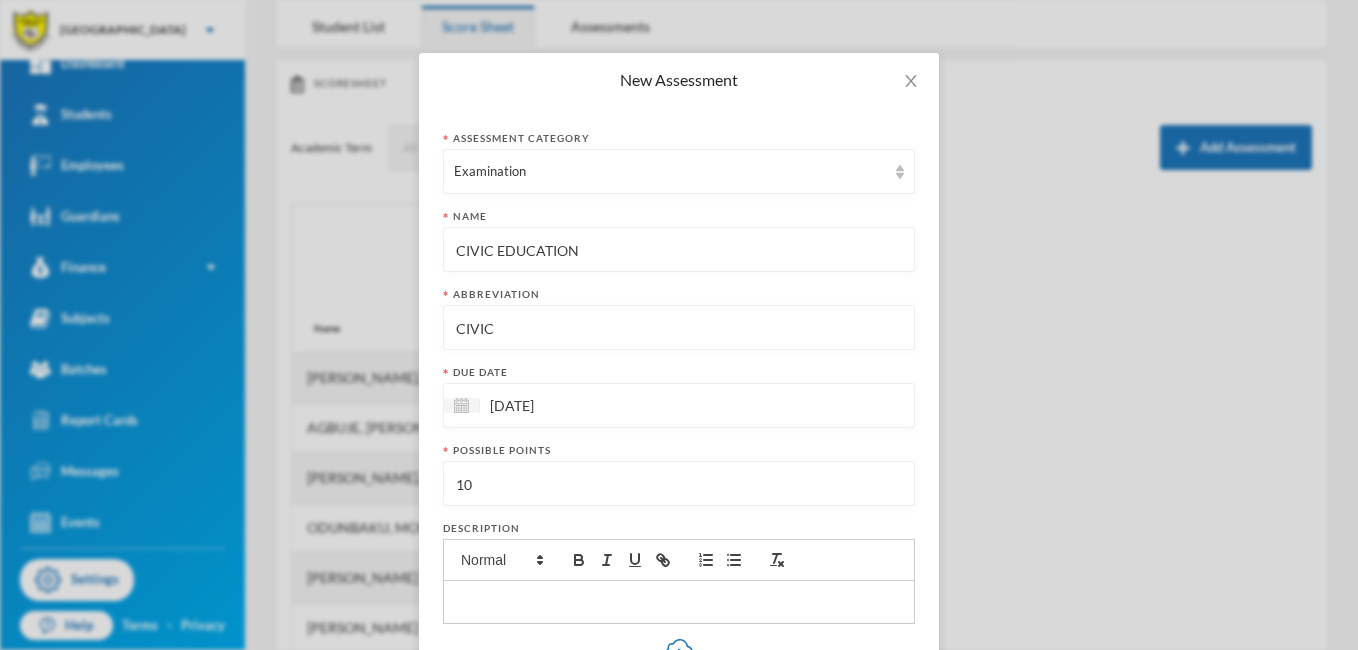 type on "1" 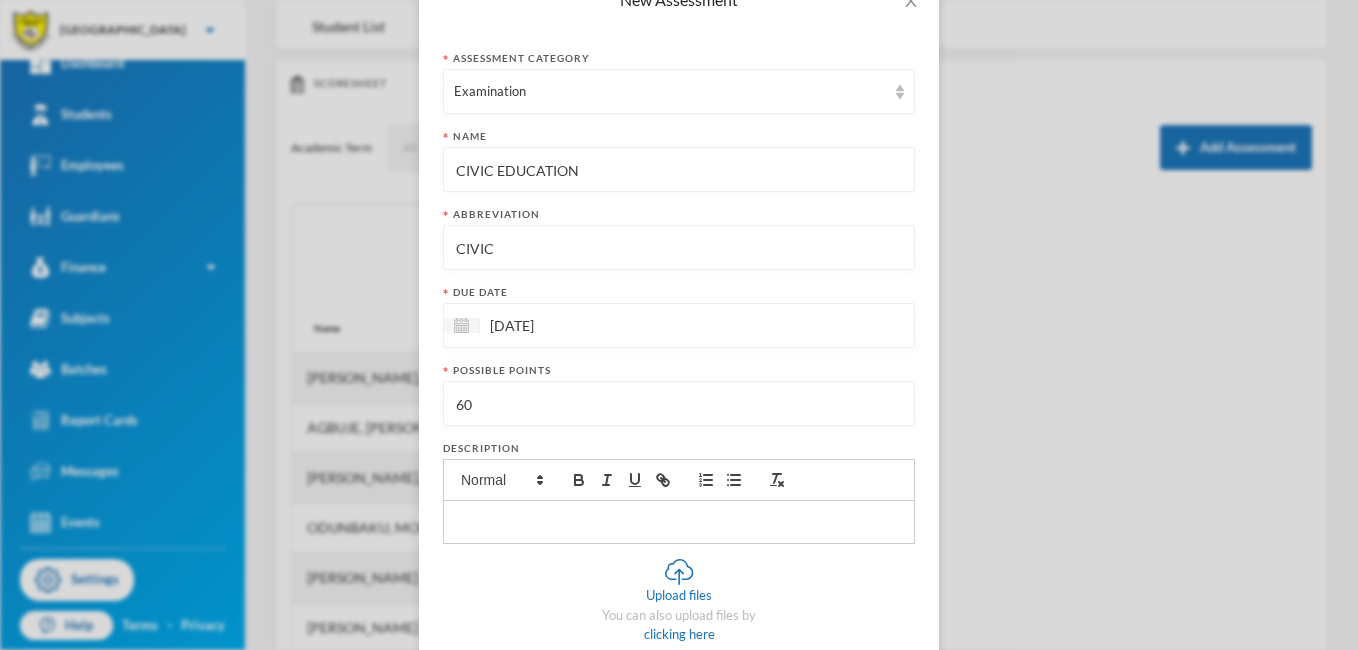 scroll, scrollTop: 226, scrollLeft: 0, axis: vertical 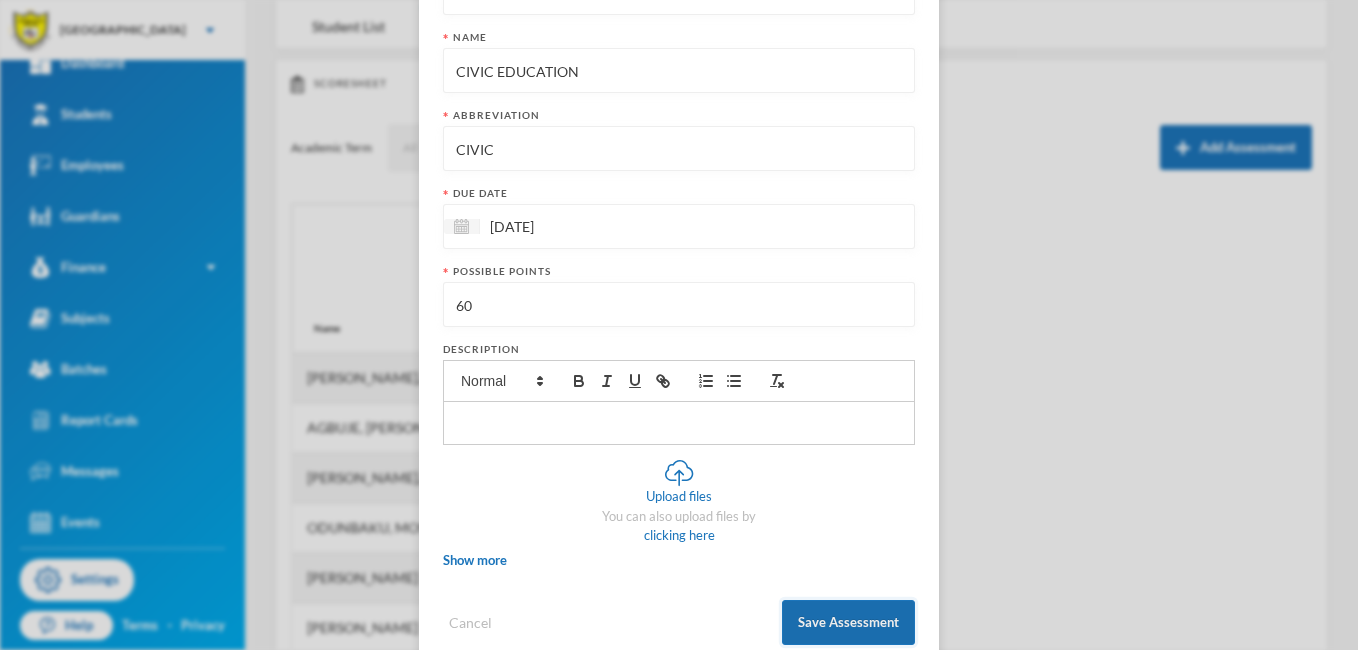 type on "60" 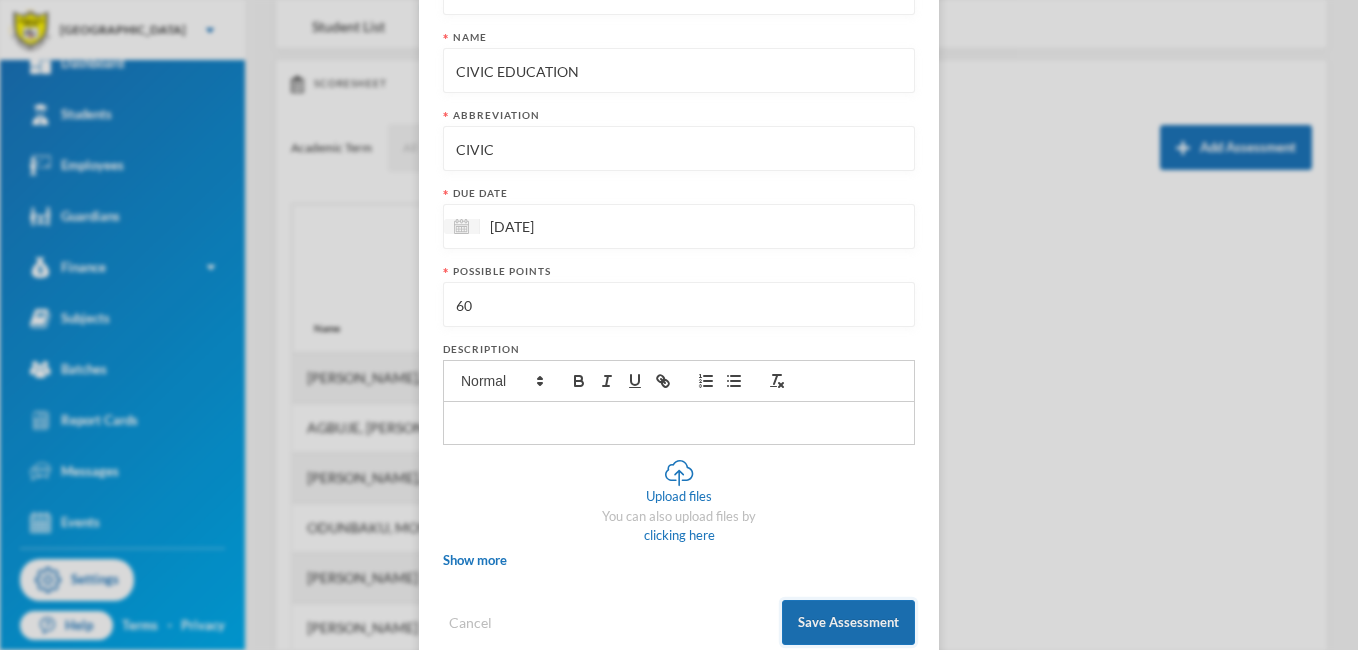 click on "Save Assessment" at bounding box center [848, 622] 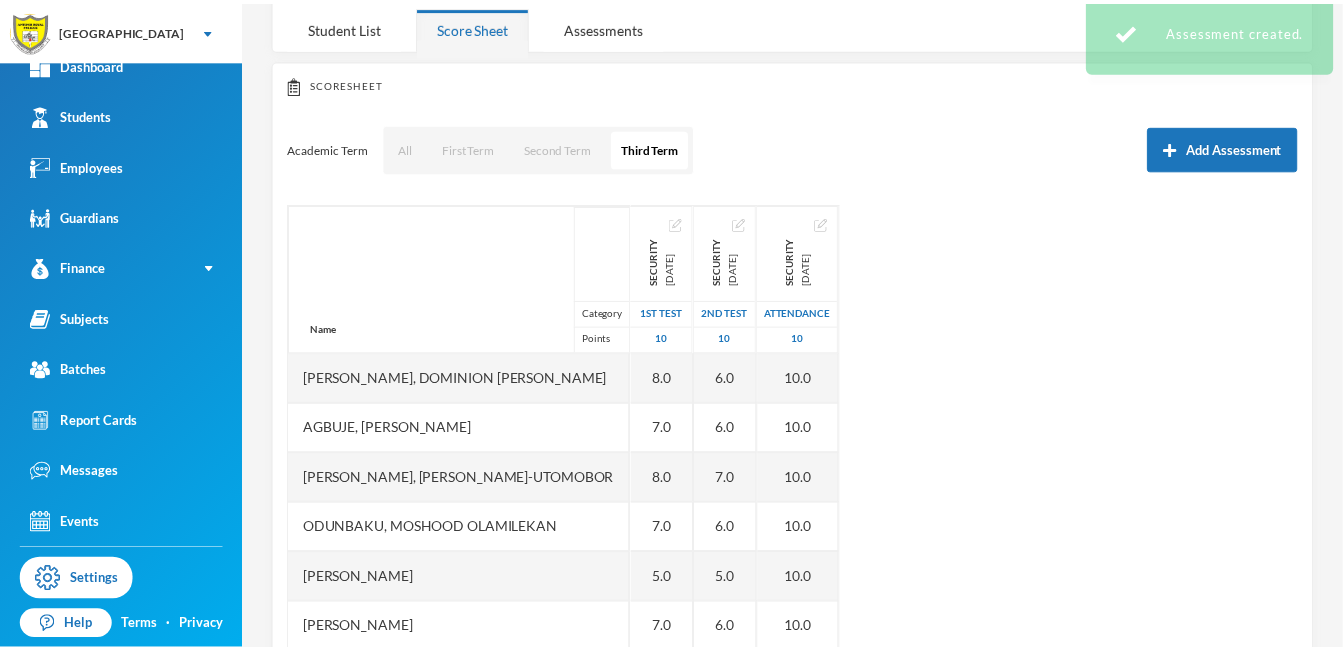 scroll, scrollTop: 169, scrollLeft: 0, axis: vertical 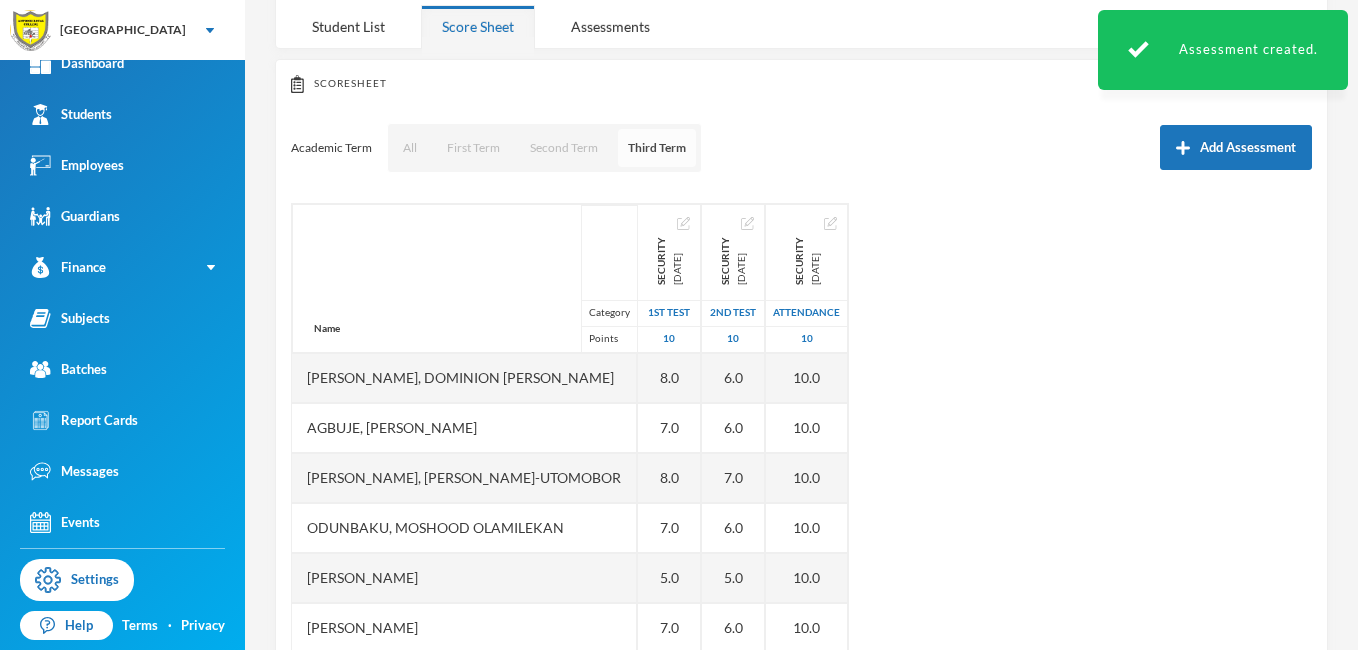 click on "Third Term" at bounding box center (657, 148) 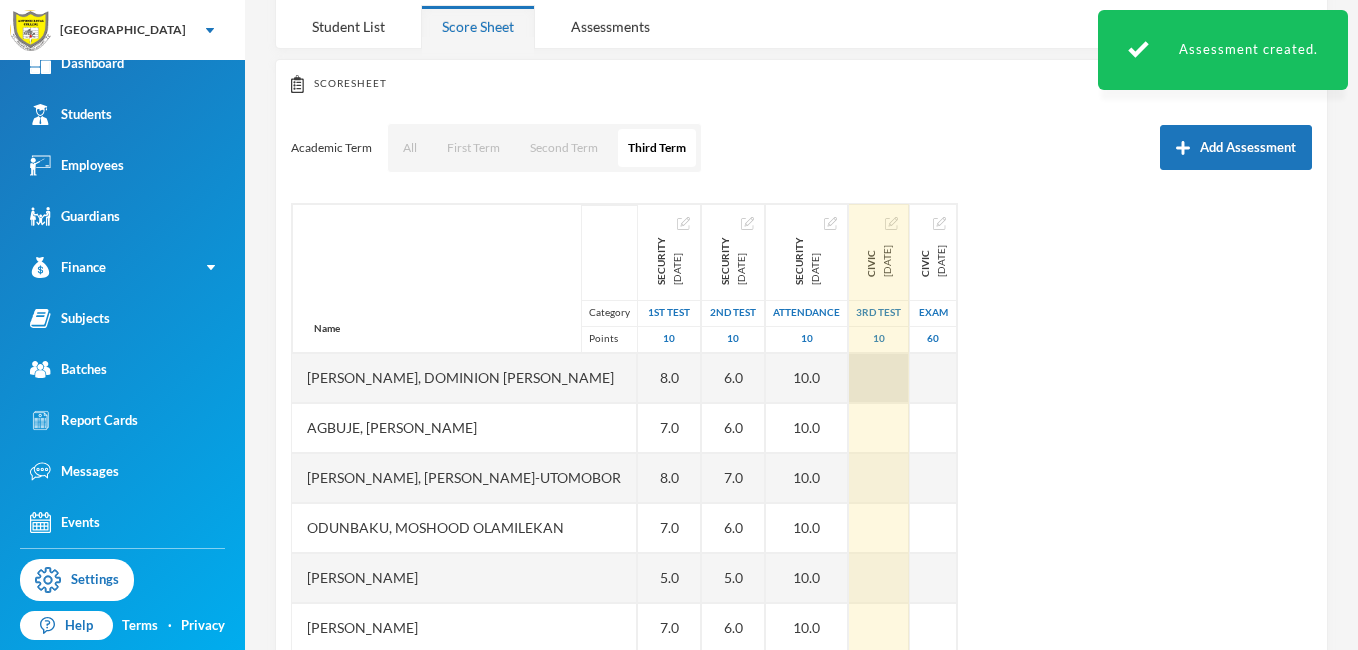 click at bounding box center [879, 378] 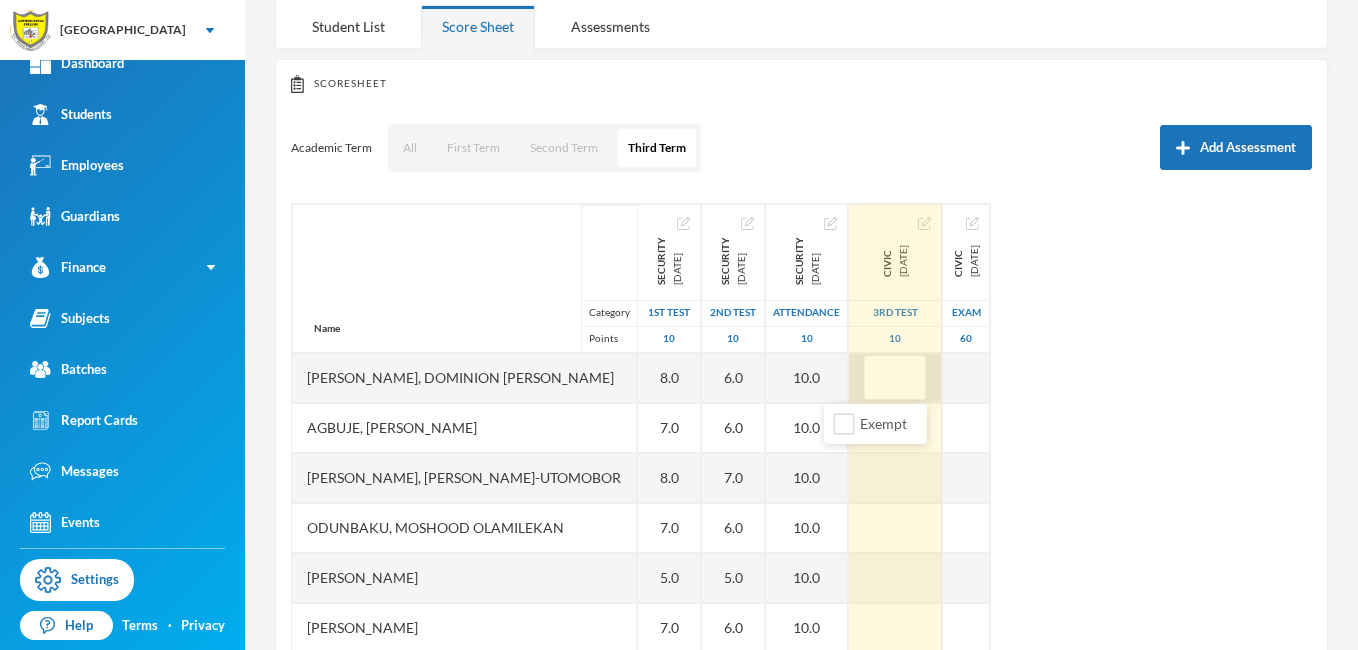 type on "5" 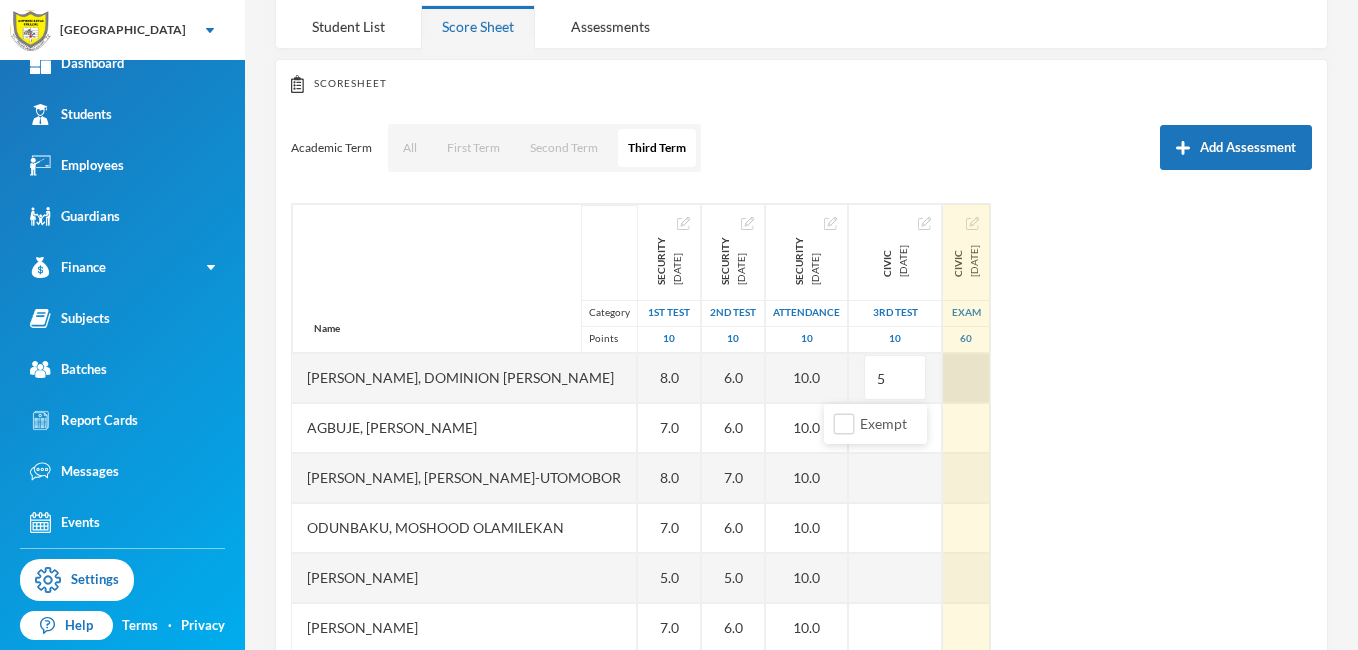click at bounding box center (966, 378) 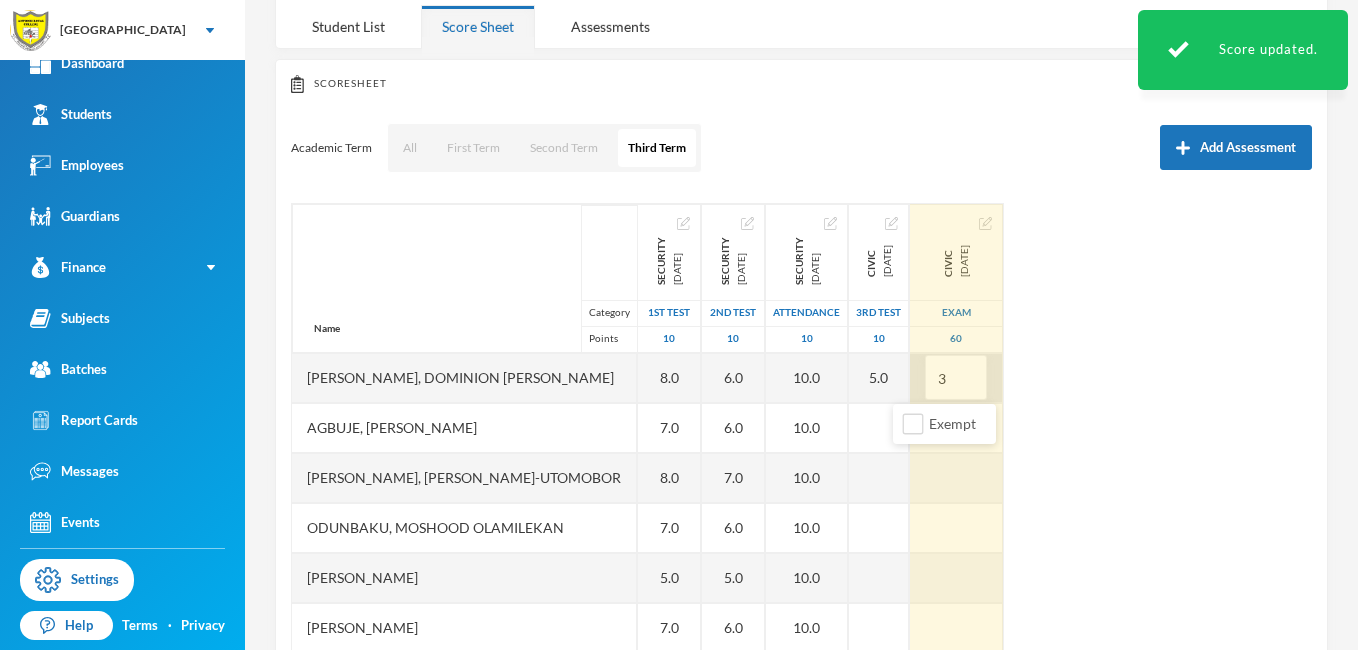 type on "38" 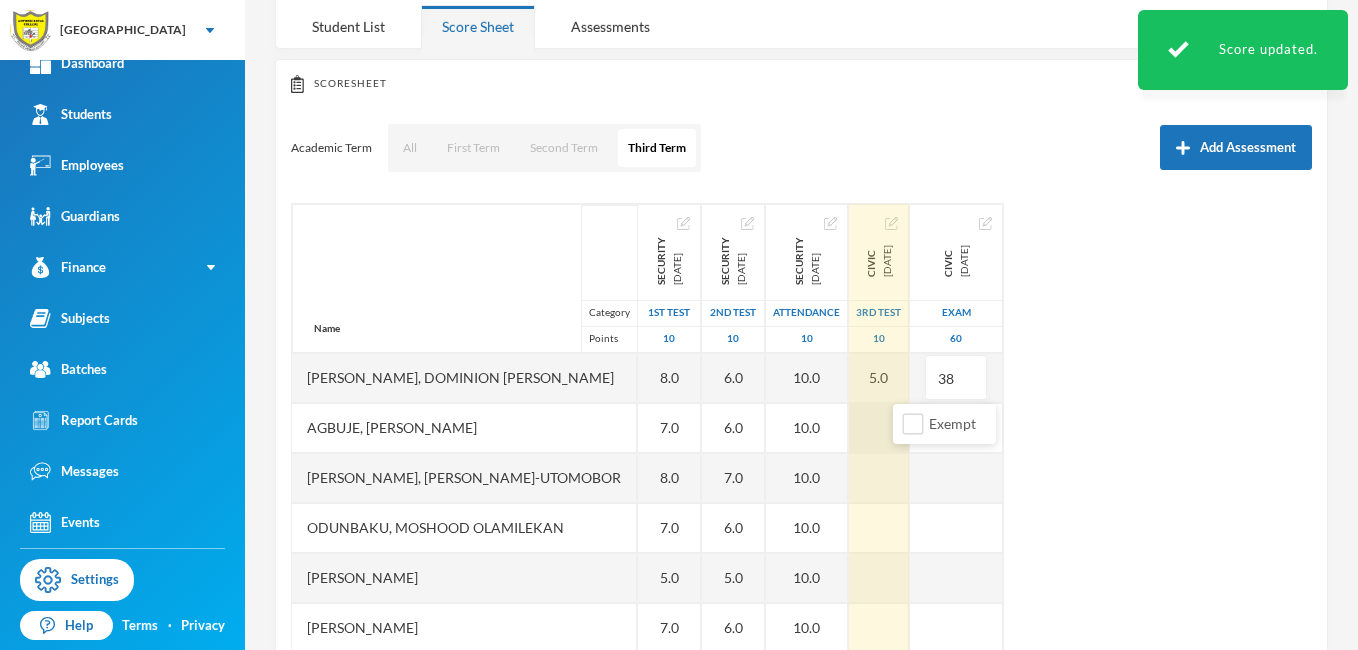 click at bounding box center [879, 428] 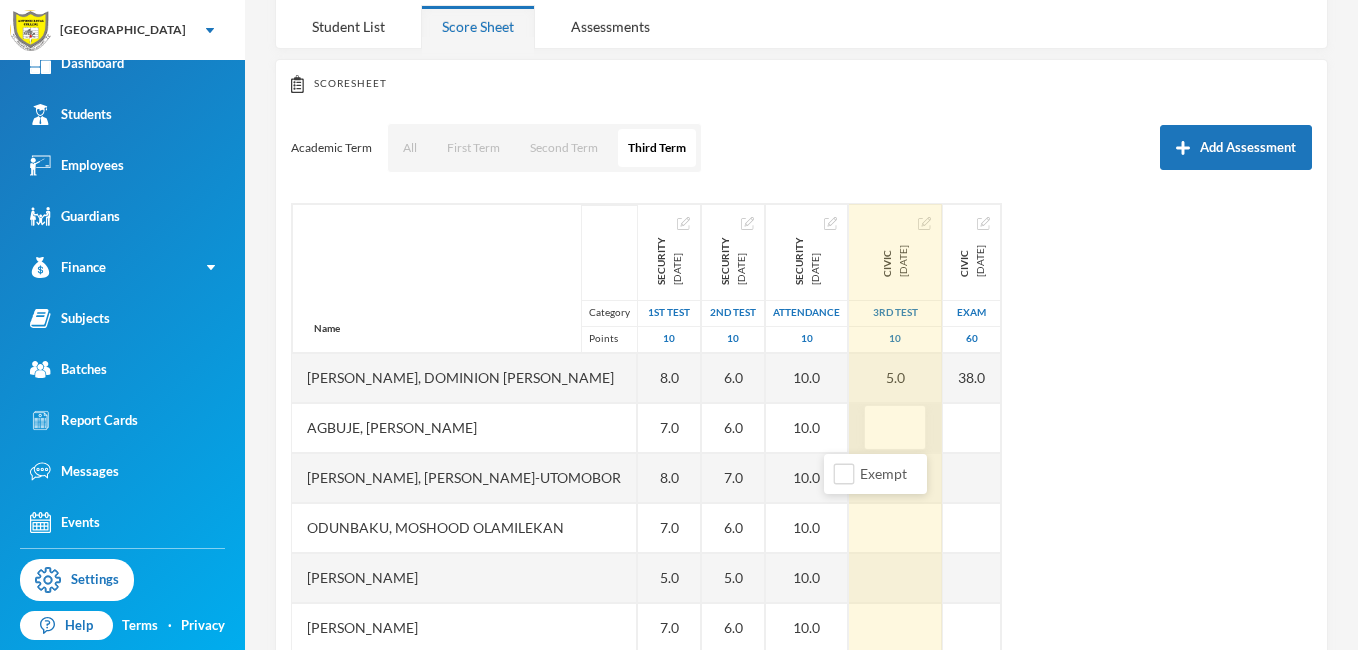 type on "6" 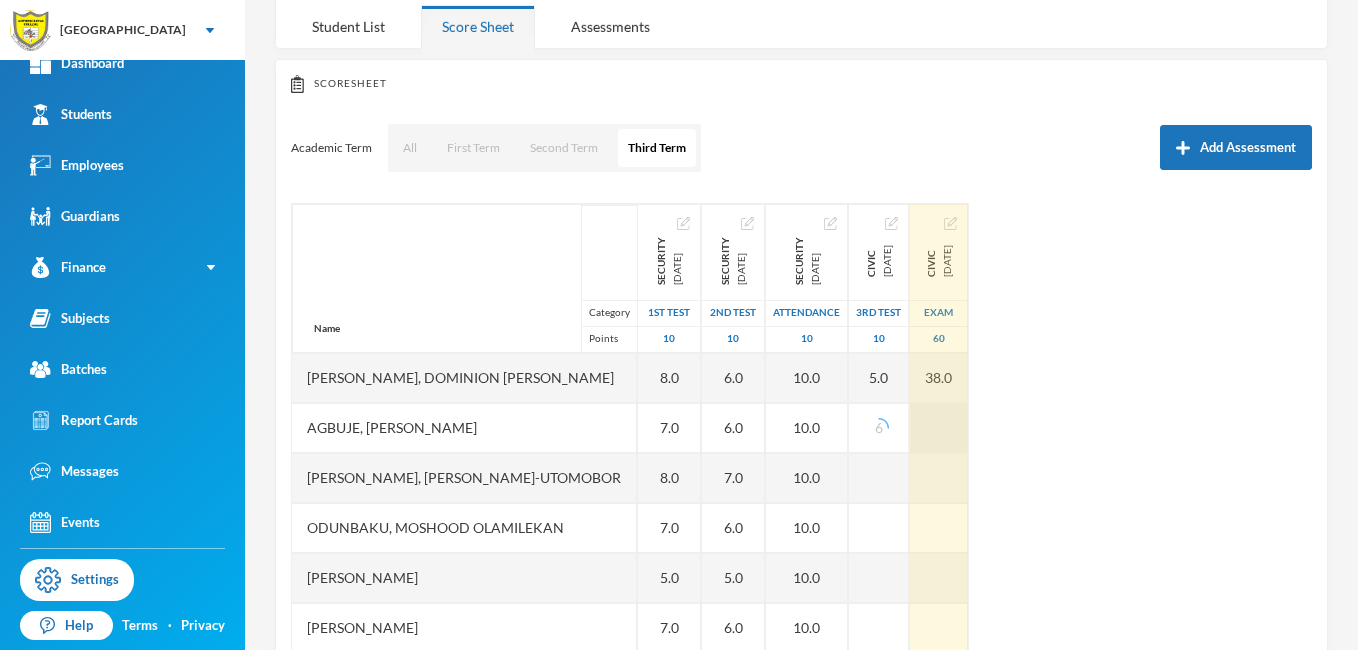 click at bounding box center [939, 428] 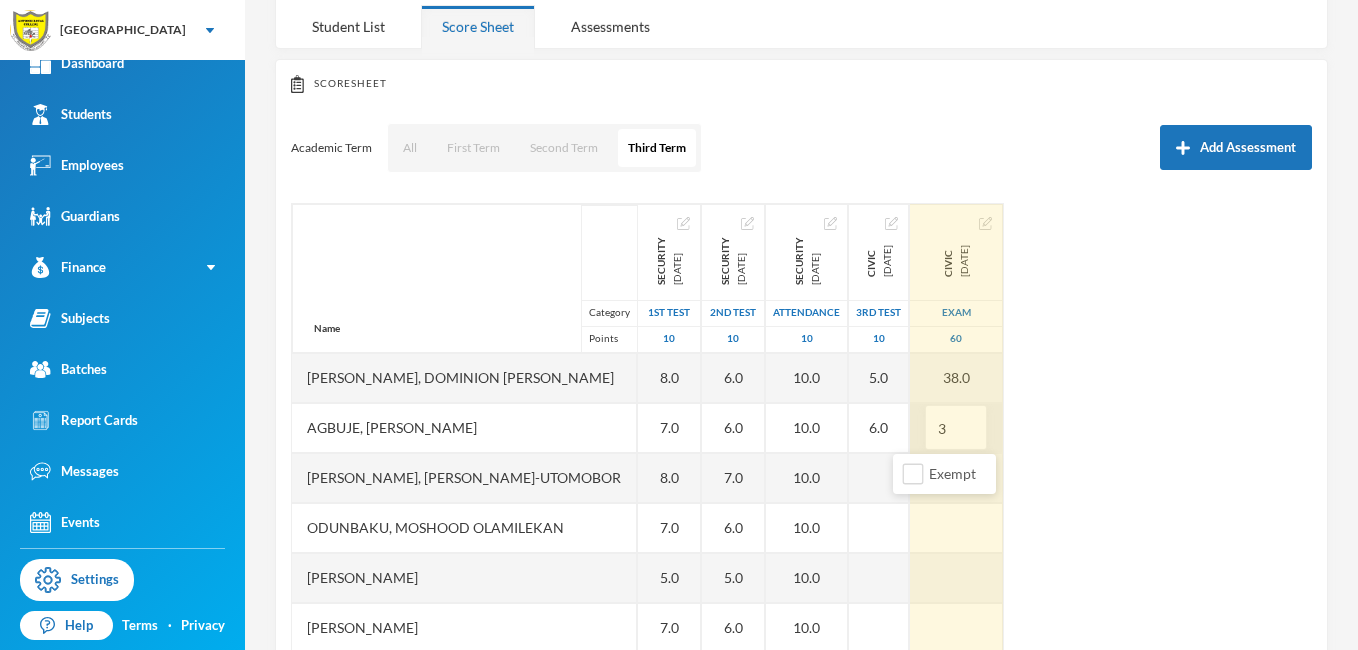 type on "36" 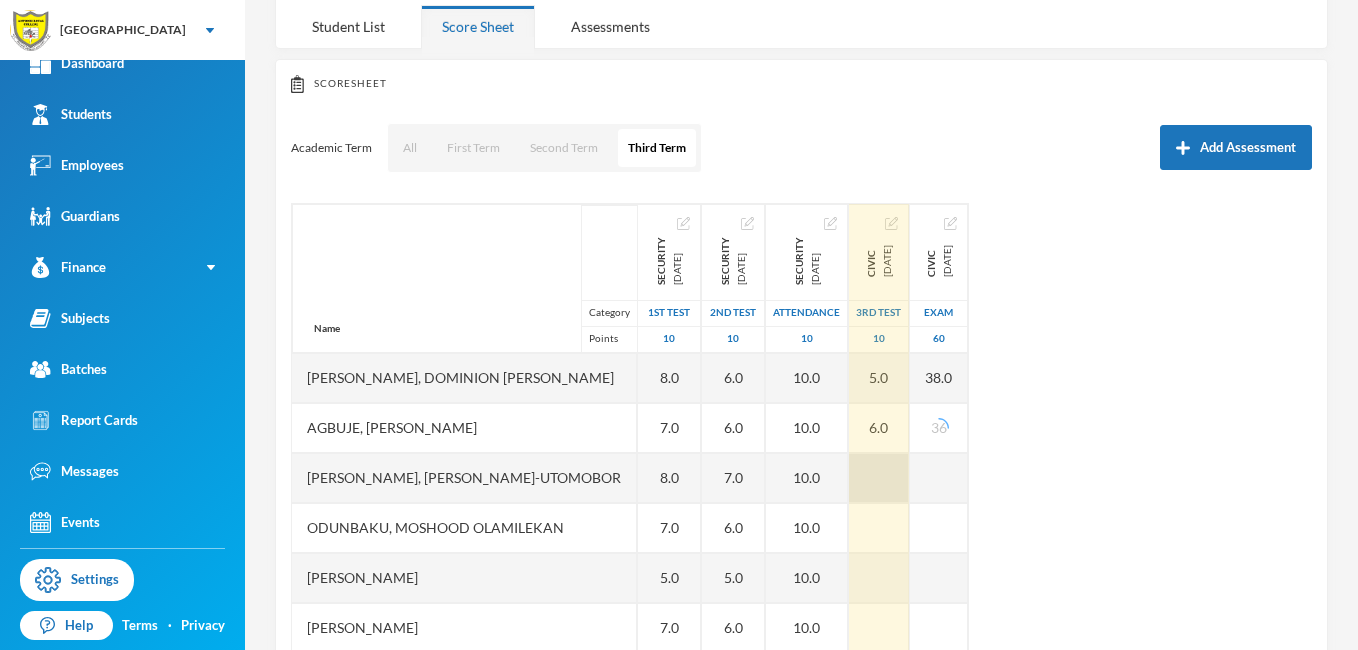 click at bounding box center (879, 478) 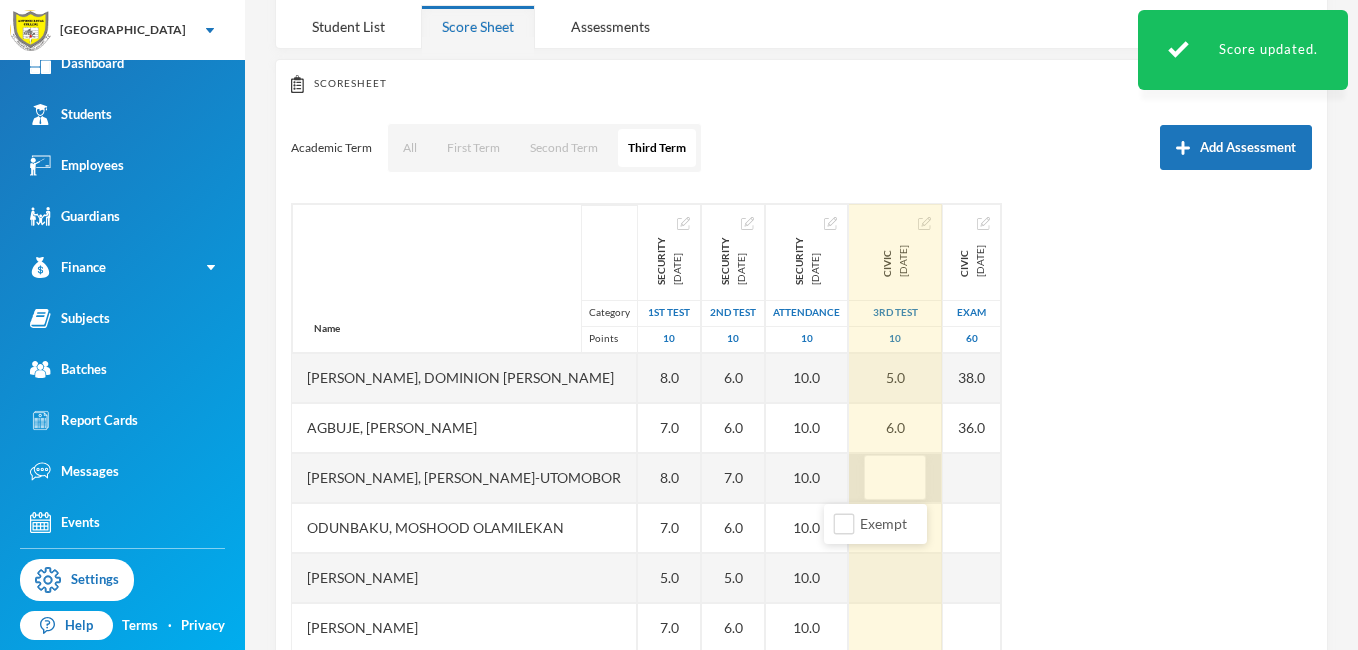 type on "6" 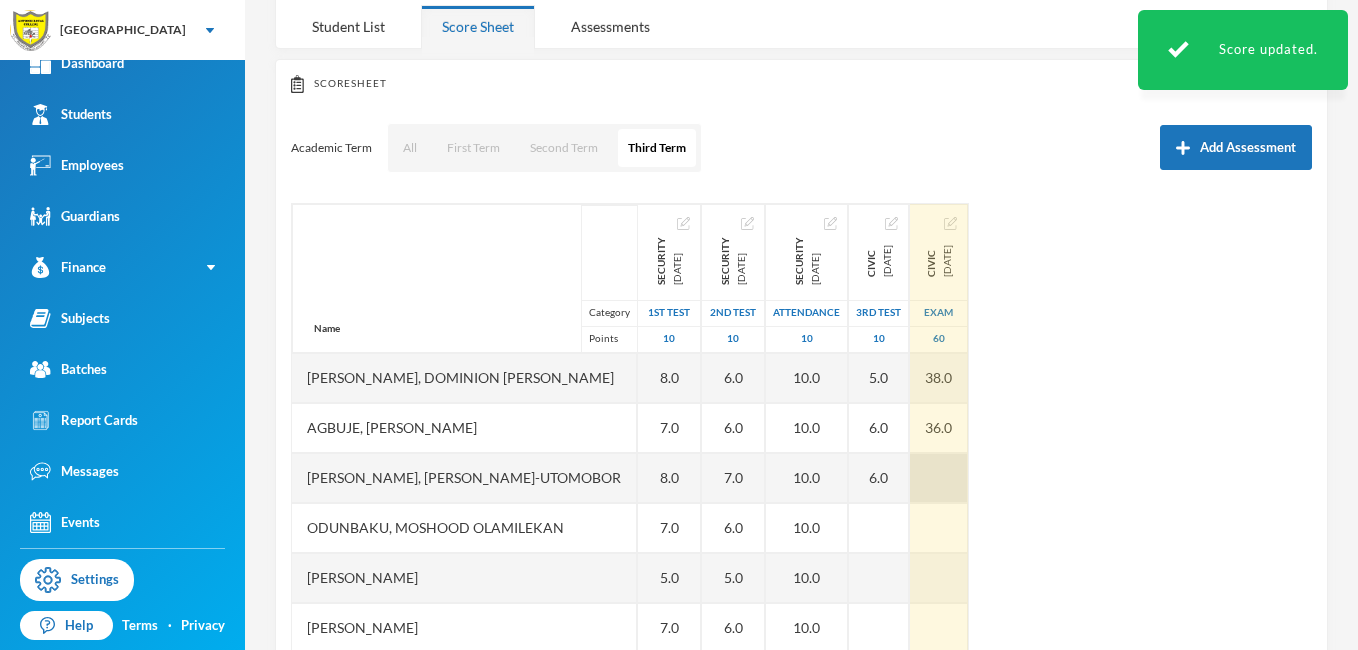 click at bounding box center [939, 478] 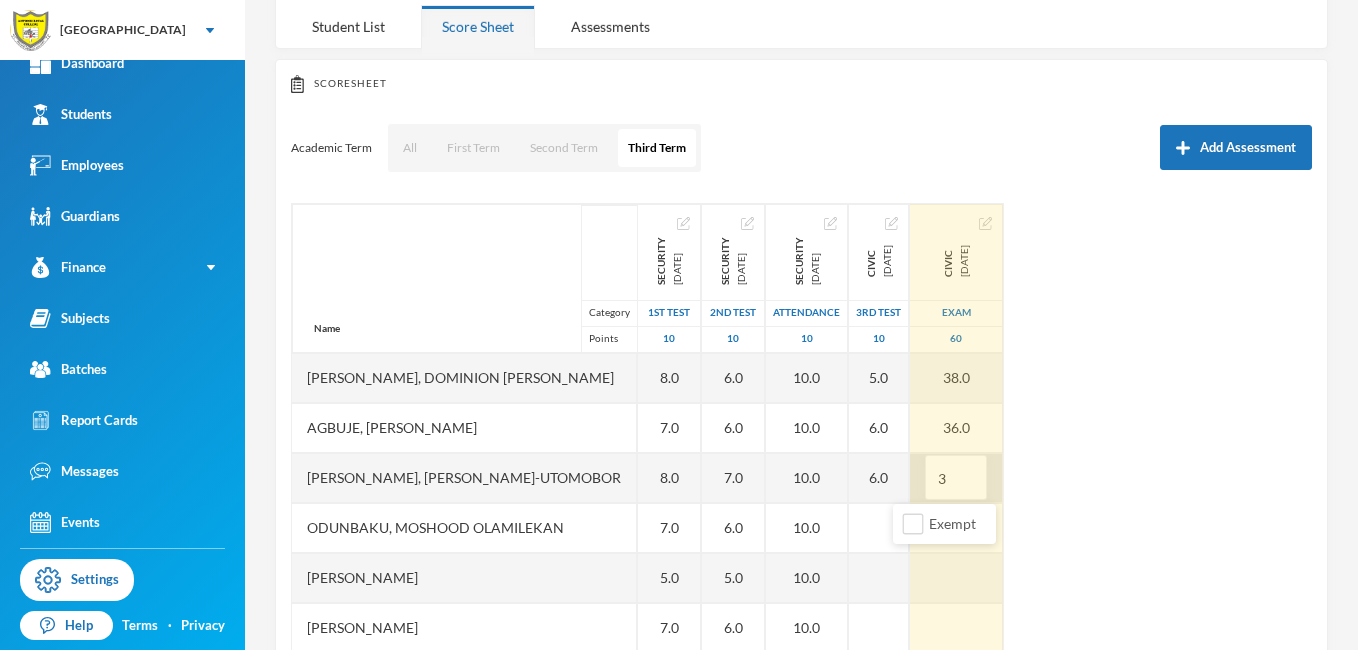 type on "38" 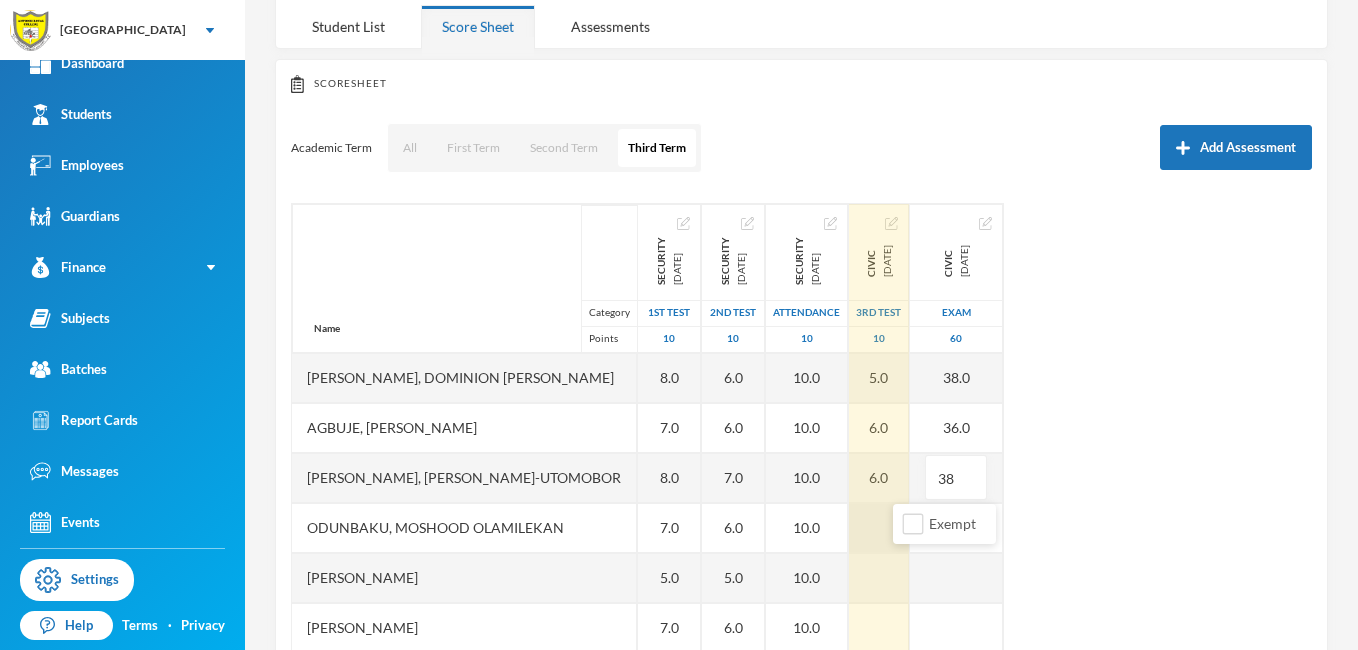 click at bounding box center (879, 528) 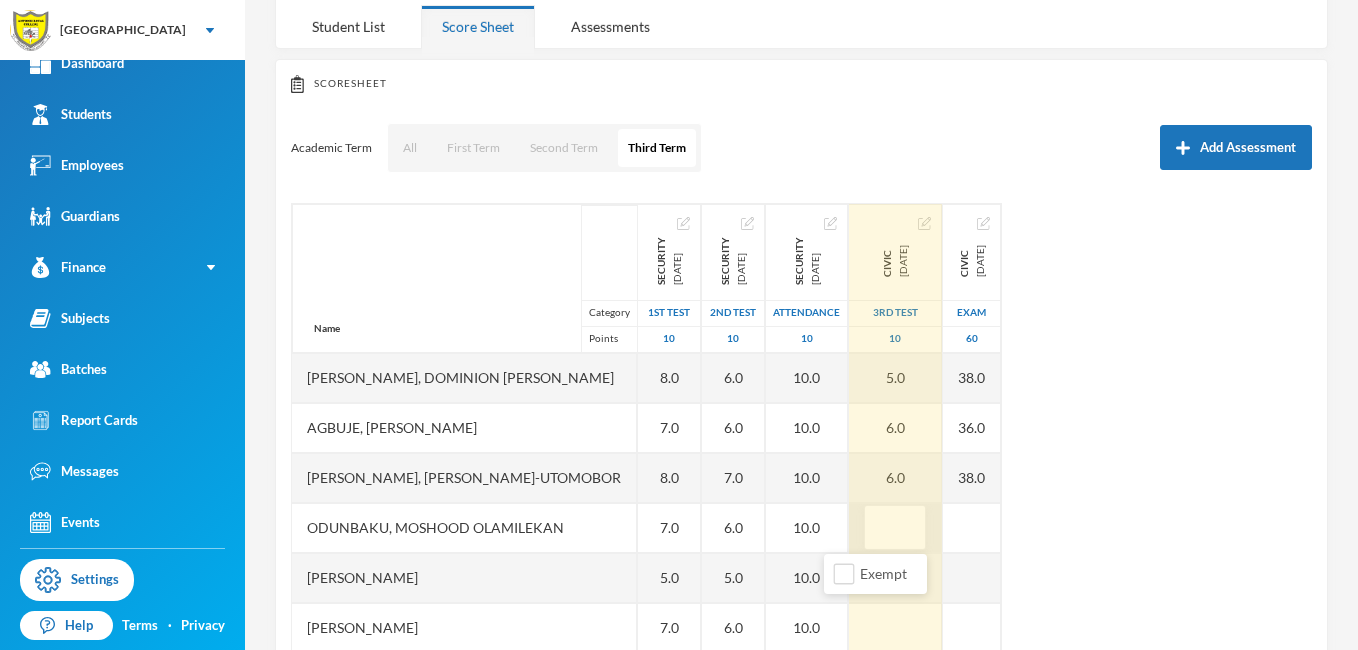 type on "4" 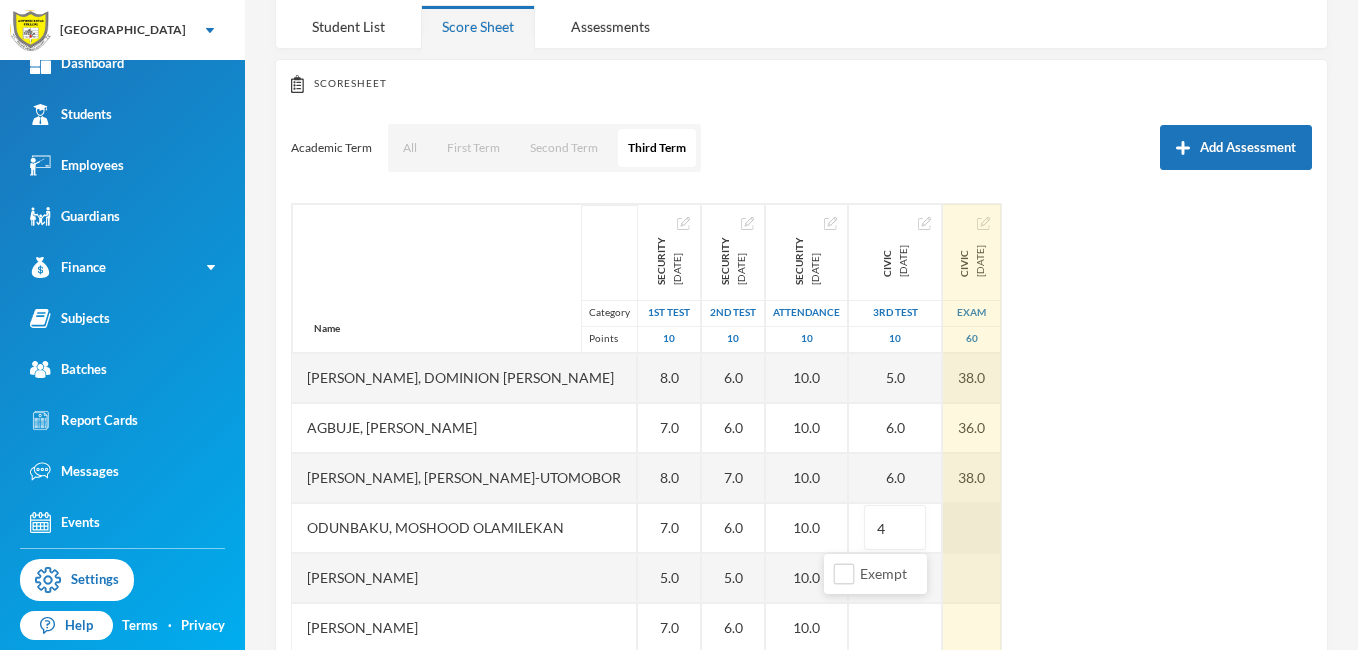 click at bounding box center (972, 528) 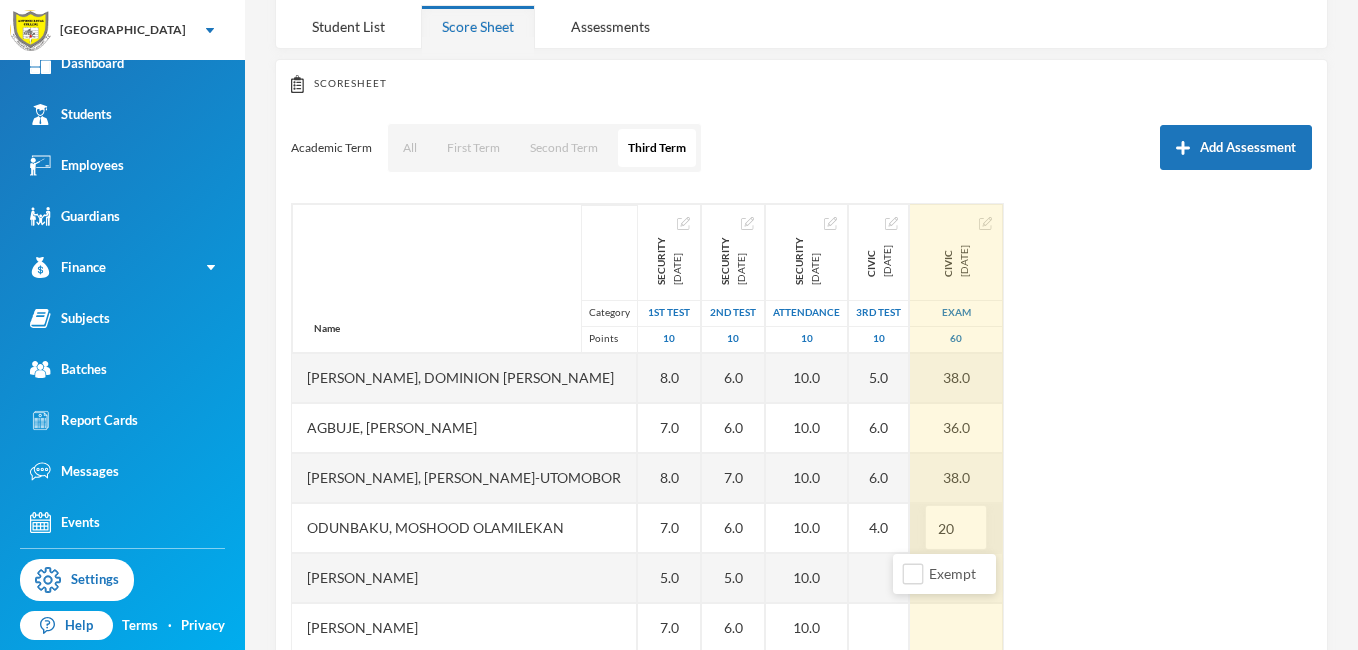 type on "2" 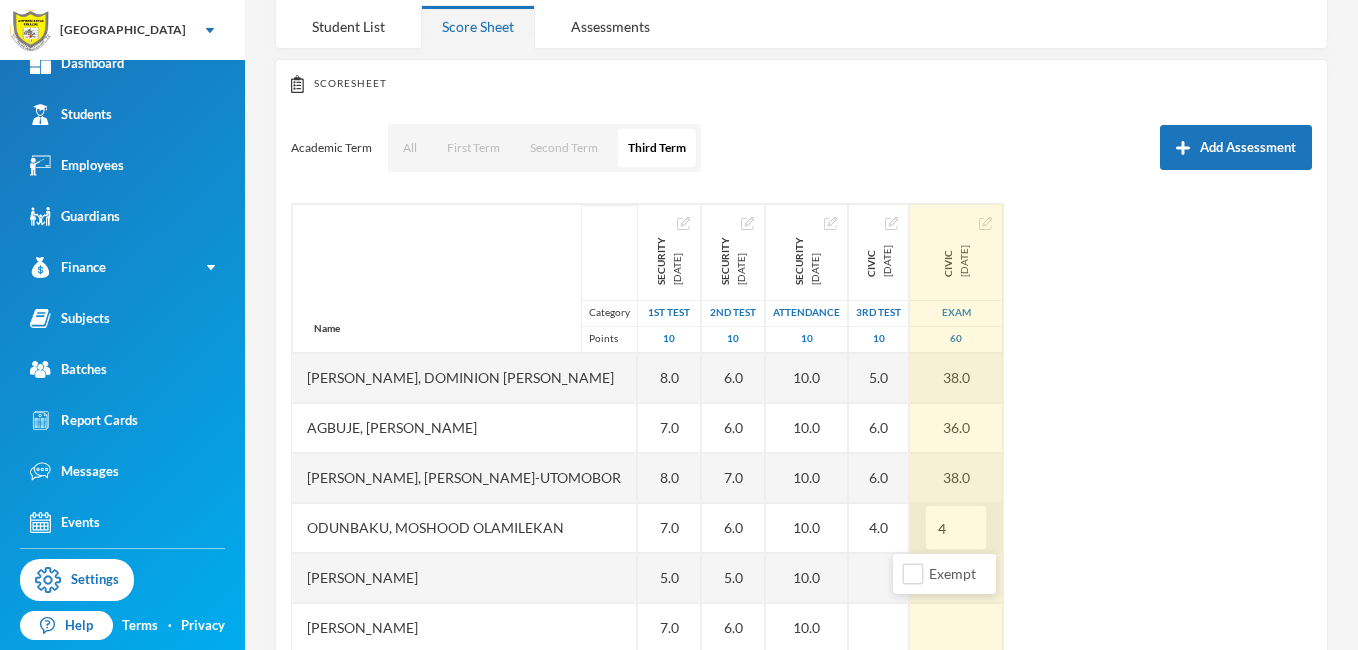 type on "40" 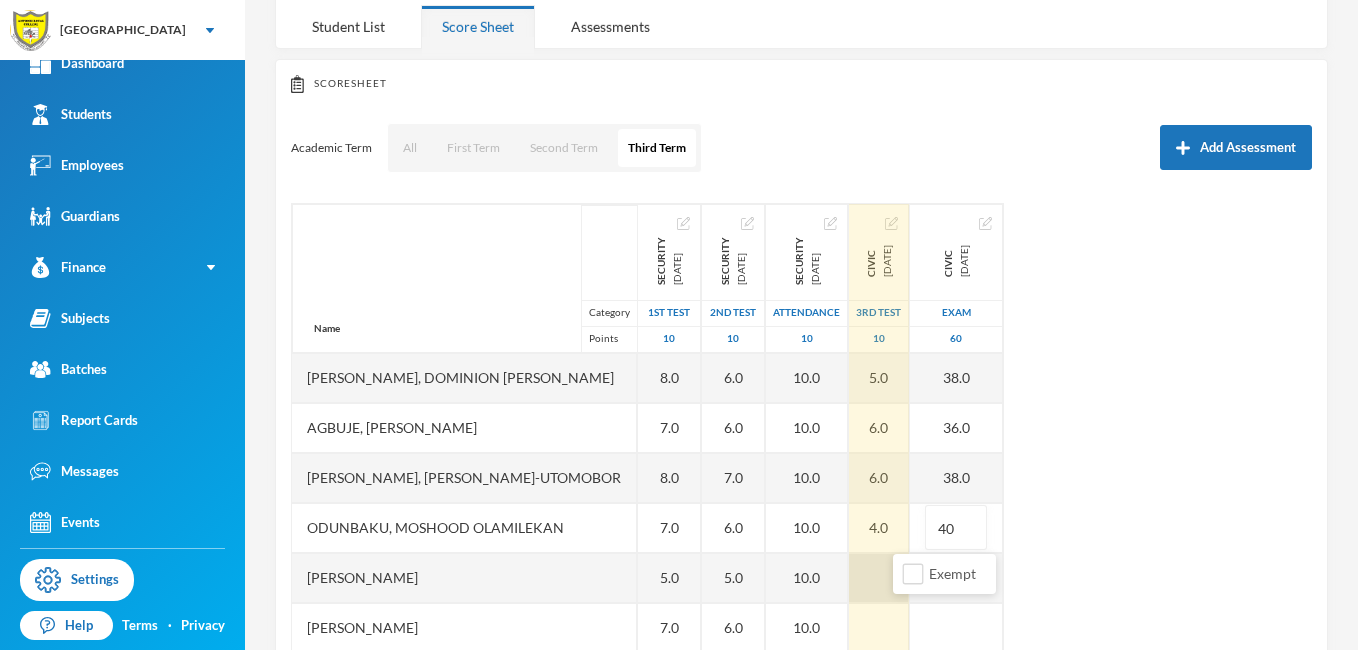 click at bounding box center [879, 578] 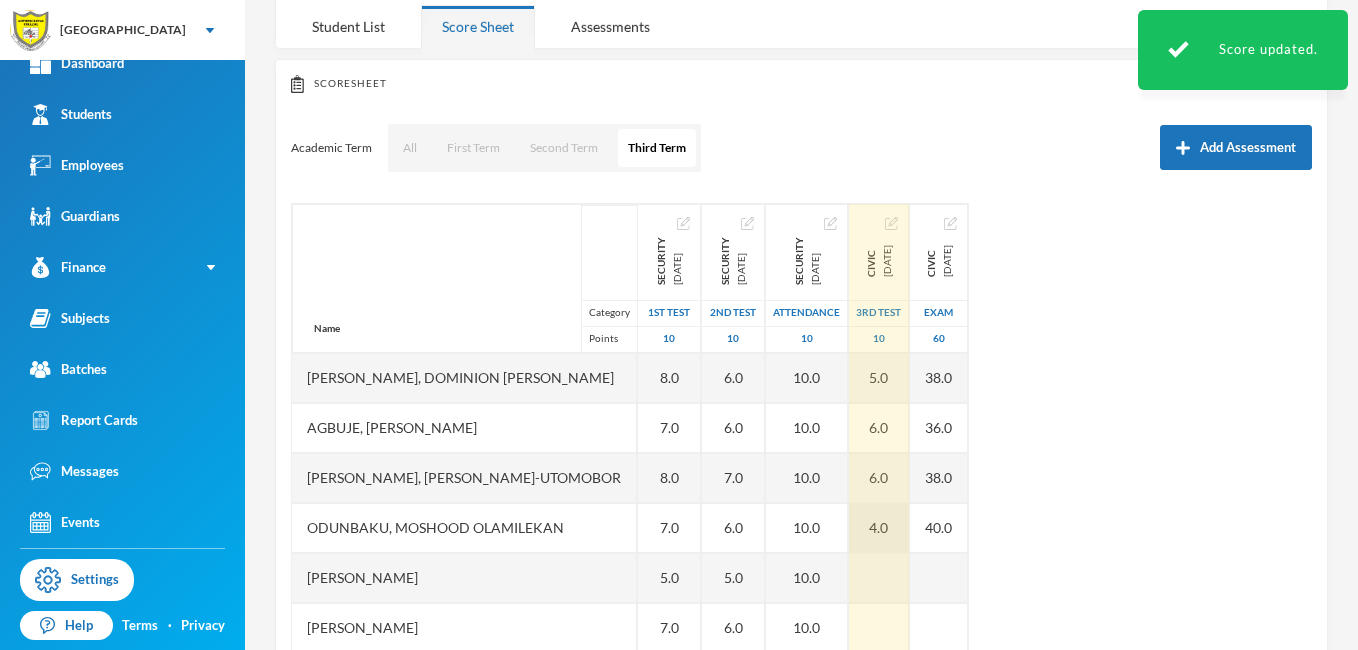 click on "4.0" at bounding box center [879, 528] 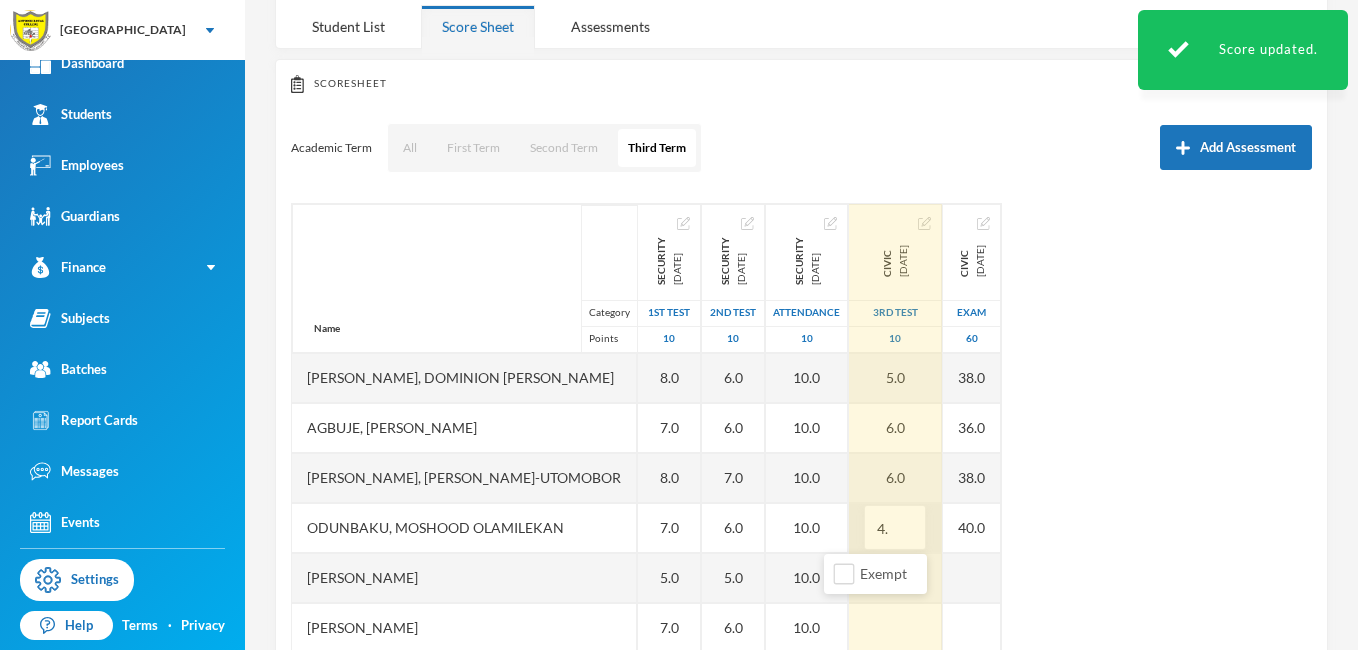 type on "4" 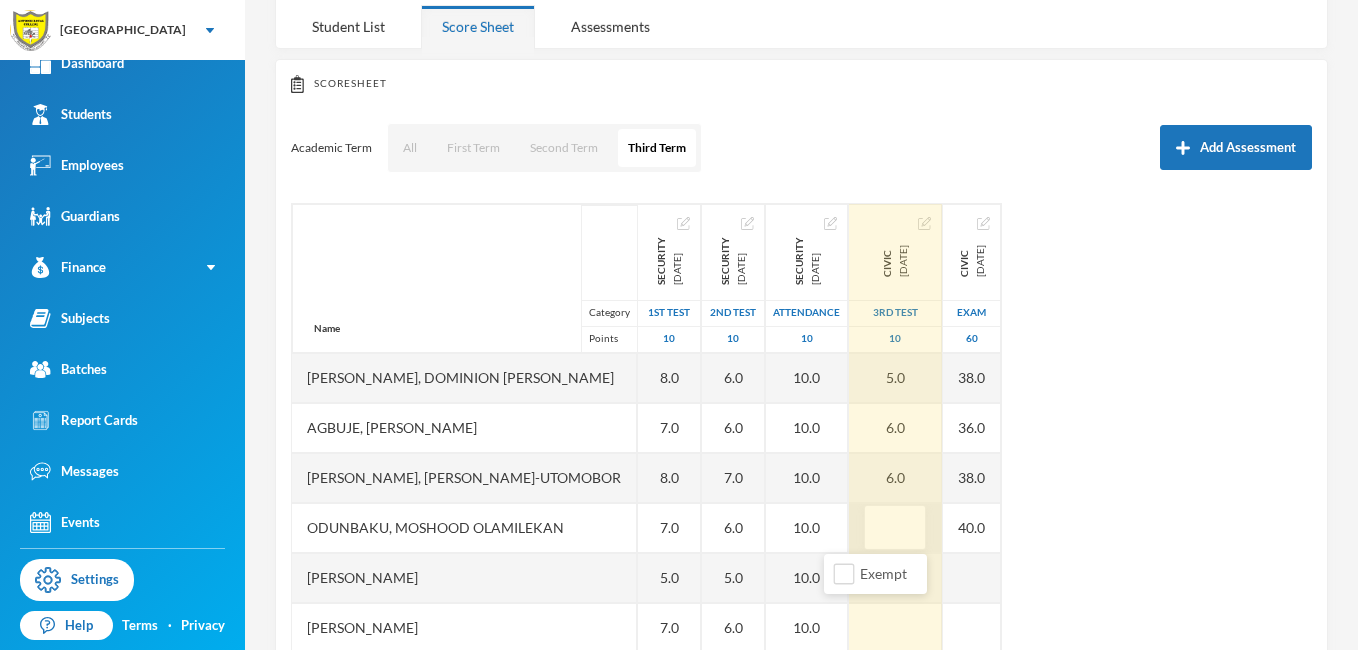 type on "5" 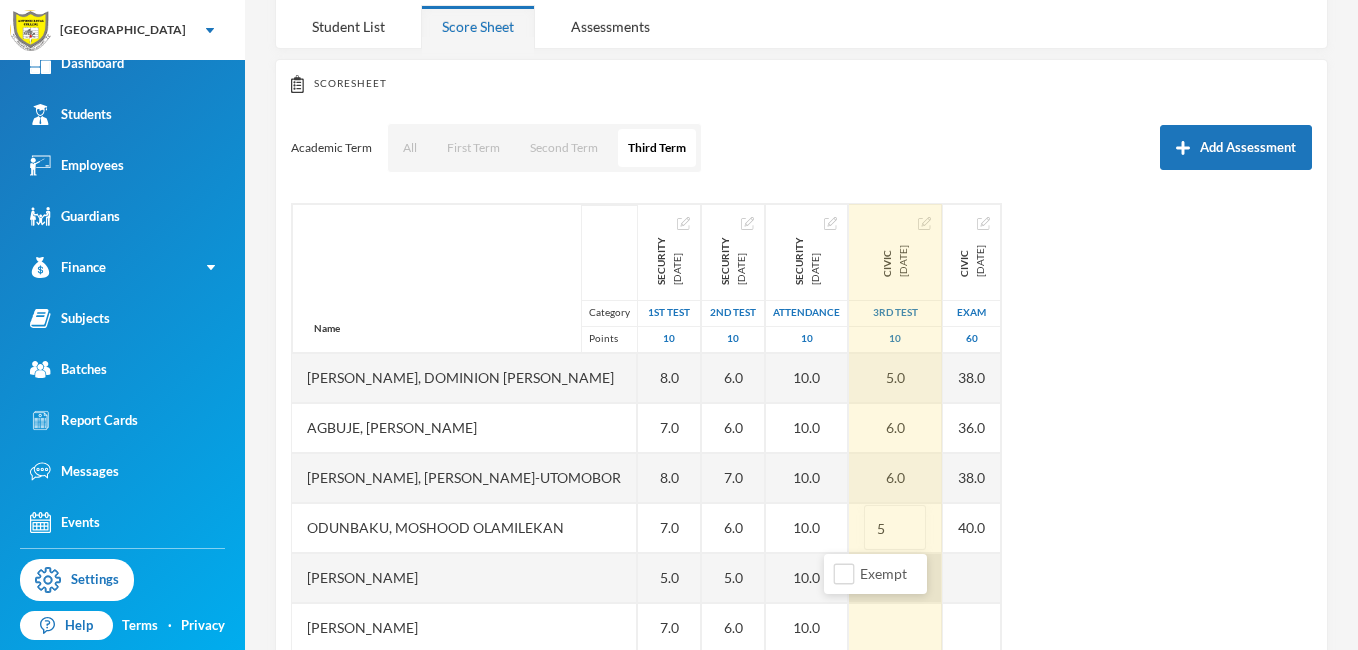 click at bounding box center [895, 578] 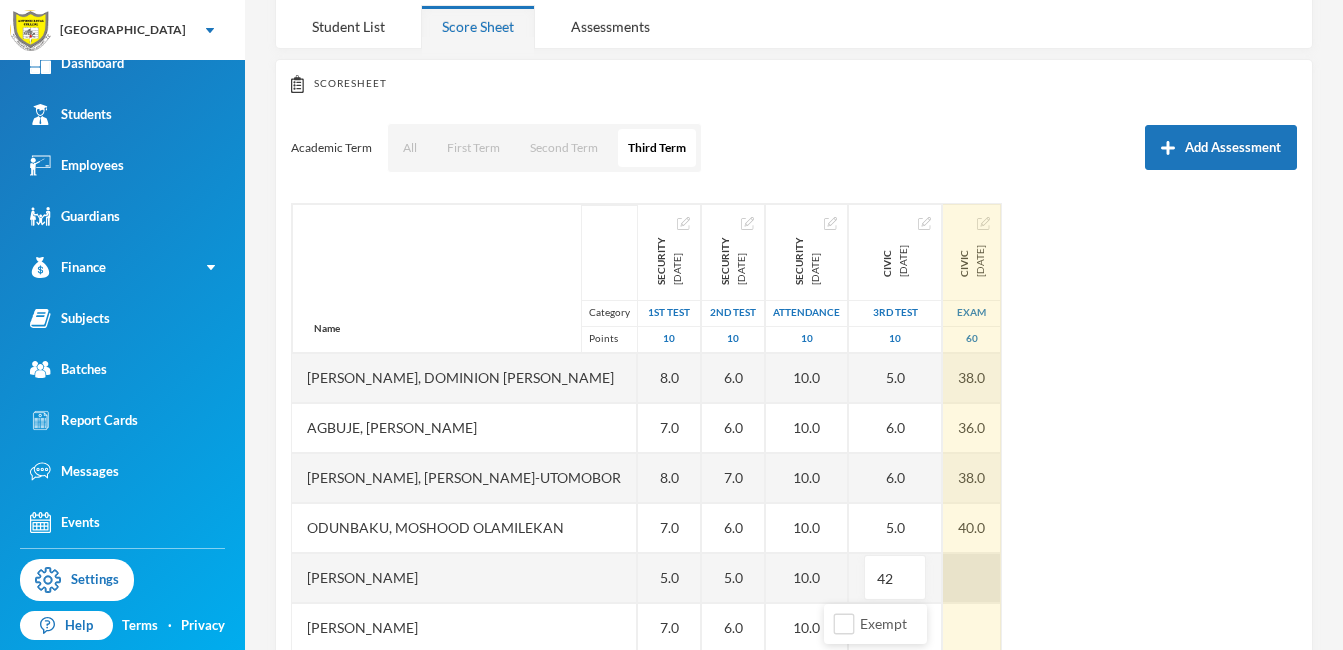 type on "4" 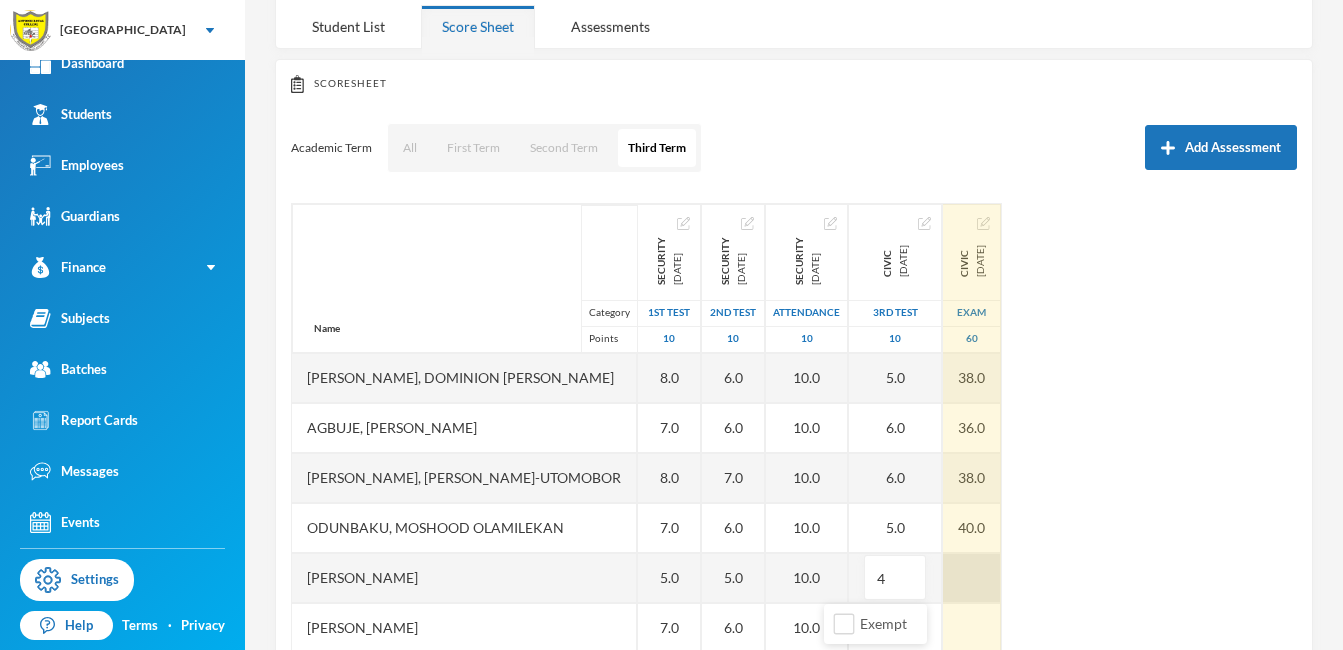 click at bounding box center [972, 578] 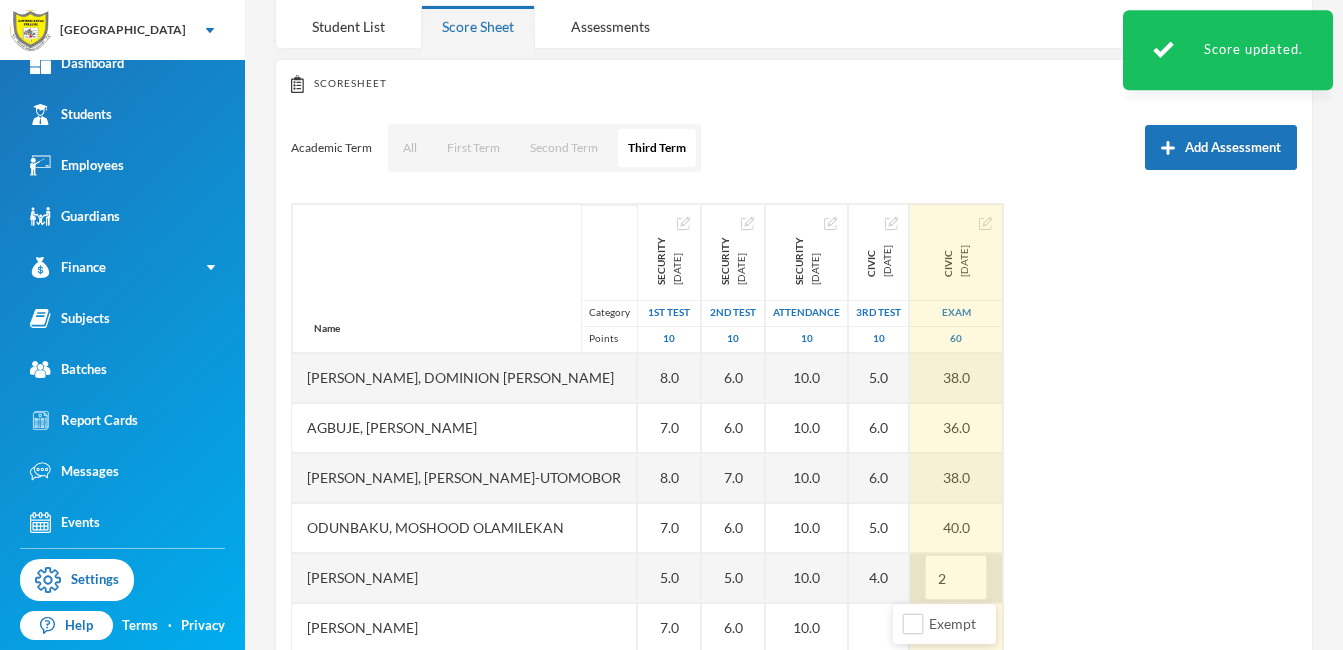 type on "20" 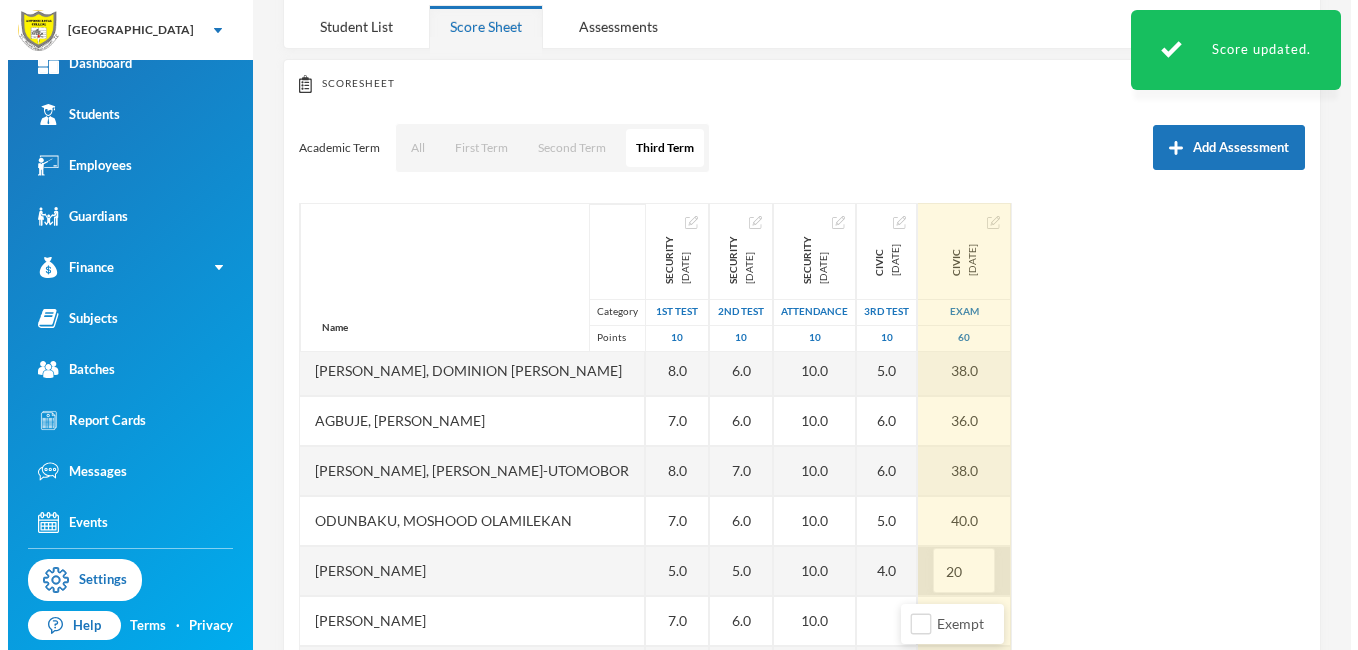 scroll, scrollTop: 101, scrollLeft: 0, axis: vertical 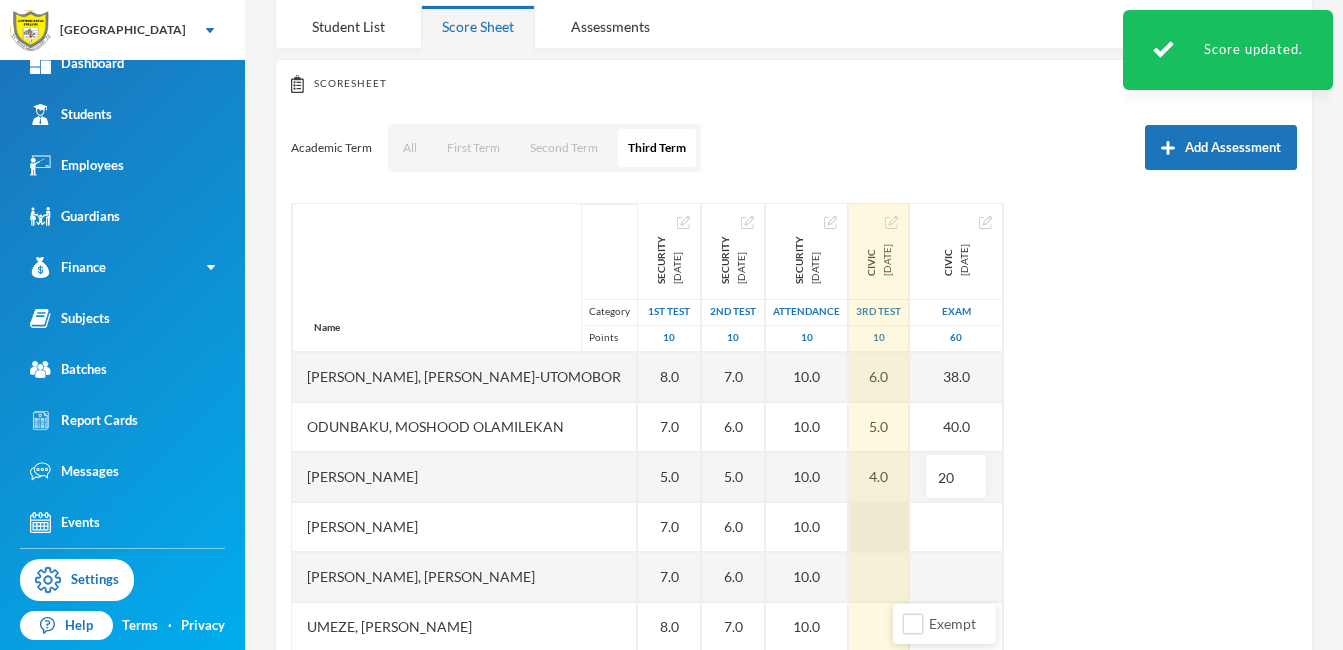 click at bounding box center (879, 527) 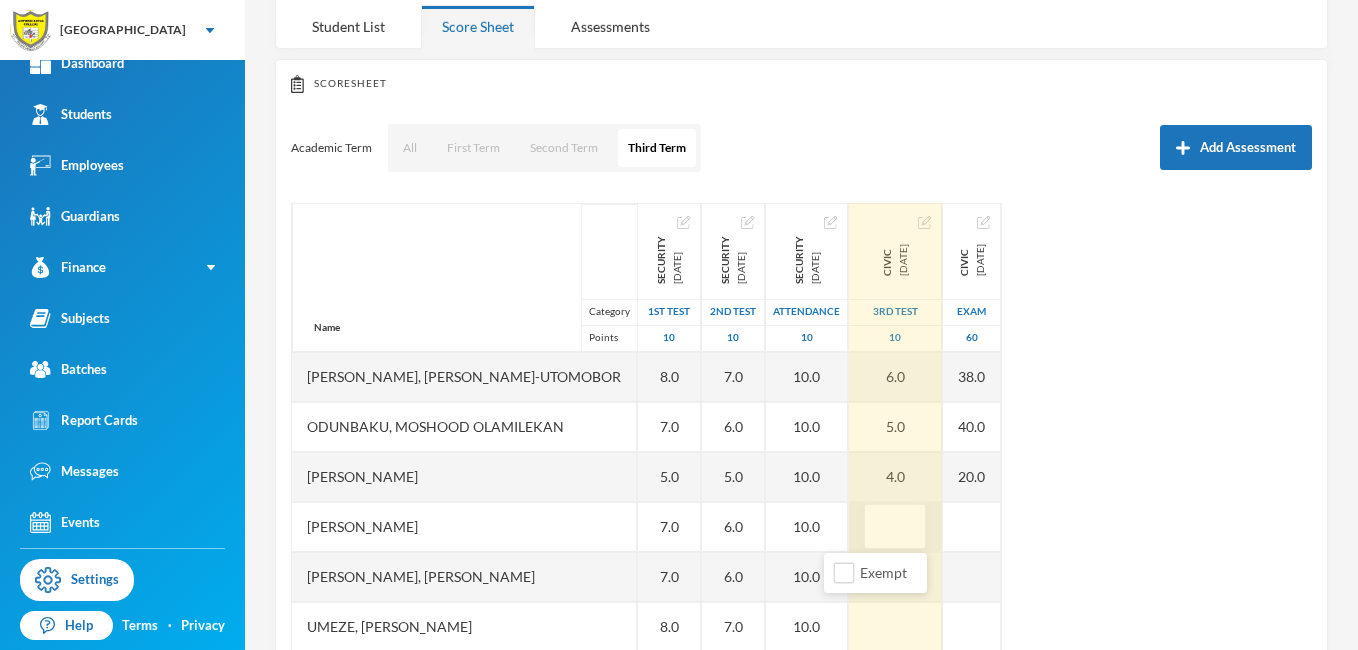 type on "5" 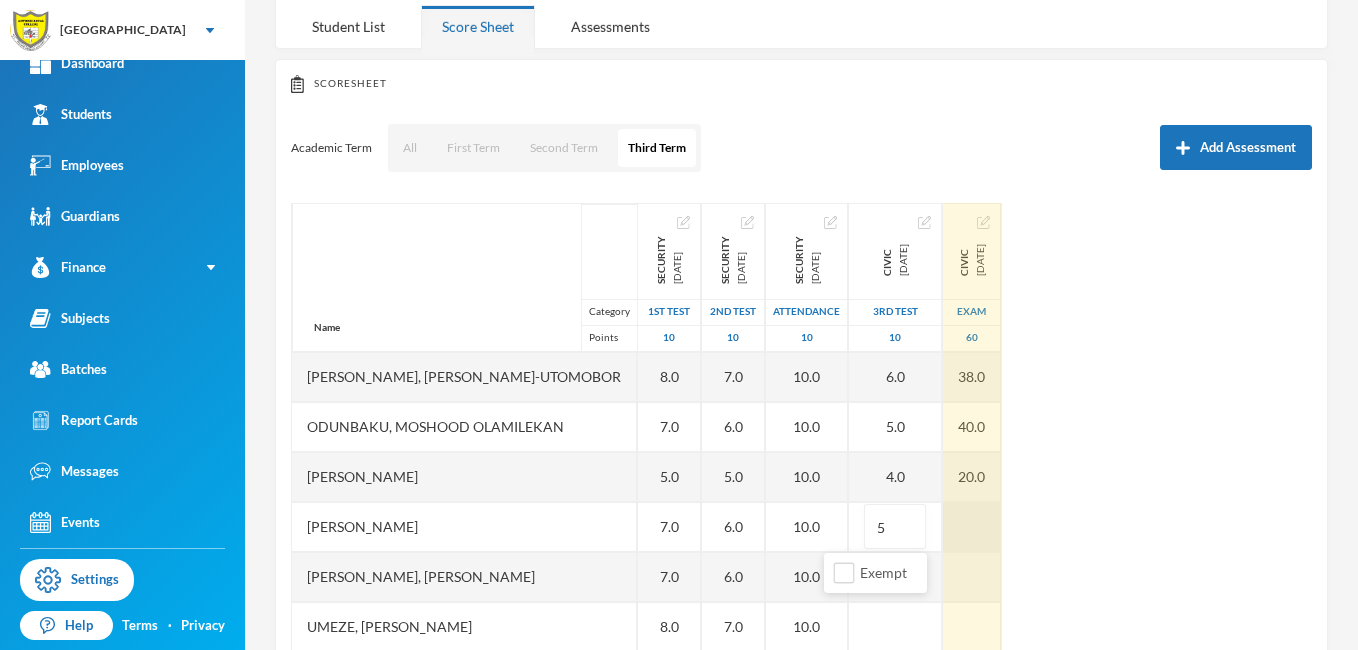 click at bounding box center (972, 527) 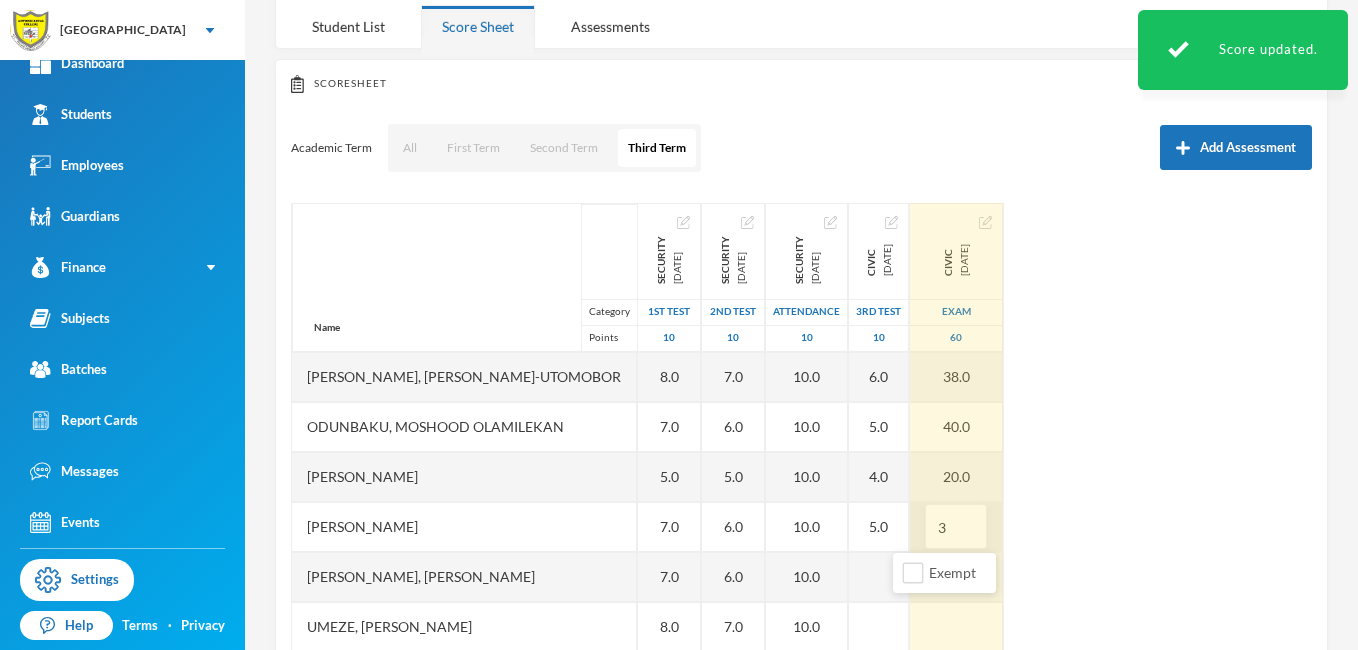 type on "34" 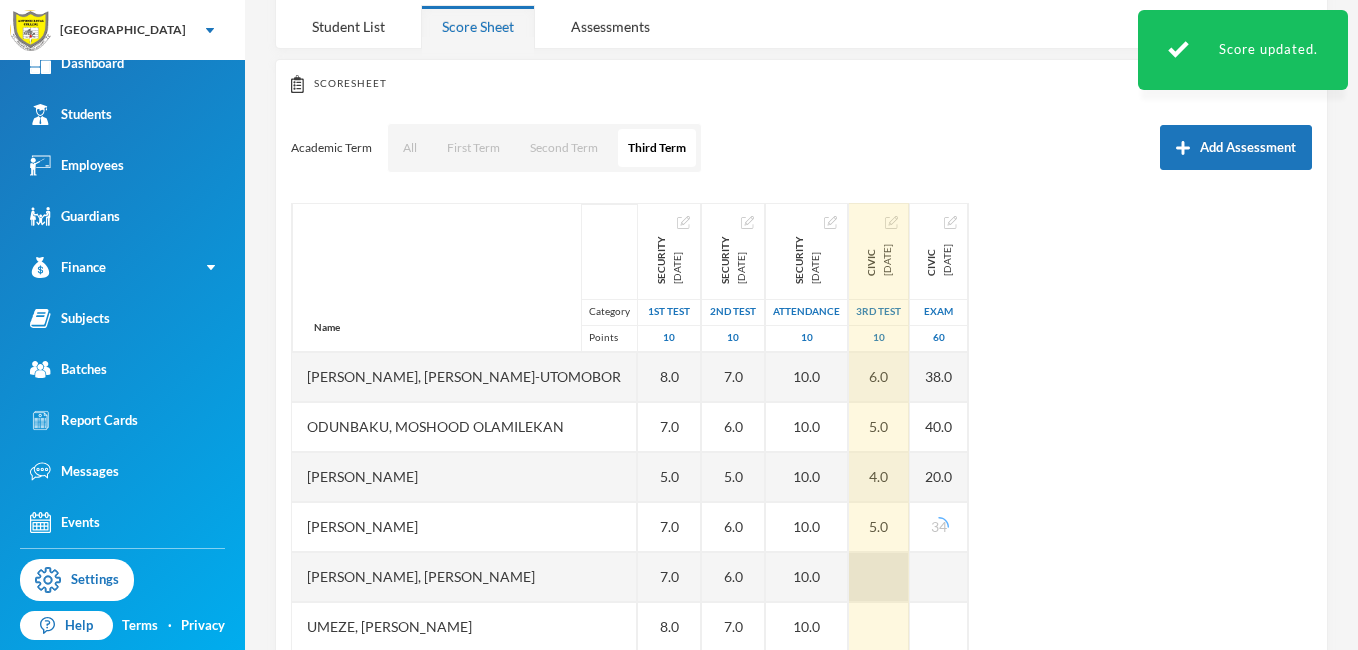 click at bounding box center [879, 577] 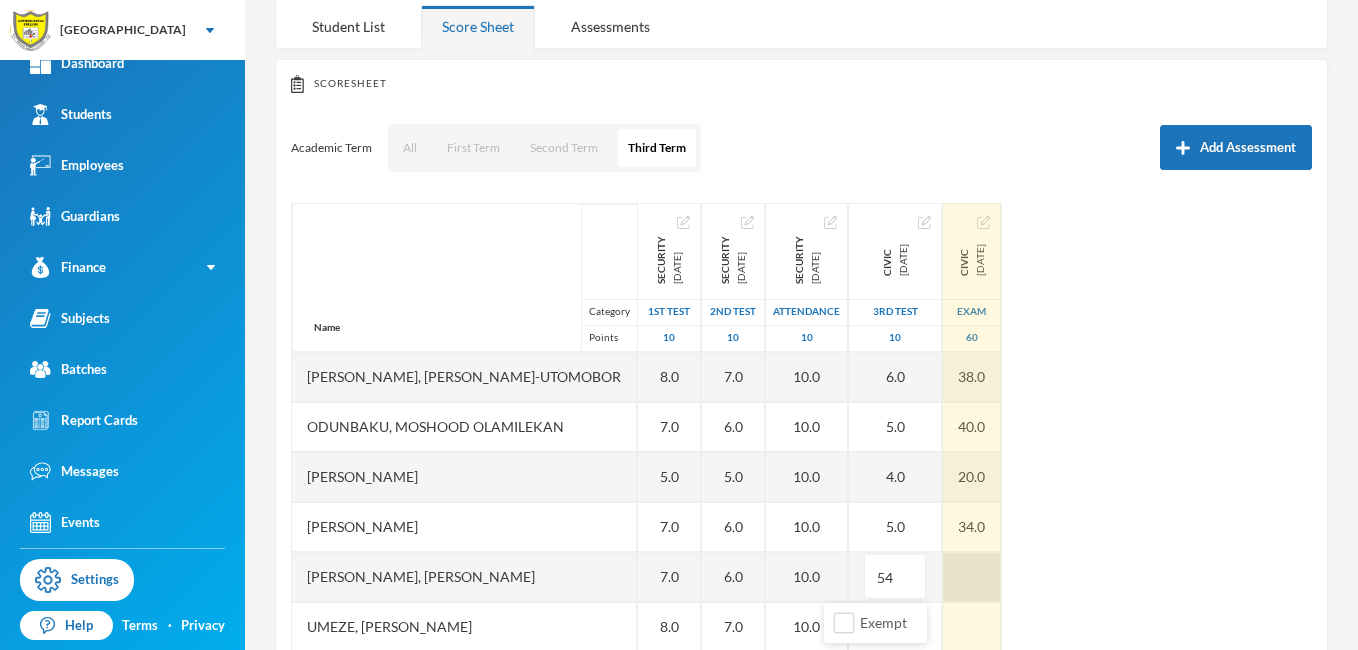 type on "5" 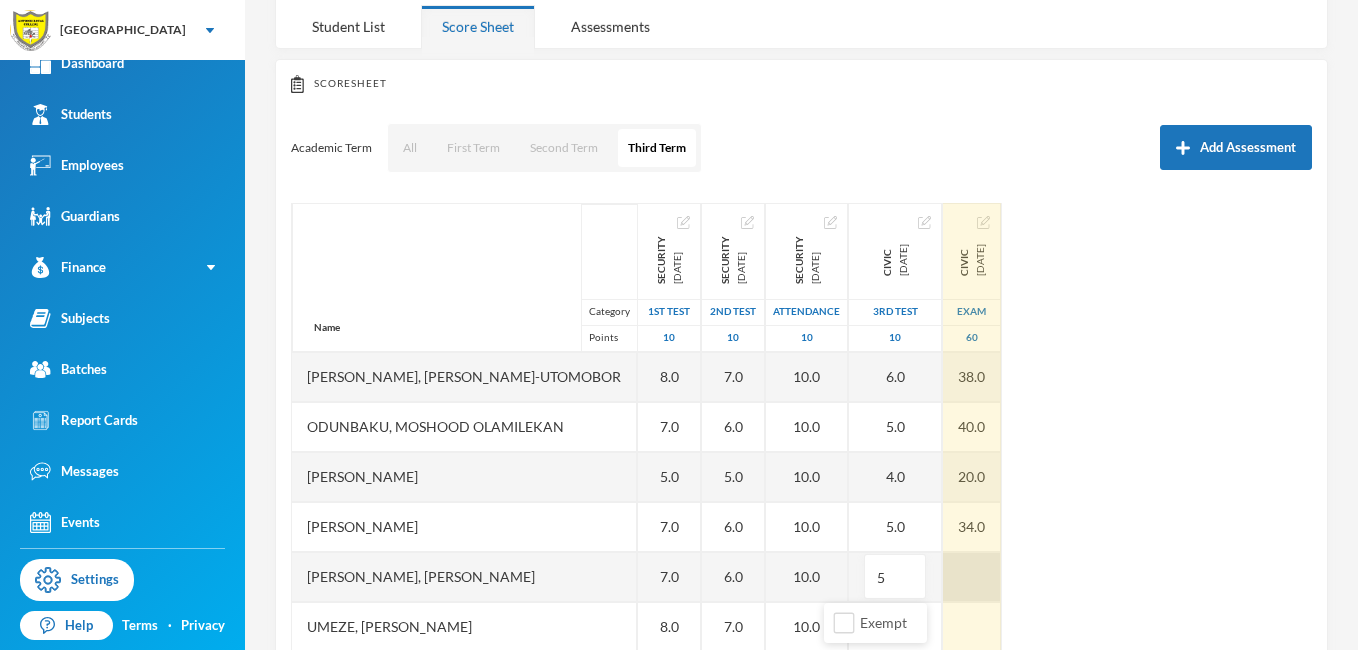 click at bounding box center (972, 577) 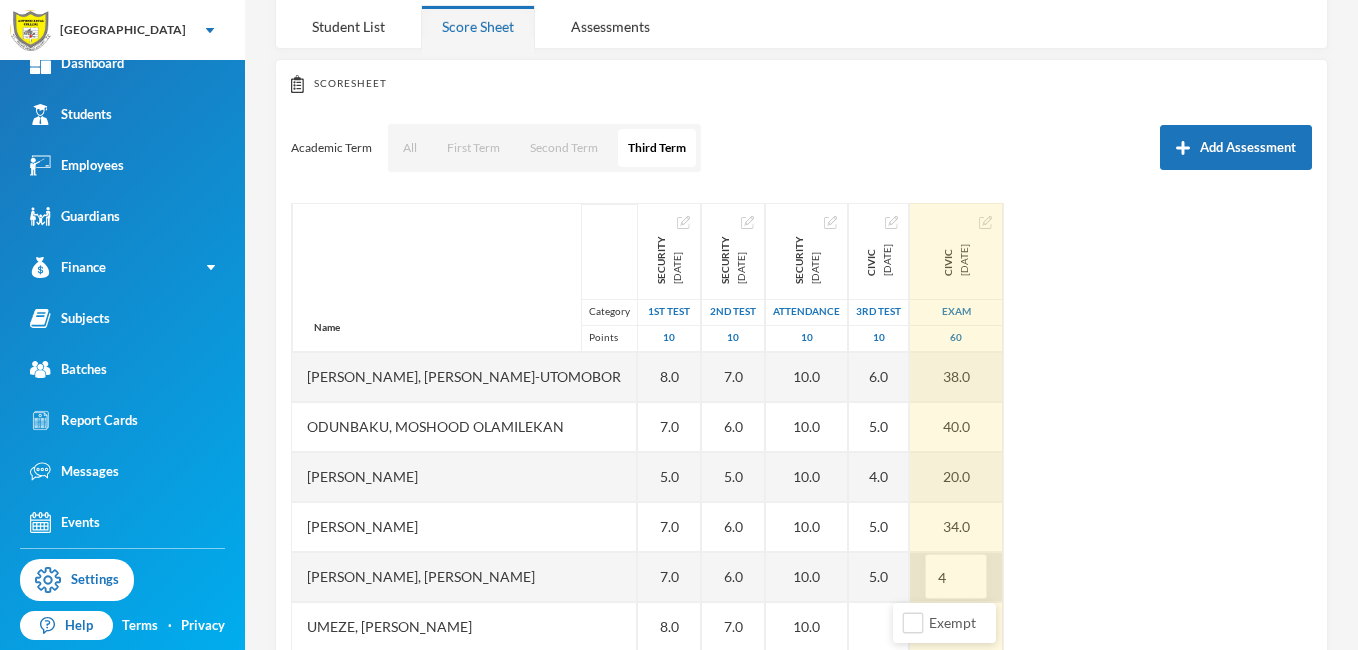 type on "41" 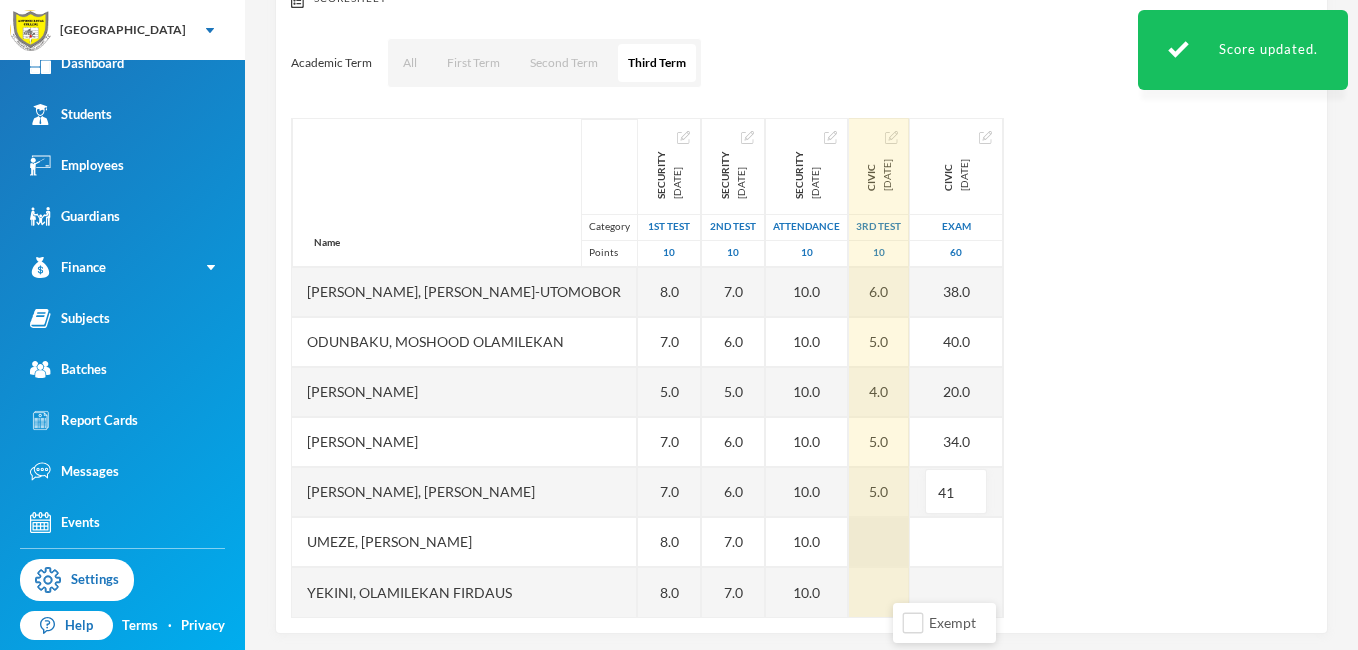 scroll, scrollTop: 262, scrollLeft: 0, axis: vertical 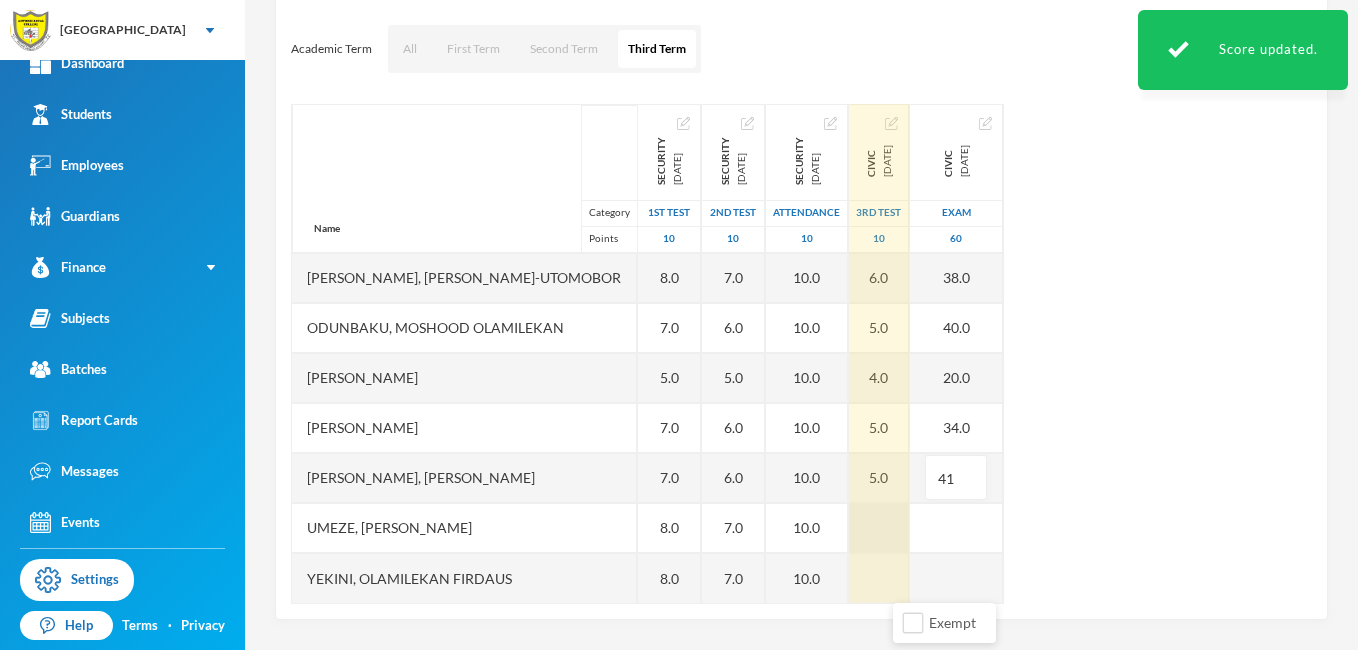 click at bounding box center (879, 528) 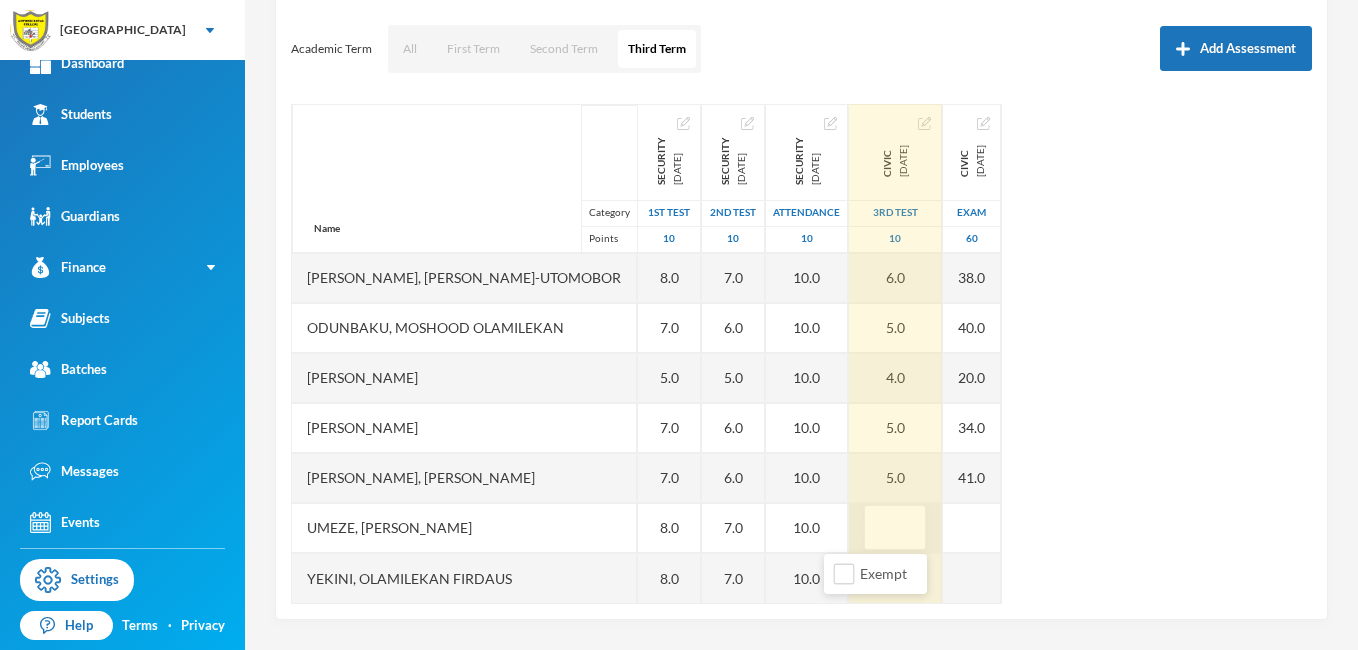 type on "6" 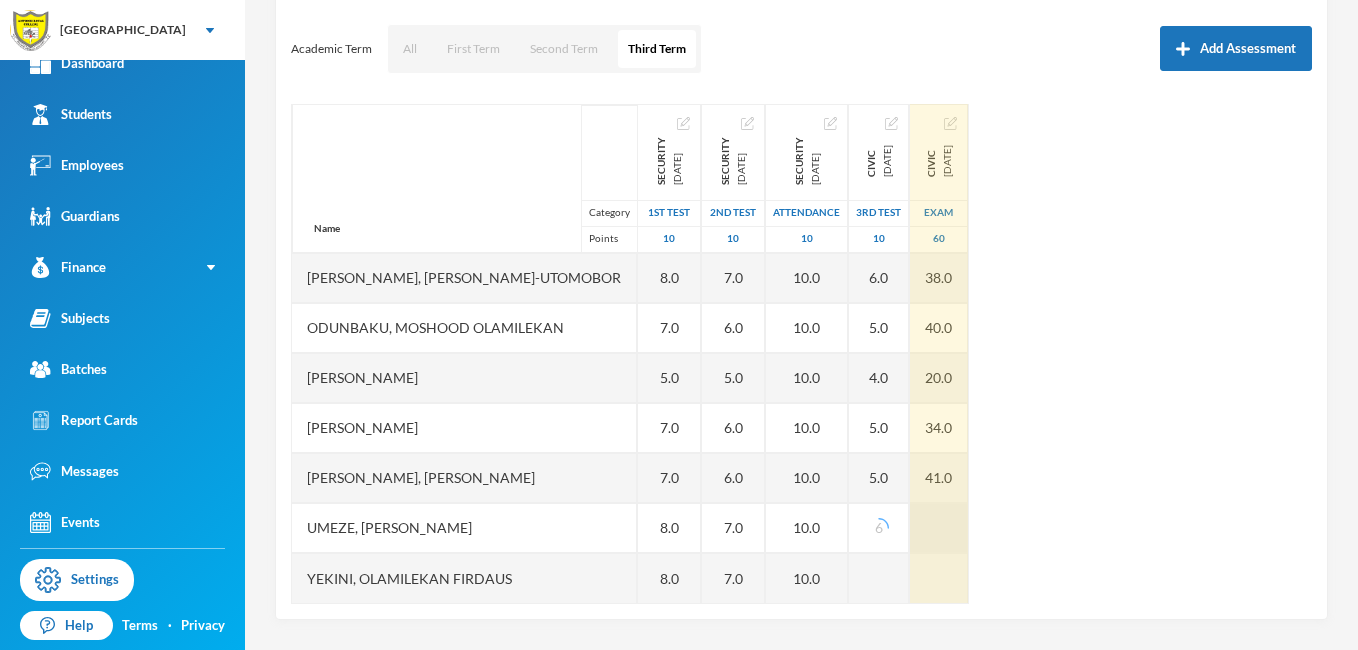 click at bounding box center (939, 528) 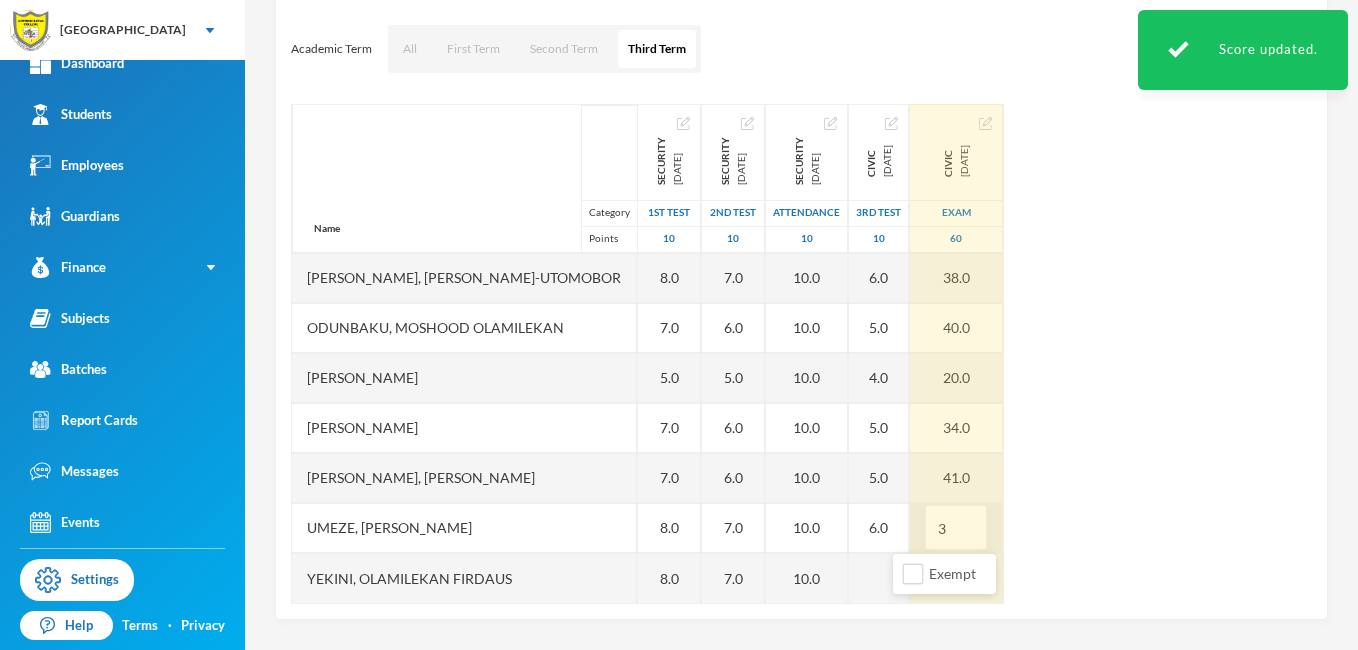 type on "33" 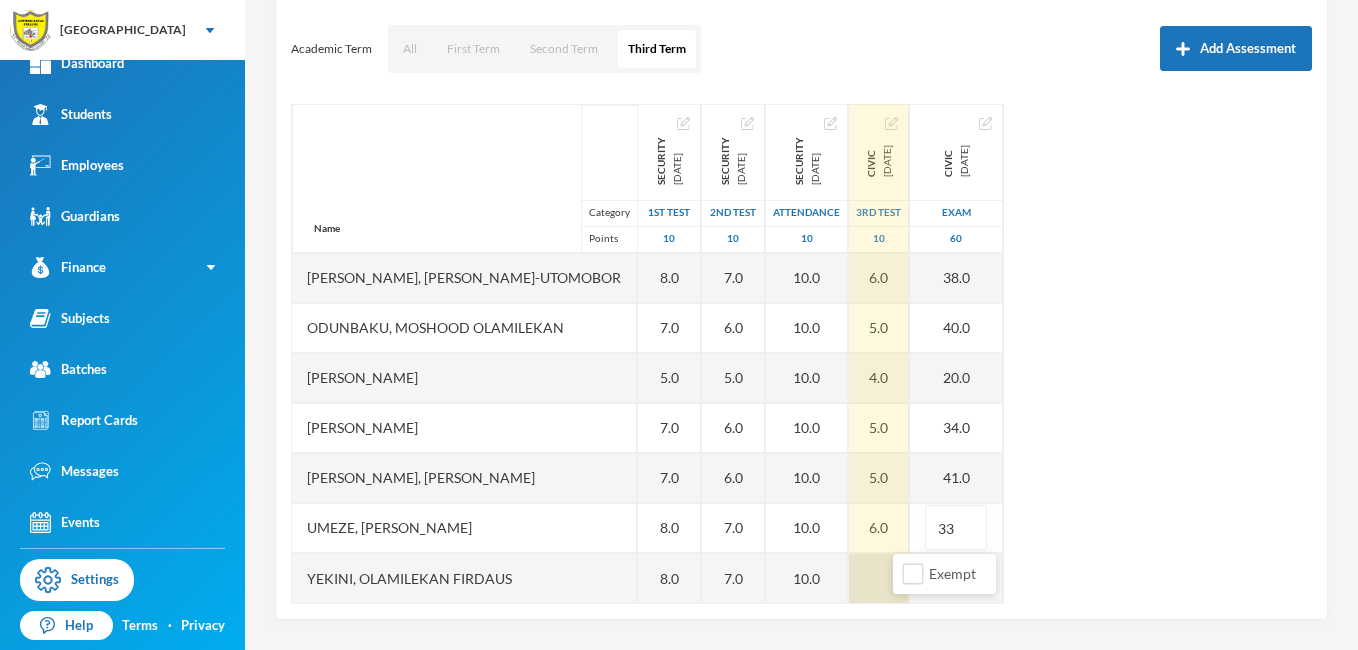 click at bounding box center (879, 578) 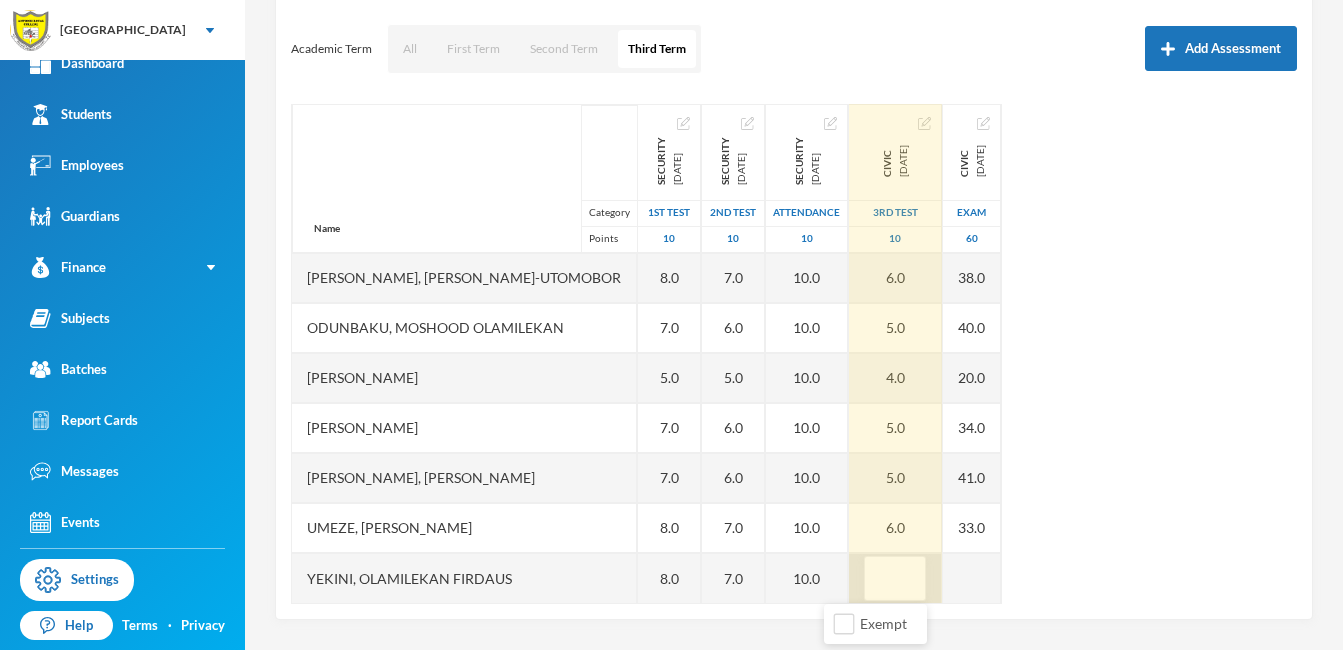 type on "6" 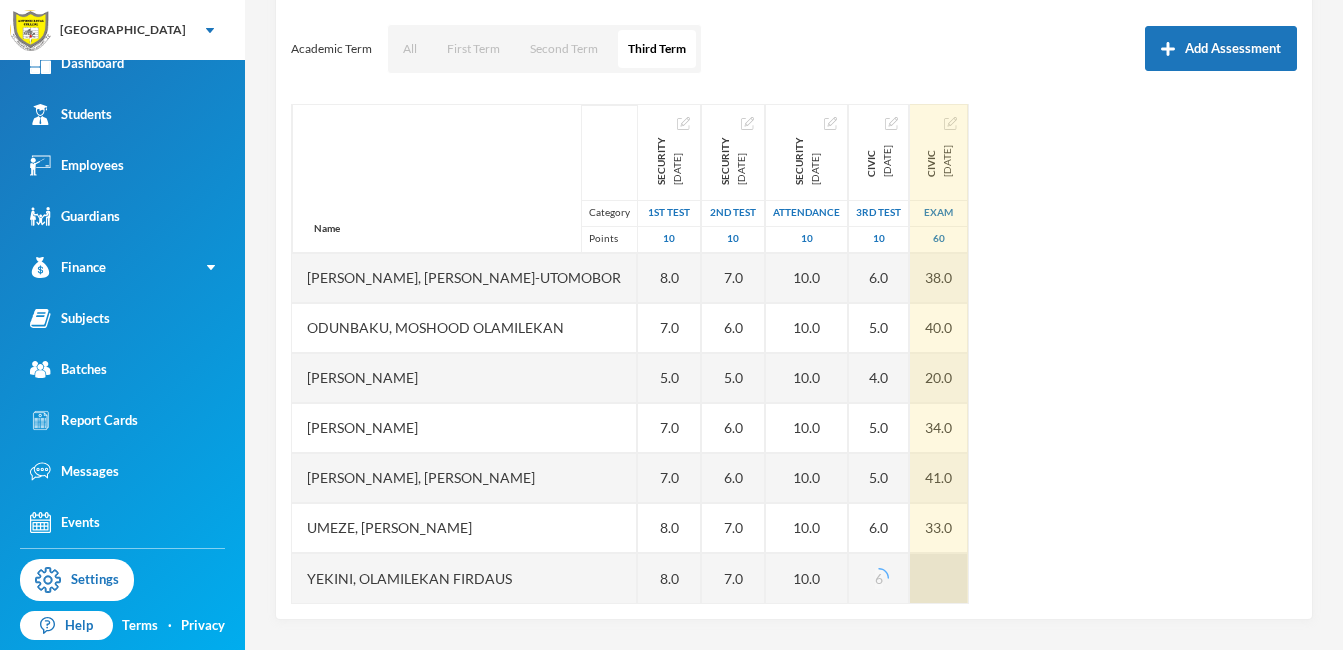 click at bounding box center [939, 578] 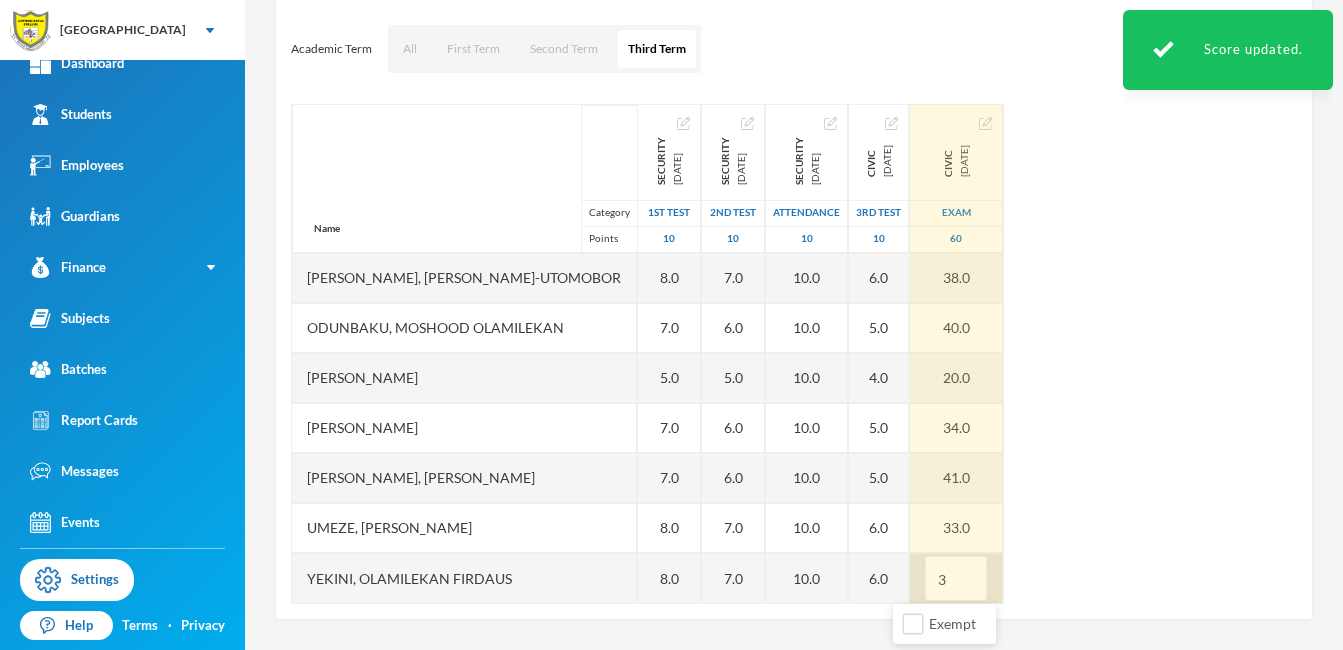 type on "30" 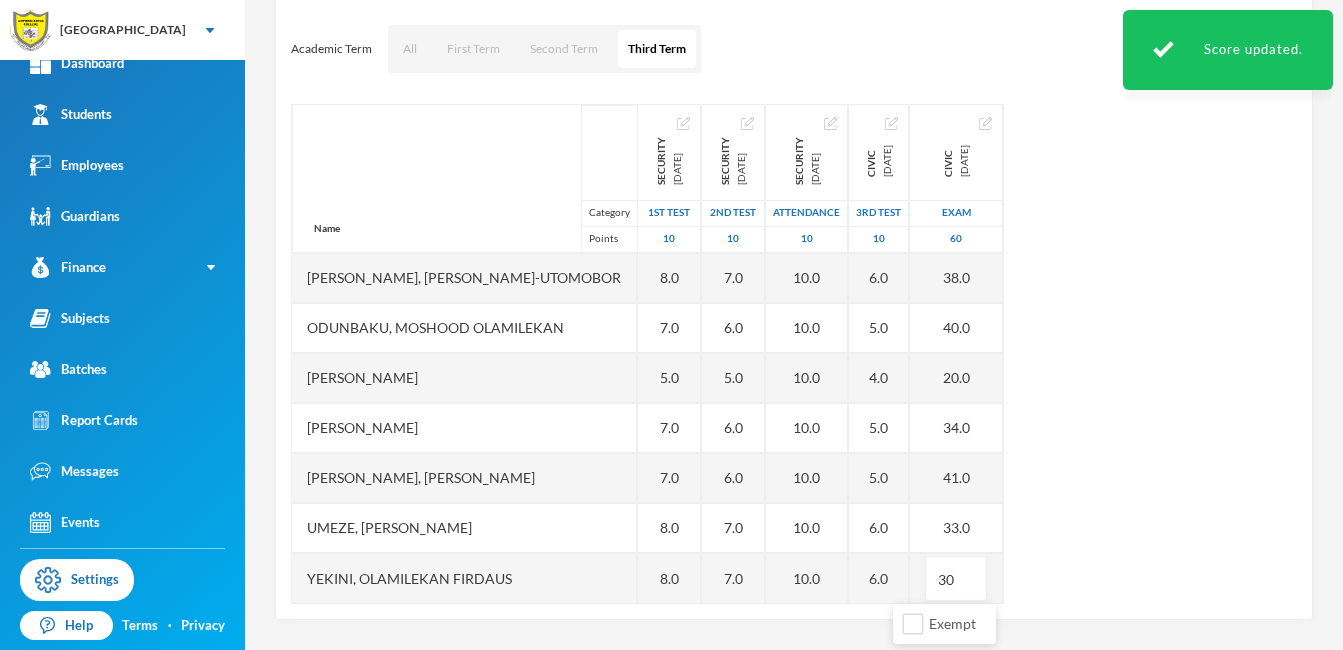 click on "Name   Category Points [PERSON_NAME], Dominion [PERSON_NAME], [PERSON_NAME], [PERSON_NAME]-utomobor [PERSON_NAME] Olamilekan [PERSON_NAME] [PERSON_NAME], [PERSON_NAME], [PERSON_NAME], [PERSON_NAME] SECURITY [DATE] 1st Test 10 8.0 7.0 8.0 7.0 5.0 7.0 7.0 8.0 8.0 SECURITY [DATE] 2nd Test 10 6.0 6.0 7.0 6.0 5.0 6.0 6.0 7.0 7.0 SECURITY [DATE] Attendance 10 10.0 10.0 10.0 10.0 10.0 10.0 10.0 10.0 10.0 CIVIC [DATE] 3rd Test 10 5.0 6.0 6.0 5.0 4.0 5.0 5.0 6.0 6.0 CIVIC [DATE] Exam 60 38.0 36.0 38.0 40.0 20.0 34.0 41.0 33.0 30" at bounding box center (794, 354) 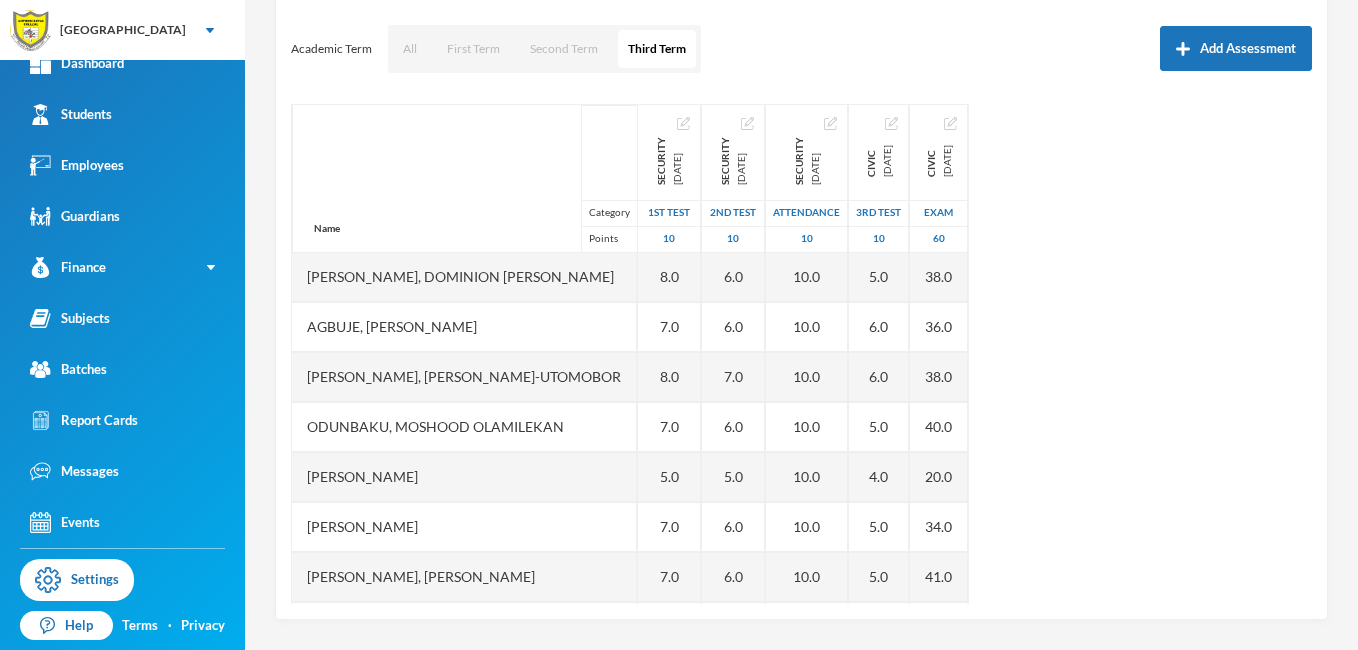 scroll, scrollTop: 0, scrollLeft: 0, axis: both 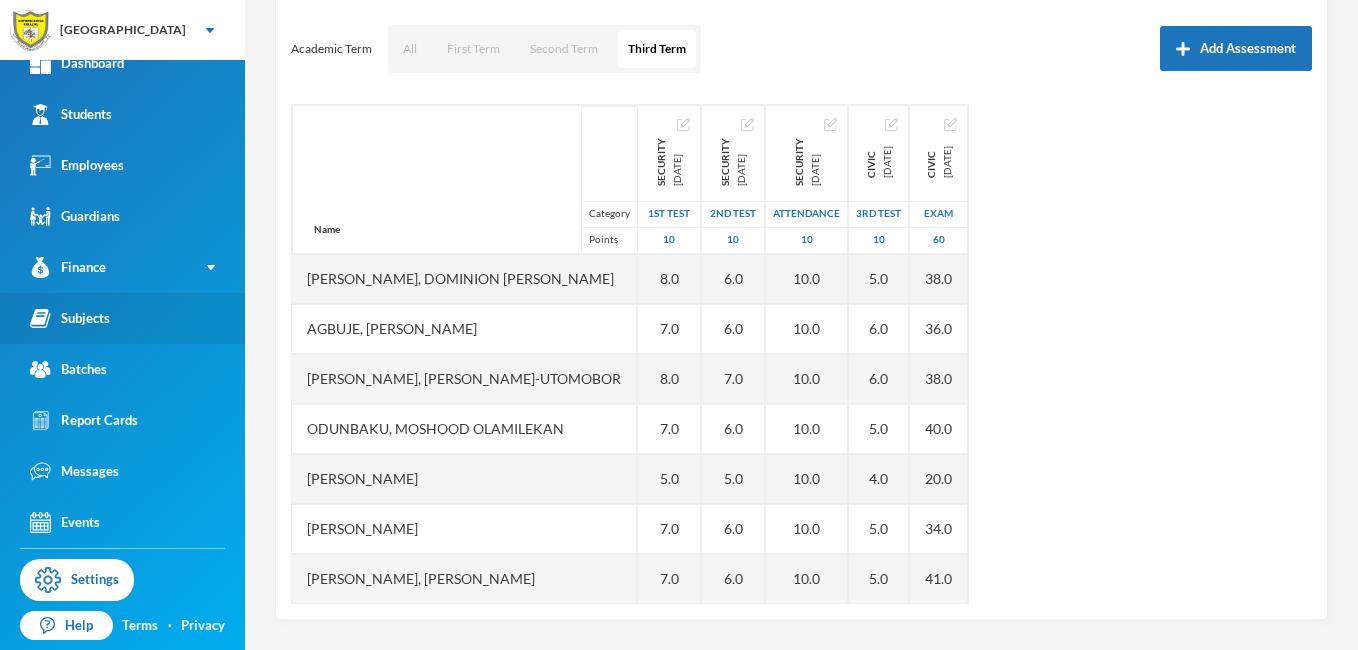 click on "Subjects" at bounding box center [70, 318] 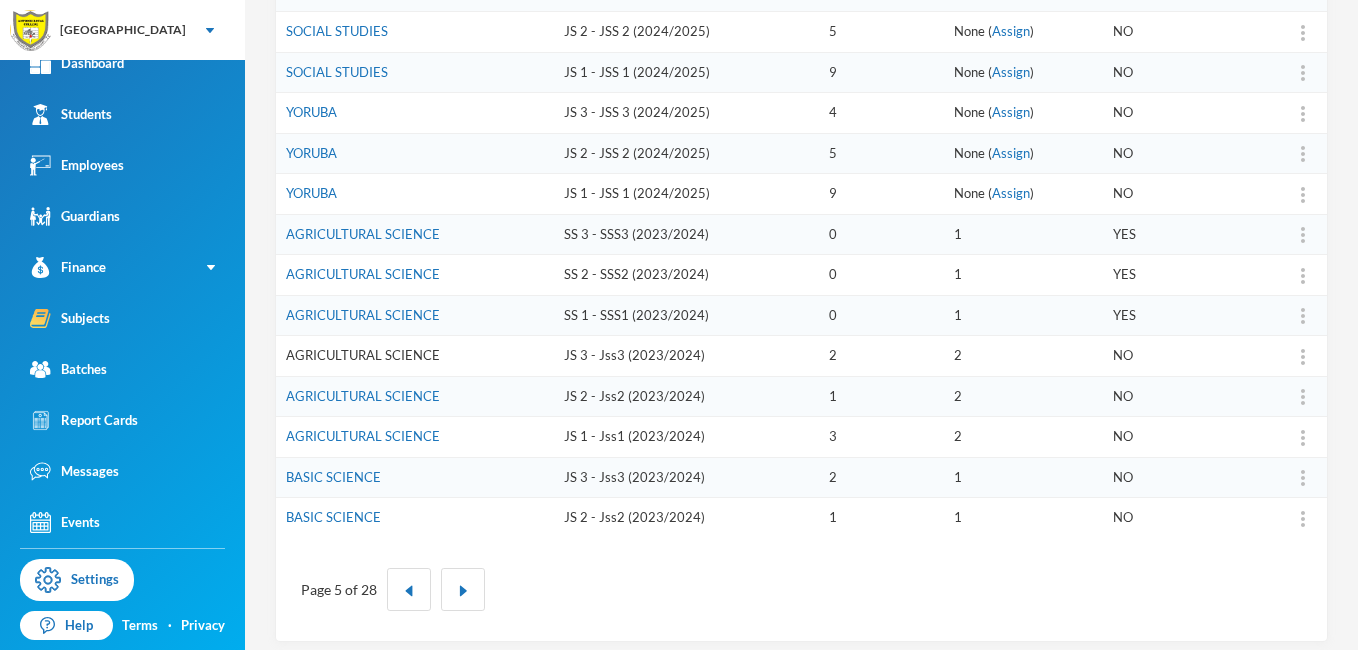 scroll, scrollTop: 620, scrollLeft: 0, axis: vertical 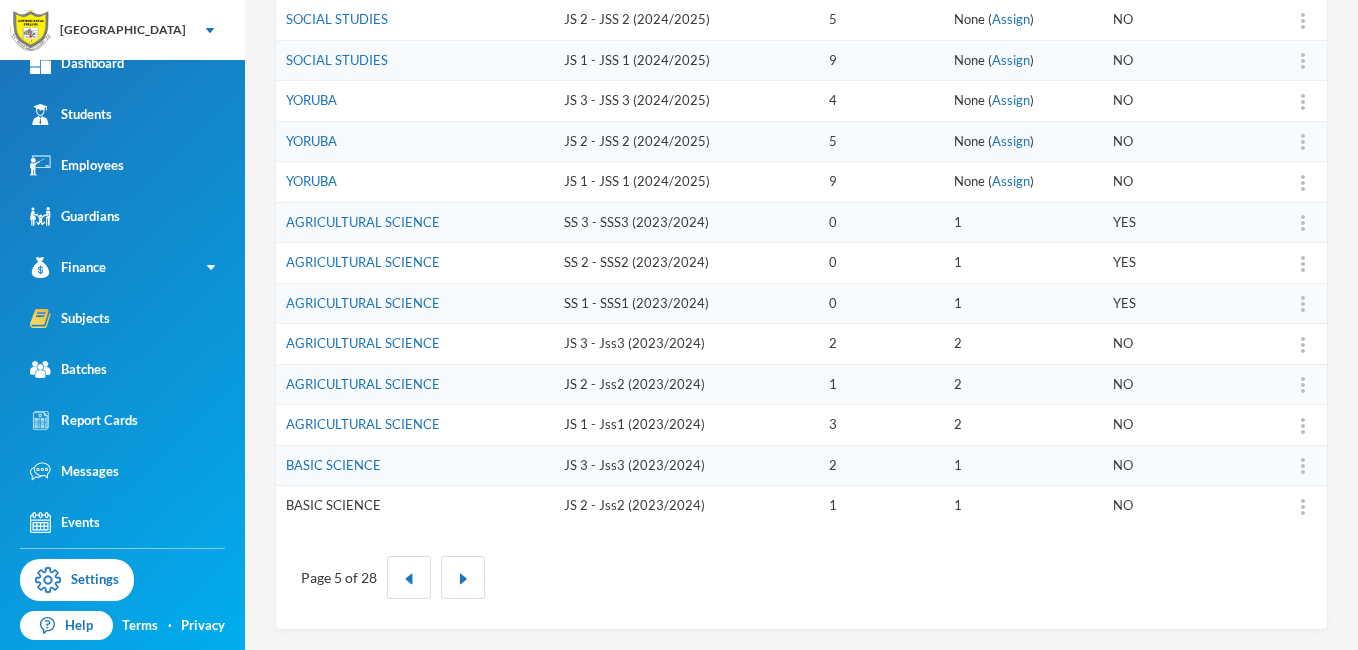 click on "BASIC SCIENCE" at bounding box center [333, 505] 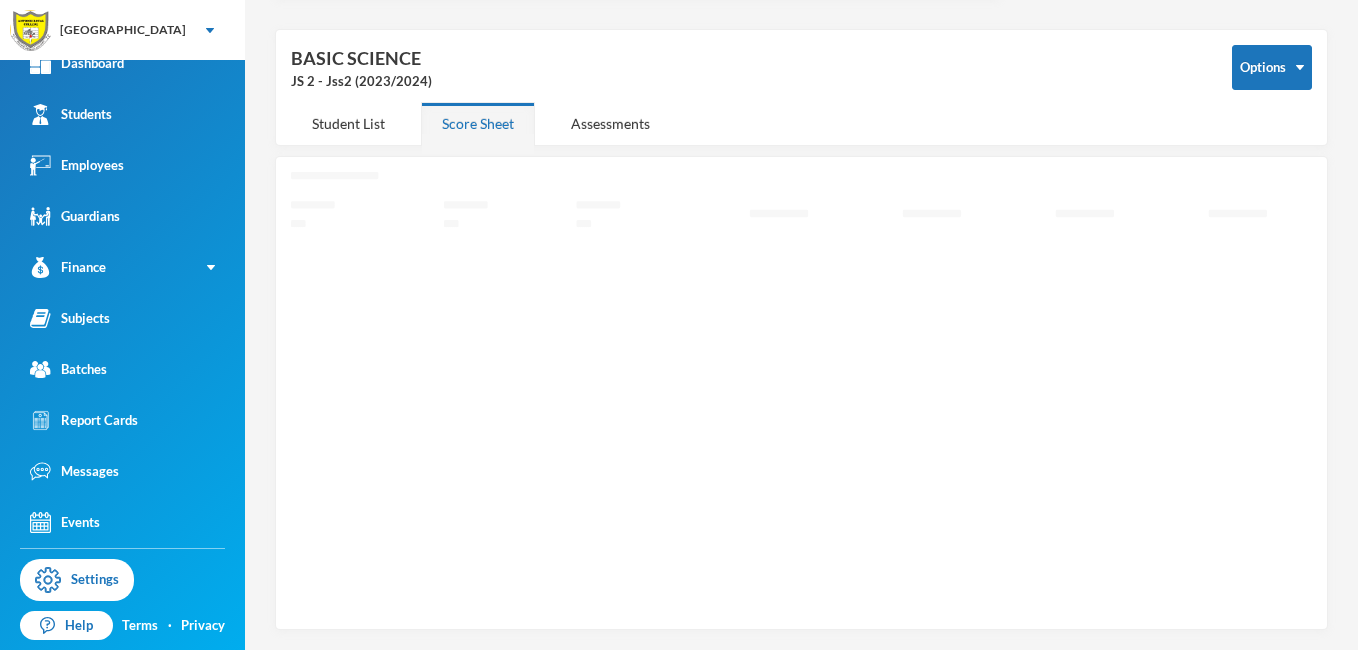 scroll, scrollTop: 60, scrollLeft: 0, axis: vertical 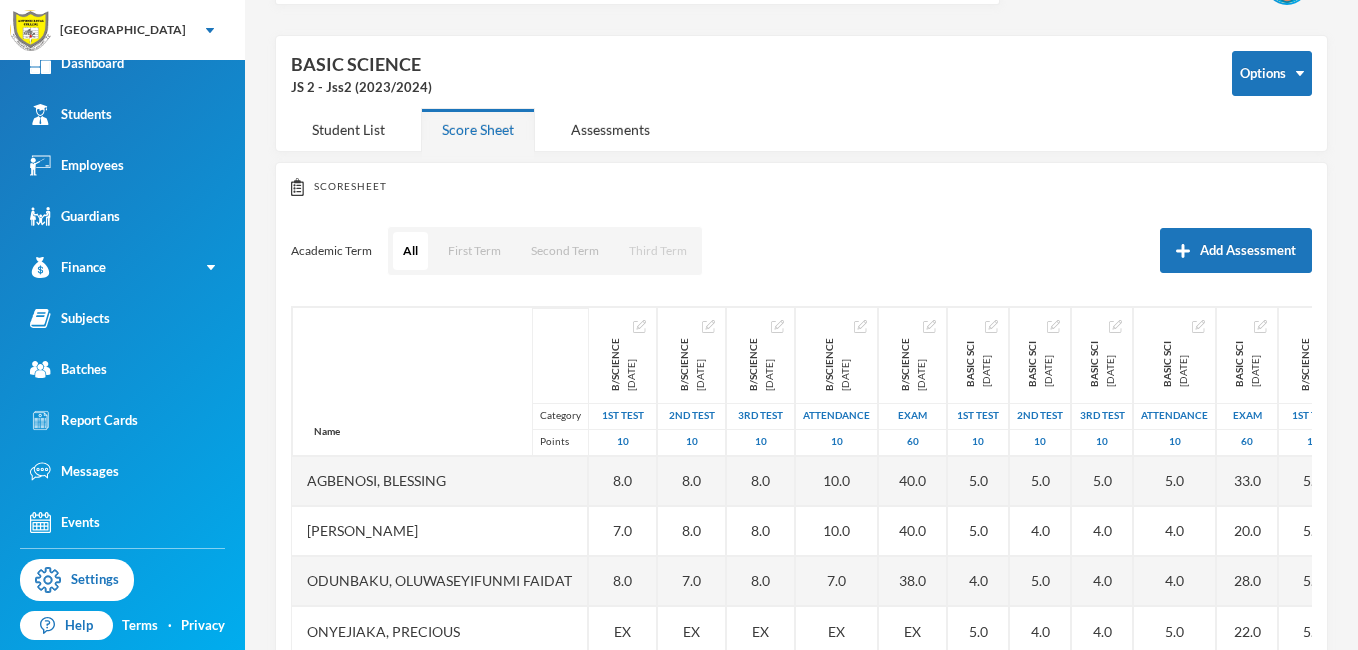 click on "Third Term" at bounding box center (658, 251) 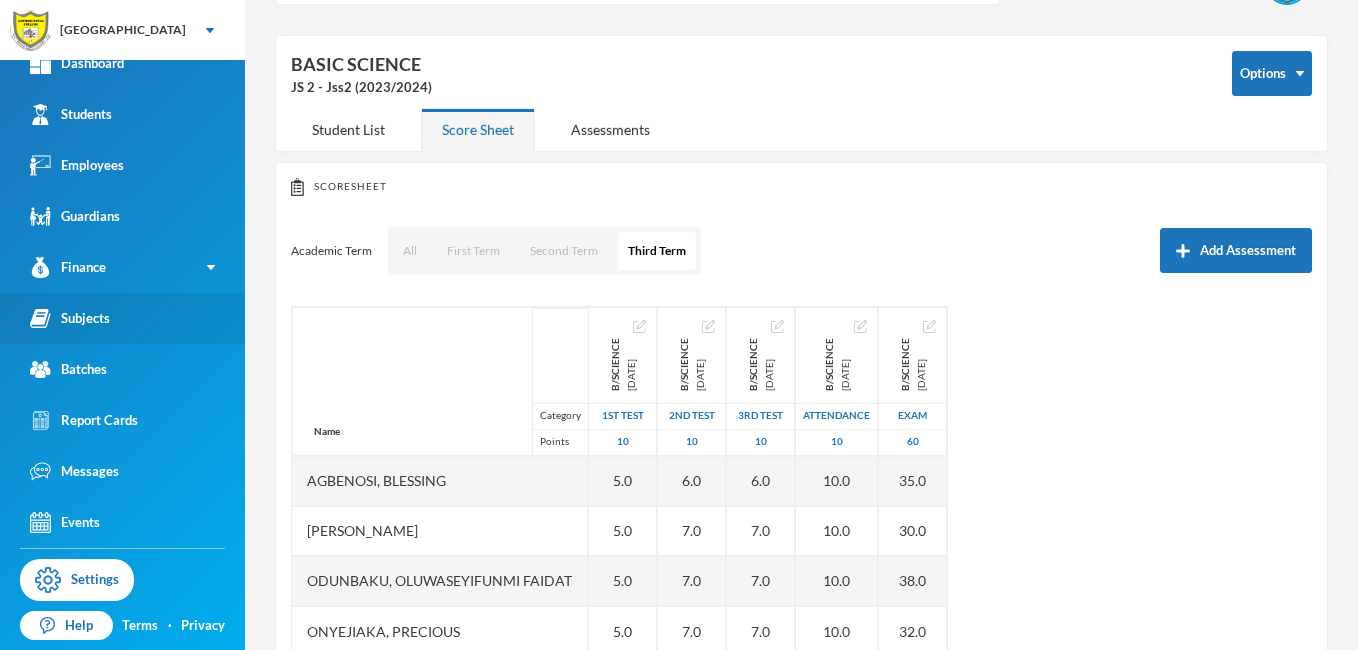 click on "Subjects" at bounding box center [70, 318] 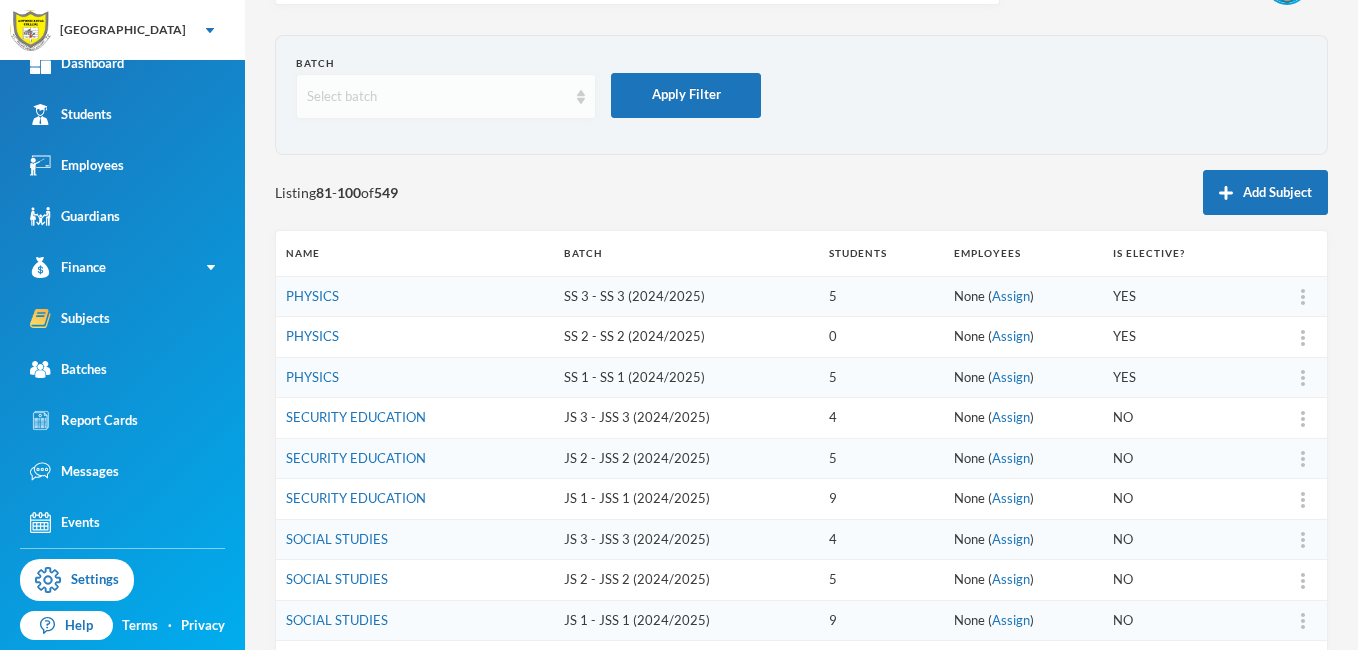 click on "Select batch" at bounding box center [446, 96] 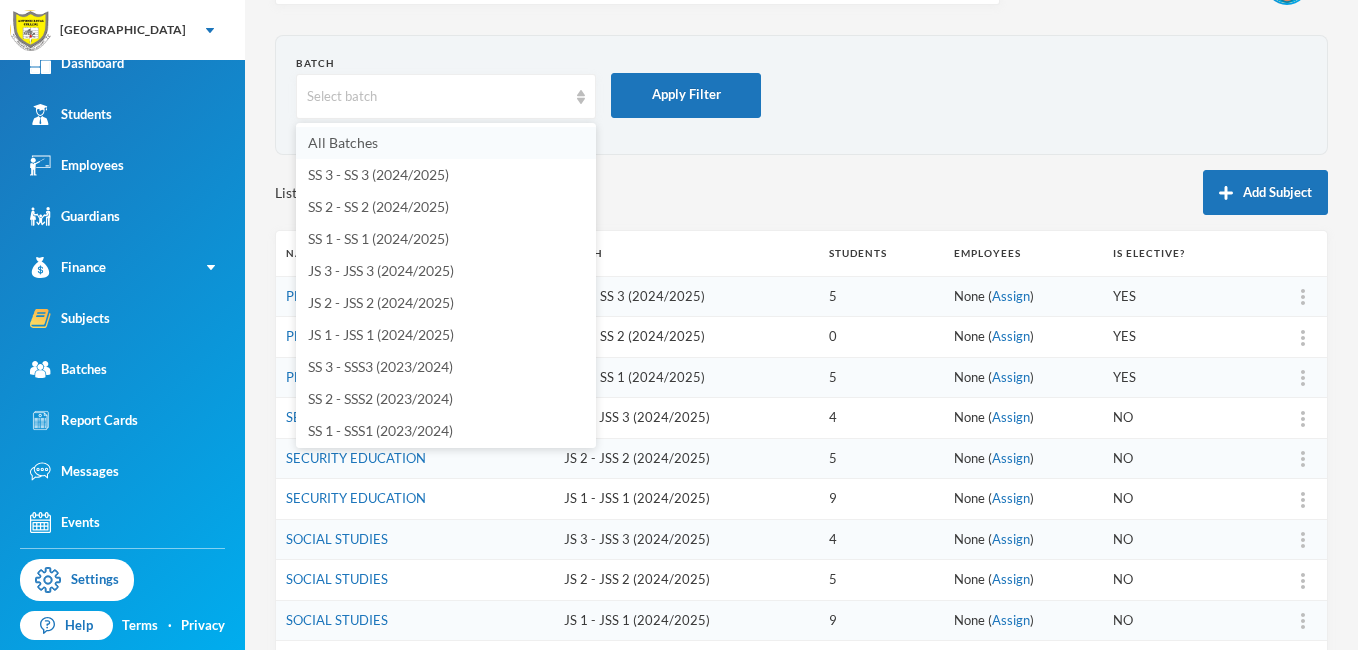 click on "All Batches" at bounding box center (446, 143) 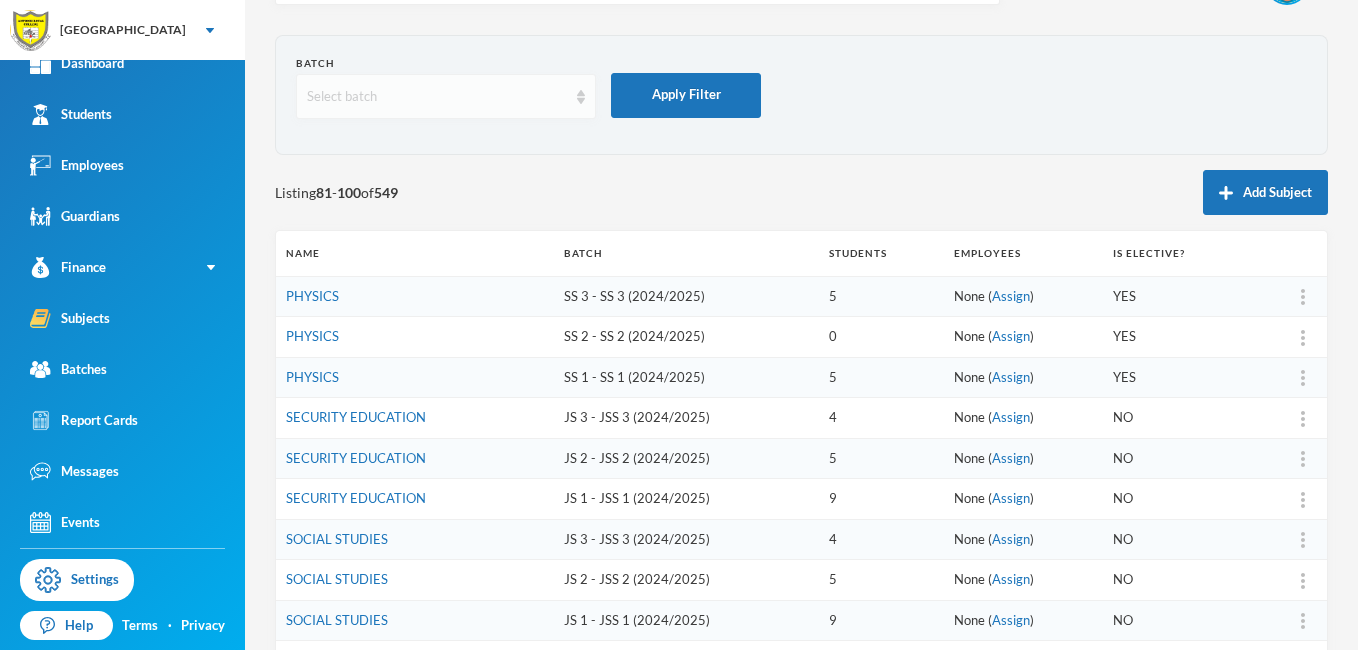 click at bounding box center (581, 97) 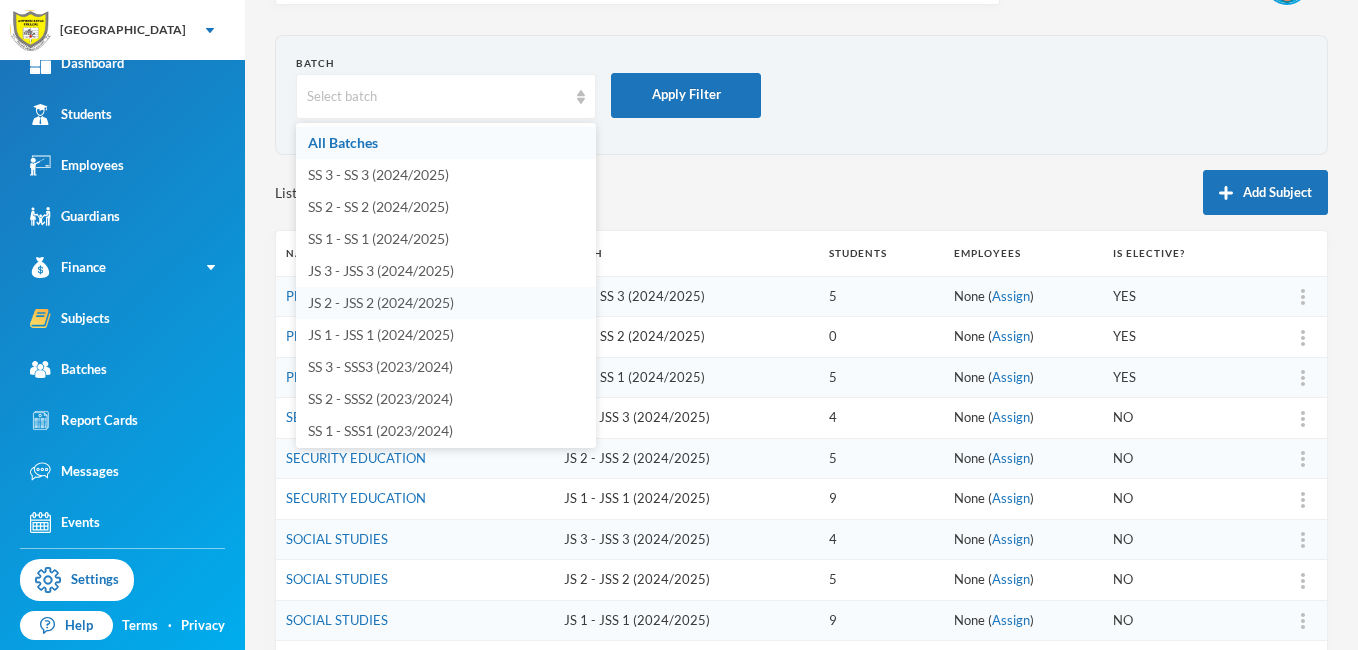 click on "JS 2 - JSS 2 (2024/2025)" at bounding box center [381, 302] 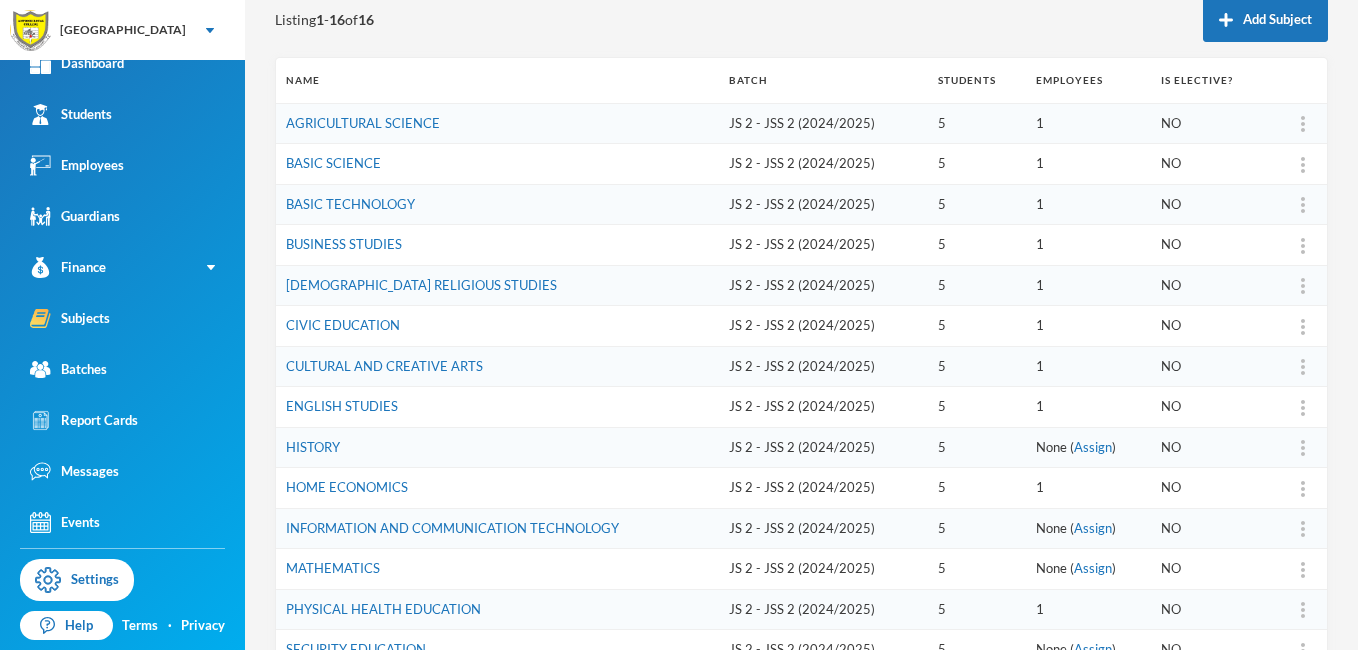scroll, scrollTop: 232, scrollLeft: 0, axis: vertical 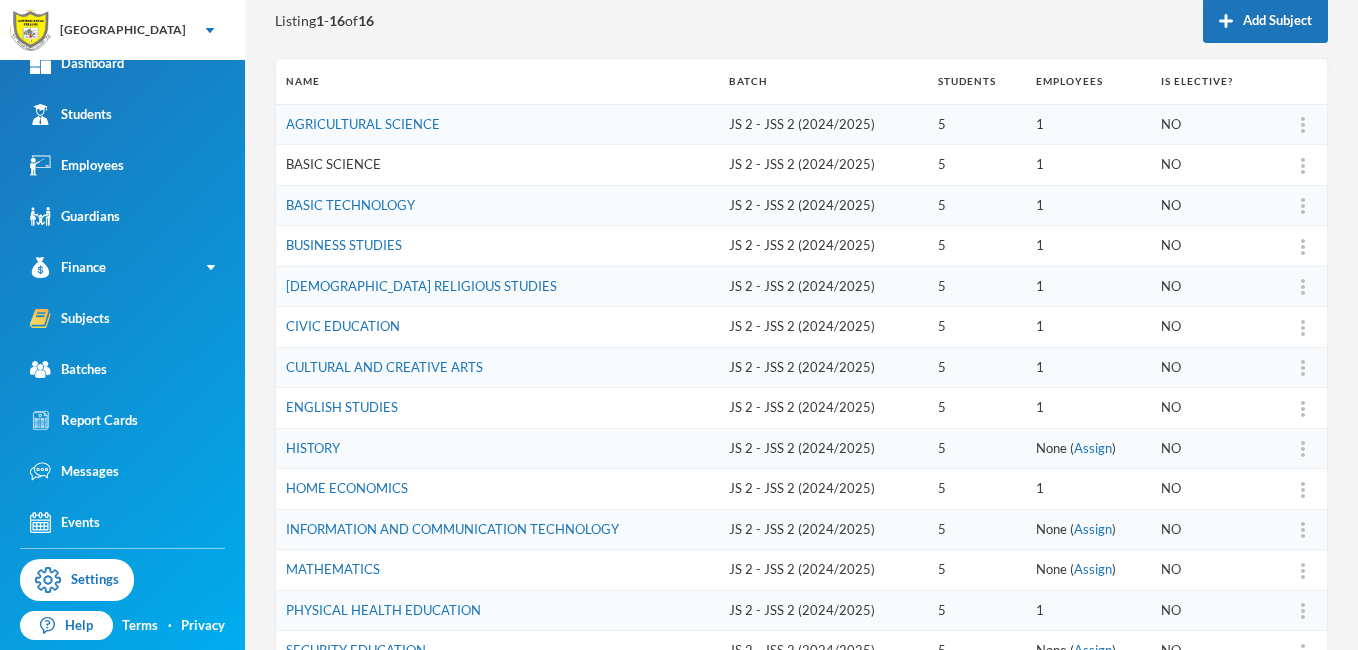 click on "BASIC SCIENCE" at bounding box center (333, 164) 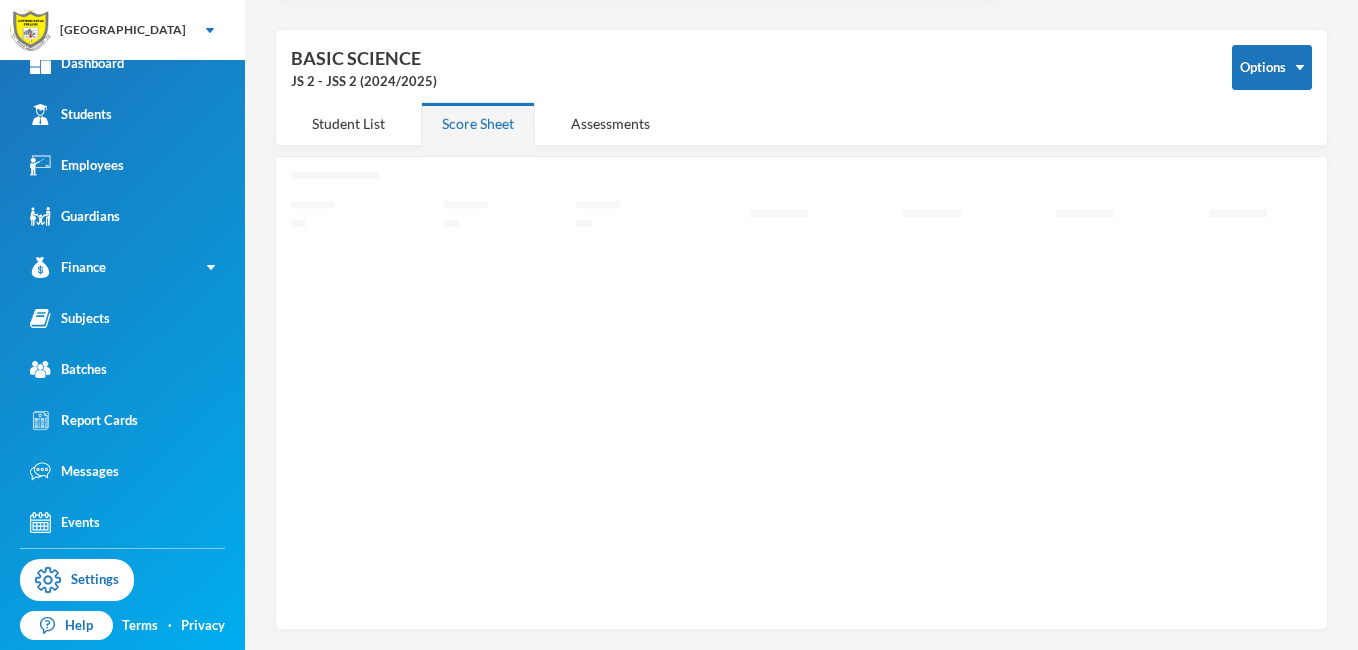 scroll, scrollTop: 60, scrollLeft: 0, axis: vertical 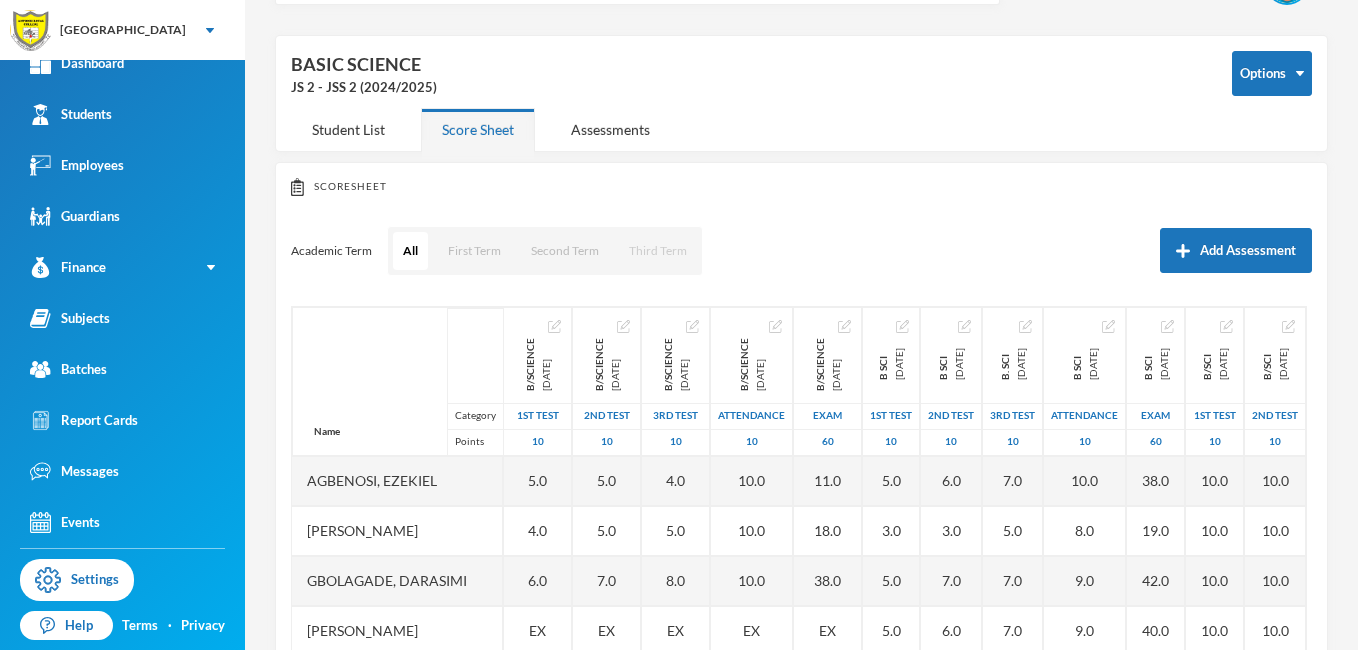 click on "Third Term" at bounding box center [658, 251] 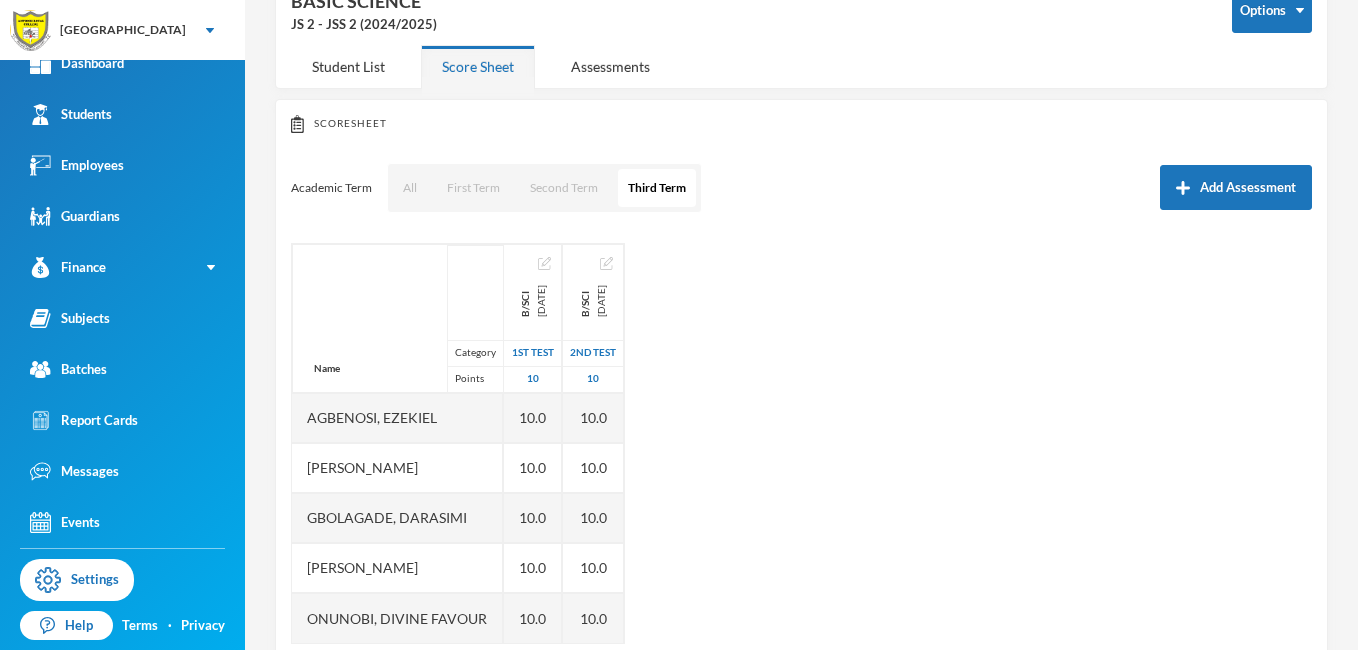 scroll, scrollTop: 163, scrollLeft: 0, axis: vertical 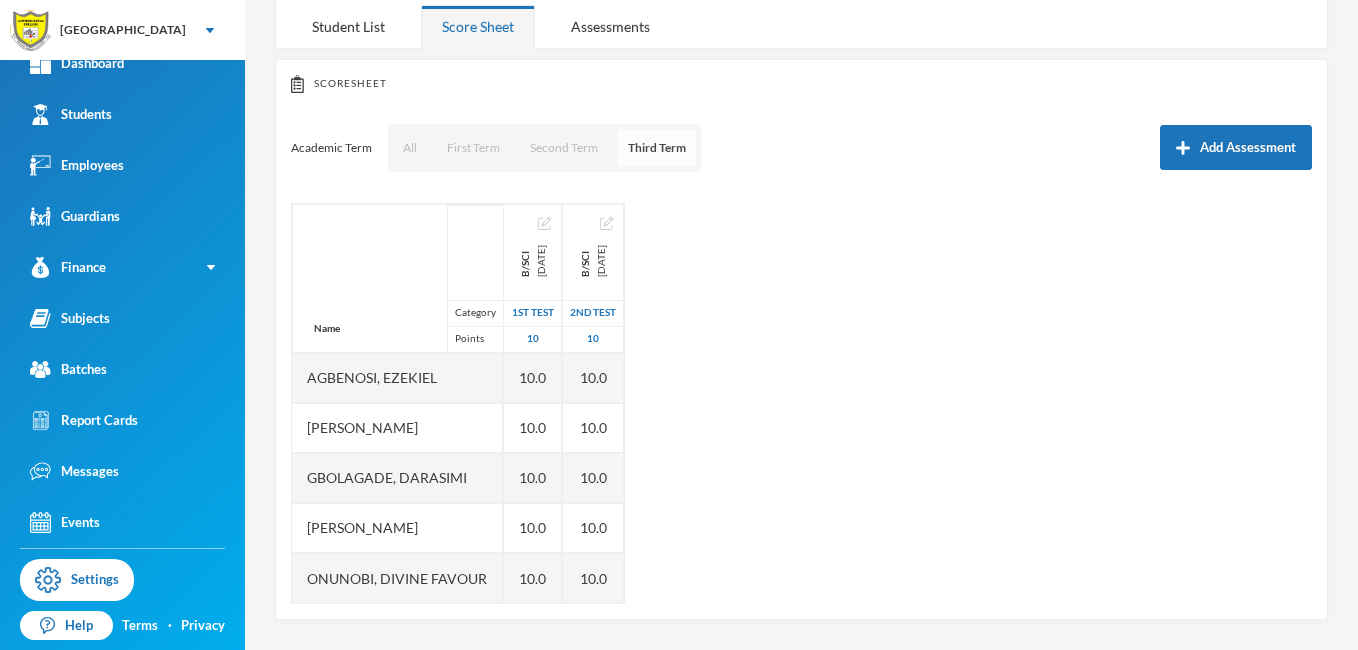 click on "Third Term" at bounding box center (657, 148) 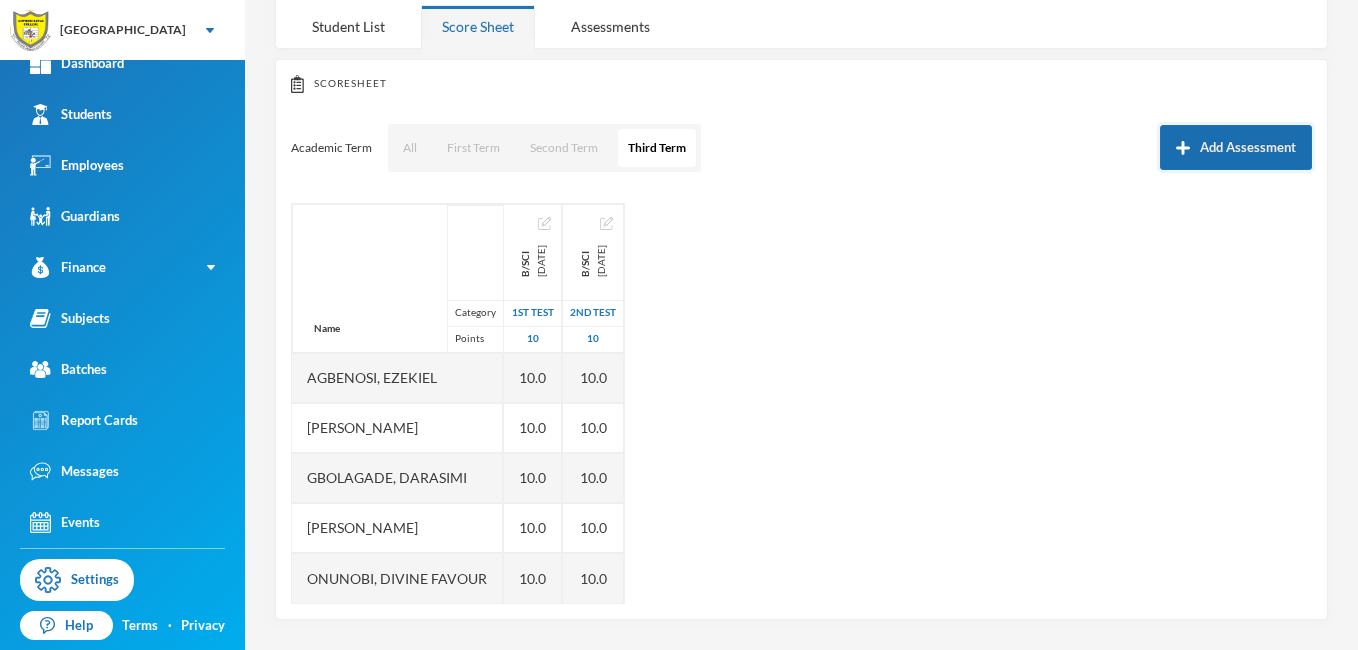 click on "Add Assessment" at bounding box center [1236, 147] 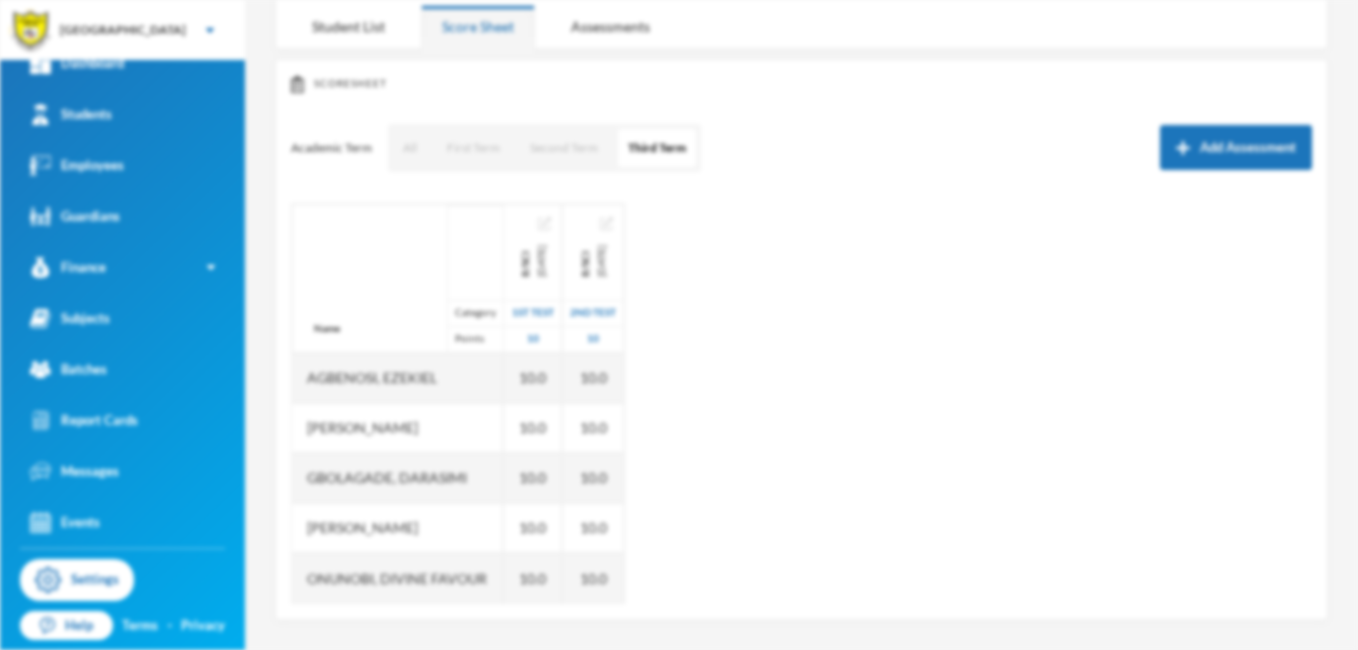 scroll, scrollTop: 0, scrollLeft: 0, axis: both 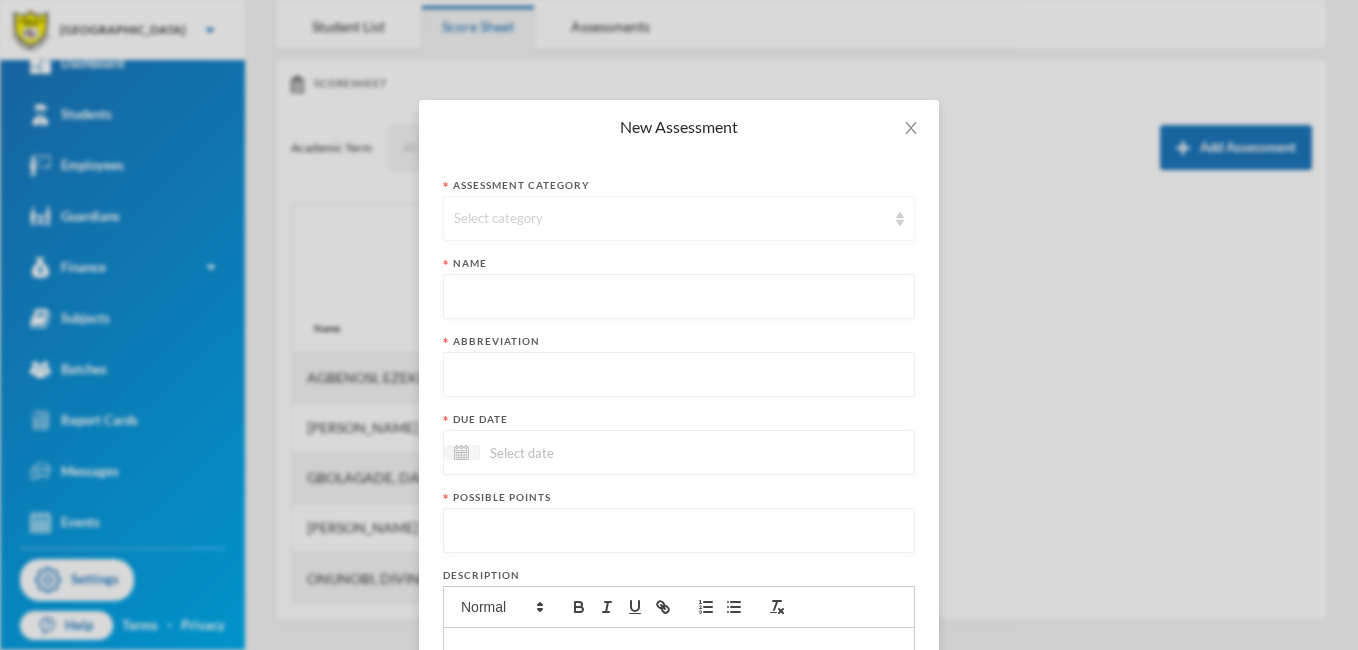 click on "Select category" at bounding box center (670, 219) 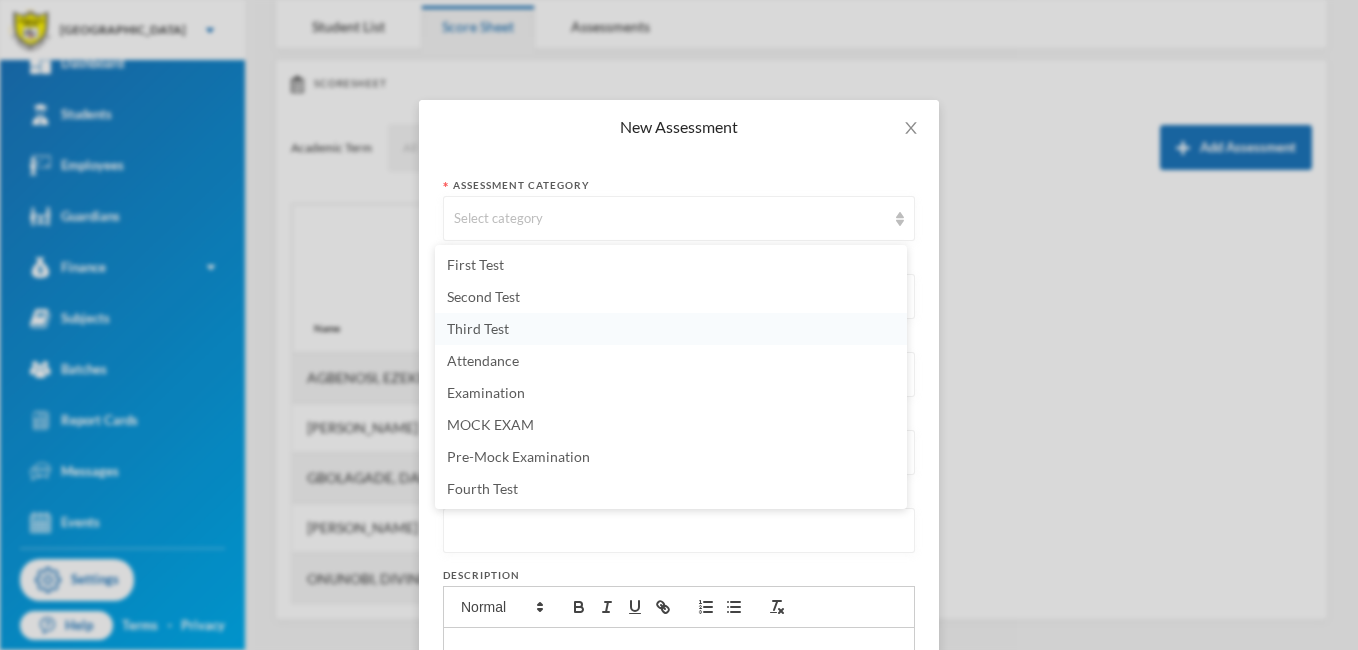 click on "Third Test" at bounding box center (478, 328) 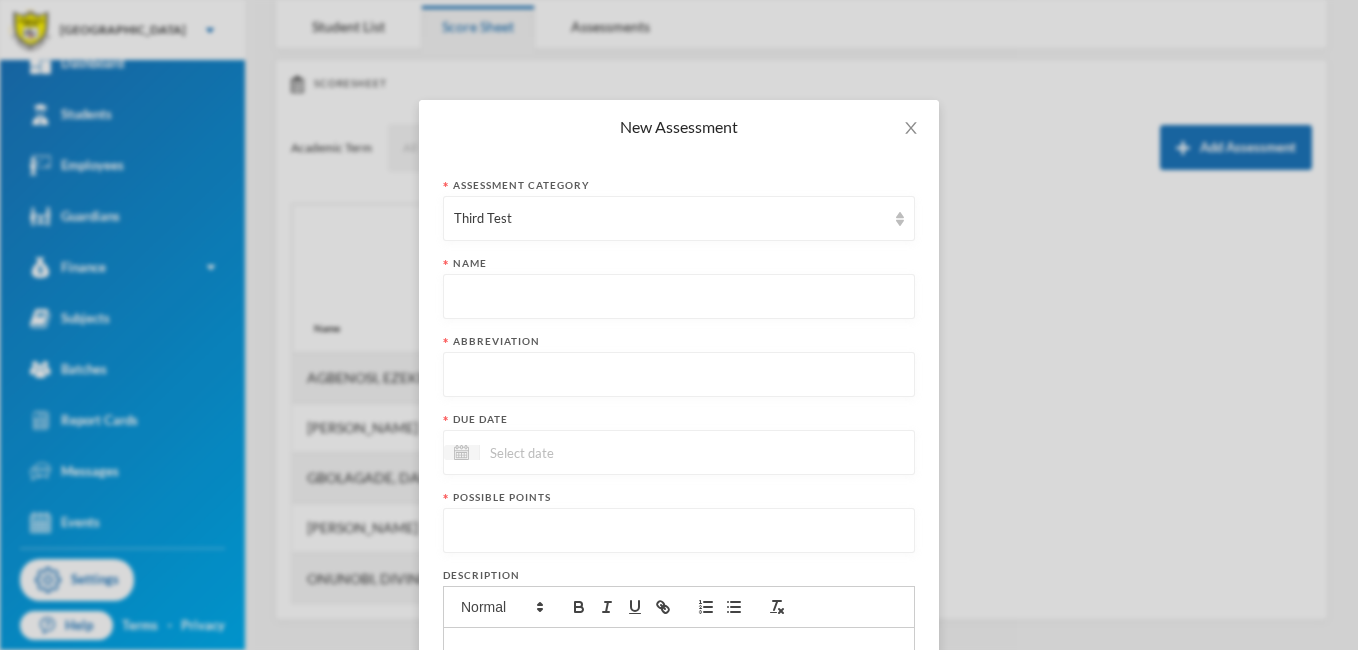 click at bounding box center [679, 297] 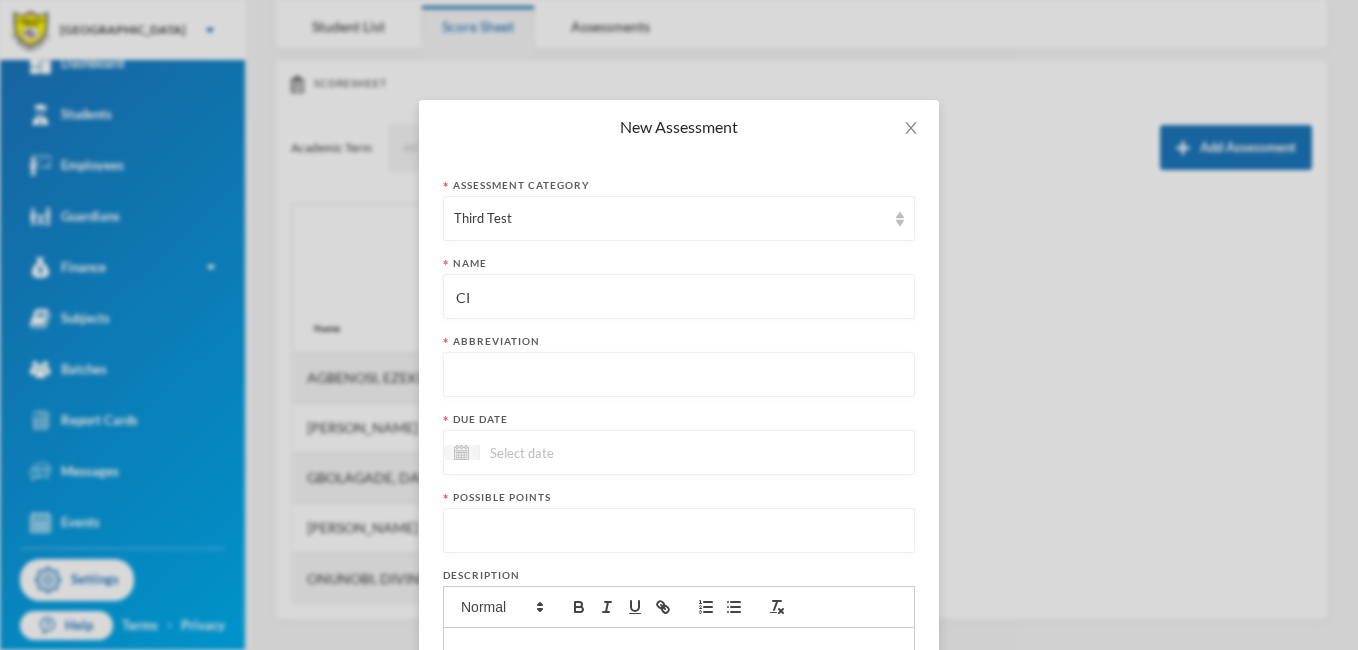 type on "C" 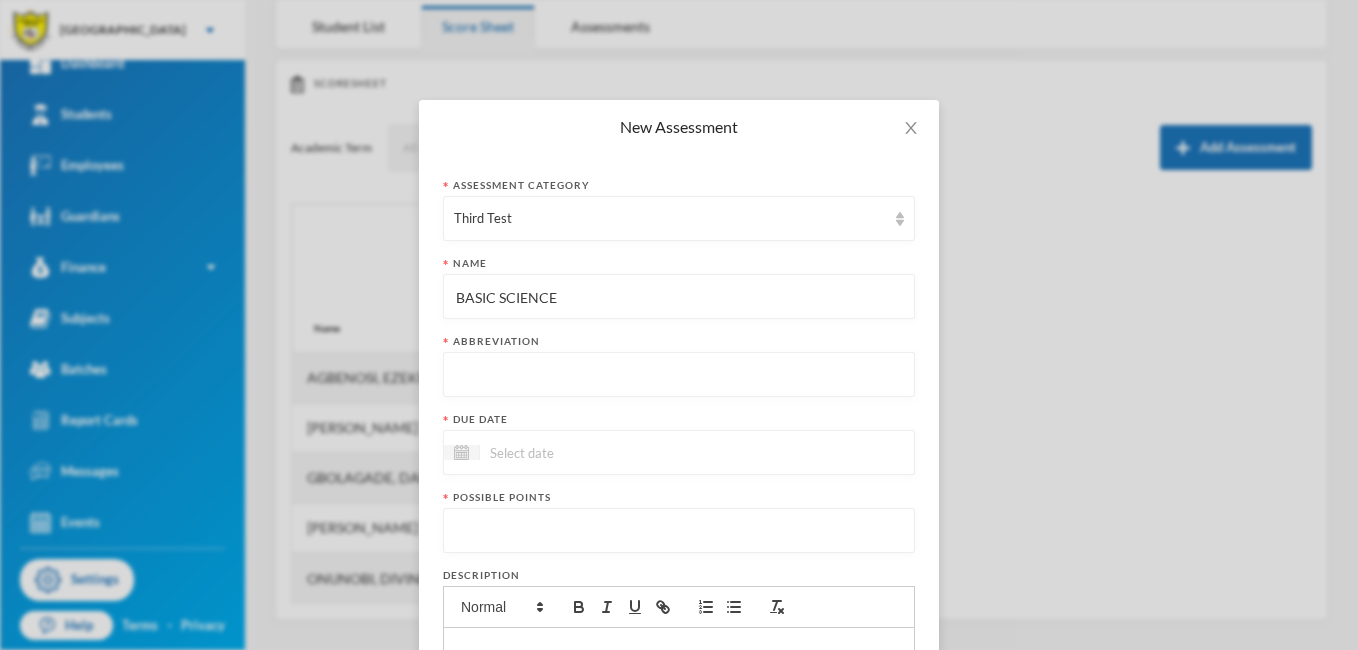 type on "BASIC SCIENCE" 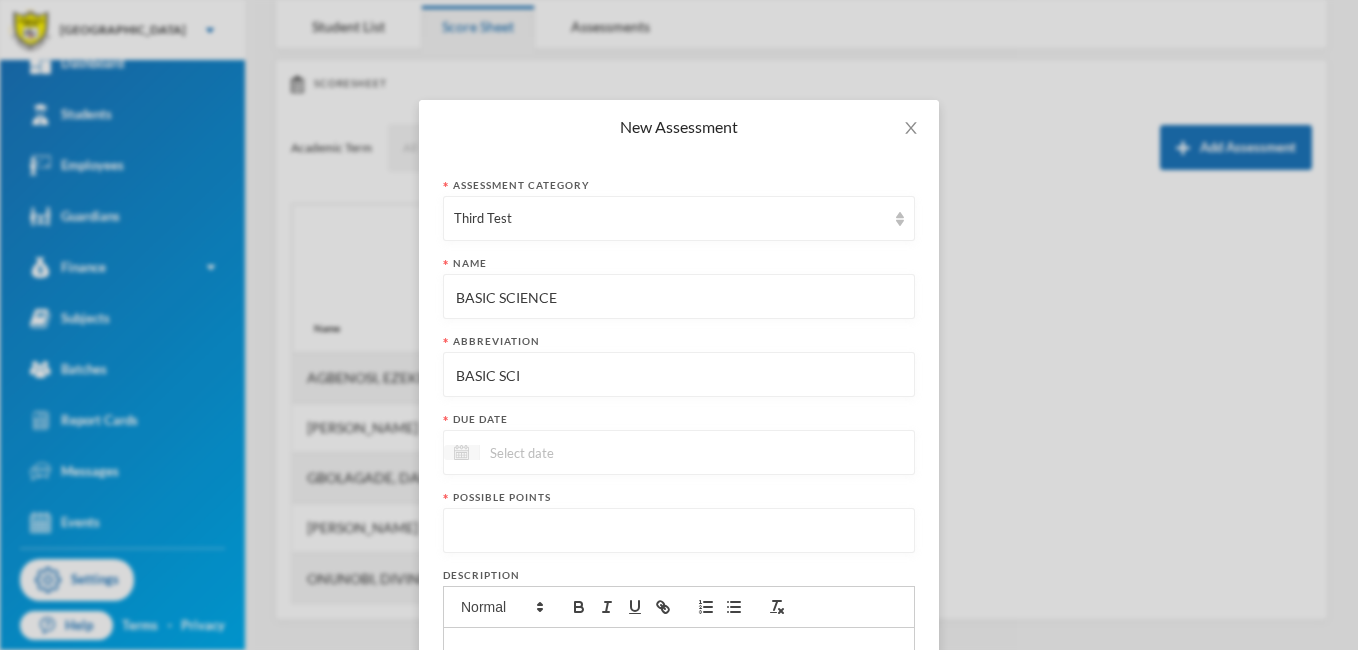 type on "BASIC SCI" 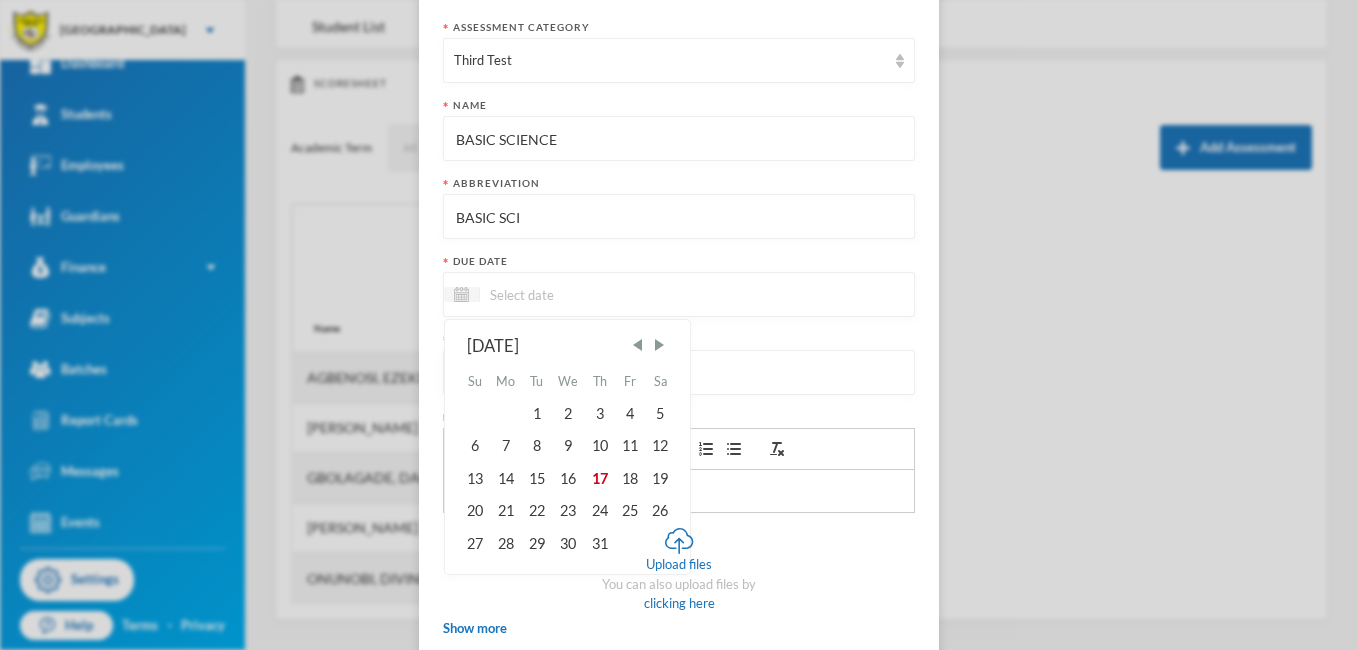 scroll, scrollTop: 161, scrollLeft: 0, axis: vertical 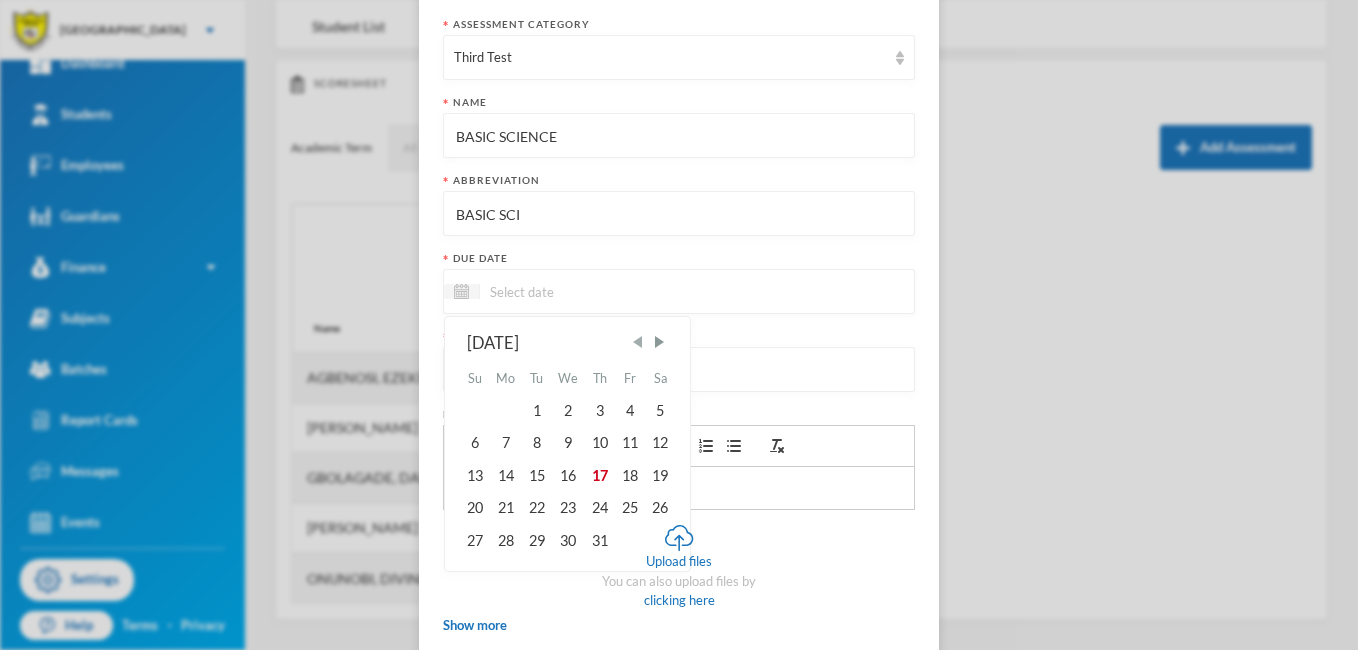 click at bounding box center [638, 342] 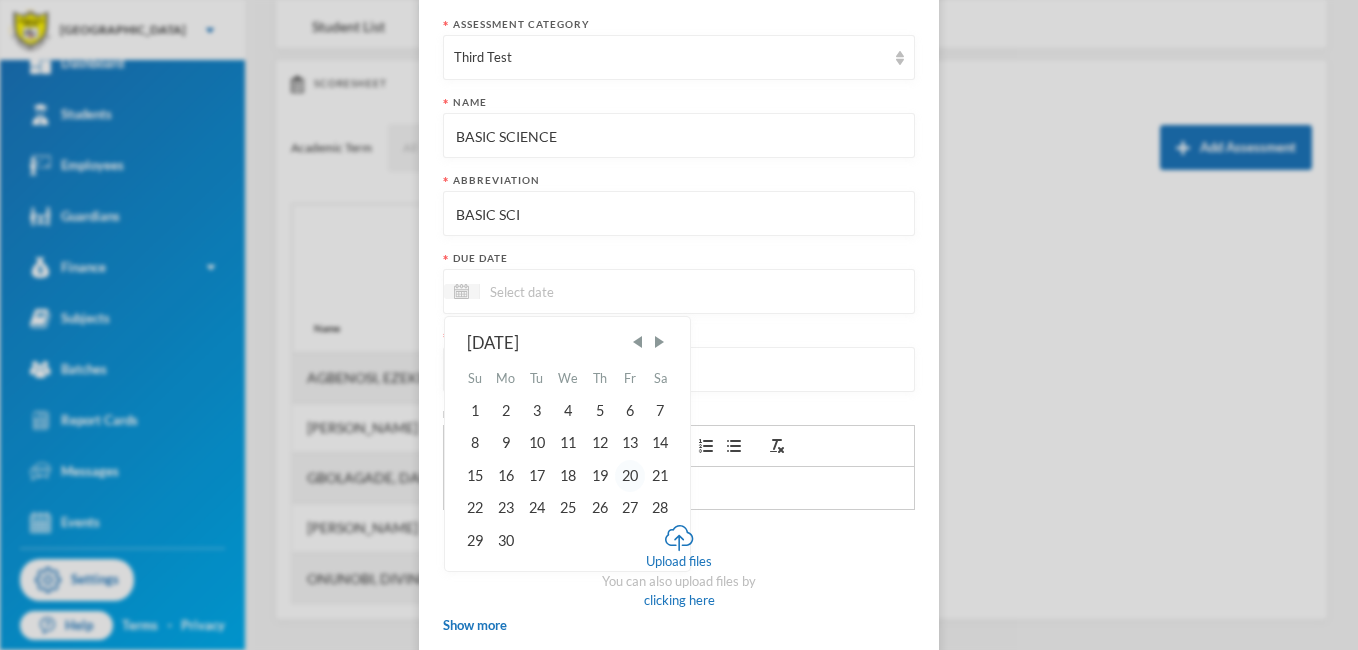 click on "20" at bounding box center (630, 476) 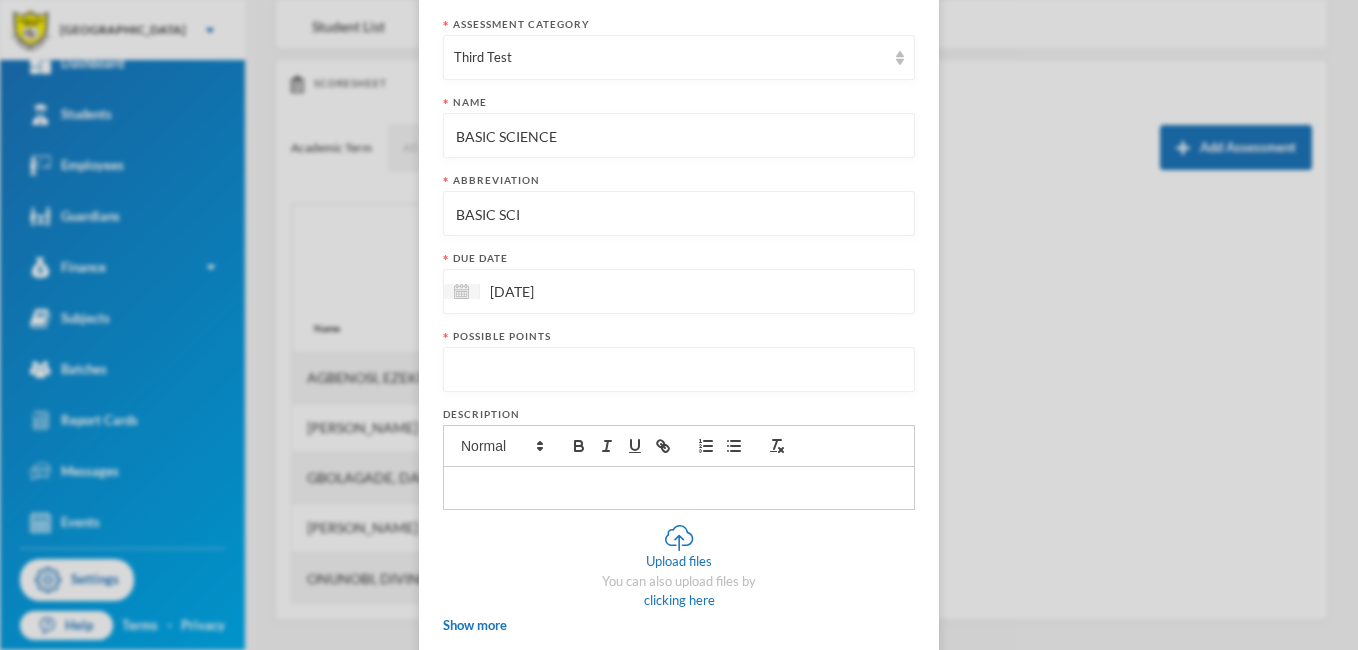 click at bounding box center (679, 370) 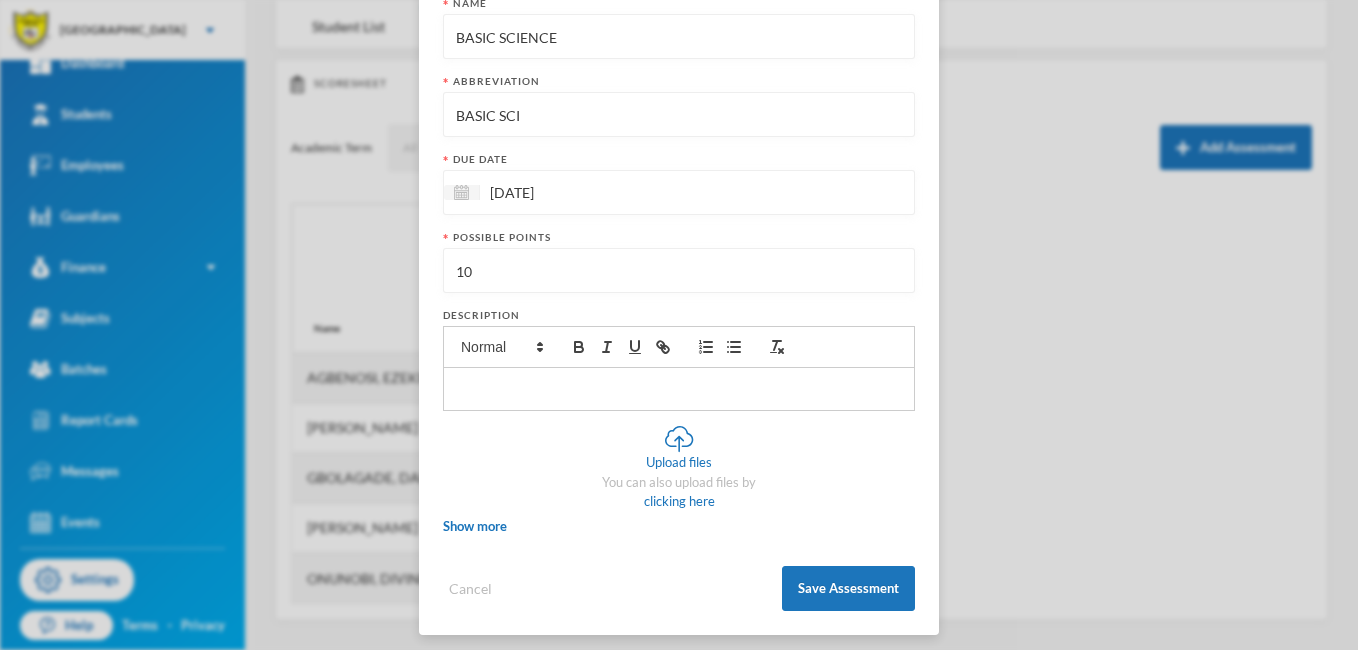 scroll, scrollTop: 269, scrollLeft: 0, axis: vertical 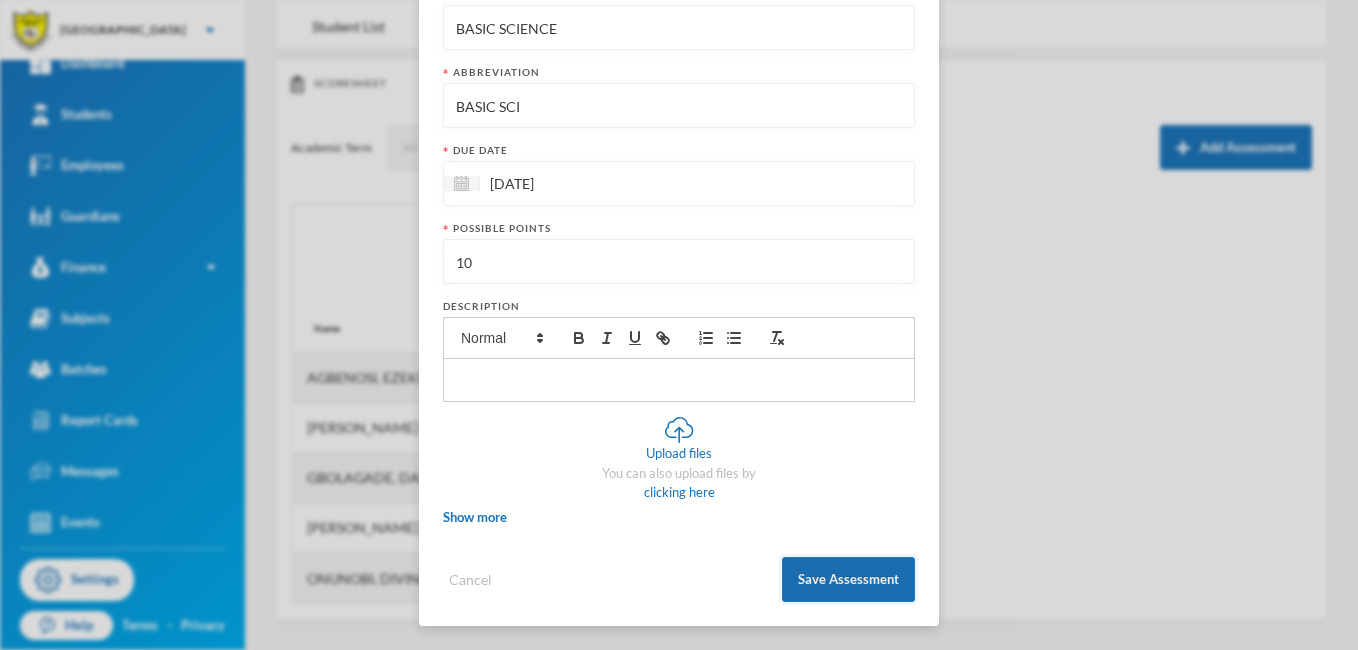 type on "10" 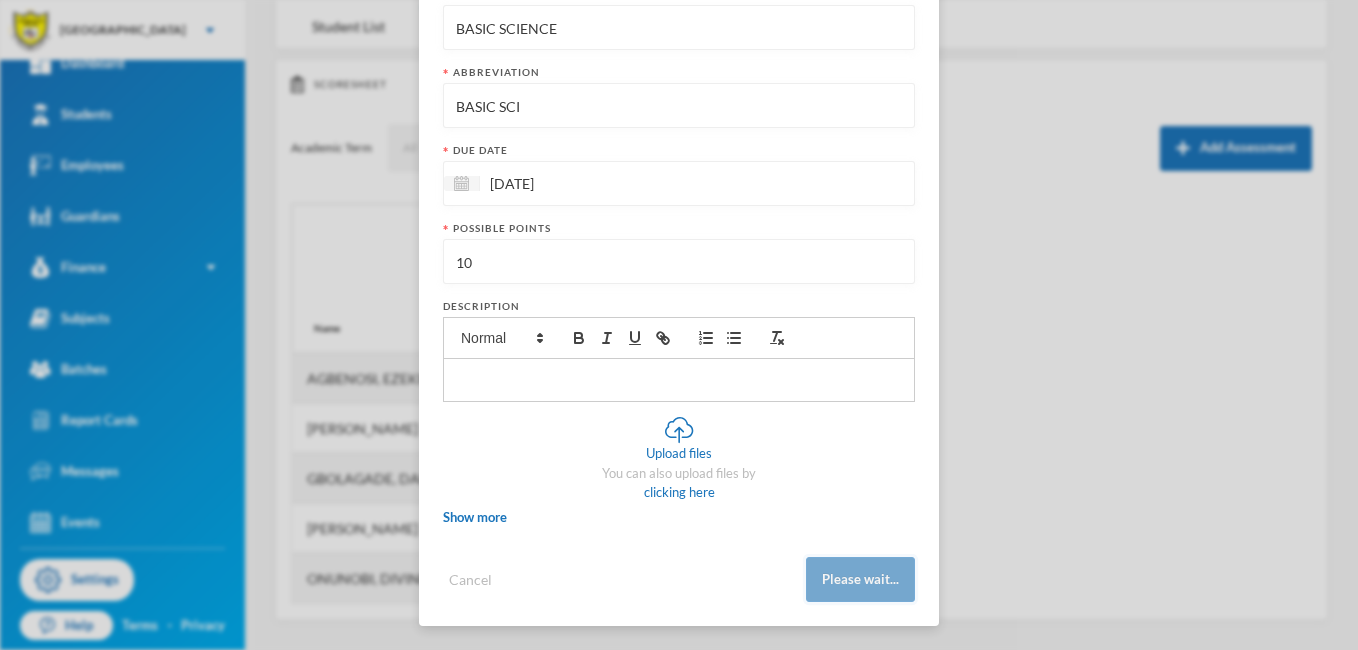 scroll, scrollTop: 161, scrollLeft: 0, axis: vertical 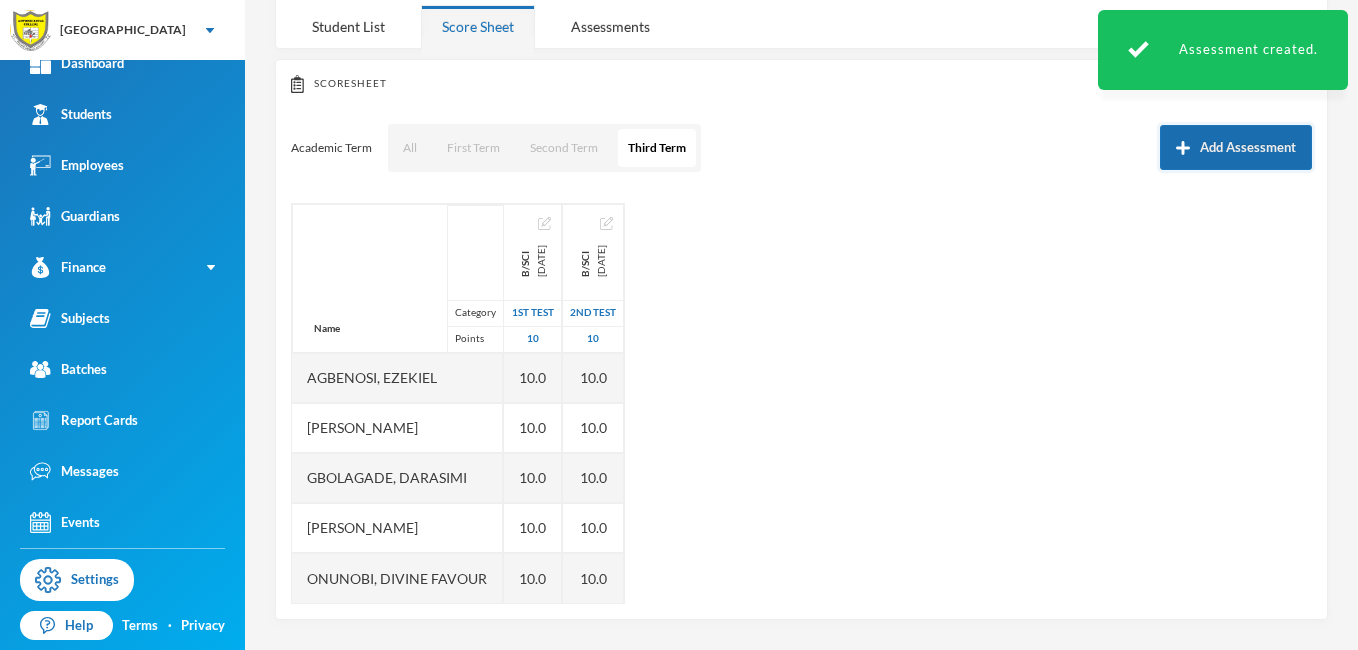 click on "Add Assessment" at bounding box center [1236, 147] 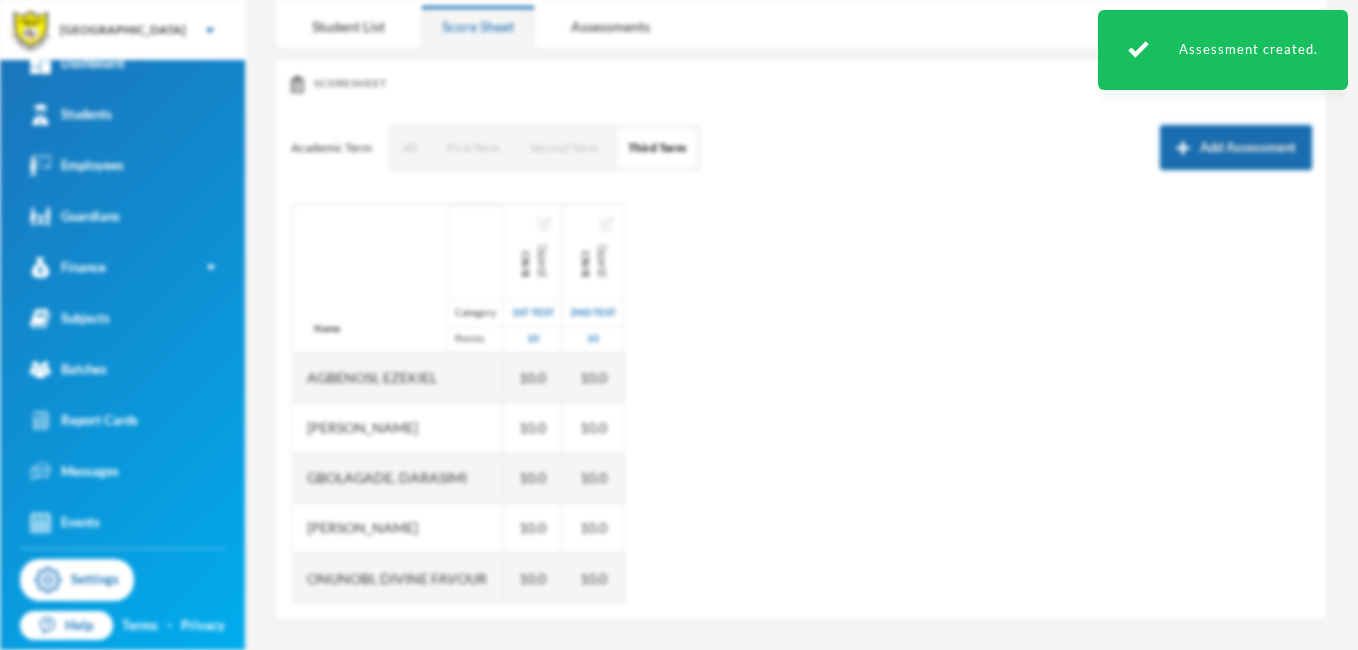 scroll, scrollTop: 0, scrollLeft: 0, axis: both 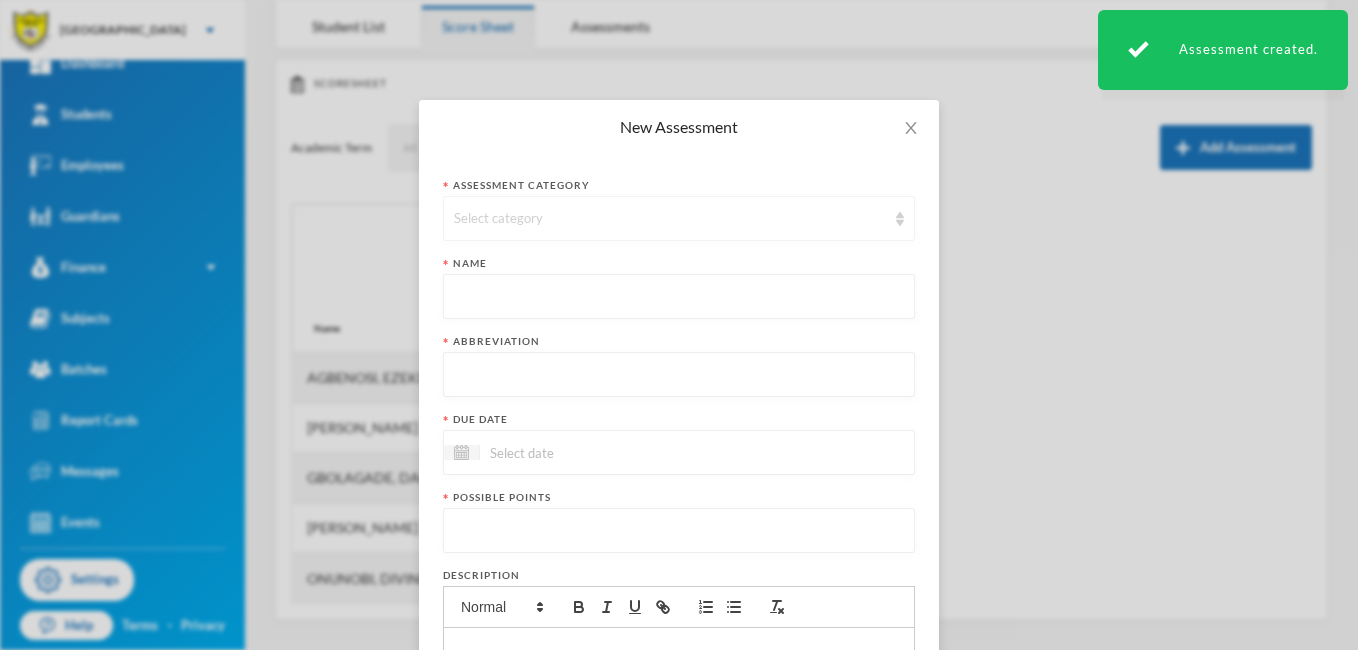 click on "Select category" at bounding box center [670, 219] 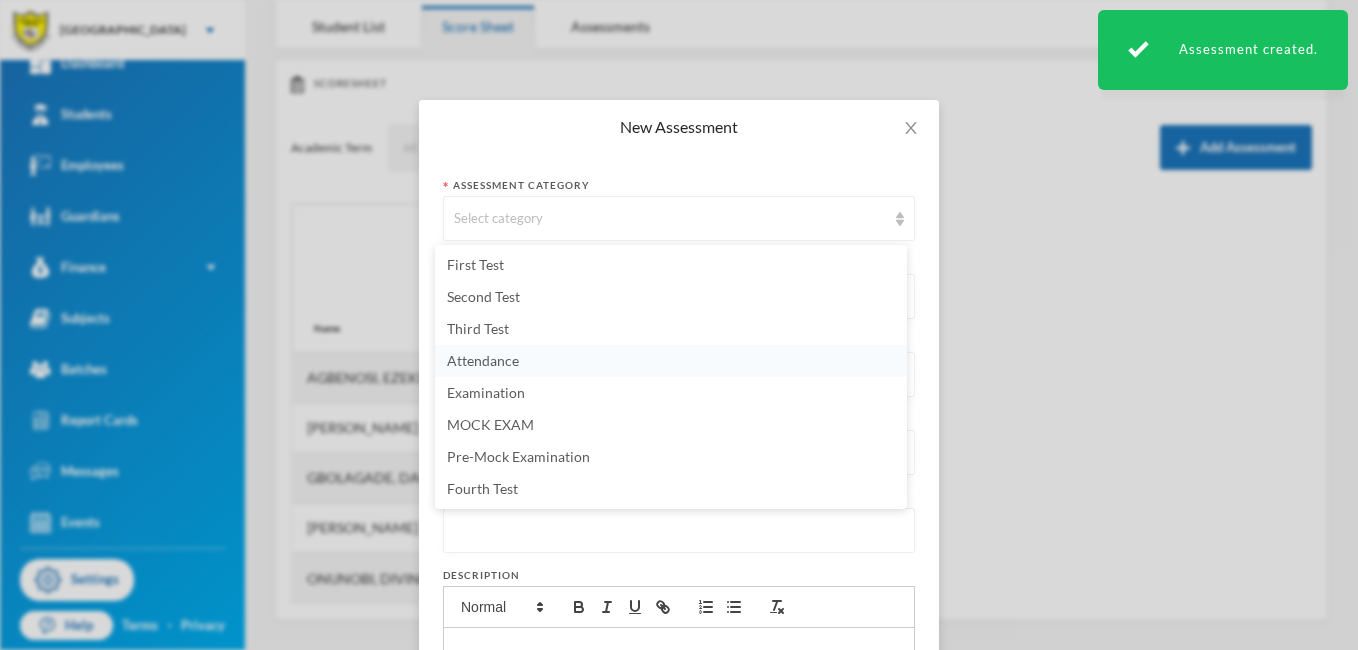 click on "Attendance" at bounding box center (483, 360) 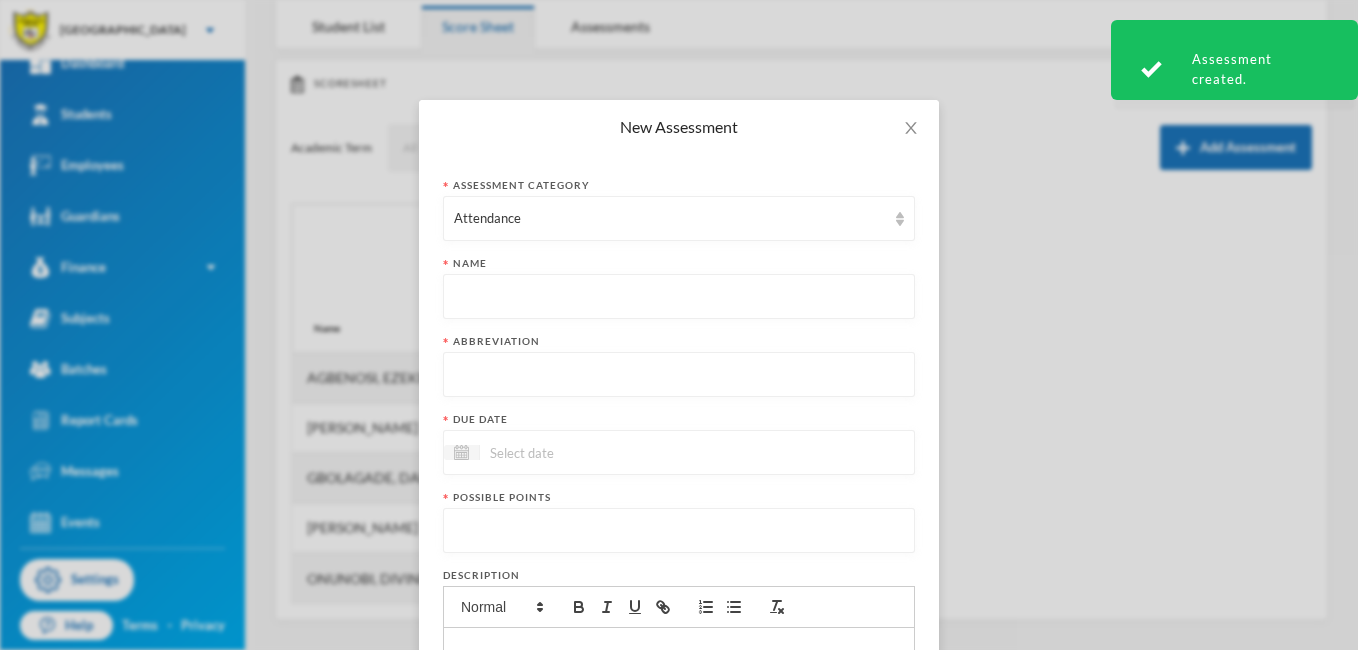 click at bounding box center (679, 297) 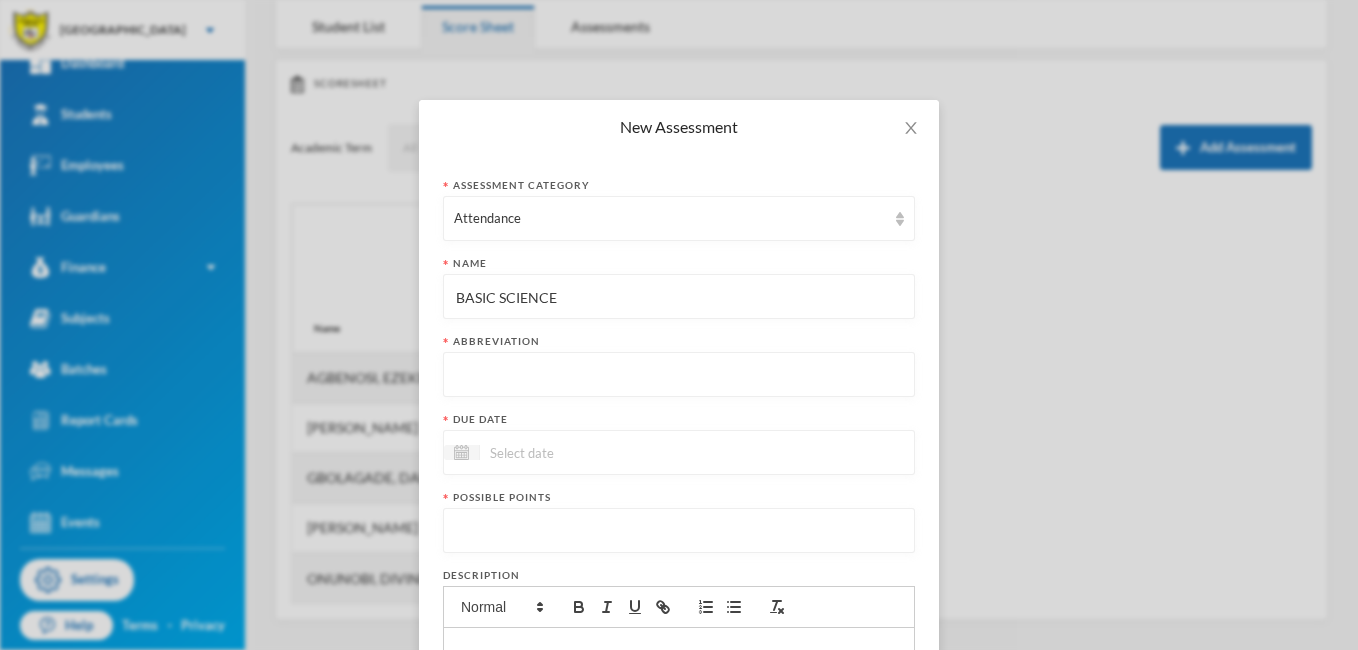 type on "BASIC SCIENCE" 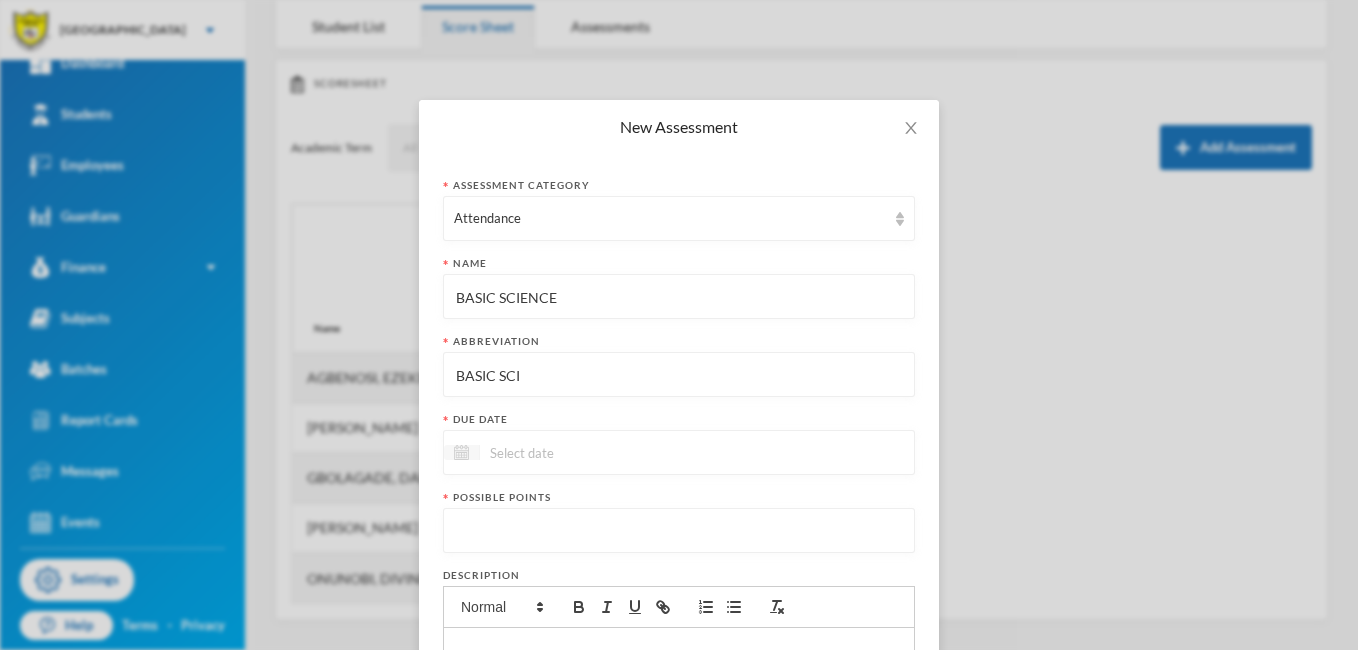type on "BASIC SCI" 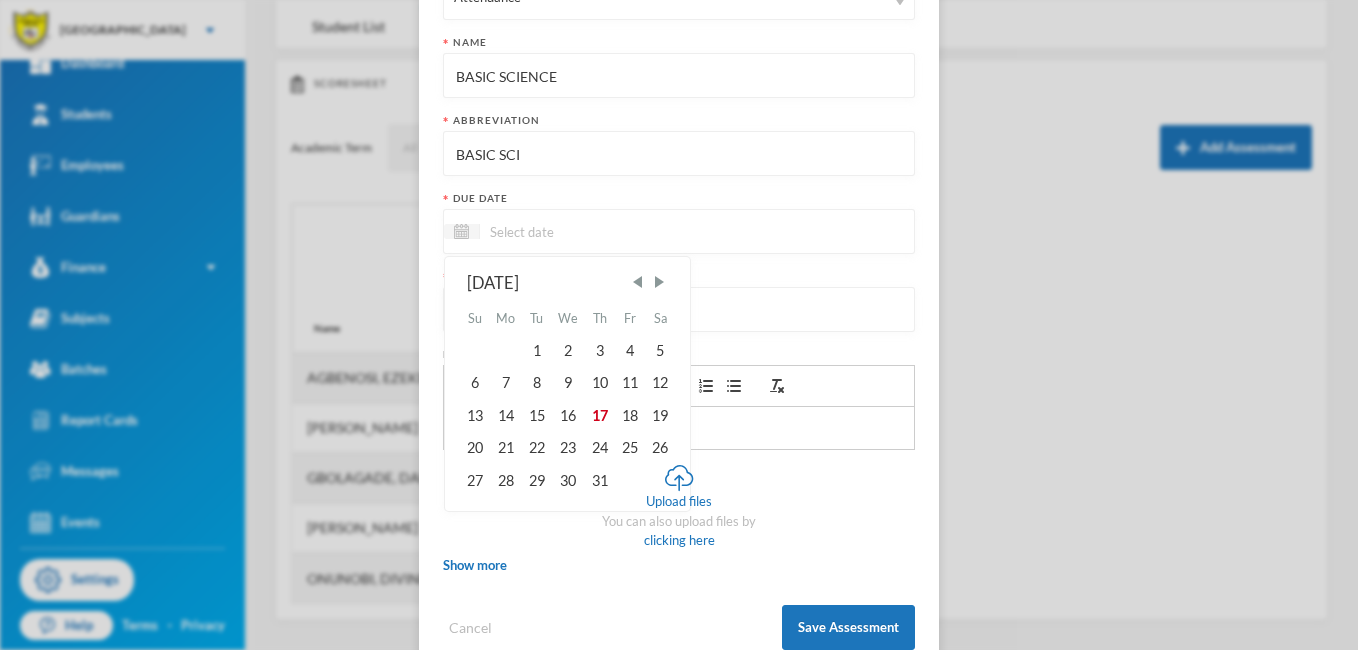 scroll, scrollTop: 230, scrollLeft: 0, axis: vertical 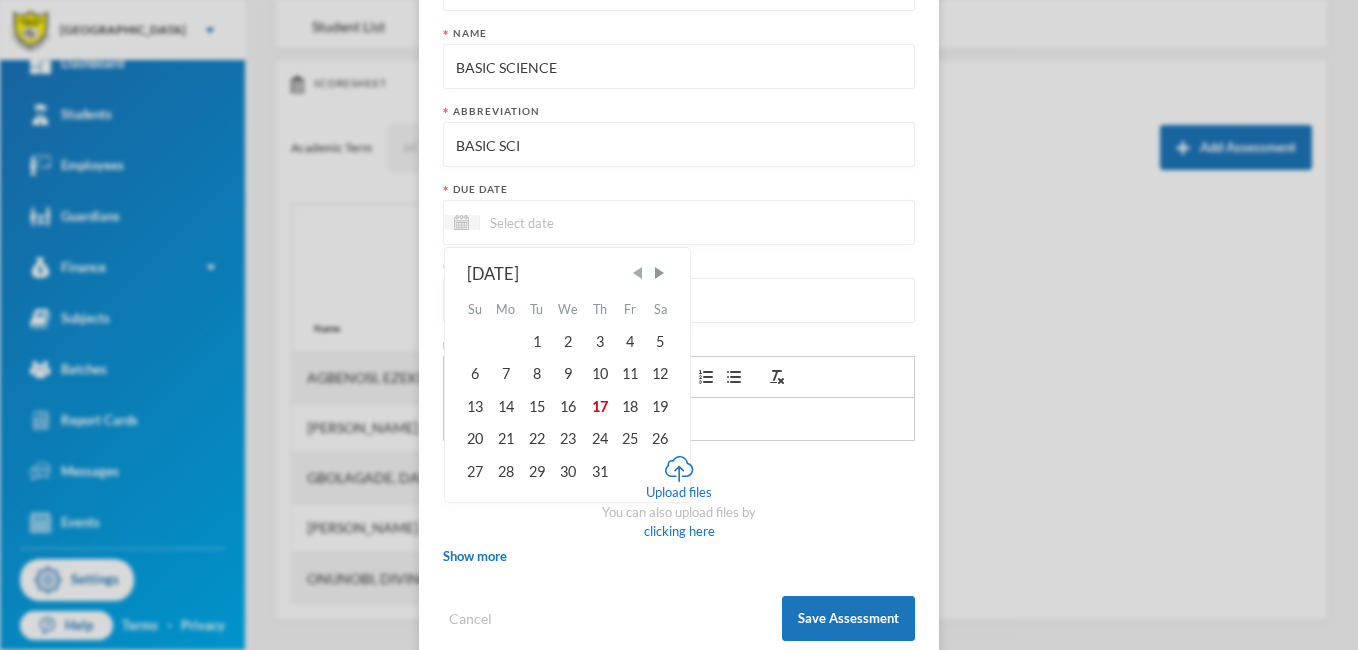 click at bounding box center [638, 273] 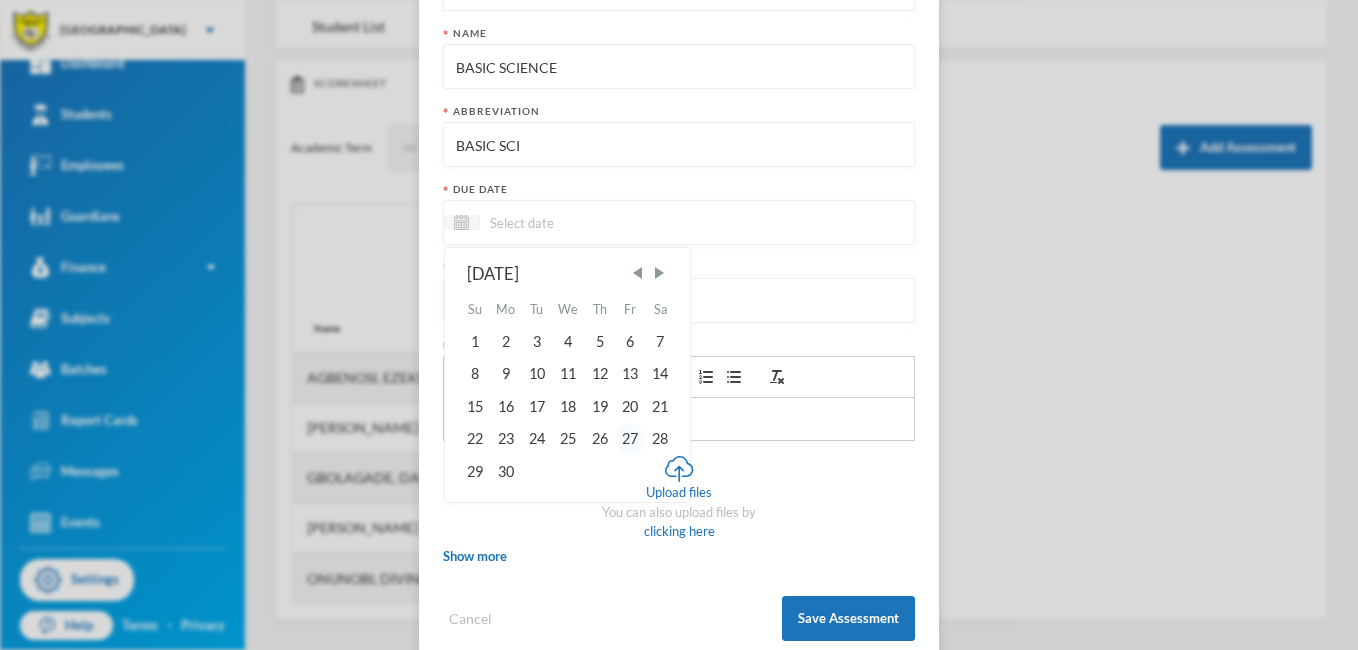 click on "27" at bounding box center (630, 439) 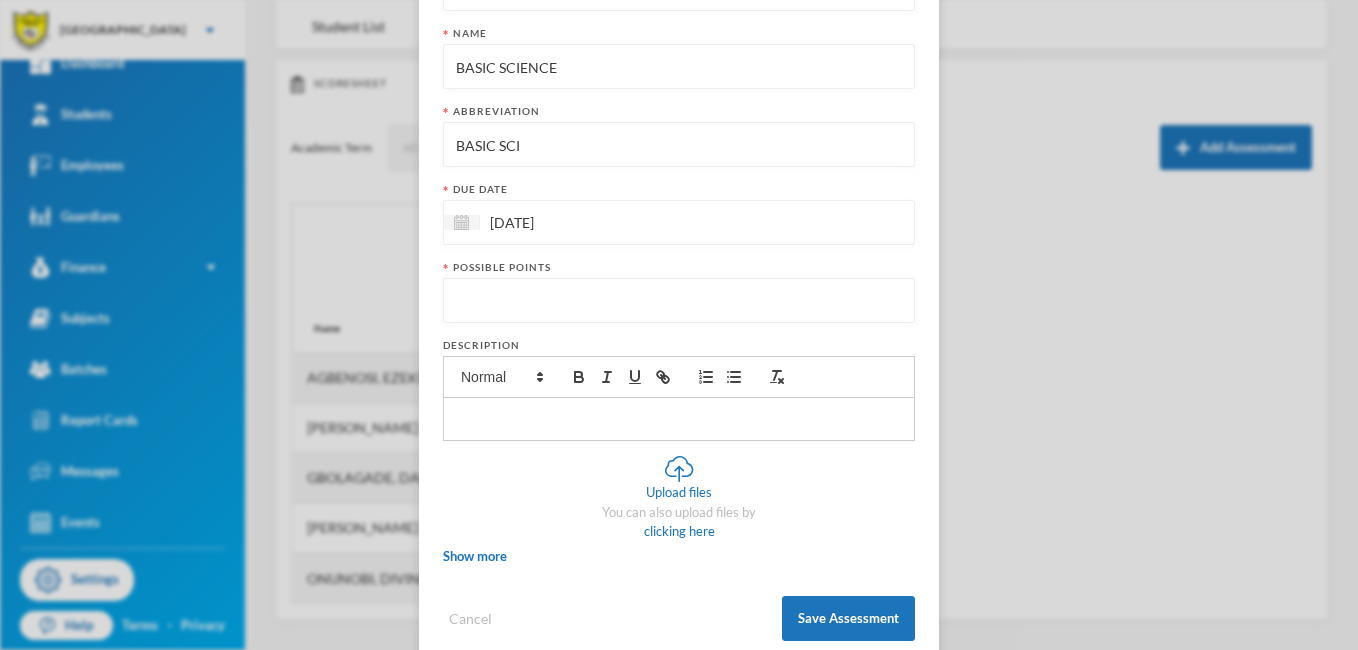 click at bounding box center [679, 301] 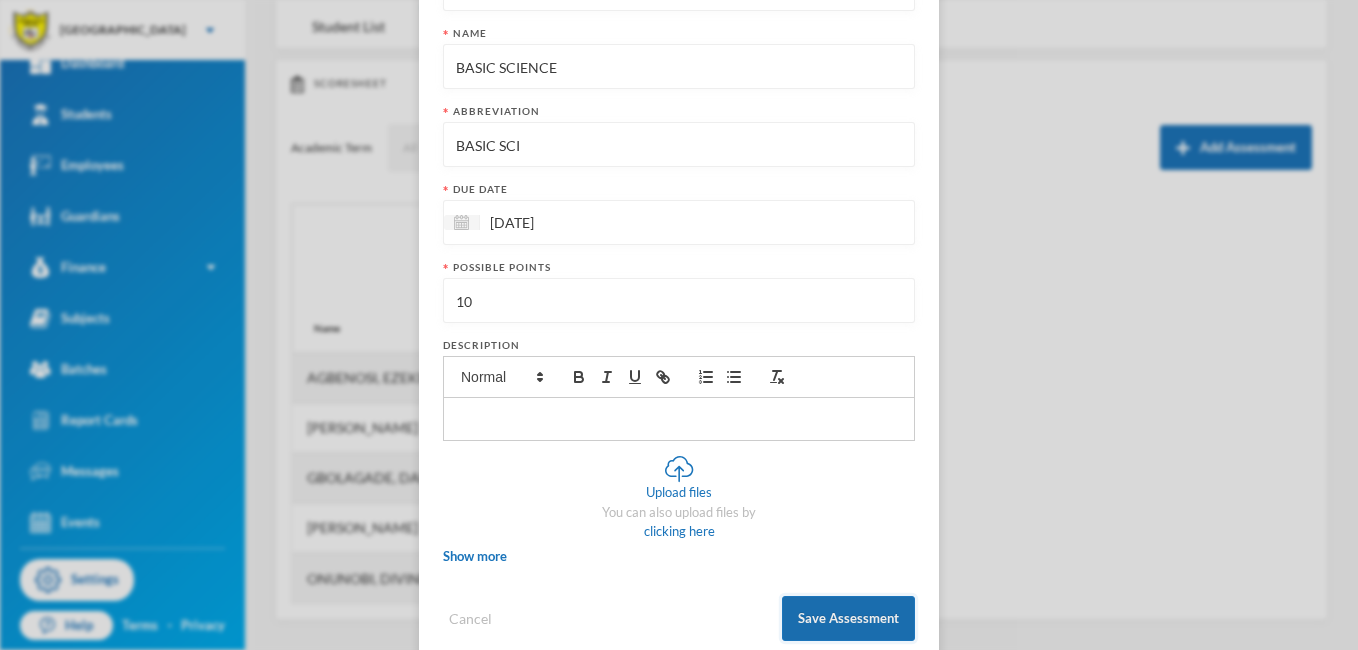 type on "10" 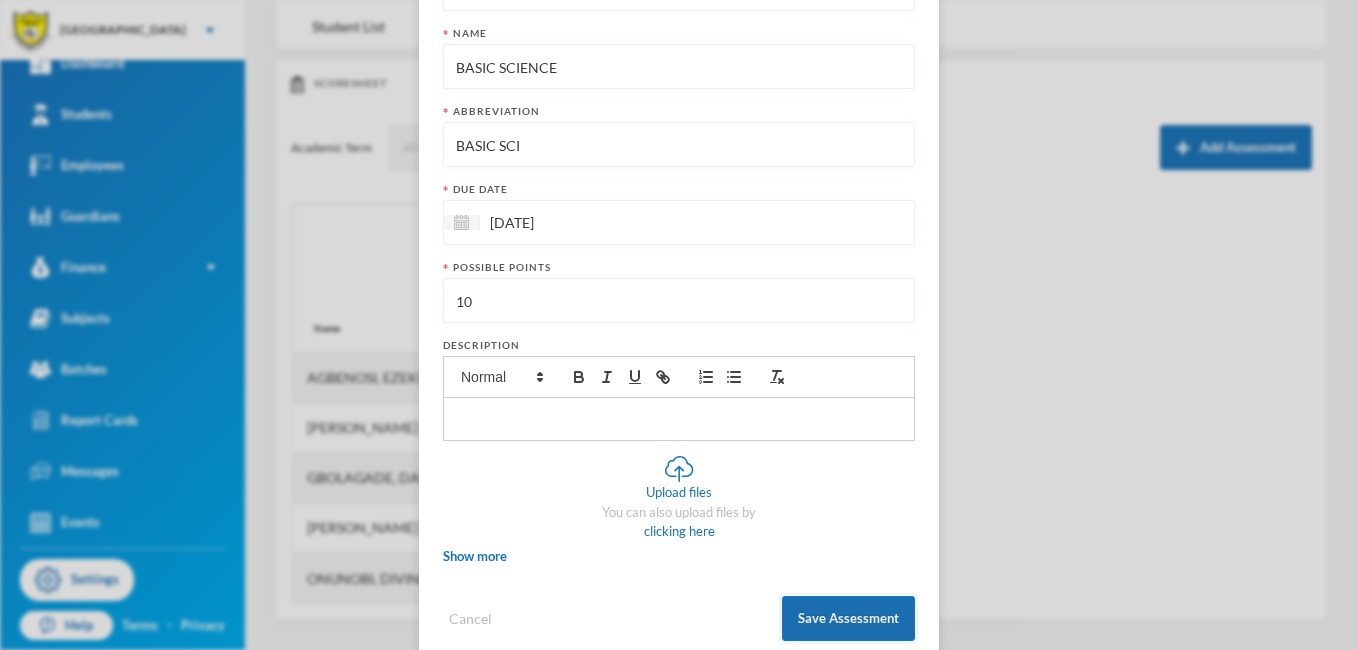click on "Save Assessment" at bounding box center (848, 618) 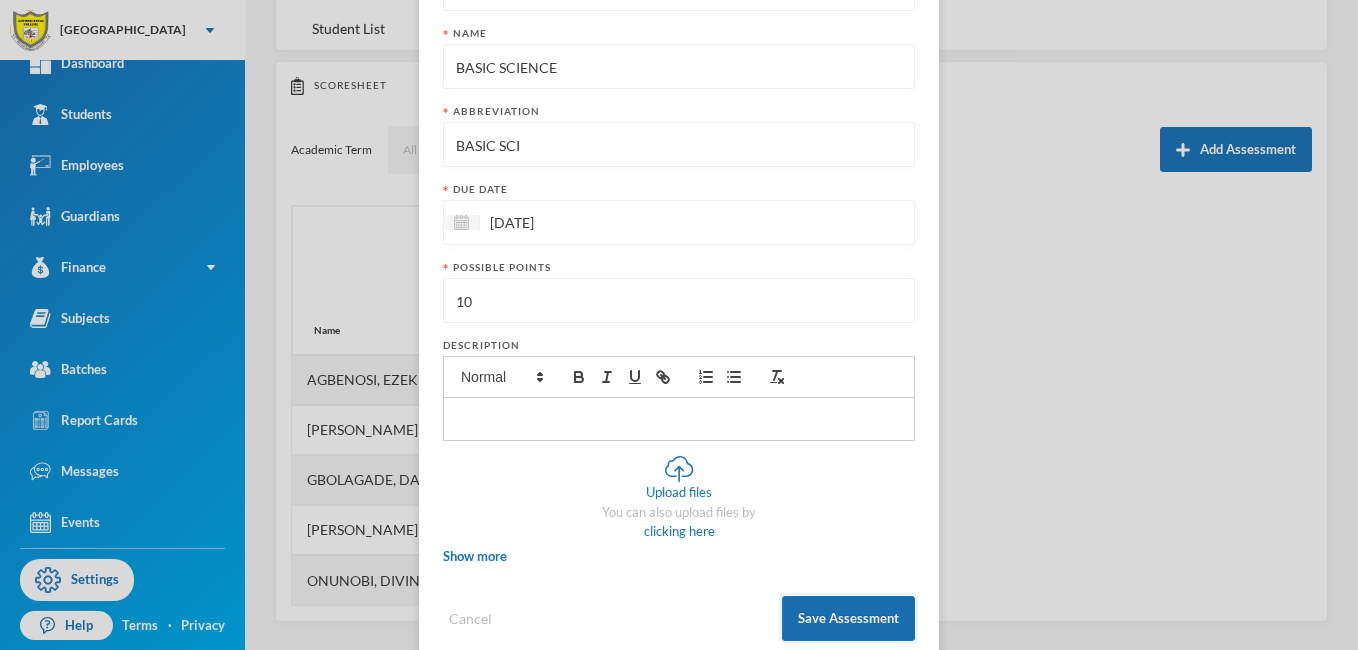 scroll, scrollTop: 163, scrollLeft: 0, axis: vertical 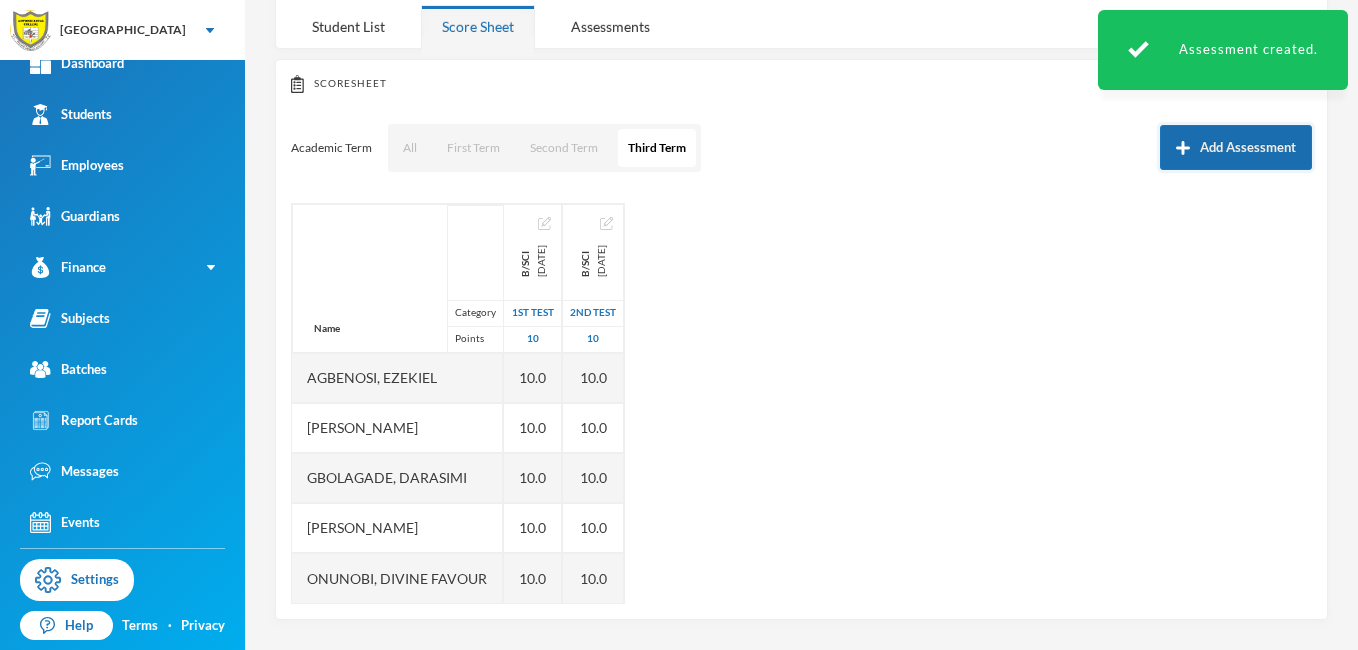 click on "Add Assessment" at bounding box center (1236, 147) 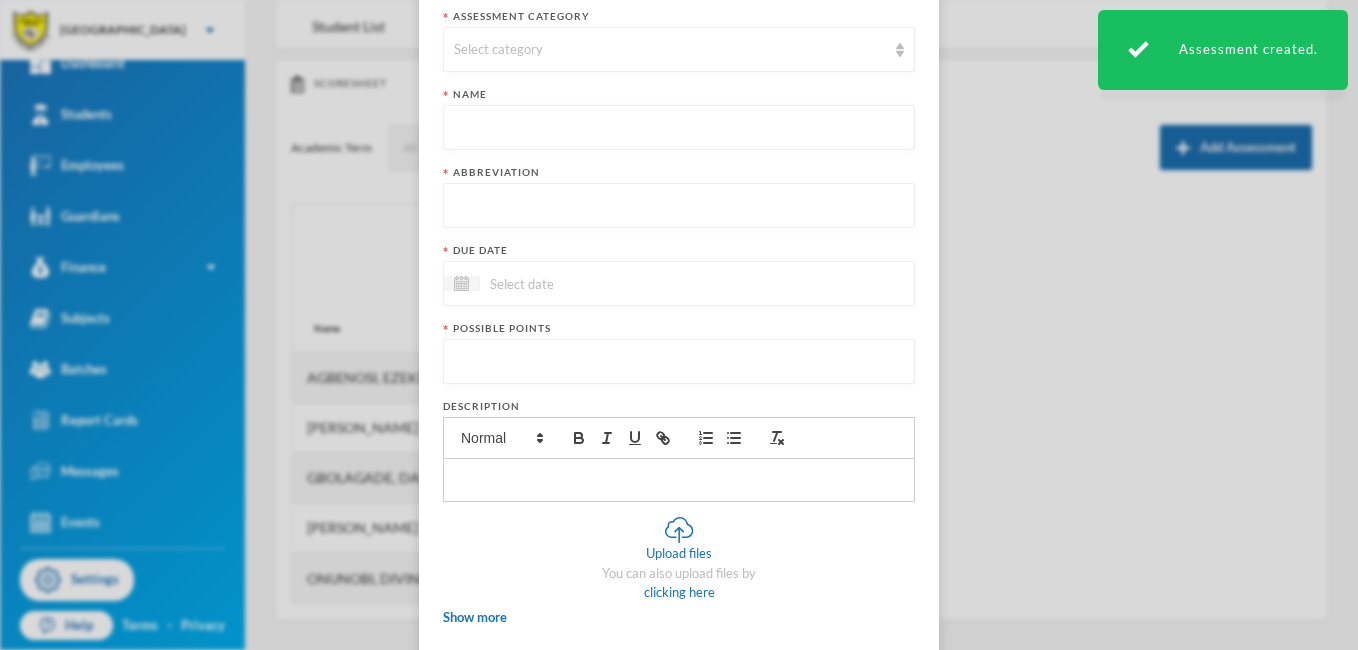scroll, scrollTop: 0, scrollLeft: 0, axis: both 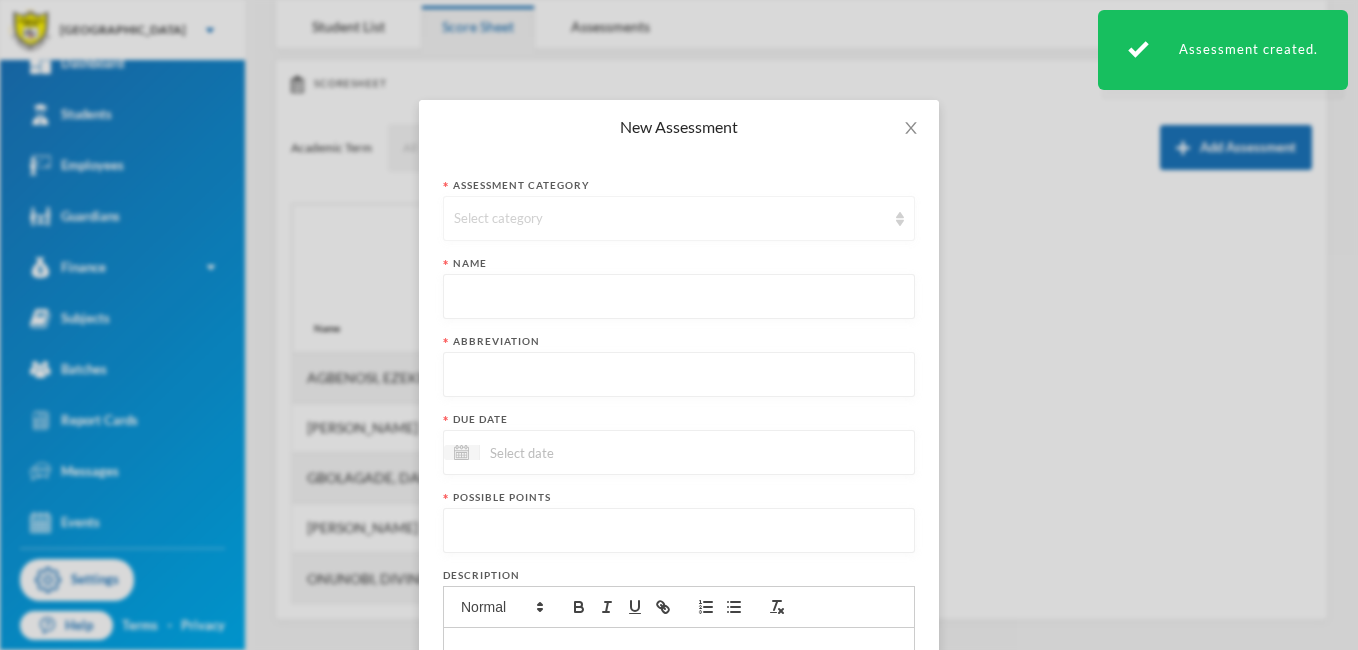 click on "Select category" at bounding box center (670, 219) 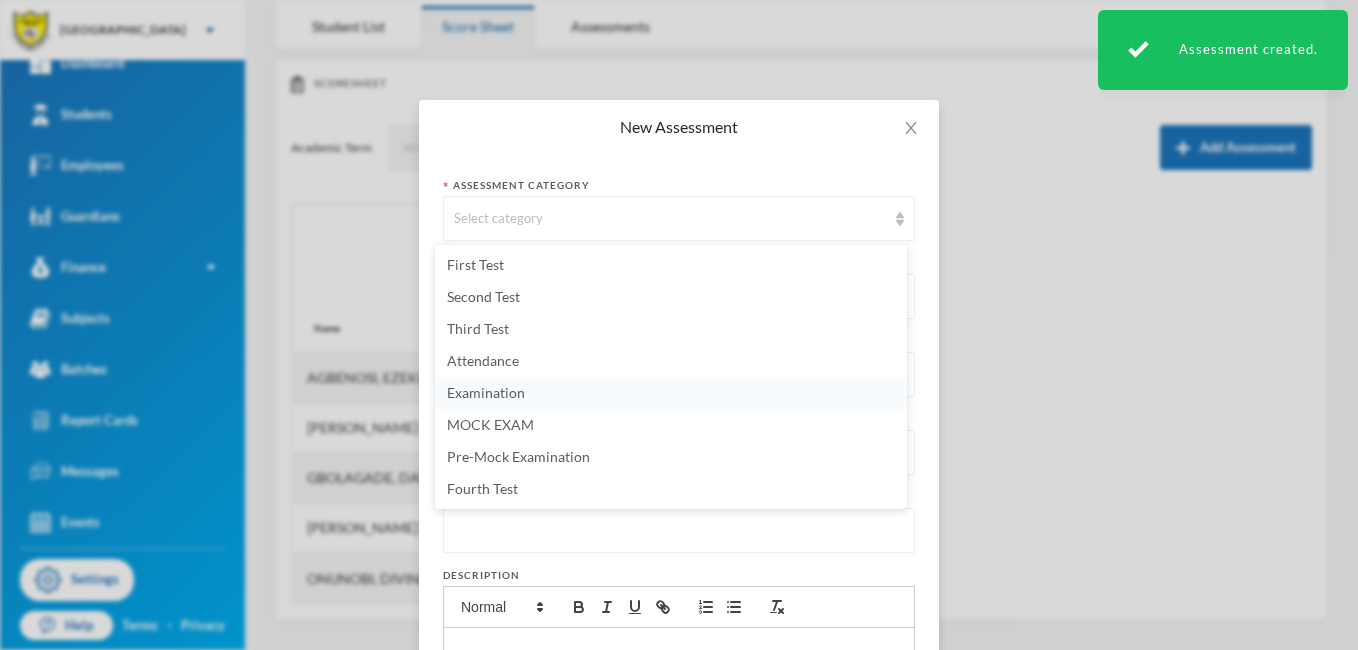 click on "Examination" at bounding box center (671, 393) 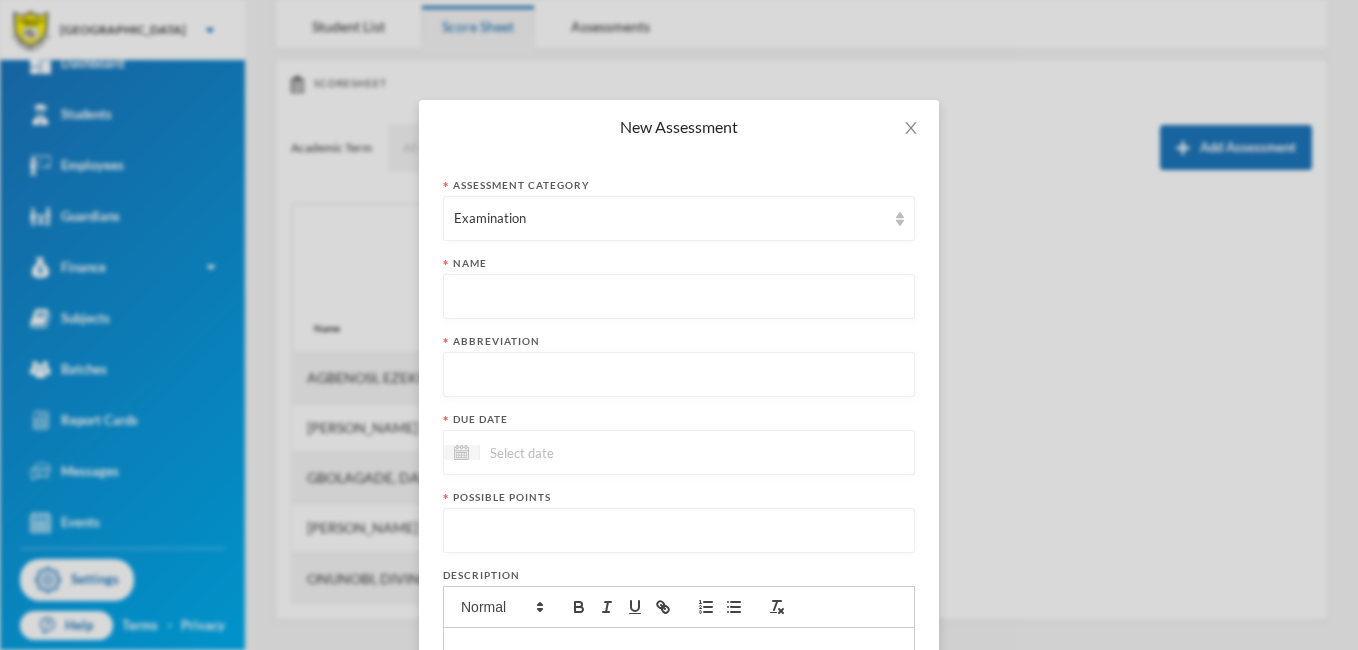 click at bounding box center [679, 297] 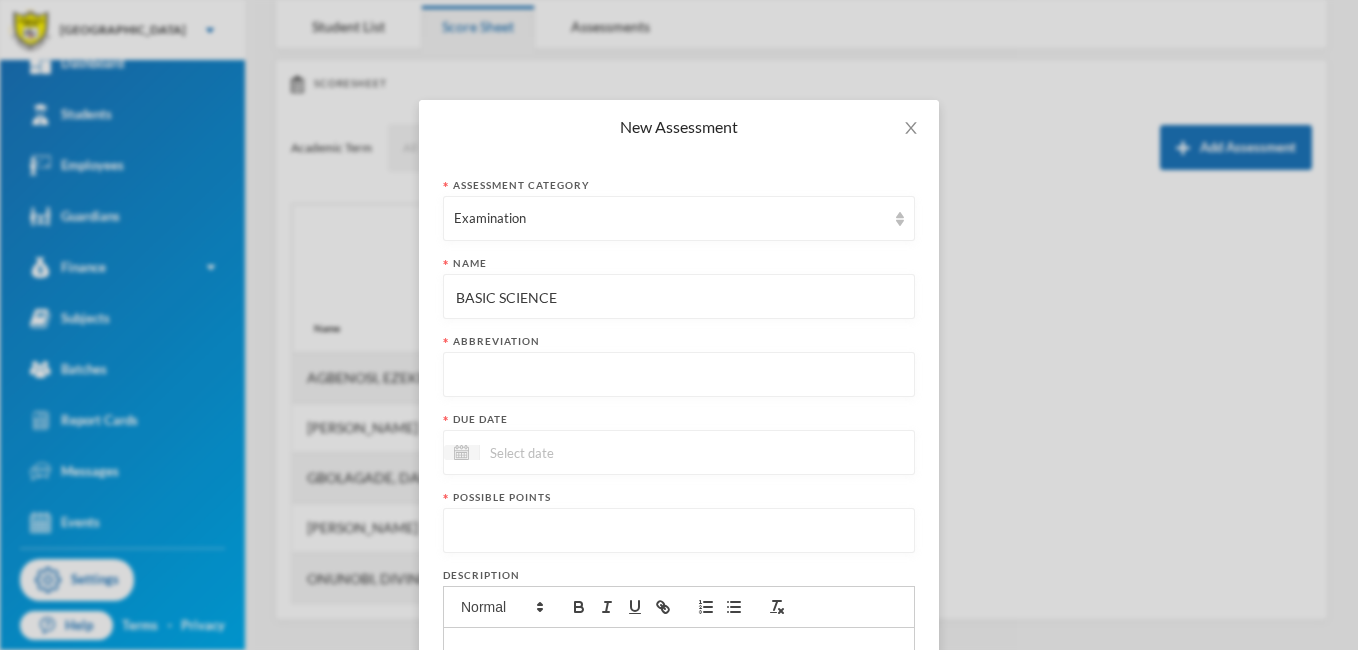 type on "BASIC SCIENCE" 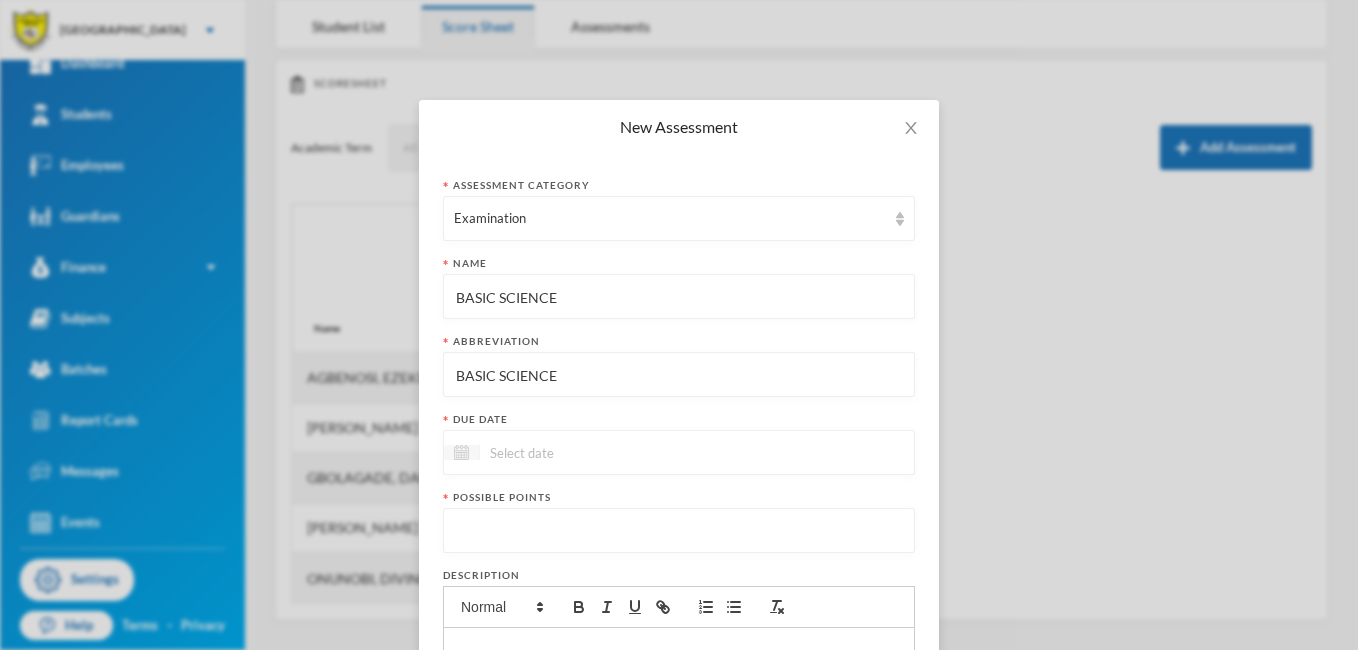 type on "BASIC SCIENCE" 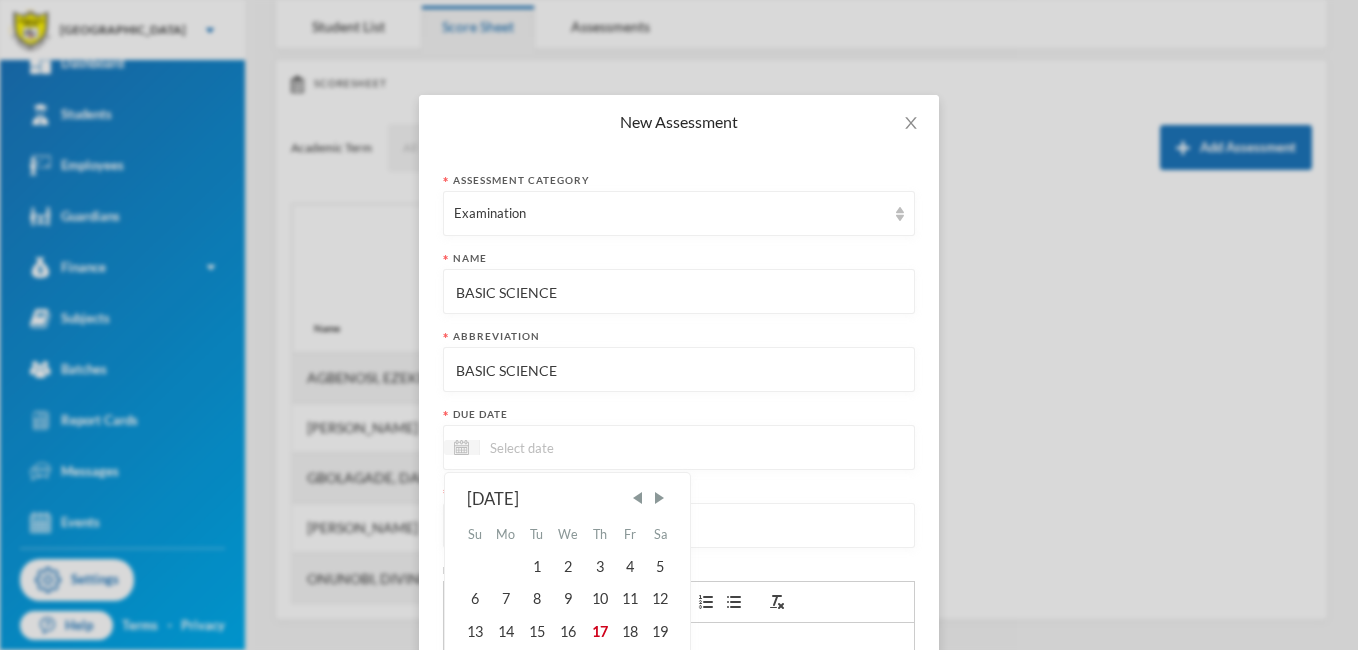 scroll, scrollTop: 6, scrollLeft: 0, axis: vertical 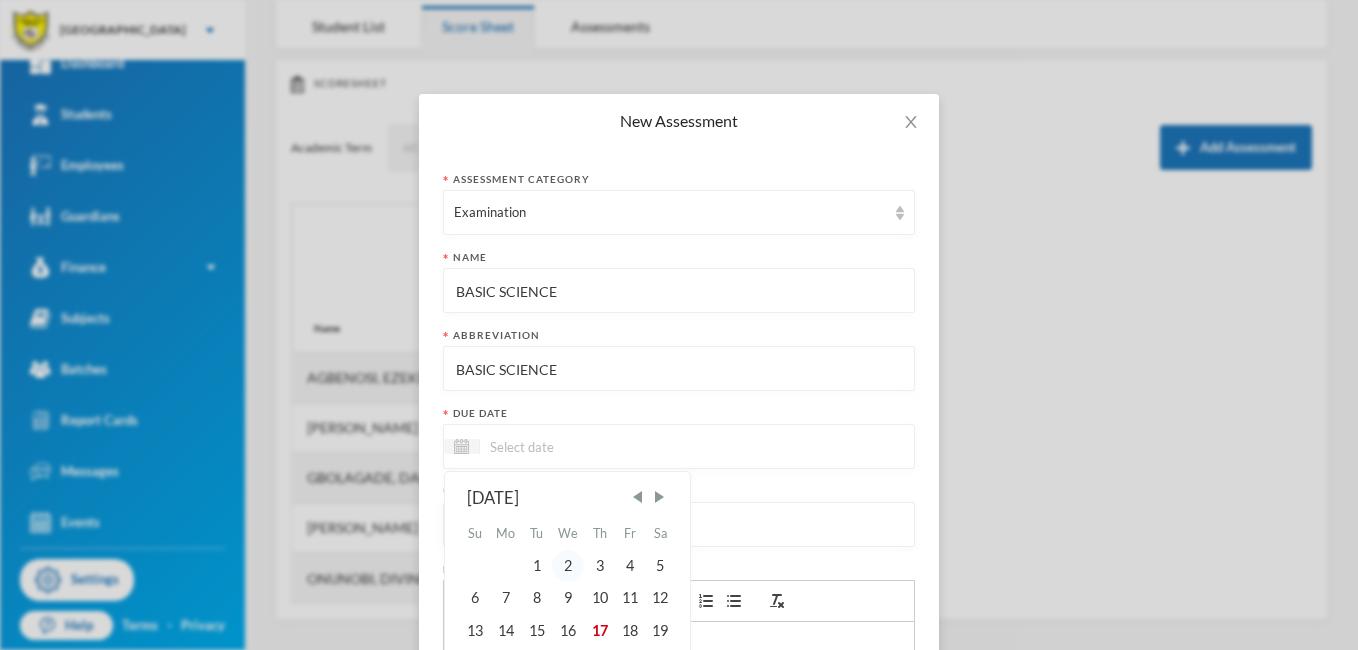 click on "2" at bounding box center [568, 566] 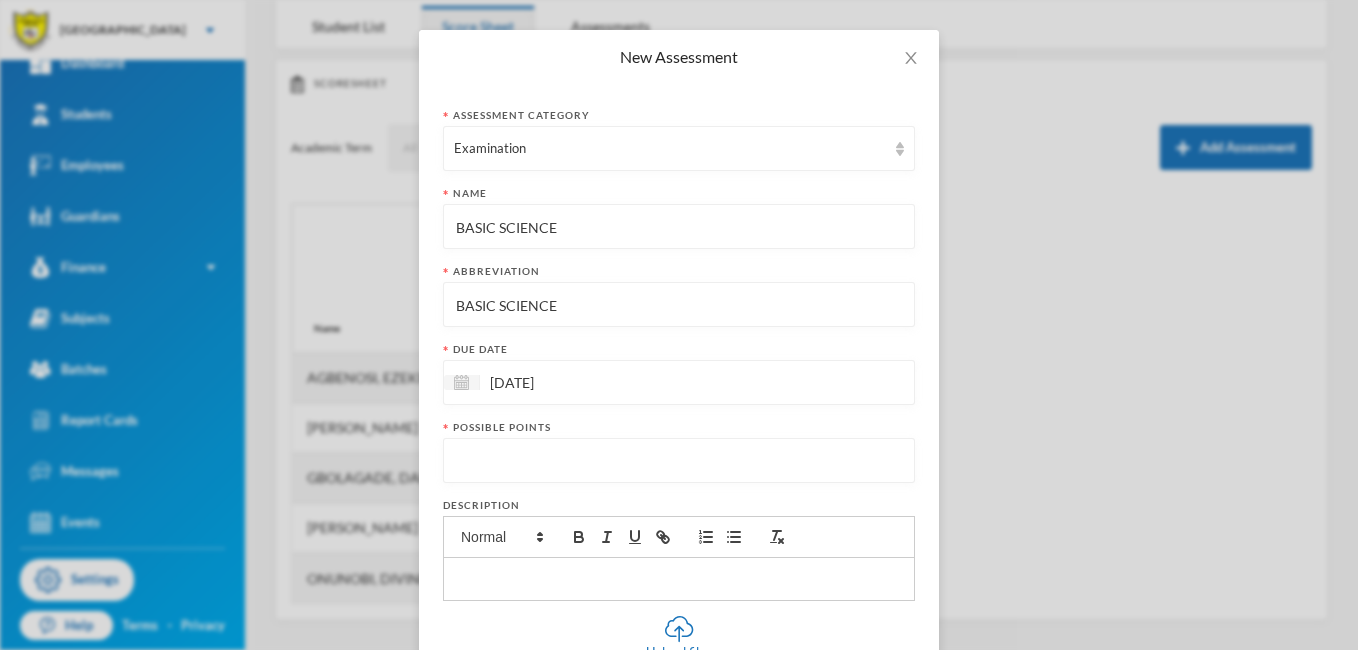 scroll, scrollTop: 78, scrollLeft: 0, axis: vertical 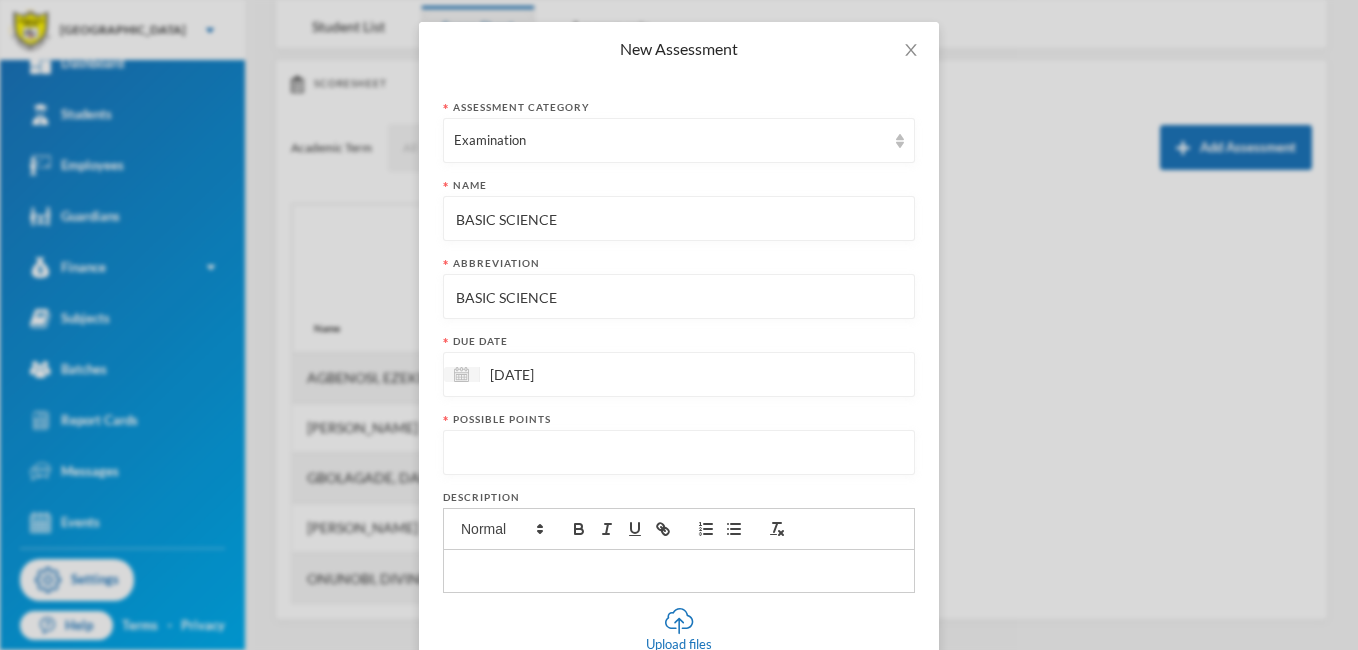 click at bounding box center [679, 453] 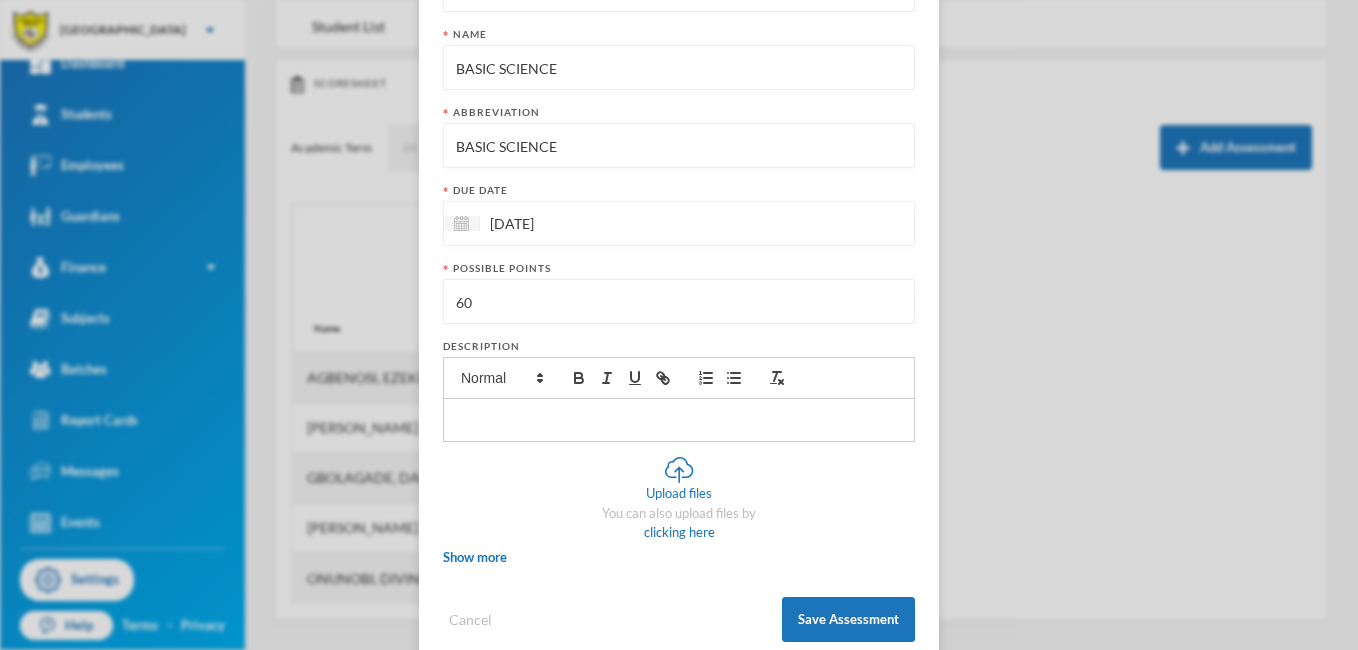 scroll, scrollTop: 269, scrollLeft: 0, axis: vertical 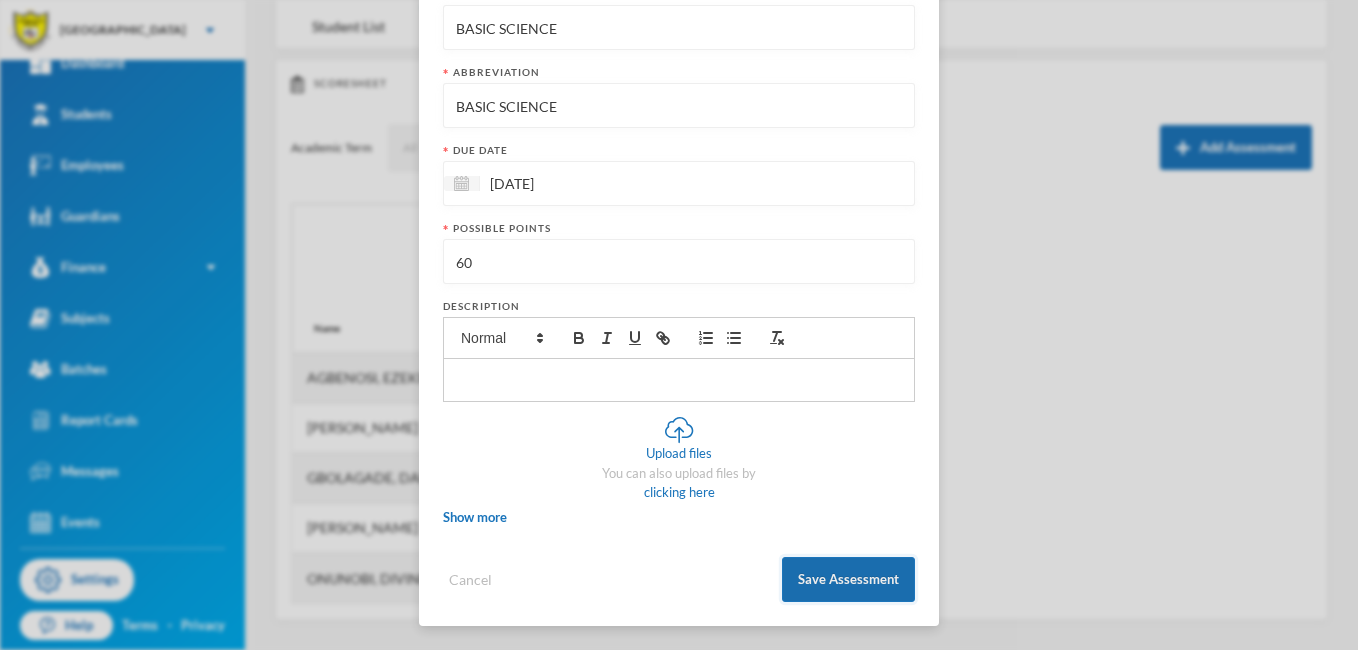 type on "60" 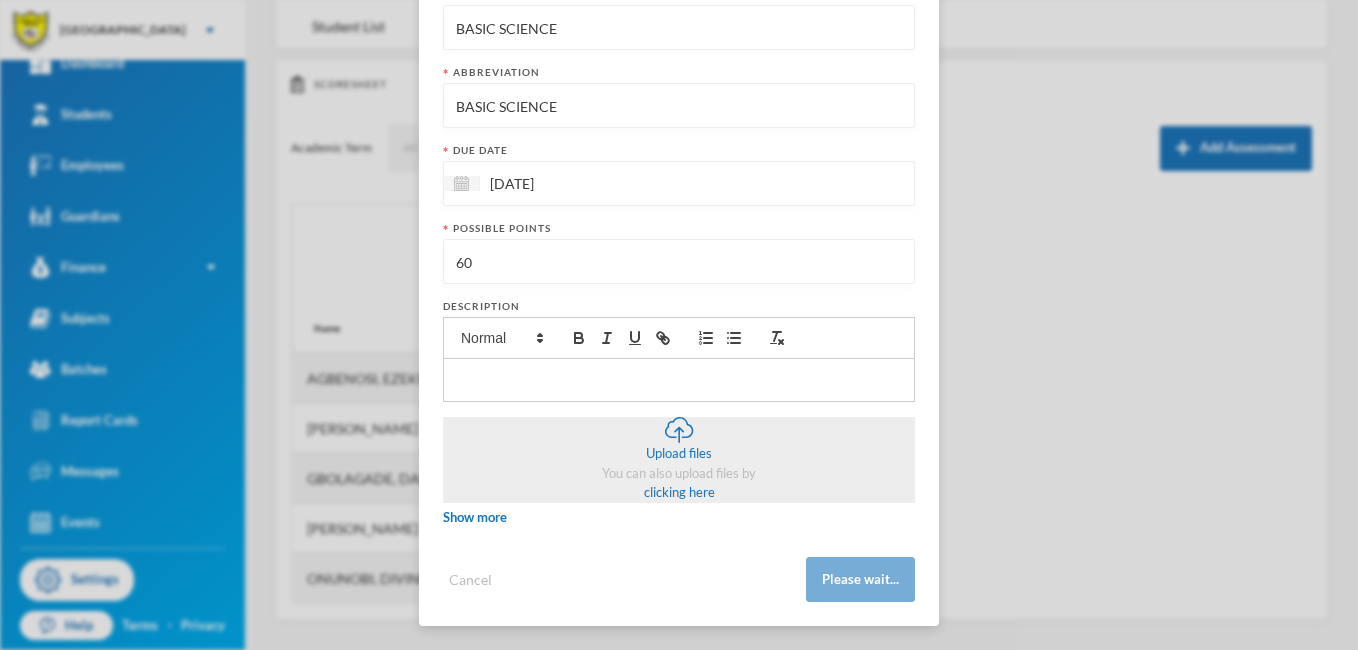 scroll, scrollTop: 163, scrollLeft: 0, axis: vertical 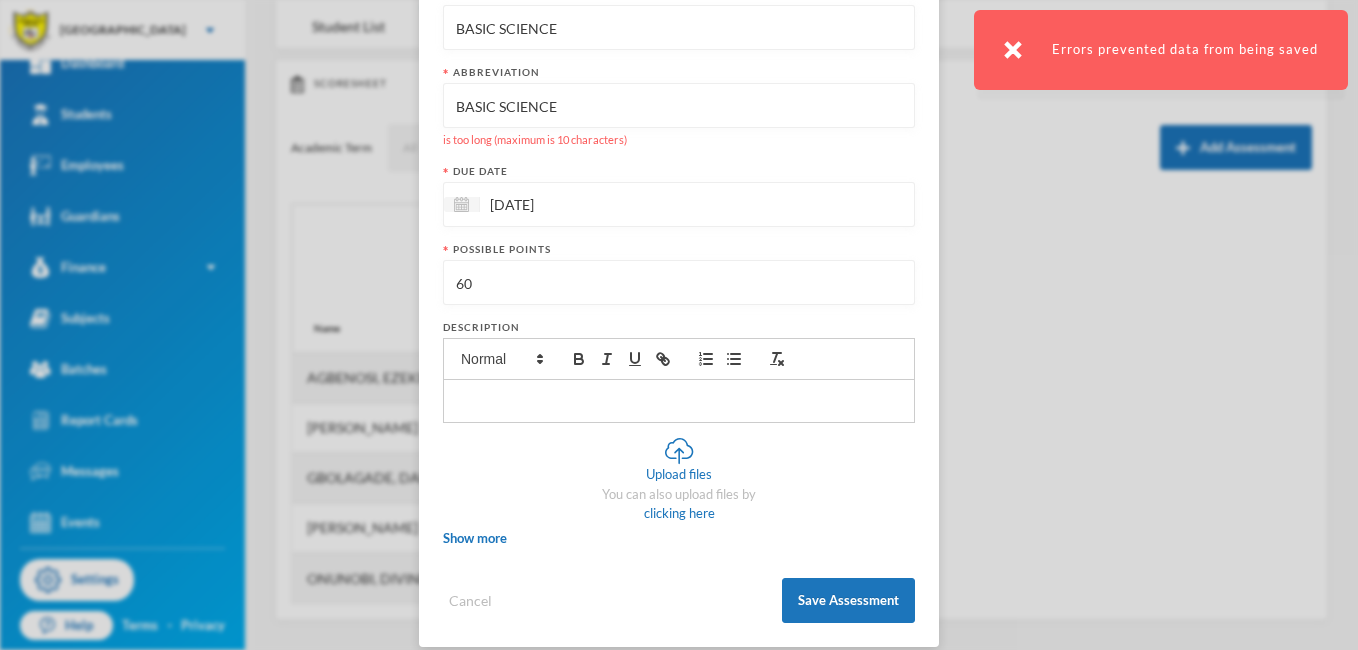 click on "BASIC SCIENCE" at bounding box center [679, 106] 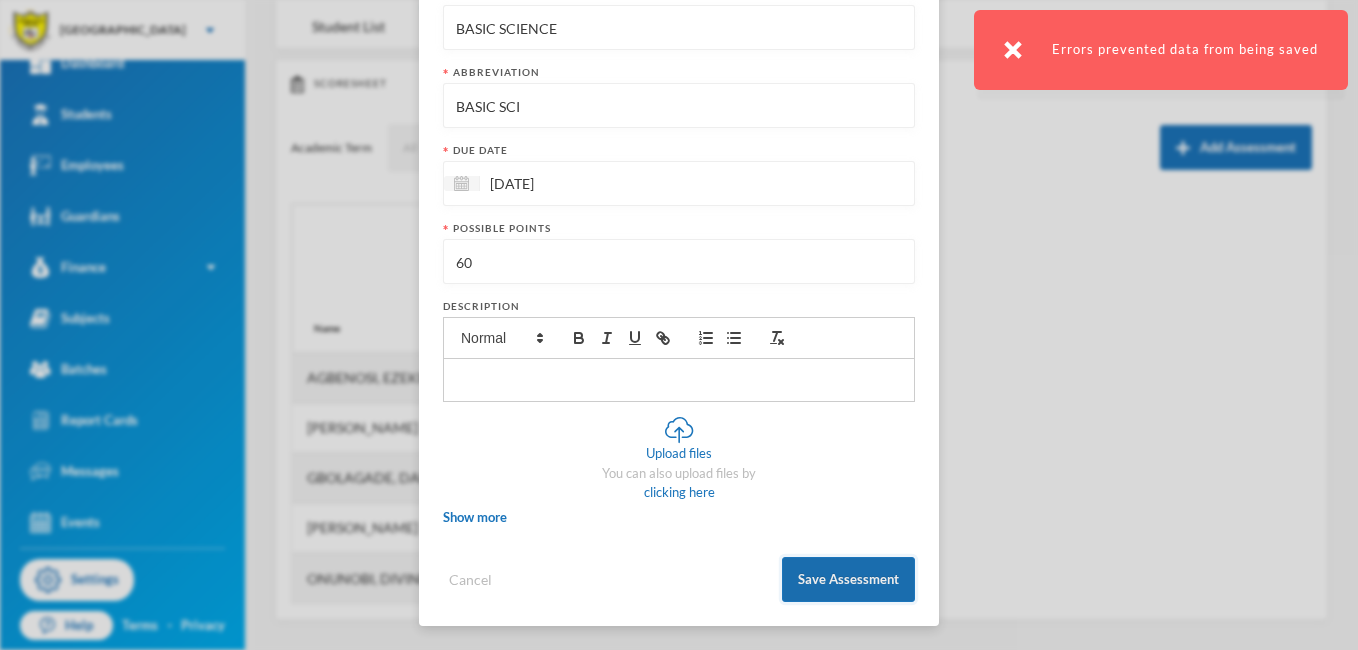 type on "BASIC SCI" 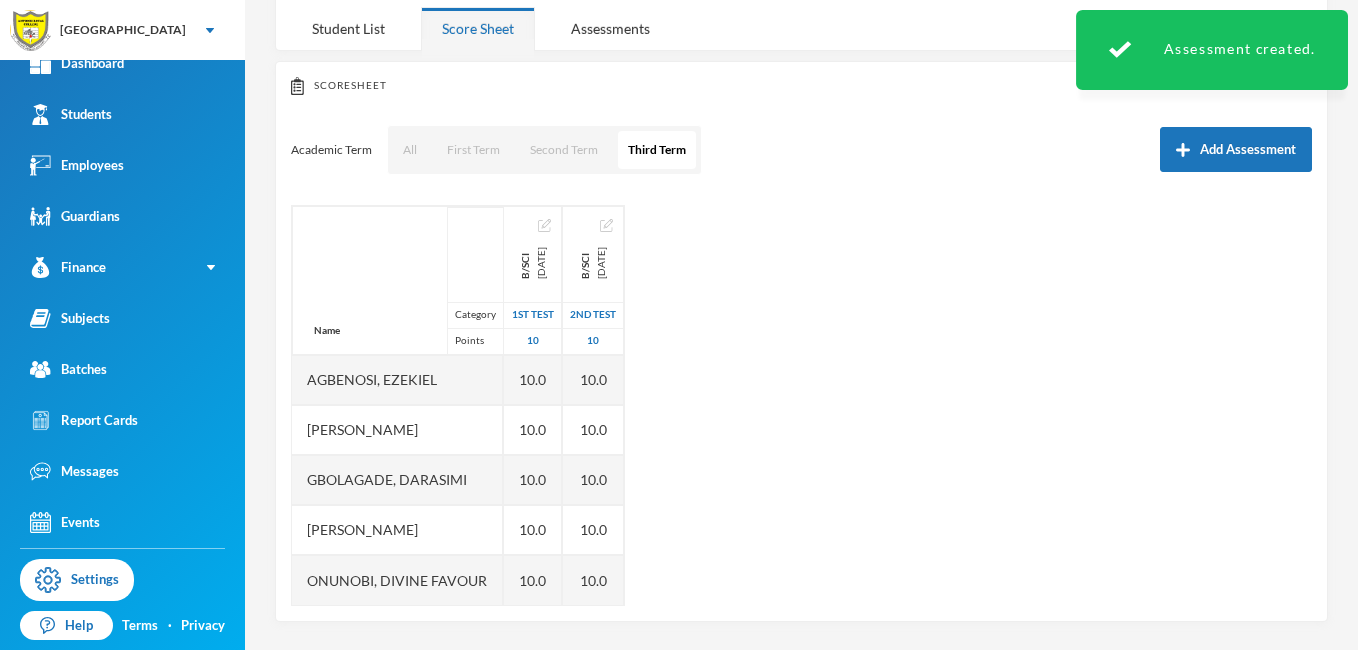 scroll, scrollTop: 163, scrollLeft: 0, axis: vertical 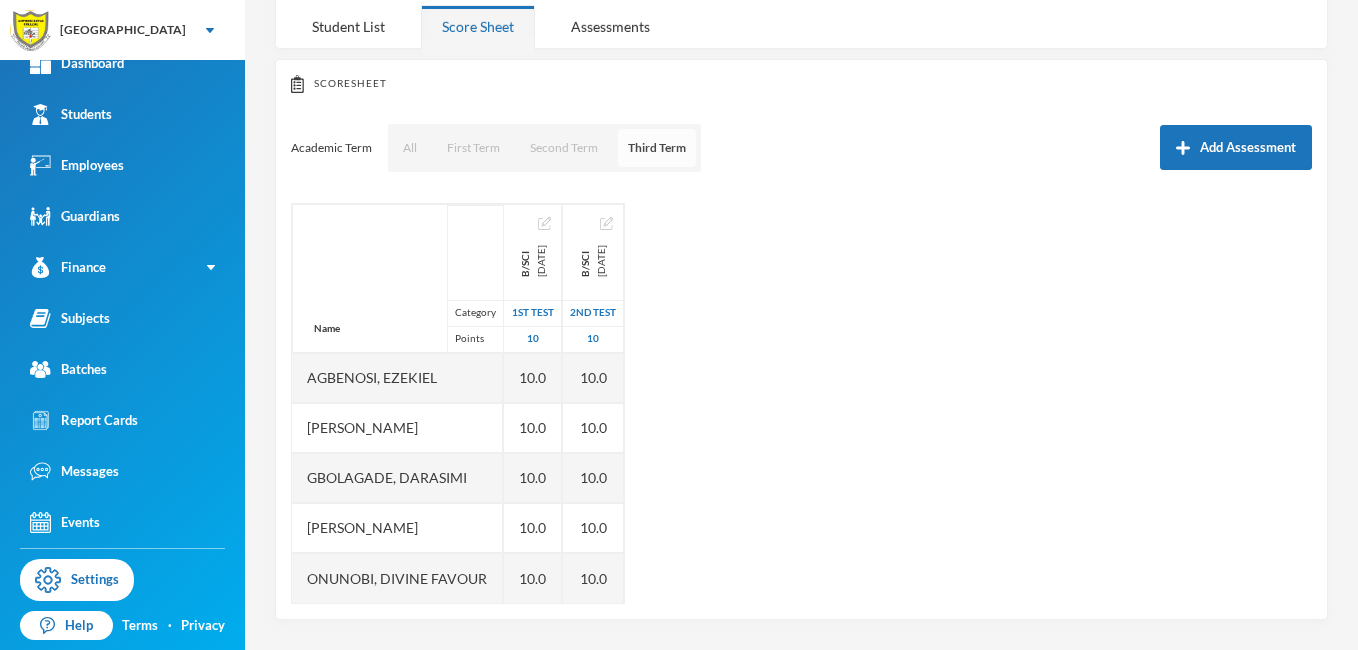 click on "Third Term" at bounding box center [657, 148] 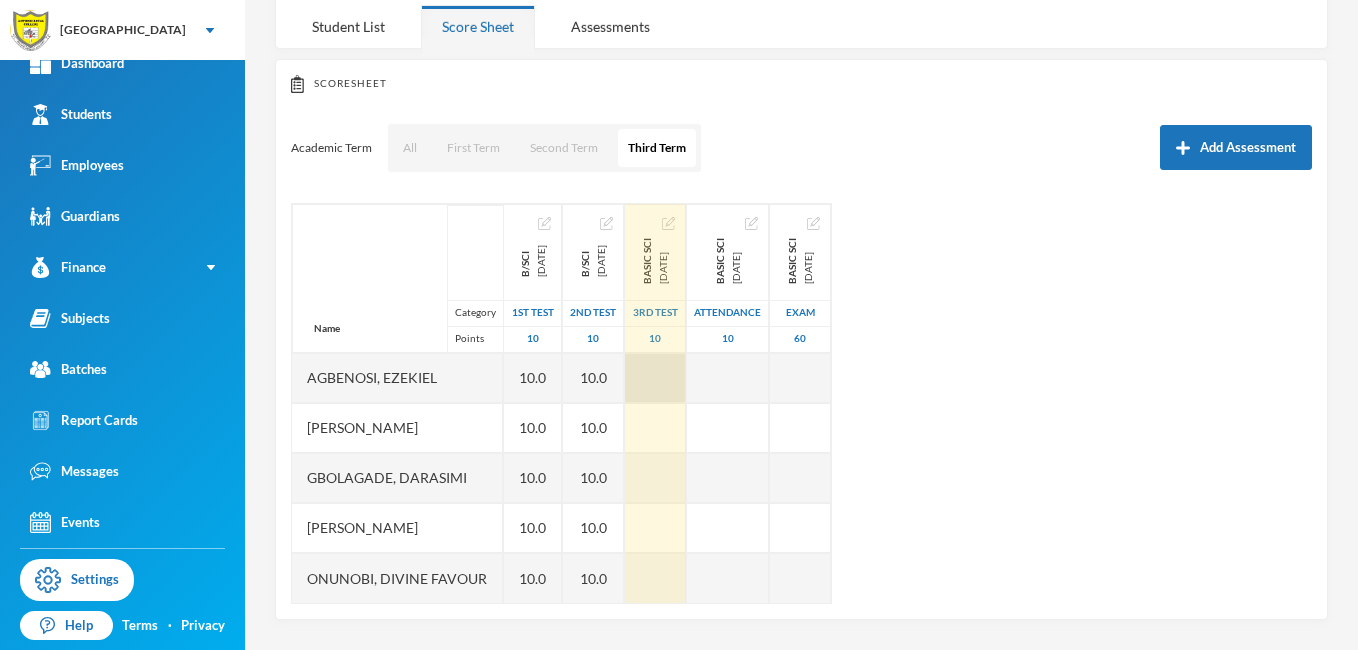click at bounding box center [655, 378] 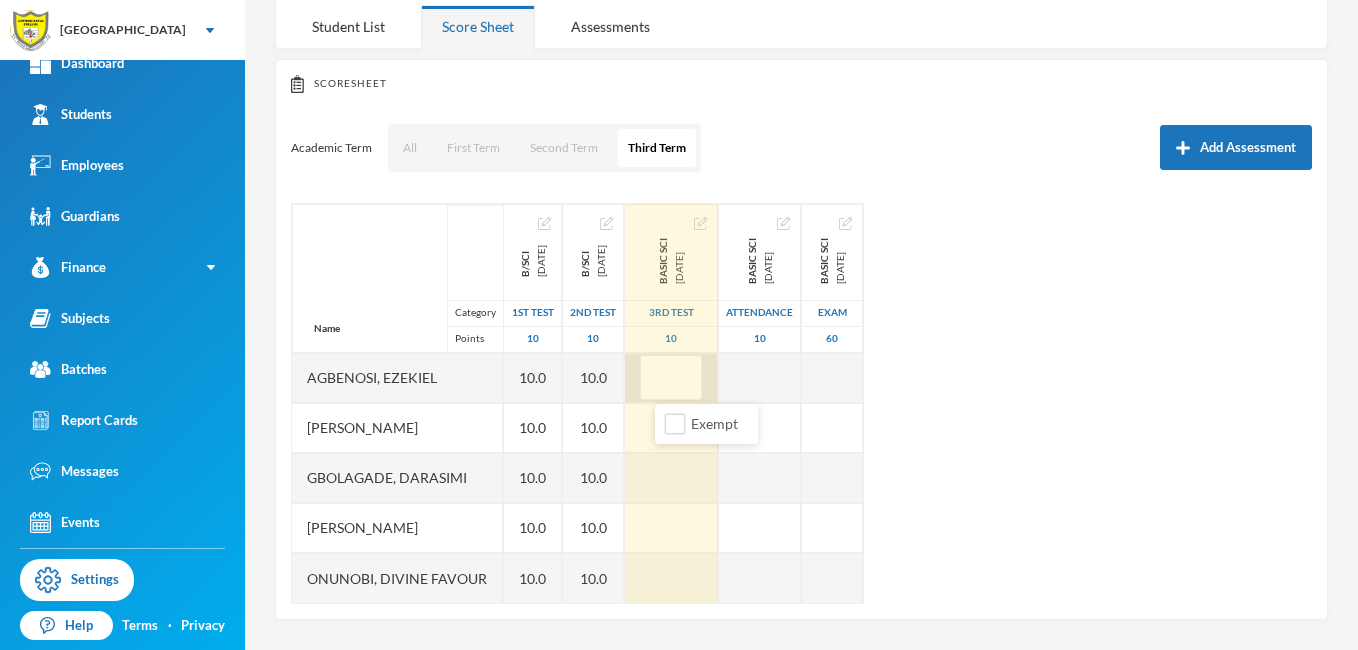 type on "5" 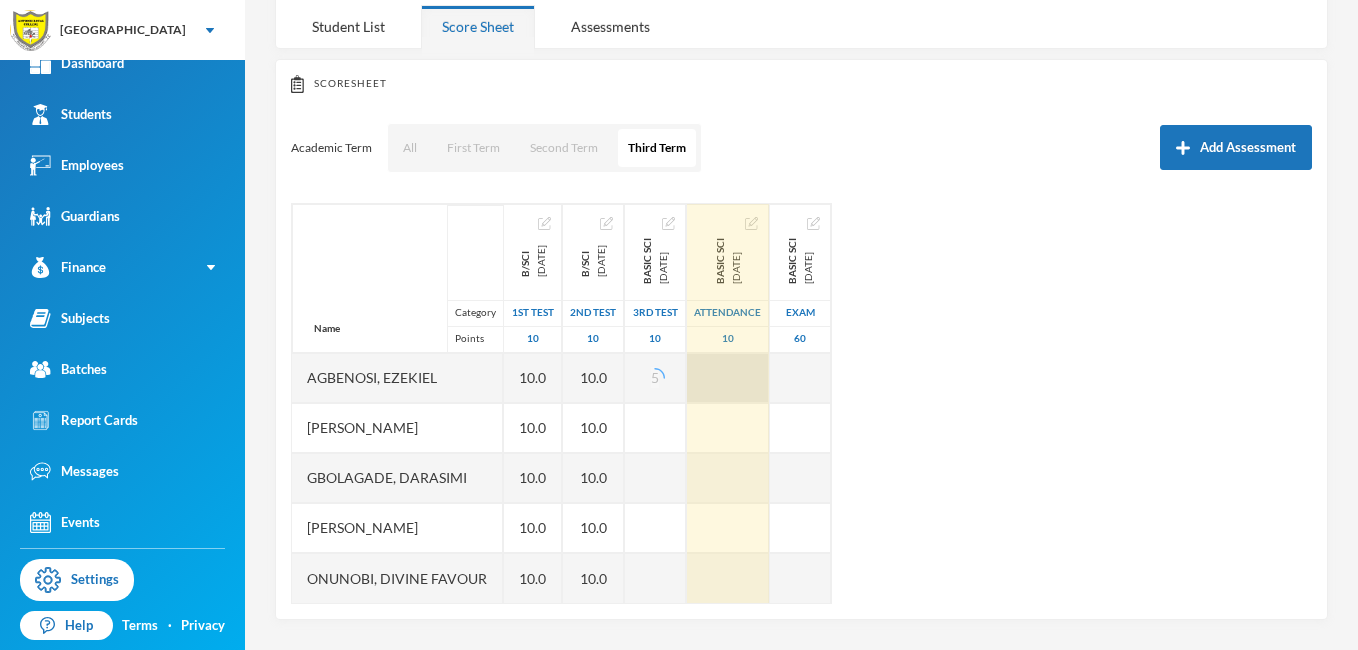 click at bounding box center (728, 378) 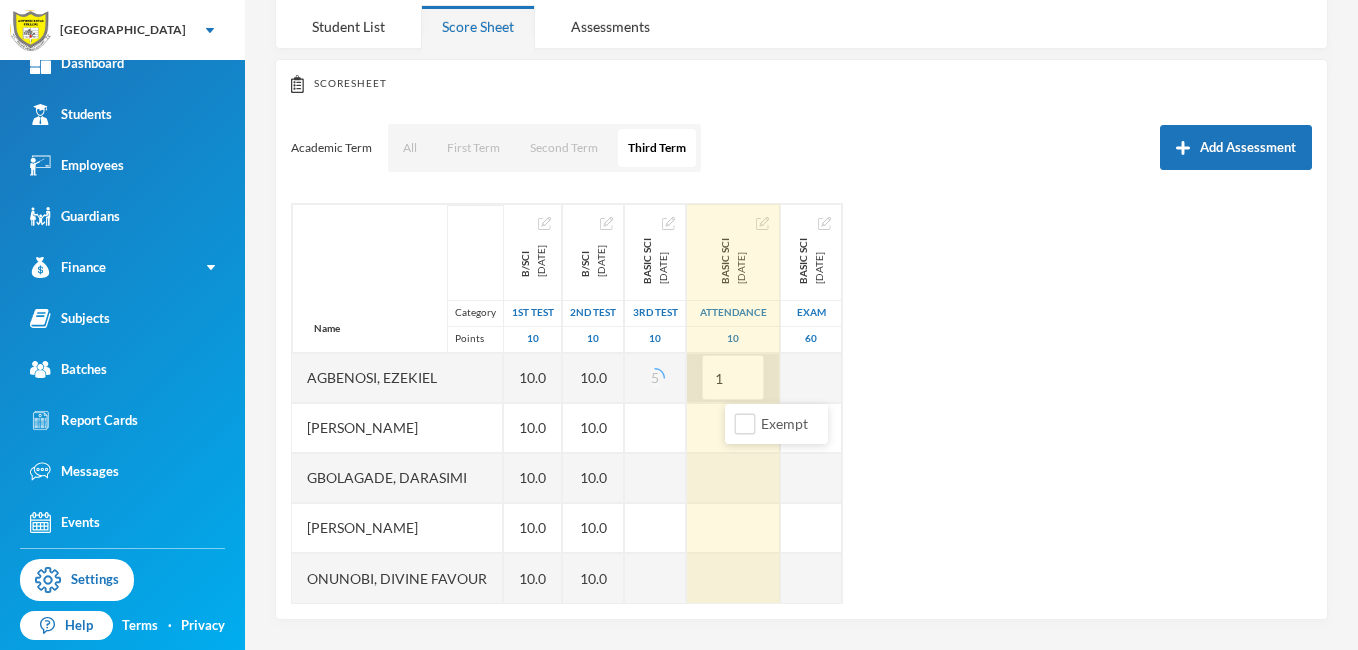 type on "10" 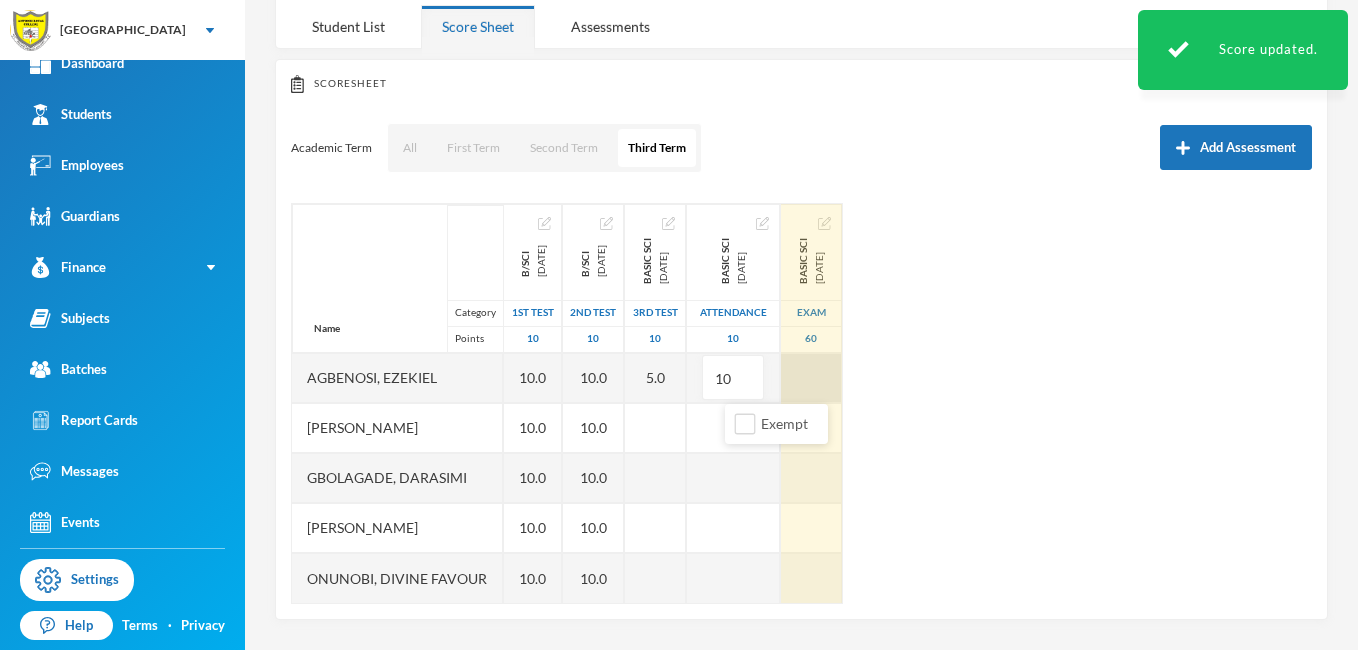 click at bounding box center (811, 378) 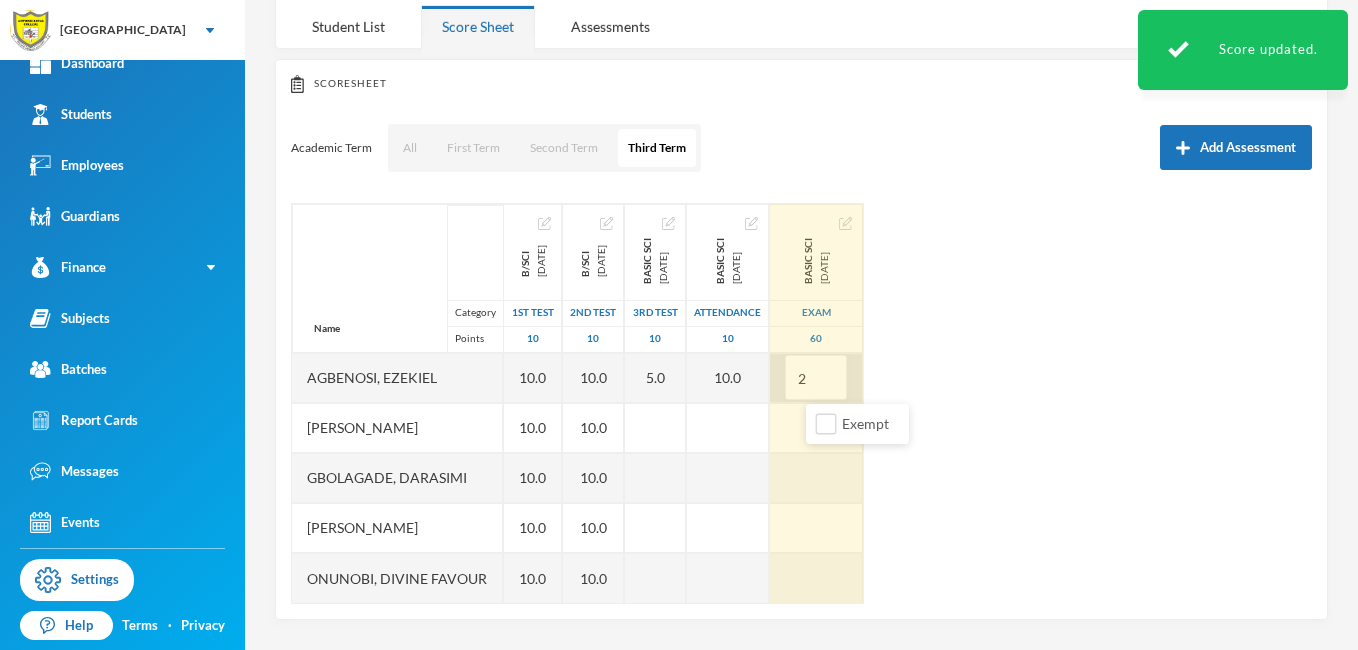 type on "25" 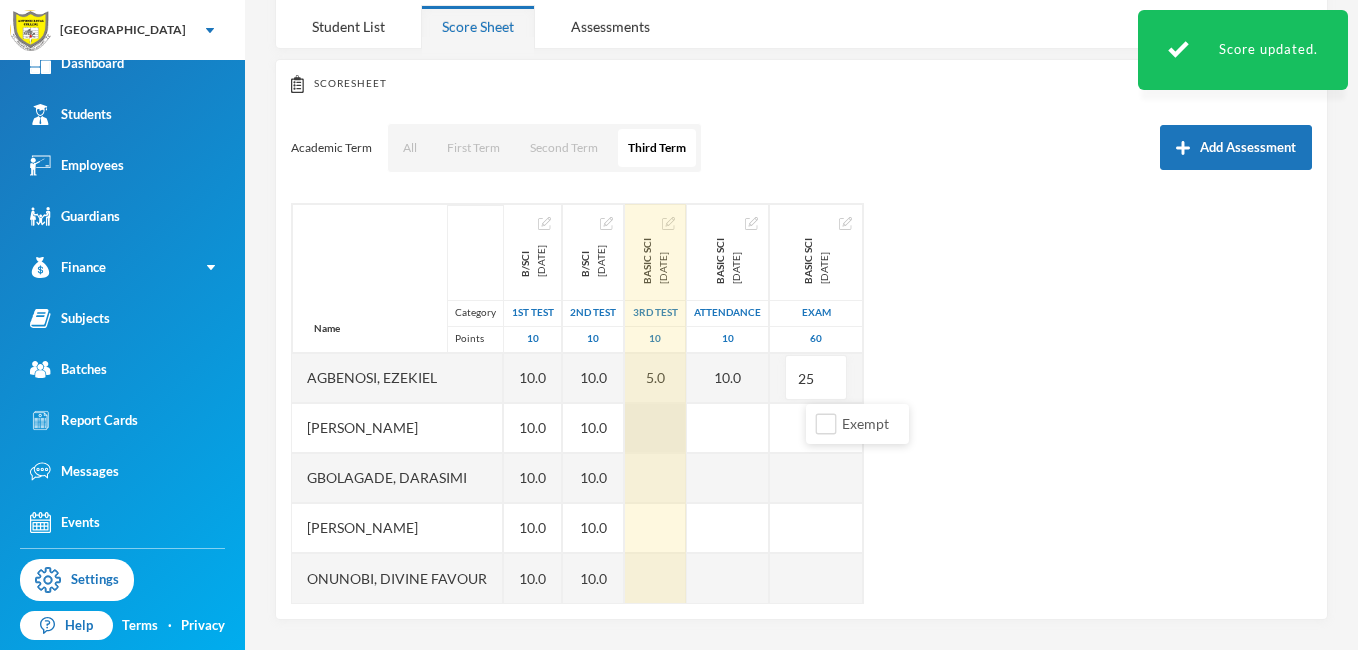 click at bounding box center [655, 428] 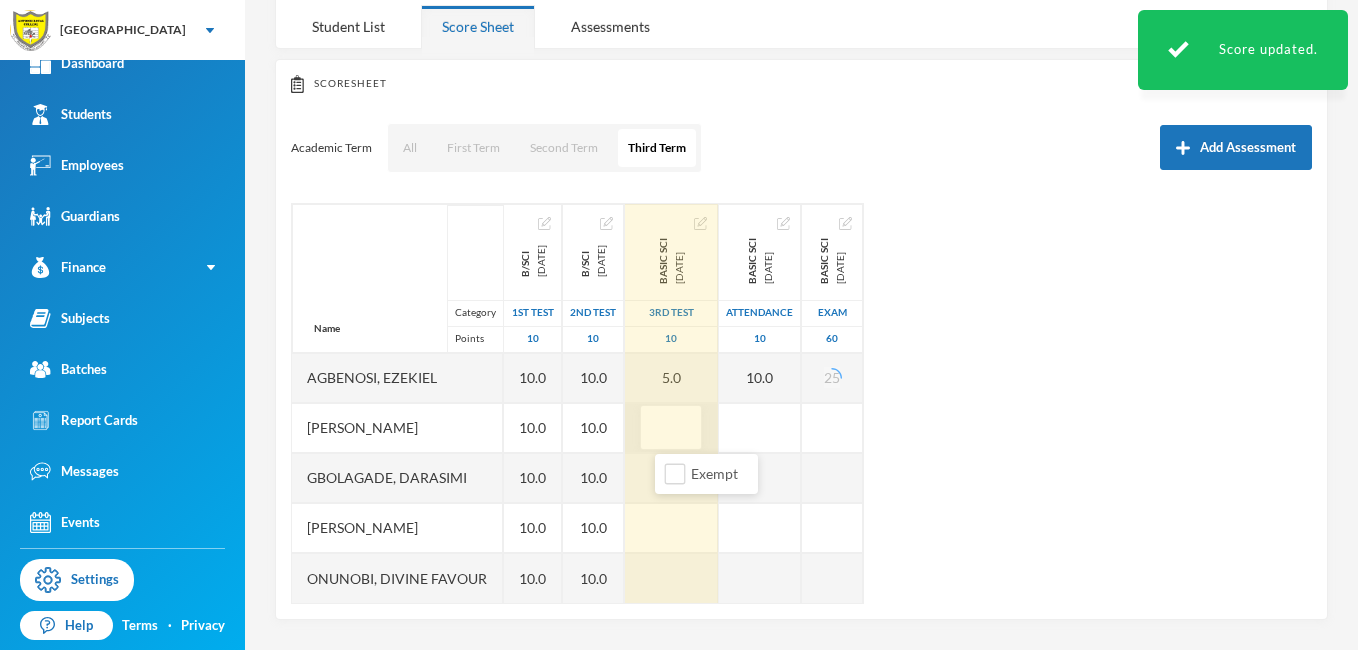 type on "4" 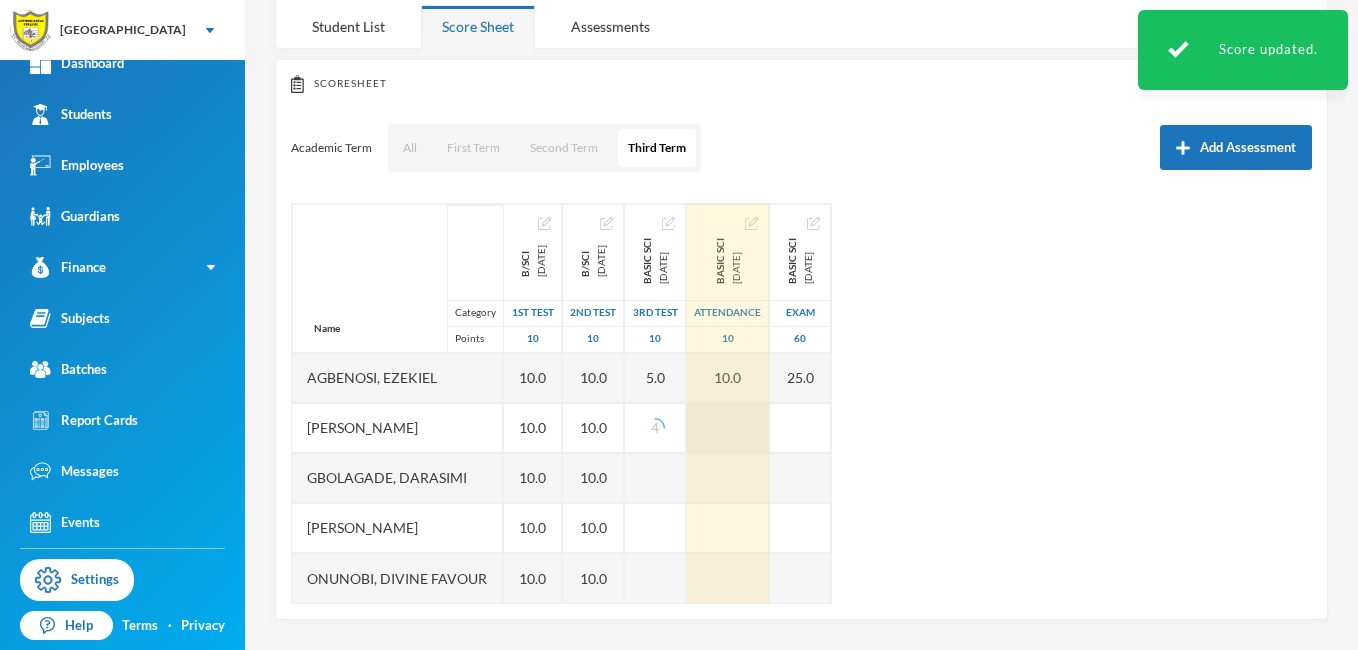 click at bounding box center [728, 428] 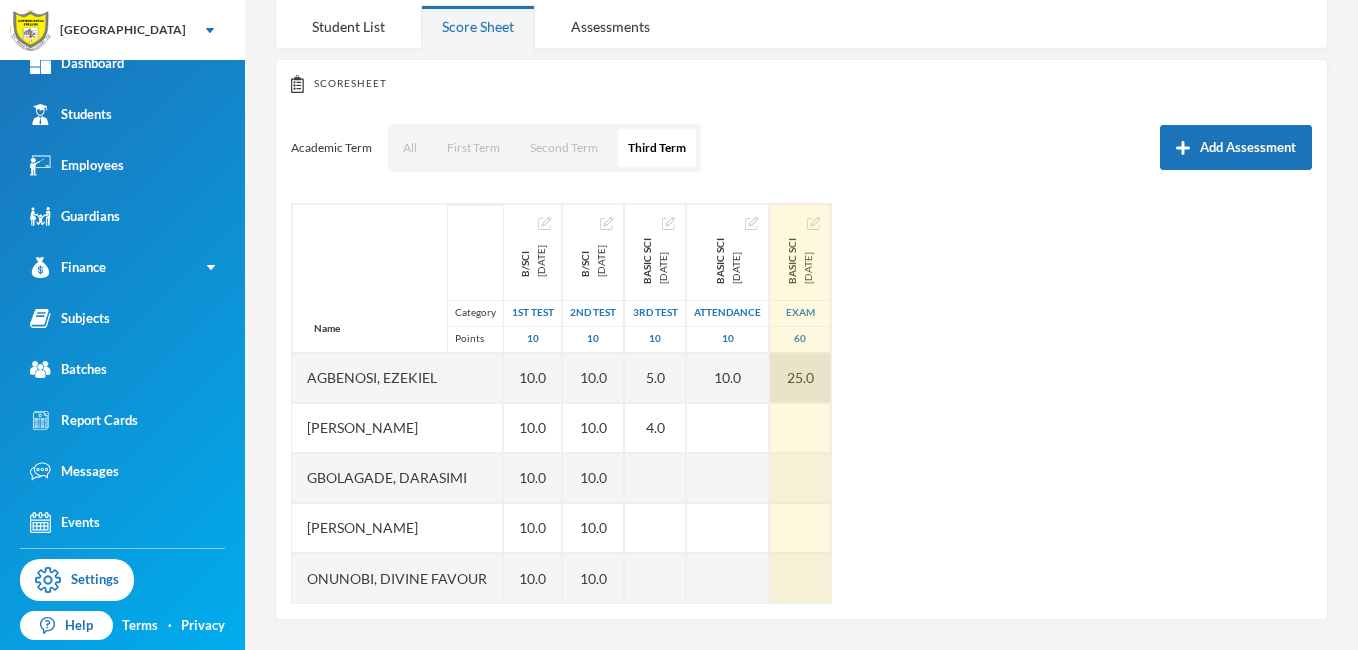 click on "25.0" at bounding box center (800, 378) 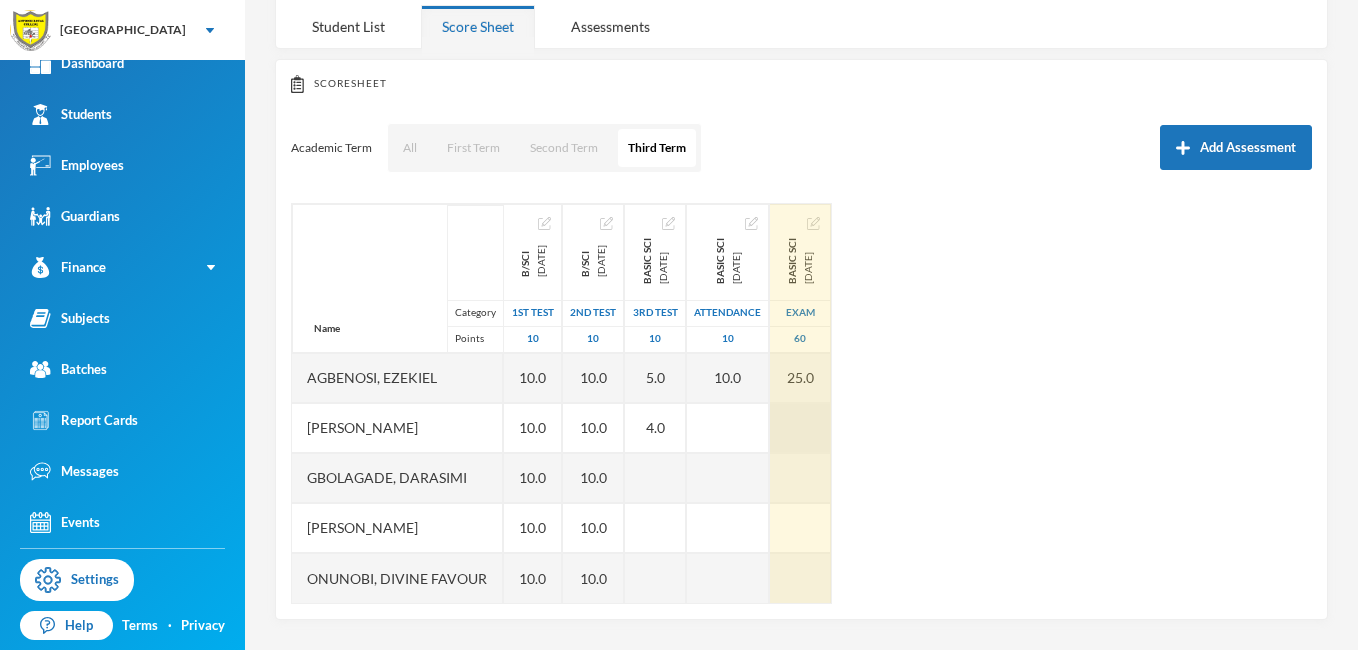 click at bounding box center [800, 428] 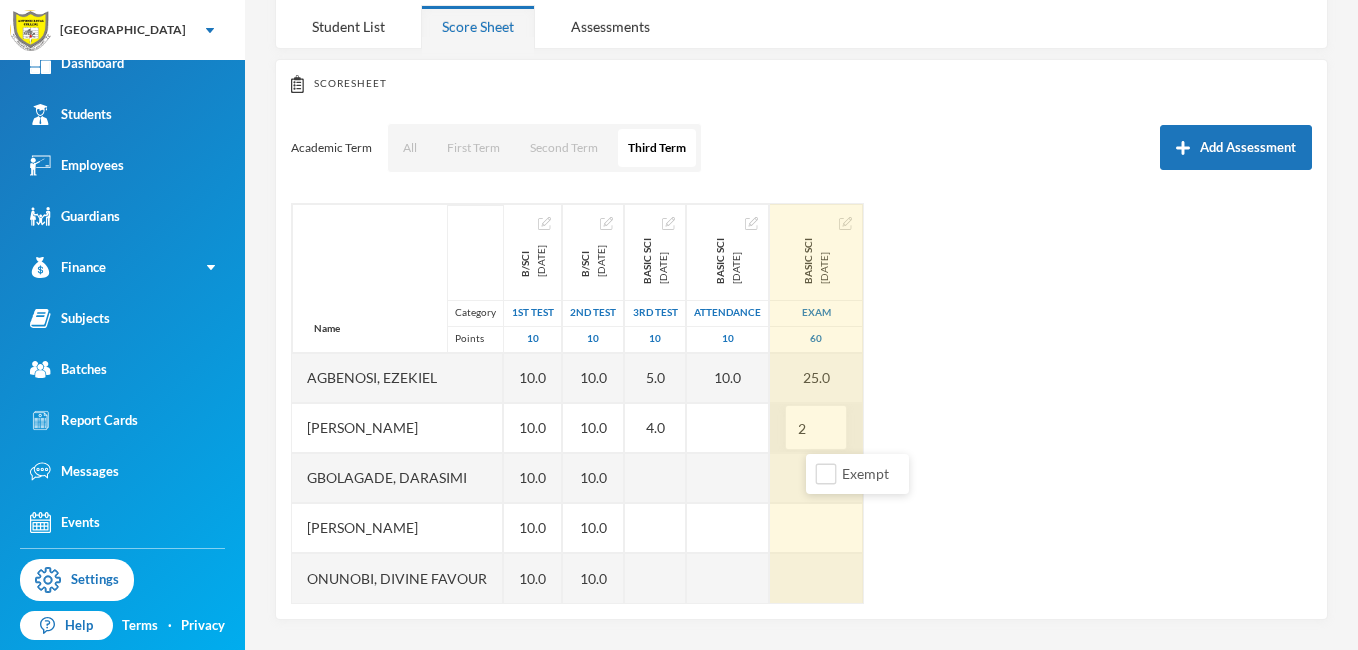 type on "25" 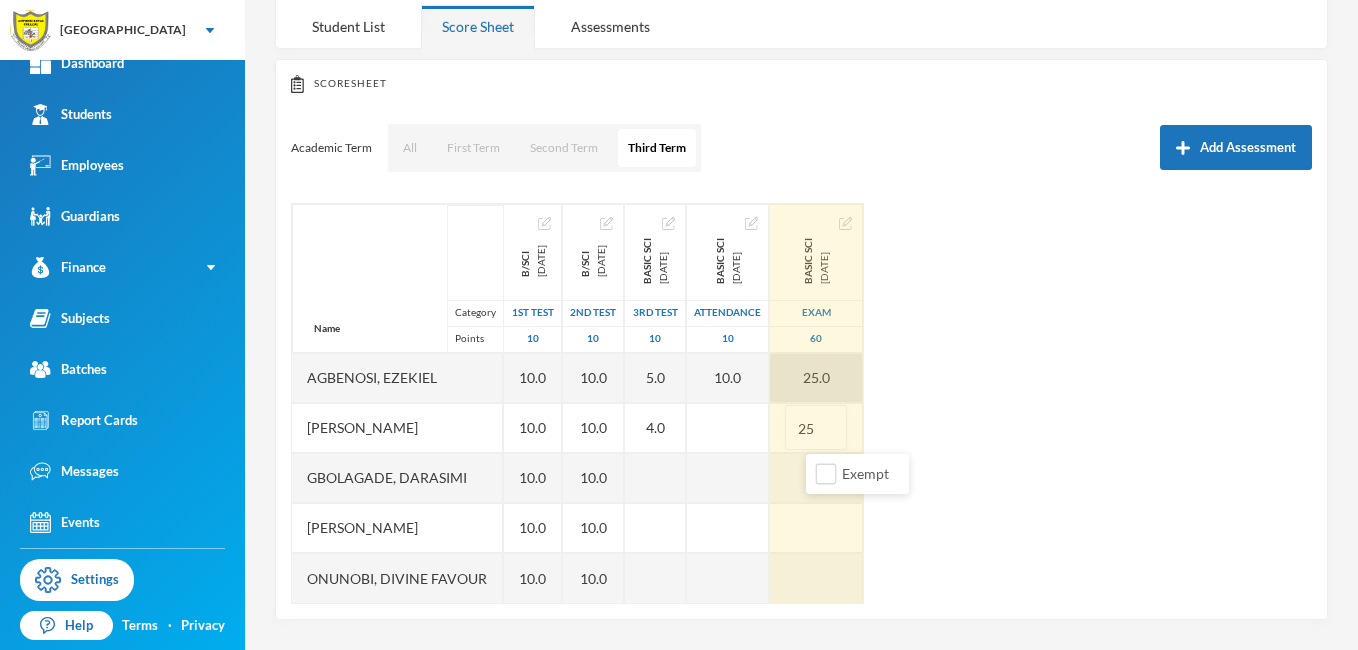 click on "BASIC SCI [DATE] Exam 60 25.0 25" at bounding box center (817, 403) 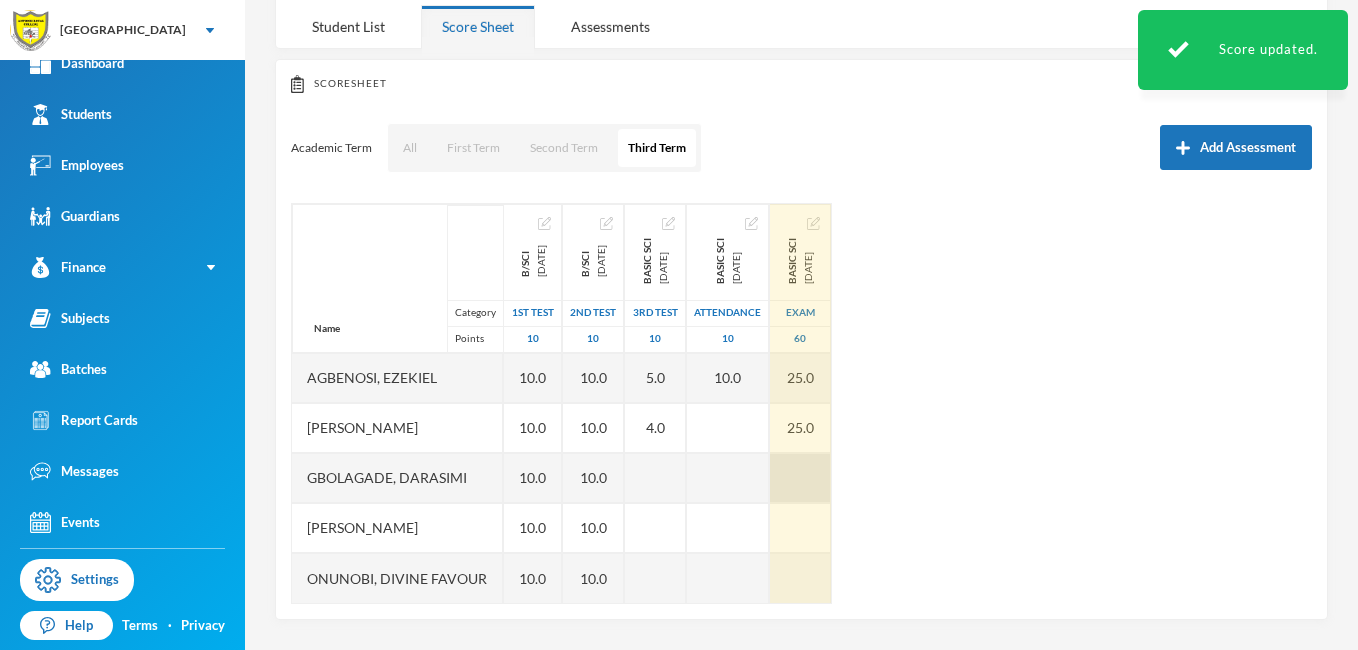 click at bounding box center [800, 478] 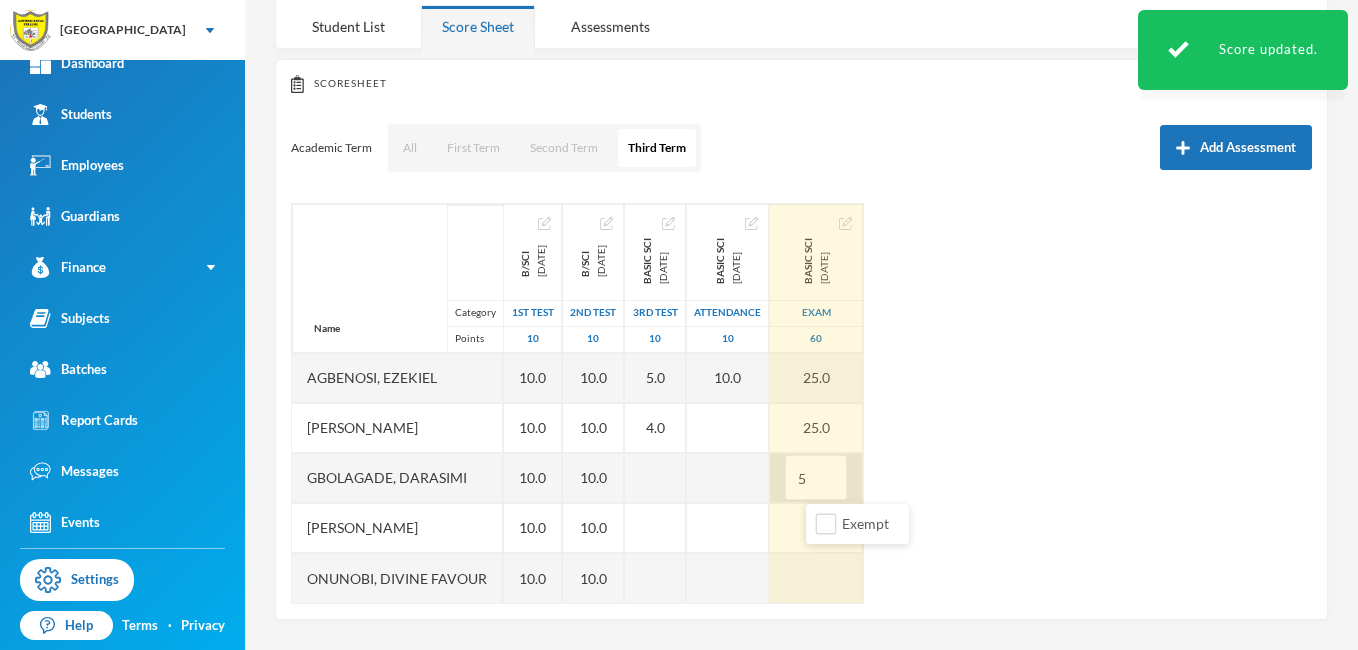 type on "54" 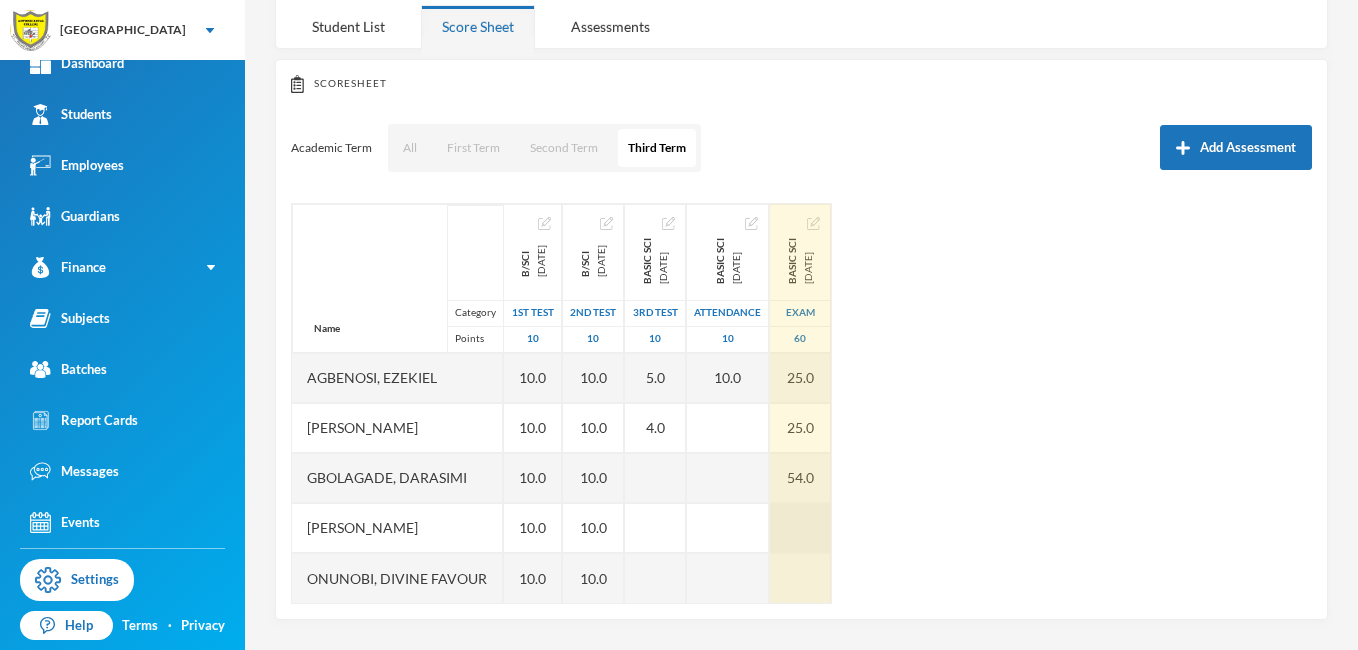 click at bounding box center [800, 528] 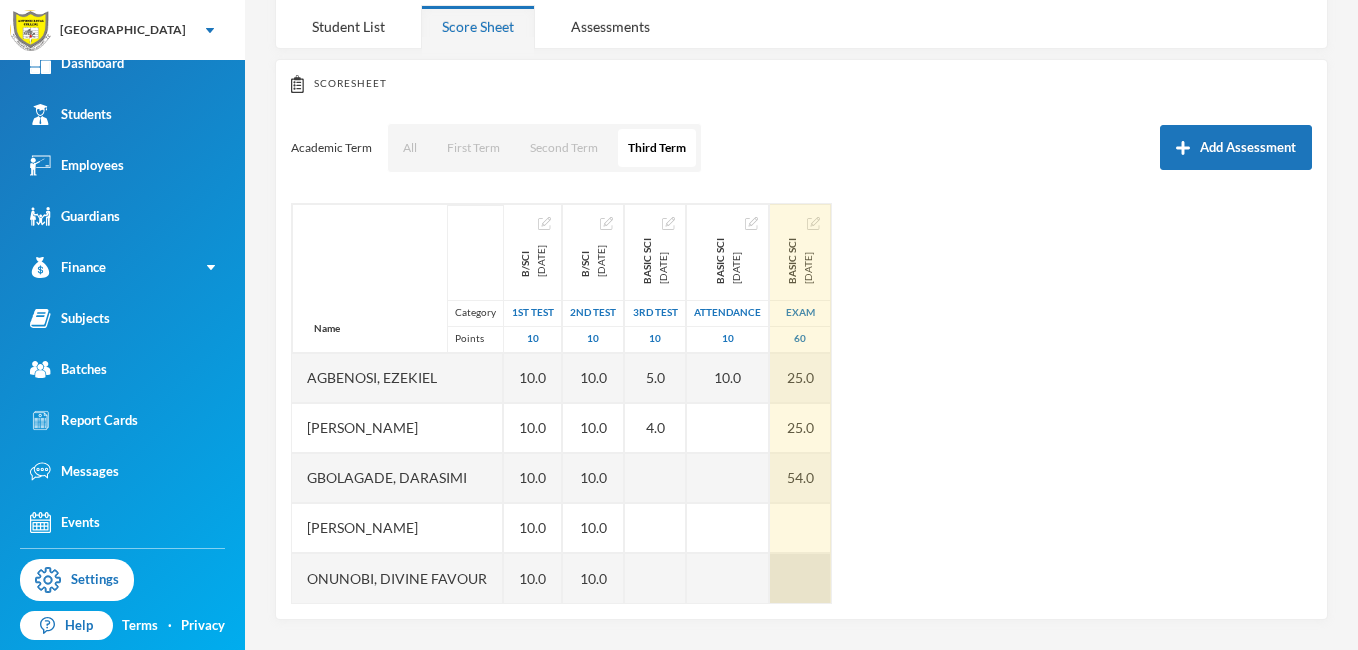 click at bounding box center (800, 578) 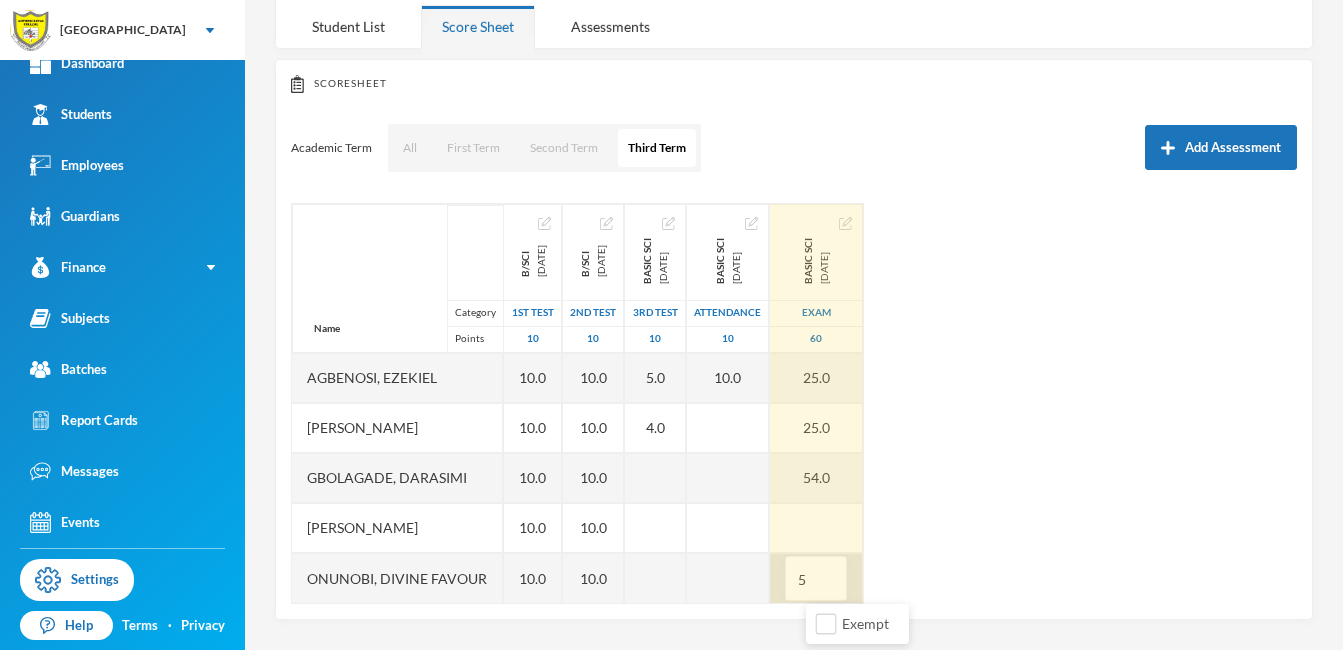 type on "56" 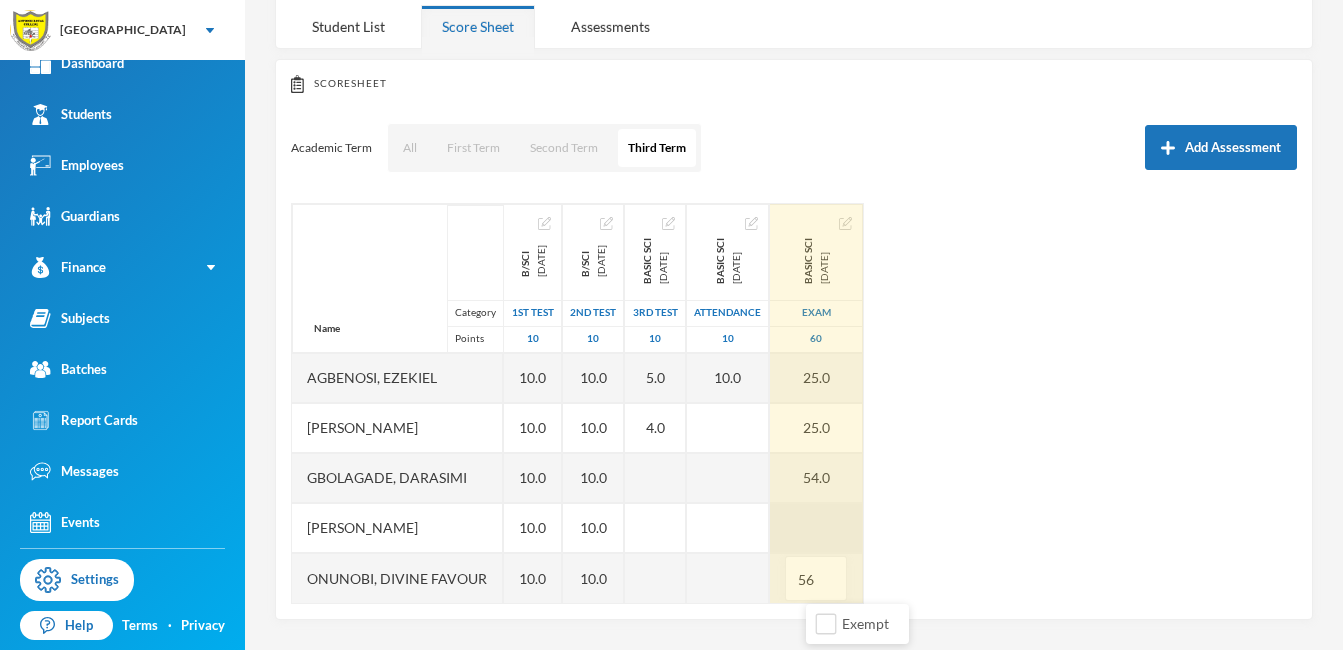 click at bounding box center [816, 528] 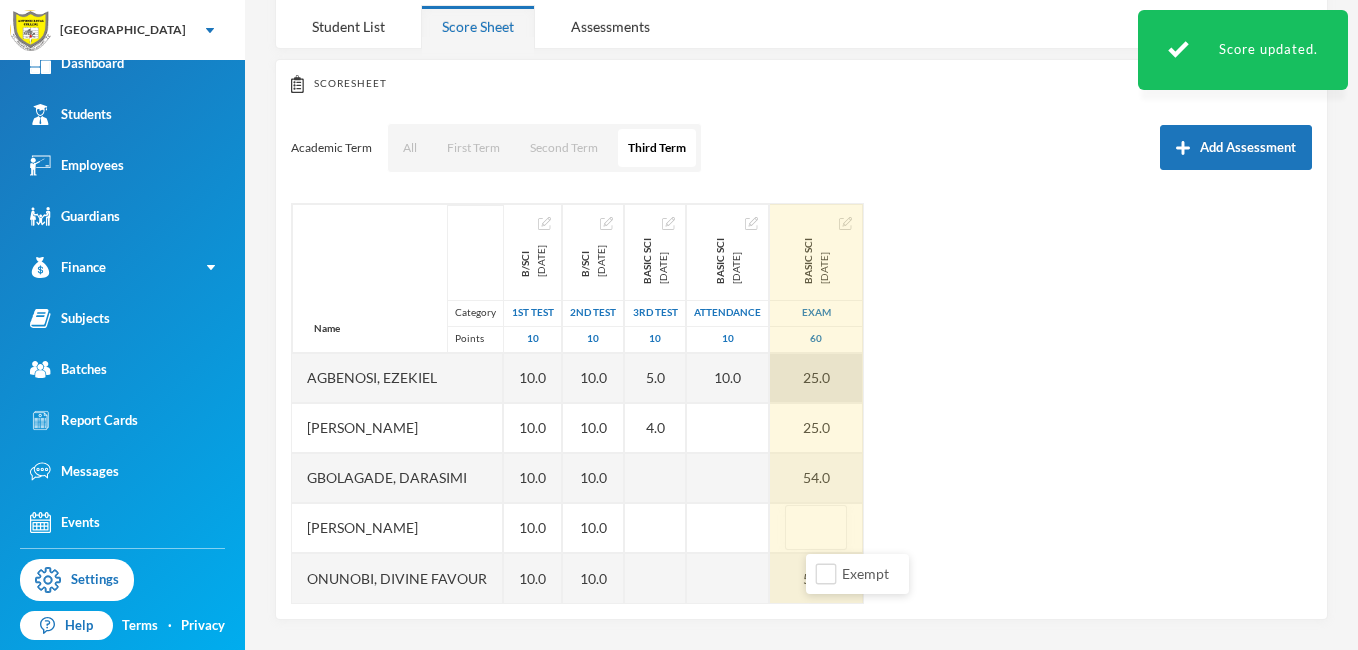 click on "25.0" at bounding box center [816, 378] 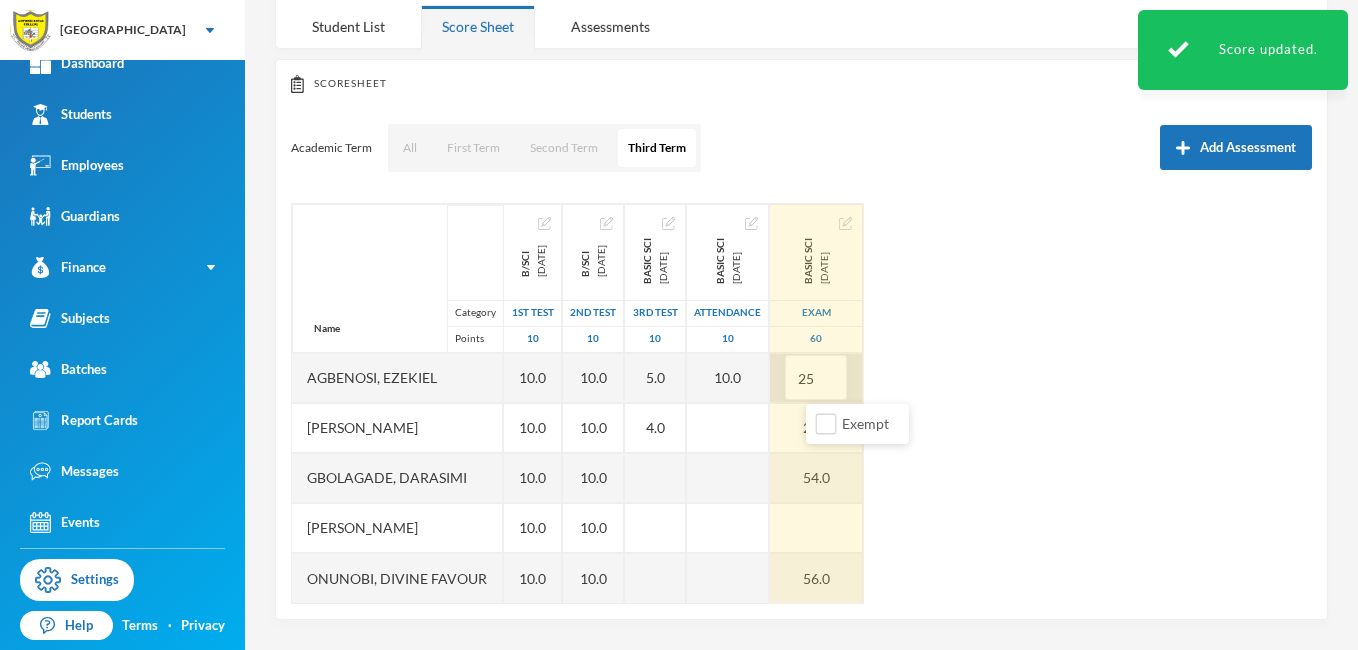 type on "2" 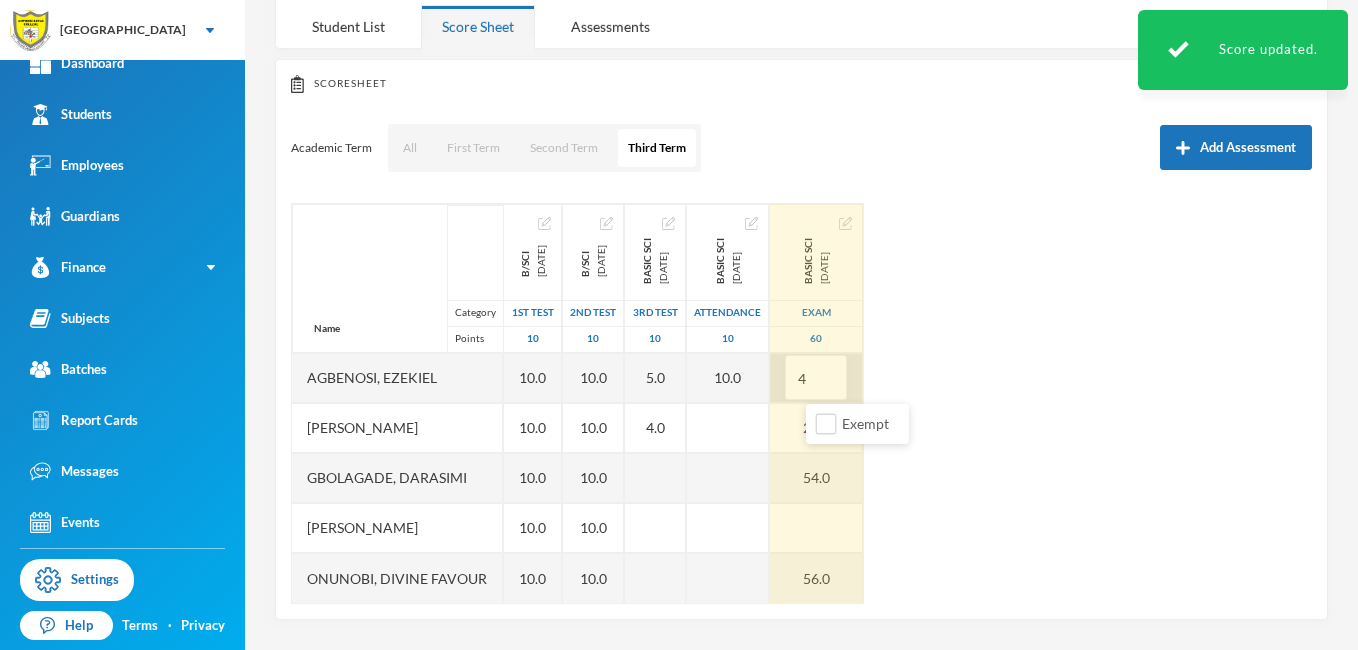 type on "44" 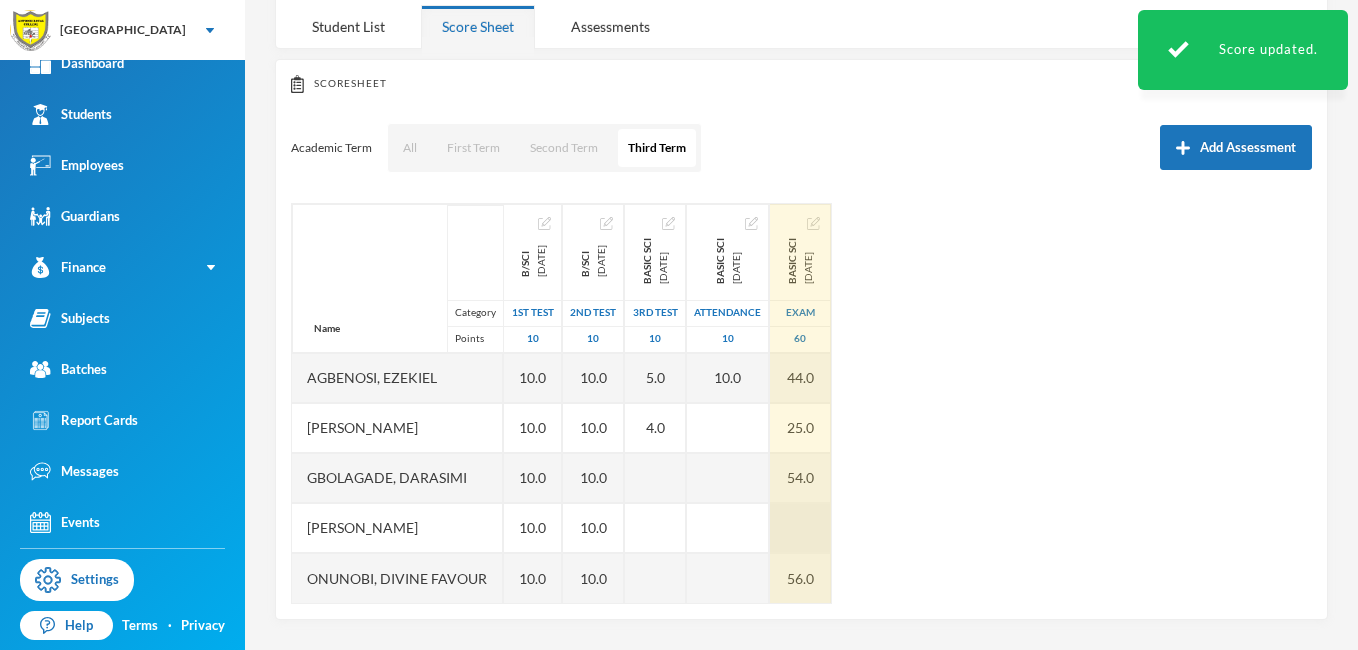 click at bounding box center [800, 528] 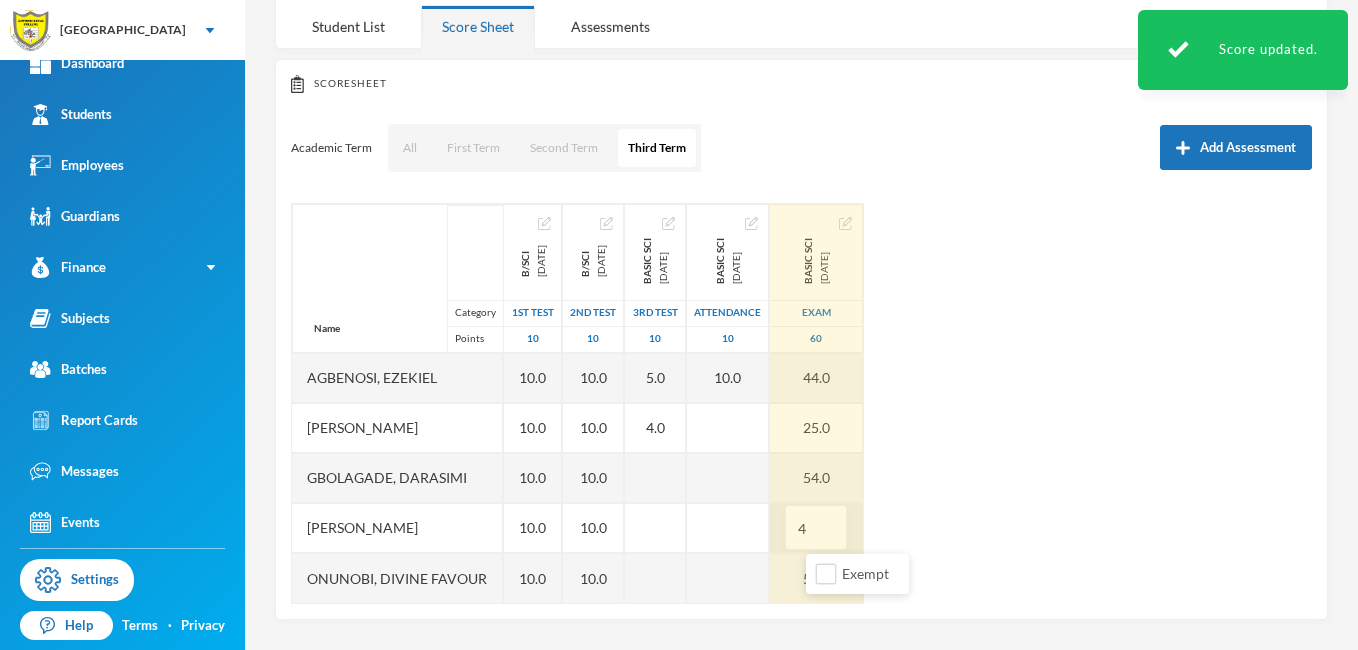 type on "49" 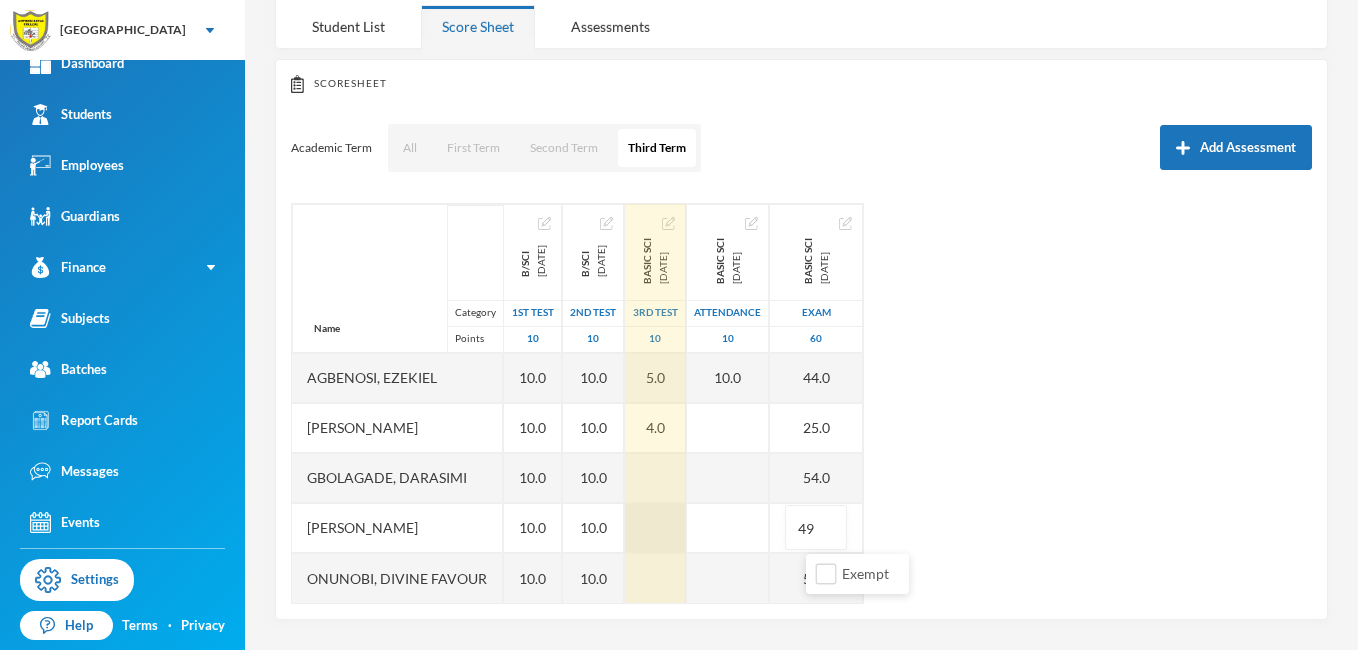 click at bounding box center (655, 528) 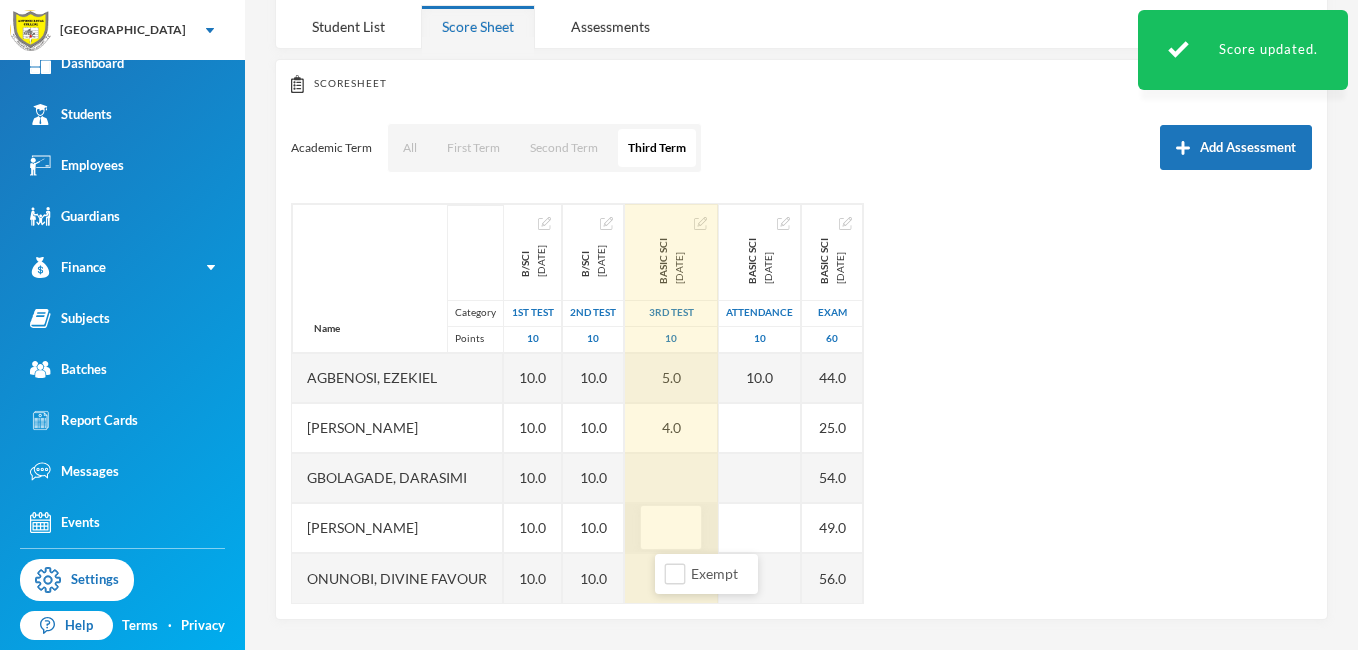type on "4" 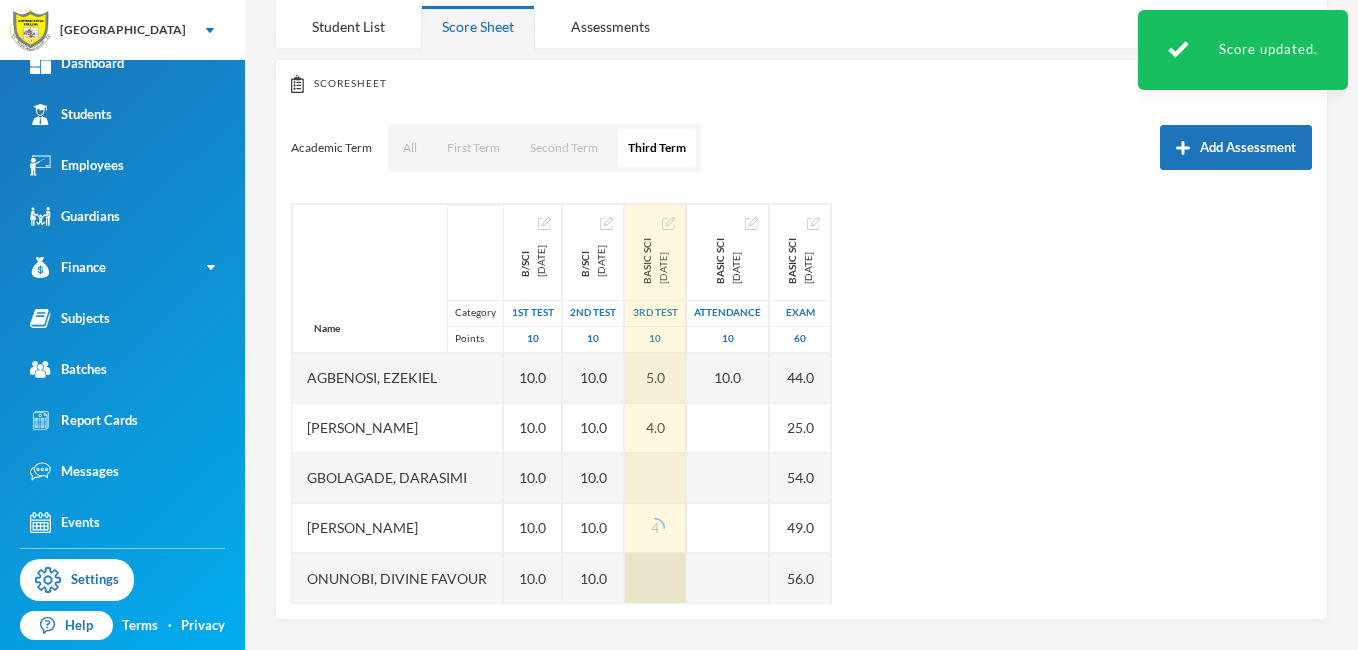click at bounding box center (655, 578) 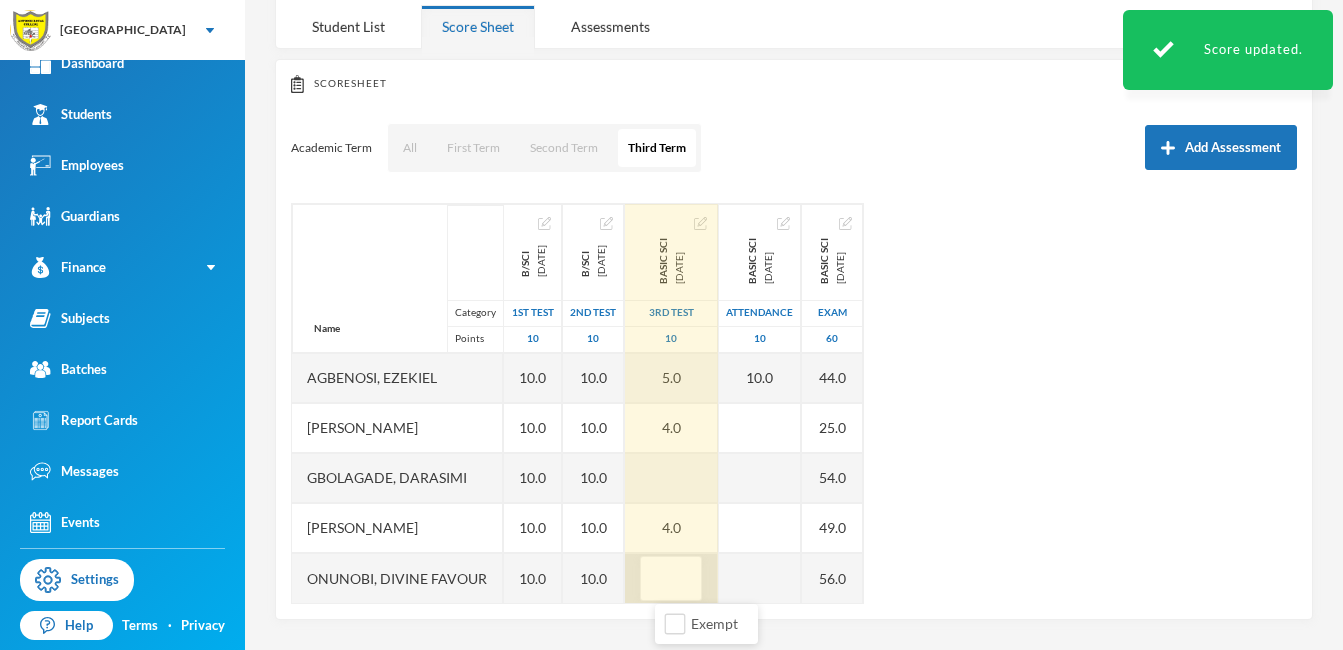 type on "6" 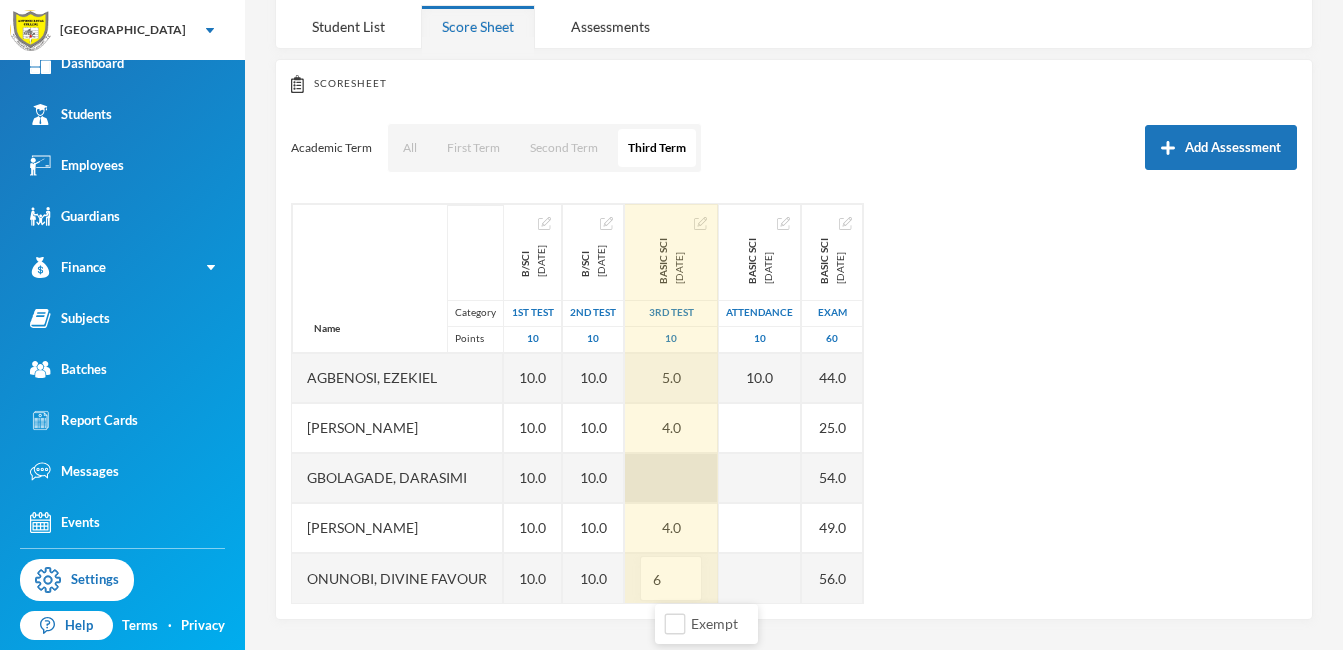 click at bounding box center (671, 478) 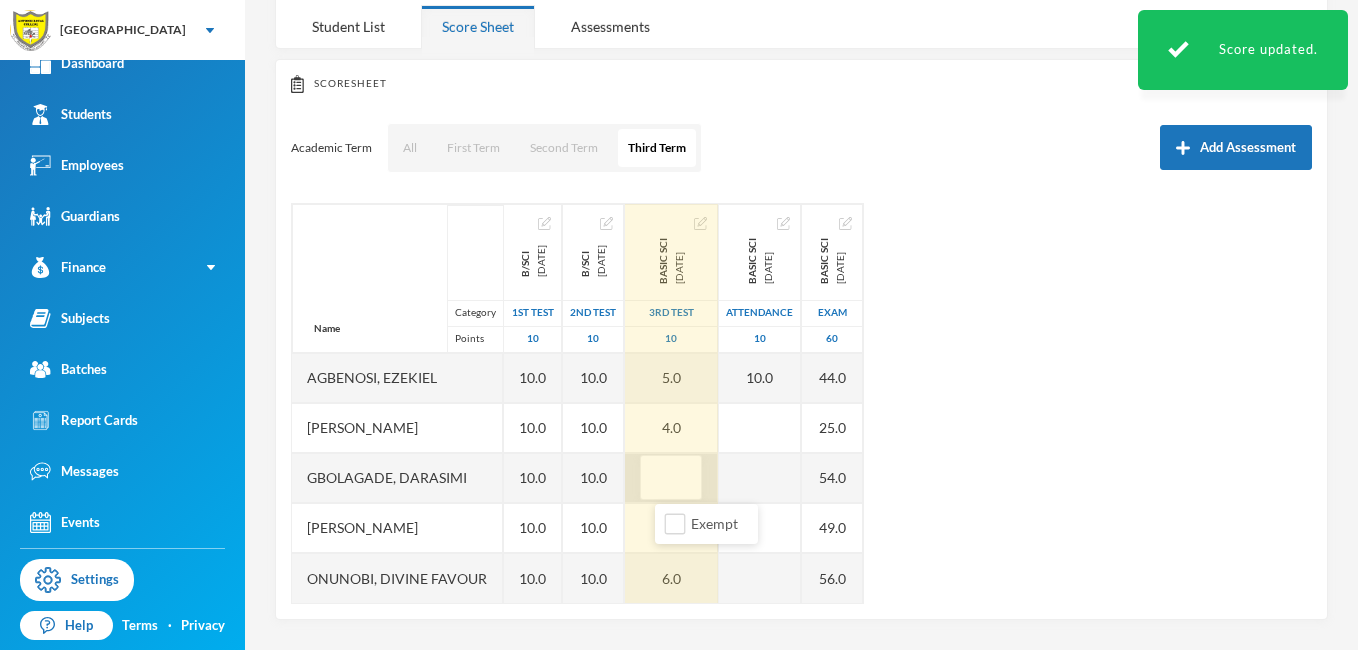 type on "5" 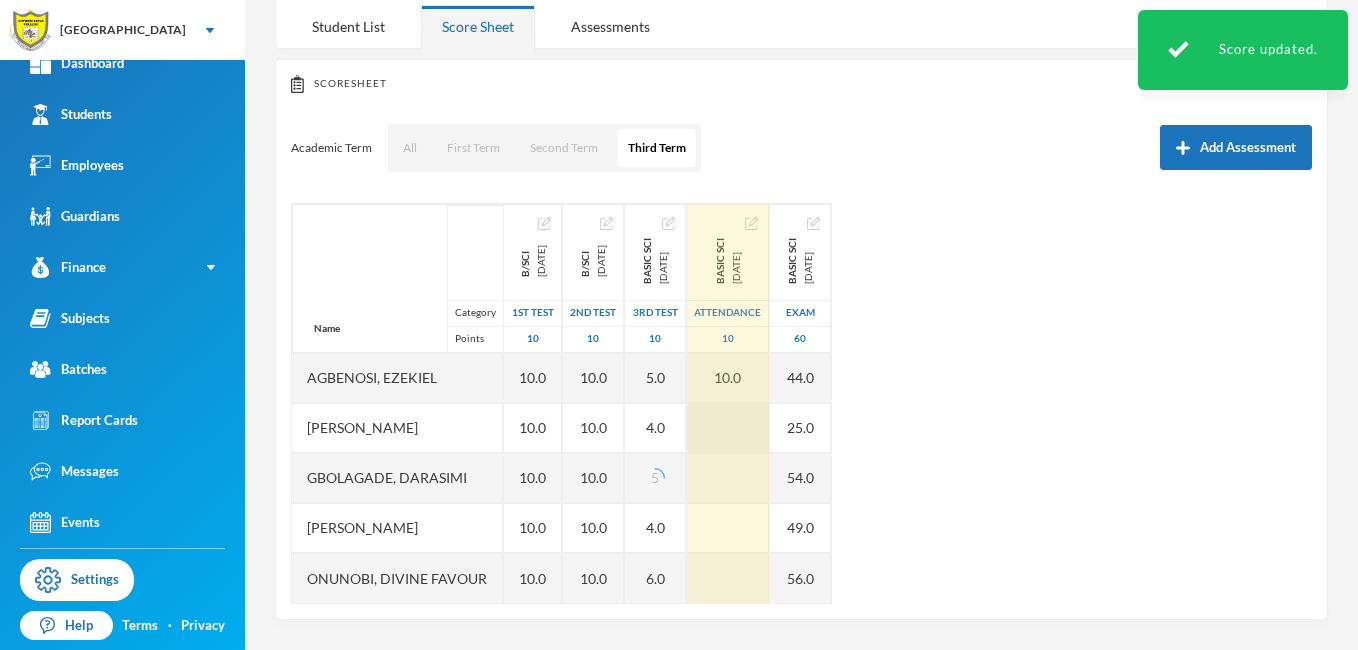 click at bounding box center (728, 428) 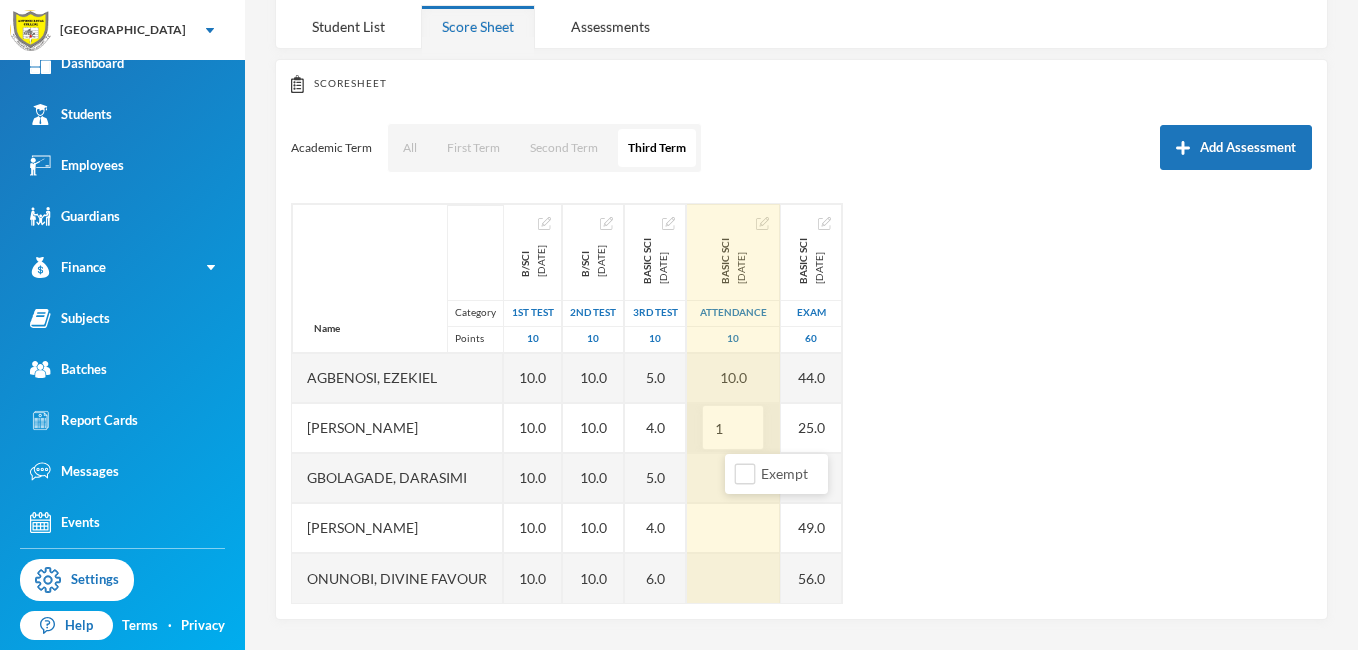 type on "10" 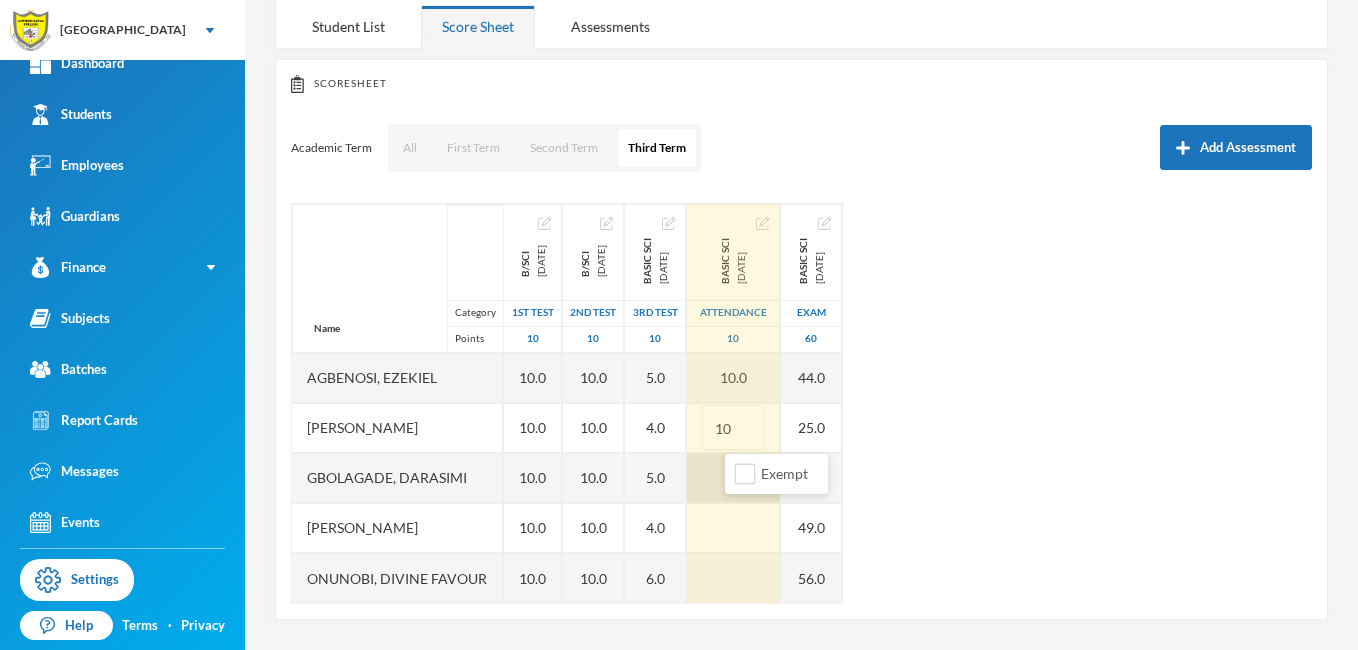 click at bounding box center [733, 478] 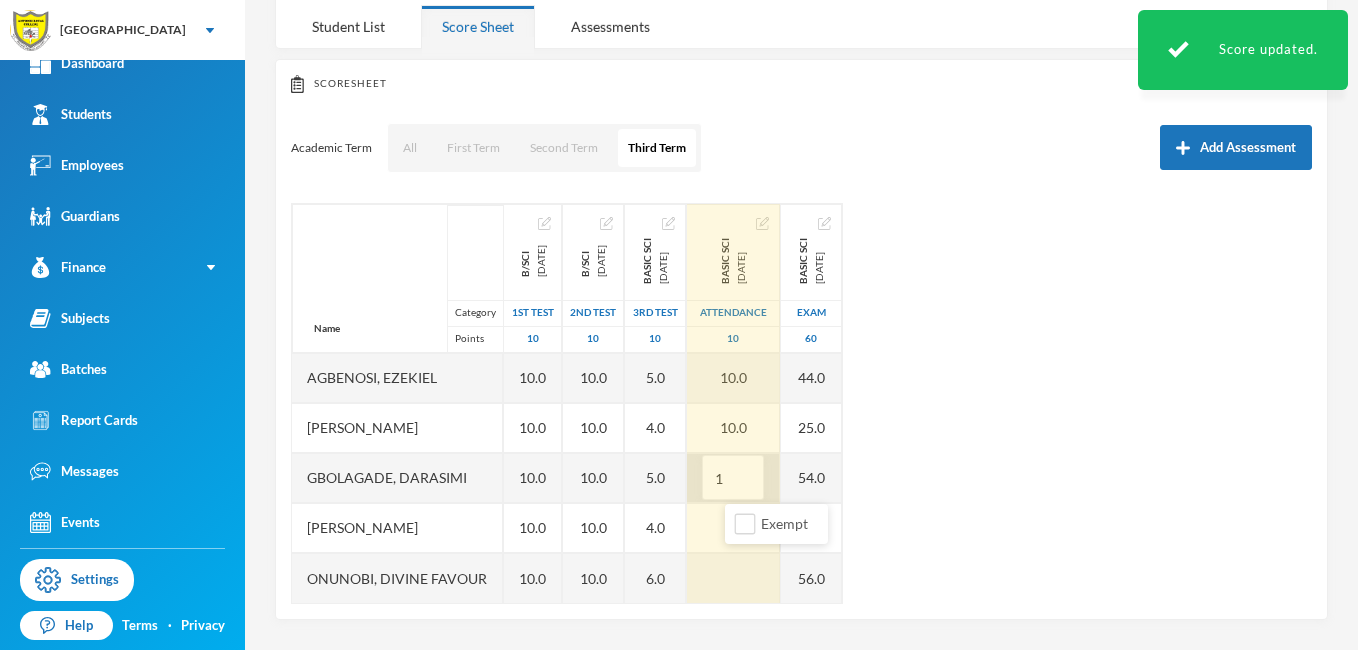 type on "10" 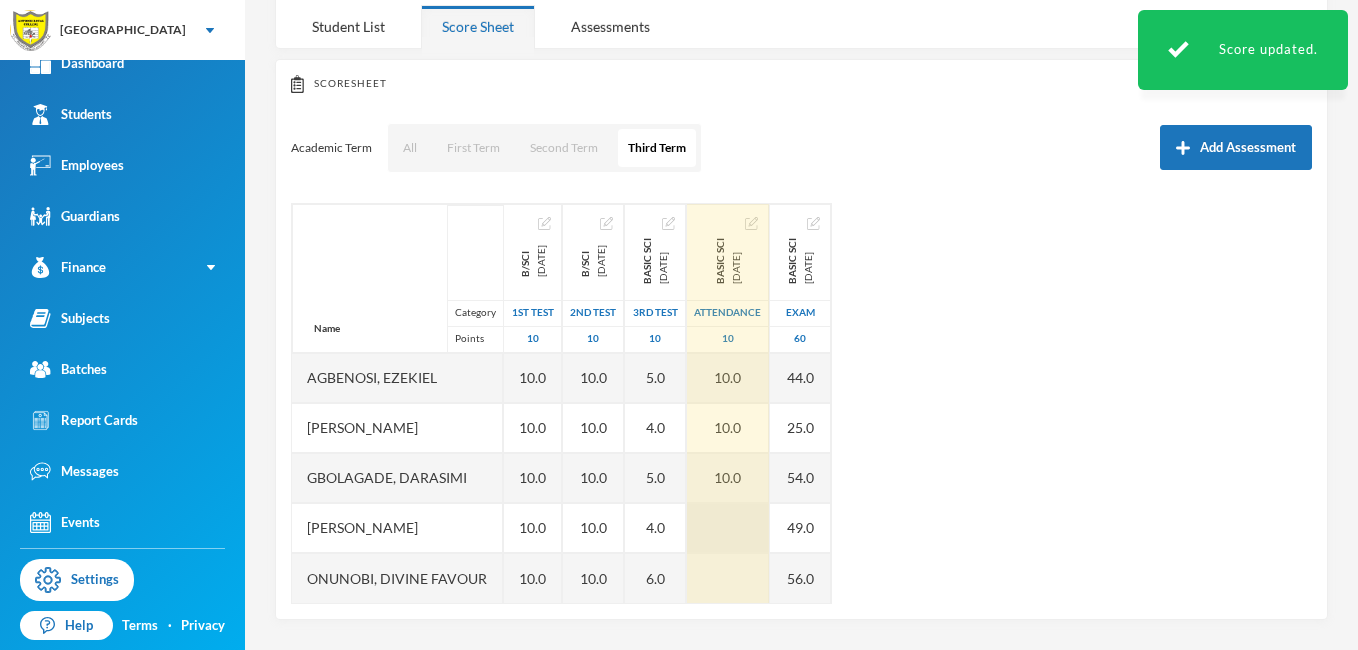 click at bounding box center [728, 528] 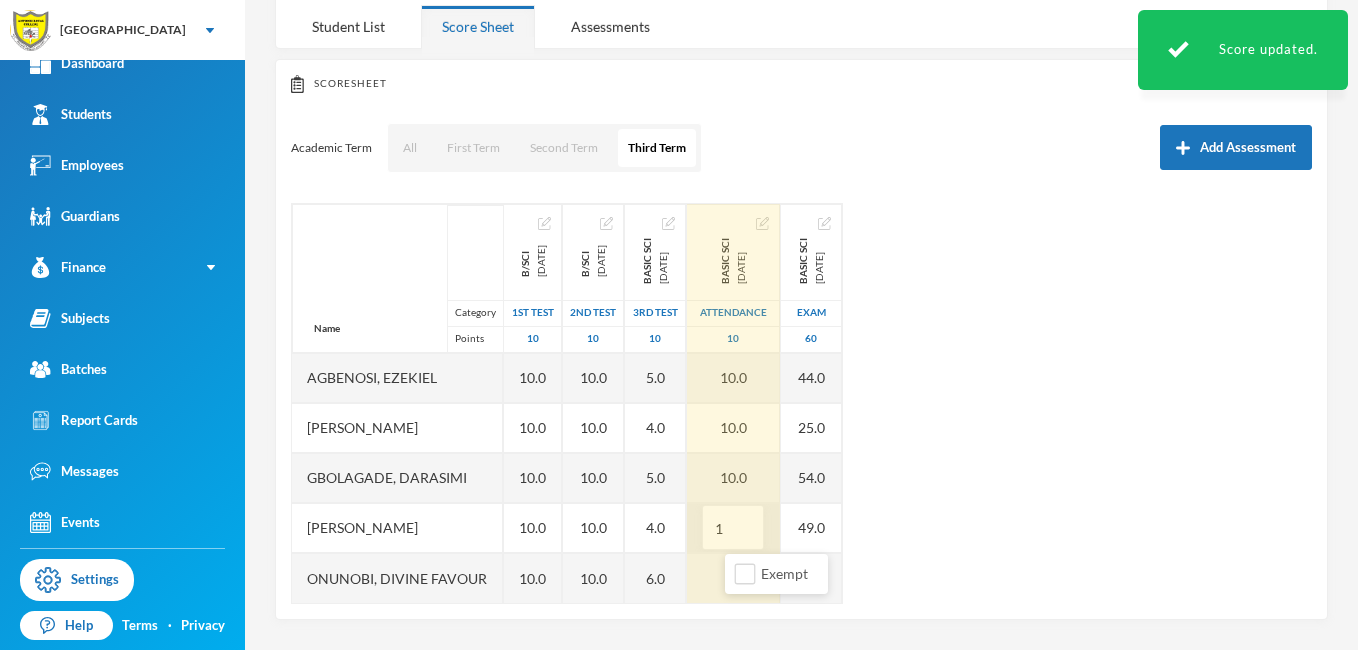 type on "10" 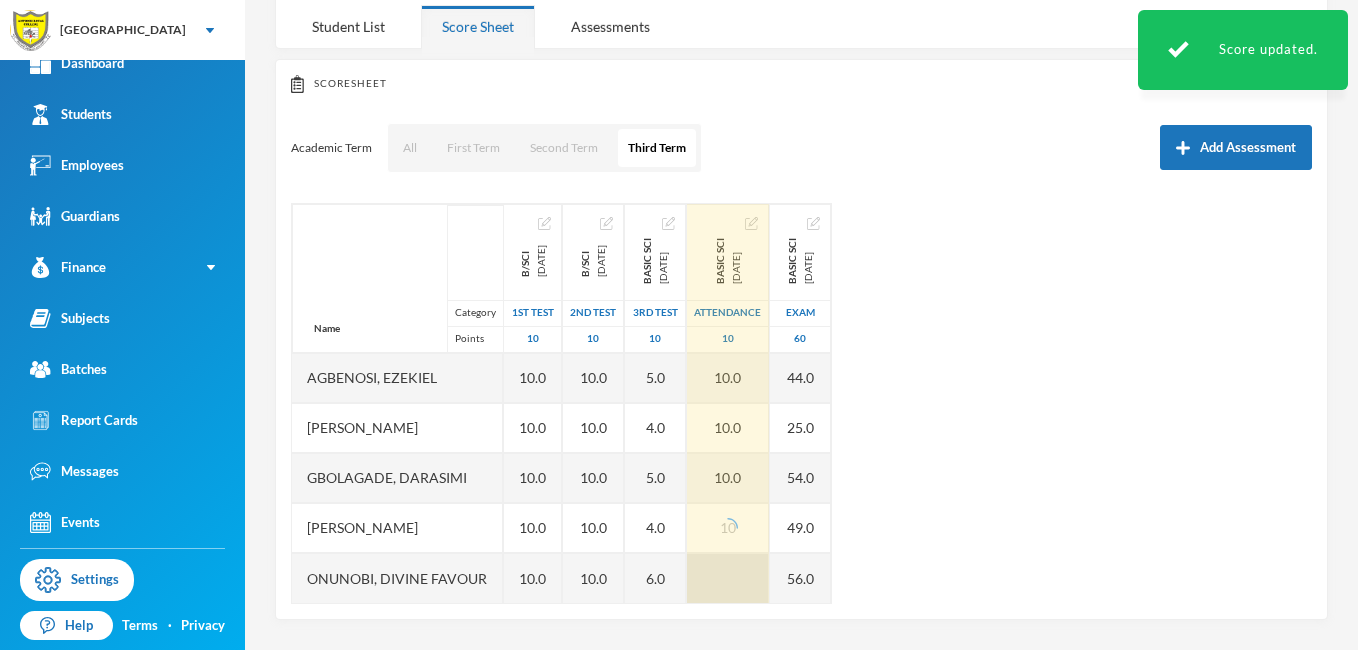 click at bounding box center [728, 578] 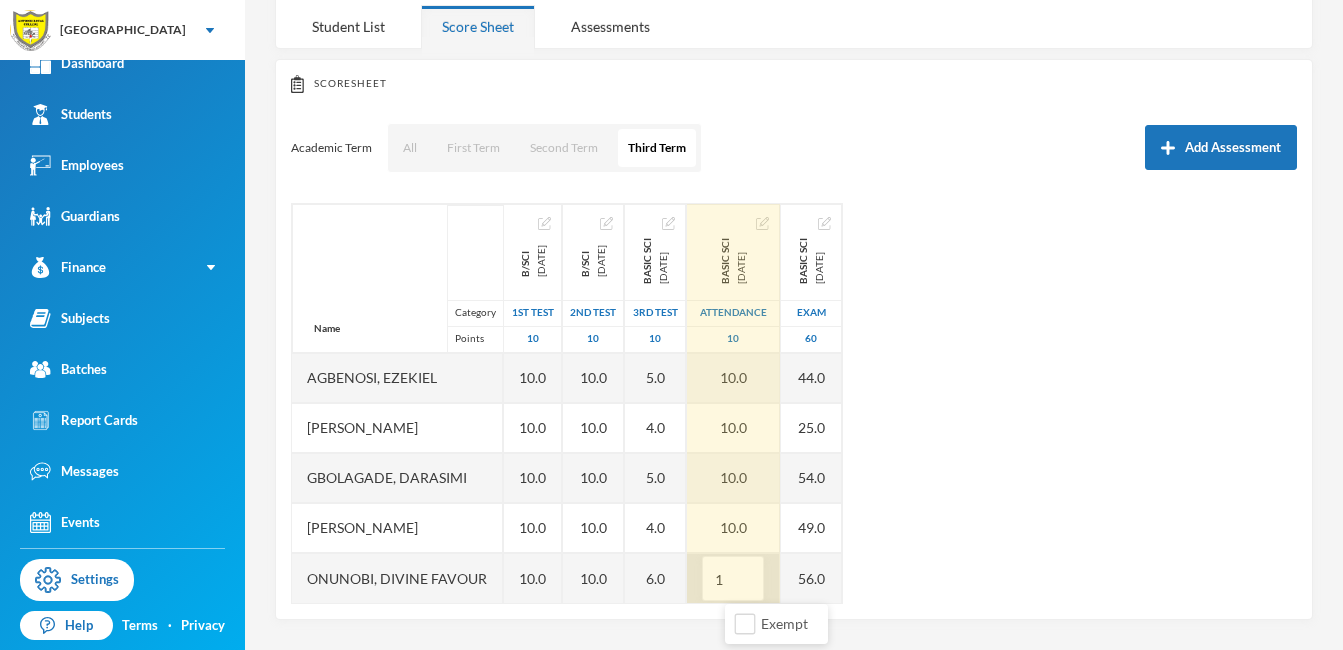 type on "10" 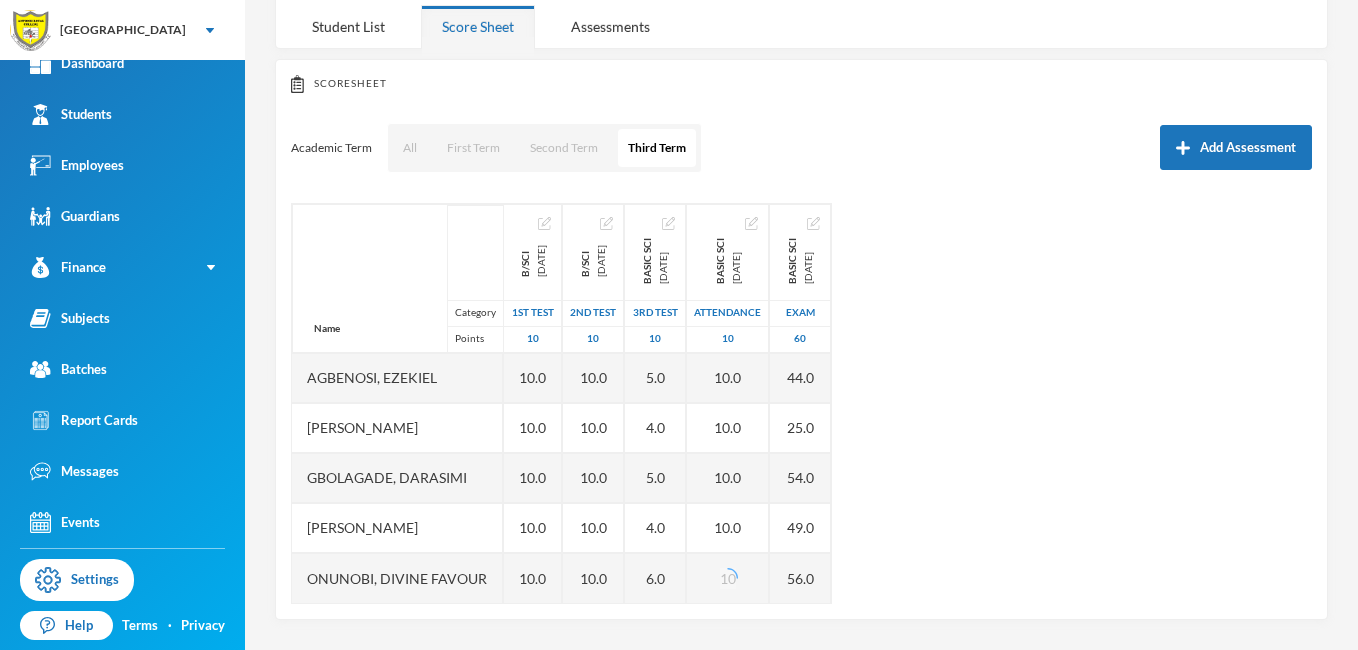 click on "Name   Category Points Agbenosi, [PERSON_NAME], [PERSON_NAME], [PERSON_NAME] Onunobi, Divine Favour B/sci [DATE] 1st Test 10 10.0 10.0 10.0 10.0 10.0 B/sci [DATE] 2nd Test 10 10.0 10.0 10.0 10.0 10.0 BASIC SCI [DATE] 3rd Test 10 5.0 4.0 5.0 4.0 6.0 BASIC SCI [DATE] Attendance 10 10.0 10.0 10.0 10.0 10 BASIC SCI [DATE] Exam 60 44.0 25.0 54.0 49.0 56.0" at bounding box center [801, 403] 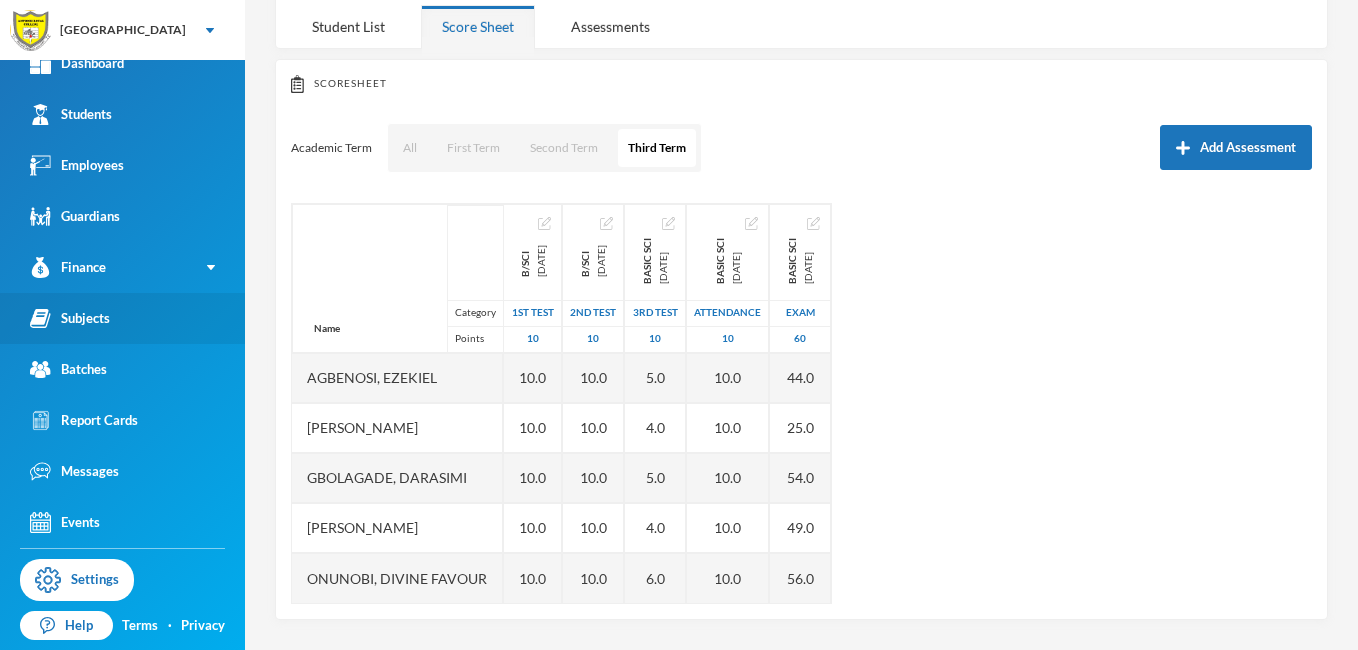 click on "Subjects" at bounding box center (70, 318) 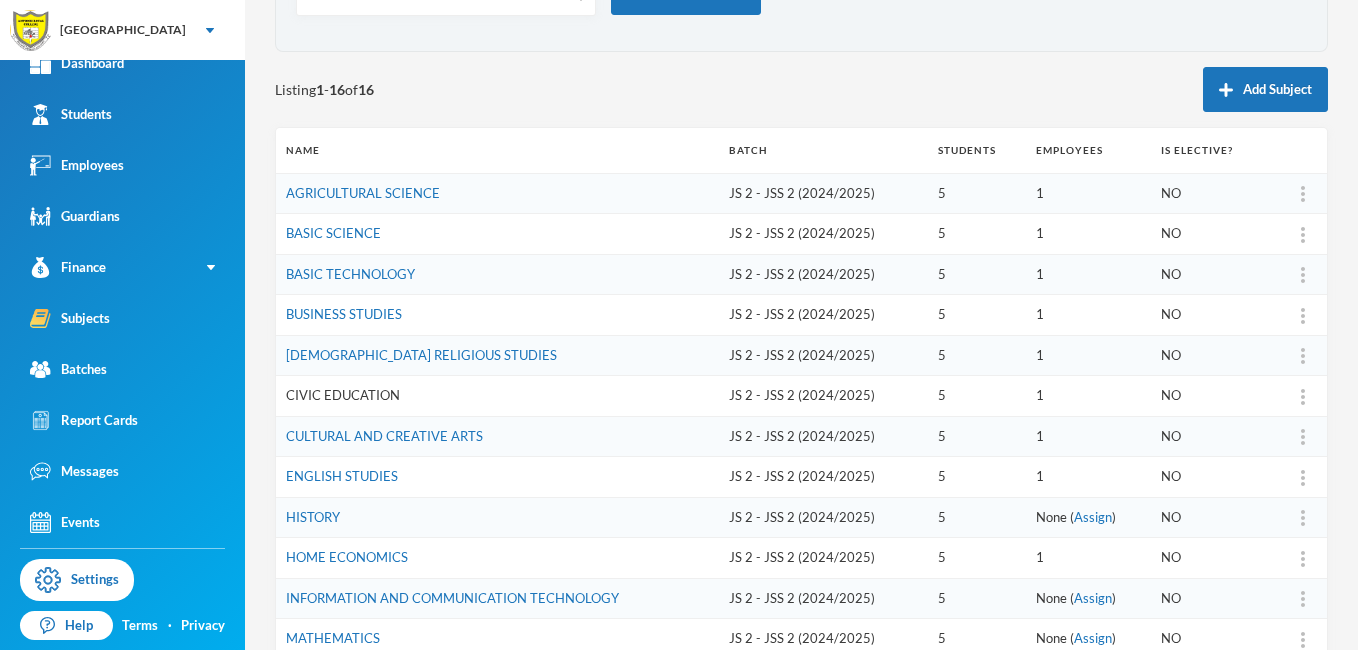 click on "CIVIC EDUCATION" at bounding box center [343, 395] 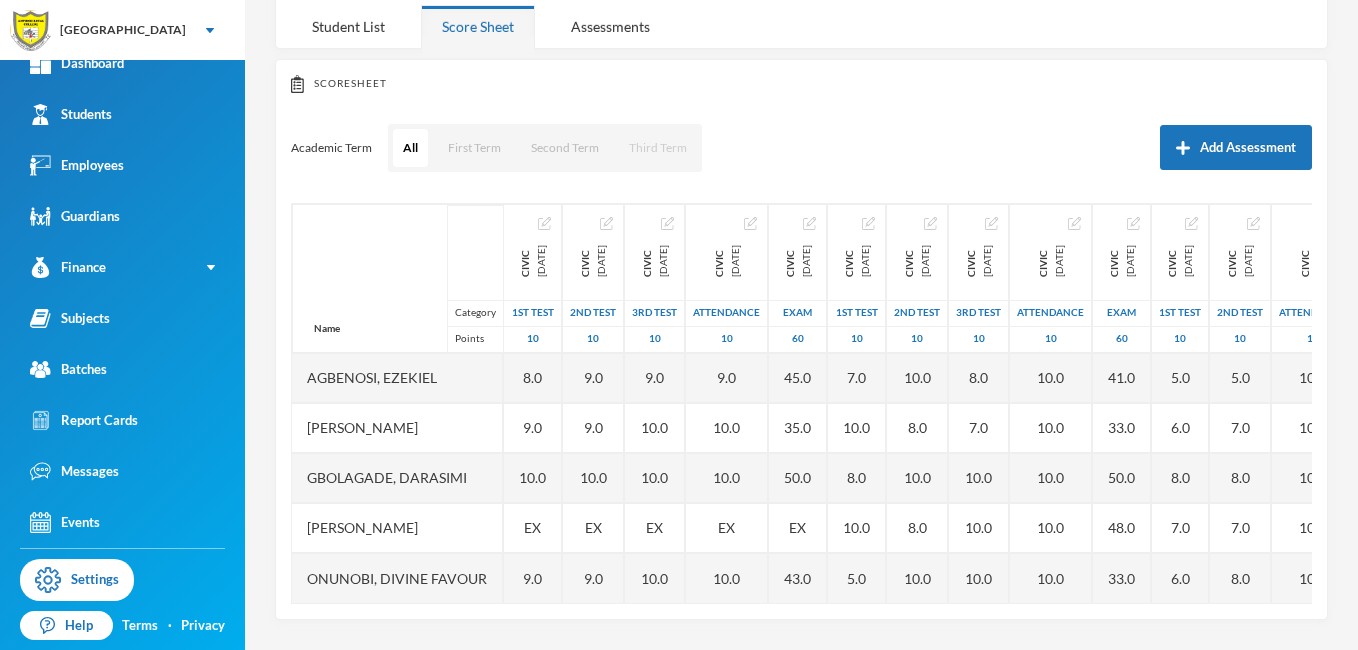 click on "Third Term" at bounding box center [658, 148] 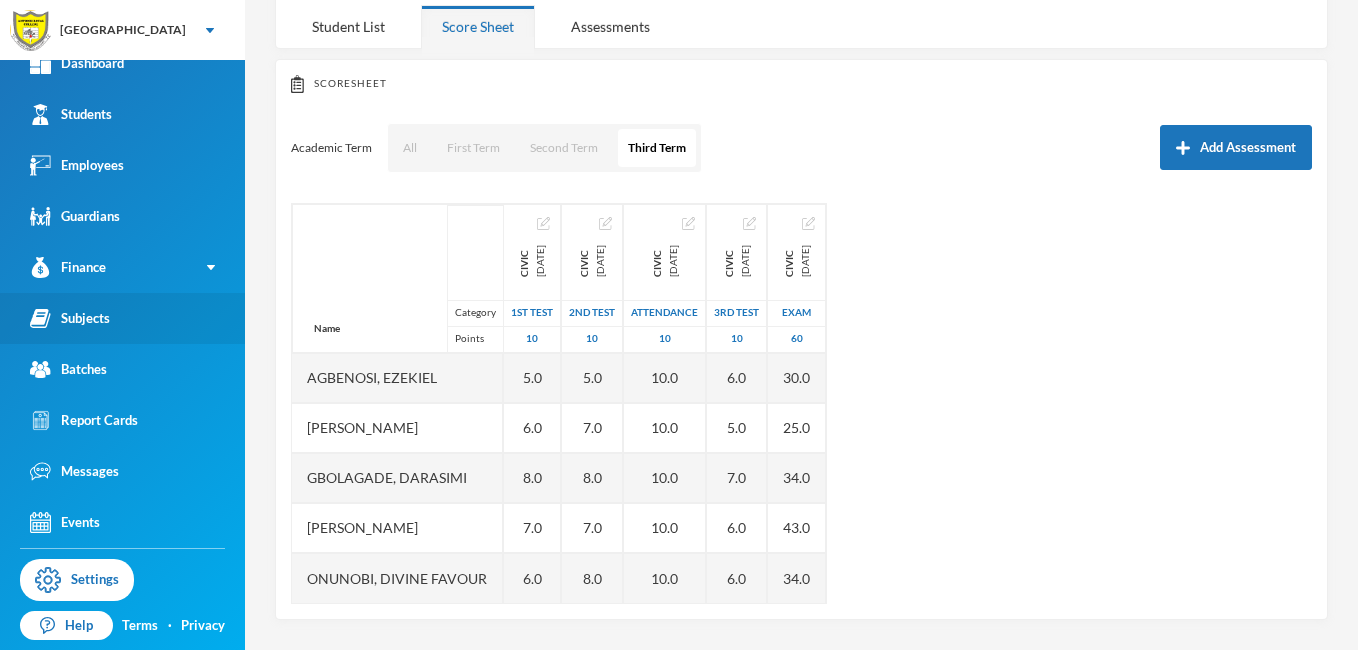 click on "Subjects" at bounding box center [122, 318] 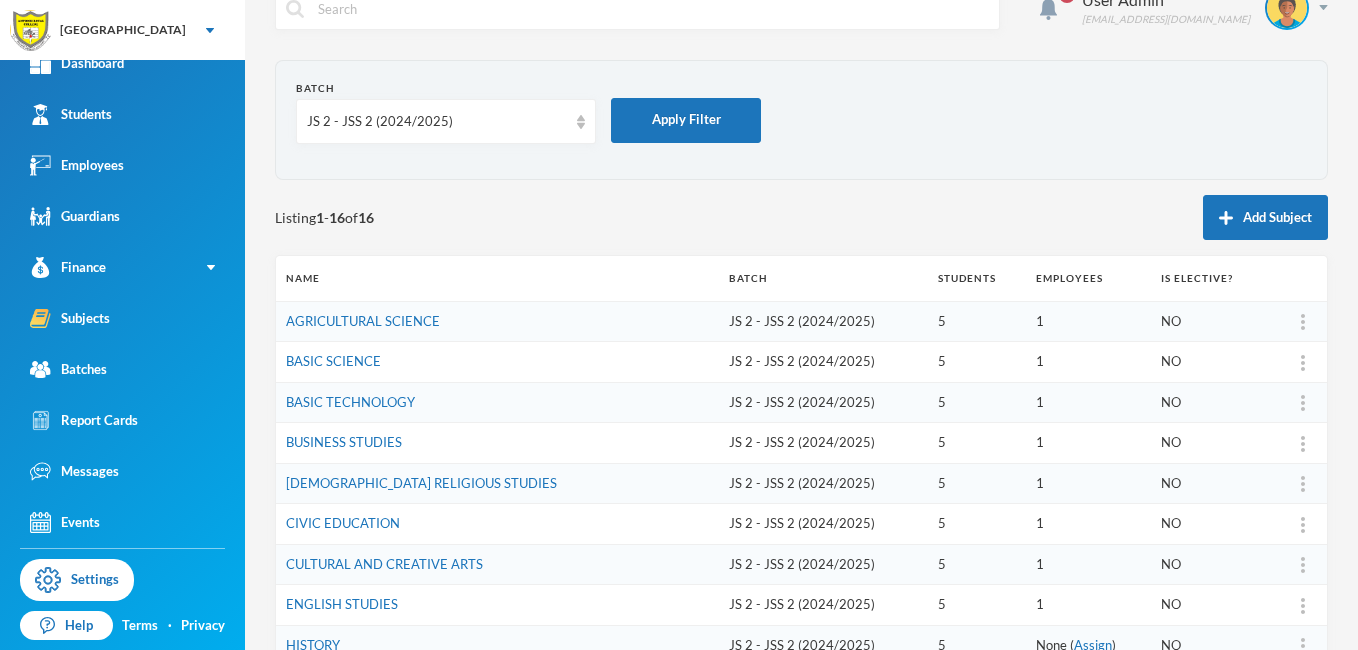 scroll, scrollTop: 34, scrollLeft: 0, axis: vertical 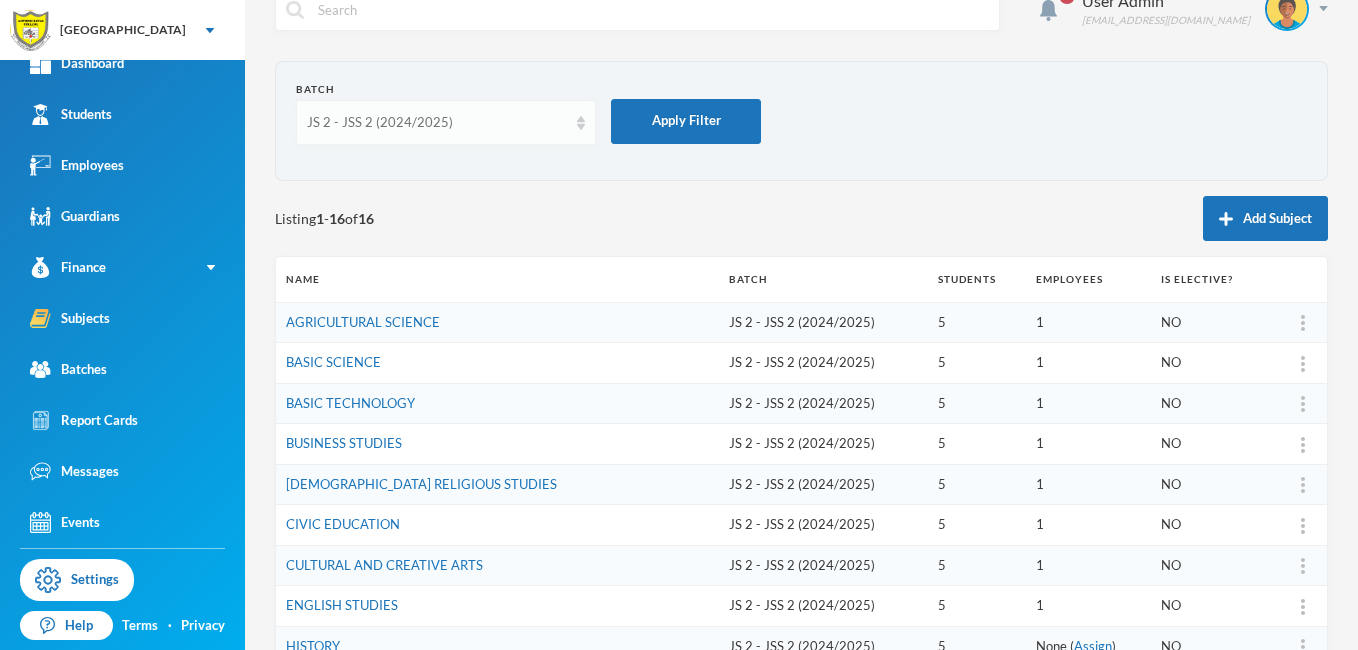 click on "JS 2 - JSS 2 (2024/2025)" at bounding box center [446, 122] 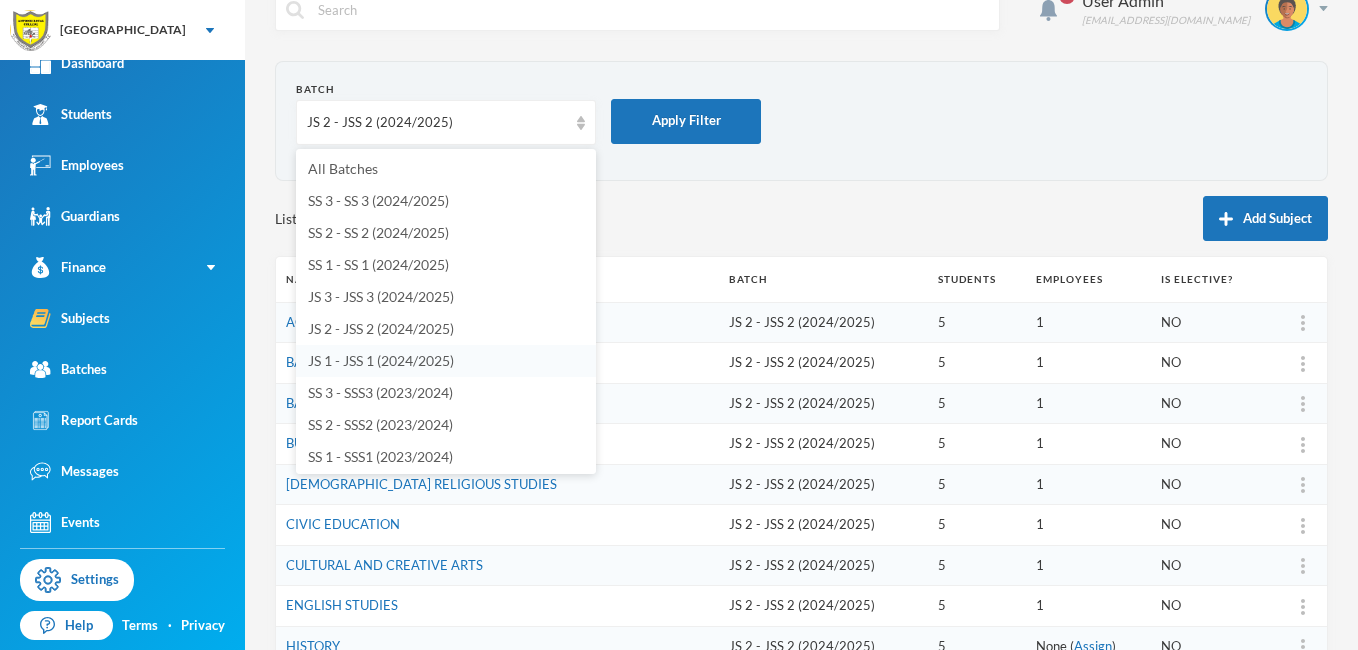 click on "JS 1 - JSS 1 (2024/2025)" at bounding box center (381, 360) 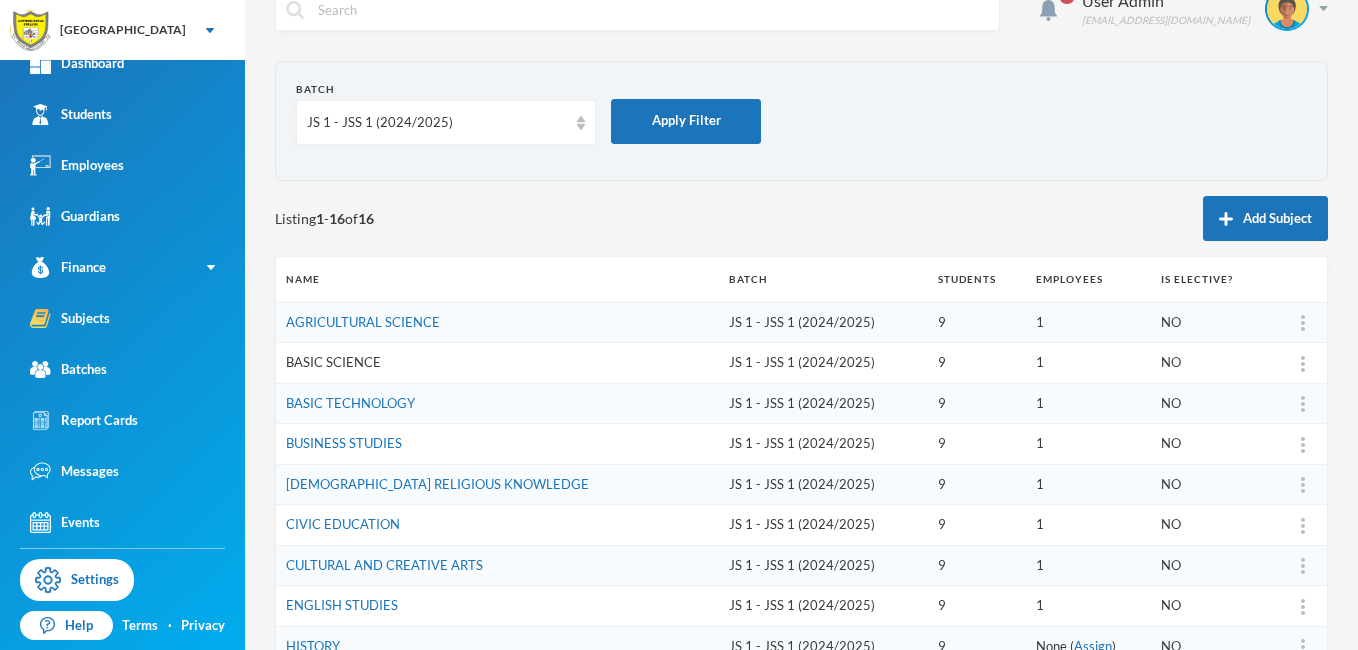 click on "BASIC SCIENCE" at bounding box center (333, 362) 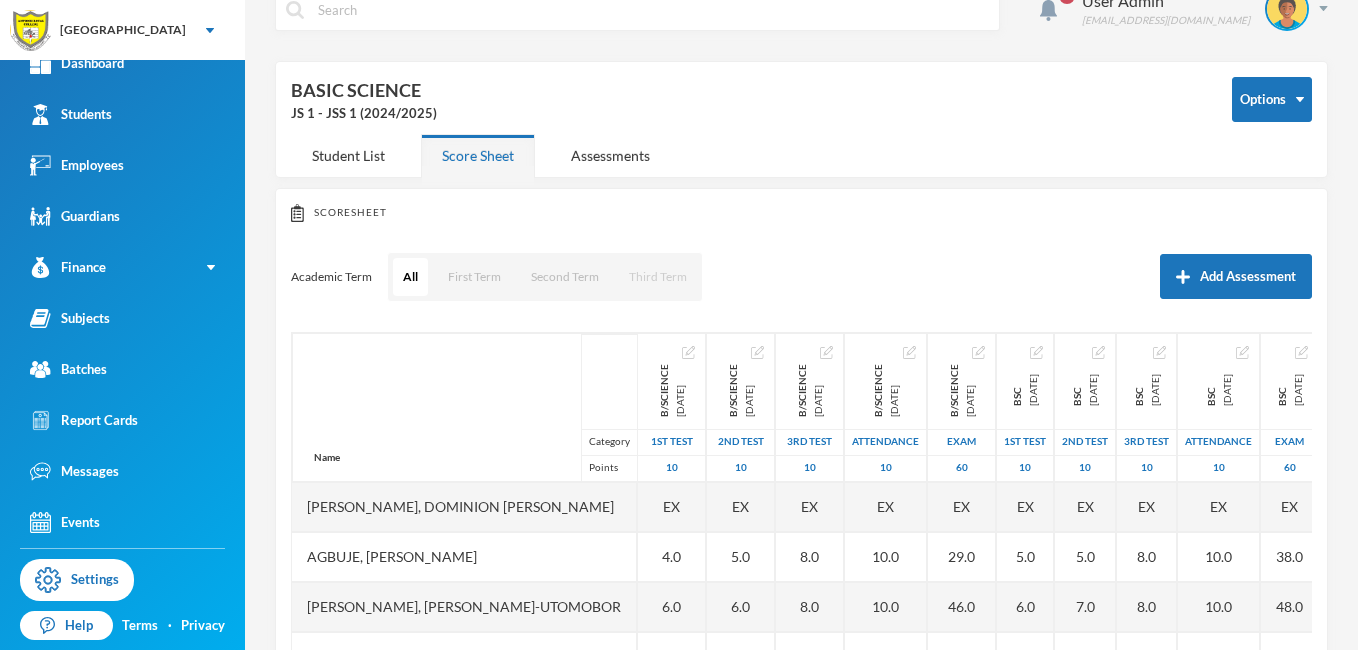 click on "Third Term" at bounding box center (658, 277) 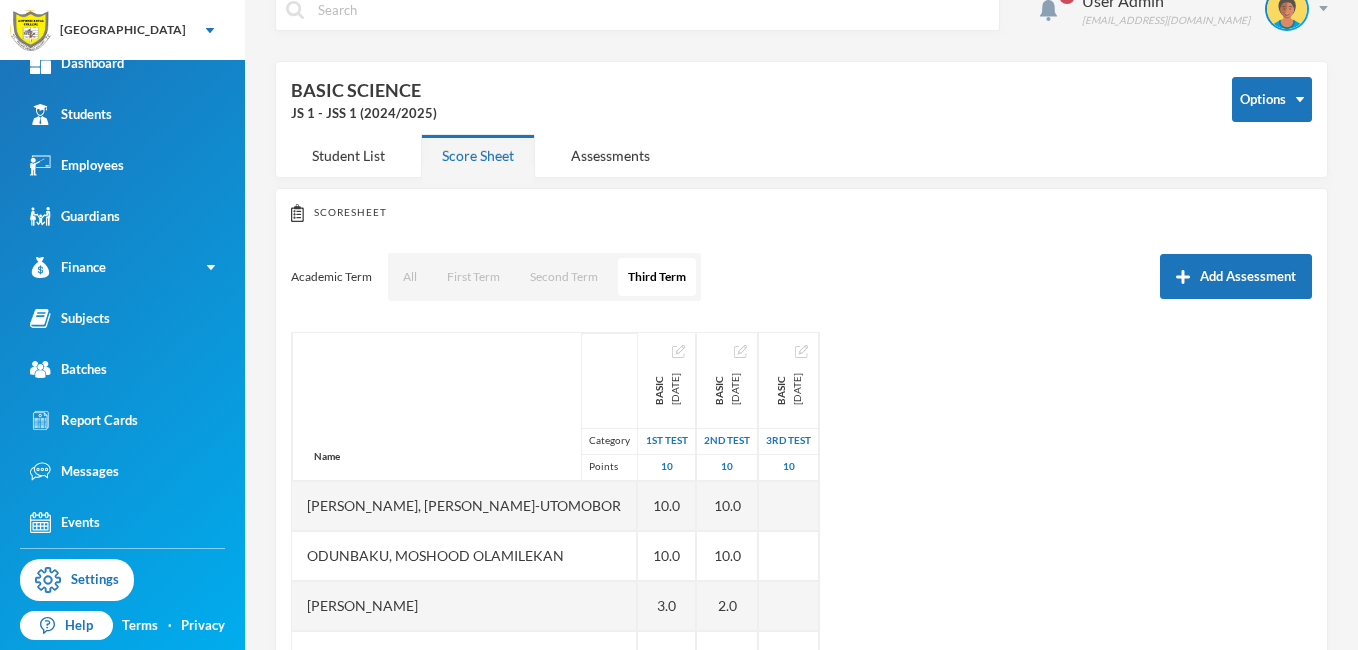 scroll, scrollTop: 100, scrollLeft: 0, axis: vertical 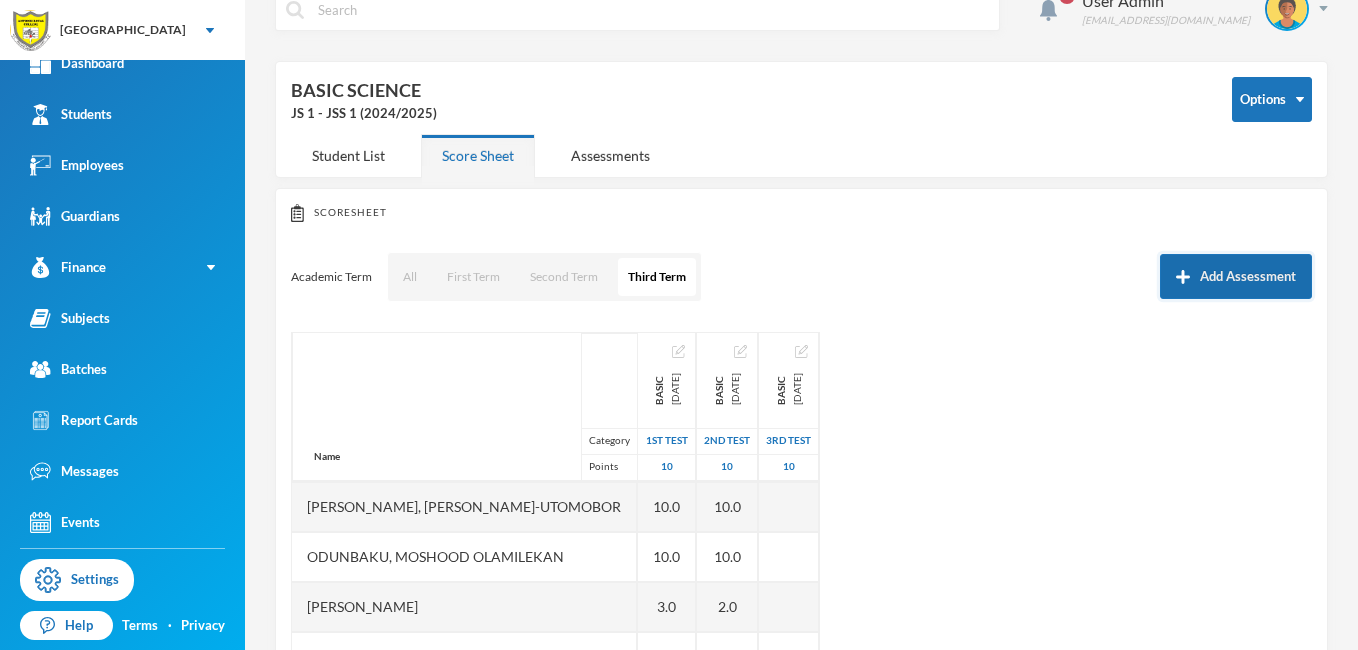 click on "Add Assessment" at bounding box center (1236, 276) 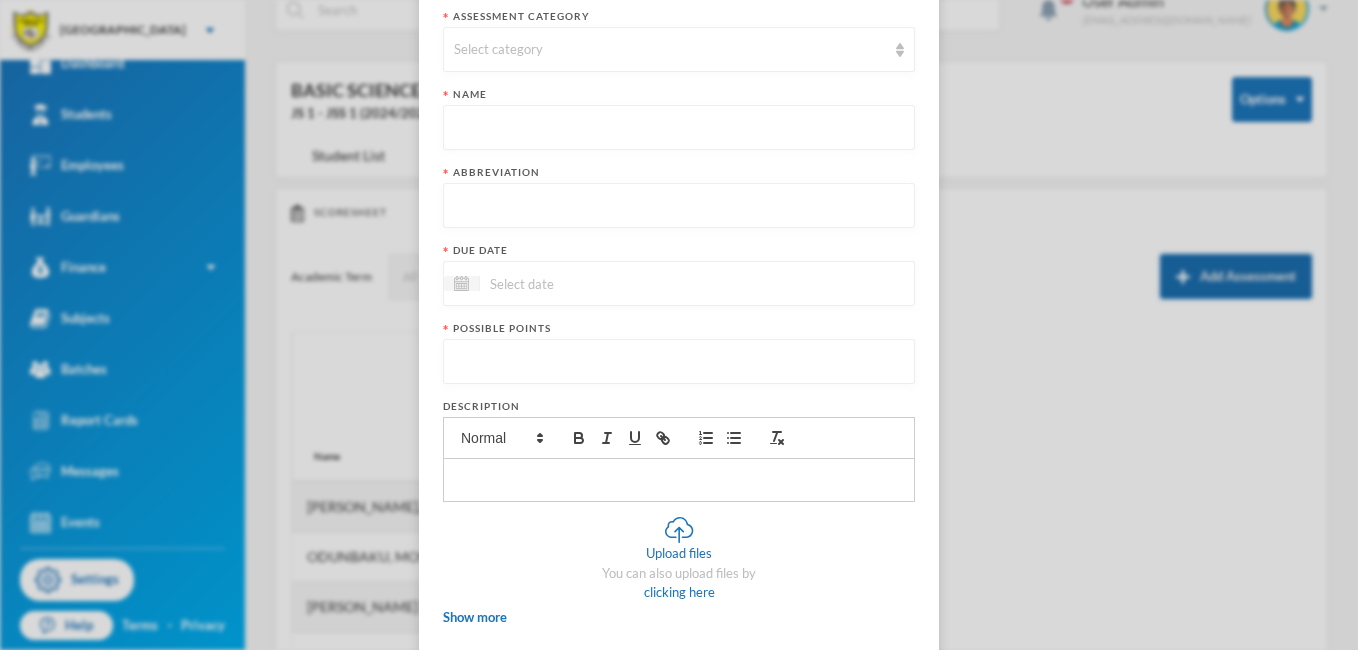 scroll, scrollTop: 0, scrollLeft: 0, axis: both 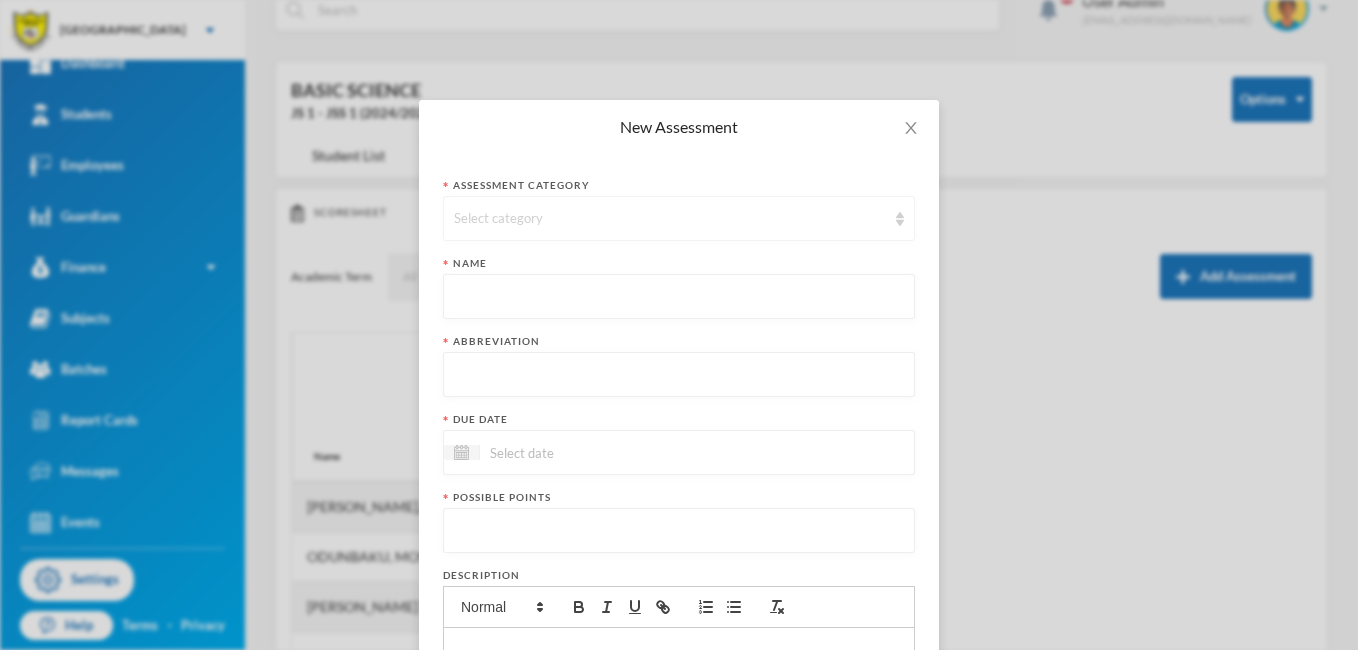 click on "Select category" at bounding box center (670, 219) 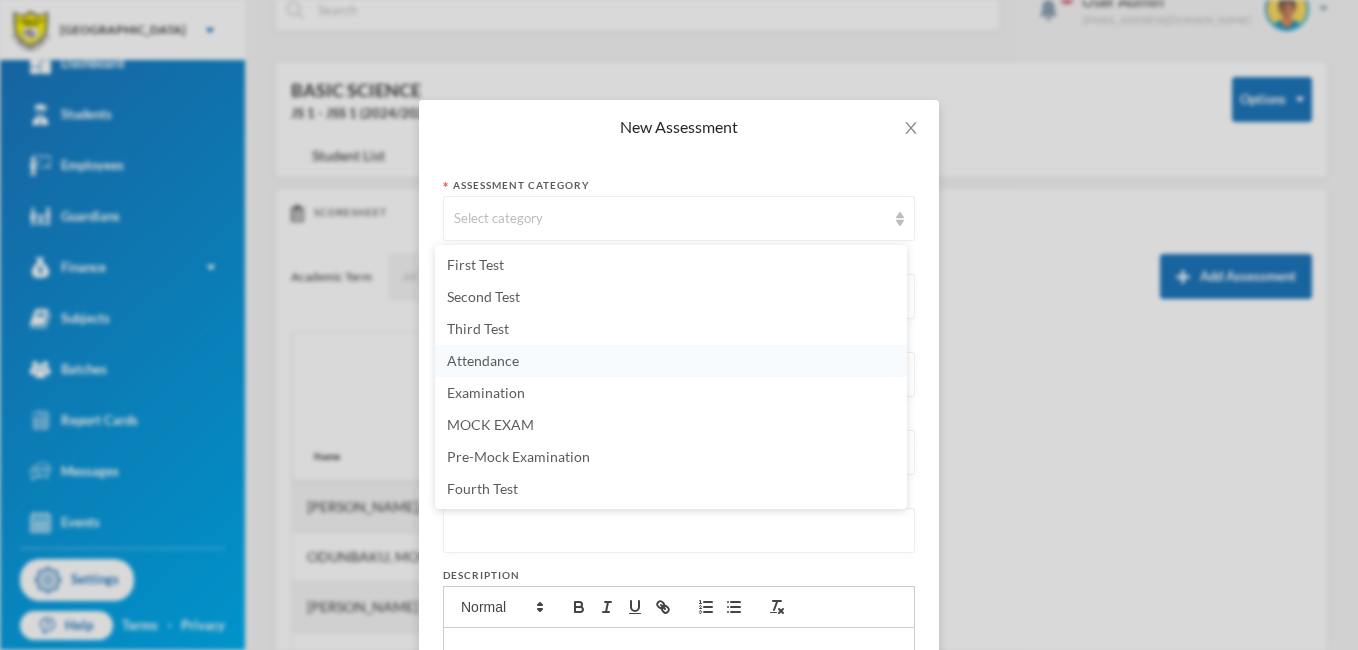 click on "Attendance" at bounding box center (483, 360) 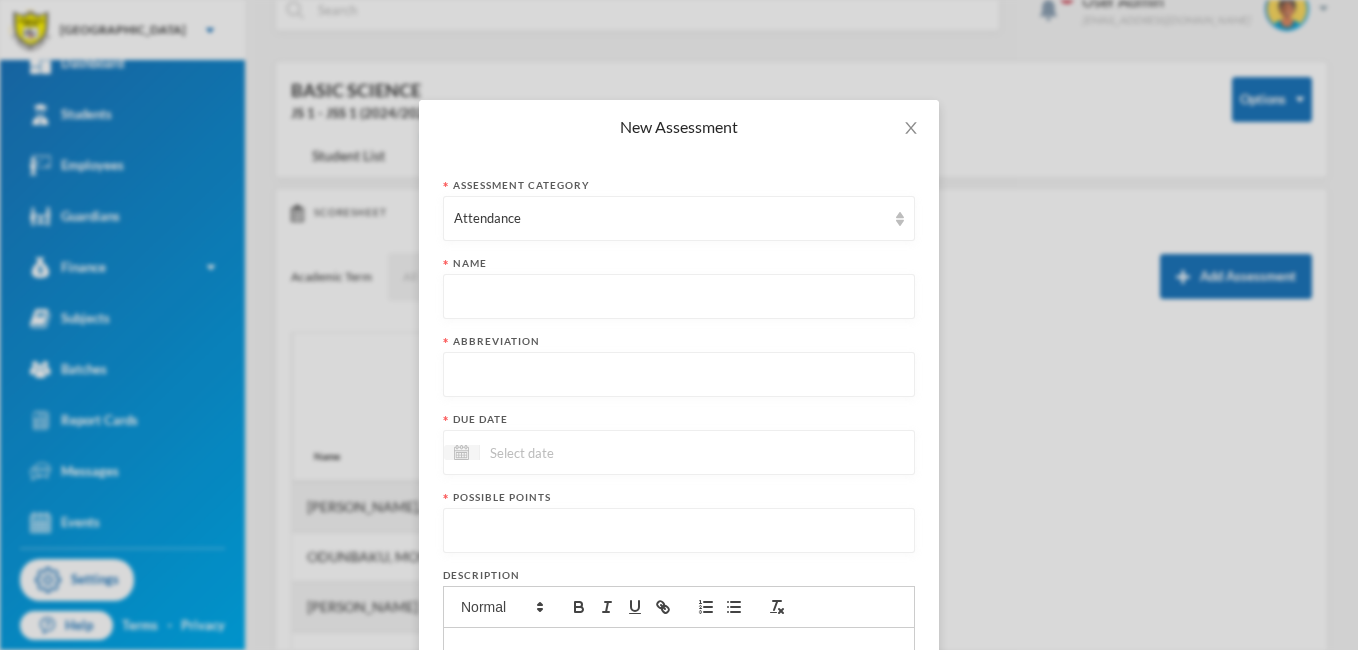 click at bounding box center [679, 297] 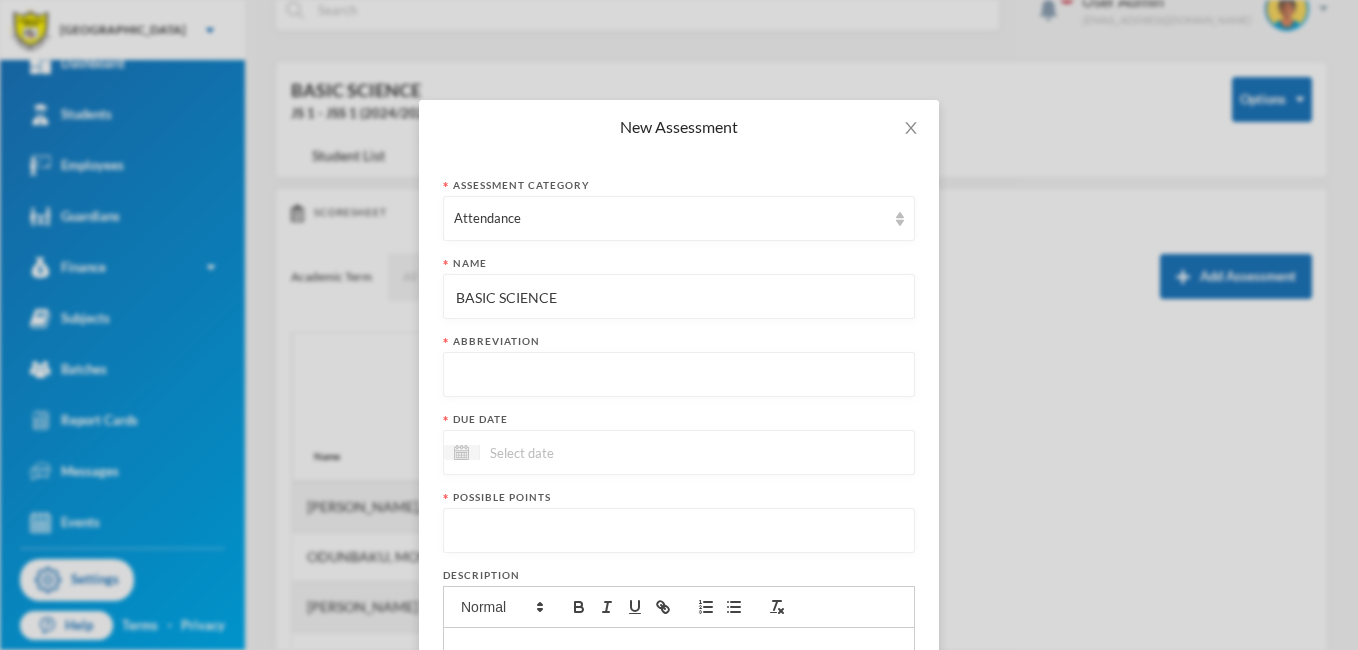 type on "BASIC SCIENCE" 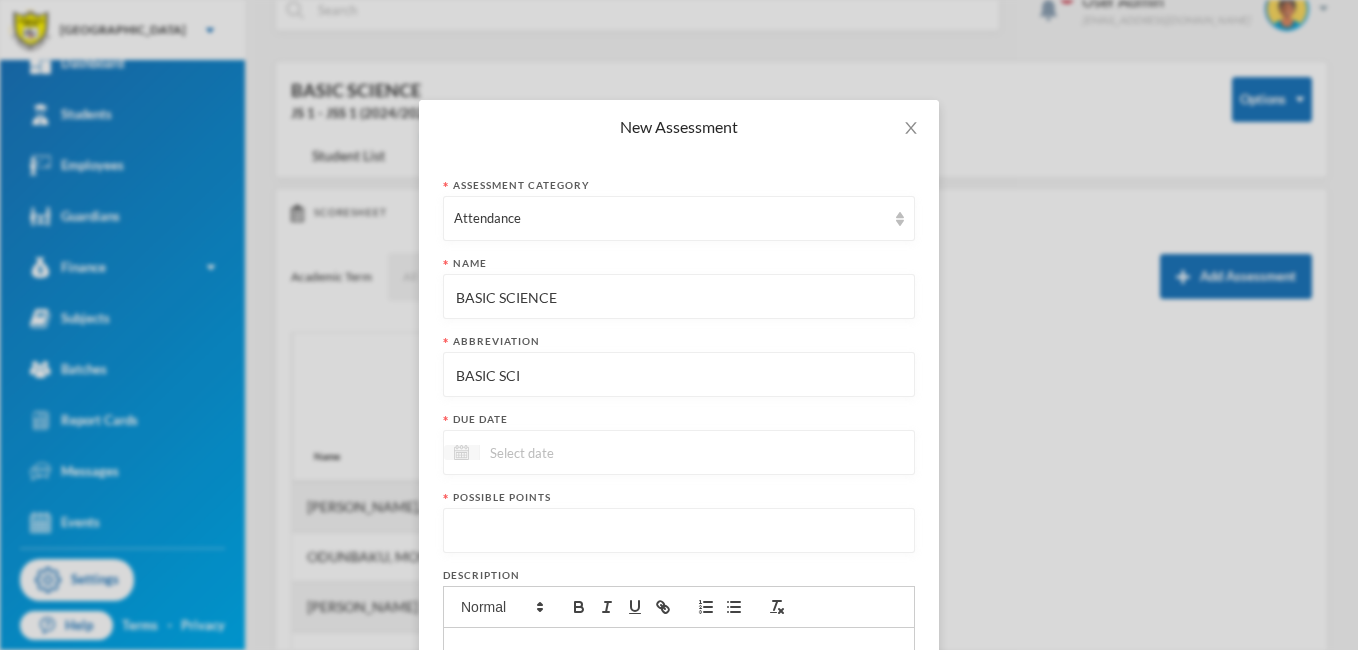 type on "BASIC SCI" 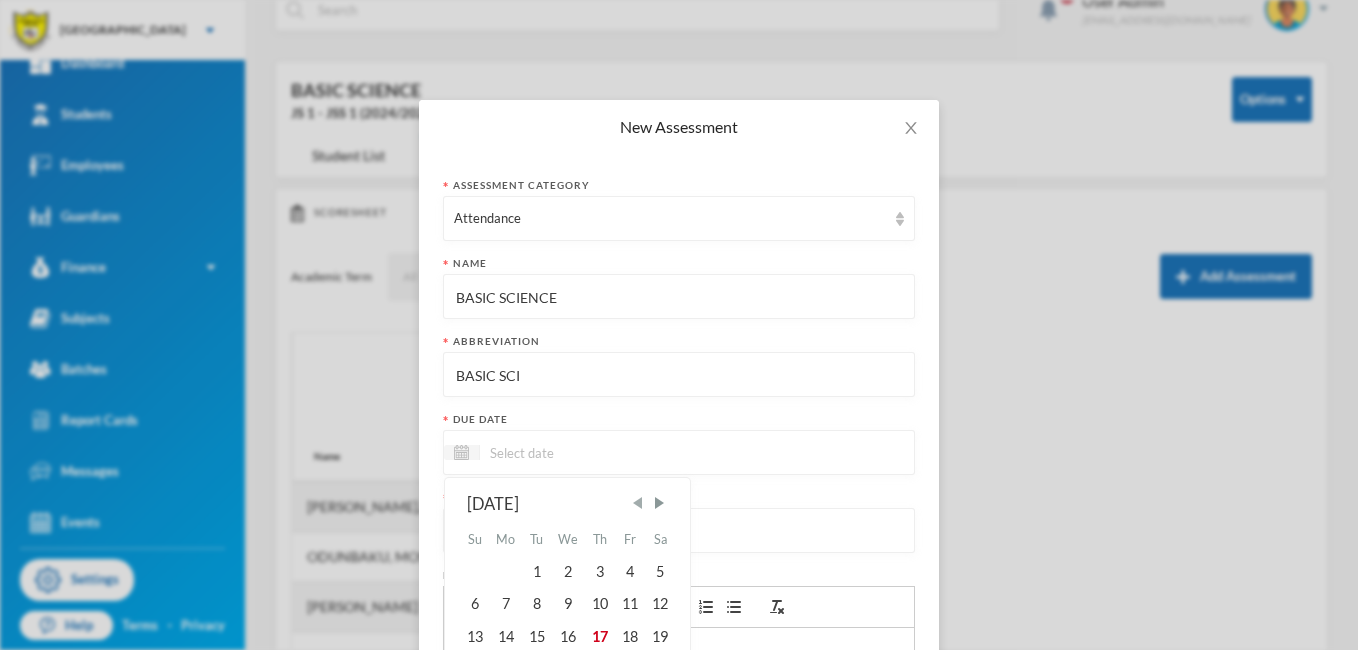 click at bounding box center (638, 503) 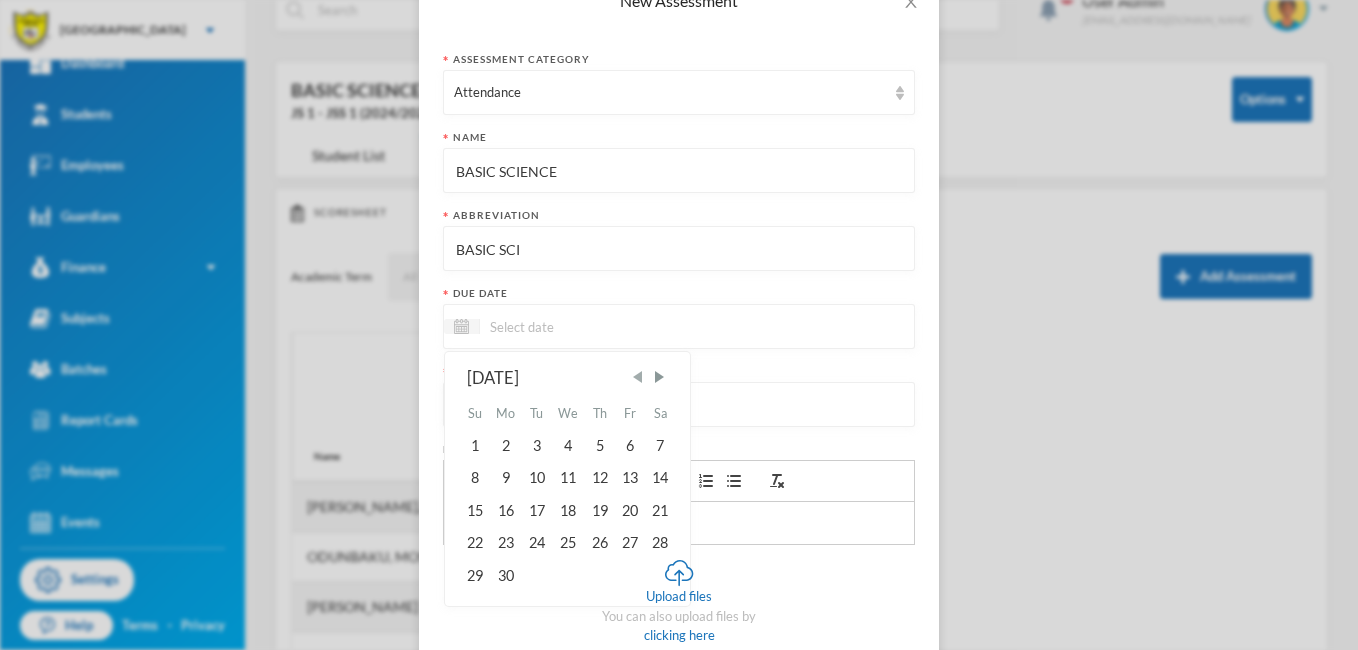 scroll, scrollTop: 128, scrollLeft: 0, axis: vertical 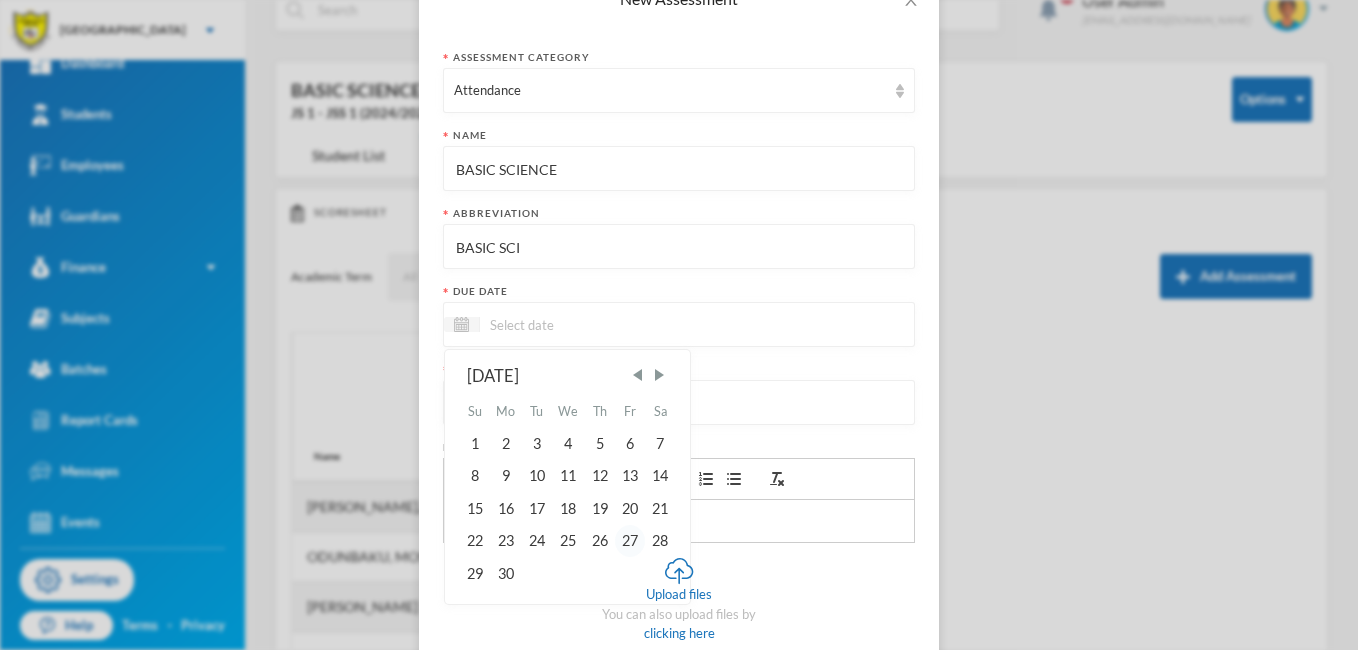 click on "27" at bounding box center (630, 541) 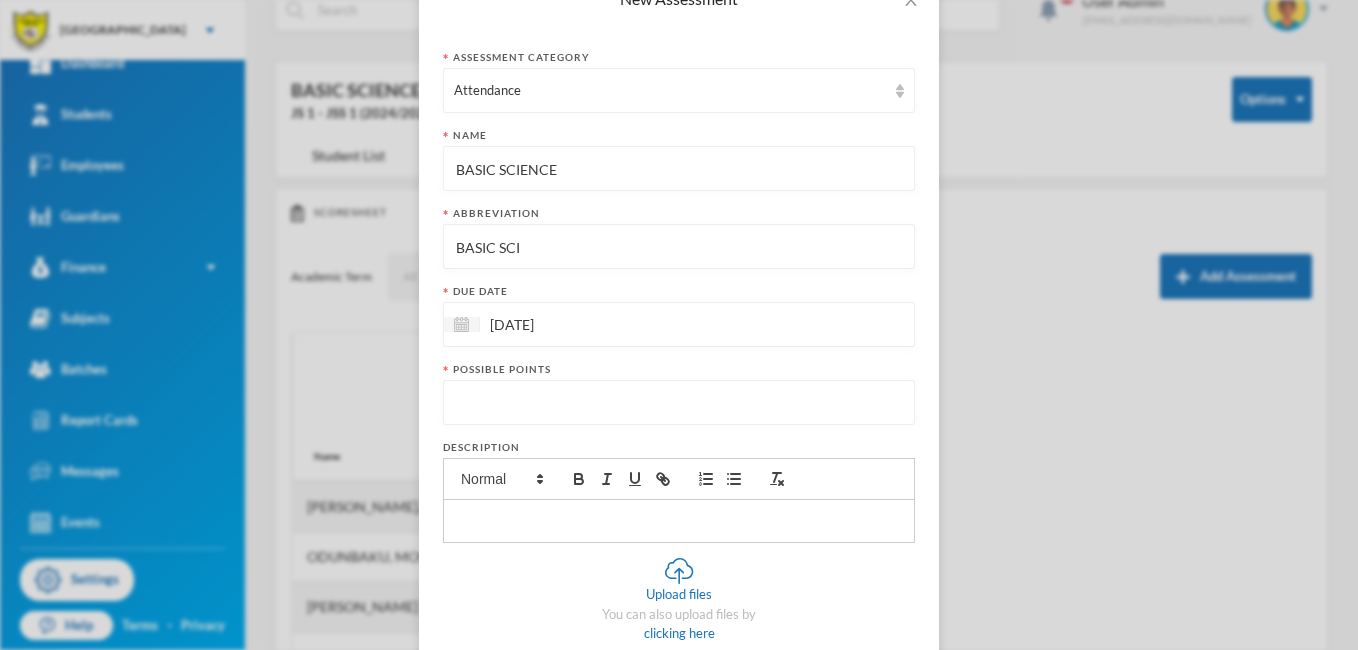 click at bounding box center (679, 403) 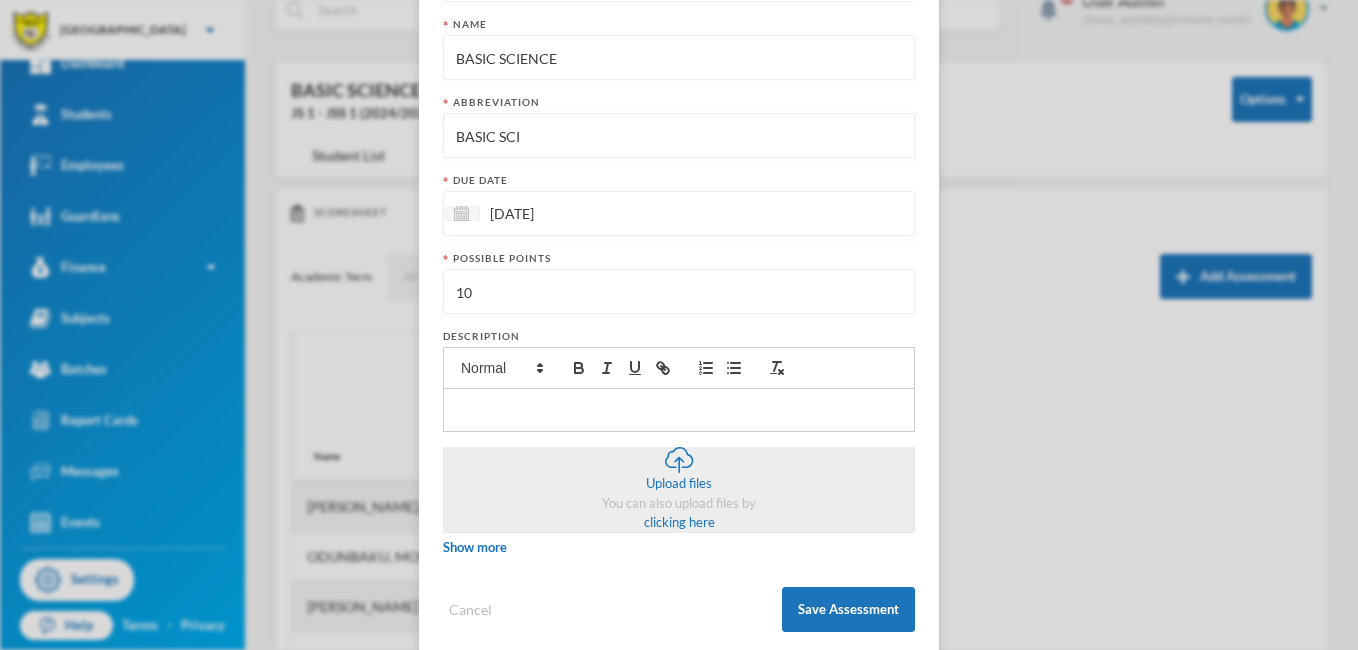 scroll, scrollTop: 269, scrollLeft: 0, axis: vertical 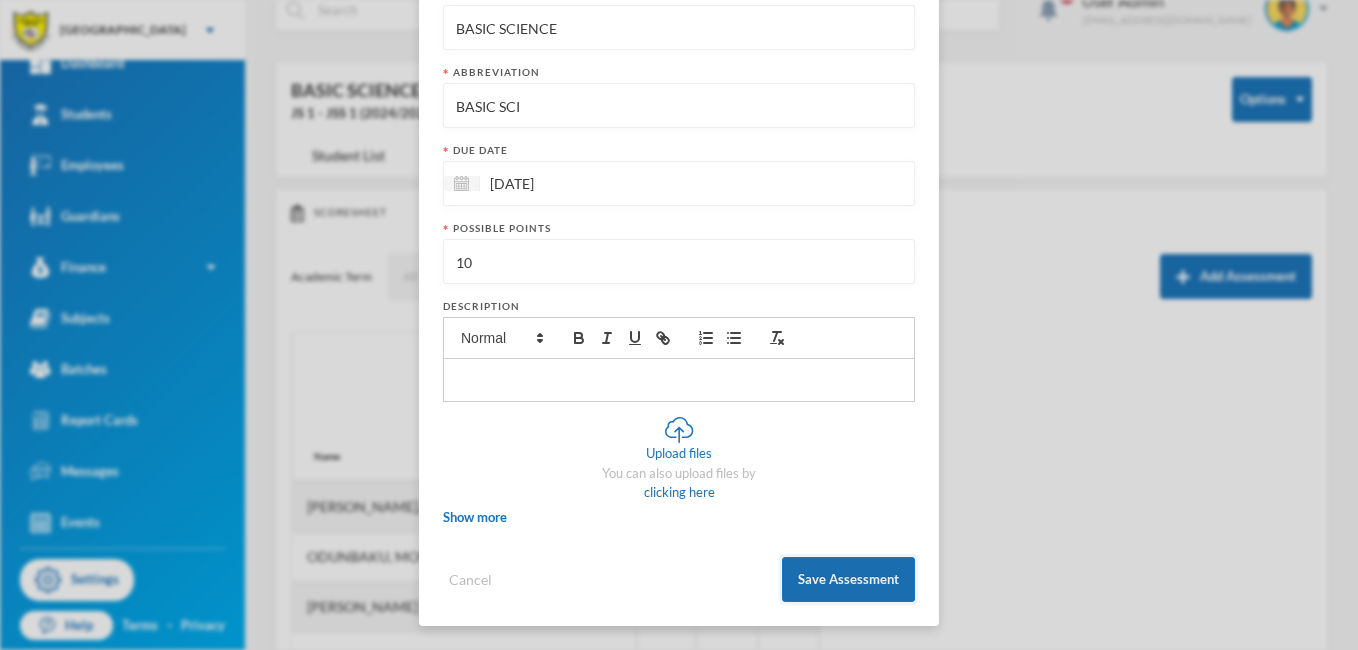 type on "10" 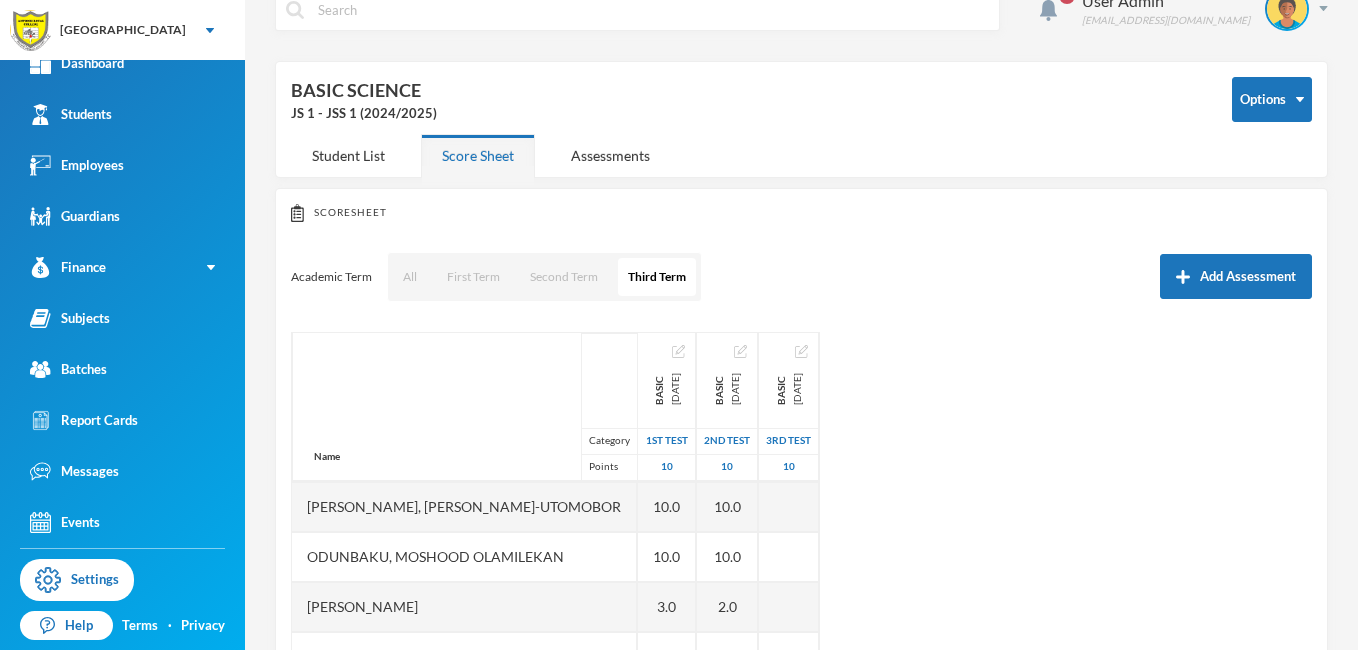scroll, scrollTop: 169, scrollLeft: 0, axis: vertical 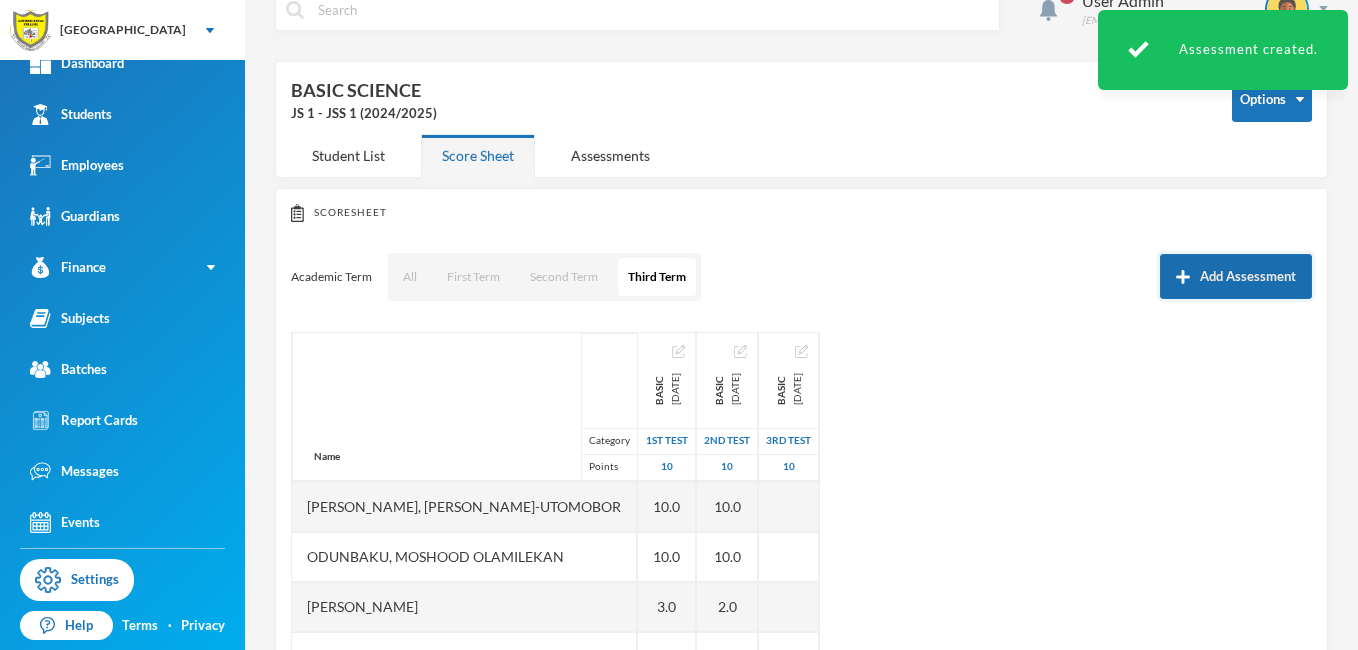click on "Add Assessment" at bounding box center [1236, 276] 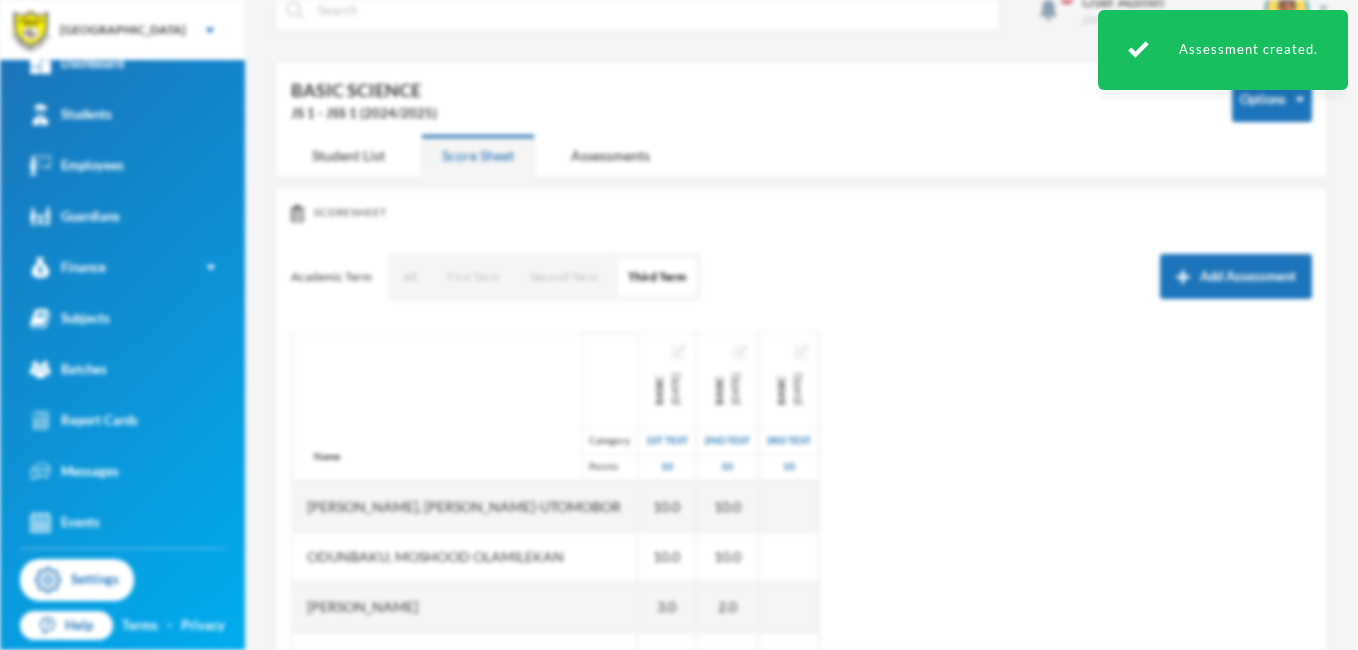 scroll, scrollTop: 0, scrollLeft: 0, axis: both 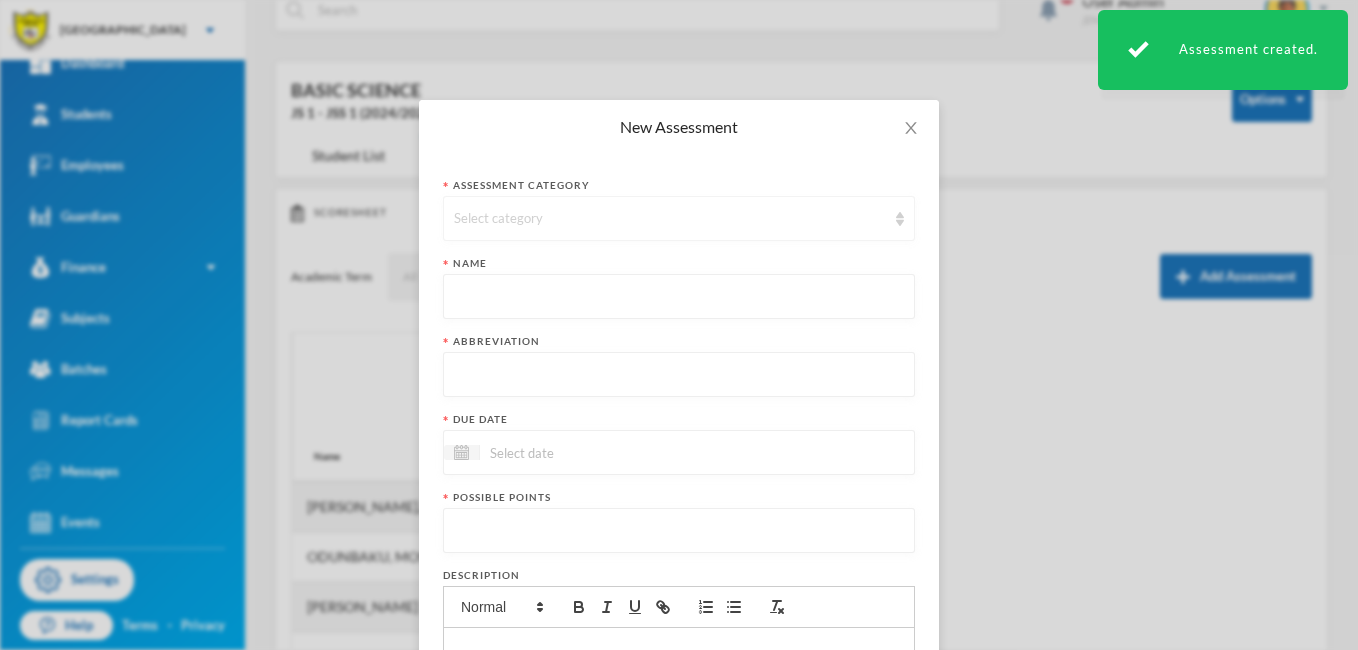 click on "Select category" at bounding box center [679, 218] 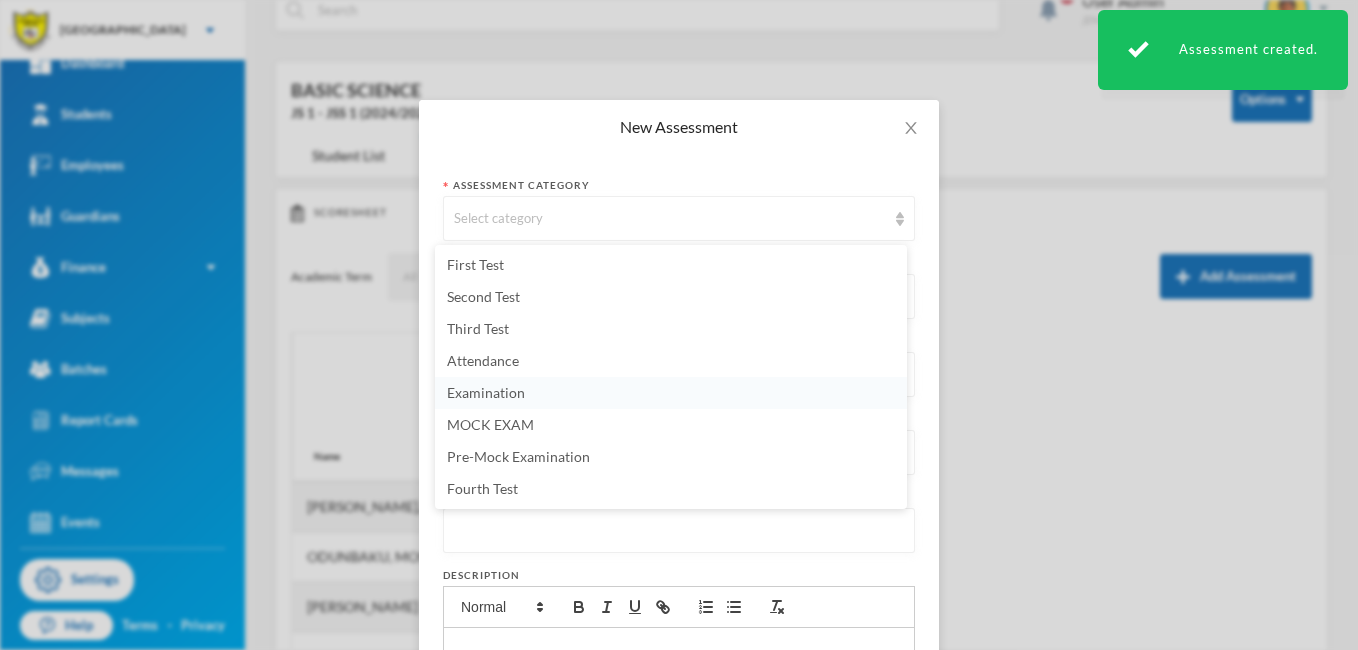 click on "Examination" at bounding box center [486, 392] 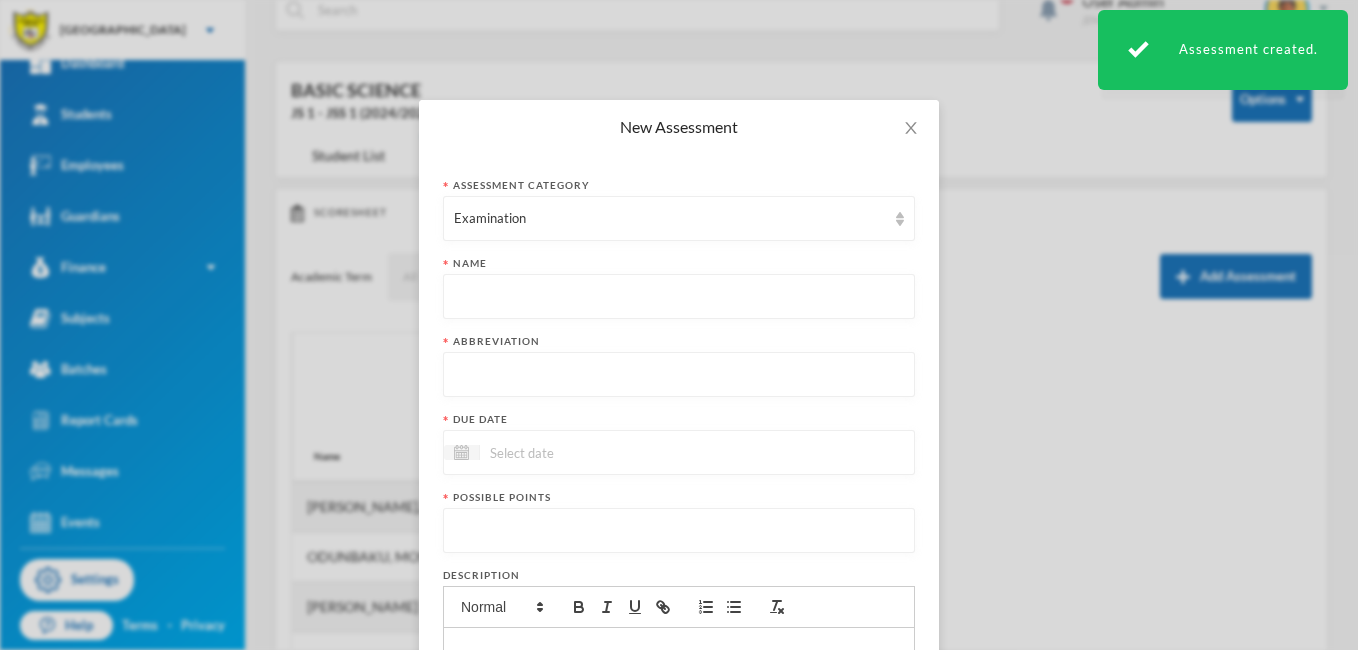 click at bounding box center [679, 297] 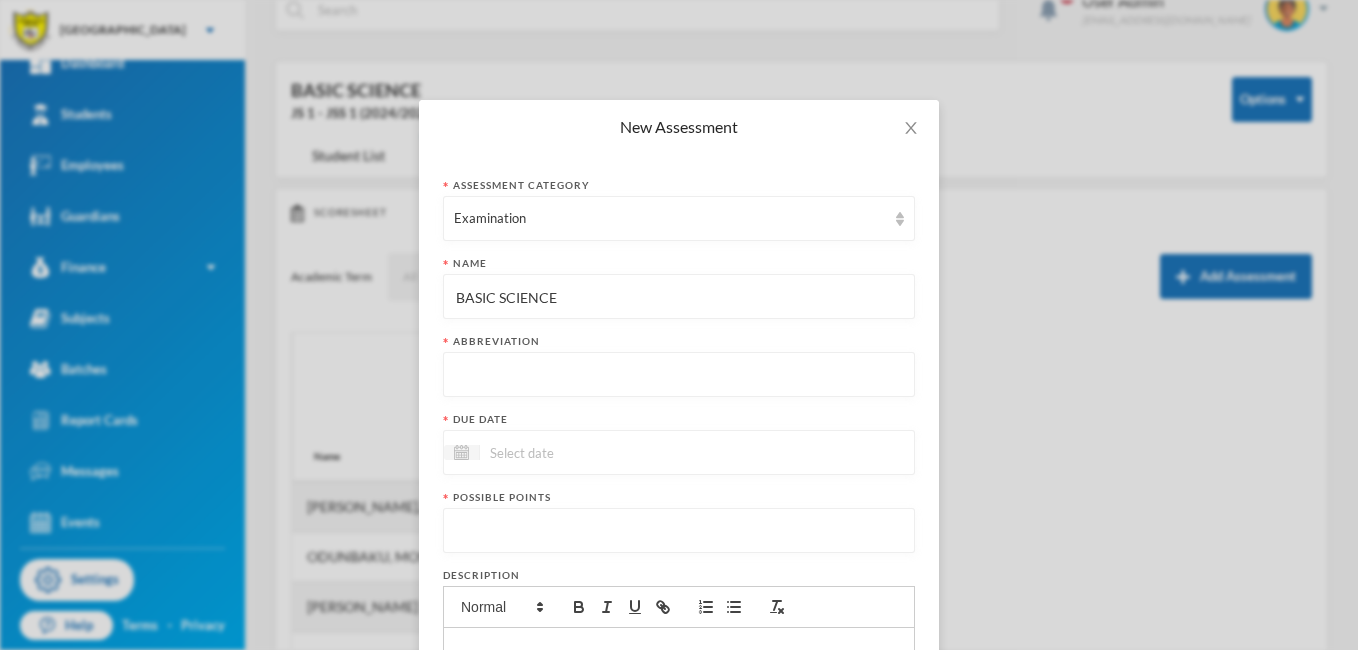 type on "BASIC SCIENCE" 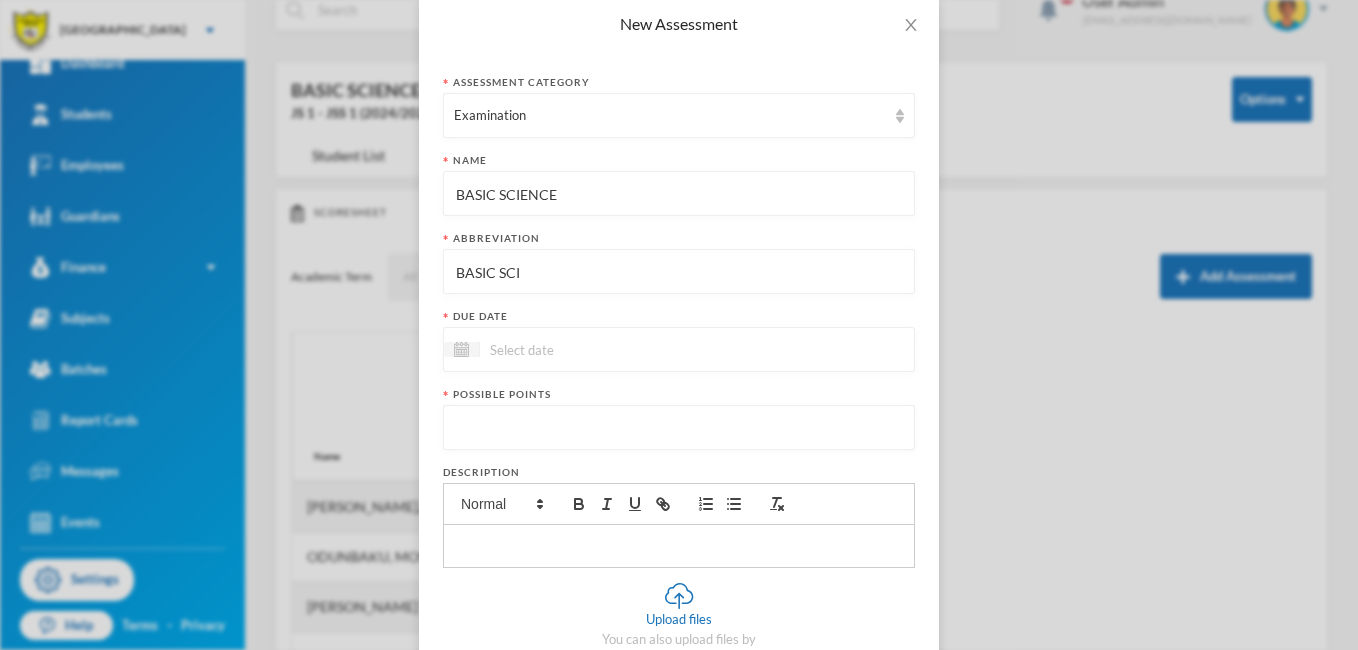 scroll, scrollTop: 141, scrollLeft: 0, axis: vertical 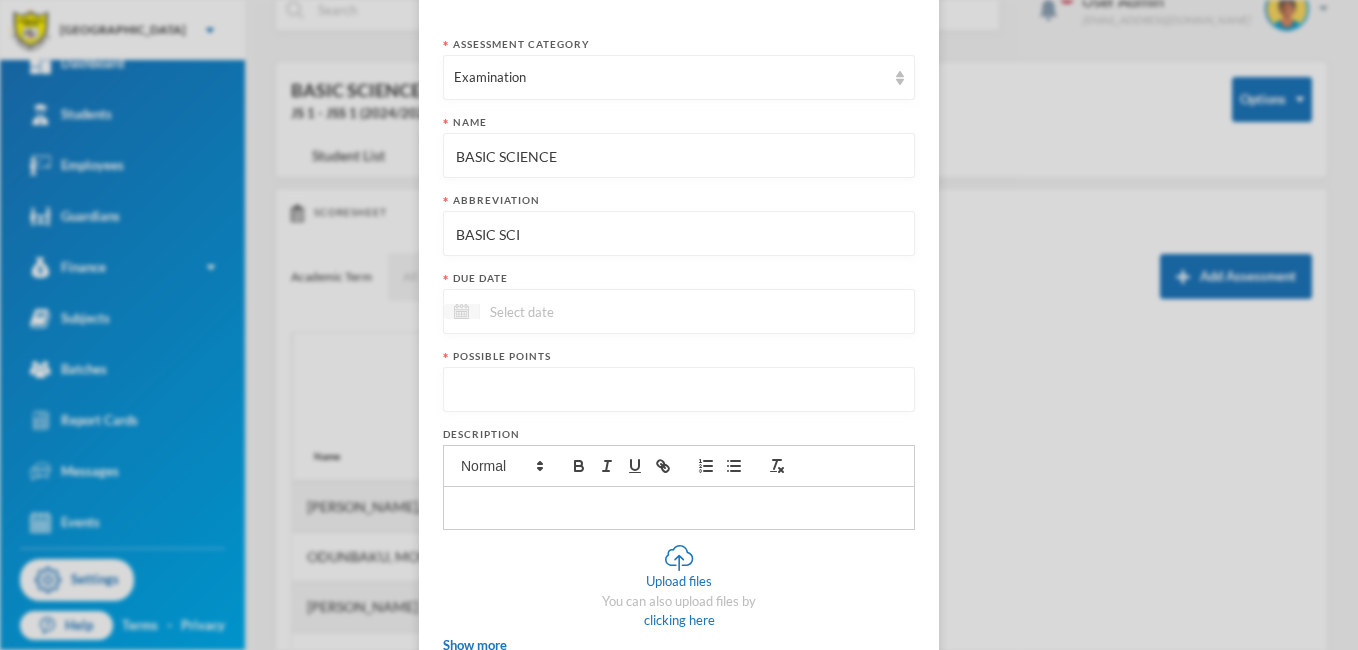 type on "BASIC SCI" 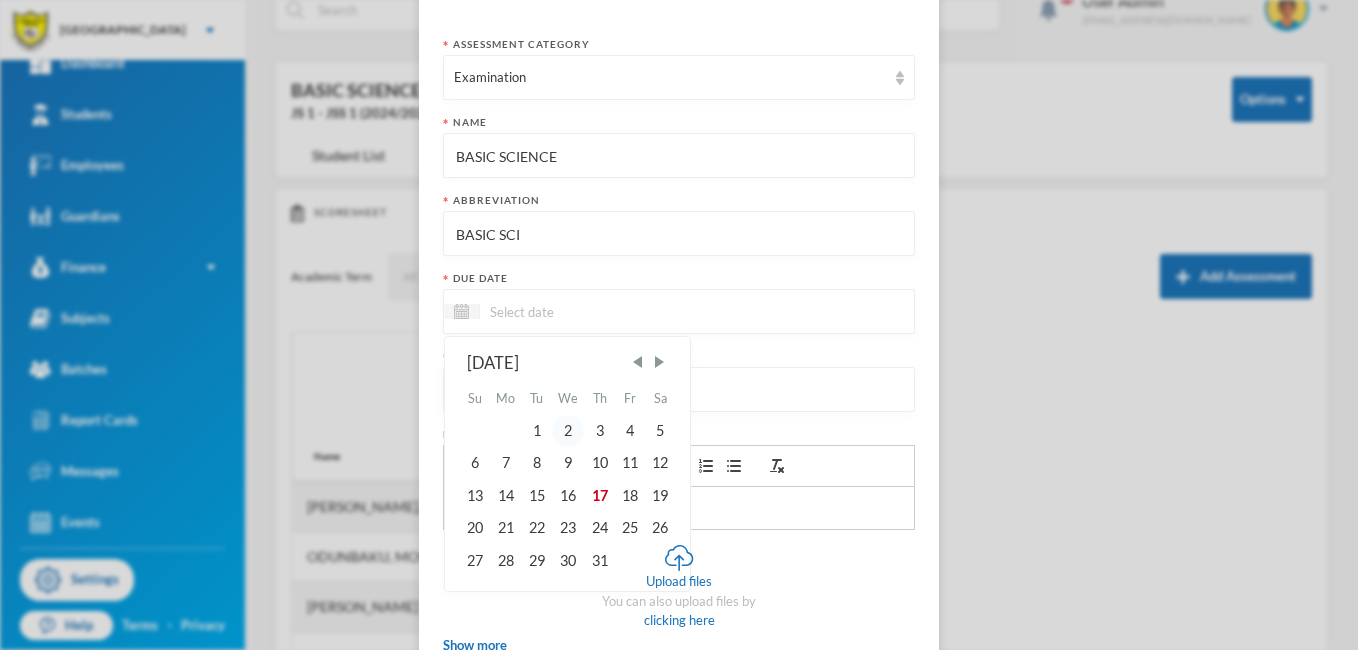 click on "2" at bounding box center (568, 431) 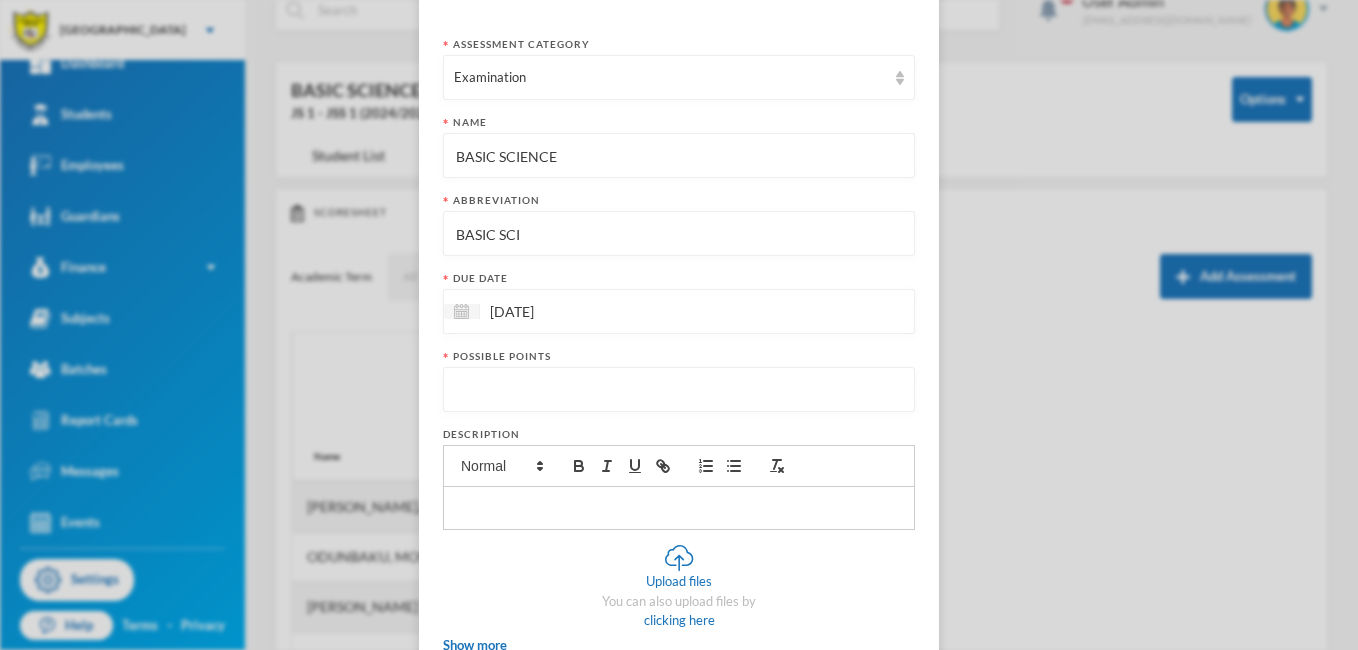 click at bounding box center (679, 390) 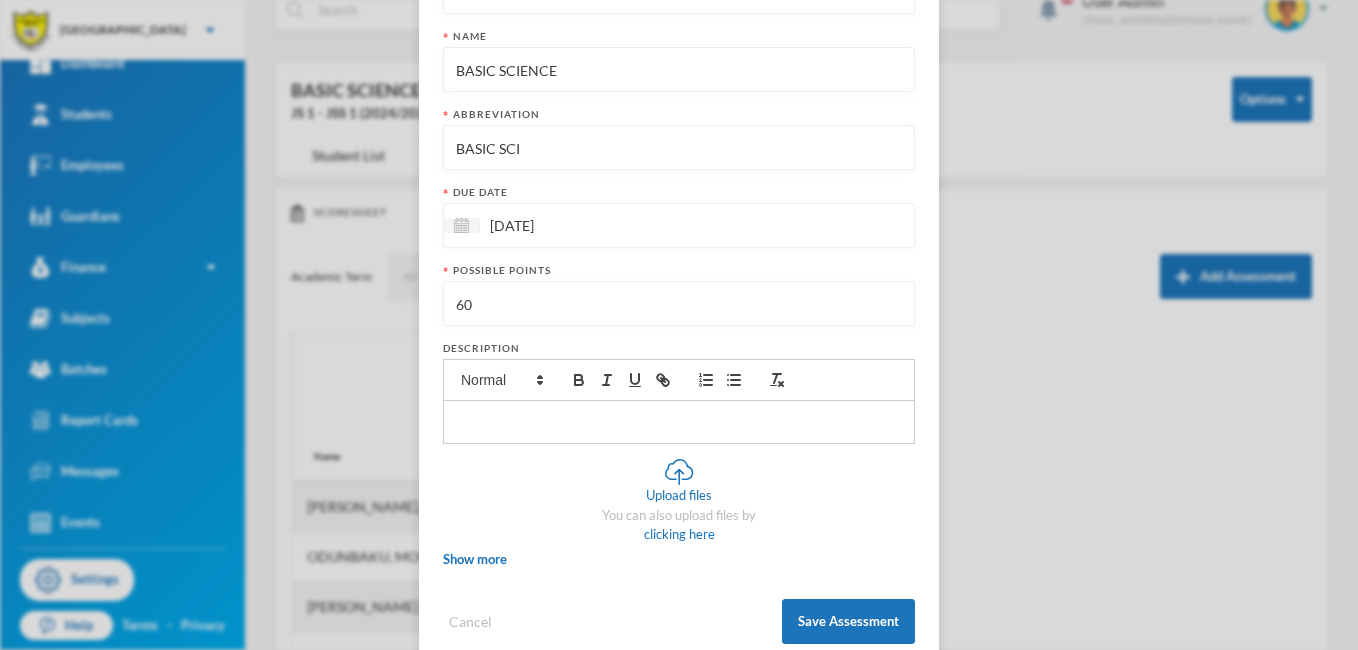 scroll, scrollTop: 269, scrollLeft: 0, axis: vertical 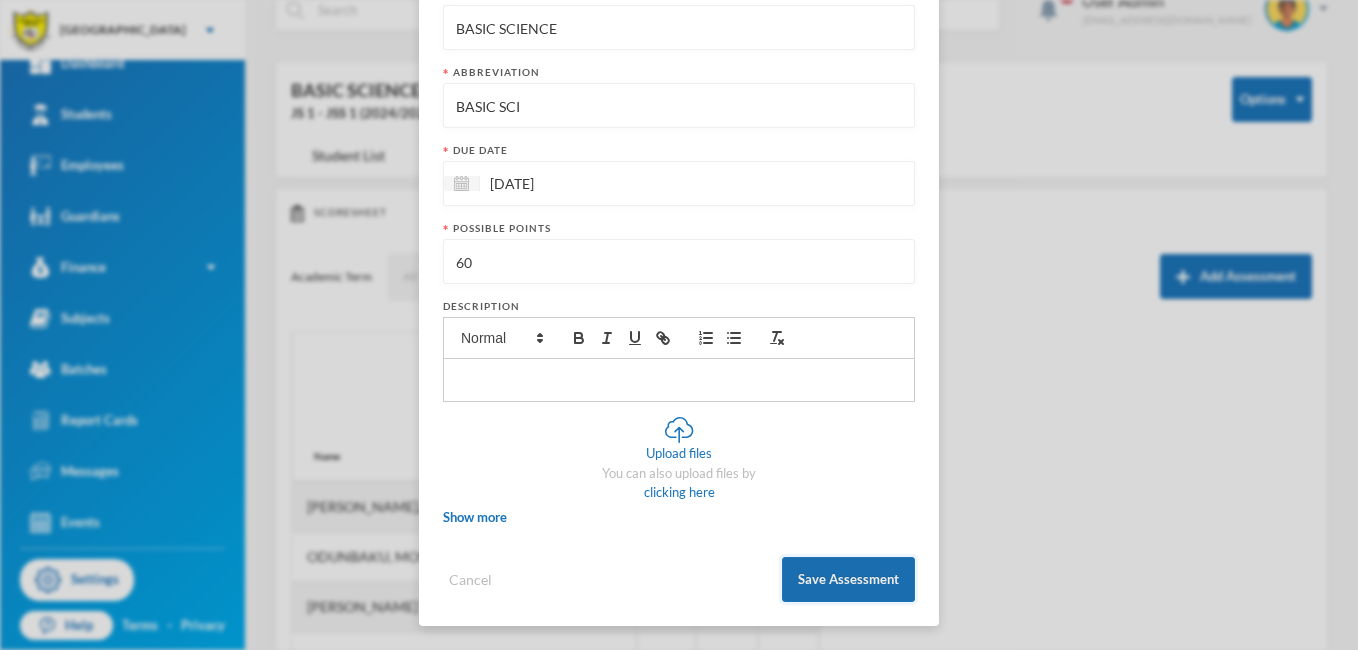 type on "60" 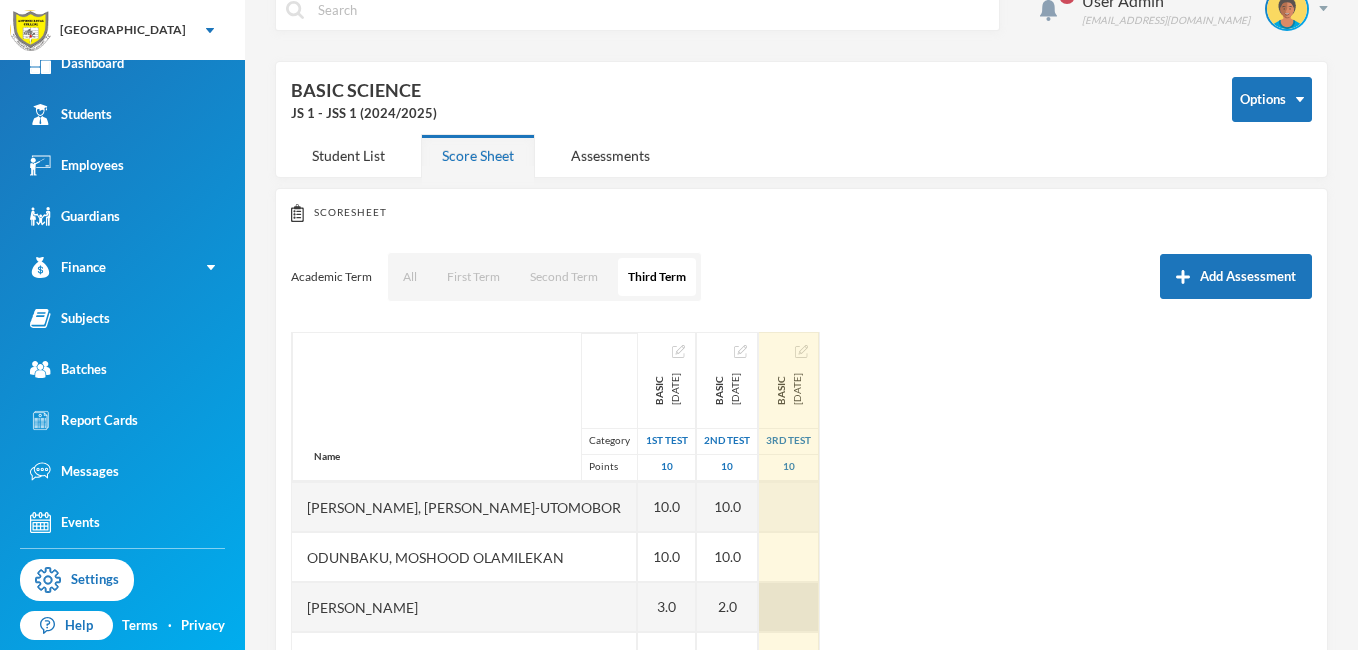scroll, scrollTop: 169, scrollLeft: 0, axis: vertical 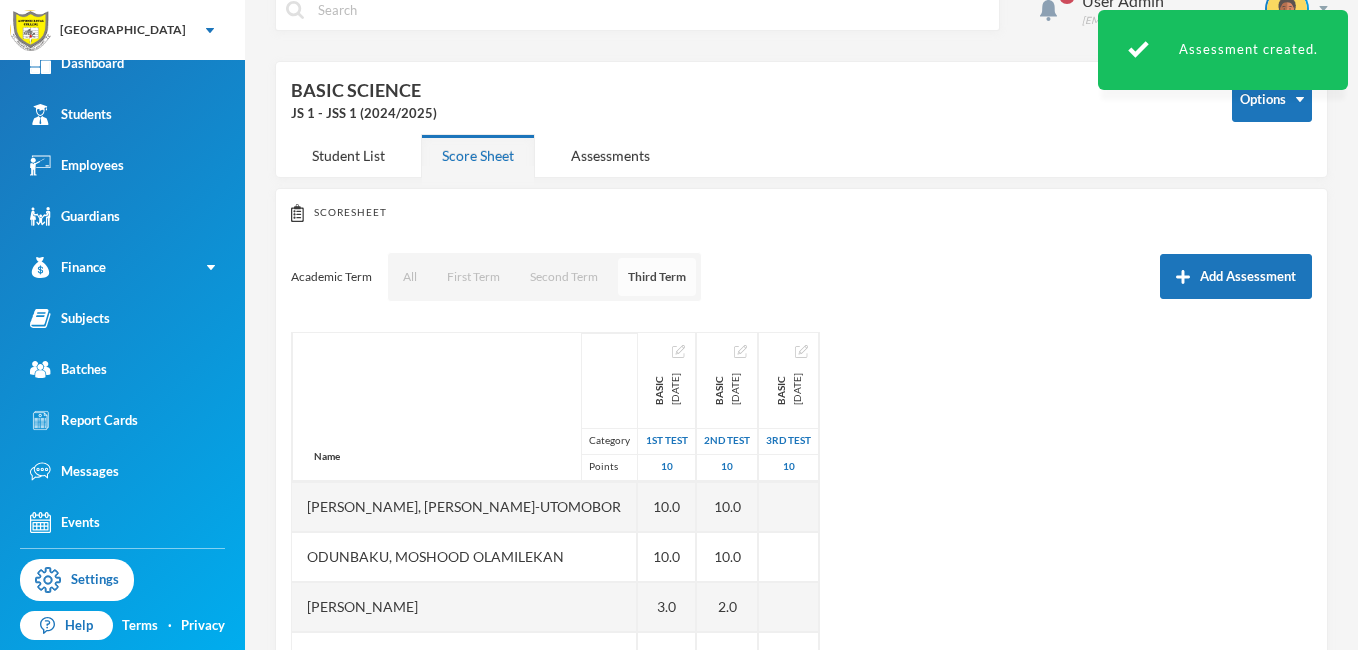 click on "Third Term" at bounding box center (657, 277) 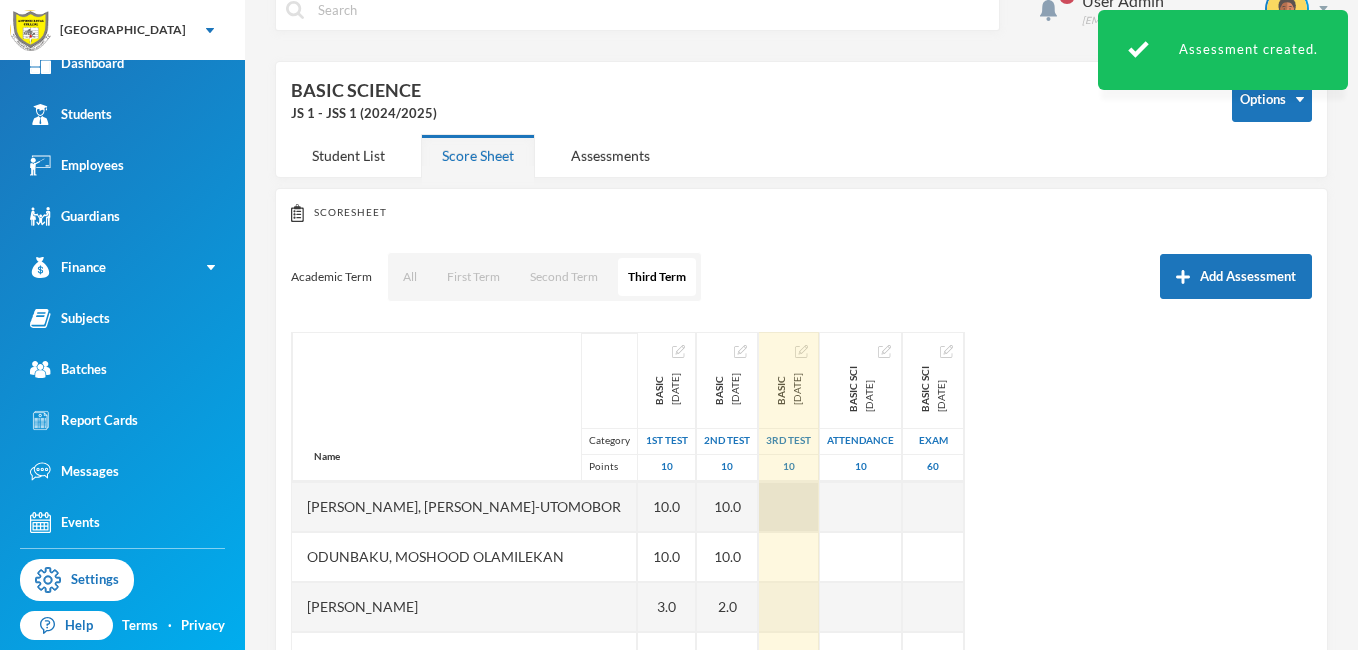 click at bounding box center (789, 507) 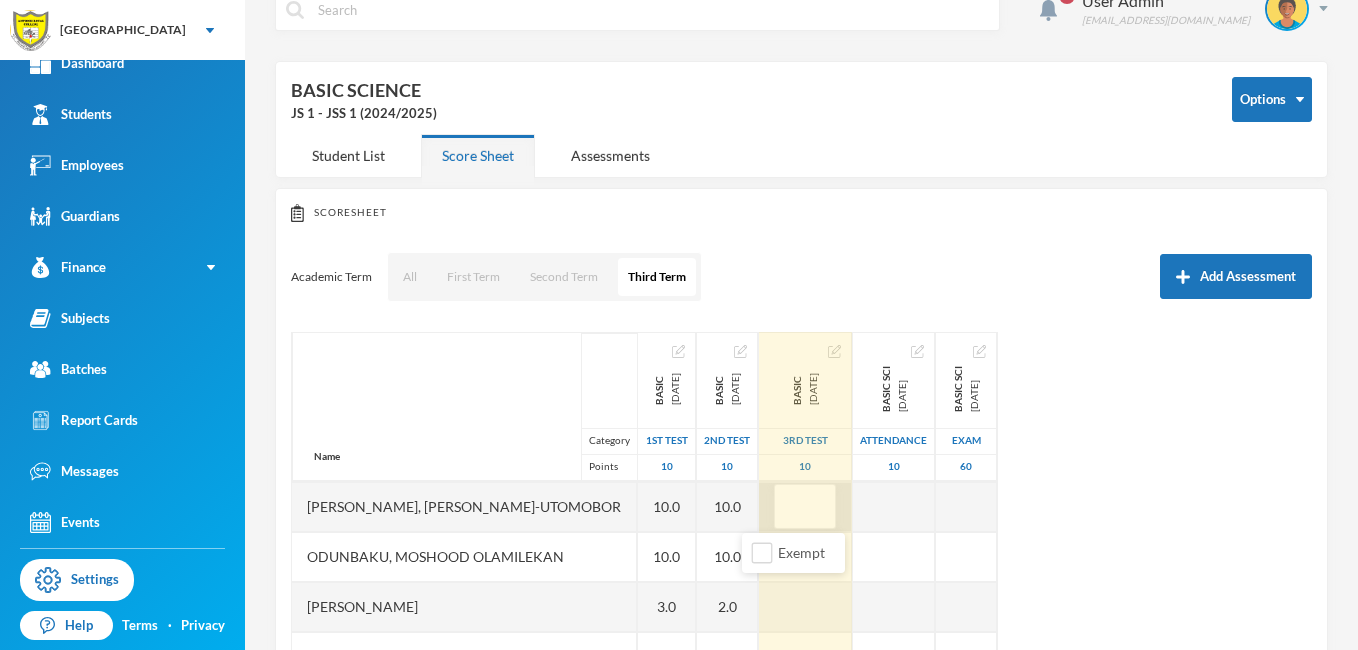 type on "6" 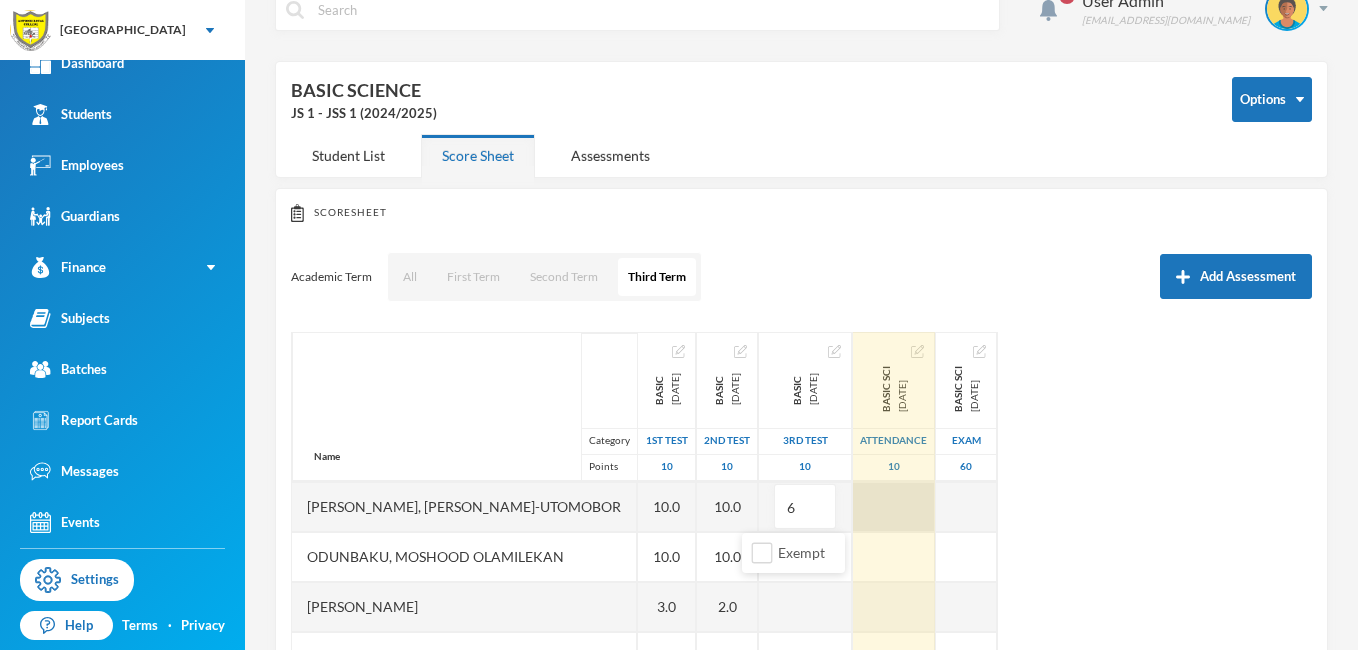 click at bounding box center [894, 507] 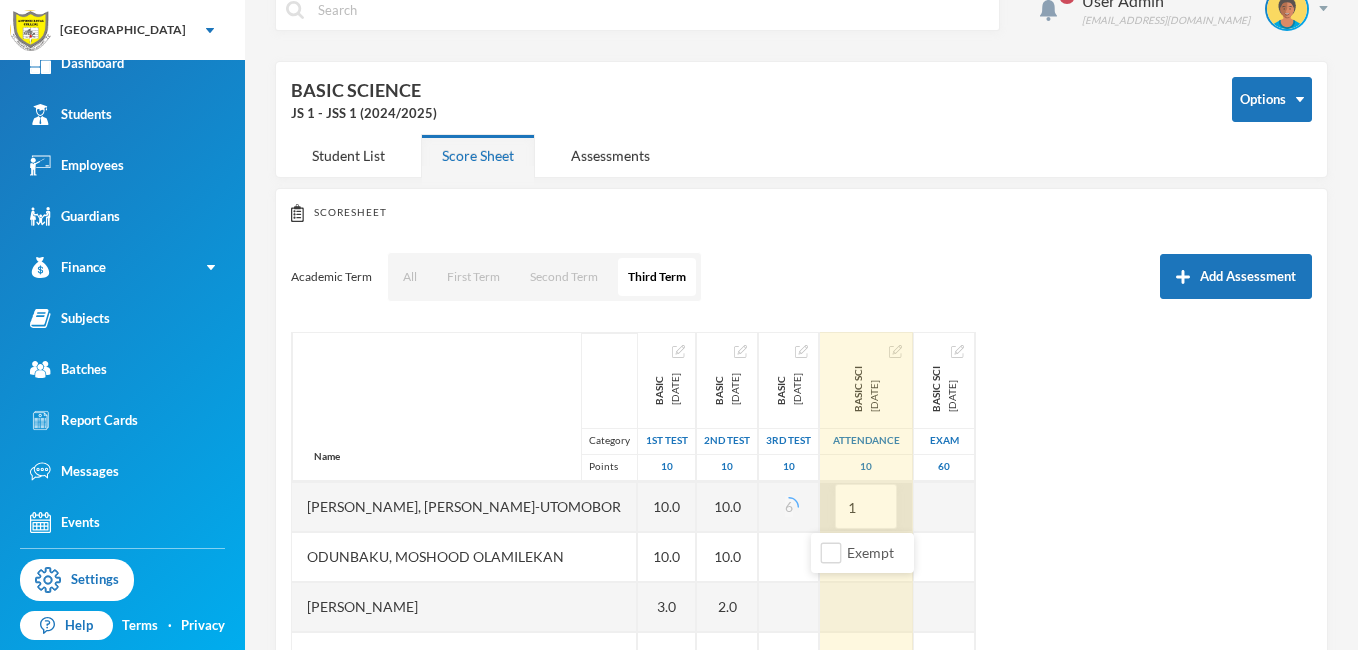 type on "10" 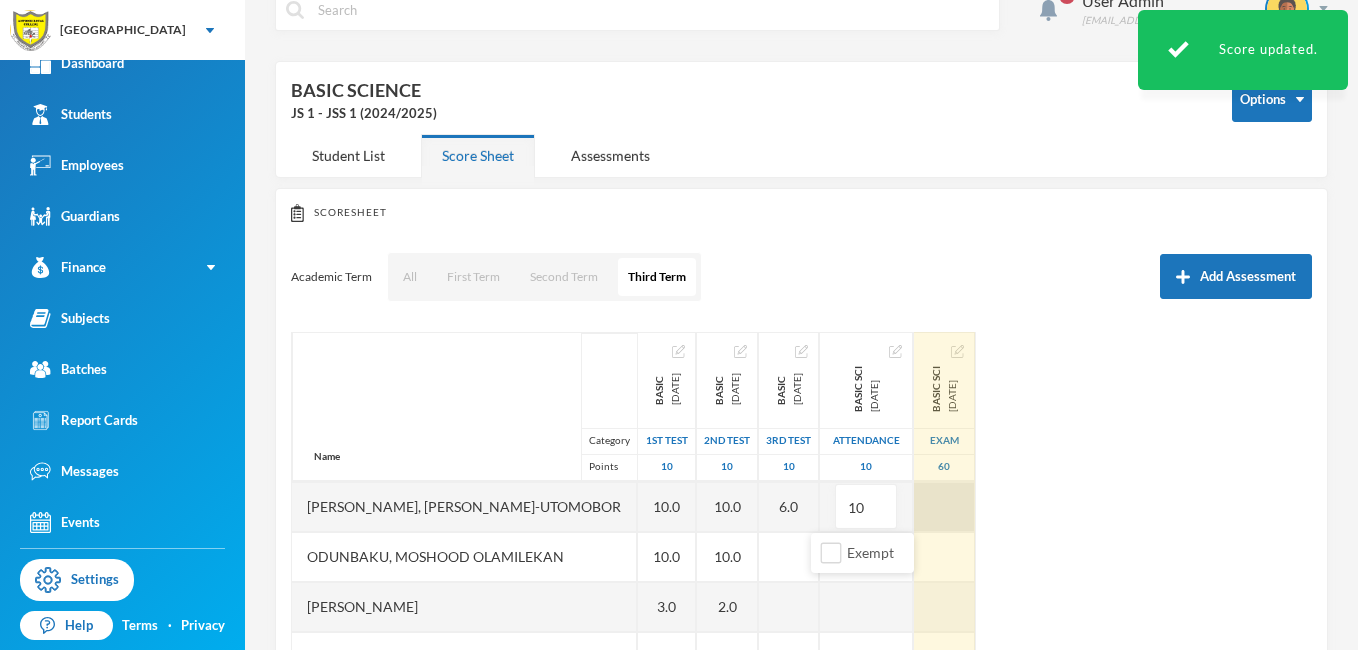 click at bounding box center [944, 507] 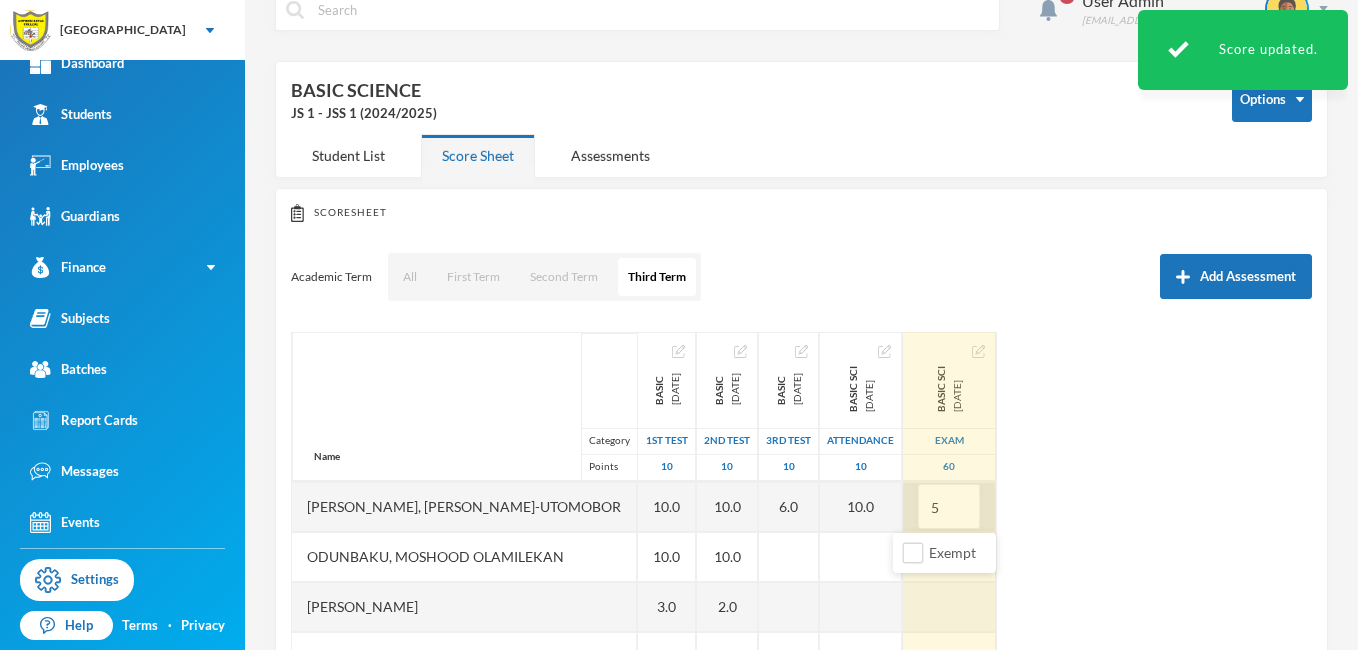 type on "57" 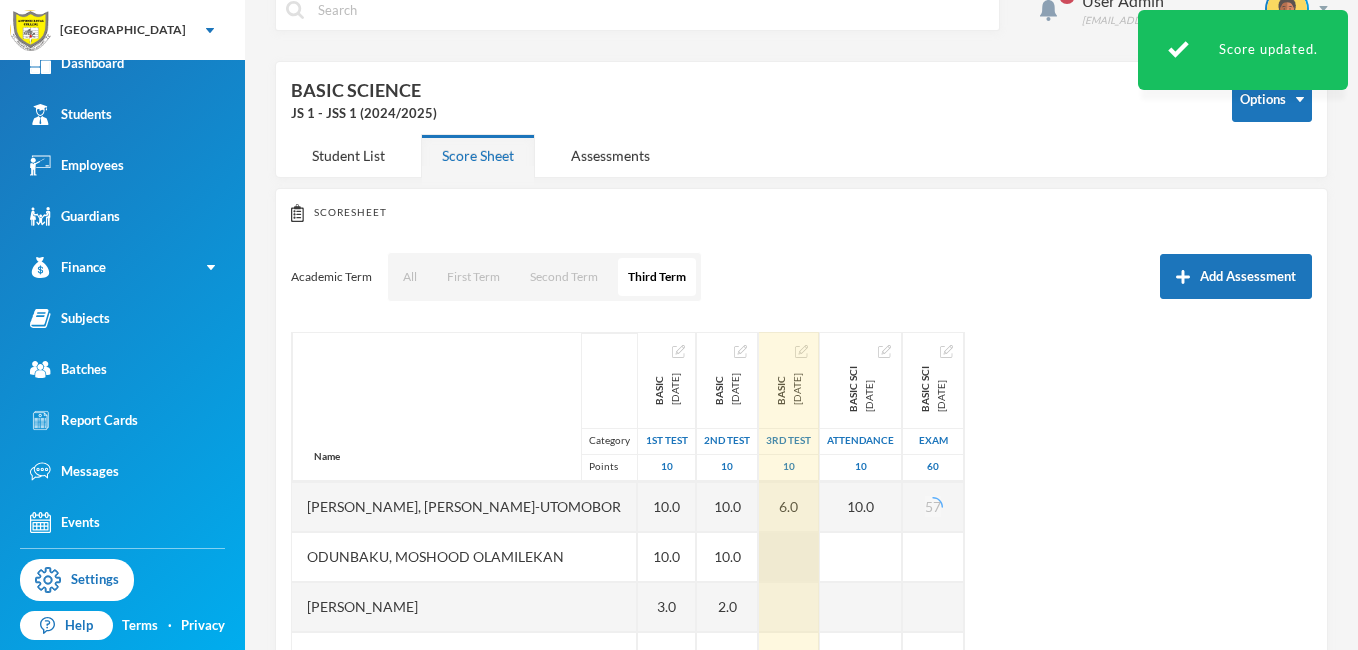 click at bounding box center (789, 557) 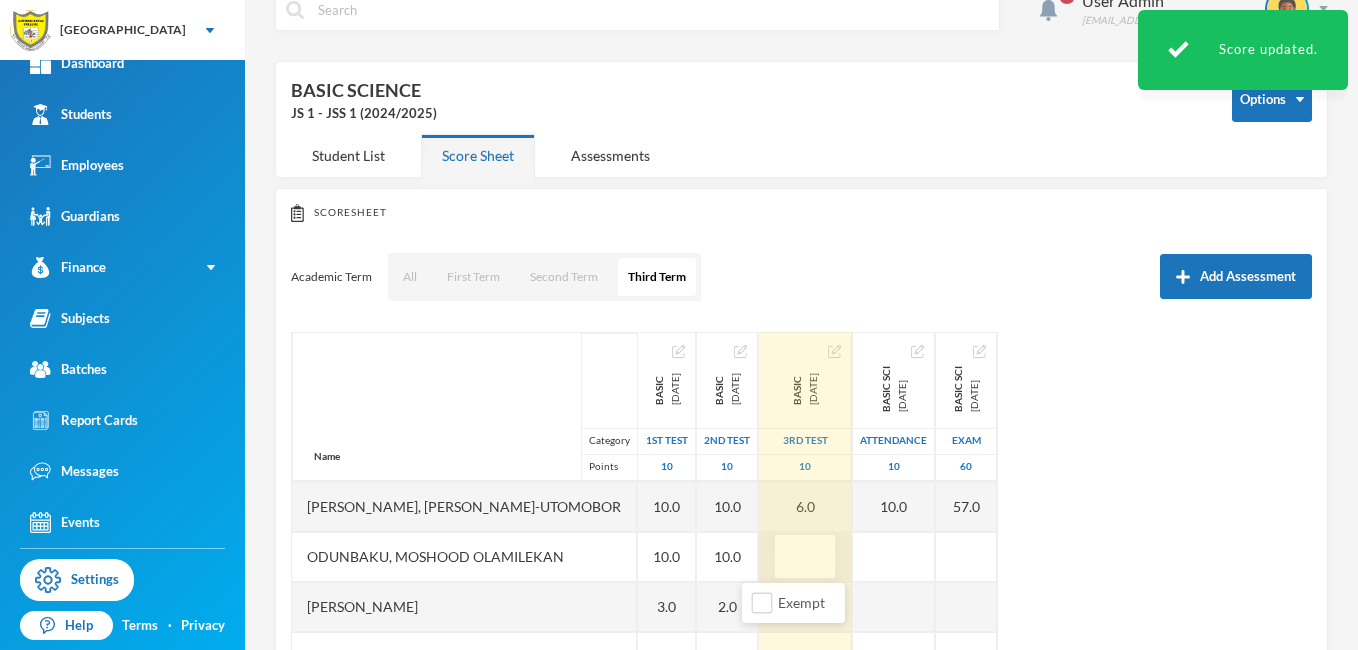 type on "5" 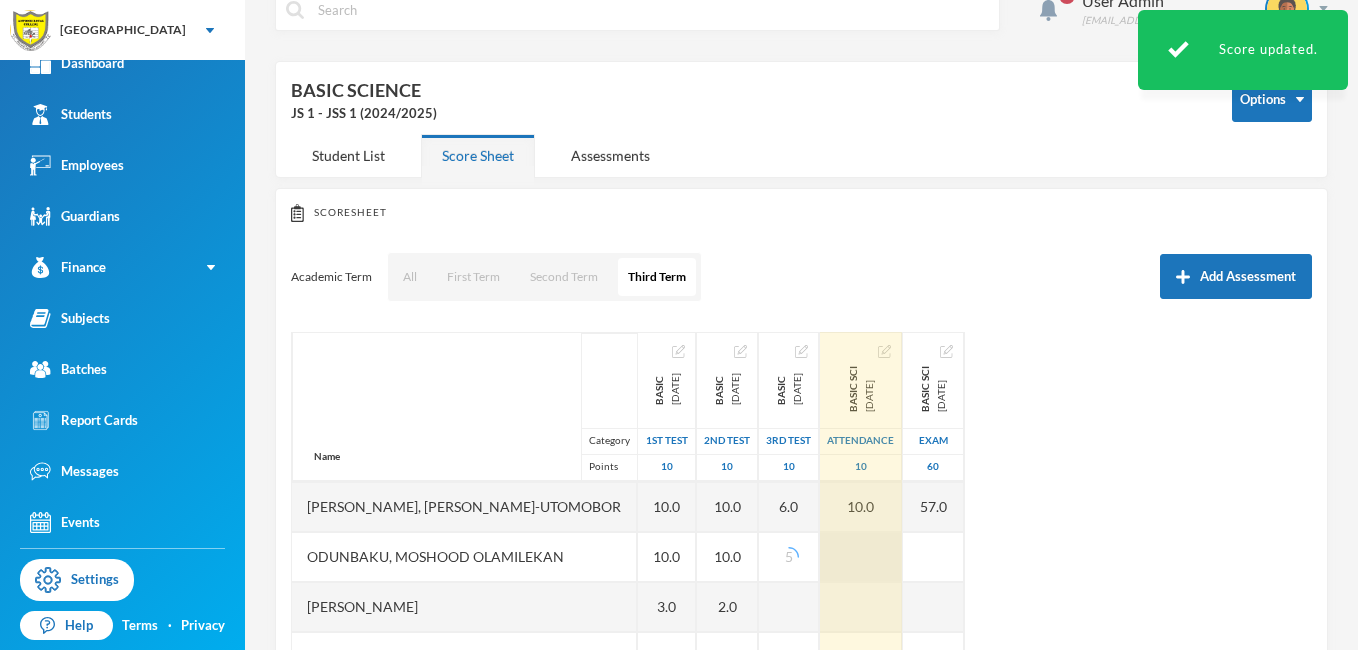 click at bounding box center [861, 557] 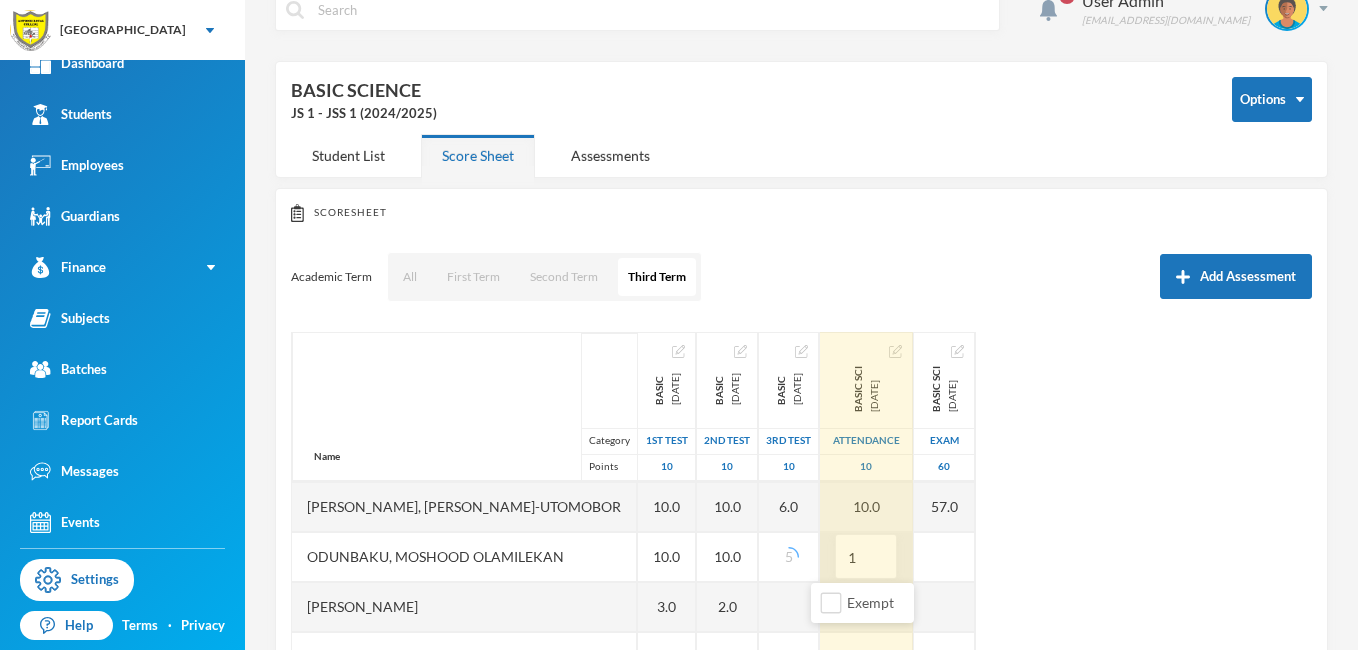 type on "10" 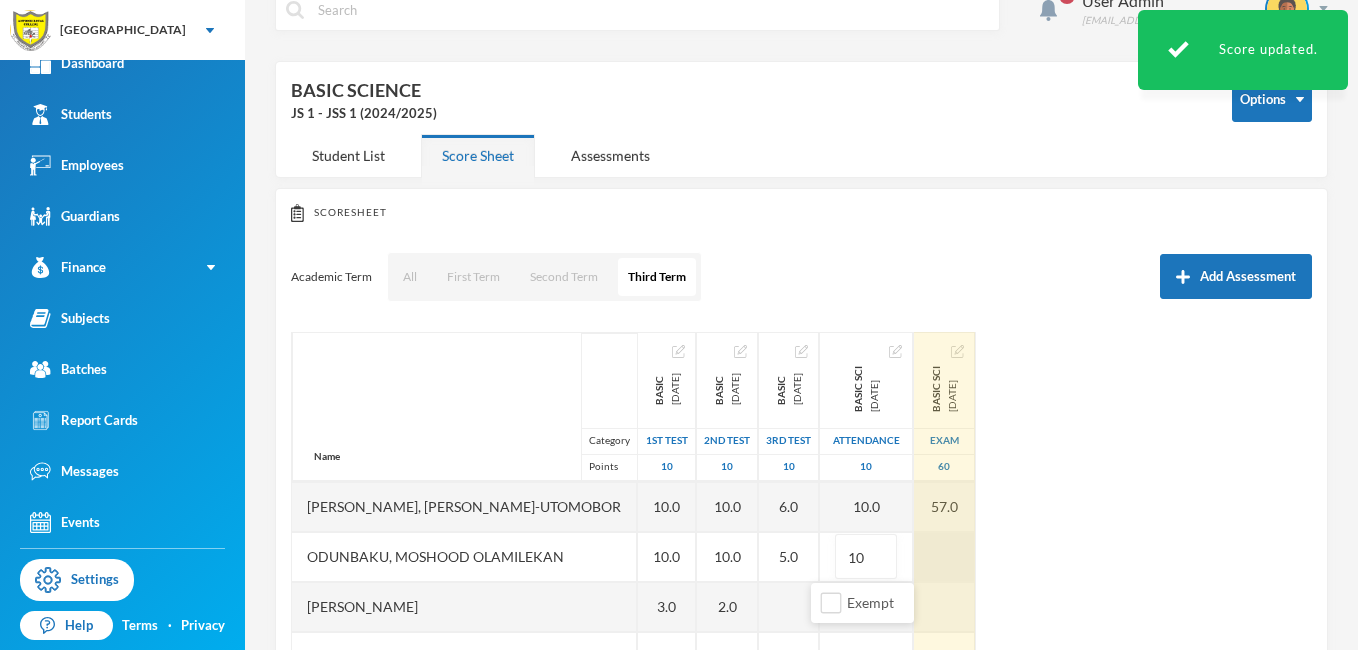 click at bounding box center (944, 557) 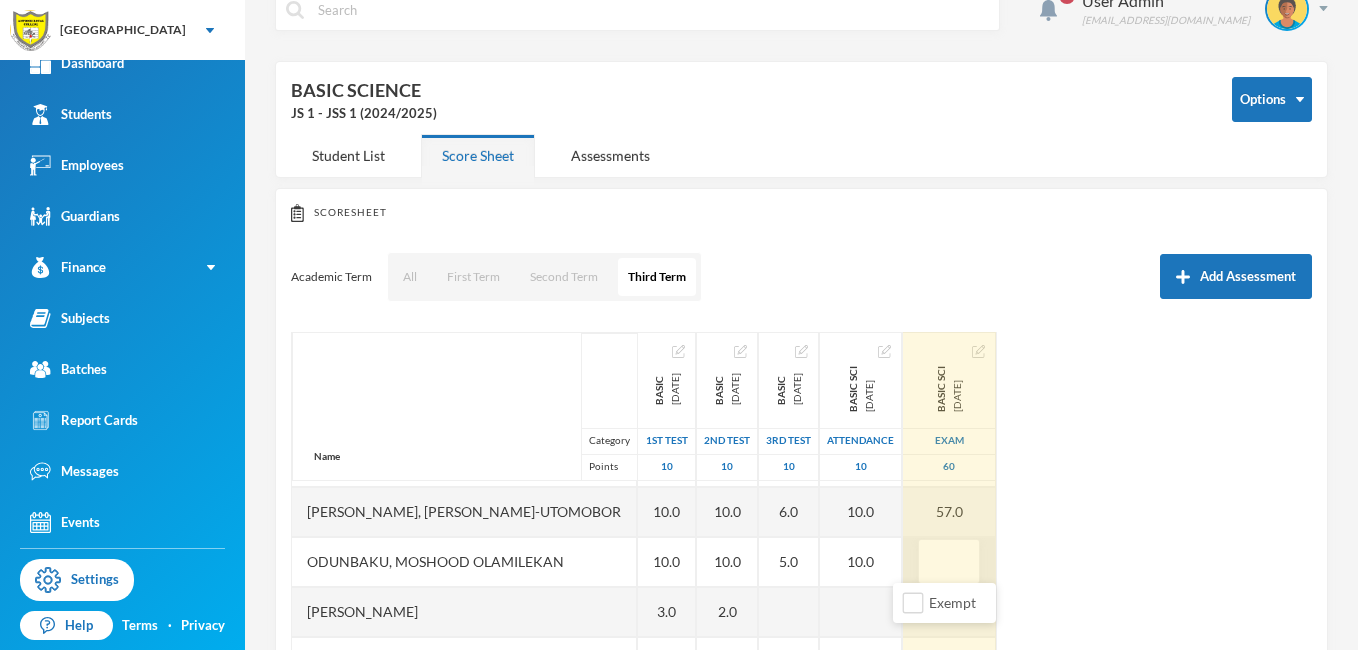 scroll, scrollTop: 101, scrollLeft: 0, axis: vertical 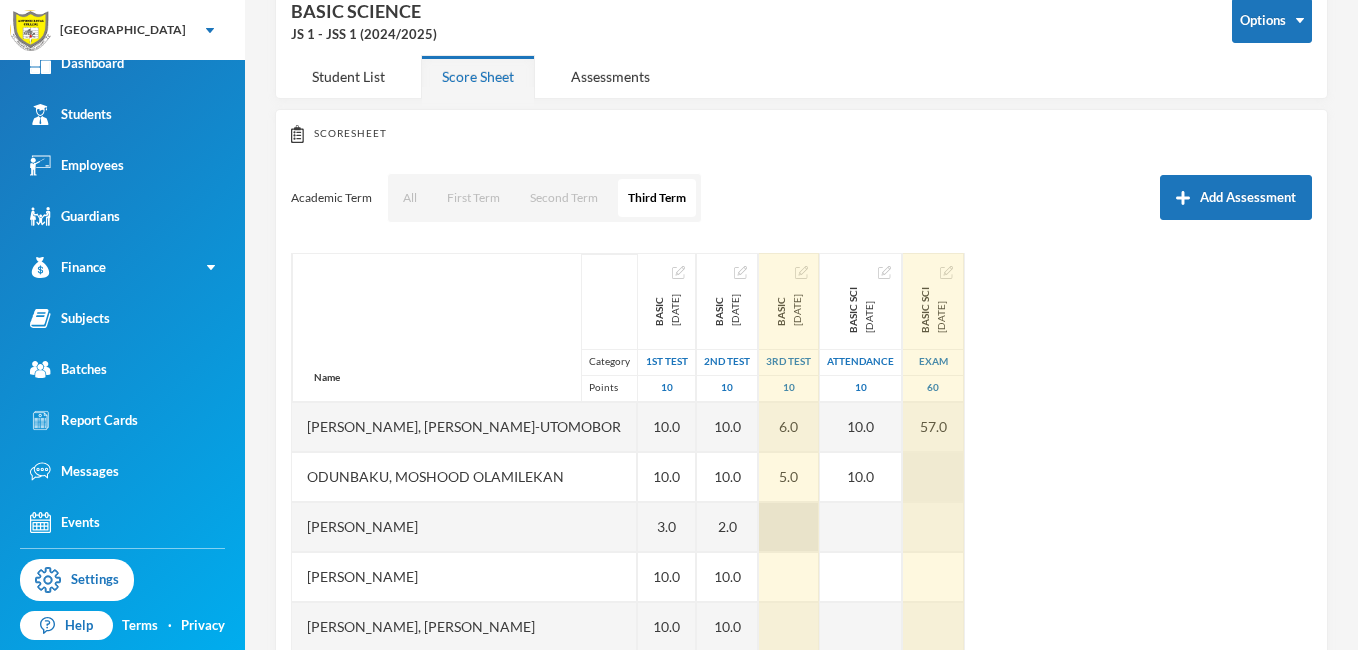 click at bounding box center (789, 527) 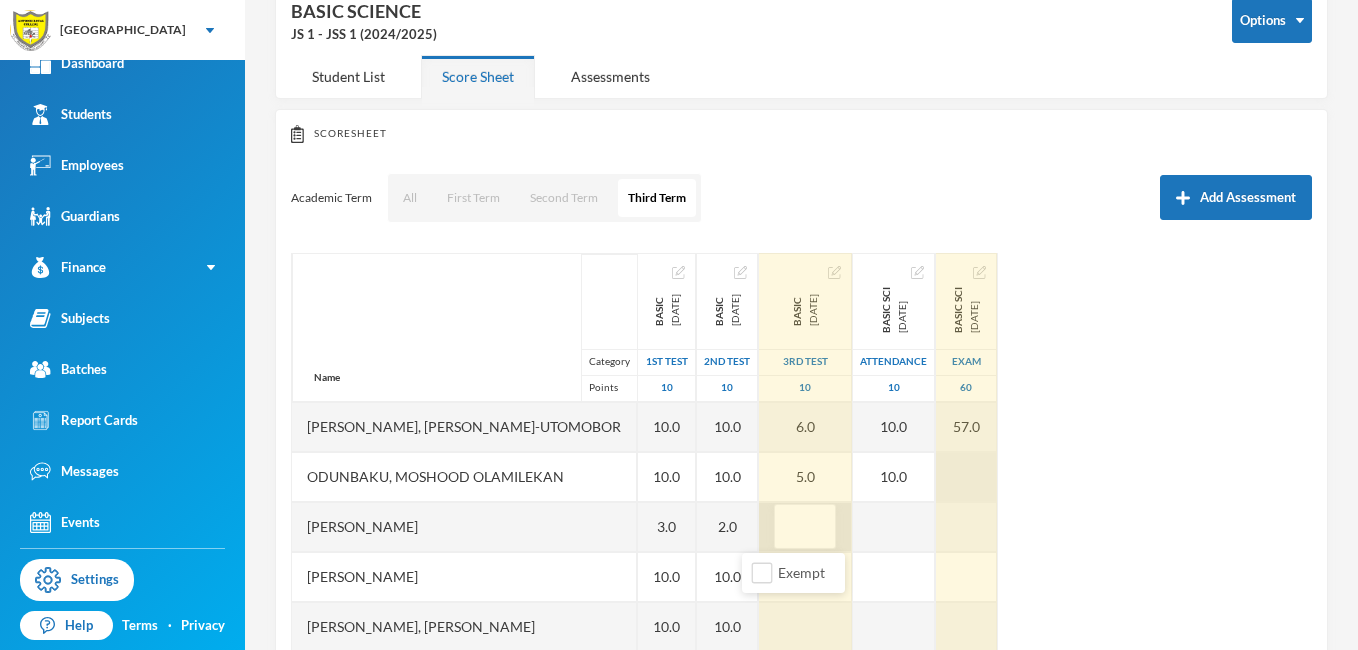 type on "2" 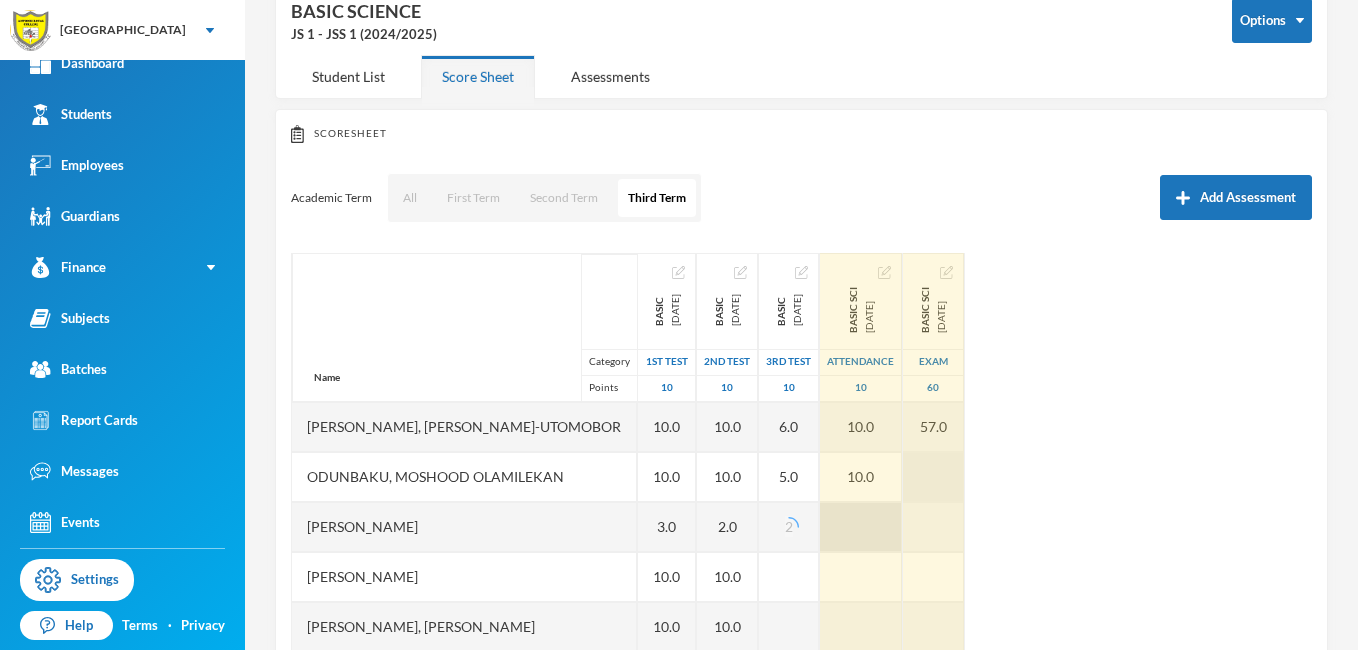 click at bounding box center (861, 527) 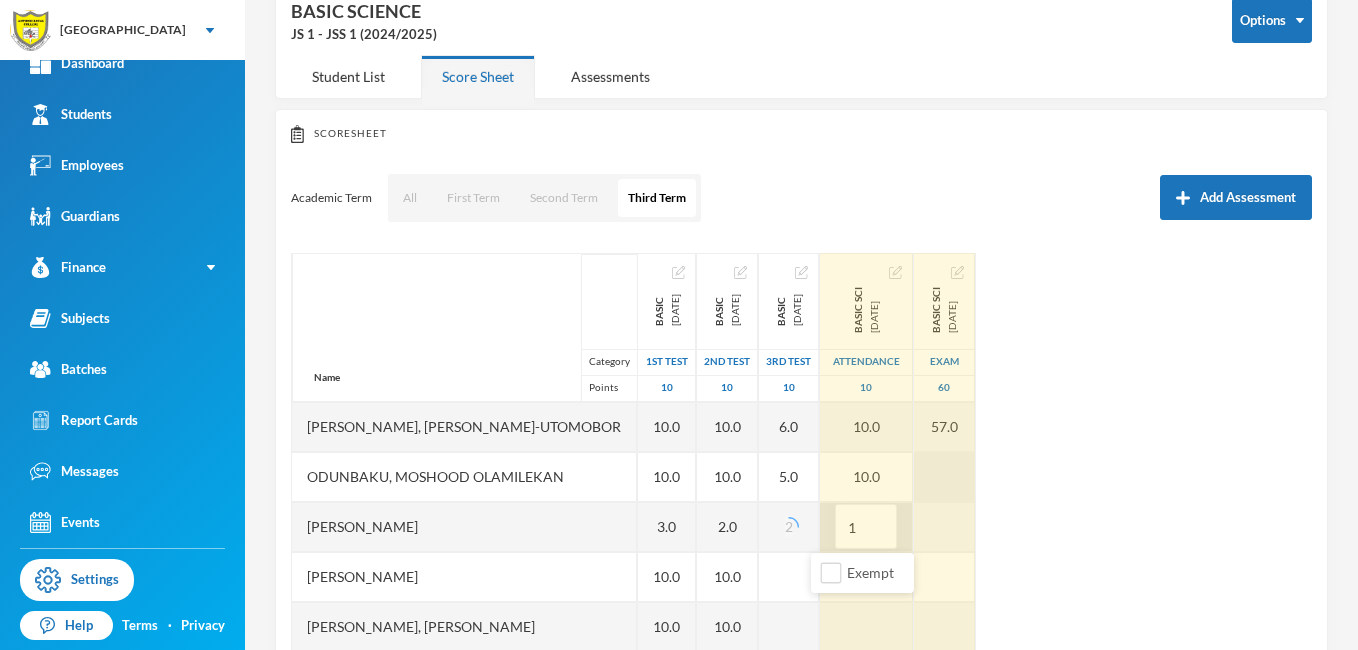 type on "10" 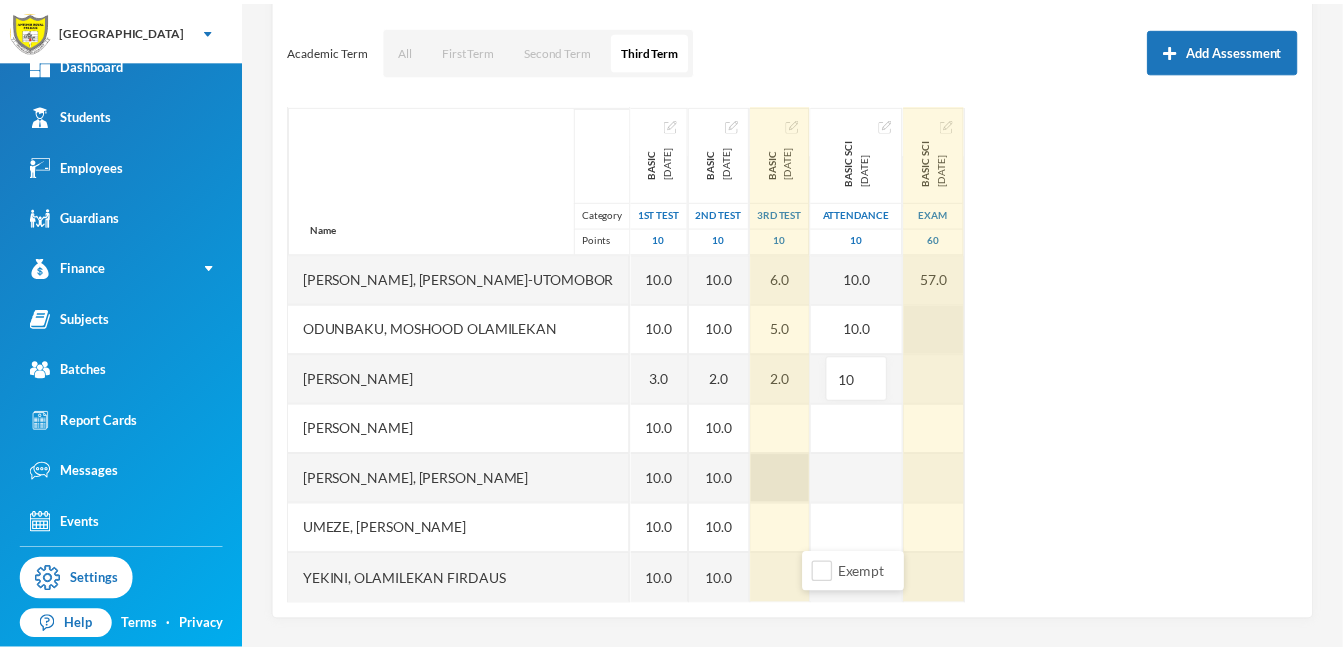 scroll, scrollTop: 262, scrollLeft: 0, axis: vertical 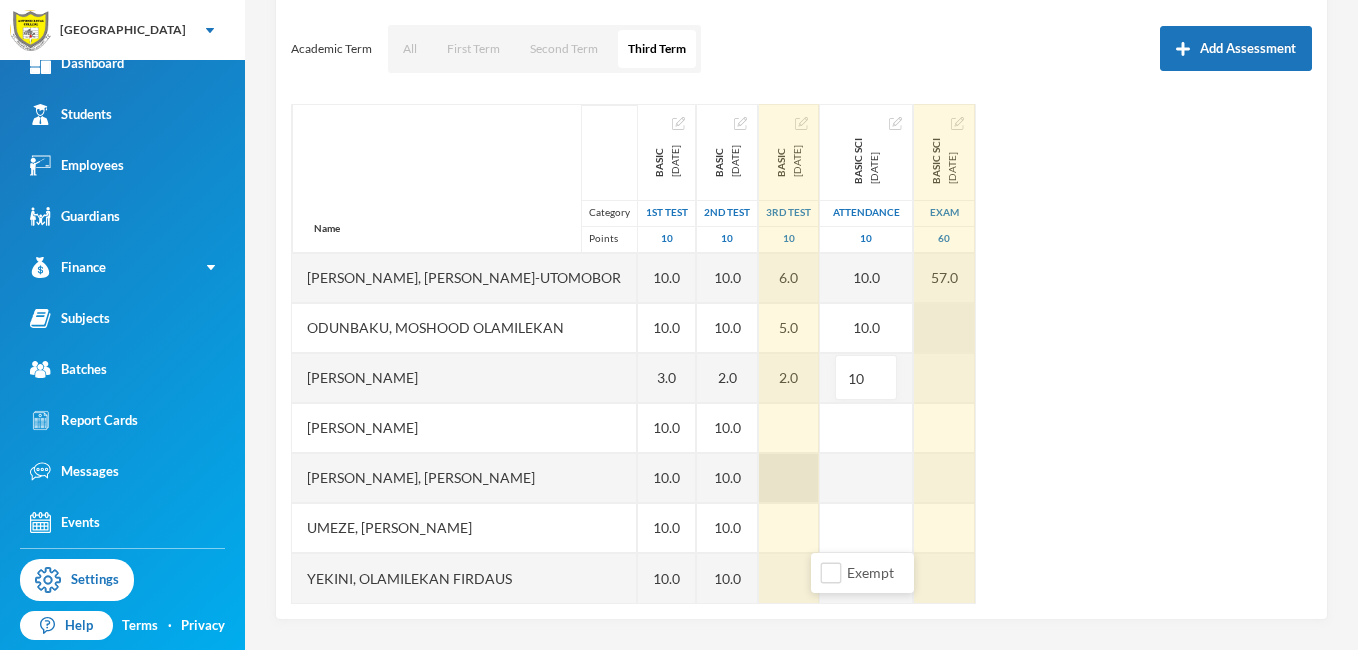 click at bounding box center (789, 578) 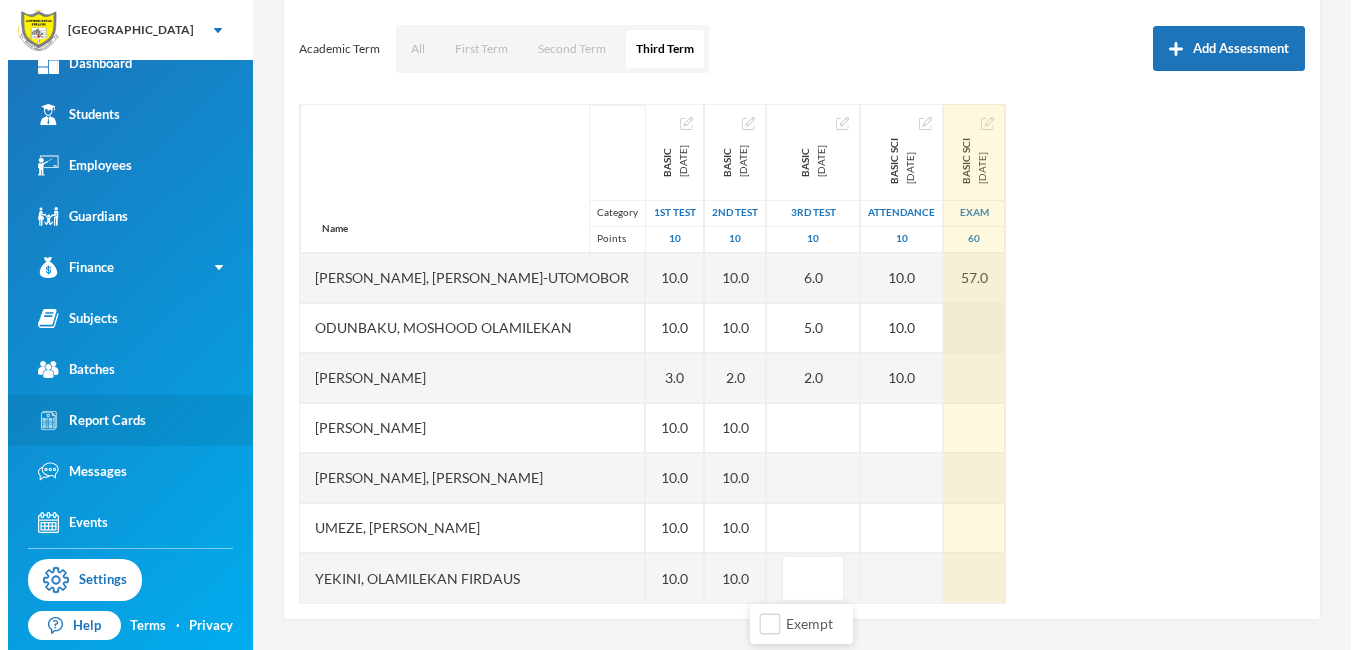 scroll, scrollTop: 0, scrollLeft: 0, axis: both 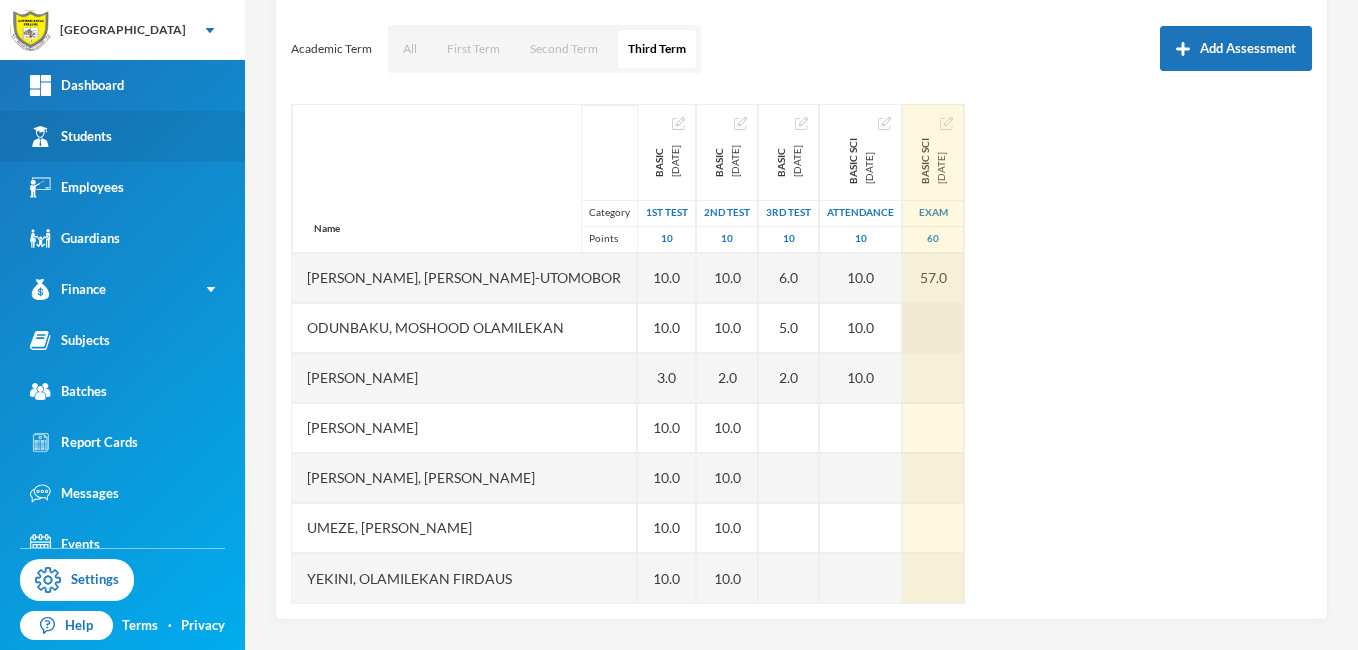 click on "Students" at bounding box center [122, 136] 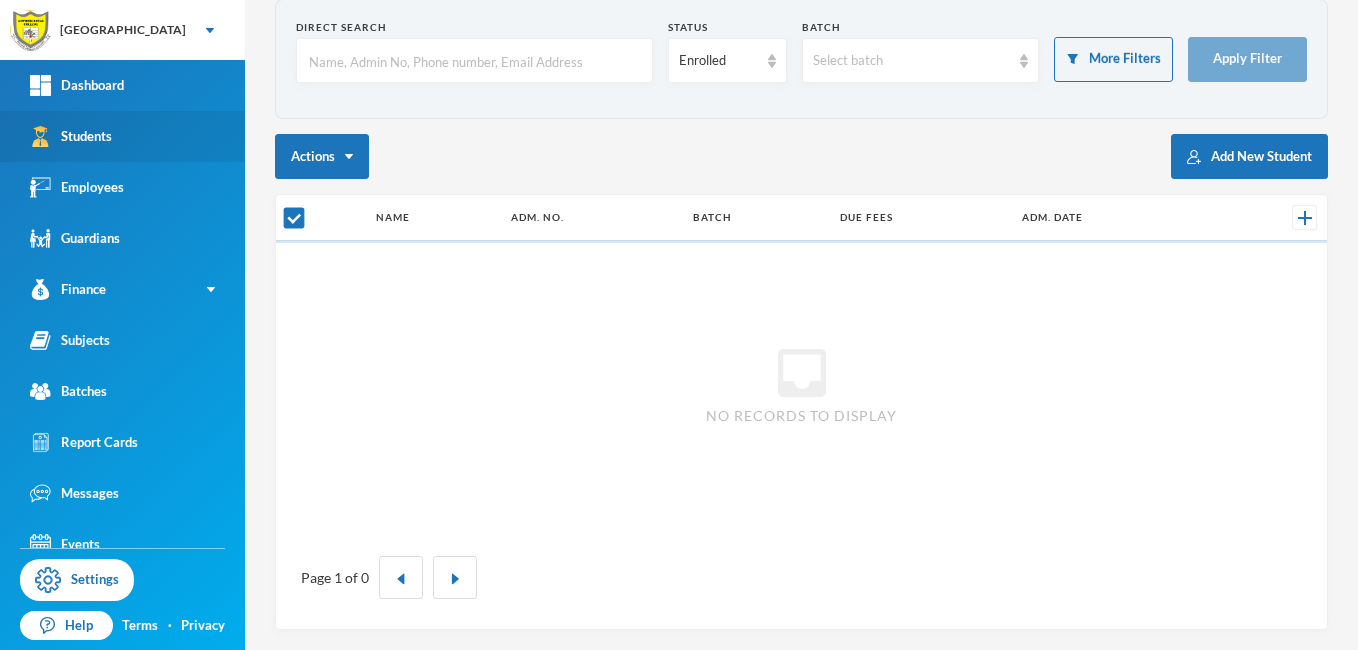 scroll, scrollTop: 96, scrollLeft: 0, axis: vertical 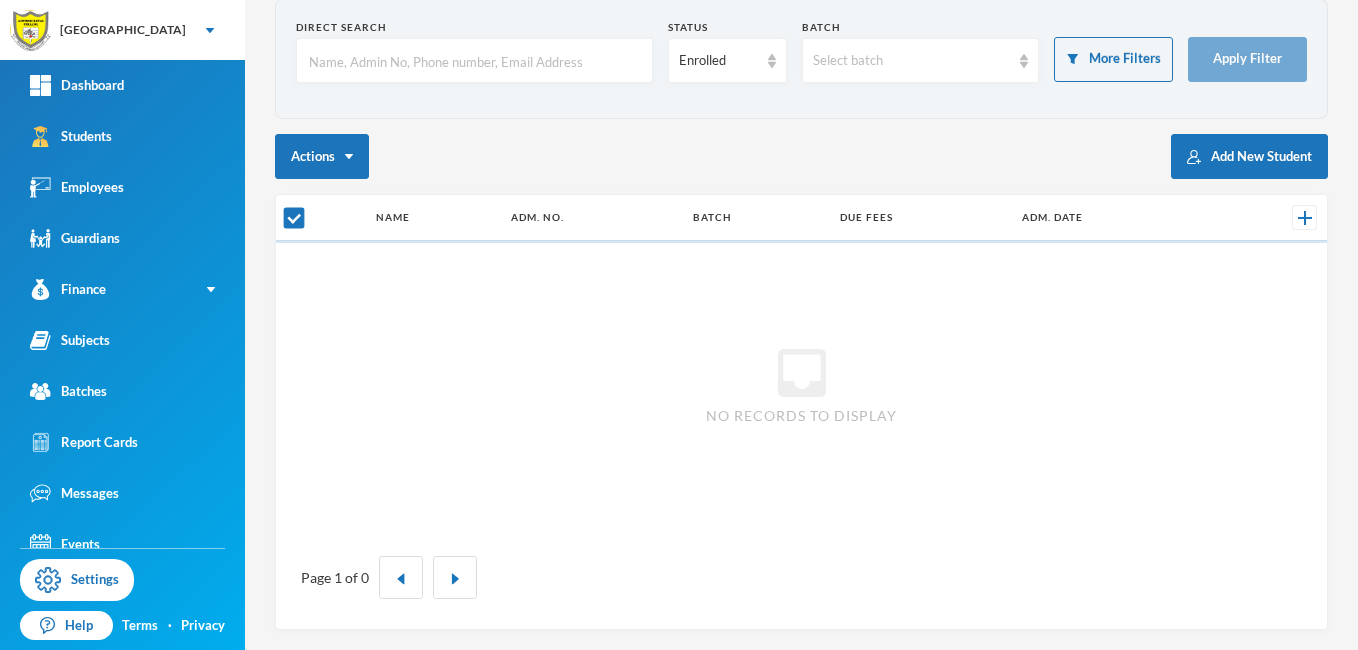 checkbox on "false" 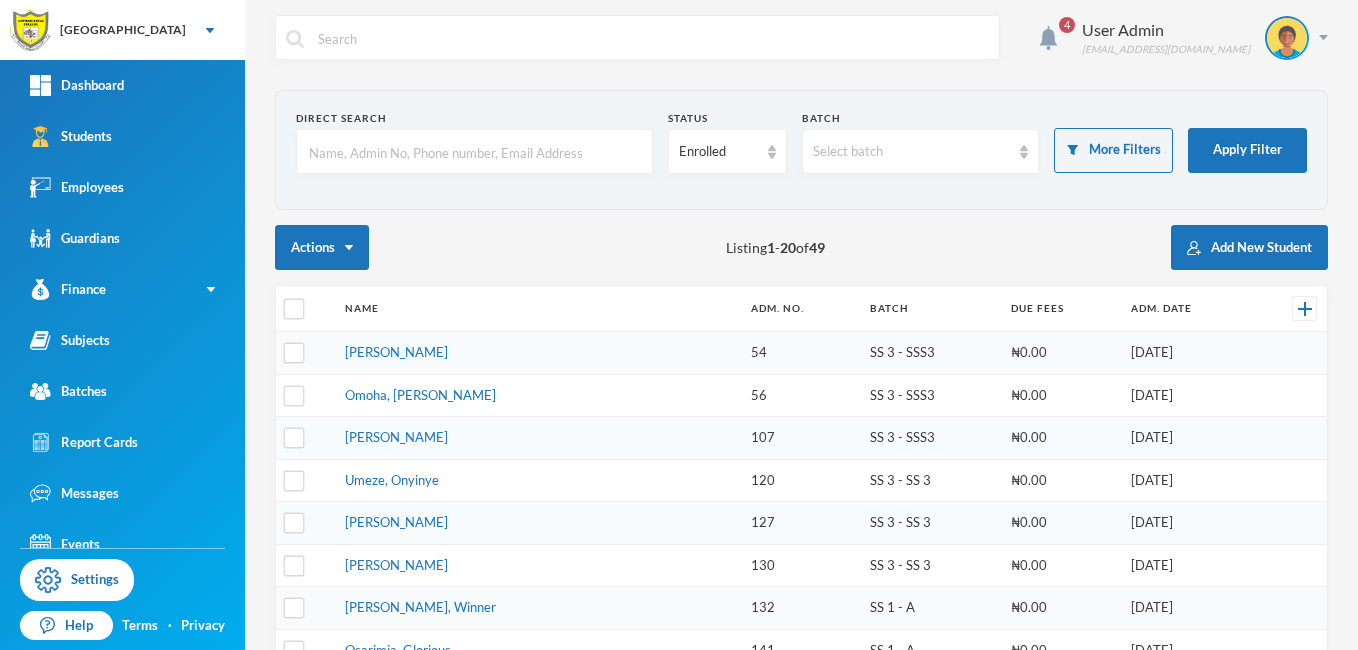 scroll, scrollTop: 4, scrollLeft: 0, axis: vertical 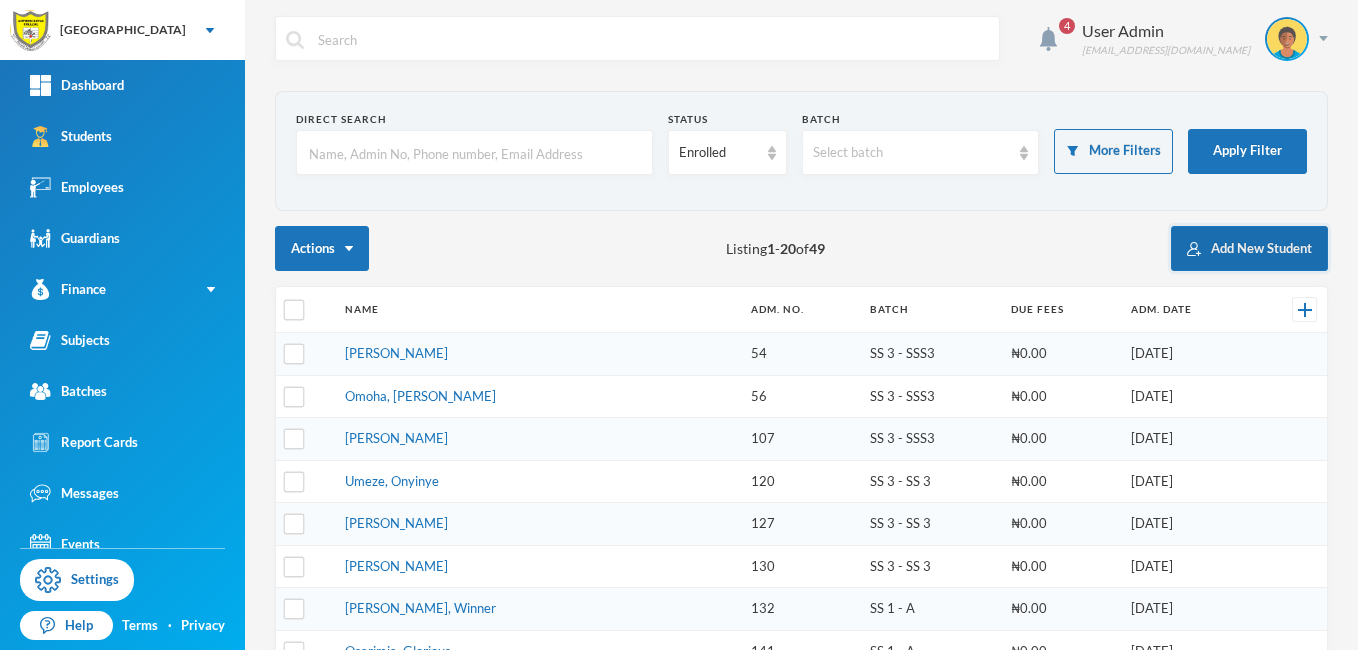 click on "Add New Student" at bounding box center [1249, 248] 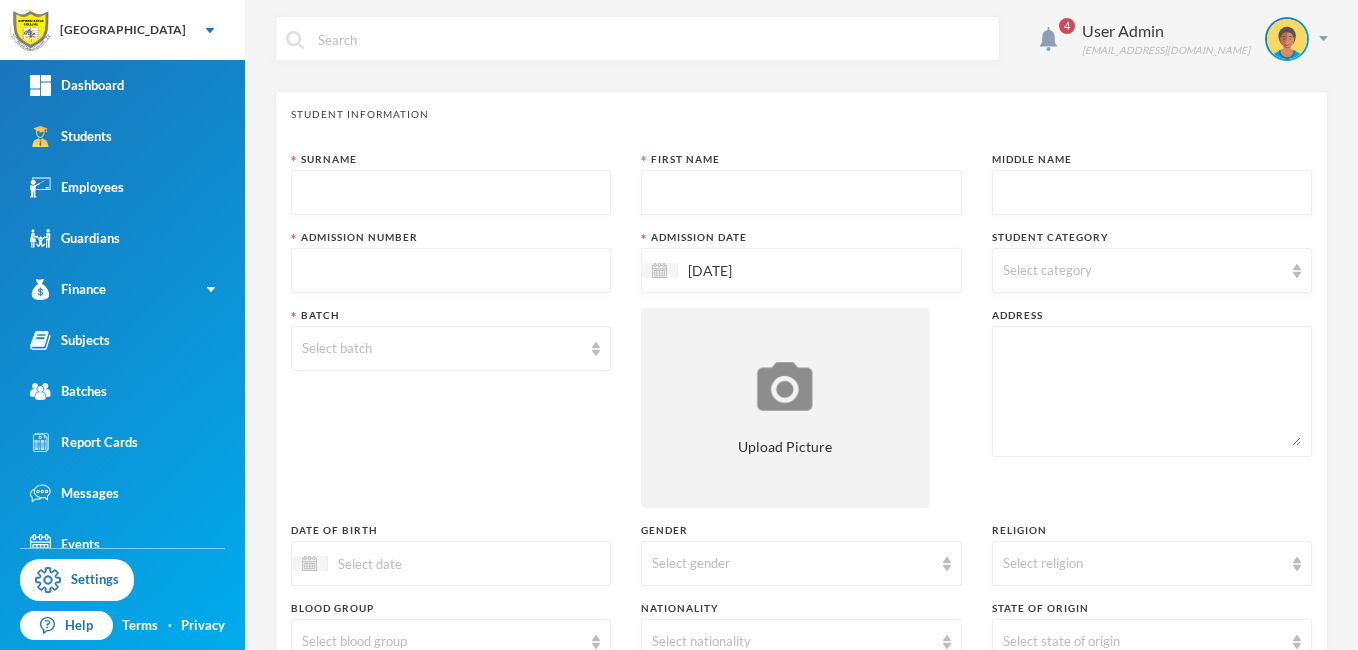 click at bounding box center [451, 193] 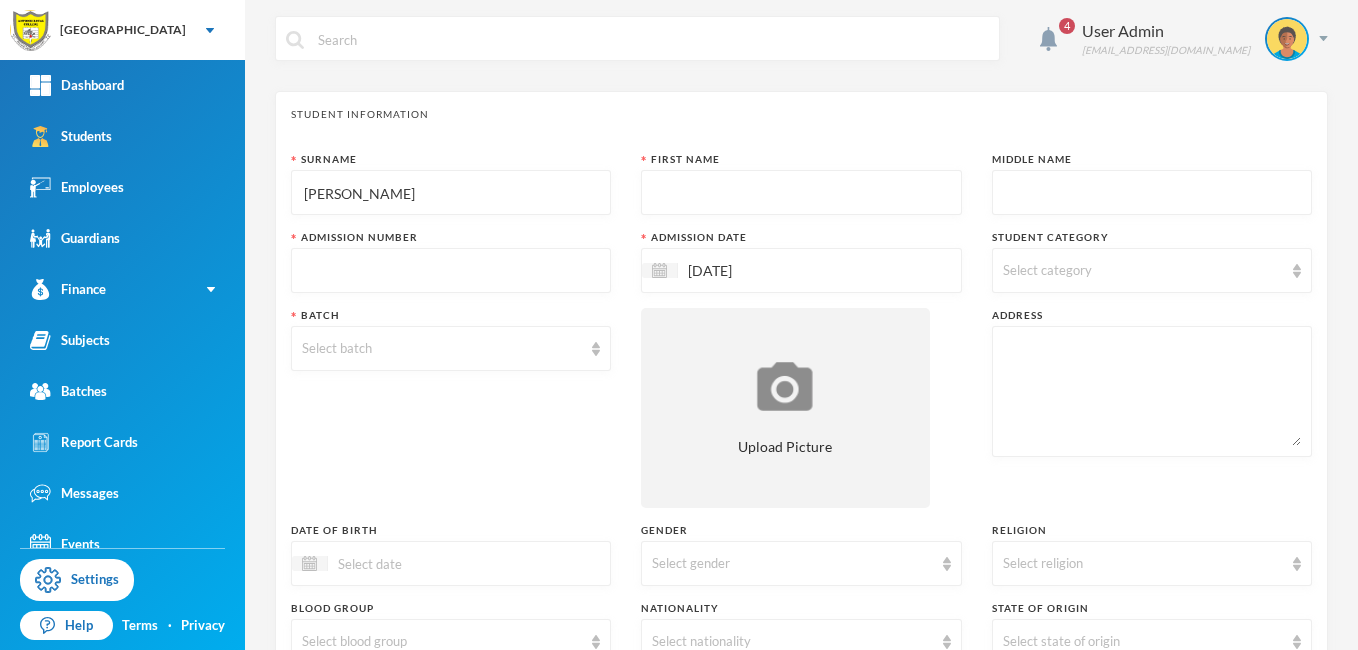 type on "[PERSON_NAME]" 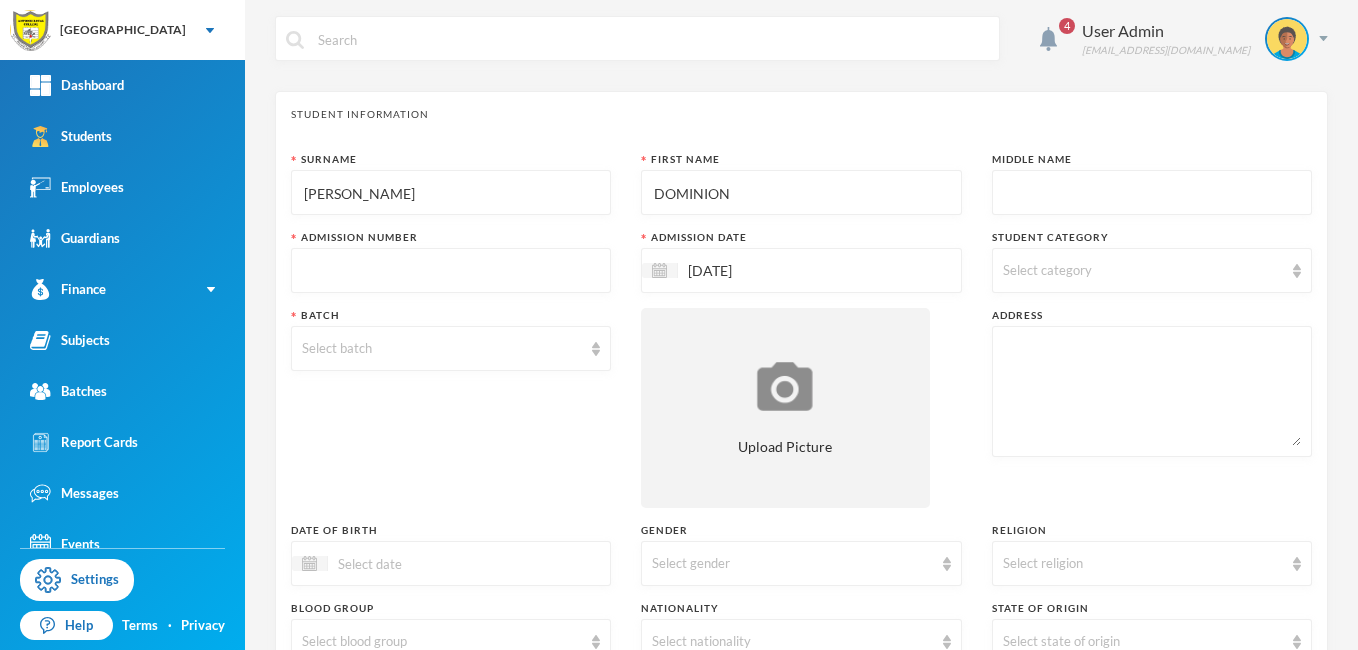 type on "DOMINION" 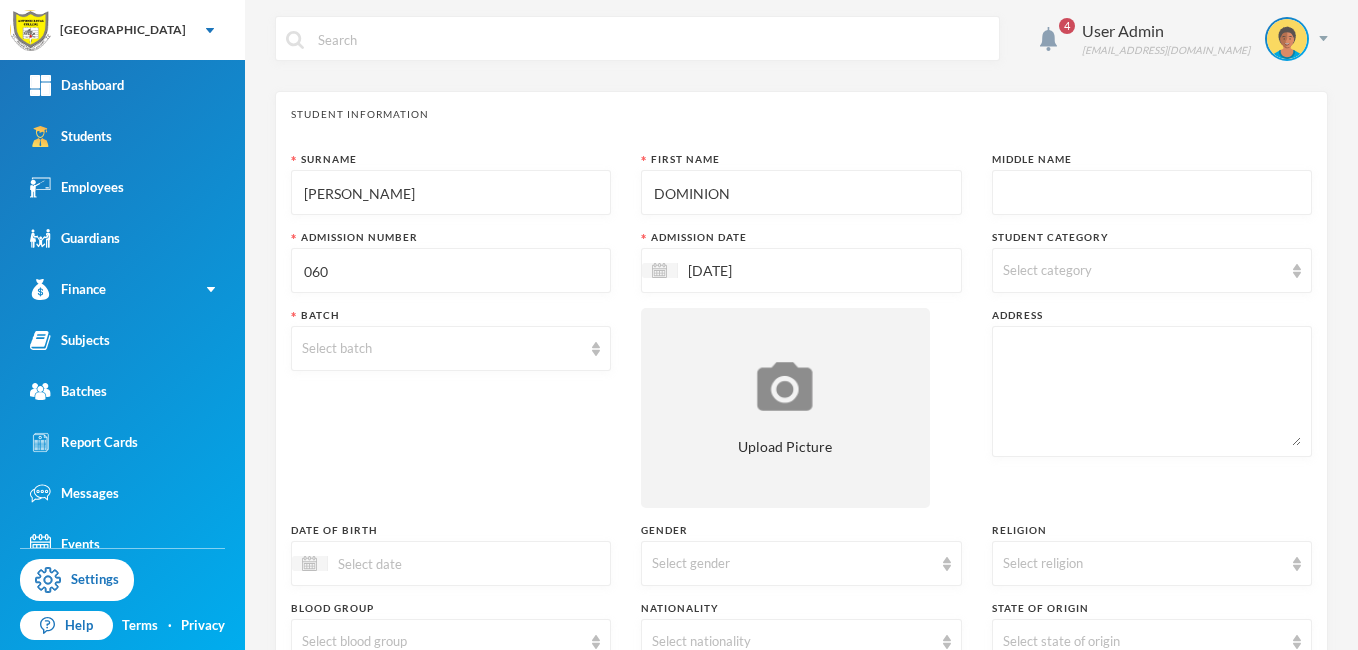 type on "060" 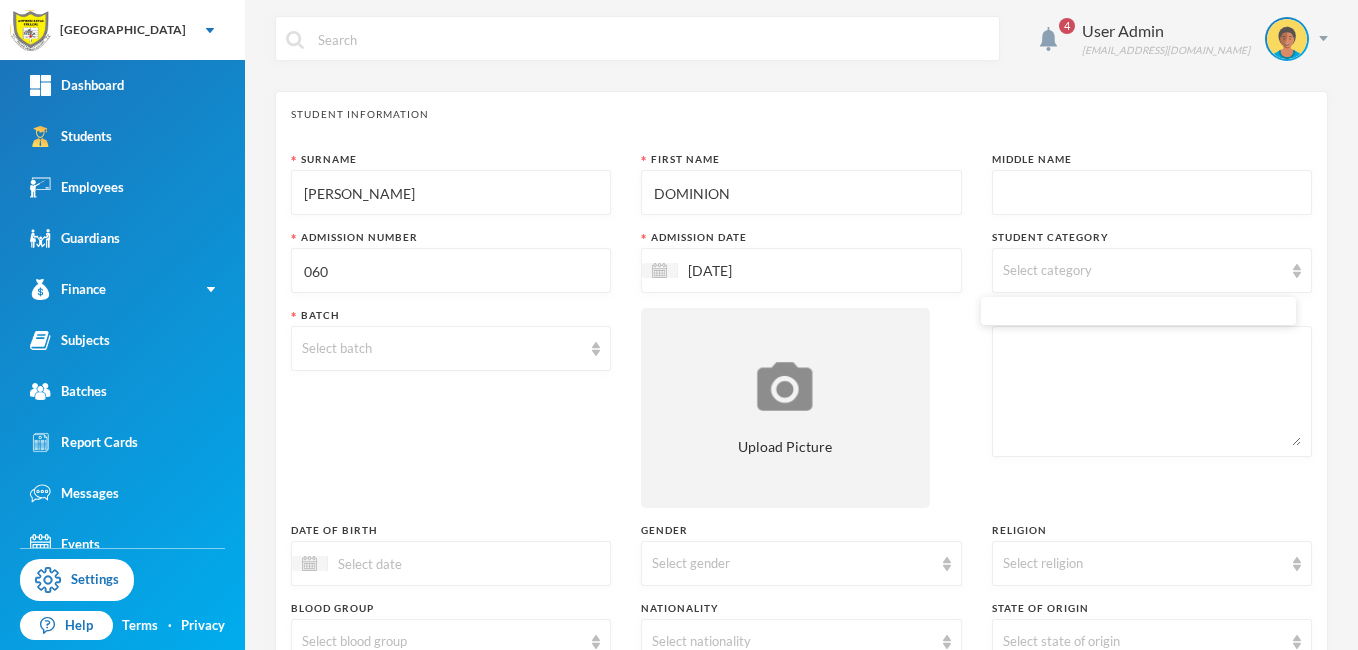 click at bounding box center (1297, 271) 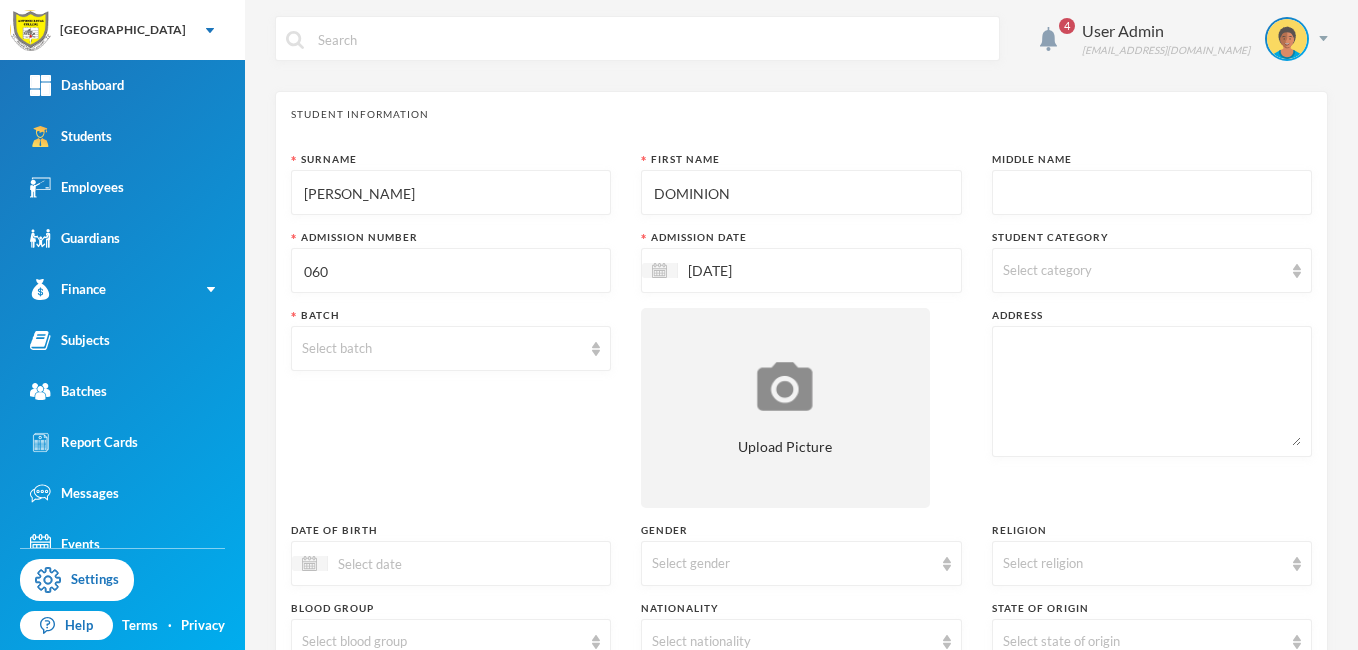 click on "Select category" at bounding box center (1152, 270) 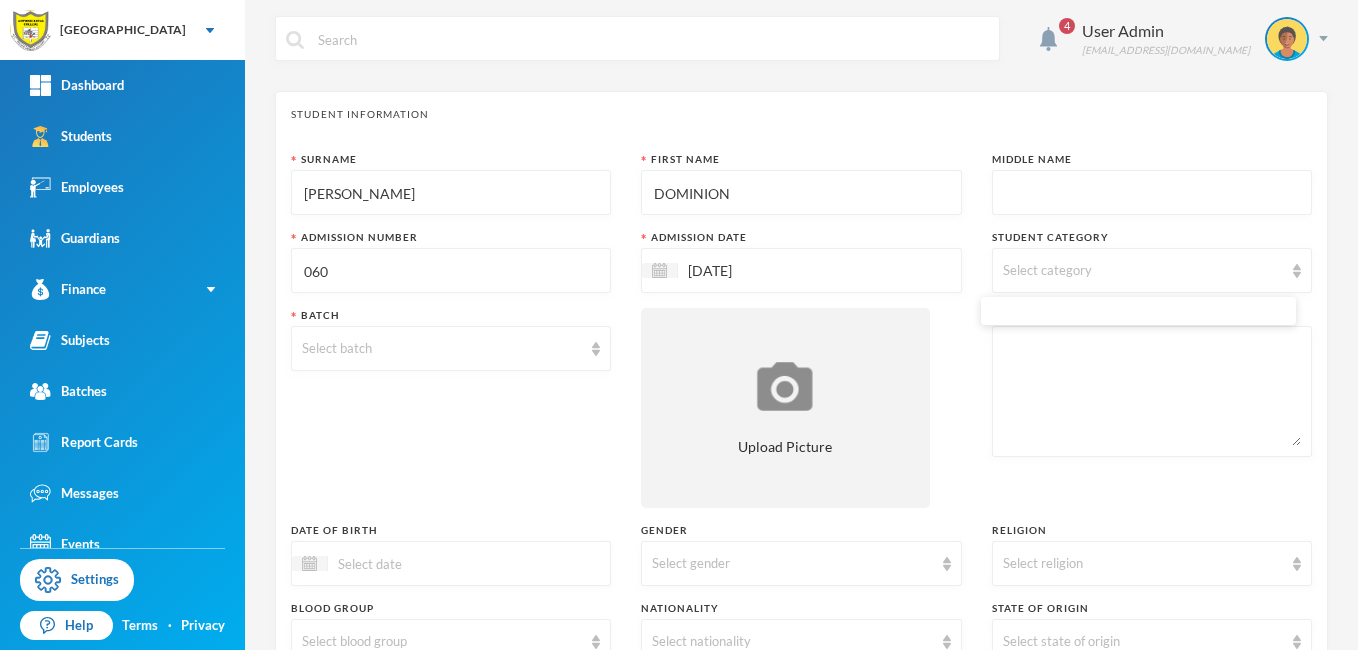 click on "Select category" at bounding box center [1047, 270] 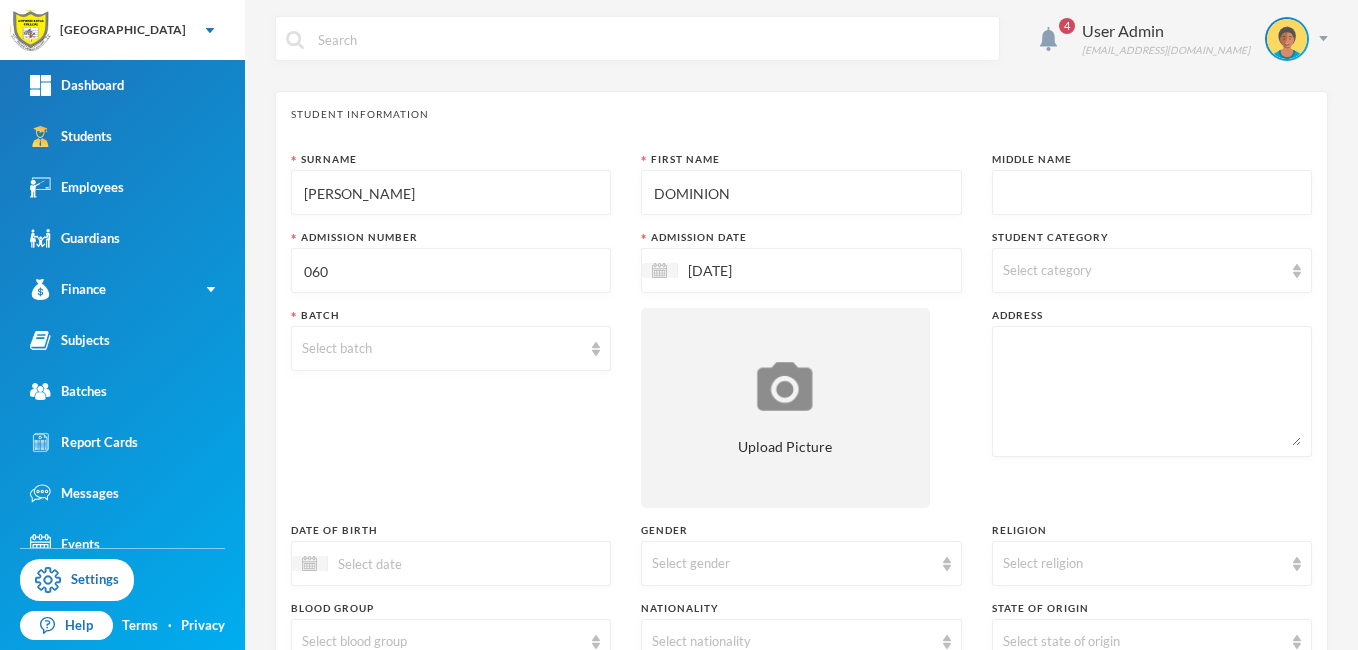click on "Select category" at bounding box center [1047, 270] 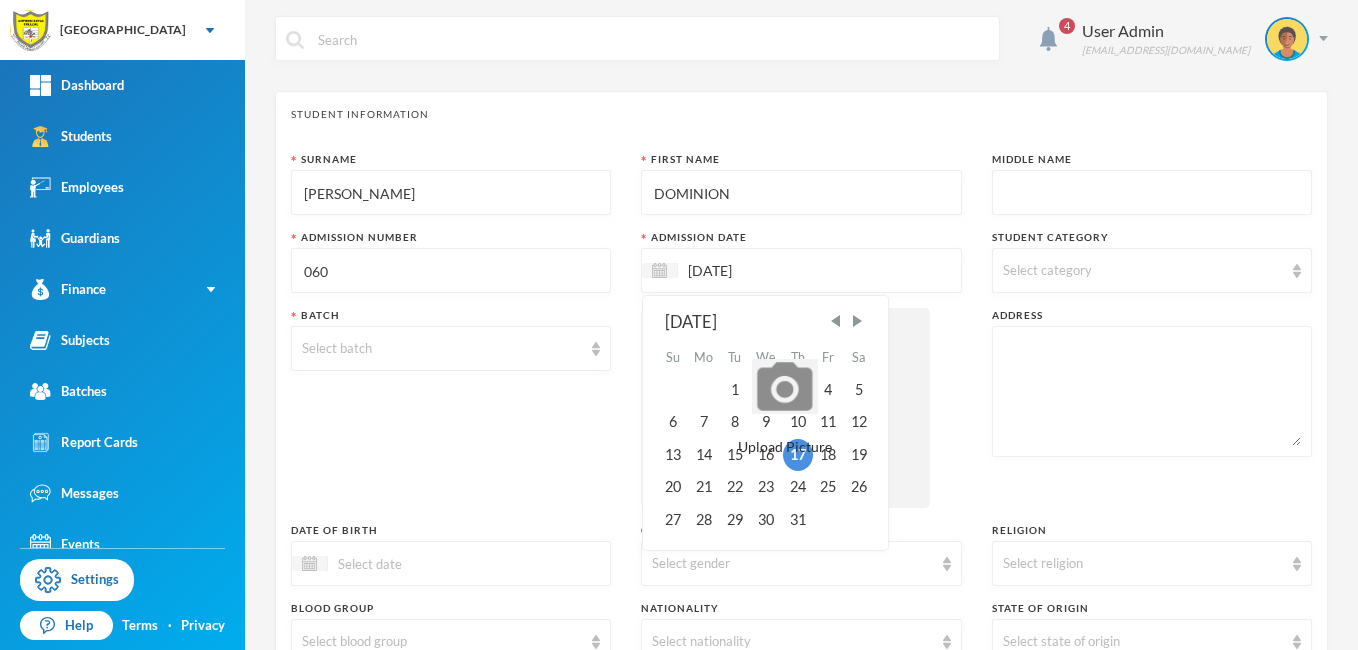 click on "[DATE]" at bounding box center [762, 270] 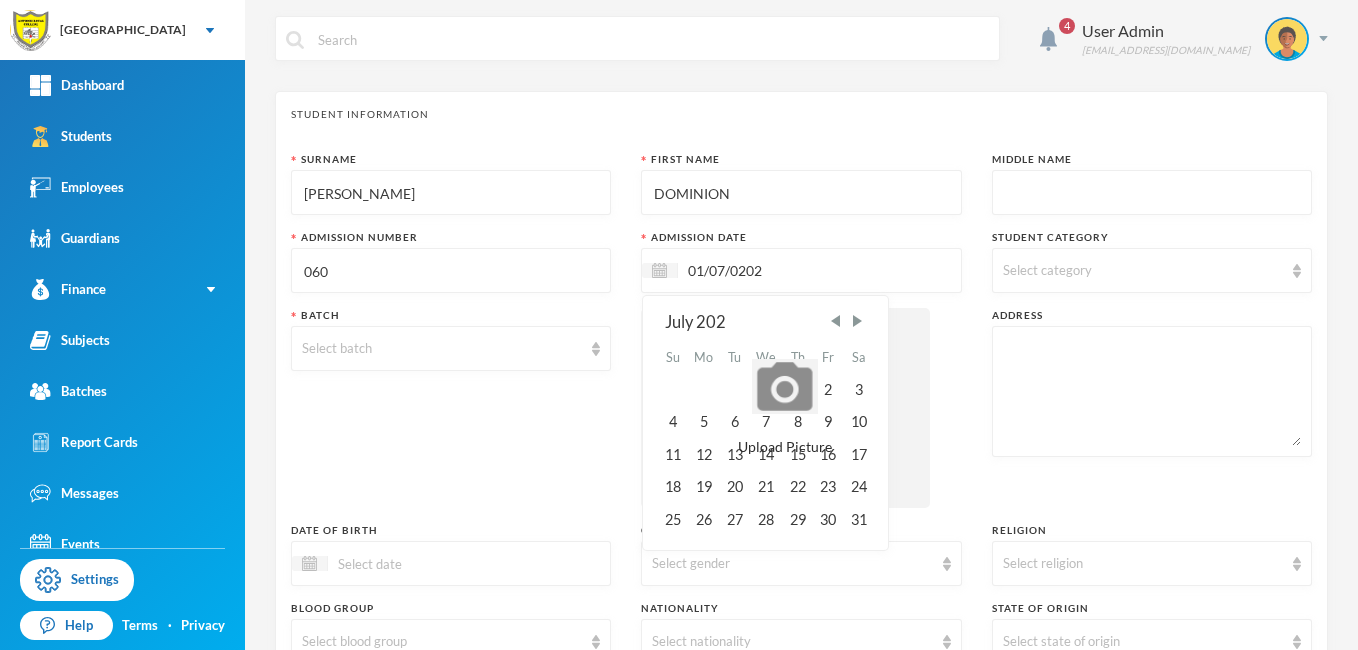 click on "01/07/0202" at bounding box center [762, 270] 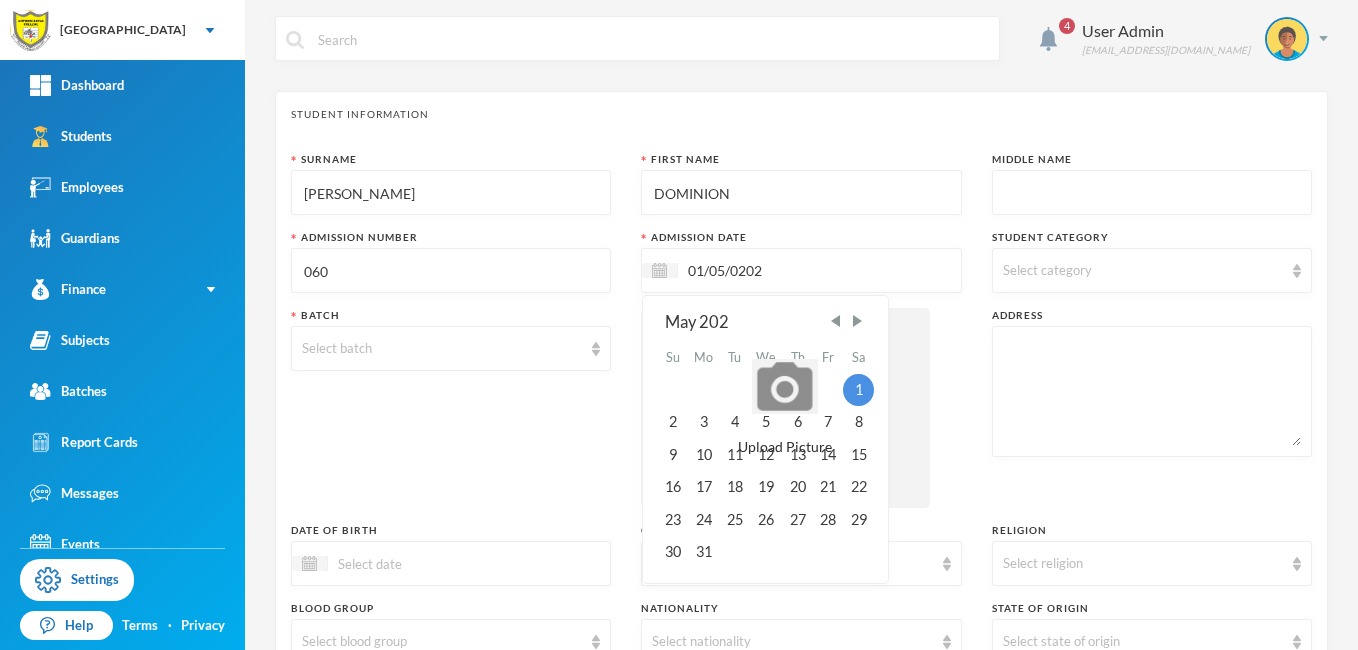 click on "01/05/0202" at bounding box center (762, 270) 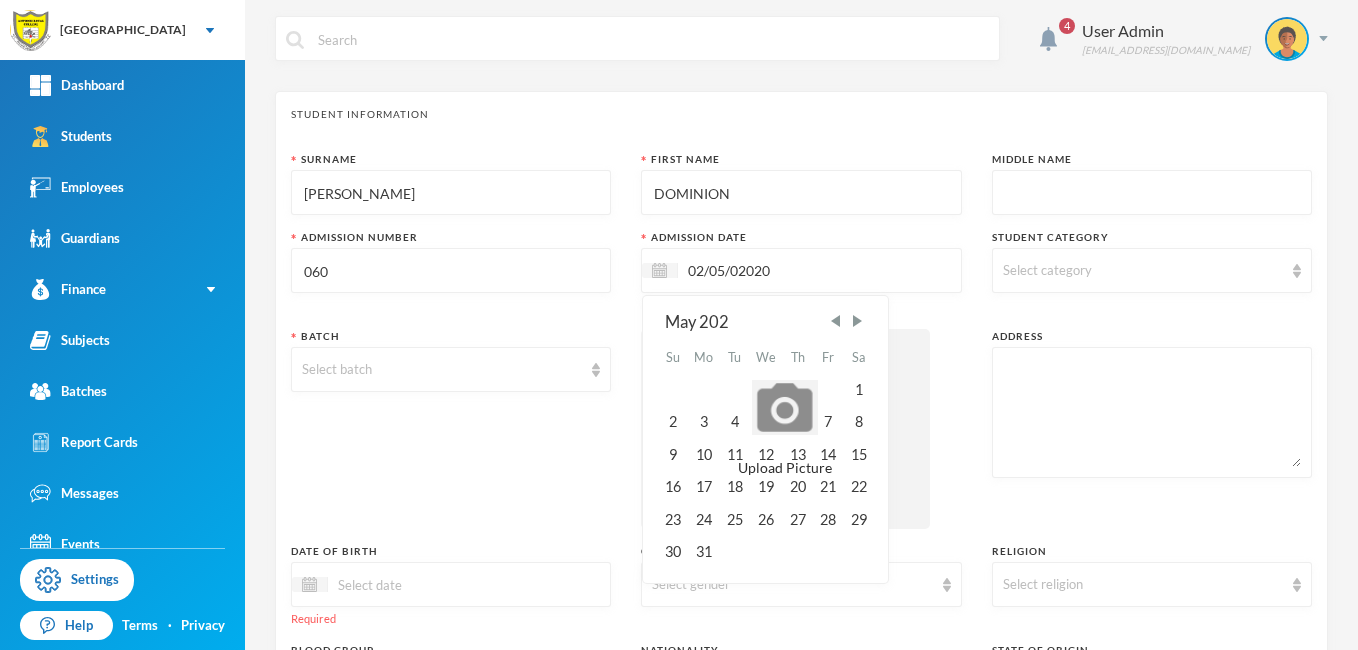 click on "02/05/02020" at bounding box center (762, 270) 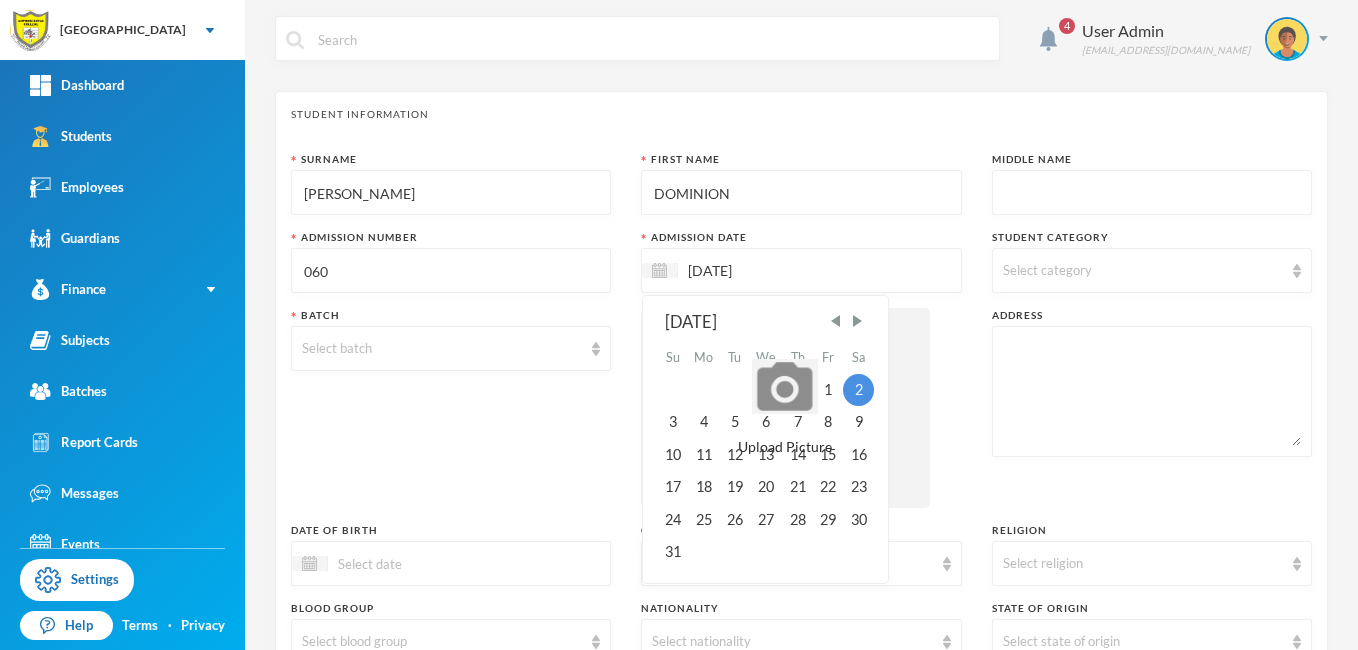 click on "[DATE]" at bounding box center (762, 270) 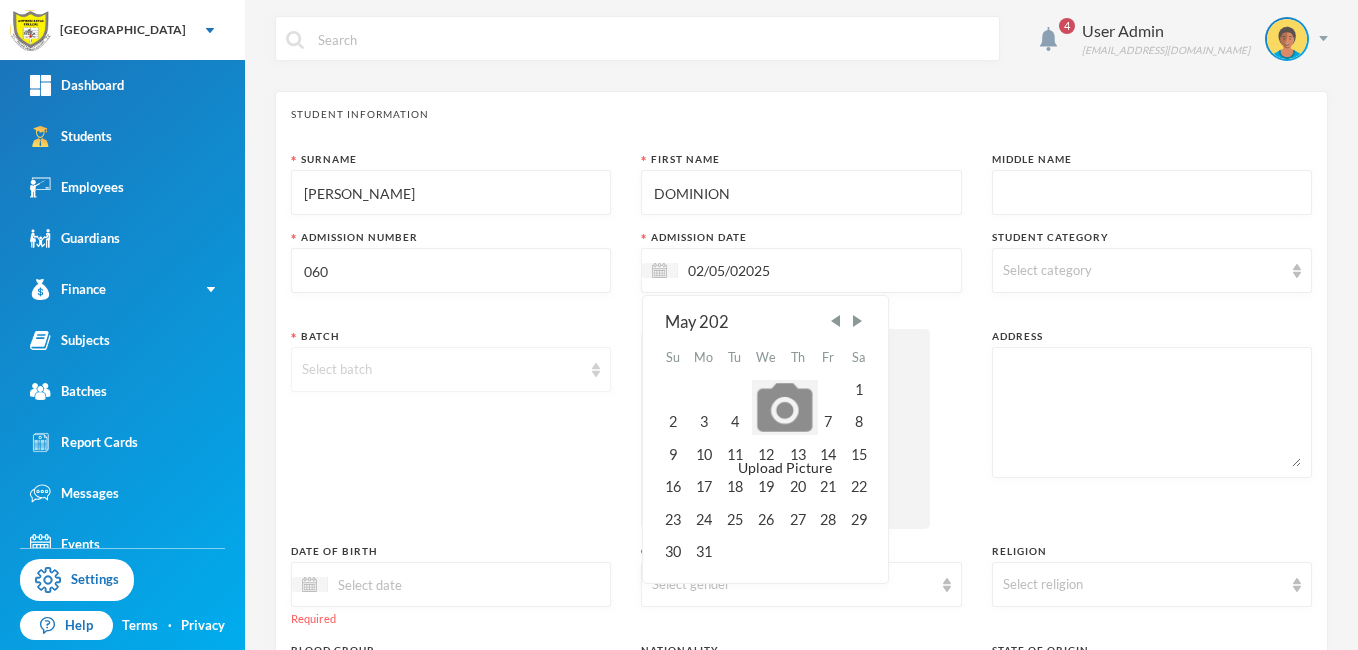 type on "02/05/02025" 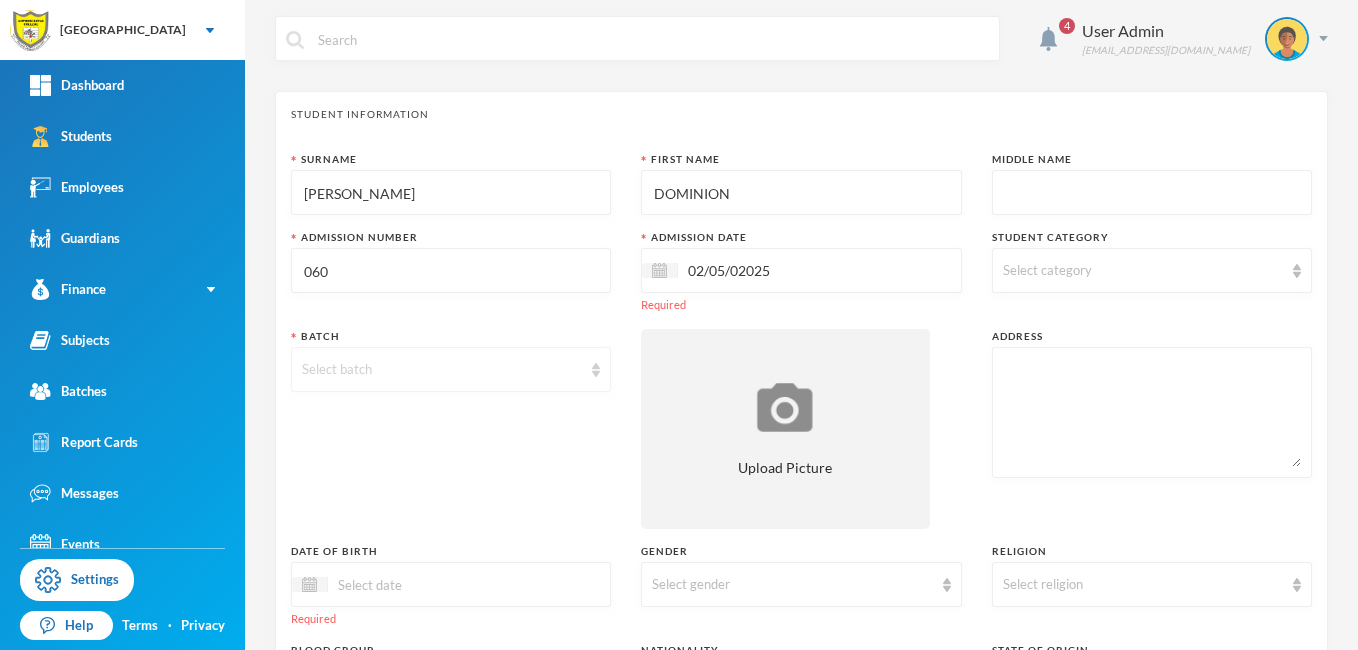 click at bounding box center (596, 370) 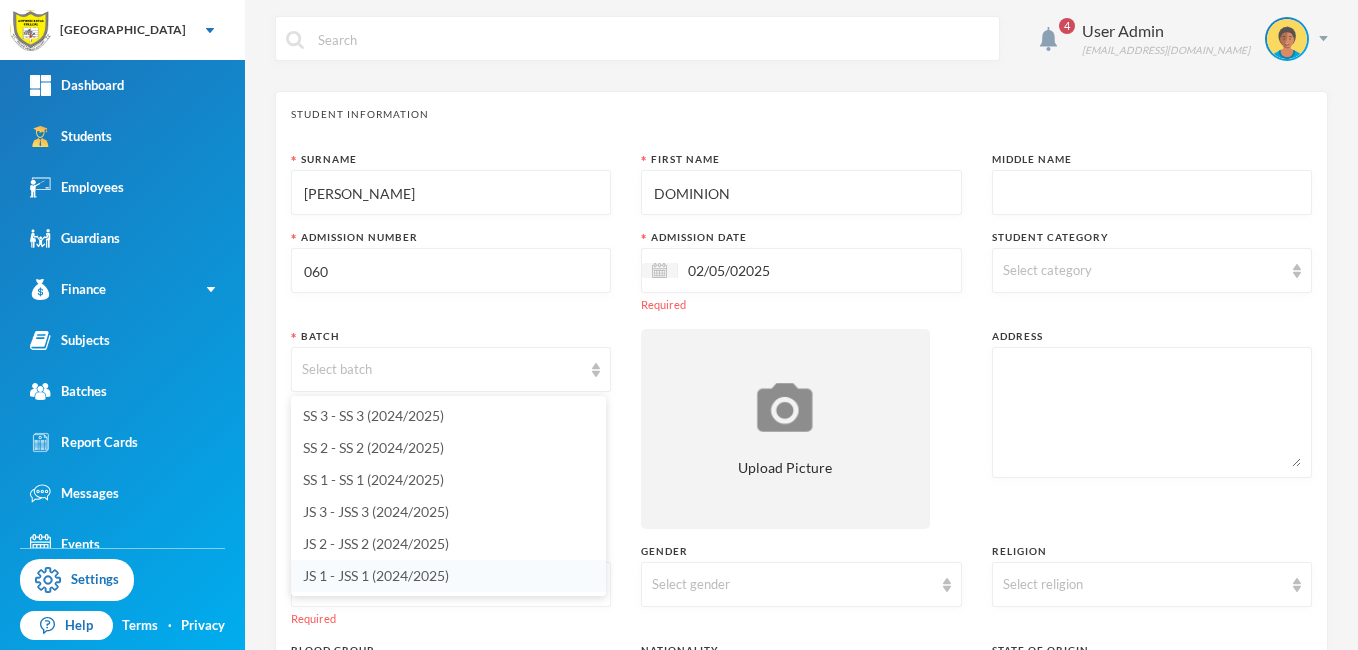 click on "JS 1 - JSS 1 (2024/2025)" at bounding box center [376, 575] 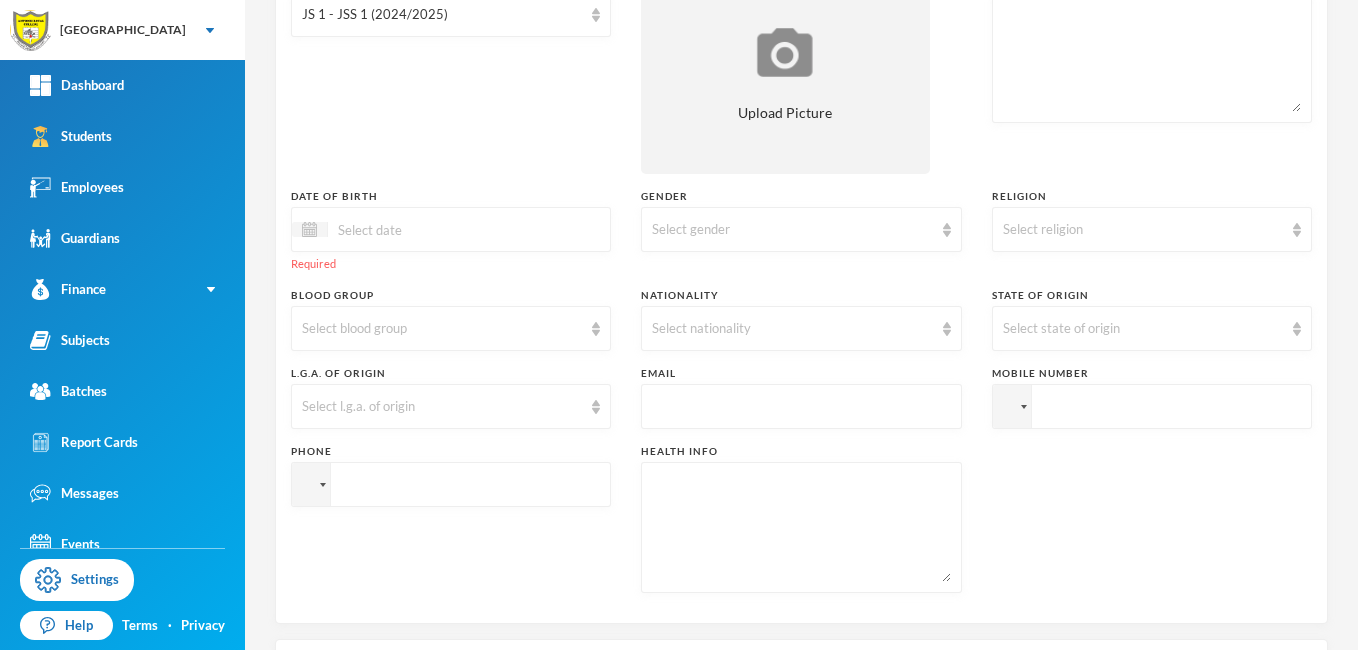 scroll, scrollTop: 354, scrollLeft: 0, axis: vertical 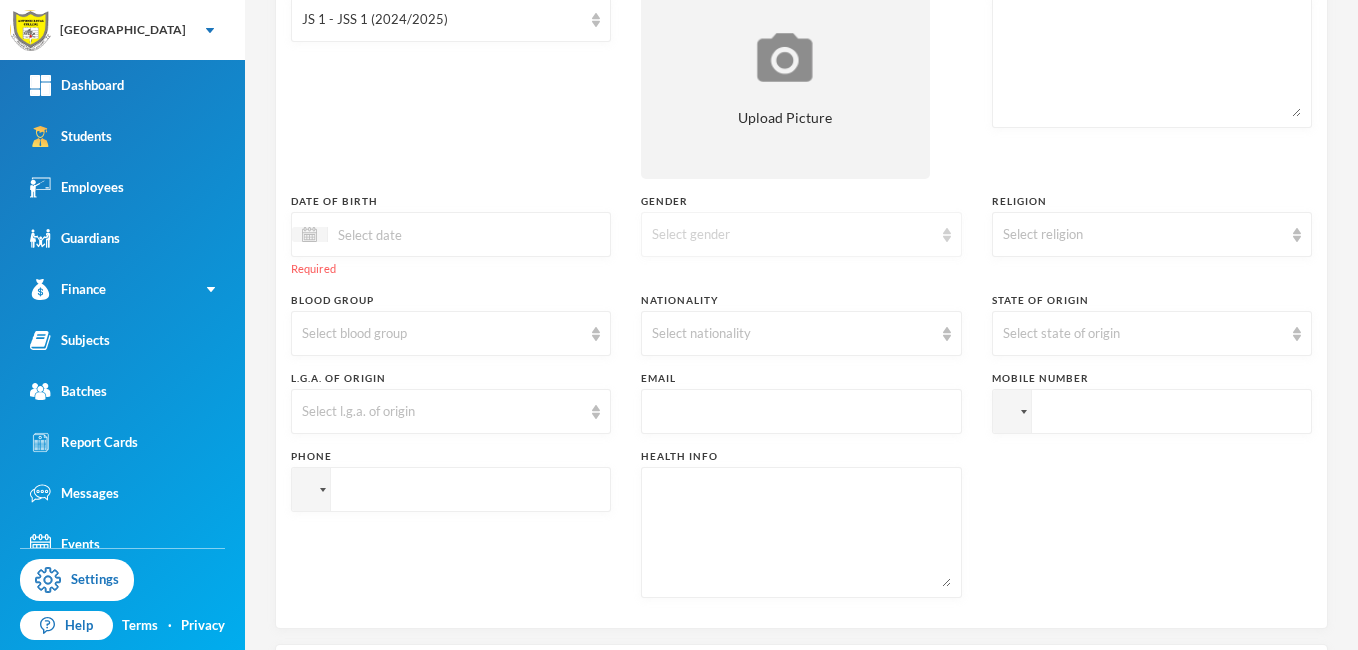 click on "Select gender" at bounding box center (801, 234) 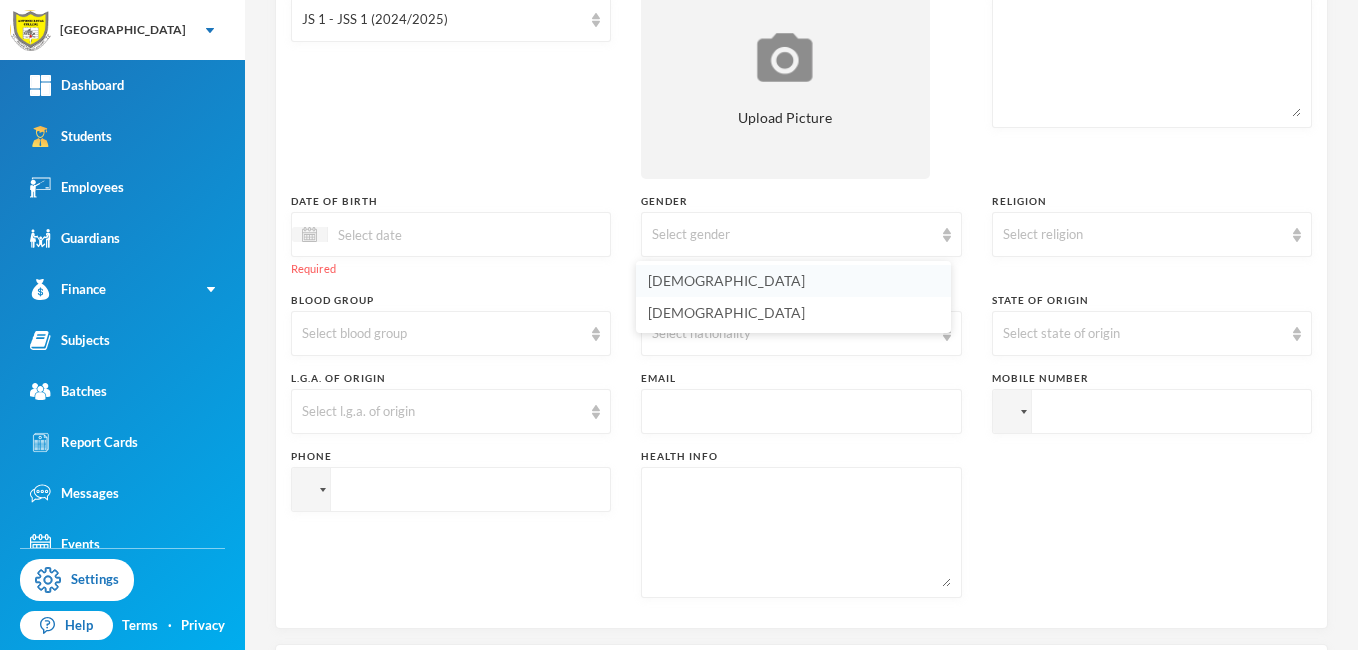 click on "[DEMOGRAPHIC_DATA]" at bounding box center [793, 281] 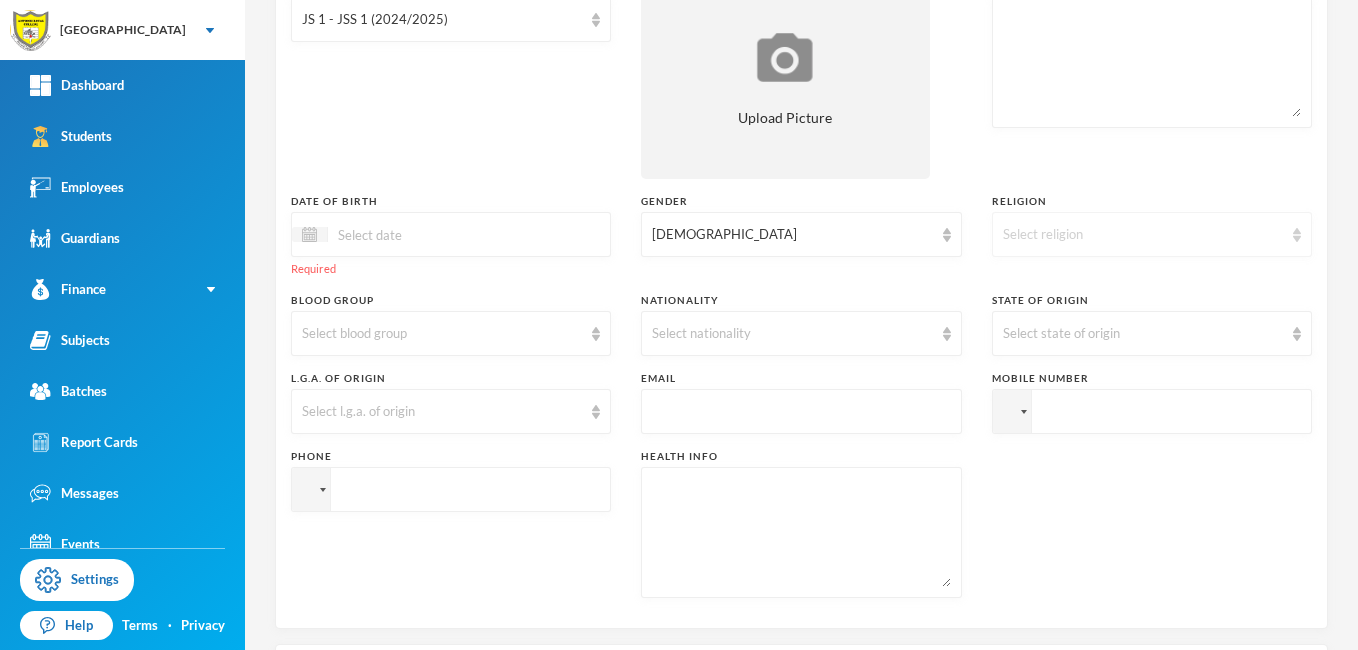 click at bounding box center (1297, 235) 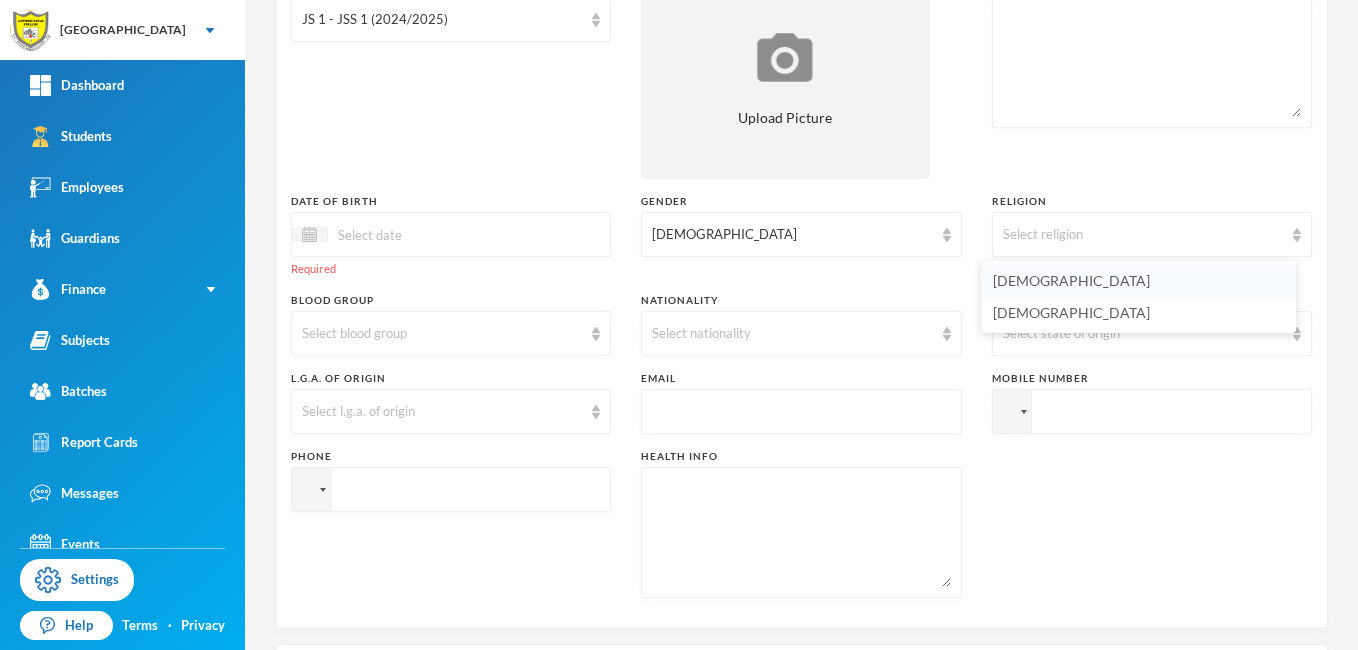click on "[DEMOGRAPHIC_DATA]" at bounding box center [1138, 281] 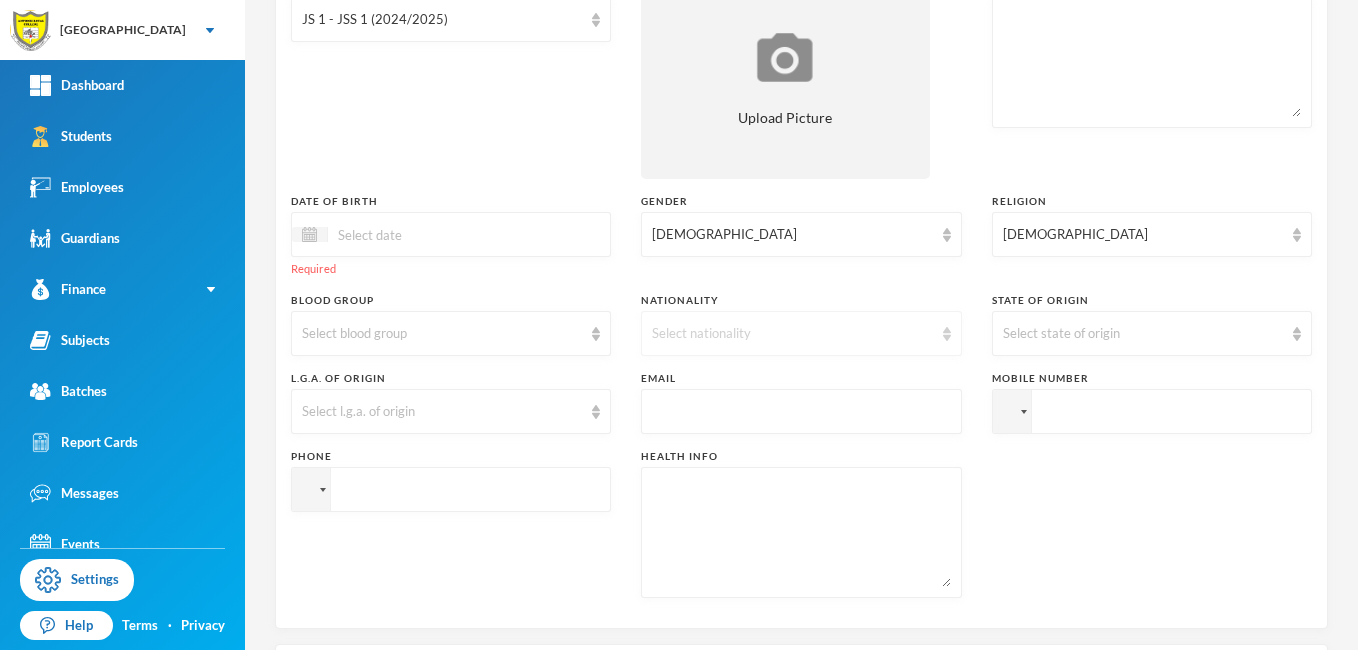 click on "Select nationality" at bounding box center [801, 333] 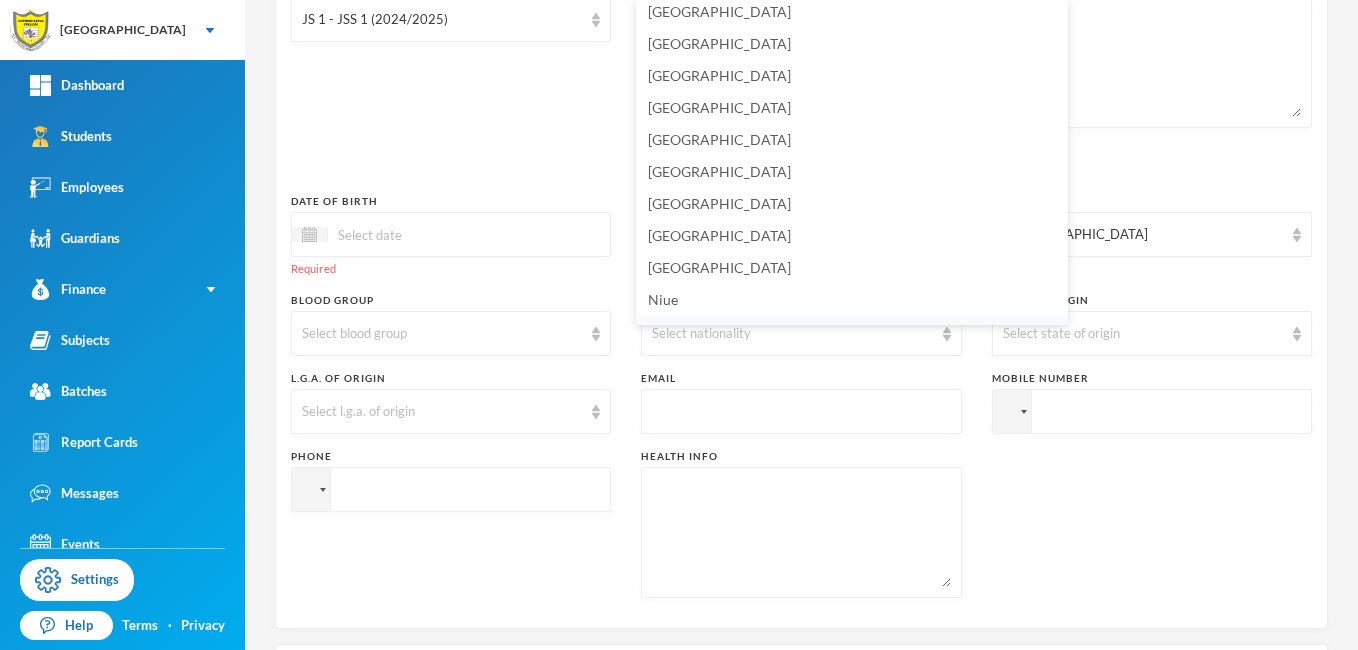 scroll, scrollTop: 4863, scrollLeft: 0, axis: vertical 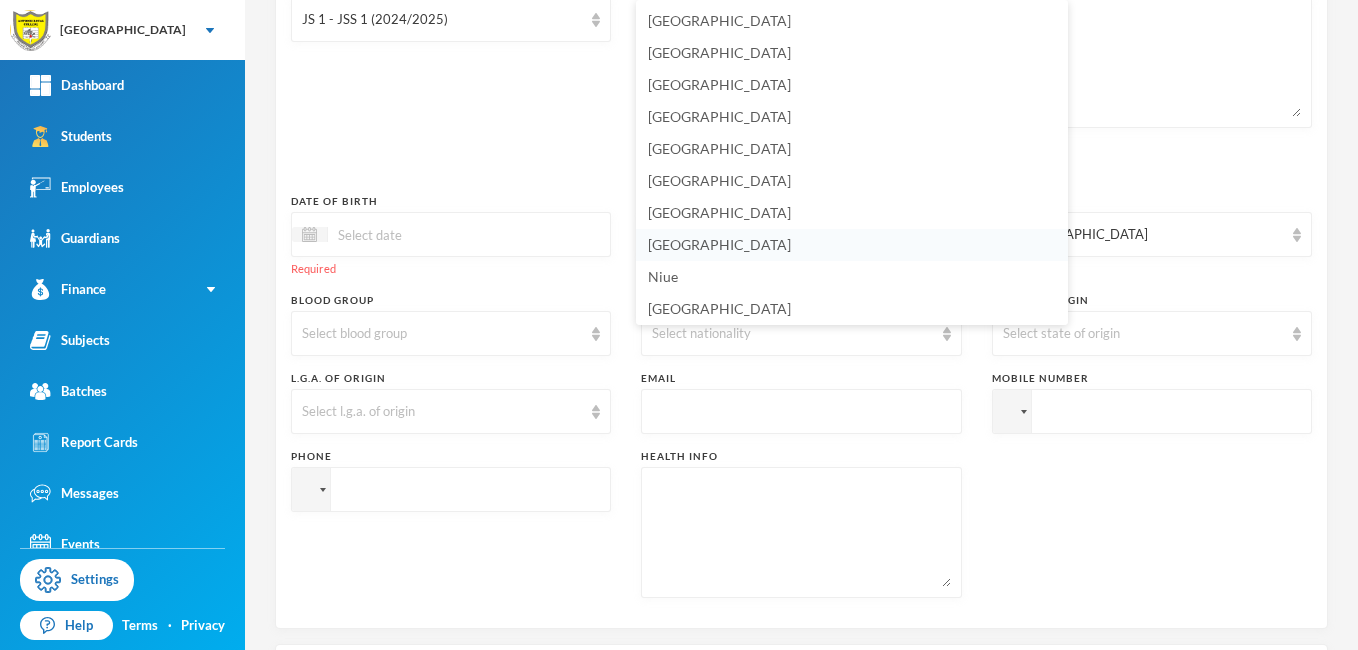 click on "[GEOGRAPHIC_DATA]" at bounding box center (852, 245) 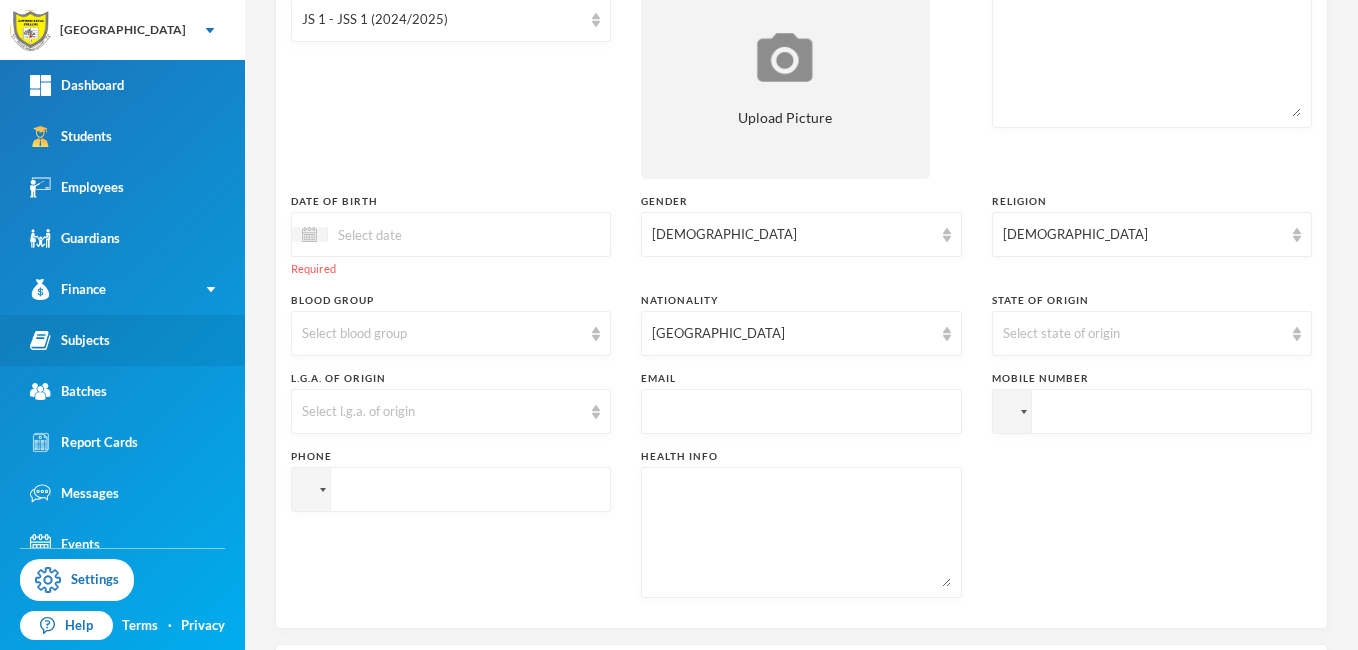 click on "Subjects" at bounding box center (70, 340) 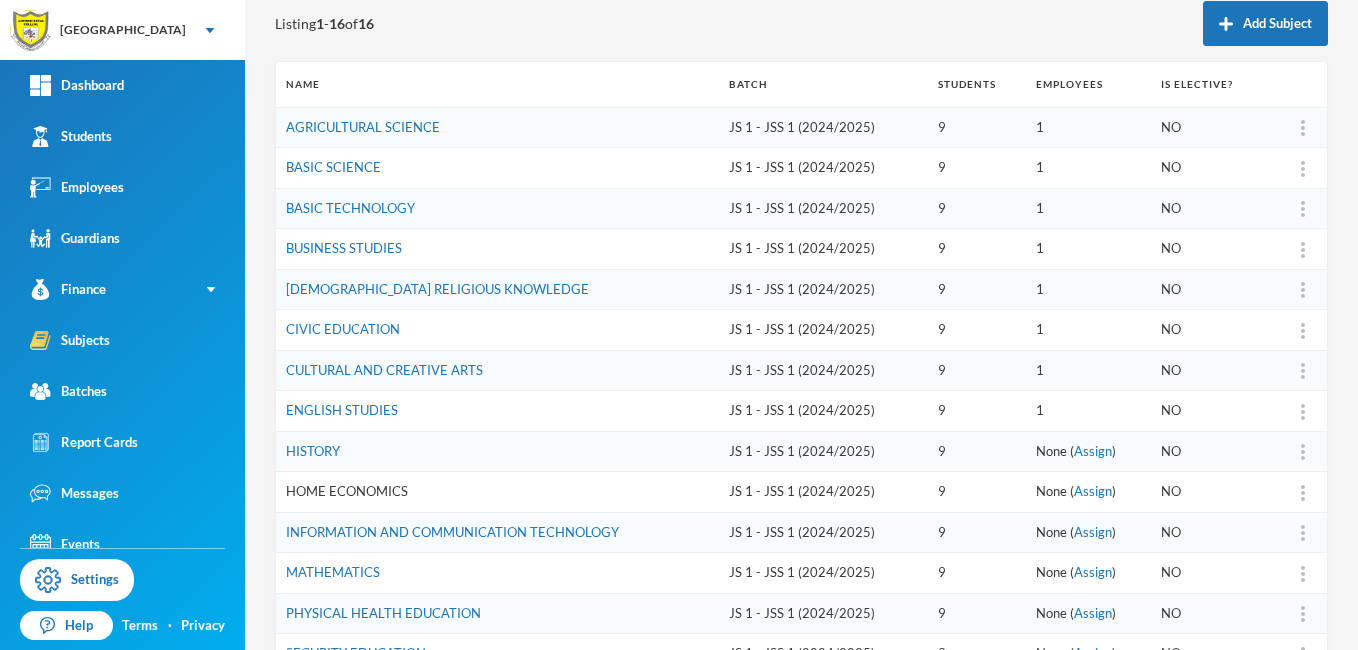 scroll, scrollTop: 228, scrollLeft: 0, axis: vertical 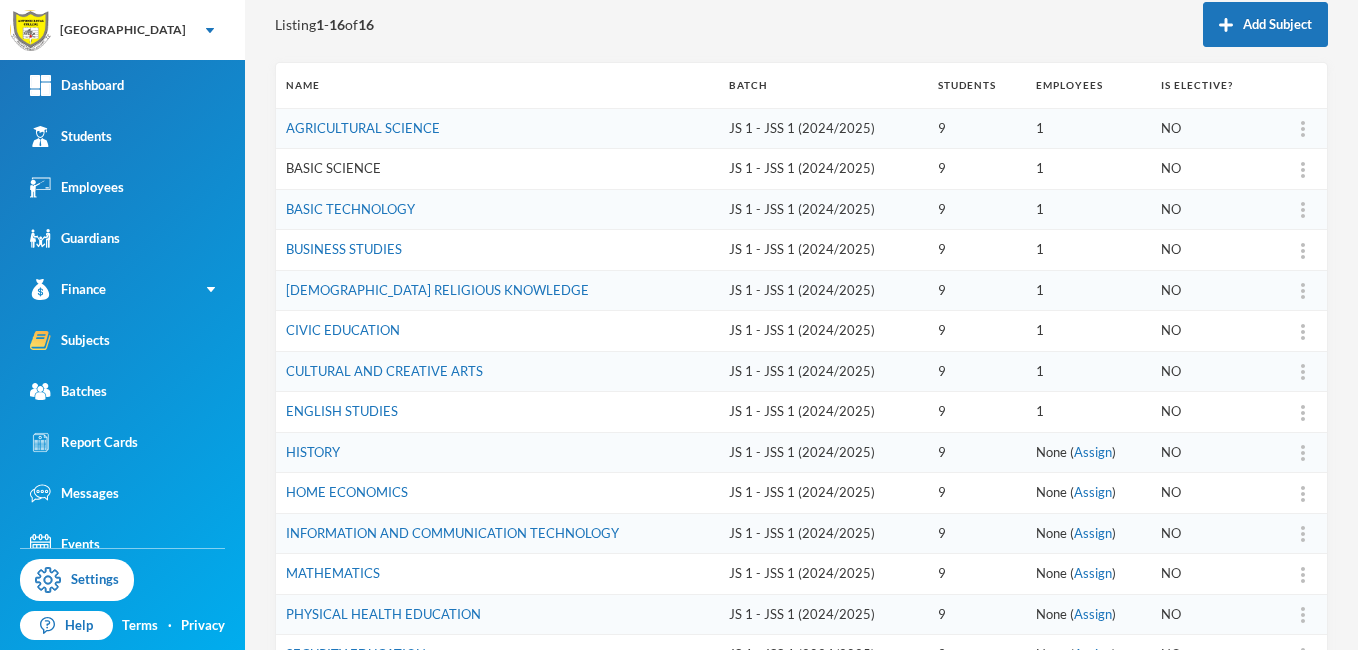 click on "BASIC SCIENCE" at bounding box center [333, 168] 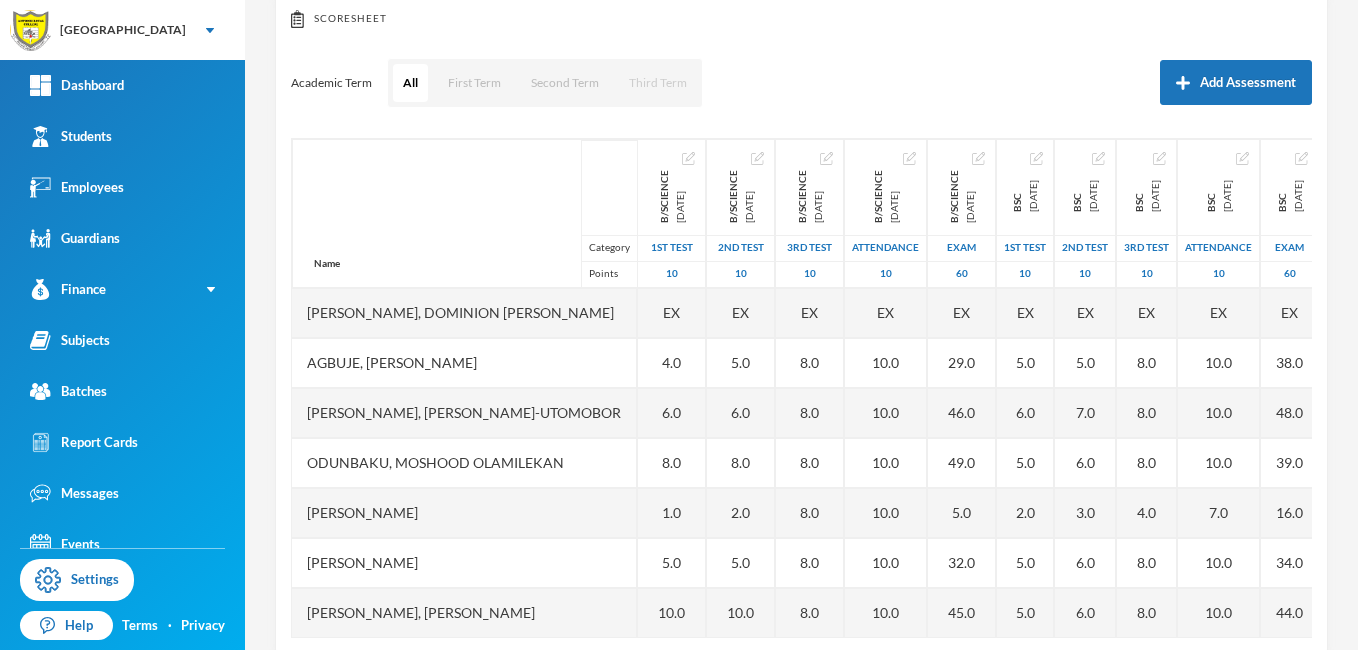click on "Third Term" at bounding box center [658, 83] 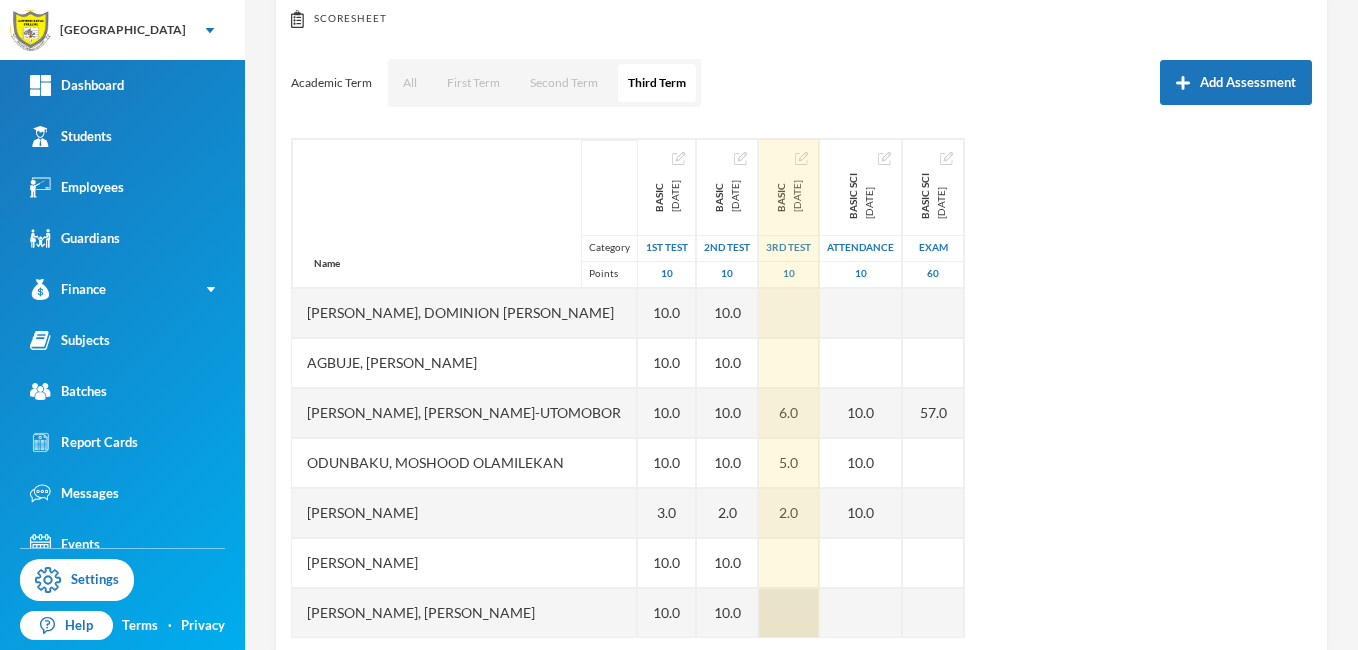 click at bounding box center [789, 613] 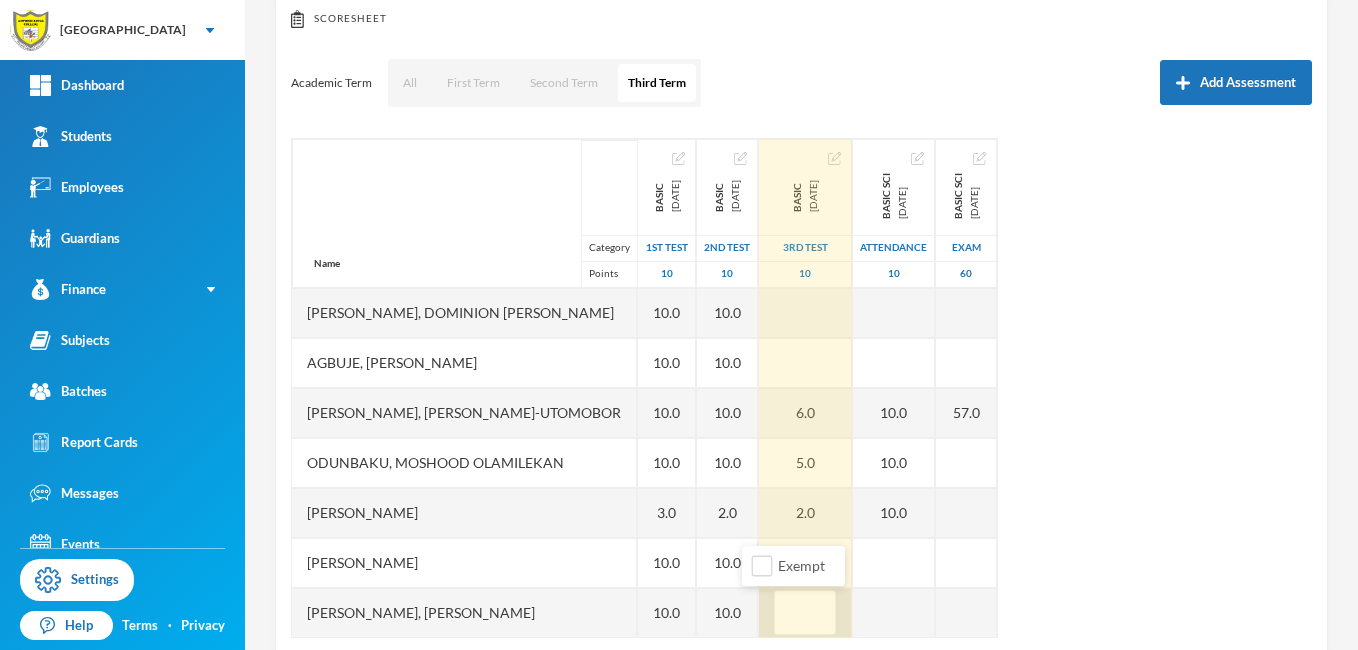 type on "5" 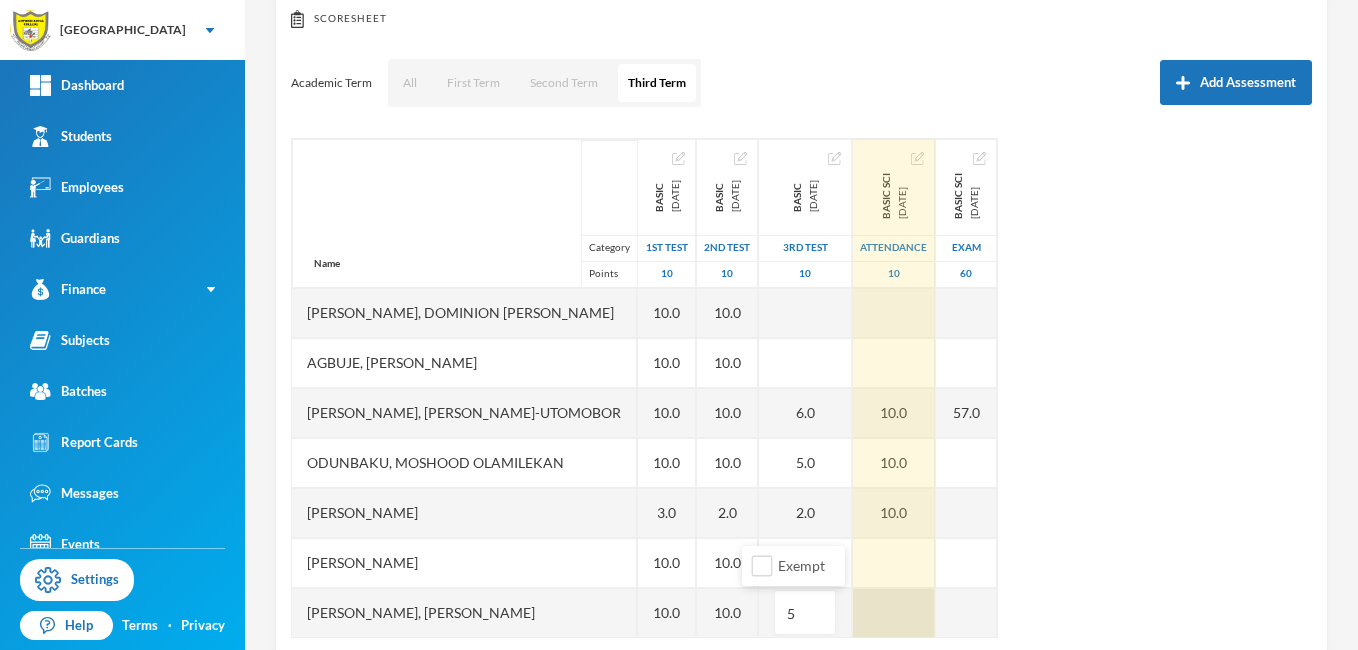 click at bounding box center [894, 613] 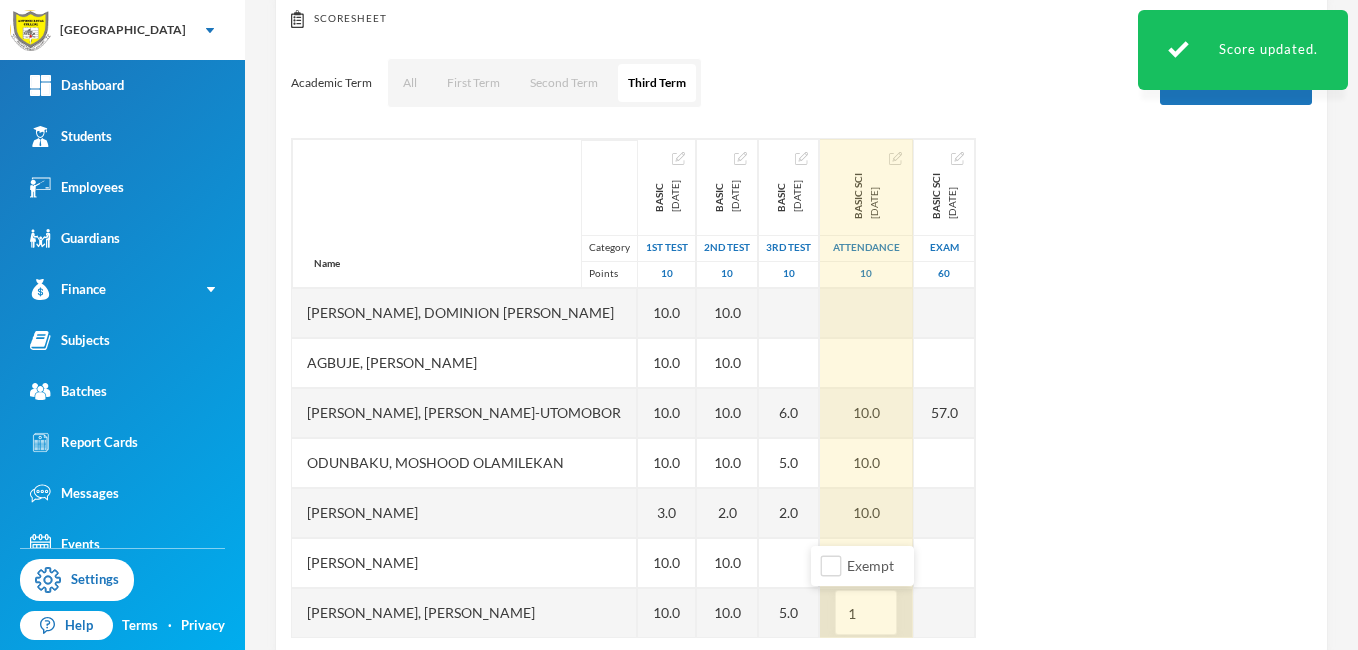 type on "10" 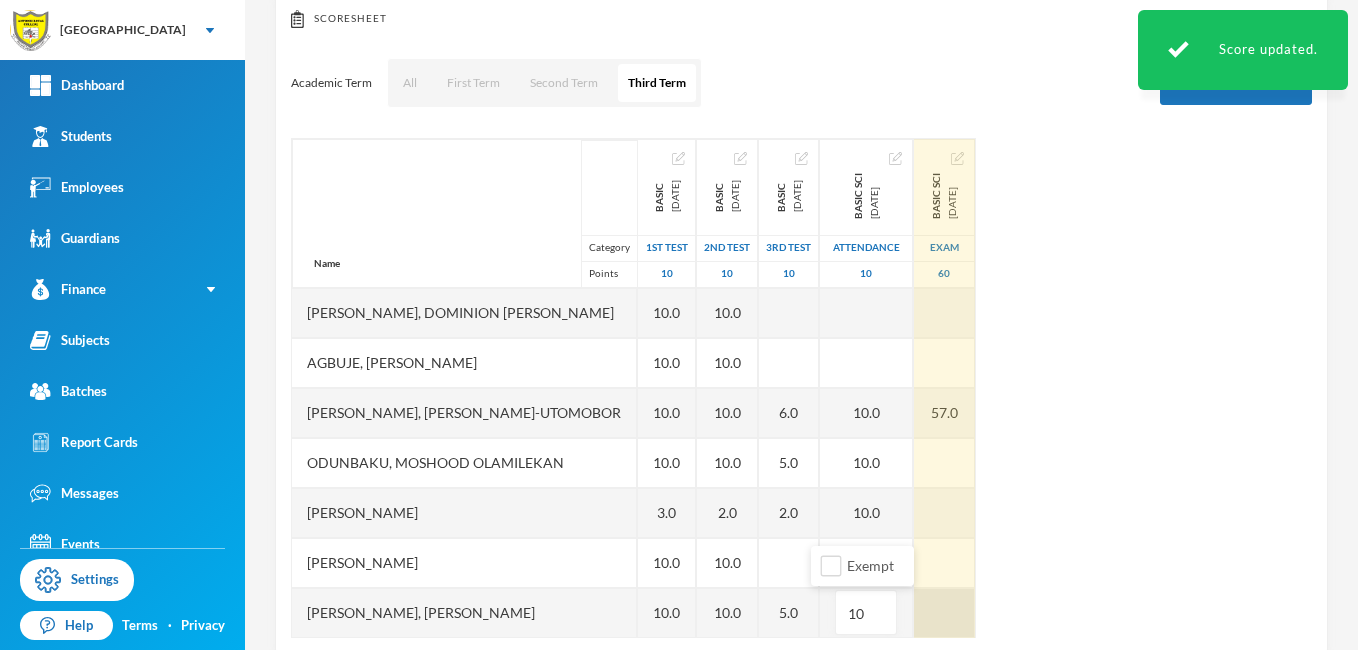 click at bounding box center [944, 613] 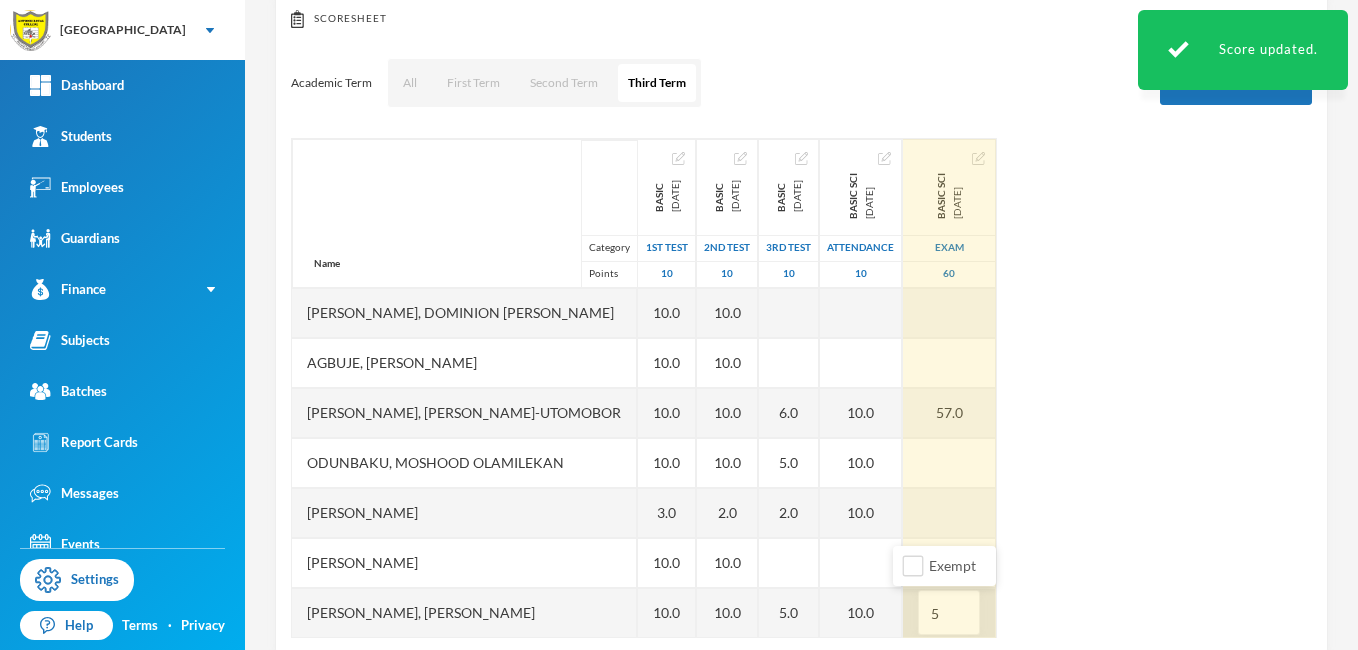 type on "52" 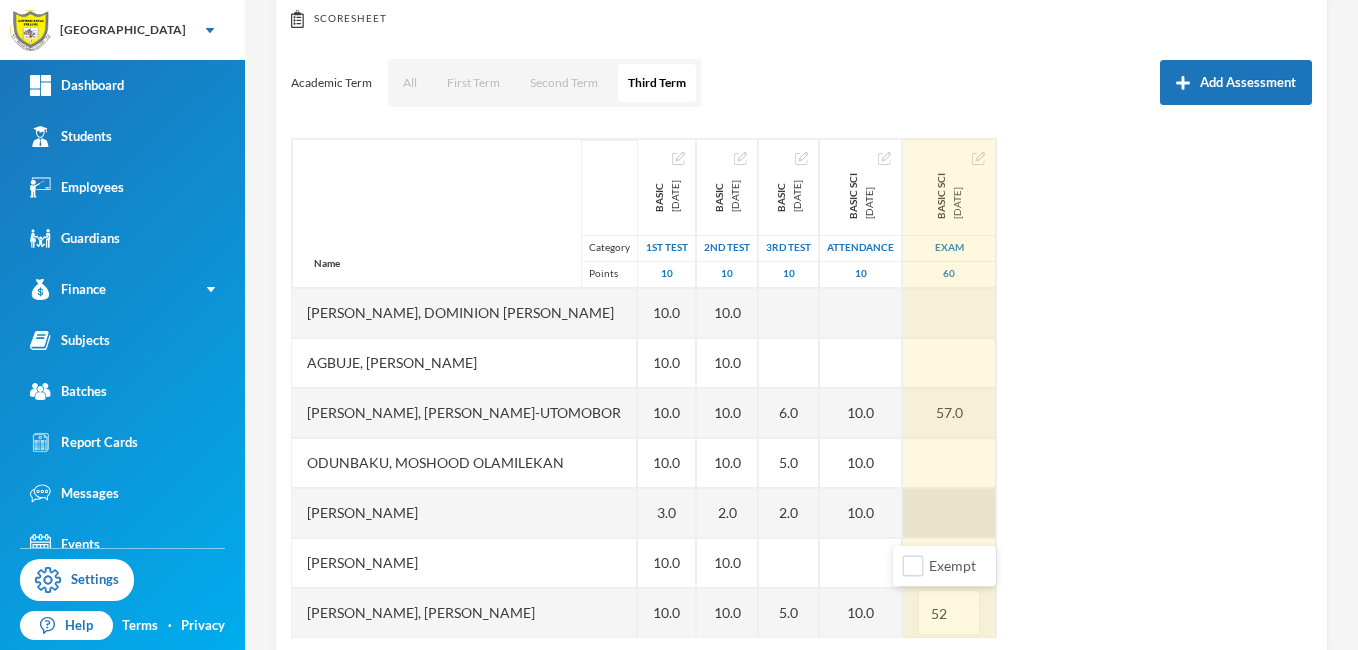 click at bounding box center (949, 513) 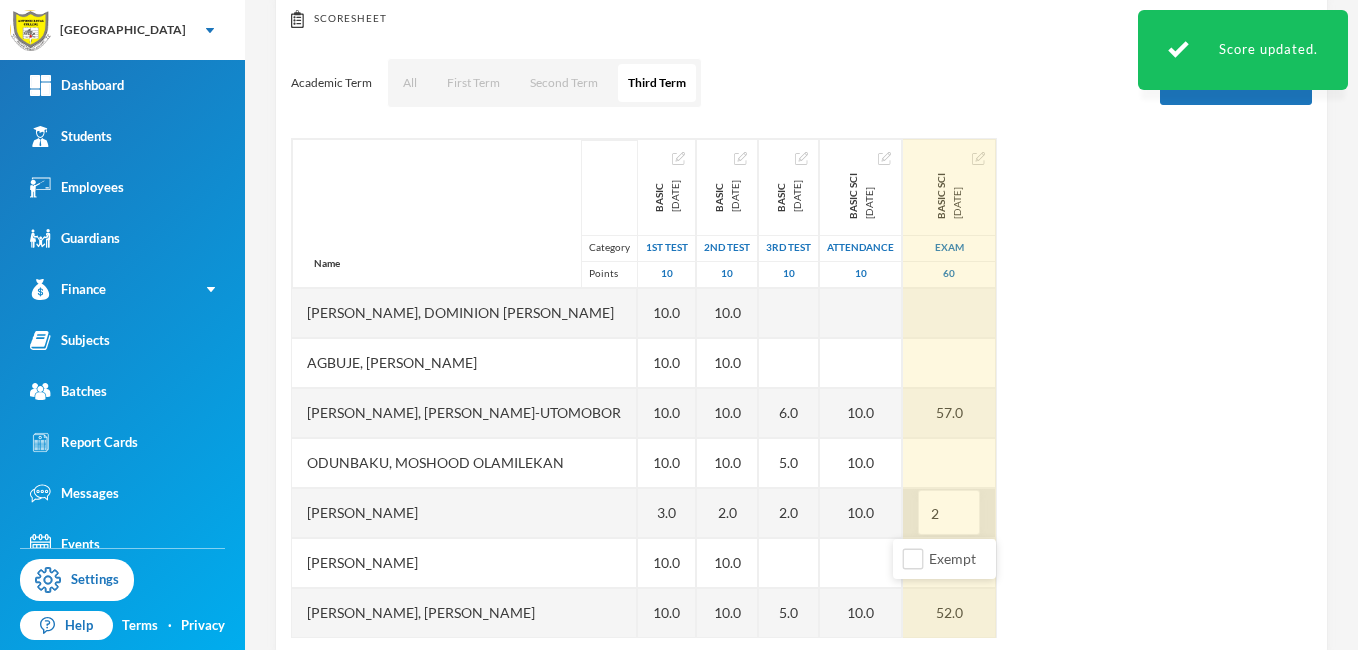 type on "26" 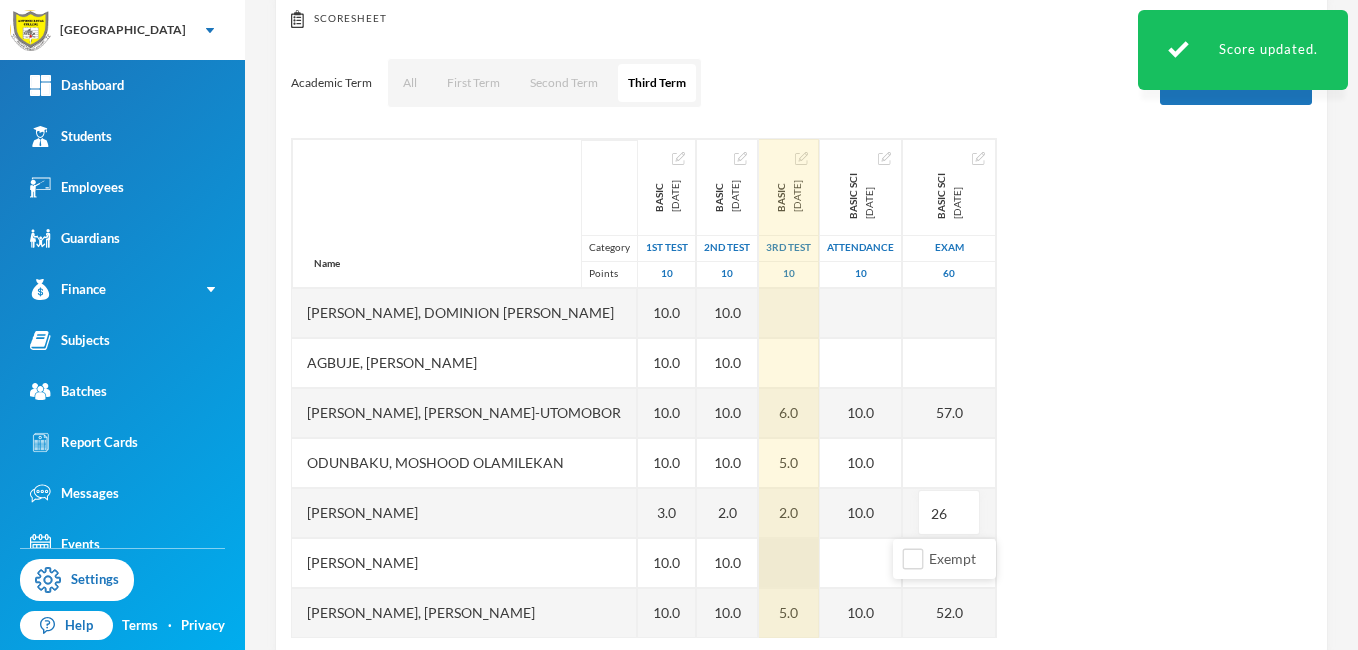 click at bounding box center [789, 563] 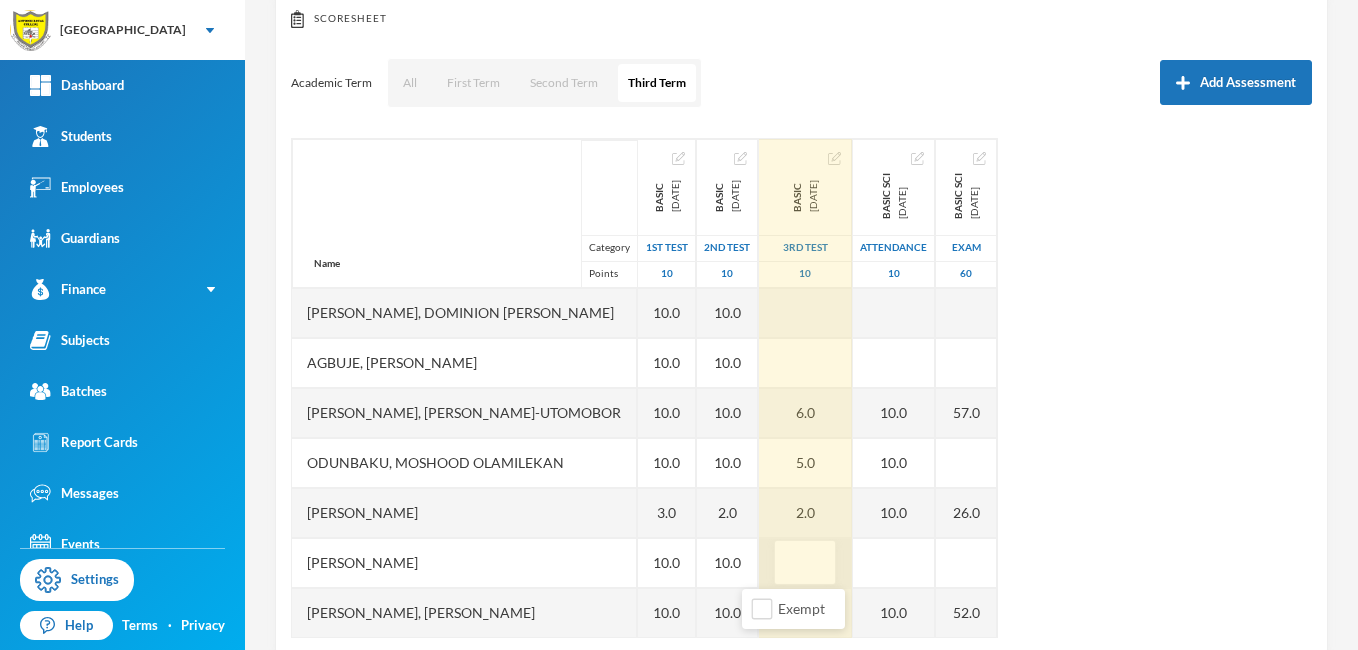 type on "5" 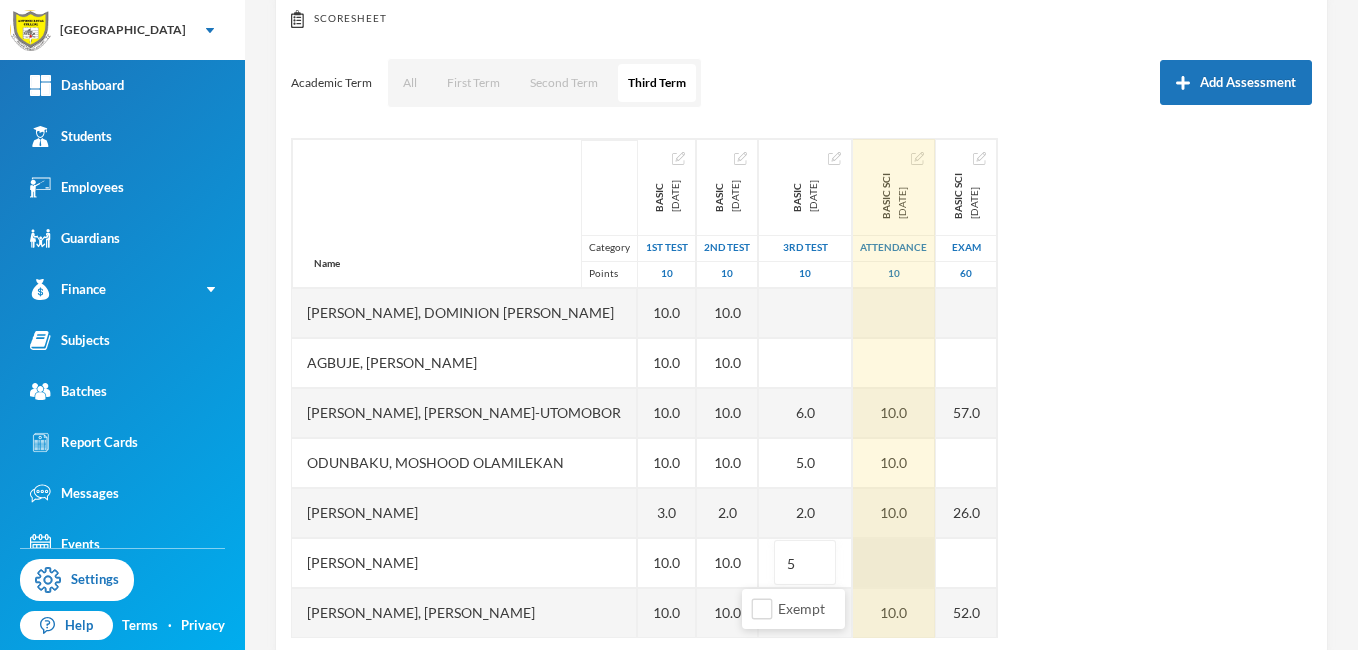 click at bounding box center (894, 563) 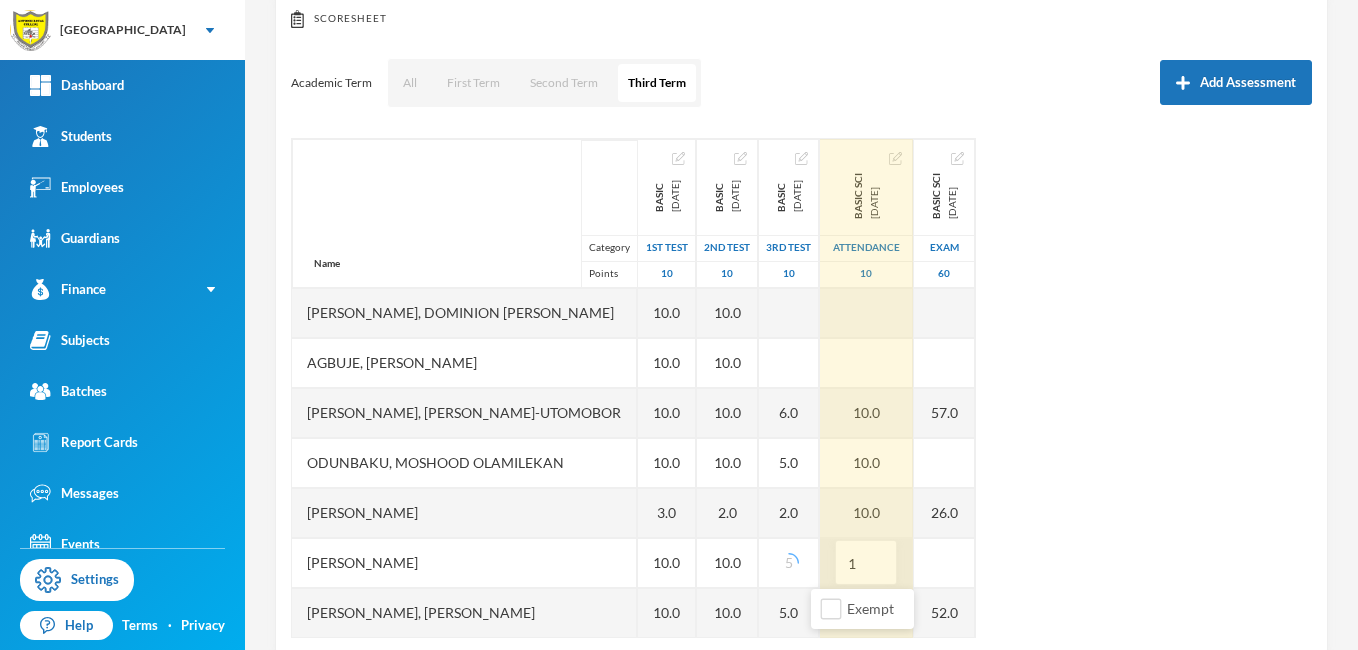 type on "10" 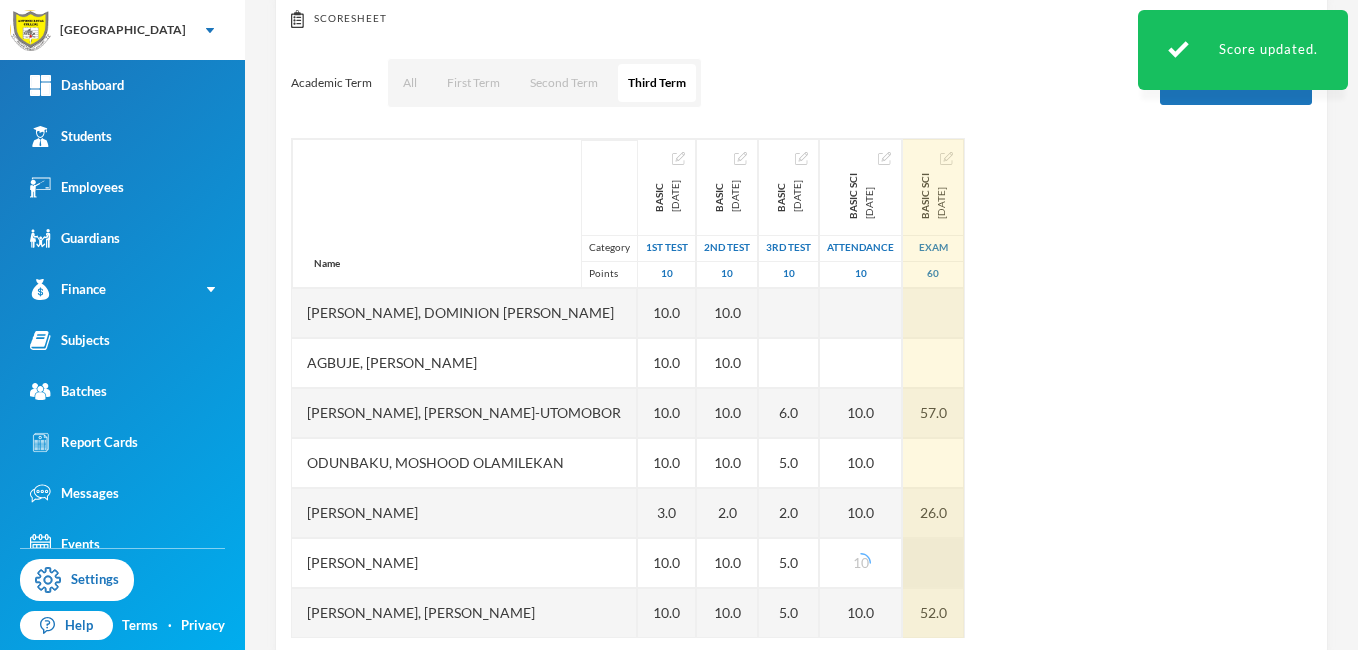 click at bounding box center [933, 563] 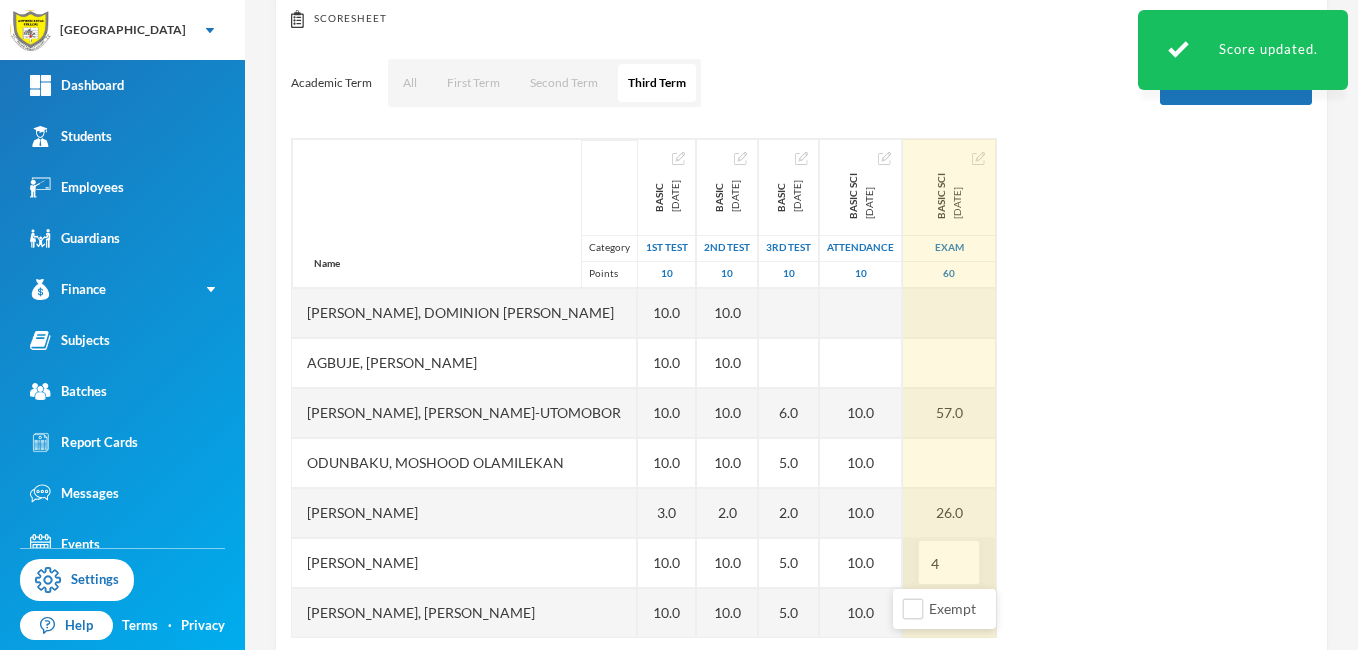 type on "44" 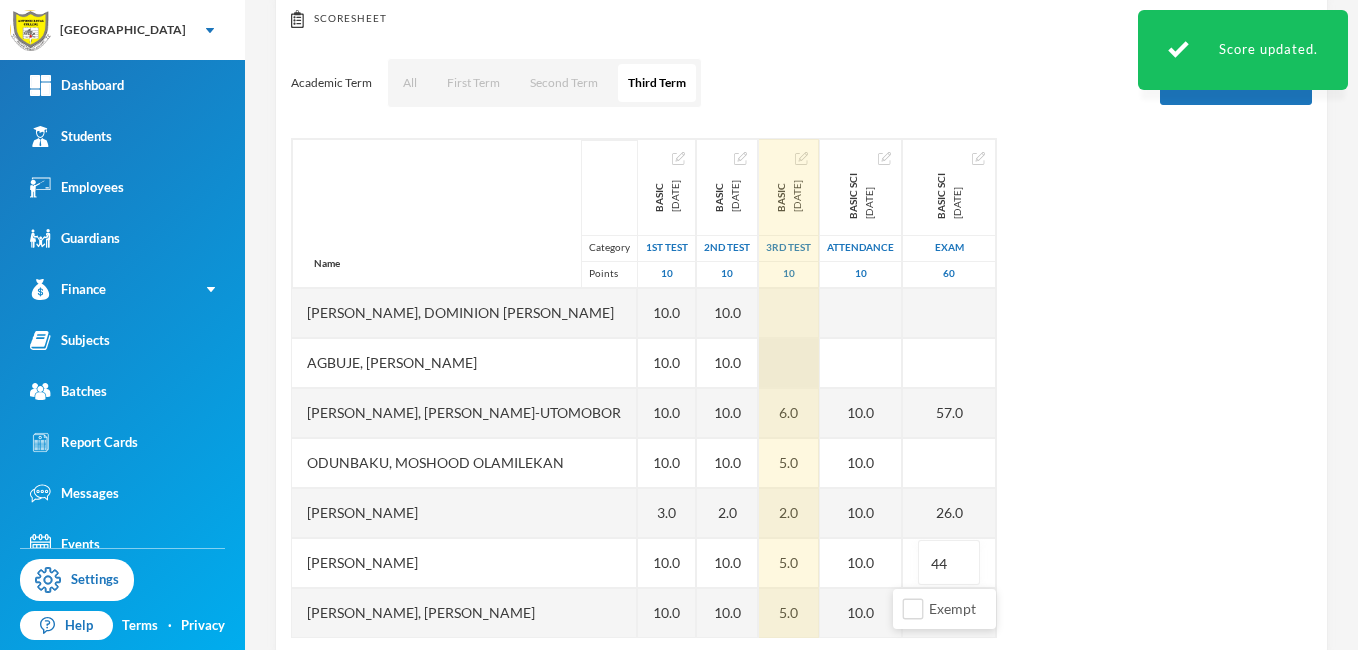 click at bounding box center [789, 363] 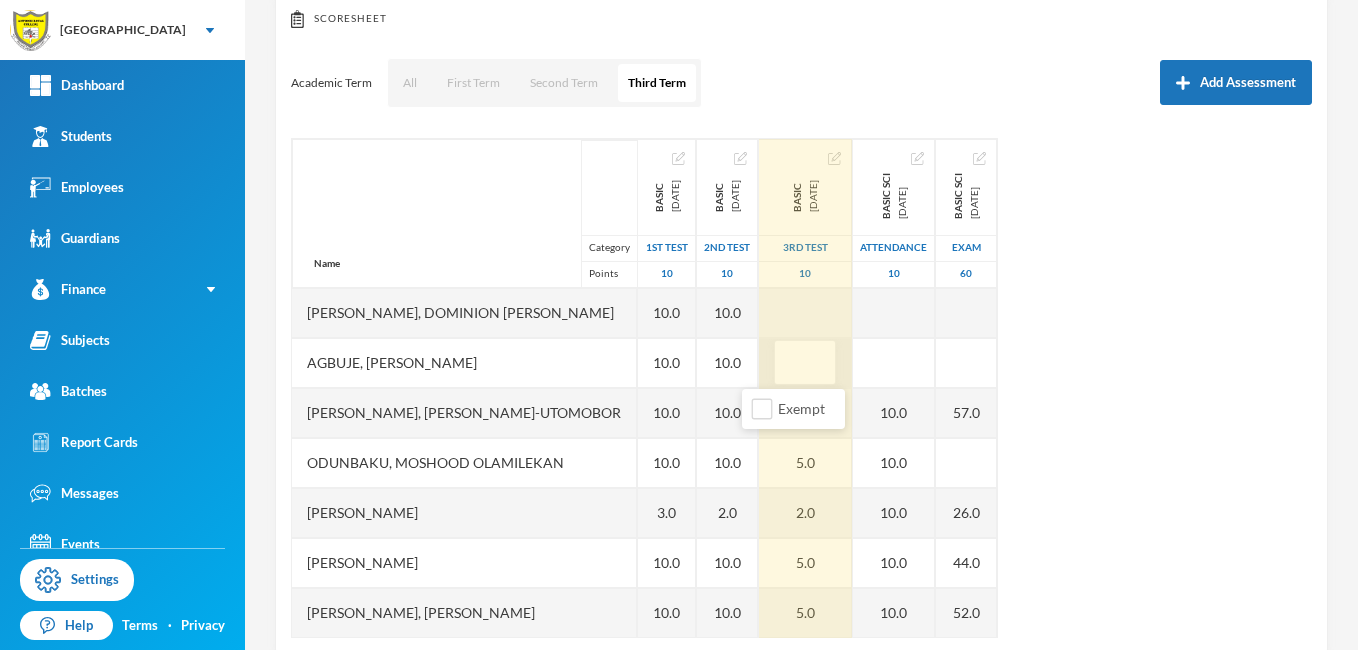 type on "6" 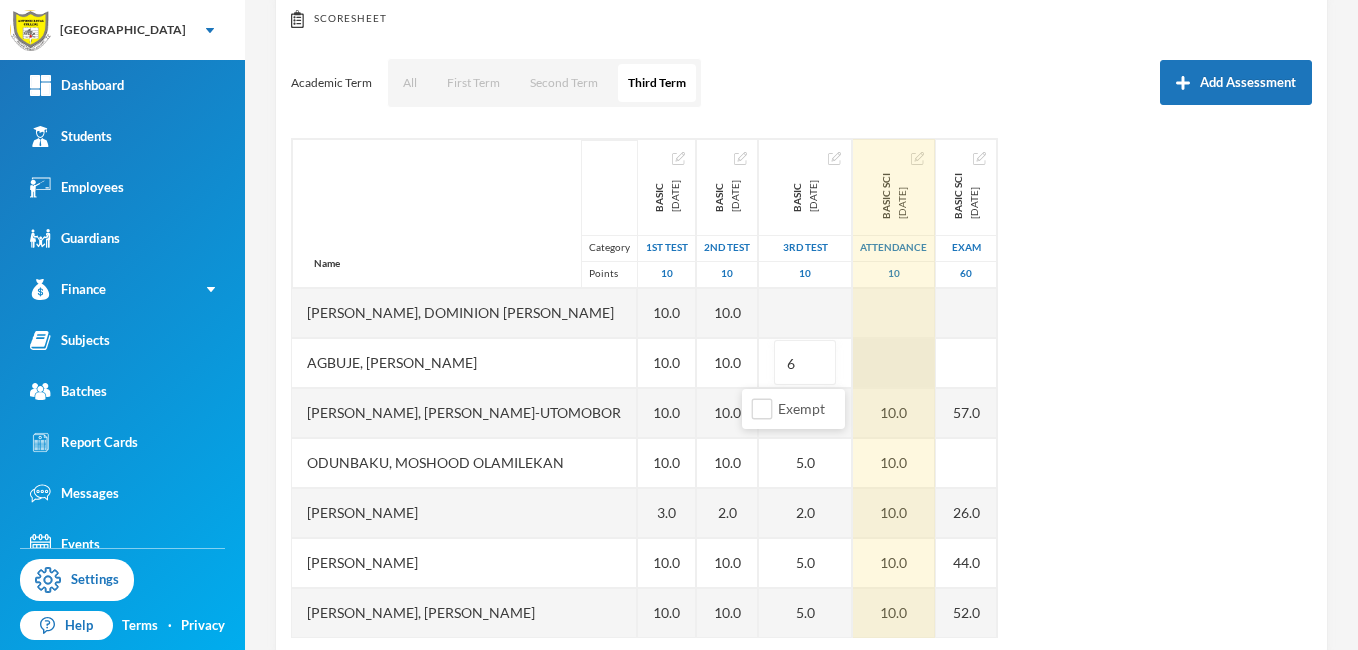 click at bounding box center (894, 363) 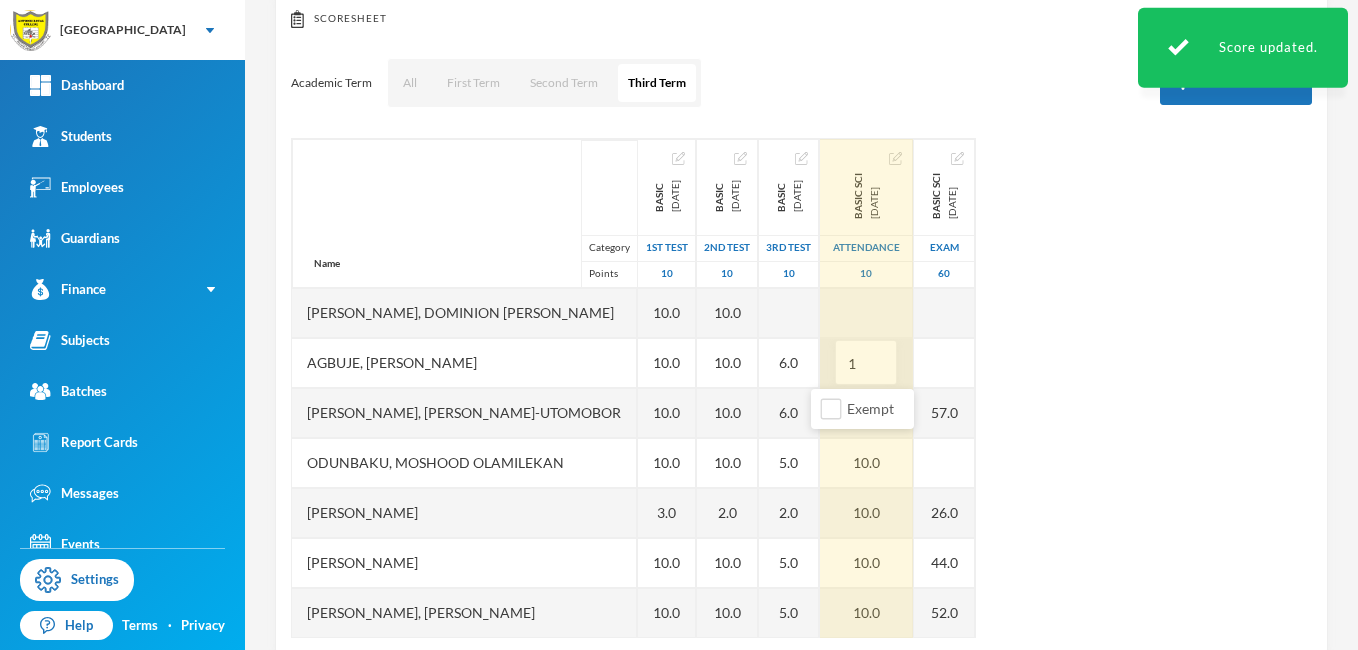 type on "10" 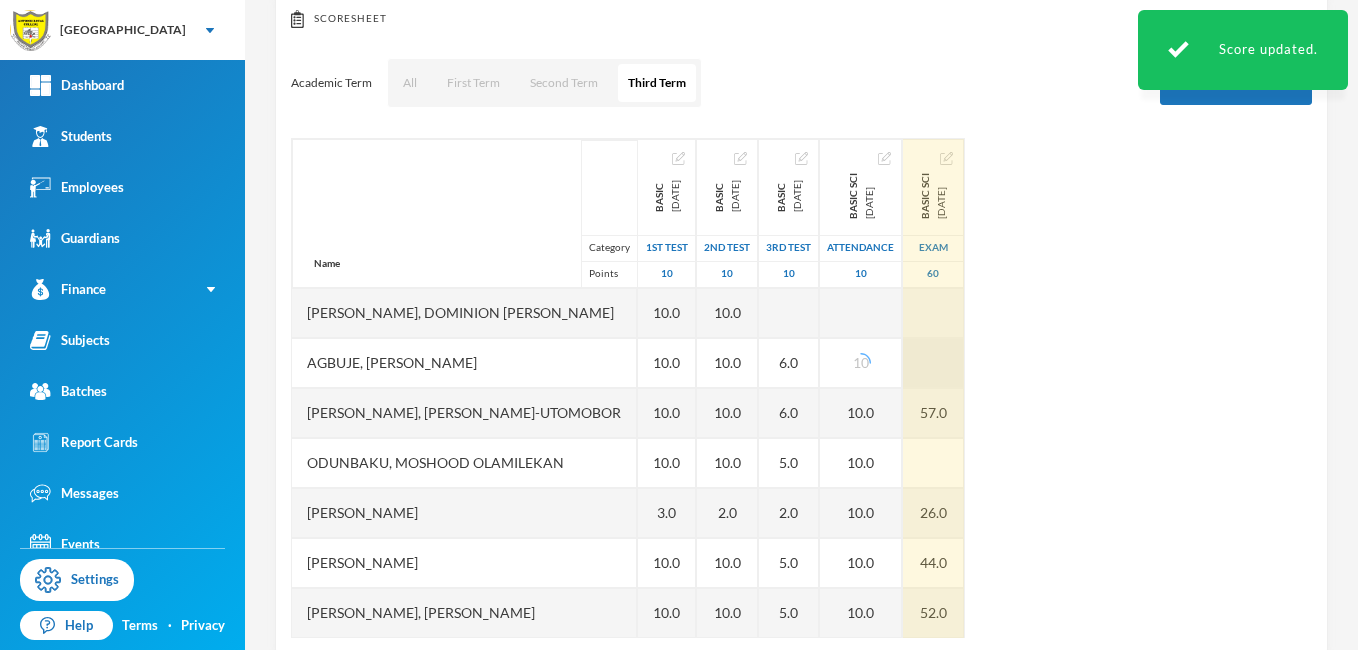 click at bounding box center (933, 363) 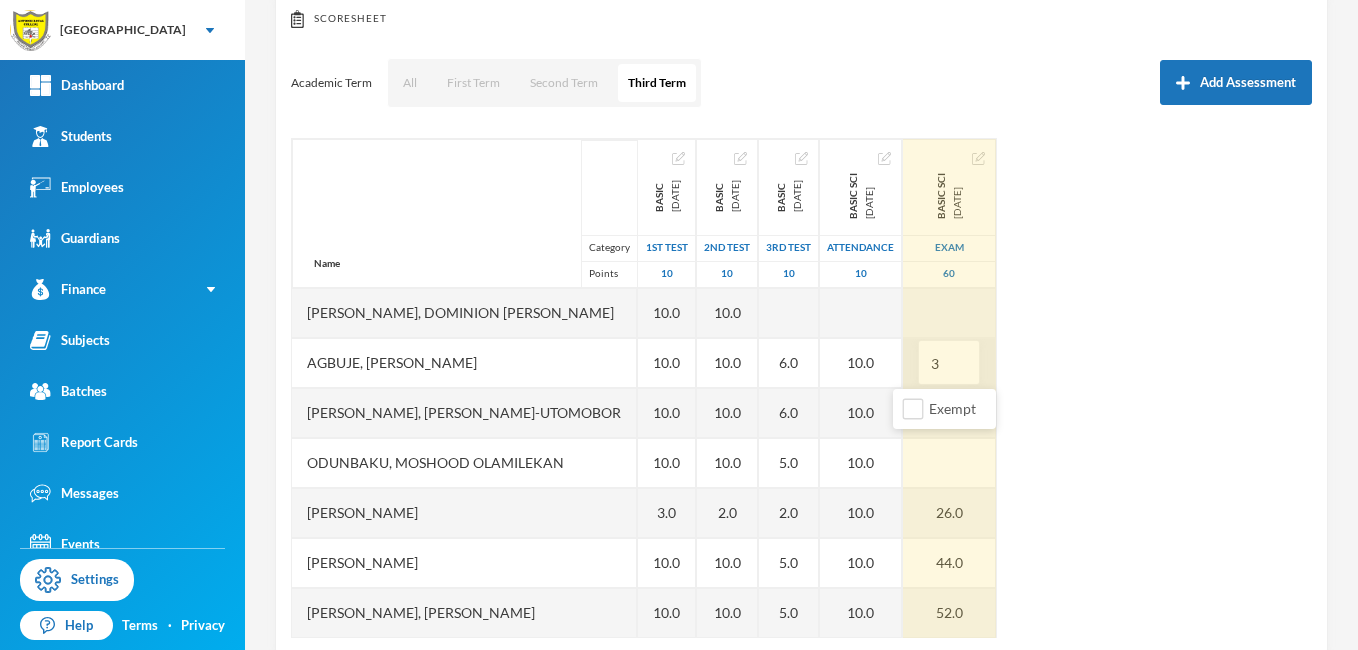 type on "34" 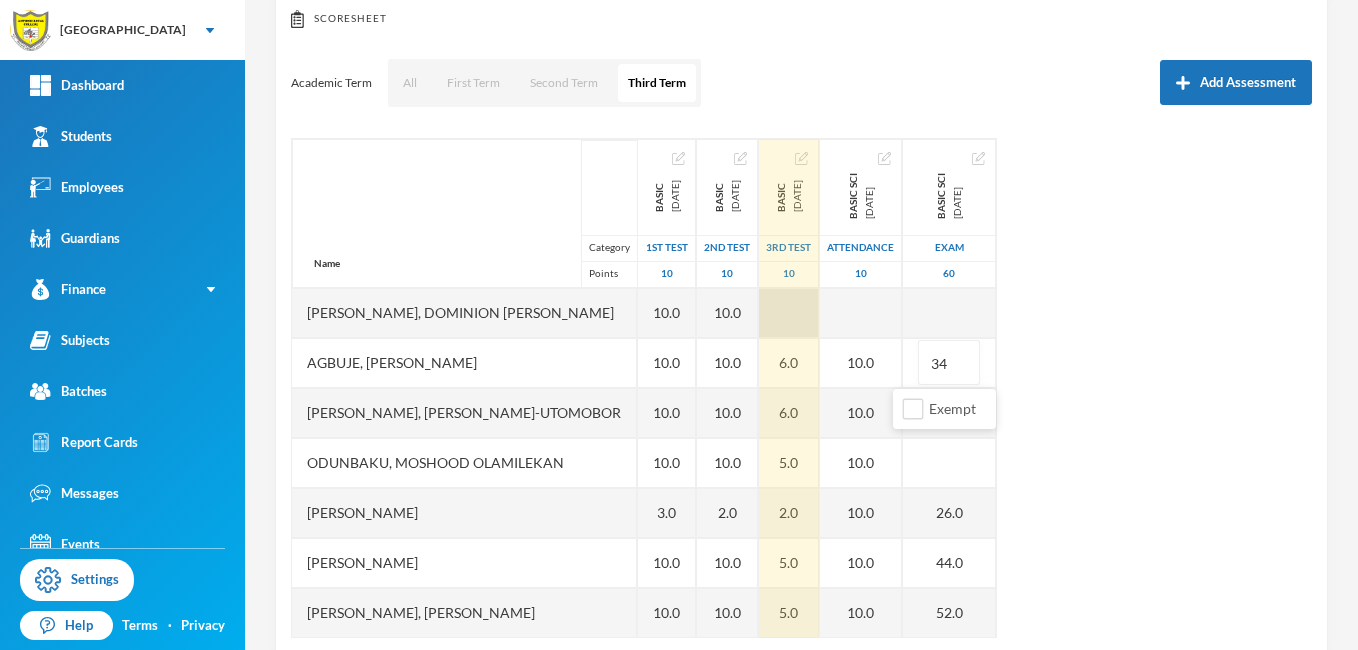 click at bounding box center (789, 313) 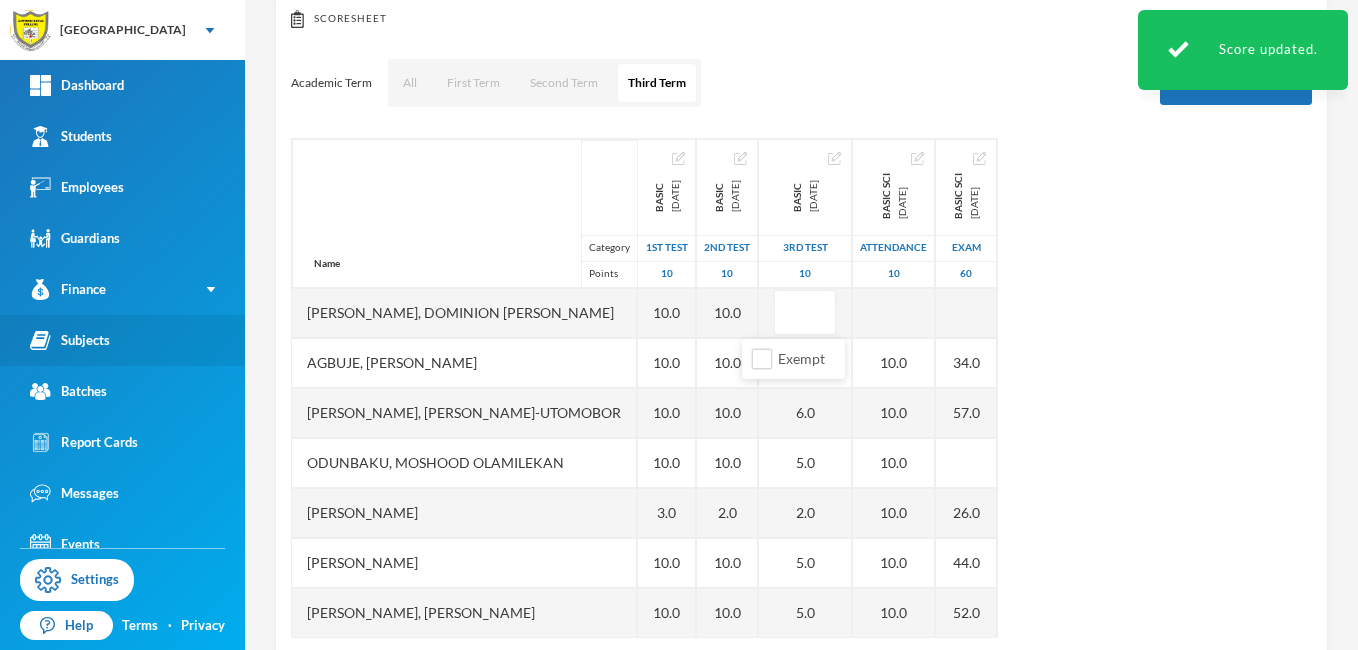 click on "Subjects" at bounding box center [70, 340] 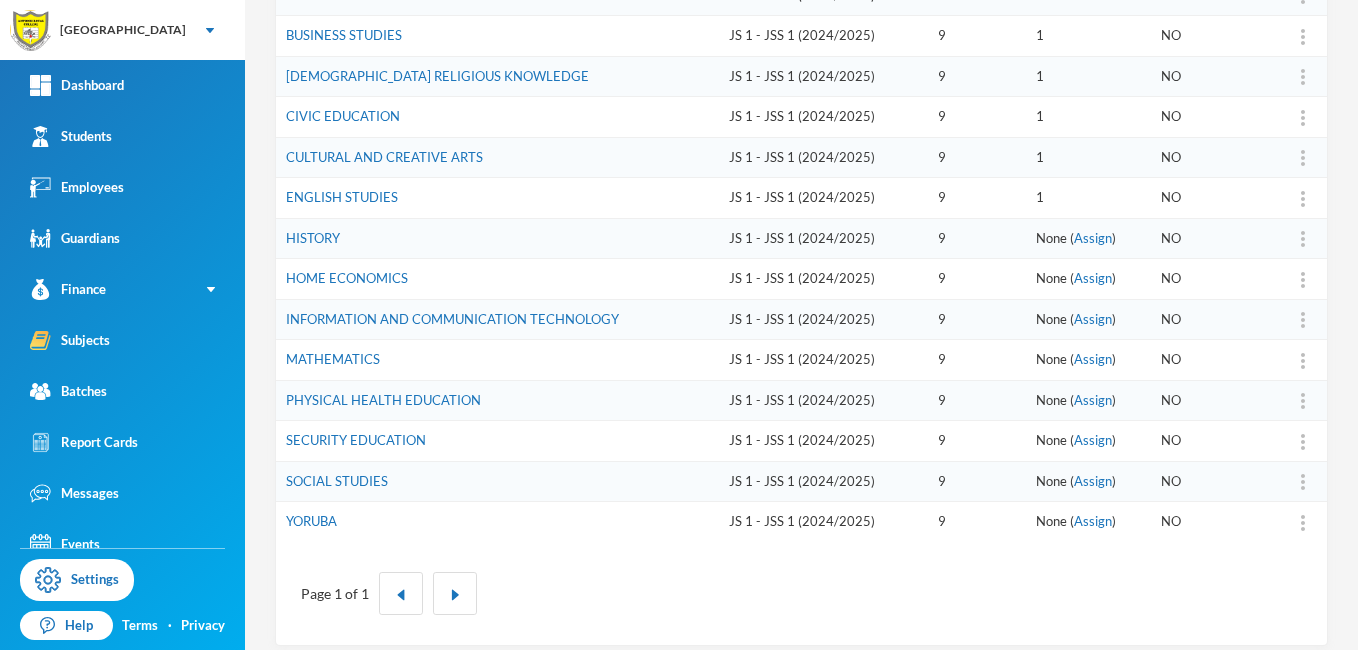 scroll, scrollTop: 458, scrollLeft: 0, axis: vertical 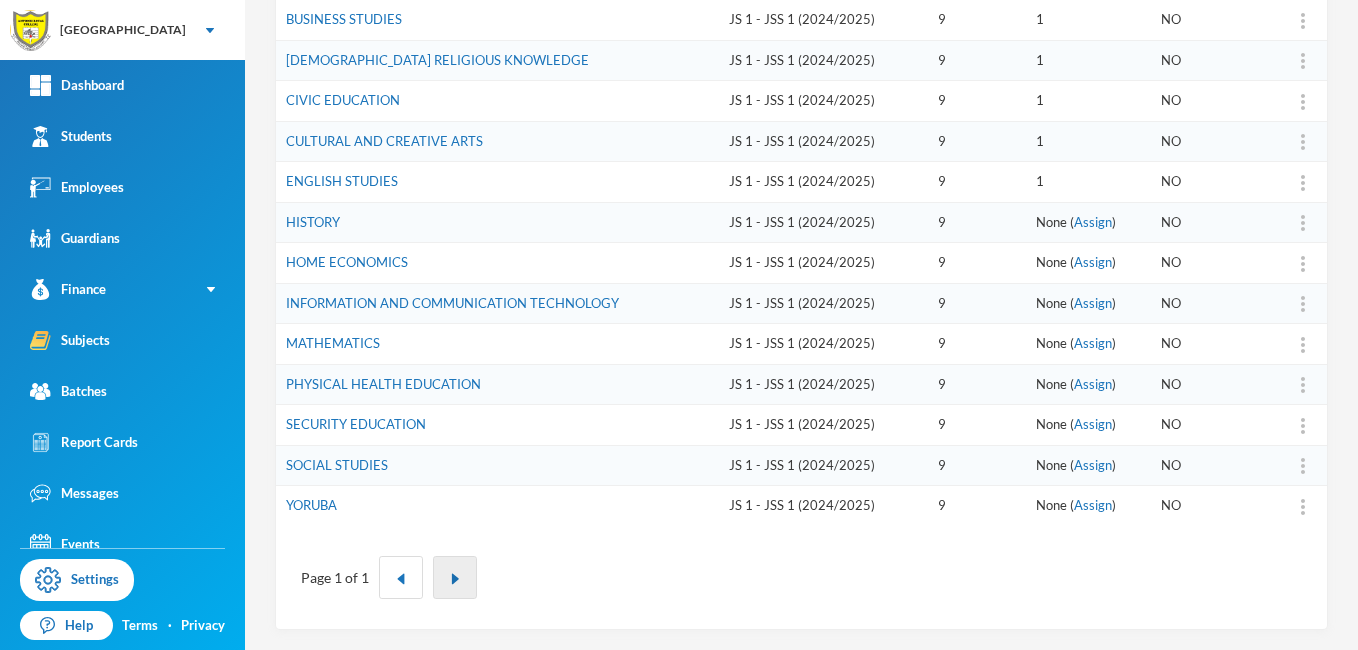 click at bounding box center (455, 577) 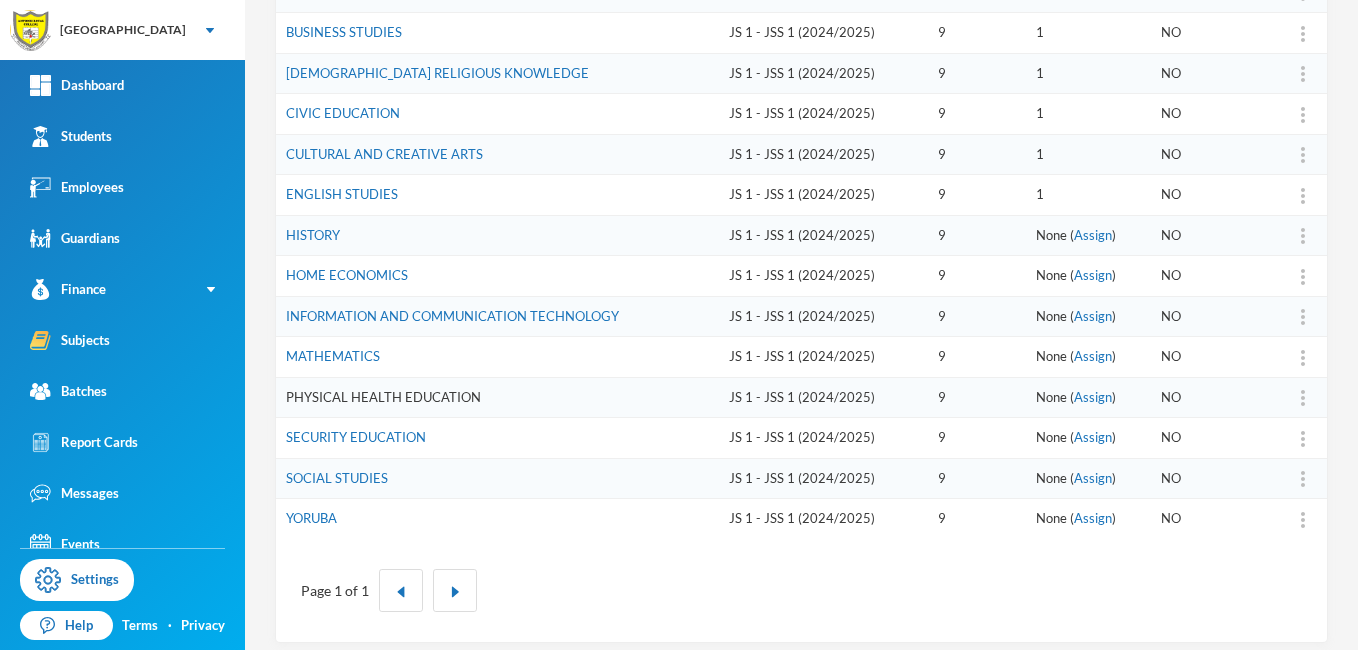 scroll, scrollTop: 458, scrollLeft: 0, axis: vertical 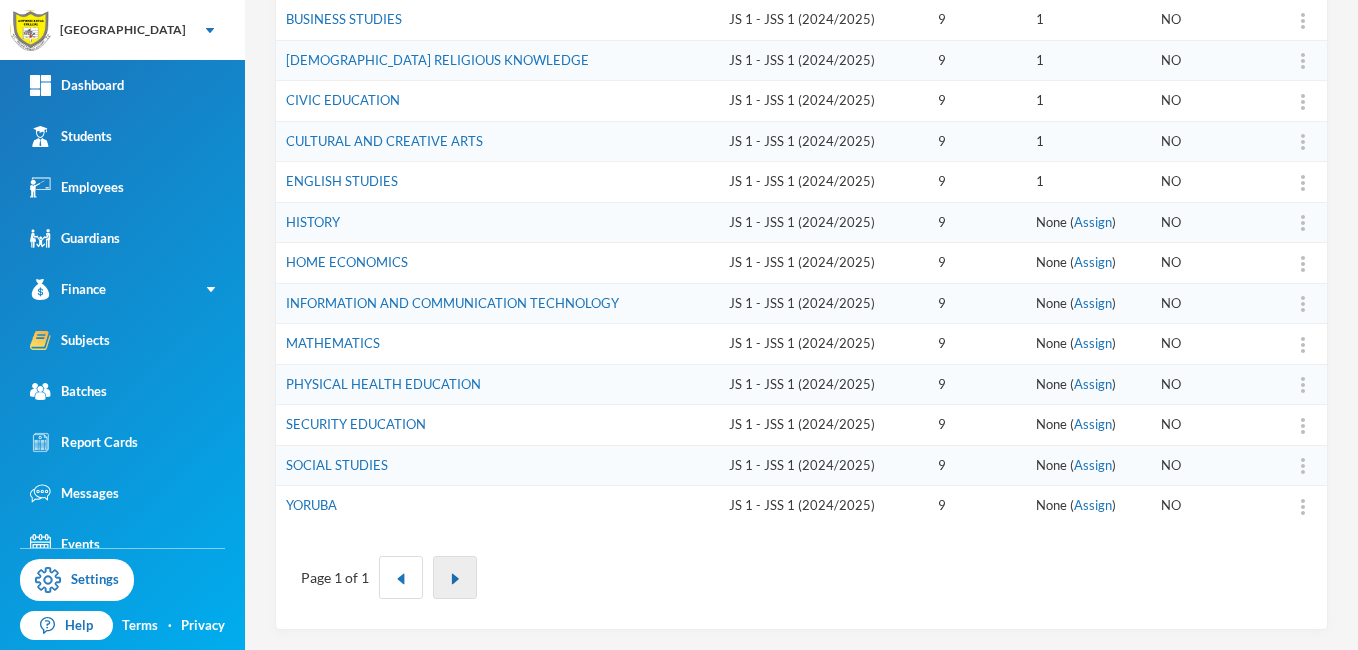 click at bounding box center [455, 577] 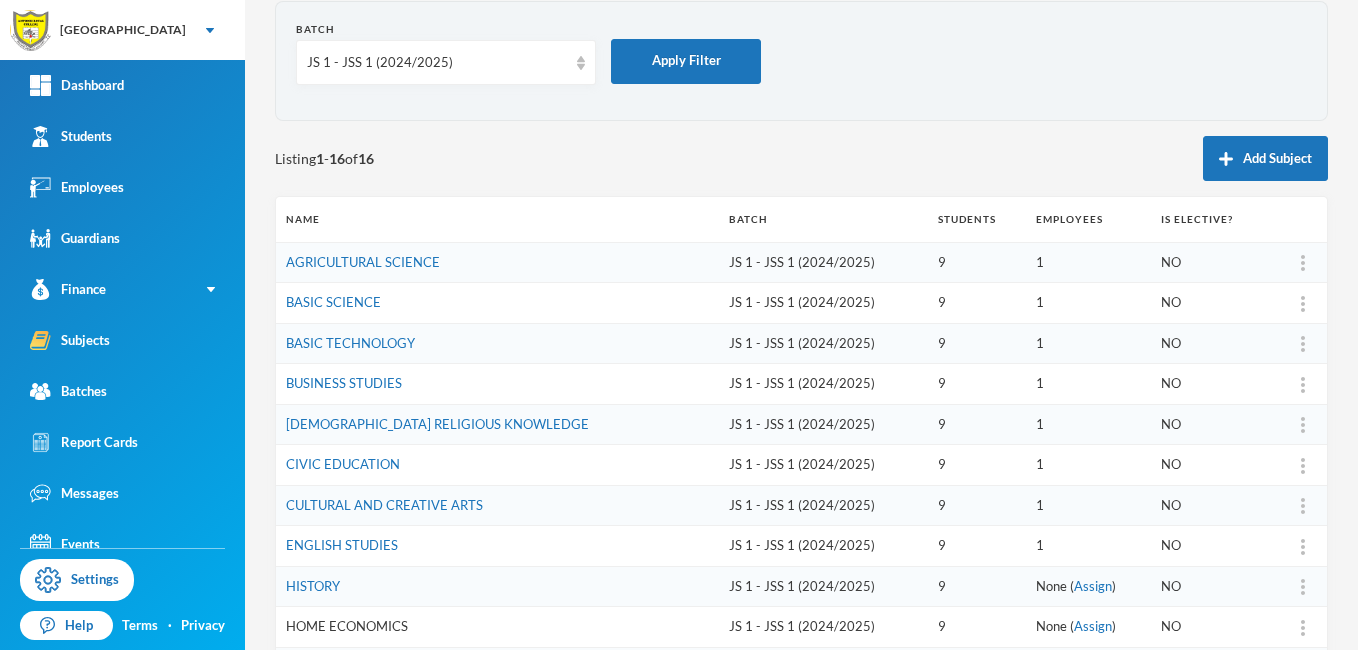 scroll, scrollTop: 92, scrollLeft: 0, axis: vertical 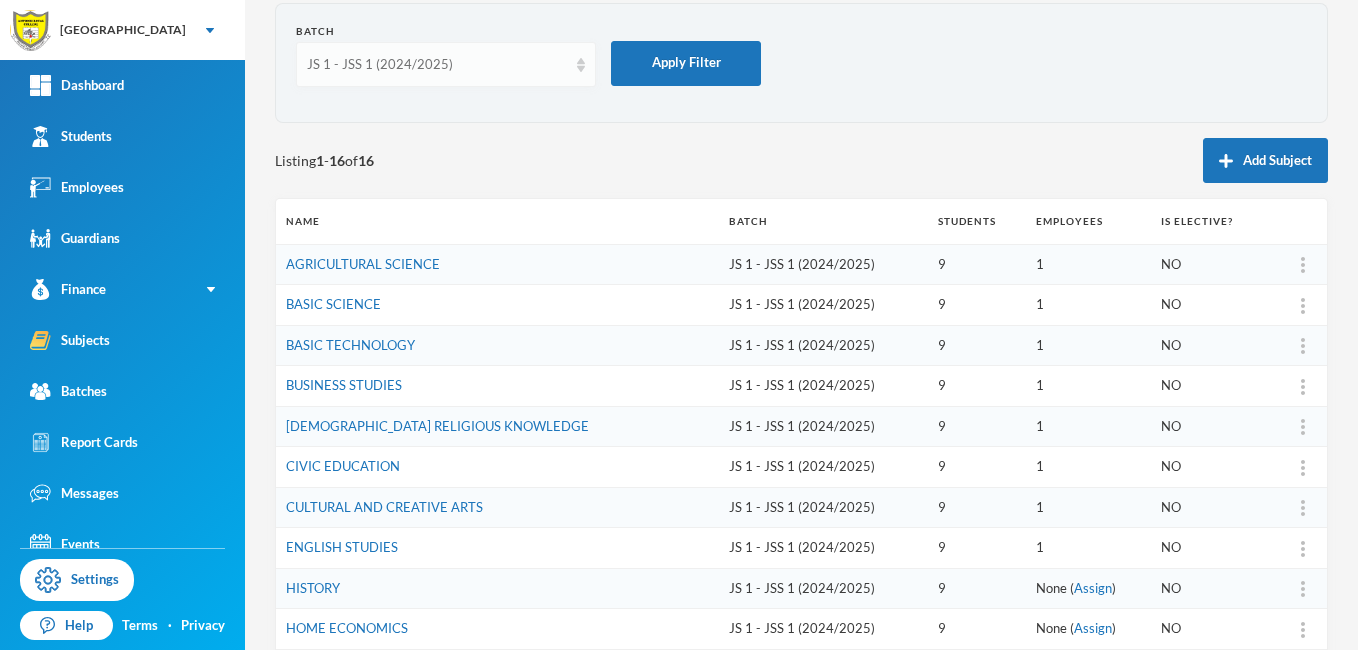 click at bounding box center (581, 65) 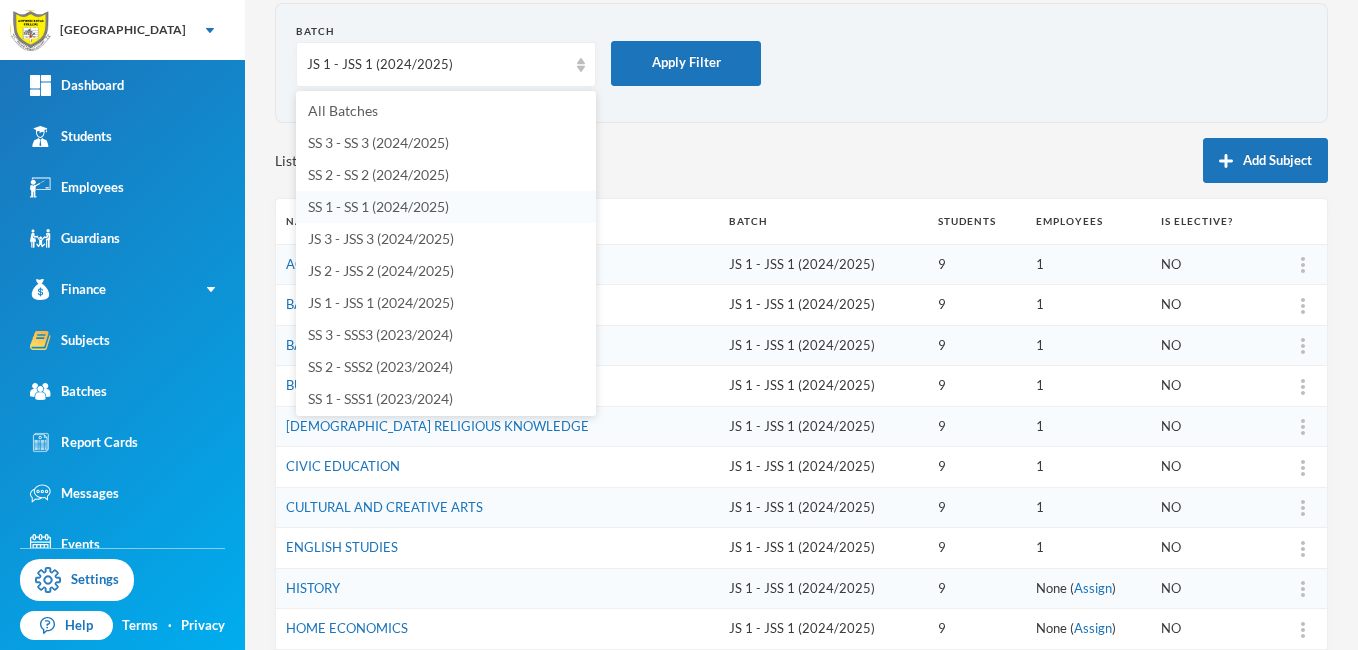 click on "SS 1 - SS 1 (2024/2025)" at bounding box center (378, 206) 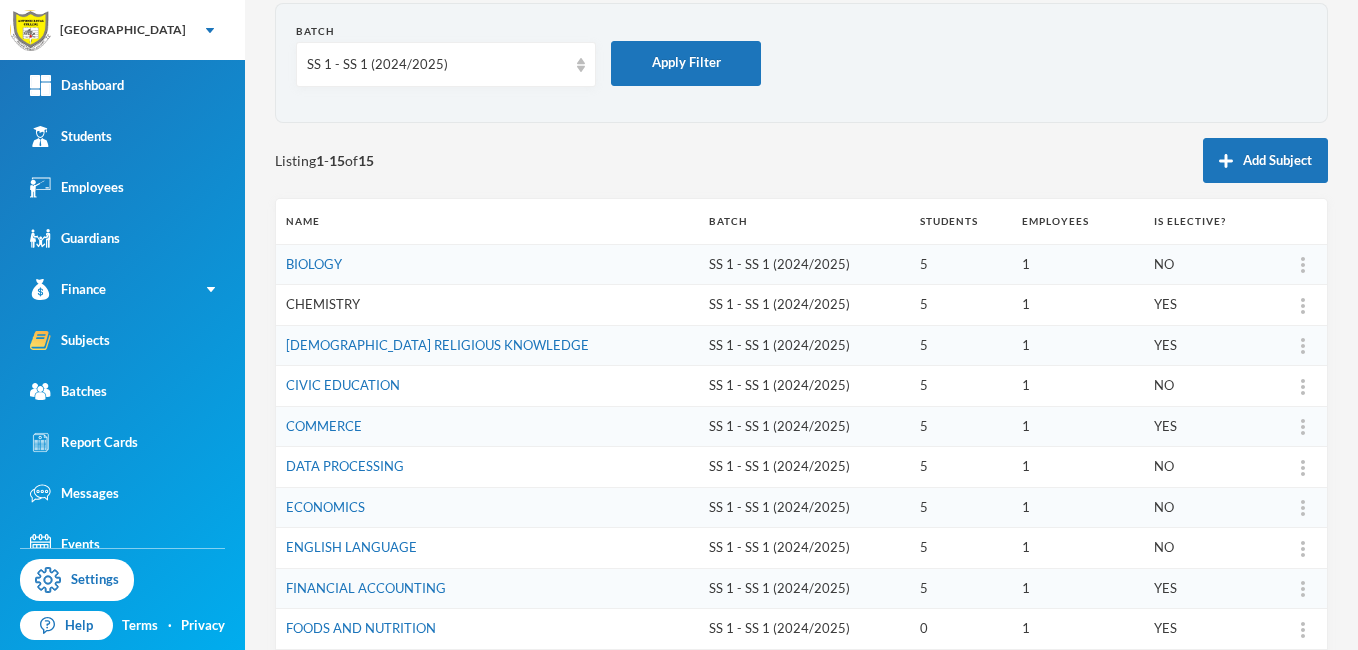 click on "CHEMISTRY" at bounding box center [323, 304] 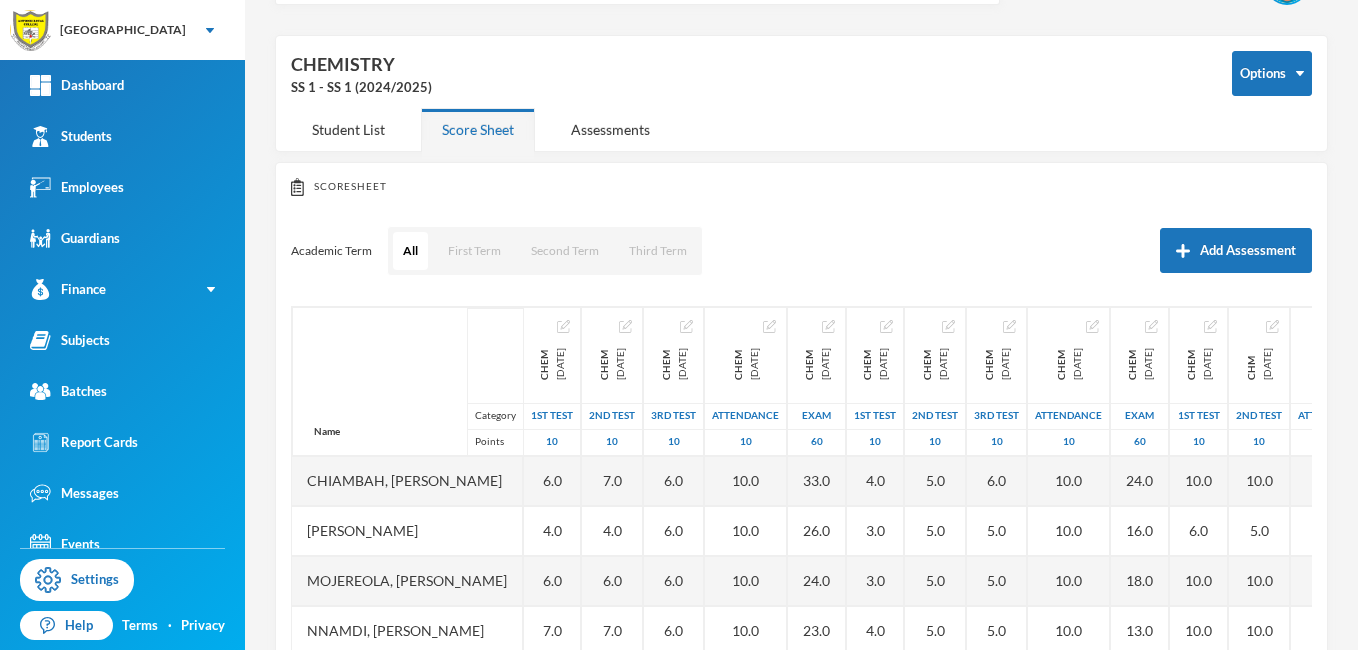 scroll, scrollTop: 92, scrollLeft: 0, axis: vertical 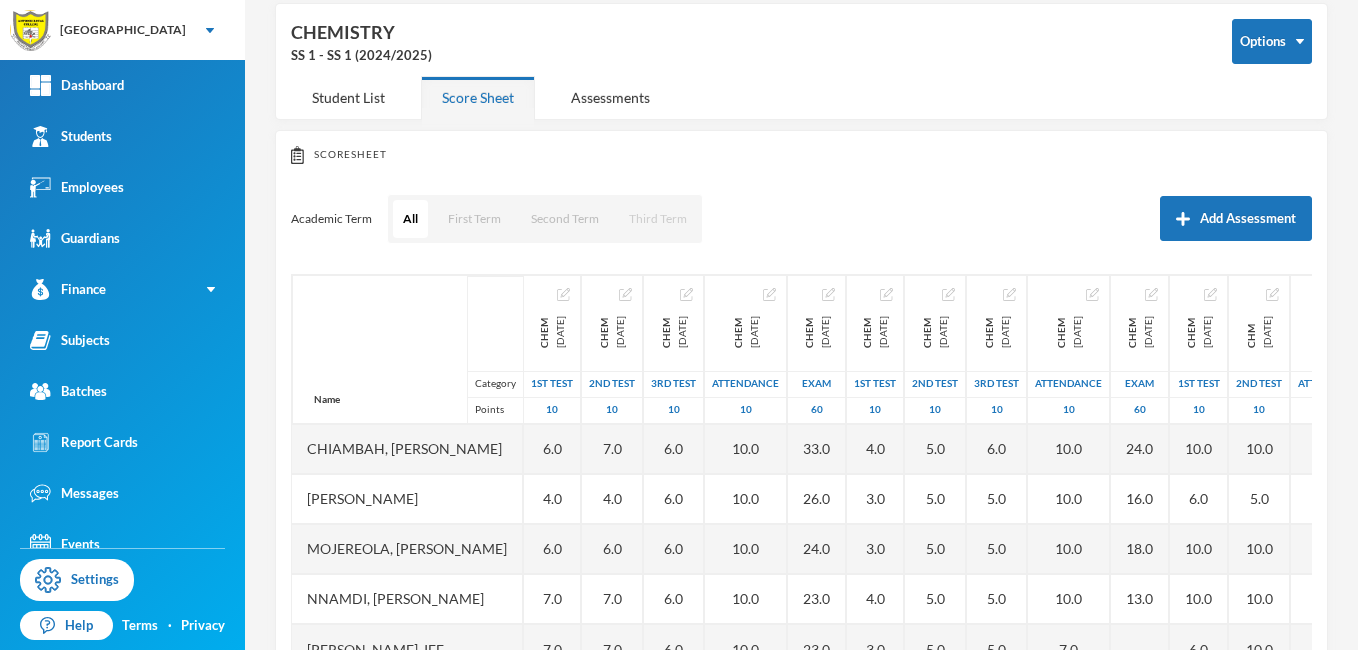 click on "Third Term" at bounding box center [658, 219] 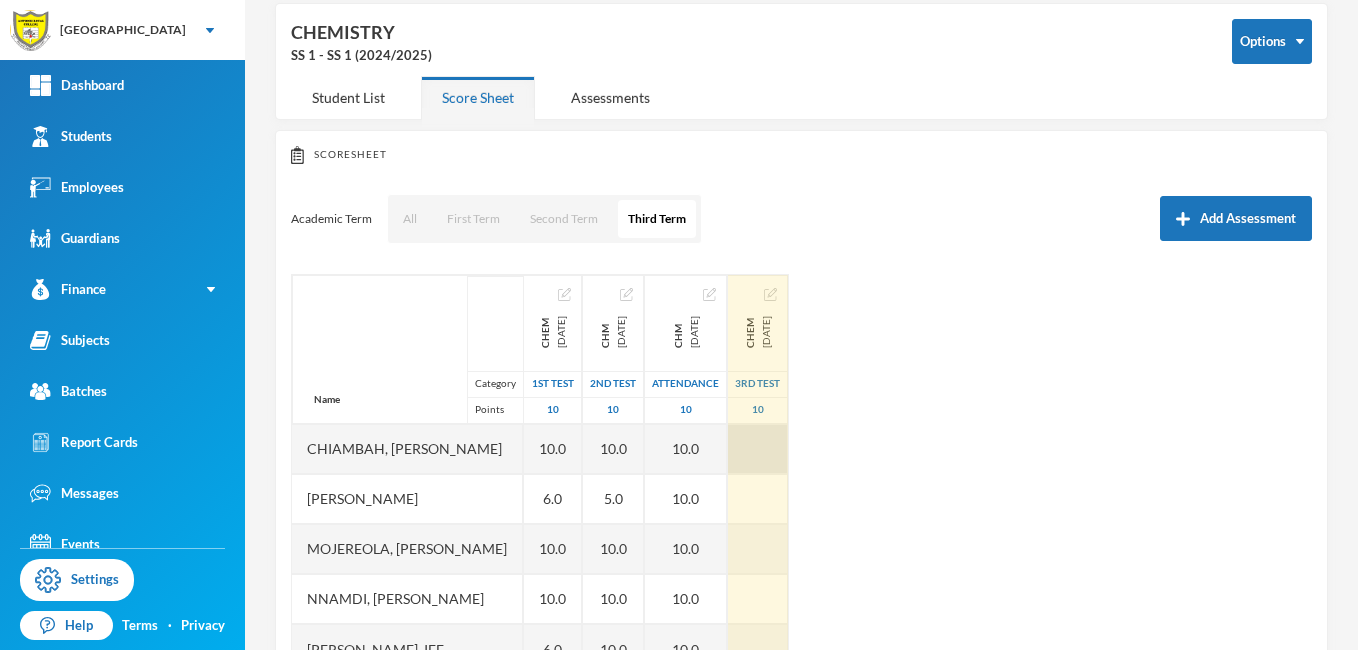 click at bounding box center (758, 449) 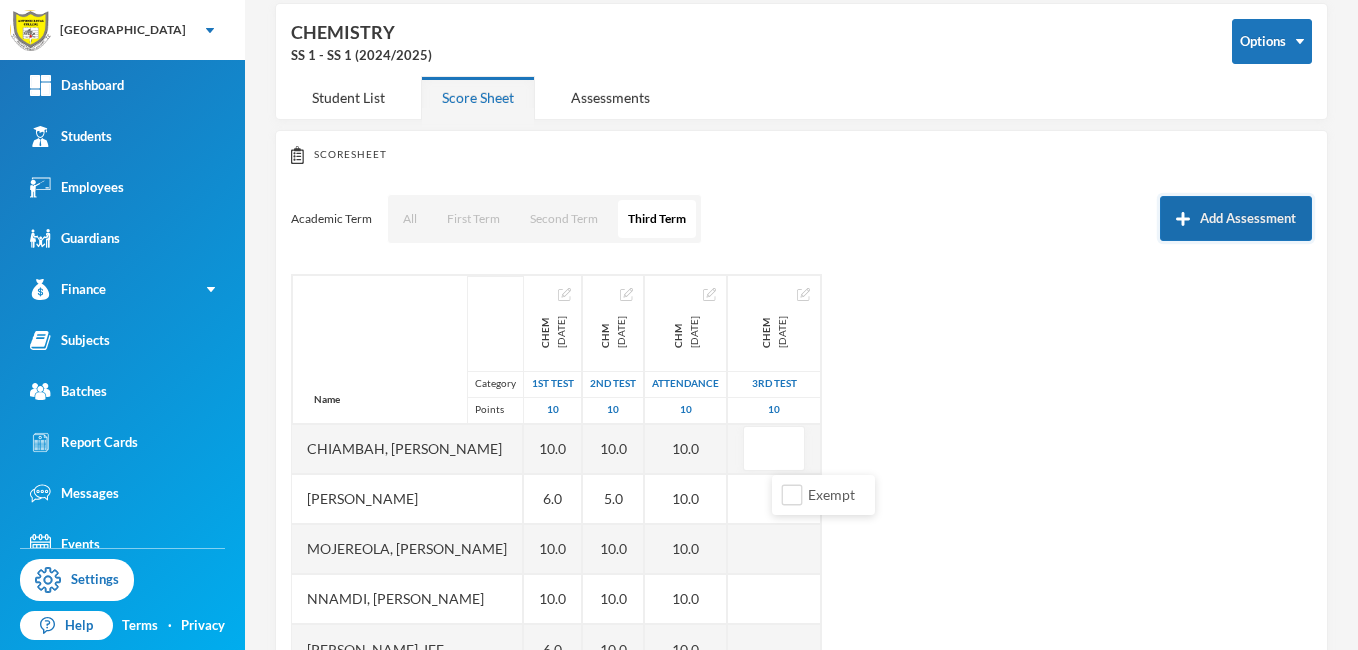 click on "Add Assessment" at bounding box center [1236, 218] 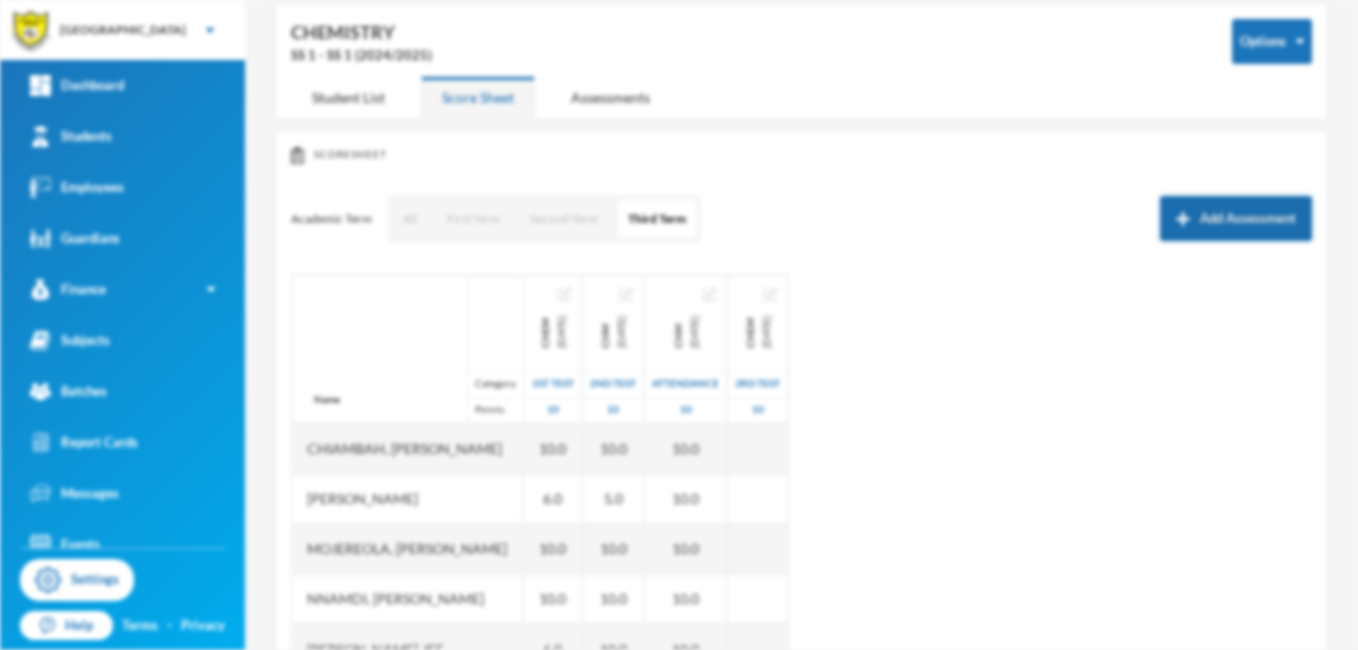 scroll, scrollTop: 0, scrollLeft: 0, axis: both 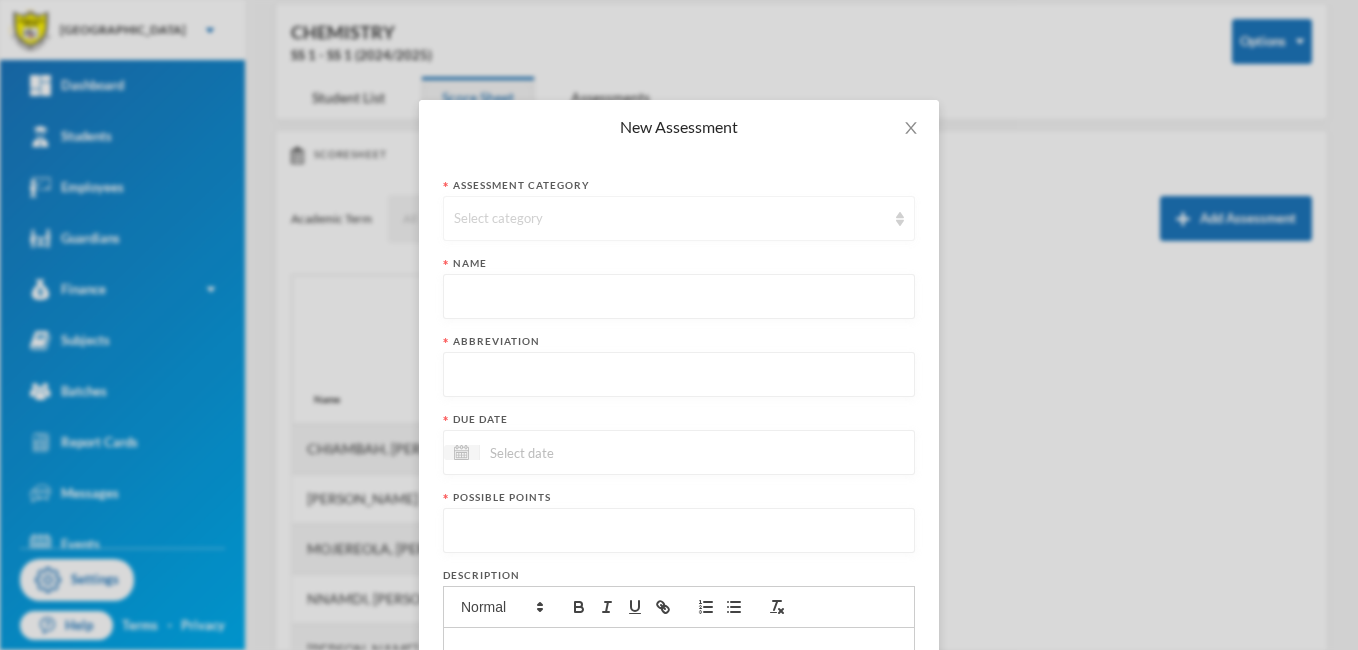 click on "Select category" at bounding box center (670, 219) 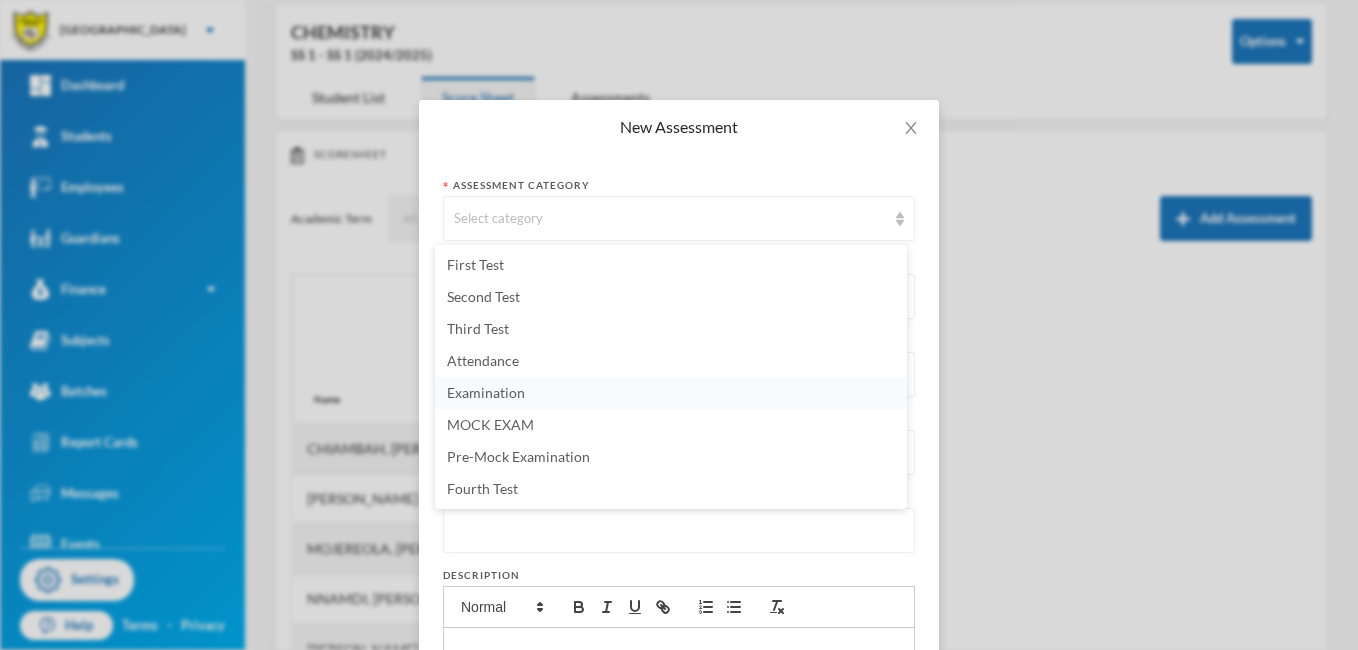 click on "Examination" at bounding box center (486, 392) 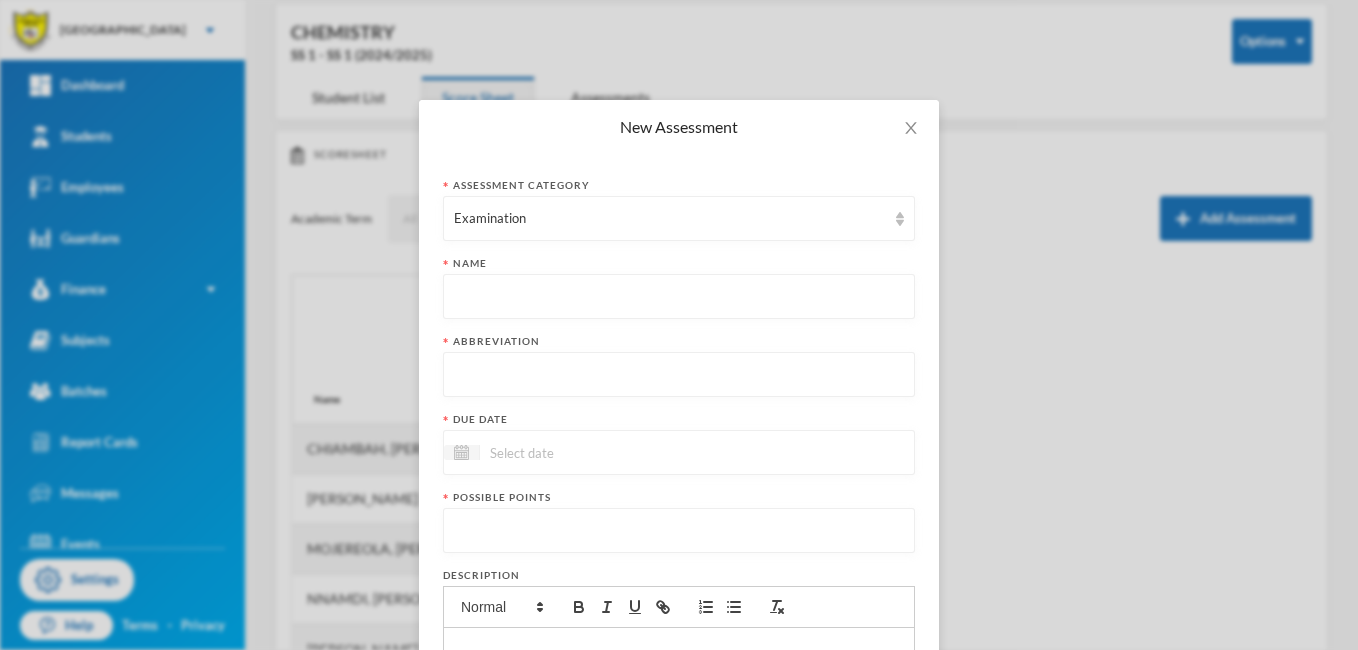 click at bounding box center [679, 297] 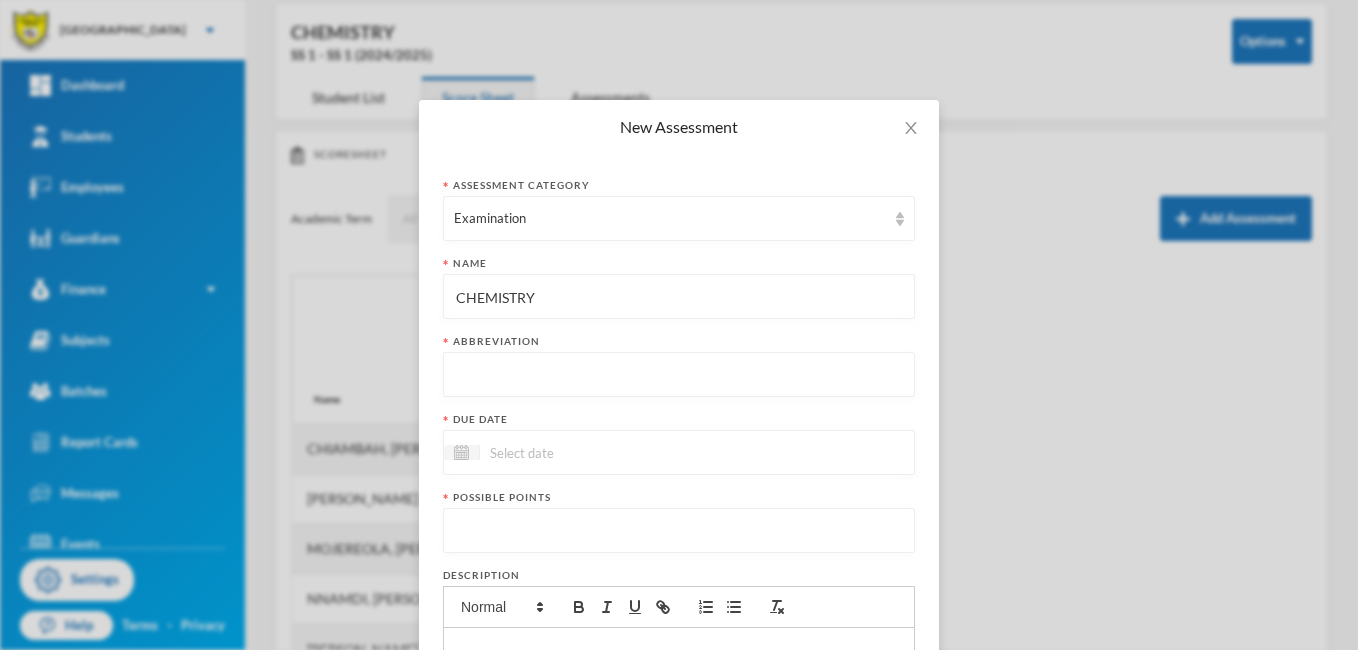 type on "CHEMISTRY" 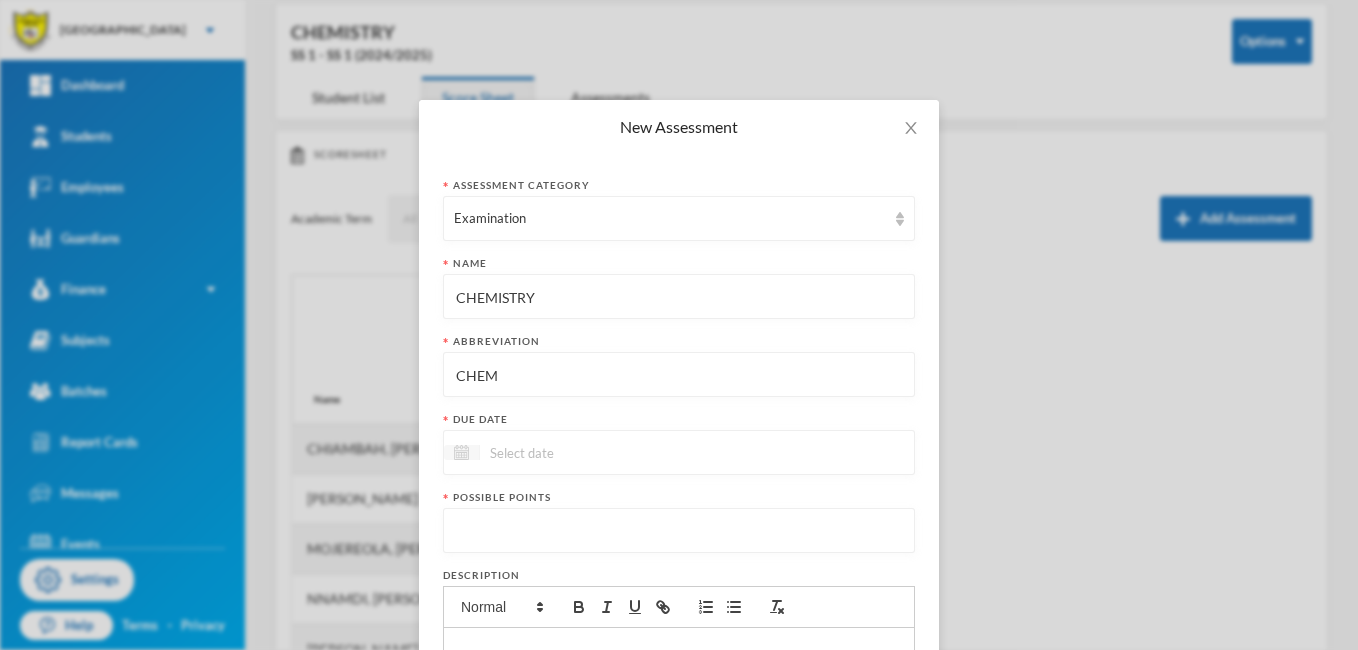 type on "CHEM" 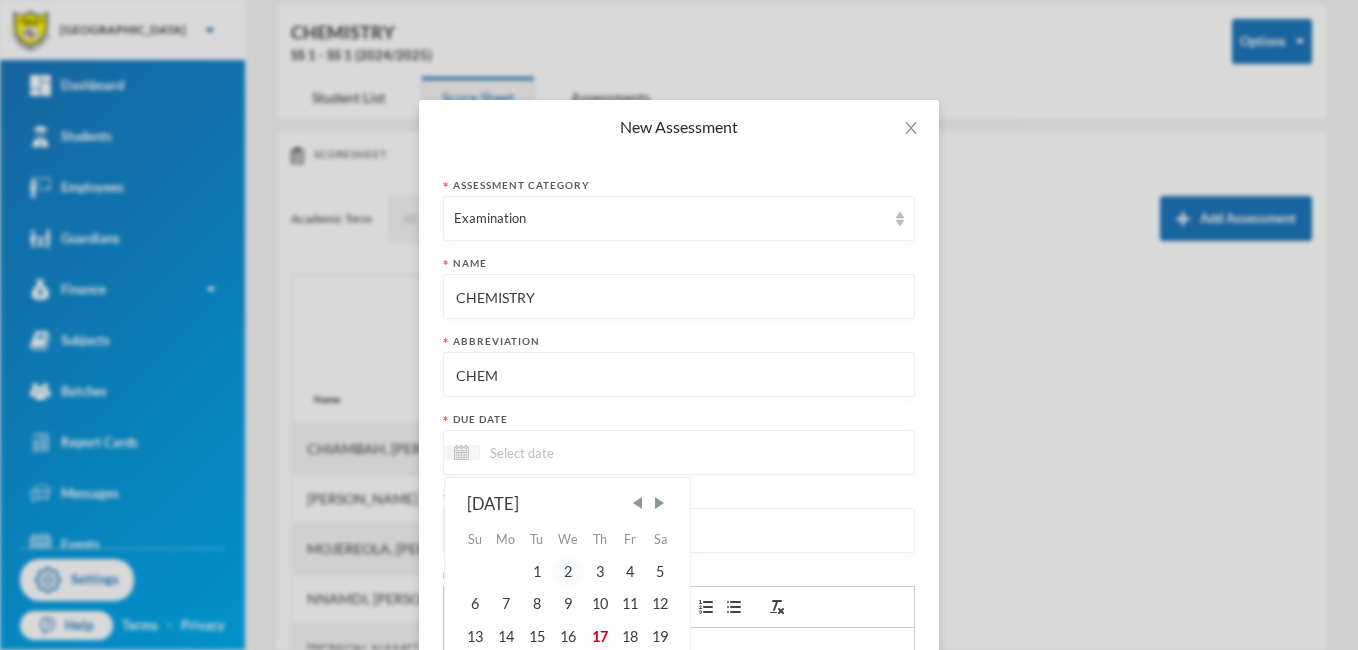 click on "2" at bounding box center [568, 572] 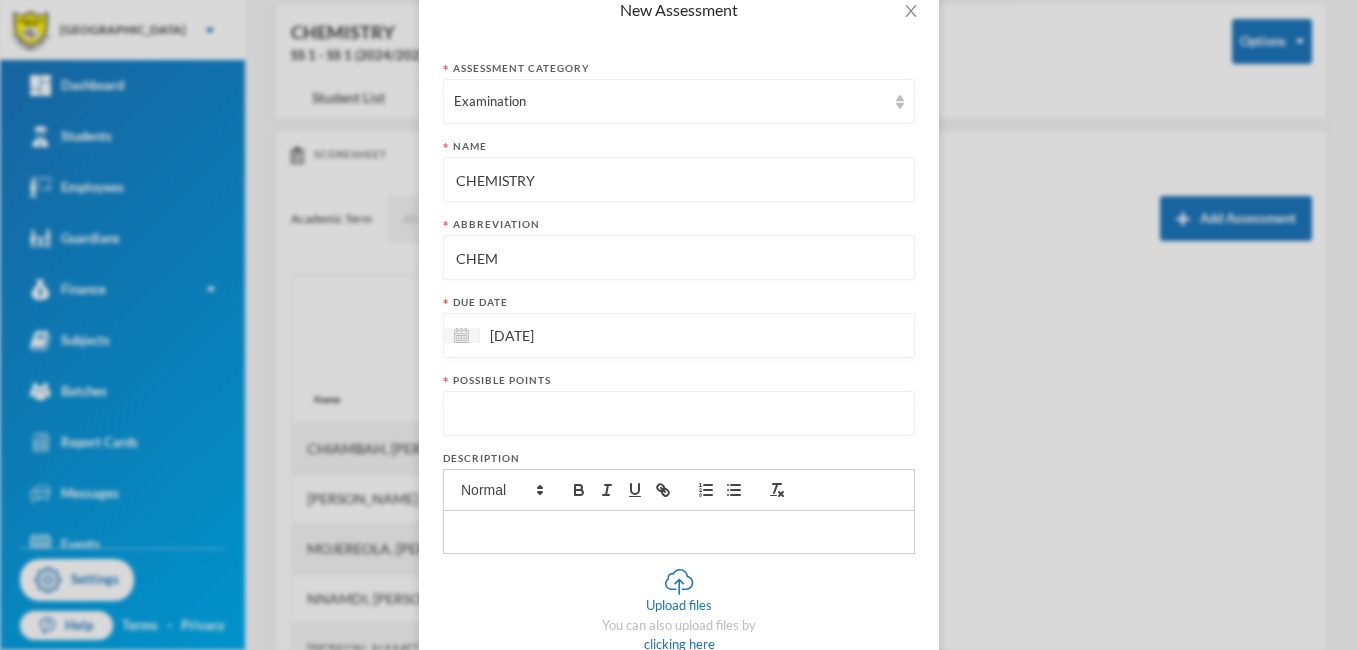 scroll, scrollTop: 186, scrollLeft: 0, axis: vertical 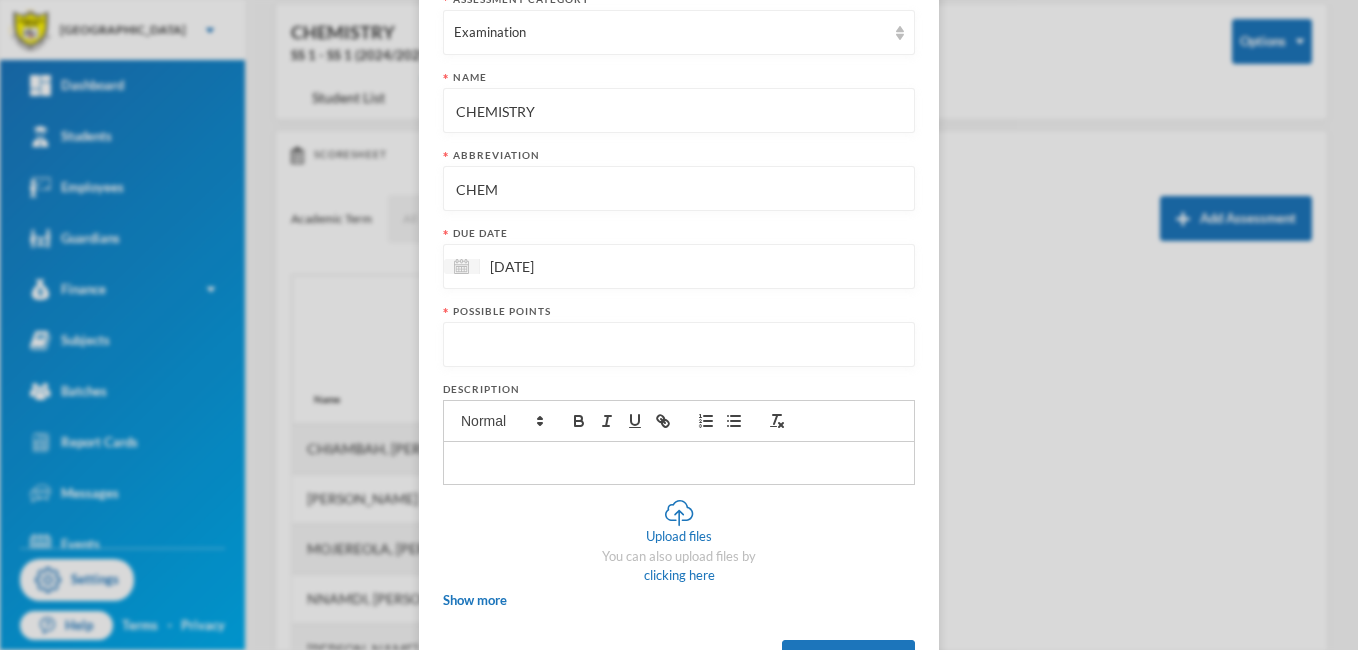 click at bounding box center [679, 345] 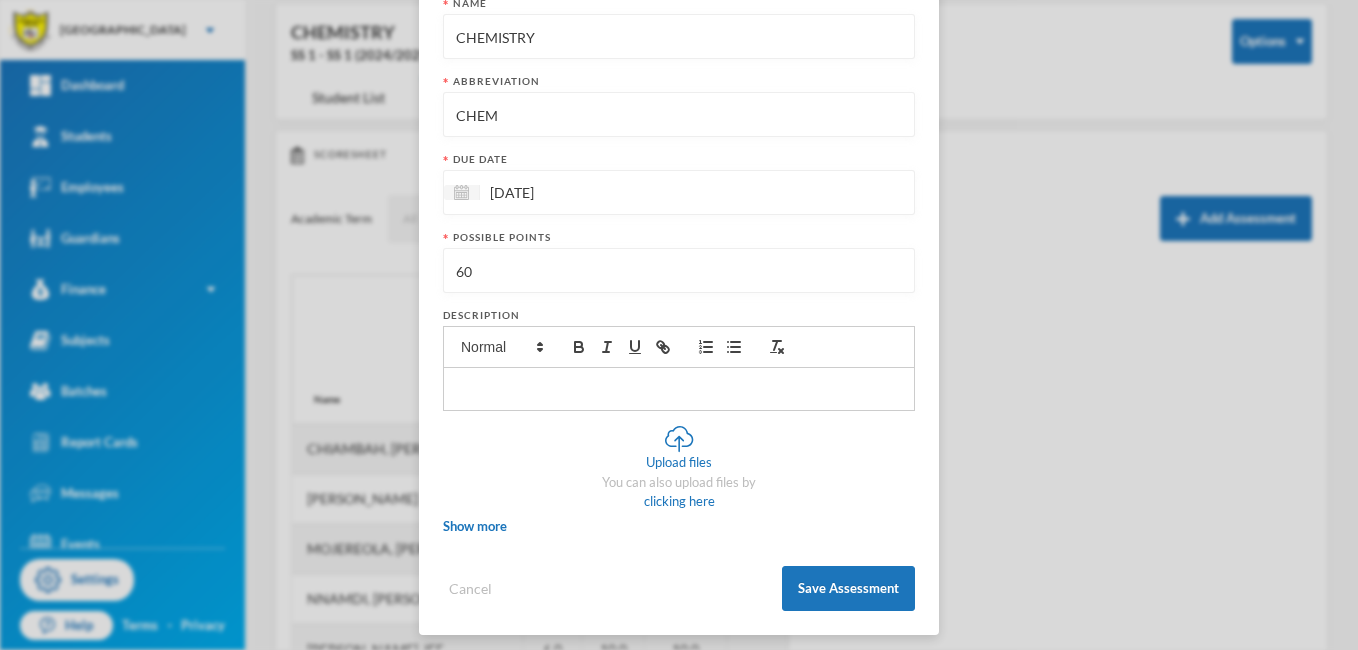 scroll, scrollTop: 269, scrollLeft: 0, axis: vertical 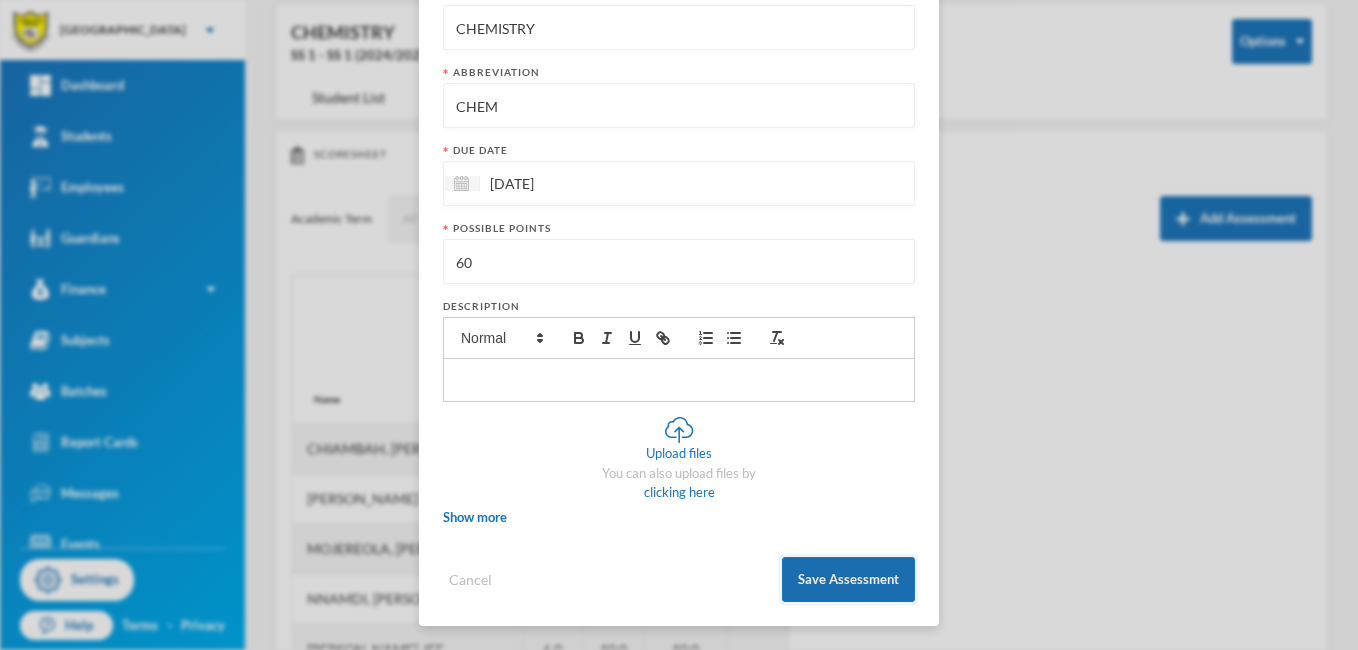 type on "60" 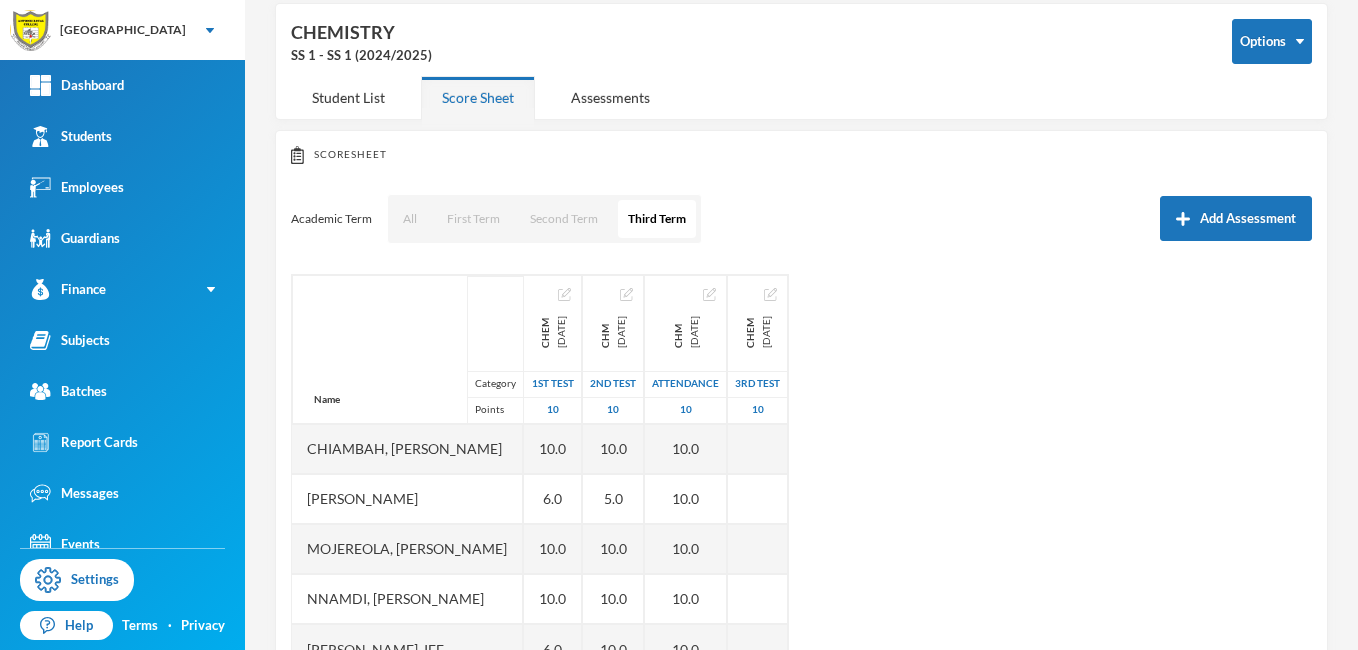 scroll, scrollTop: 169, scrollLeft: 0, axis: vertical 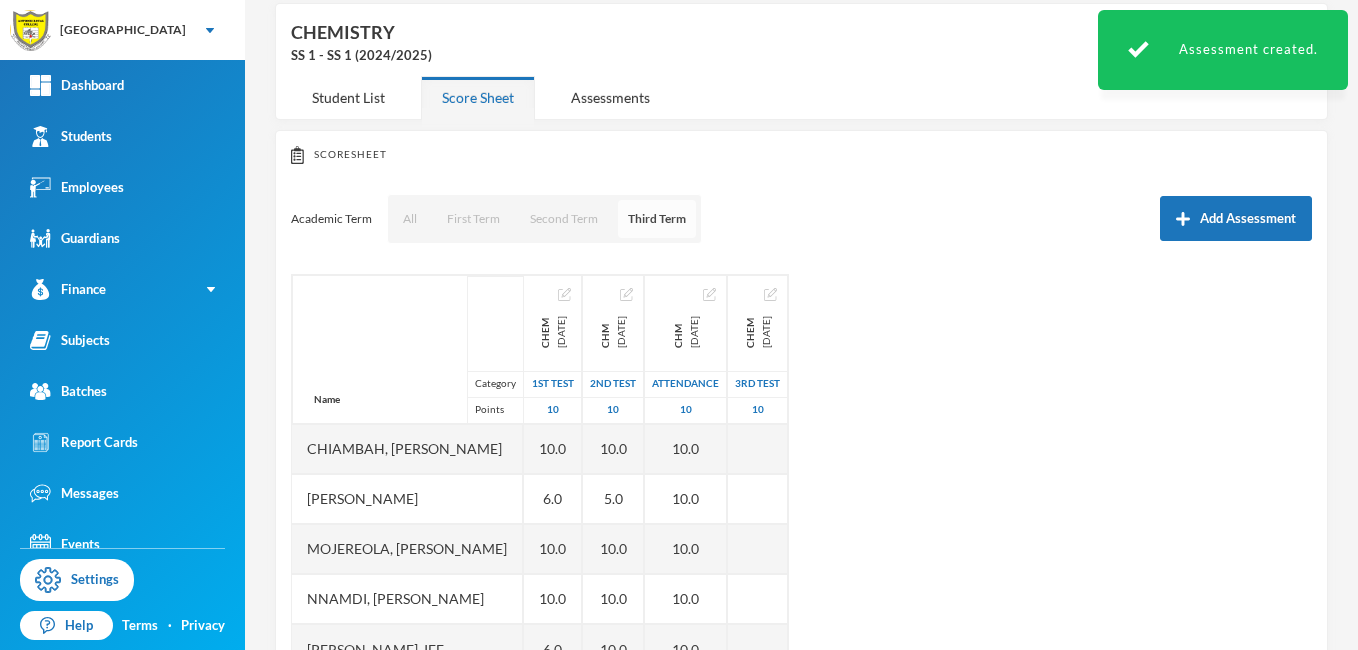 click on "Third Term" at bounding box center (657, 219) 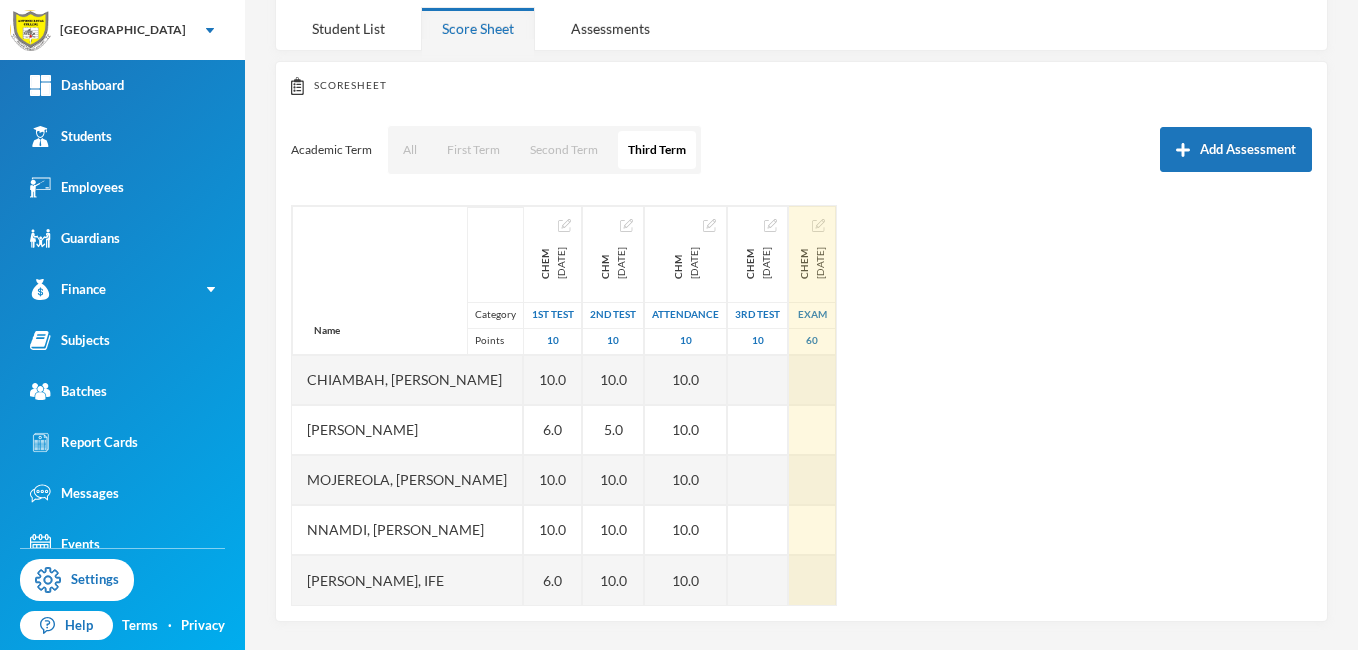 scroll, scrollTop: 163, scrollLeft: 0, axis: vertical 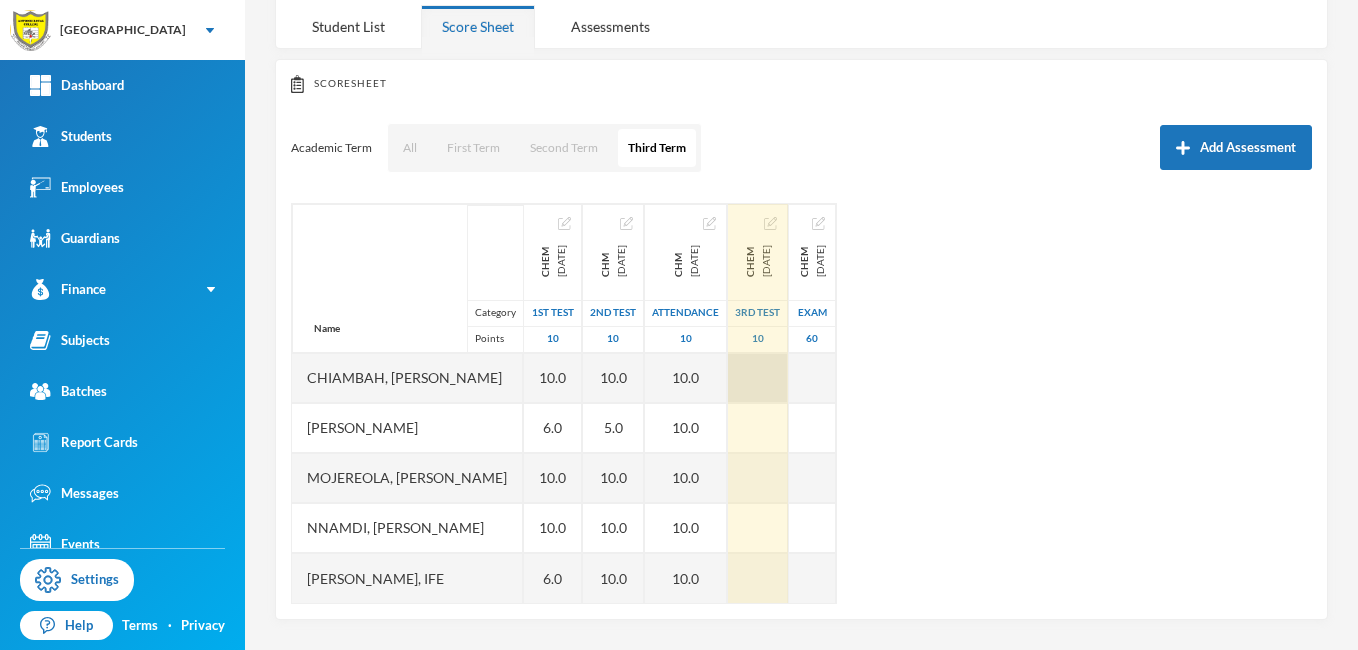 click at bounding box center (758, 378) 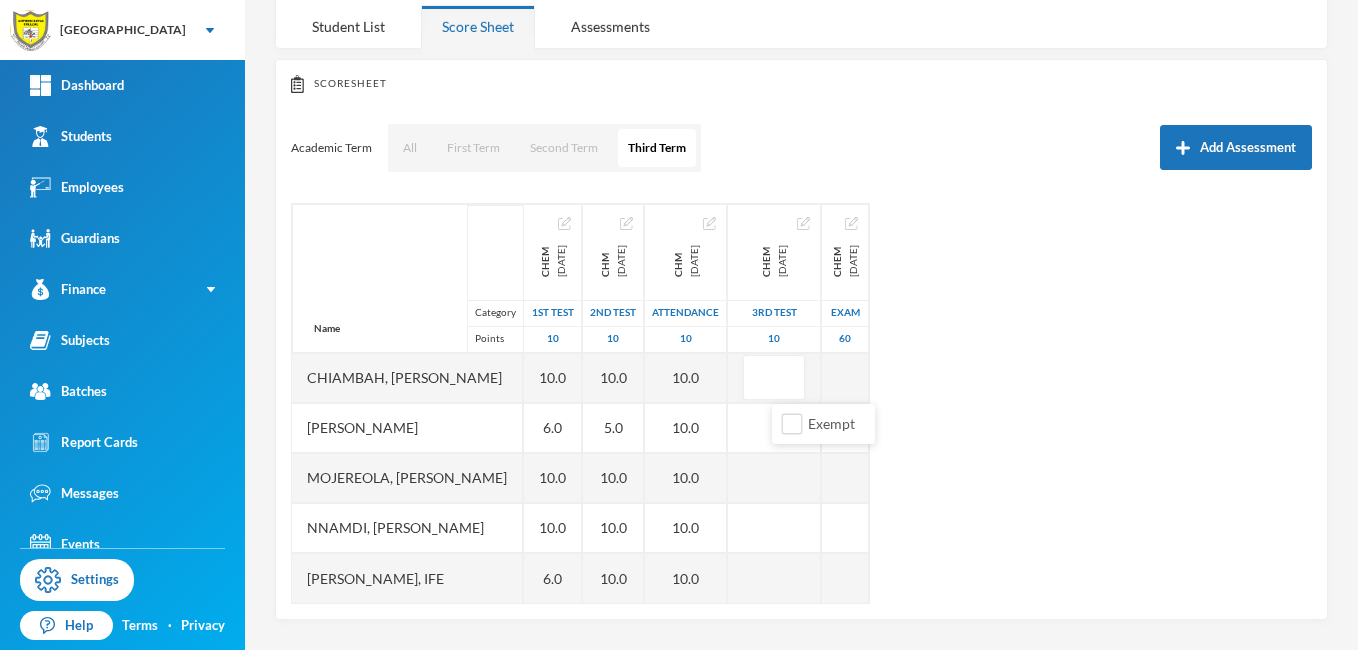 type on "7" 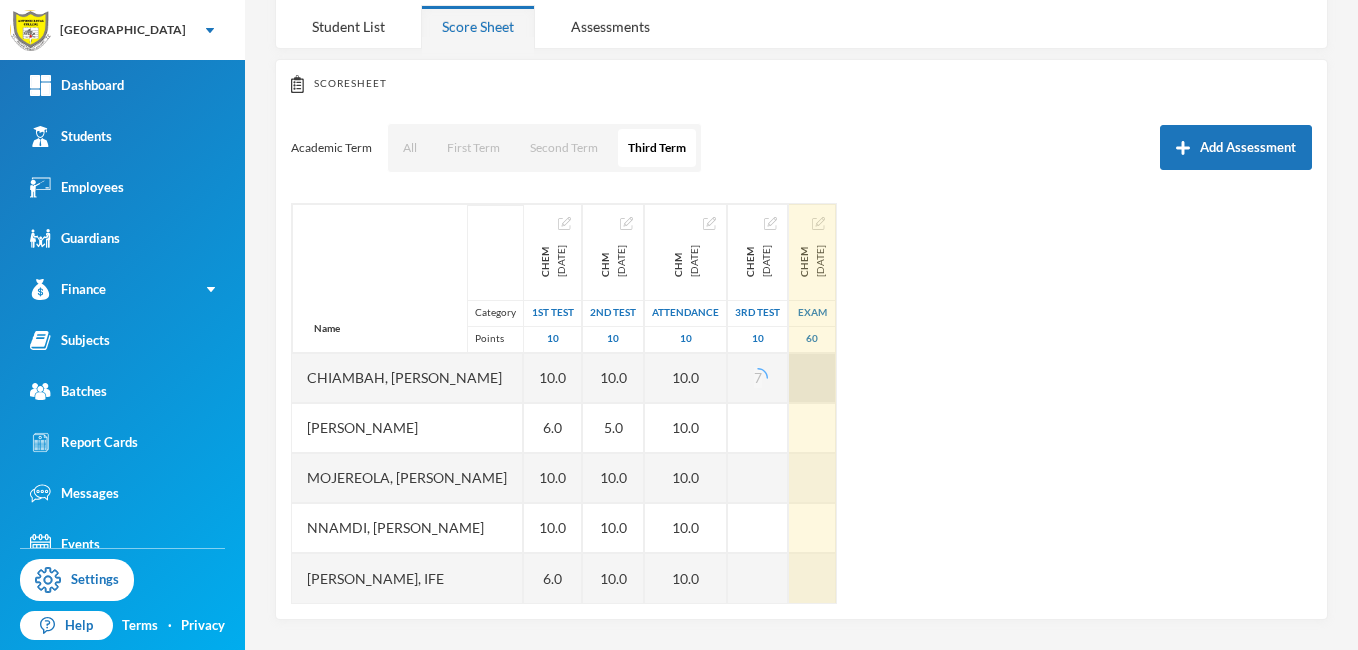 click at bounding box center (812, 378) 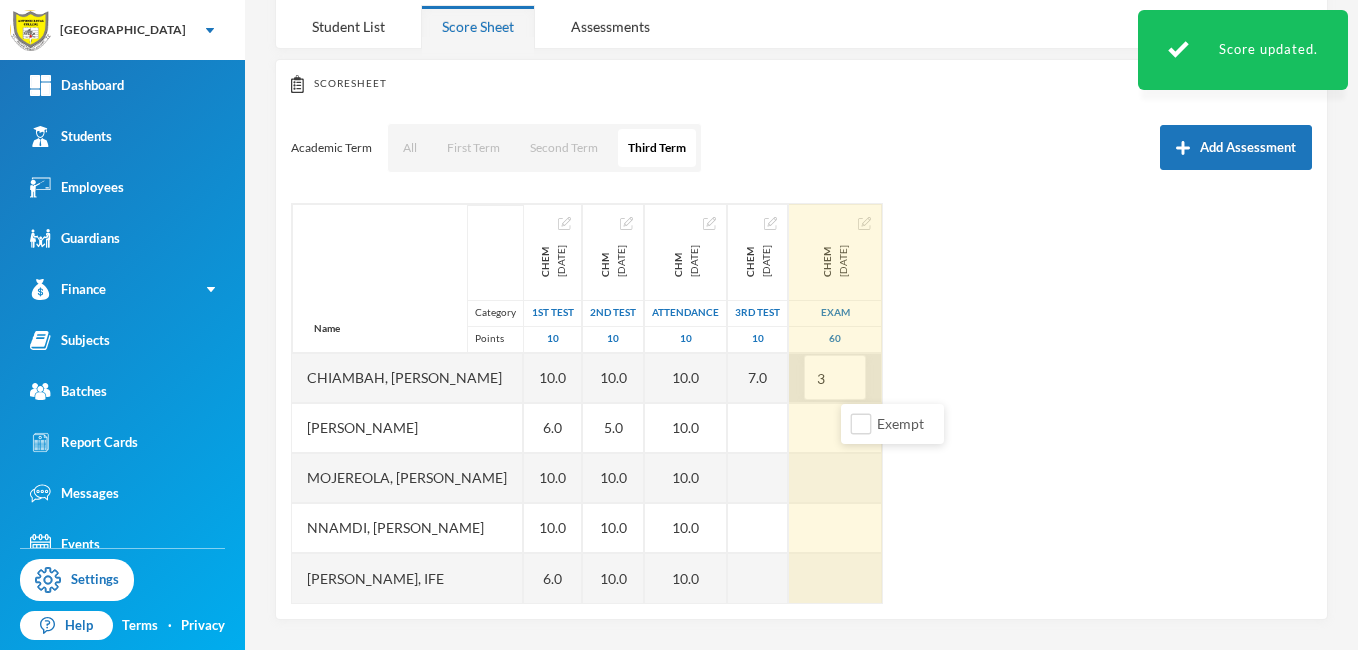 type on "38" 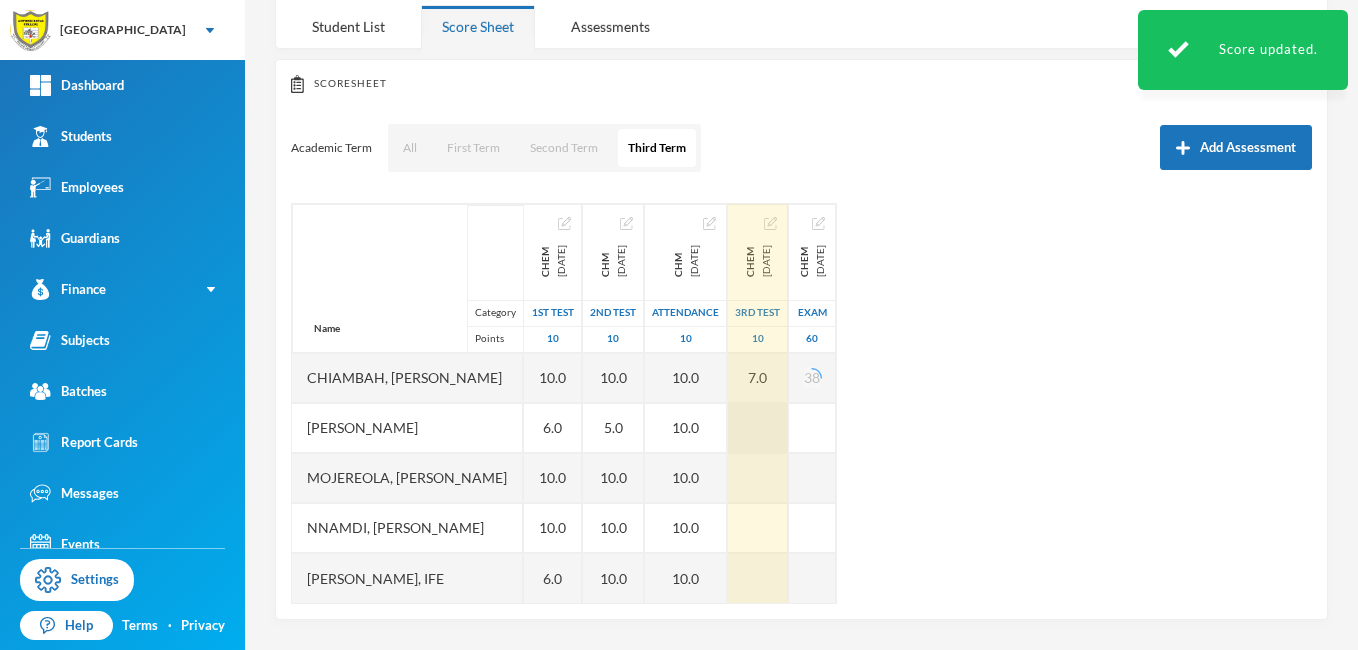 click at bounding box center [758, 428] 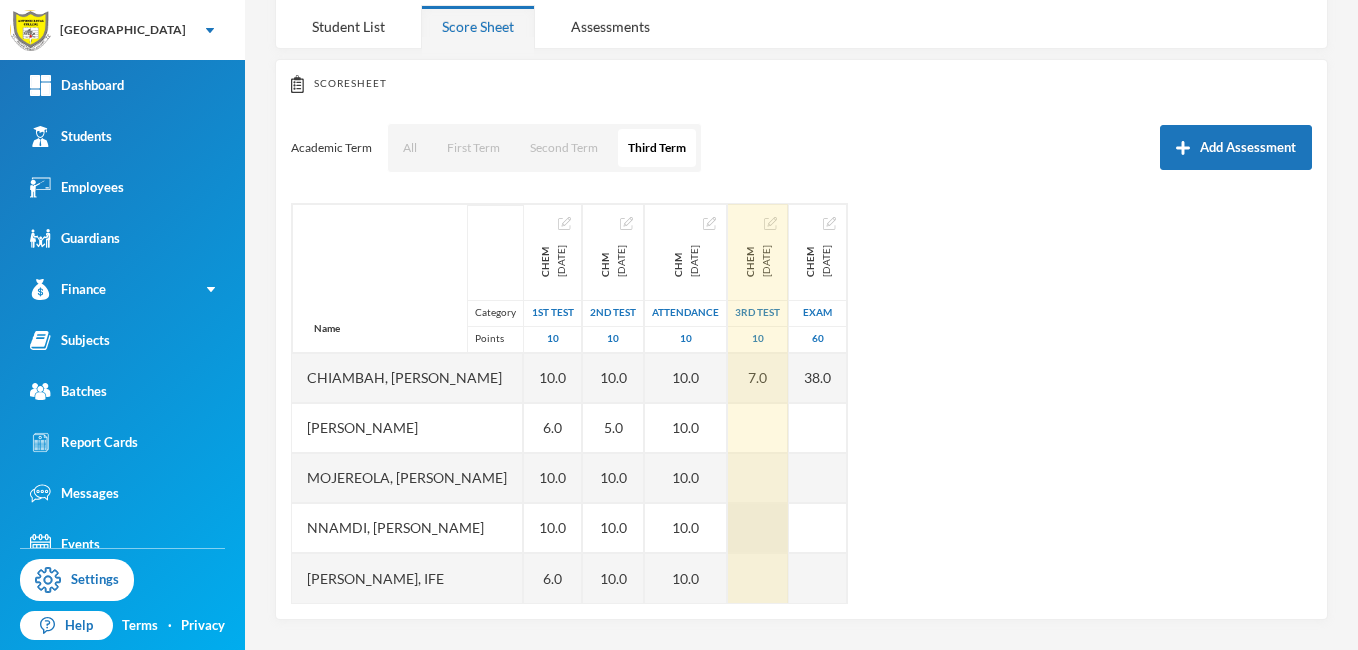 click at bounding box center (758, 528) 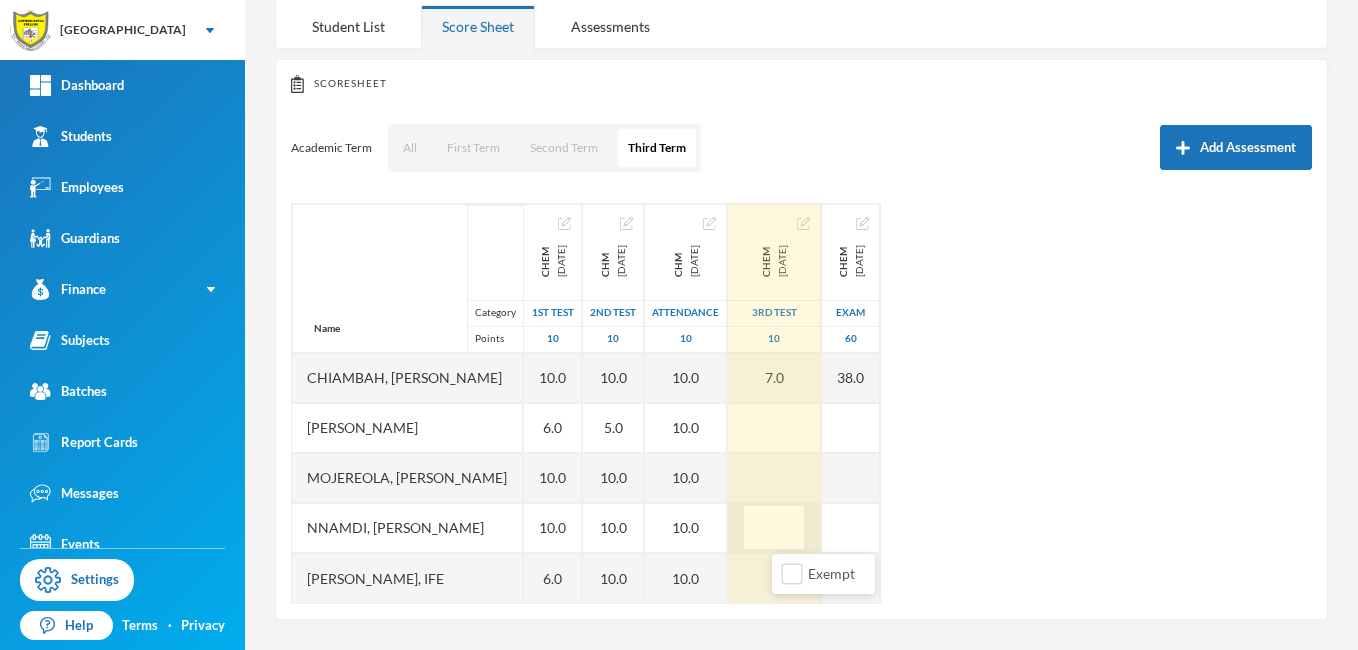 type on "8" 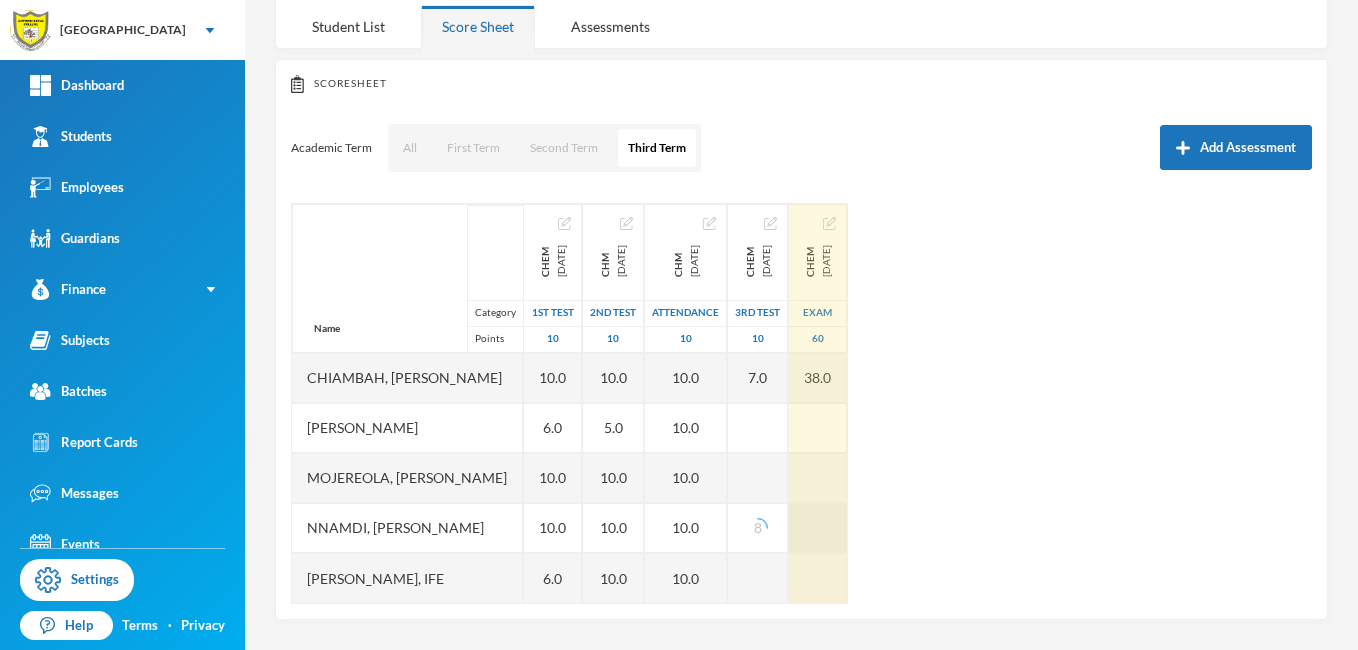 click at bounding box center (818, 528) 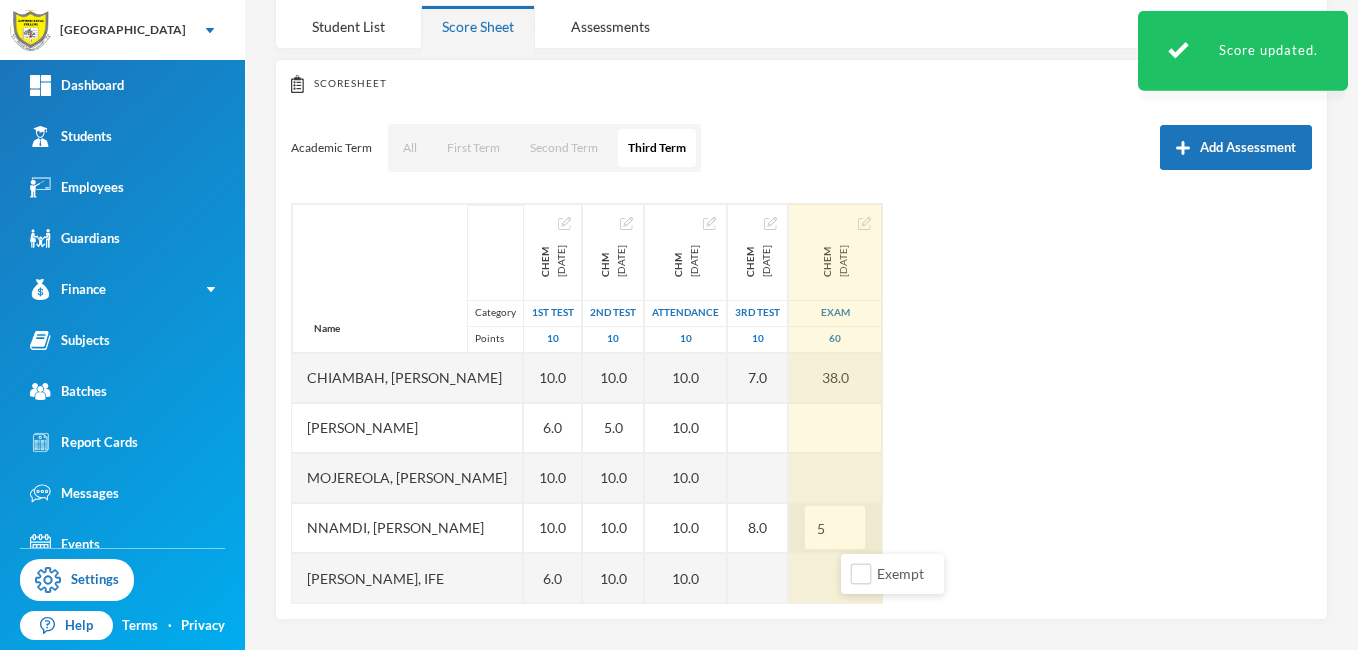 type on "51" 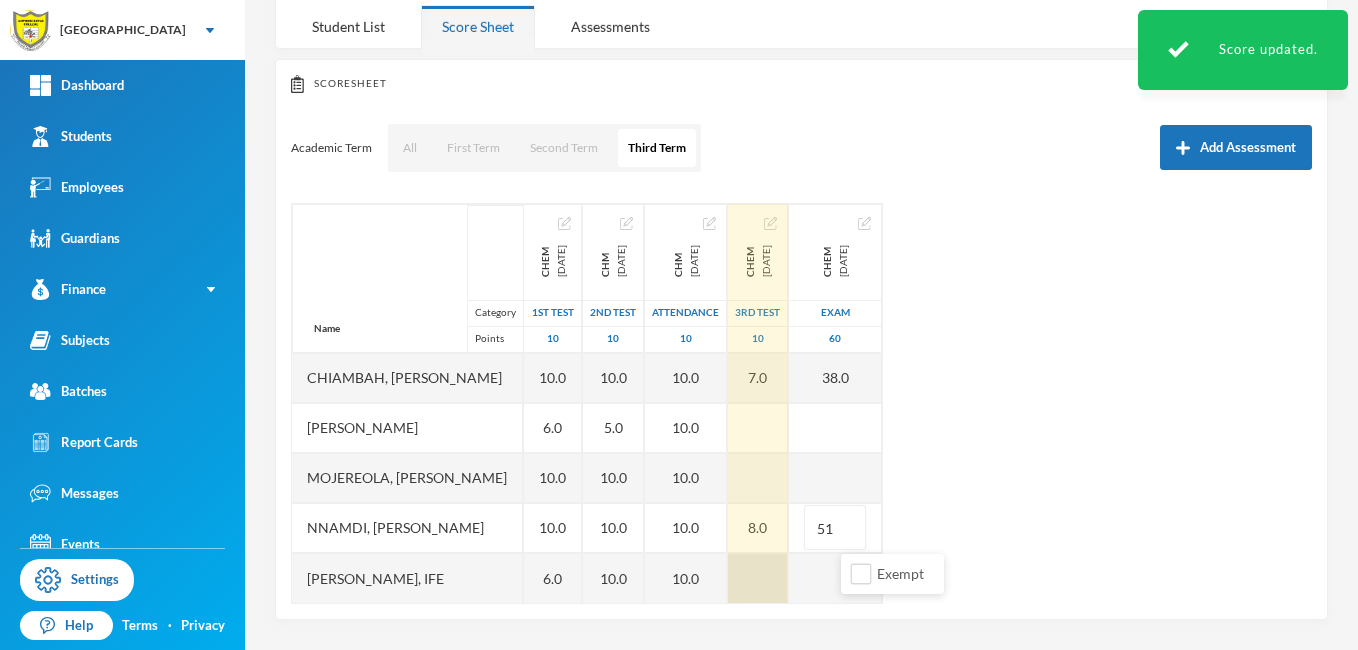 click at bounding box center (758, 578) 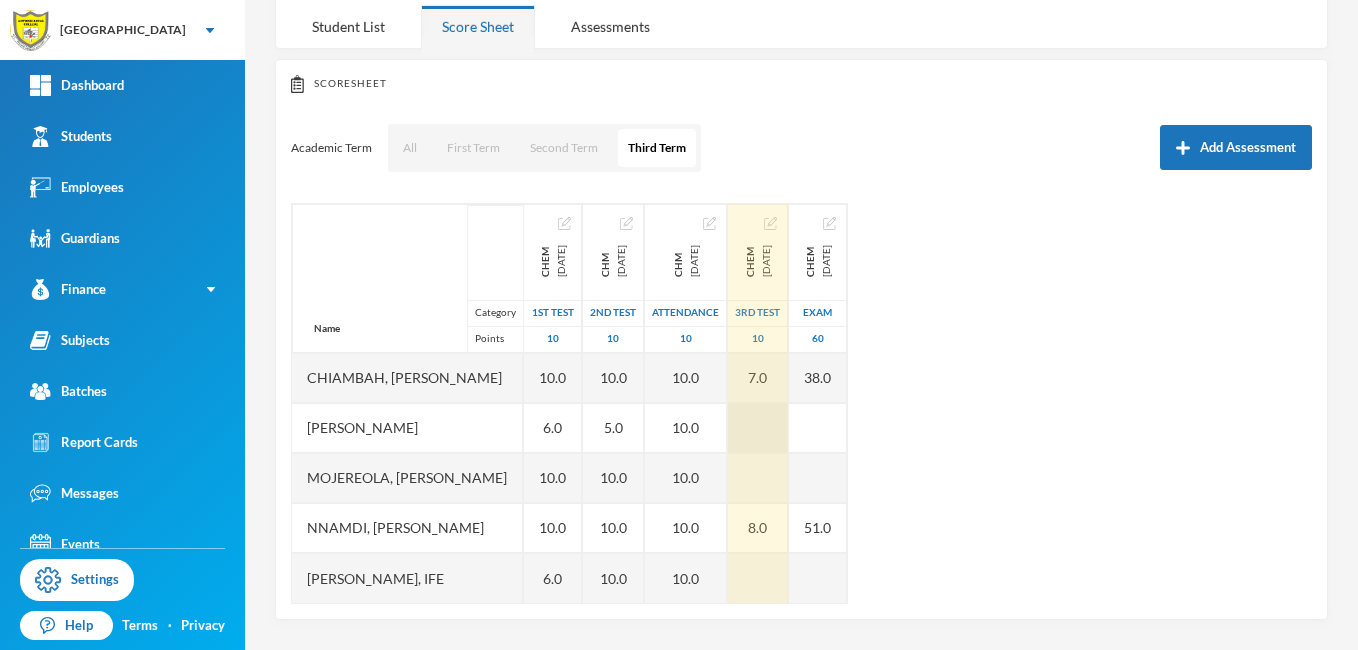 click at bounding box center (758, 428) 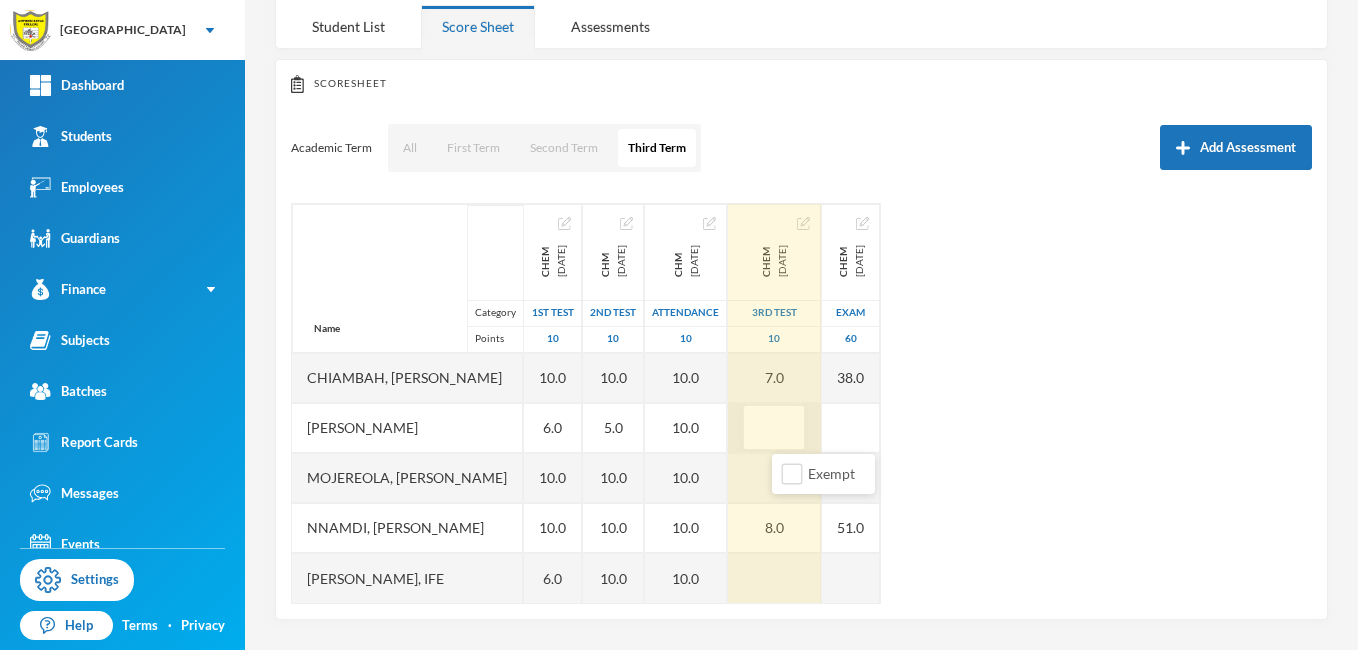 type on "4" 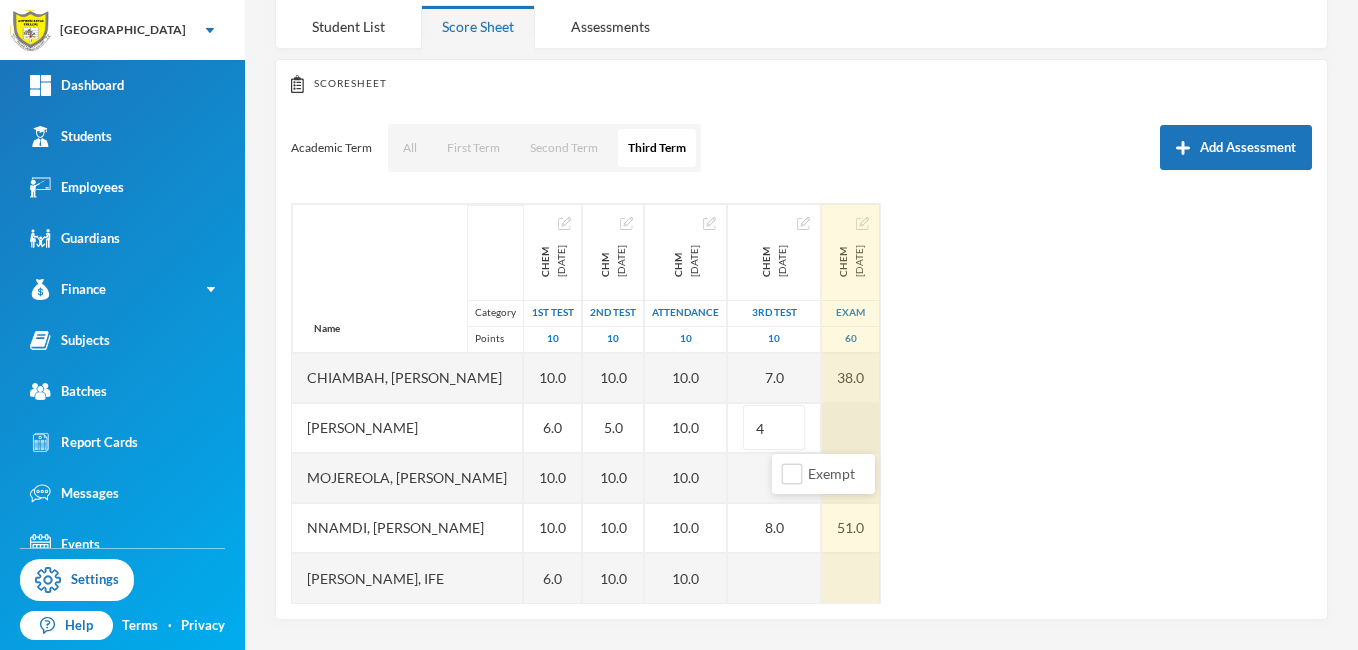 click at bounding box center (851, 428) 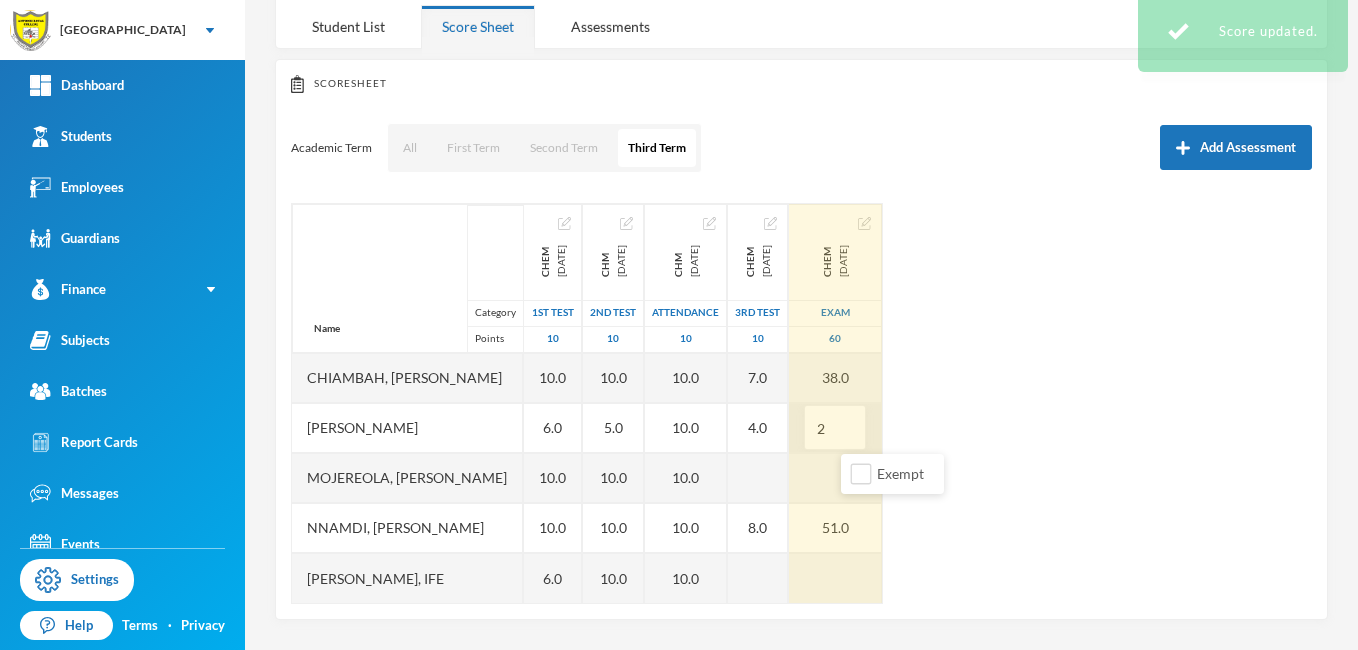 type on "25" 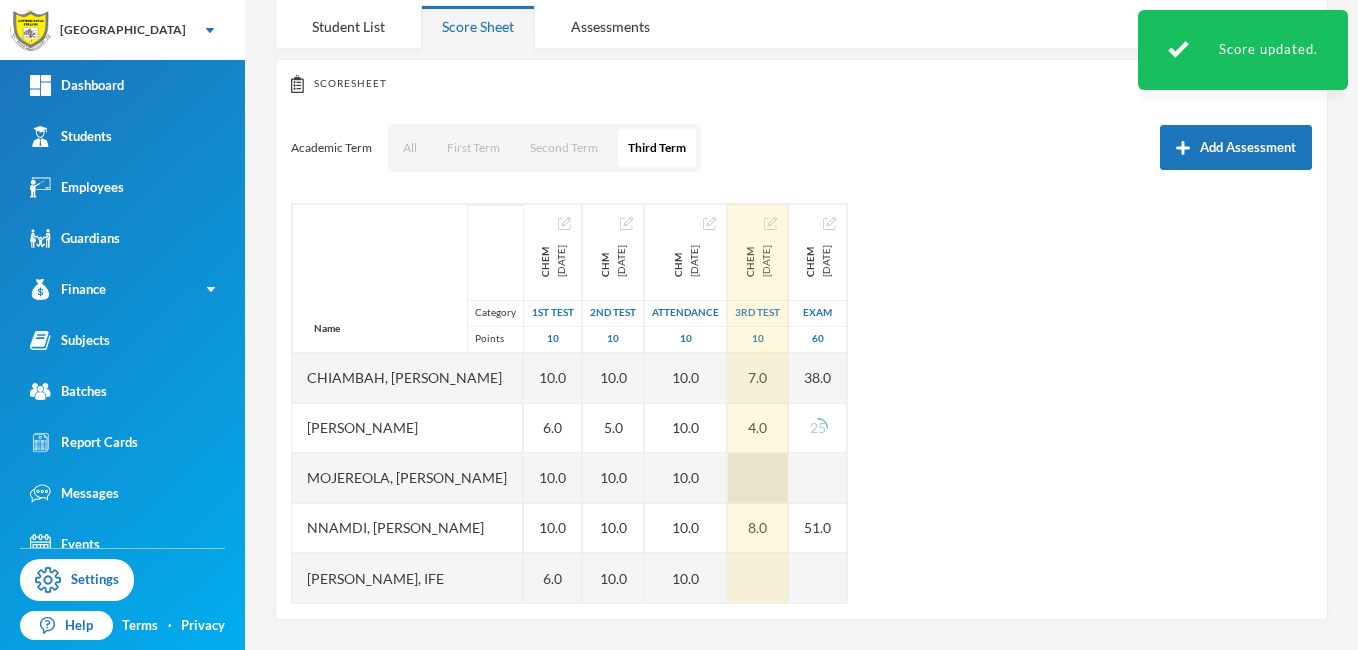 click at bounding box center (758, 478) 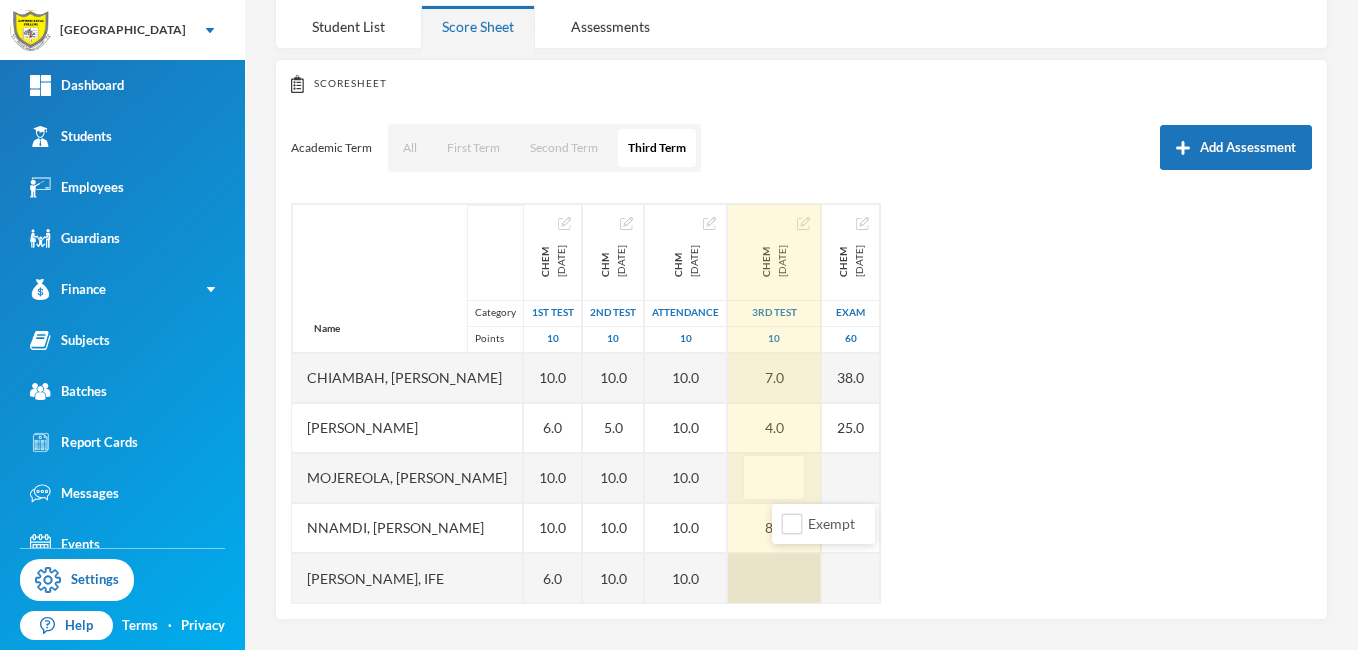 click at bounding box center (774, 578) 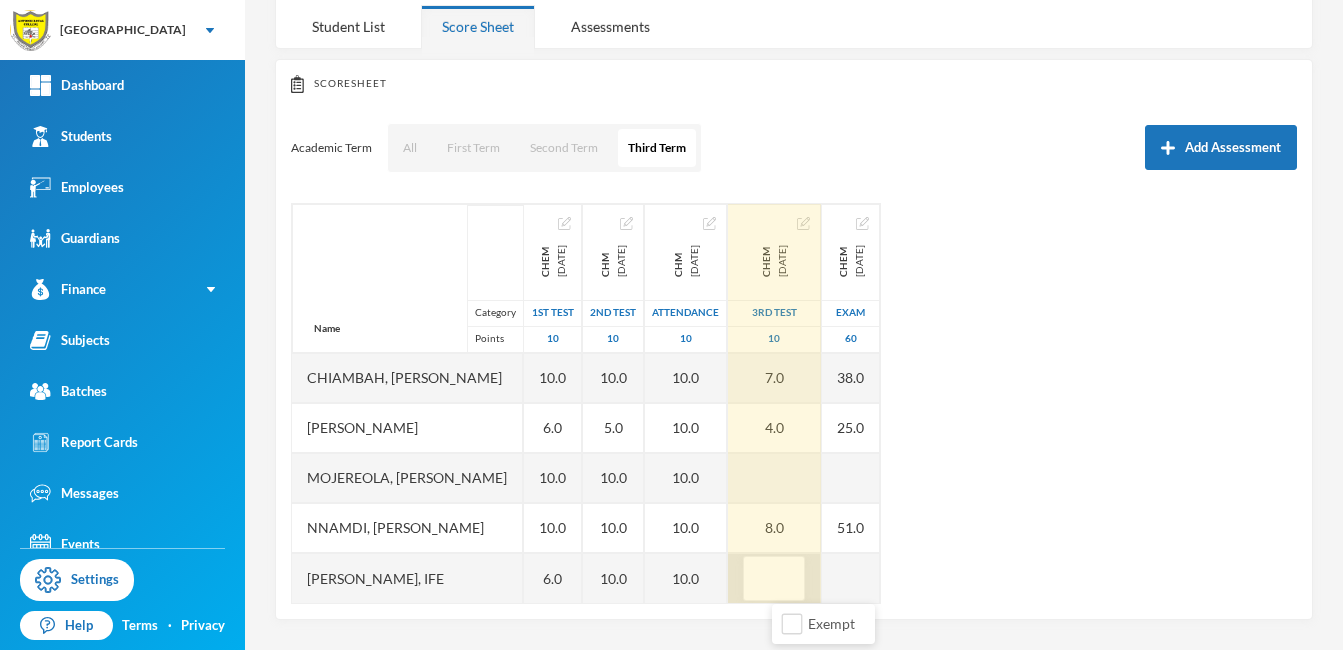 type on "5" 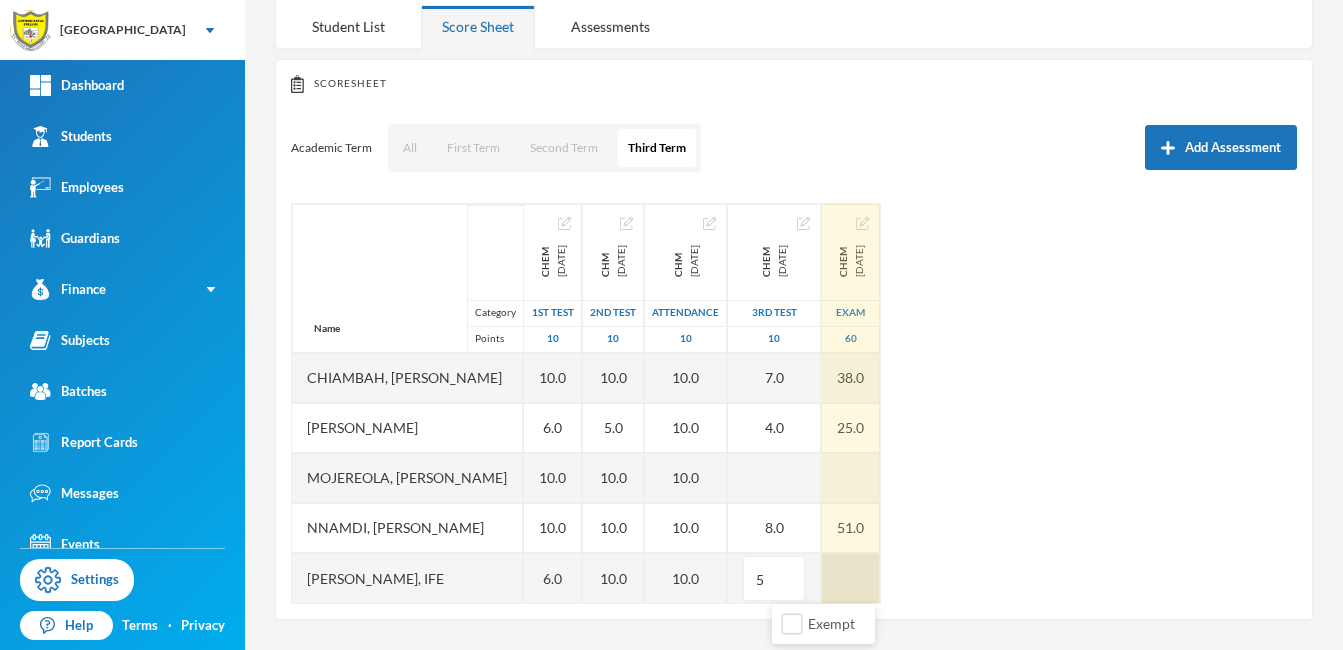 click at bounding box center [851, 578] 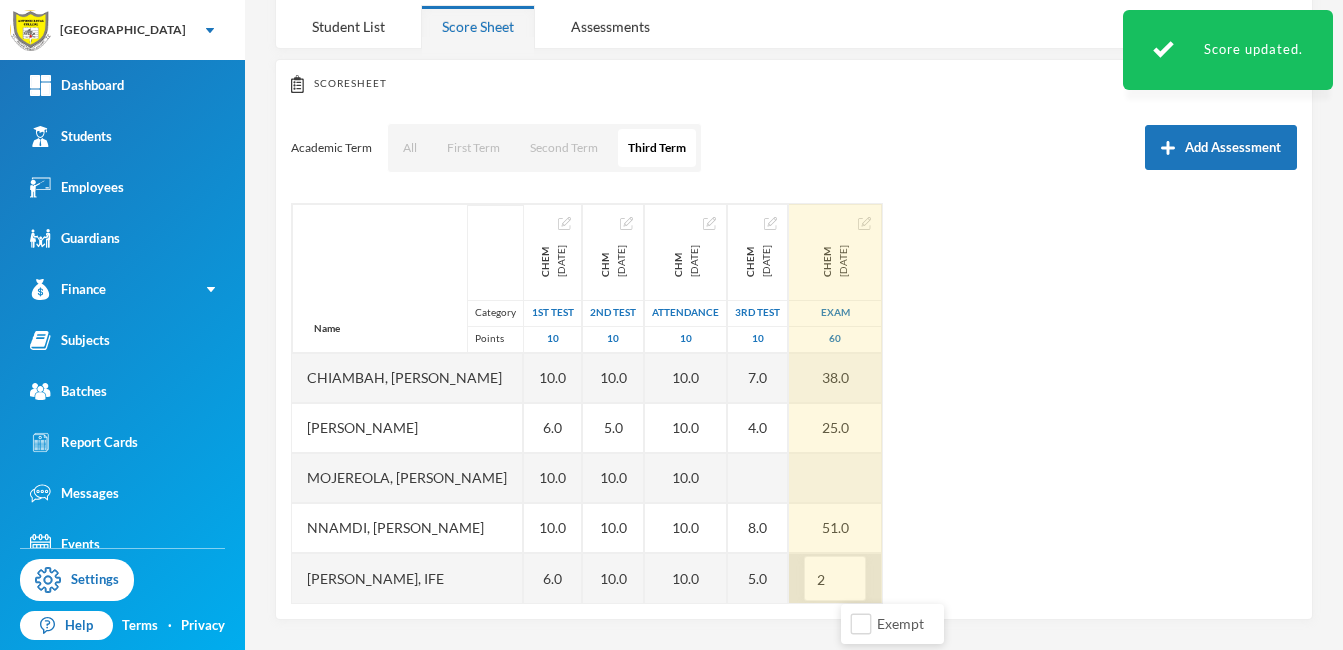 type on "27" 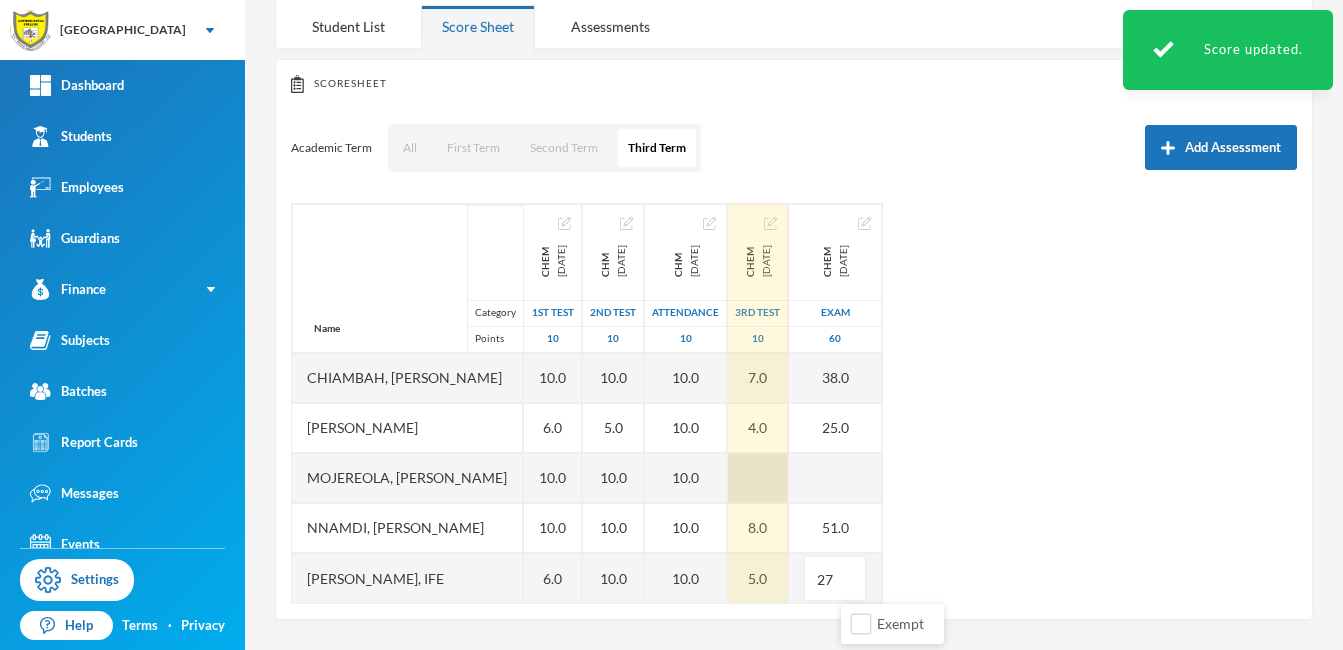 click at bounding box center [758, 478] 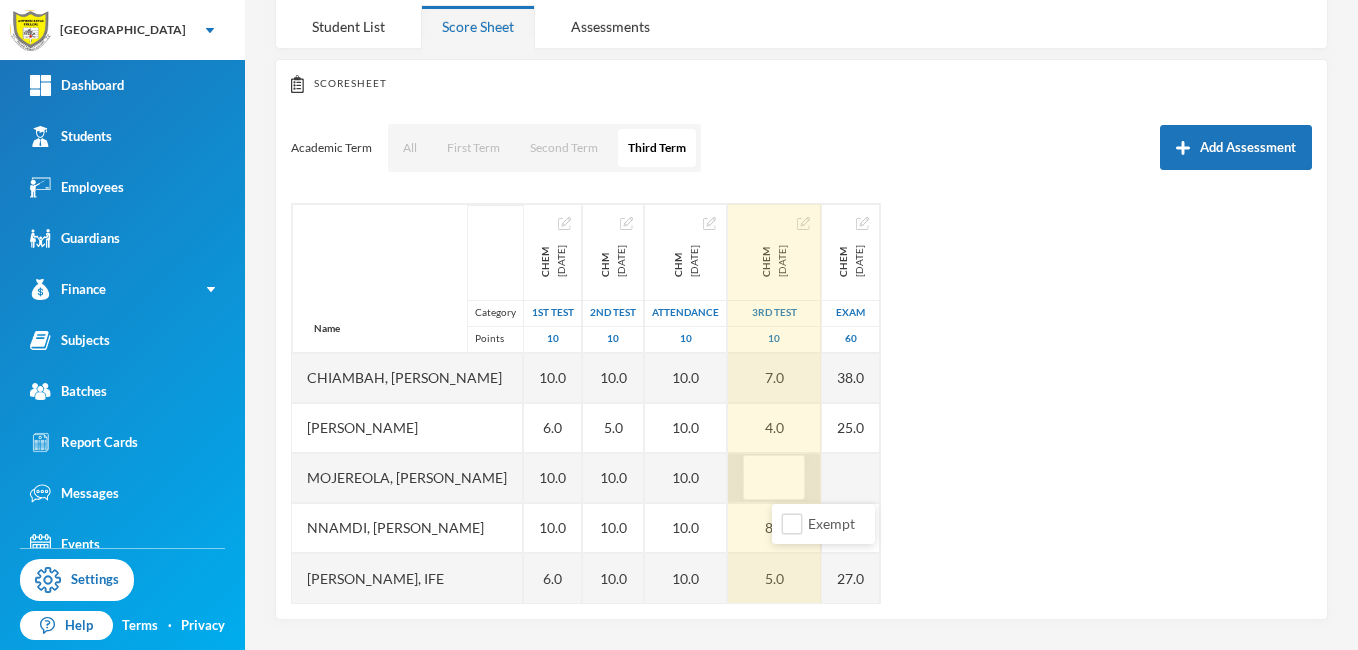 click at bounding box center (774, 478) 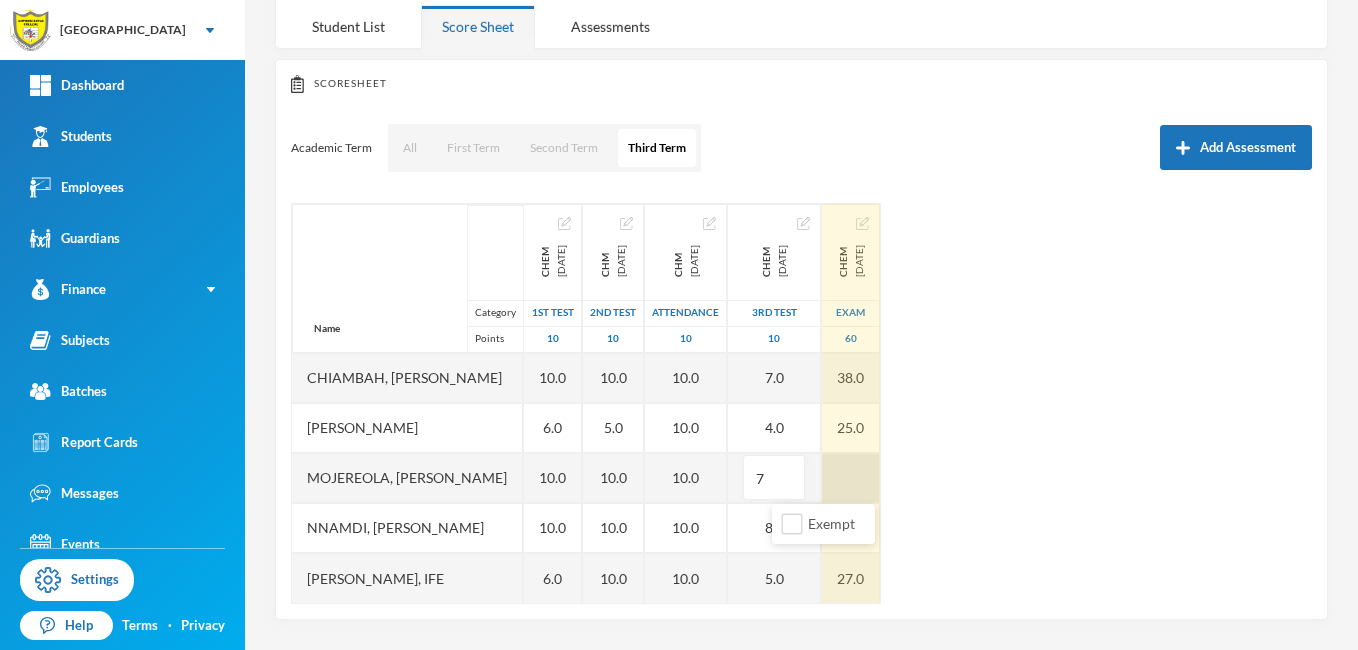 click at bounding box center [851, 478] 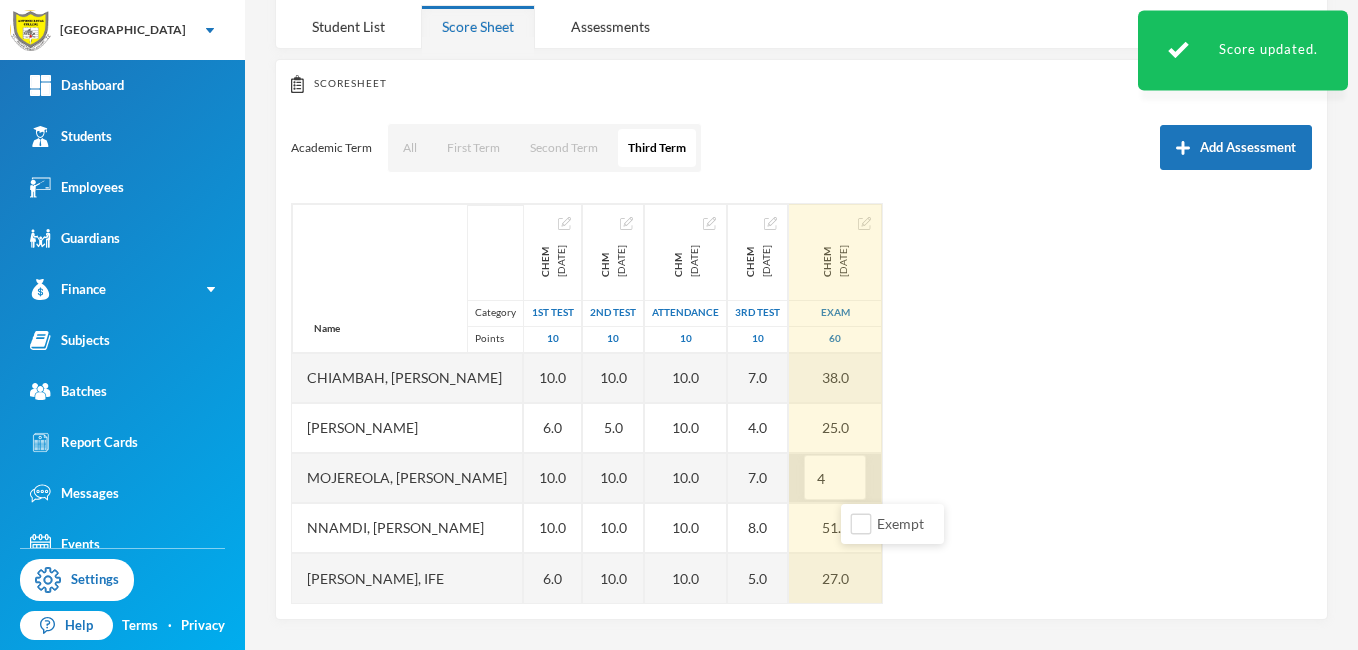type on "45" 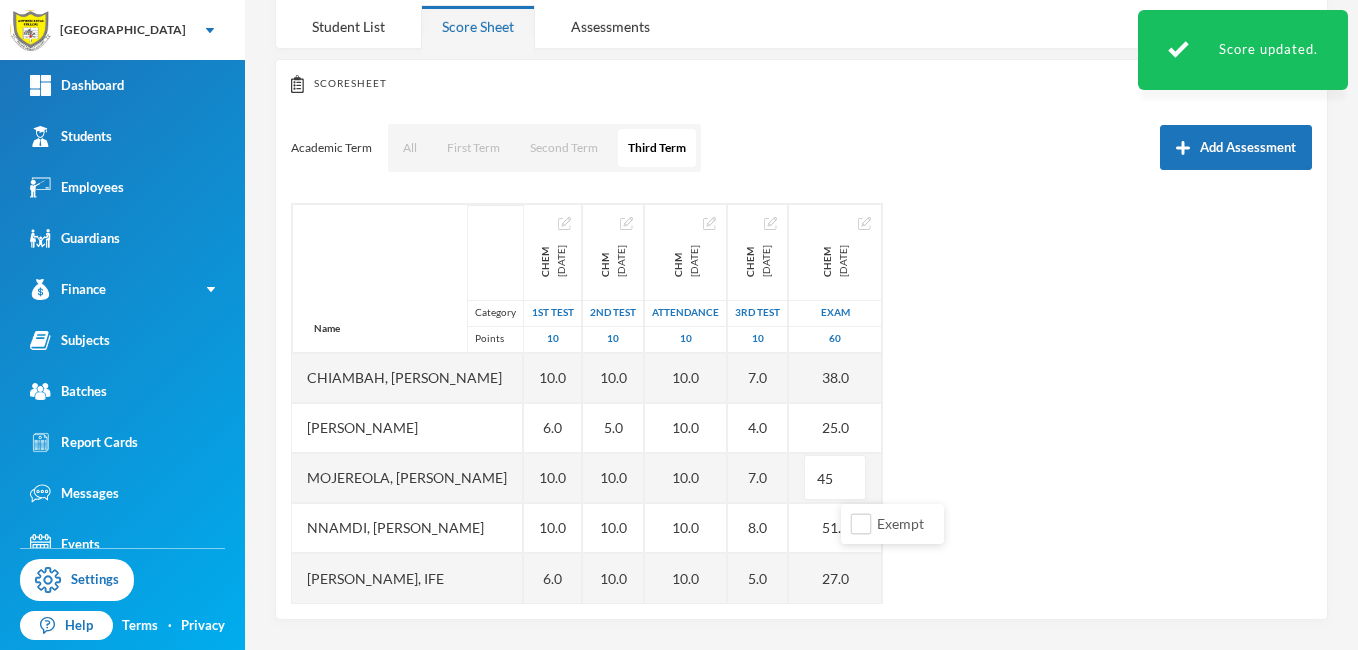 click on "Name   Category Points Chiambah, [PERSON_NAME], [PERSON_NAME] [PERSON_NAME] Mojereola, [PERSON_NAME], [PERSON_NAME], Ife CHEM [DATE] 1st Test 10 10.0 6.0 10.0 10.0 6.0 CHM [DATE] 2nd Test 10 10.0 5.0 10.0 10.0 10.0 CHM [DATE] Attendance 10 10.0 10.0 10.0 10.0 10.0 CHEM [DATE] 3rd Test 10 7.0 4.0 7.0 8.0 5.0 CHEM [DATE] Exam 60 38.0 25.0 45 51.0 27.0" at bounding box center [801, 403] 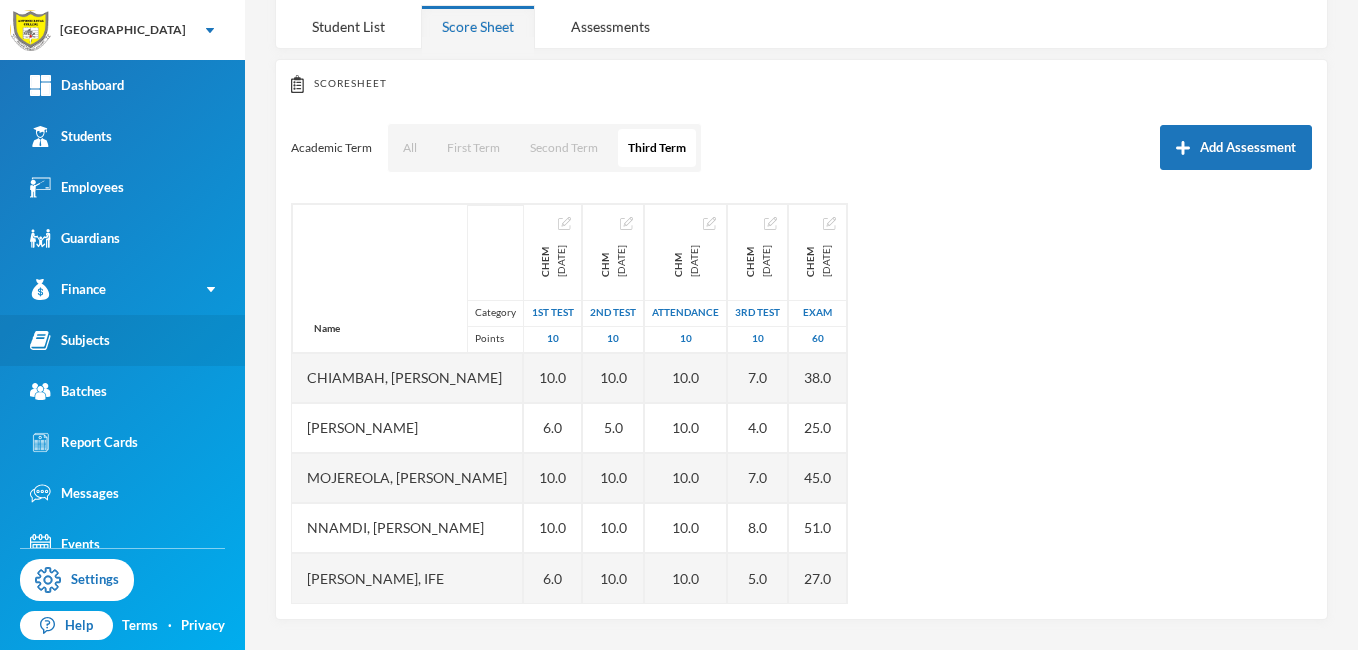 click on "Subjects" at bounding box center (122, 340) 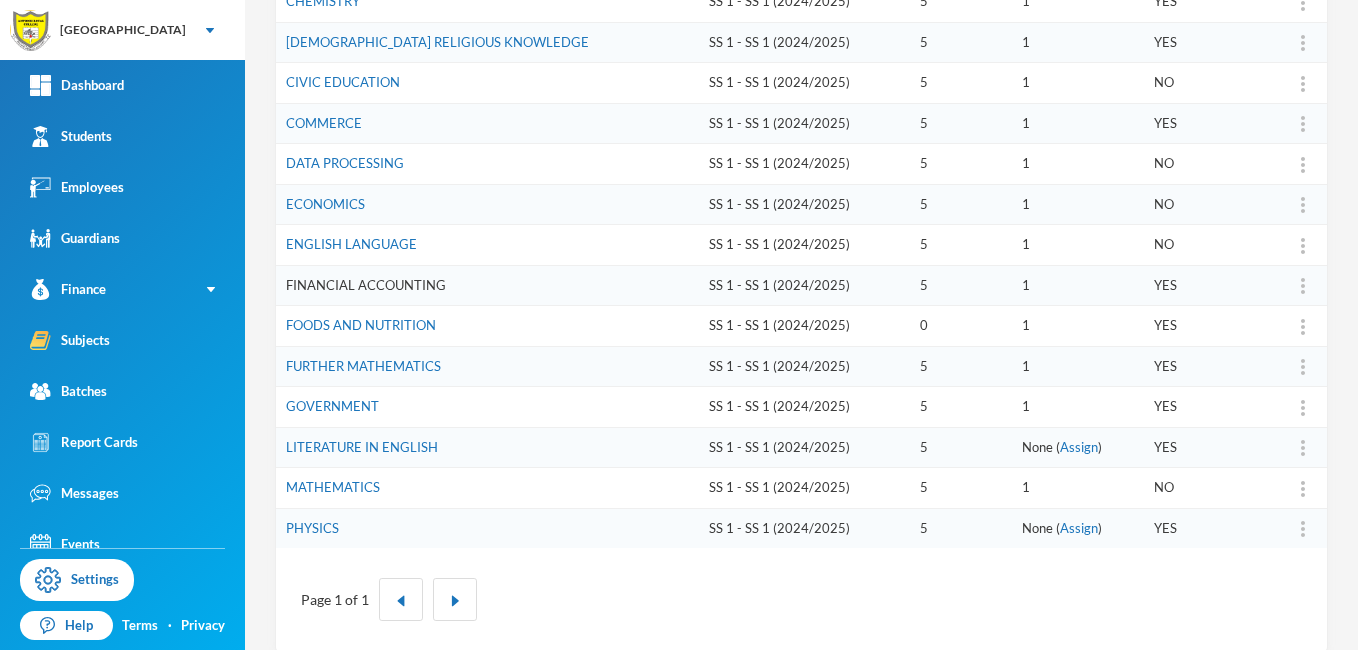 scroll, scrollTop: 417, scrollLeft: 0, axis: vertical 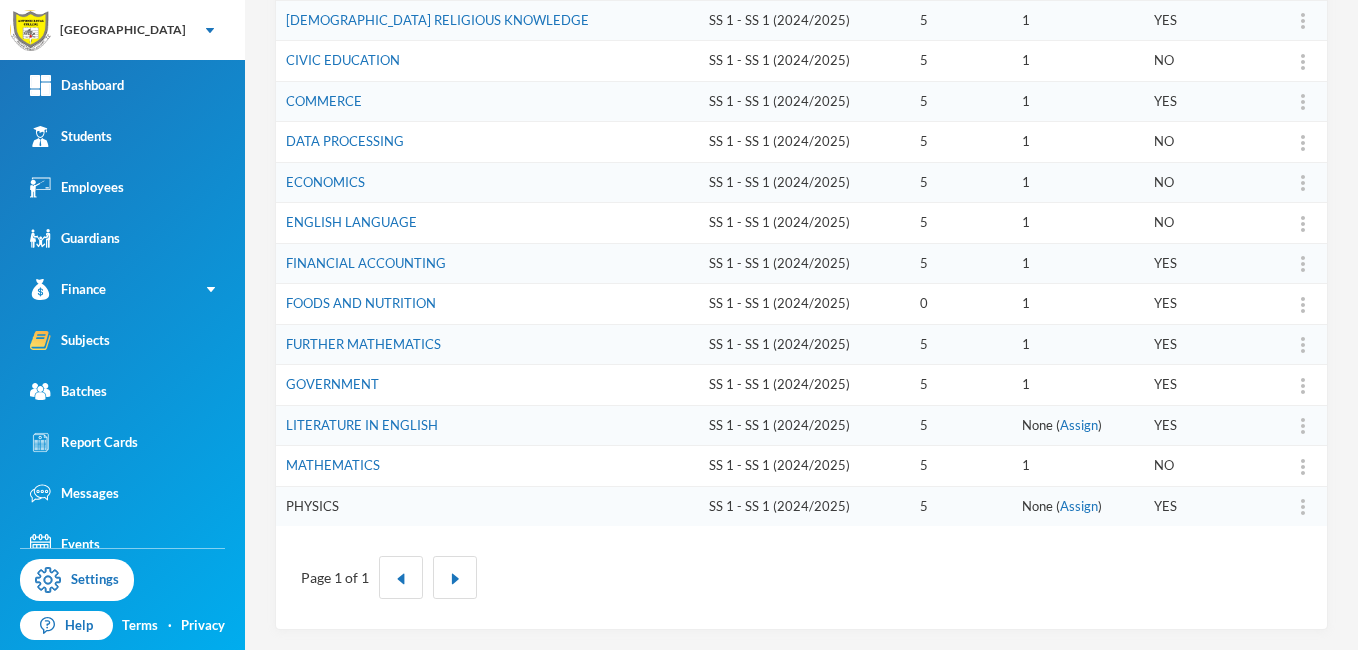 click on "PHYSICS" at bounding box center (312, 506) 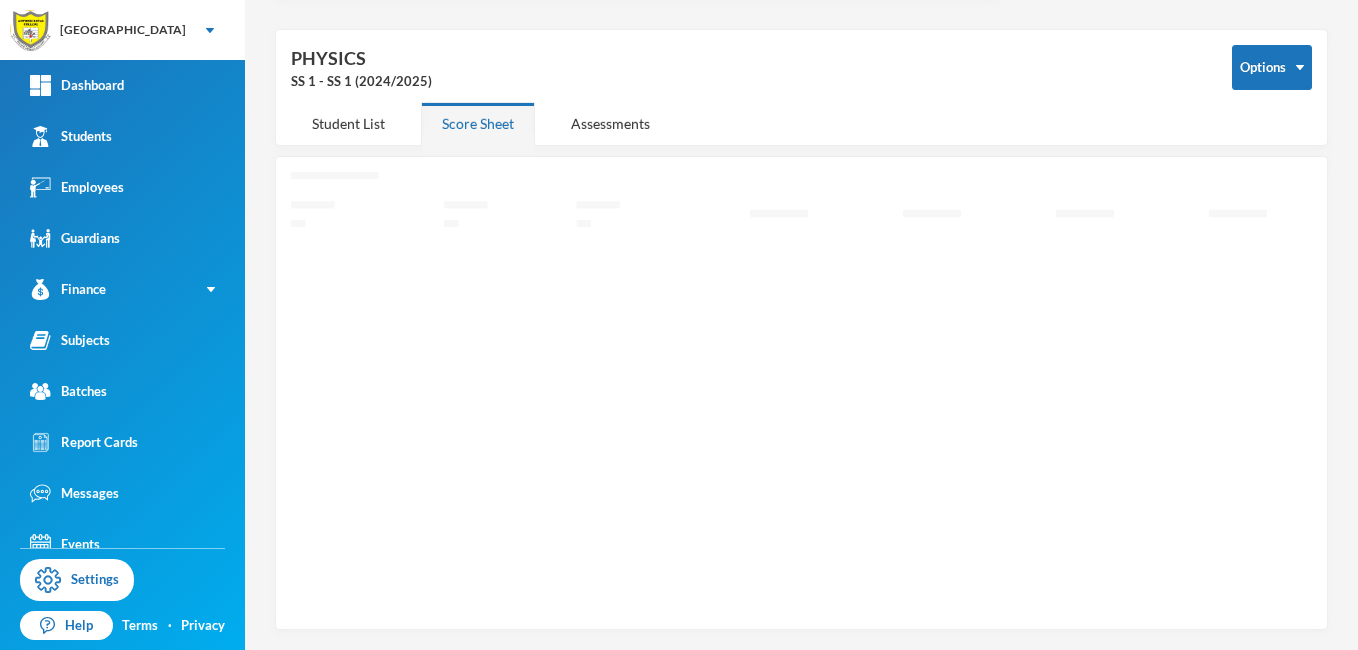 scroll, scrollTop: 60, scrollLeft: 0, axis: vertical 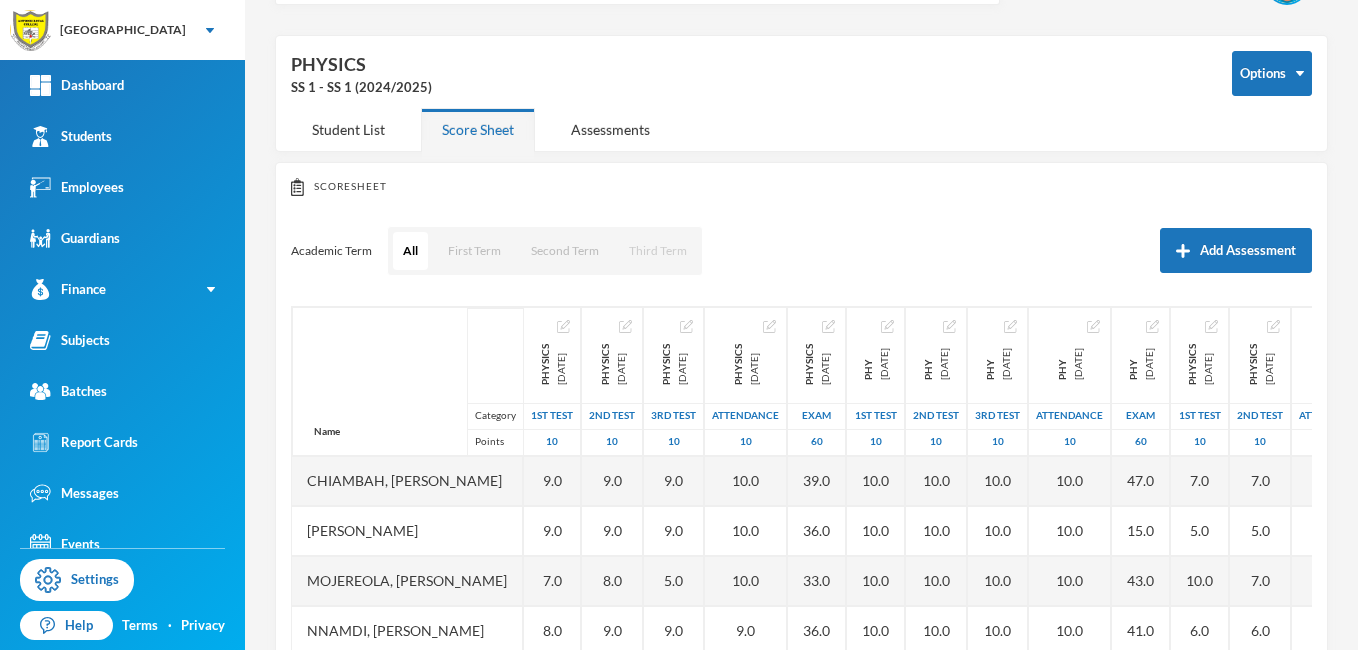 click on "Third Term" at bounding box center (658, 251) 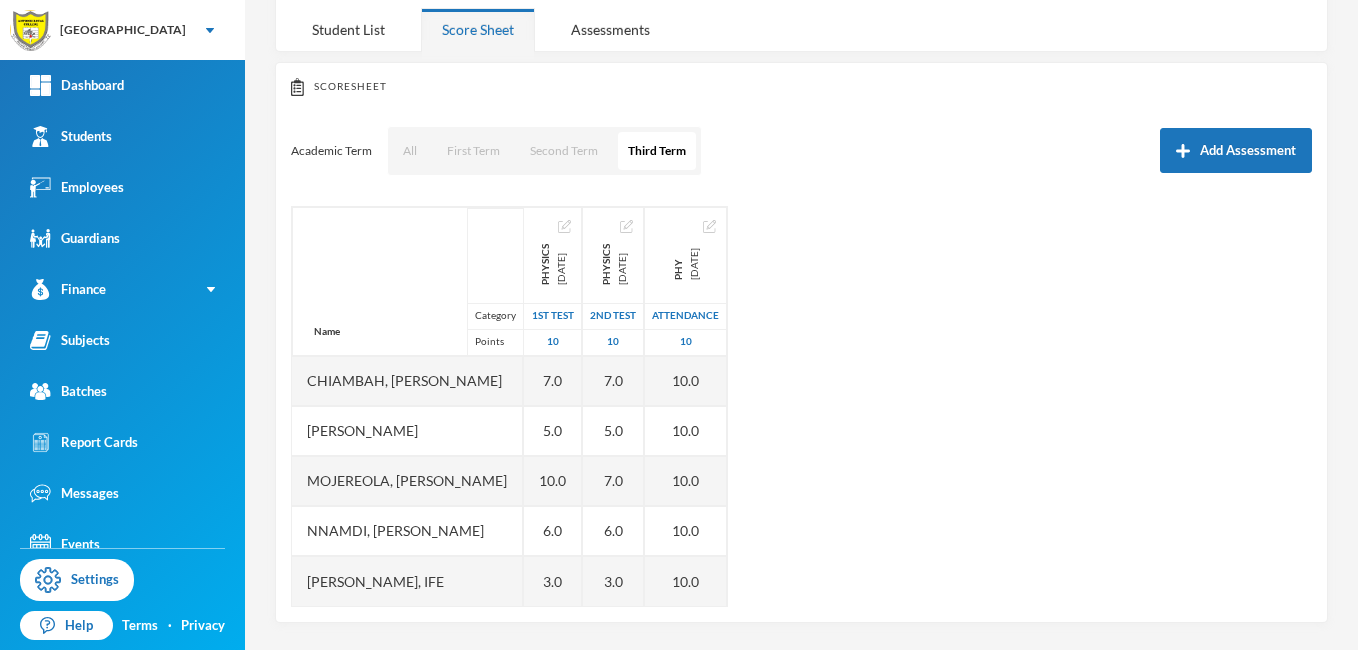 scroll, scrollTop: 163, scrollLeft: 0, axis: vertical 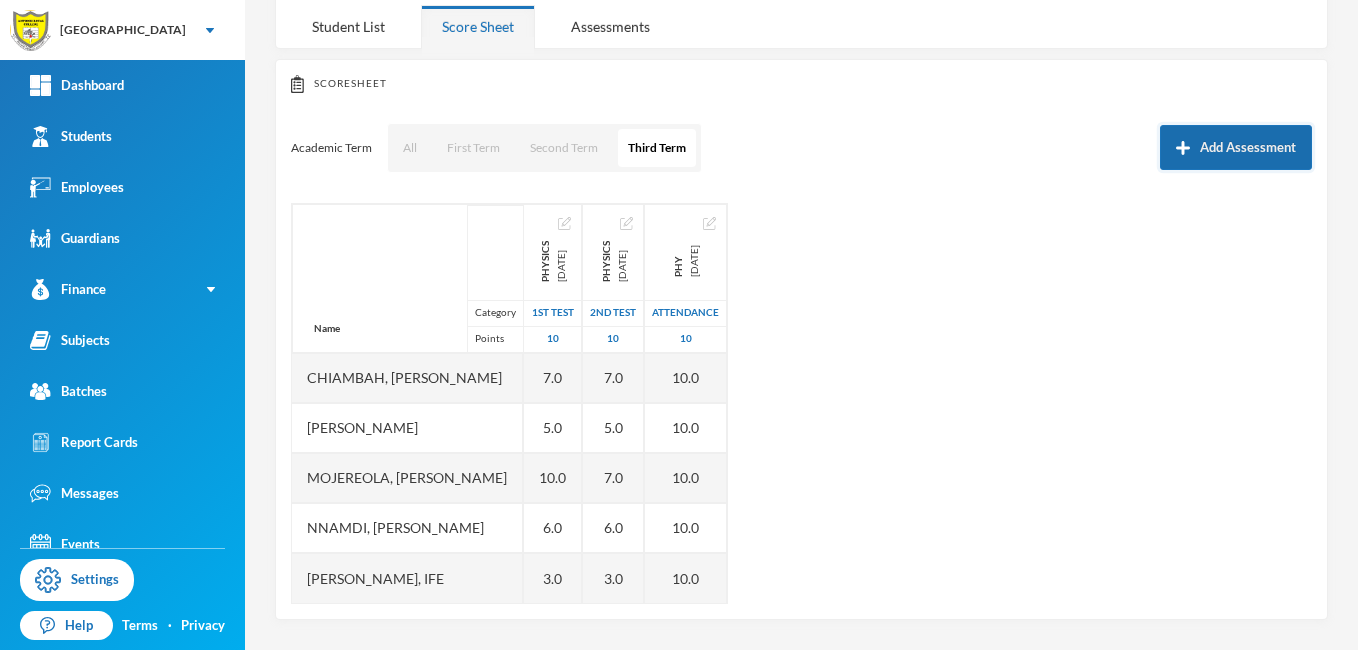 click at bounding box center (1183, 148) 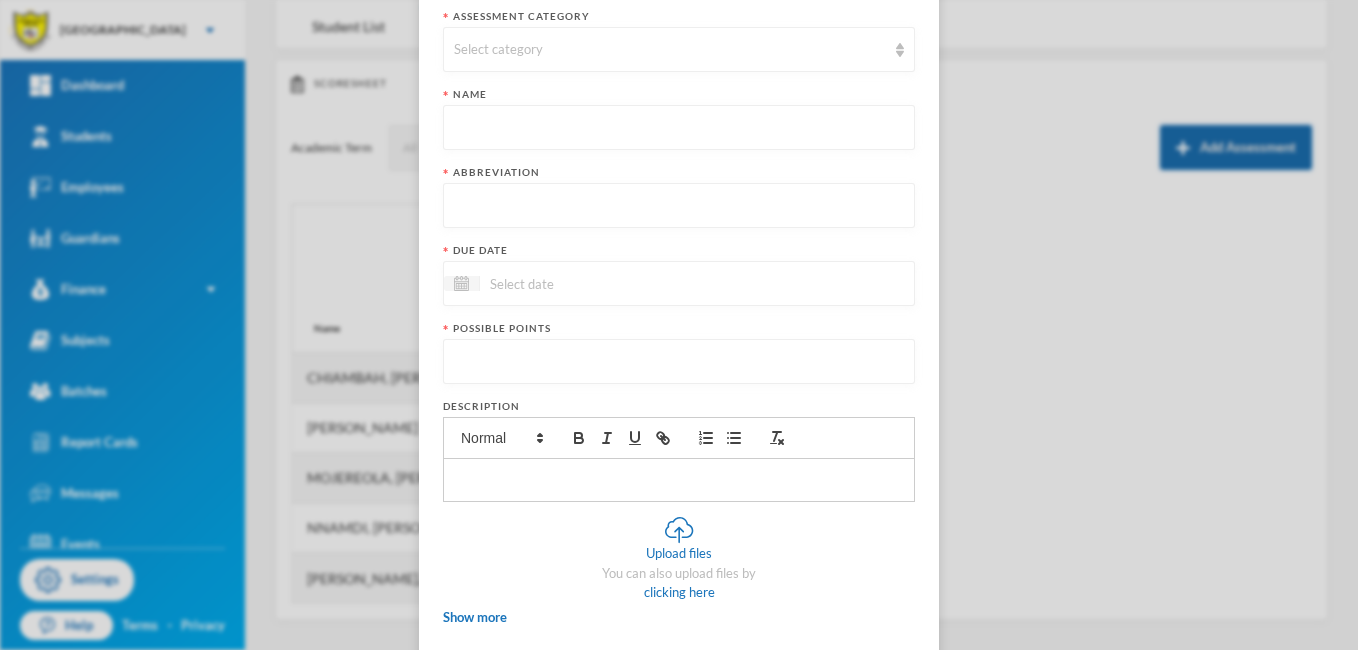 scroll, scrollTop: 0, scrollLeft: 0, axis: both 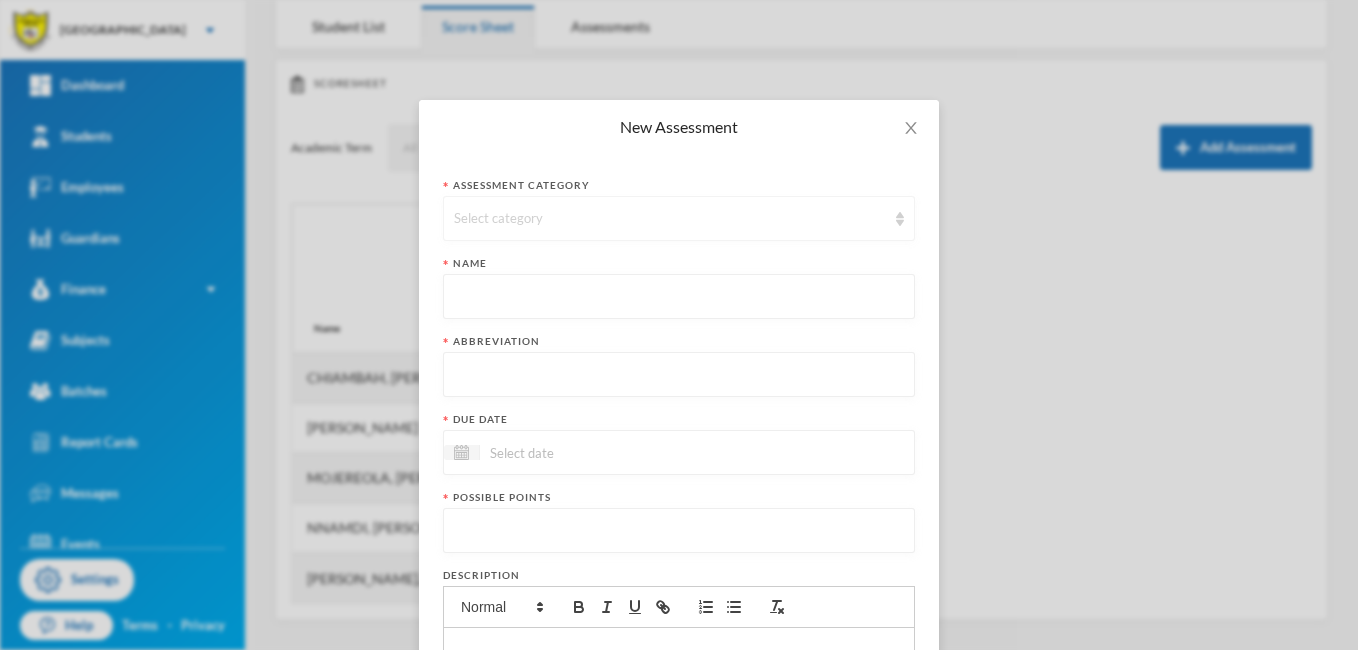 click on "Select category" at bounding box center (670, 219) 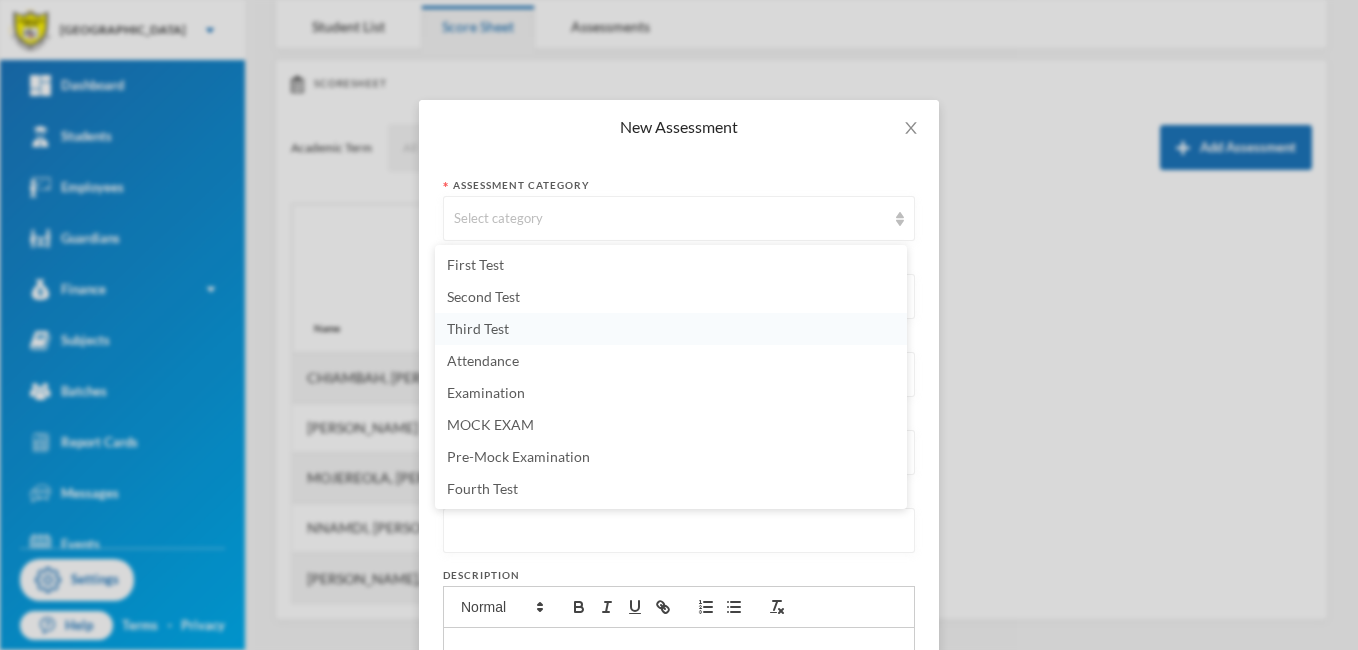 click on "Third Test" at bounding box center (478, 328) 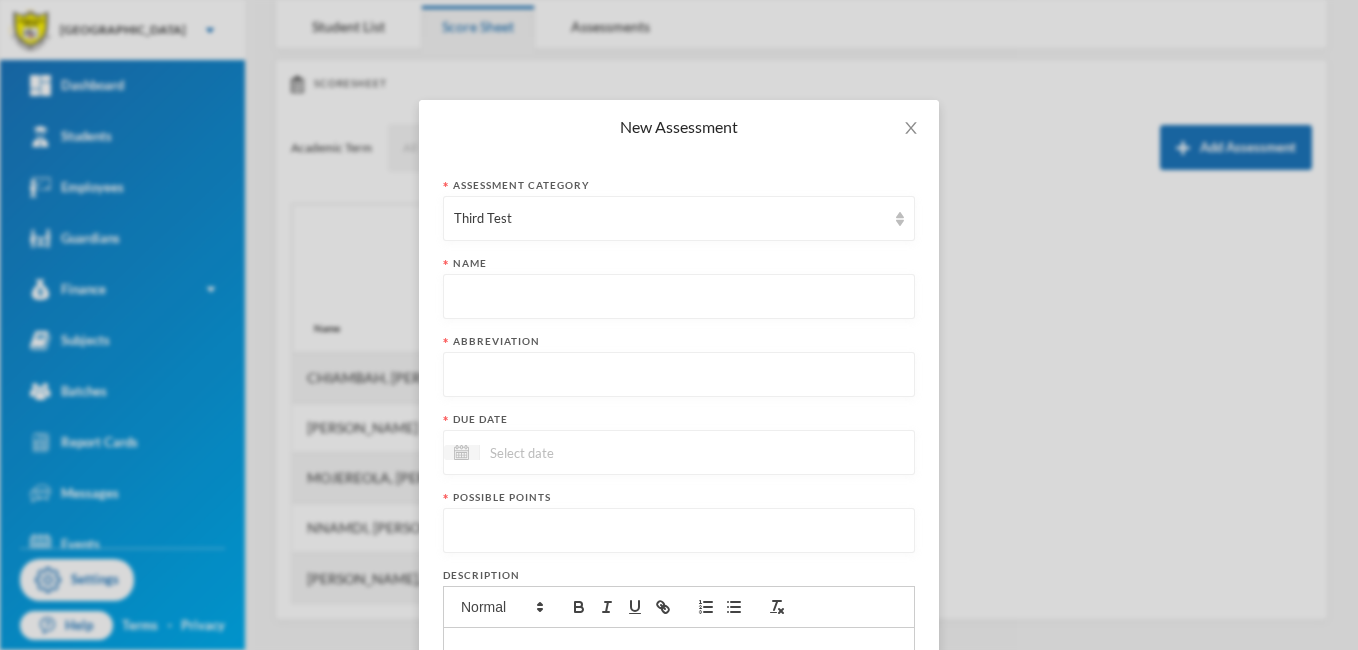 click at bounding box center (679, 297) 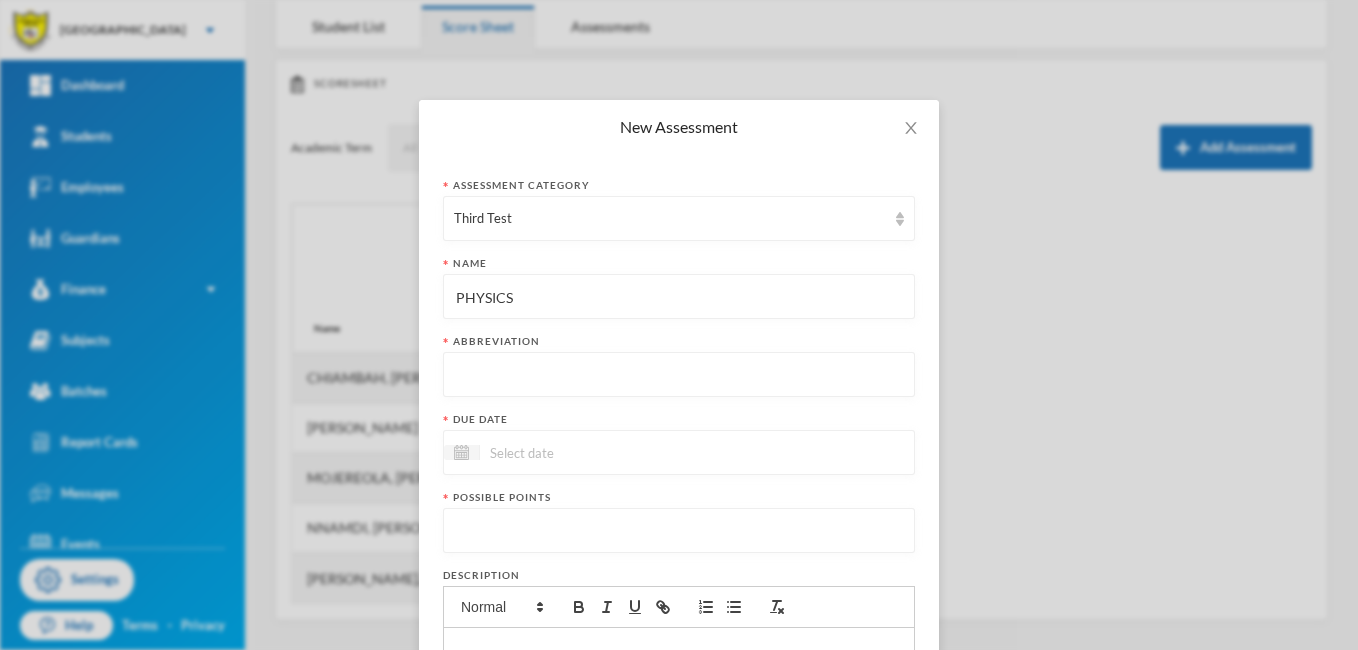 type on "PHYSICS" 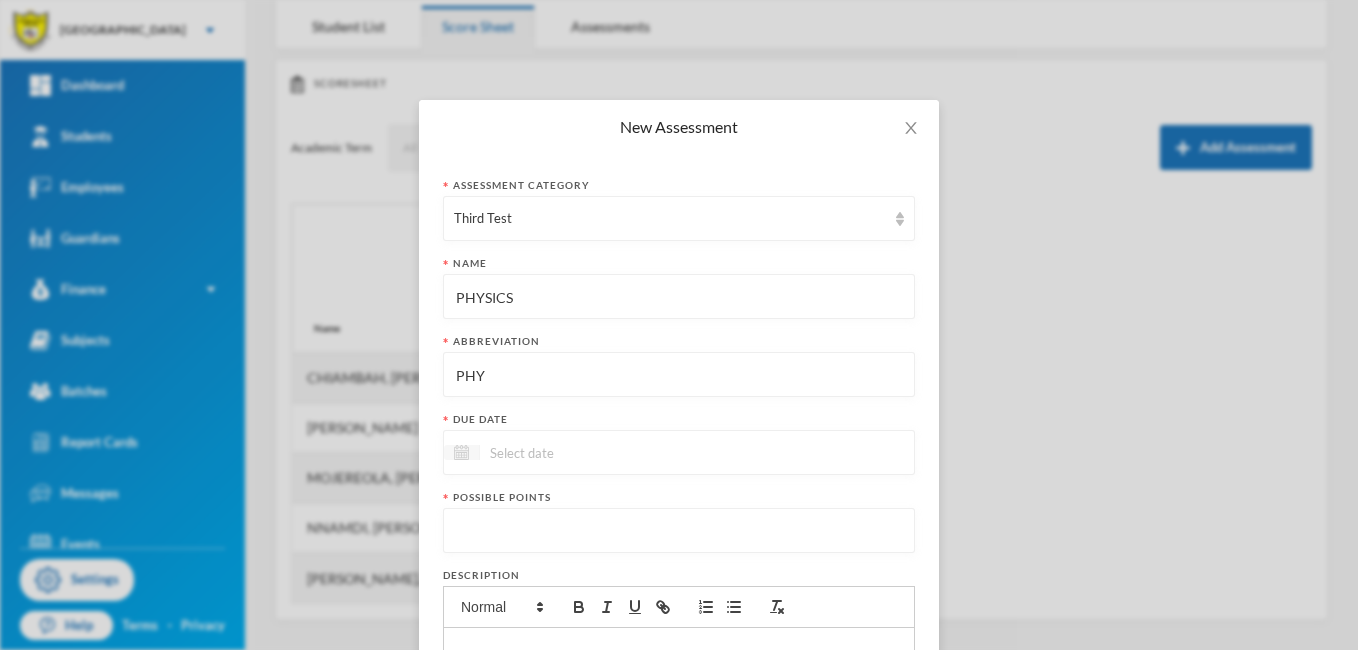 type on "PHY" 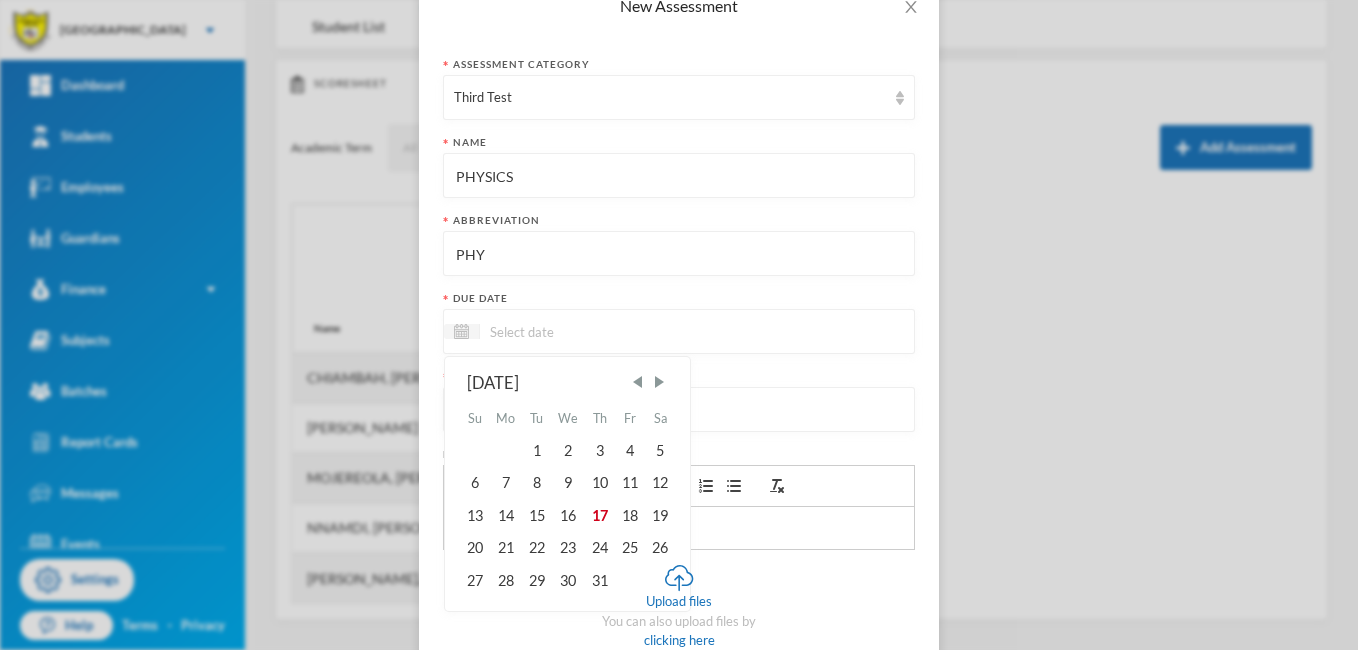 scroll, scrollTop: 123, scrollLeft: 0, axis: vertical 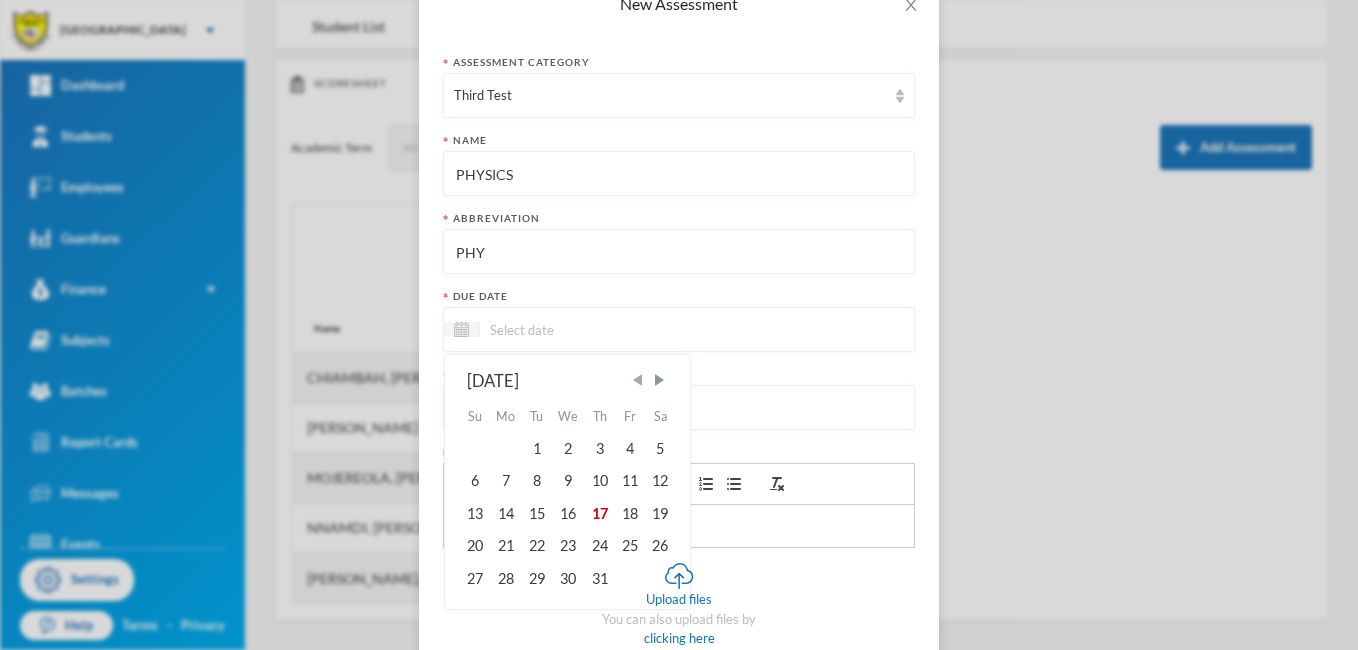 click at bounding box center (638, 380) 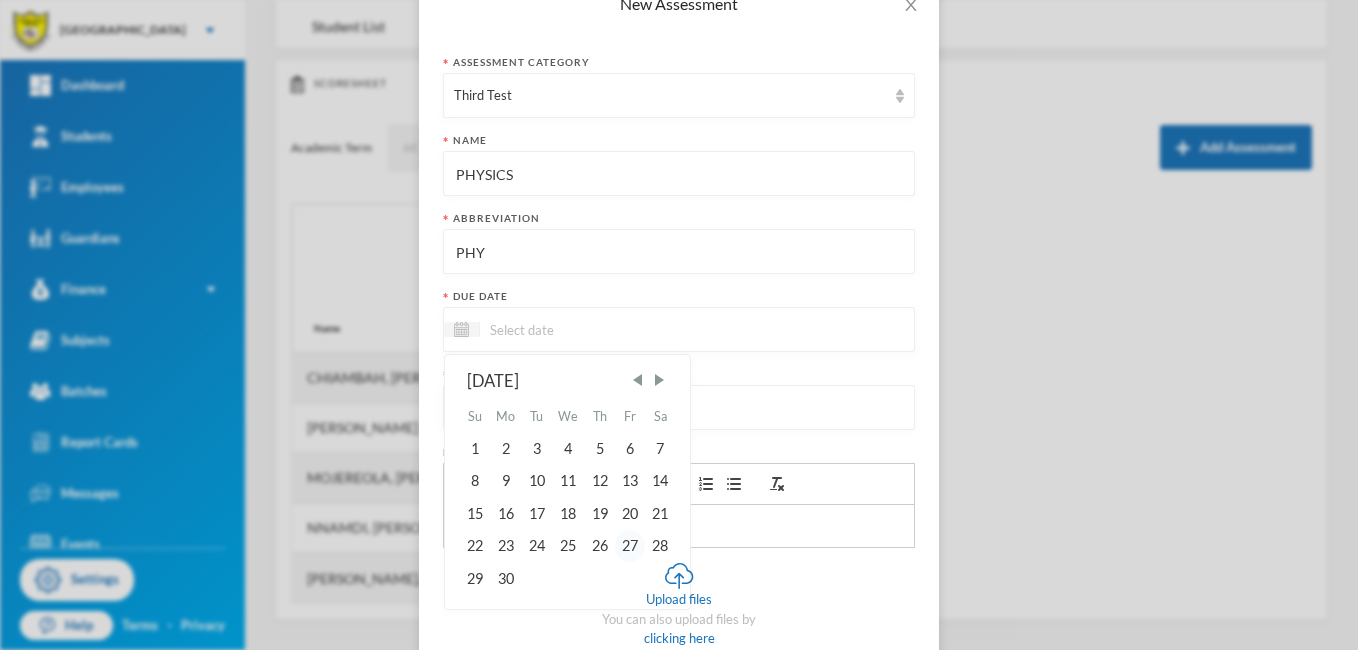 click on "27" at bounding box center [630, 546] 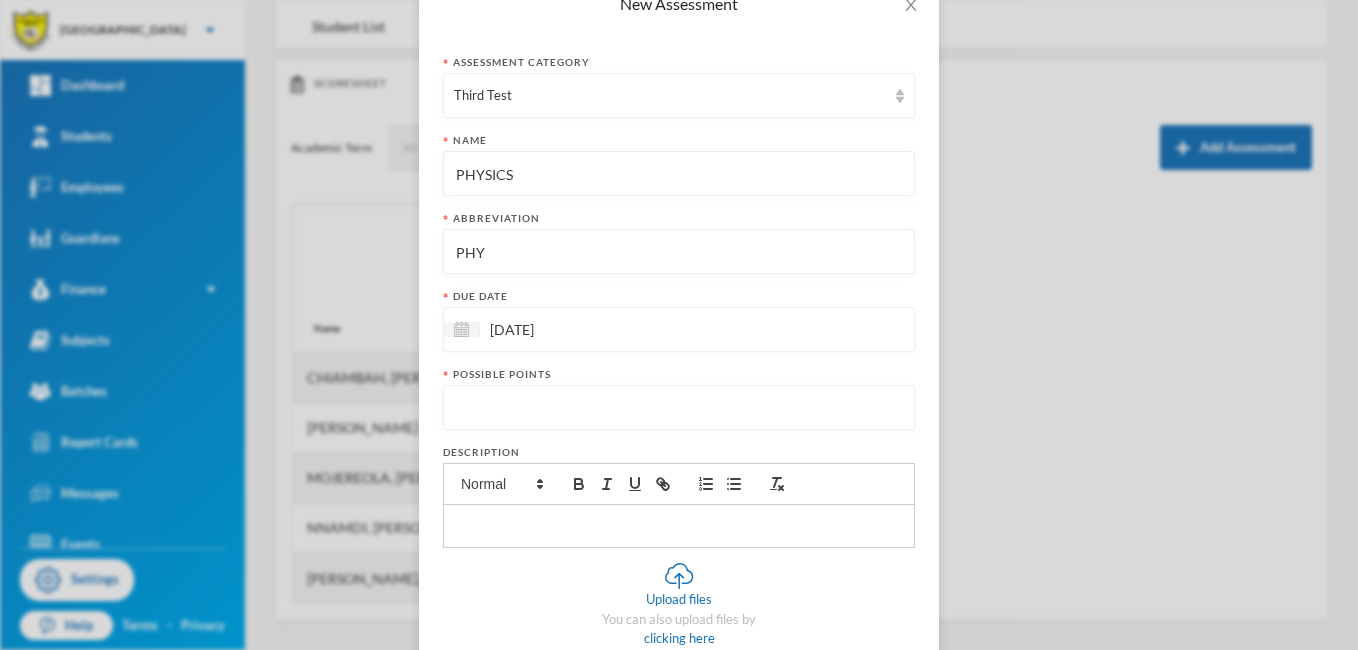 click at bounding box center [679, 408] 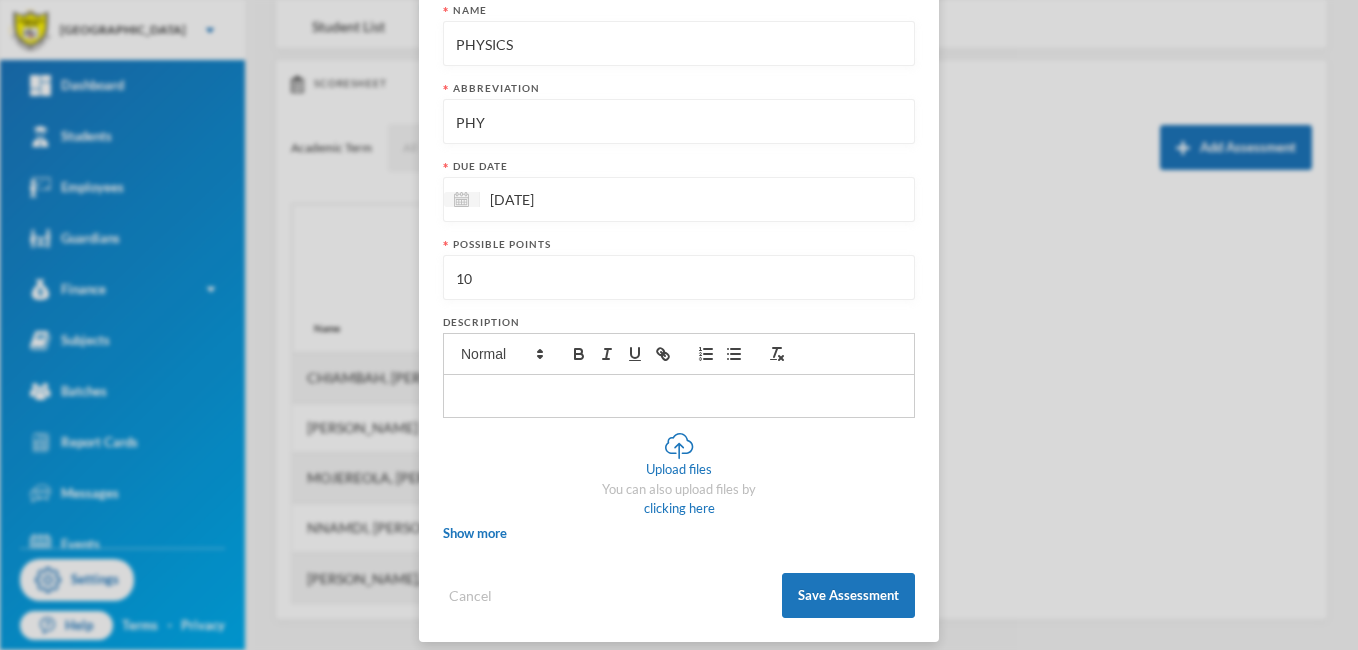 scroll, scrollTop: 269, scrollLeft: 0, axis: vertical 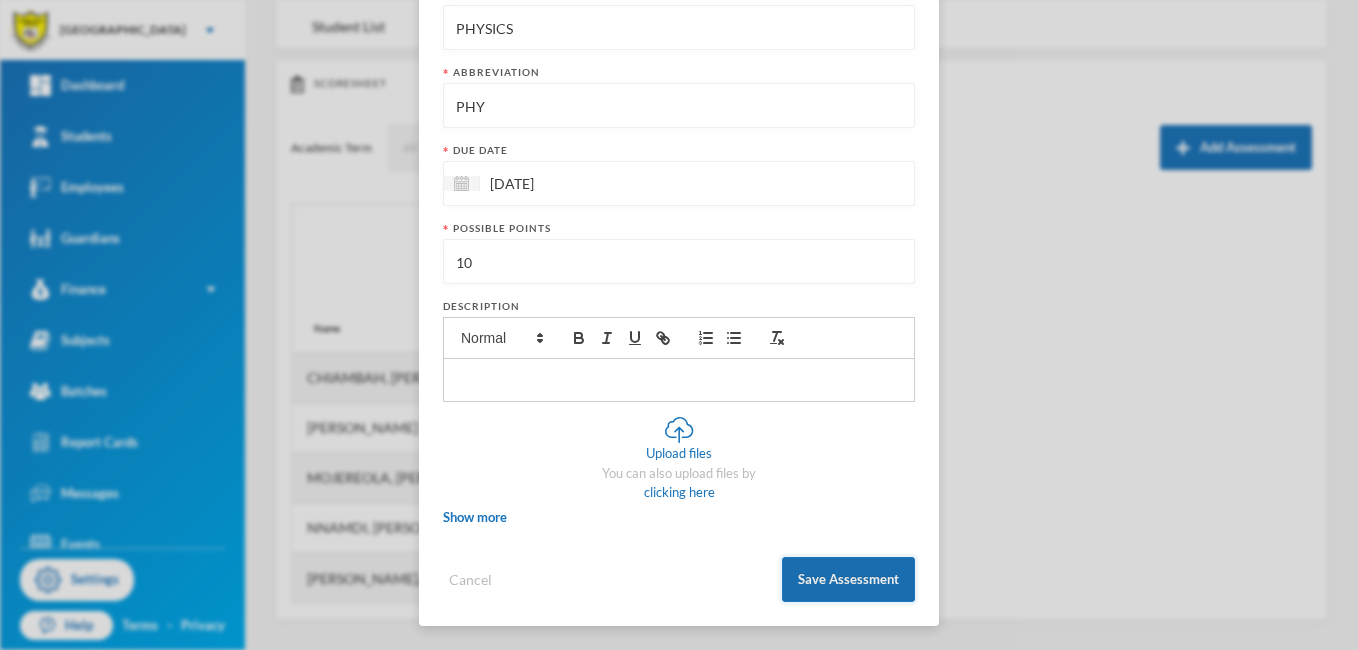 type on "10" 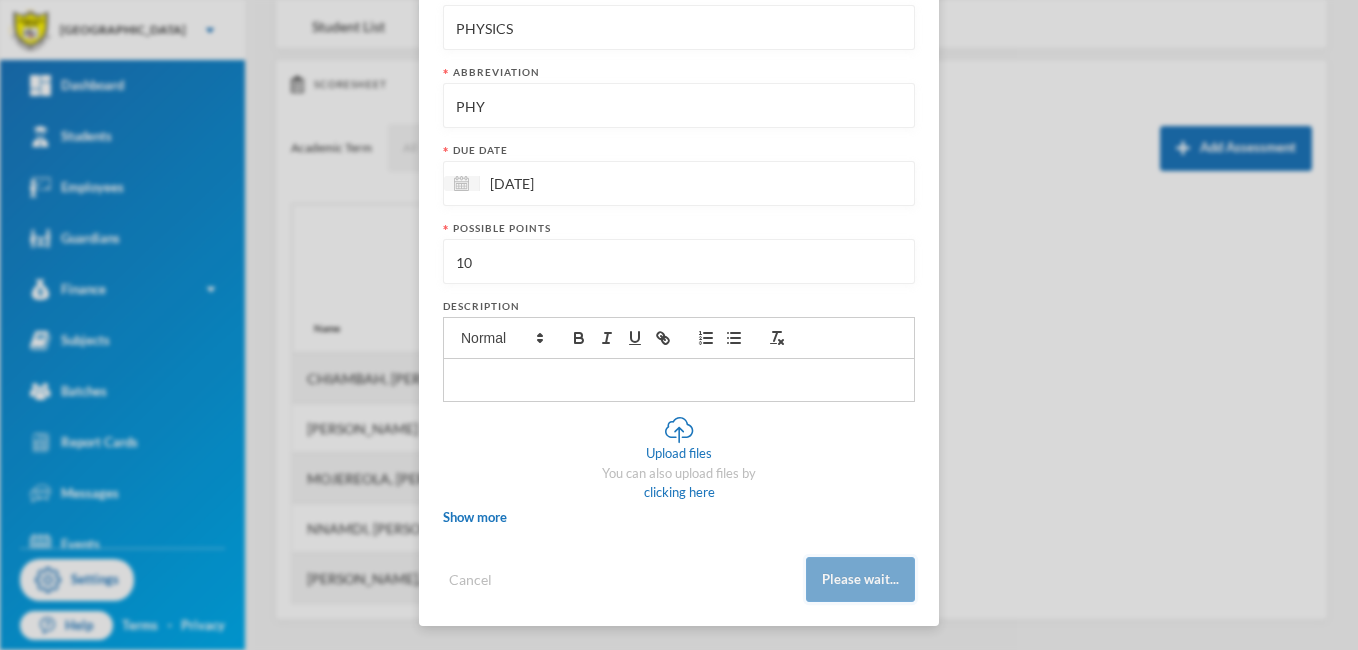 scroll, scrollTop: 161, scrollLeft: 0, axis: vertical 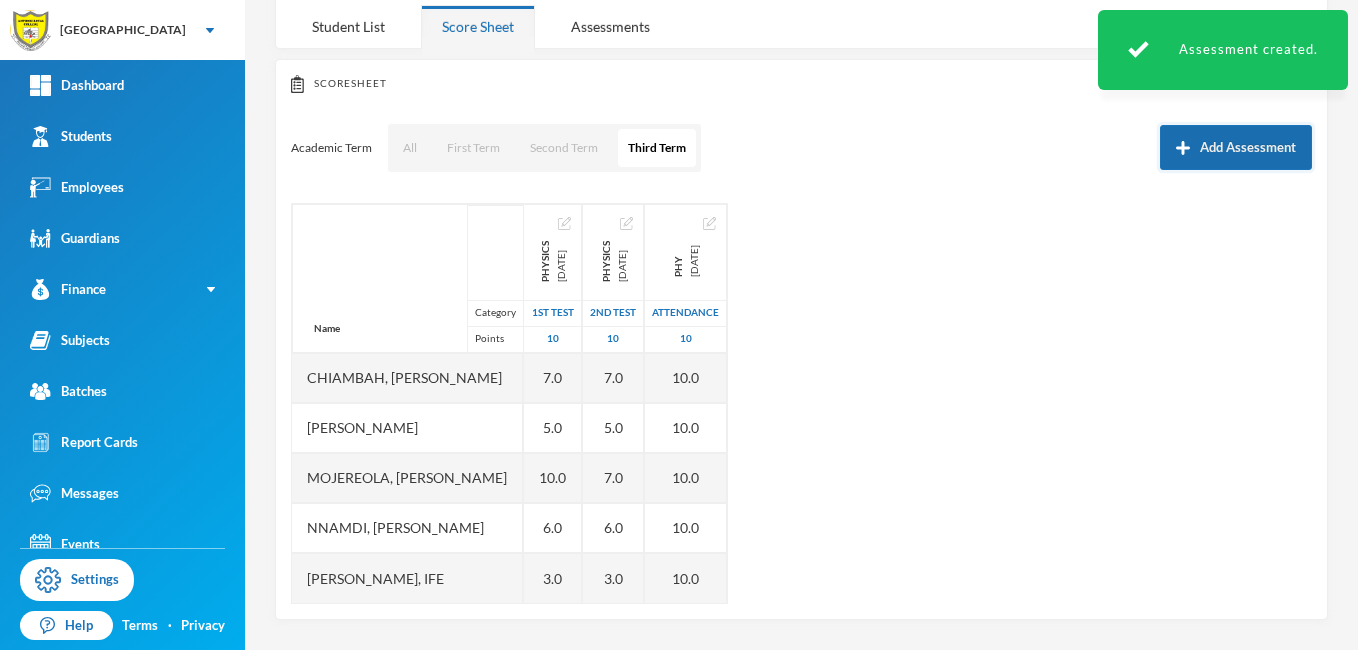 click on "Add Assessment" at bounding box center [1236, 147] 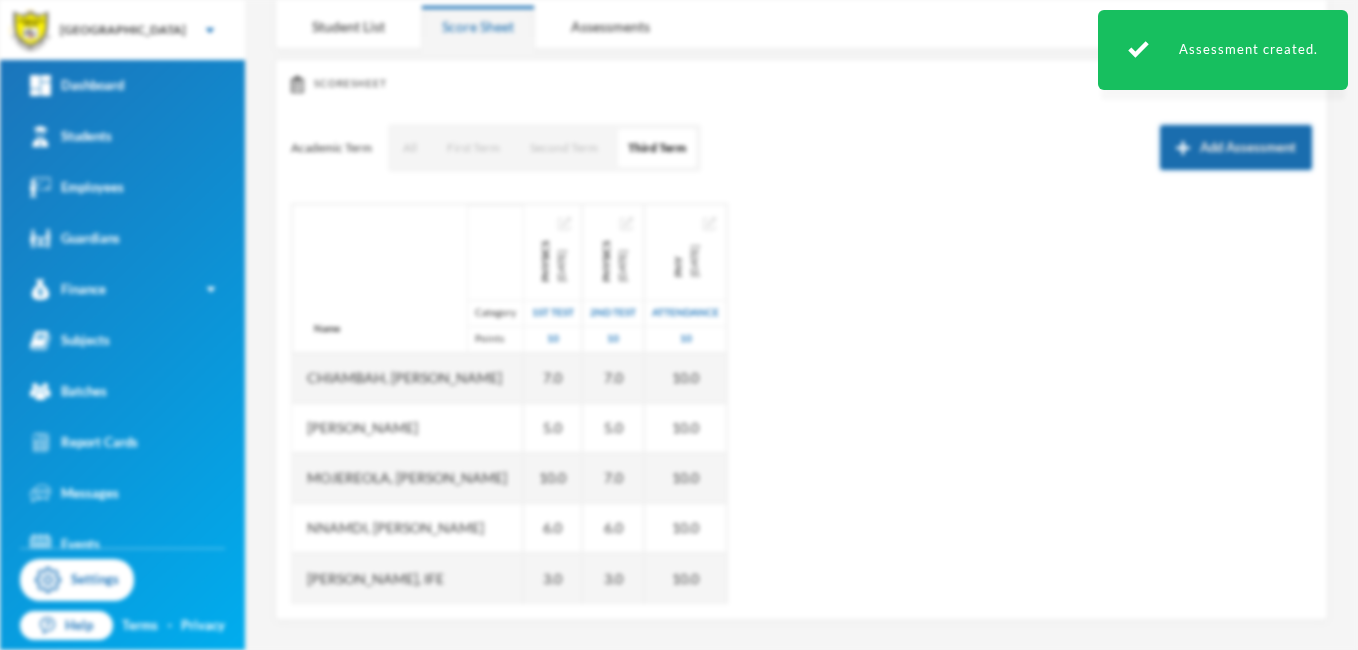 scroll, scrollTop: 0, scrollLeft: 0, axis: both 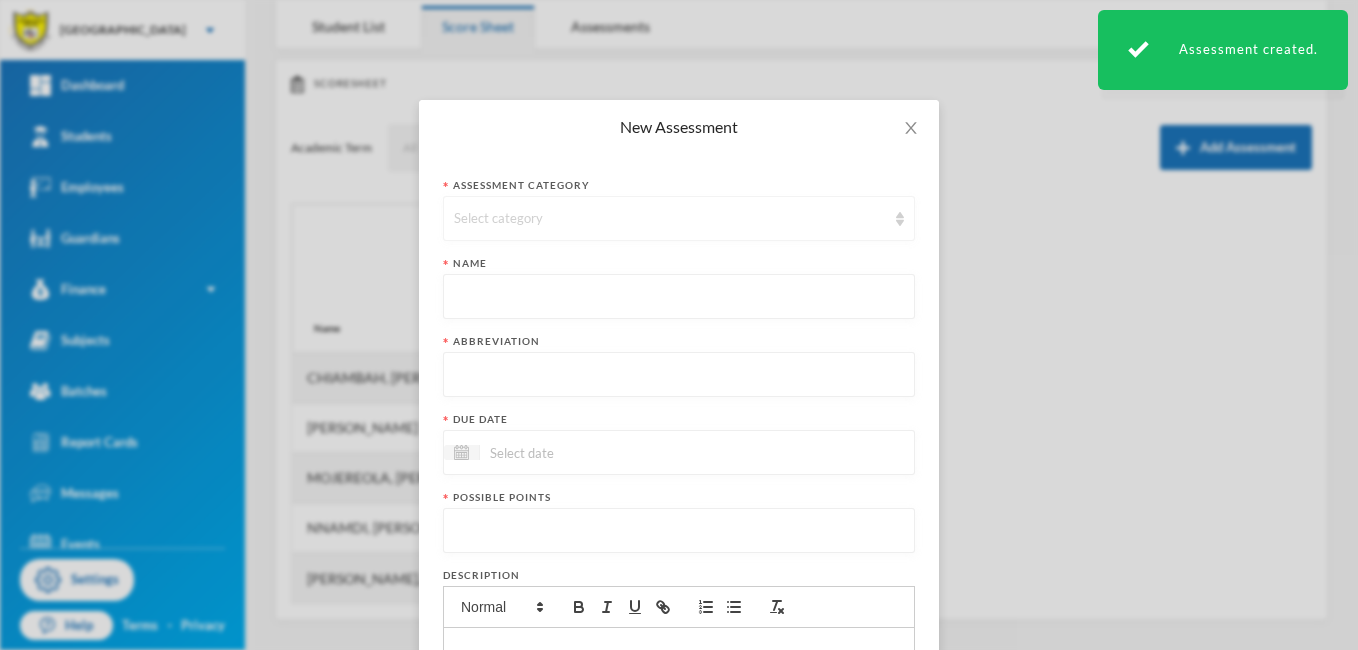 click on "Select category" at bounding box center [670, 219] 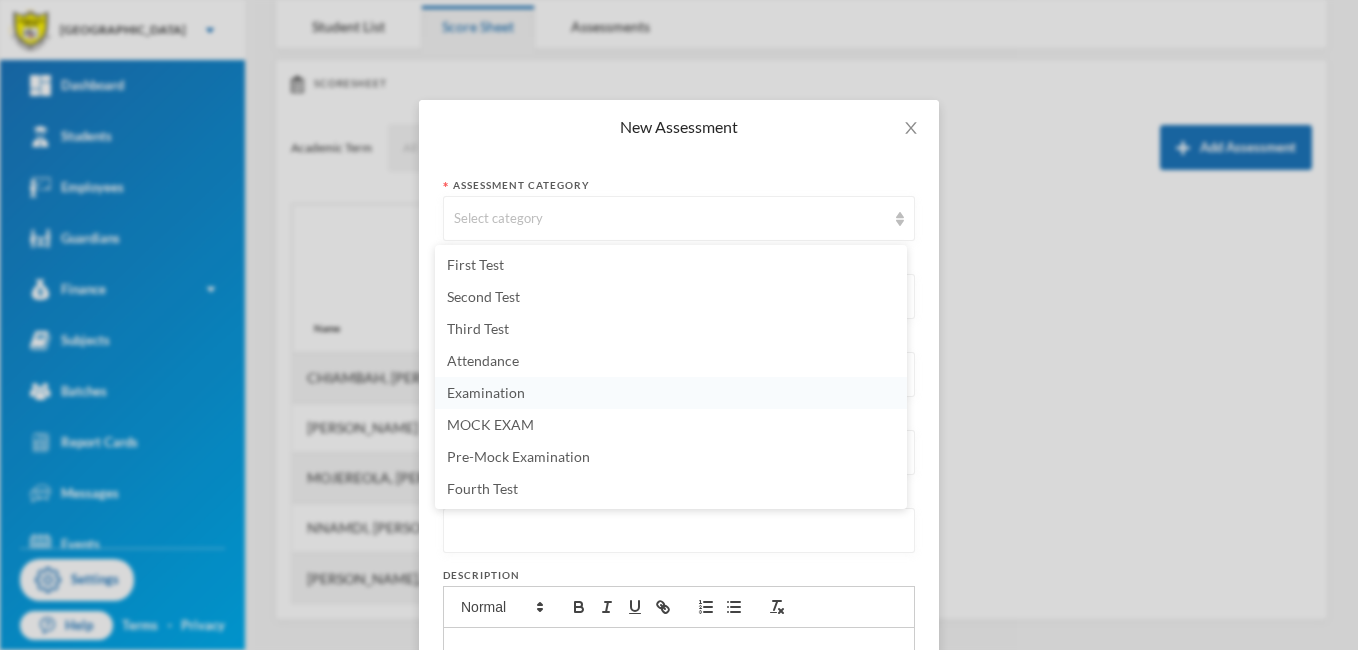 click on "Examination" at bounding box center [486, 392] 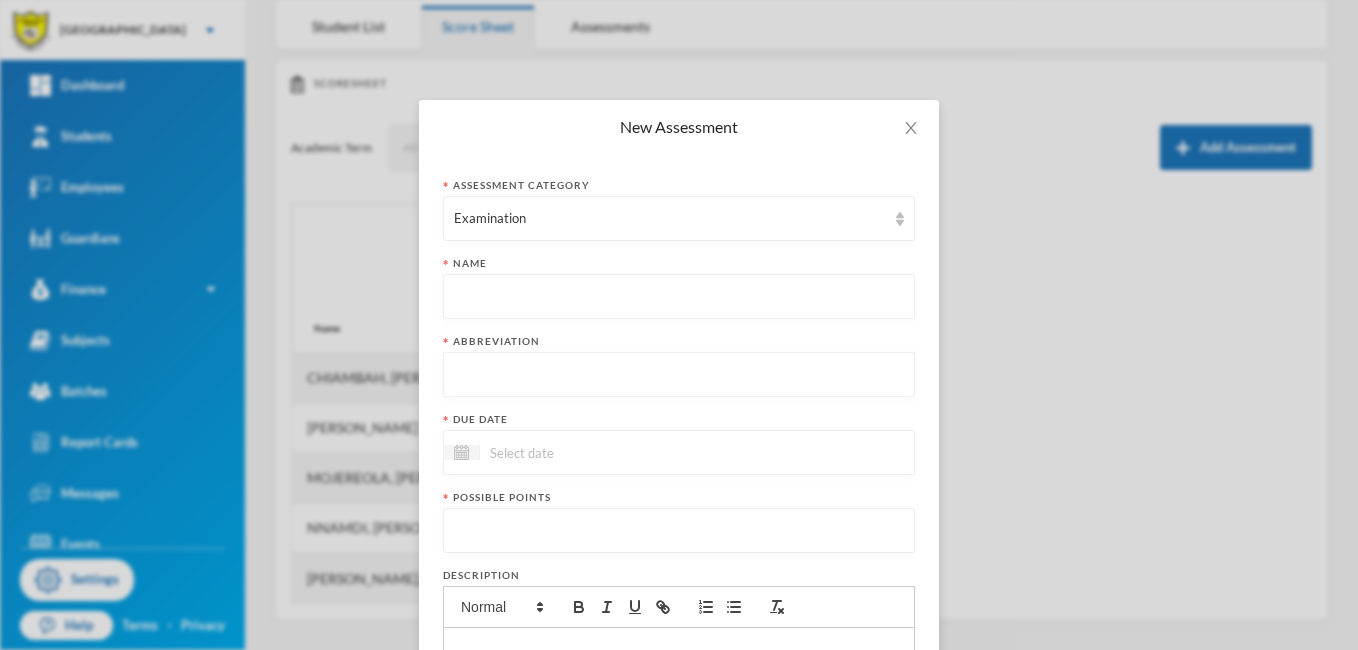 click at bounding box center (679, 297) 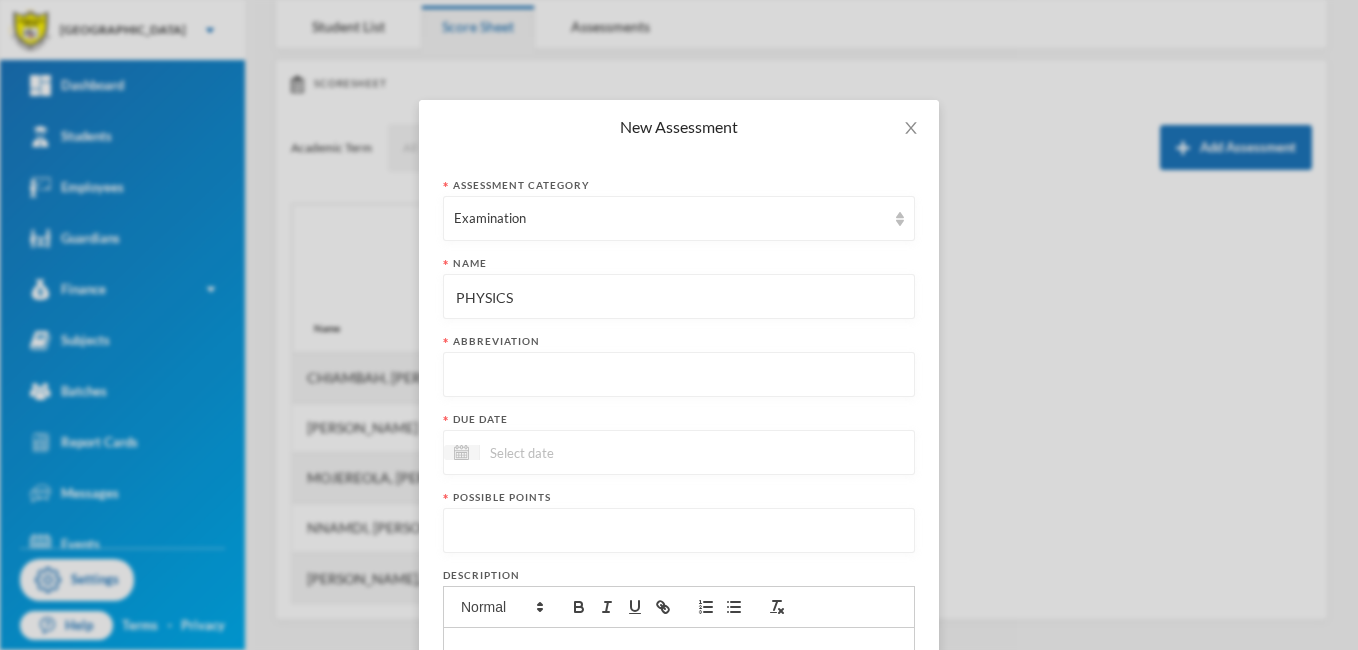 type on "PHYSICS" 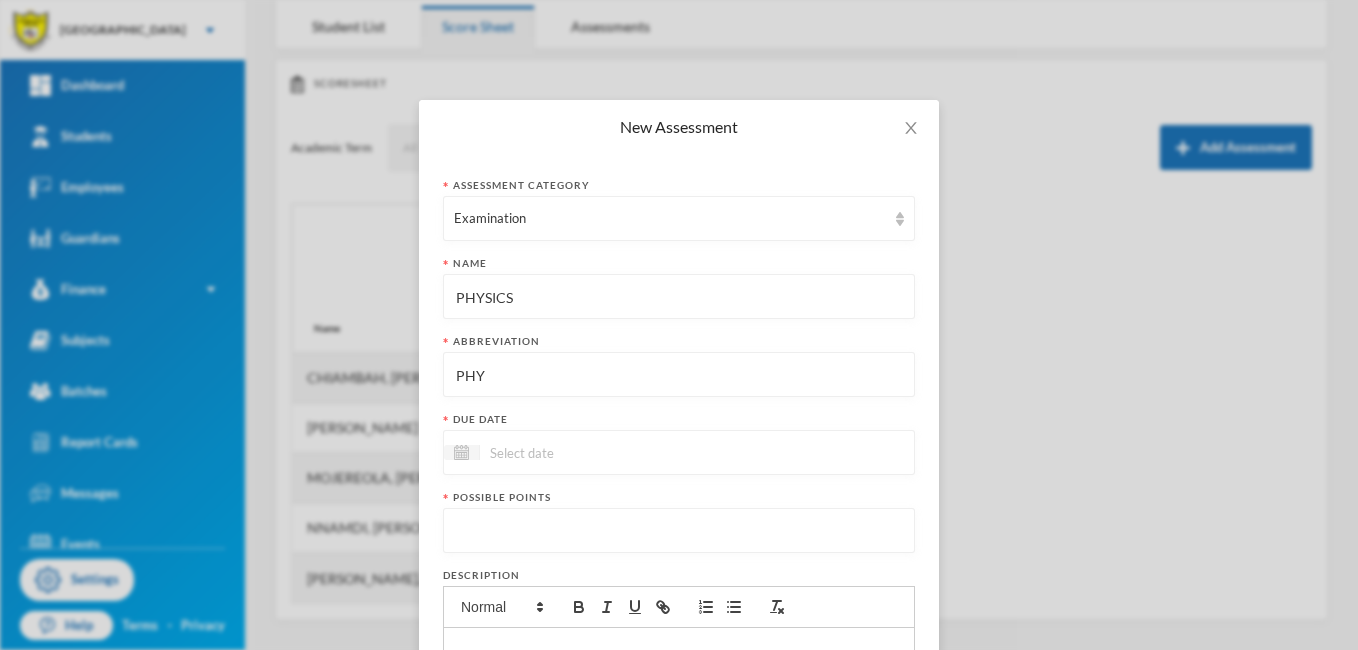 type on "PHY" 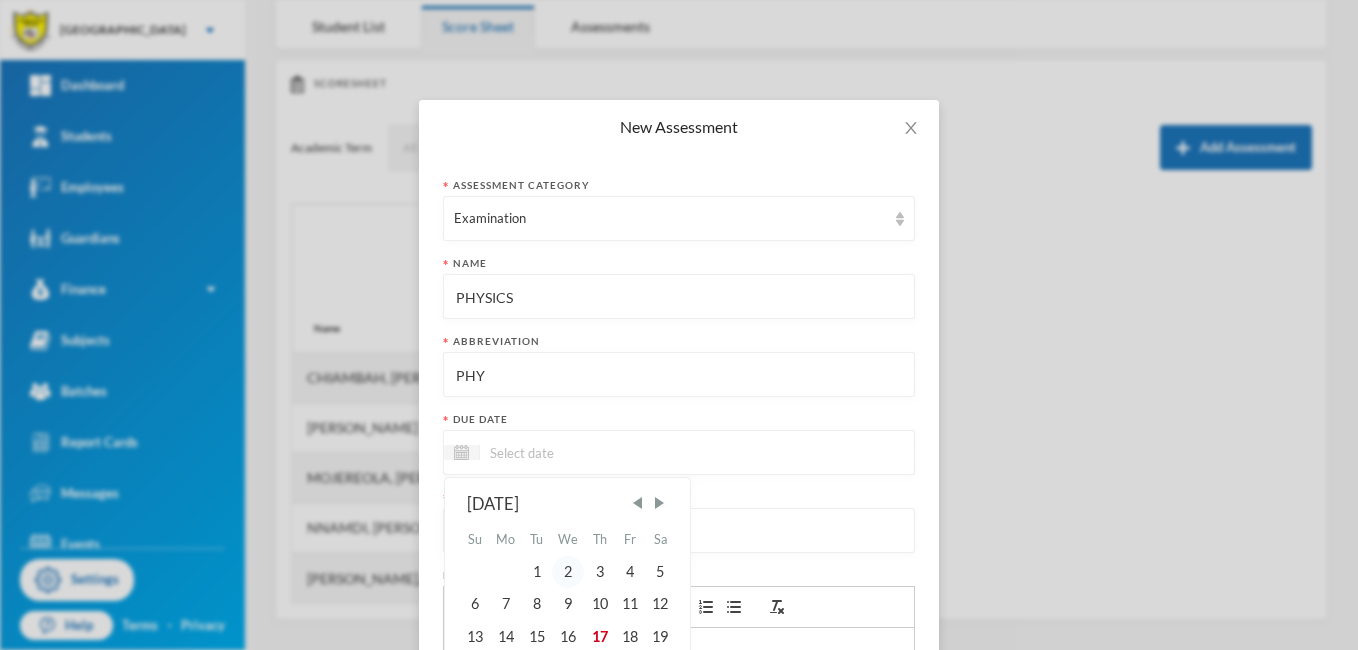 click on "2" at bounding box center [568, 572] 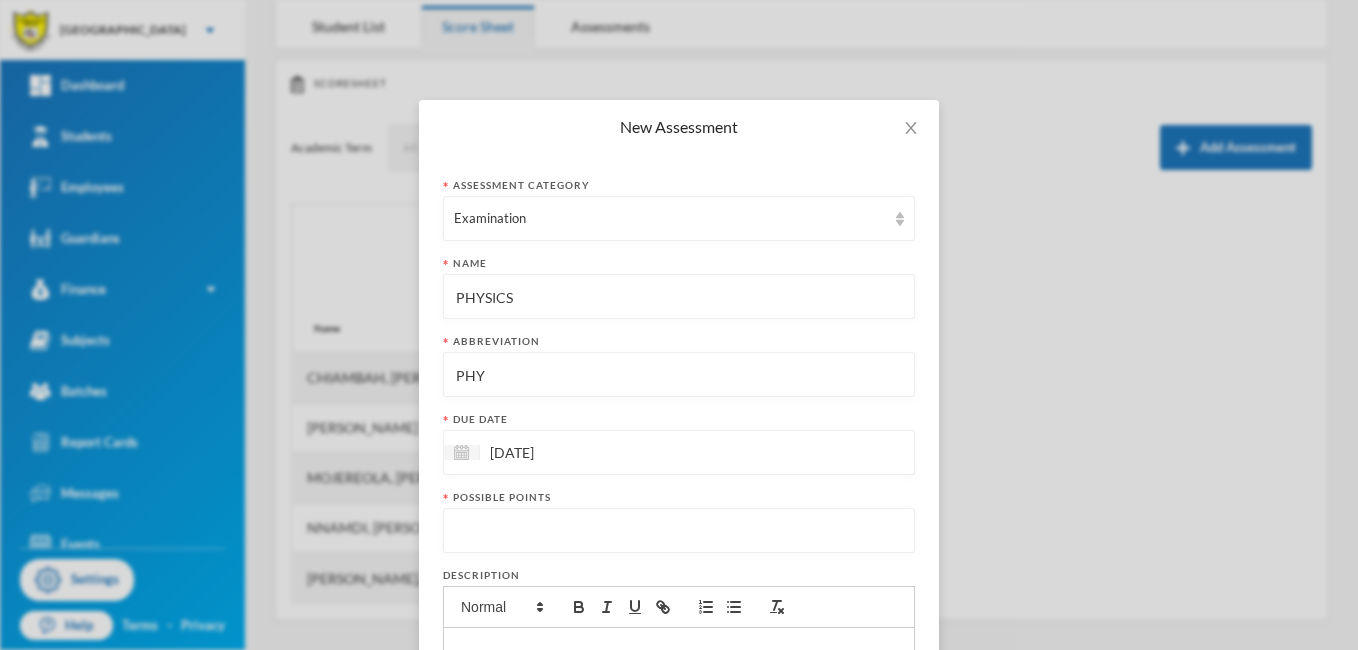 click at bounding box center (679, 531) 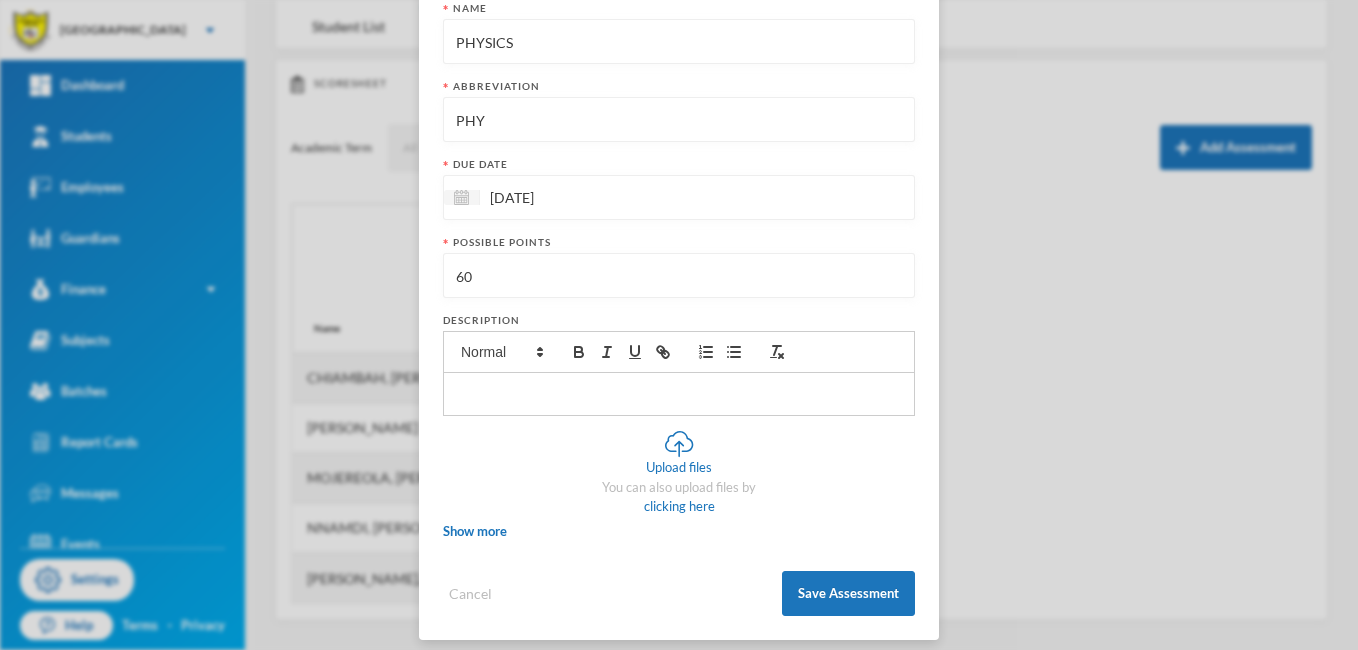 scroll, scrollTop: 269, scrollLeft: 0, axis: vertical 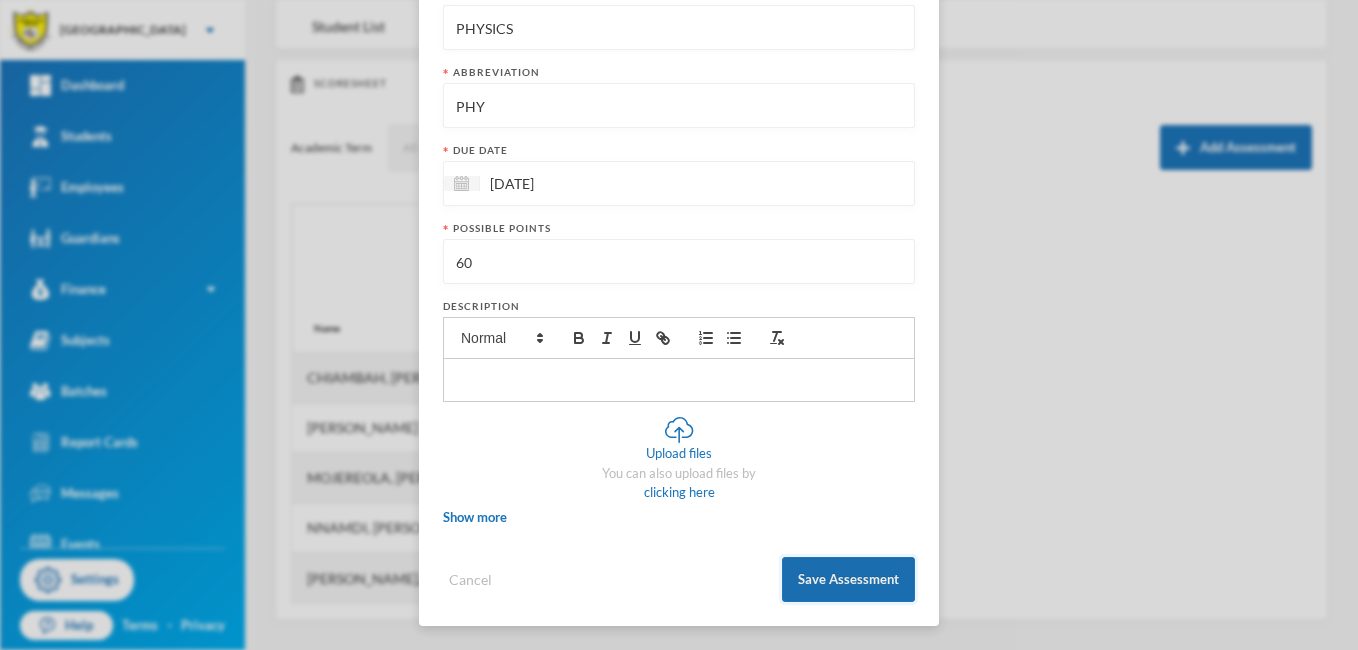 type on "60" 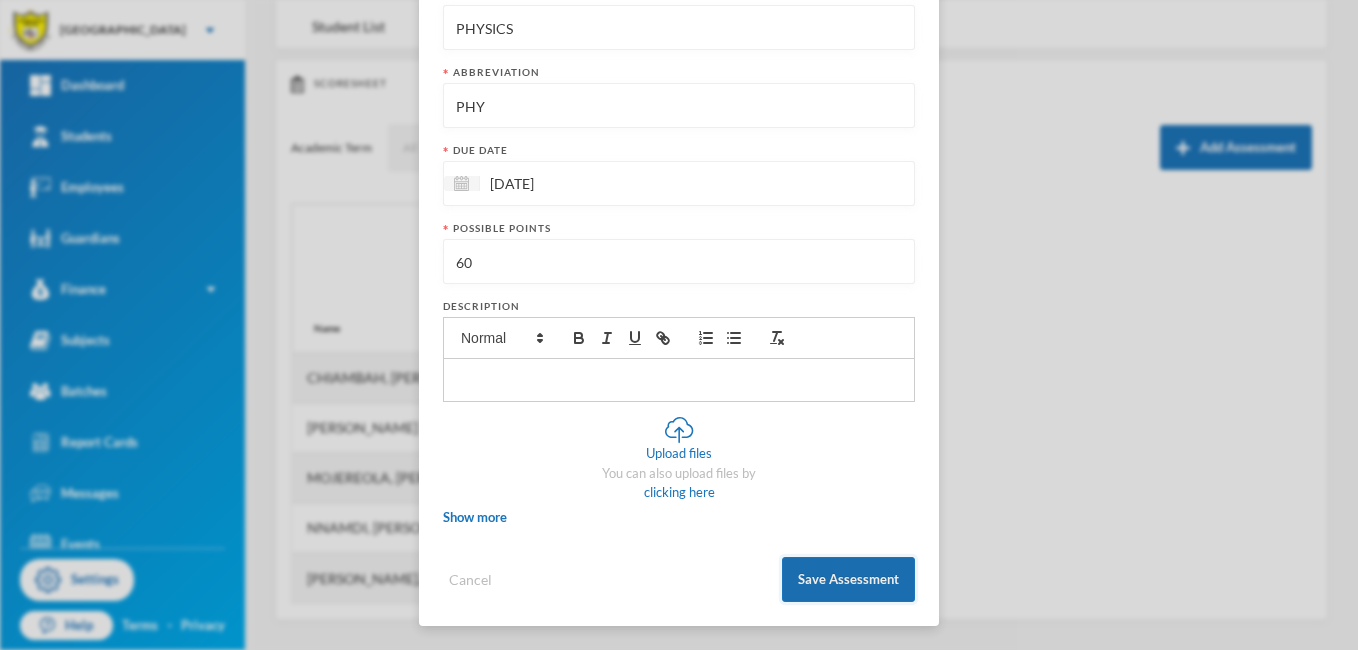 click on "Save Assessment" at bounding box center [848, 579] 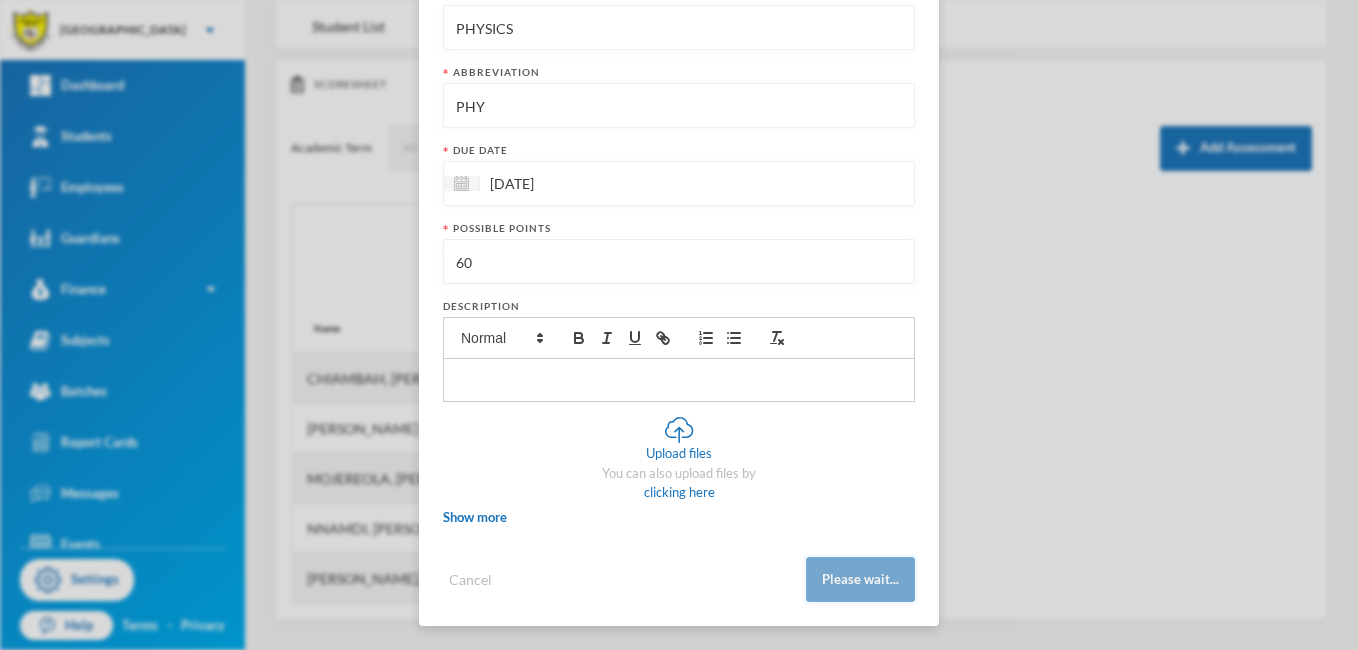 scroll, scrollTop: 161, scrollLeft: 0, axis: vertical 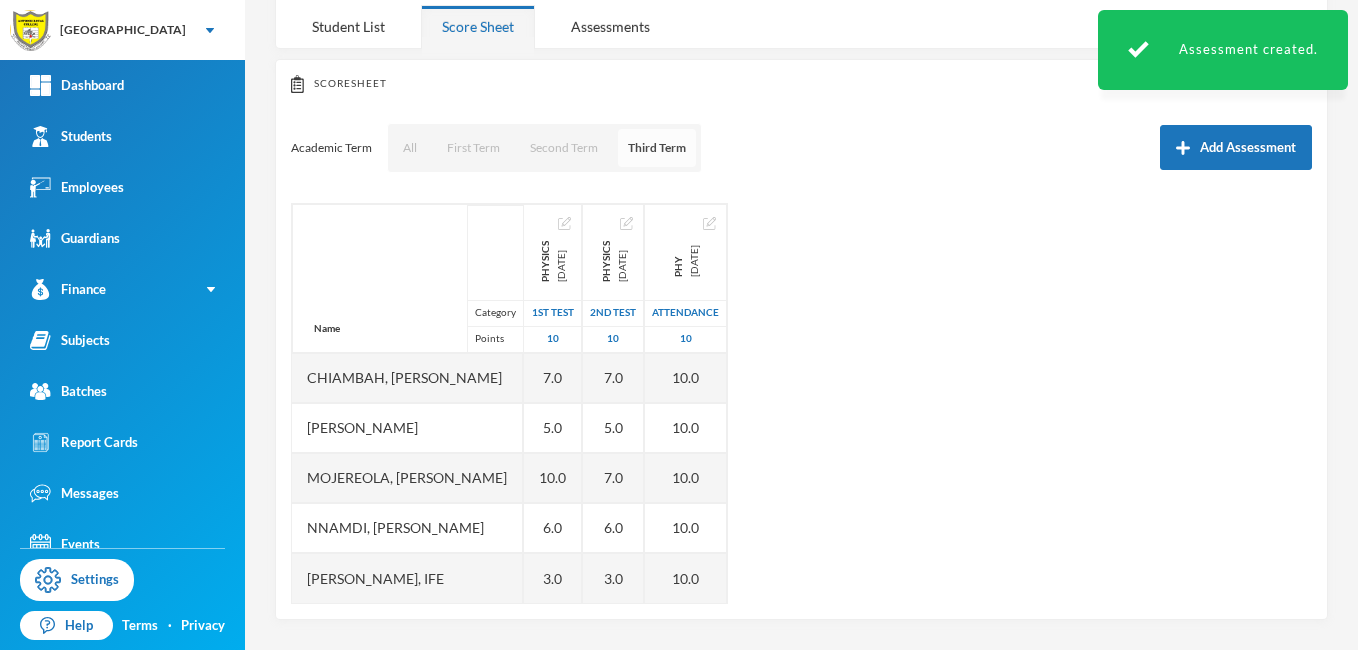click on "Third Term" at bounding box center (657, 148) 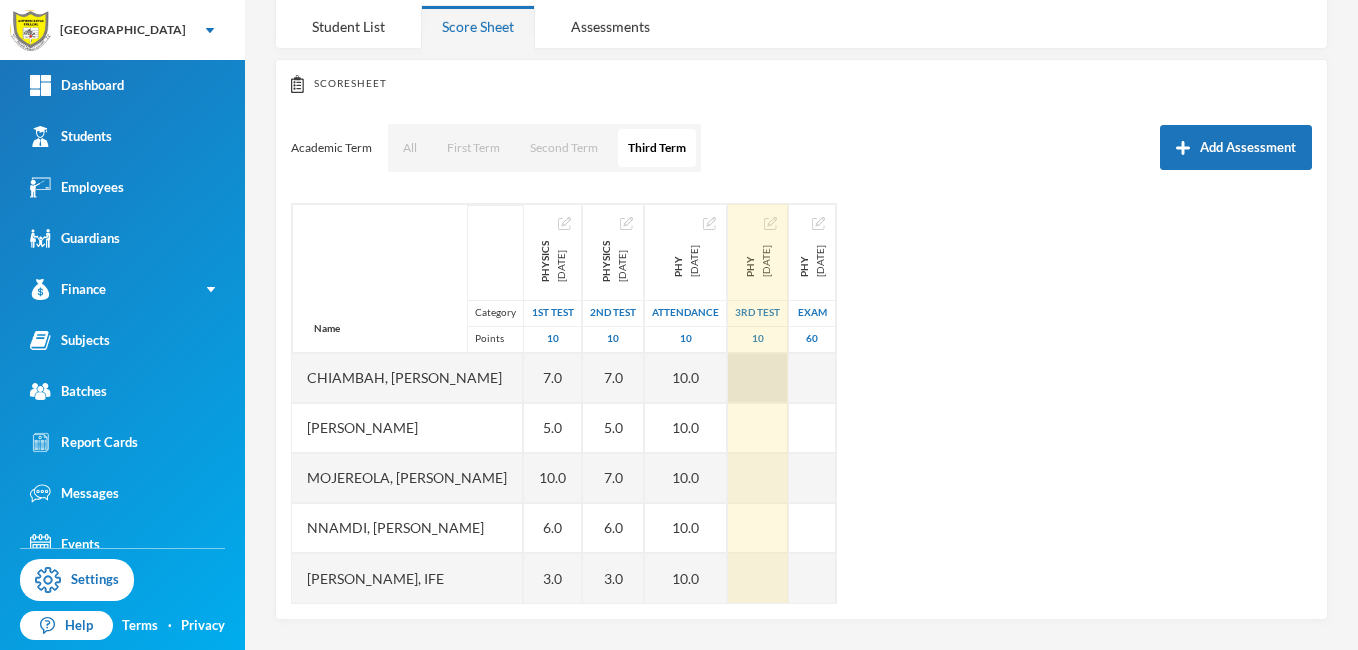 click at bounding box center [758, 378] 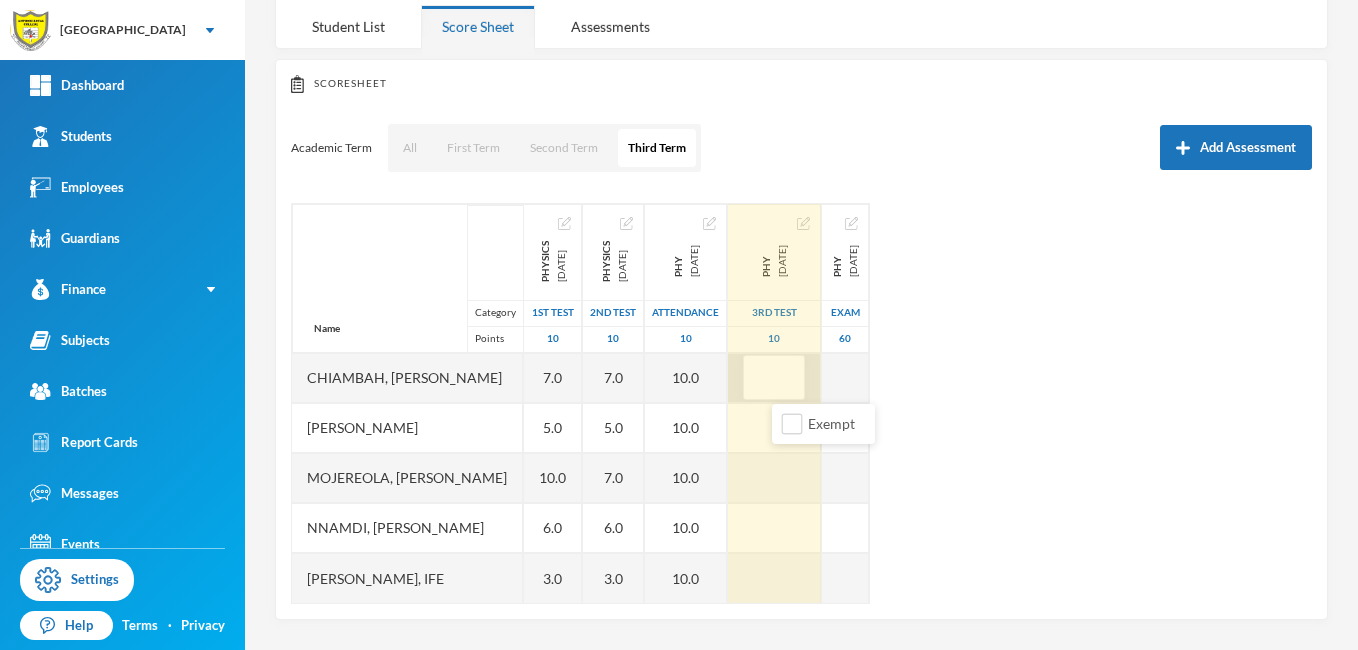 type 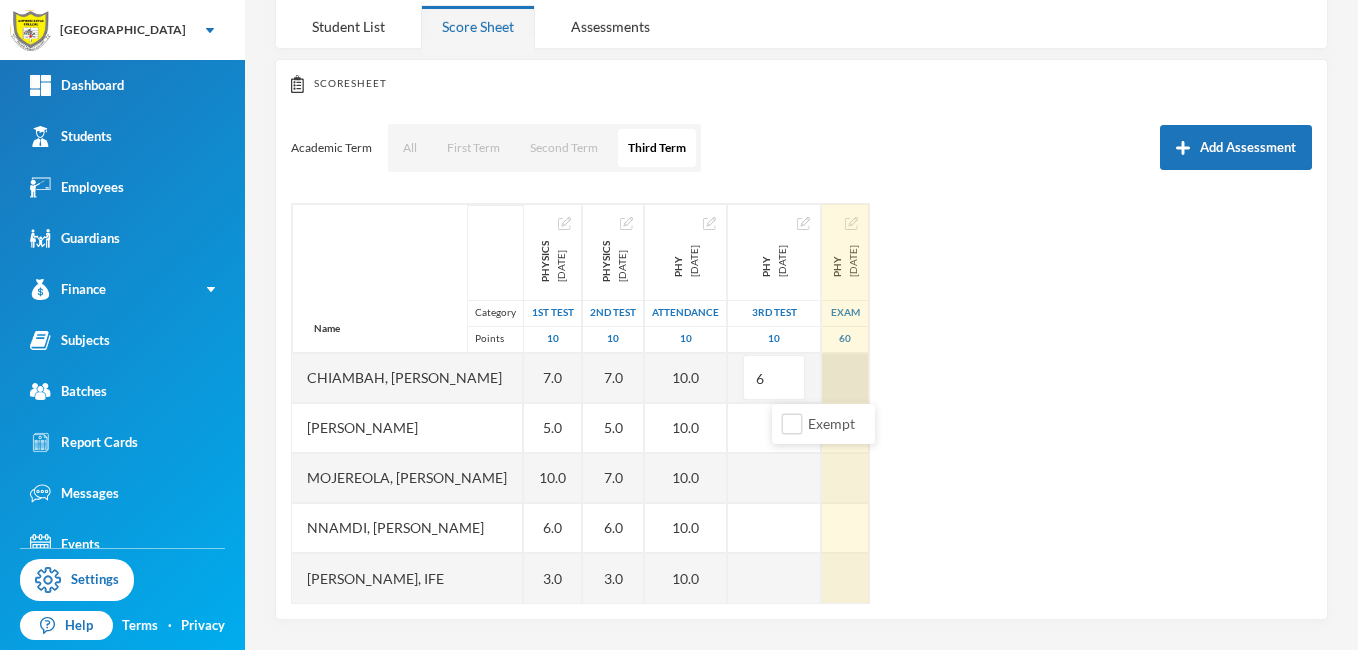 click at bounding box center (845, 378) 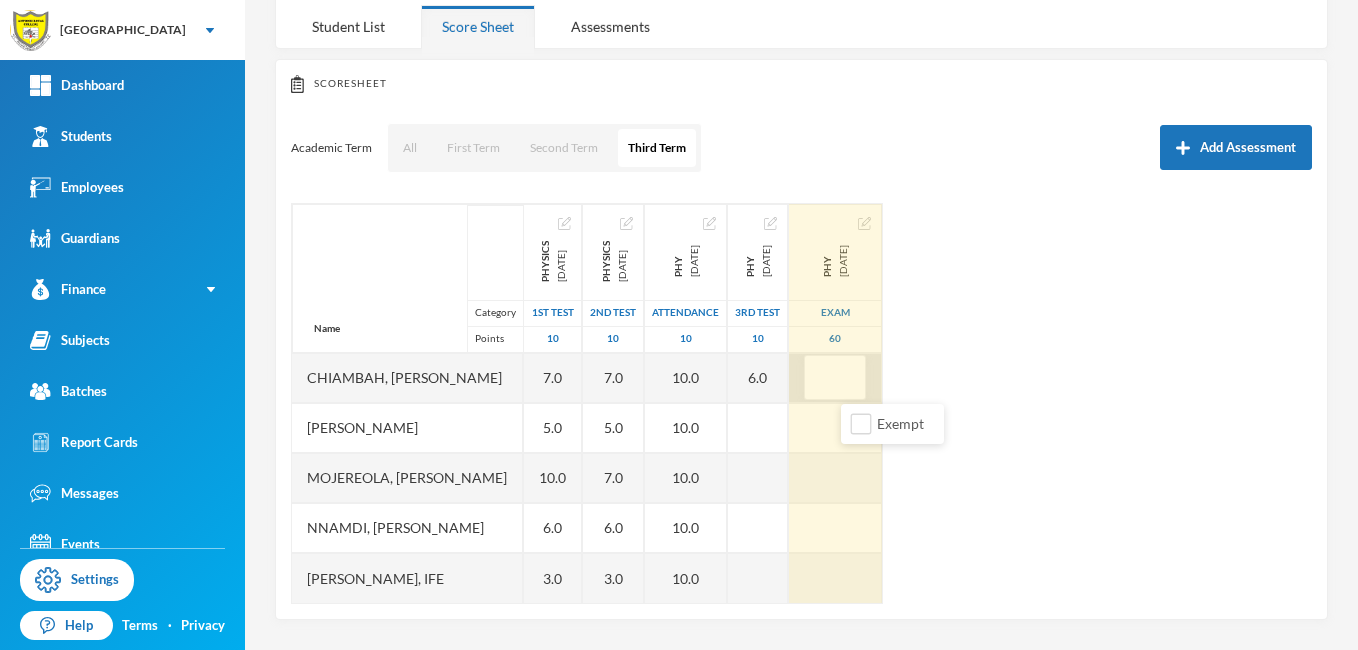 click at bounding box center (835, 378) 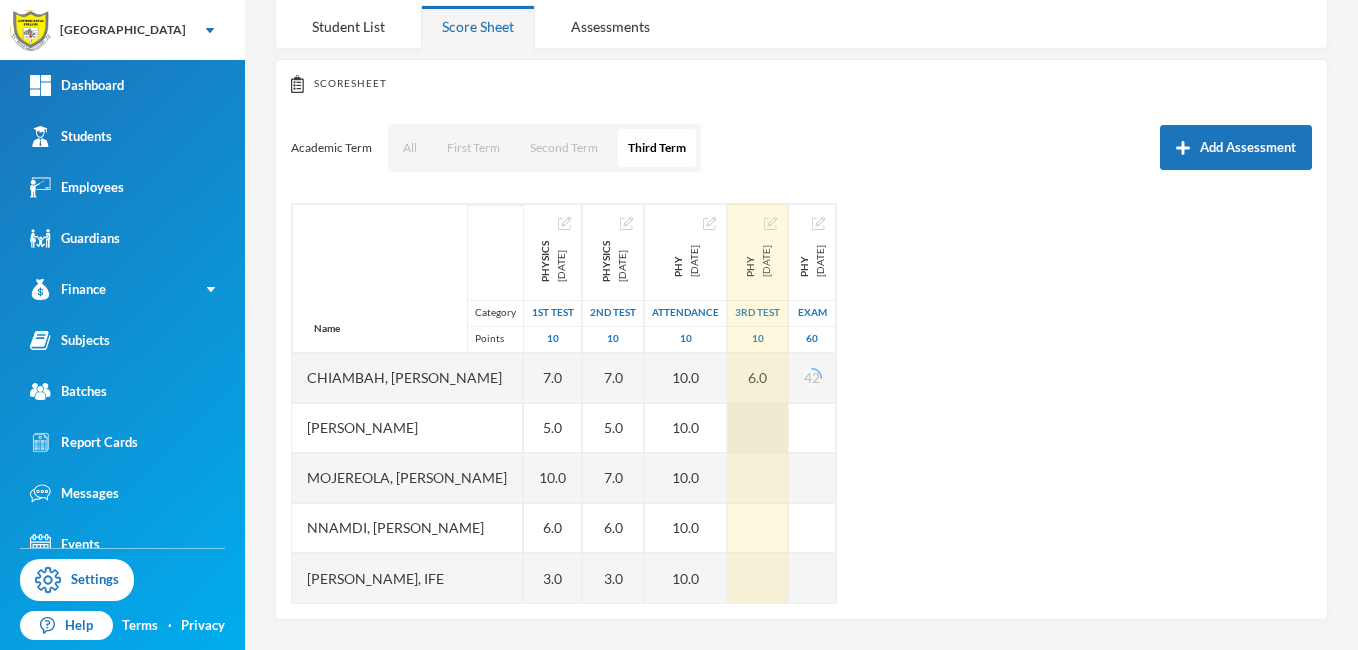 click at bounding box center (758, 428) 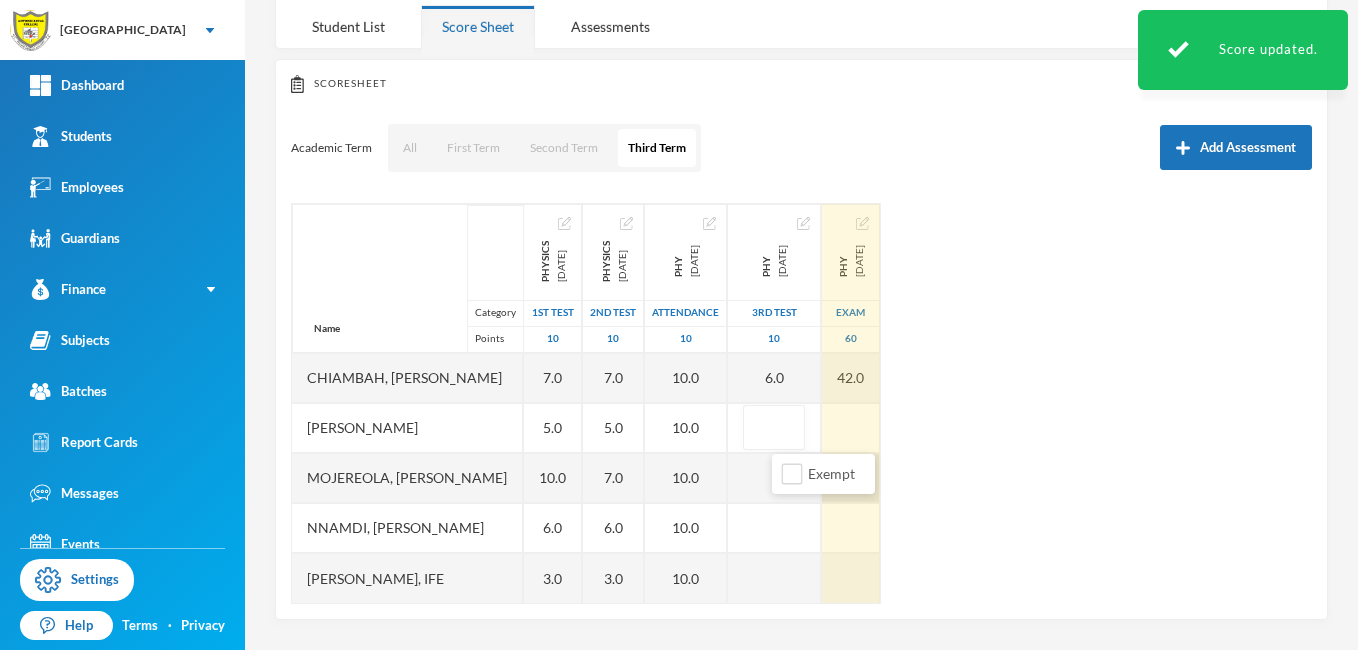 click at bounding box center (851, 478) 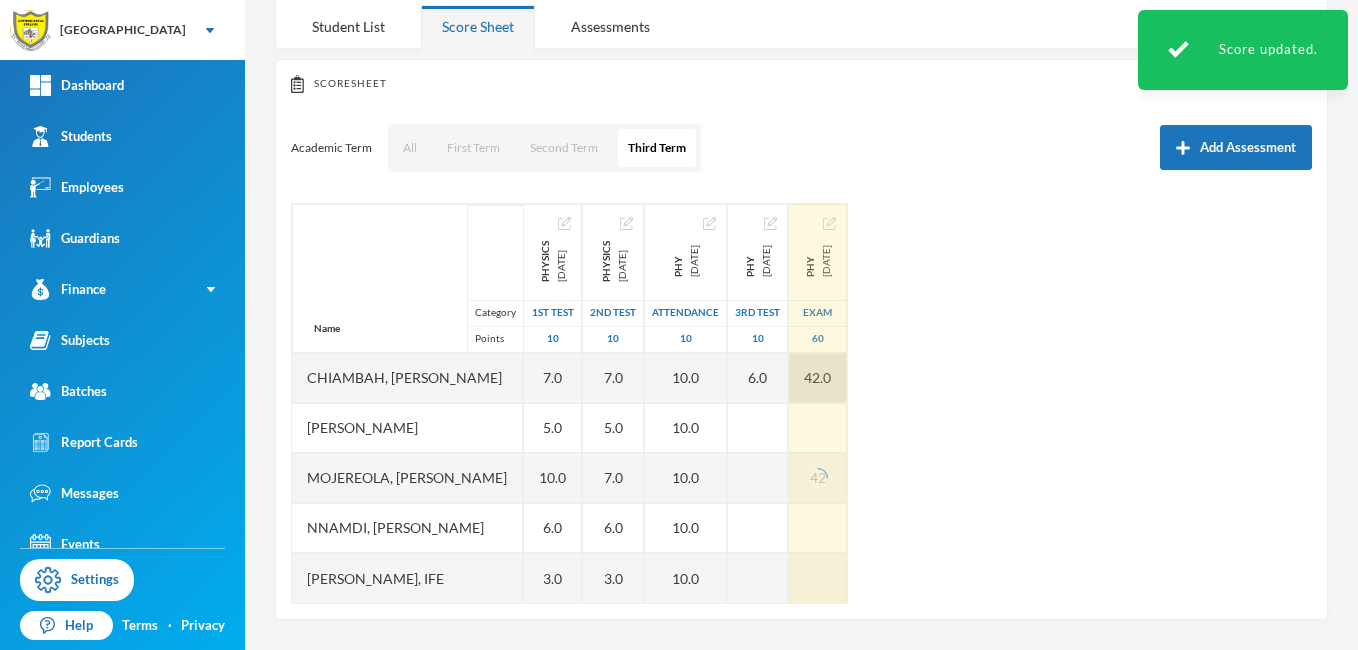 click on "42.0" at bounding box center (818, 378) 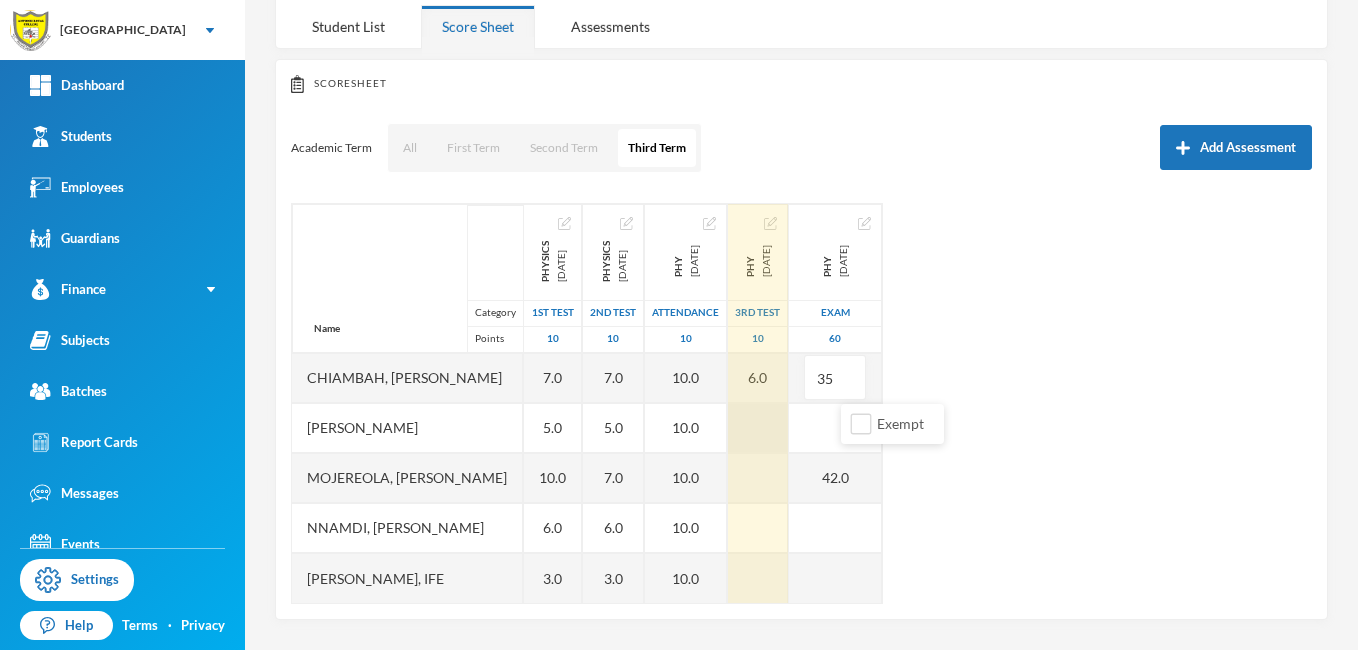 click at bounding box center [758, 428] 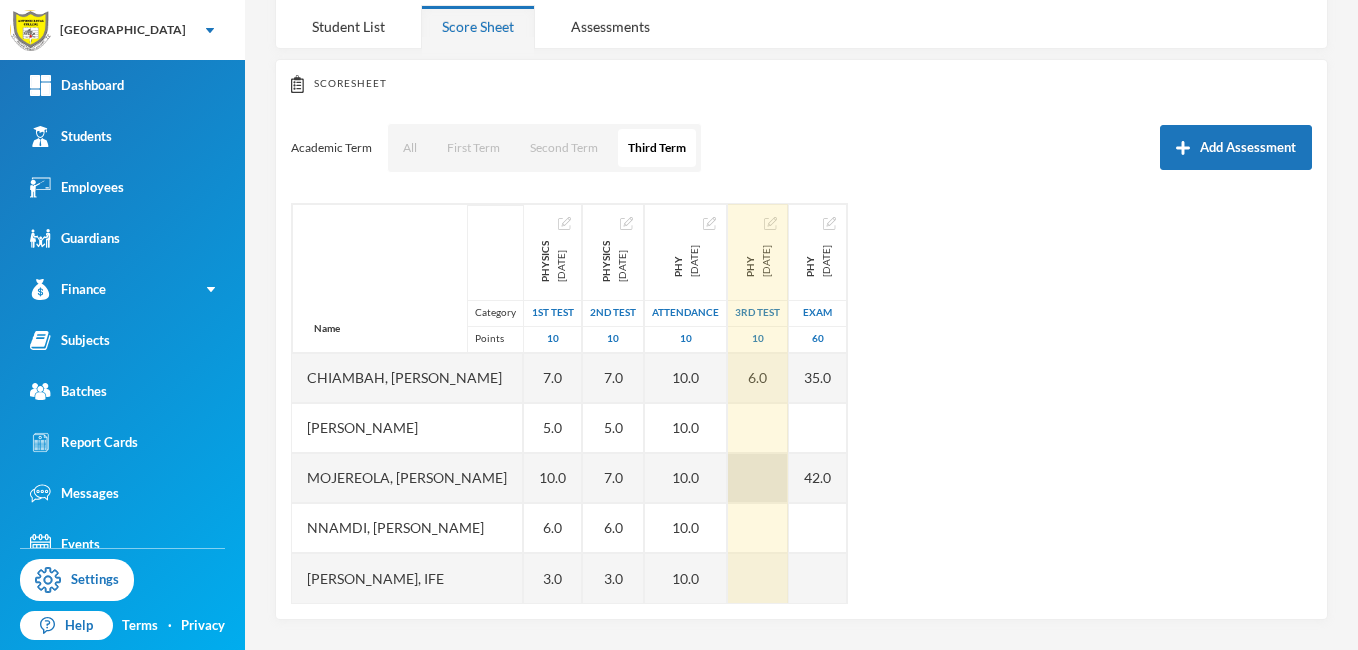 click at bounding box center (758, 478) 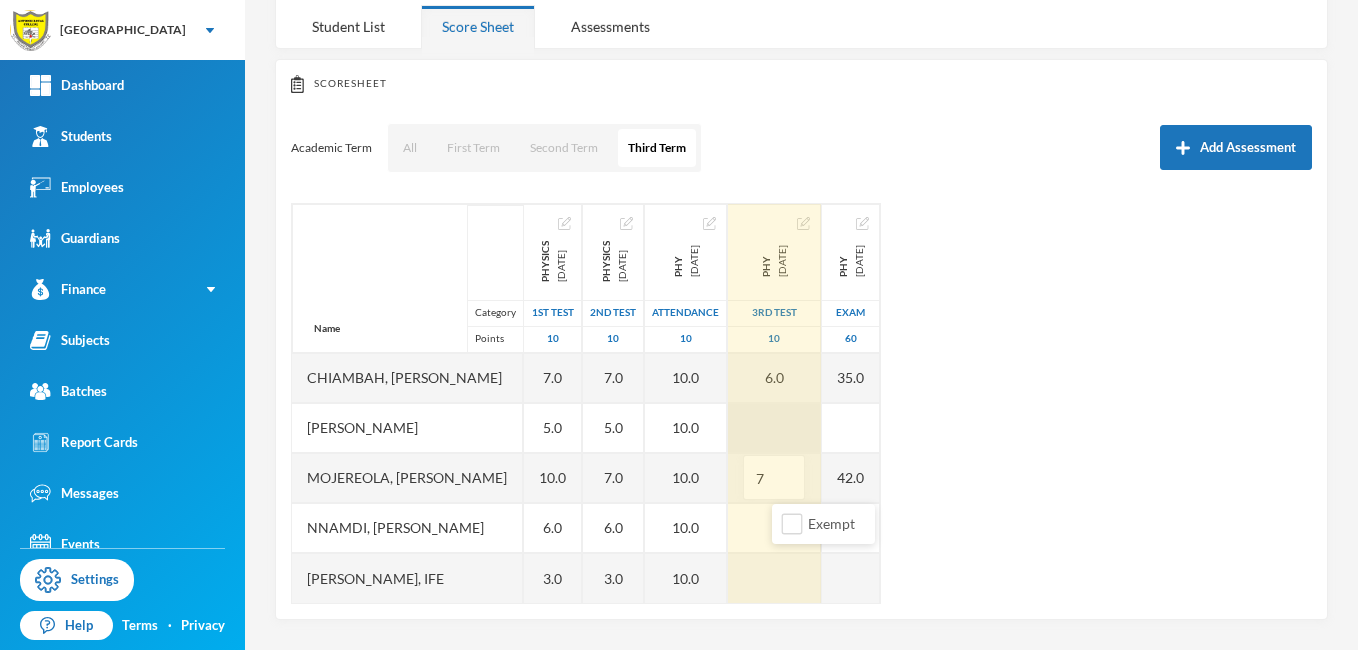 click at bounding box center (774, 428) 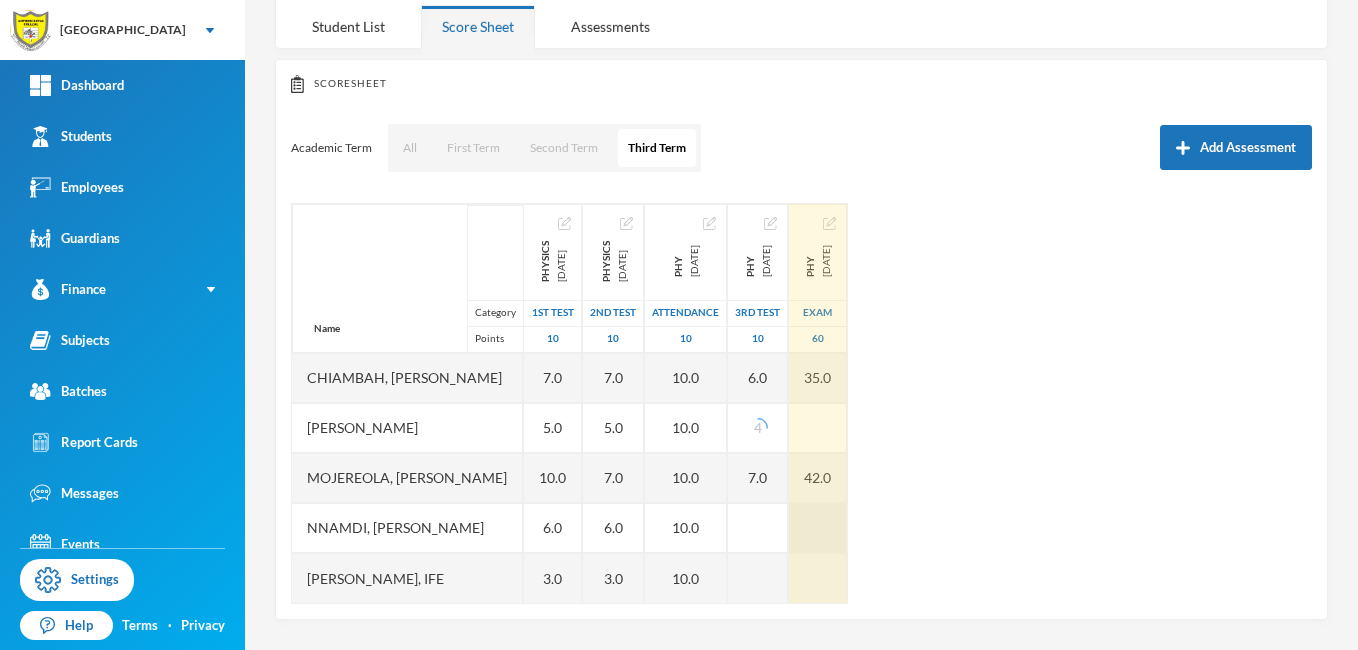 click at bounding box center [818, 528] 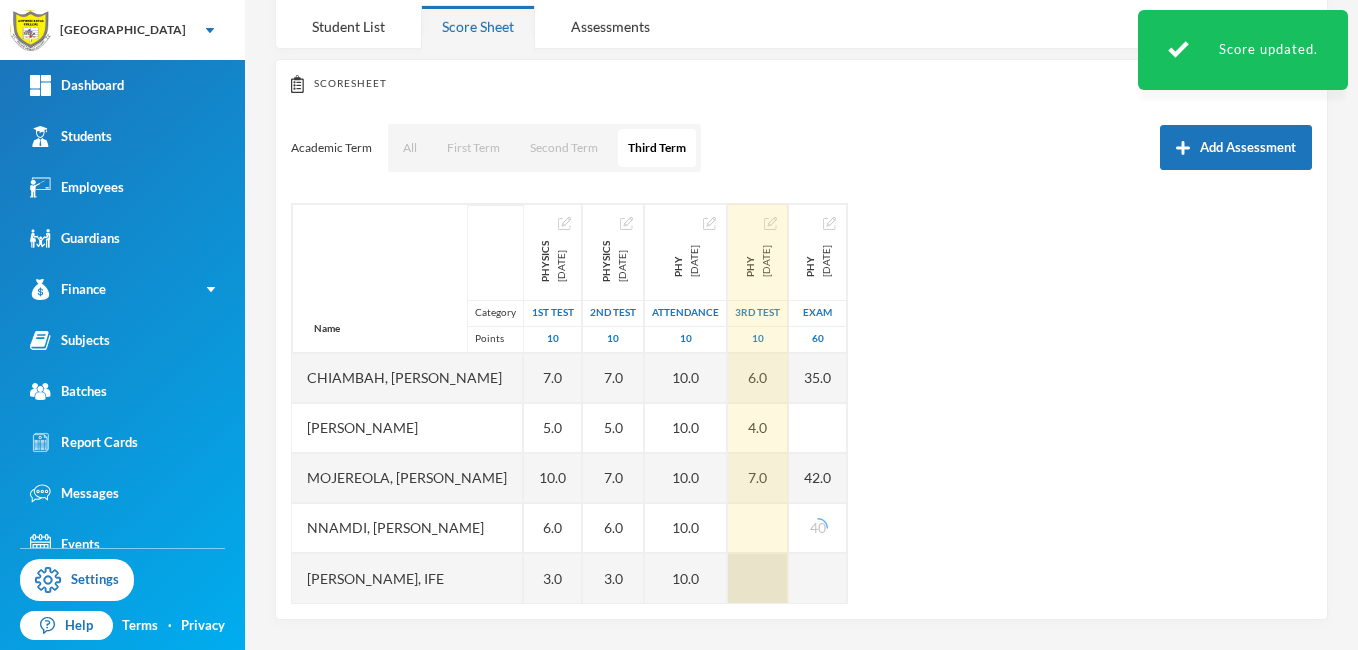click at bounding box center [758, 578] 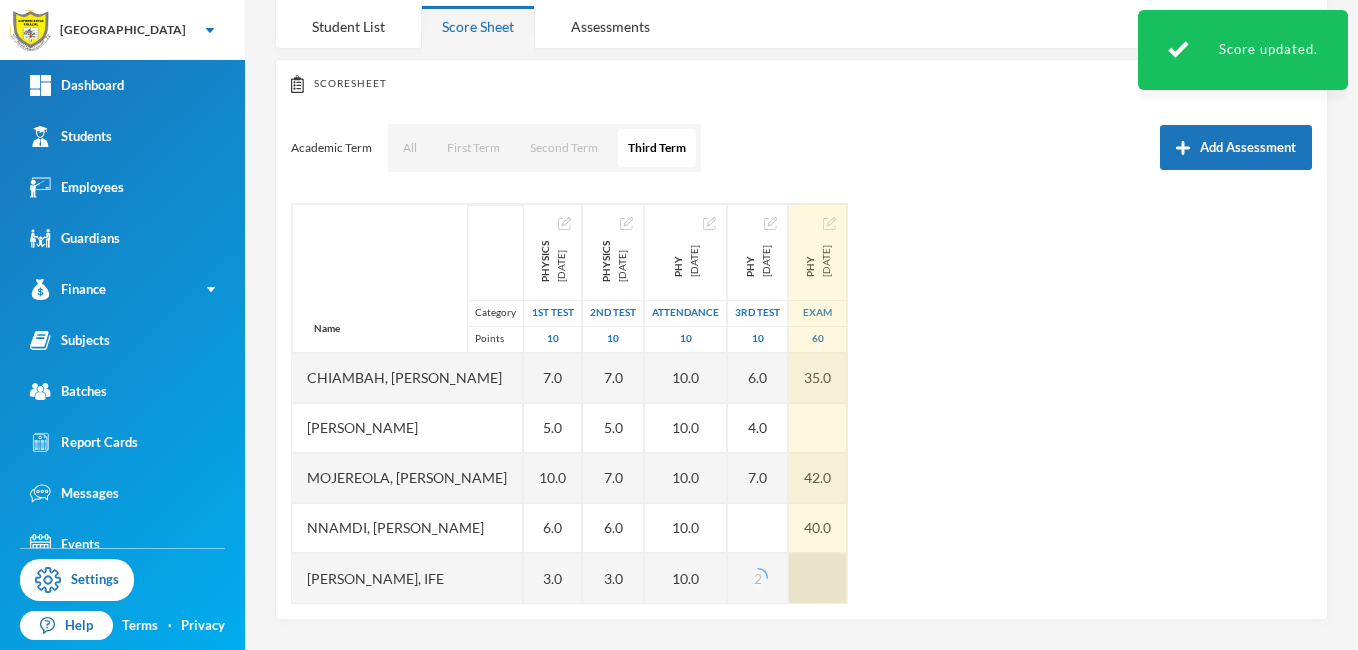 click on "Name   Category Points Chiambah, [PERSON_NAME], [PERSON_NAME] [PERSON_NAME] Mojereola, [PERSON_NAME], [PERSON_NAME], Ife Physics [DATE] 1st Test 10 7.0 5.0 10.0 6.0 3.0 Physics [DATE] 2nd Test 10 7.0 5.0 7.0 6.0 3.0 PHY [DATE] Attendance 10 10.0 10.0 10.0 10.0 10.0 PHY [DATE] 3rd Test 10 6.0 4.0 7.0 2 PHY [DATE] Exam 60 35.0 42.0 40.0" at bounding box center (801, 403) 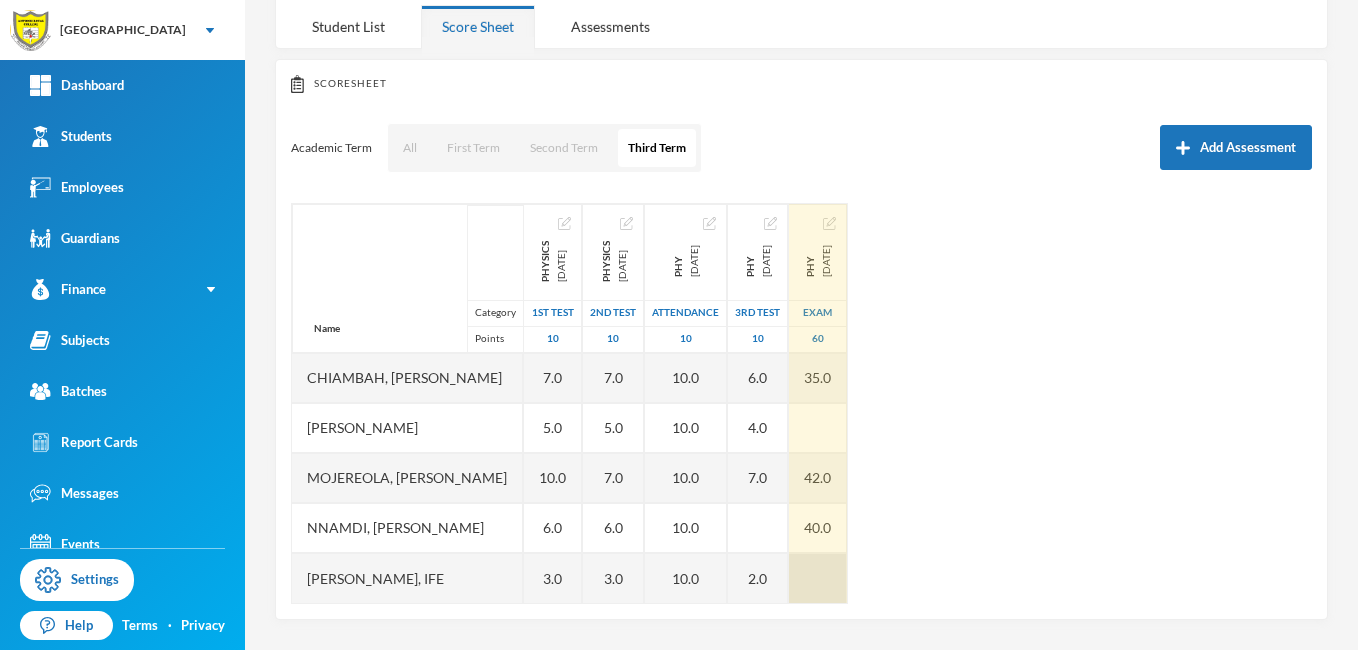 click at bounding box center (818, 578) 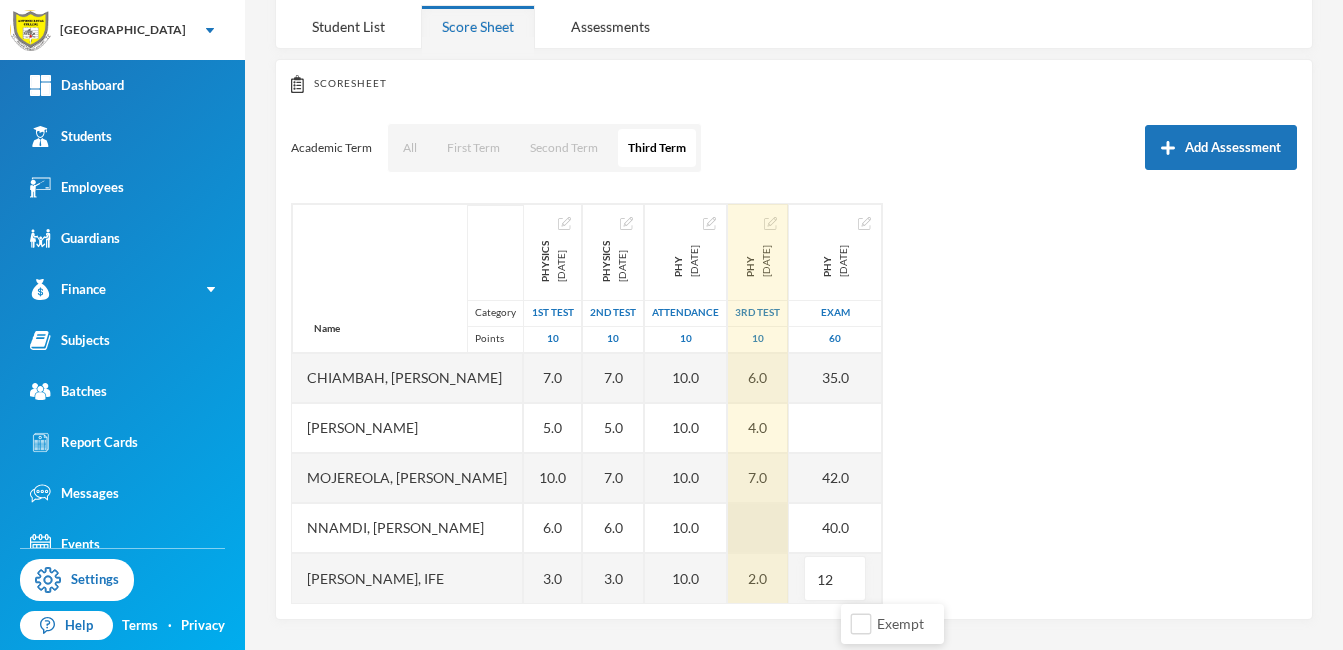 click at bounding box center [758, 528] 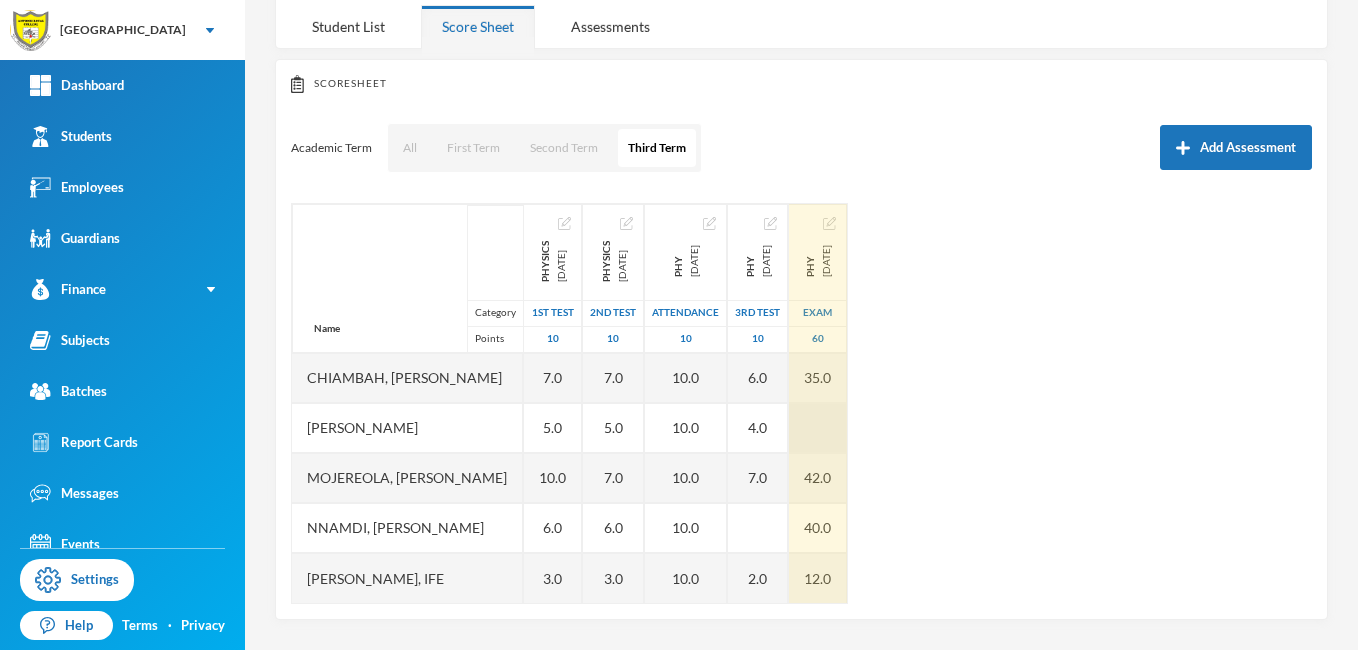 click at bounding box center [818, 428] 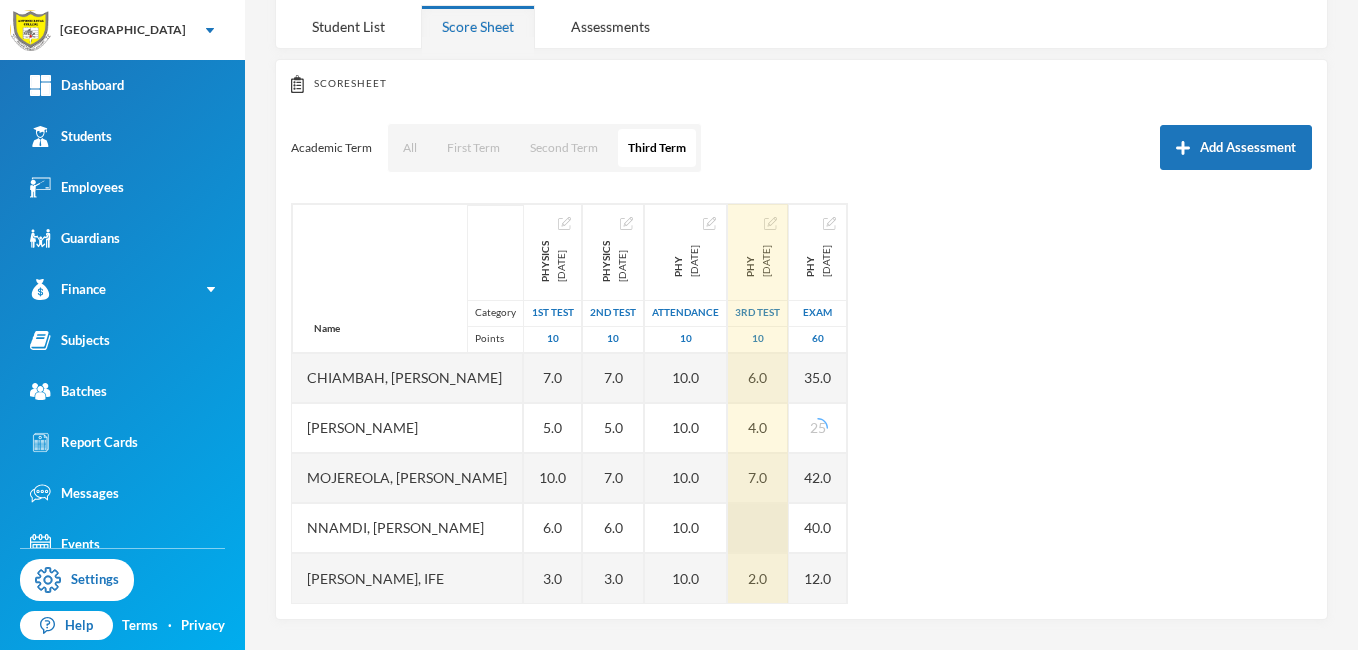 click at bounding box center [758, 528] 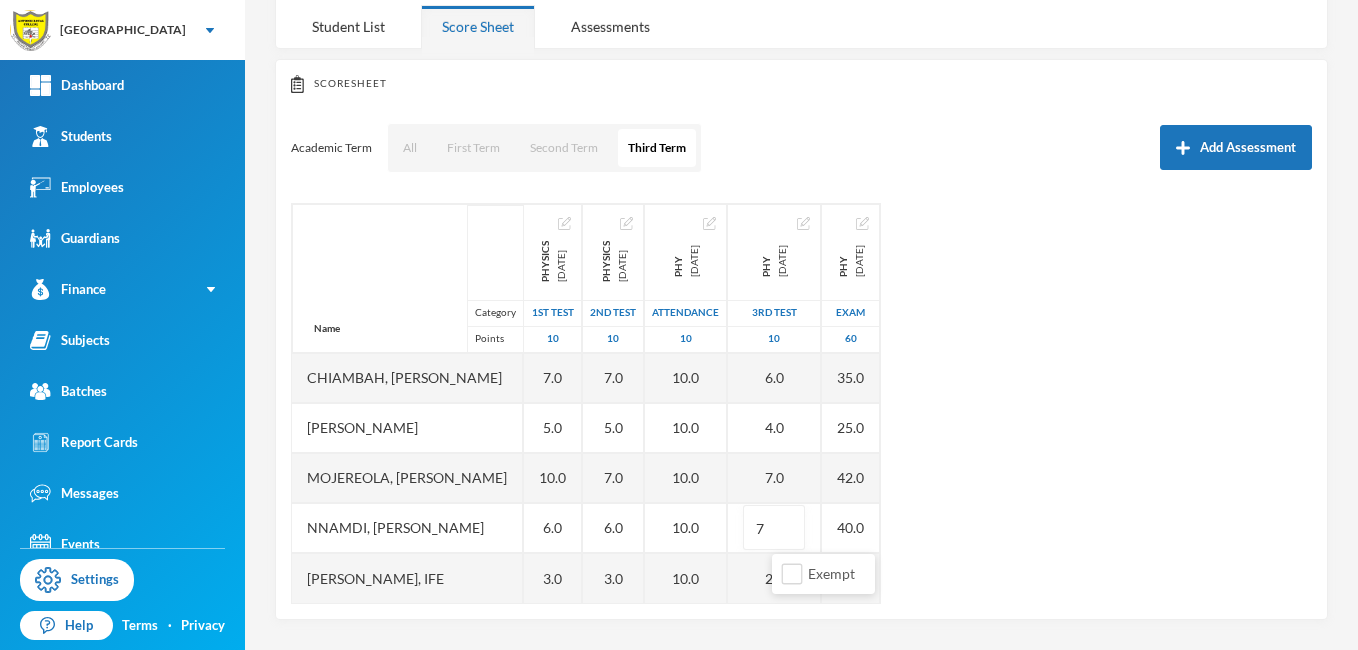 click on "Name   Category Points Chiambah, [PERSON_NAME], [PERSON_NAME] [PERSON_NAME] Mojereola, [PERSON_NAME], [PERSON_NAME], Ife Physics [DATE] 1st Test 10 7.0 5.0 10.0 6.0 3.0 Physics [DATE] 2nd Test 10 7.0 5.0 7.0 6.0 3.0 PHY [DATE] Attendance 10 10.0 10.0 10.0 10.0 10.0 PHY [DATE] 3rd Test 10 6.0 4.0 7.0 7 2.0 PHY [DATE] Exam 60 35.0 25.0 42.0 40.0 12.0" at bounding box center (801, 403) 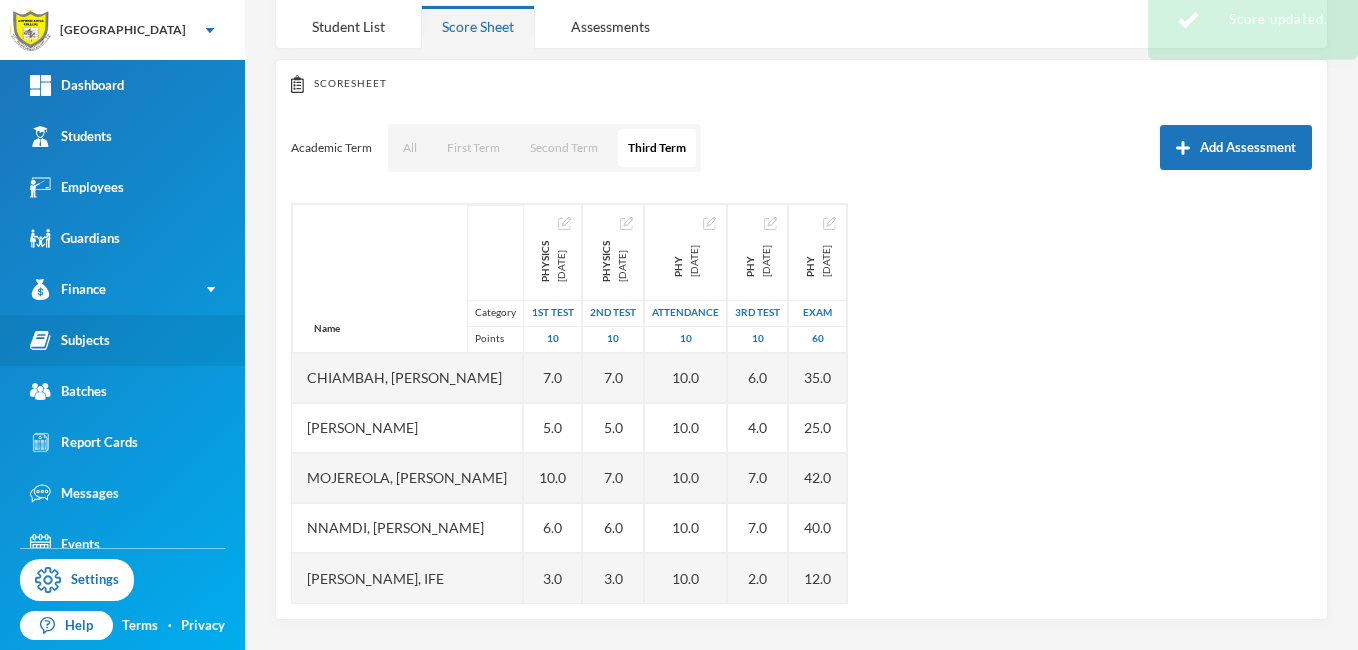 click on "Subjects" at bounding box center [70, 340] 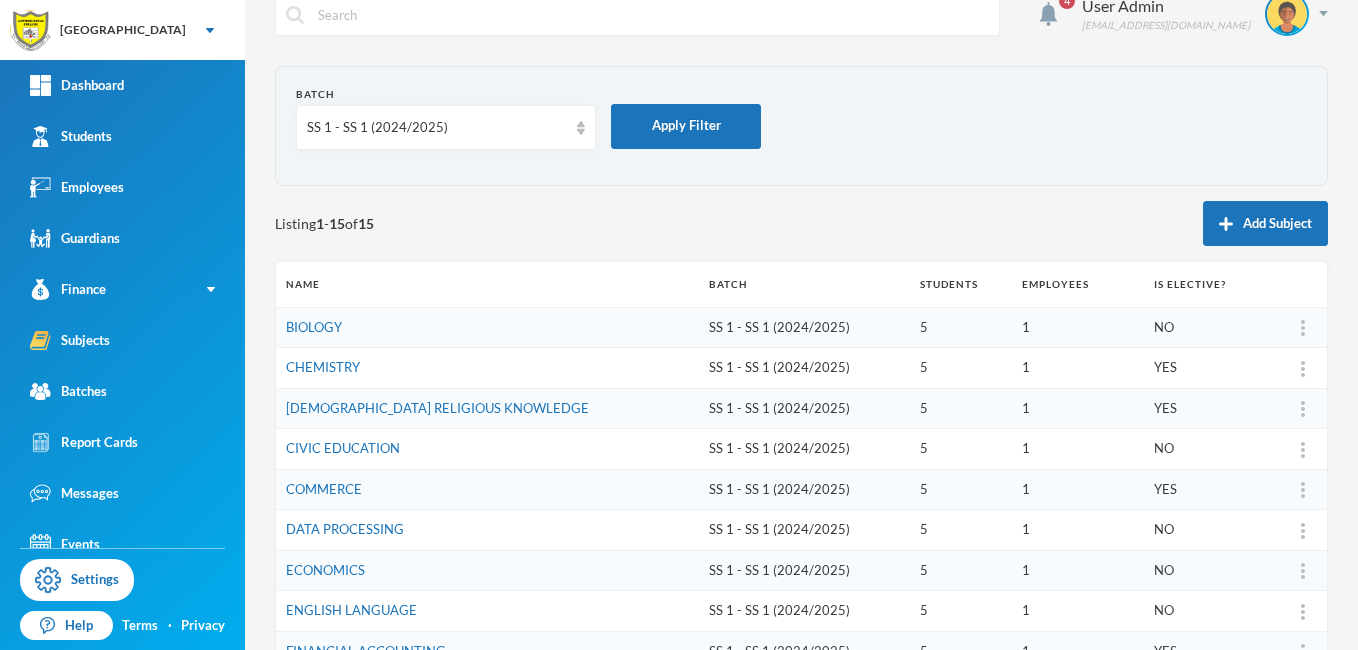 scroll, scrollTop: 0, scrollLeft: 0, axis: both 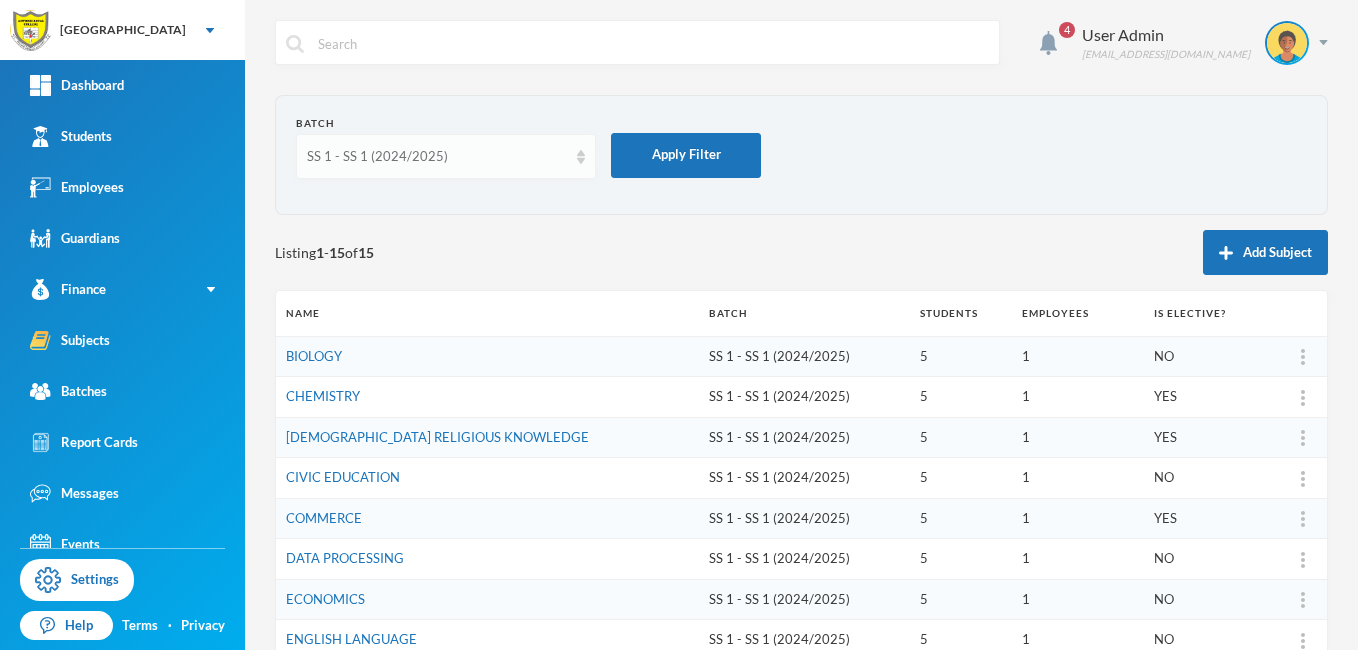 click at bounding box center (581, 157) 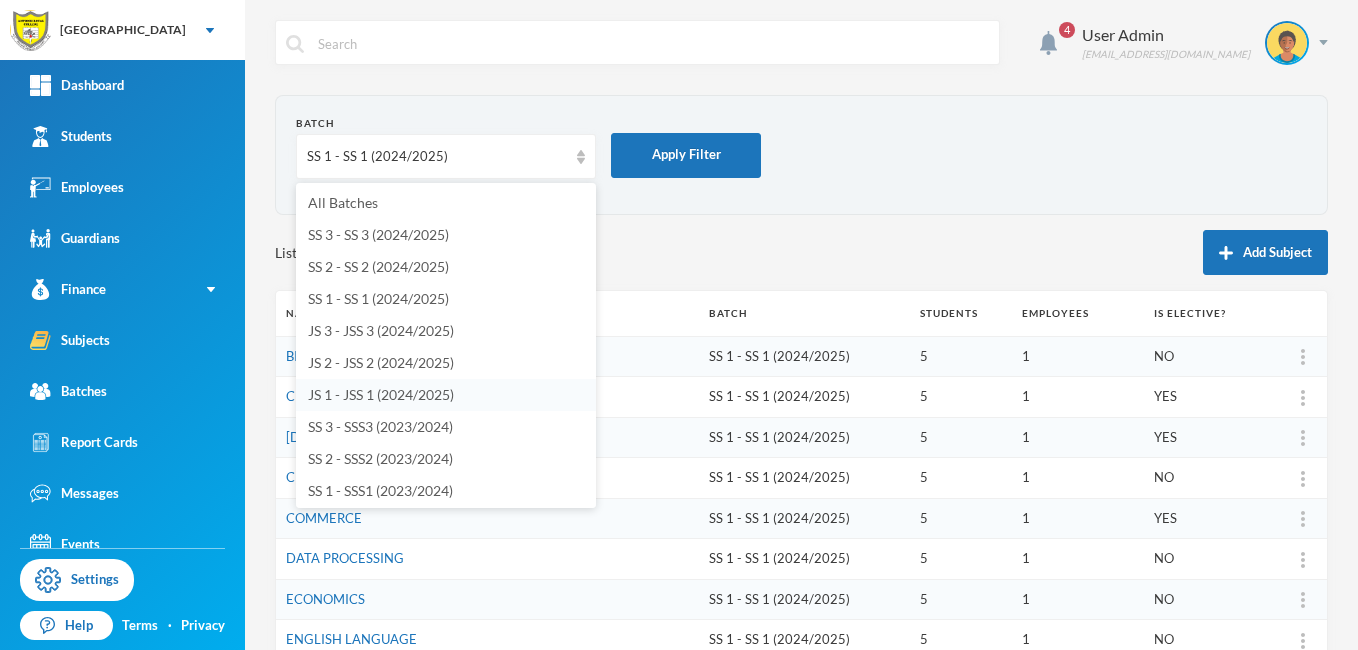 click on "JS 1 - JSS 1 (2024/2025)" at bounding box center [381, 394] 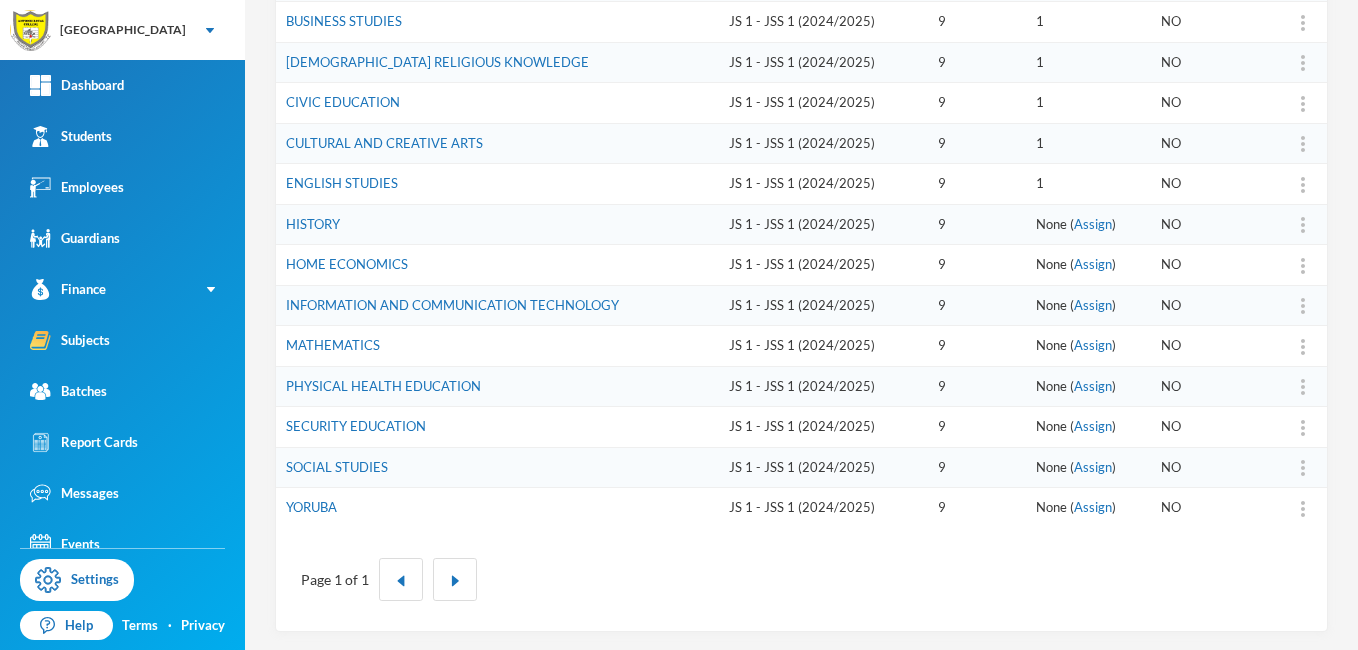 scroll, scrollTop: 458, scrollLeft: 0, axis: vertical 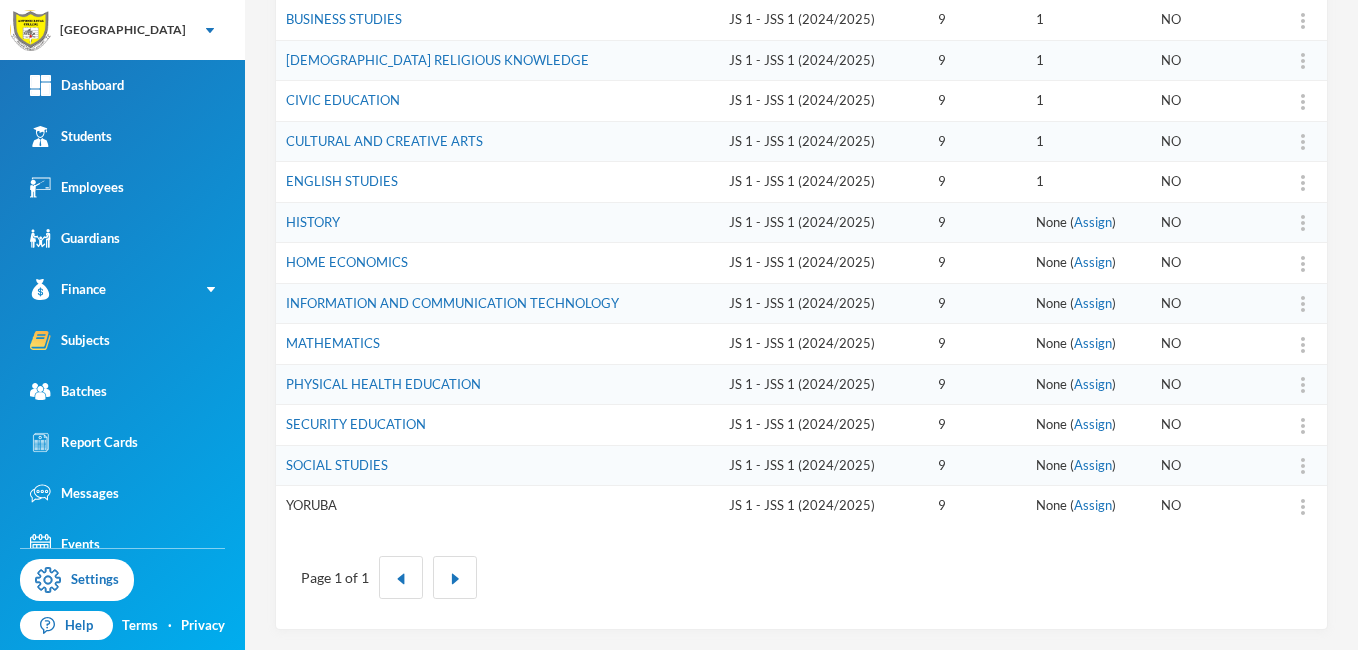 click on "YORUBA" at bounding box center [311, 505] 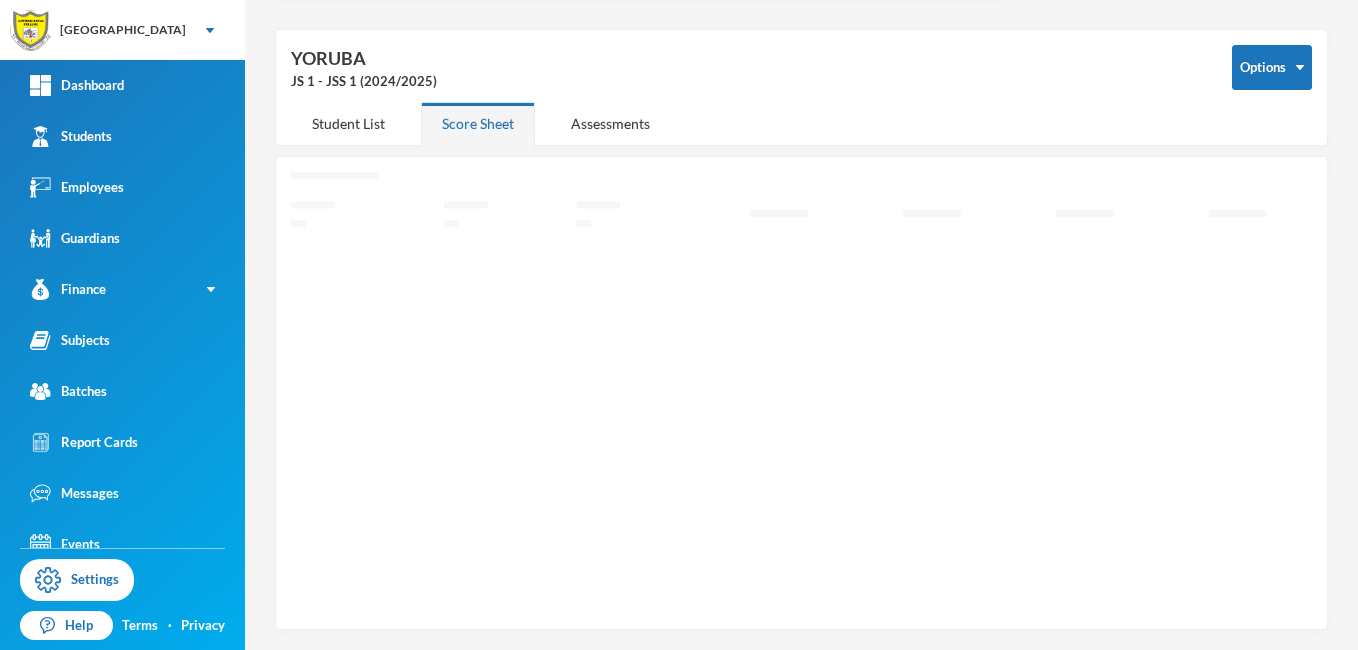 scroll, scrollTop: 60, scrollLeft: 0, axis: vertical 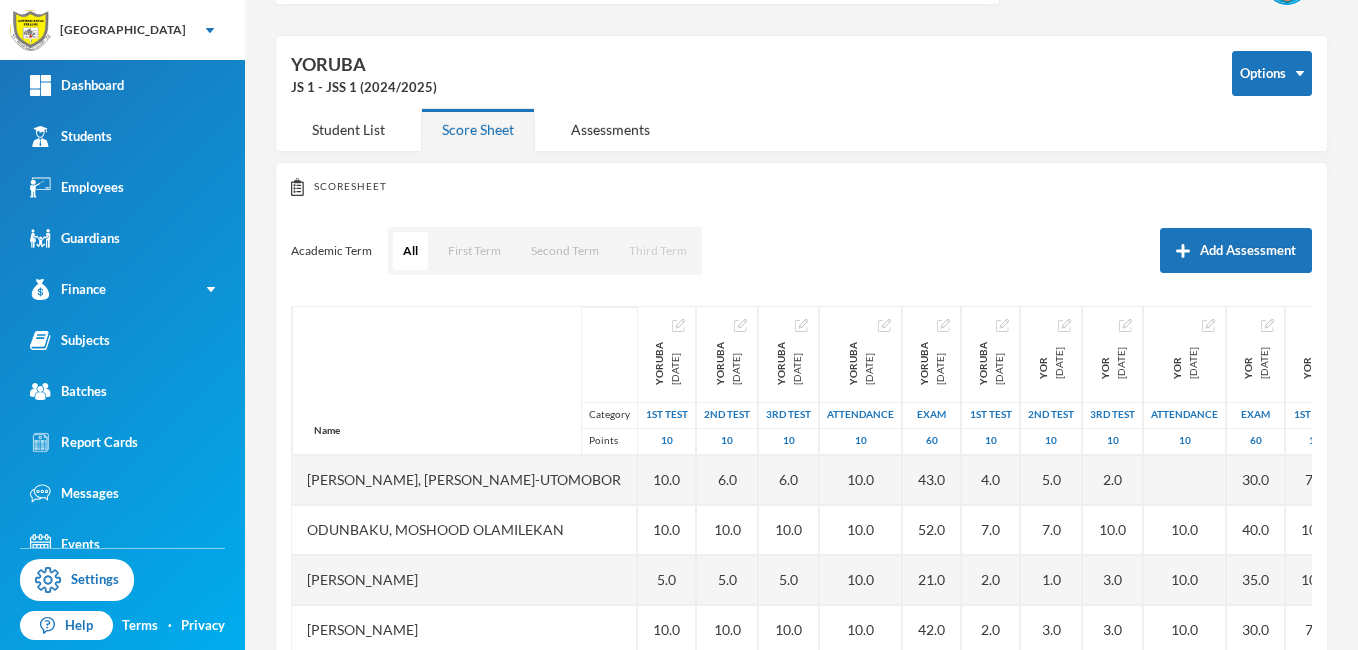 click on "Third Term" at bounding box center (658, 251) 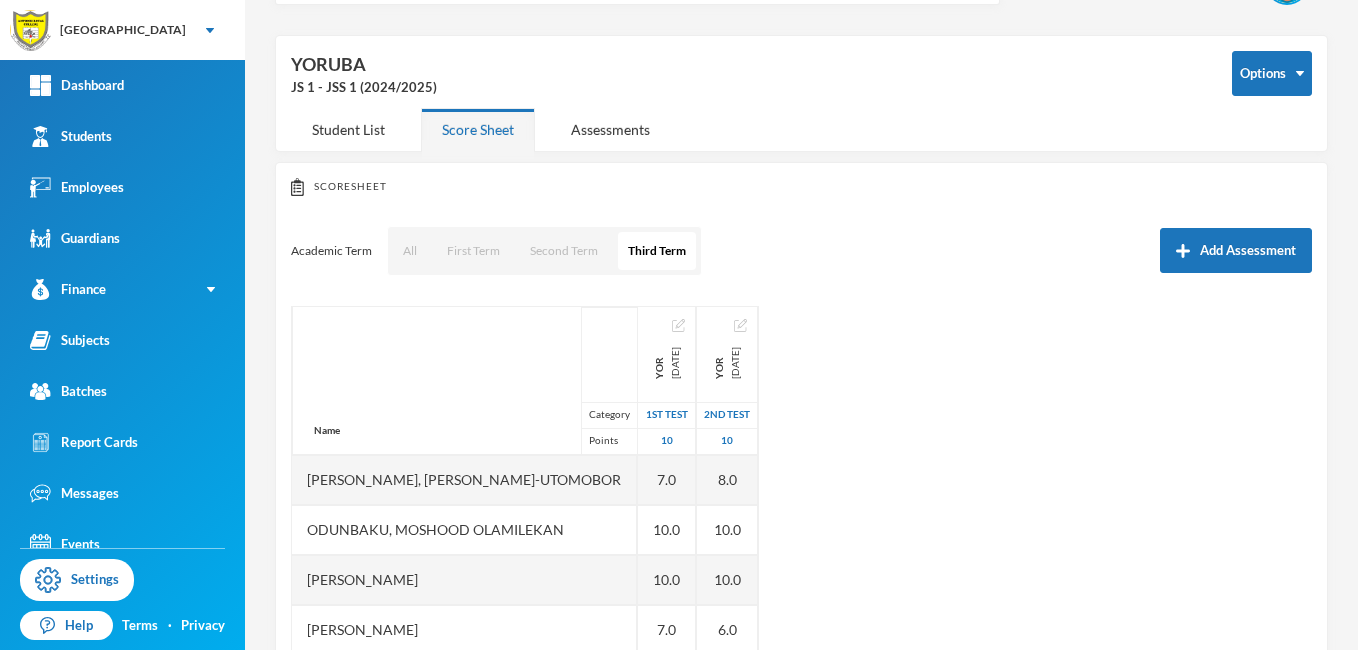 scroll, scrollTop: 101, scrollLeft: 0, axis: vertical 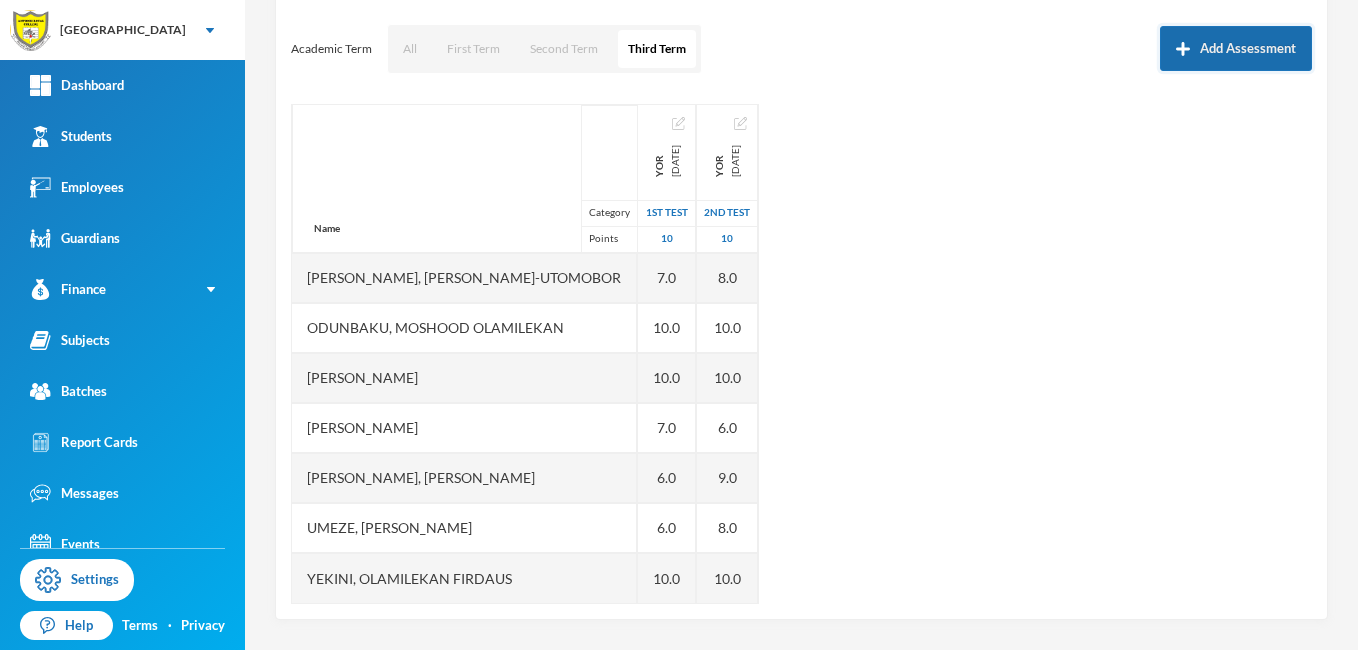 click on "Add Assessment" at bounding box center [1236, 48] 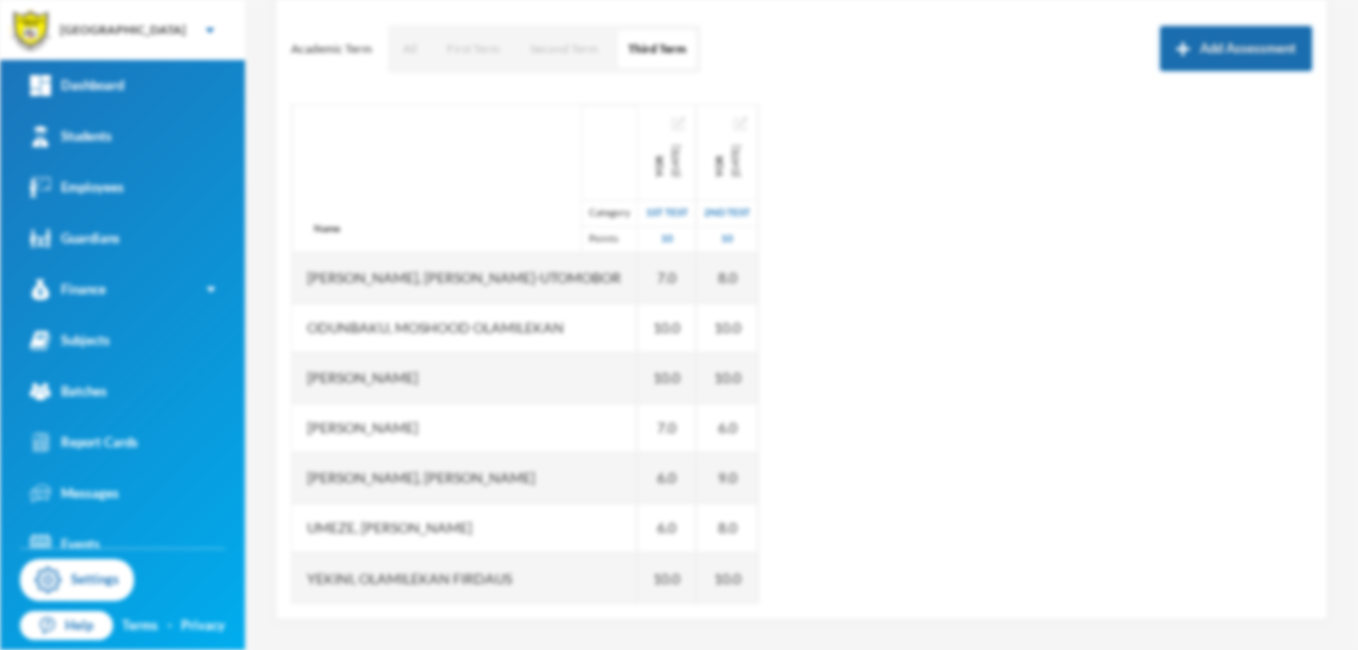 scroll, scrollTop: 0, scrollLeft: 0, axis: both 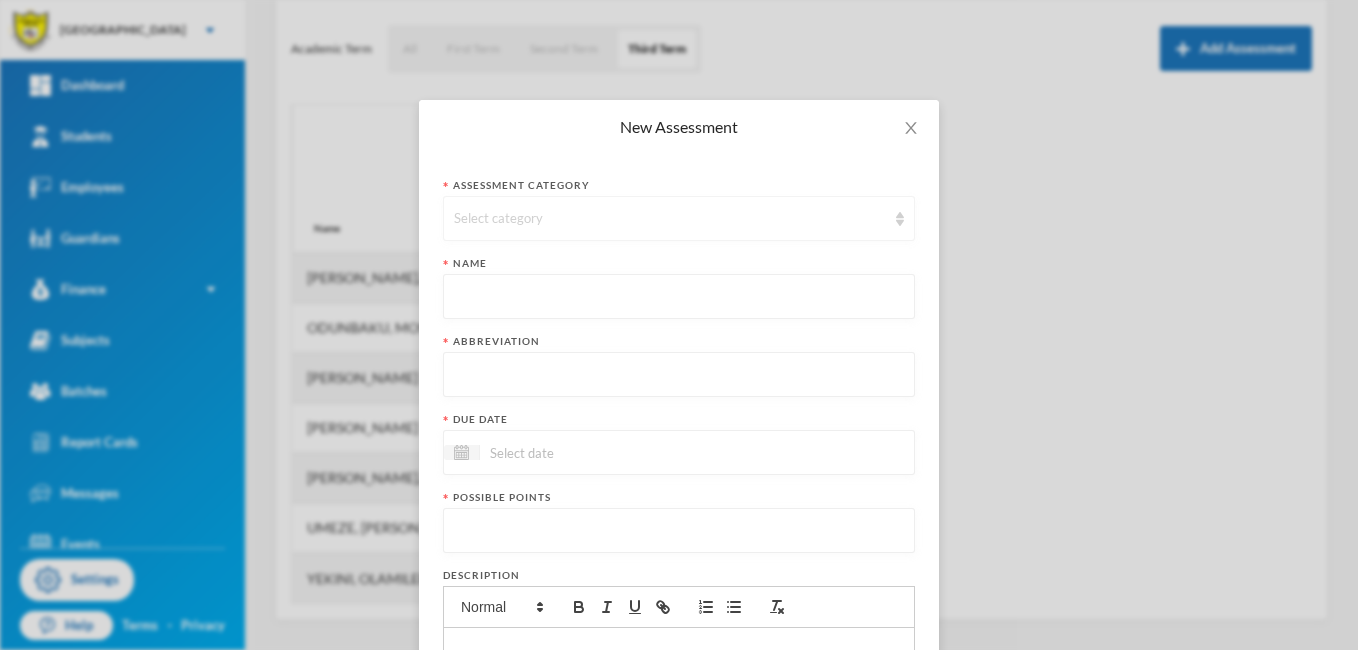 click at bounding box center [900, 219] 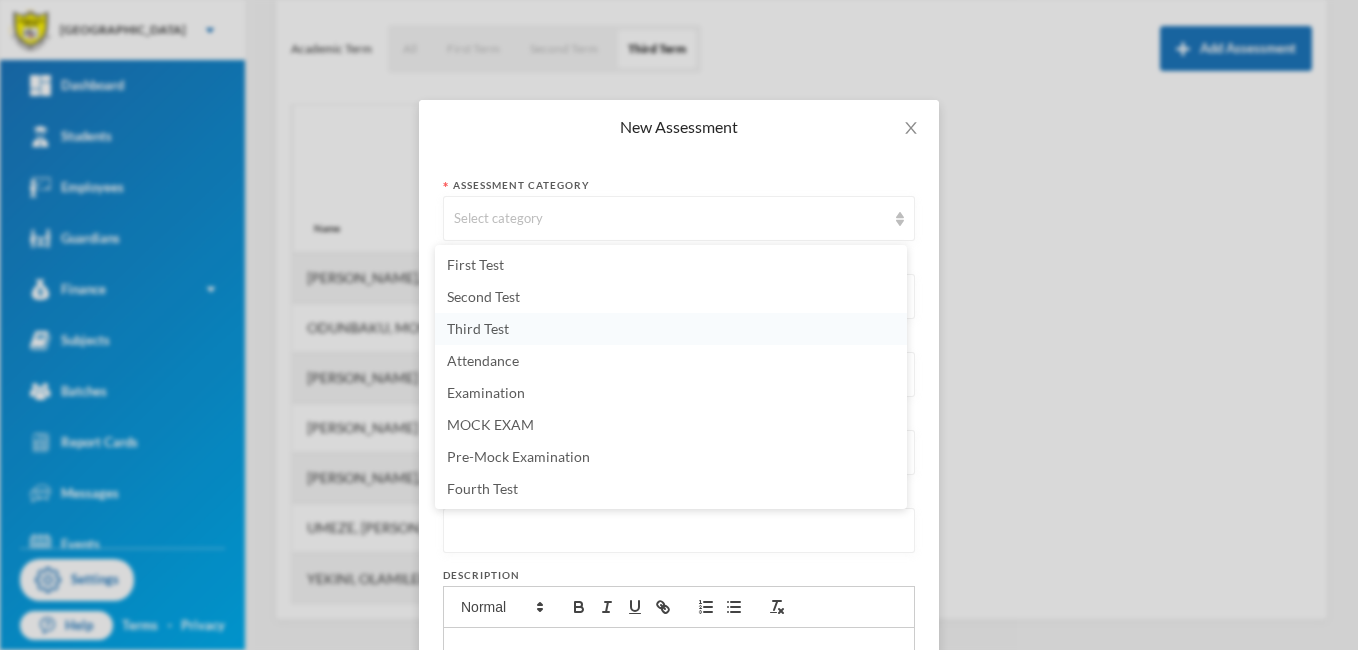 click on "Third Test" at bounding box center [478, 328] 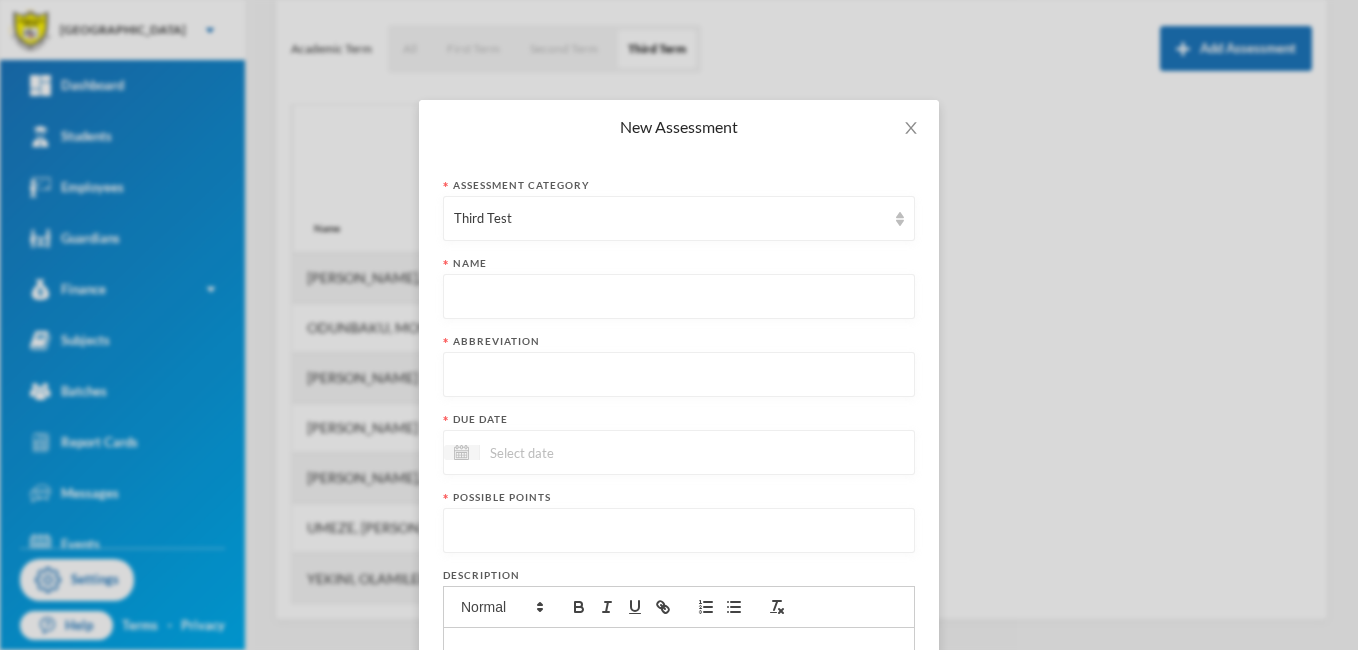 click at bounding box center (679, 297) 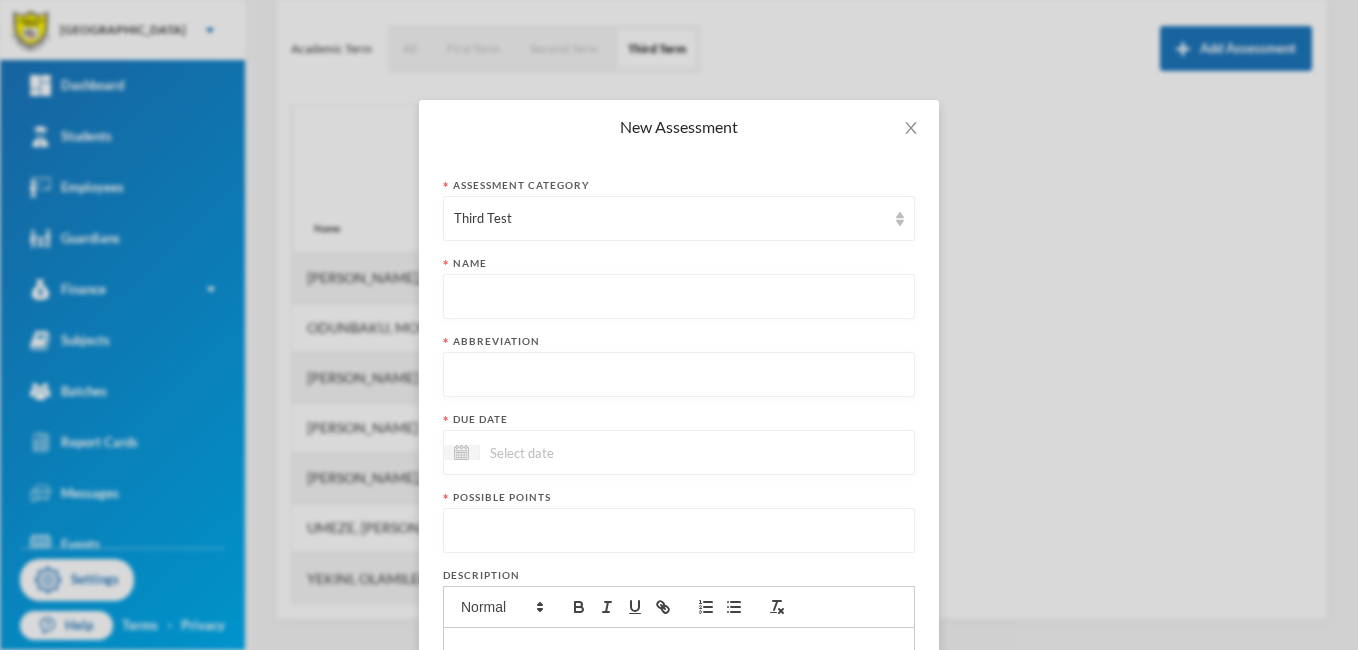click at bounding box center [679, 297] 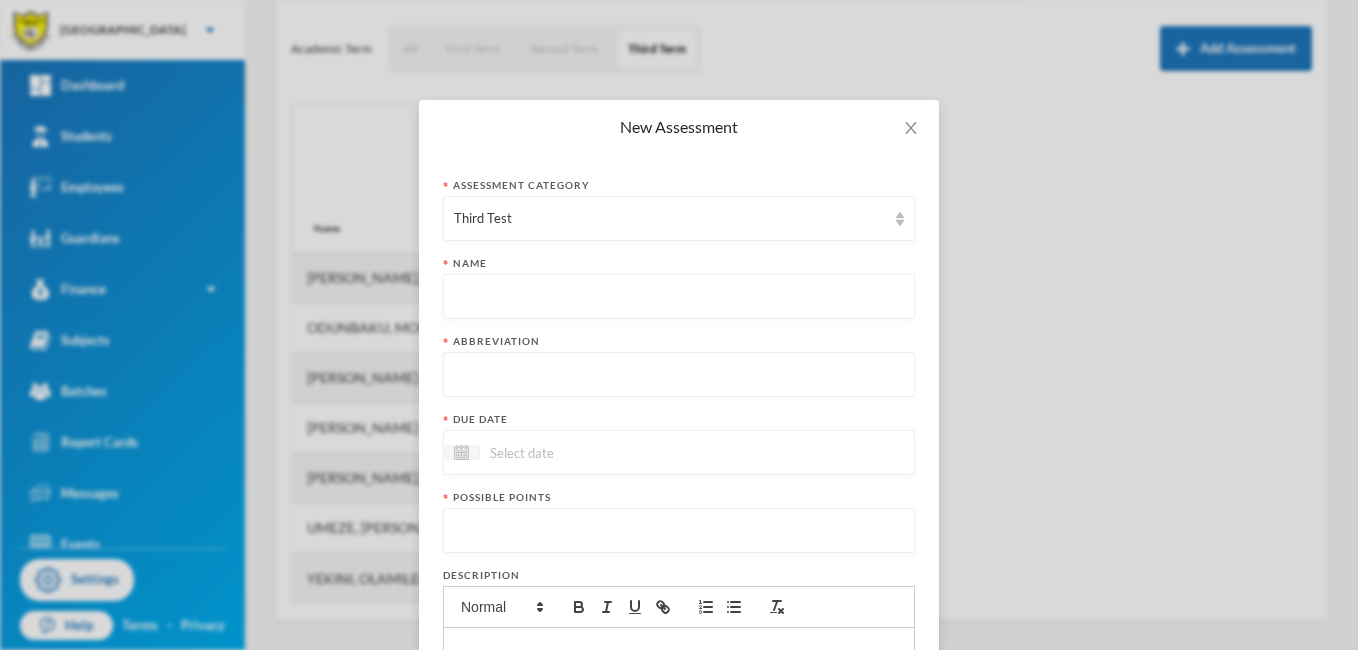 click at bounding box center (679, 297) 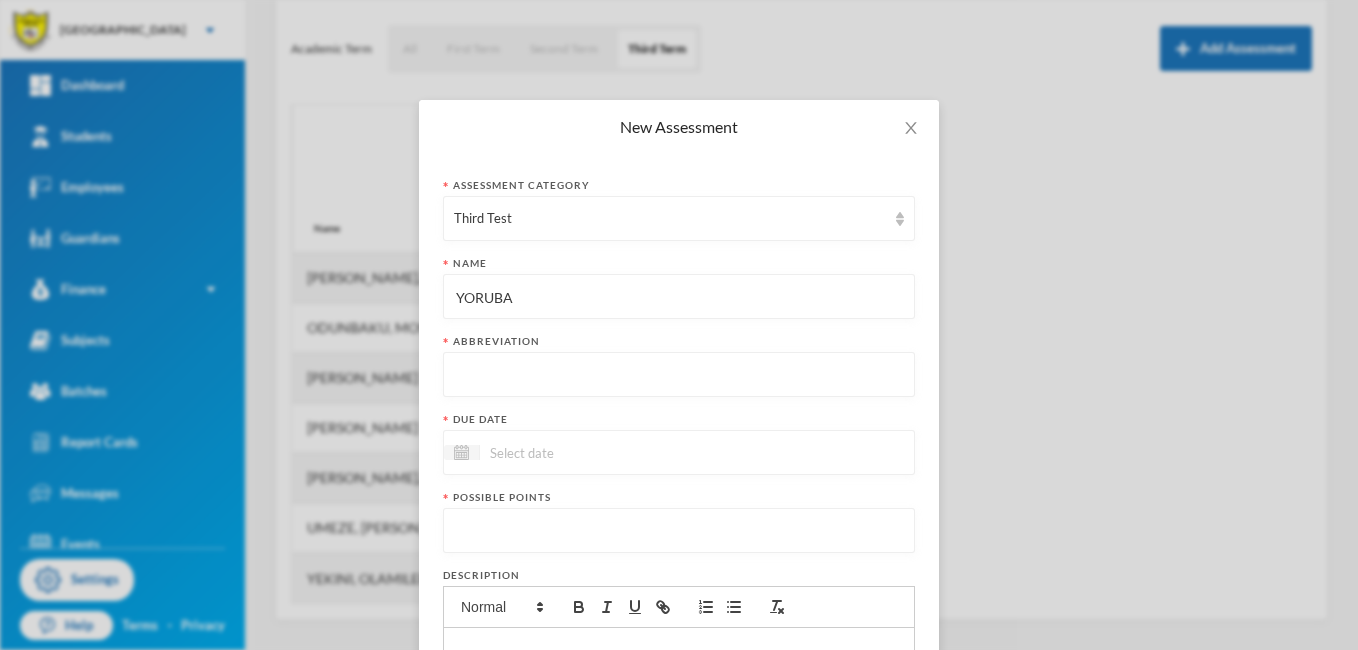click at bounding box center [679, 375] 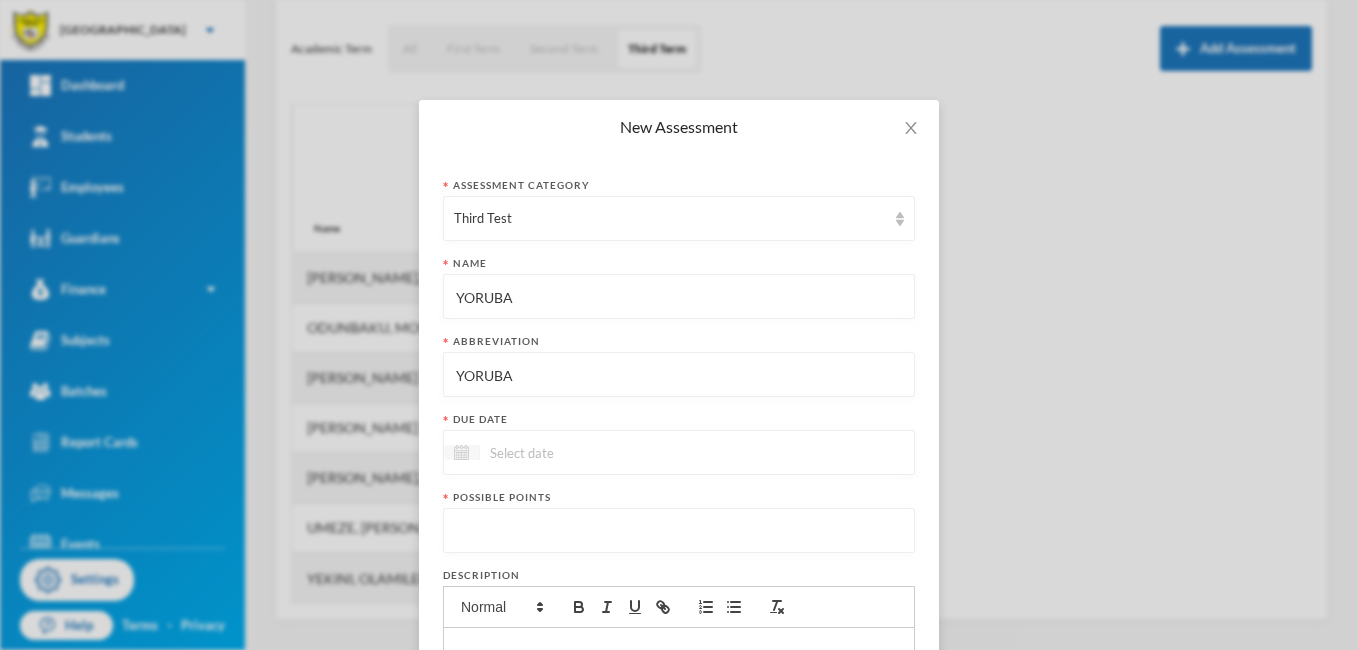 click at bounding box center (461, 452) 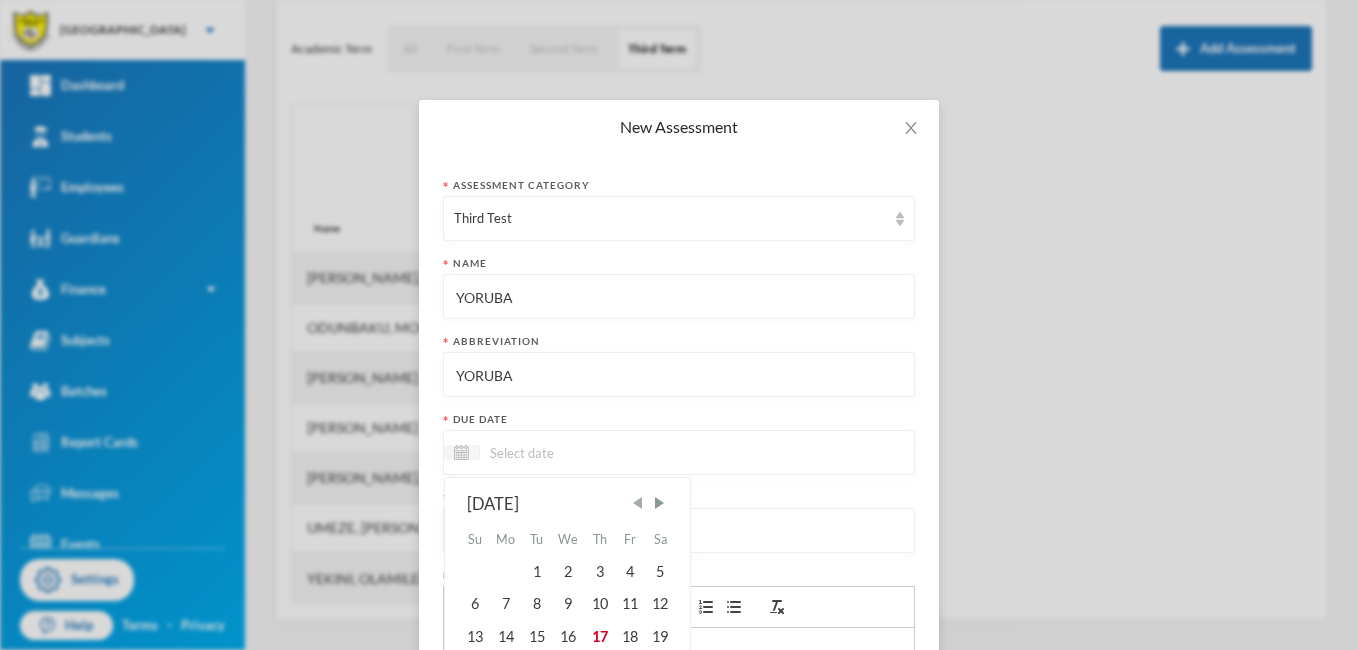 click at bounding box center (638, 503) 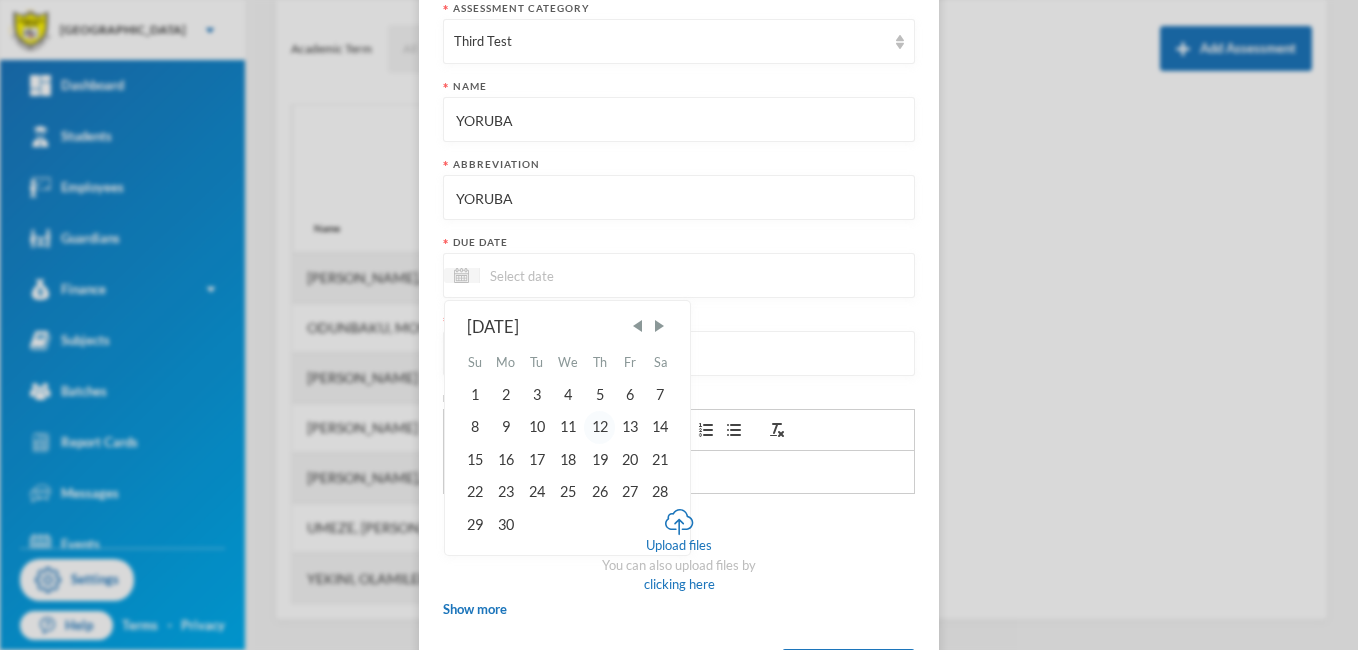 scroll, scrollTop: 198, scrollLeft: 0, axis: vertical 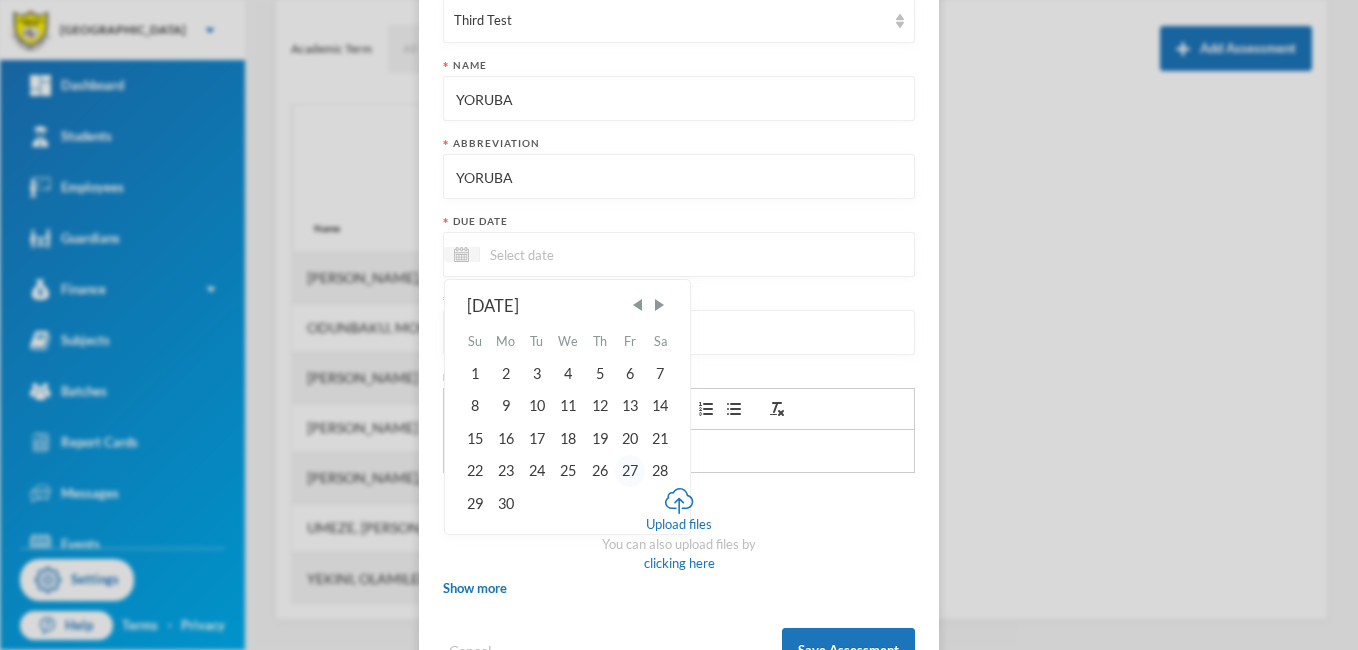 click on "27" at bounding box center (630, 471) 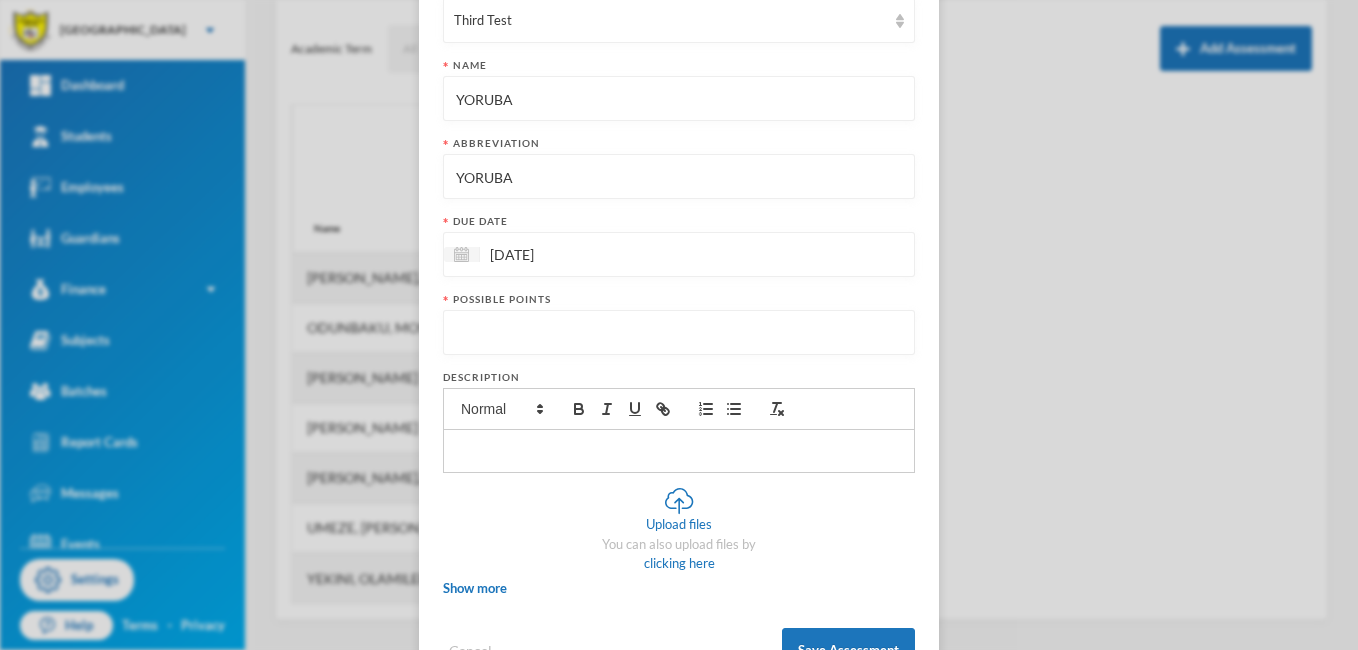 click at bounding box center (679, 333) 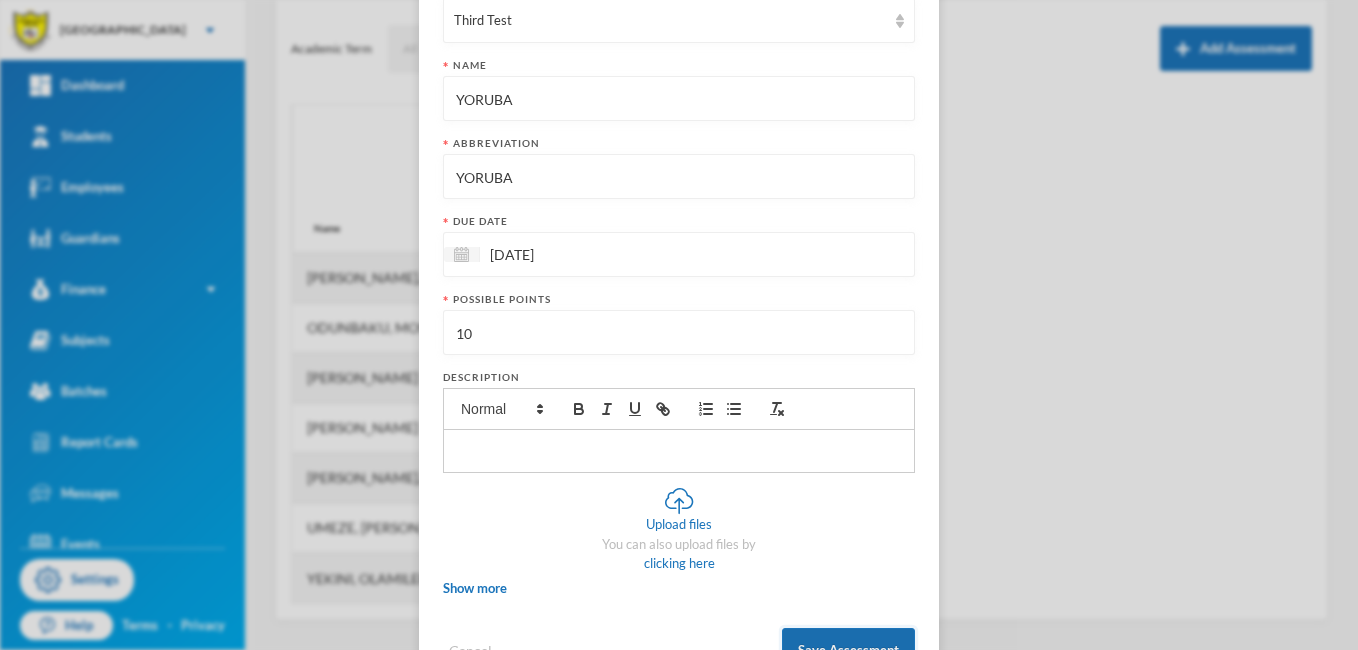 click on "Save Assessment" at bounding box center [848, 650] 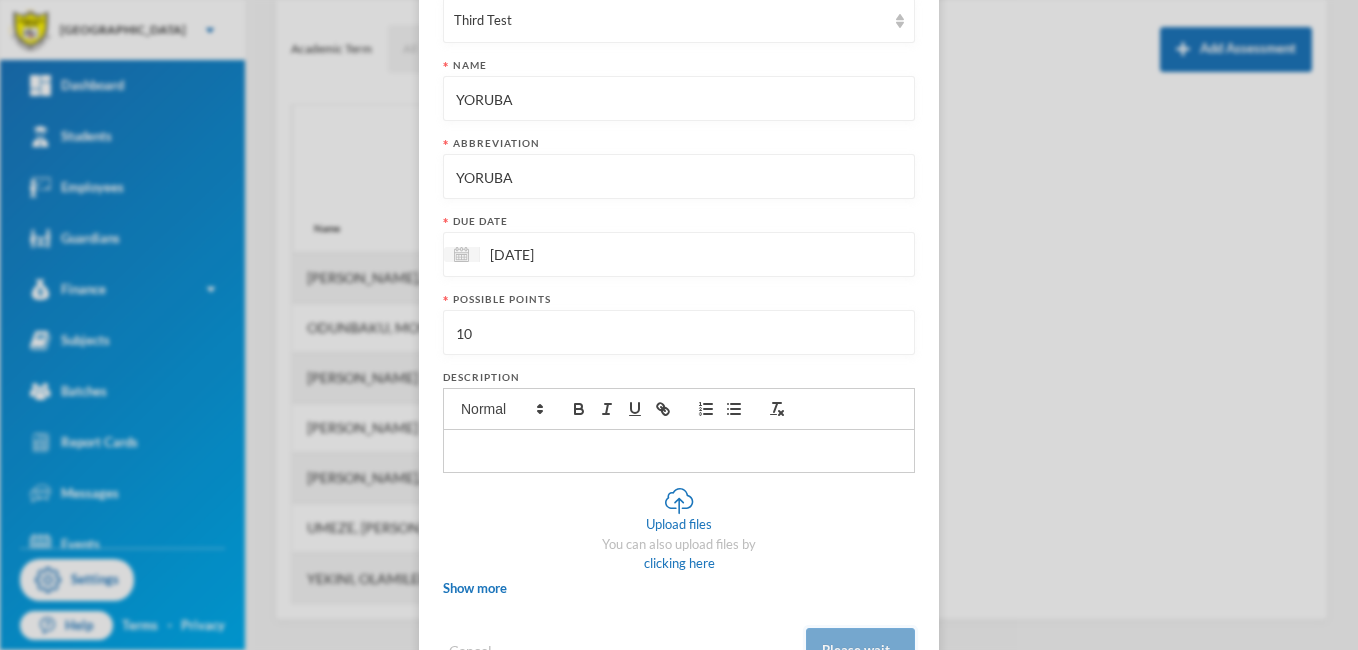 scroll, scrollTop: 260, scrollLeft: 0, axis: vertical 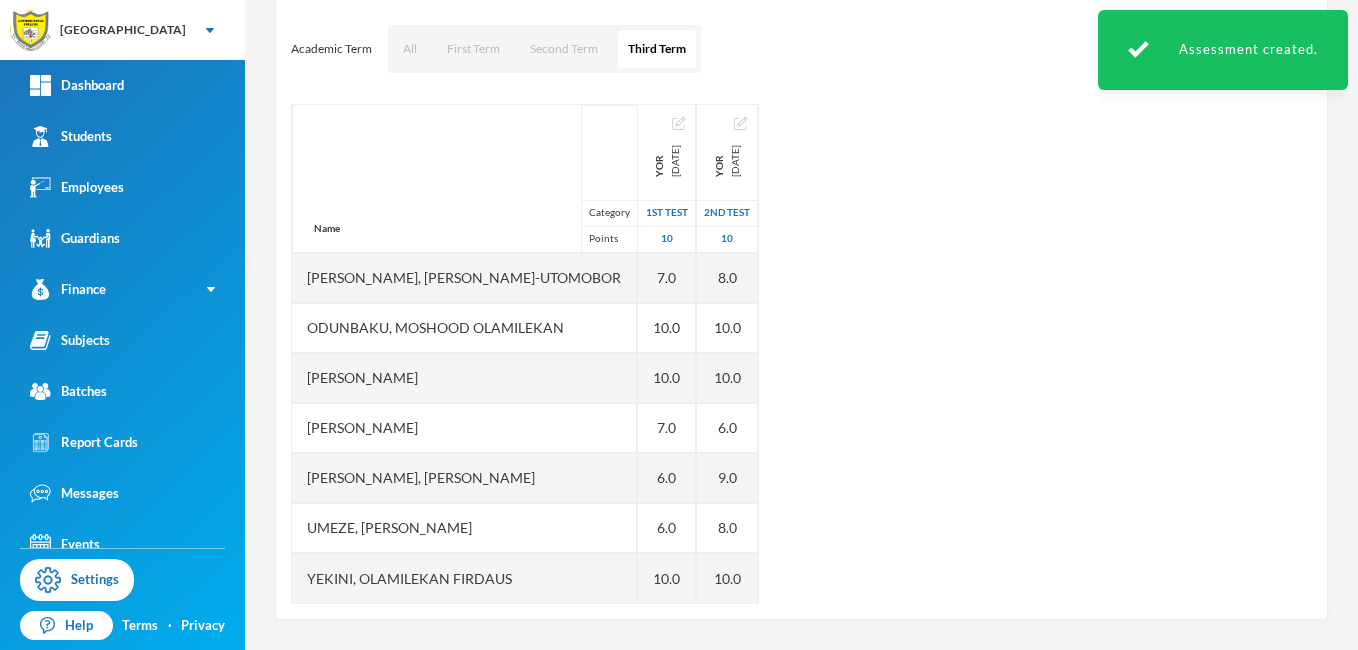 click on "Name   Category Points [PERSON_NAME], Dominion [PERSON_NAME], [PERSON_NAME], [PERSON_NAME]-[PERSON_NAME] Olamilekan [PERSON_NAME] [PERSON_NAME], [PERSON_NAME], [PERSON_NAME], [PERSON_NAME] YOR [DATE] 1st Test 10 5.0 7.0 7.0 10.0 10.0 7.0 6.0 6.0 10.0 YOR [DATE] 2nd Test 10 4.0 8.0 8.0 10.0 10.0 6.0 9.0 8.0 10.0" at bounding box center (801, 354) 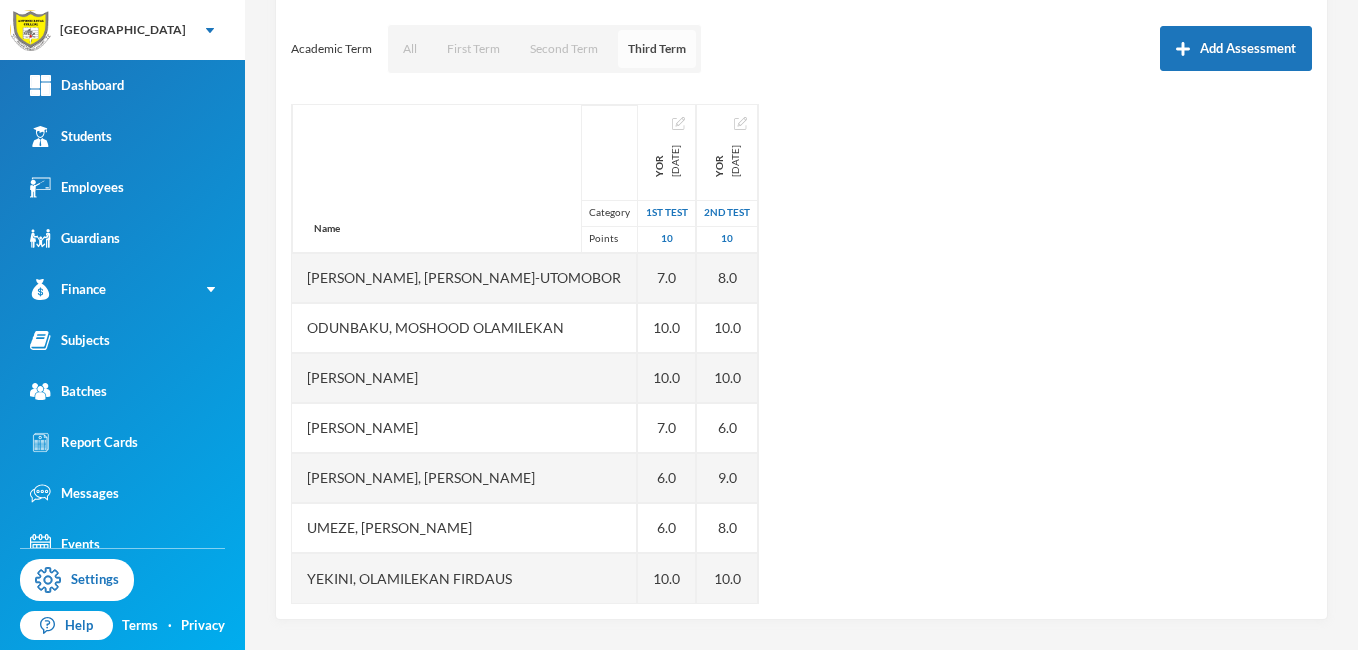 click on "Third Term" at bounding box center (657, 49) 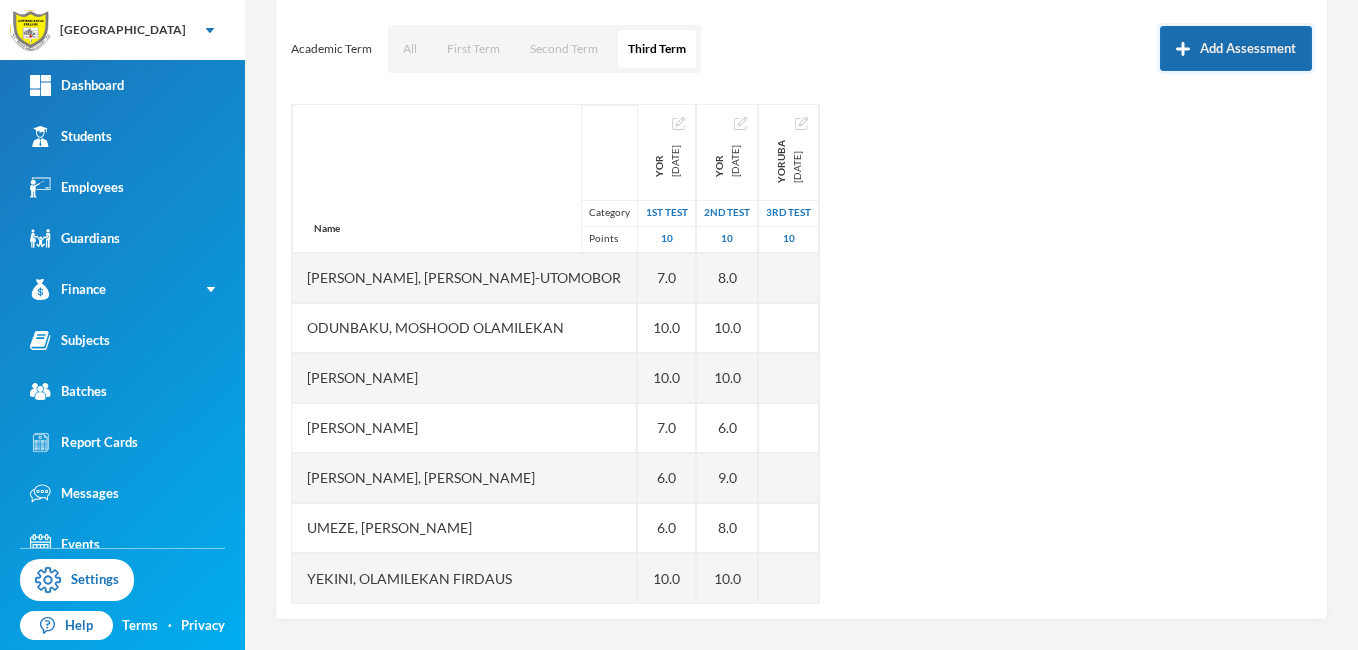 click on "Add Assessment" at bounding box center (1236, 48) 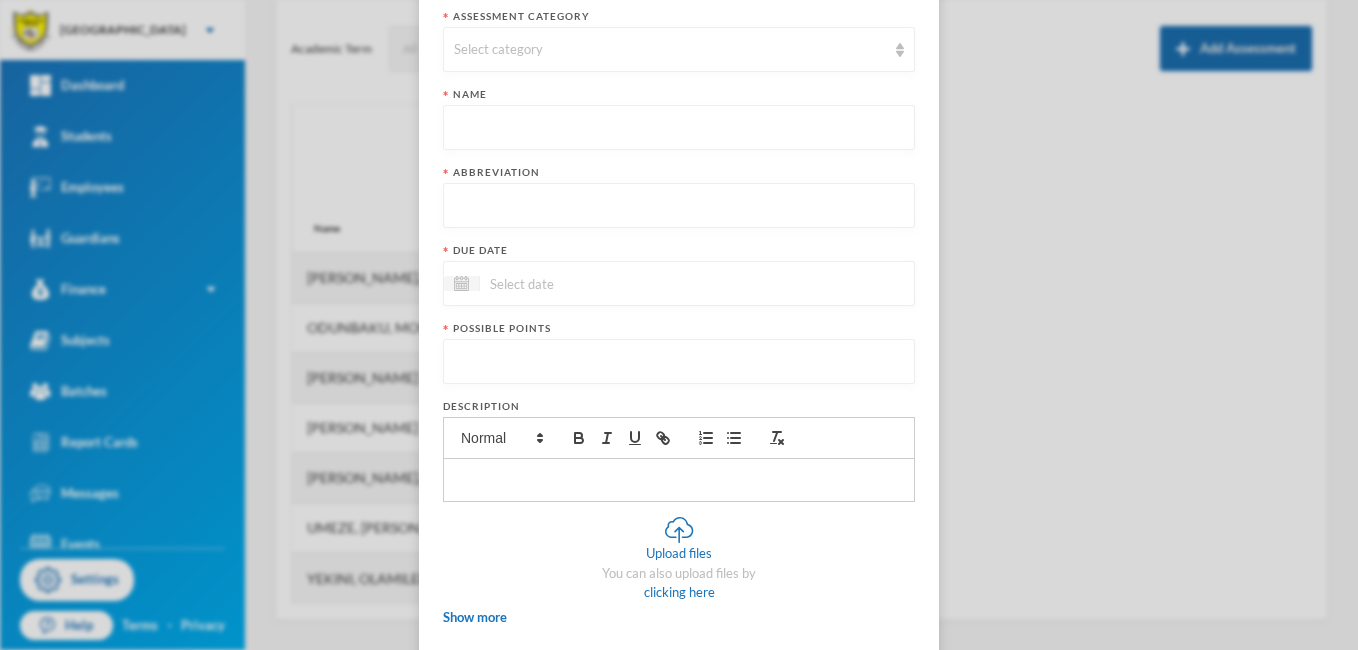scroll, scrollTop: 0, scrollLeft: 0, axis: both 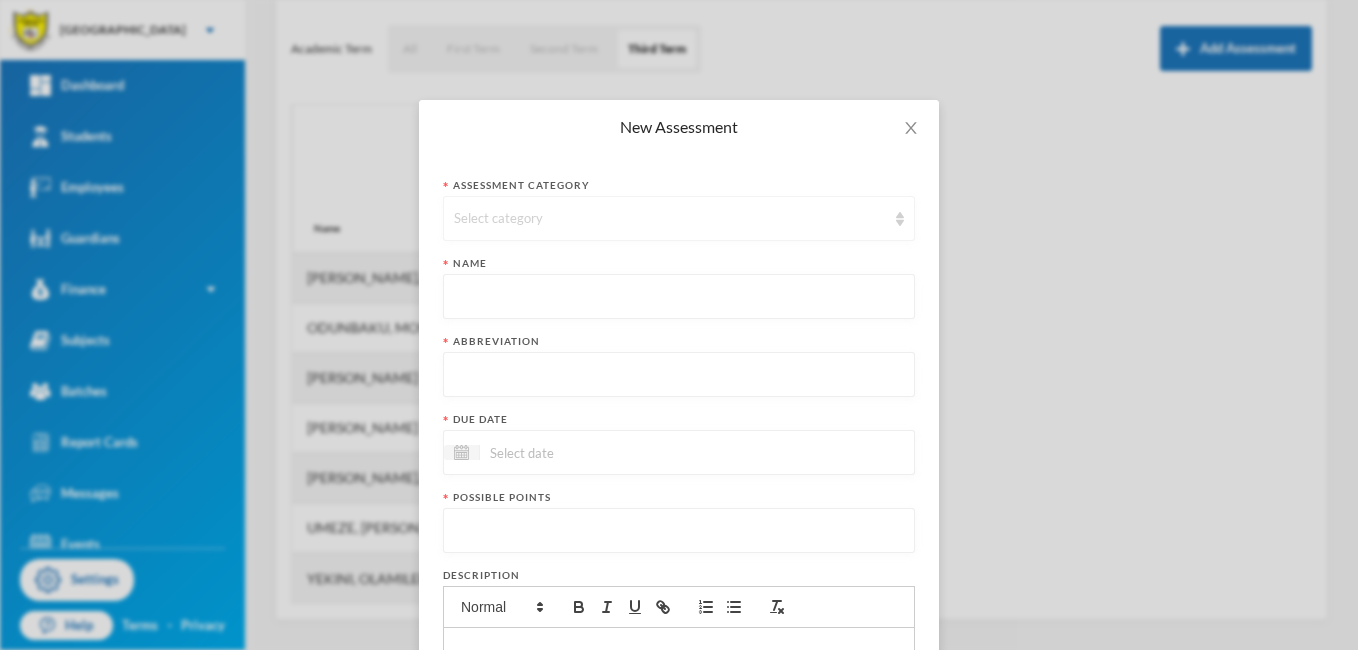 click on "Select category" at bounding box center [670, 219] 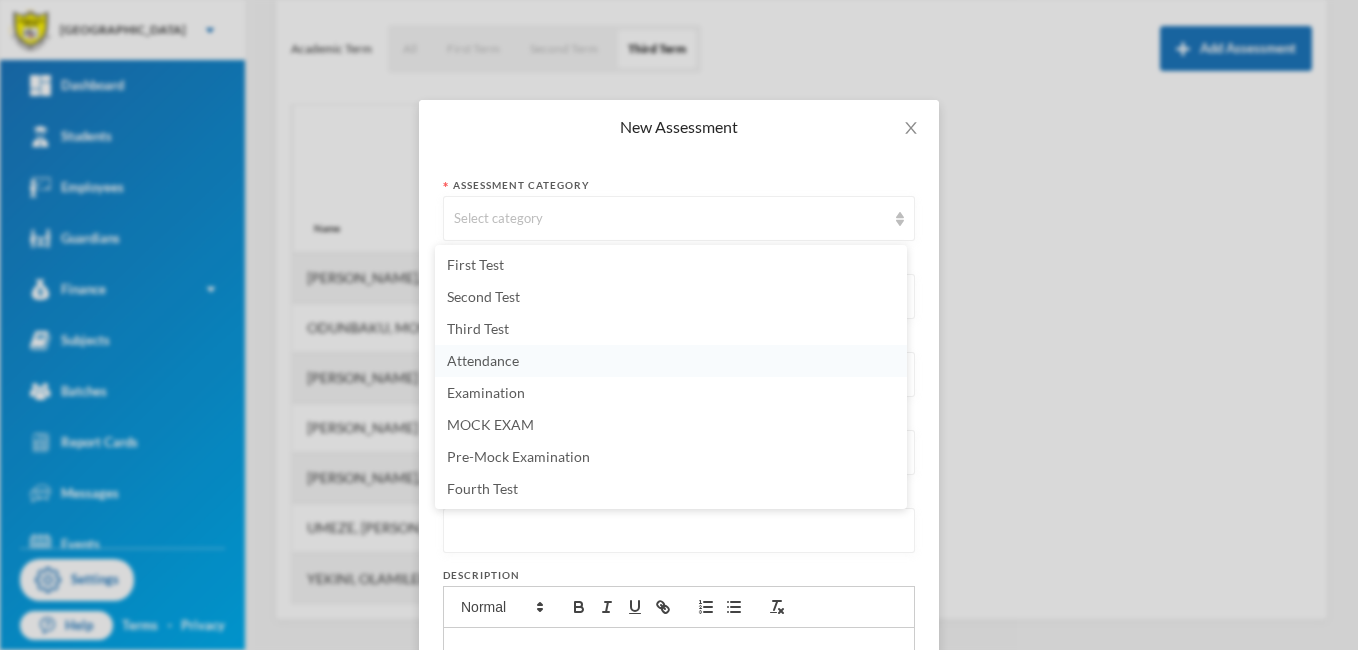 click on "Attendance" at bounding box center [671, 361] 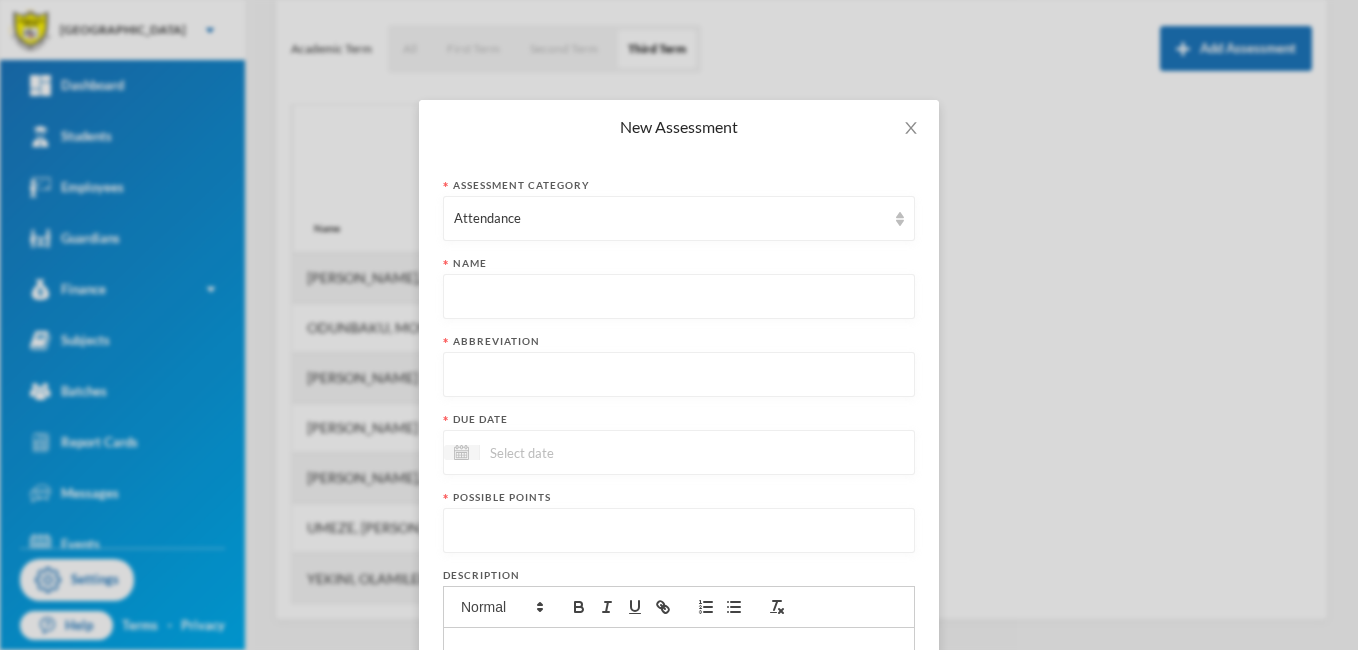 click at bounding box center (679, 297) 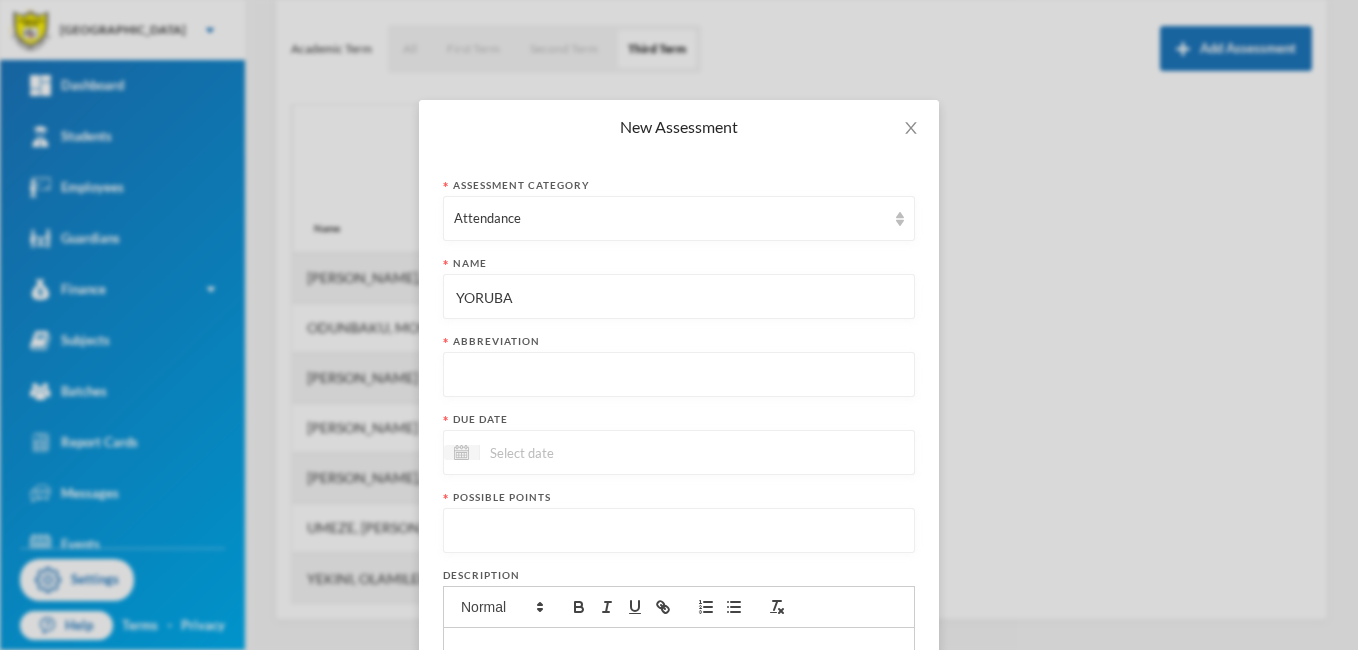 click at bounding box center [679, 375] 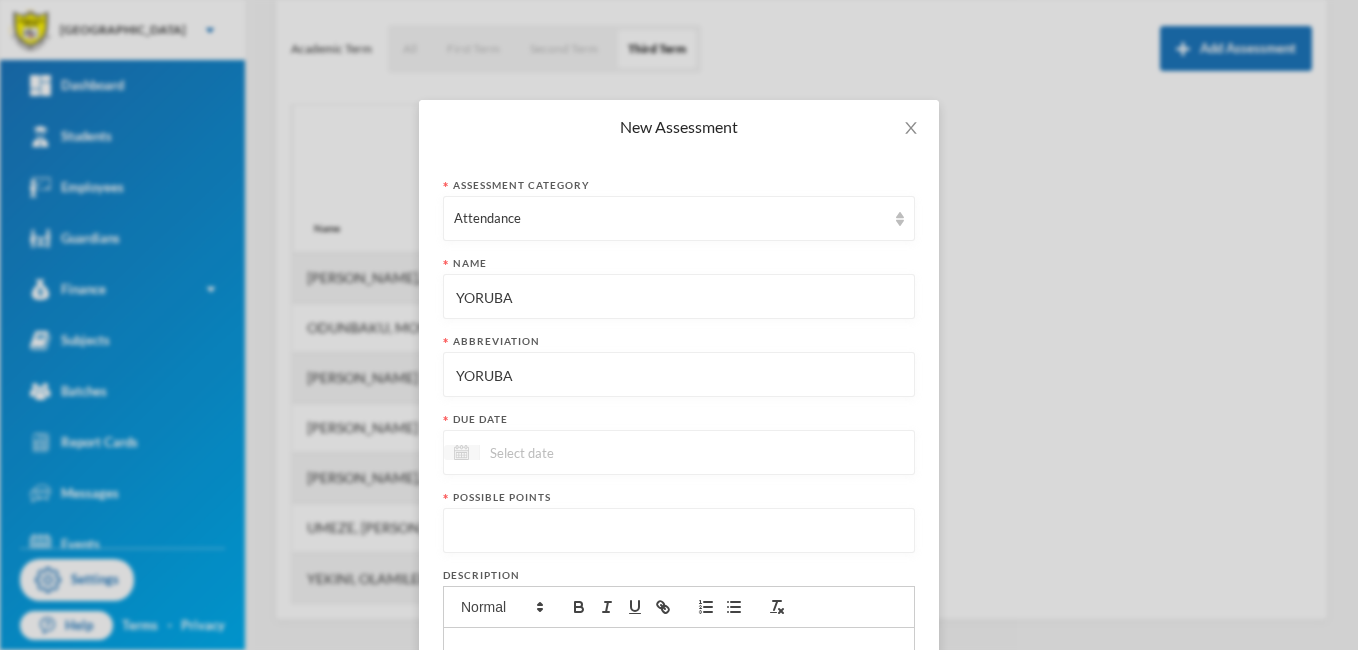 click at bounding box center [461, 452] 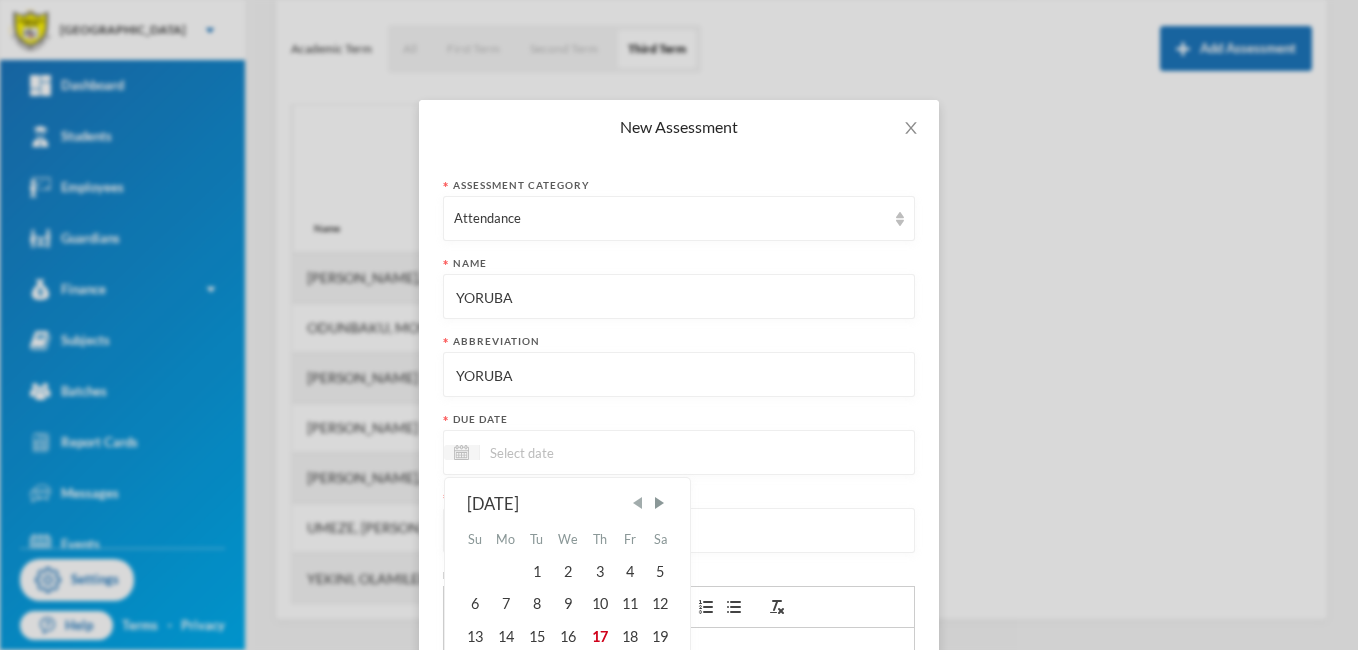 click at bounding box center [638, 503] 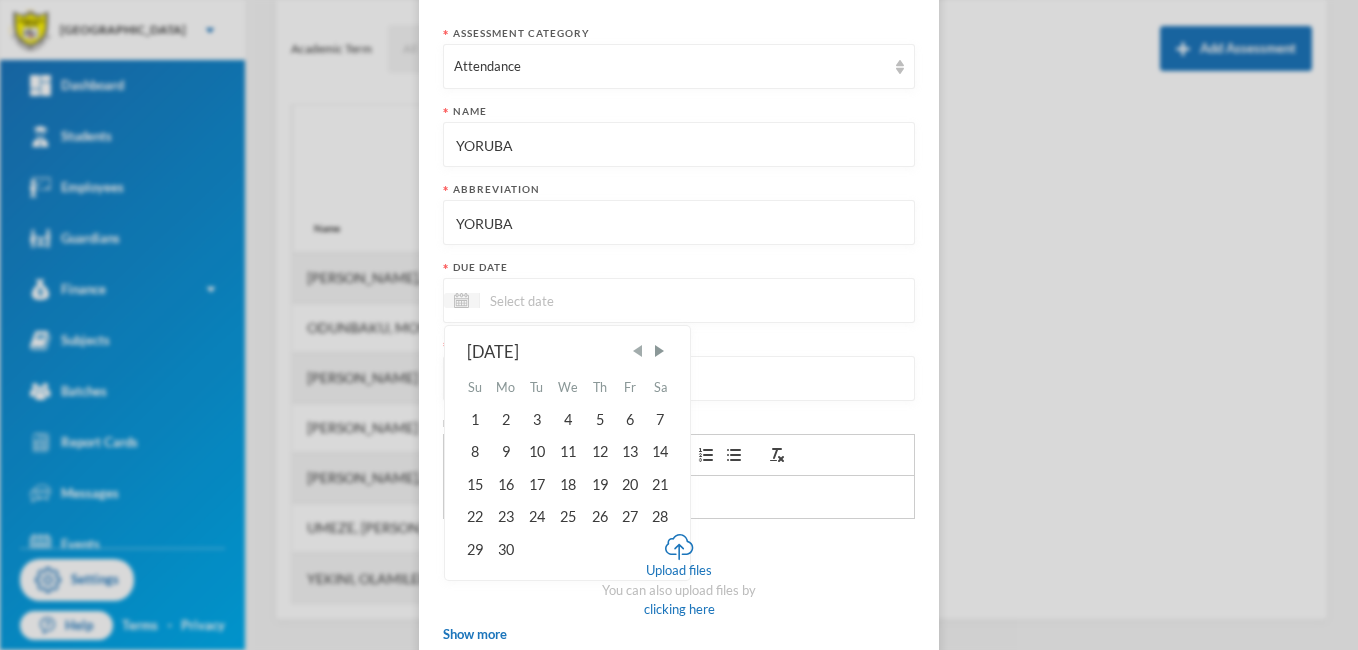 scroll, scrollTop: 153, scrollLeft: 0, axis: vertical 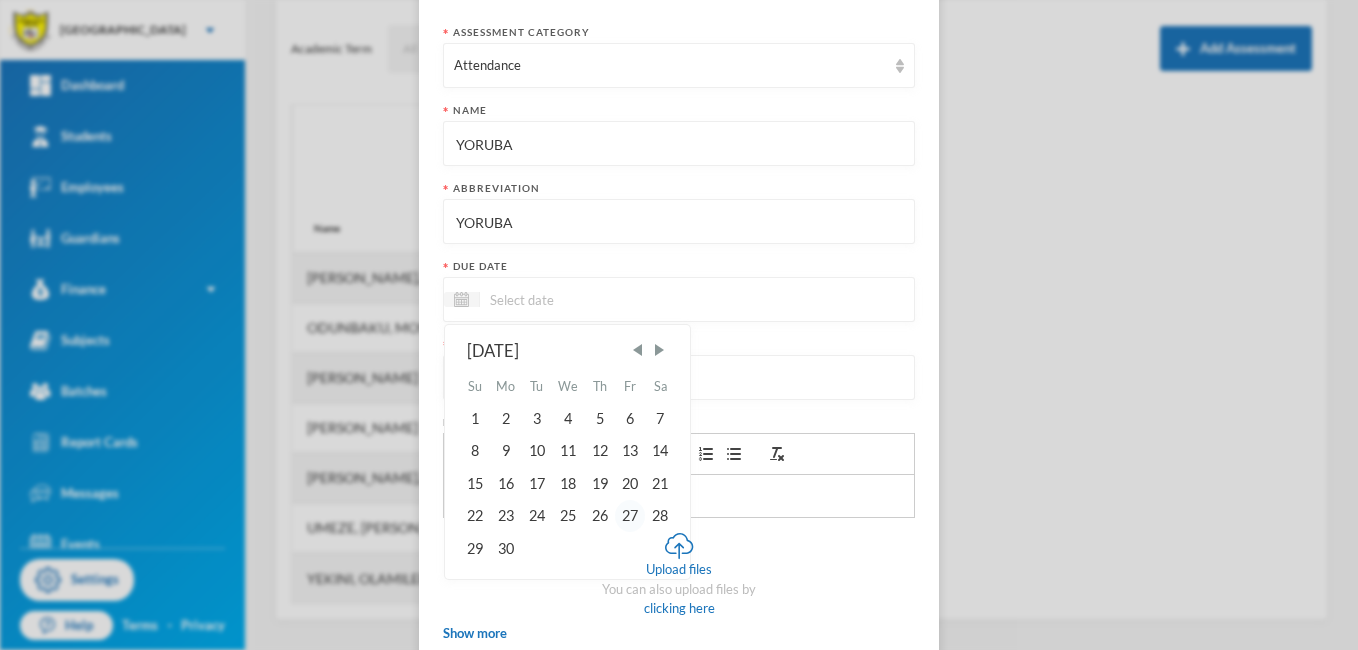click on "27" at bounding box center [630, 516] 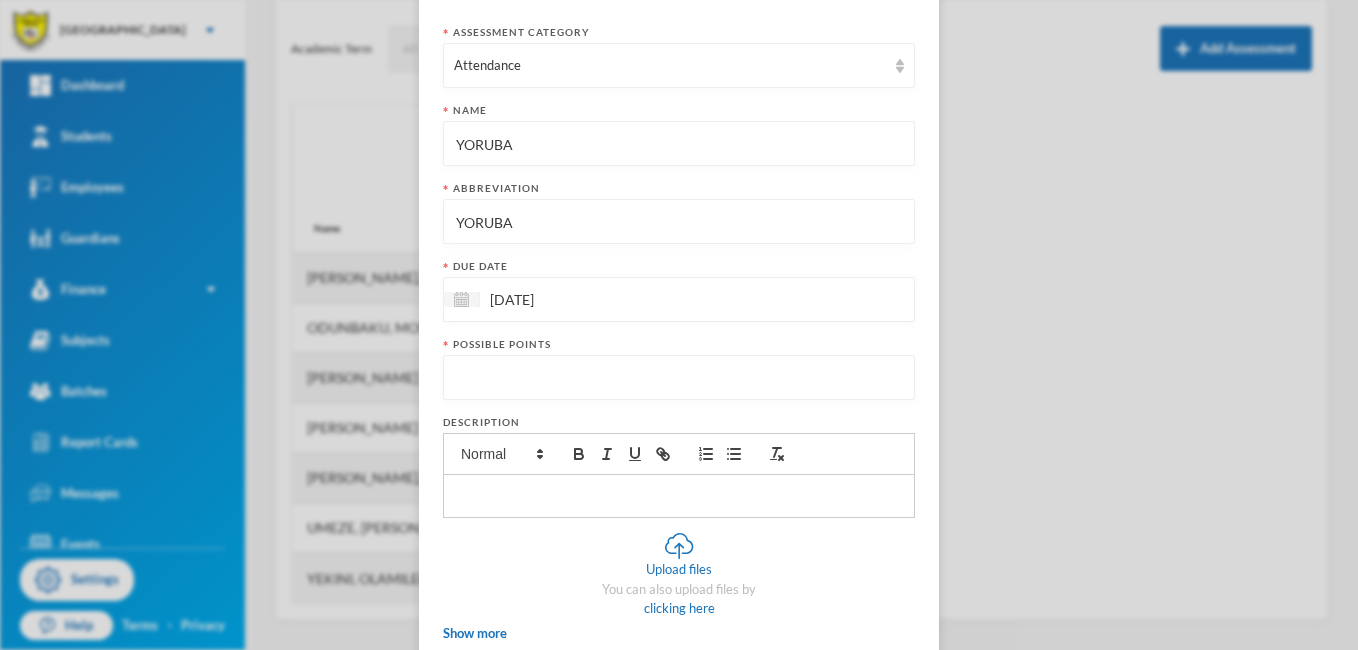 click at bounding box center [679, 378] 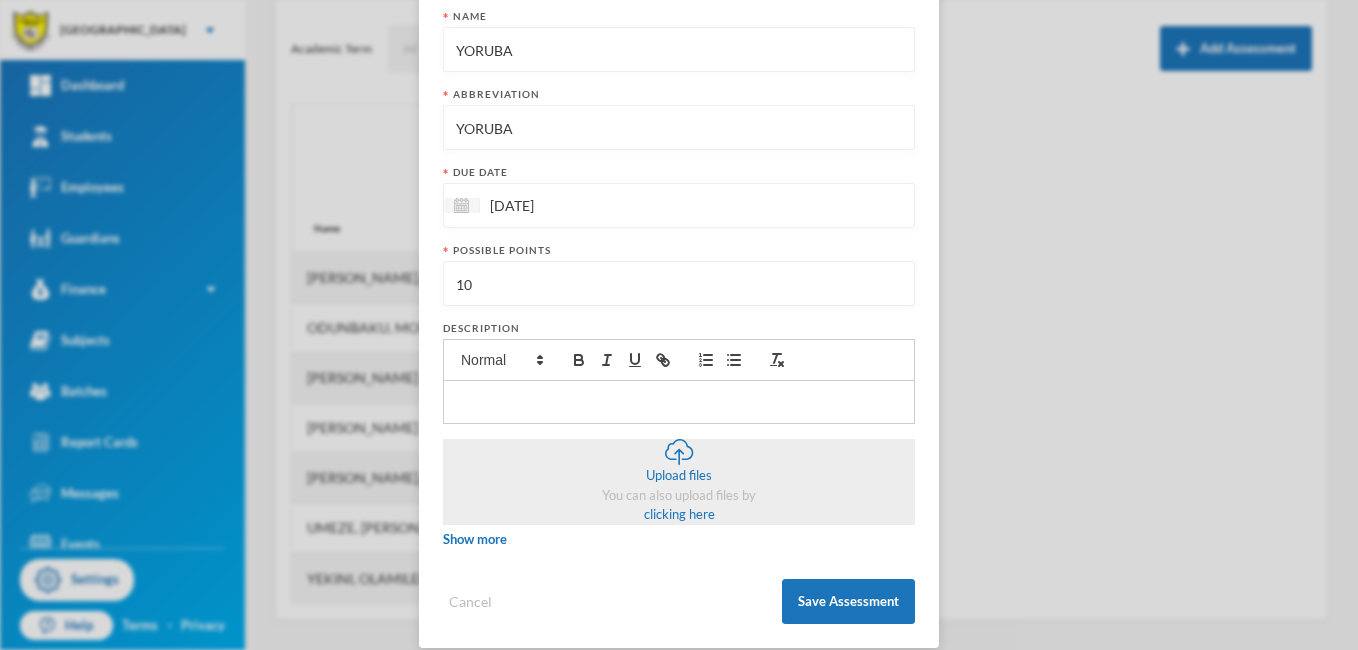 scroll, scrollTop: 269, scrollLeft: 0, axis: vertical 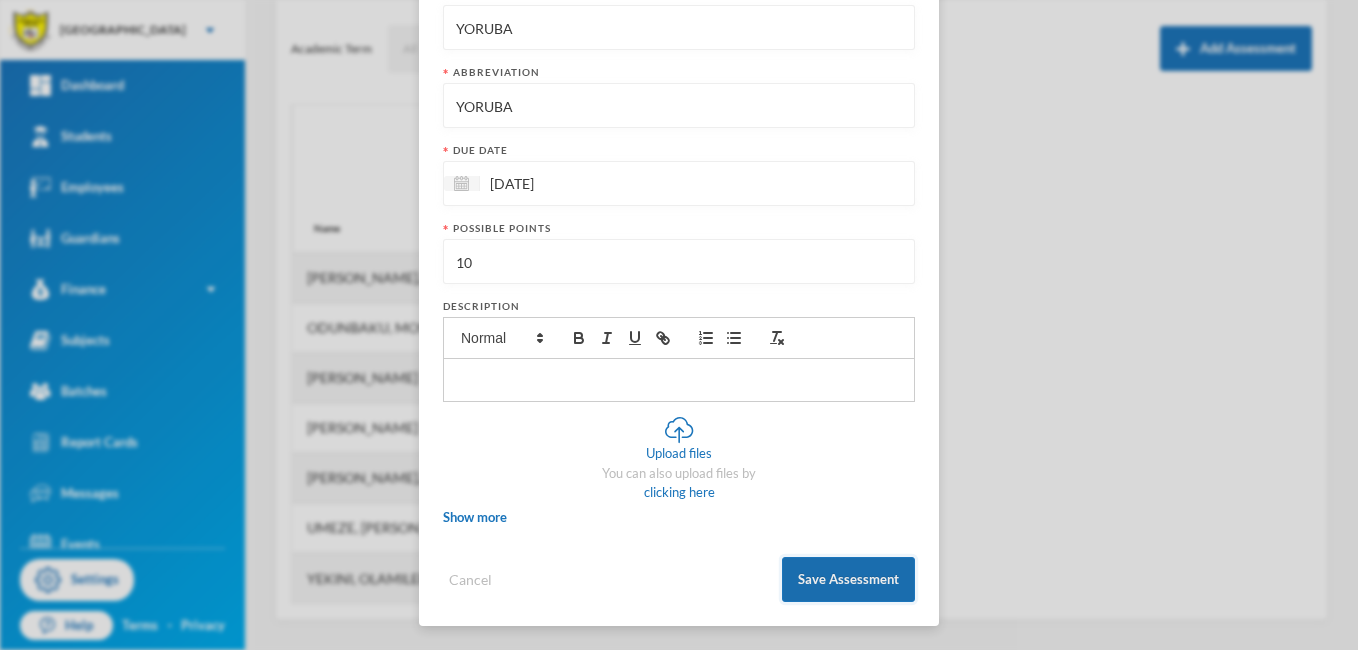 click on "Save Assessment" at bounding box center (848, 579) 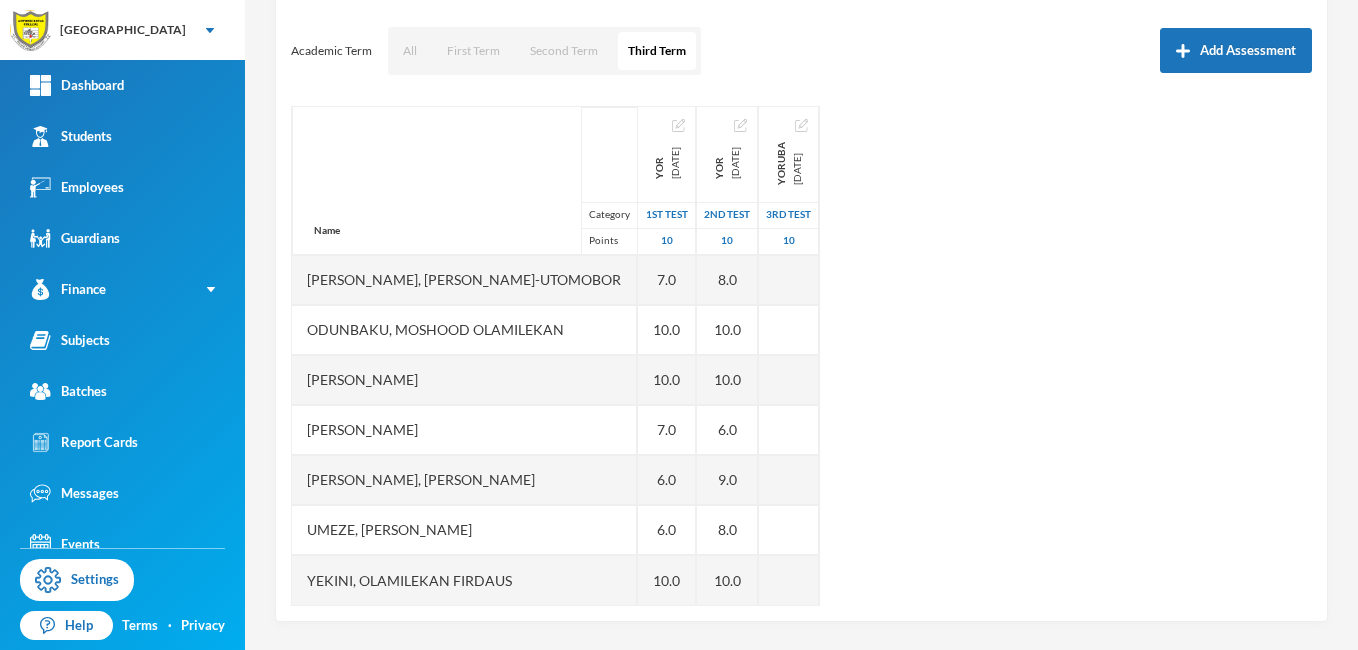scroll, scrollTop: 262, scrollLeft: 0, axis: vertical 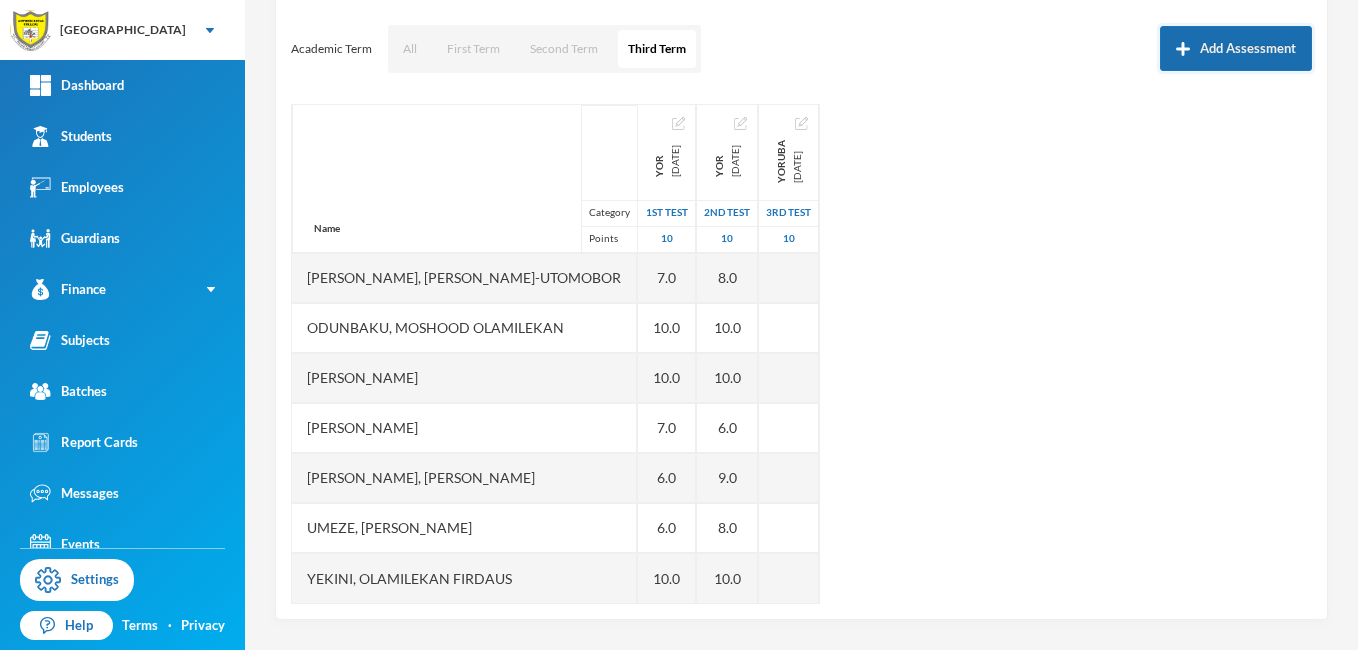 click on "Add Assessment" at bounding box center (1236, 48) 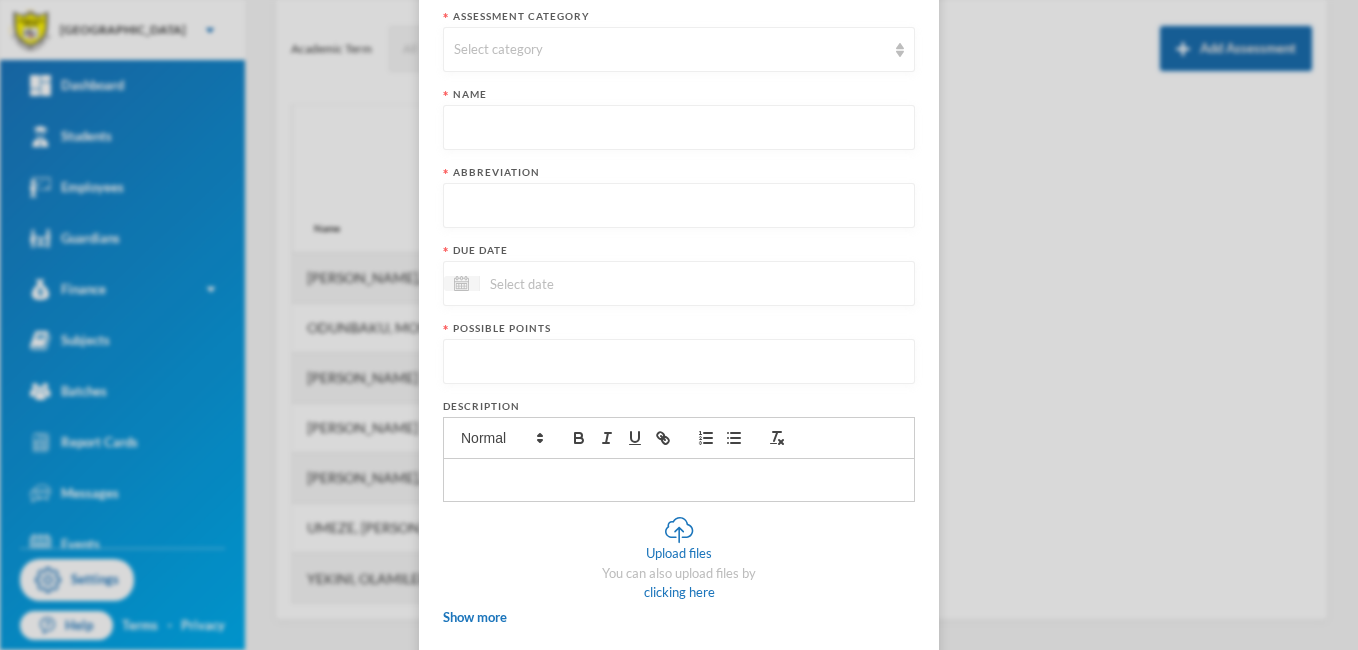 scroll, scrollTop: 0, scrollLeft: 0, axis: both 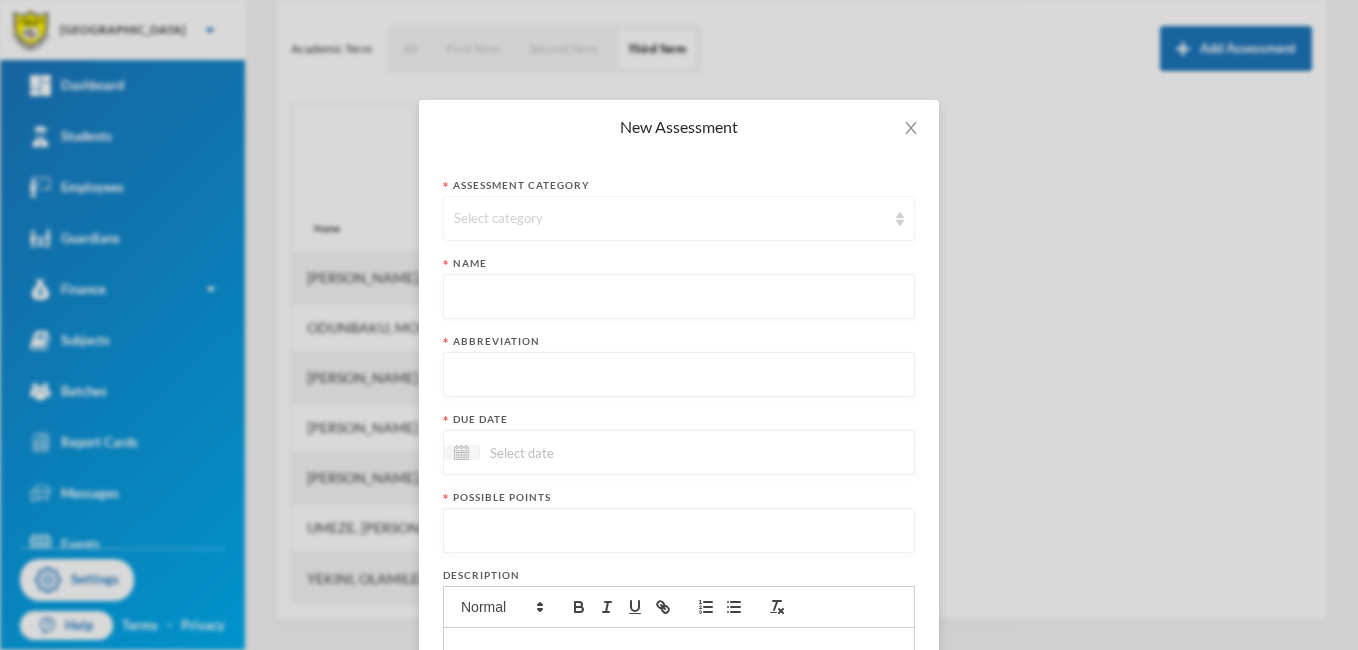 click on "Select category" at bounding box center (679, 218) 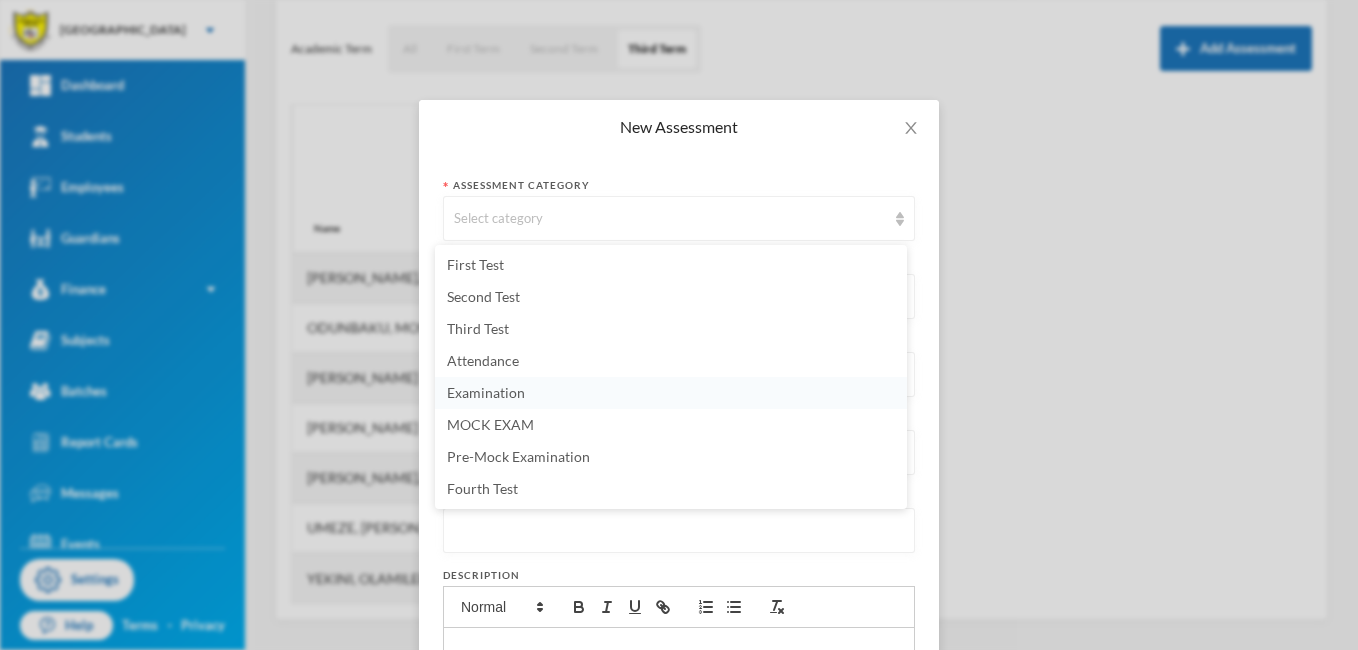 click on "Examination" at bounding box center (486, 392) 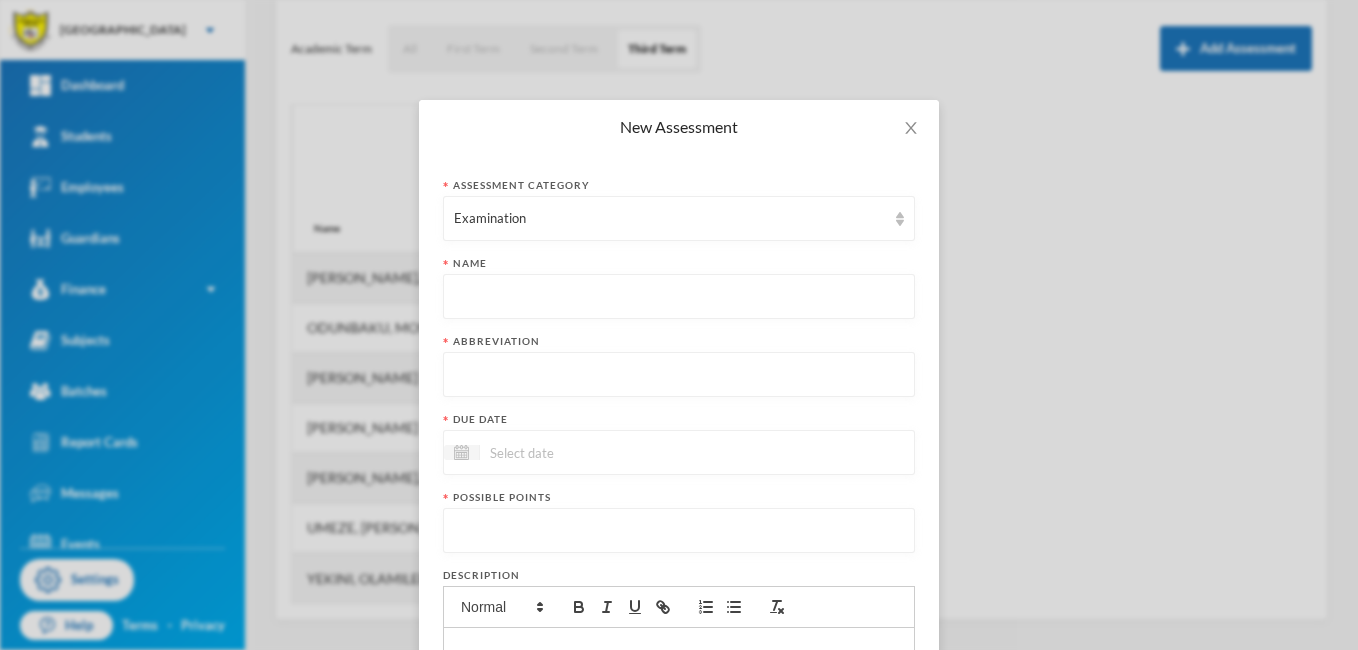 click at bounding box center [679, 297] 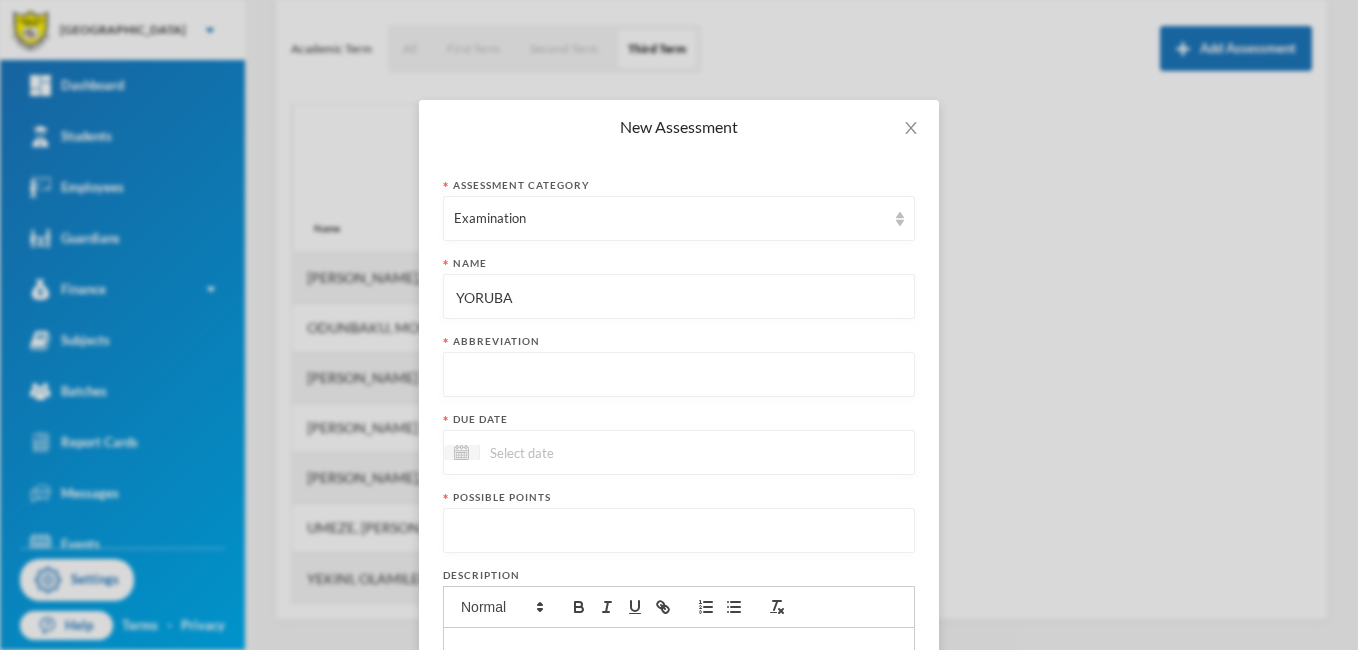 click at bounding box center [679, 375] 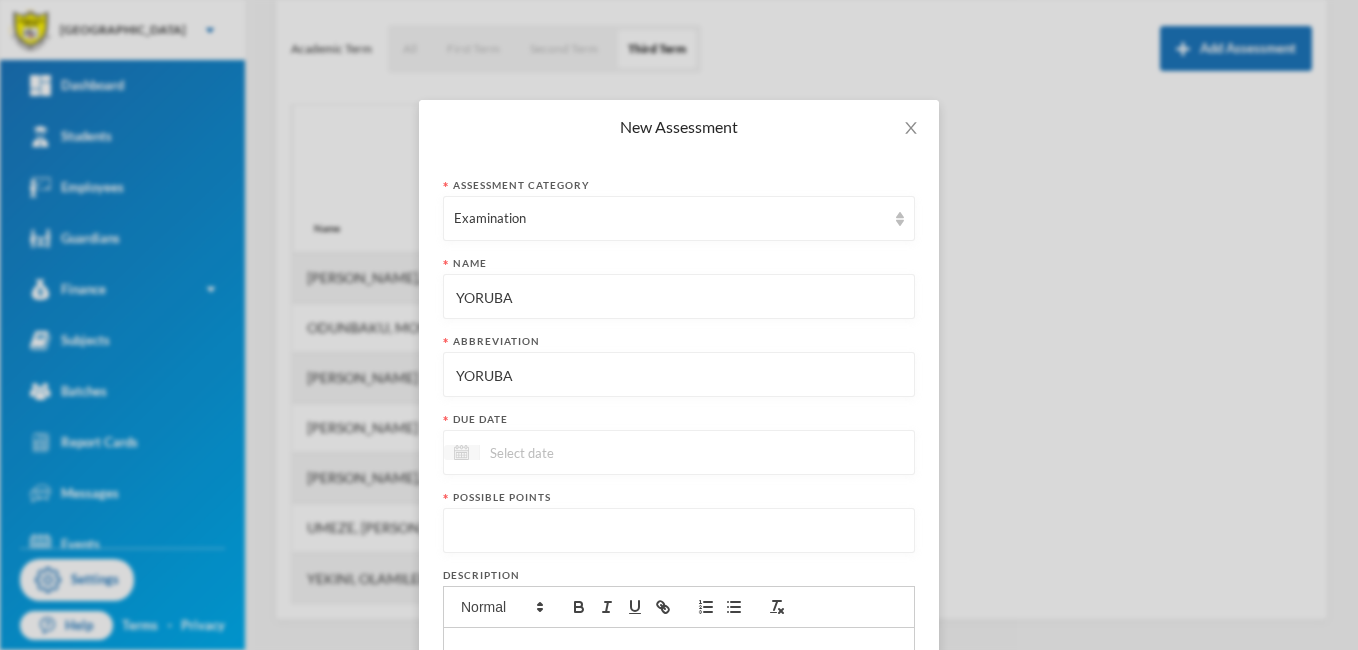 click at bounding box center (461, 452) 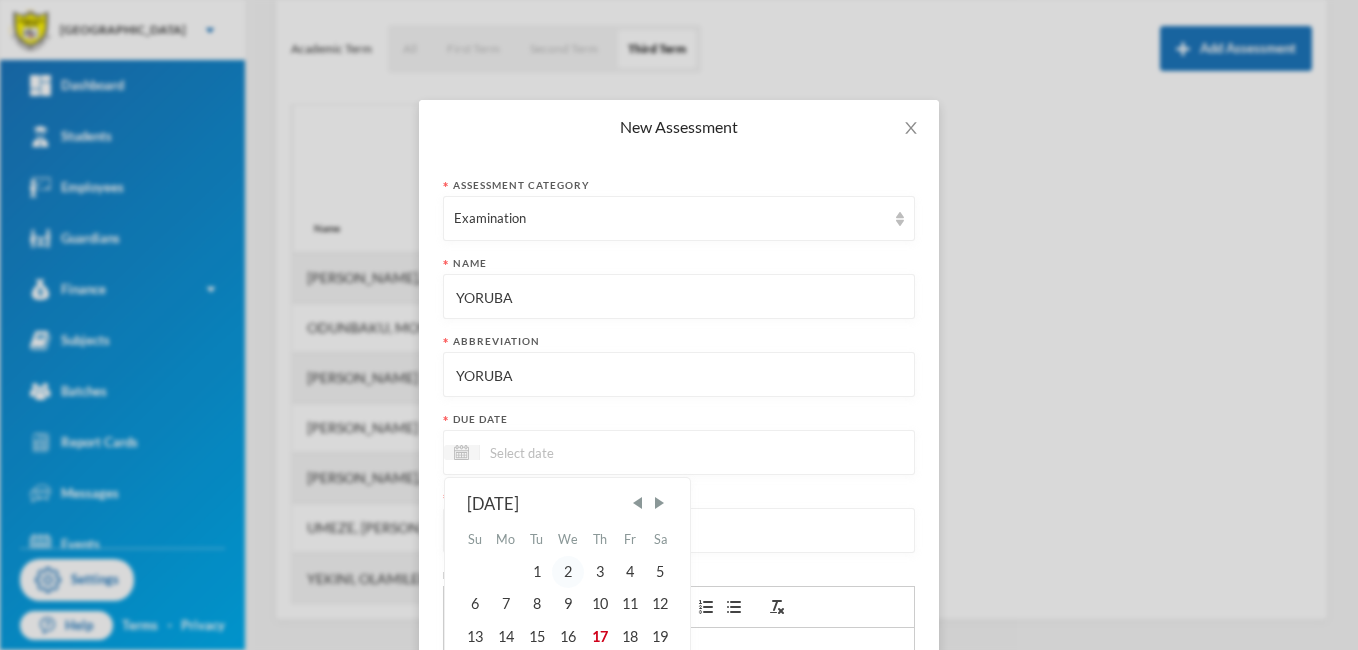 click on "2" at bounding box center [568, 572] 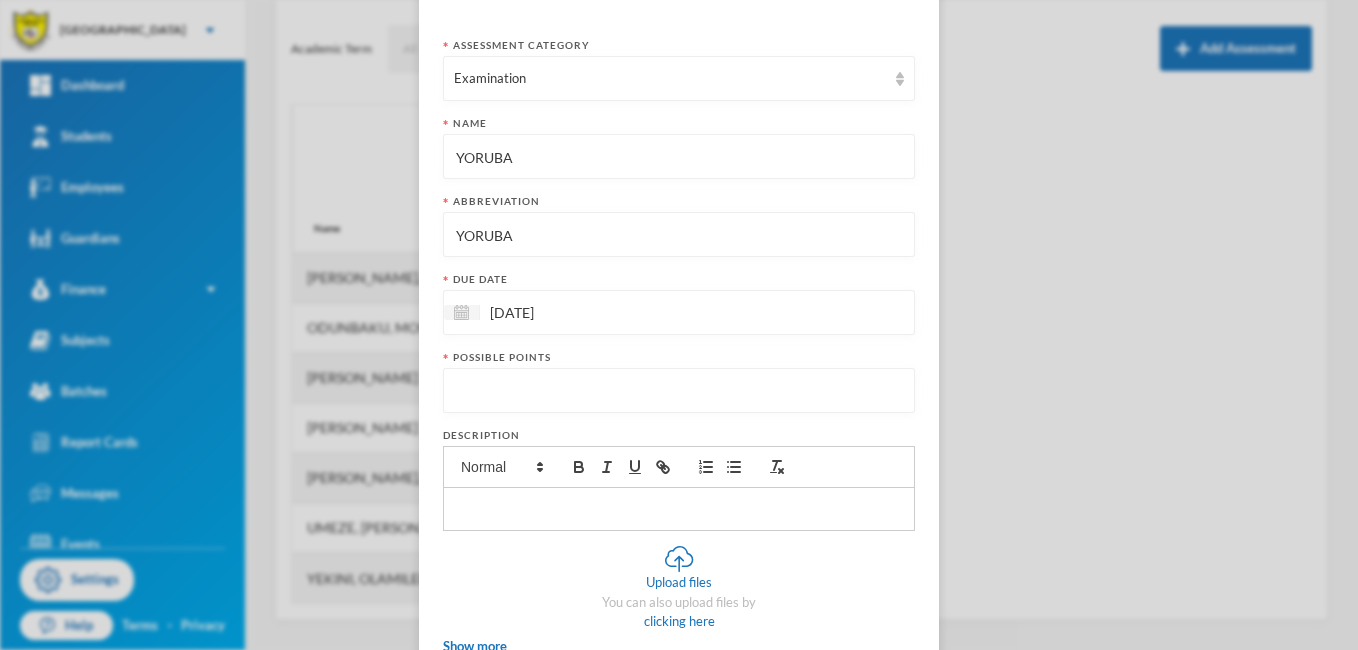 scroll, scrollTop: 153, scrollLeft: 0, axis: vertical 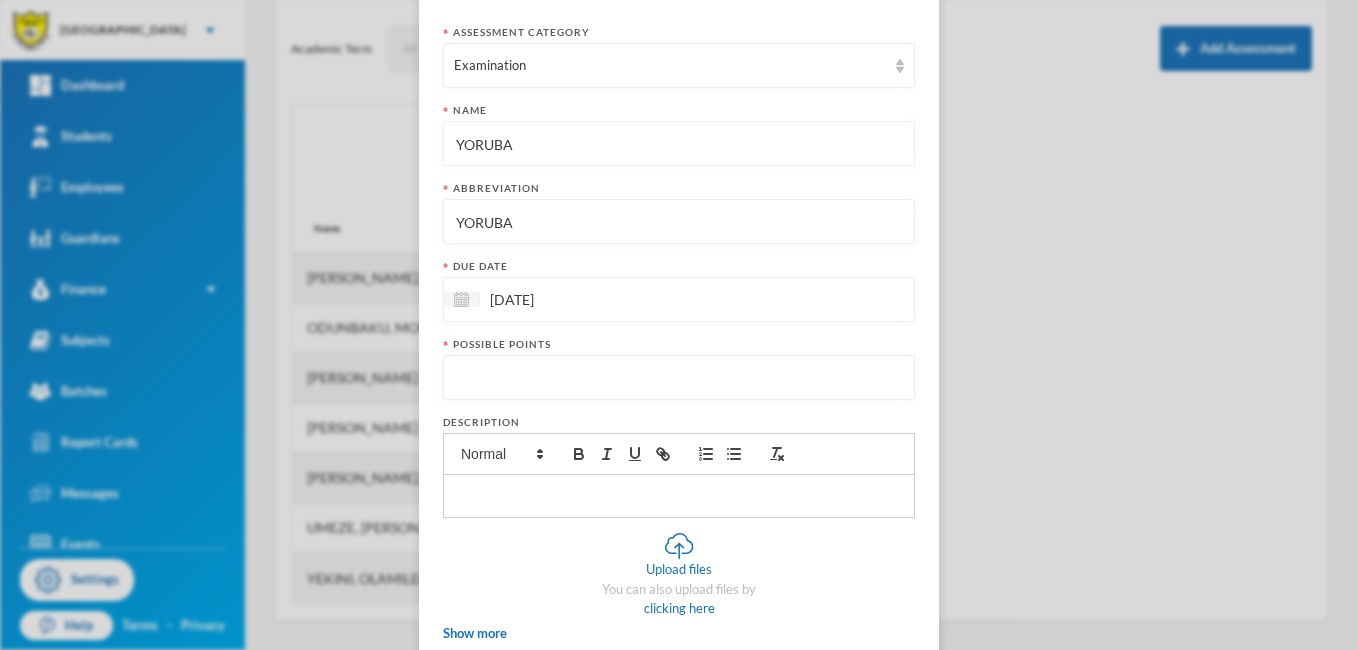 click at bounding box center [679, 378] 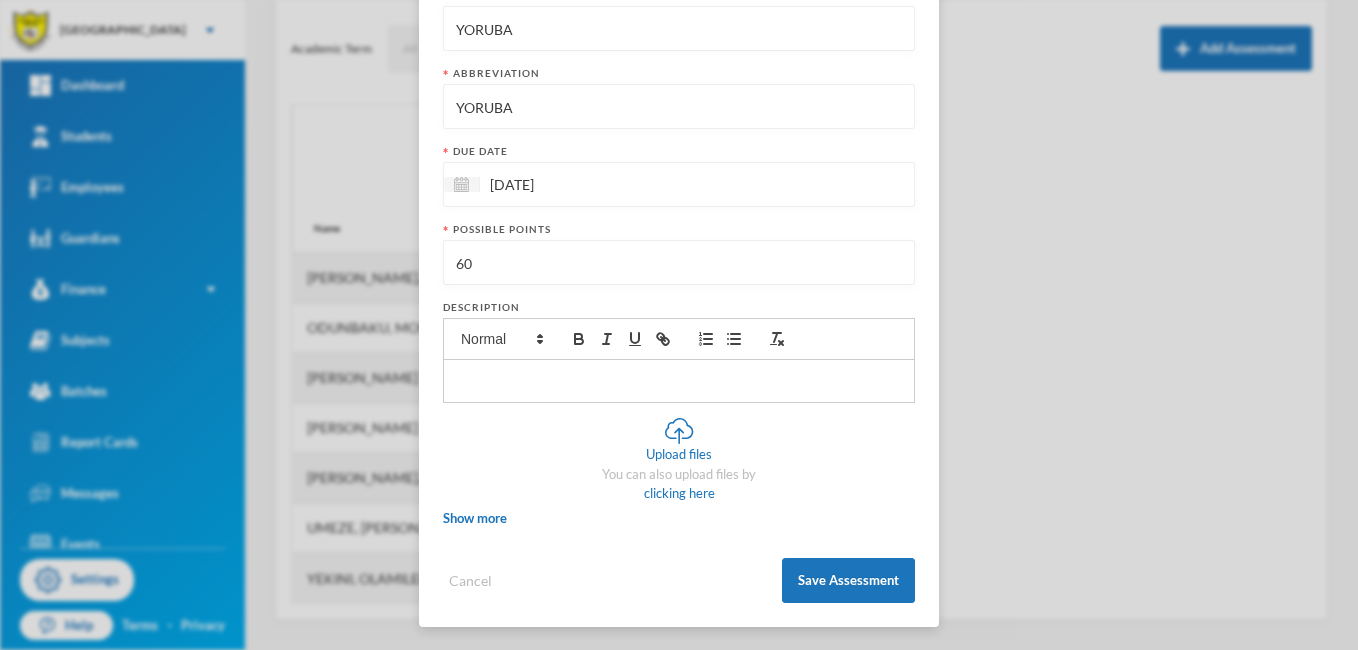 scroll, scrollTop: 269, scrollLeft: 0, axis: vertical 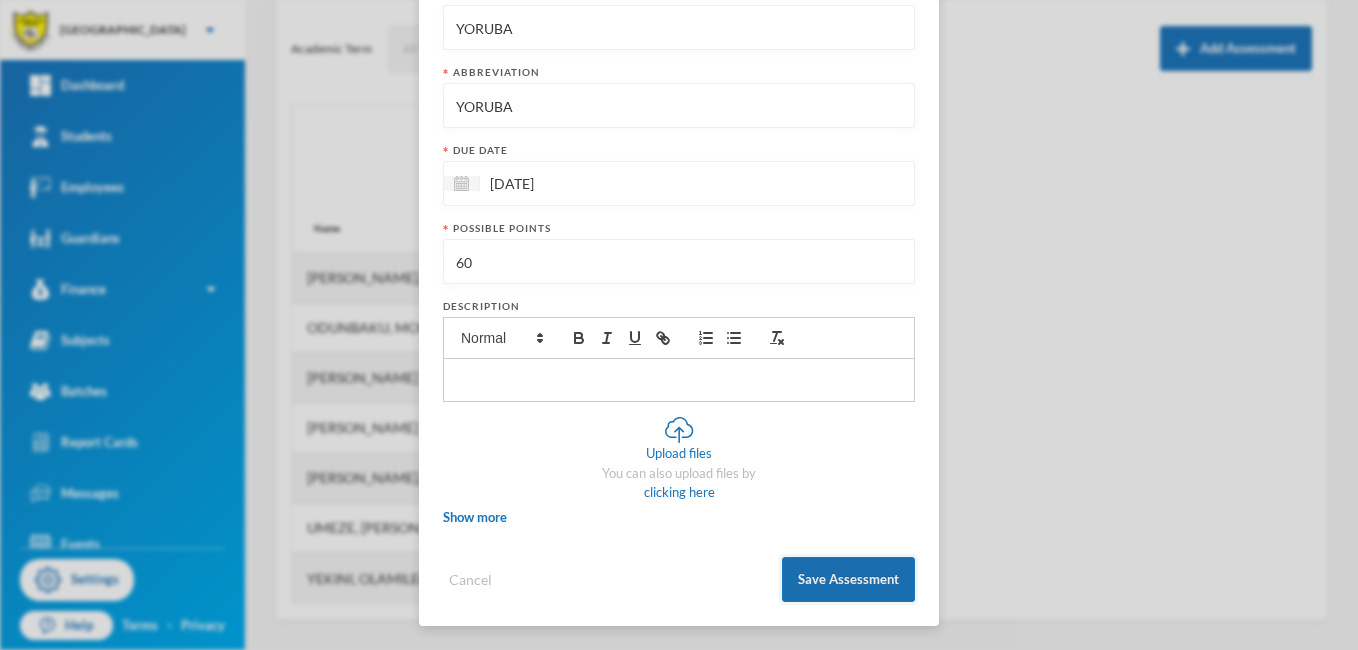 click on "Save Assessment" at bounding box center (848, 579) 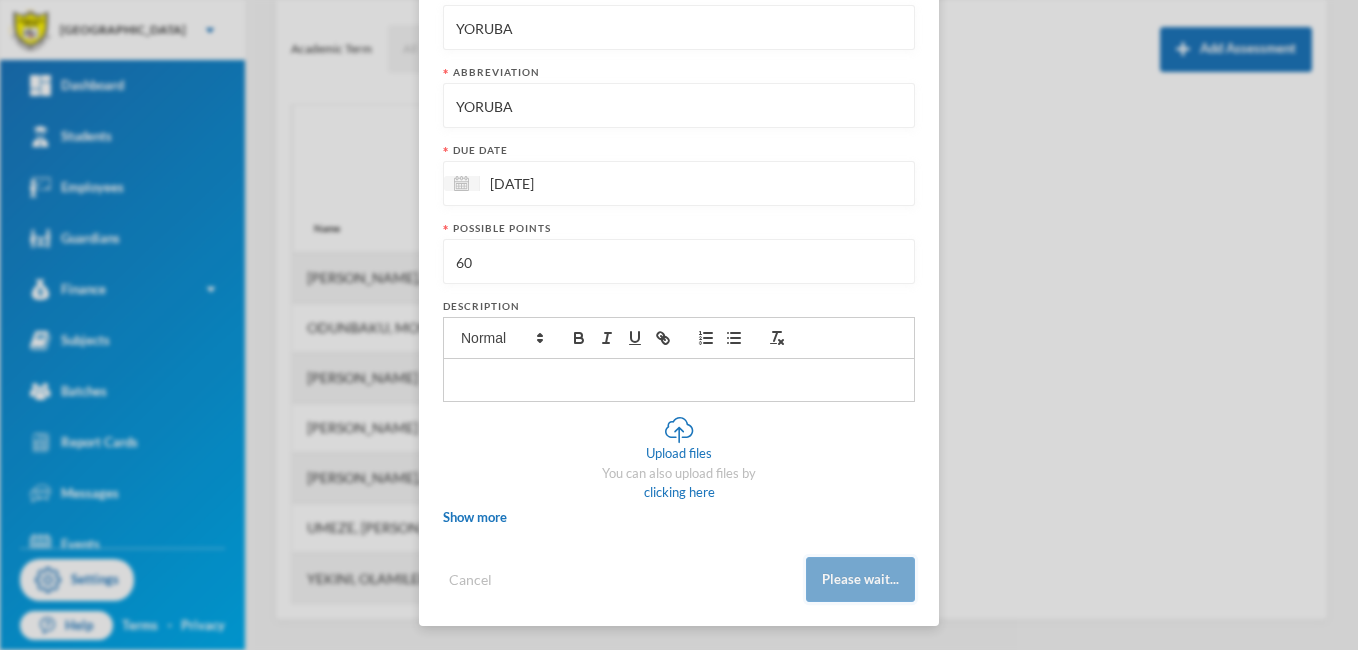 scroll, scrollTop: 260, scrollLeft: 0, axis: vertical 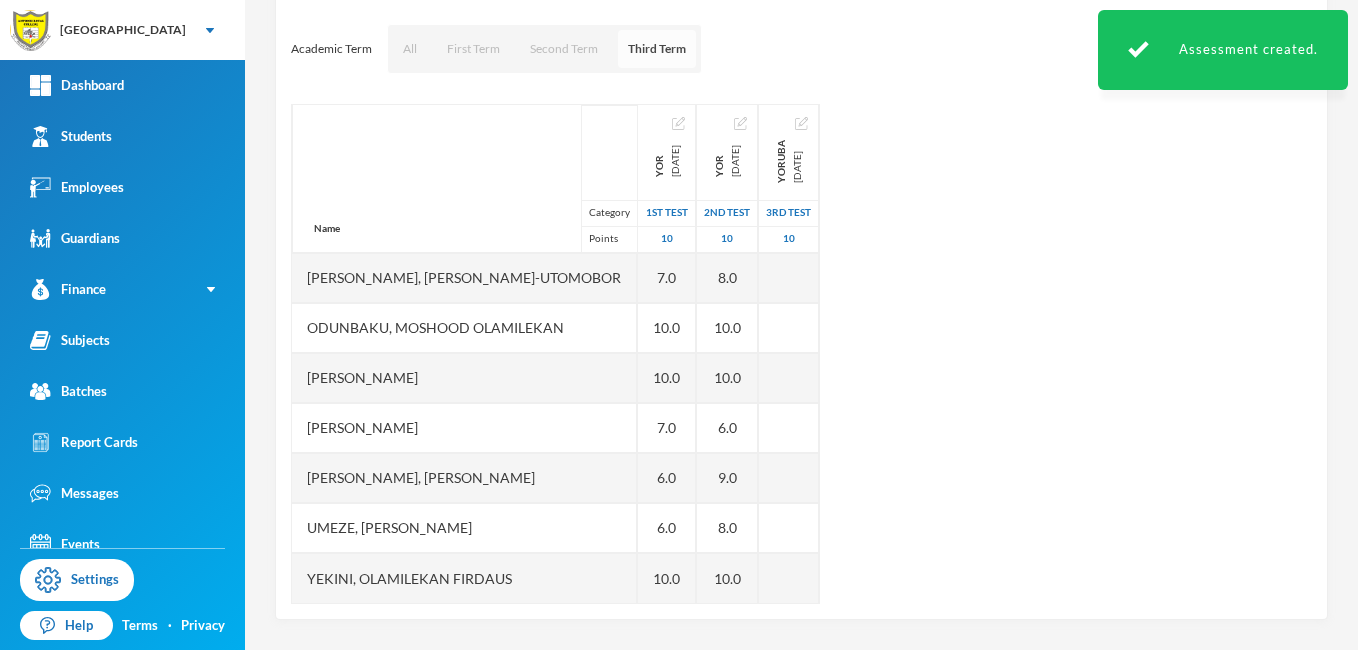 click on "Third Term" at bounding box center (657, 49) 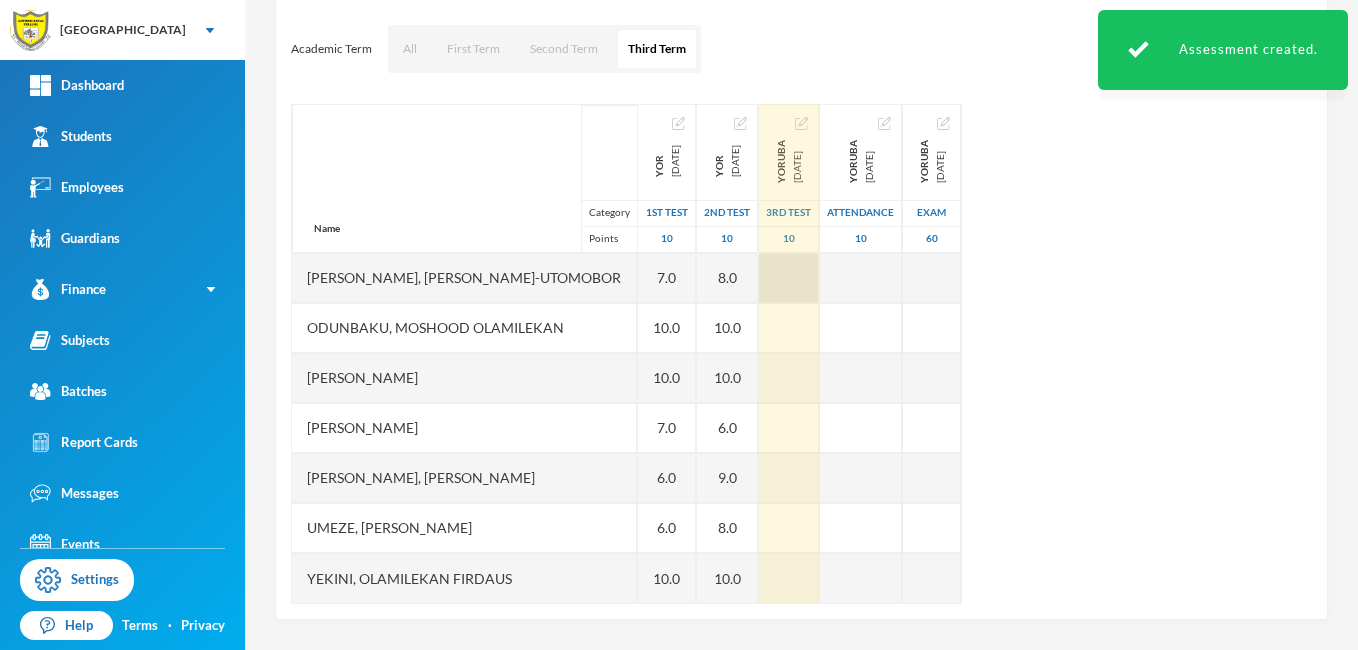 click at bounding box center [789, 278] 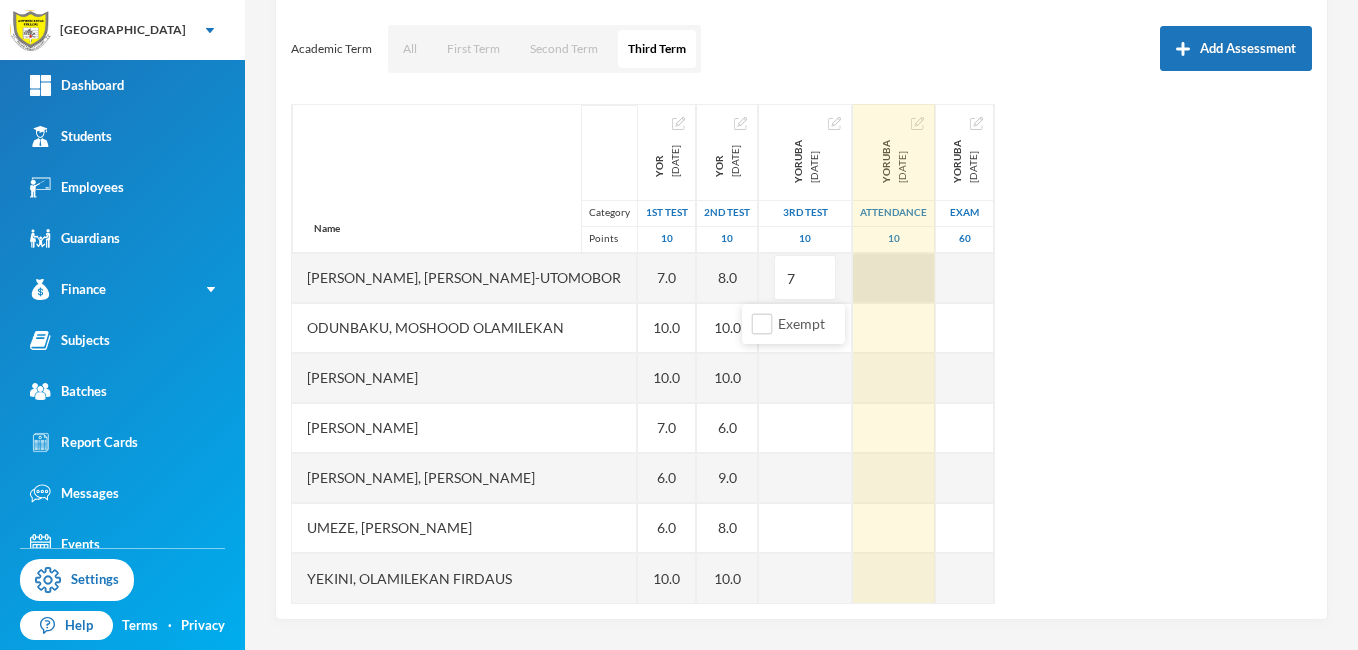 click at bounding box center [894, 278] 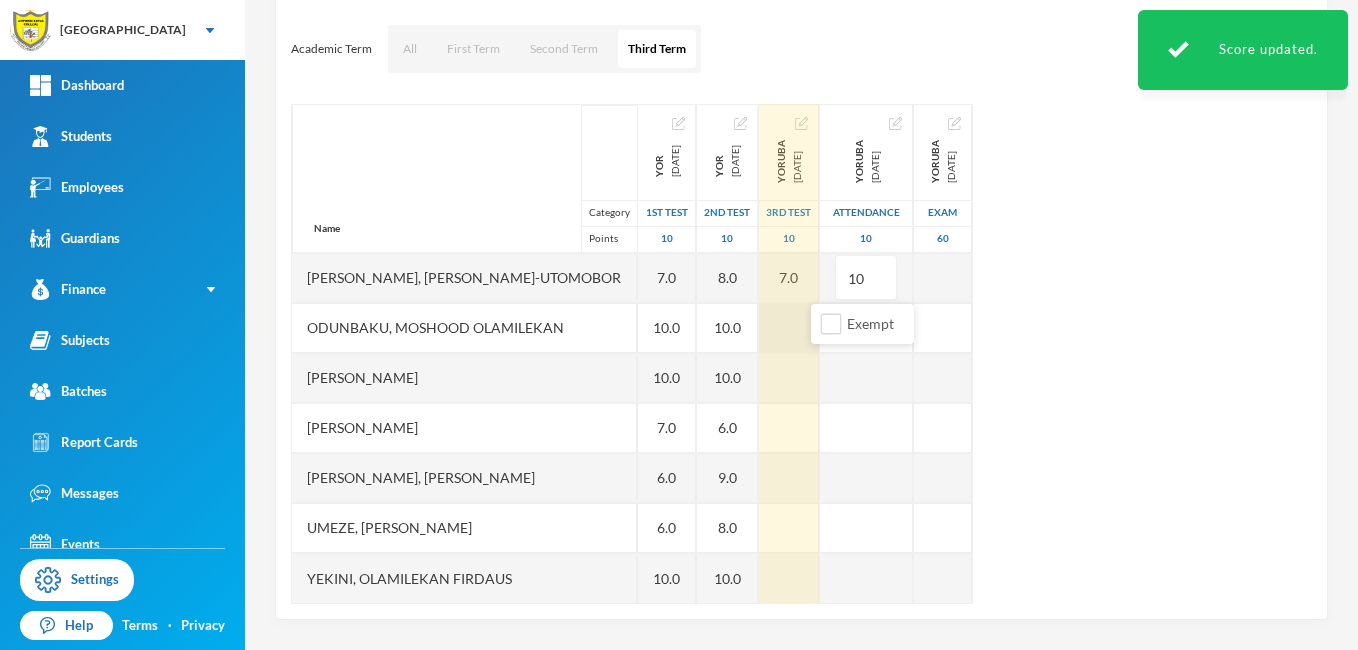 click at bounding box center (789, 328) 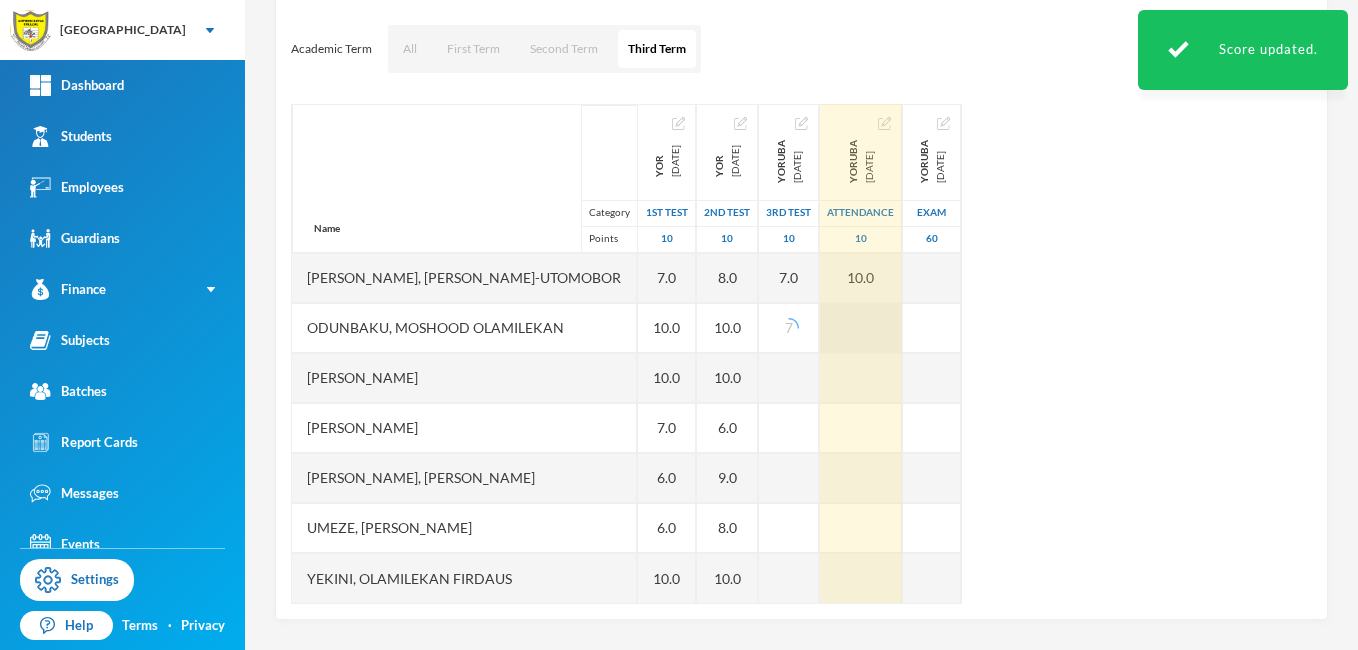click on "Name   Category Points [PERSON_NAME], Dominion [PERSON_NAME], [PERSON_NAME], [PERSON_NAME]-[PERSON_NAME] Olamilekan [PERSON_NAME] [PERSON_NAME], [PERSON_NAME], [PERSON_NAME], [PERSON_NAME] YOR [DATE] 1st Test 10 5.0 7.0 7.0 10.0 10.0 7.0 6.0 6.0 10.0 YOR [DATE] 2nd Test 10 4.0 8.0 8.0 10.0 10.0 6.0 9.0 8.0 10.0 YORUBA [DATE] 3rd Test 10 7.0 7 YORUBA [DATE] Attendance 10 10.0 YORUBA [DATE] Exam 60" at bounding box center [801, 354] 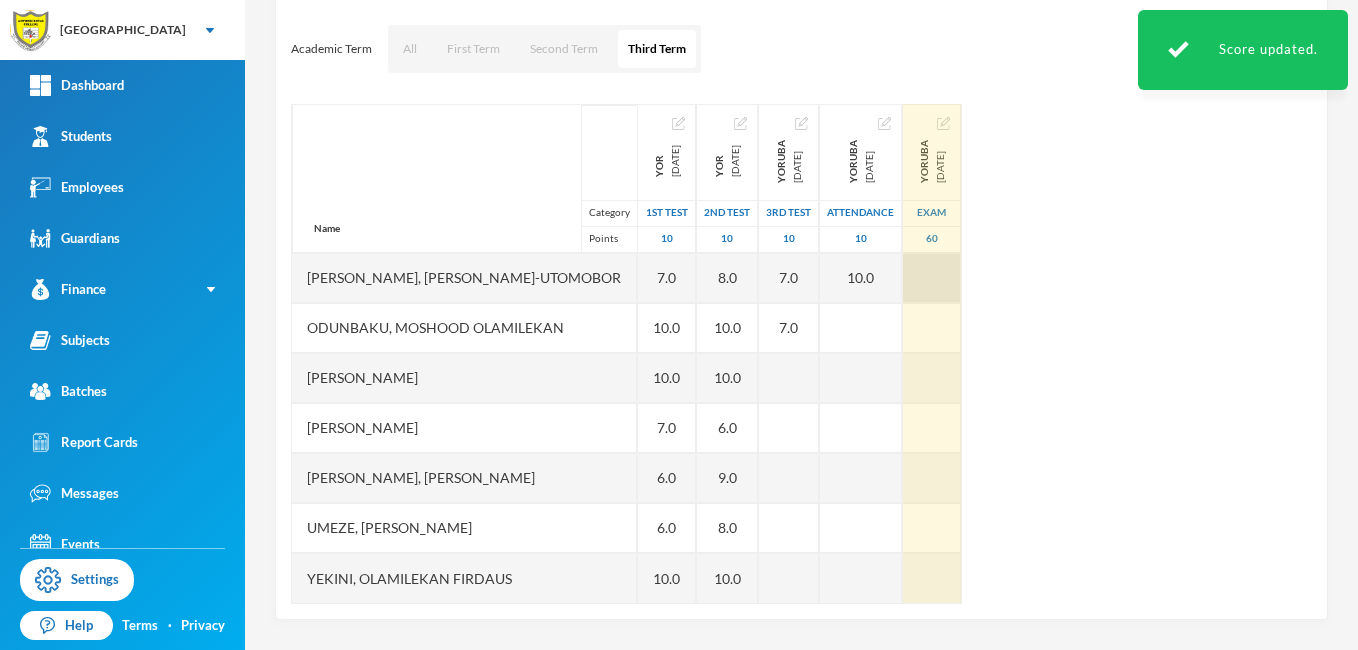 click at bounding box center [932, 278] 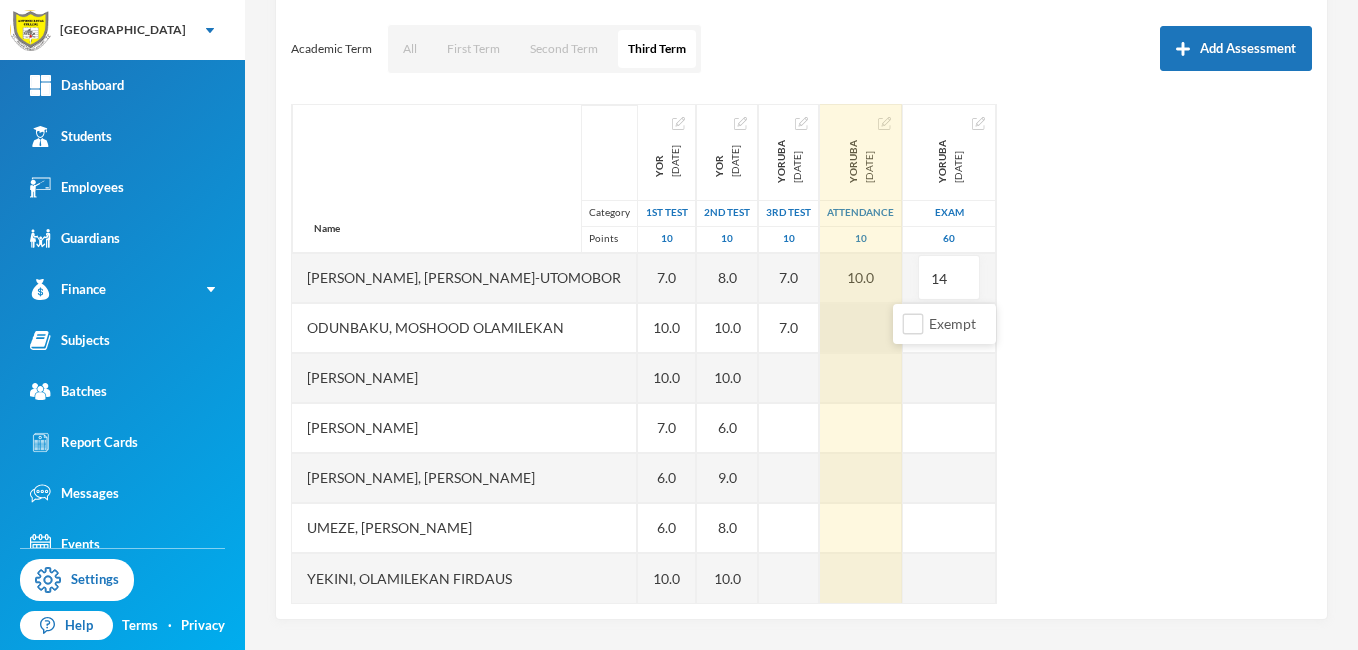 click at bounding box center [861, 328] 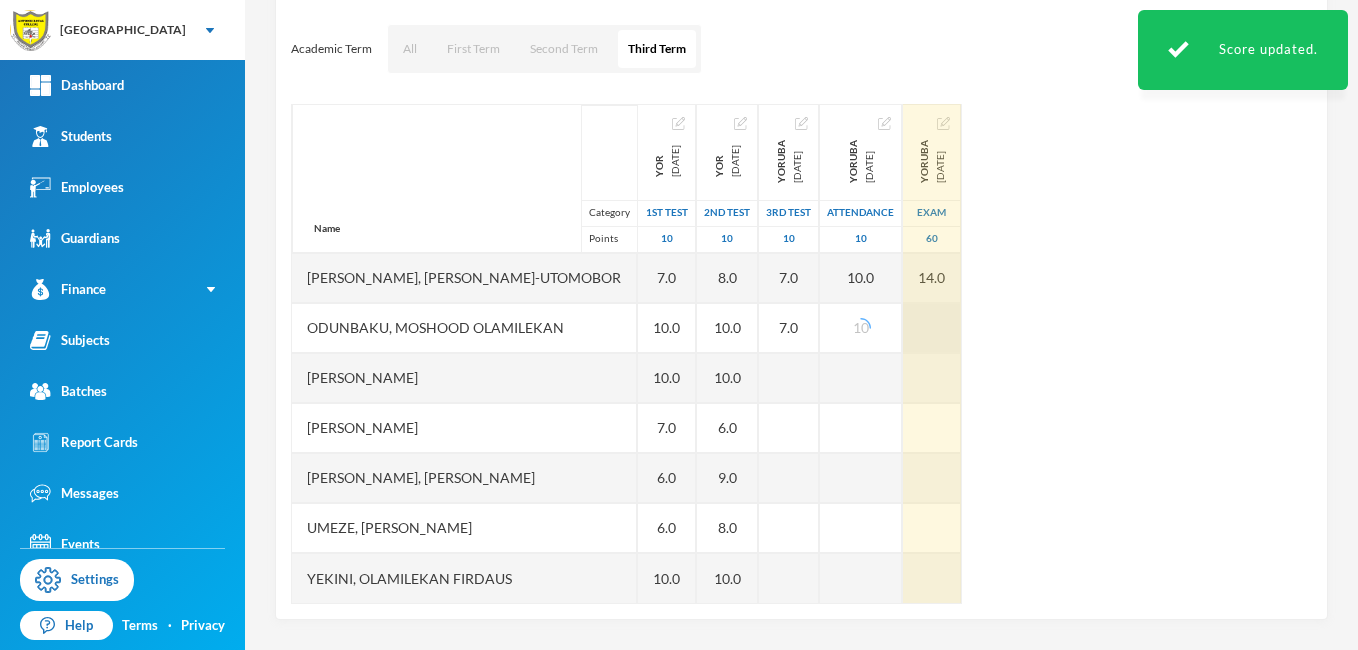 click at bounding box center [932, 328] 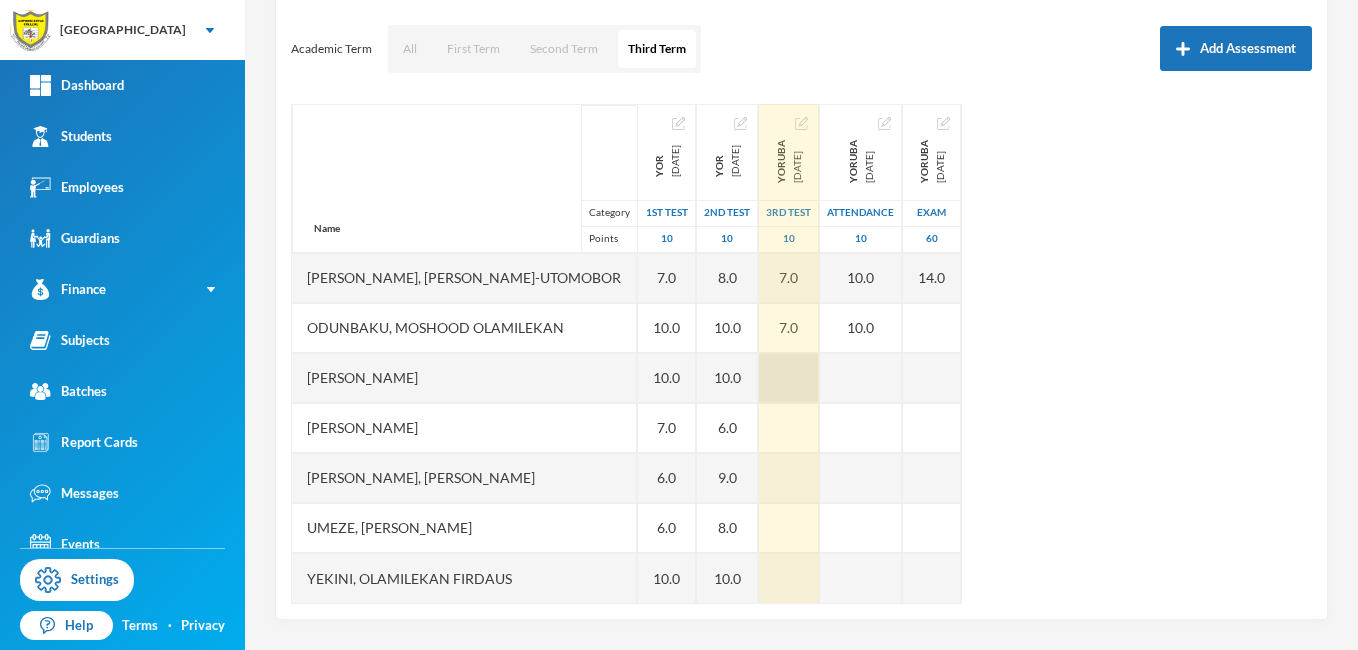click at bounding box center [789, 378] 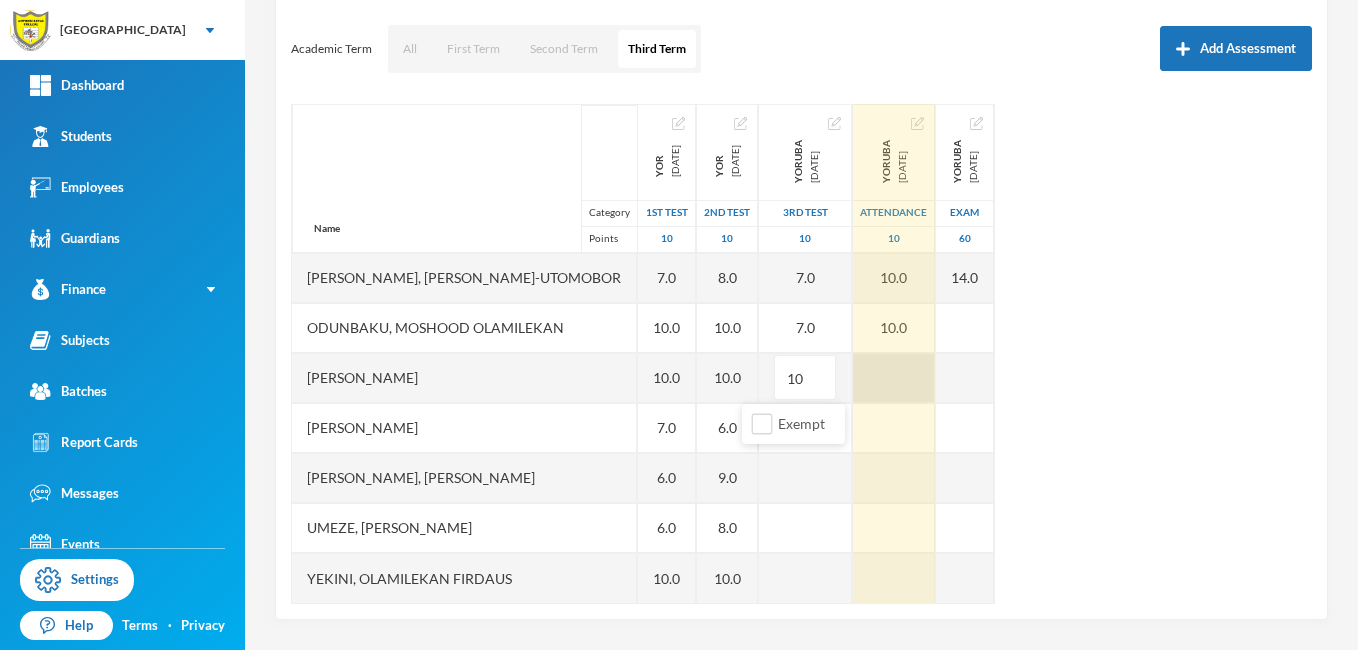click at bounding box center (894, 378) 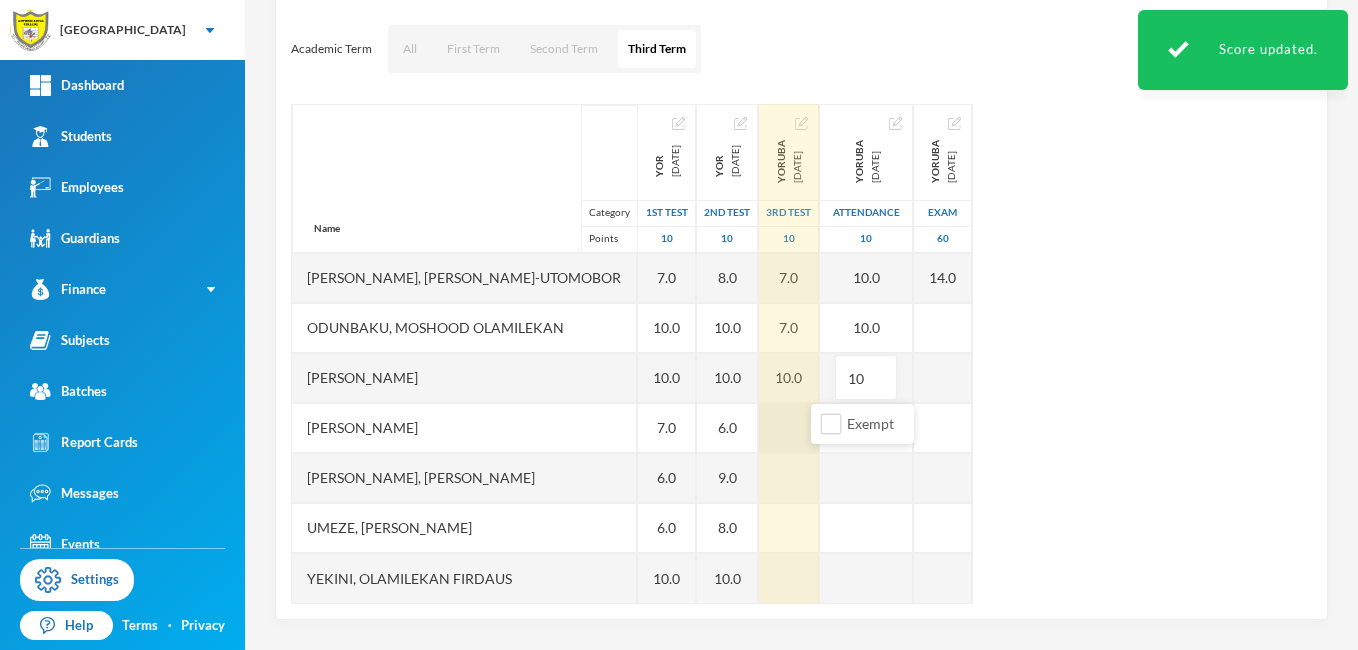 click at bounding box center [789, 428] 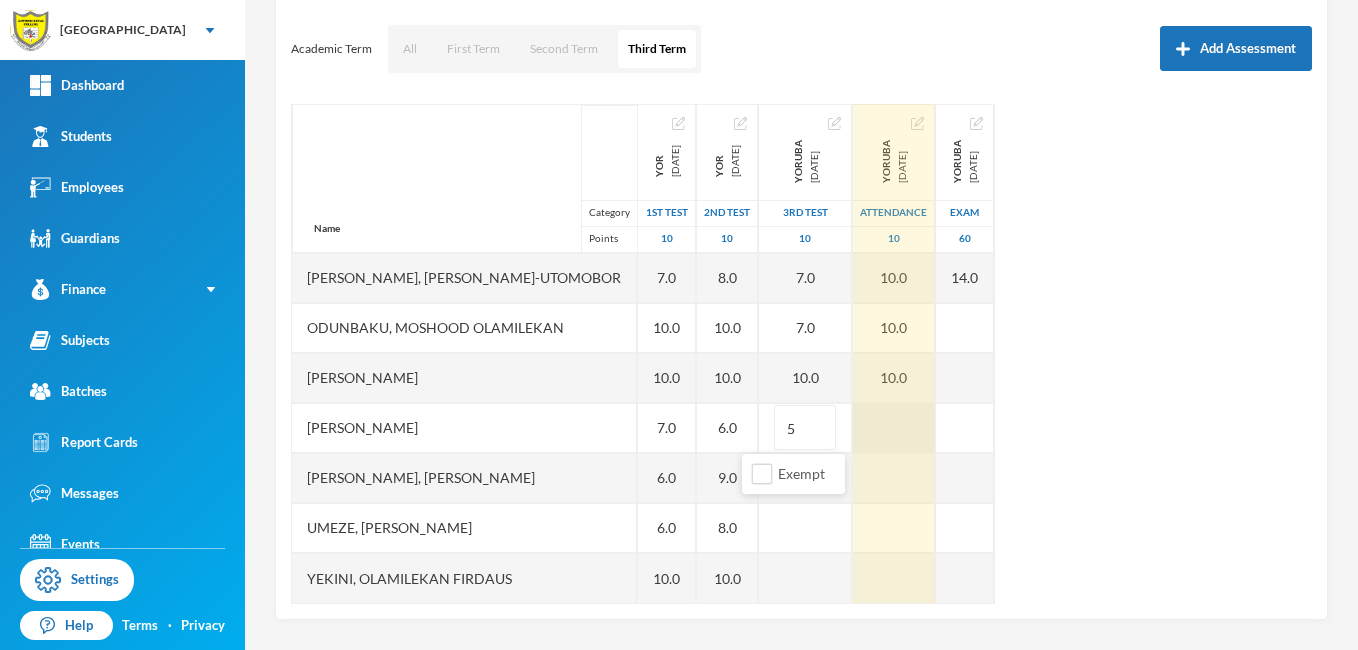 click at bounding box center (894, 428) 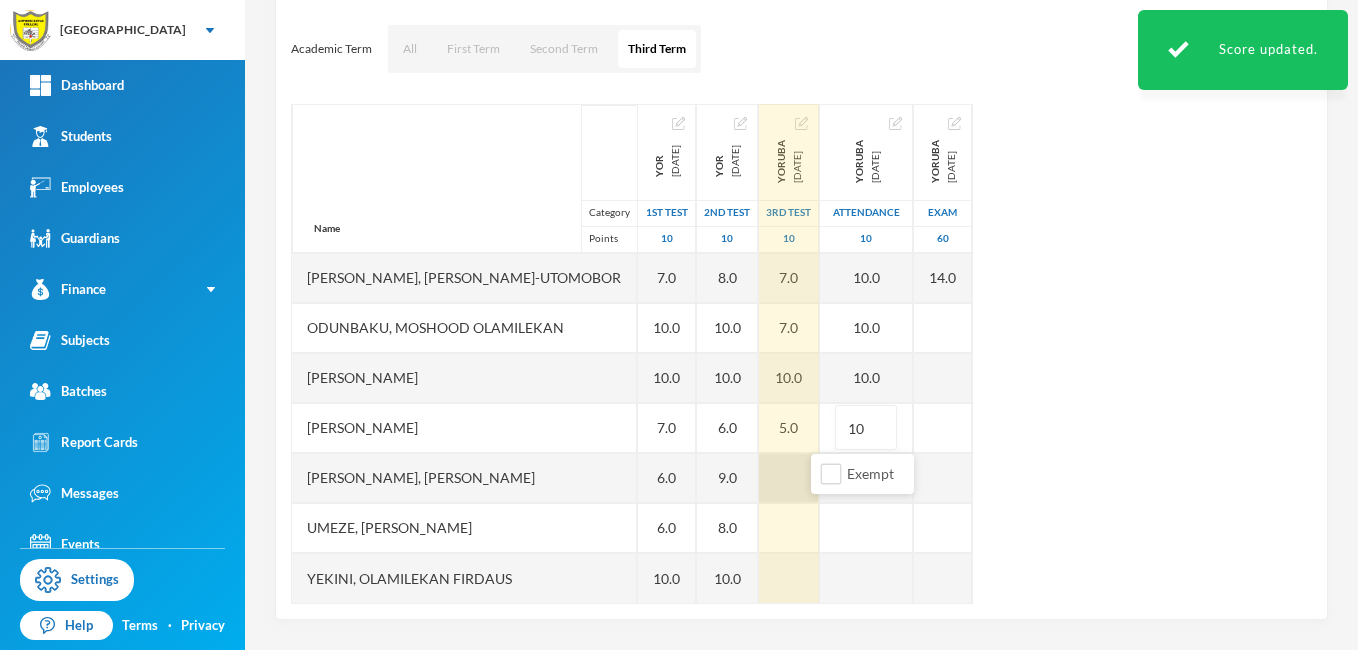 click at bounding box center [789, 478] 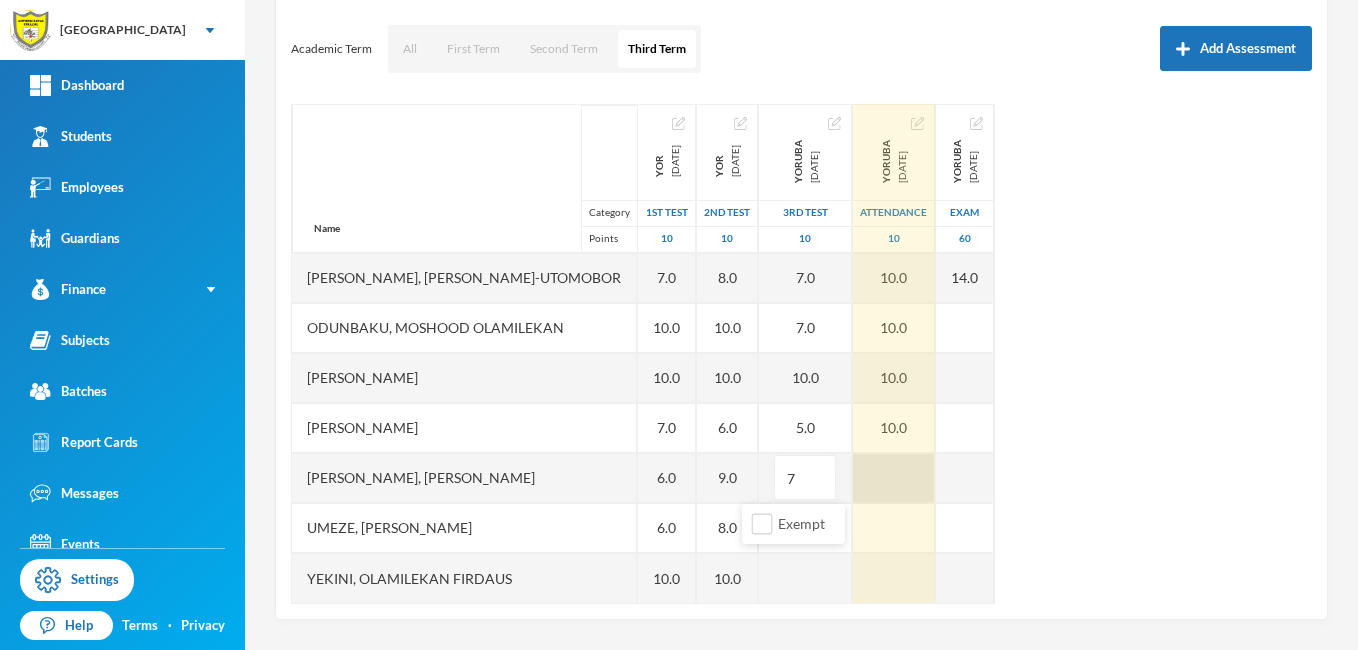 click at bounding box center [894, 478] 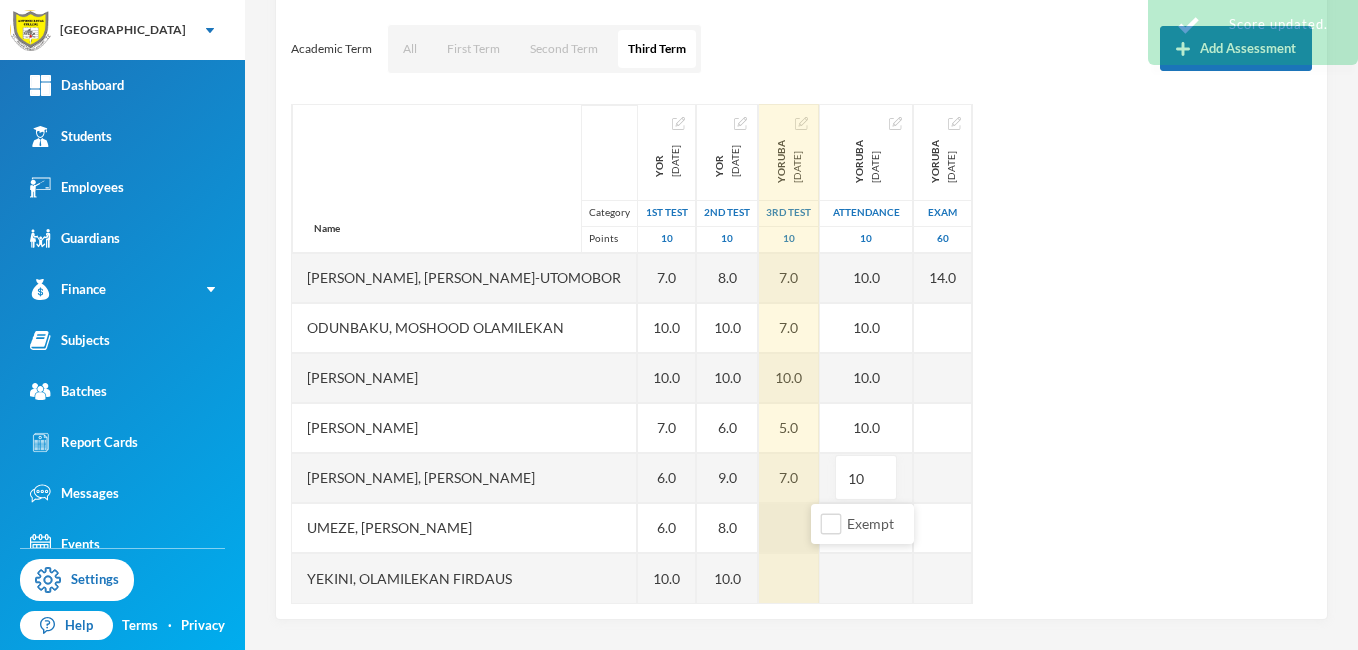click at bounding box center [789, 528] 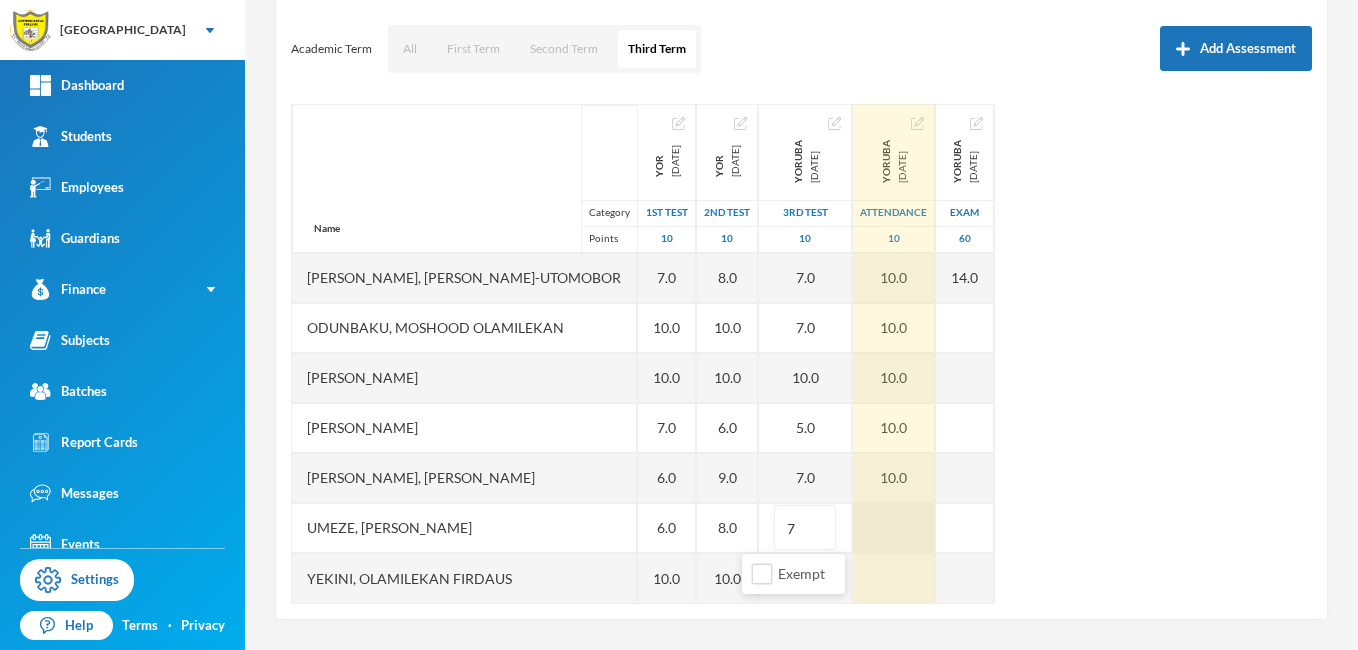 click at bounding box center (894, 528) 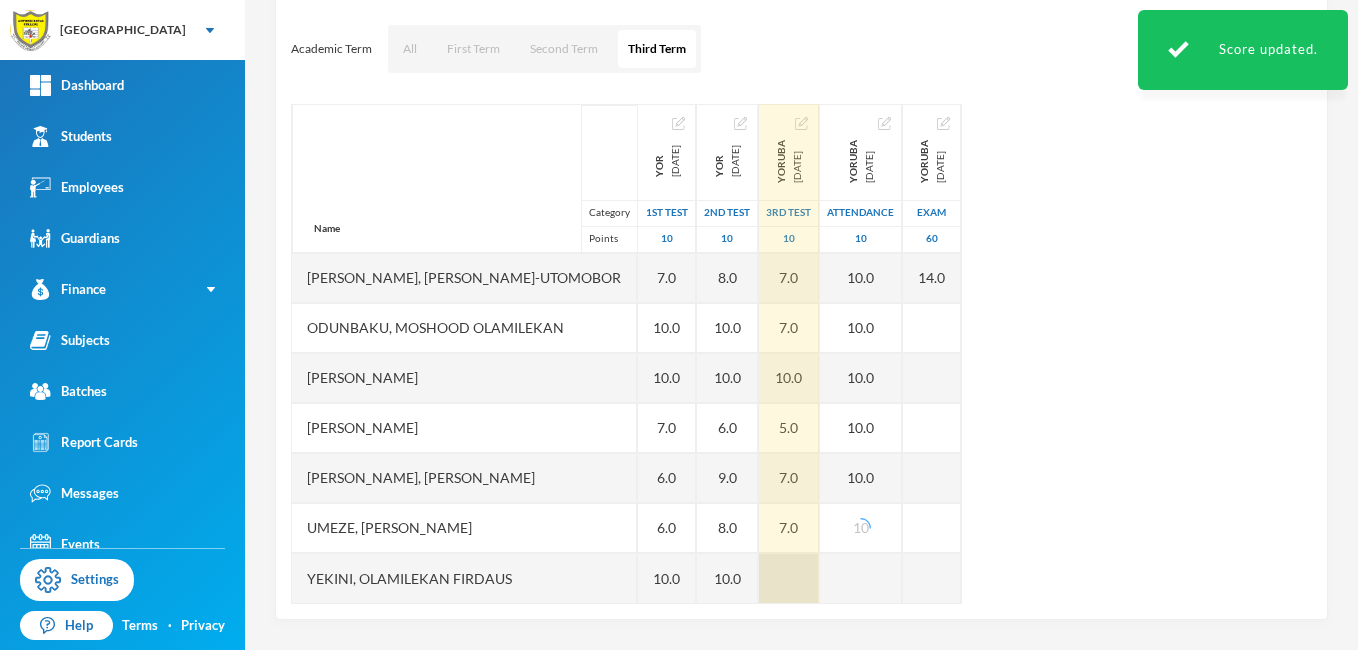 click at bounding box center (789, 578) 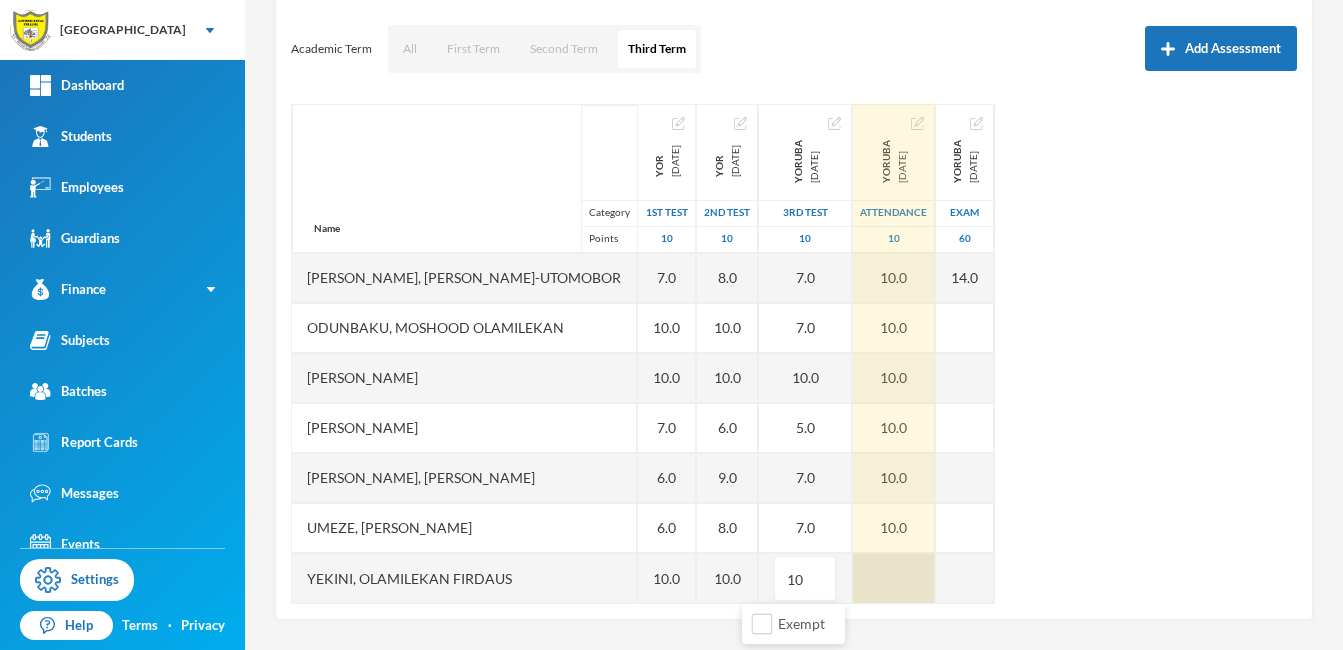 click at bounding box center [894, 578] 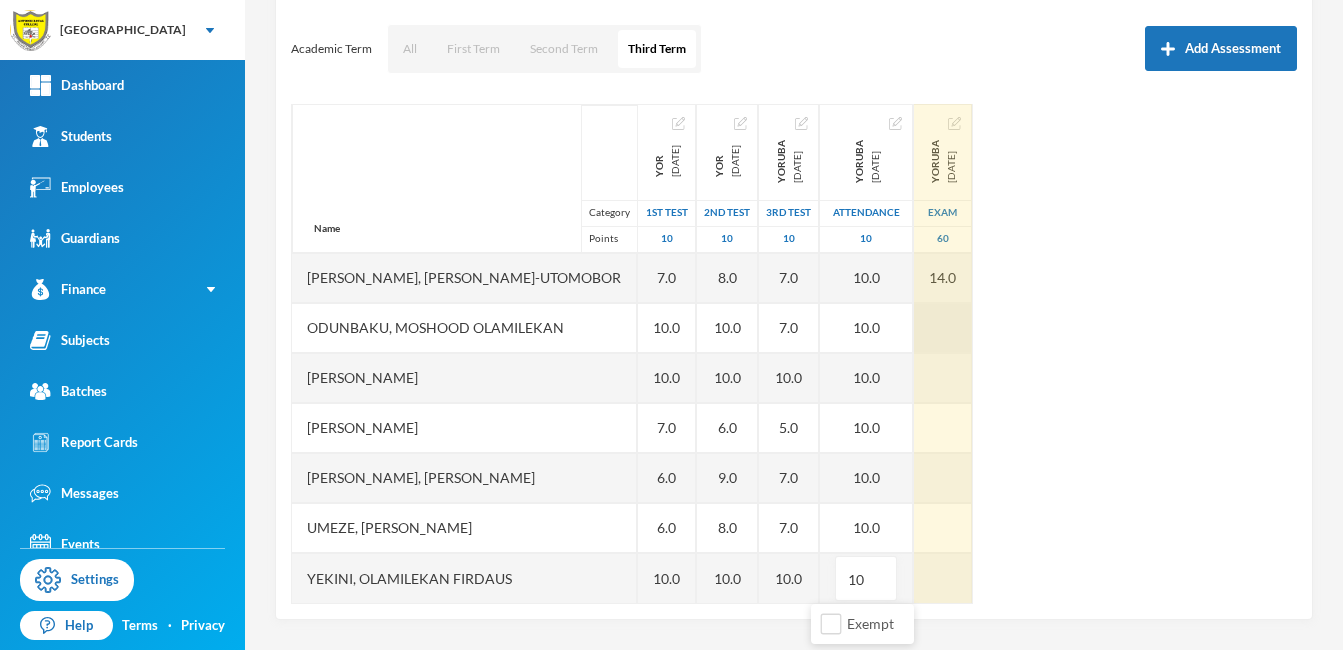 click at bounding box center (943, 328) 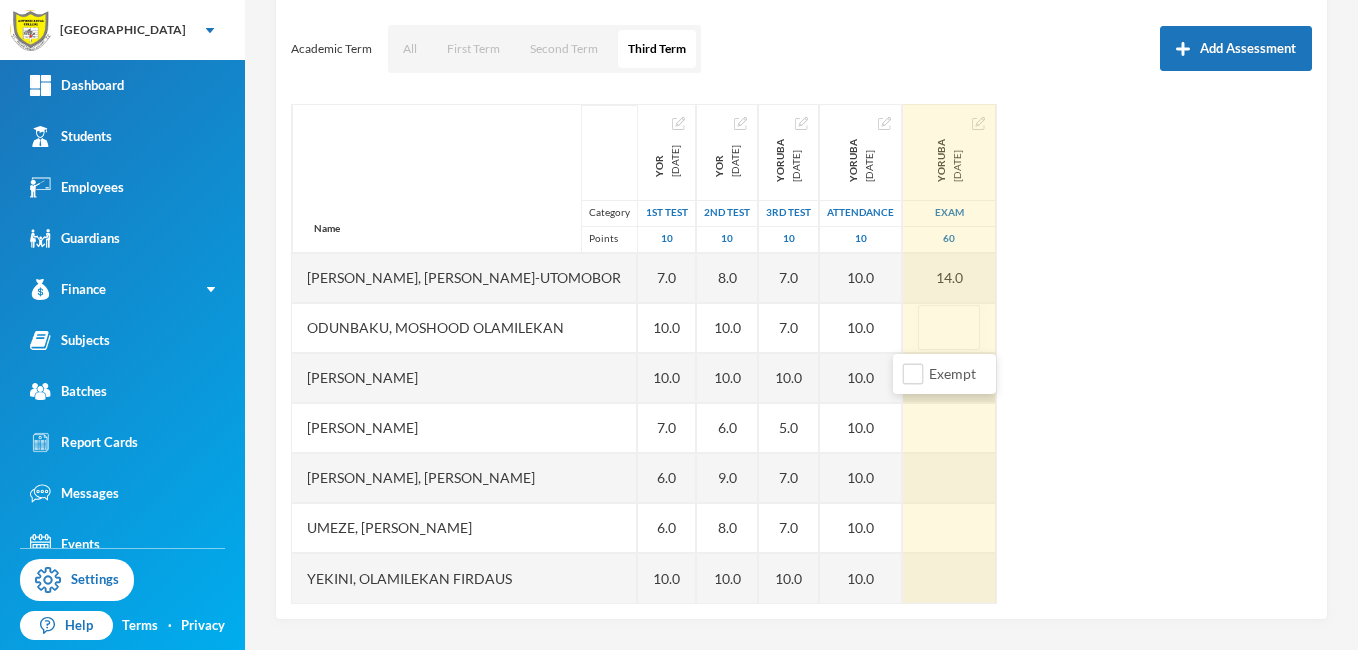 click at bounding box center [949, 378] 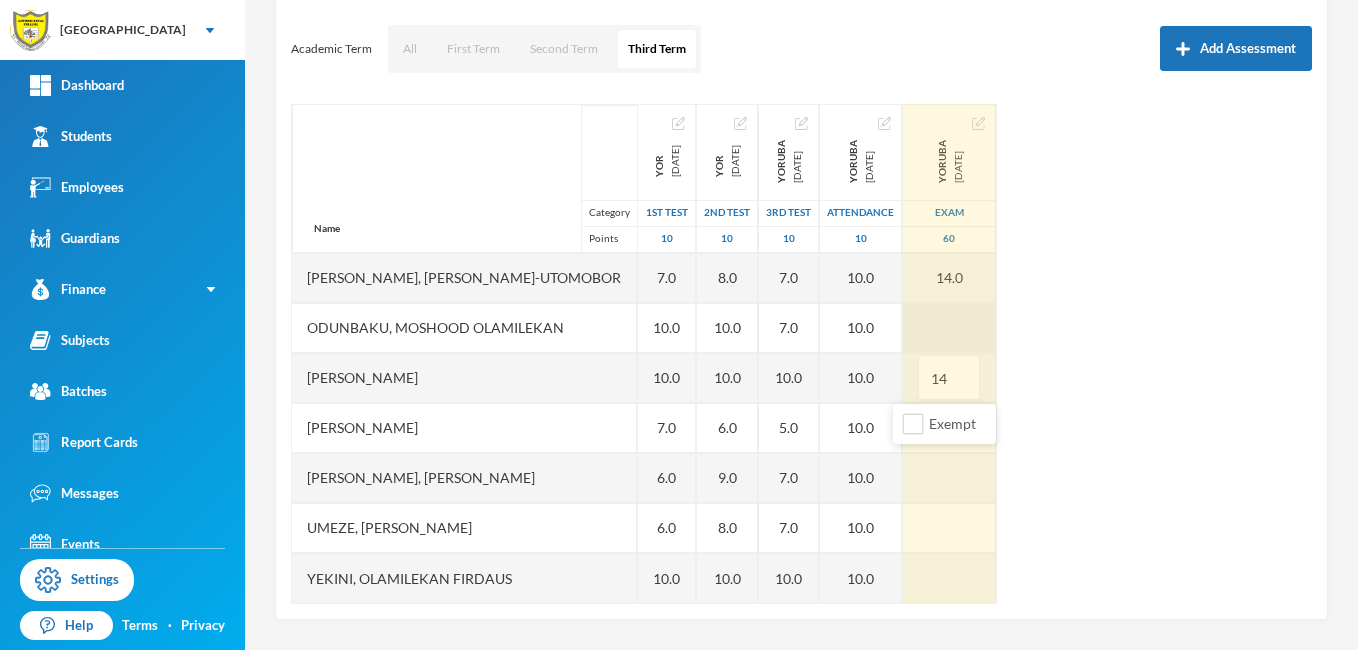 click at bounding box center (949, 328) 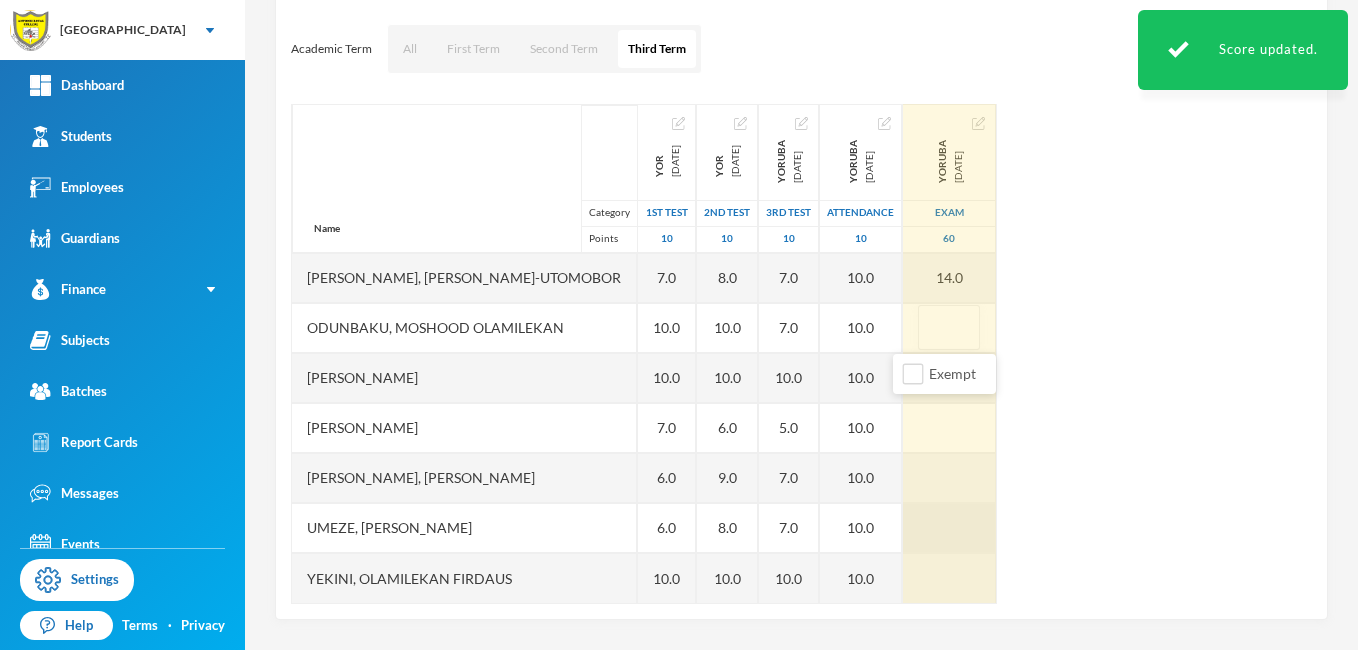 click at bounding box center (949, 528) 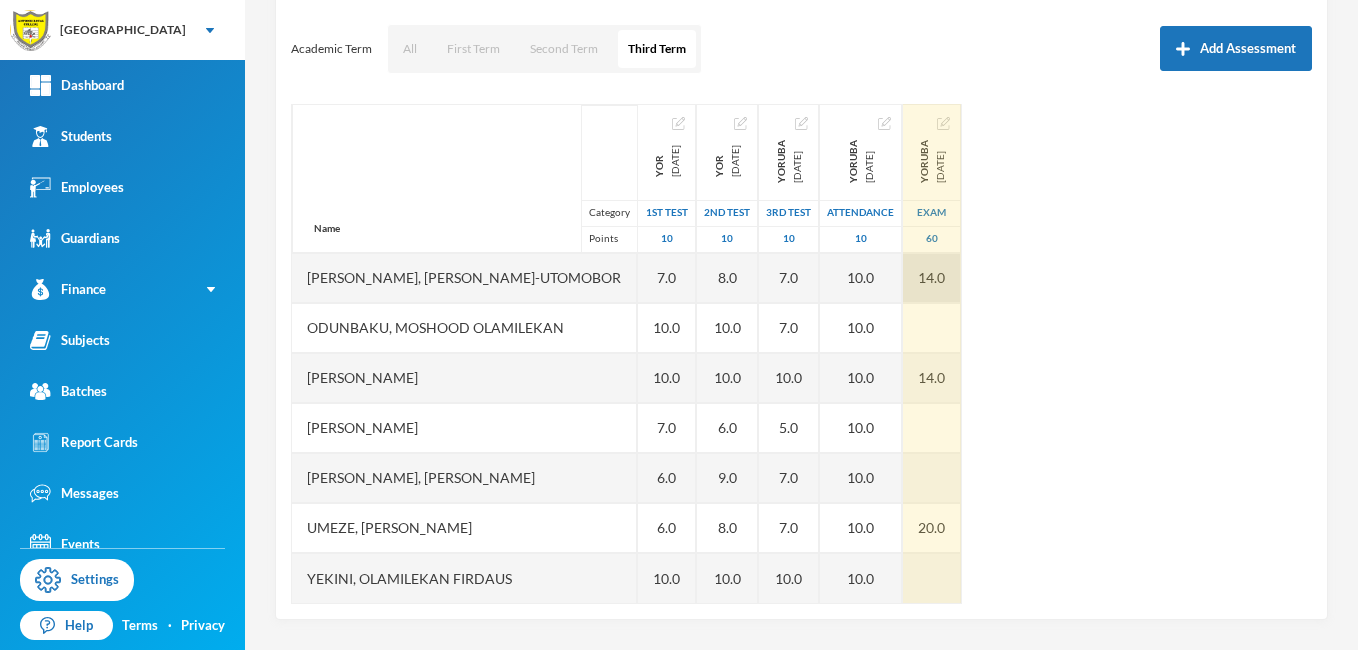 click on "14.0" at bounding box center (932, 278) 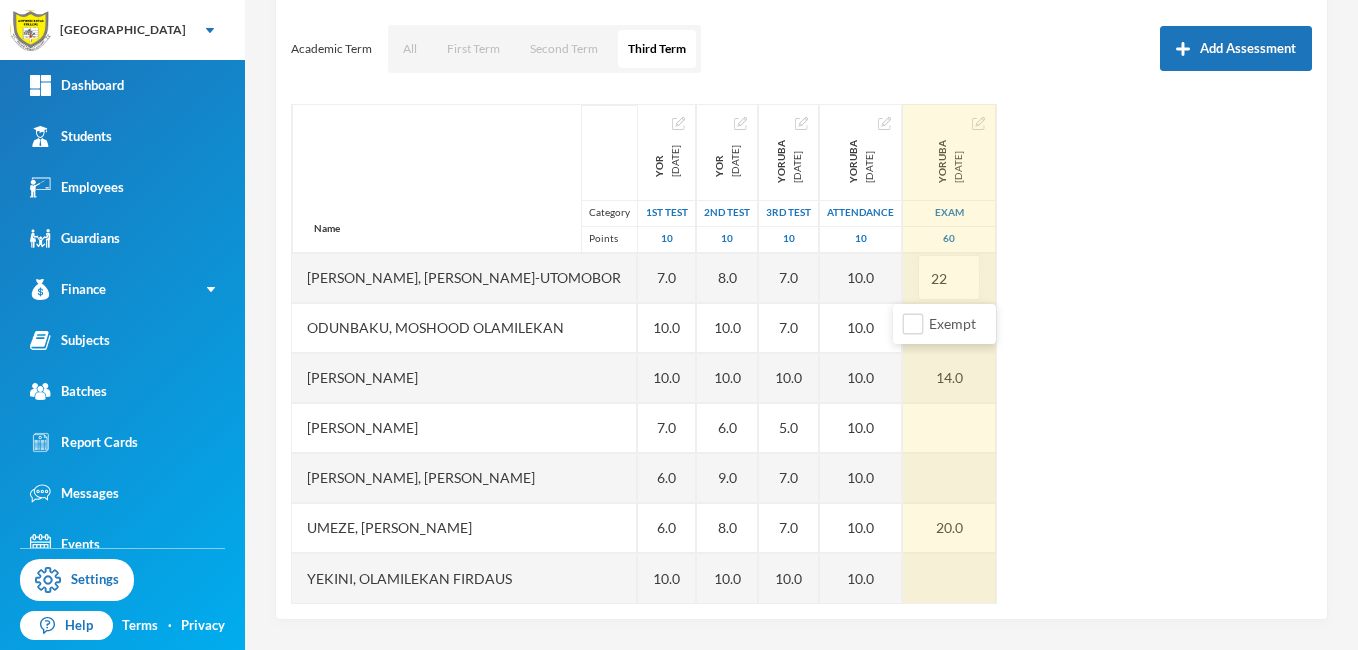 click at bounding box center (949, 328) 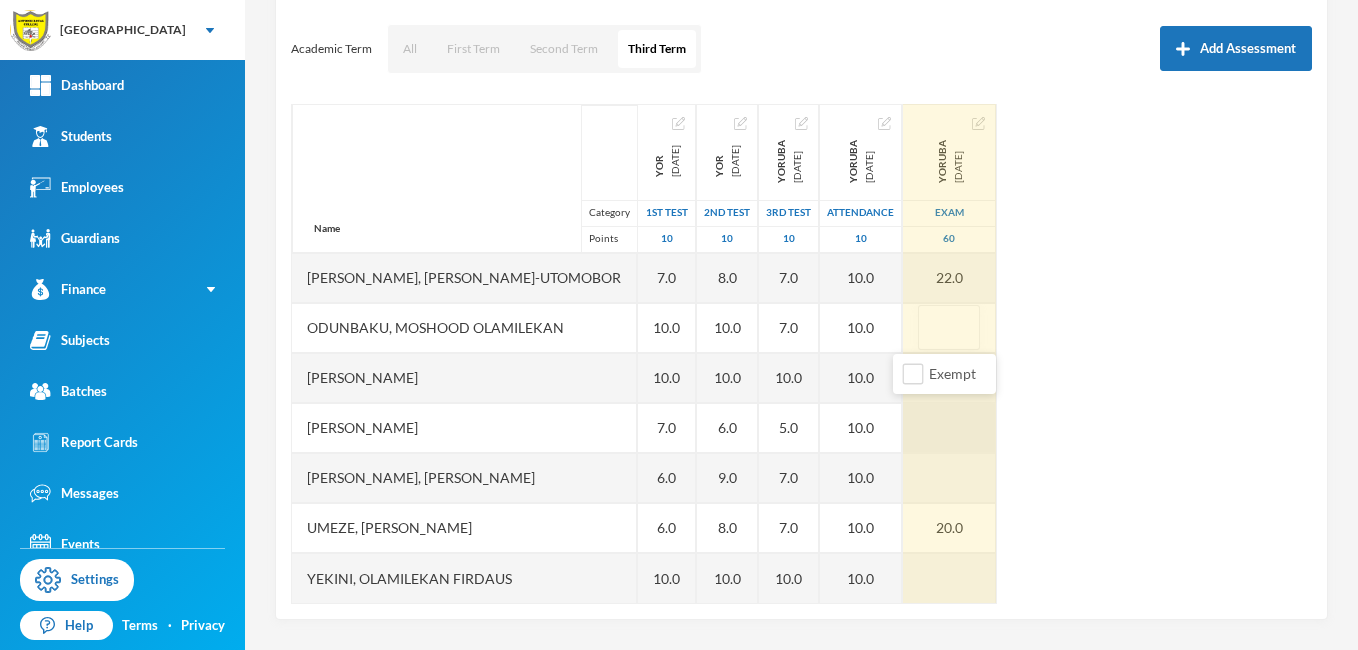 click at bounding box center [949, 428] 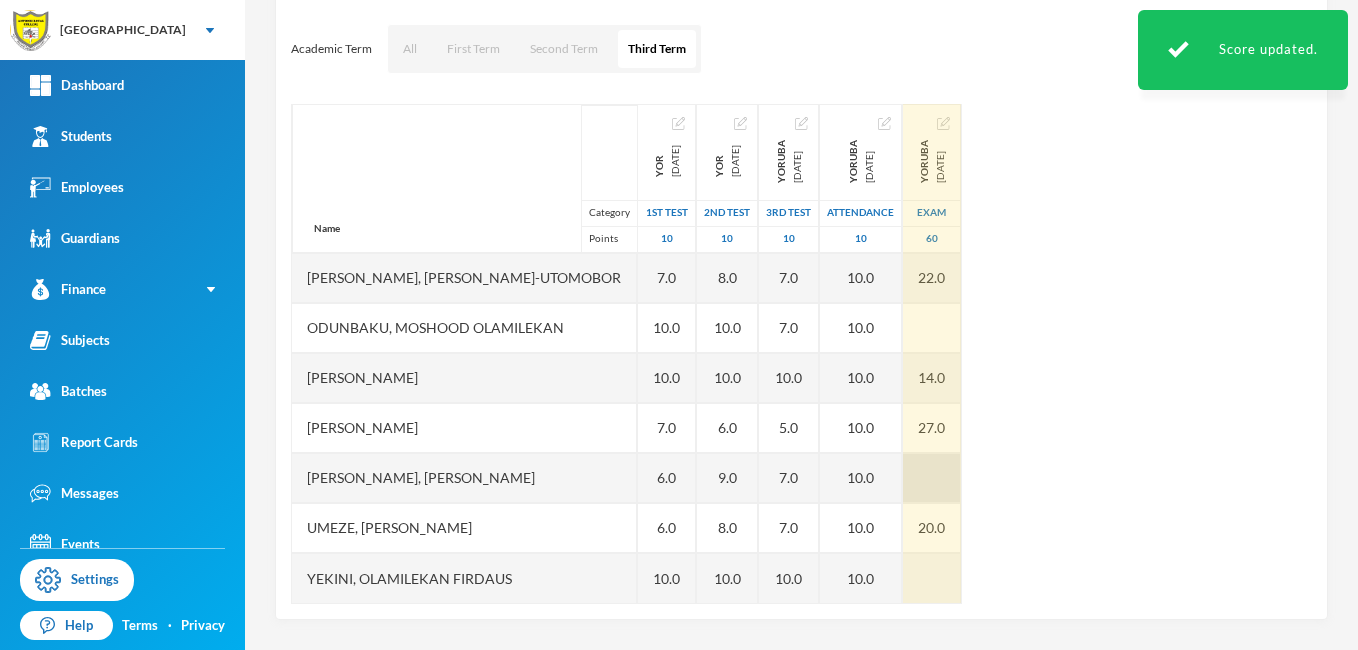 click at bounding box center (932, 478) 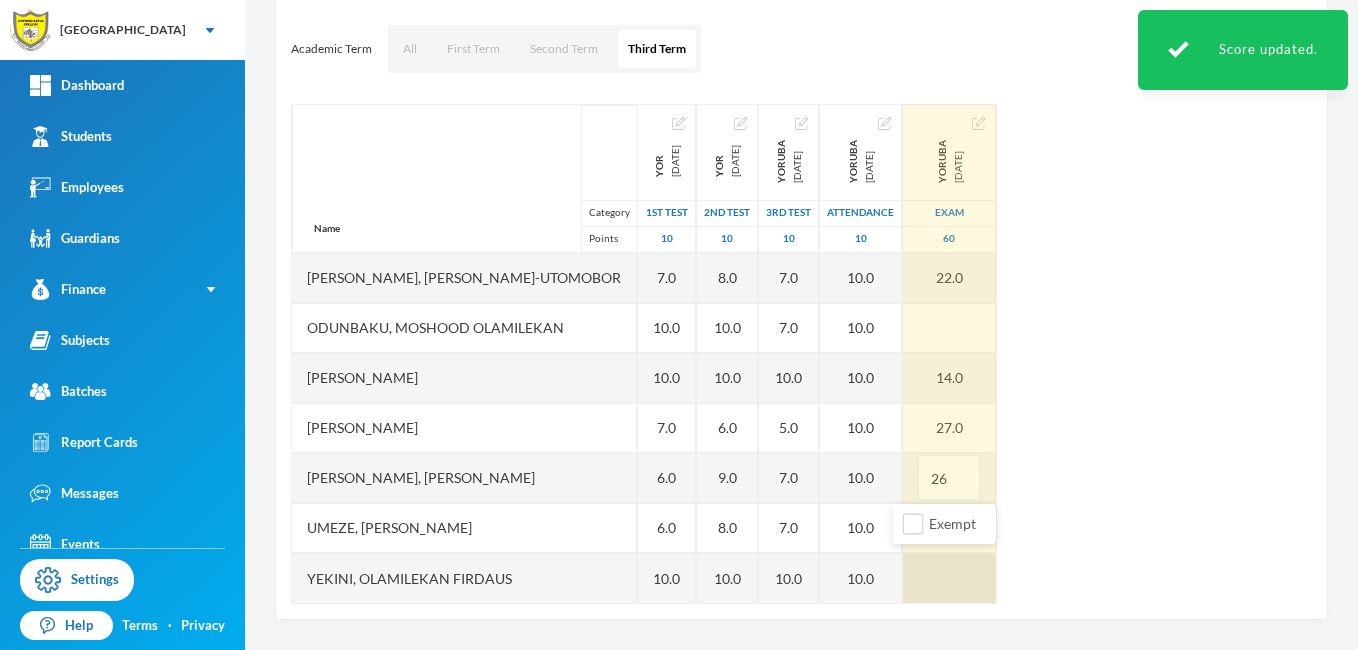 click at bounding box center (949, 578) 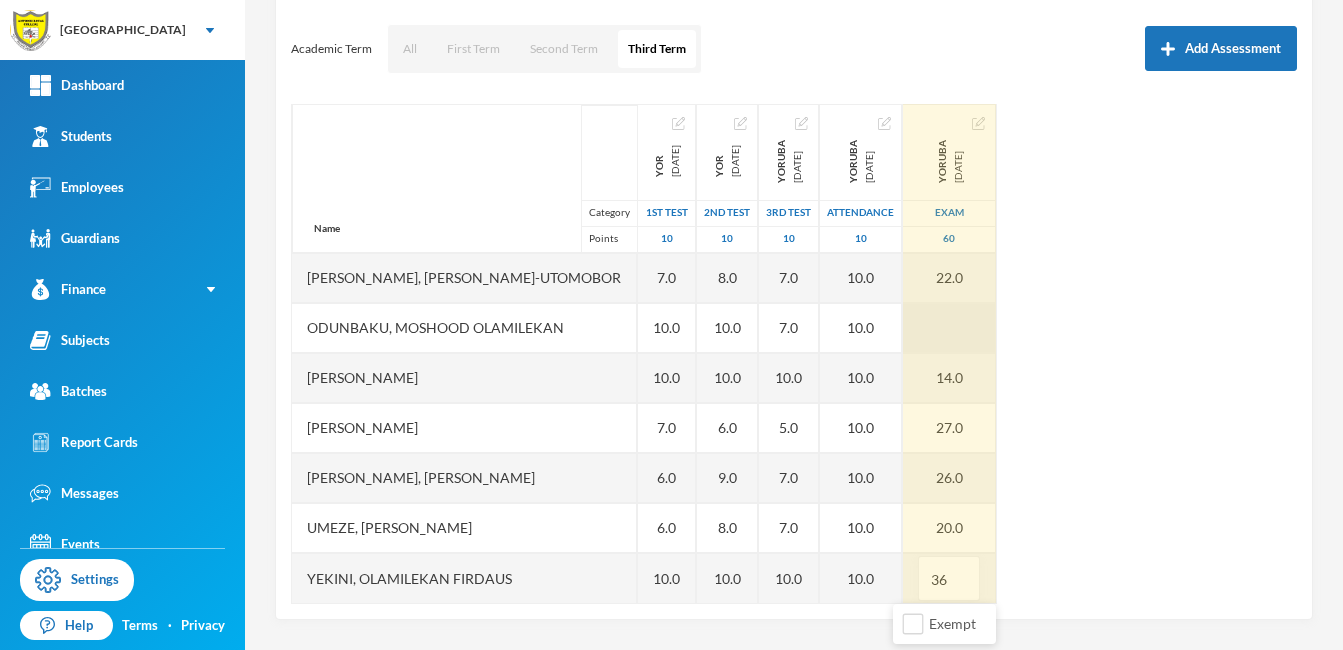 click at bounding box center (949, 328) 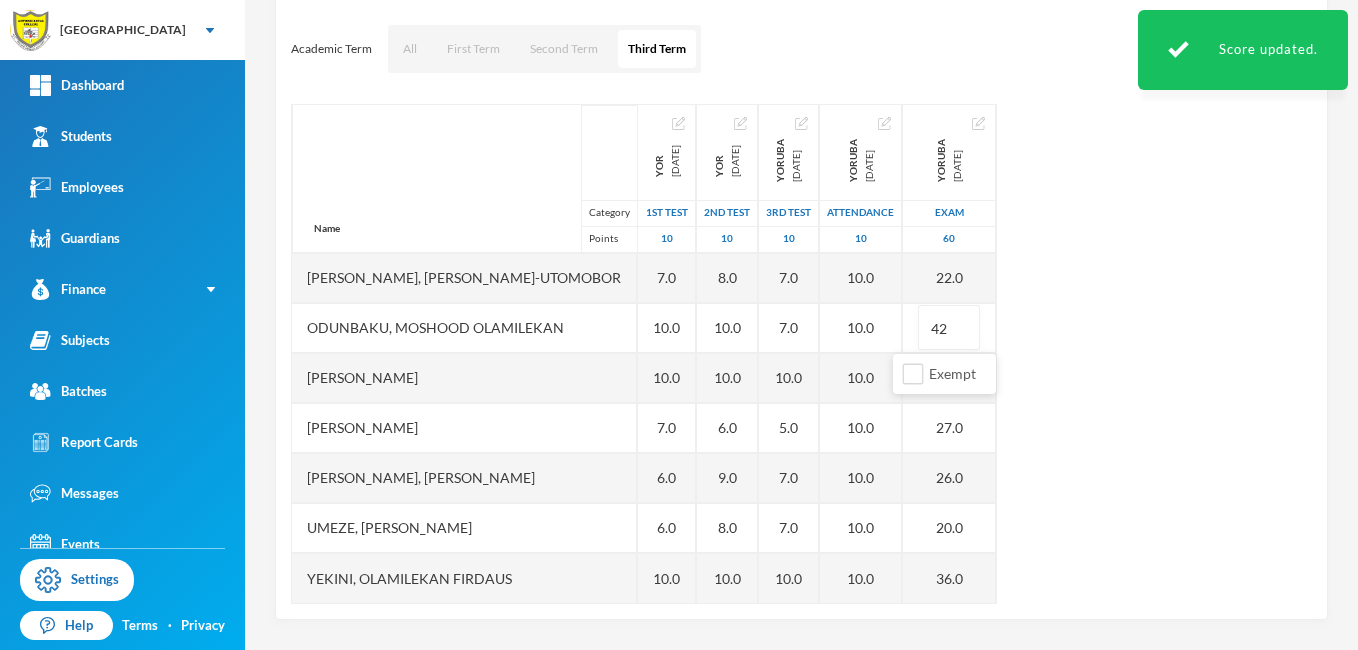click on "Name   Category Points [PERSON_NAME], Dominion [PERSON_NAME], [PERSON_NAME], [PERSON_NAME]-[PERSON_NAME] Olamilekan [PERSON_NAME] [PERSON_NAME], [PERSON_NAME], [PERSON_NAME], [PERSON_NAME] YOR [DATE] 1st Test 10 5.0 7.0 7.0 10.0 10.0 7.0 6.0 6.0 10.0 YOR [DATE] 2nd Test 10 4.0 8.0 8.0 10.0 10.0 6.0 9.0 8.0 10.0 YORUBA [DATE] 3rd Test 10 7.0 7.0 10.0 5.0 7.0 7.0 10.0 YORUBA [DATE] Attendance 10 10.0 10.0 10.0 10.0 10.0 10.0 10.0 YORUBA [DATE] Exam 60 22.0 42 14.0 27.0 26.0 20.0 36.0" at bounding box center (801, 354) 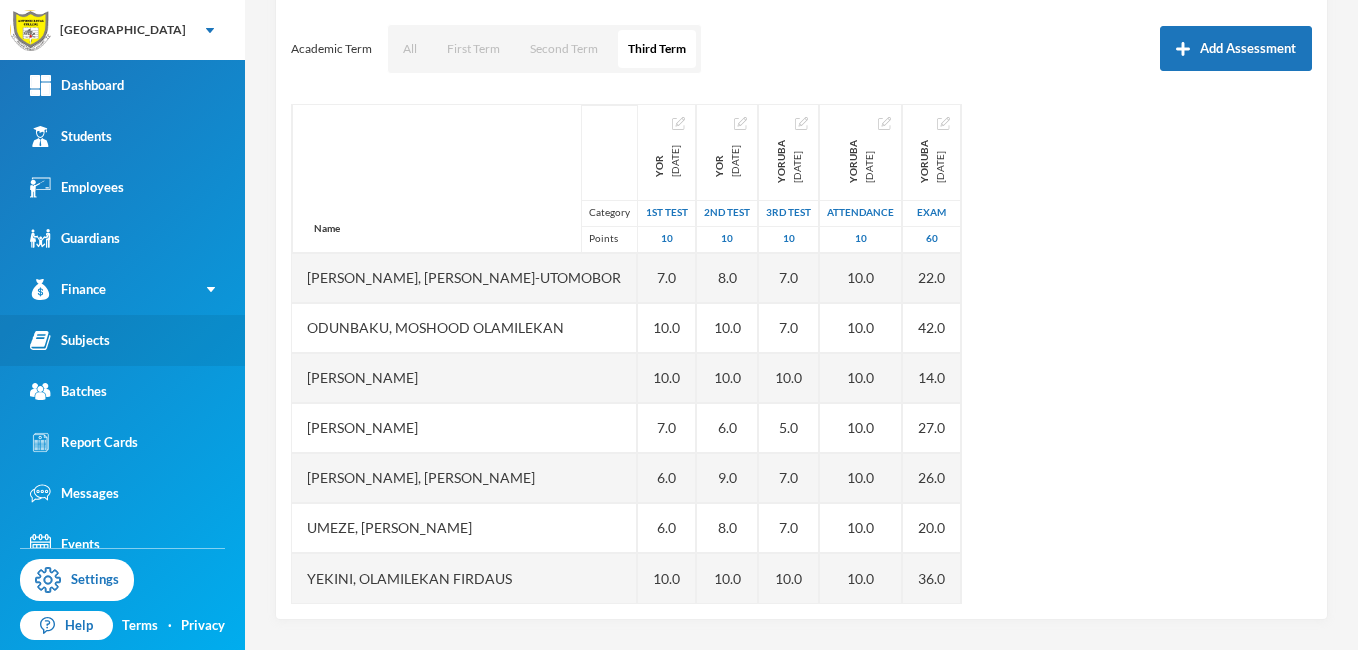click on "Subjects" at bounding box center (70, 340) 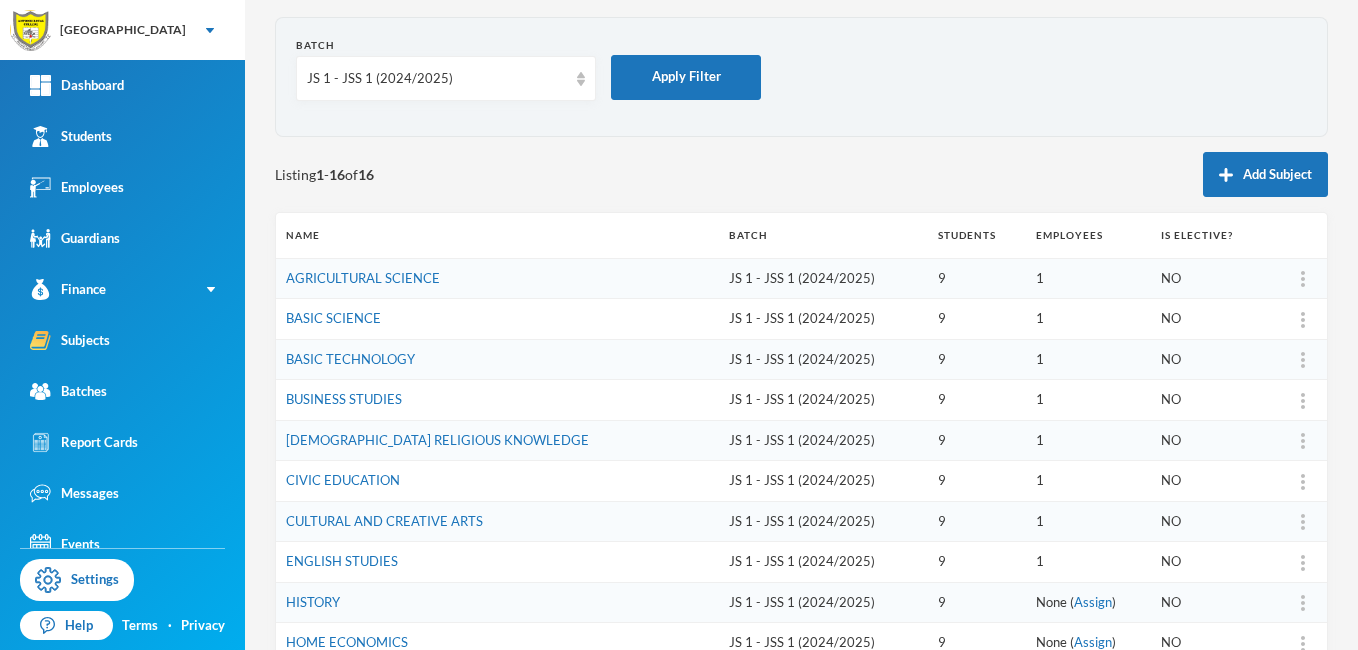 scroll, scrollTop: 62, scrollLeft: 0, axis: vertical 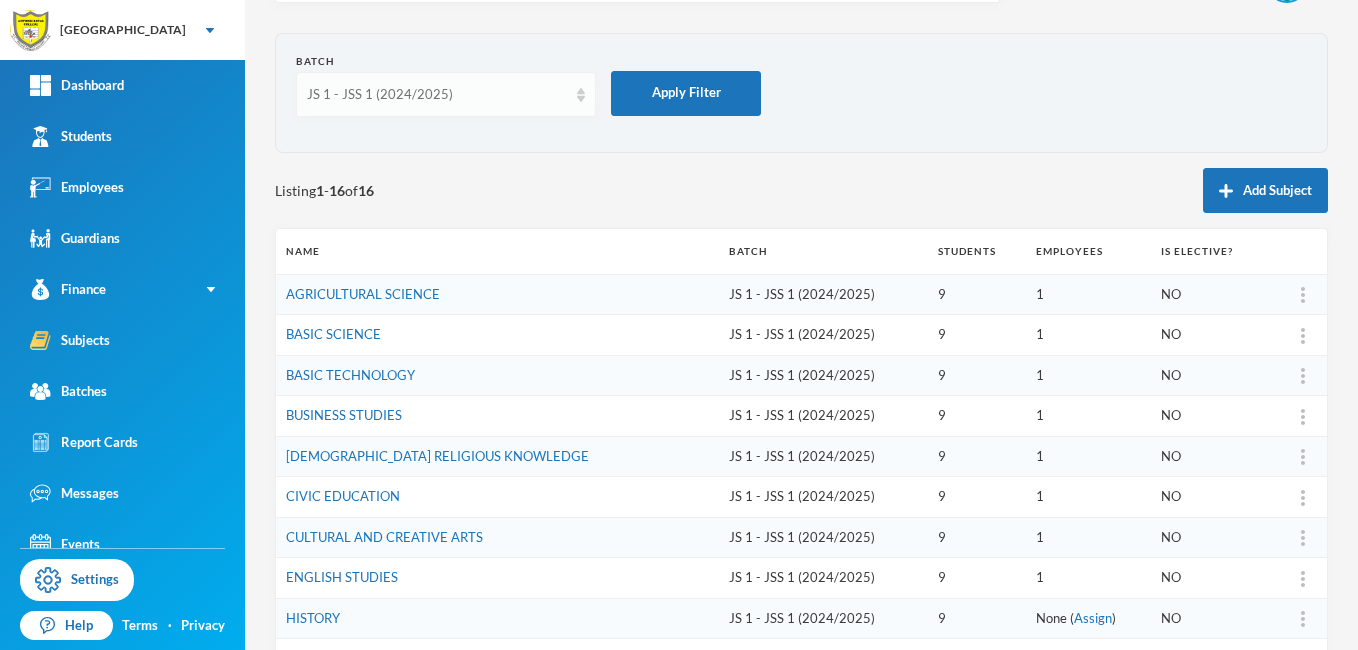 click on "JS 1 - JSS 1 (2024/2025)" at bounding box center (446, 94) 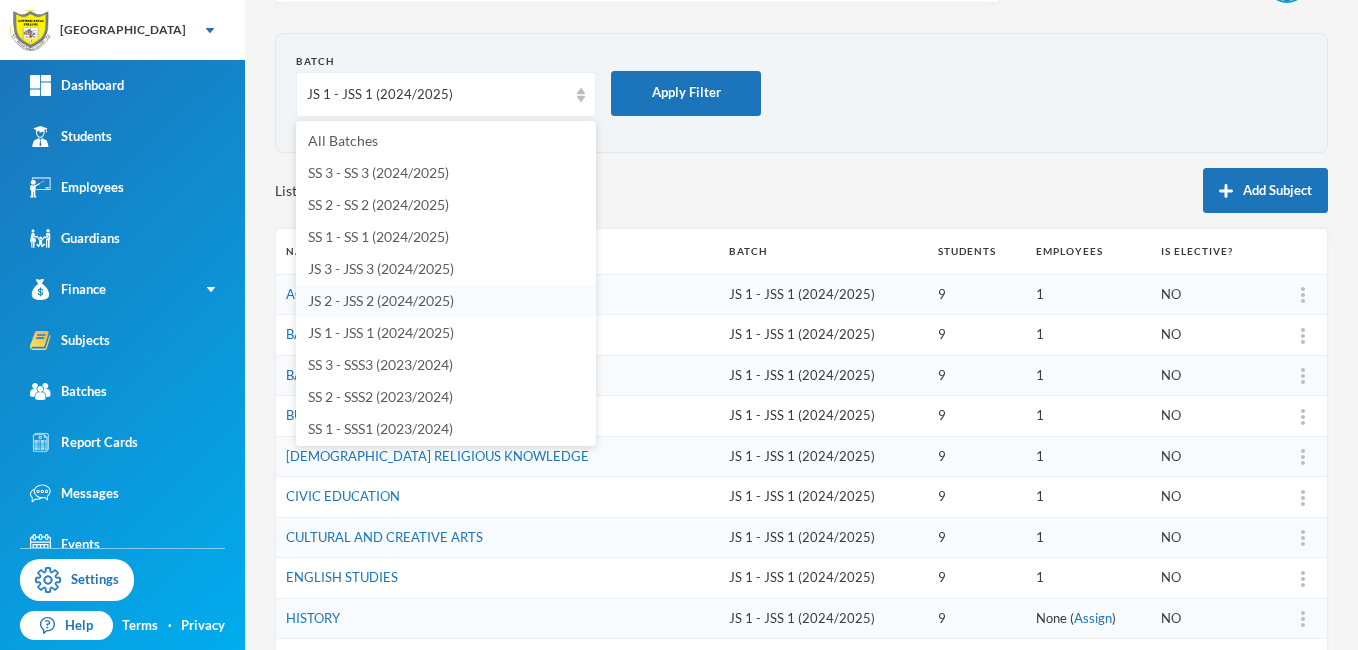 click on "JS 2 - JSS 2 (2024/2025)" at bounding box center (446, 301) 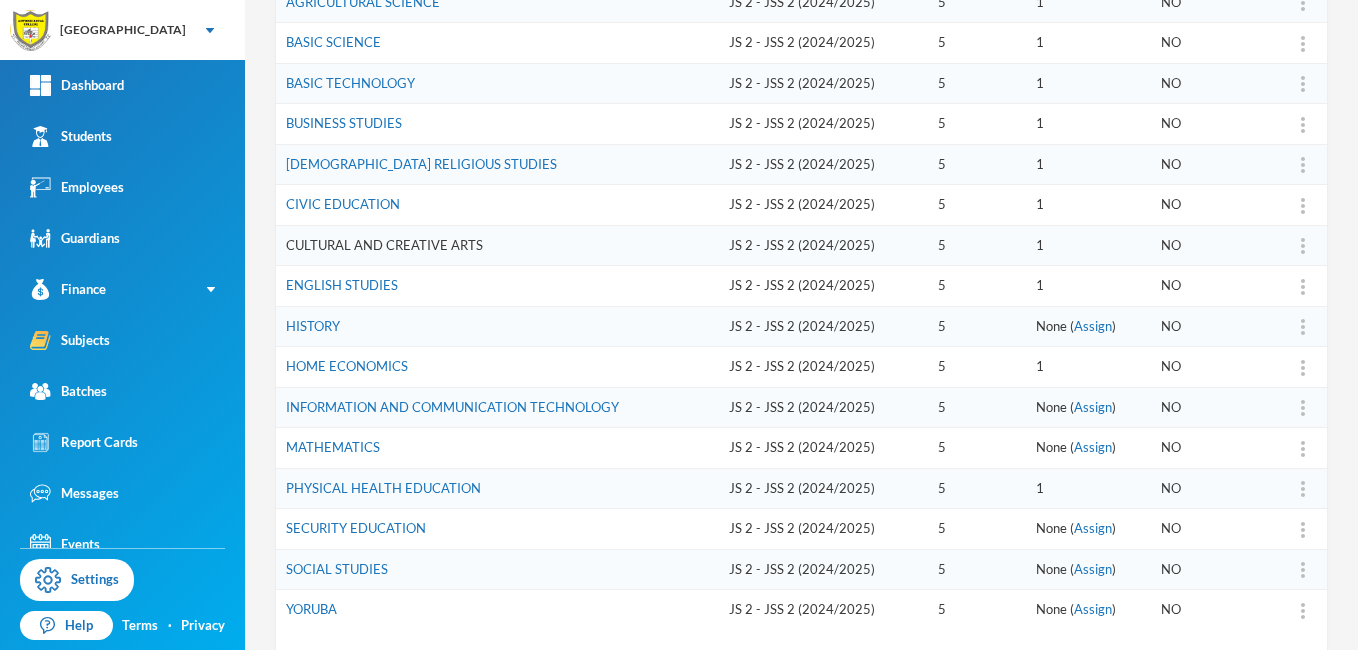 scroll, scrollTop: 458, scrollLeft: 0, axis: vertical 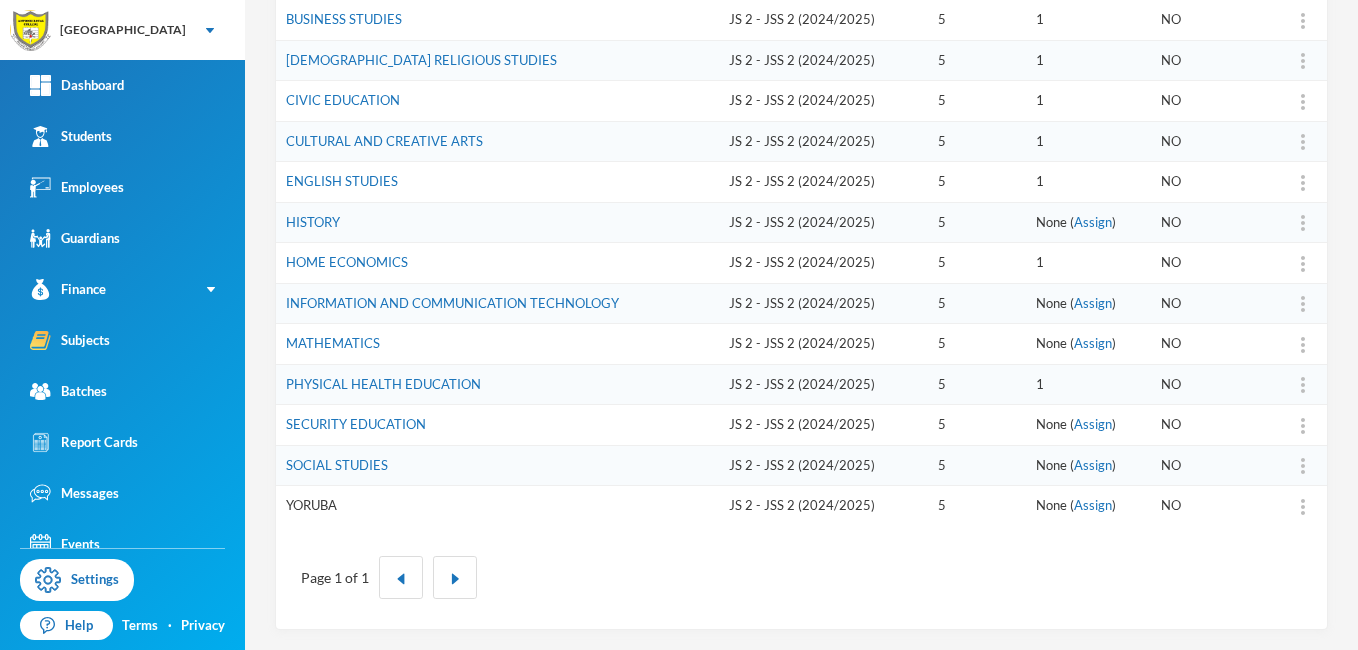click on "YORUBA" at bounding box center (311, 505) 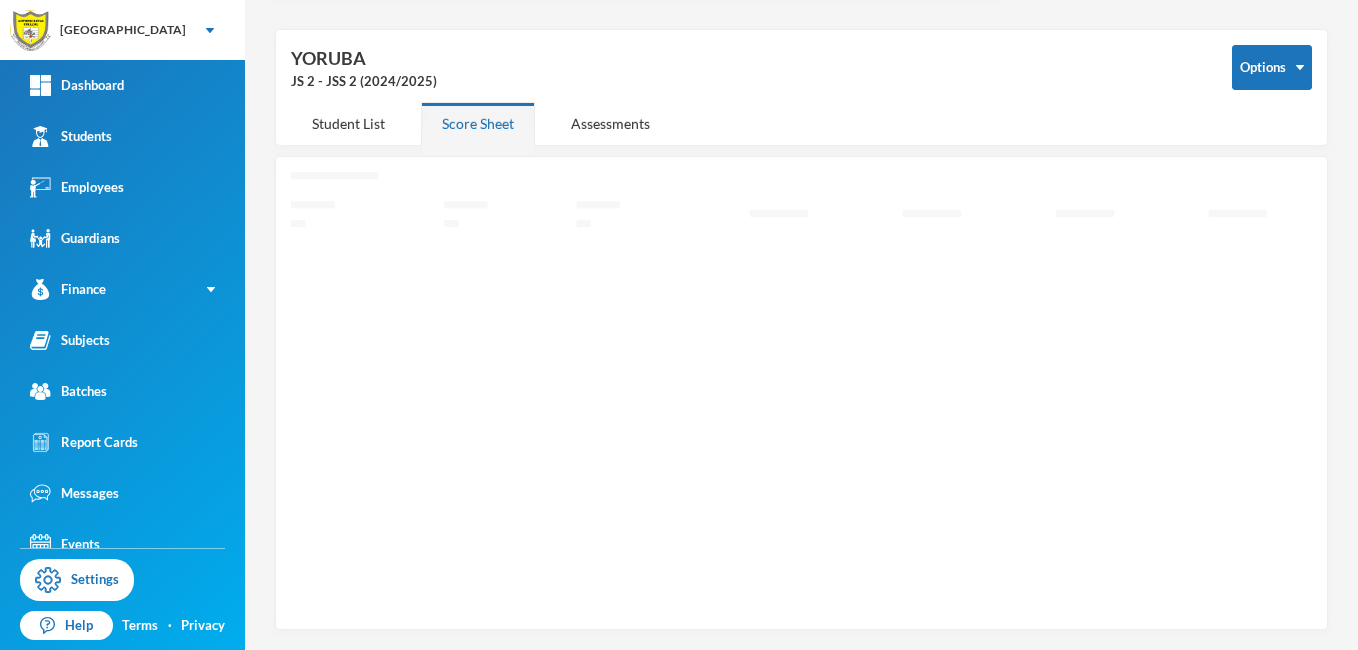 scroll, scrollTop: 60, scrollLeft: 0, axis: vertical 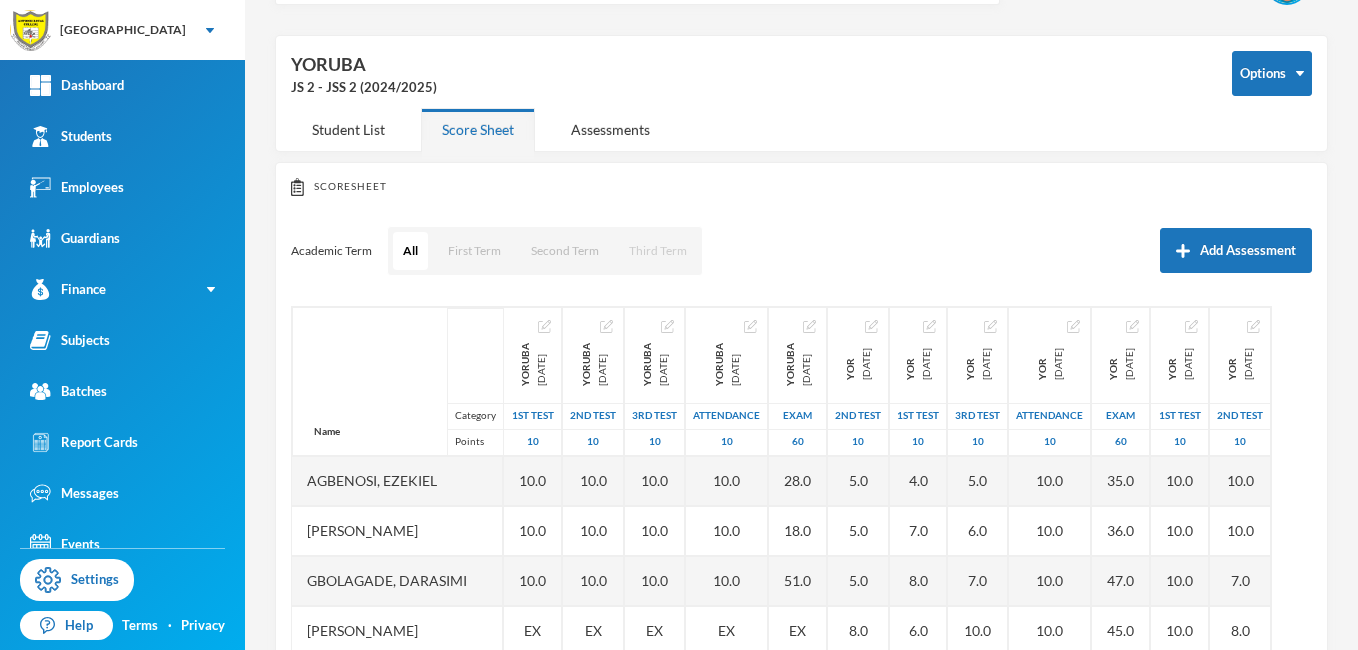click on "Third Term" at bounding box center (658, 251) 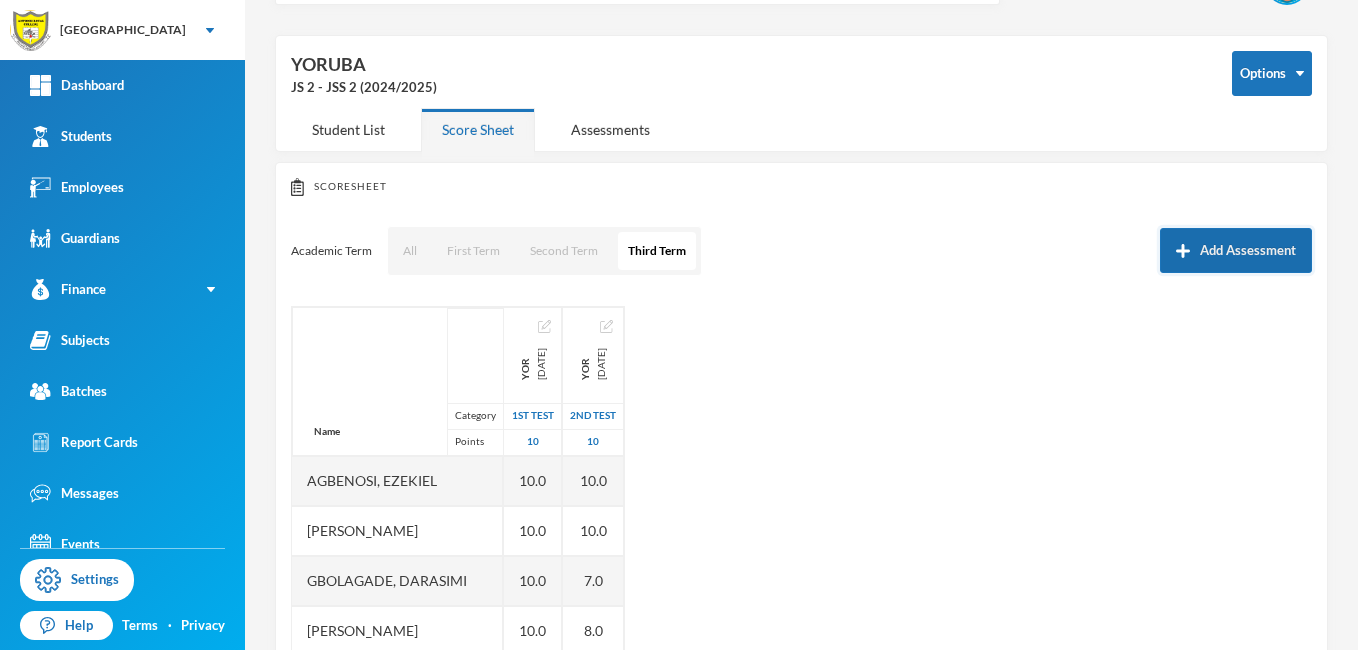 click on "Add Assessment" at bounding box center (1236, 250) 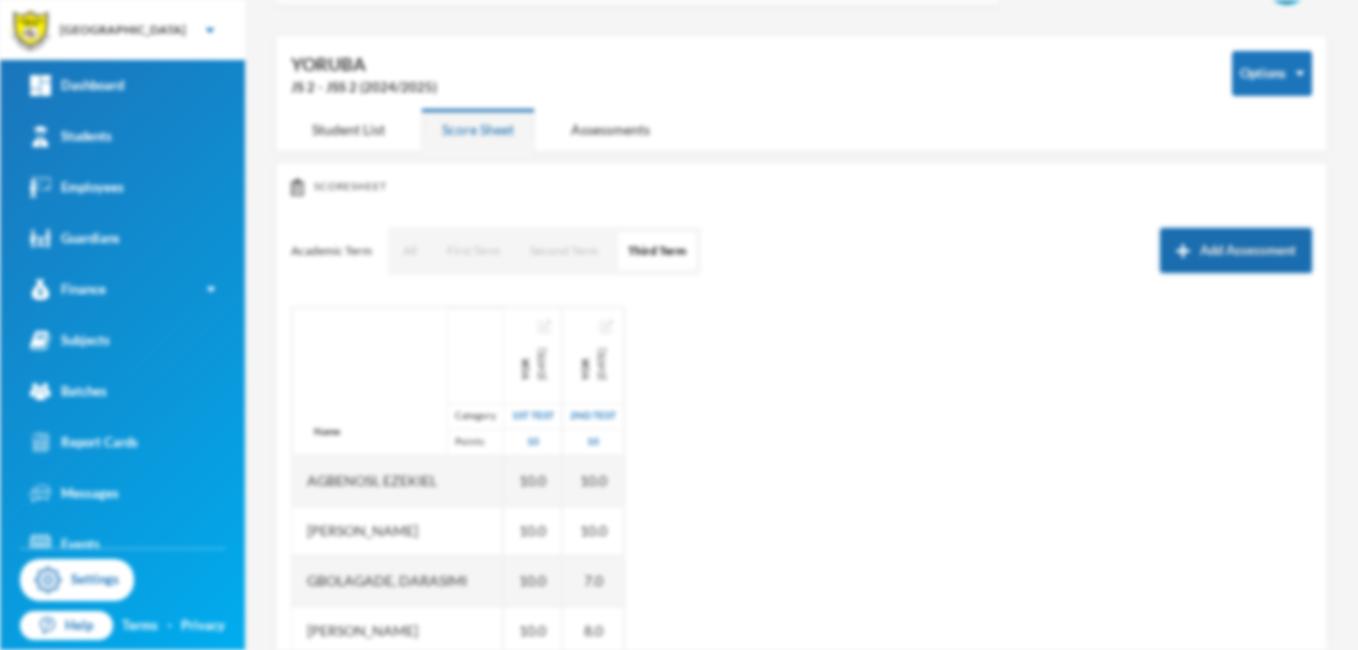 scroll, scrollTop: 0, scrollLeft: 0, axis: both 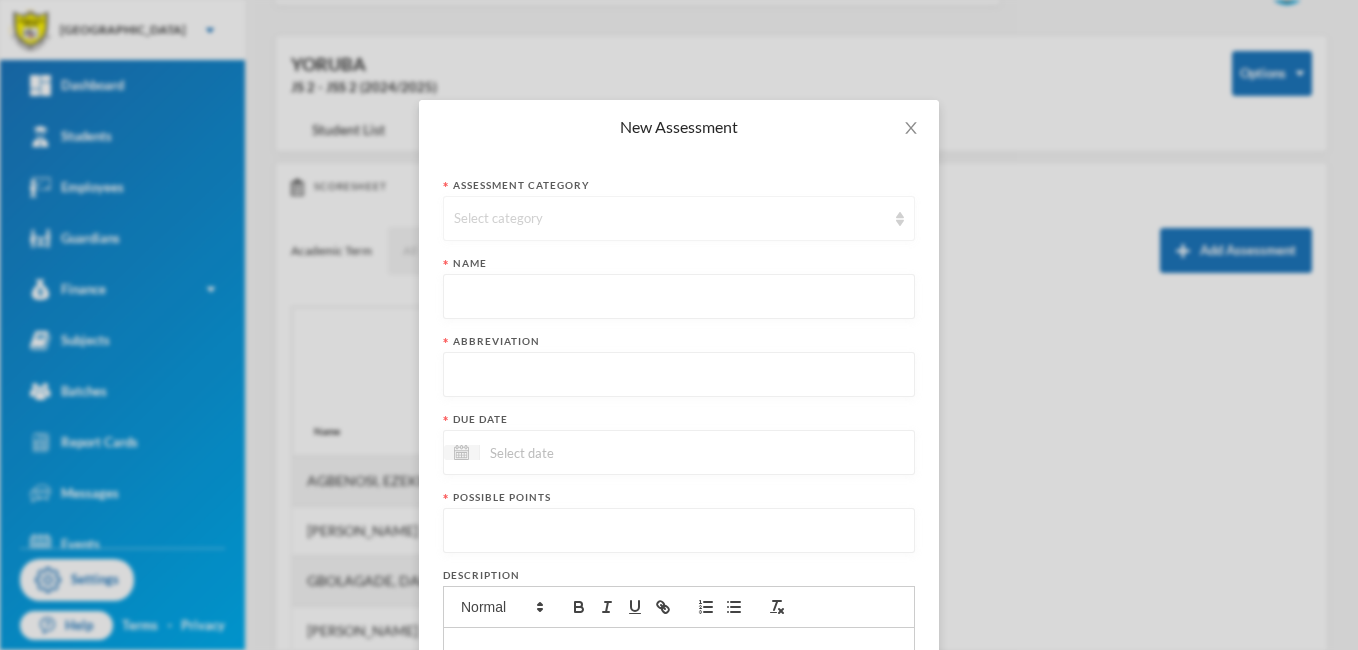 click at bounding box center [900, 219] 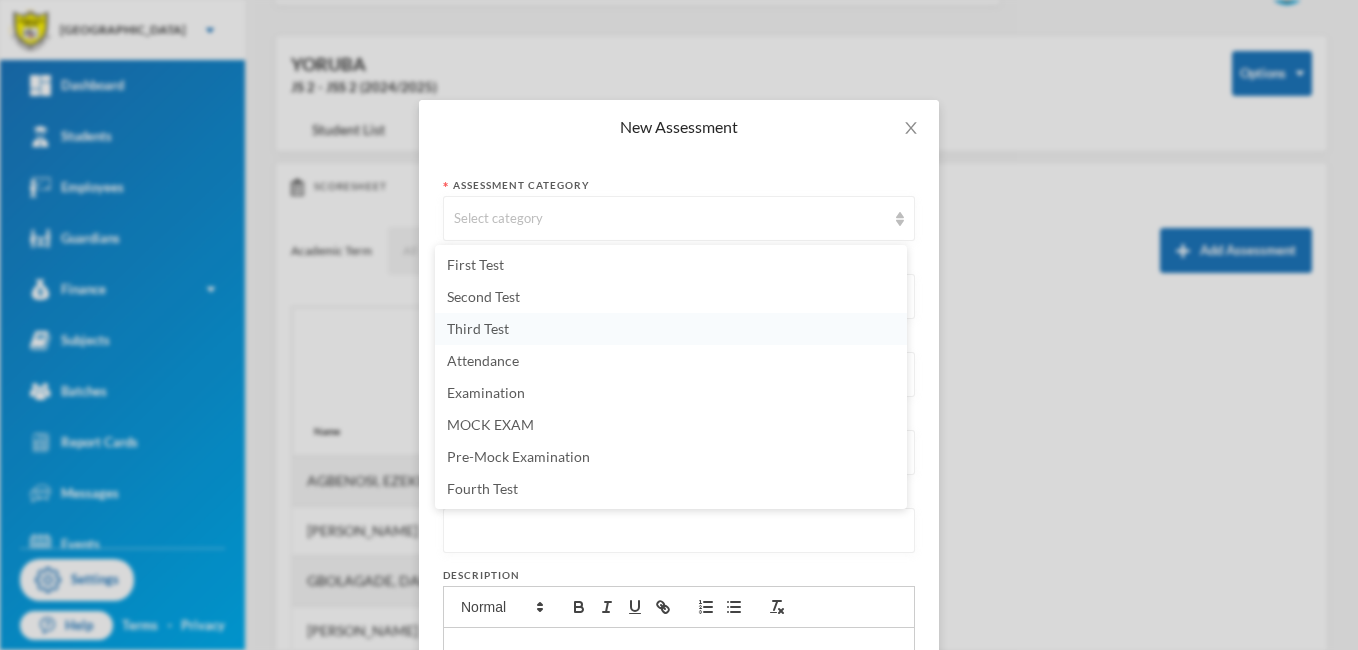 click on "Third Test" at bounding box center (671, 329) 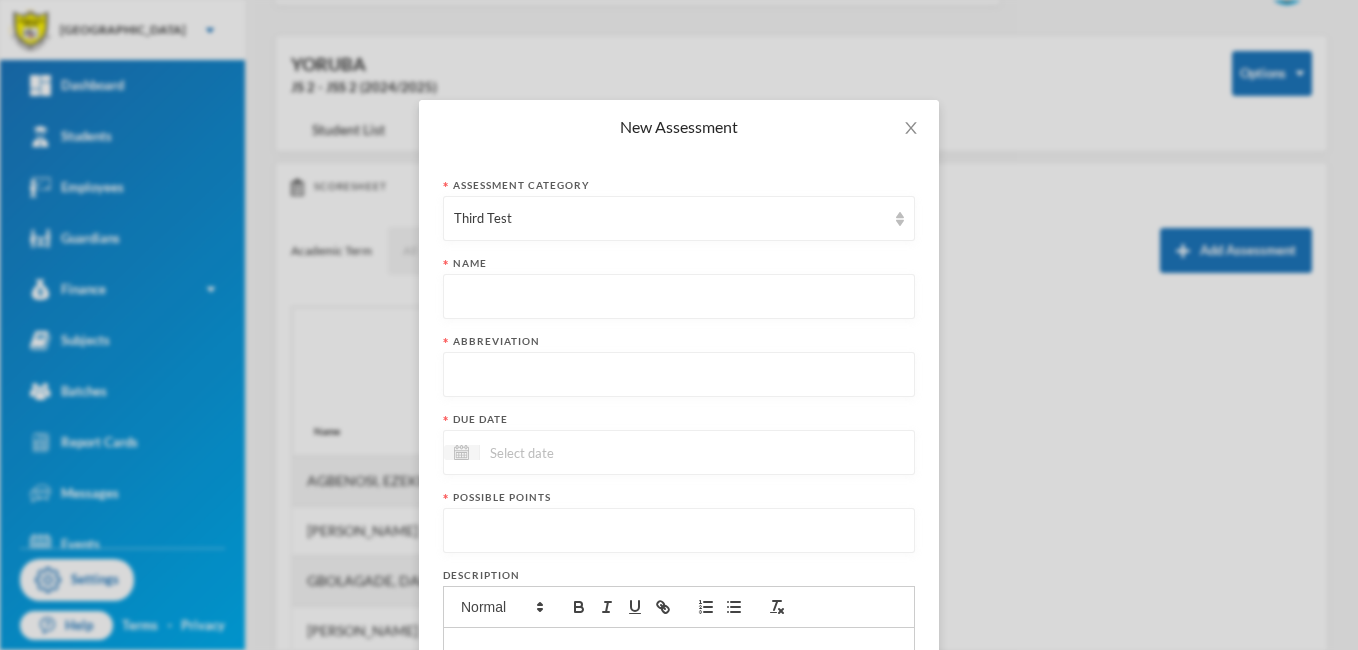 click at bounding box center [679, 297] 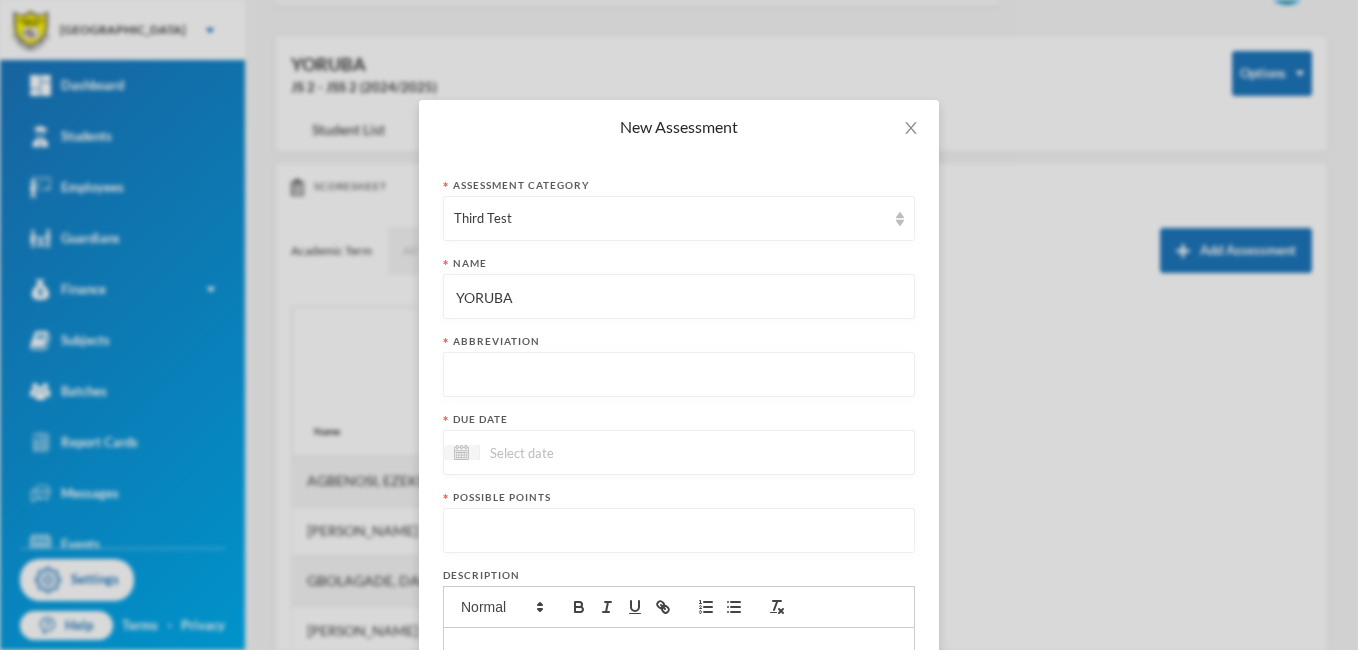 click at bounding box center (679, 375) 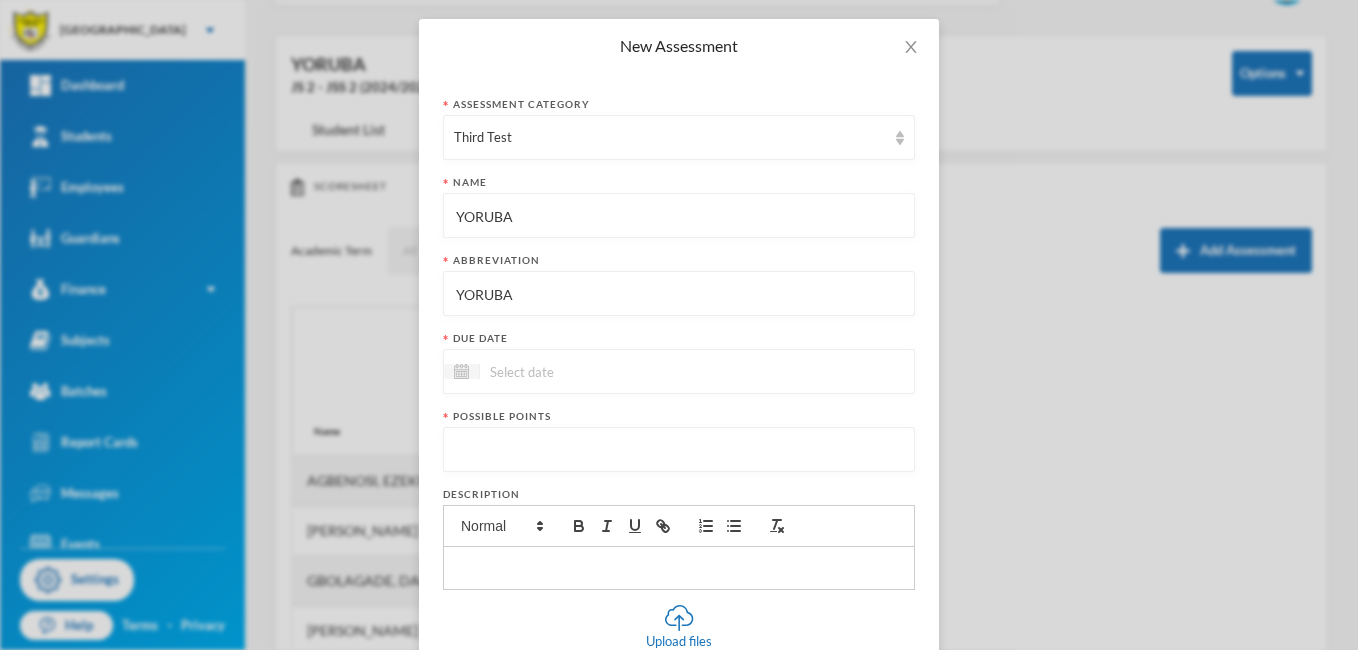 scroll, scrollTop: 103, scrollLeft: 0, axis: vertical 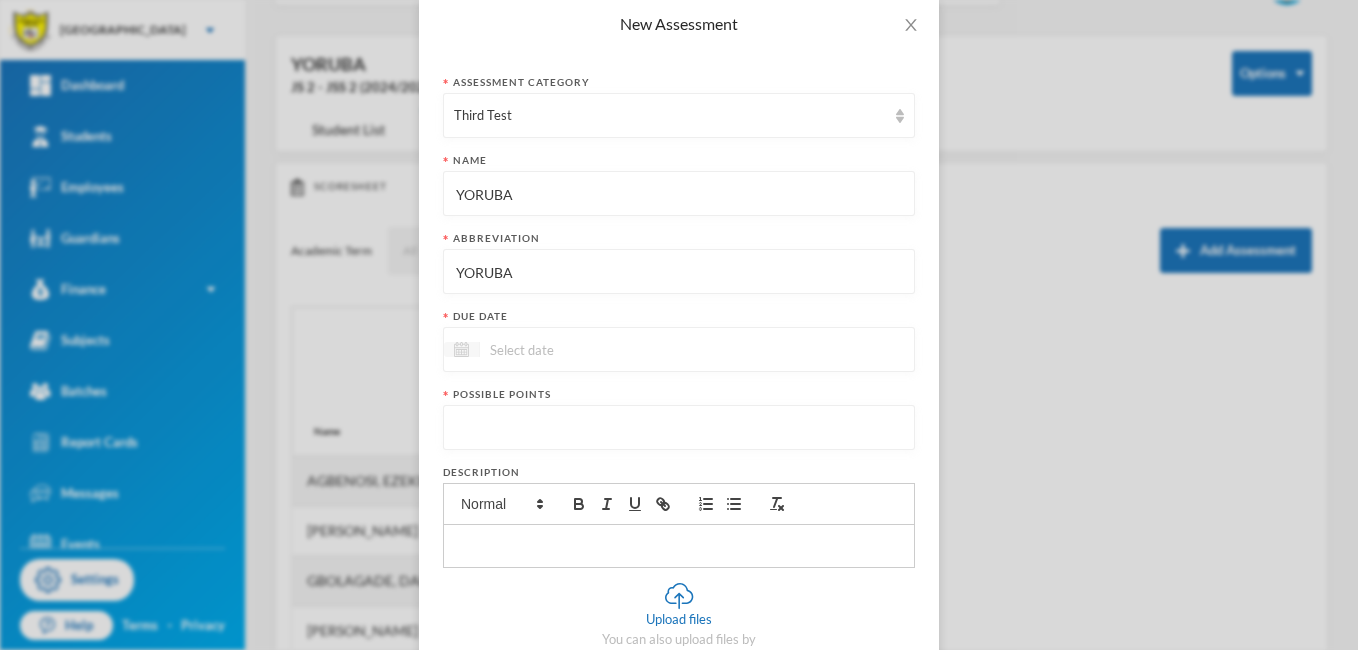 click at bounding box center (461, 349) 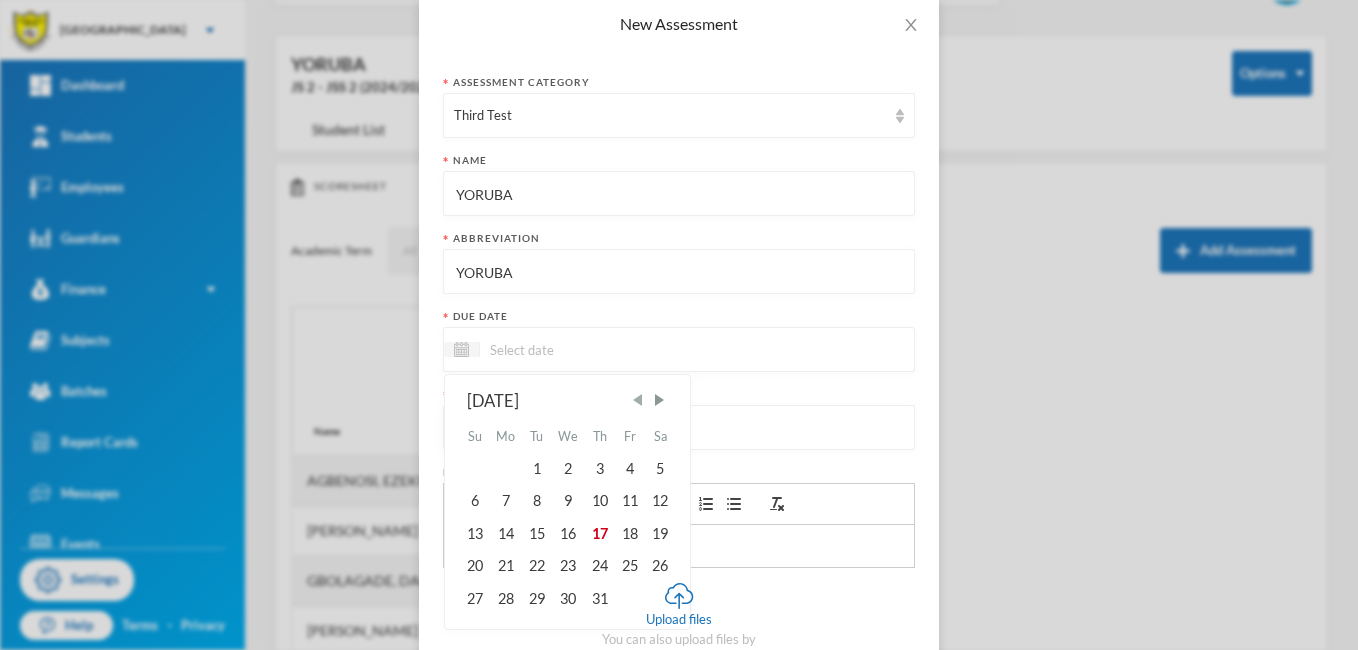 click at bounding box center [638, 400] 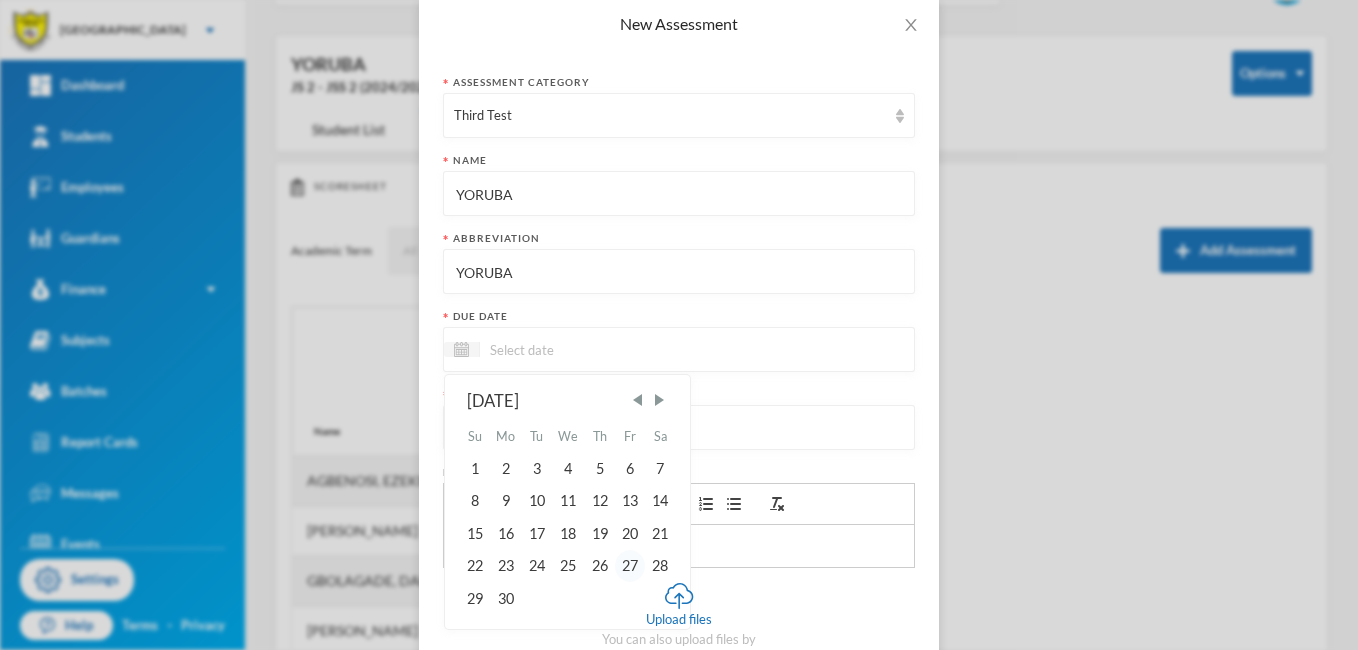 click on "27" at bounding box center [630, 566] 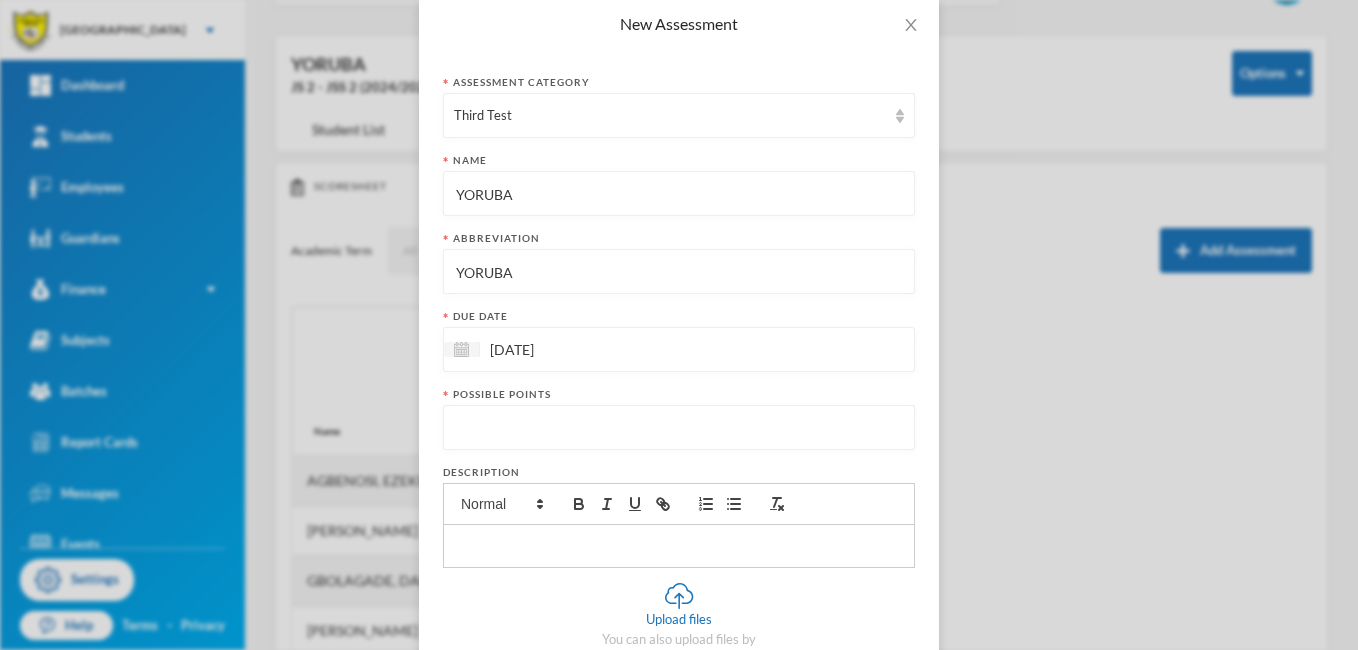 click at bounding box center [679, 428] 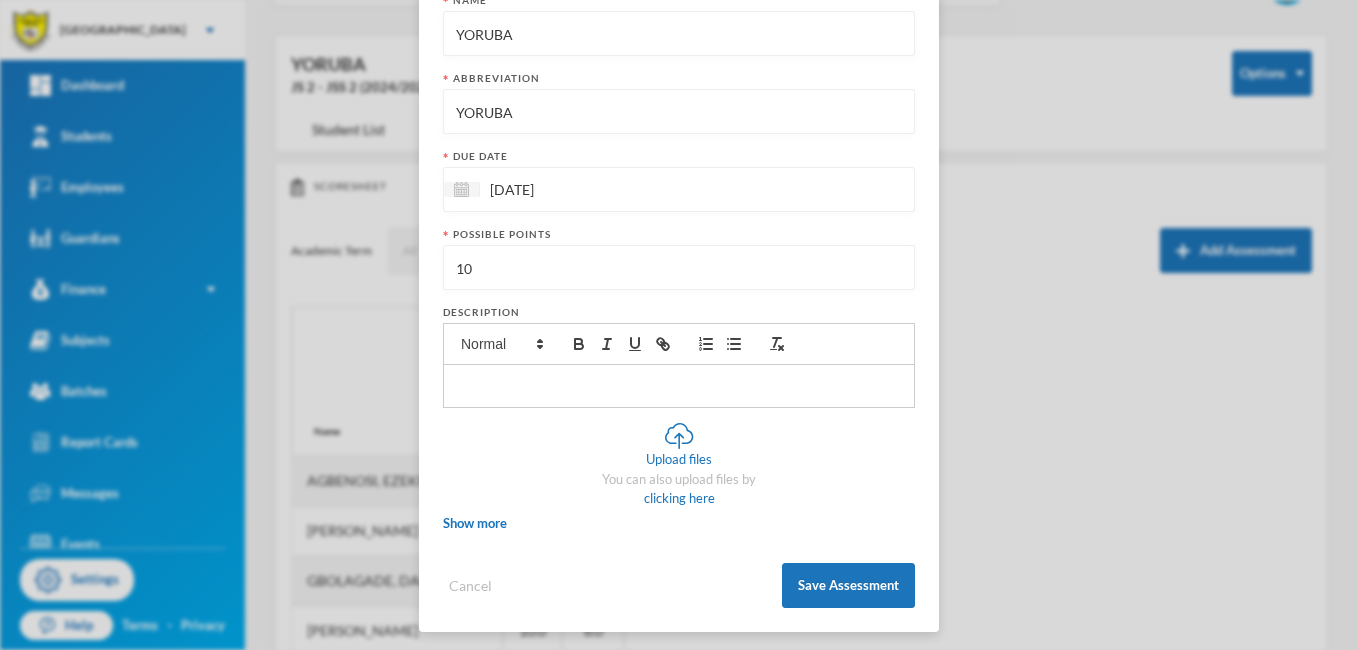 scroll, scrollTop: 269, scrollLeft: 0, axis: vertical 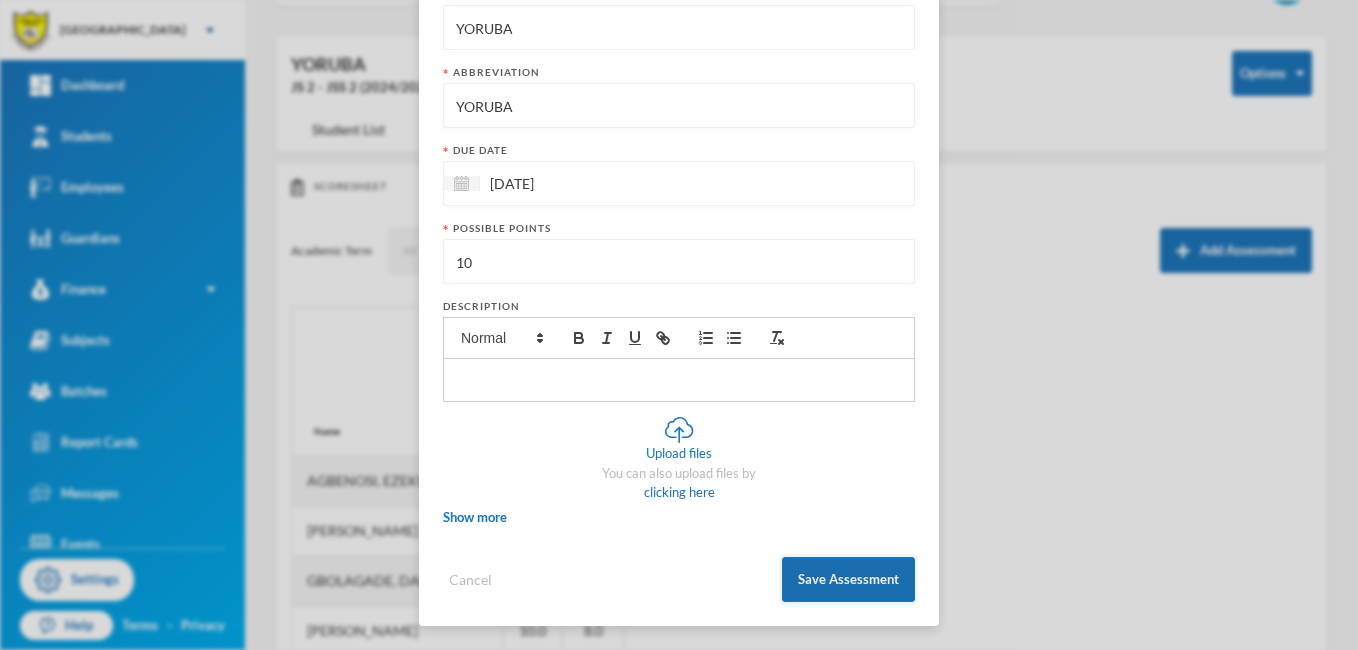 click on "Save Assessment" at bounding box center [848, 579] 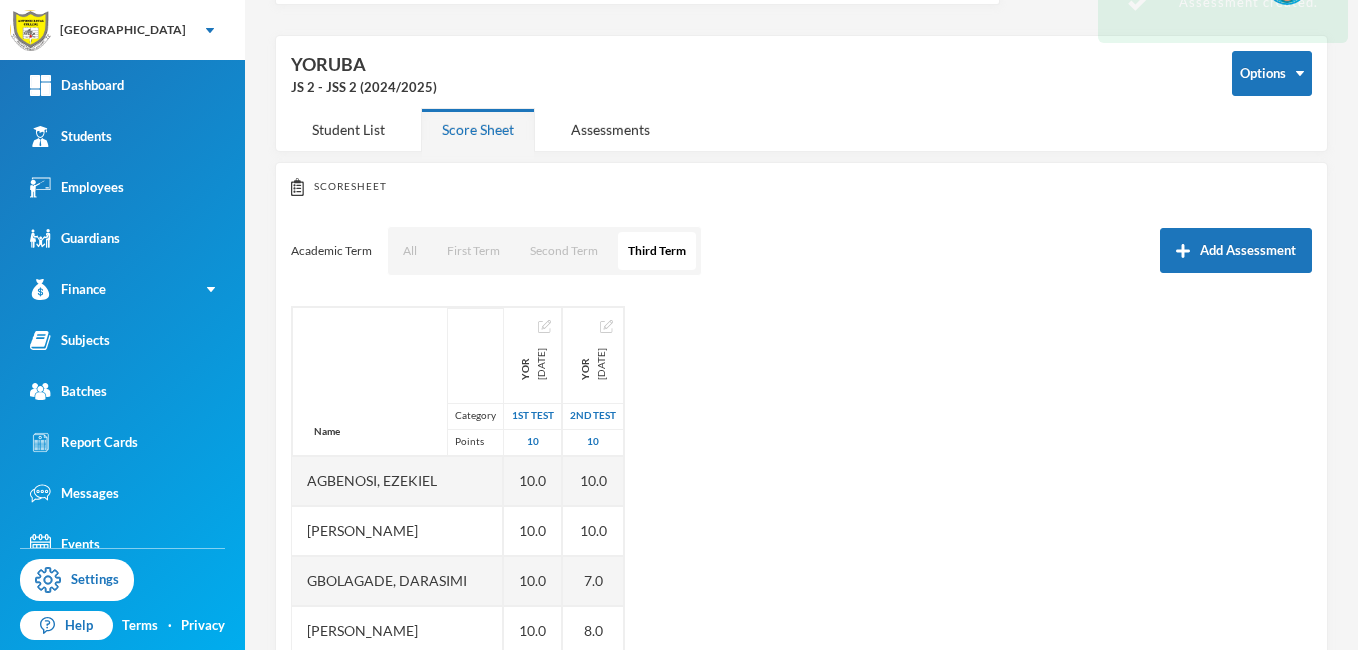 scroll, scrollTop: 169, scrollLeft: 0, axis: vertical 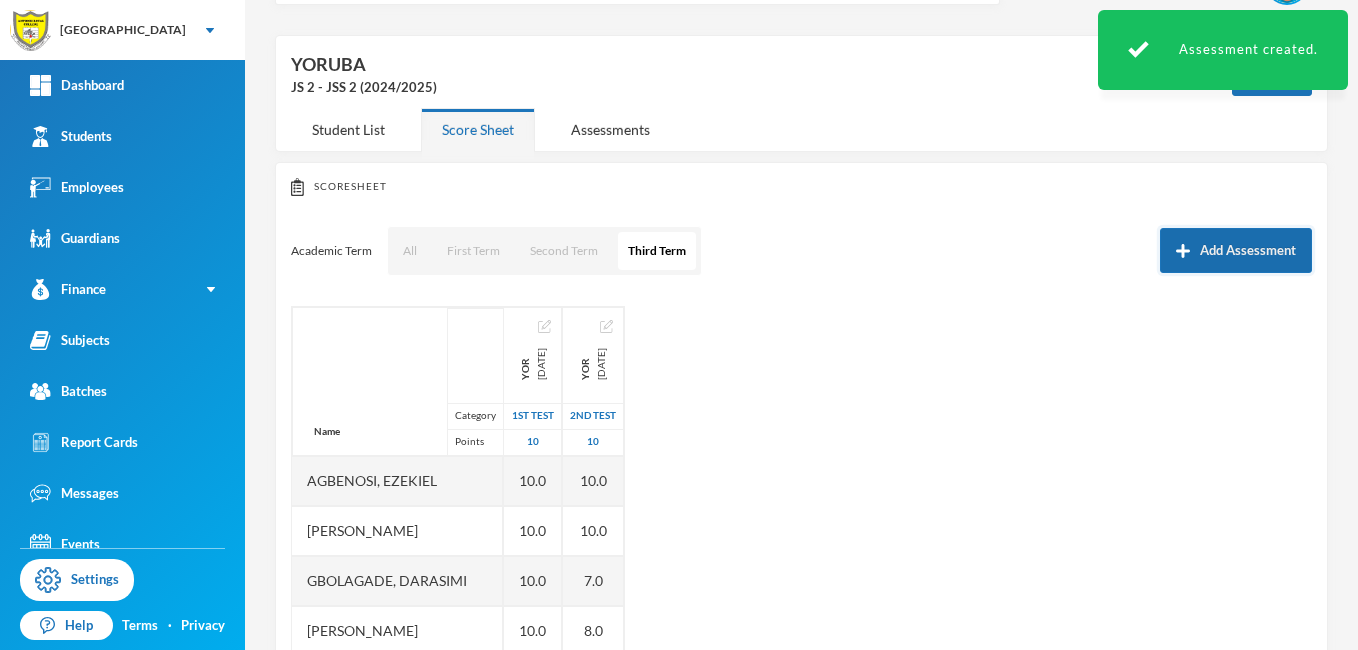 click on "Add Assessment" at bounding box center [1236, 250] 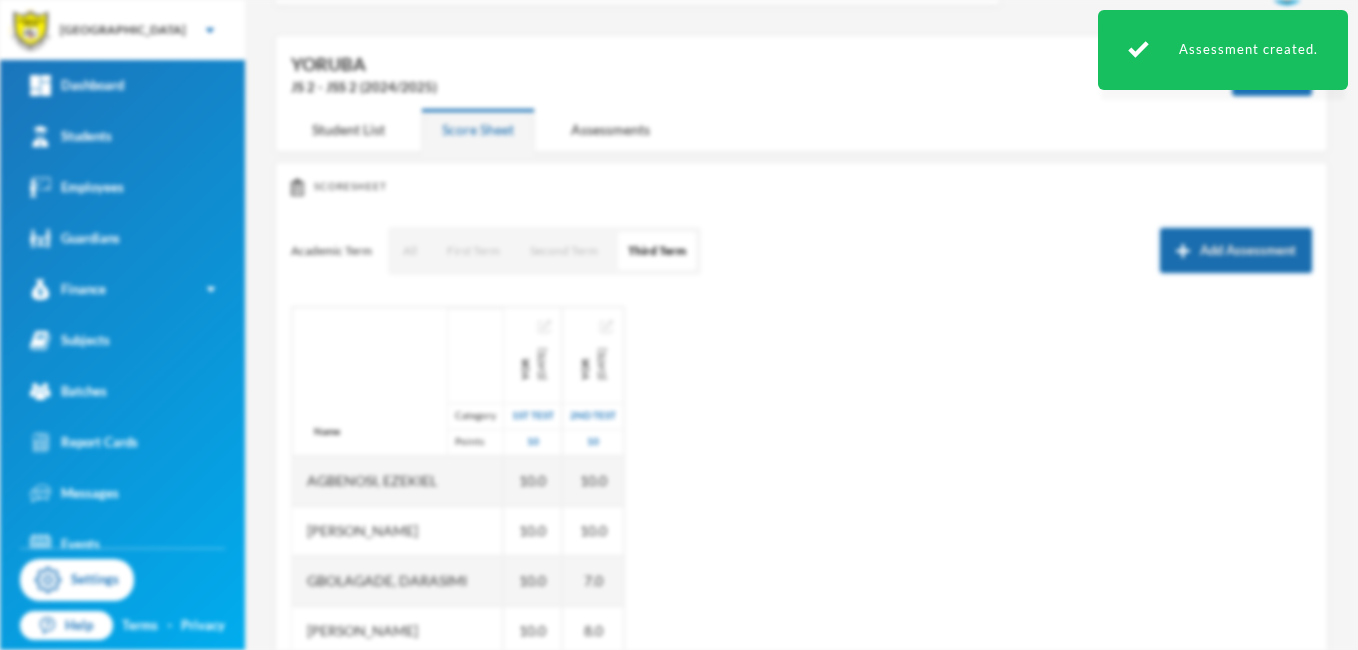scroll, scrollTop: 0, scrollLeft: 0, axis: both 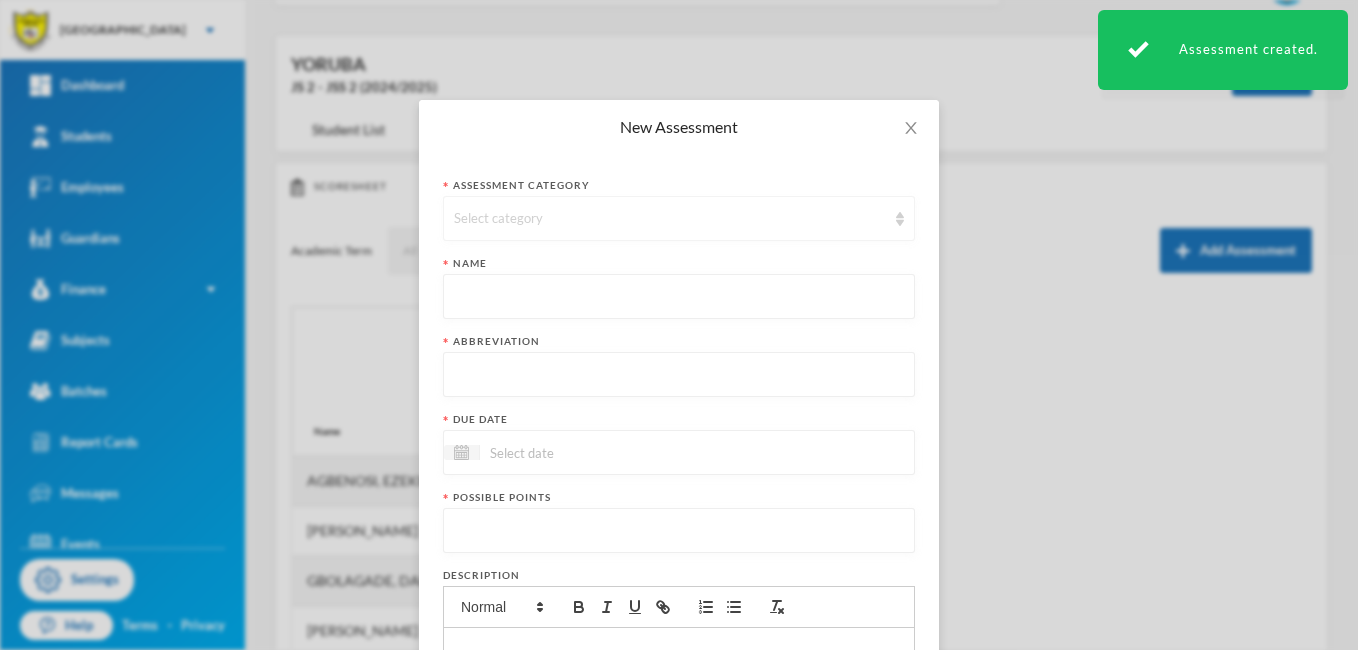 click on "Select category" at bounding box center [670, 219] 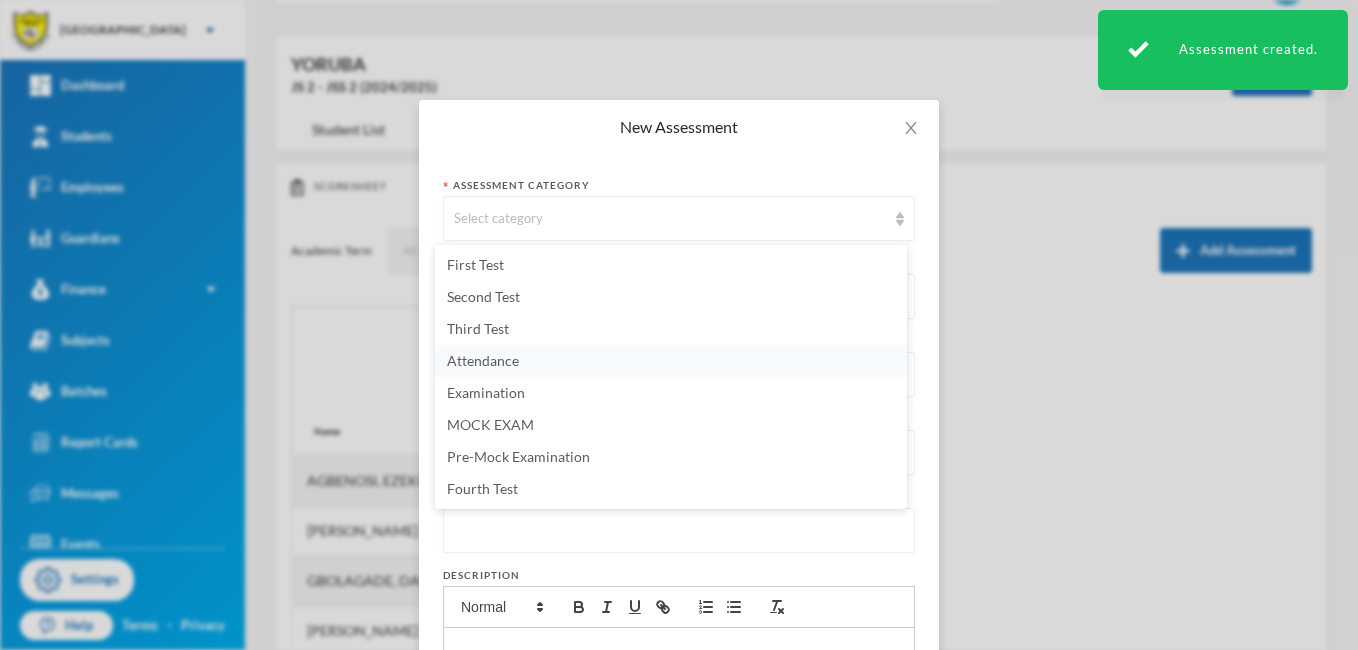 click on "Attendance" at bounding box center (671, 361) 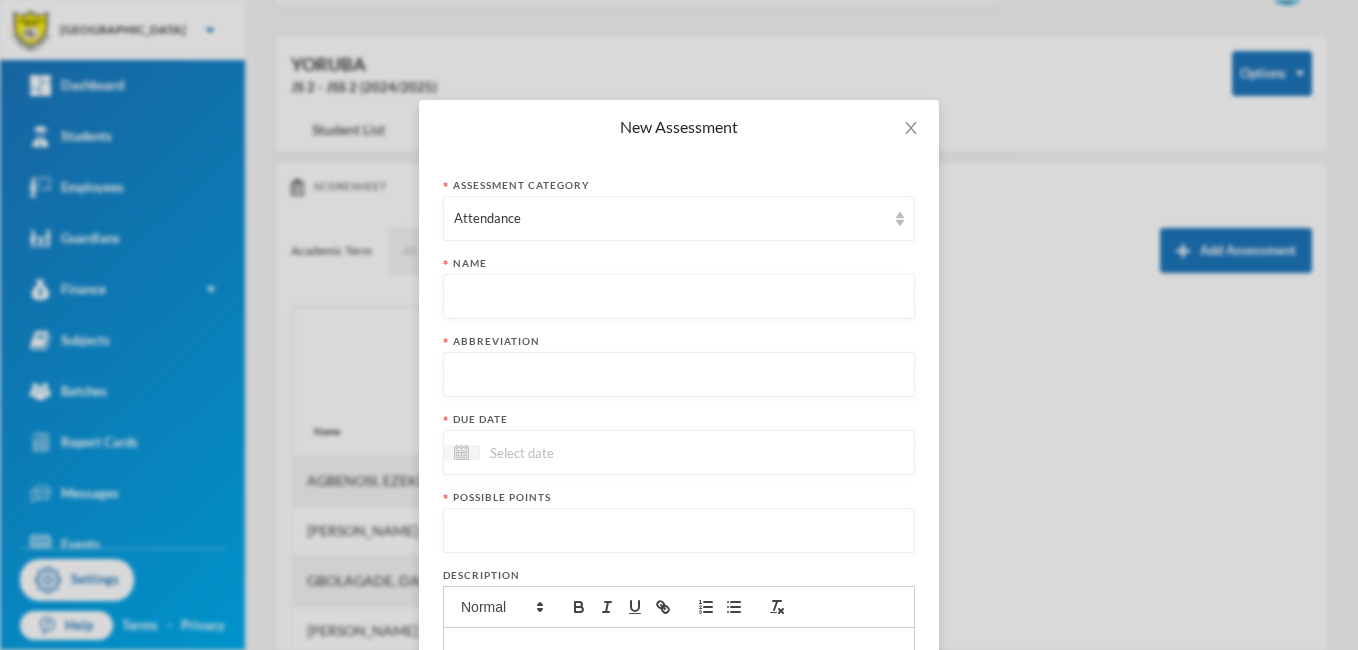 click at bounding box center [679, 297] 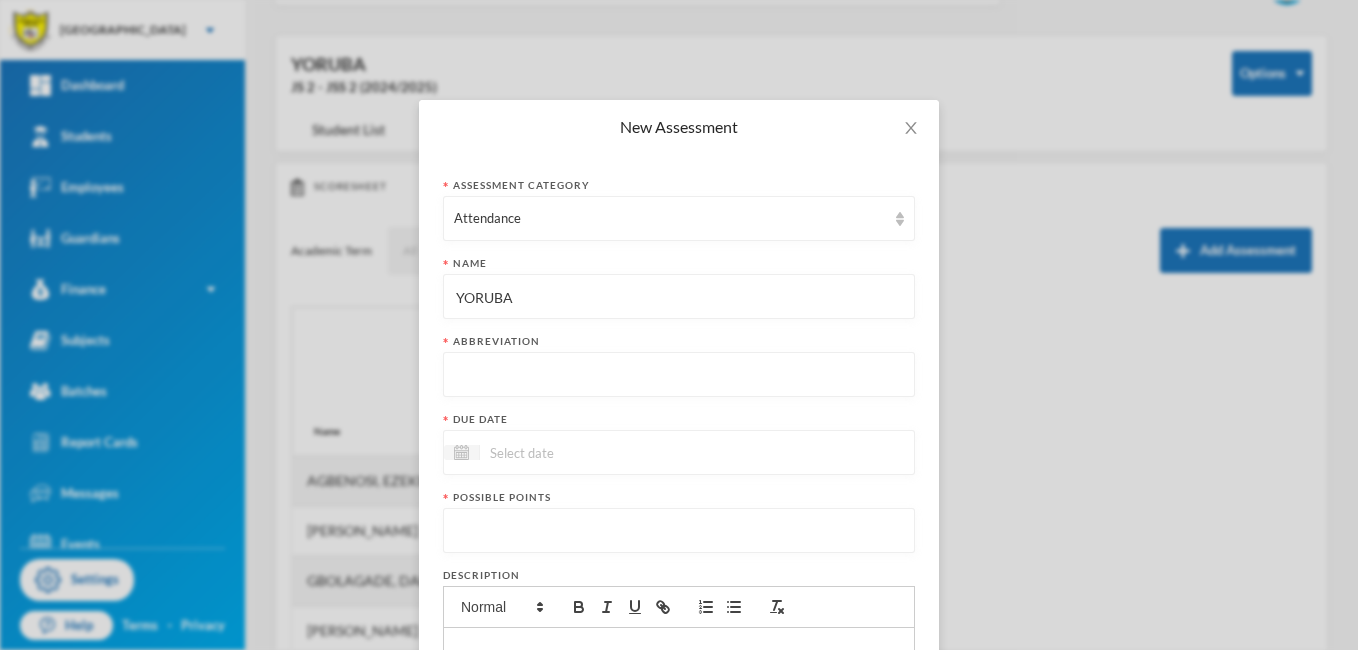 click at bounding box center [679, 375] 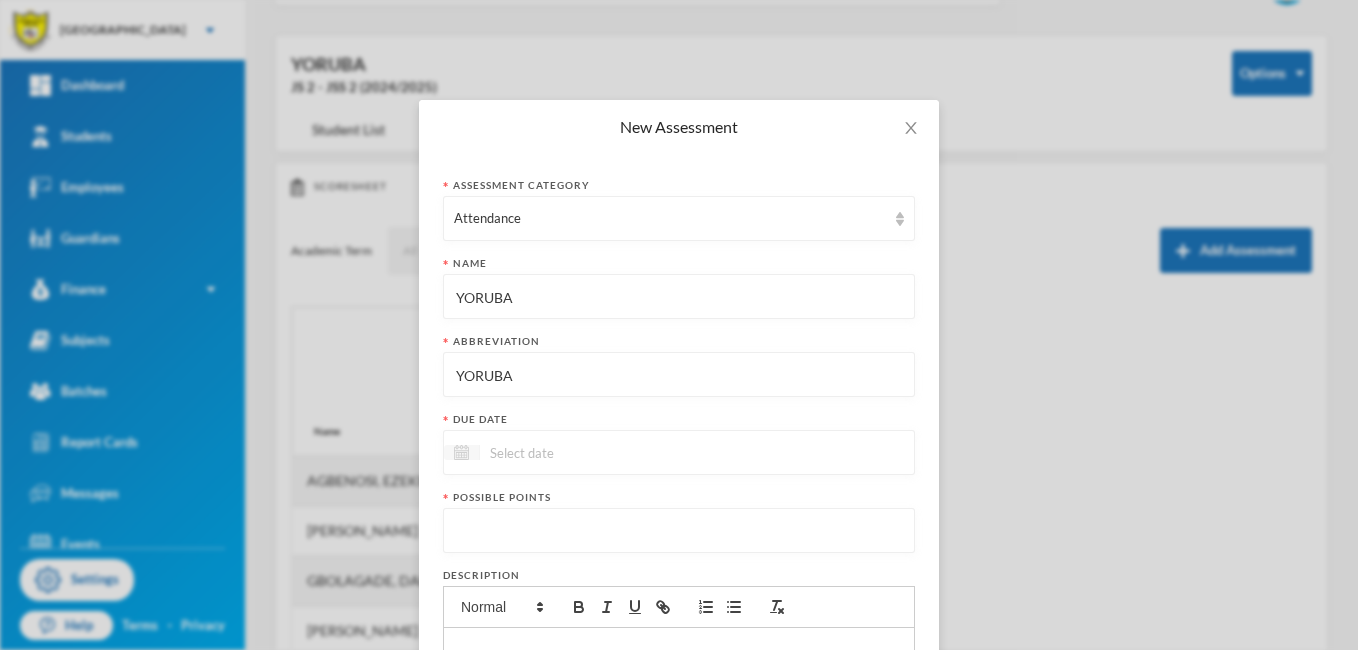 click at bounding box center [461, 452] 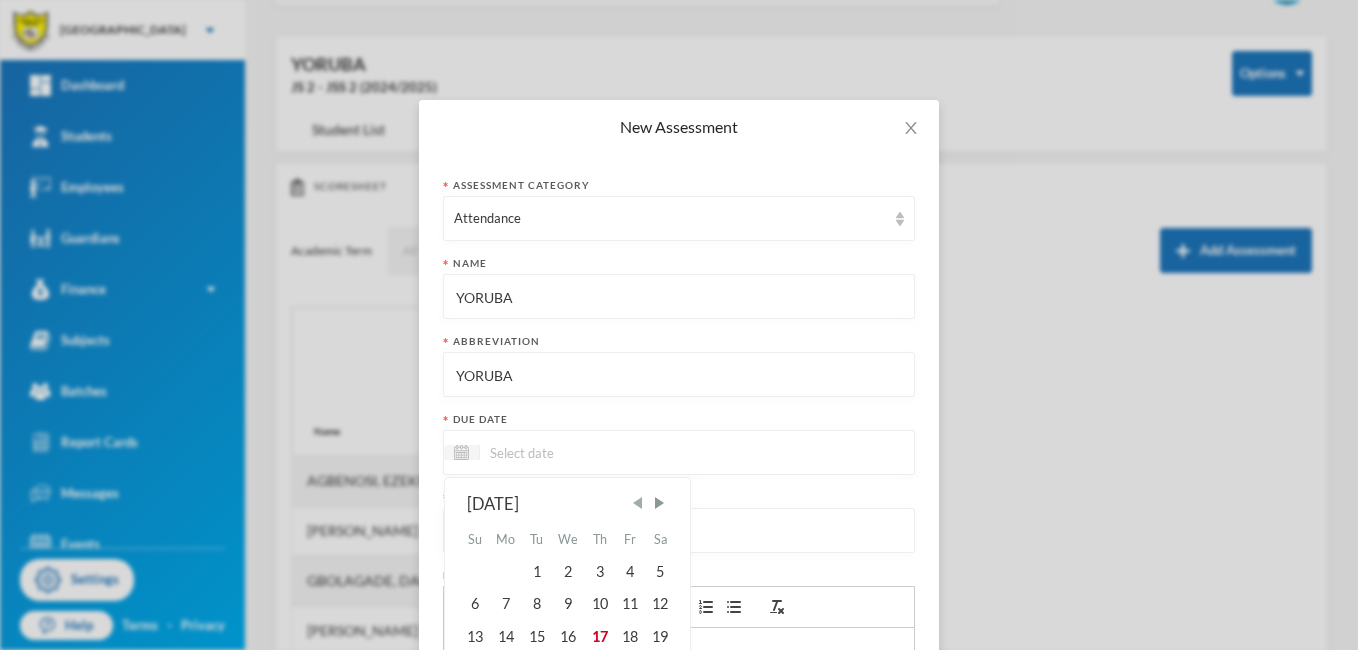 click at bounding box center (638, 503) 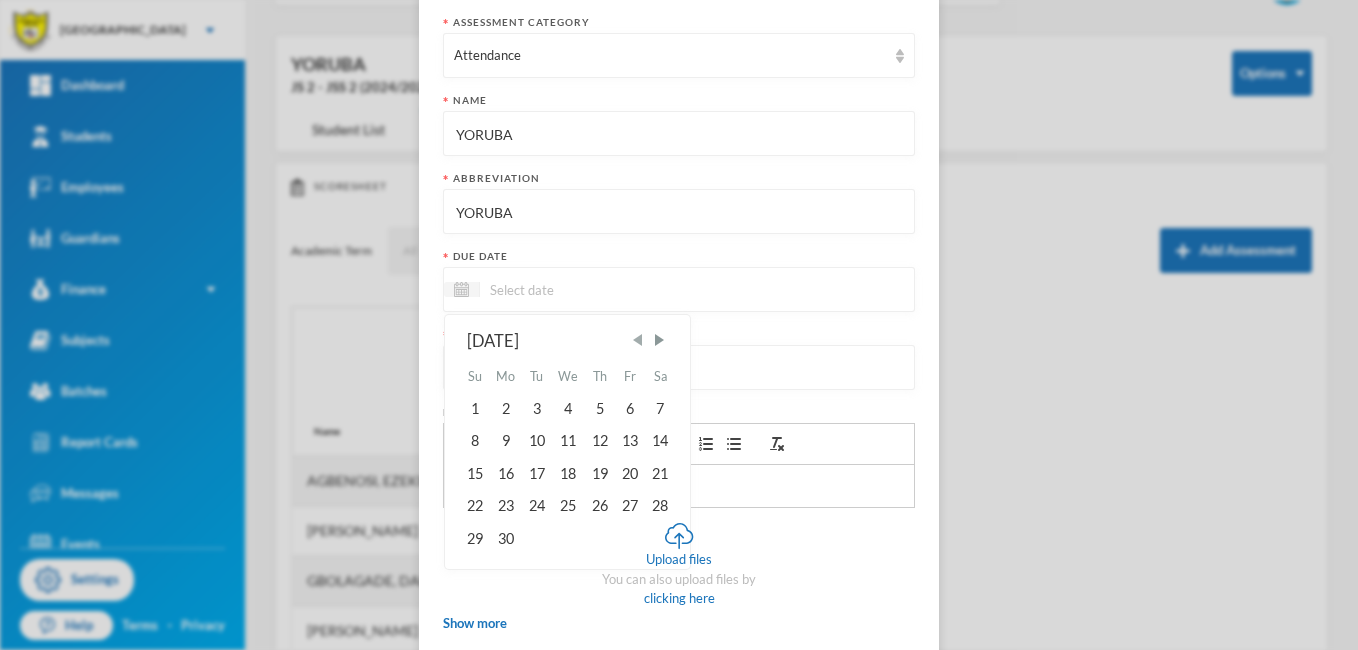 scroll, scrollTop: 269, scrollLeft: 0, axis: vertical 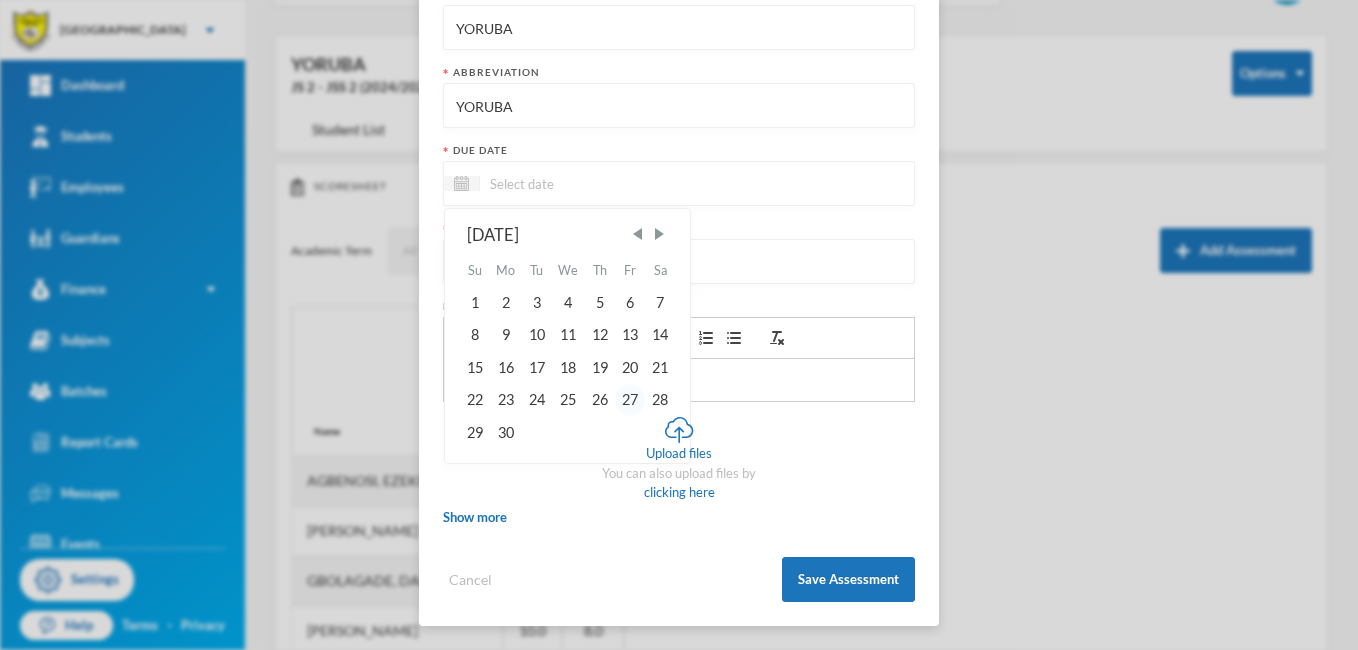 click on "27" at bounding box center [630, 400] 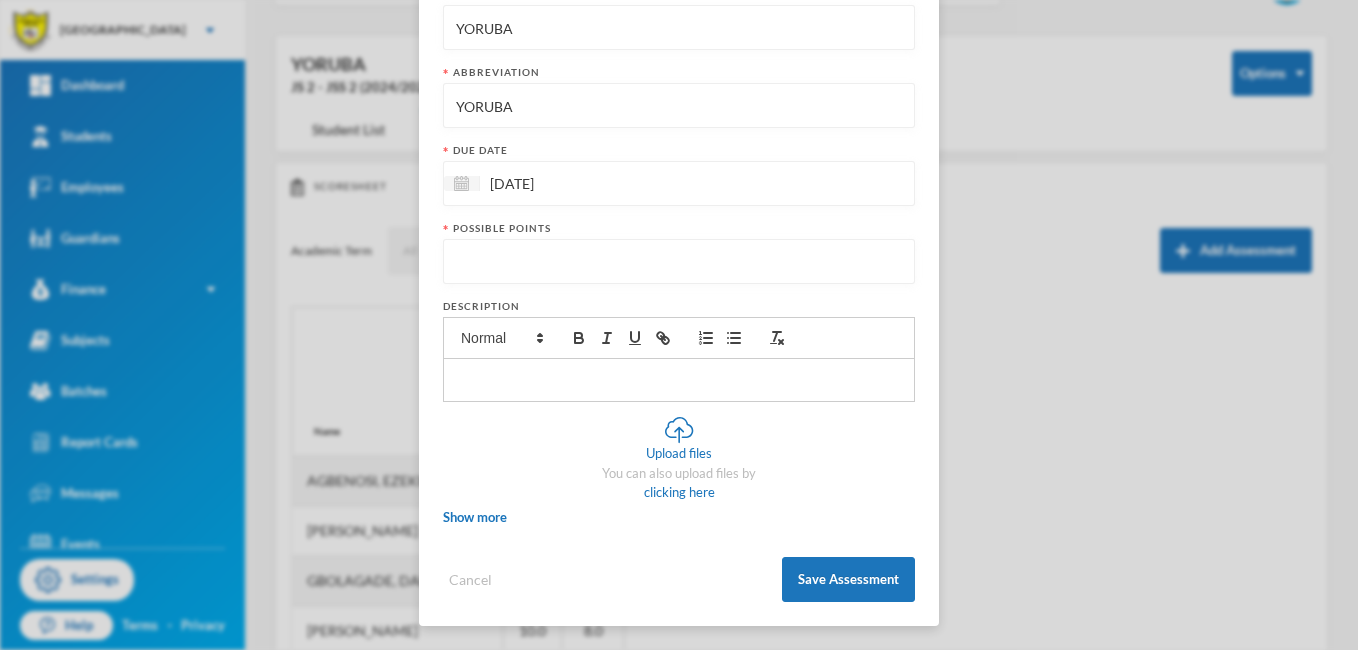 click at bounding box center (679, 262) 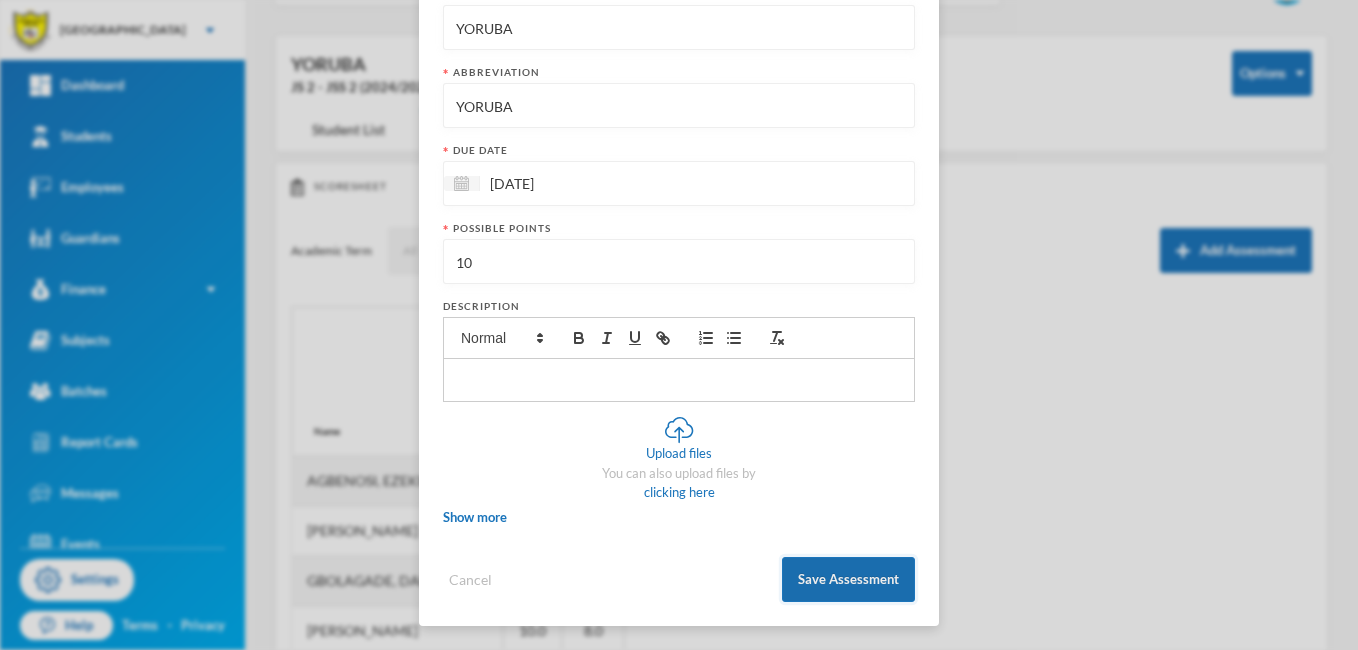 click on "Save Assessment" at bounding box center [848, 579] 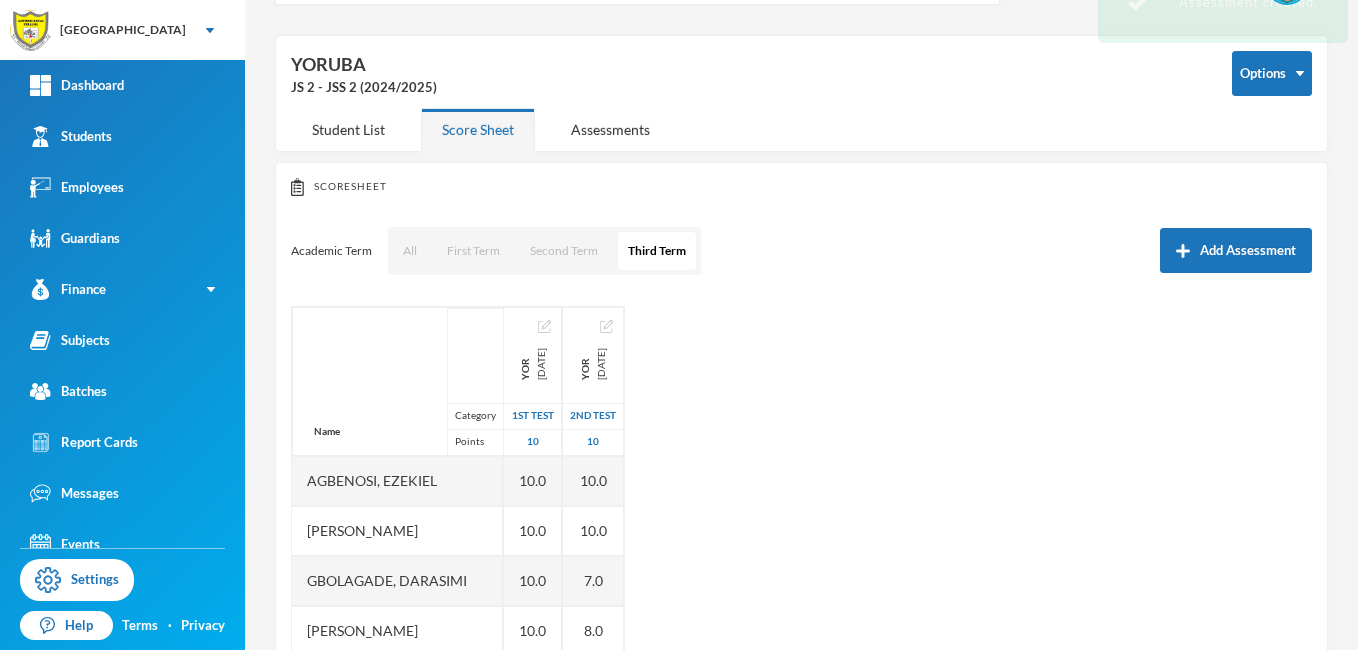 scroll, scrollTop: 169, scrollLeft: 0, axis: vertical 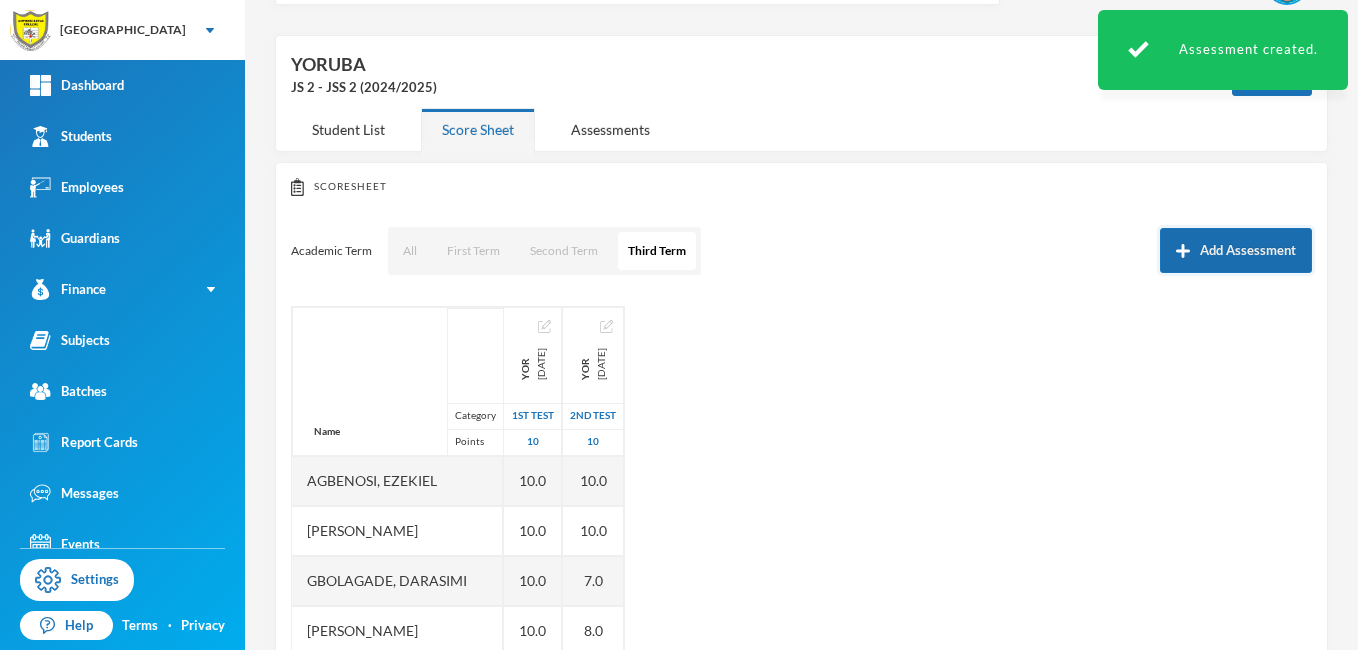 click on "Add Assessment" at bounding box center [1236, 250] 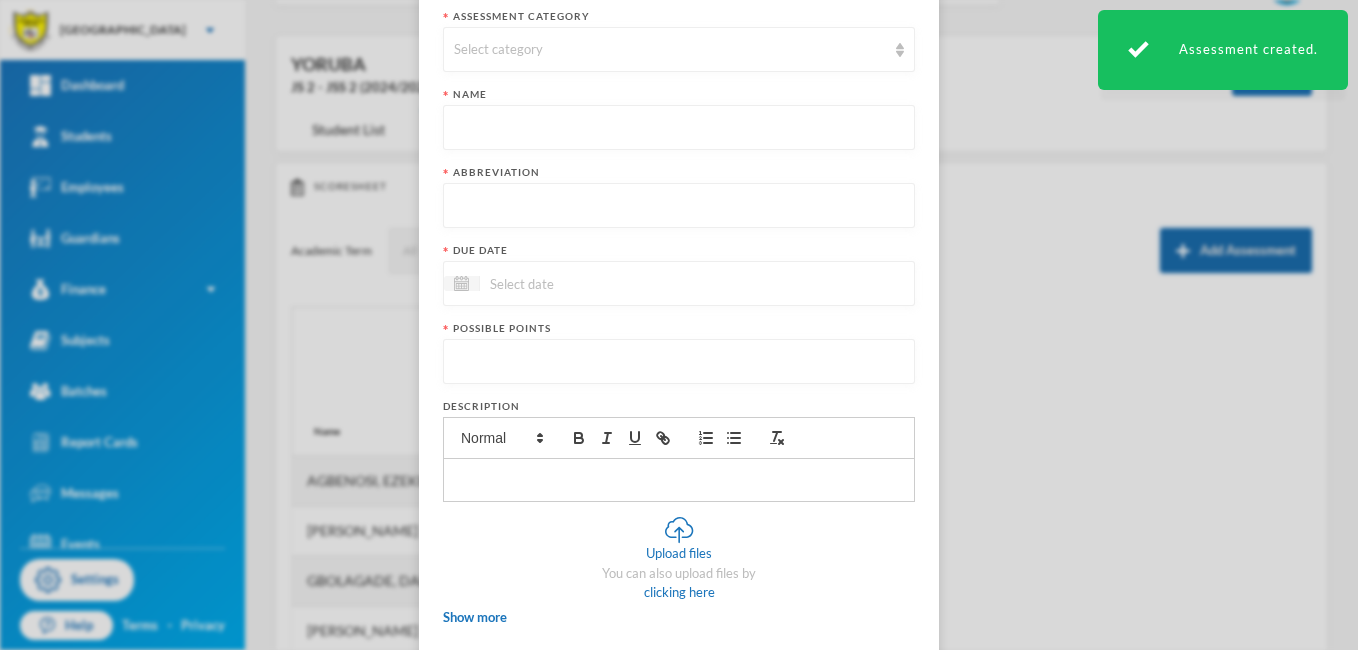 scroll, scrollTop: 0, scrollLeft: 0, axis: both 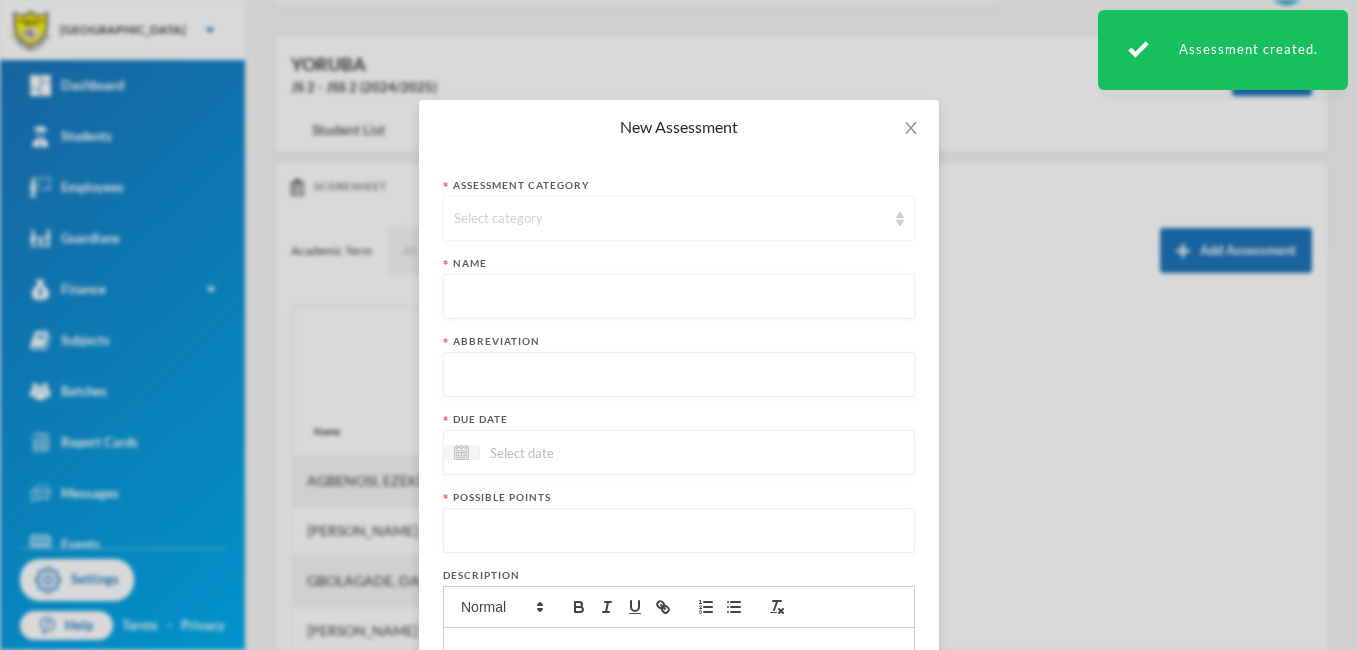click on "Select category" at bounding box center [679, 218] 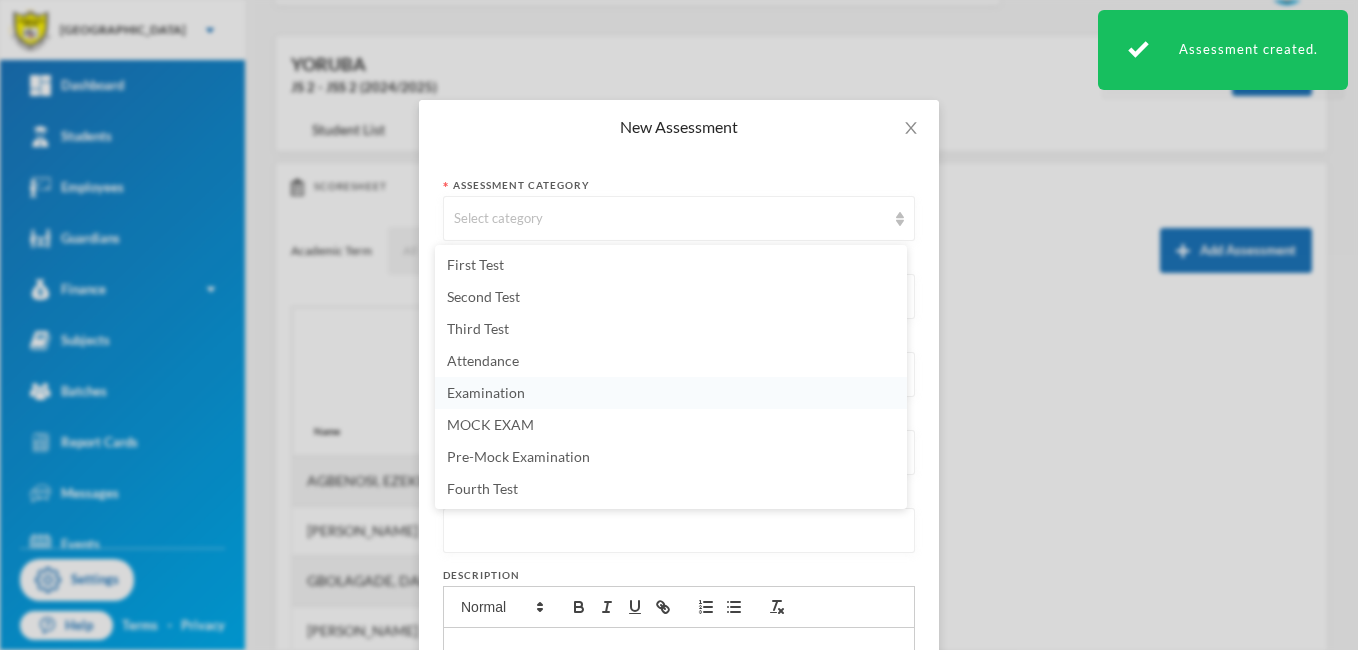 click on "Examination" at bounding box center (486, 392) 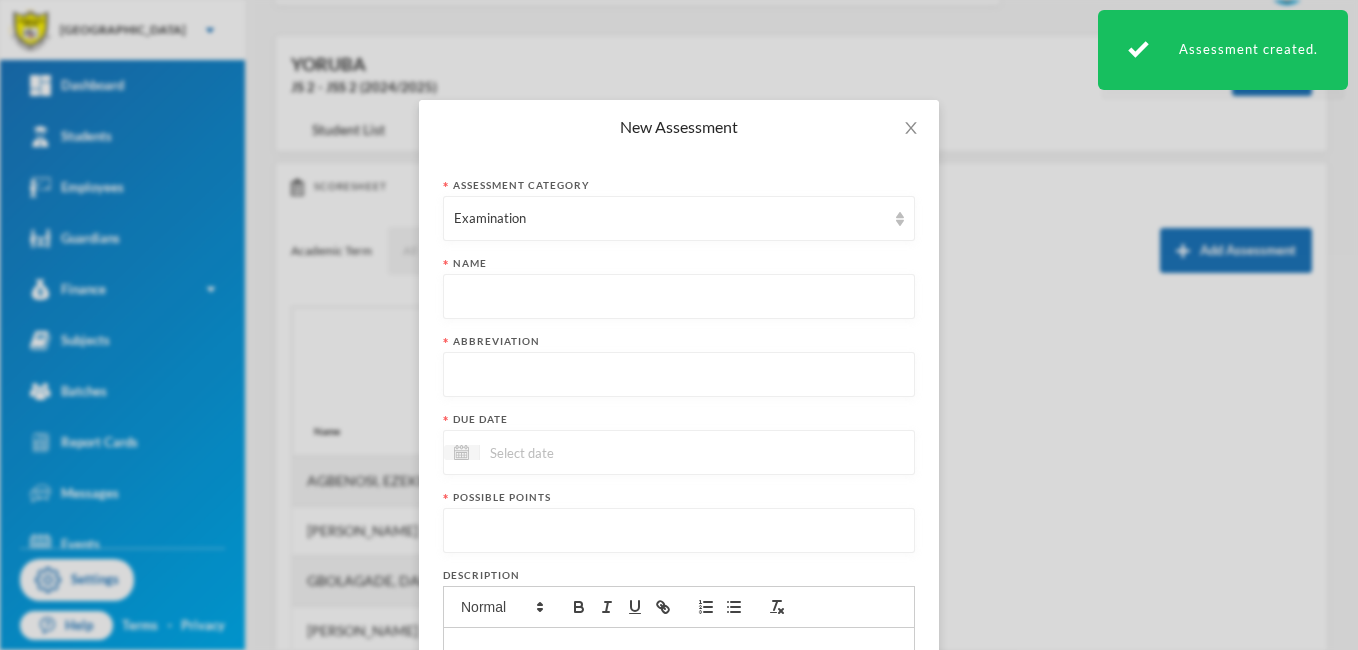 click at bounding box center (679, 297) 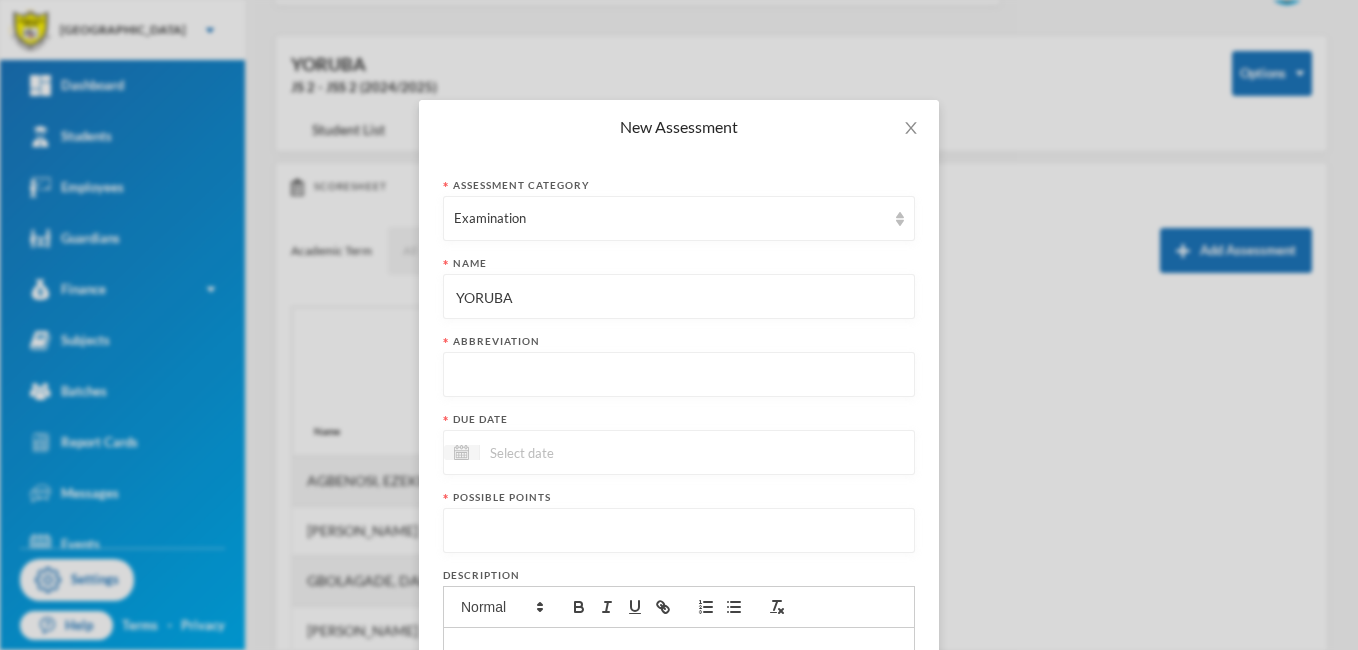 click at bounding box center [679, 375] 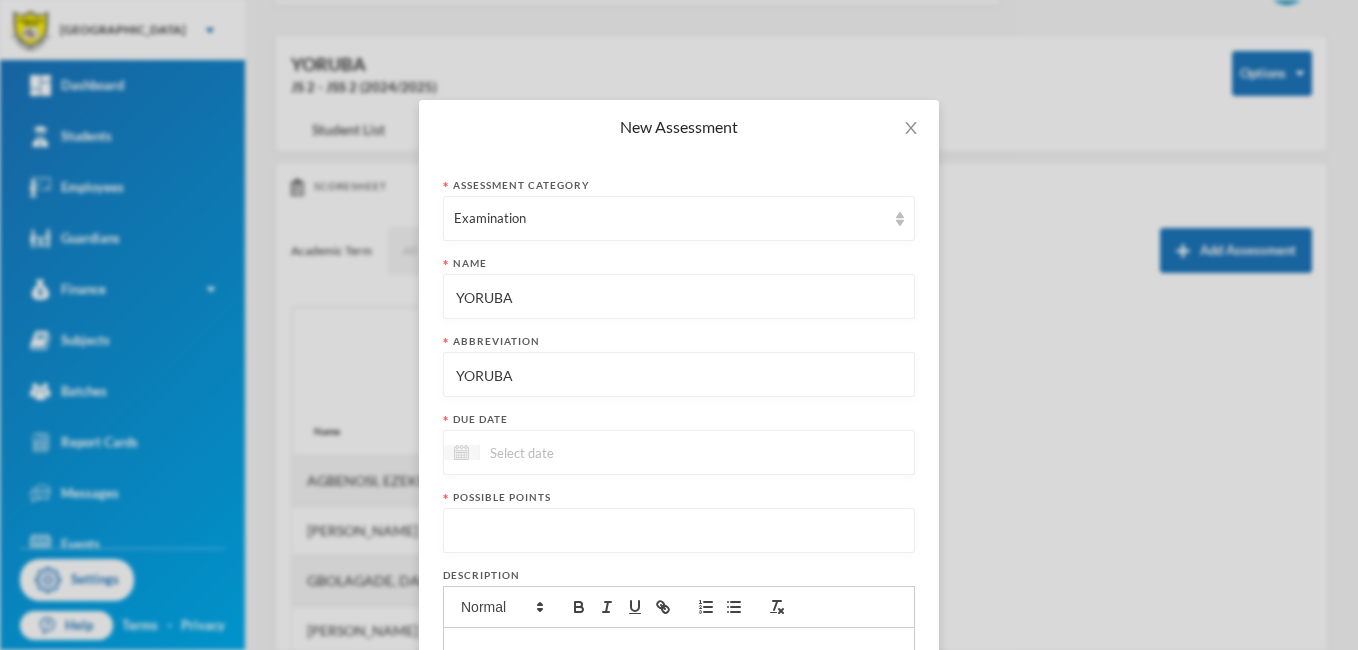 click at bounding box center [461, 452] 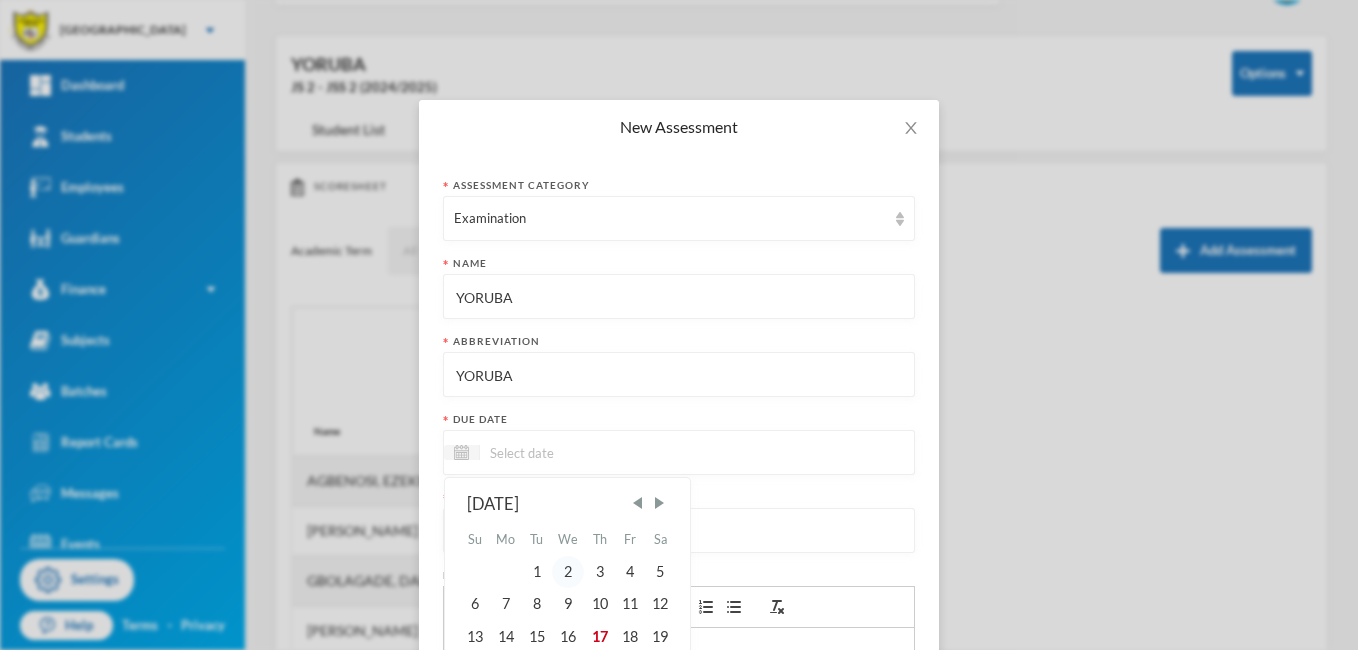 click on "2" at bounding box center (568, 572) 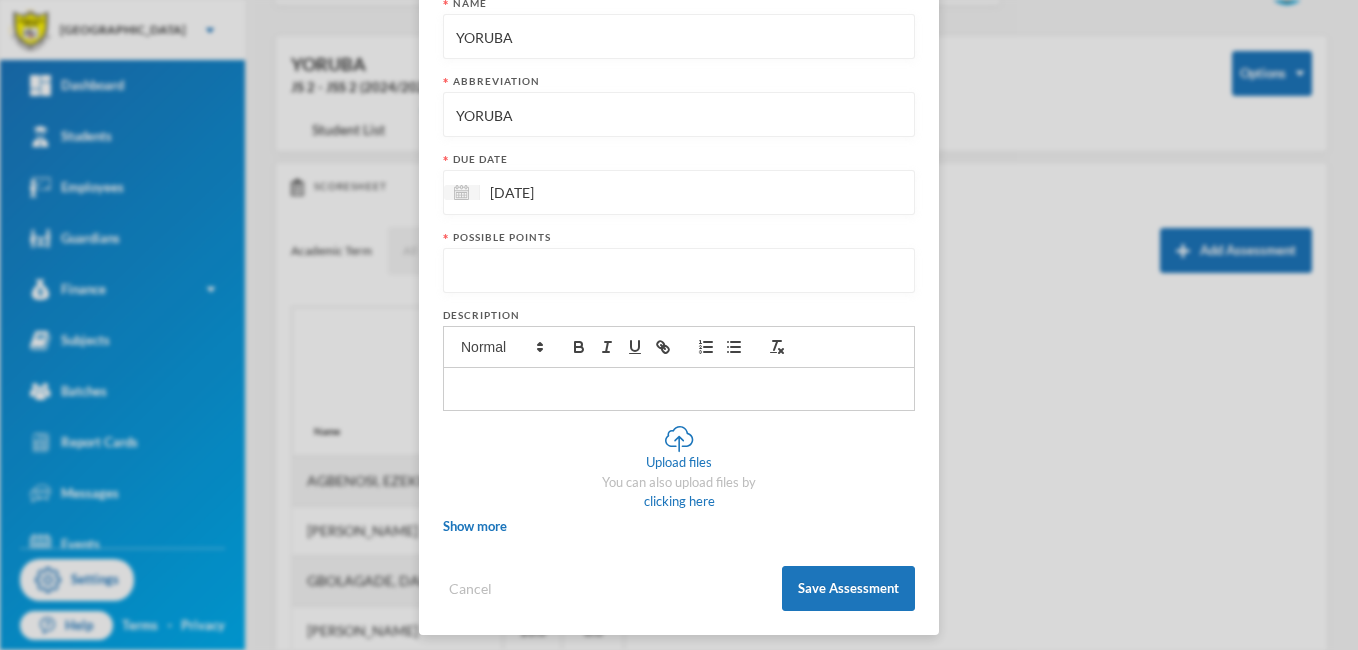 scroll, scrollTop: 269, scrollLeft: 0, axis: vertical 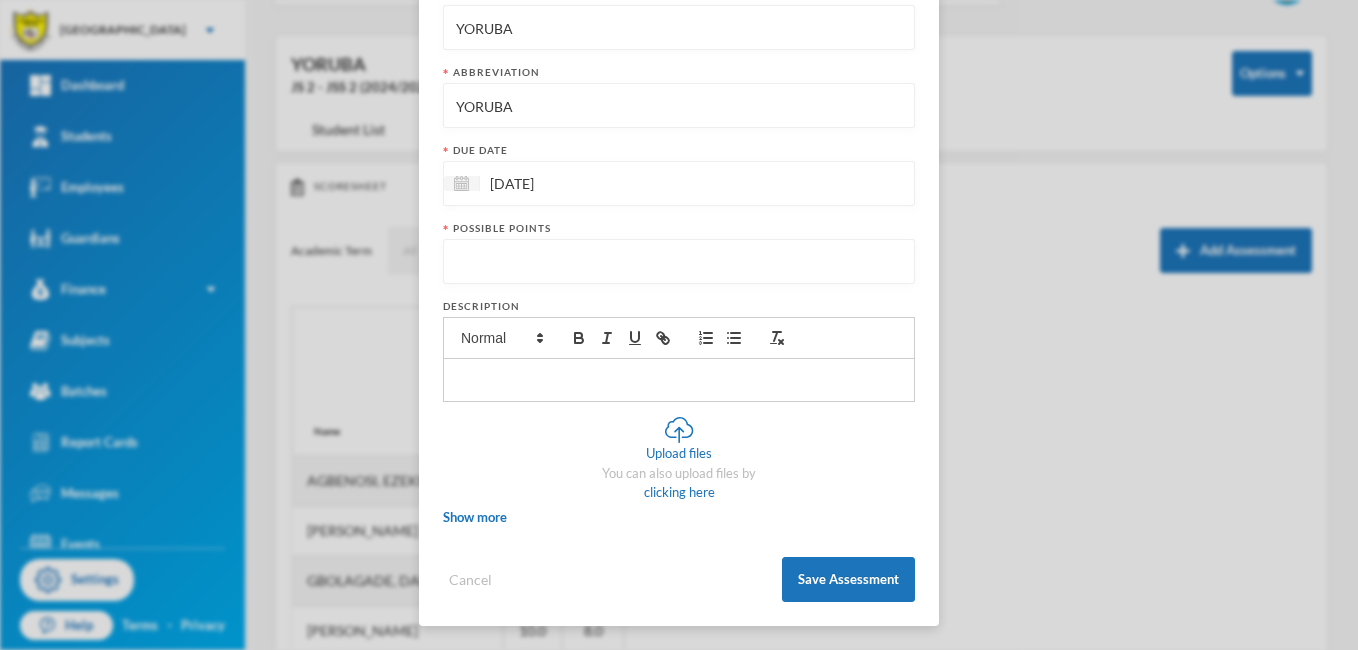 click at bounding box center (679, 262) 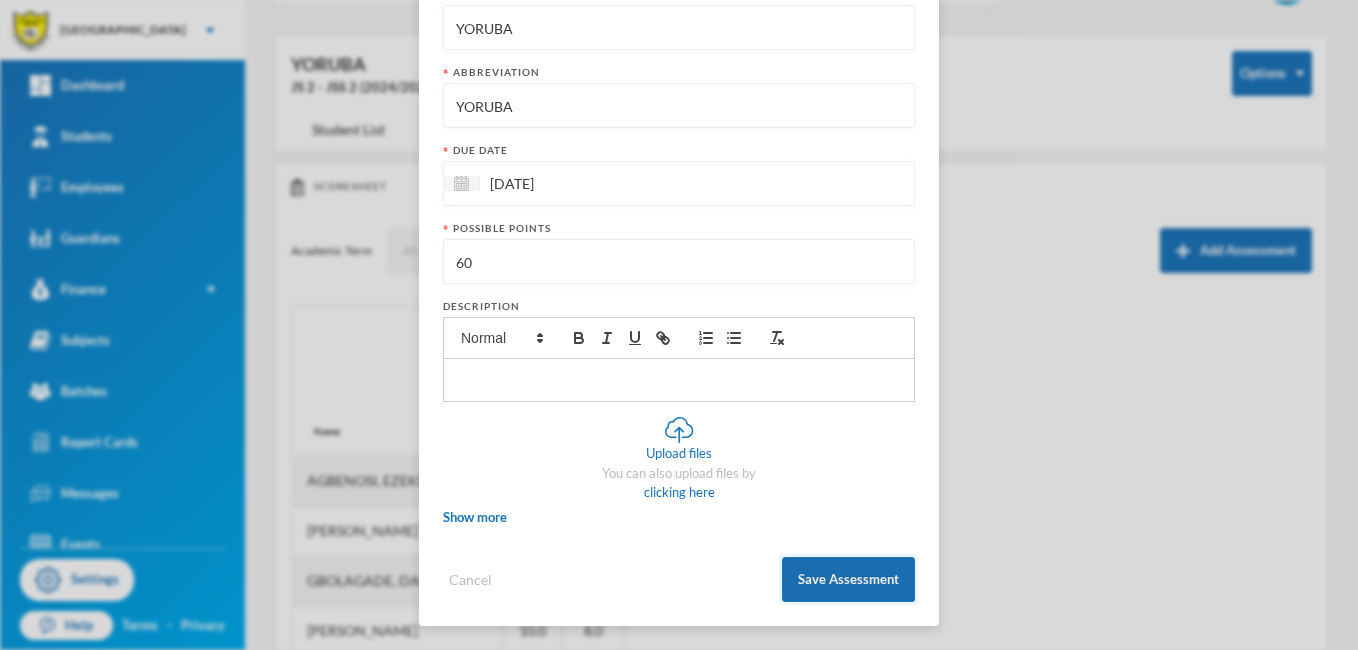 click on "Save Assessment" at bounding box center [848, 579] 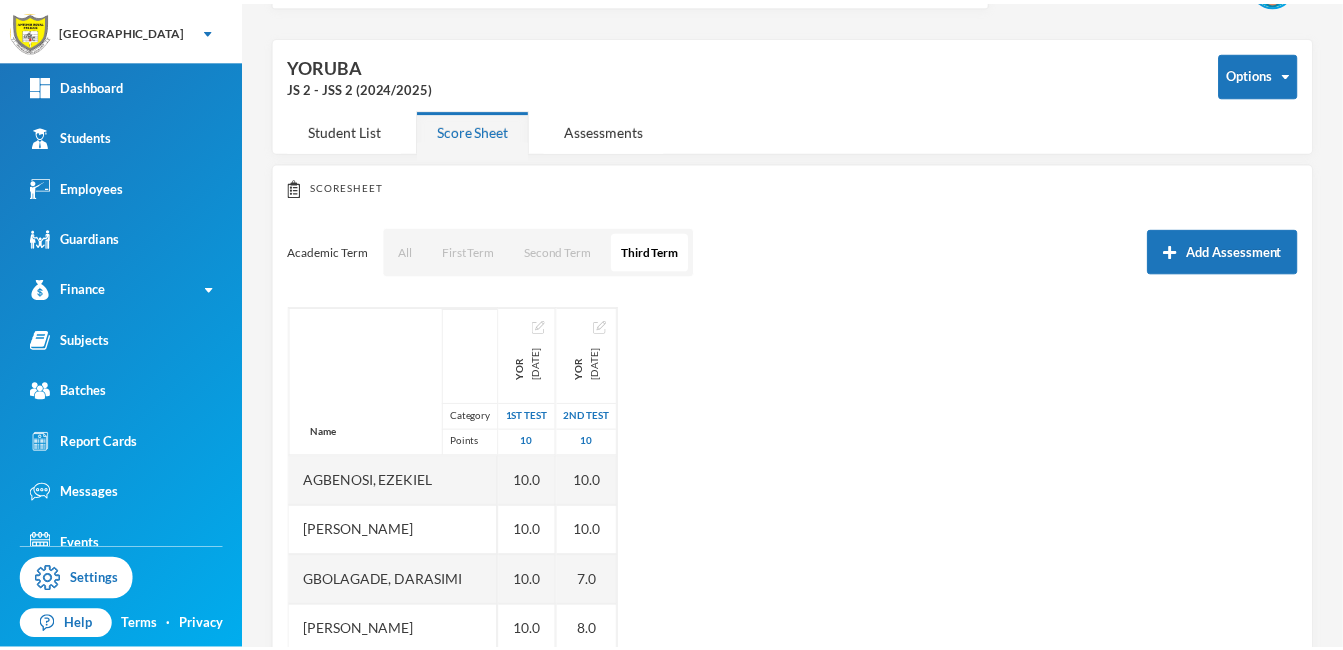 scroll, scrollTop: 169, scrollLeft: 0, axis: vertical 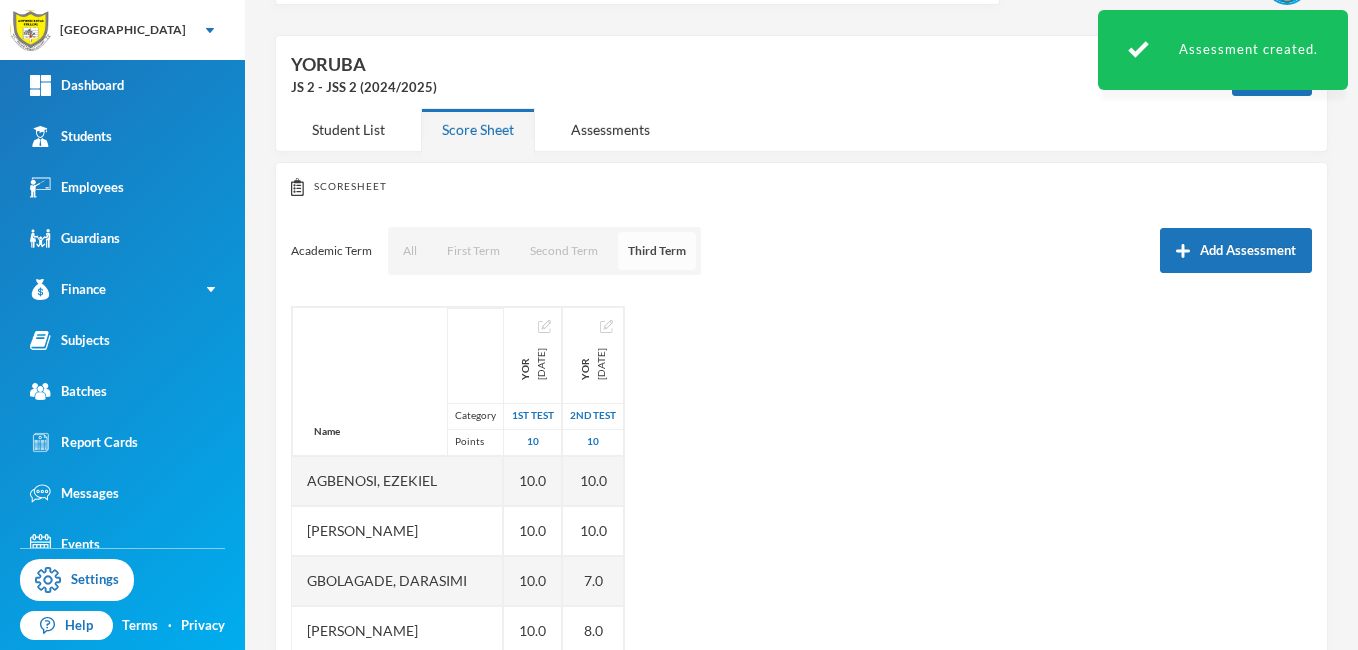 click on "Third Term" at bounding box center (657, 251) 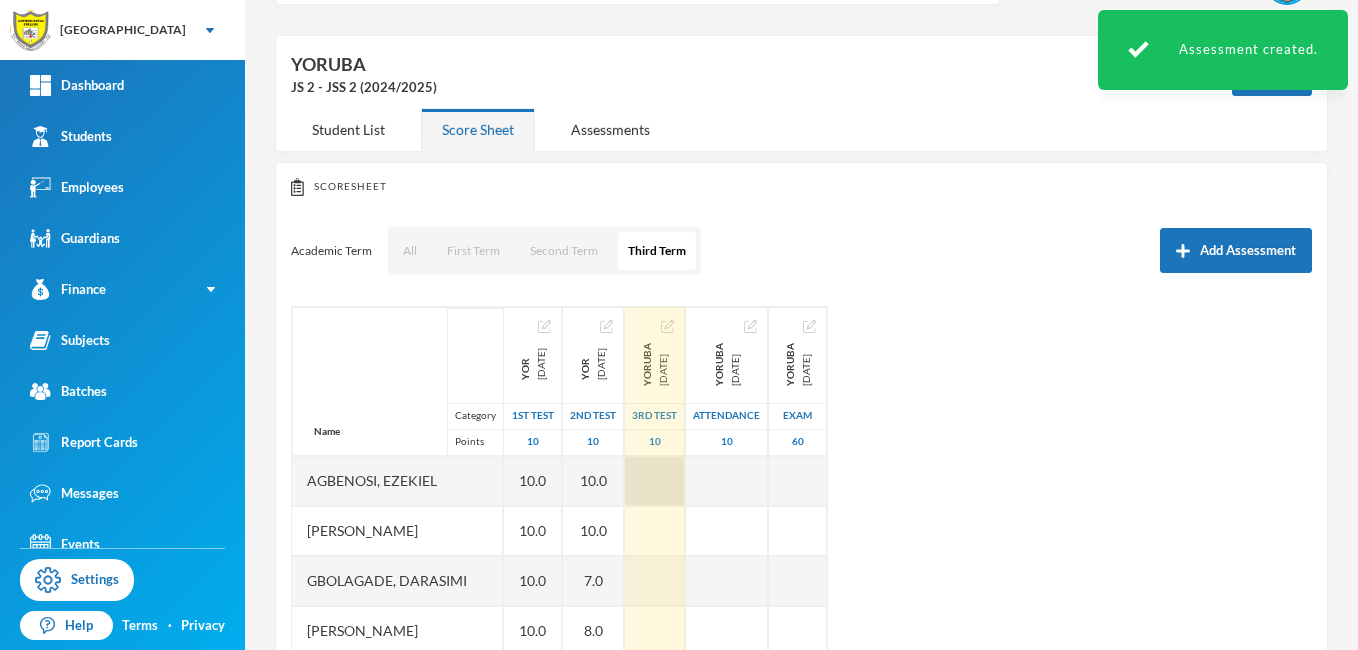 click at bounding box center (655, 481) 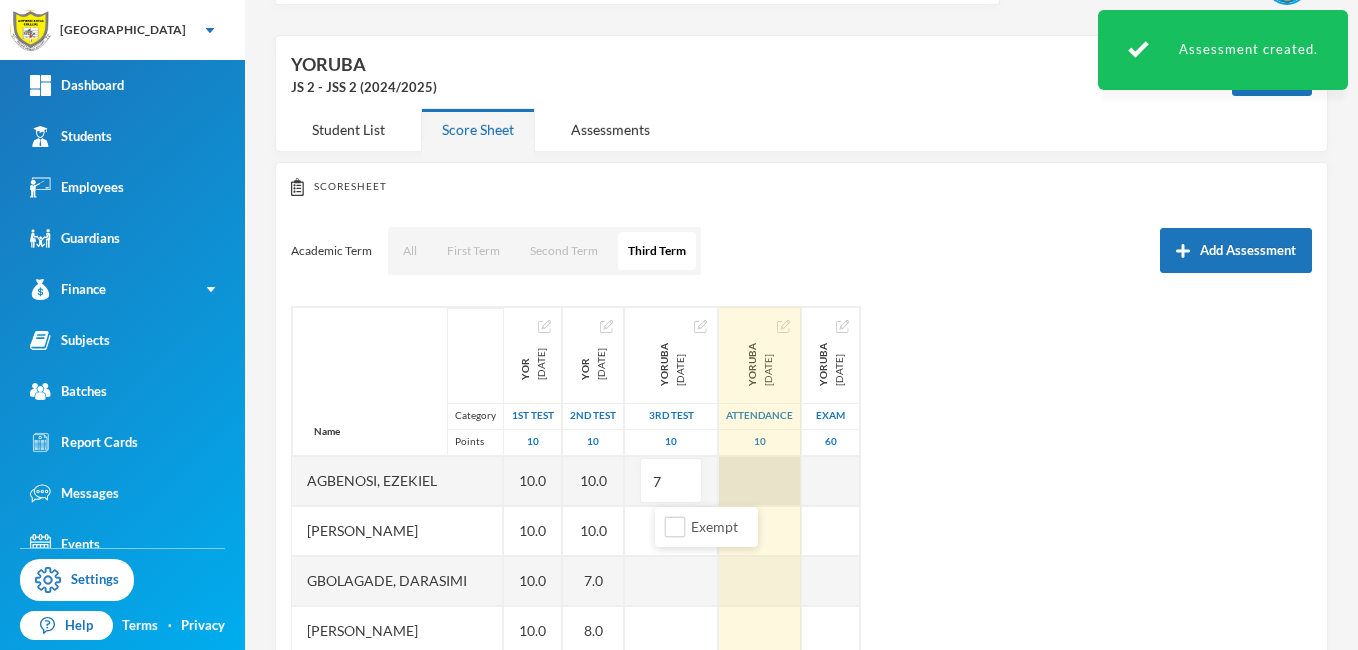 click at bounding box center (760, 481) 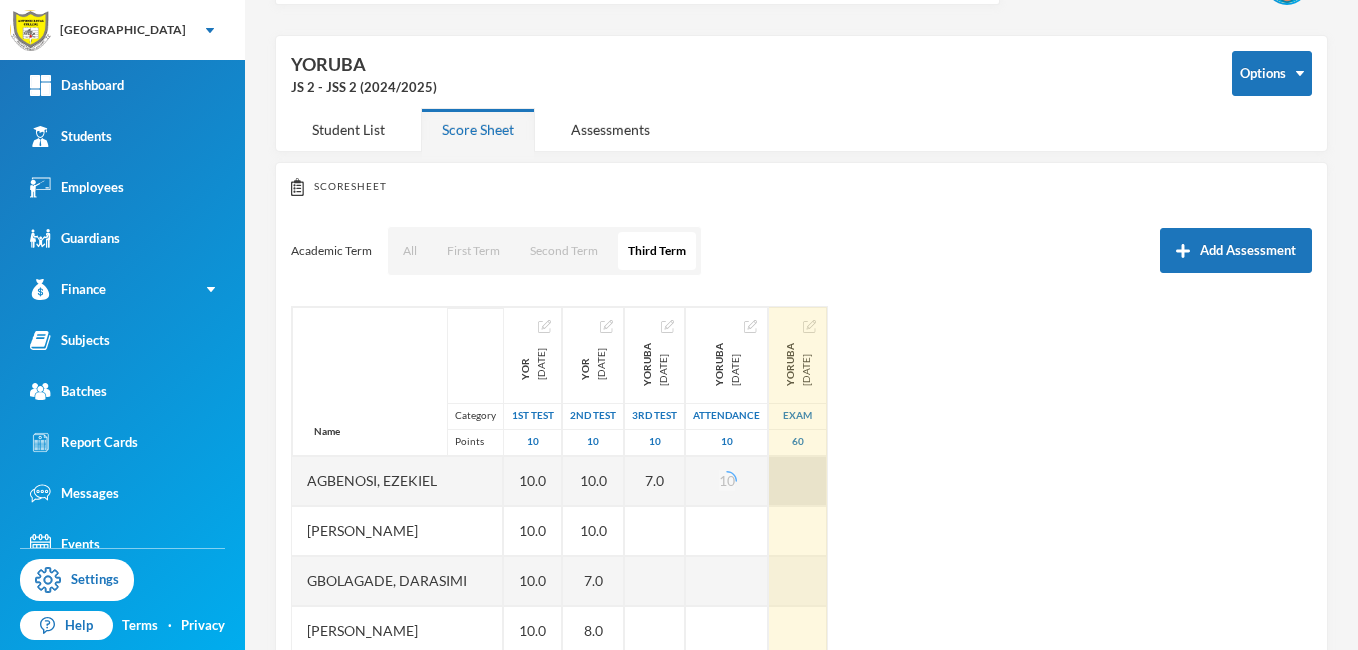 click at bounding box center (798, 481) 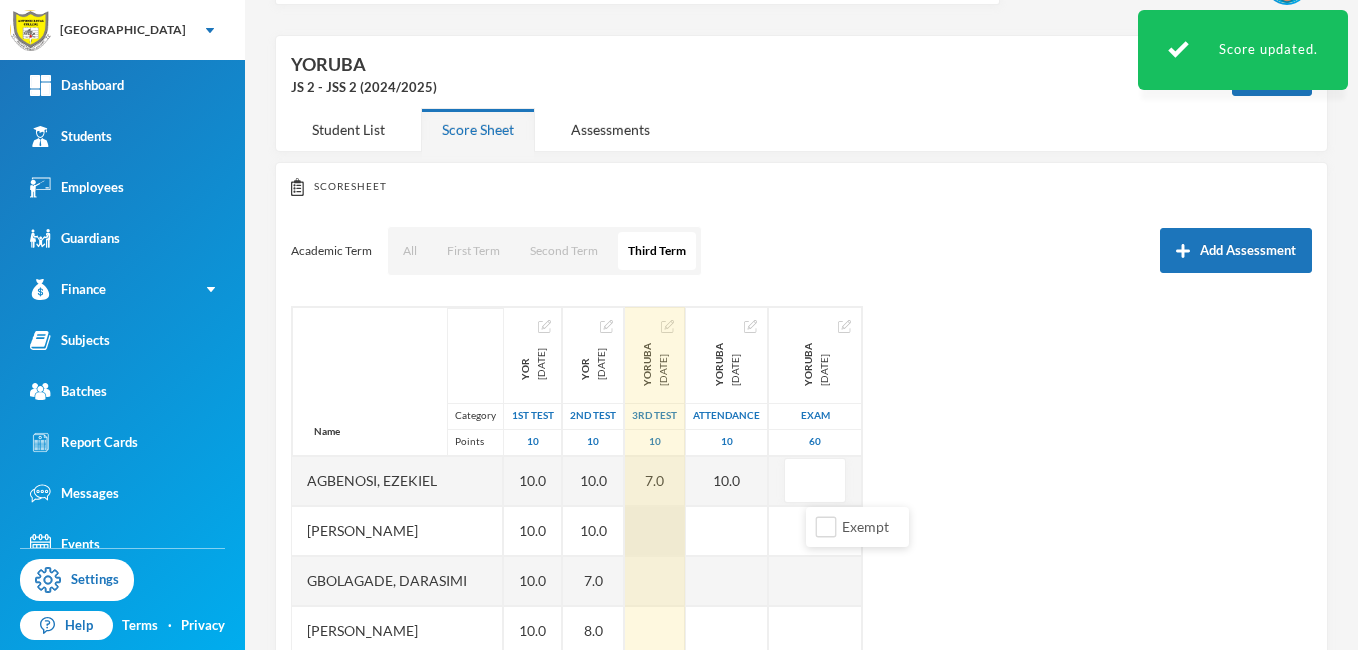 click at bounding box center [655, 531] 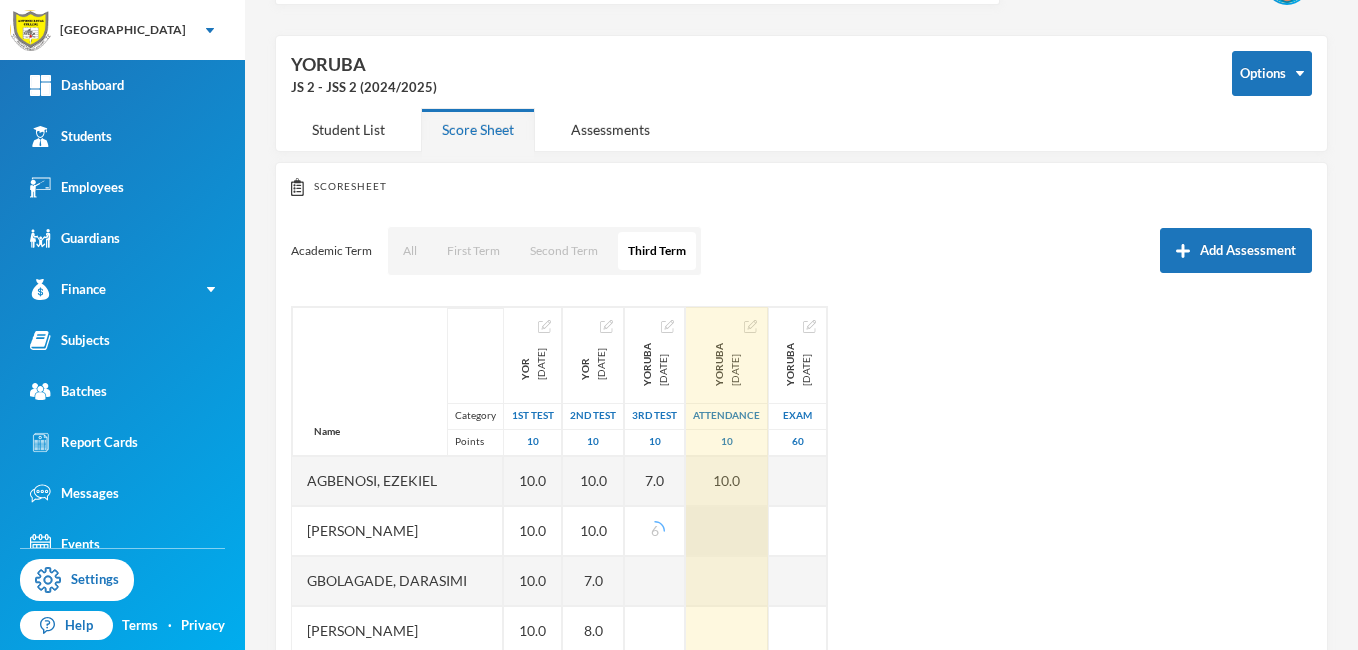click at bounding box center (727, 531) 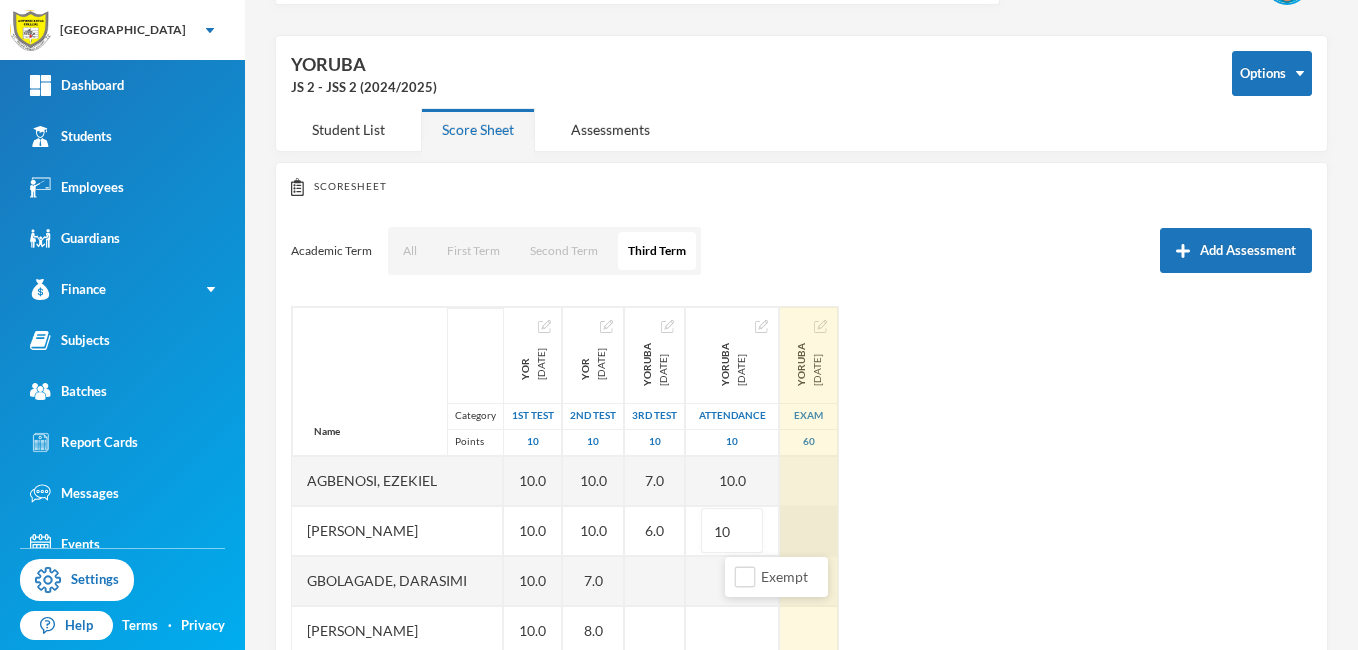click at bounding box center [809, 531] 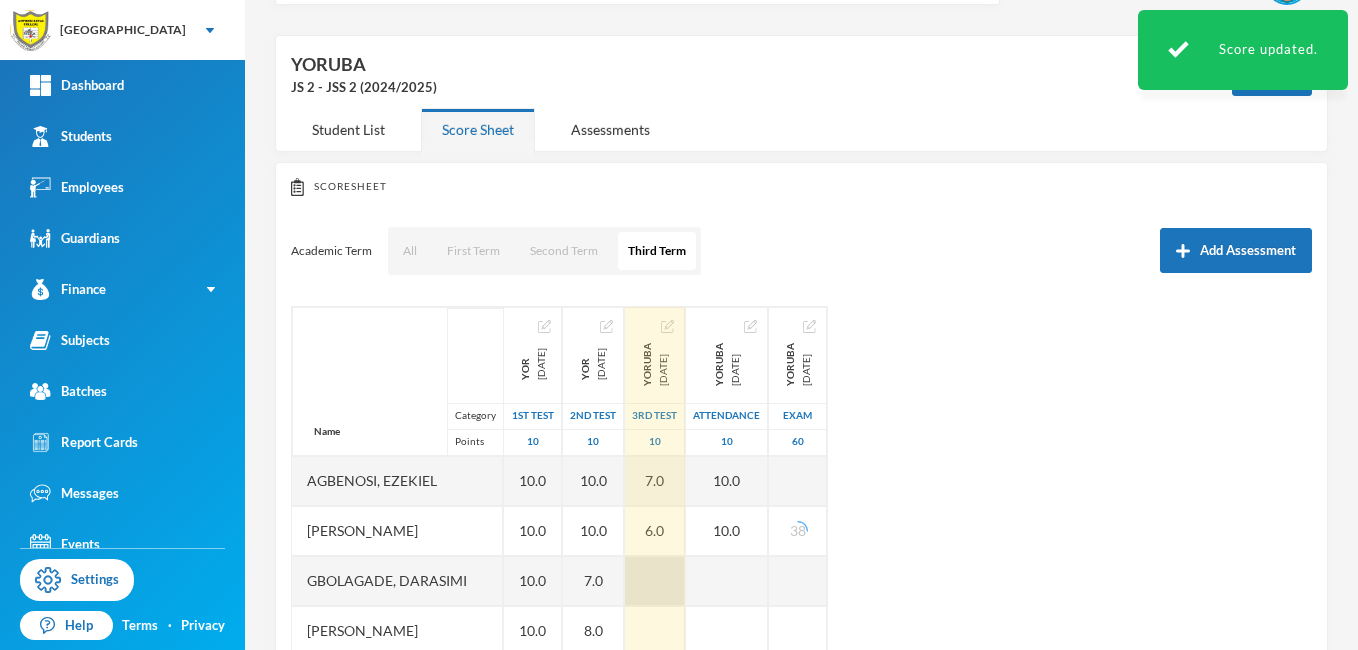 click at bounding box center (655, 581) 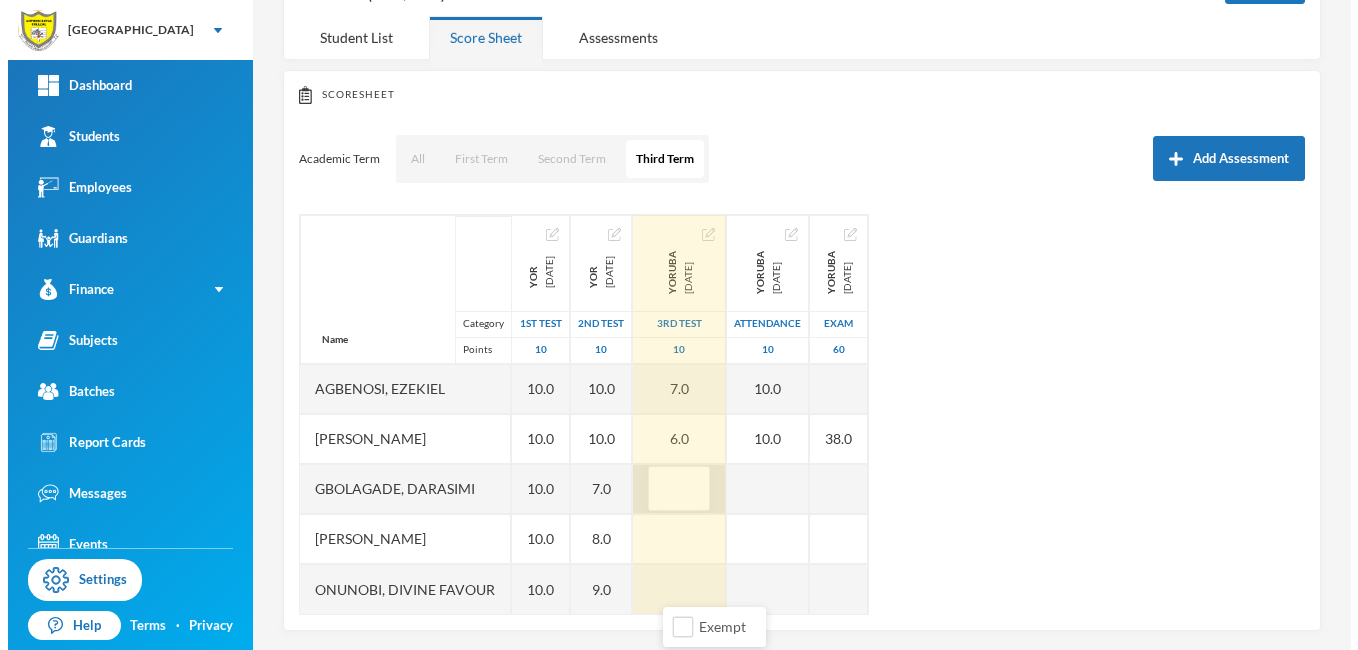 scroll, scrollTop: 154, scrollLeft: 0, axis: vertical 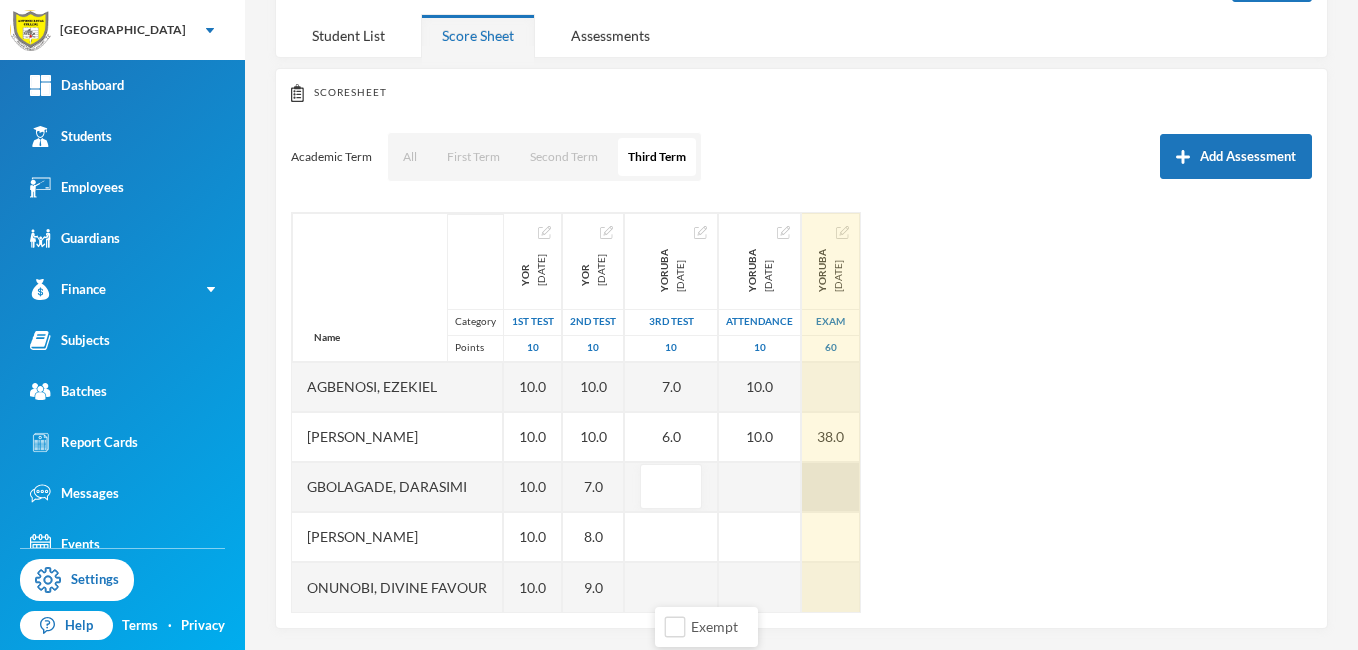click at bounding box center [831, 487] 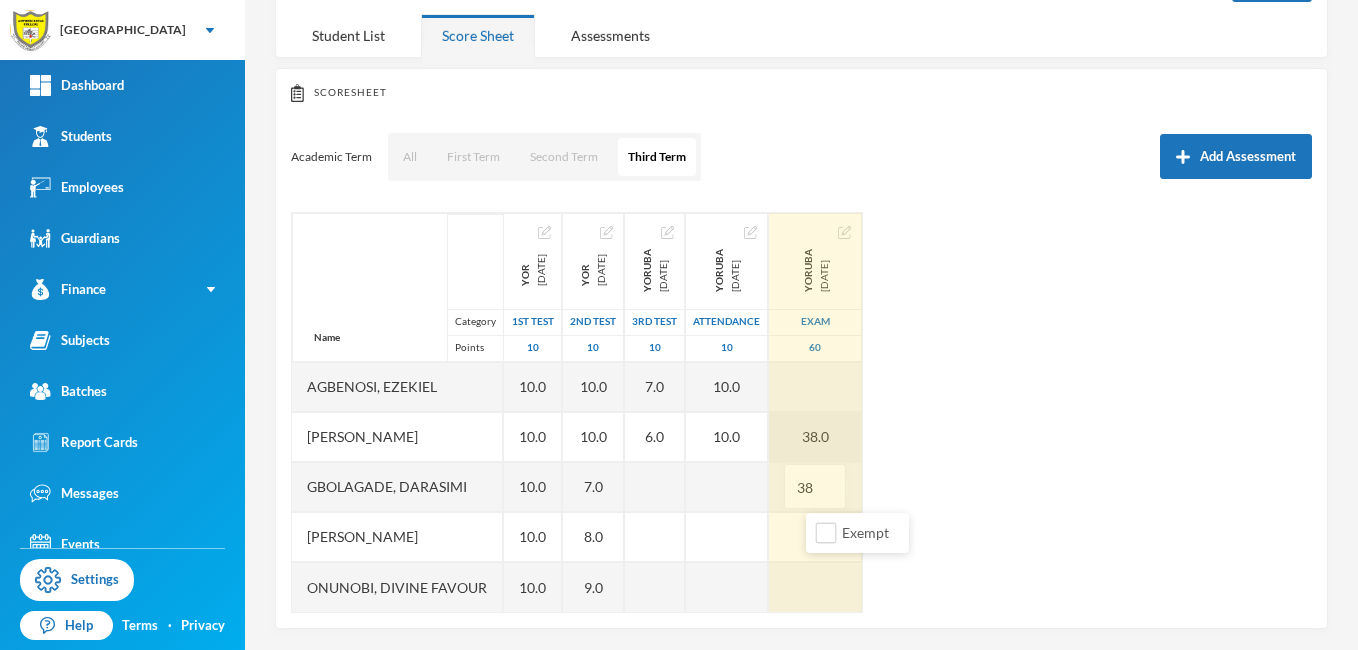 click on "38.0" at bounding box center [815, 437] 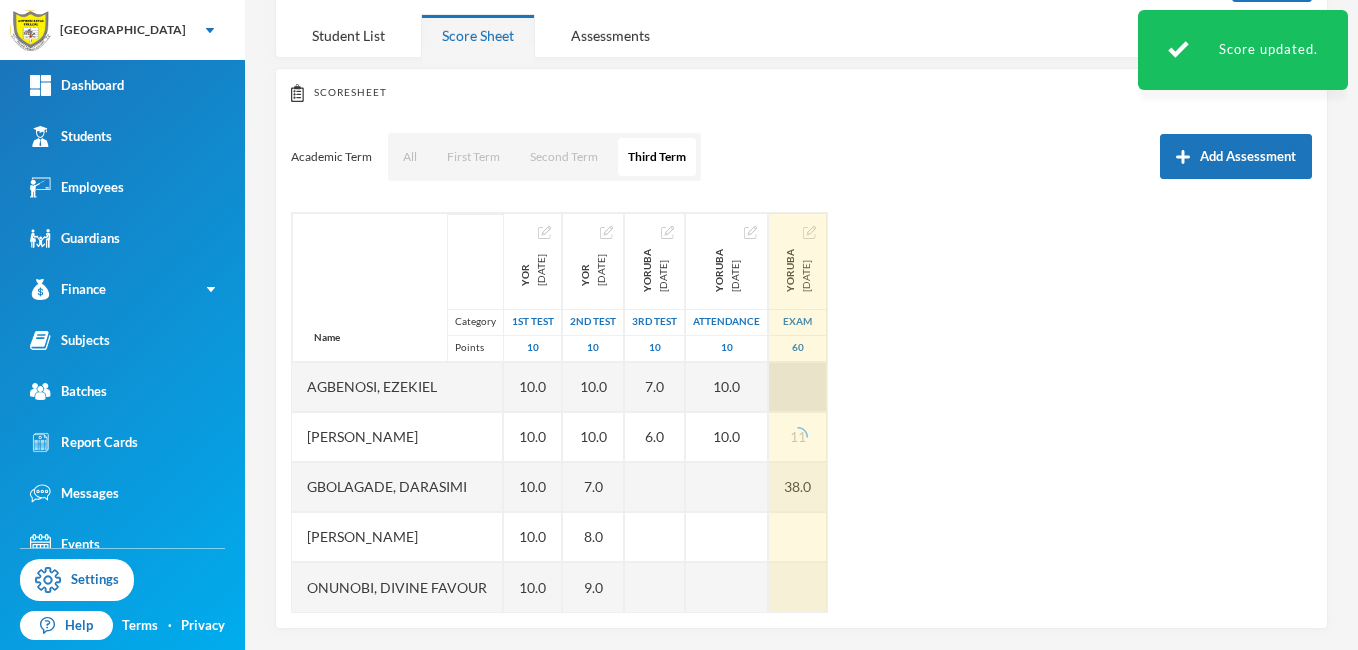 click at bounding box center [798, 387] 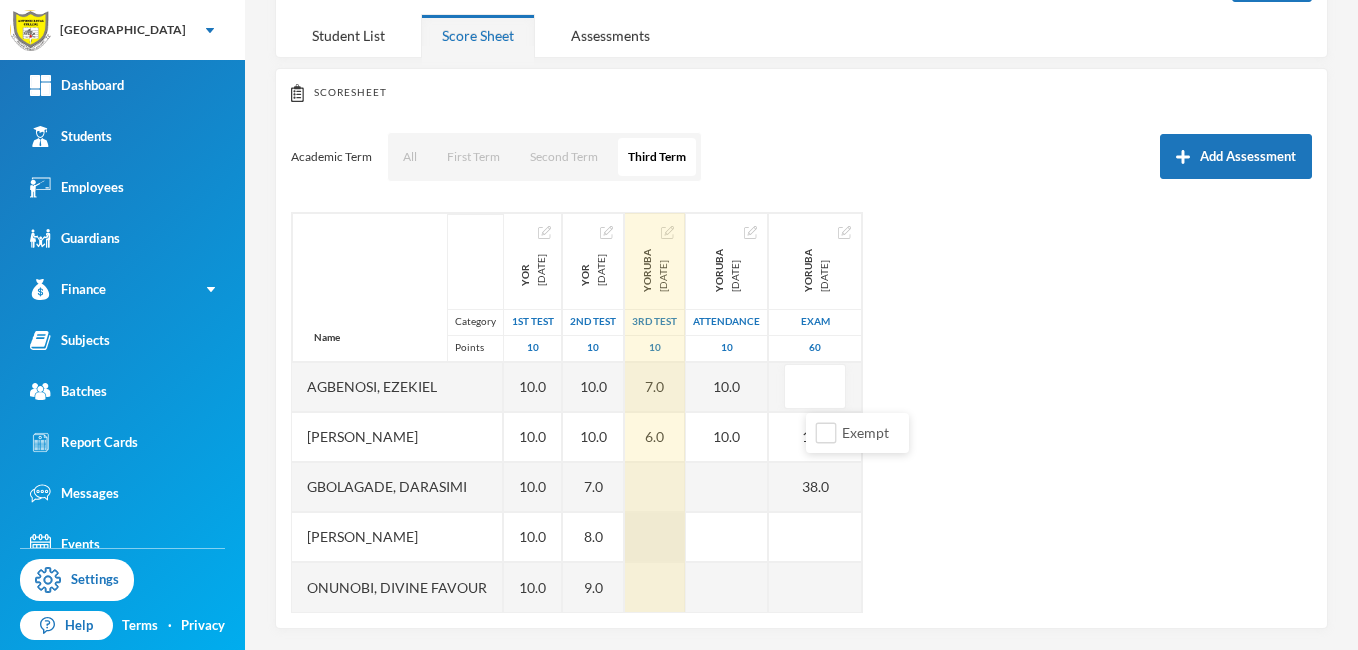 click at bounding box center (655, 537) 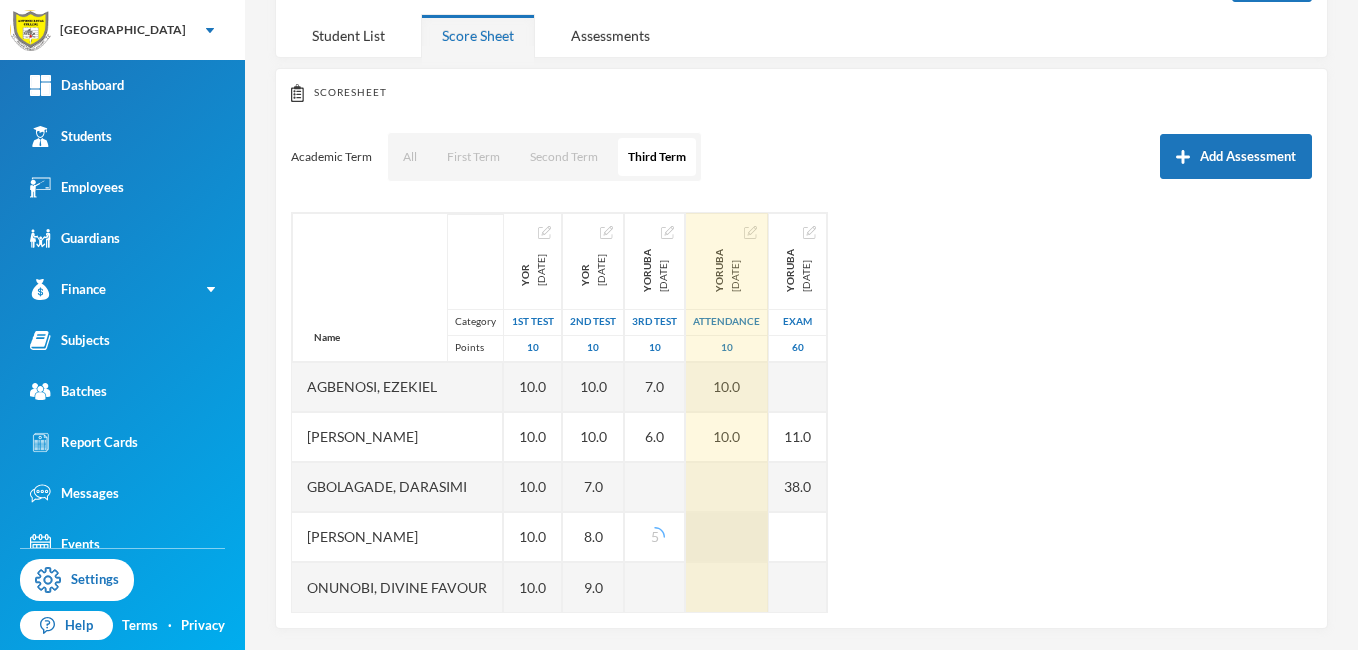 click at bounding box center [727, 537] 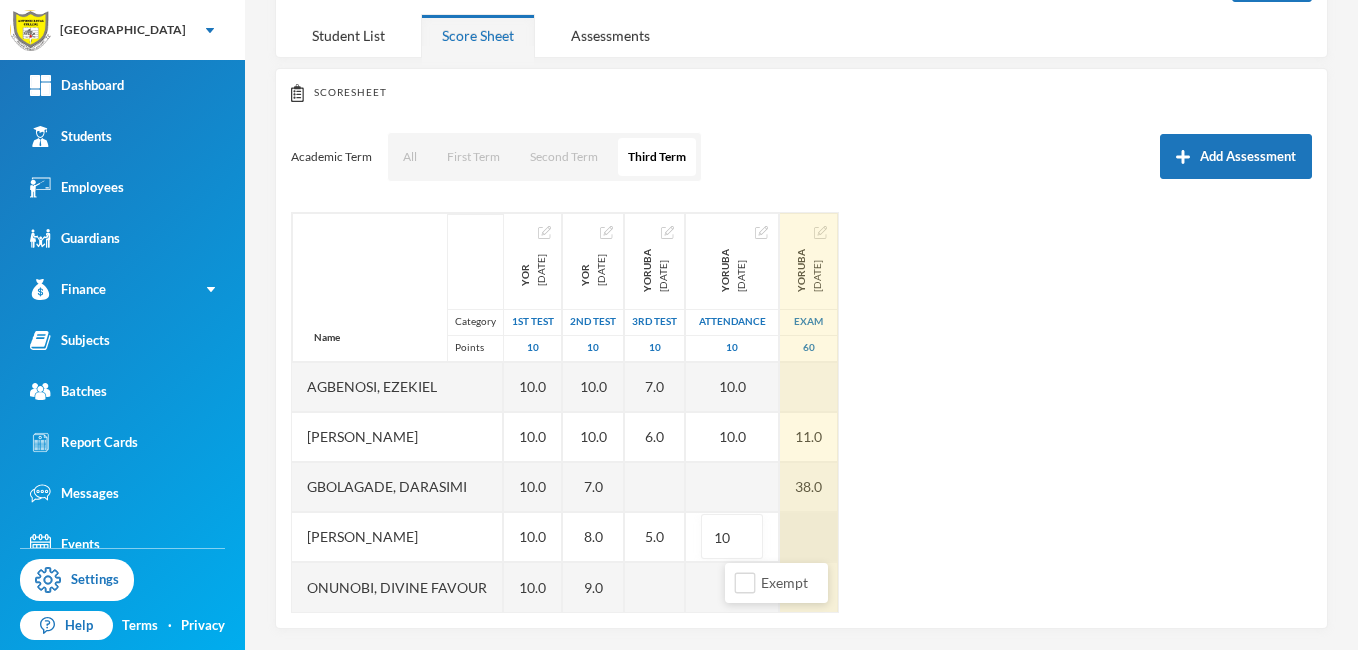 click at bounding box center [809, 537] 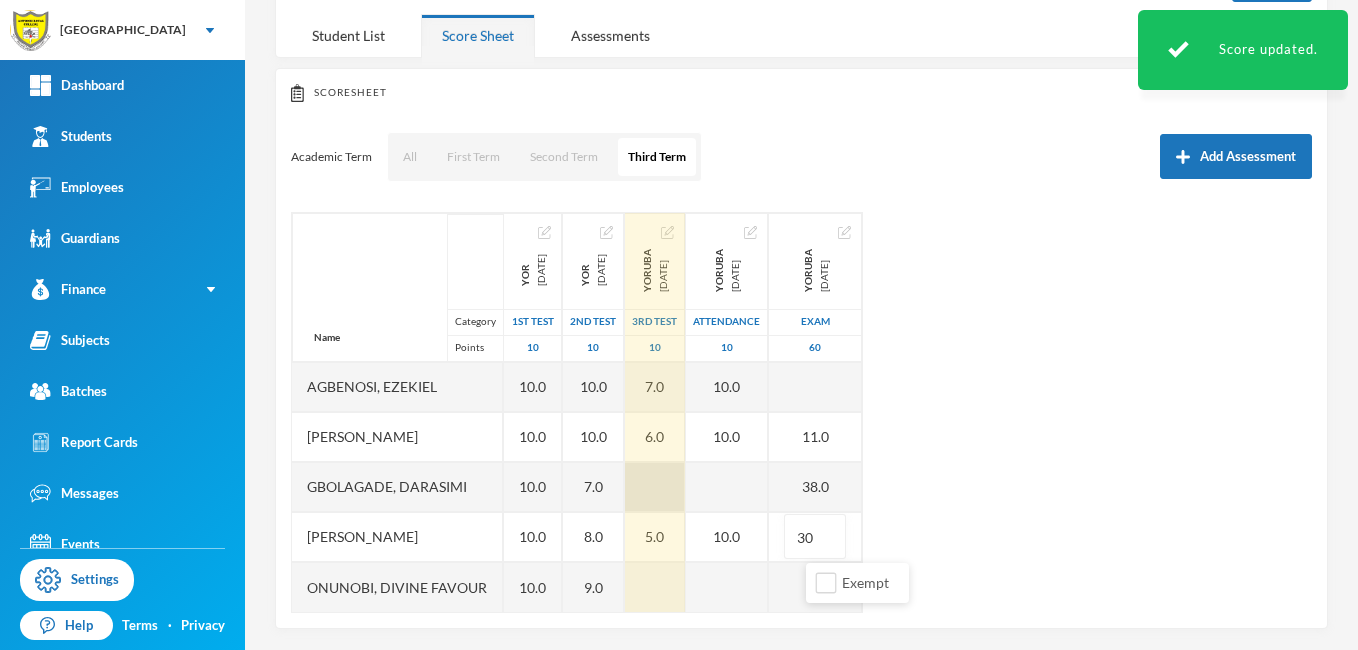 click at bounding box center [655, 487] 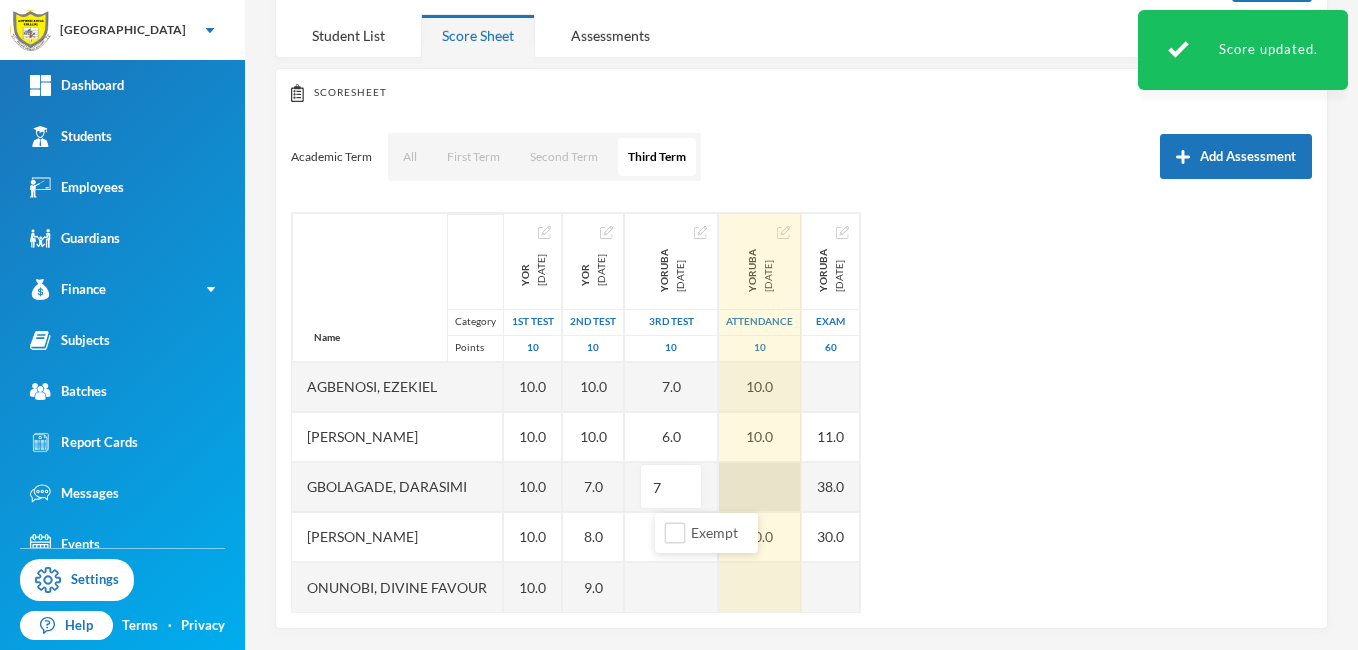 click at bounding box center (760, 487) 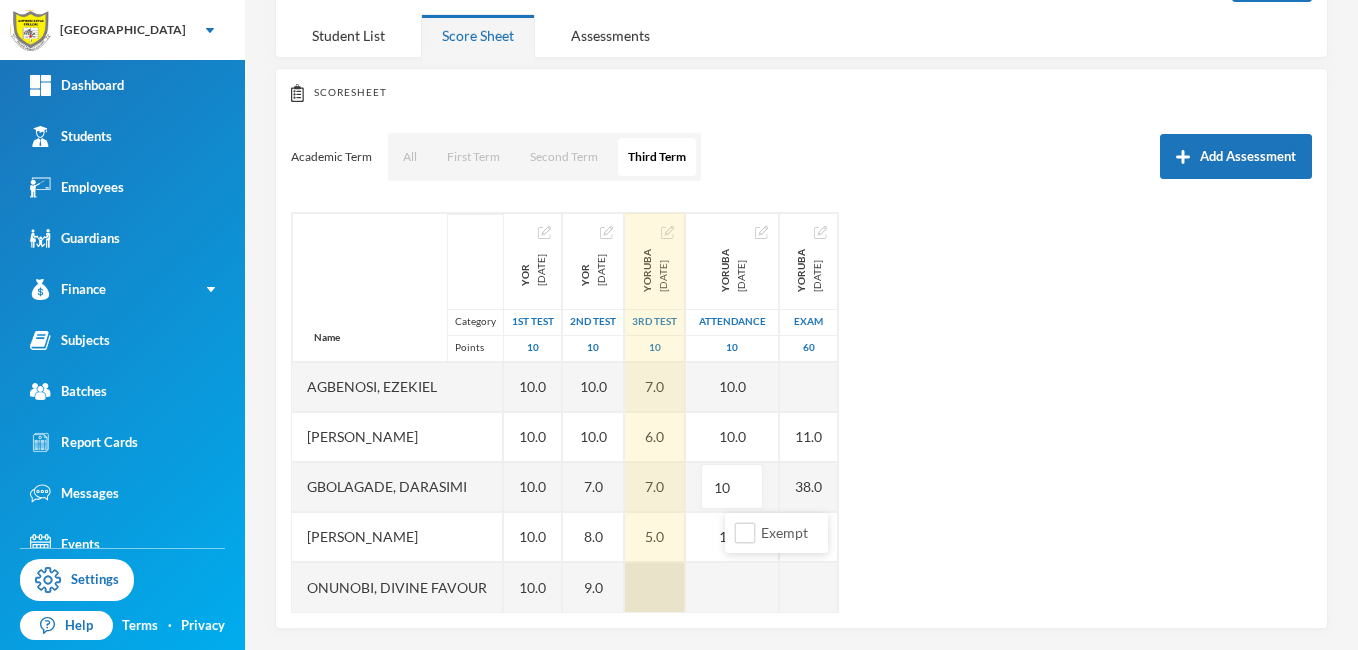 click at bounding box center (655, 587) 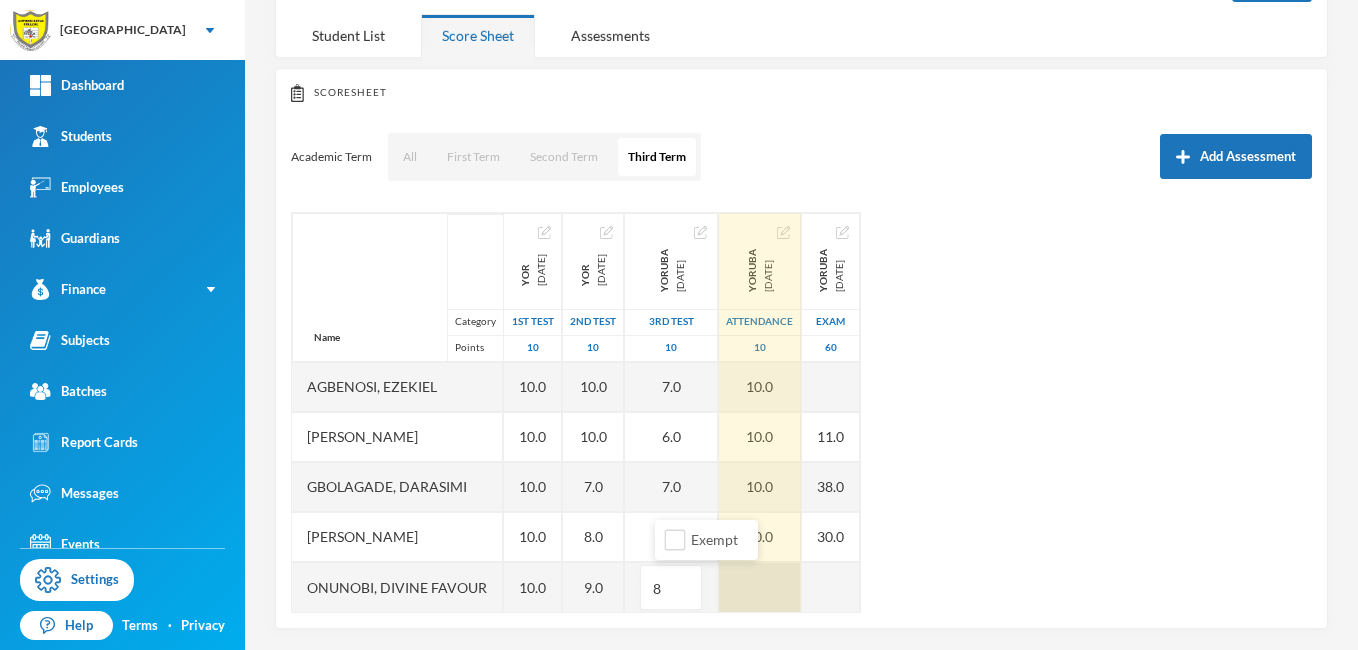 click at bounding box center [760, 587] 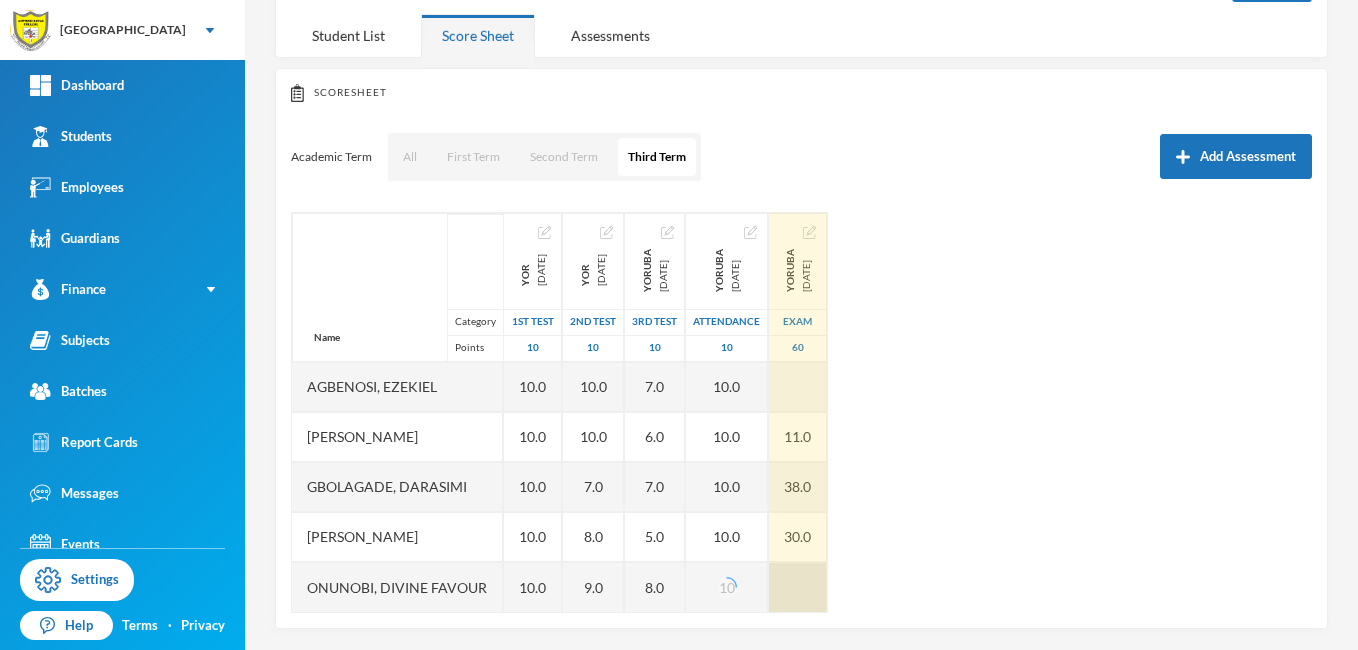 click at bounding box center (798, 587) 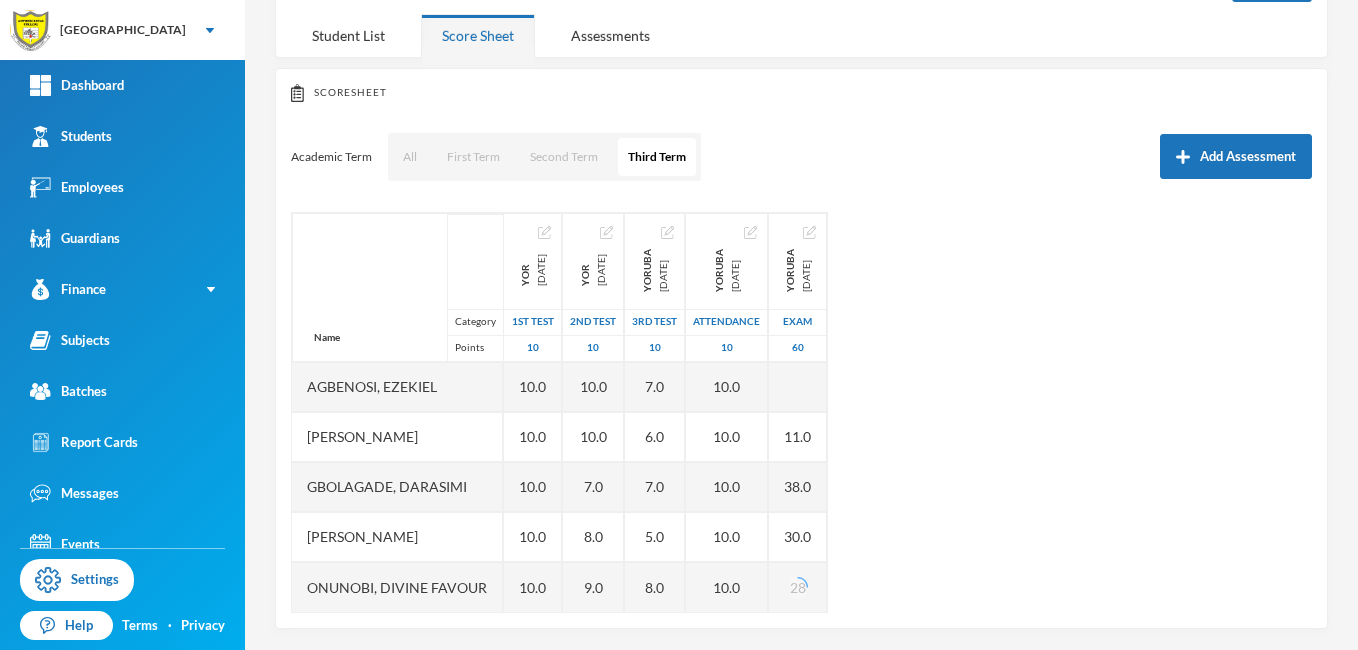 click on "Name   Category Points Agbenosi, [PERSON_NAME], [PERSON_NAME], [PERSON_NAME] Onunobi, Divine Favour YOR [DATE] 1st Test 10 10.0 10.0 10.0 10.0 10.0 YOR [DATE] 2nd Test 10 10.0 10.0 7.0 8.0 9.0 YORUBA [DATE] 3rd Test 10 7.0 6.0 7.0 5.0 8.0 YORUBA [DATE] Attendance 10 10.0 10.0 10.0 10.0 10.0 YORUBA [DATE] Exam 60 11.0 38.0 30.0 28" at bounding box center [801, 412] 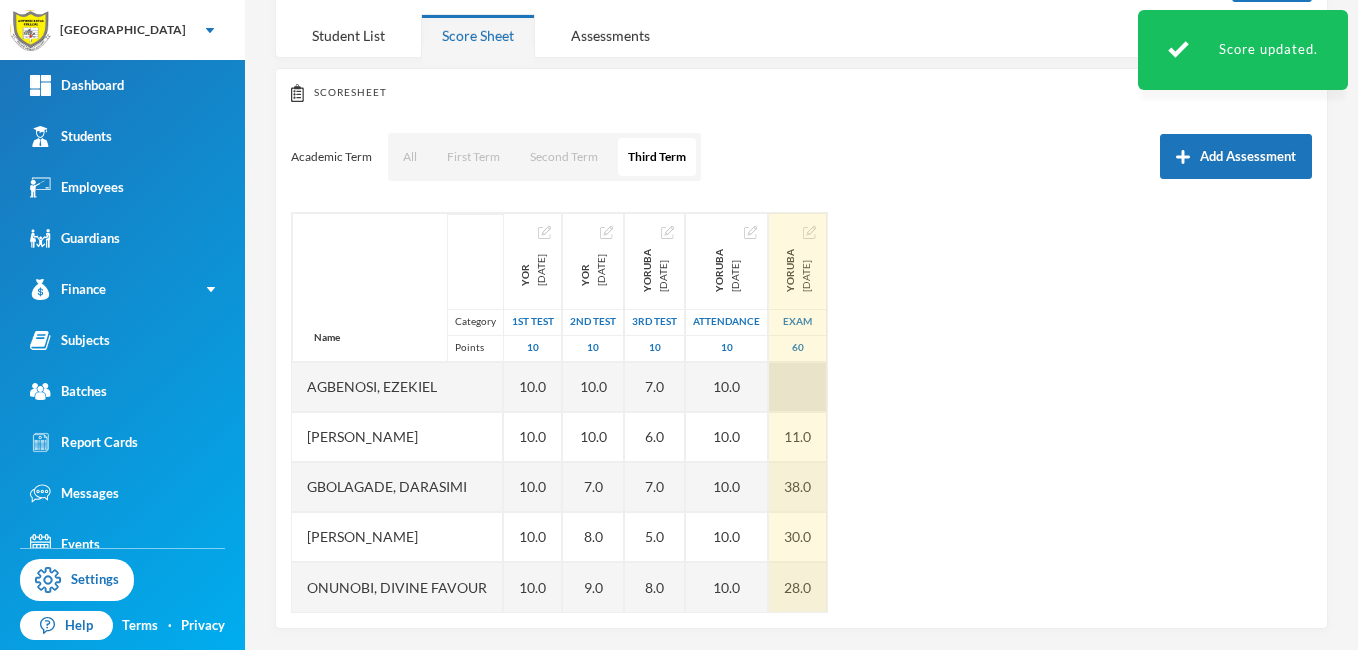 click at bounding box center [798, 387] 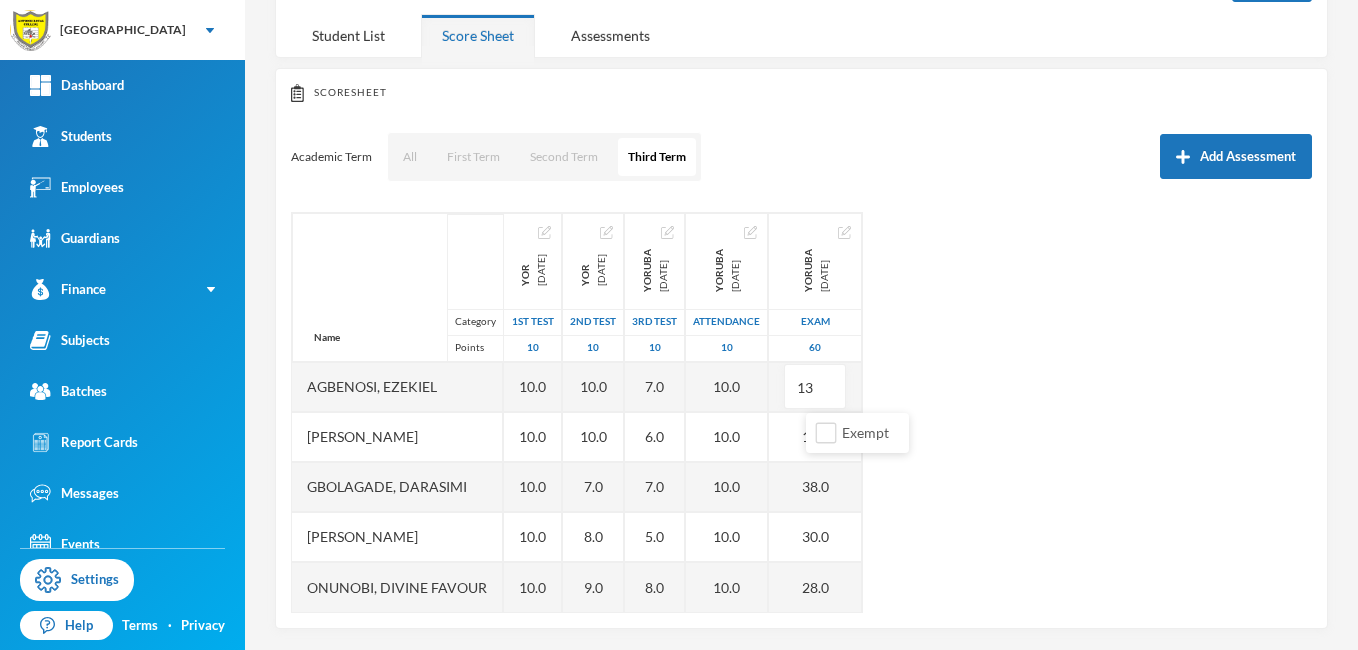 click on "Name   Category Points Agbenosi, [PERSON_NAME], [PERSON_NAME], [PERSON_NAME] Onunobi, Divine Favour YOR [DATE] 1st Test 10 10.0 10.0 10.0 10.0 10.0 YOR [DATE] 2nd Test 10 10.0 10.0 7.0 8.0 9.0 YORUBA [DATE] 3rd Test 10 7.0 6.0 7.0 5.0 8.0 YORUBA [DATE] Attendance 10 10.0 10.0 10.0 10.0 10.0 YORUBA [DATE] Exam 60 13 11.0 38.0 30.0 28.0" at bounding box center [801, 412] 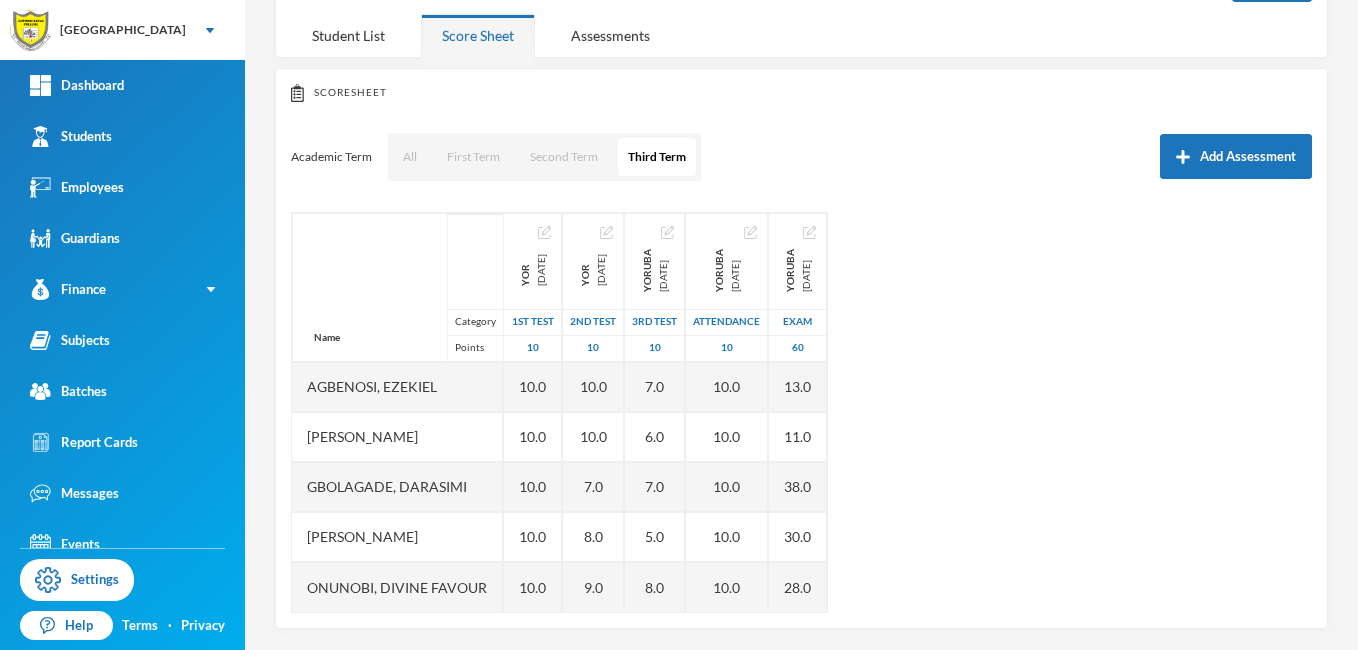 click on "Name   Category Points Agbenosi, [PERSON_NAME], [PERSON_NAME], [PERSON_NAME] Onunobi, Divine Favour YOR [DATE] 1st Test 10 10.0 10.0 10.0 10.0 10.0 YOR [DATE] 2nd Test 10 10.0 10.0 7.0 8.0 9.0 YORUBA [DATE] 3rd Test 10 7.0 6.0 7.0 5.0 8.0 YORUBA [DATE] Attendance 10 10.0 10.0 10.0 10.0 10.0 YORUBA [DATE] Exam 60 13.0 11.0 38.0 30.0 28.0" at bounding box center [801, 412] 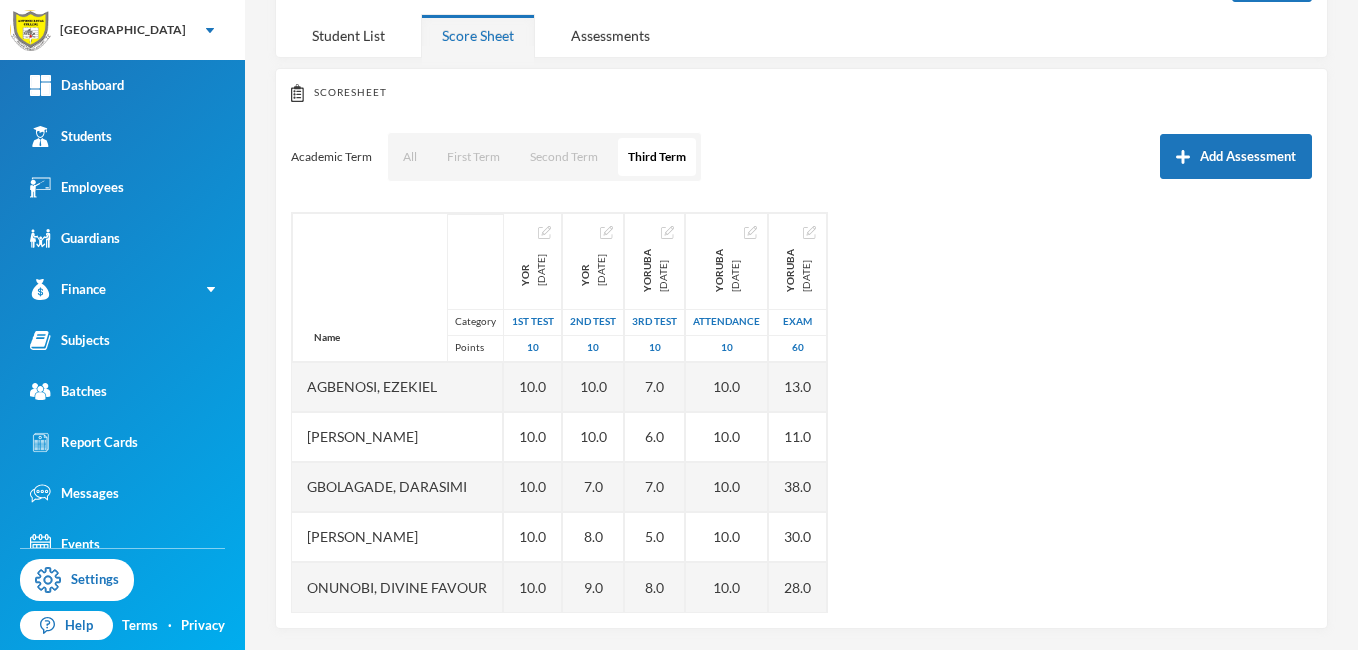 click on "Name   Category Points Agbenosi, [PERSON_NAME], [PERSON_NAME], [PERSON_NAME] Onunobi, Divine Favour YOR [DATE] 1st Test 10 10.0 10.0 10.0 10.0 10.0 YOR [DATE] 2nd Test 10 10.0 10.0 7.0 8.0 9.0 YORUBA [DATE] 3rd Test 10 7.0 6.0 7.0 5.0 8.0 YORUBA [DATE] Attendance 10 10.0 10.0 10.0 10.0 10.0 YORUBA [DATE] Exam 60 13.0 11.0 38.0 30.0 28.0" at bounding box center [801, 412] 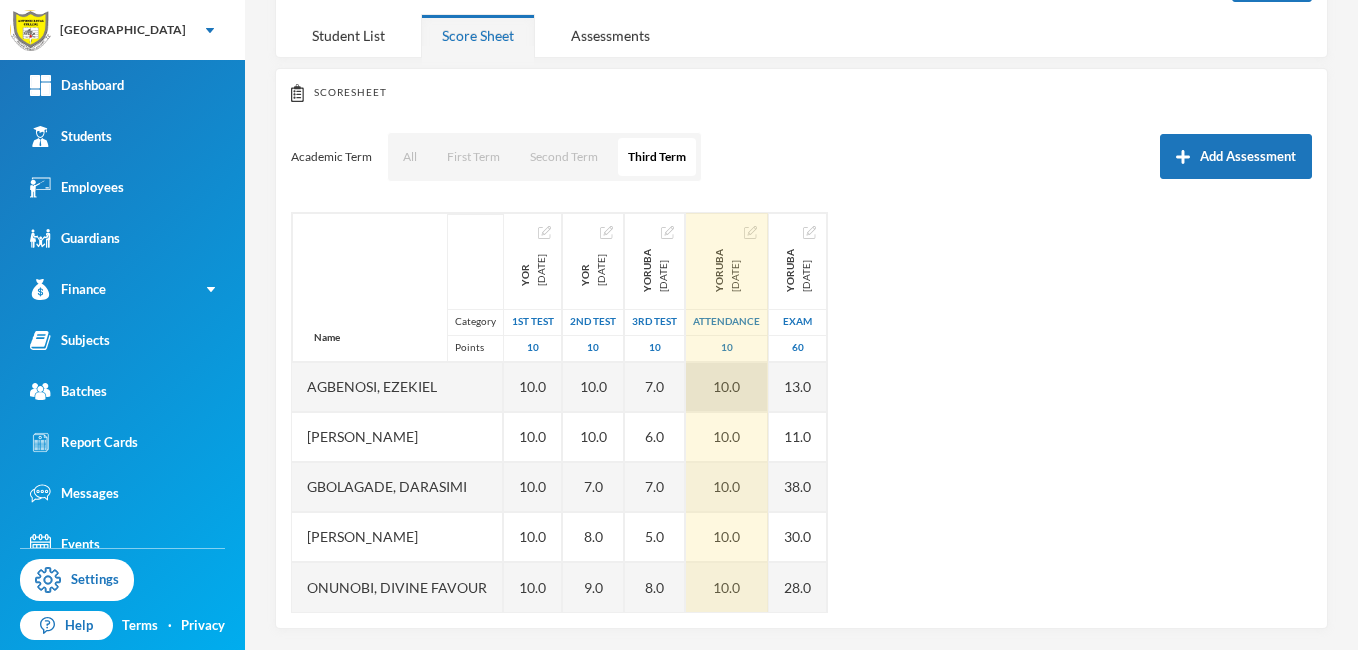 click on "10.0" at bounding box center (727, 387) 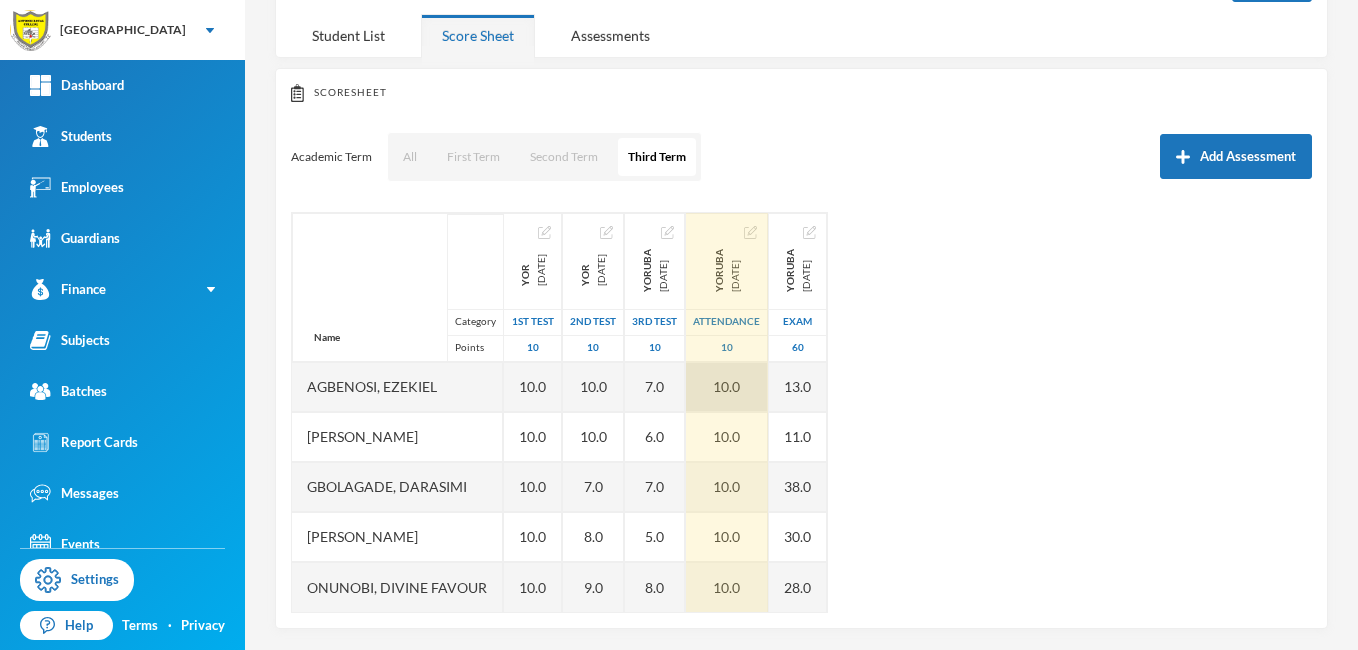click on "10.0" at bounding box center (727, 387) 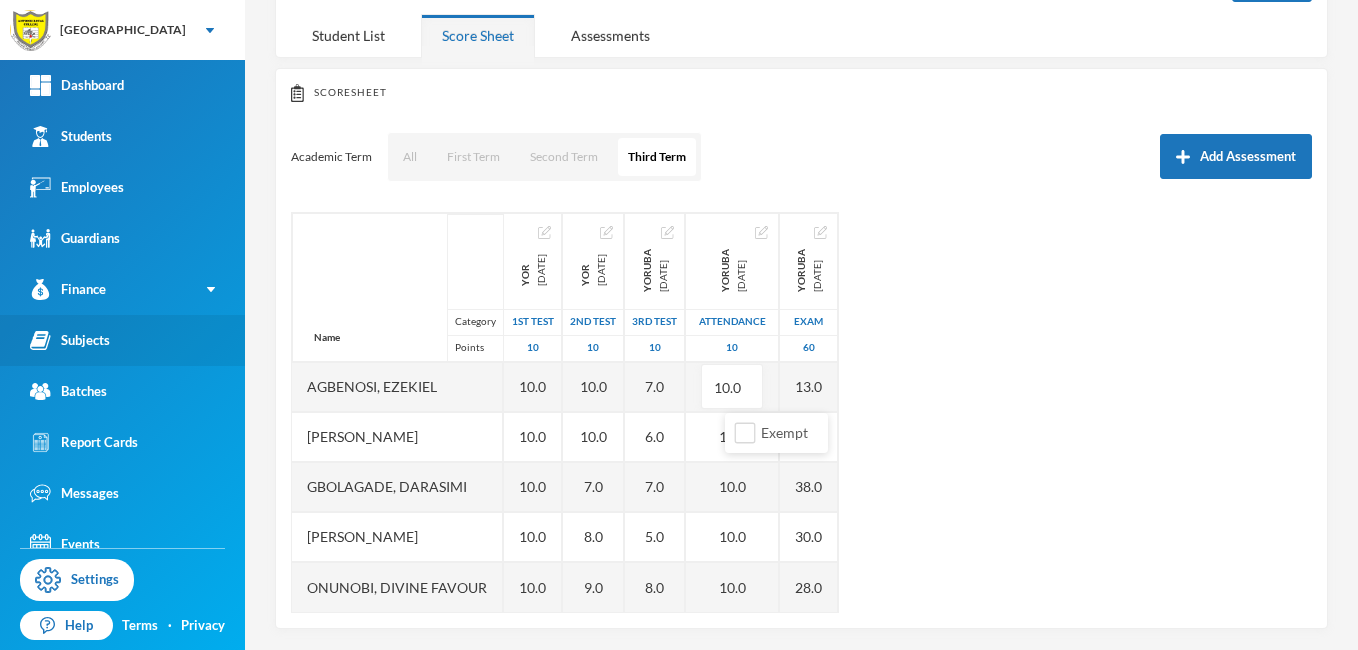 click on "Subjects" at bounding box center [70, 340] 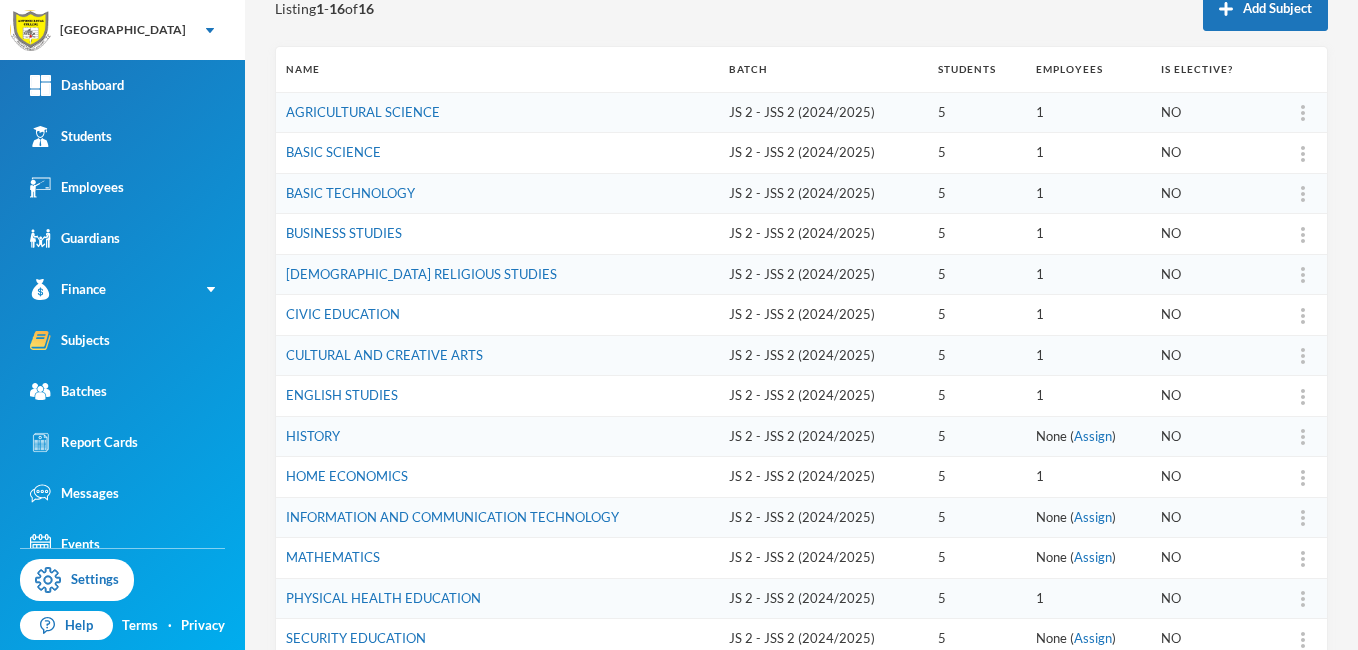 scroll, scrollTop: 458, scrollLeft: 0, axis: vertical 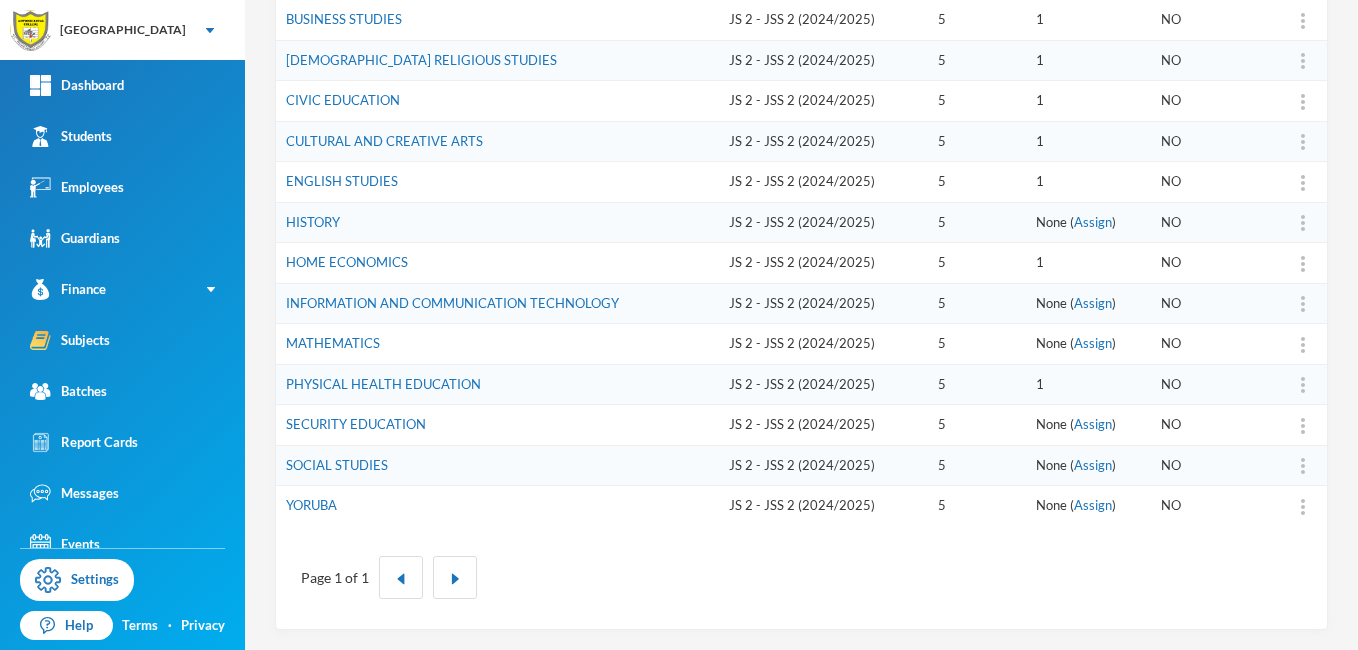 click on "MATHEMATICS" at bounding box center (497, 344) 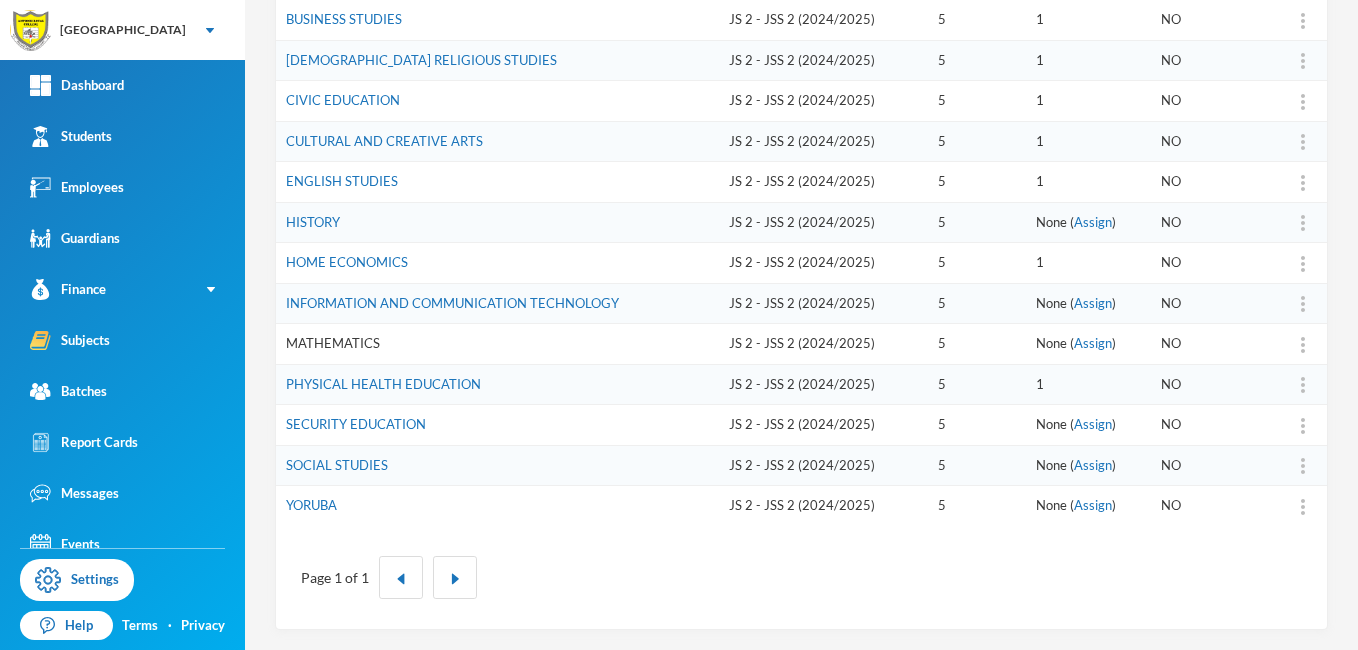 click on "MATHEMATICS" at bounding box center [333, 343] 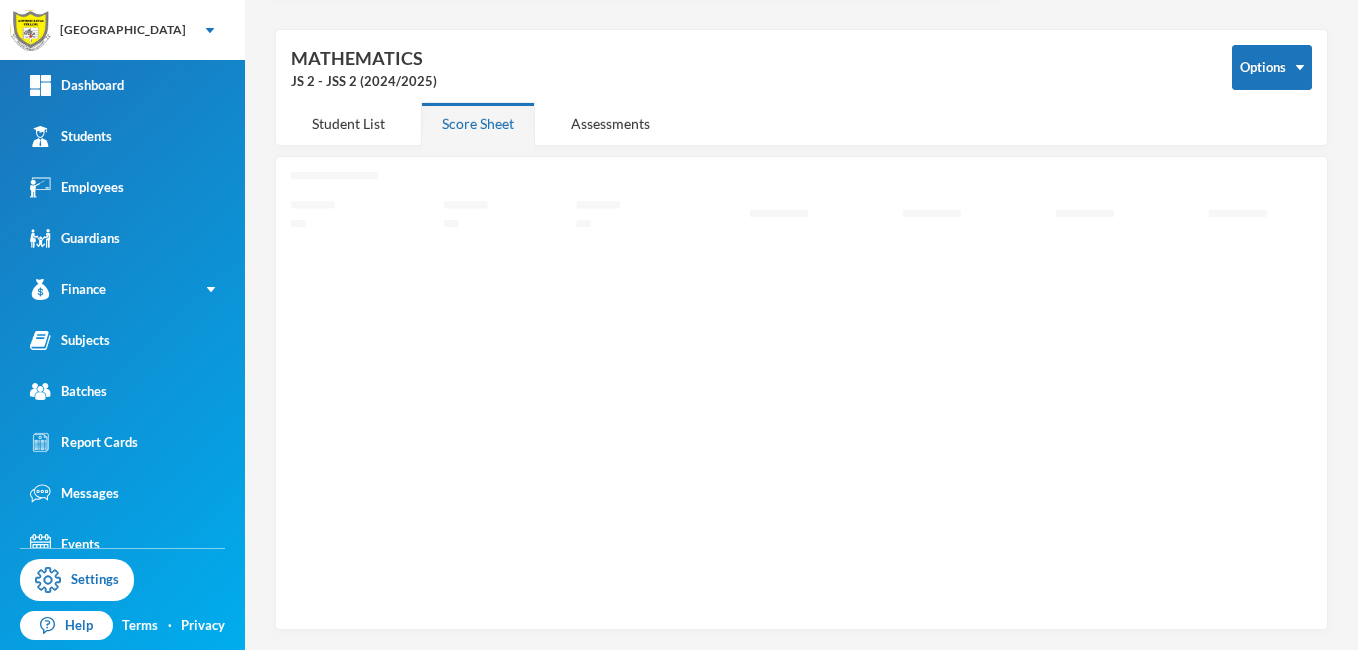 scroll, scrollTop: 60, scrollLeft: 0, axis: vertical 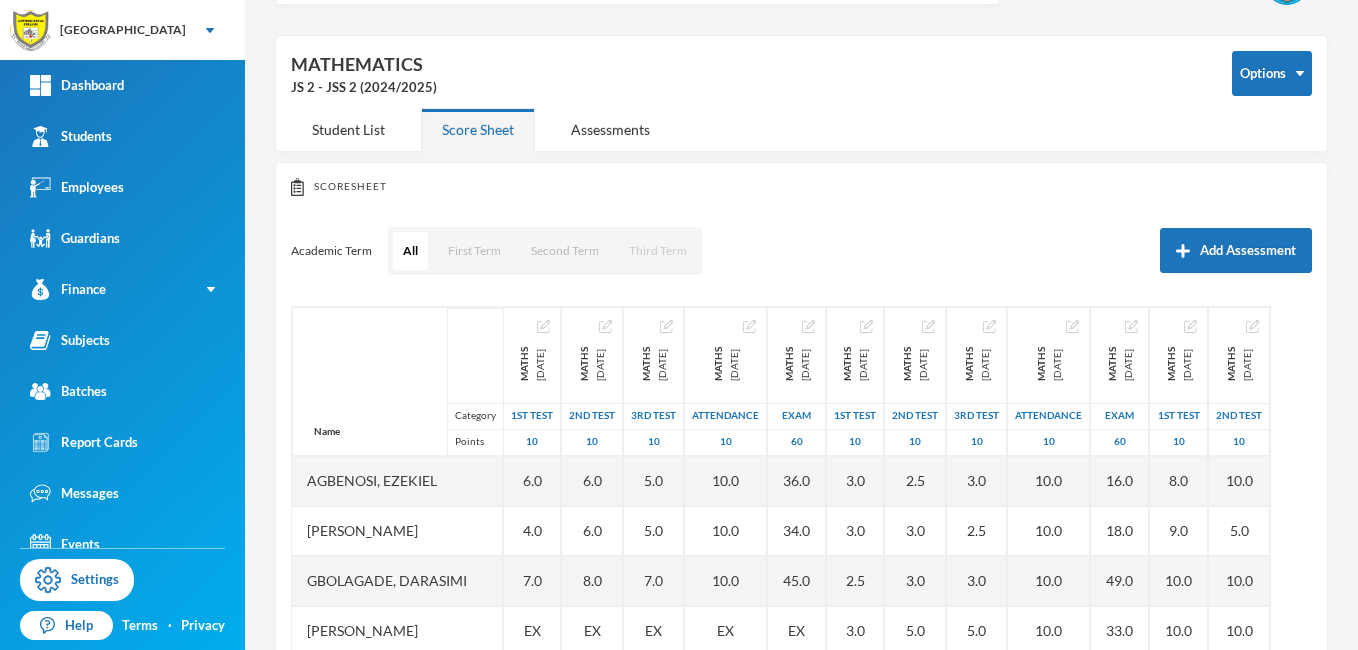 click on "Third Term" at bounding box center (658, 251) 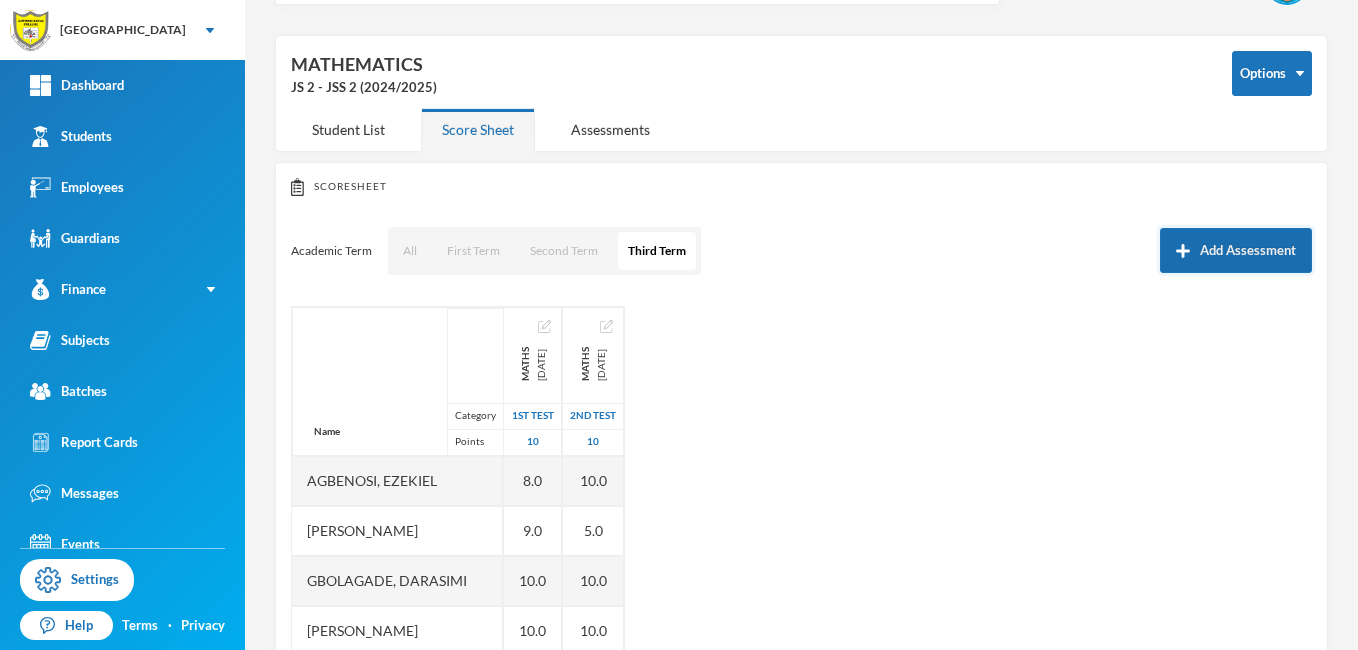 click on "Add Assessment" at bounding box center [1236, 250] 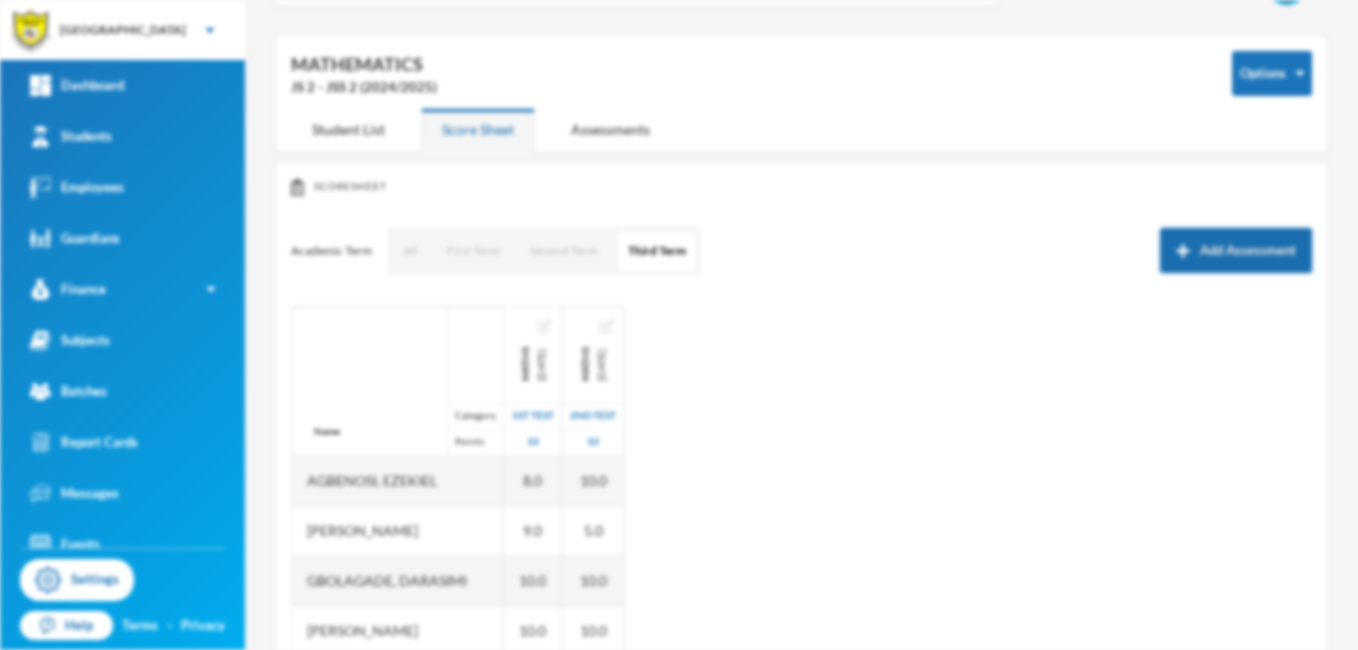scroll, scrollTop: 0, scrollLeft: 0, axis: both 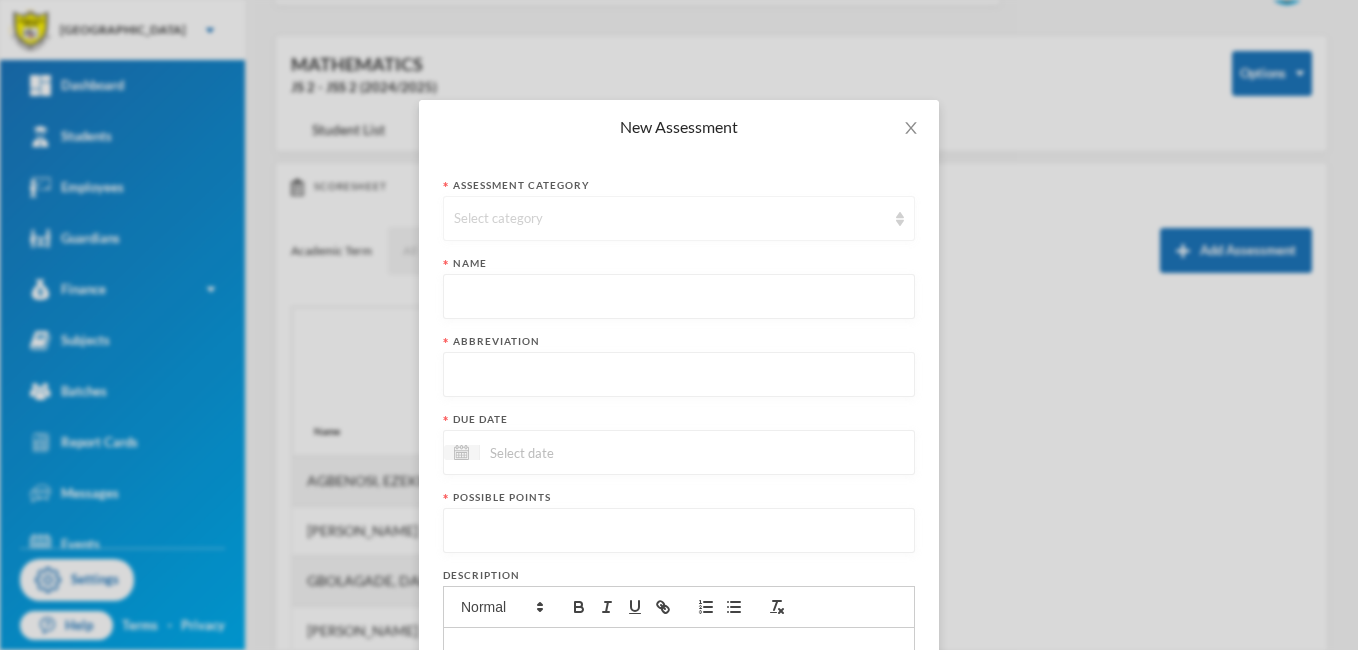 click on "Select category" at bounding box center [679, 218] 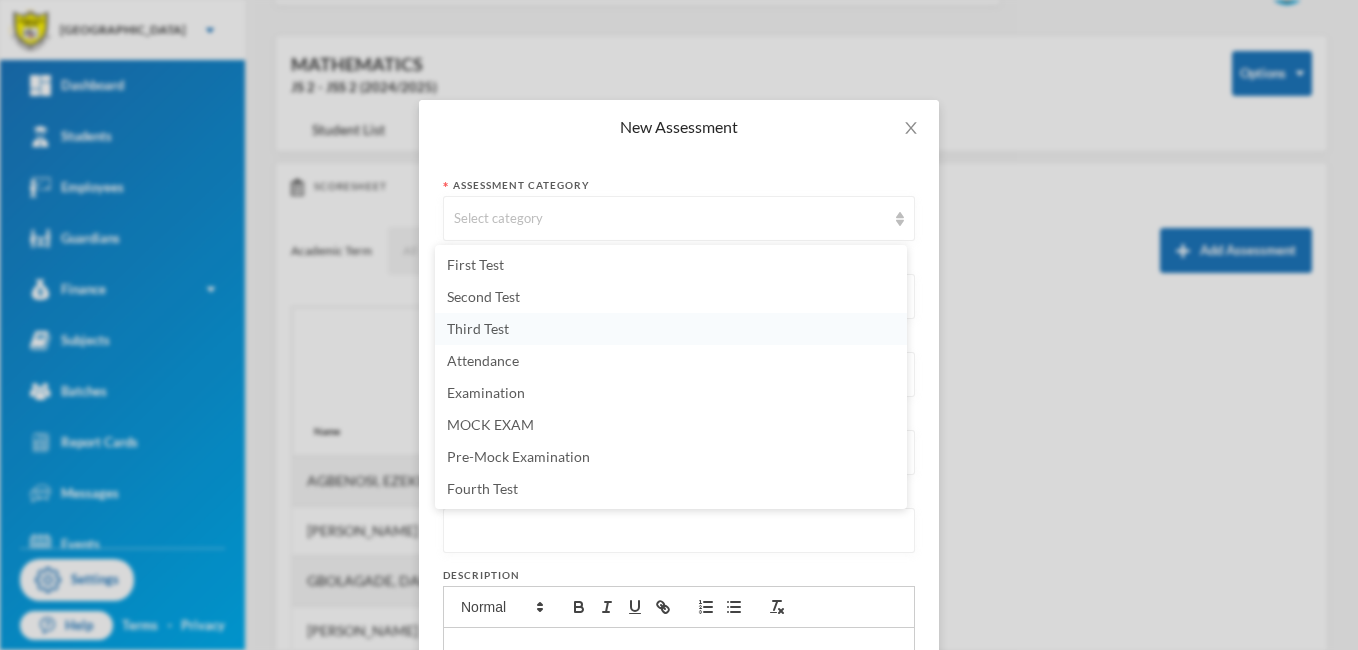 click on "Third Test" at bounding box center (671, 329) 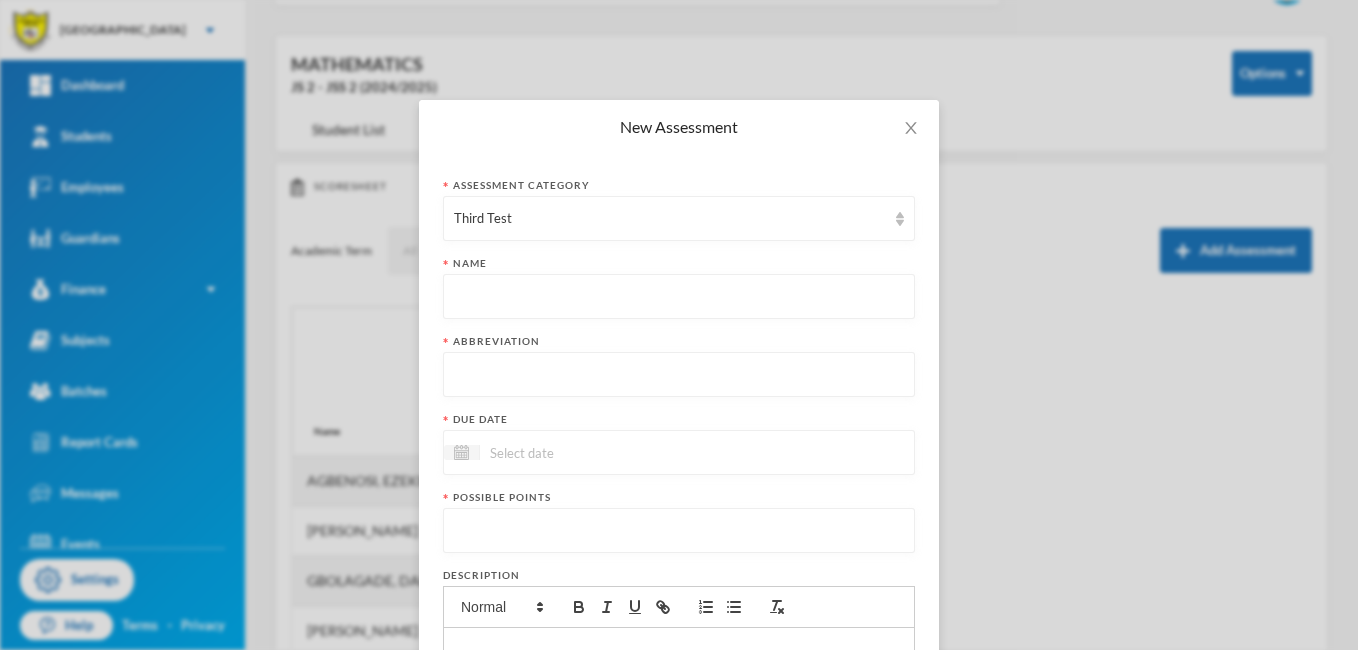 click at bounding box center (679, 297) 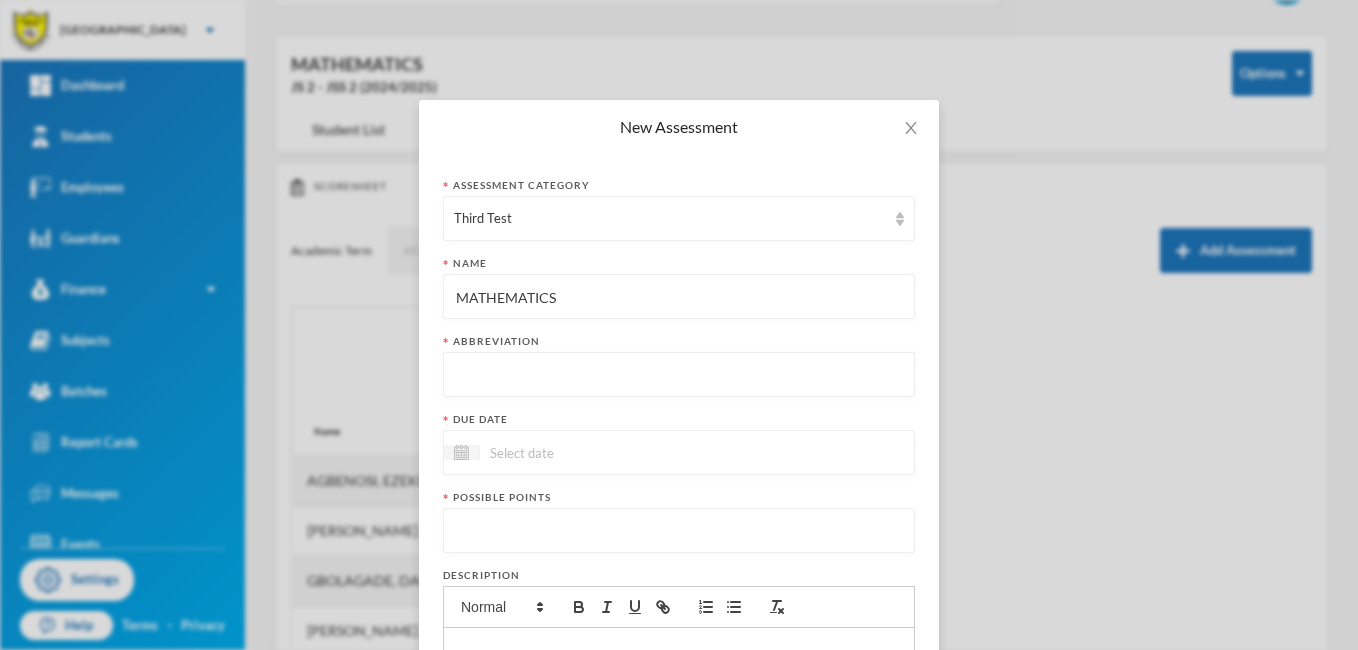 click at bounding box center [679, 375] 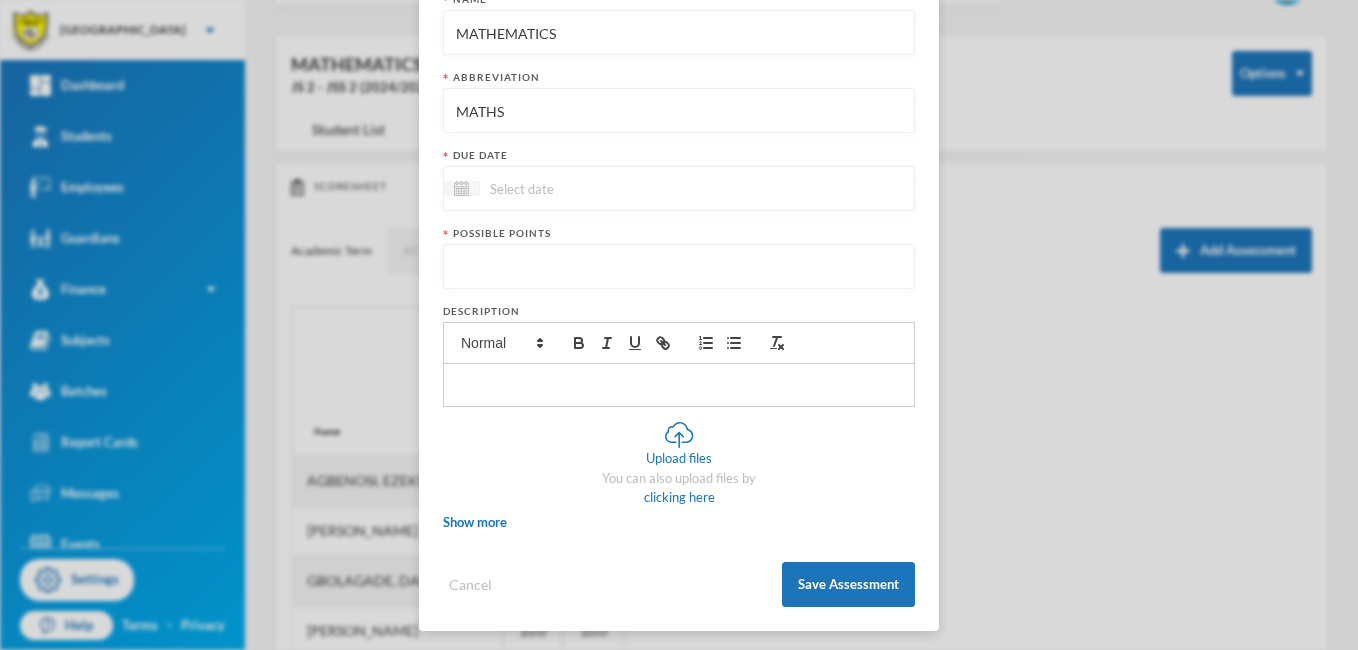 scroll, scrollTop: 269, scrollLeft: 0, axis: vertical 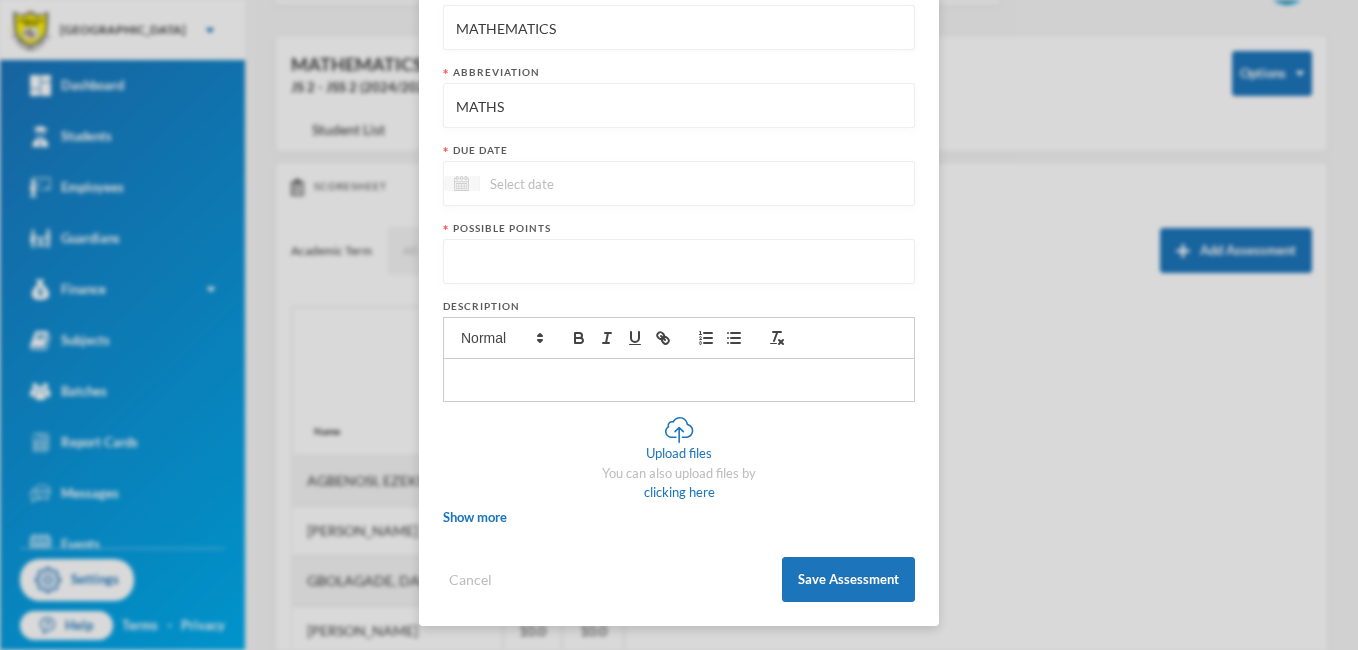 click at bounding box center [462, 183] 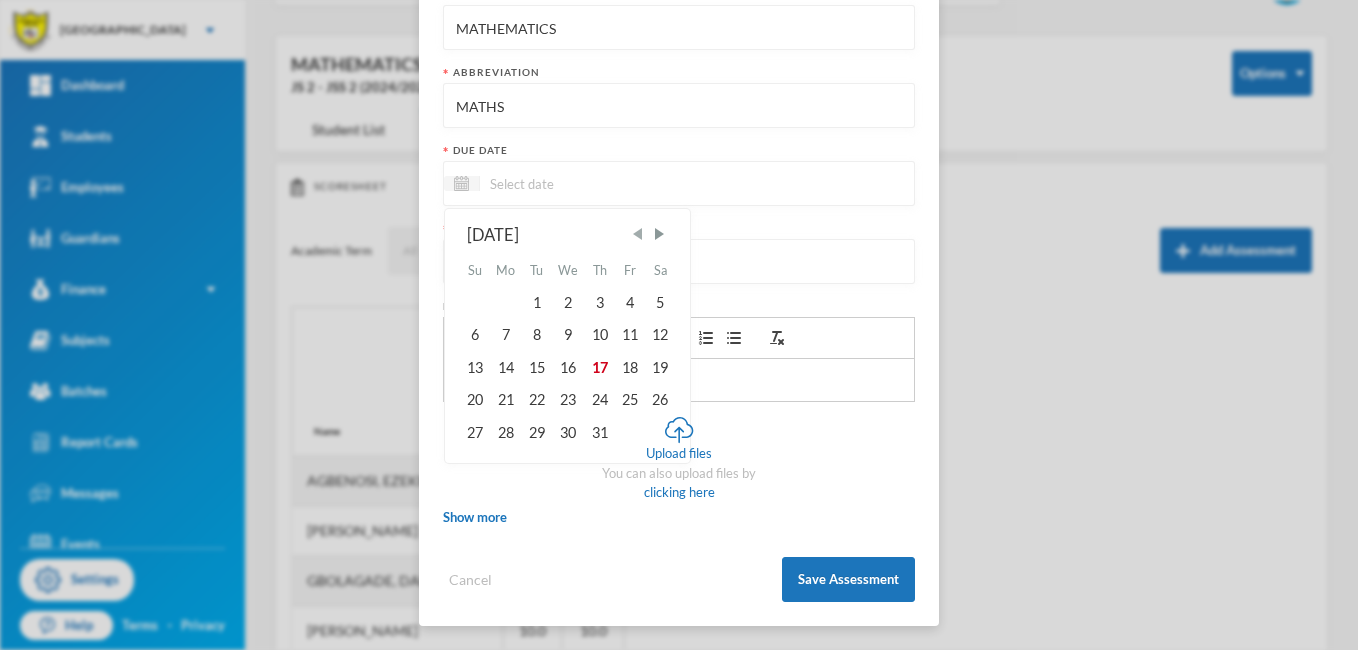 click at bounding box center [638, 234] 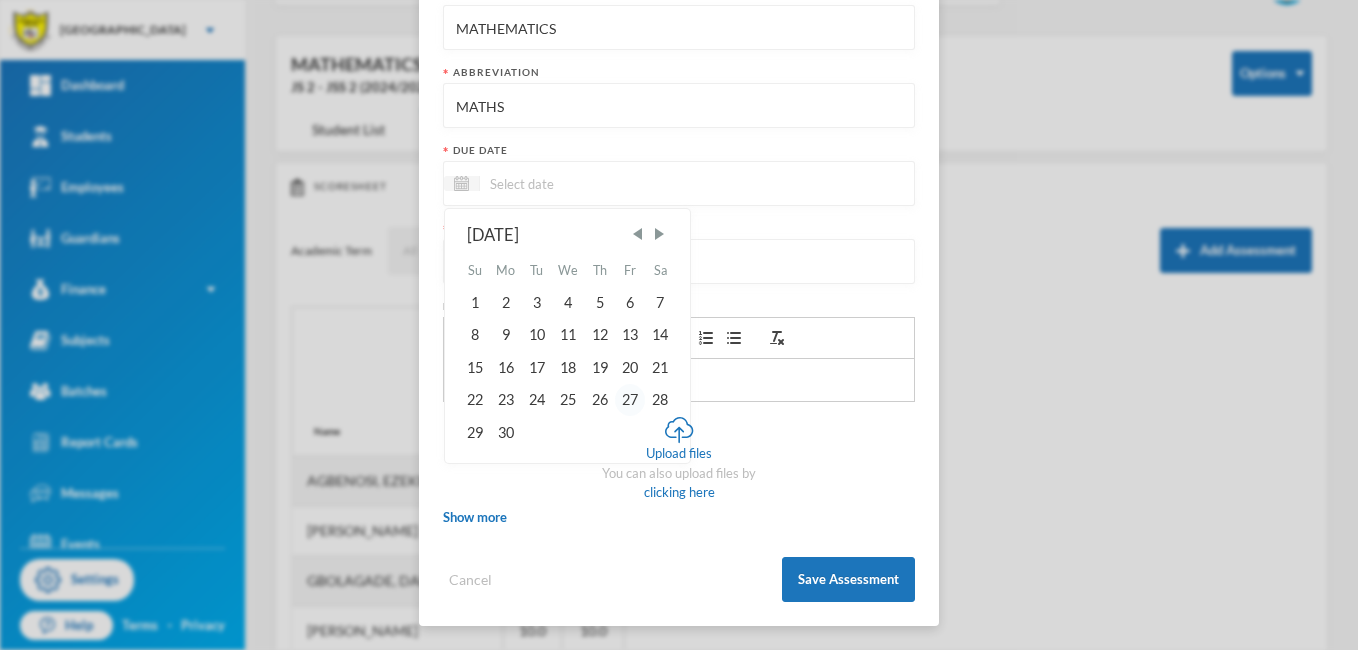 click on "27" at bounding box center [630, 400] 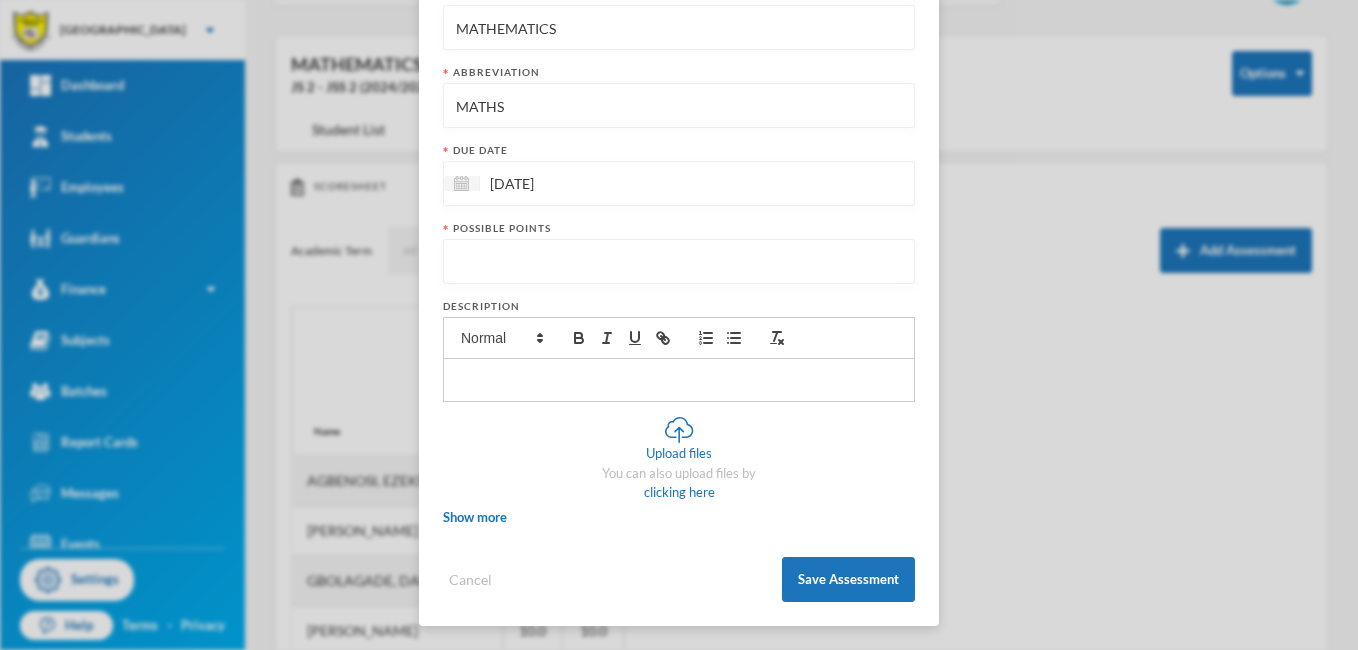 click at bounding box center [679, 262] 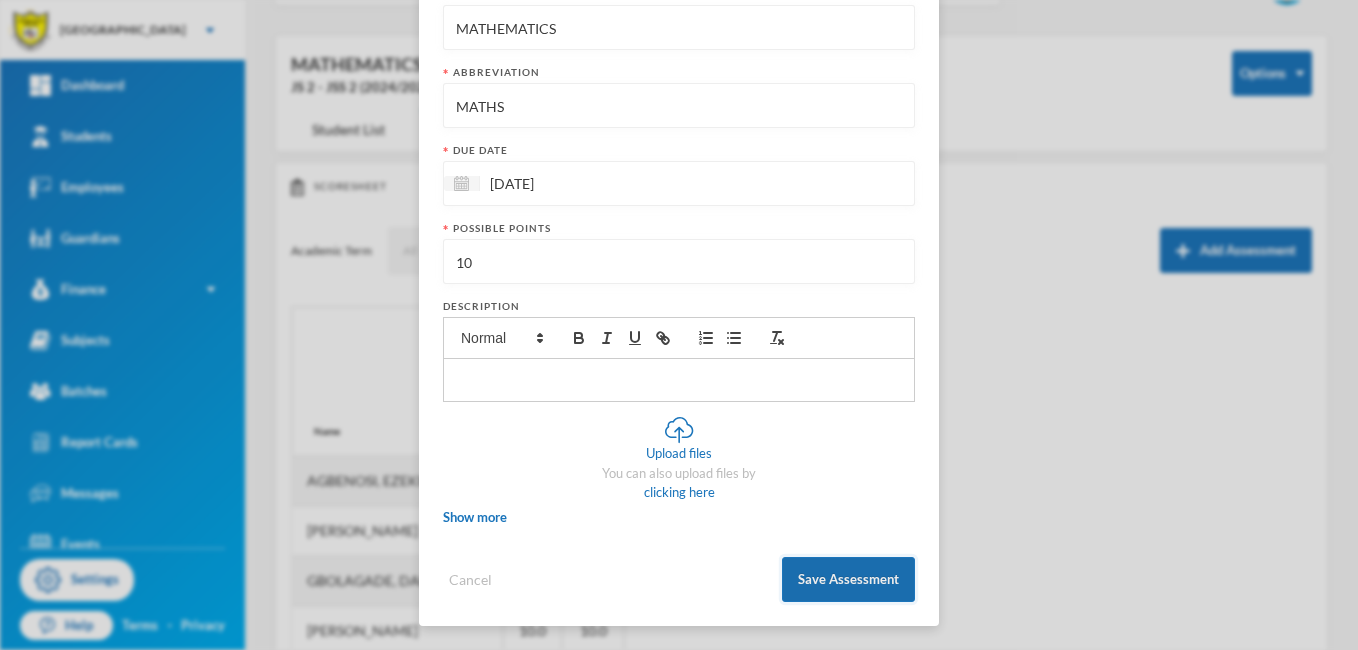 click on "Save Assessment" at bounding box center (848, 579) 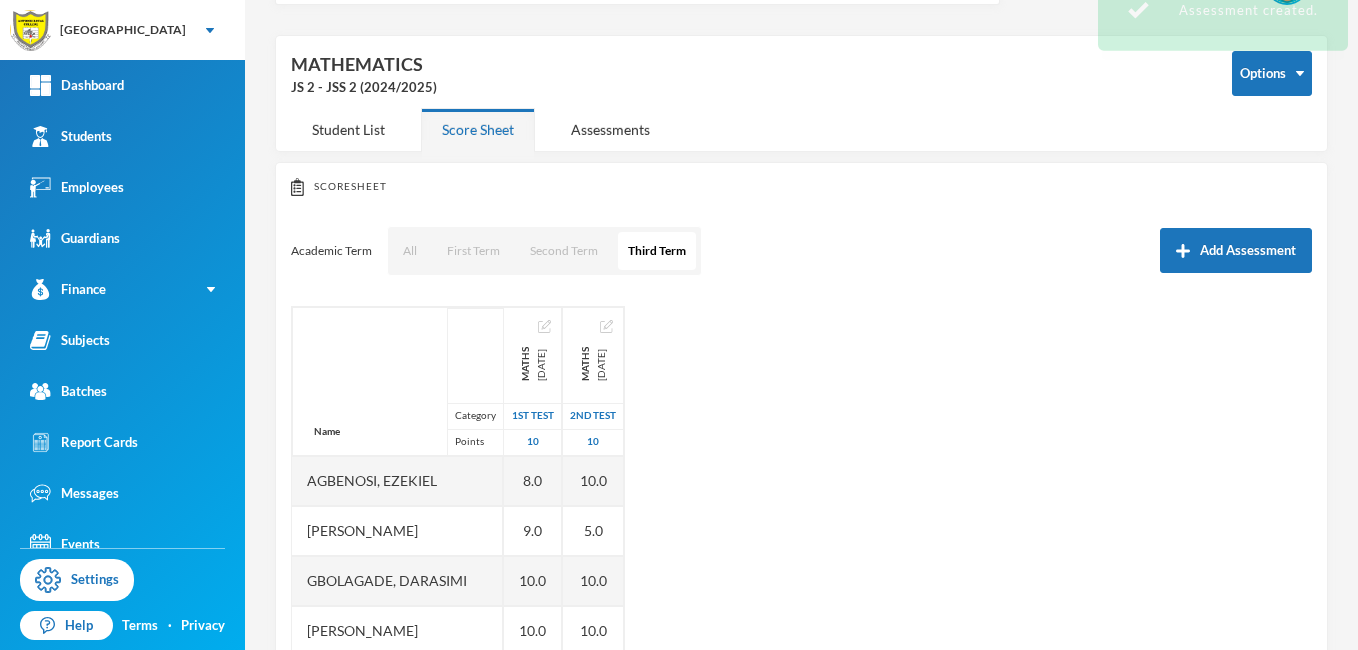 scroll, scrollTop: 169, scrollLeft: 0, axis: vertical 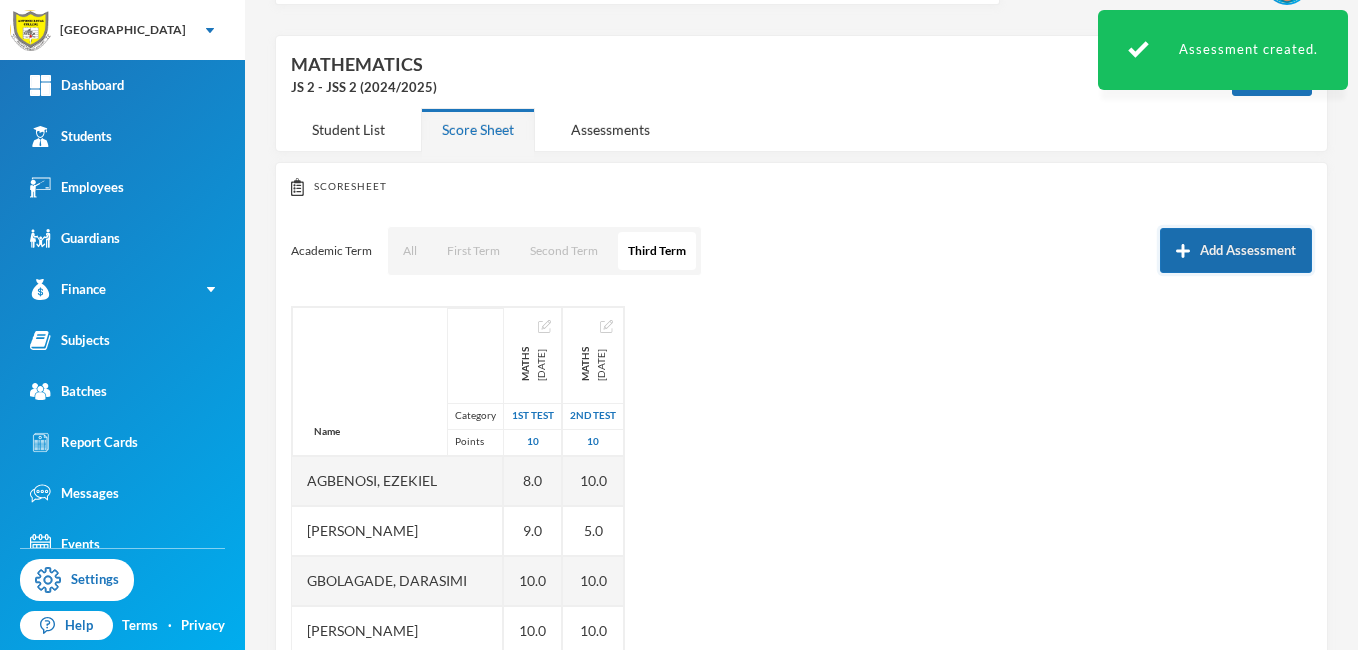 click on "Add Assessment" at bounding box center [1236, 250] 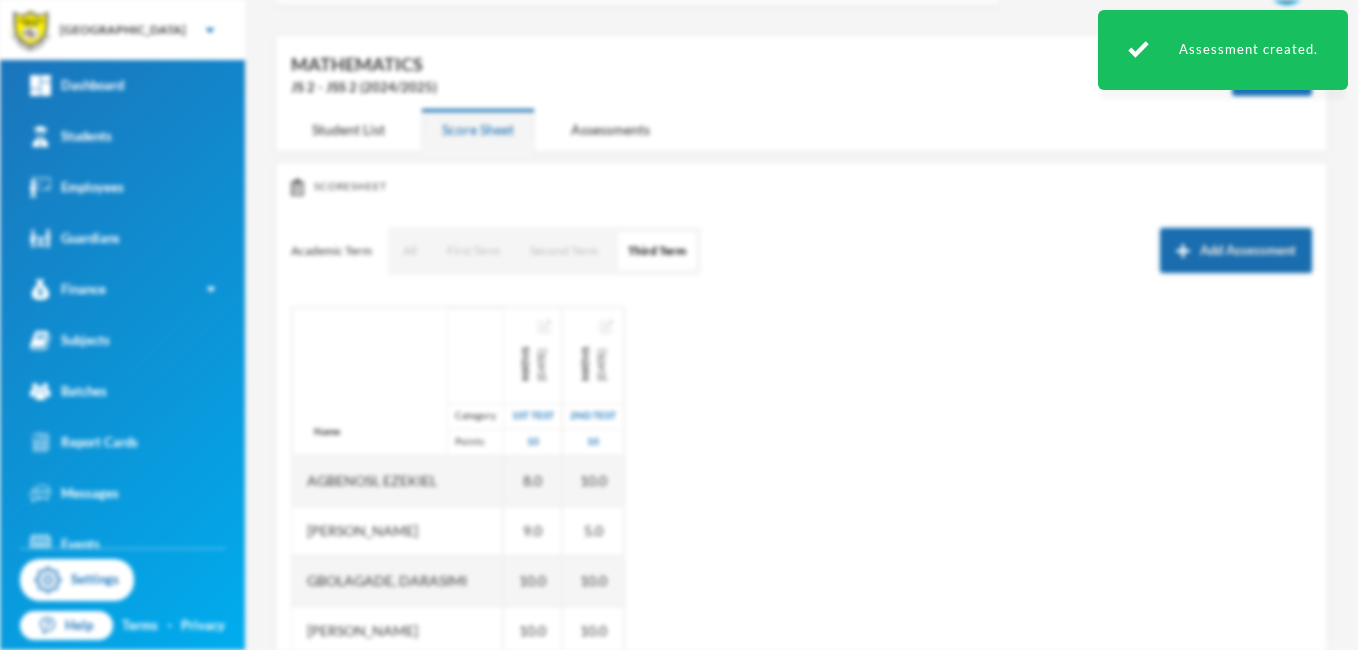 scroll, scrollTop: 0, scrollLeft: 0, axis: both 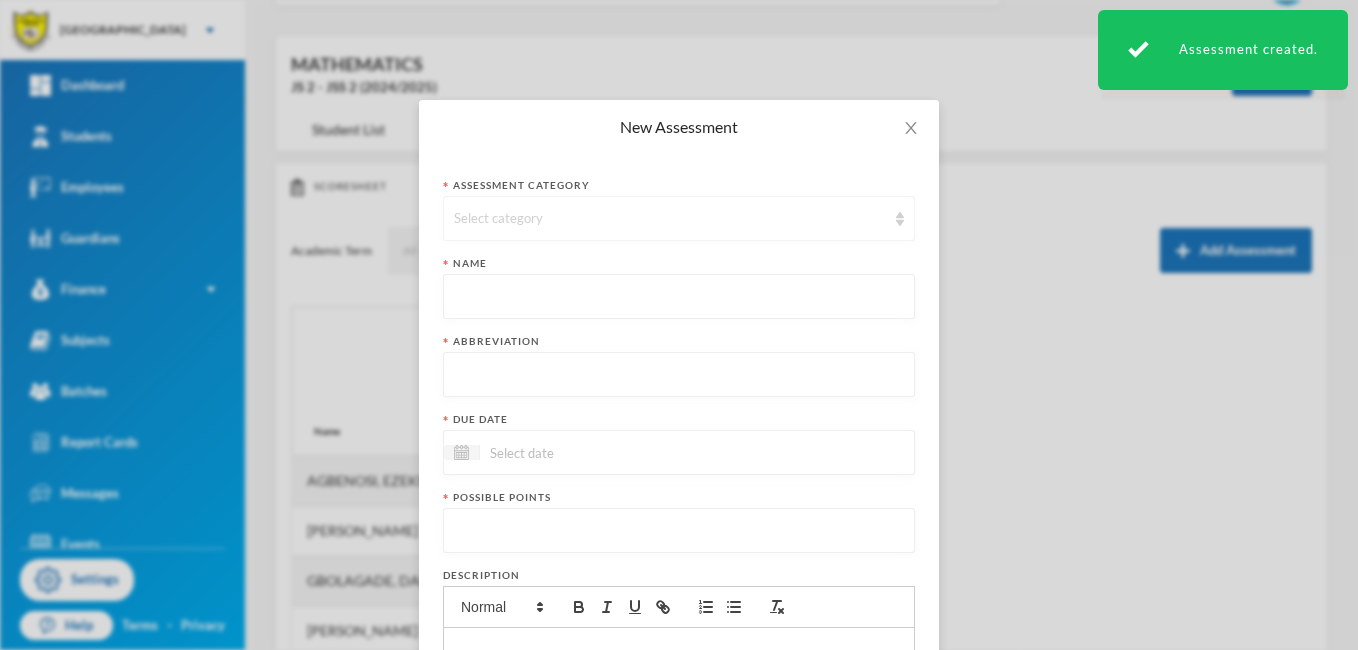 click on "Select category" at bounding box center [670, 219] 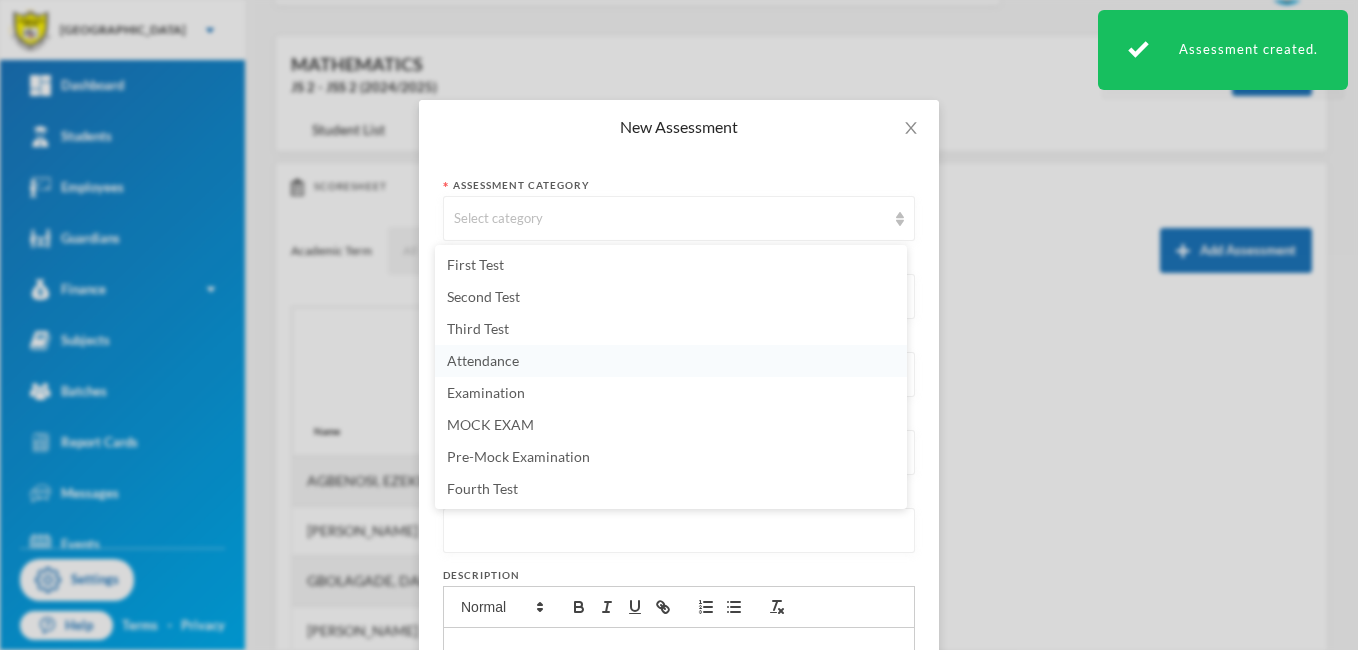 click on "Attendance" at bounding box center (483, 360) 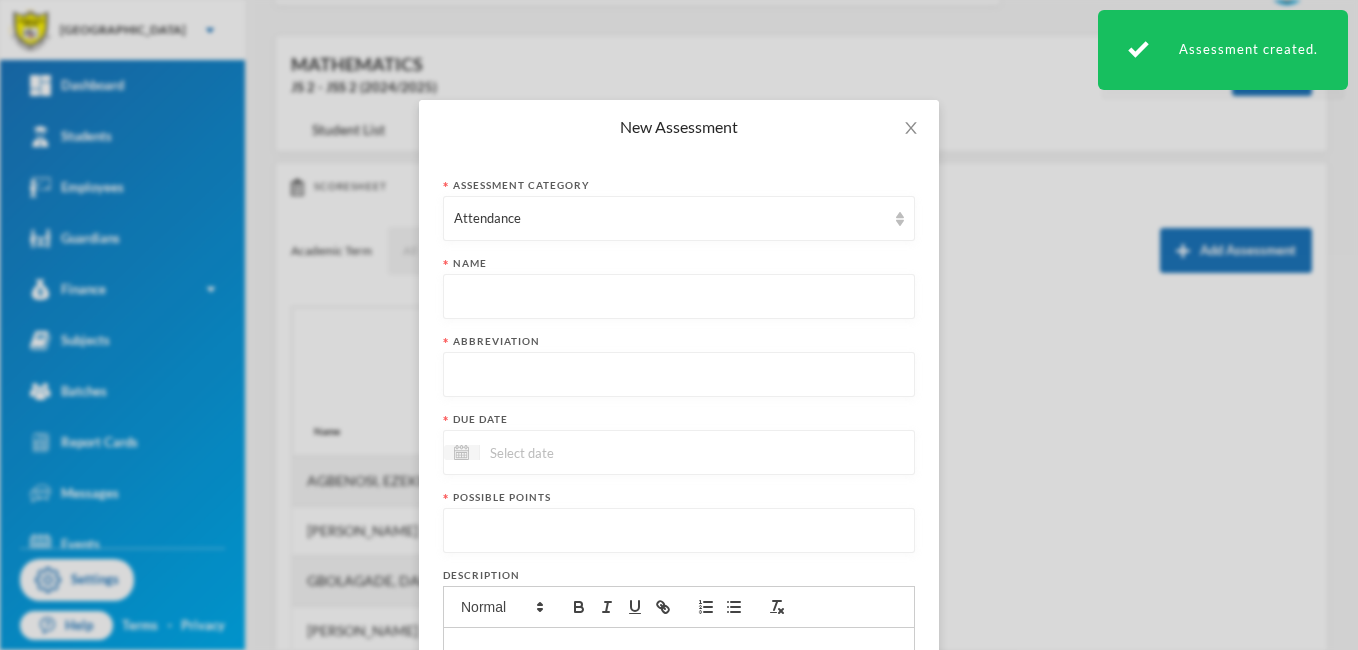 click at bounding box center (679, 297) 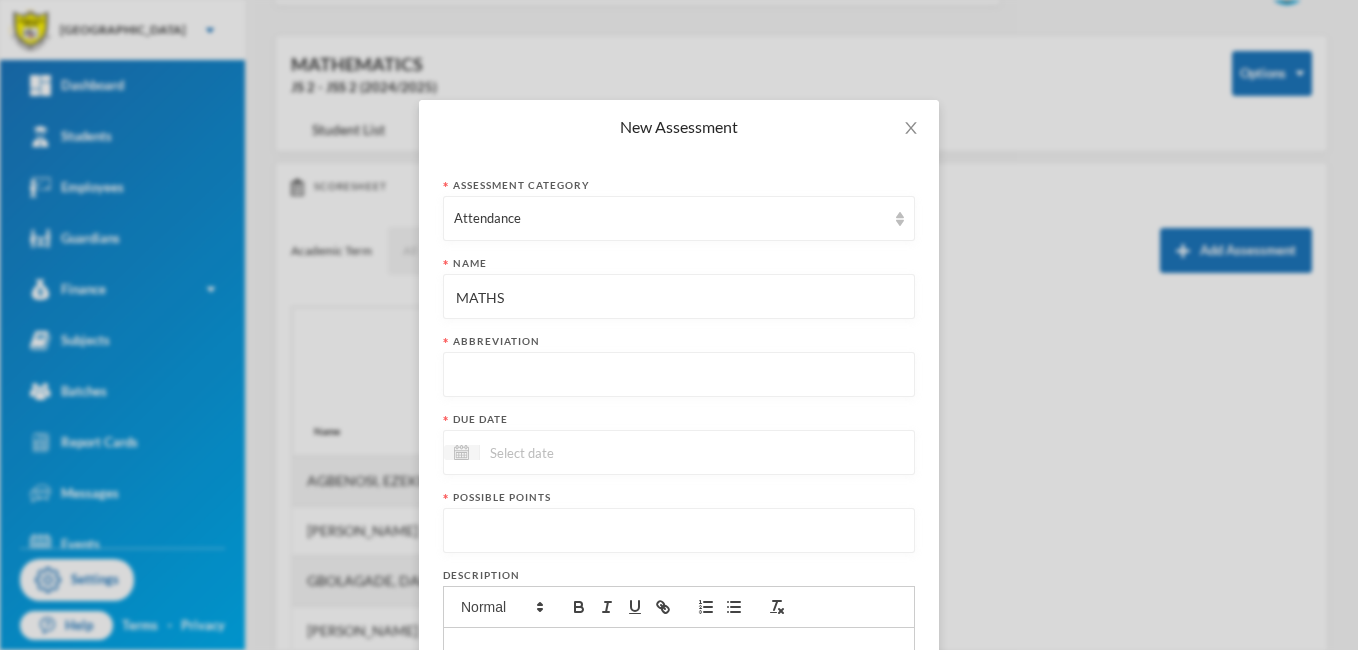 click at bounding box center [679, 375] 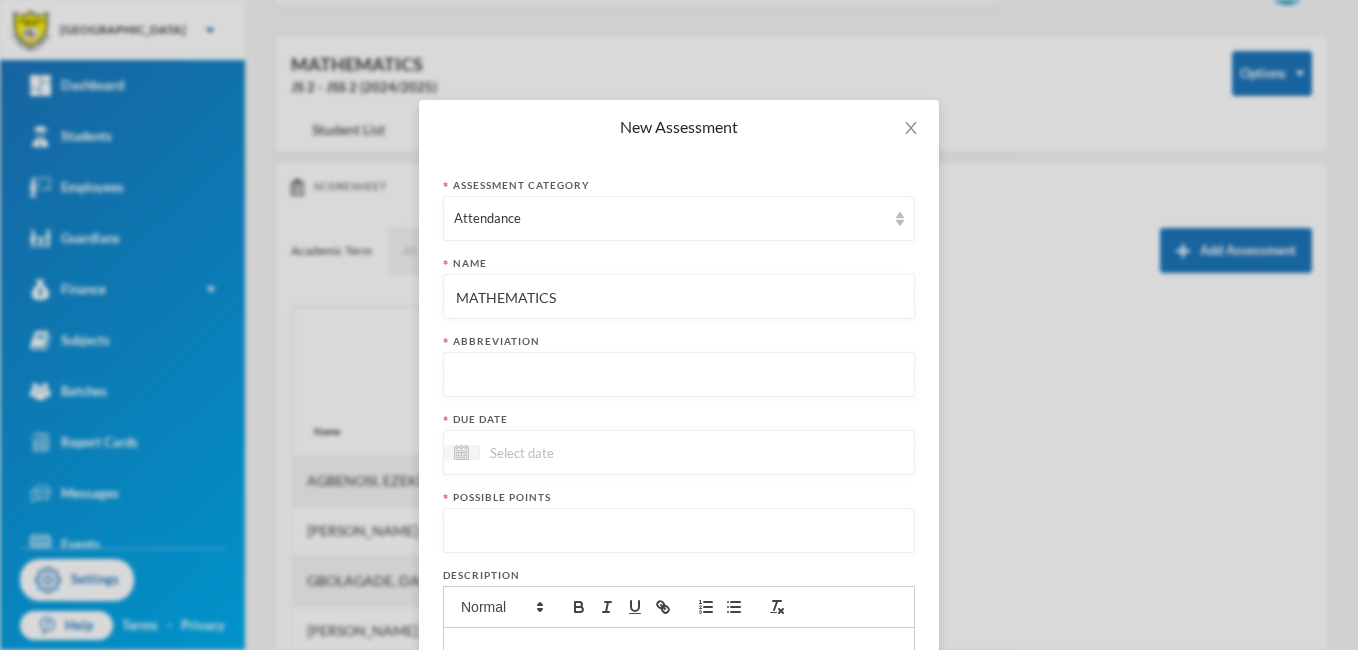 click at bounding box center (679, 375) 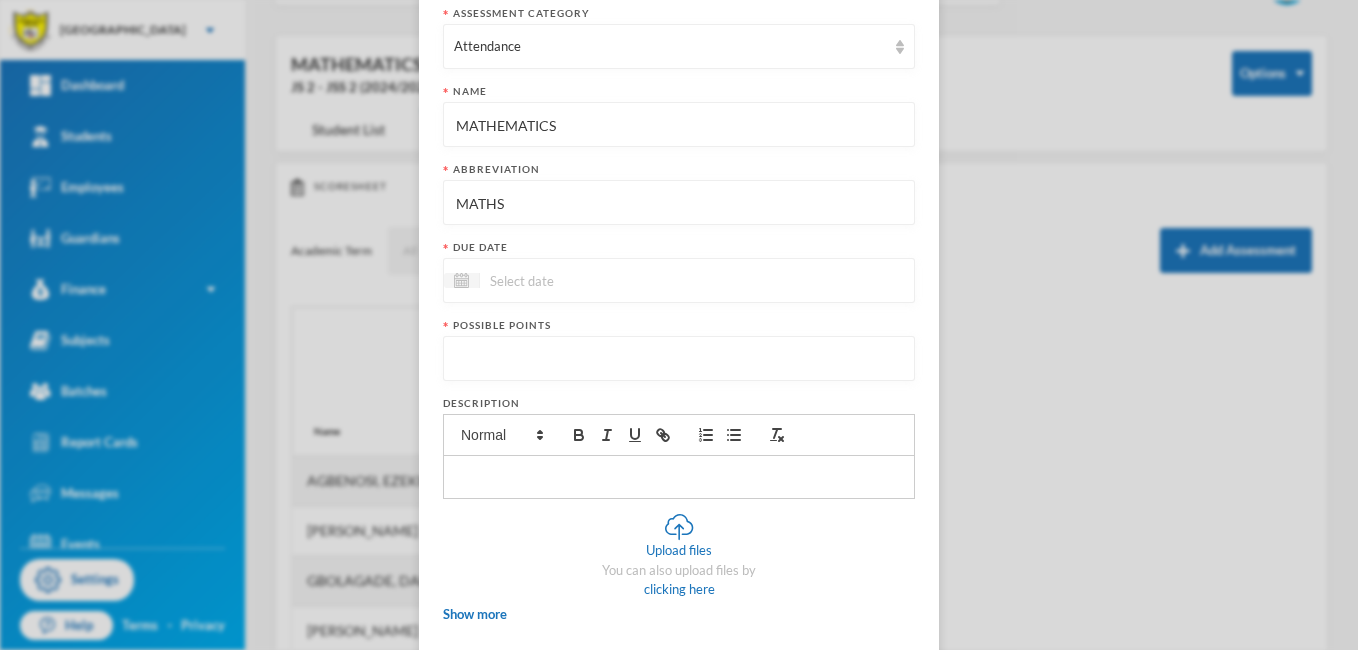 scroll, scrollTop: 200, scrollLeft: 0, axis: vertical 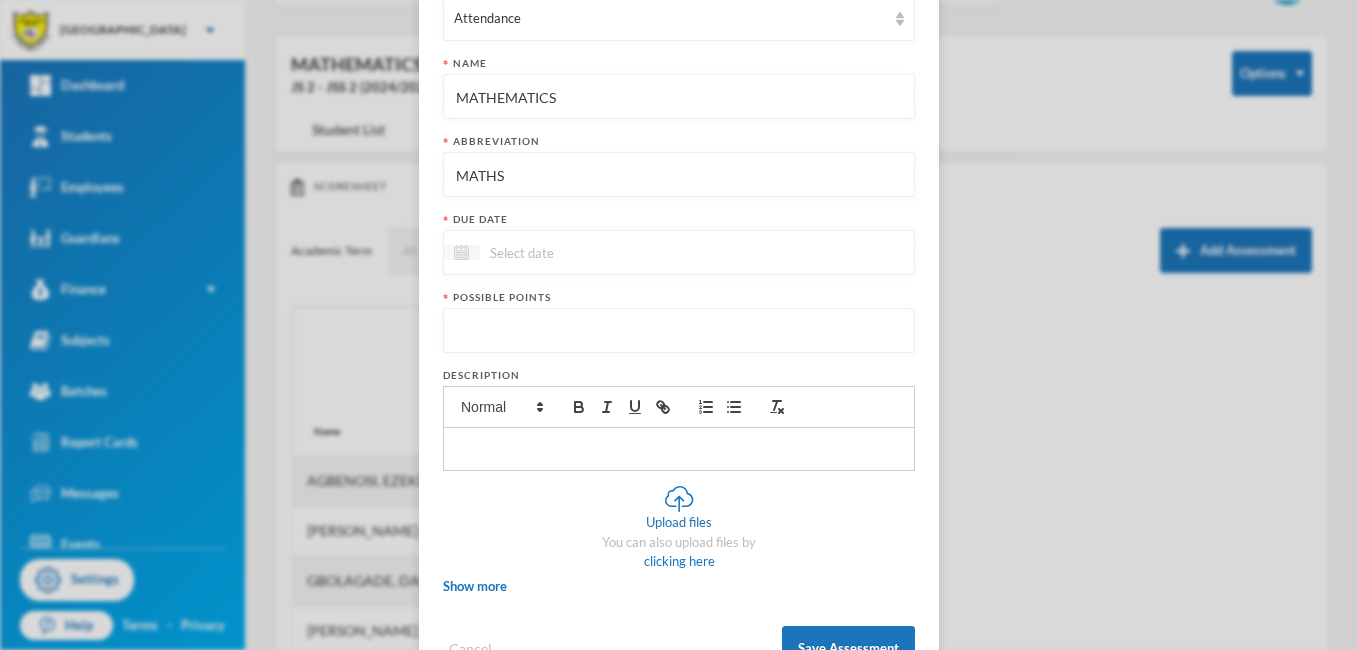 click at bounding box center [461, 252] 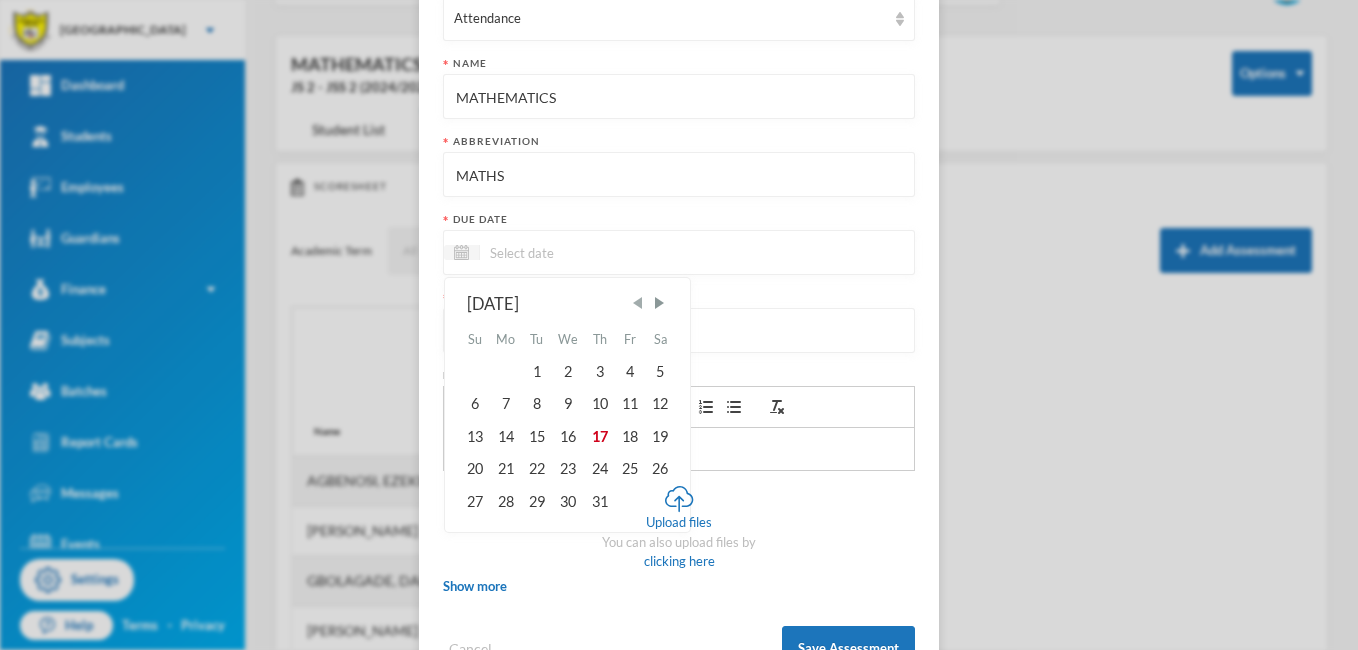 click at bounding box center [638, 303] 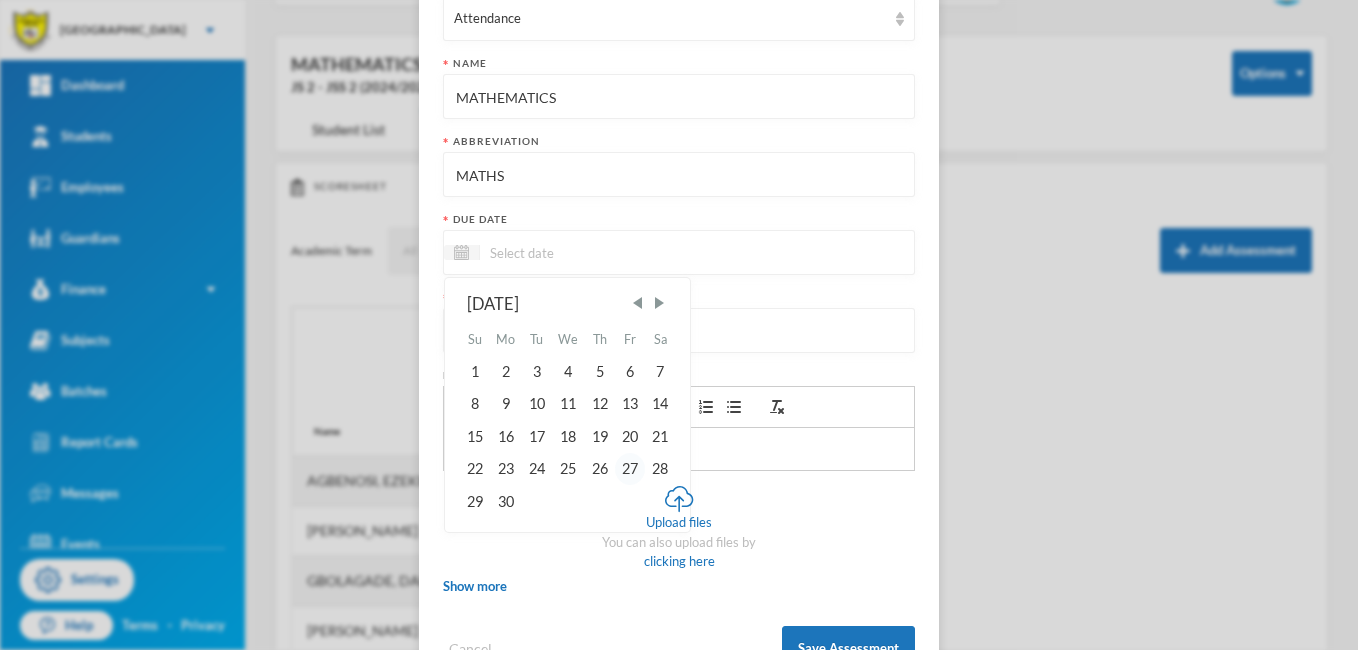 click on "27" at bounding box center (630, 469) 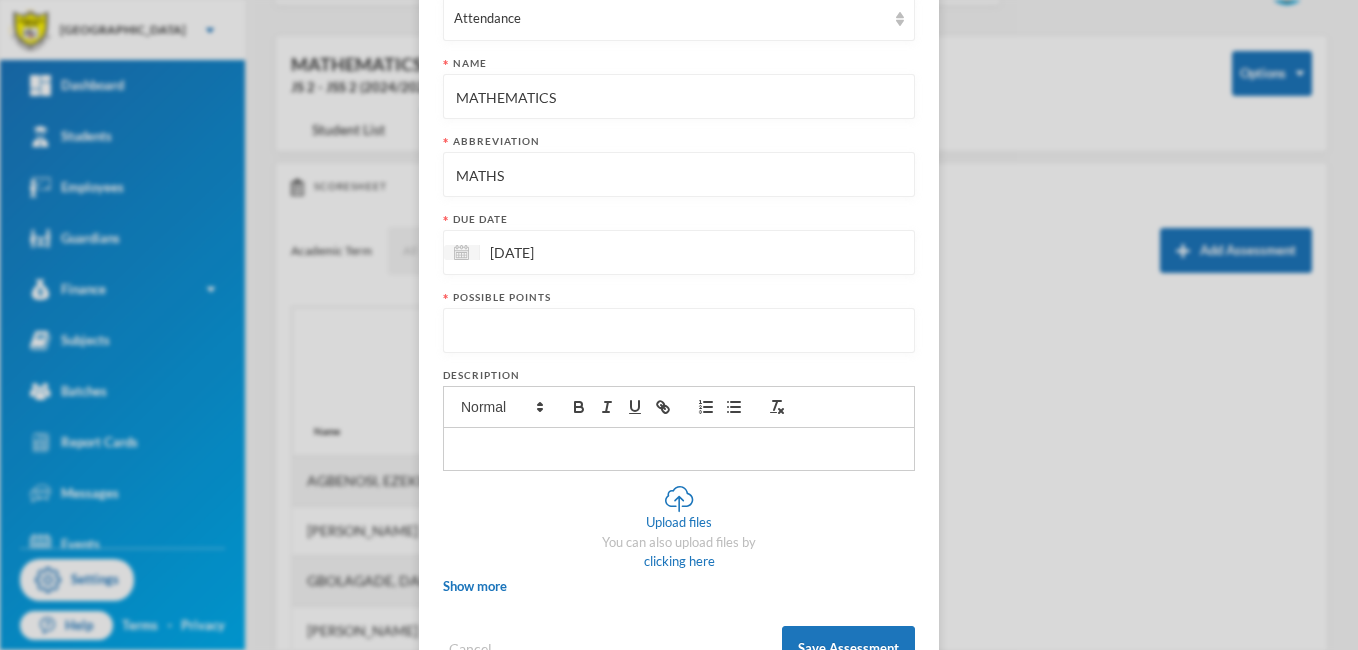 click at bounding box center [679, 331] 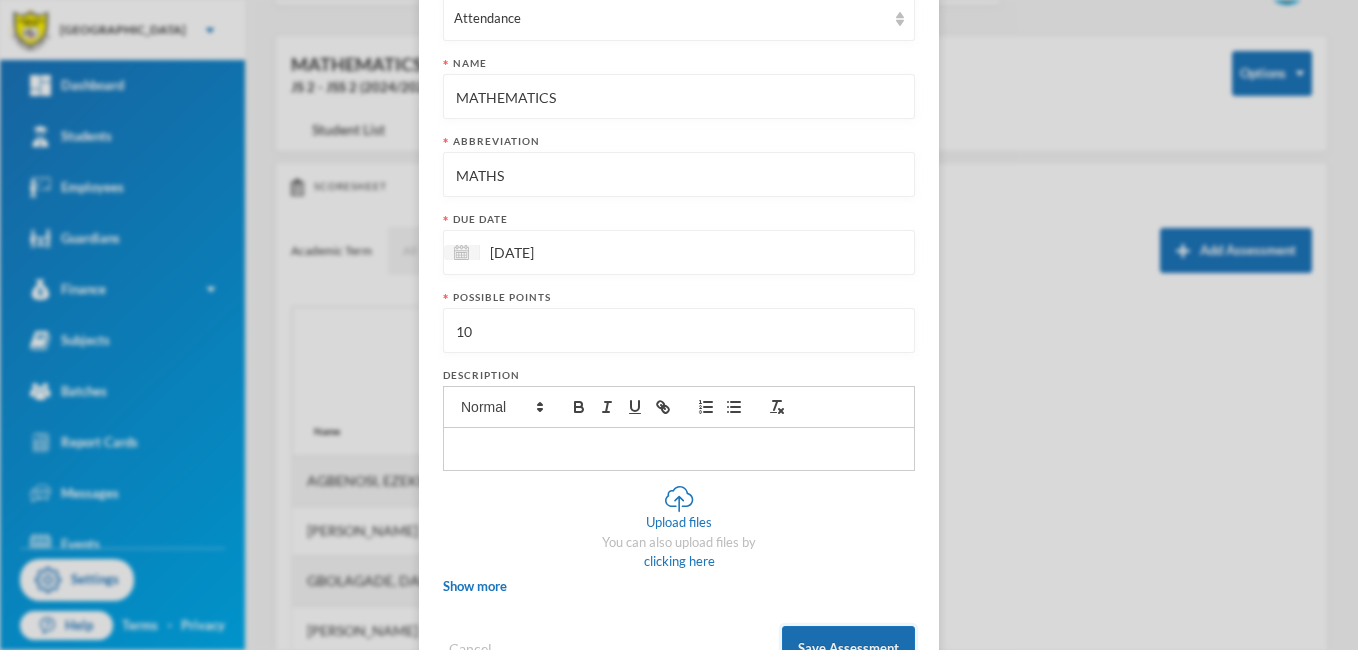 click on "Save Assessment" at bounding box center (848, 648) 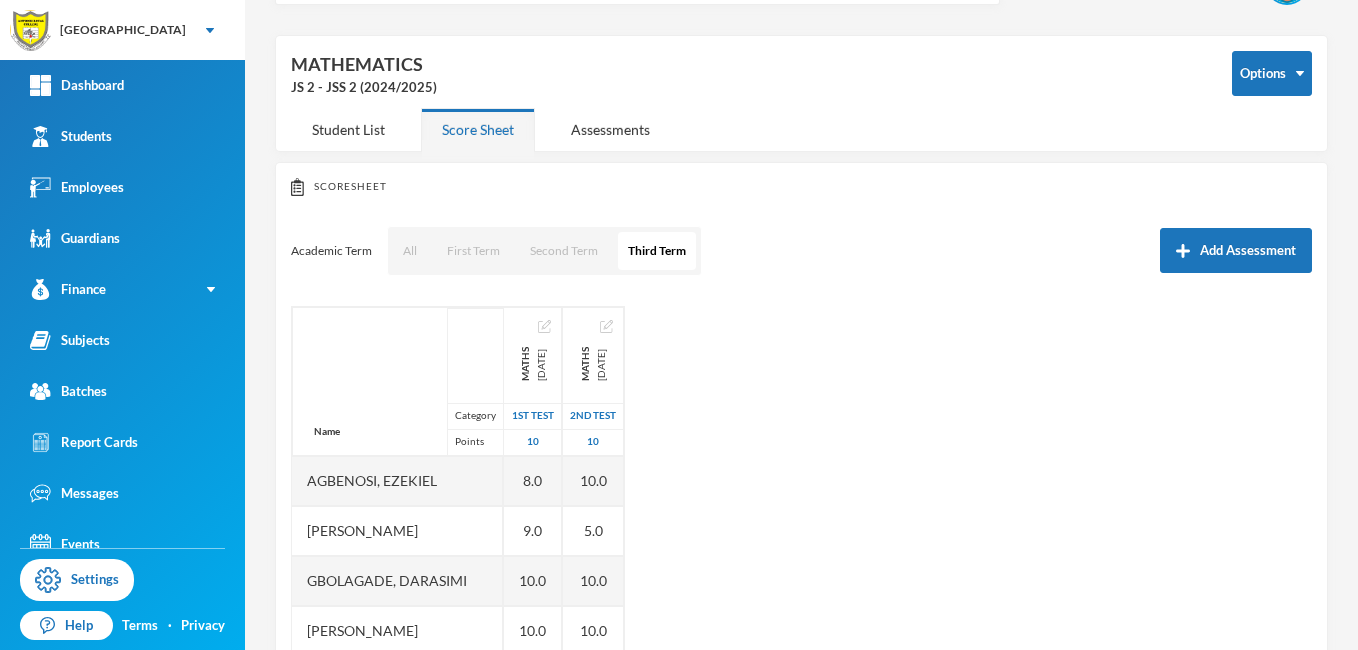 scroll, scrollTop: 169, scrollLeft: 0, axis: vertical 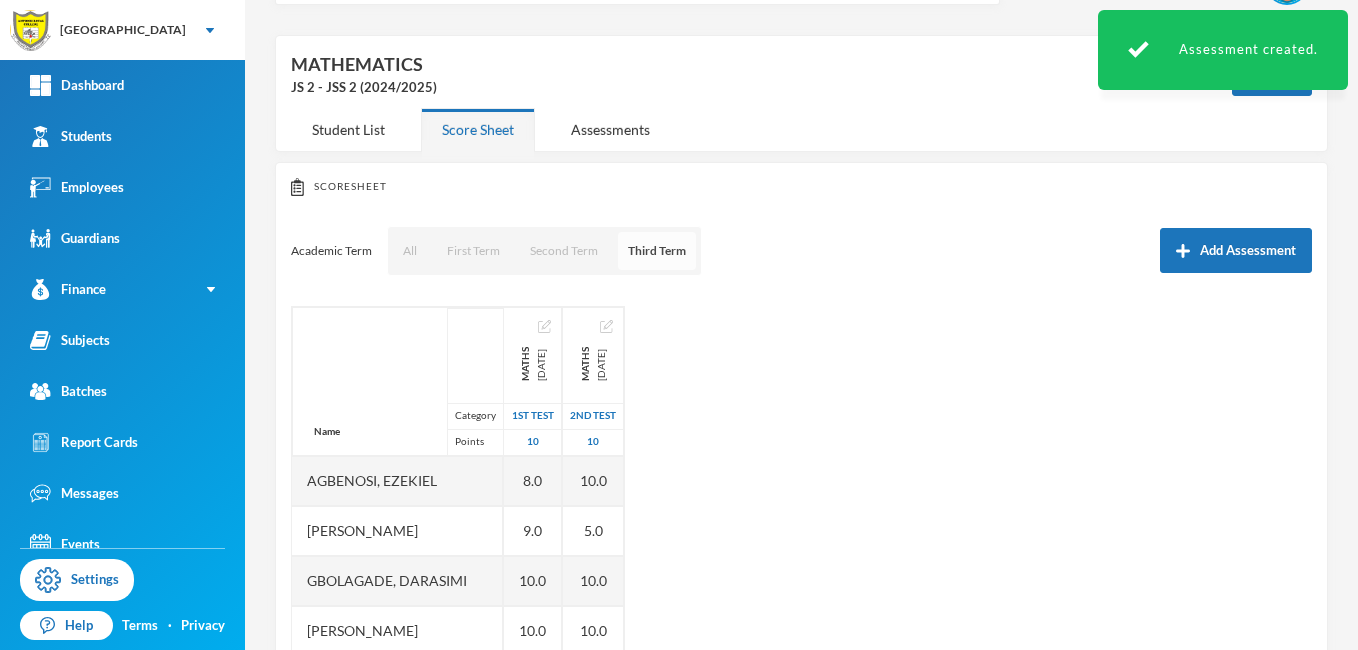 click on "Third Term" at bounding box center (657, 251) 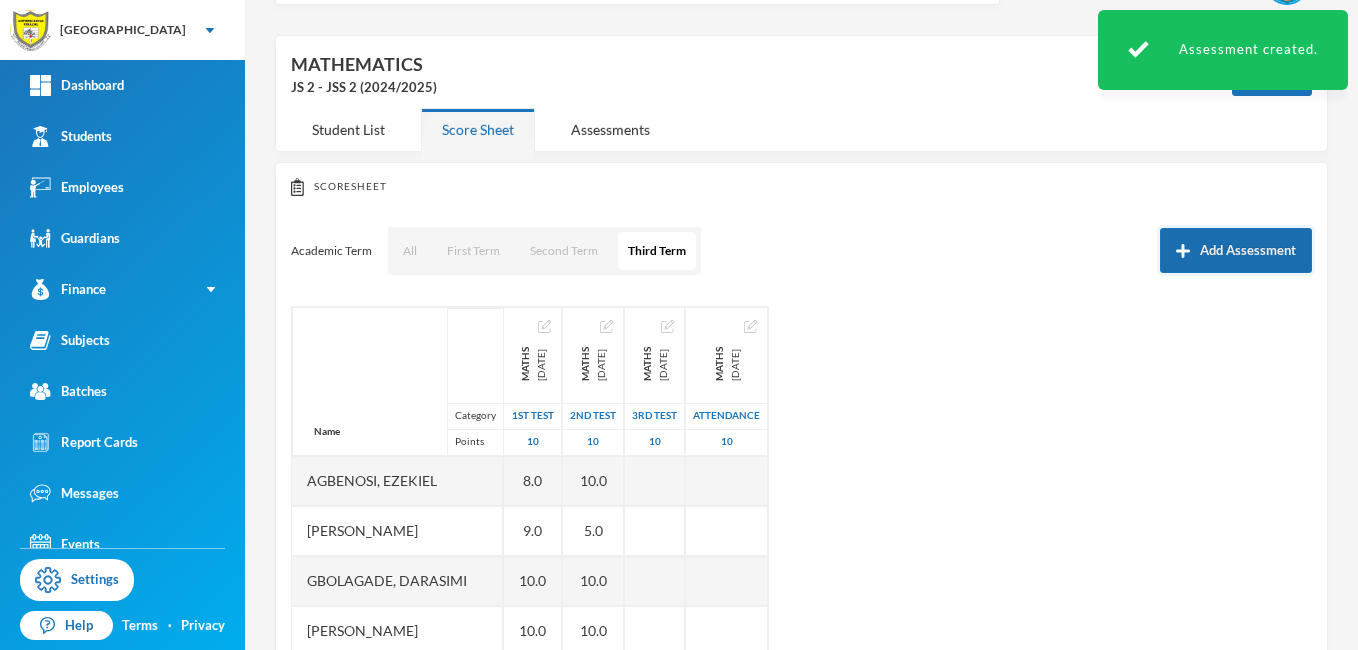 click on "Add Assessment" at bounding box center (1236, 250) 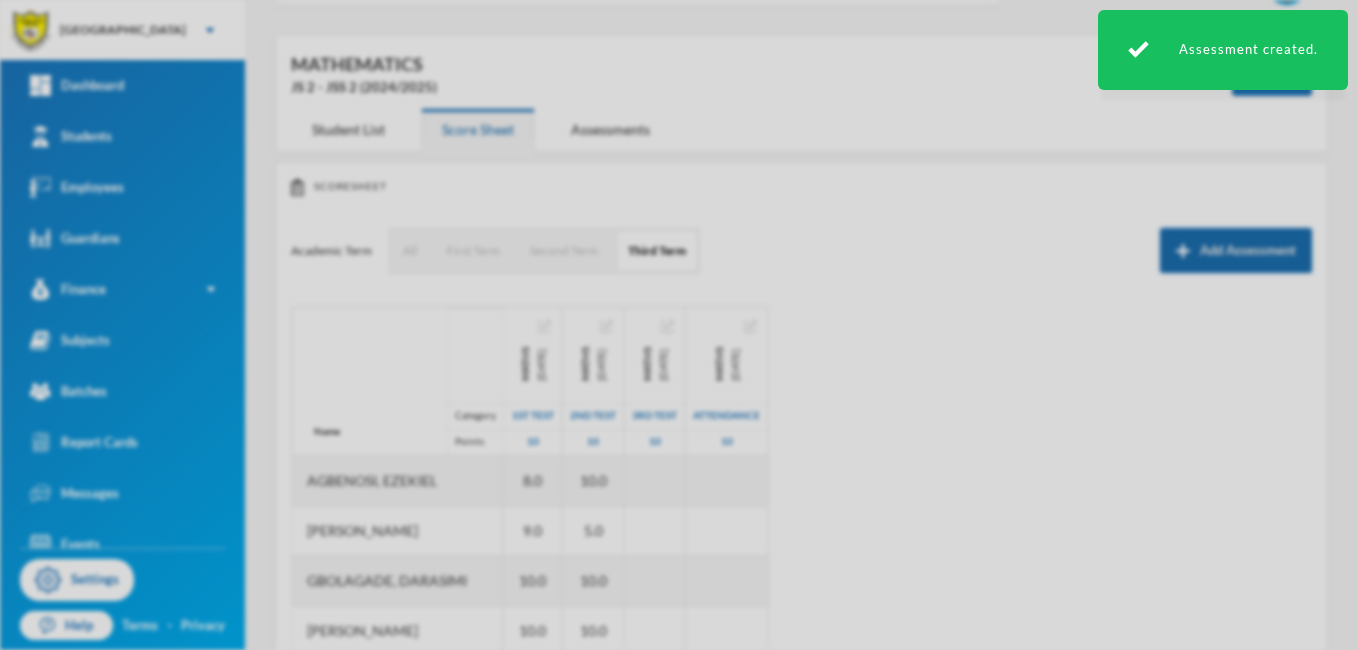 scroll, scrollTop: 0, scrollLeft: 0, axis: both 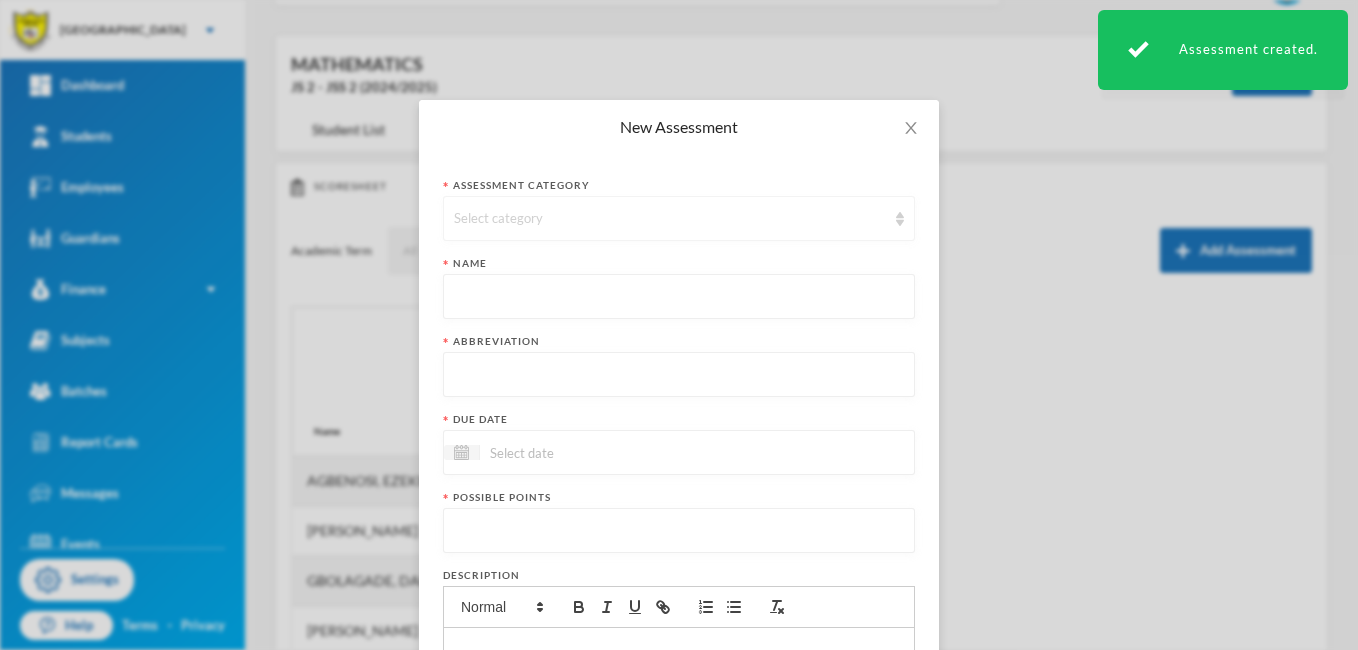 click on "Select category" at bounding box center (679, 218) 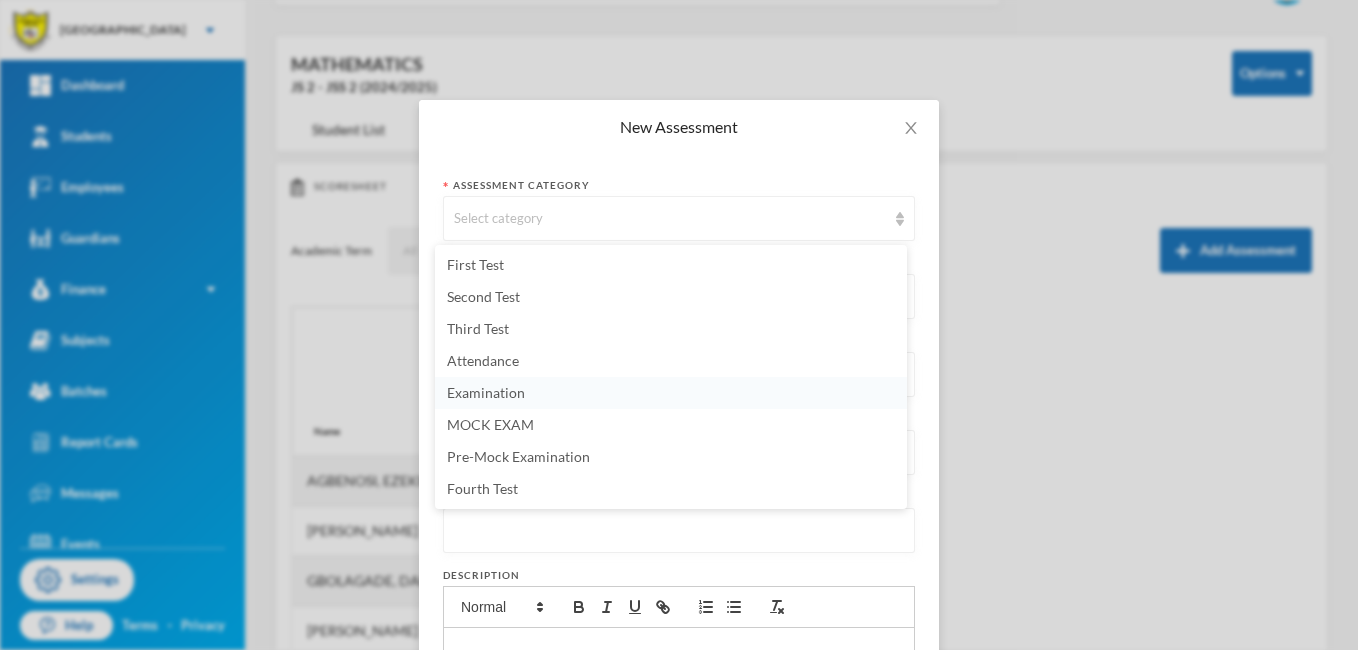 click on "Examination" at bounding box center (486, 392) 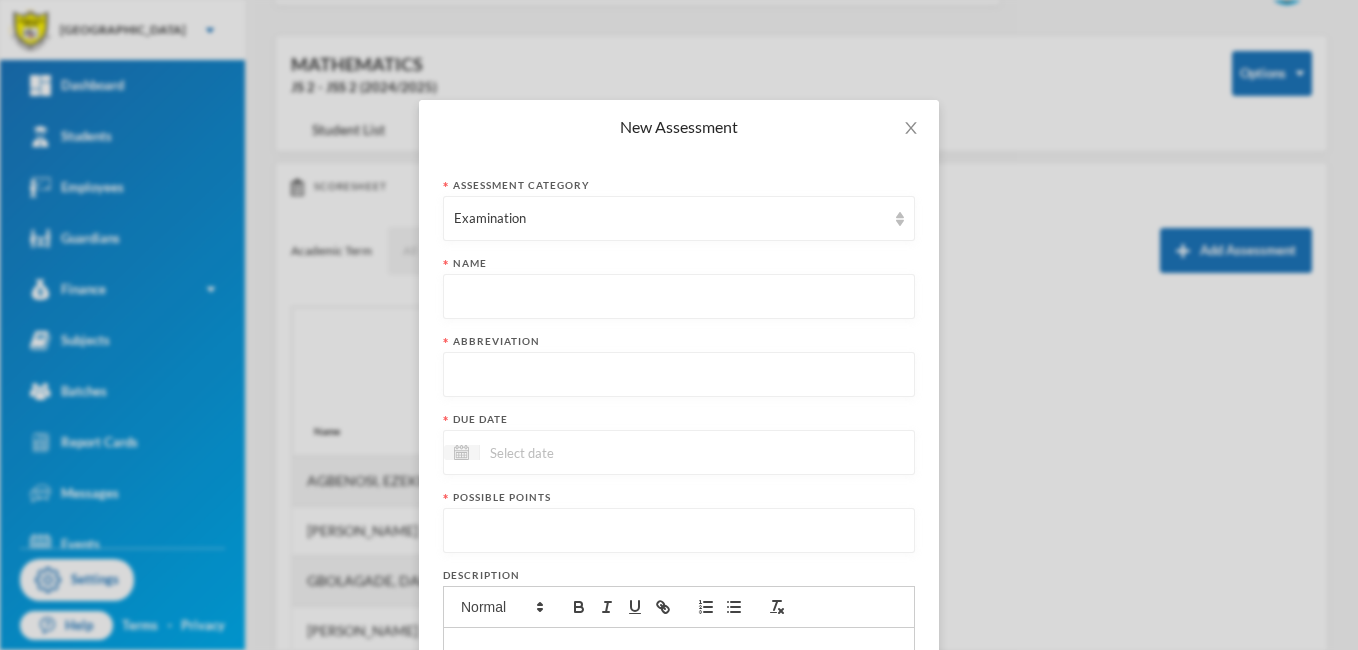 click at bounding box center (679, 297) 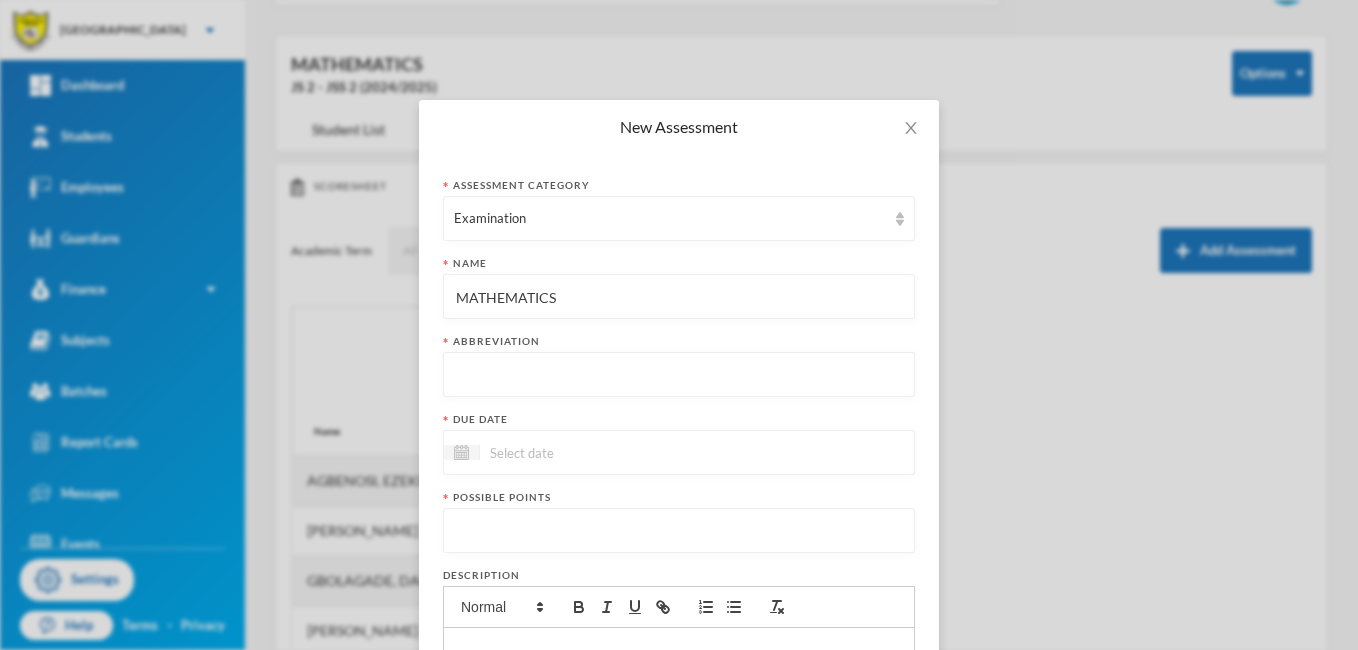 click at bounding box center (679, 375) 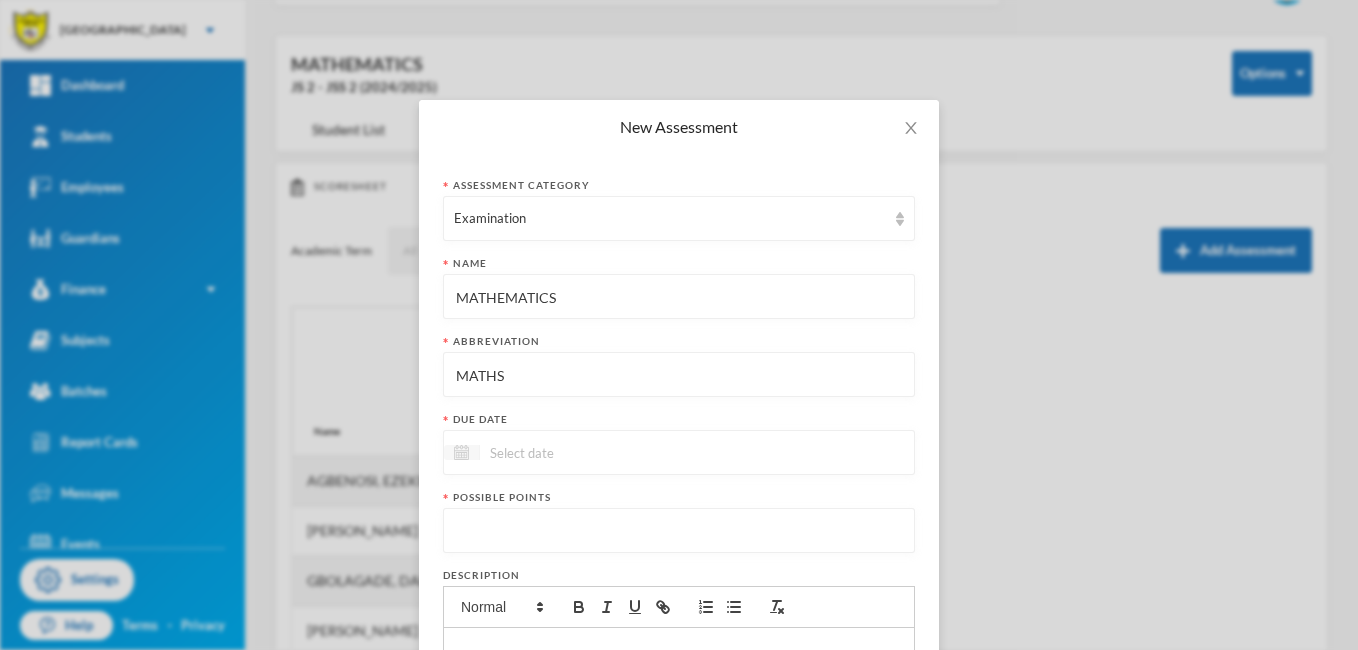 click at bounding box center (461, 452) 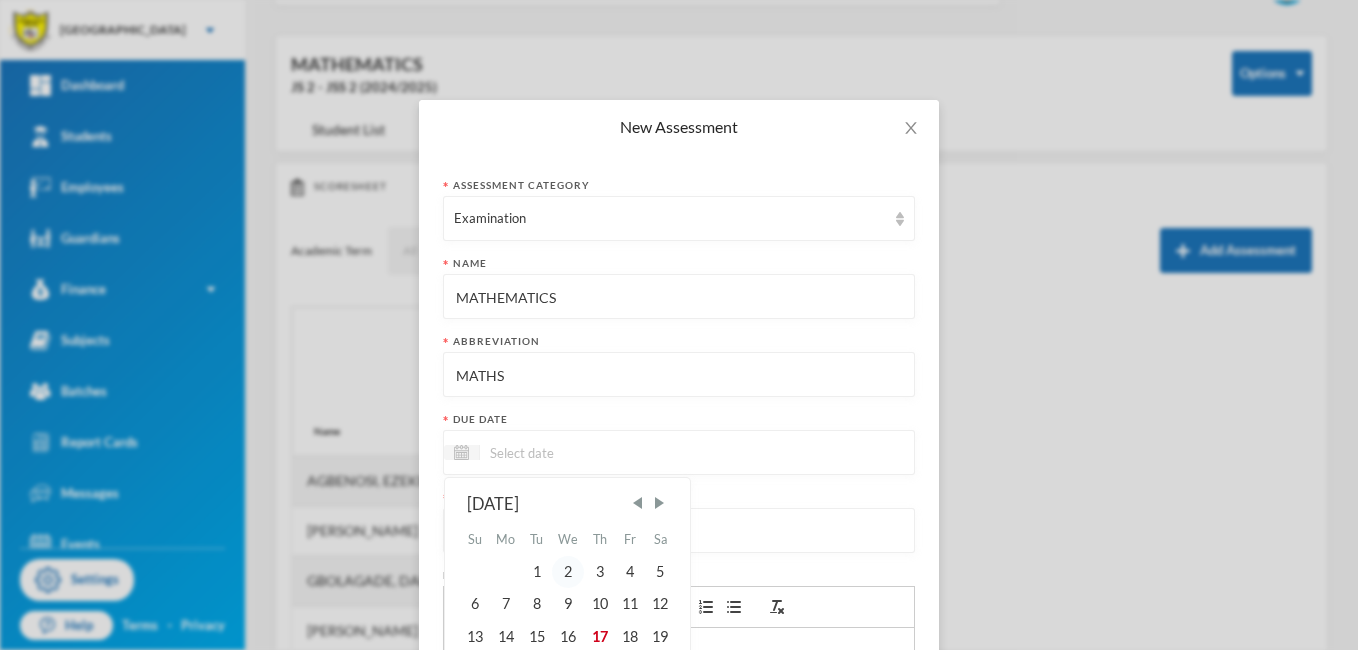 click on "2" at bounding box center [568, 572] 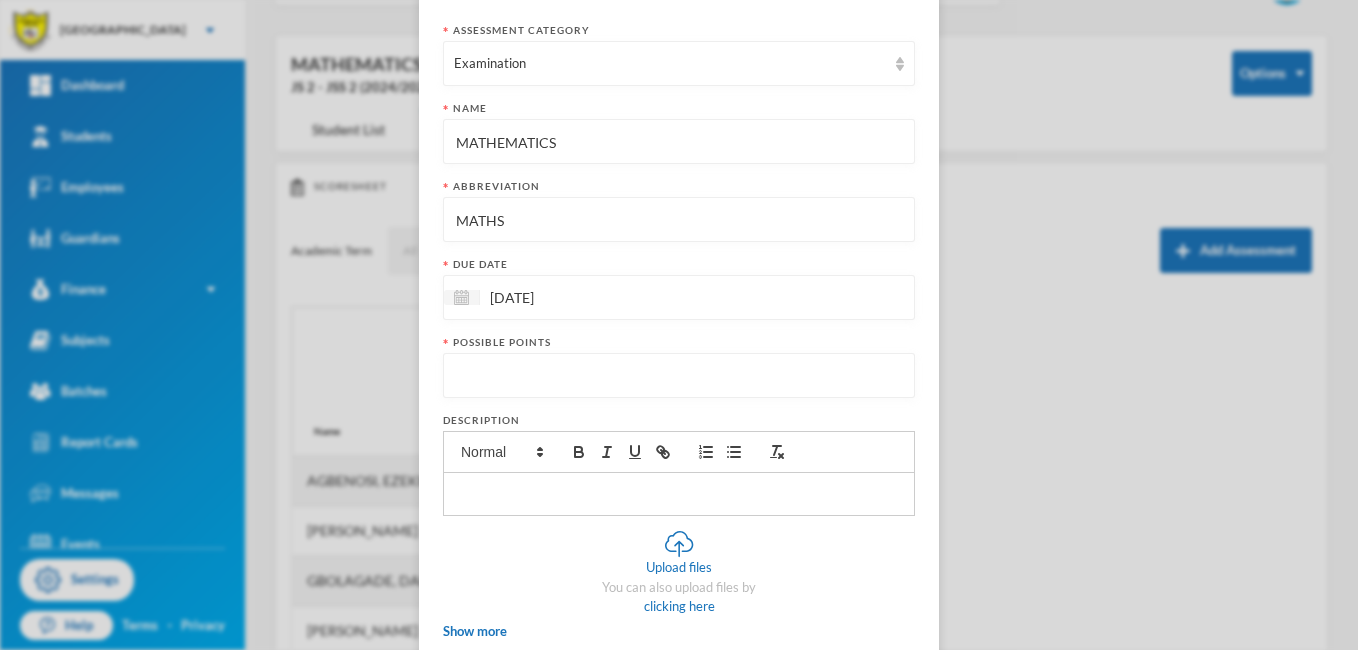 scroll, scrollTop: 230, scrollLeft: 0, axis: vertical 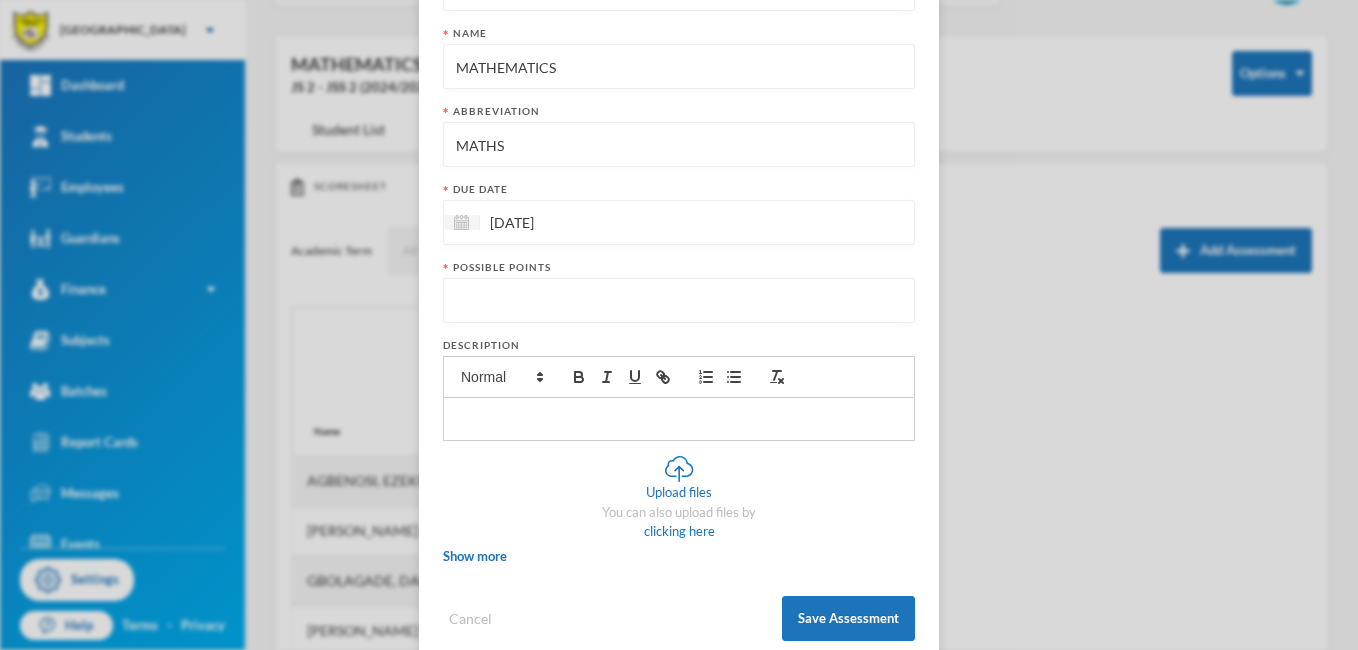 click at bounding box center (679, 301) 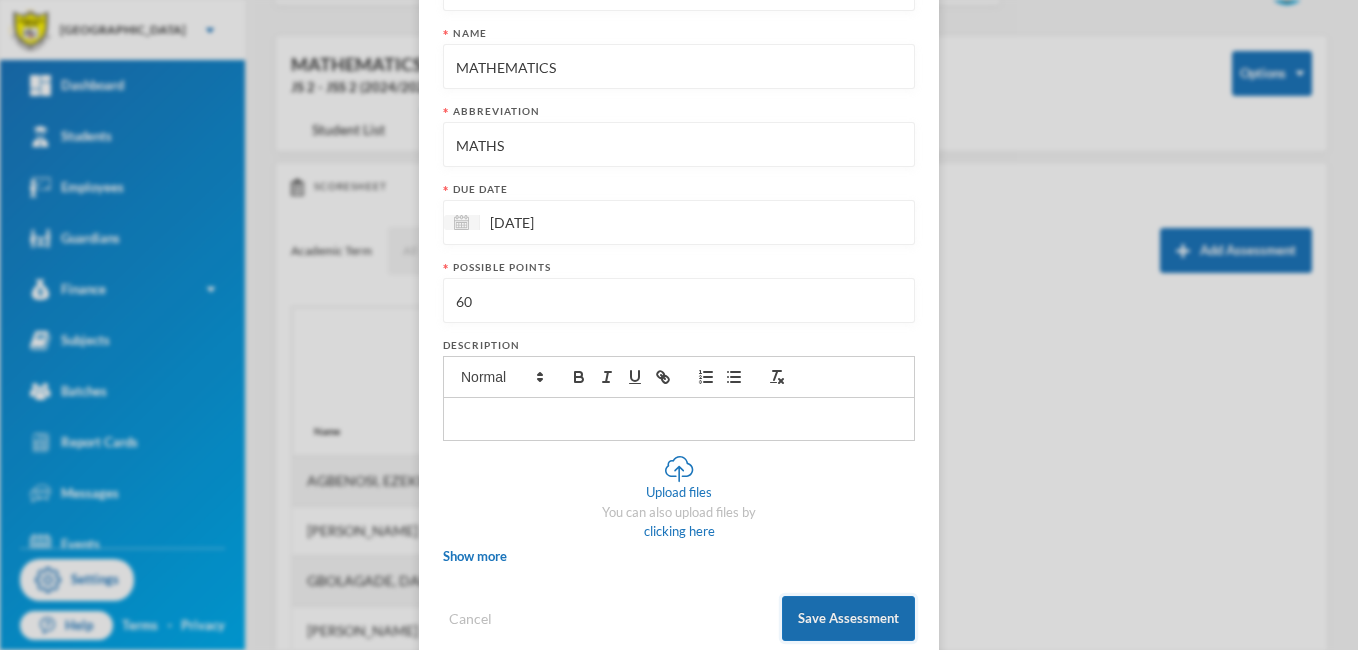 click on "Save Assessment" at bounding box center (848, 618) 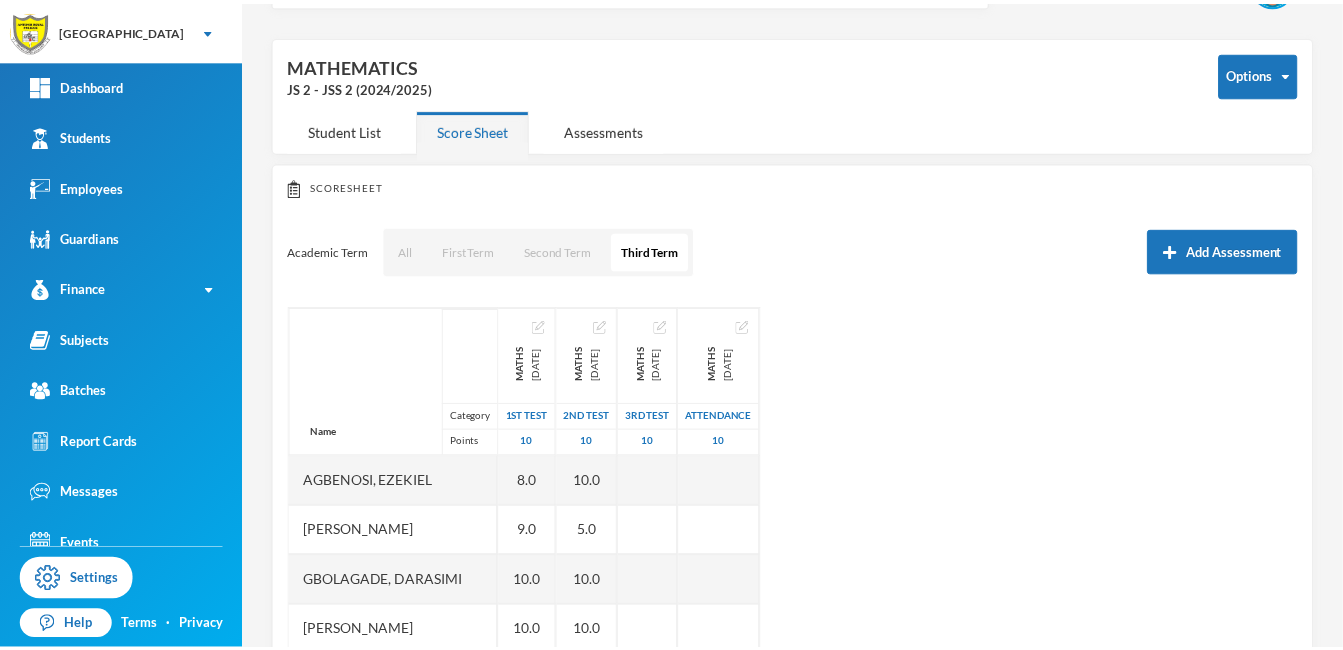 scroll, scrollTop: 169, scrollLeft: 0, axis: vertical 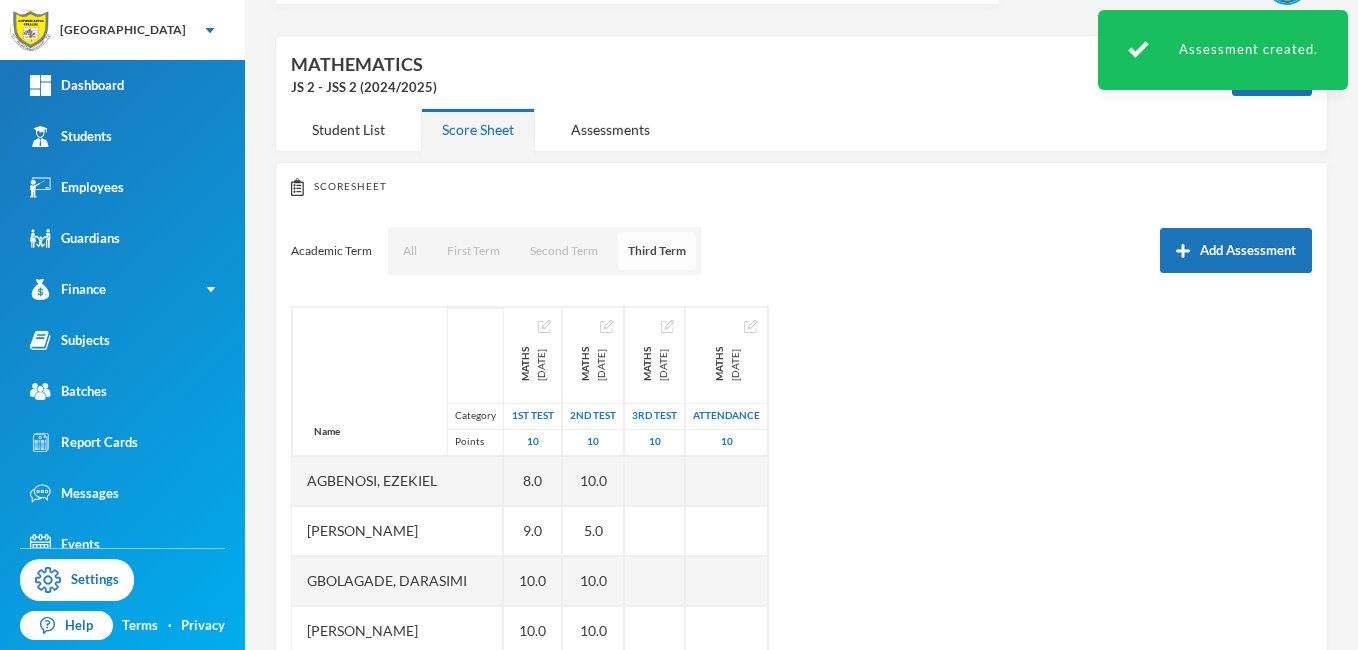 click on "Third Term" at bounding box center (657, 251) 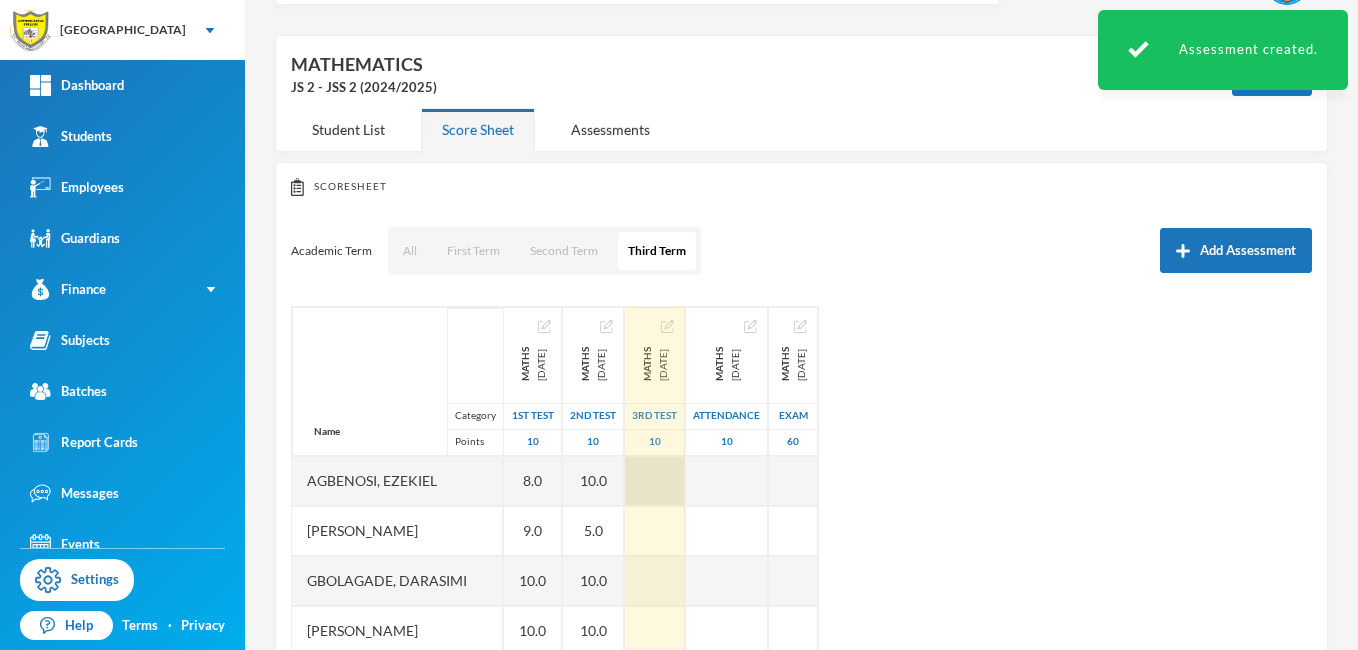 click at bounding box center (655, 481) 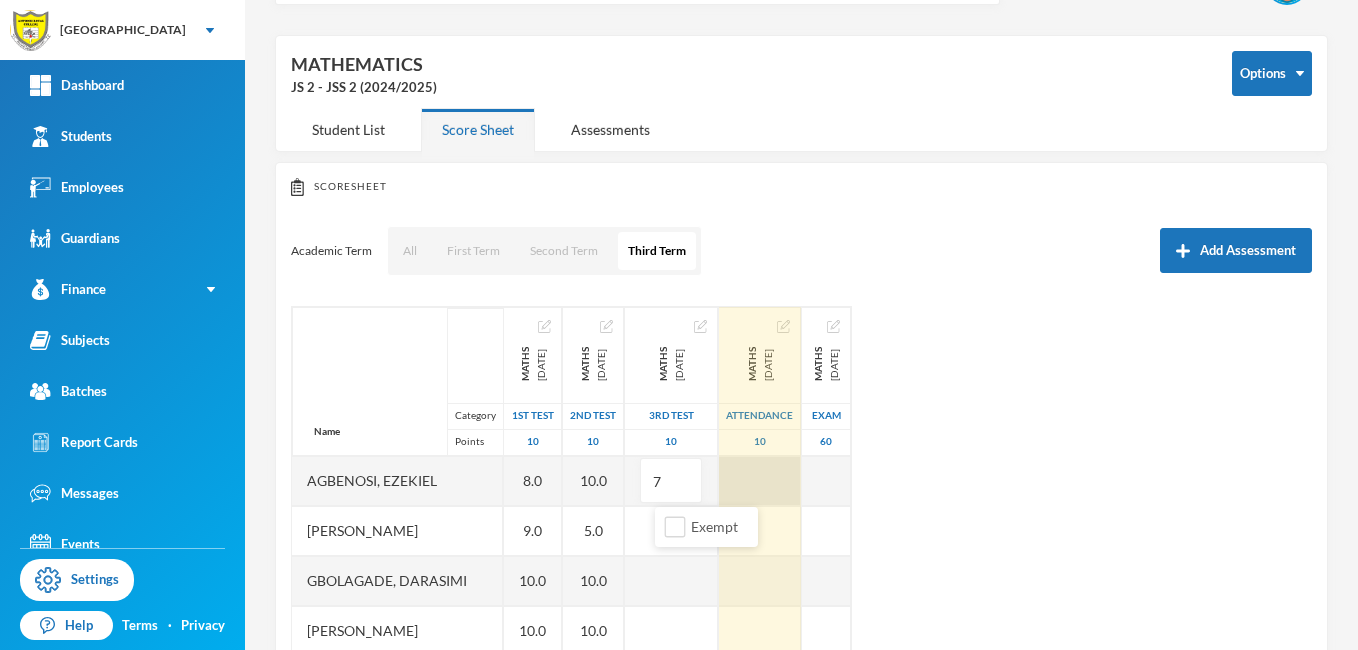 click at bounding box center [760, 481] 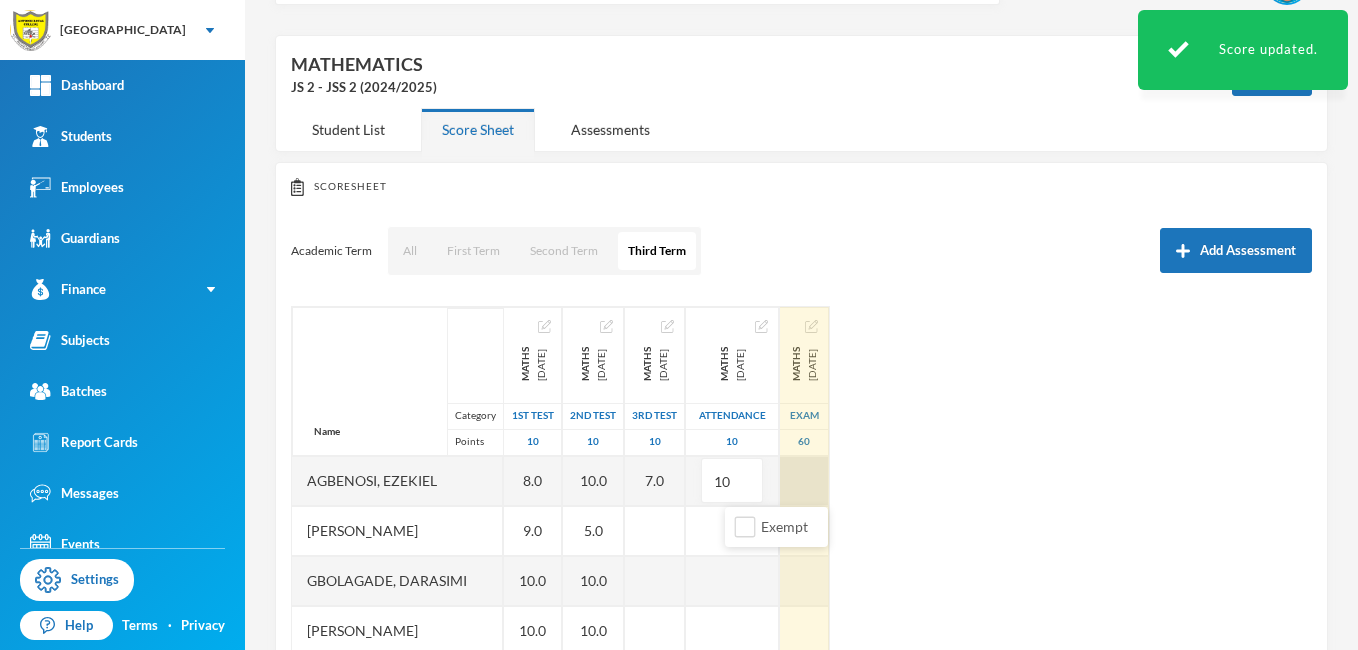 click at bounding box center (804, 481) 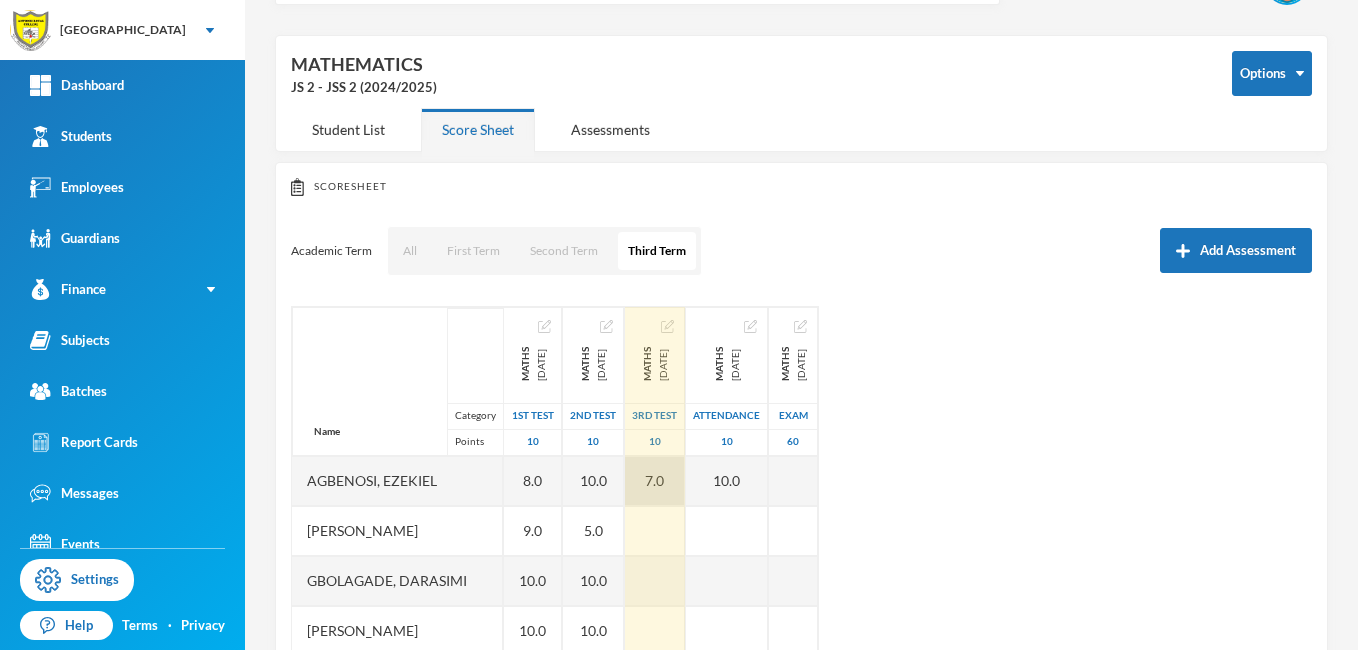click on "7.0" at bounding box center [655, 481] 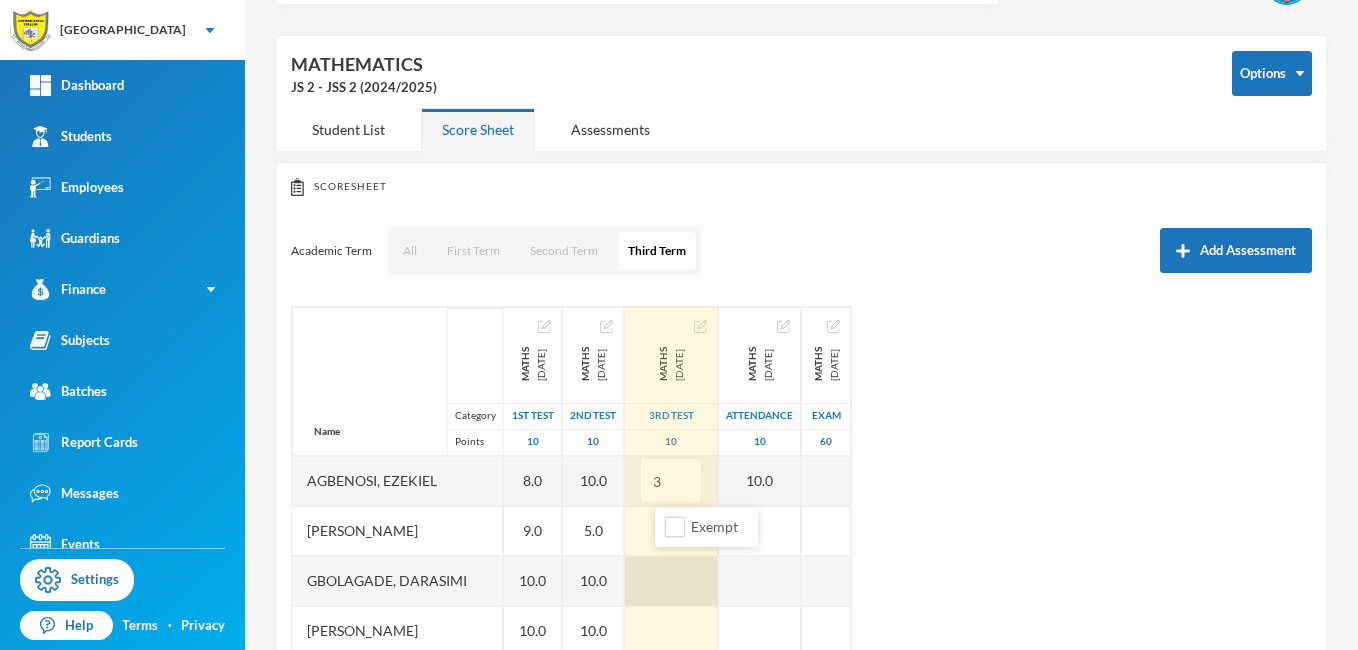 click at bounding box center (671, 581) 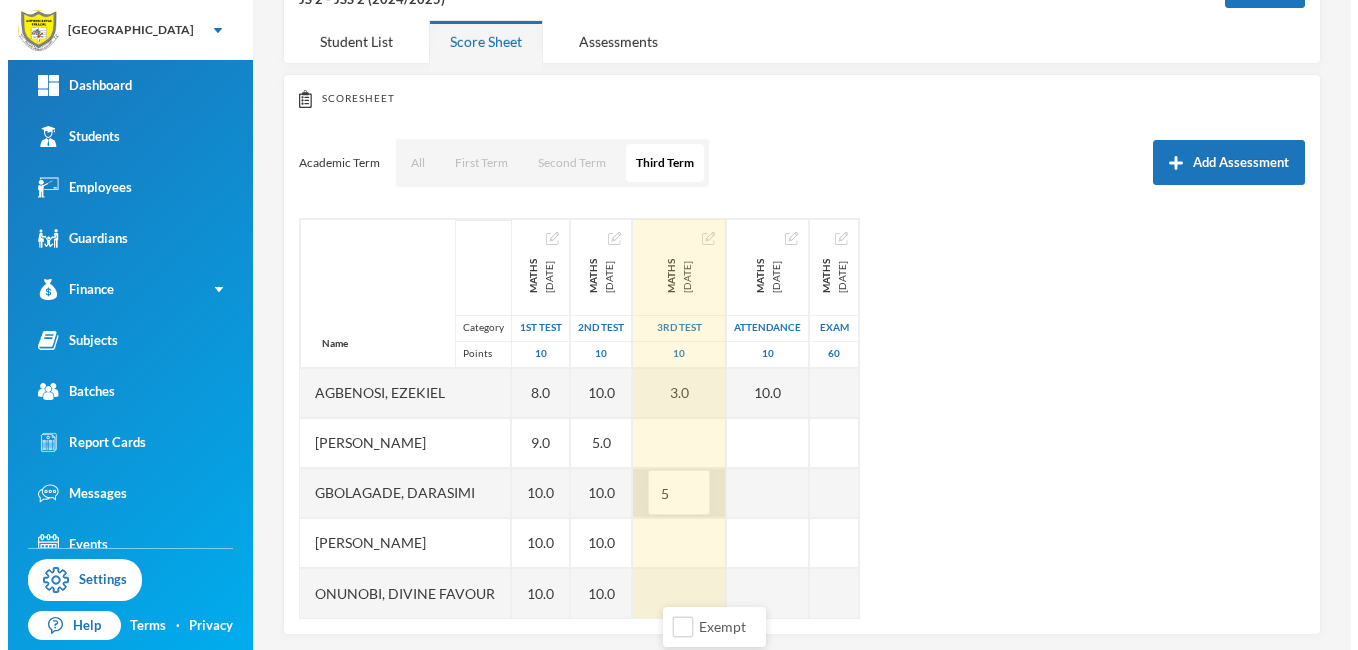 scroll, scrollTop: 163, scrollLeft: 0, axis: vertical 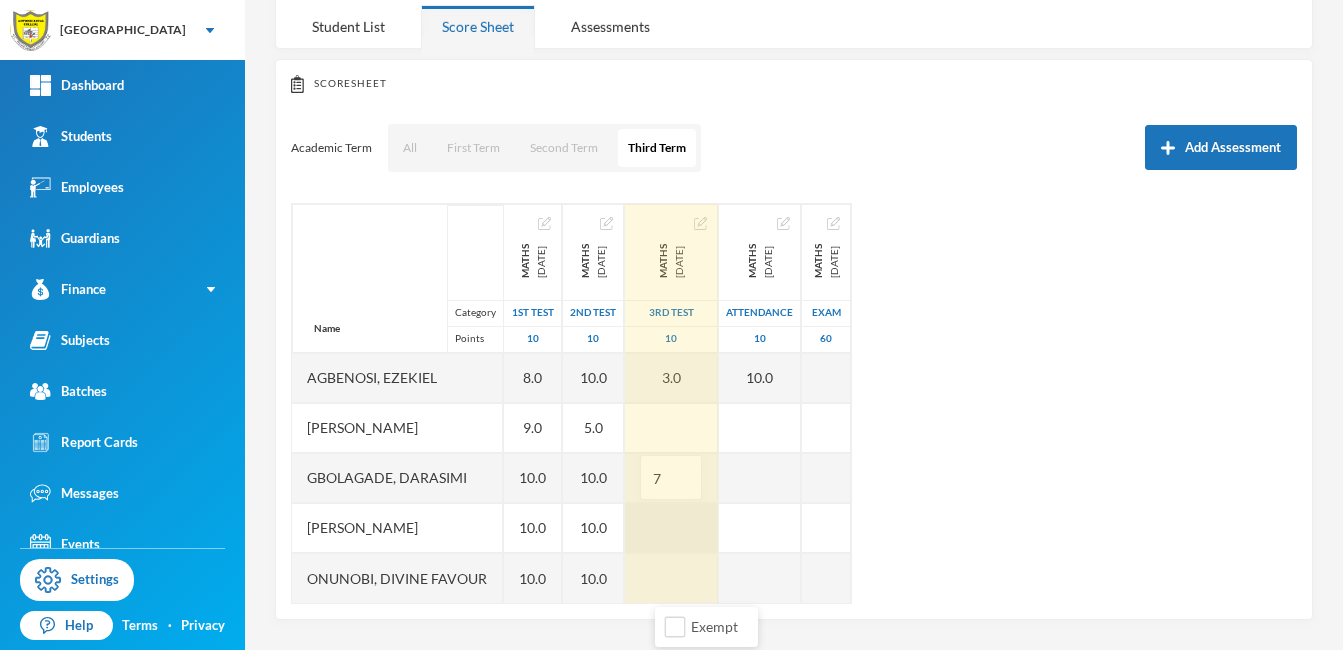 click at bounding box center (671, 528) 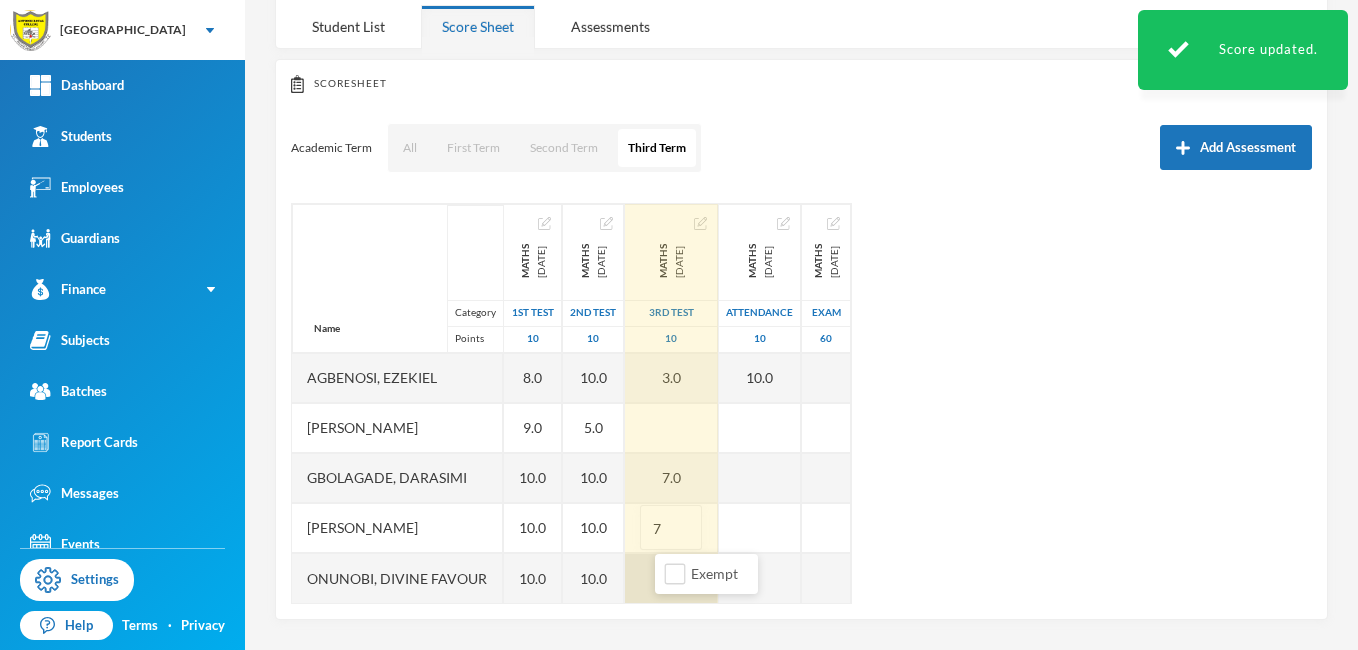 click at bounding box center [671, 578] 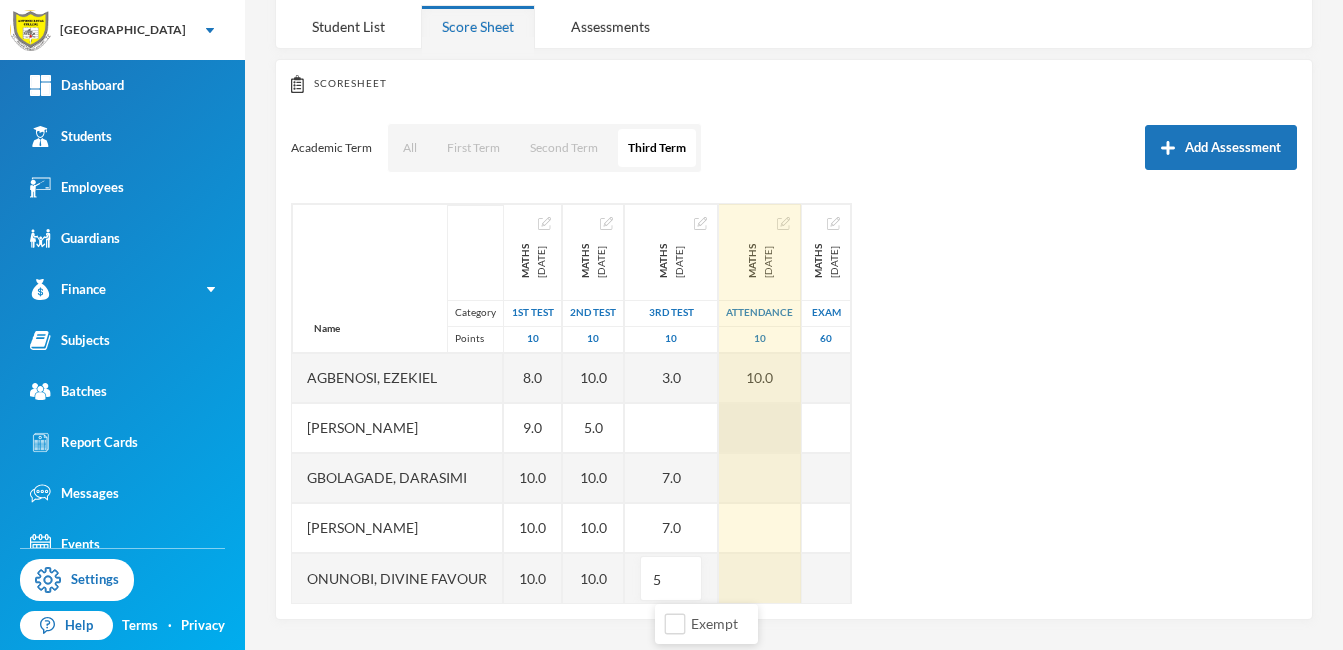 click at bounding box center [760, 428] 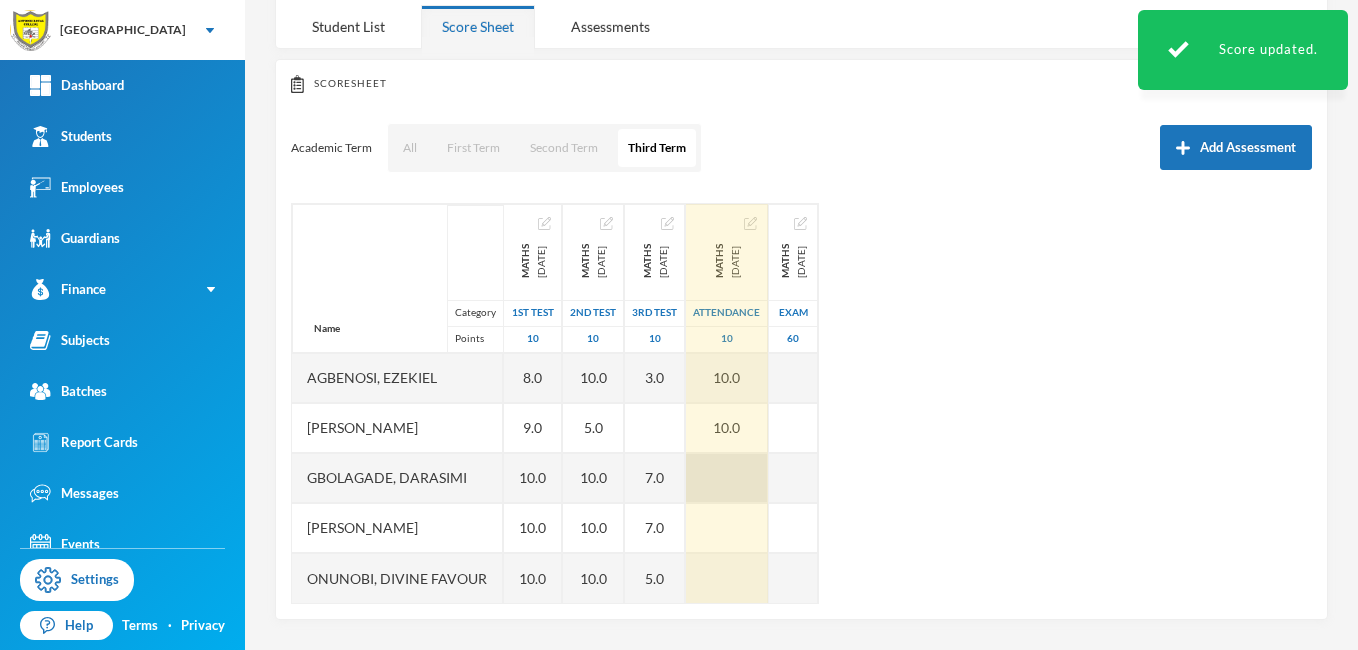 click at bounding box center (727, 478) 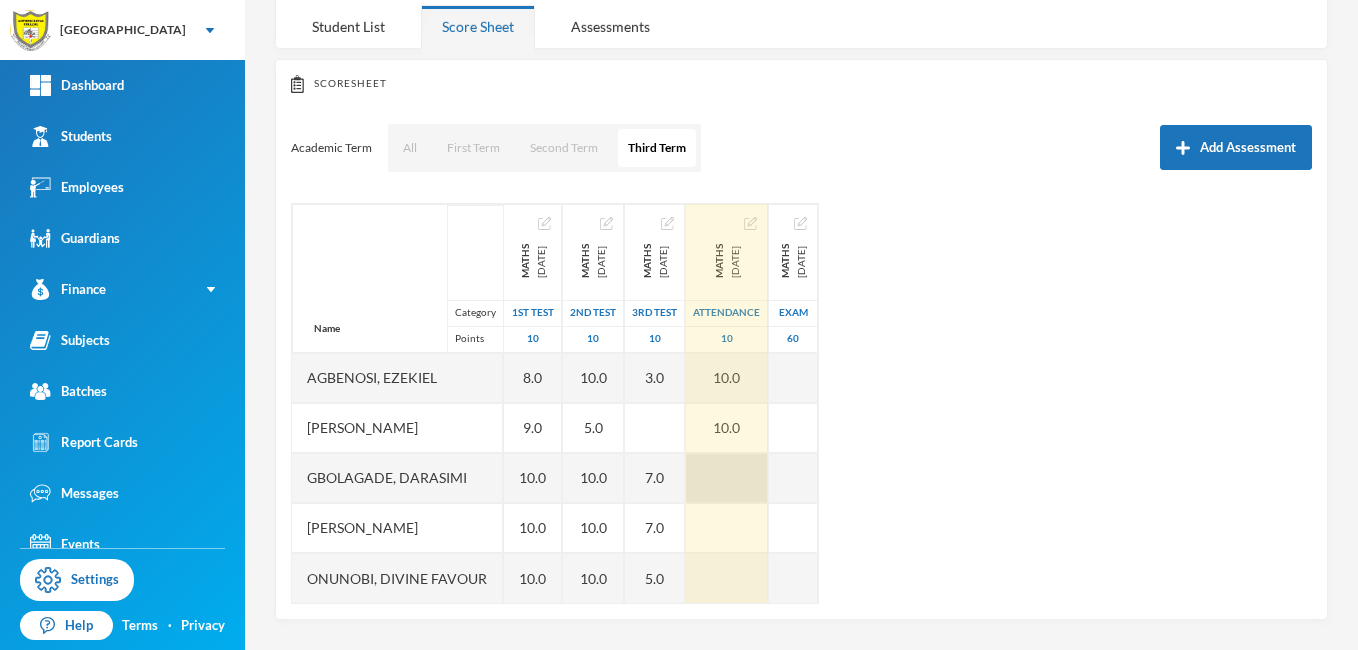 click at bounding box center (727, 478) 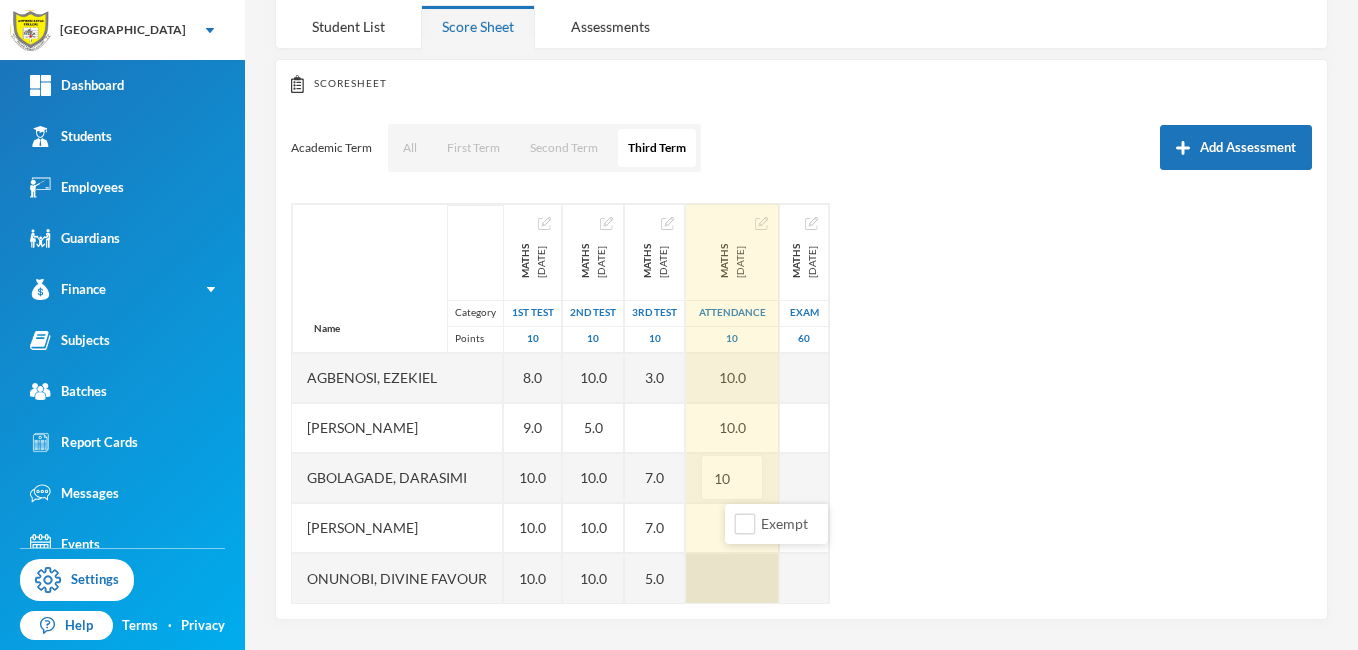 click at bounding box center [732, 578] 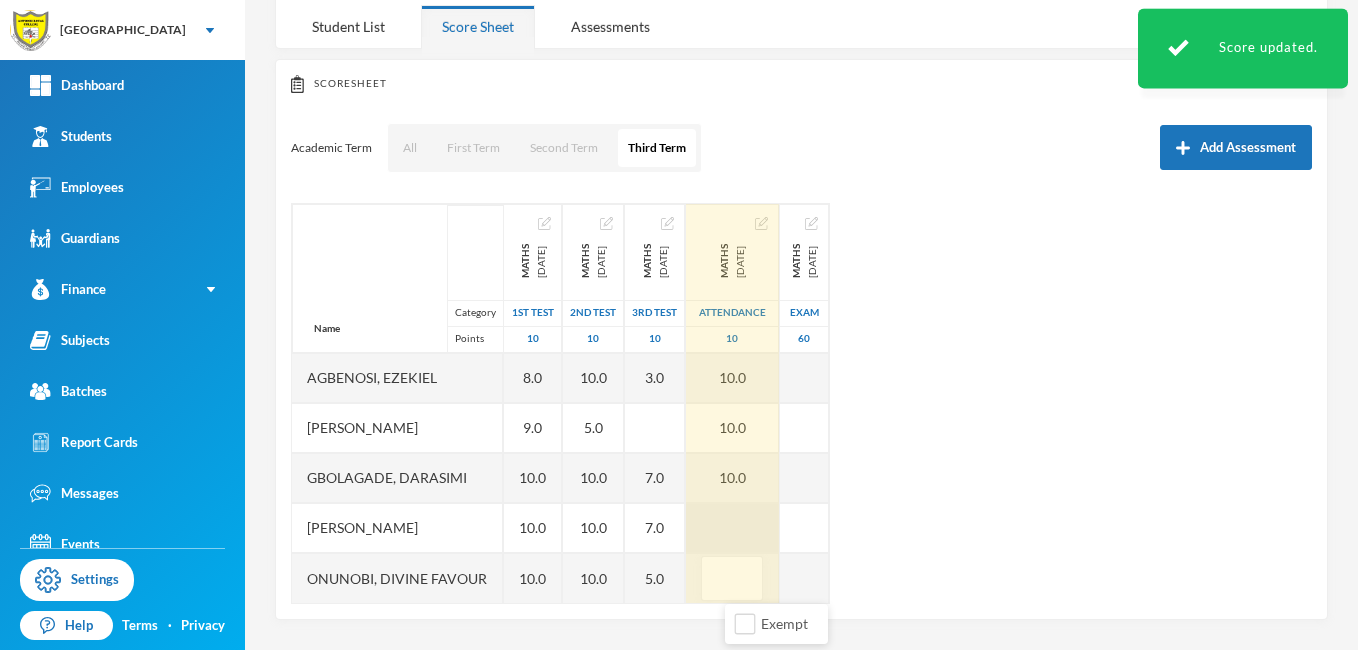 click at bounding box center (732, 528) 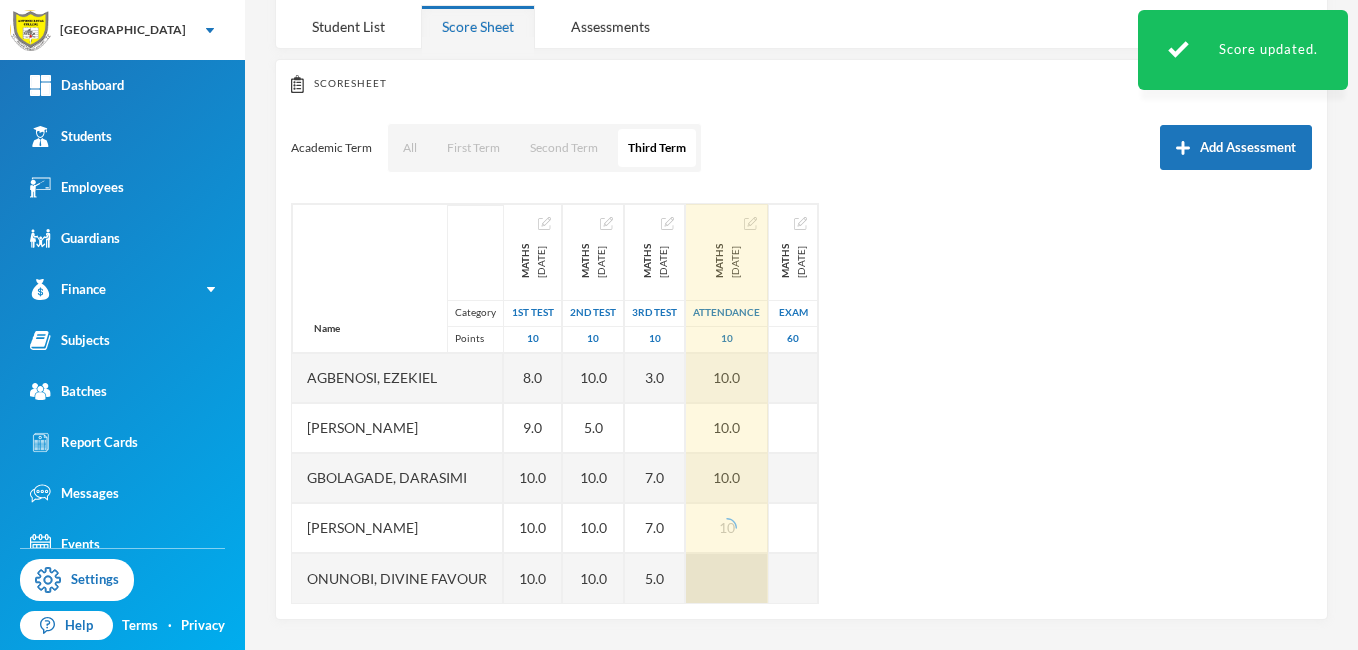 click at bounding box center [727, 578] 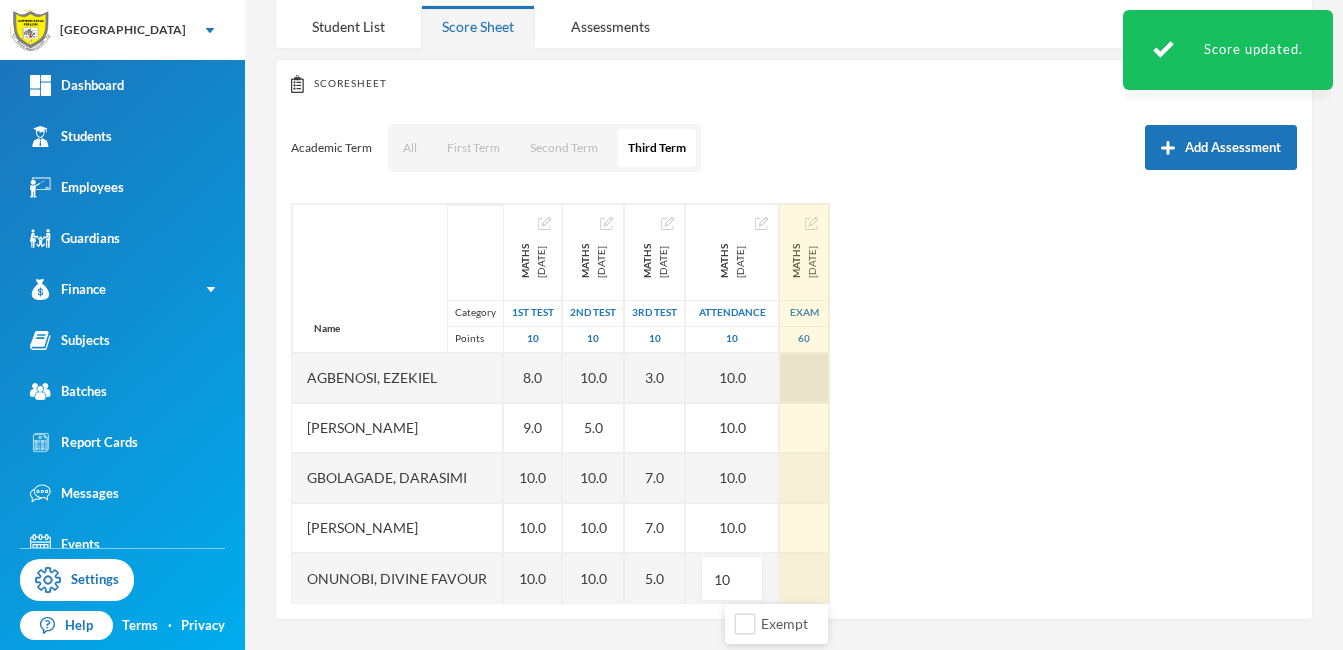 click at bounding box center (804, 378) 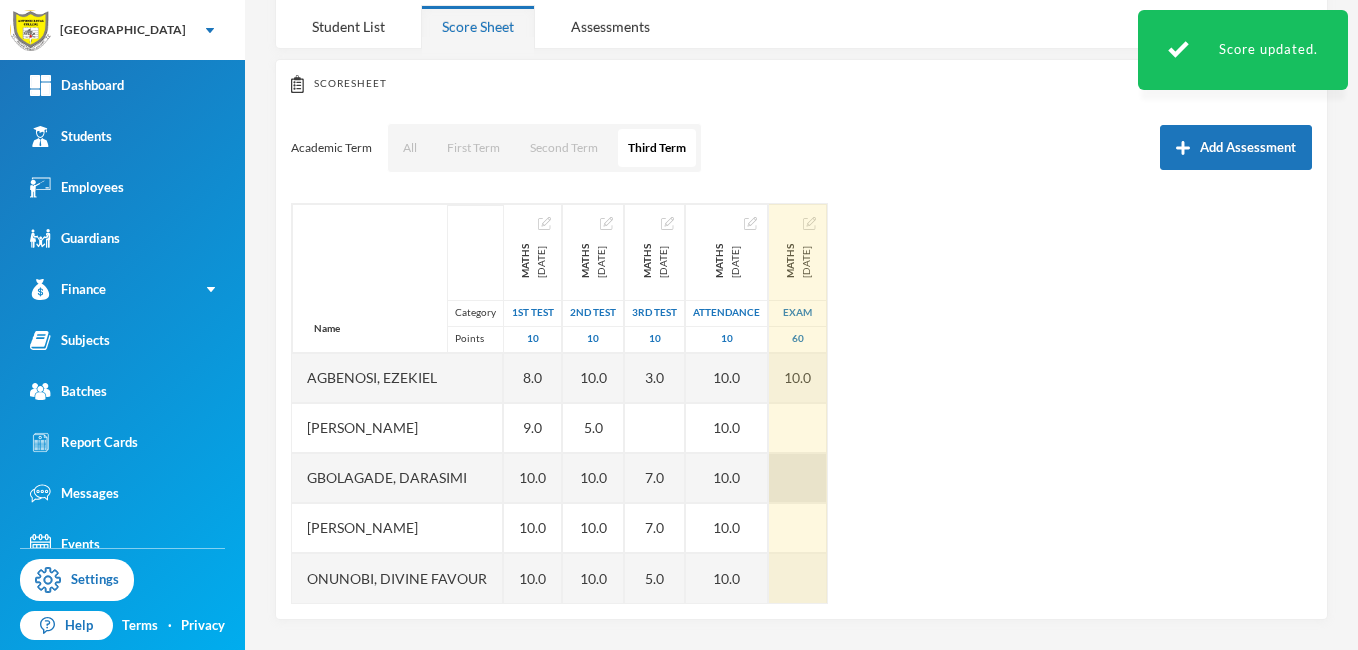click at bounding box center [798, 478] 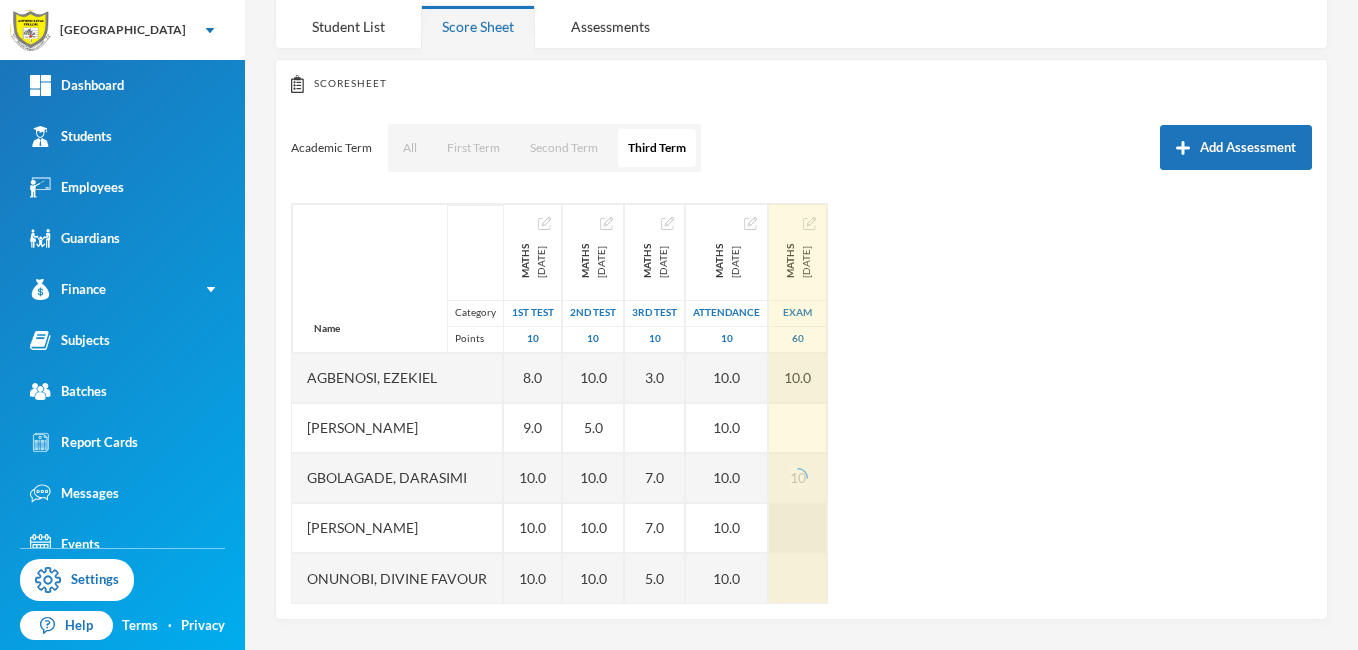 click at bounding box center (798, 528) 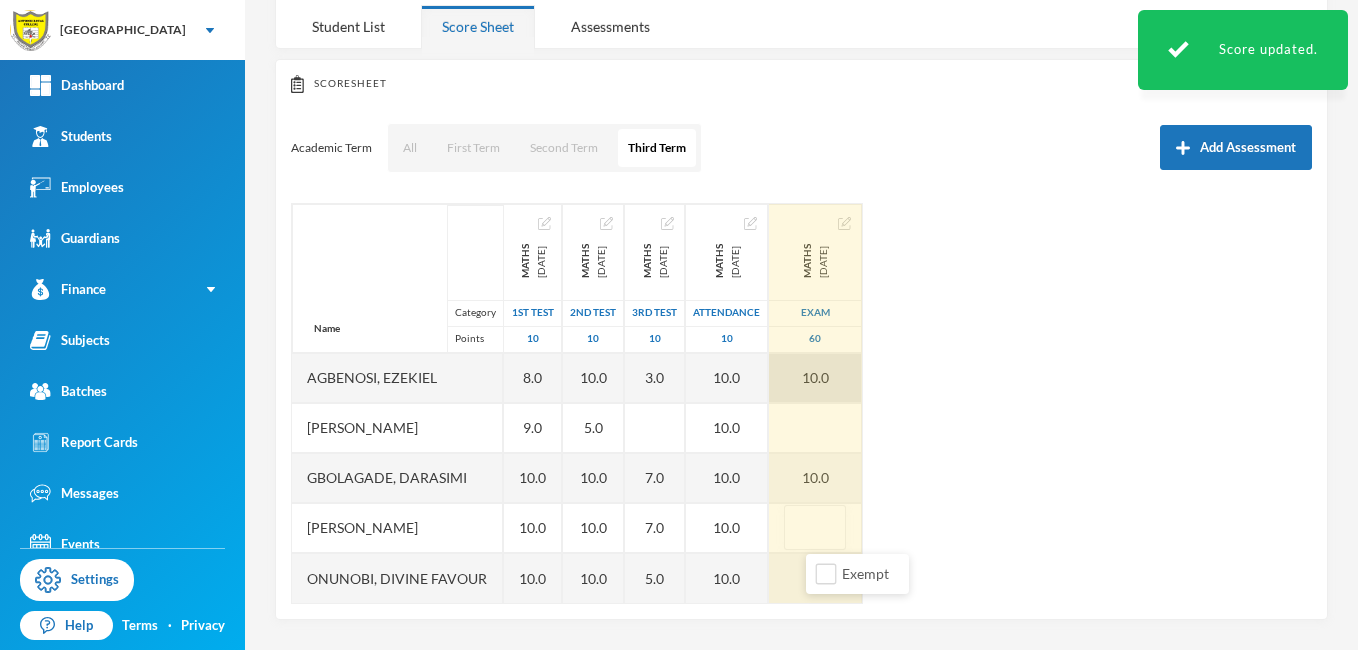 click on "10.0" at bounding box center [815, 378] 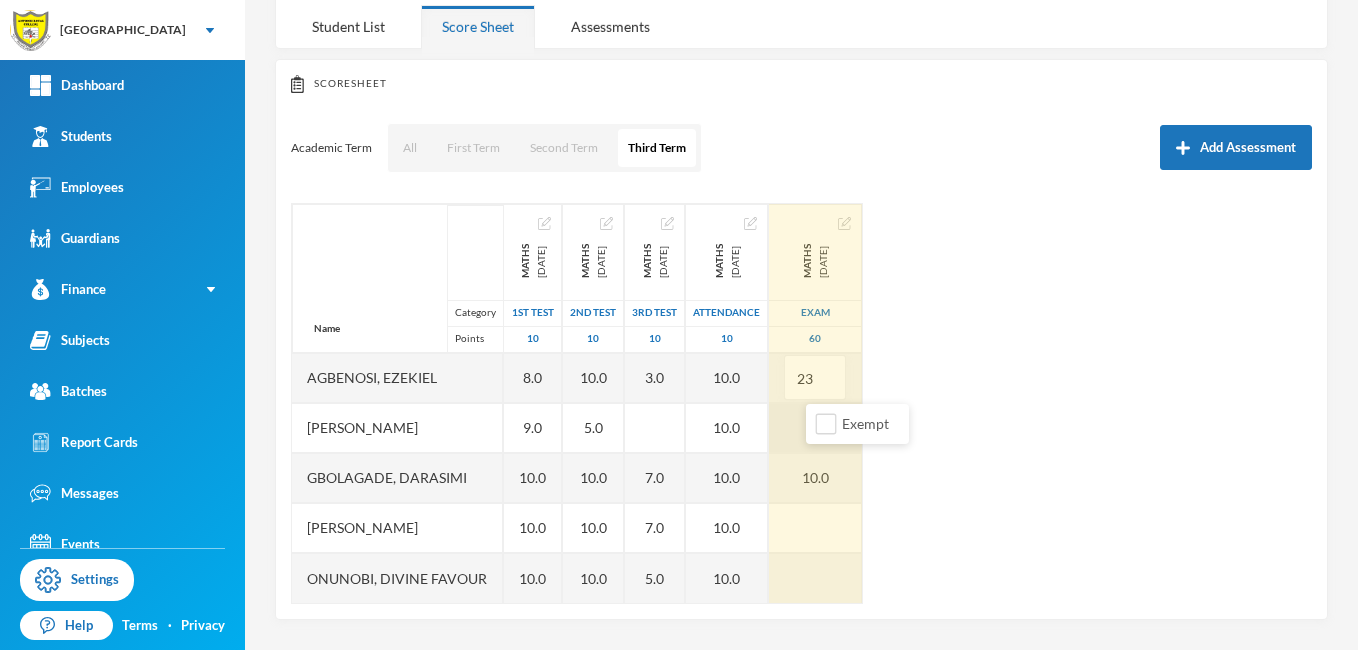 click at bounding box center [815, 428] 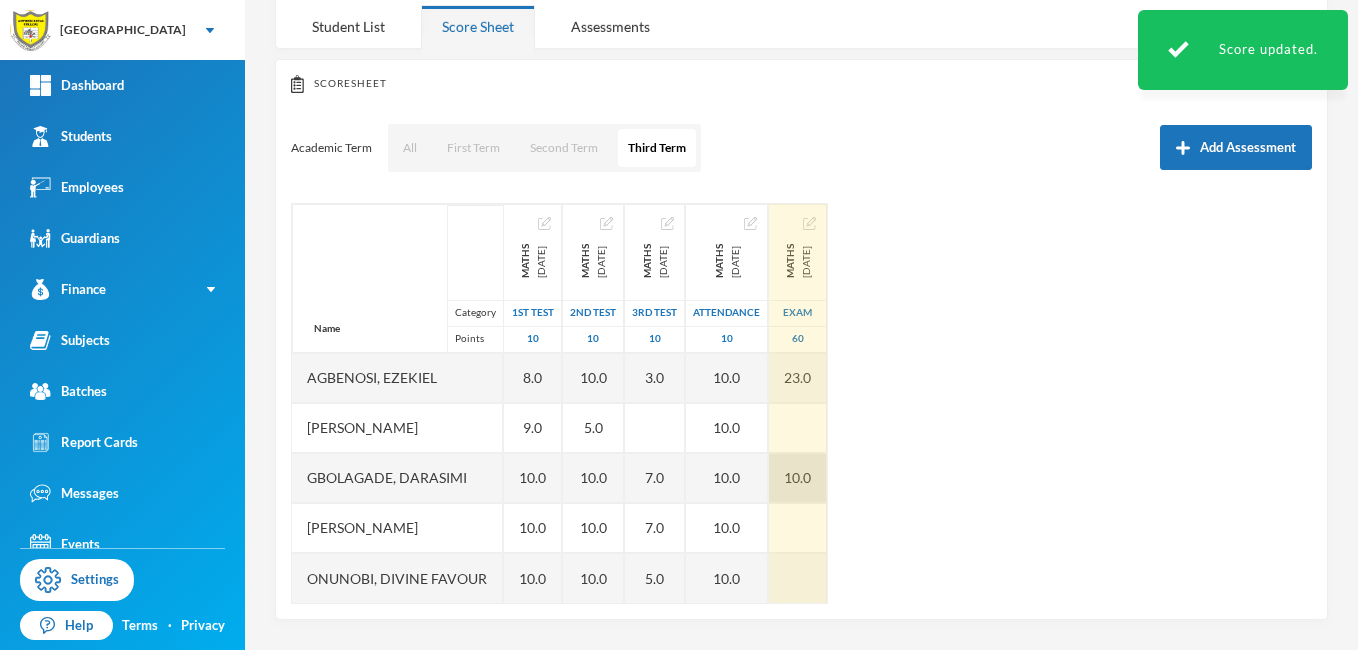 click on "10.0" at bounding box center [798, 478] 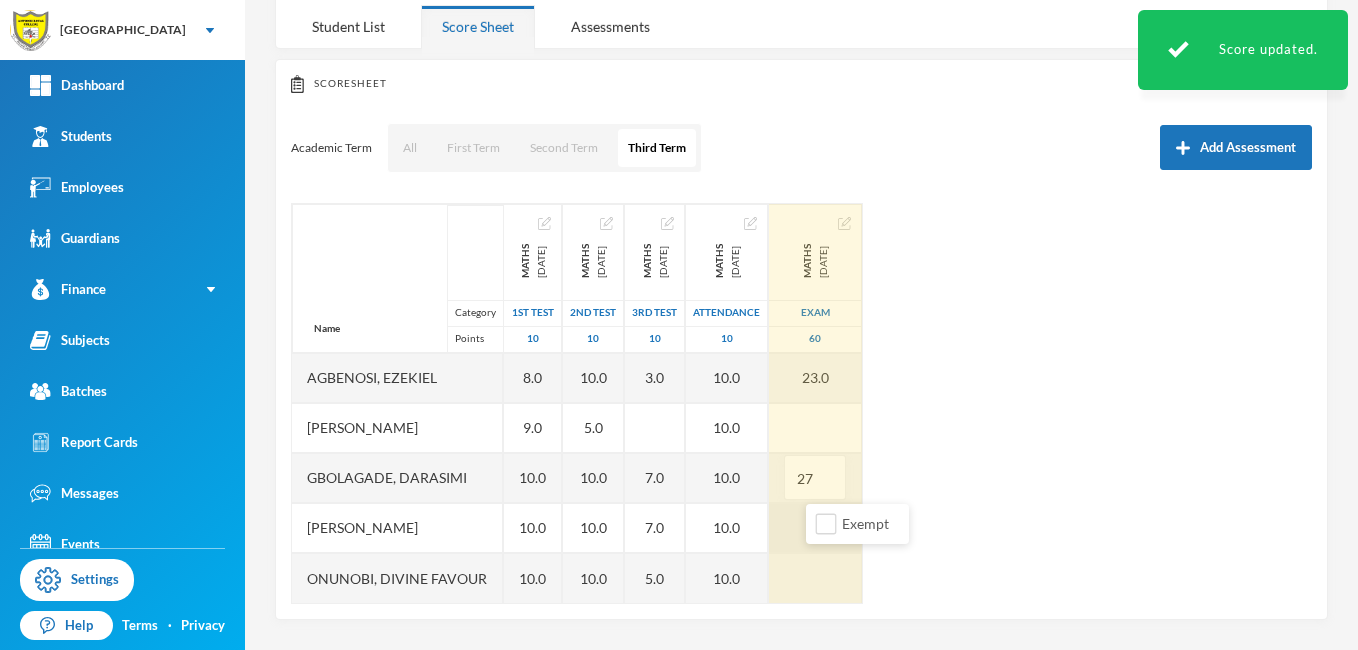 click at bounding box center (815, 528) 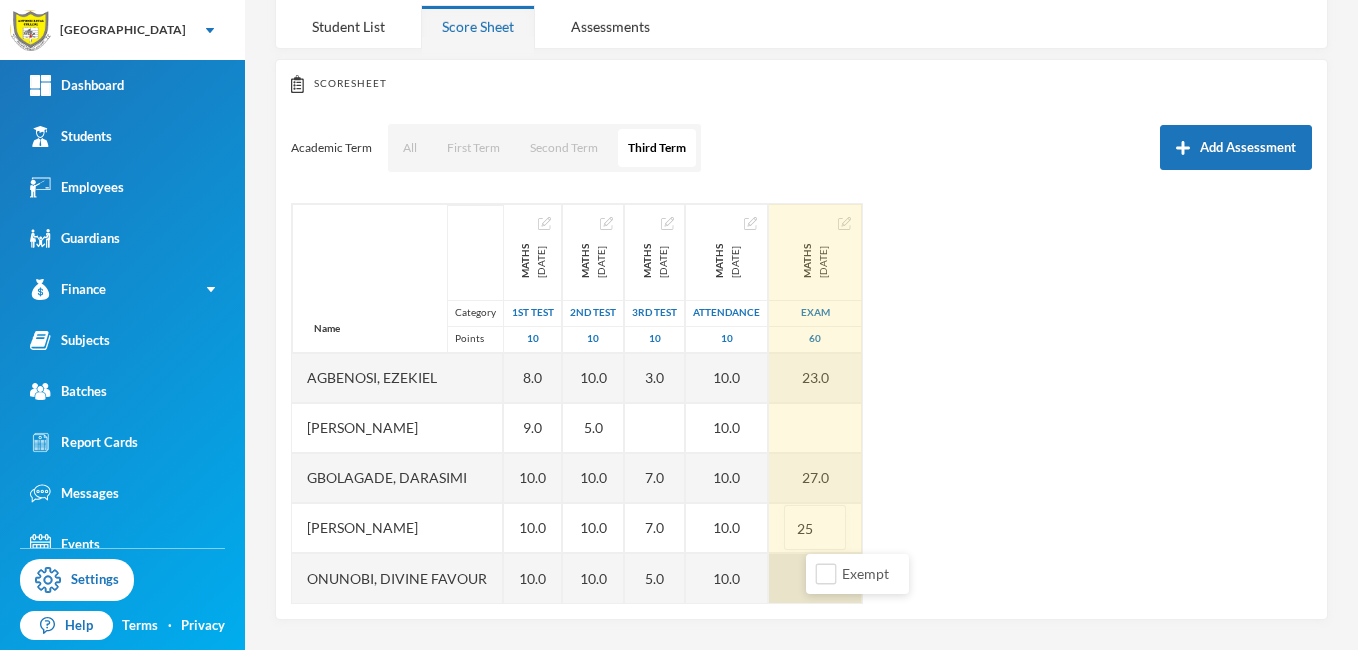 click at bounding box center [815, 578] 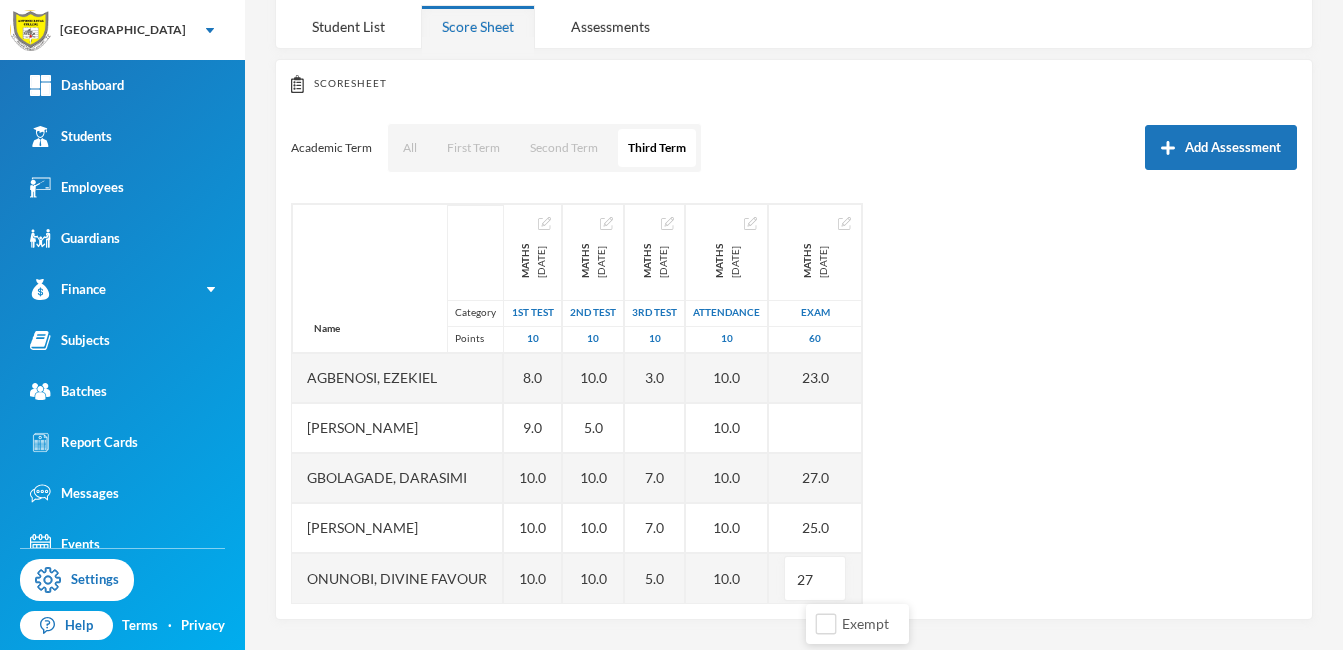 click on "Name   Category Points [PERSON_NAME], [PERSON_NAME], [PERSON_NAME] Onunobi, Divine Favour MATHS [DATE] 1st Test 10 8.0 9.0 10.0 10.0 10.0 MATHS [DATE] 2nd Test 10 10.0 5.0 10.0 10.0 10.0 MATHS [DATE] 3rd Test 10 3.0 7.0 7.0 5.0 MATHS [DATE] Attendance 10 10.0 10.0 10.0 10.0 10.0 MATHS [DATE] Exam 60 23.0 27.0 25.0 27" at bounding box center [794, 403] 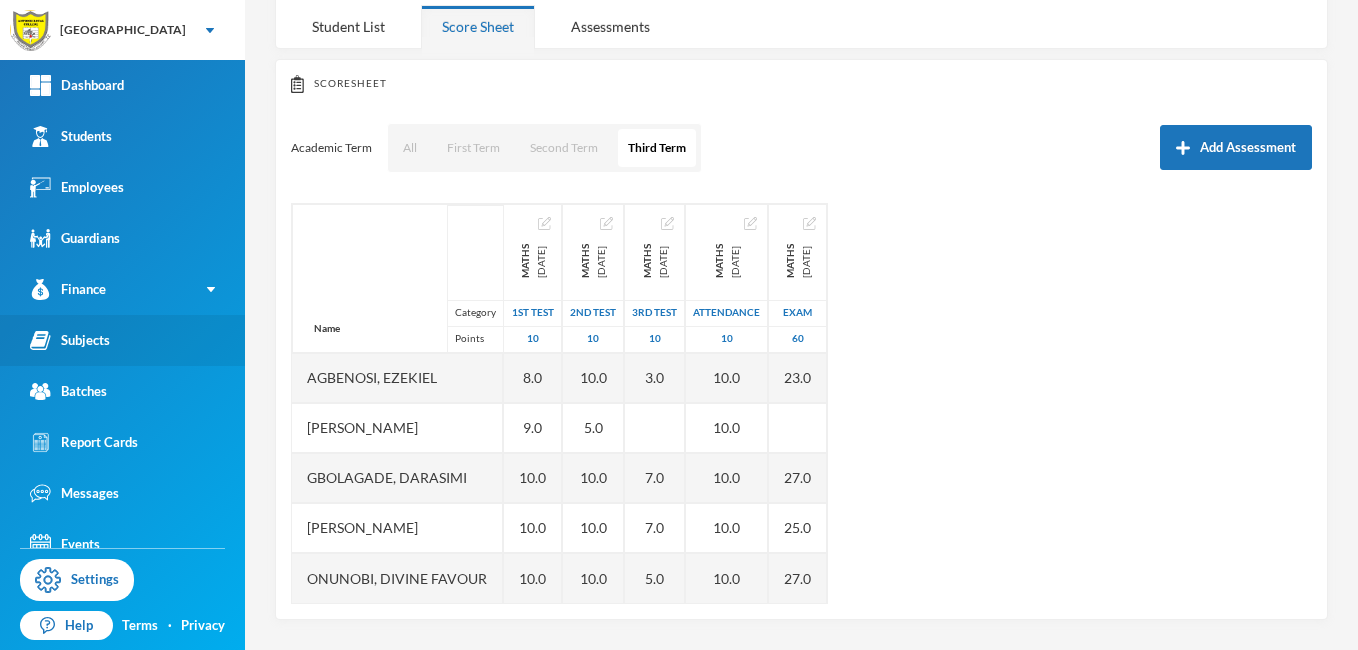 click on "Subjects" at bounding box center (70, 340) 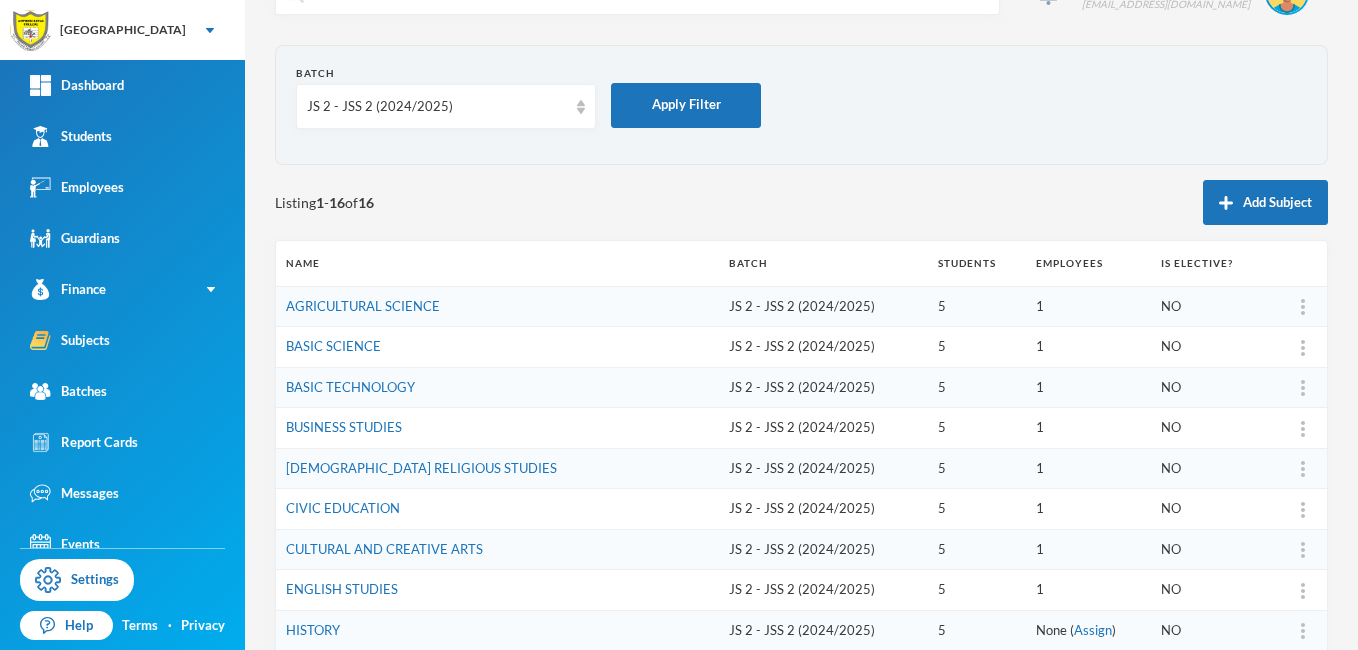 scroll, scrollTop: 16, scrollLeft: 0, axis: vertical 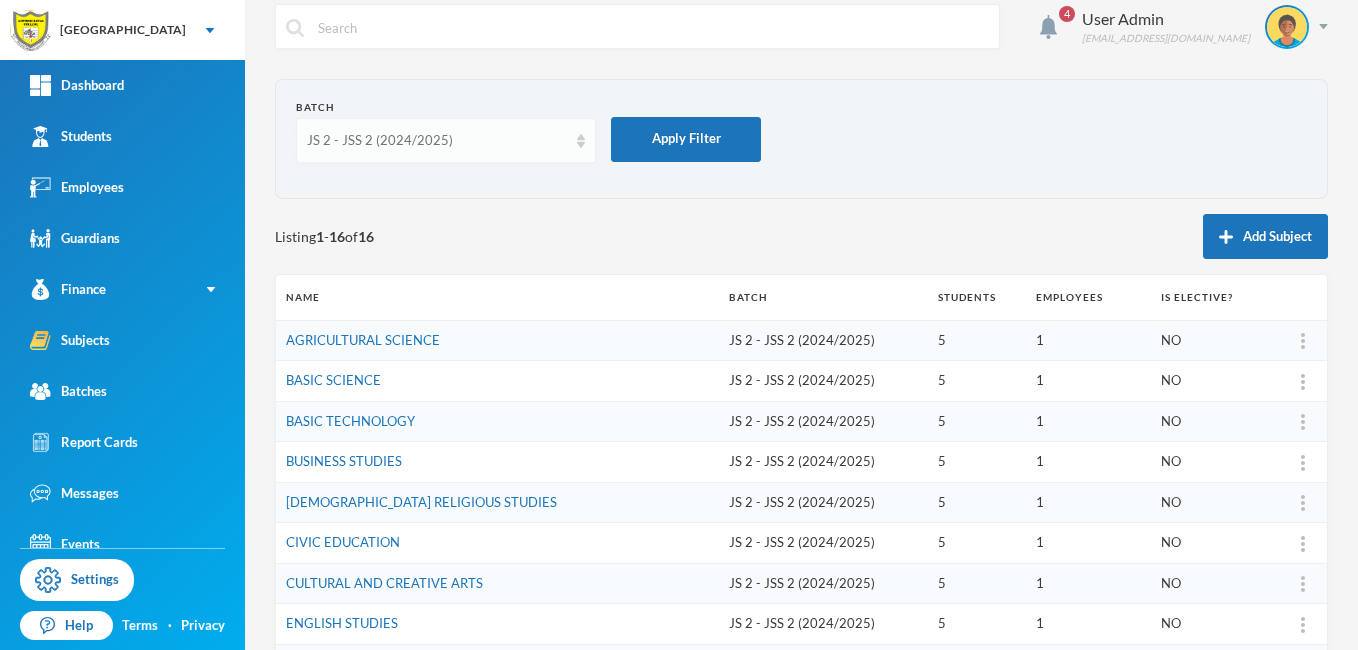 click on "JS 2 - JSS 2 (2024/2025)" at bounding box center [446, 140] 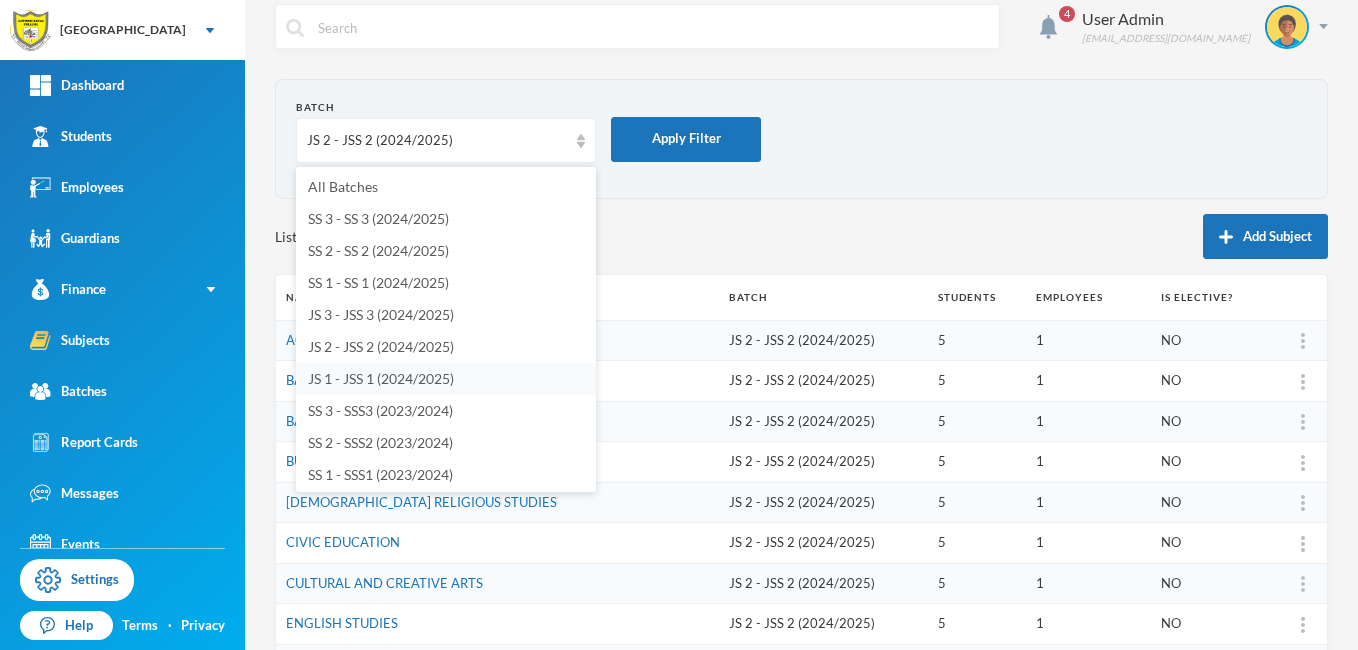click on "JS 1 - JSS 1 (2024/2025)" at bounding box center [381, 378] 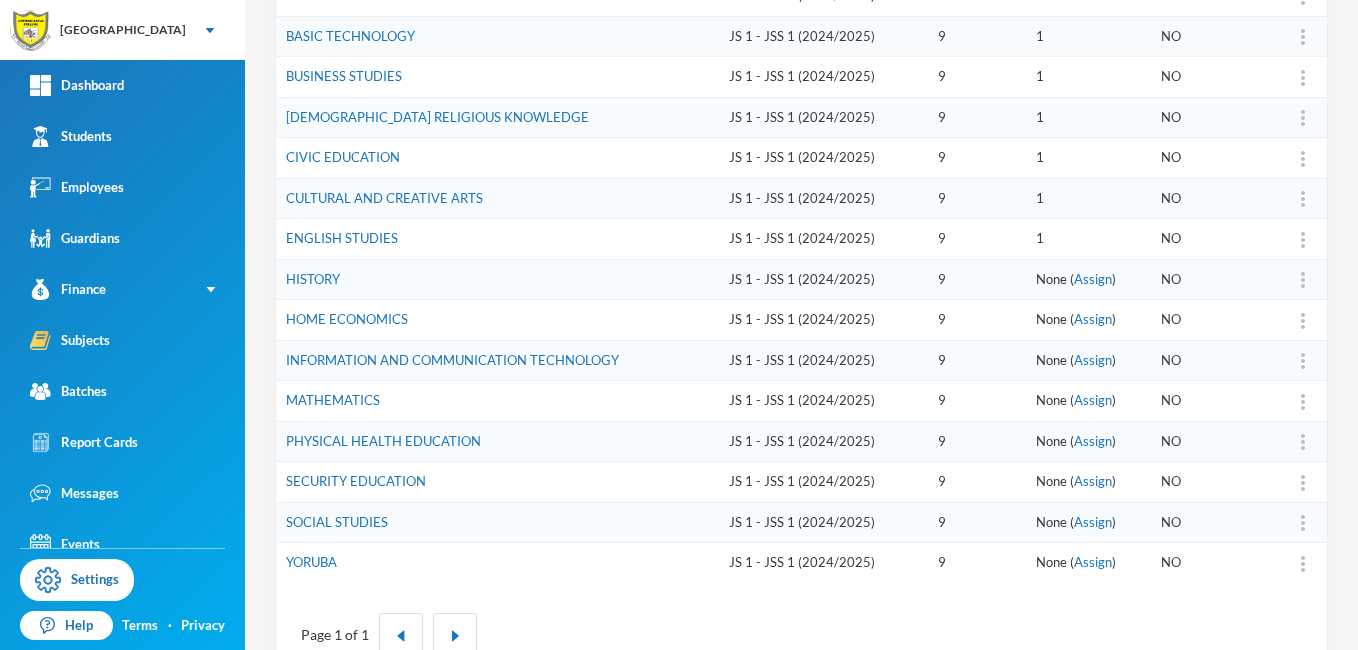 scroll, scrollTop: 399, scrollLeft: 0, axis: vertical 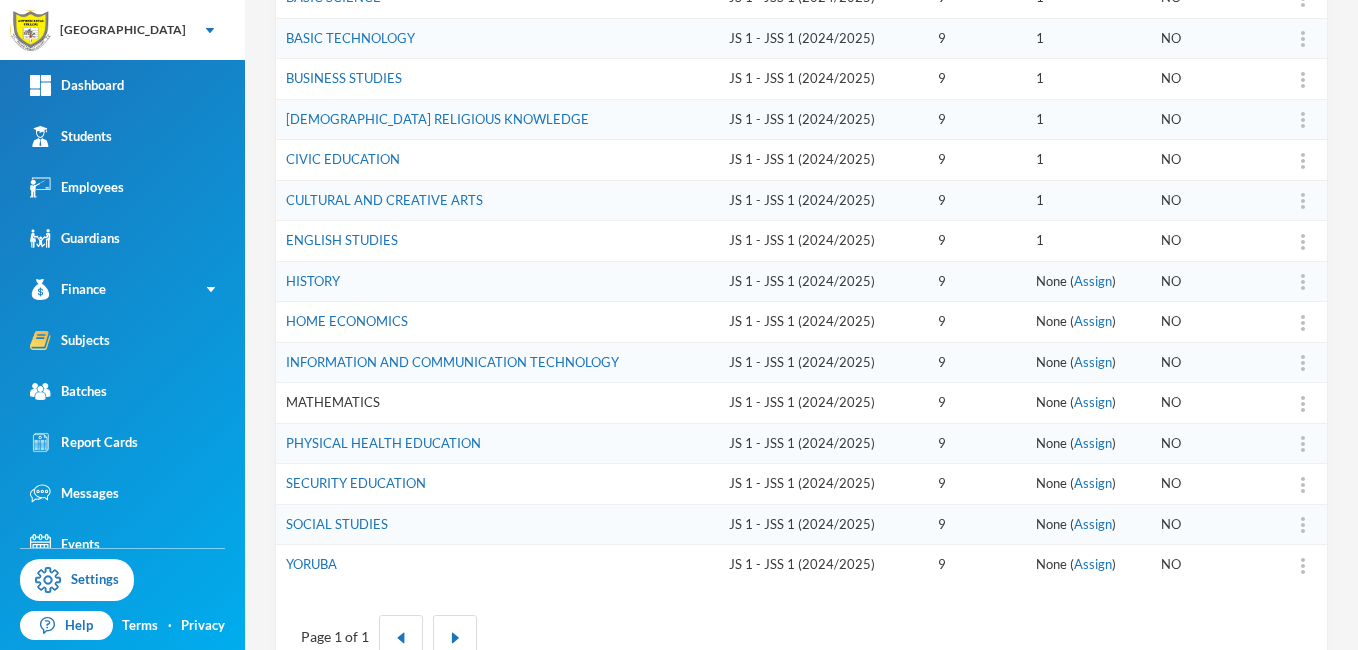 click on "MATHEMATICS" at bounding box center [333, 402] 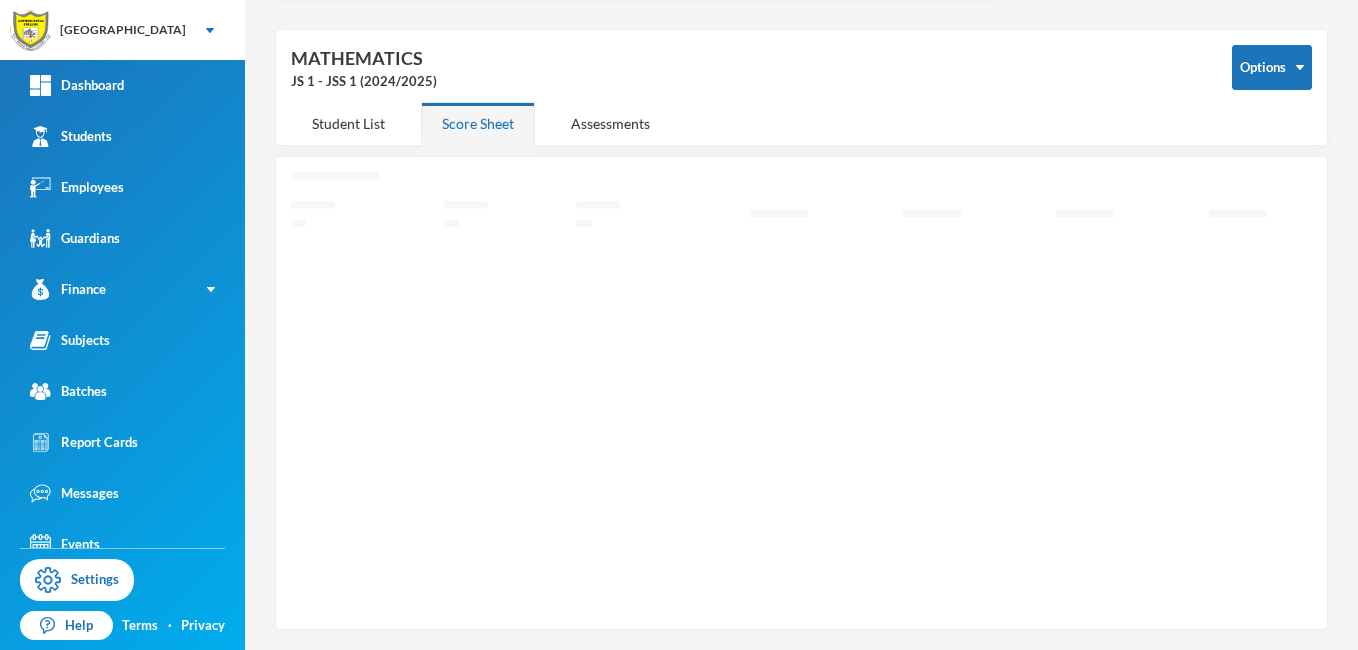 scroll, scrollTop: 60, scrollLeft: 0, axis: vertical 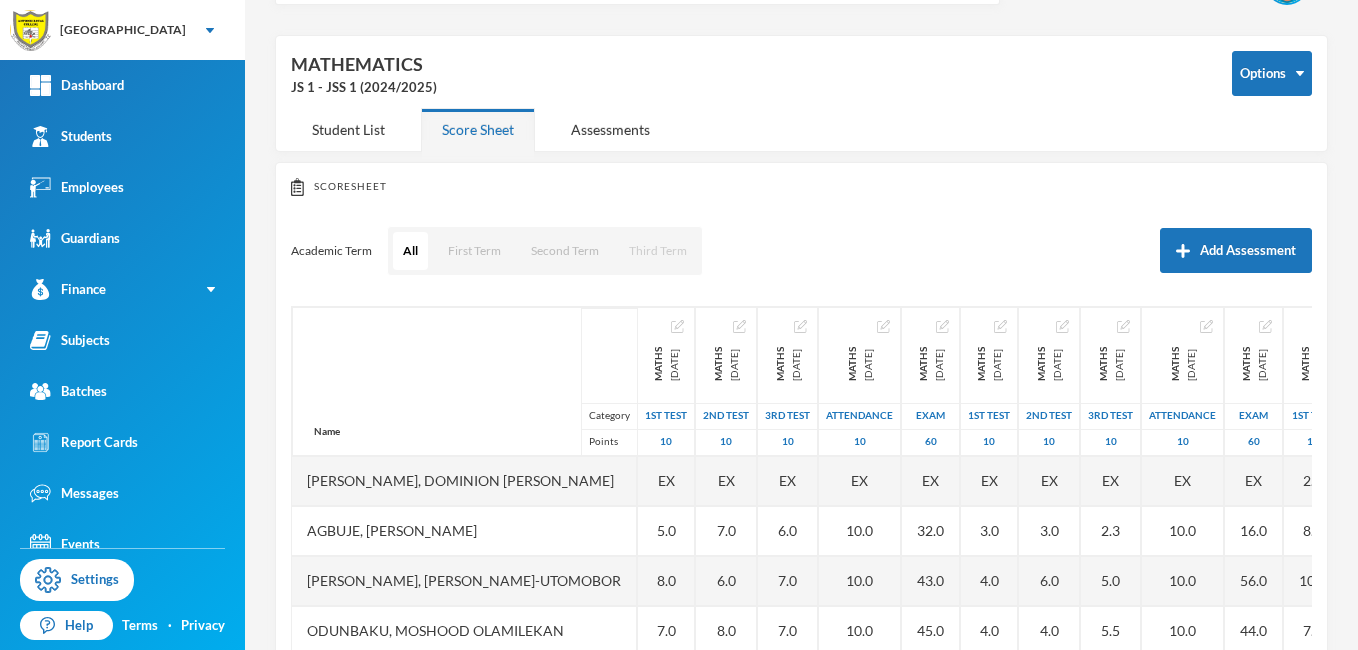 click on "Third Term" at bounding box center [658, 251] 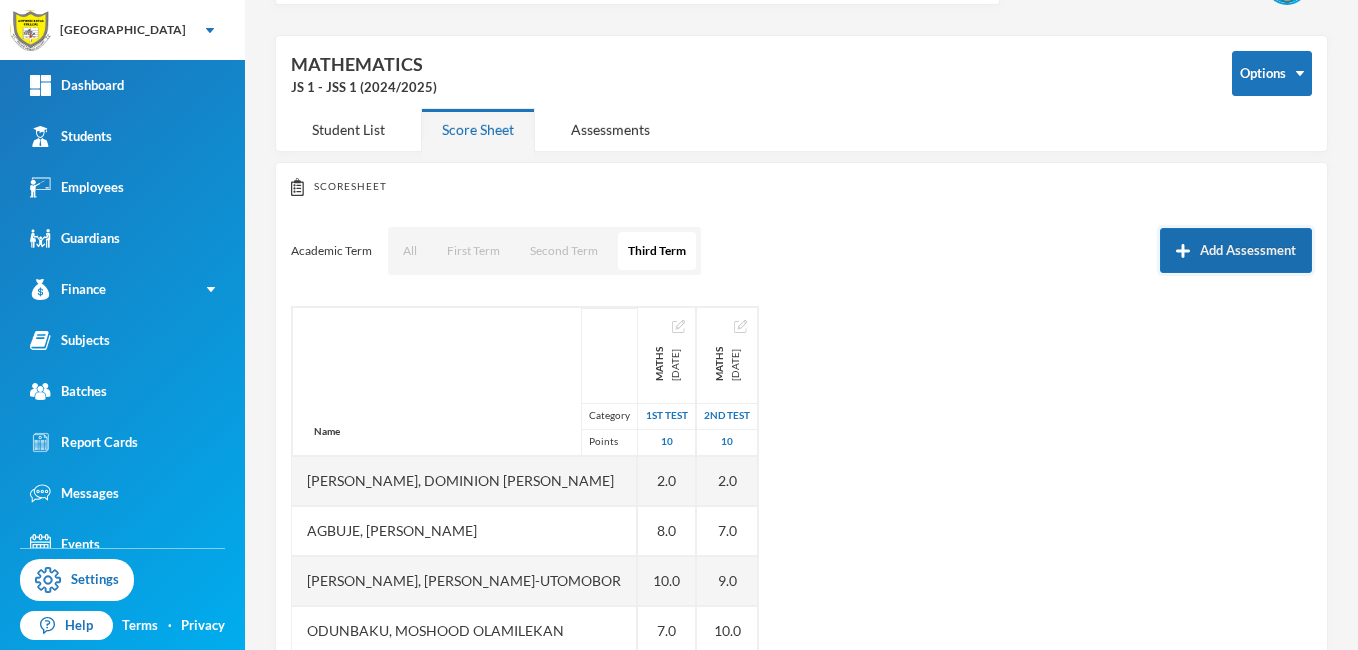 click at bounding box center [1183, 251] 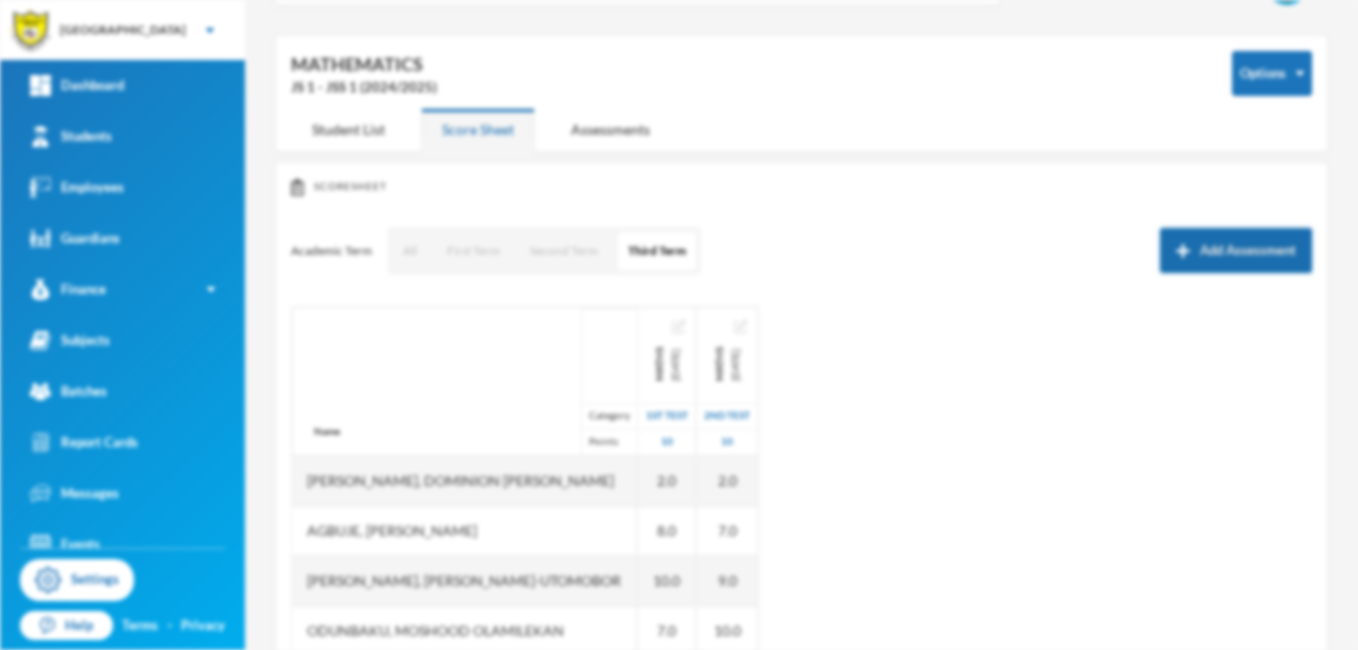 scroll, scrollTop: 0, scrollLeft: 0, axis: both 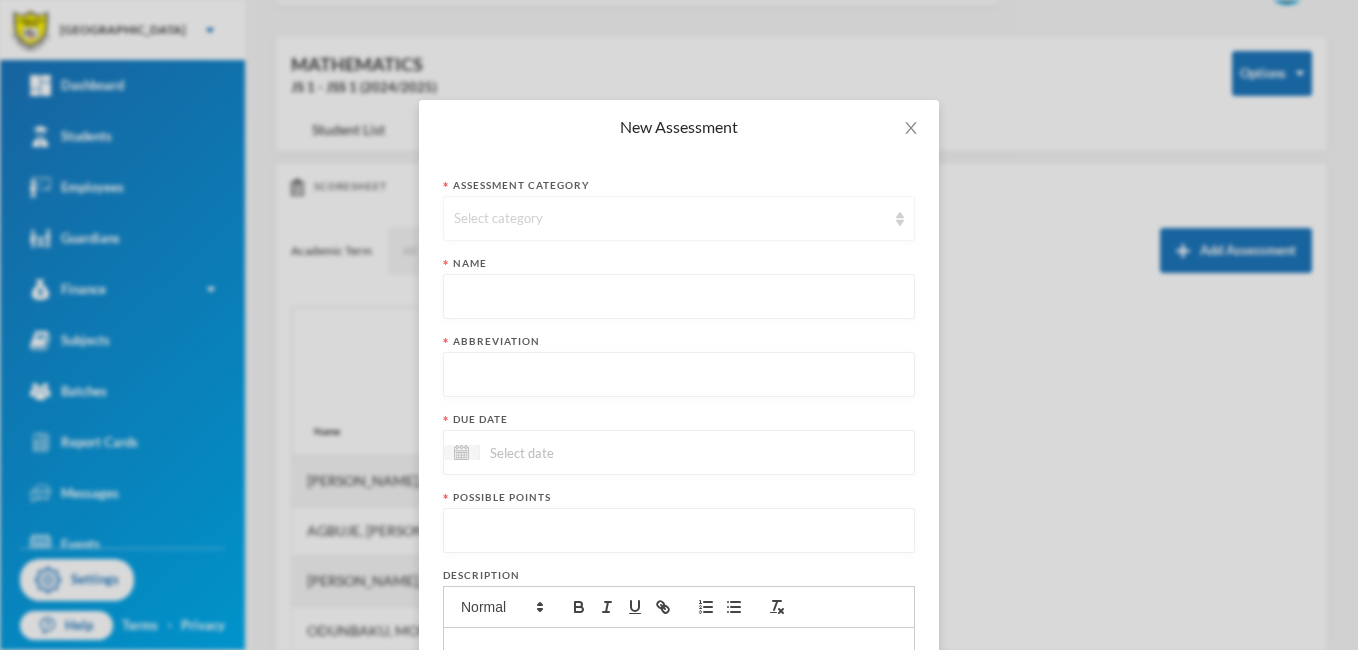 click on "Select category" at bounding box center (670, 219) 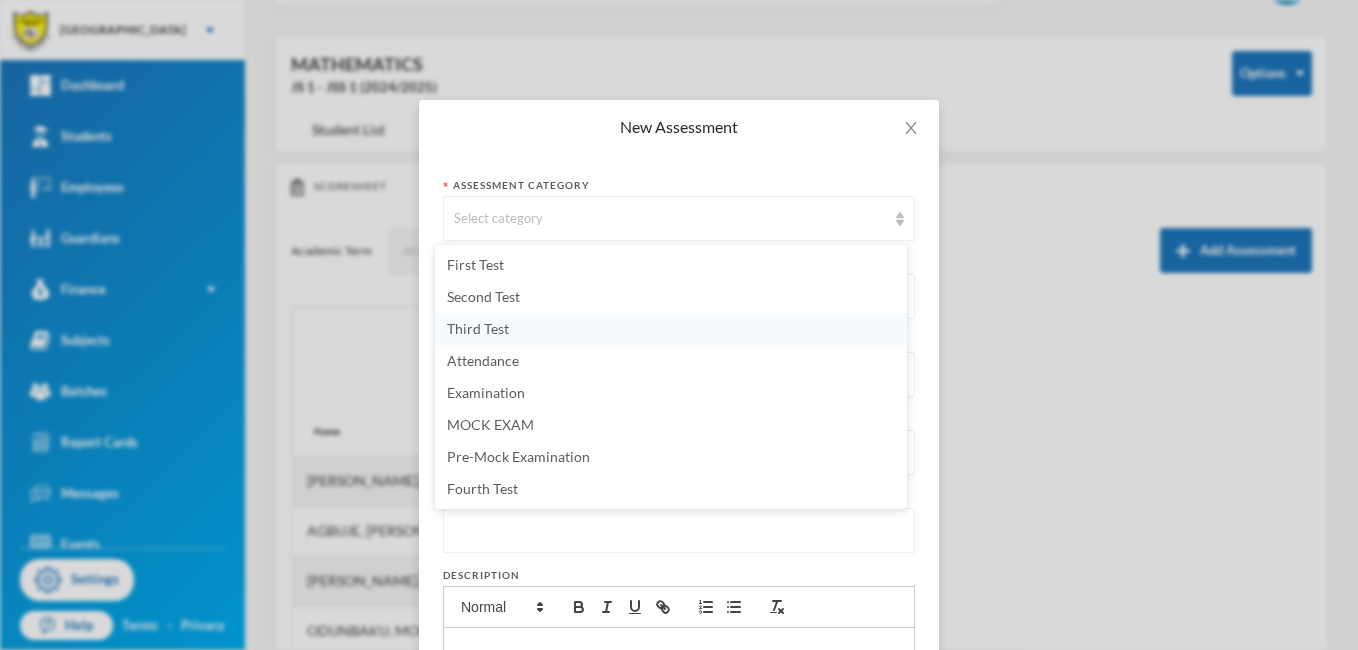 click on "Third Test" at bounding box center (478, 328) 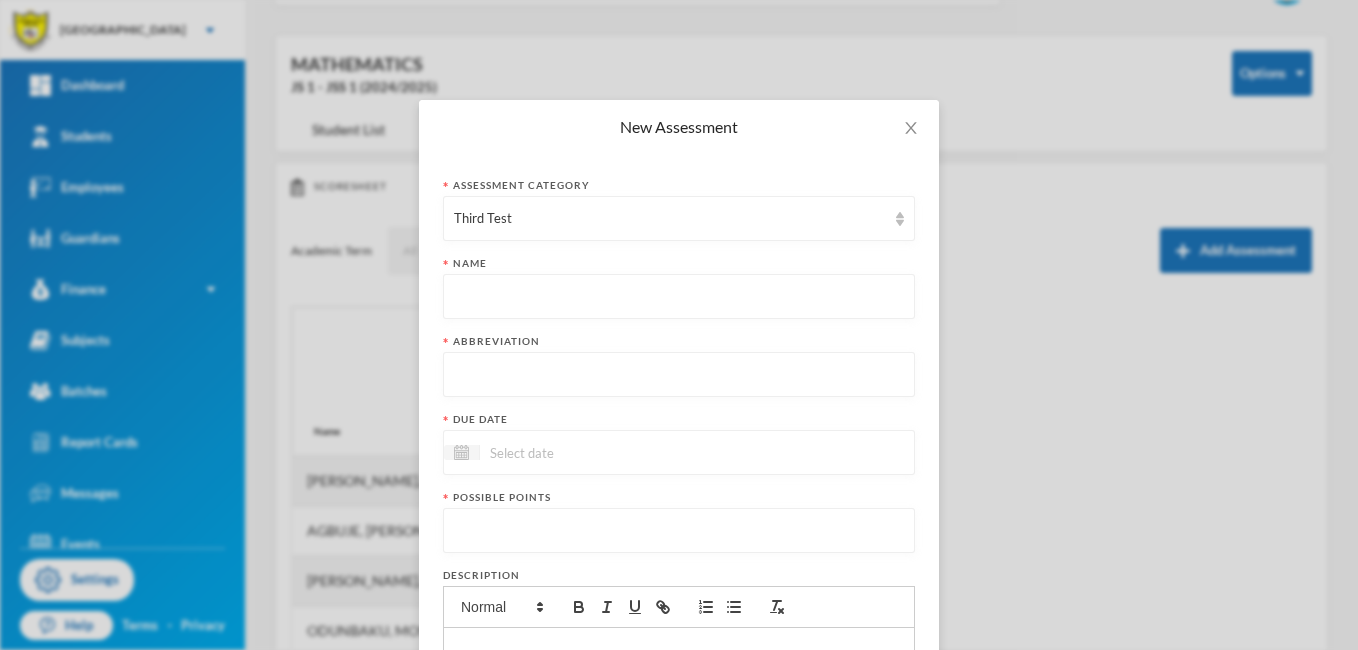 click at bounding box center [679, 297] 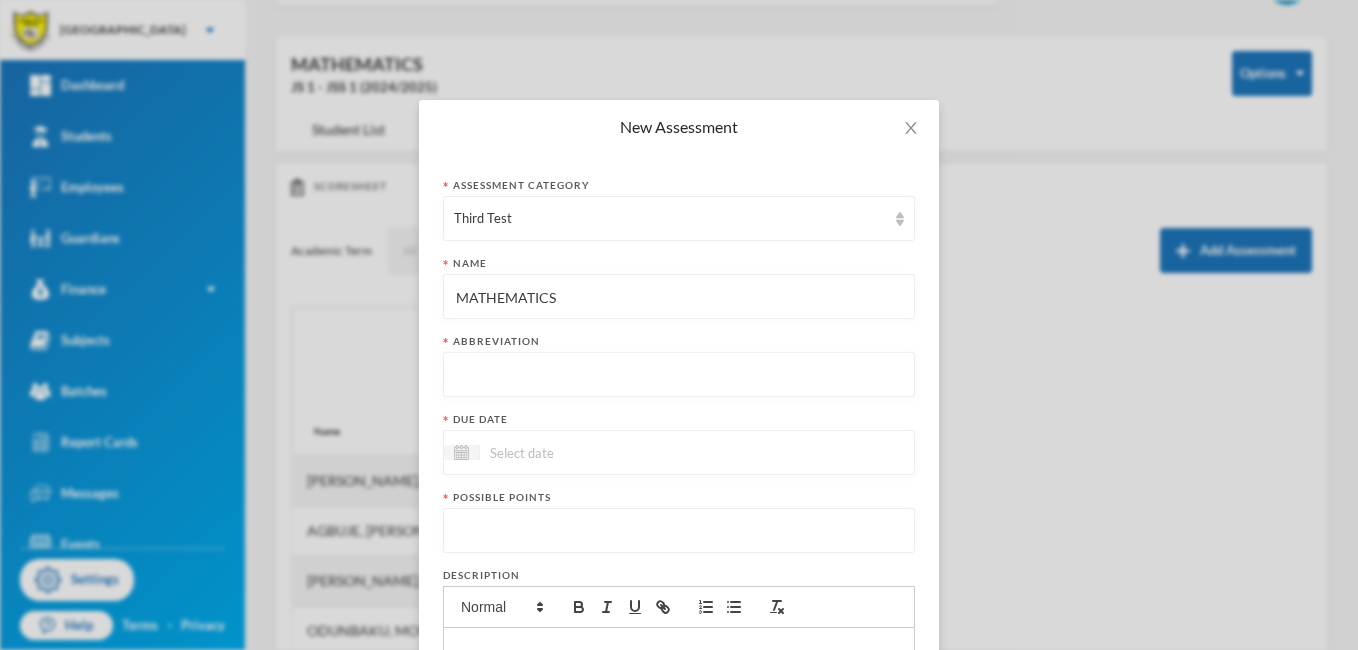 click at bounding box center (679, 375) 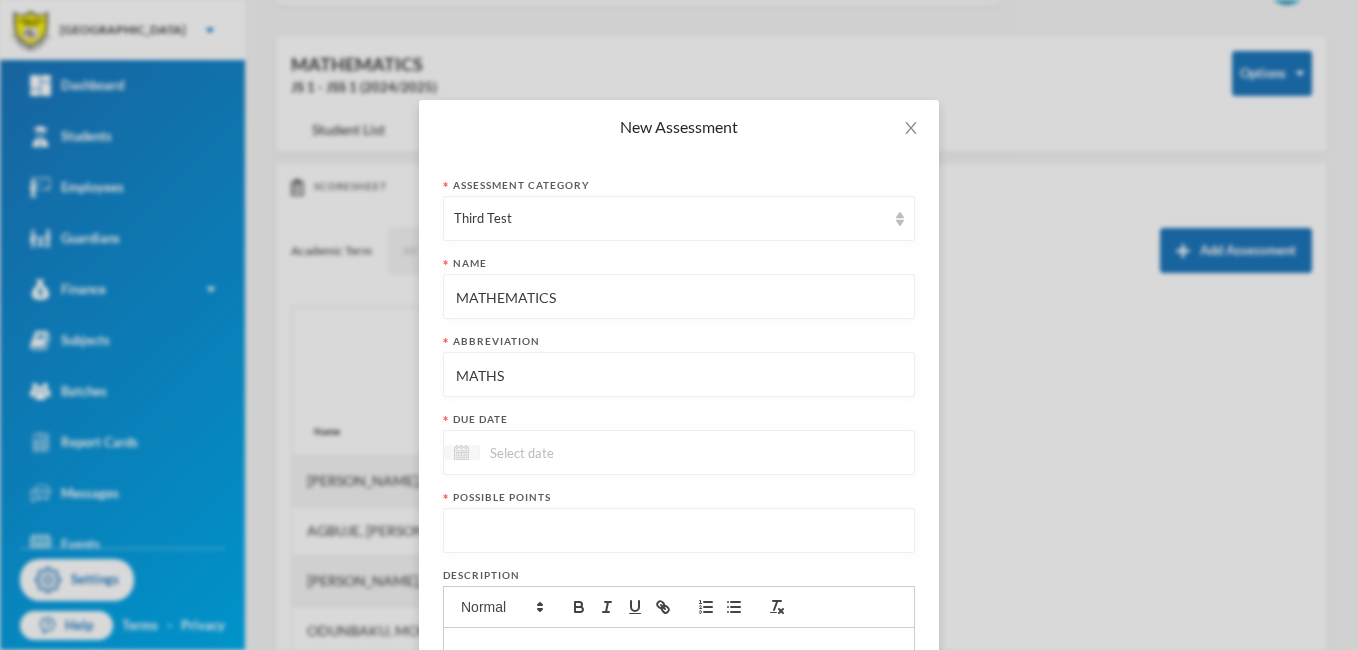 click at bounding box center (461, 452) 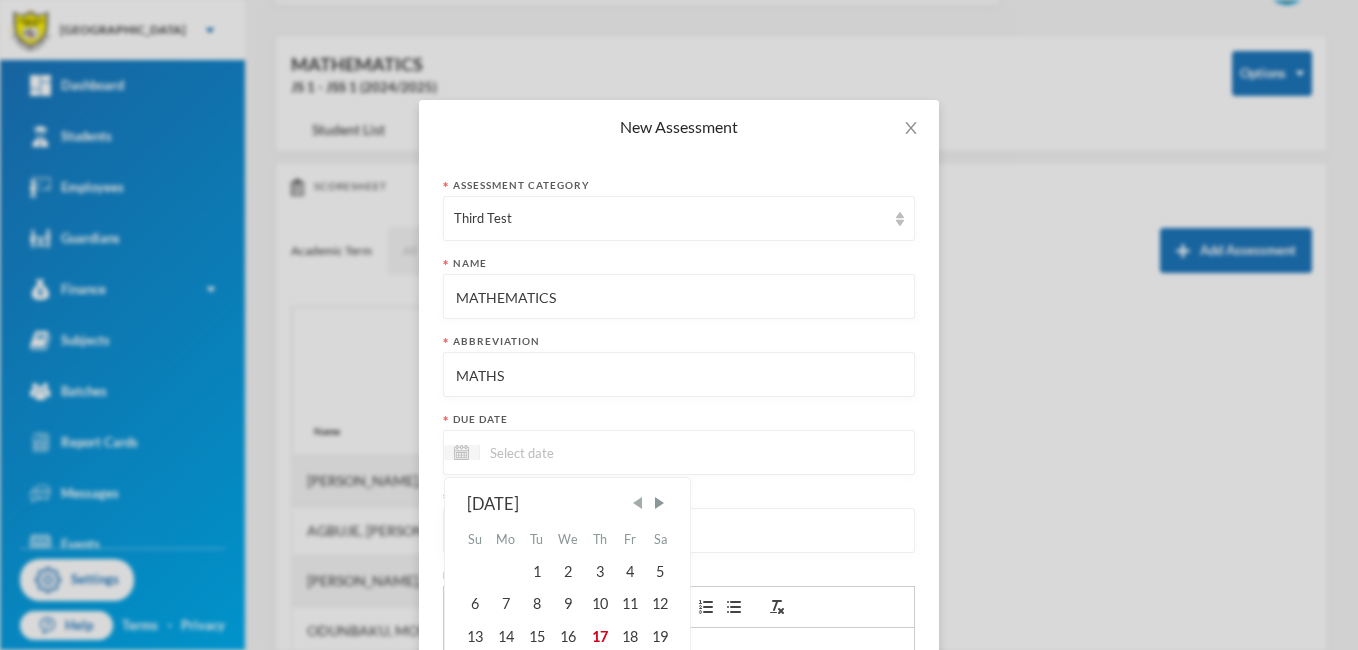 click at bounding box center (638, 503) 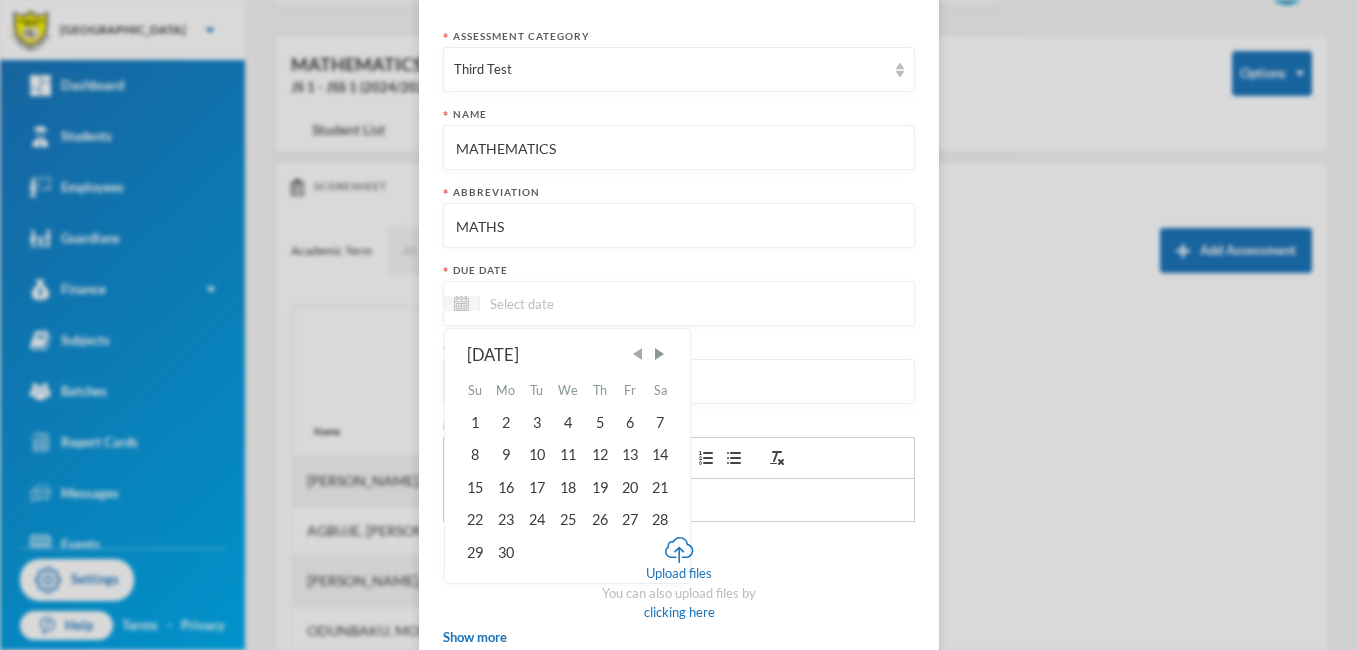 scroll, scrollTop: 249, scrollLeft: 0, axis: vertical 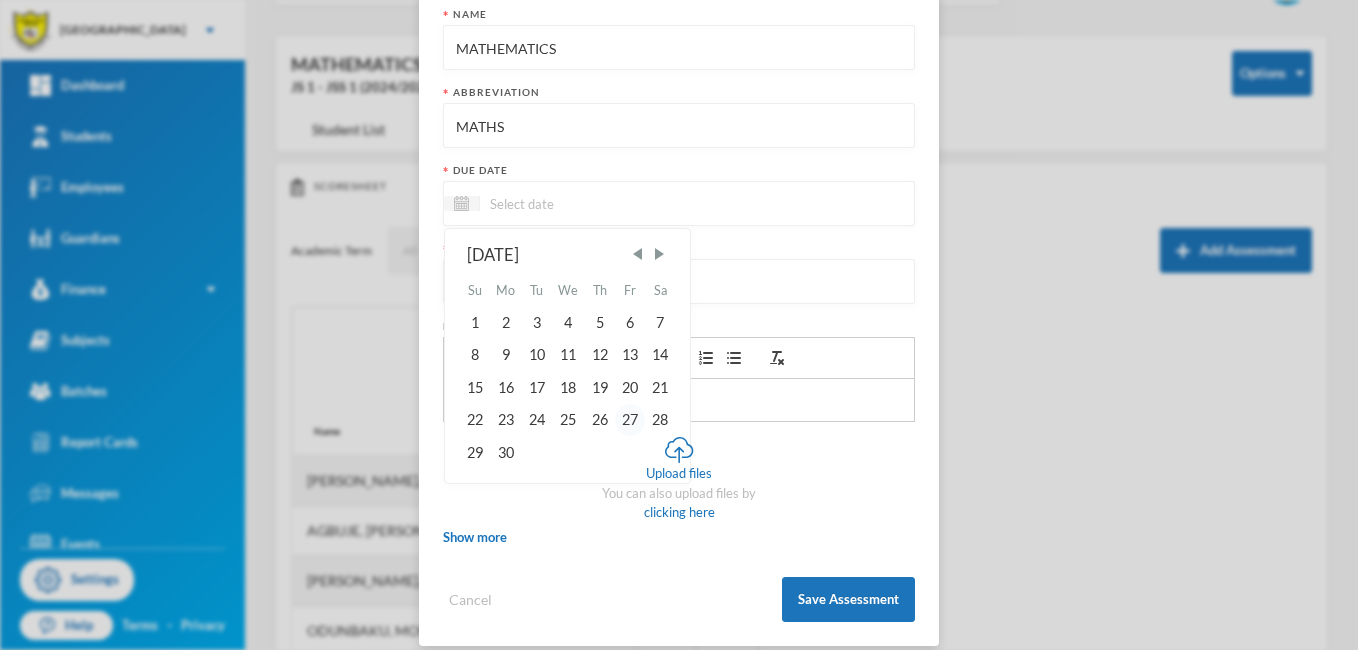 click on "27" at bounding box center (630, 420) 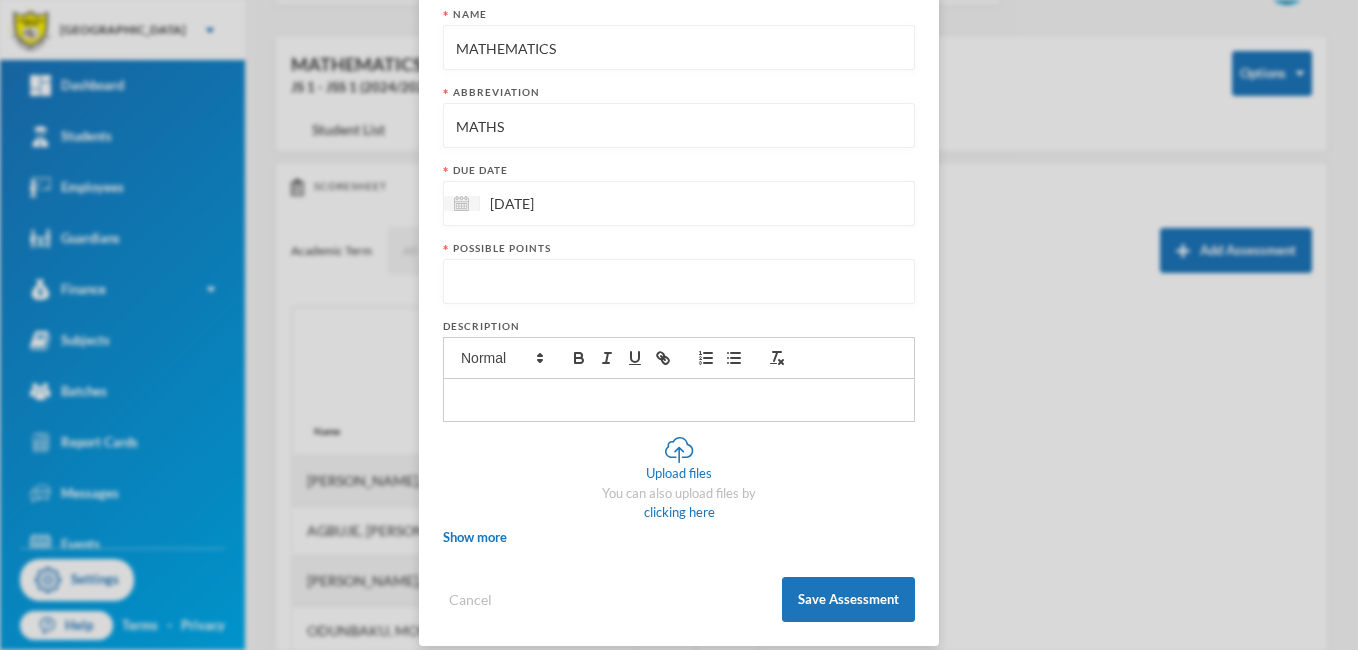 click at bounding box center [679, 282] 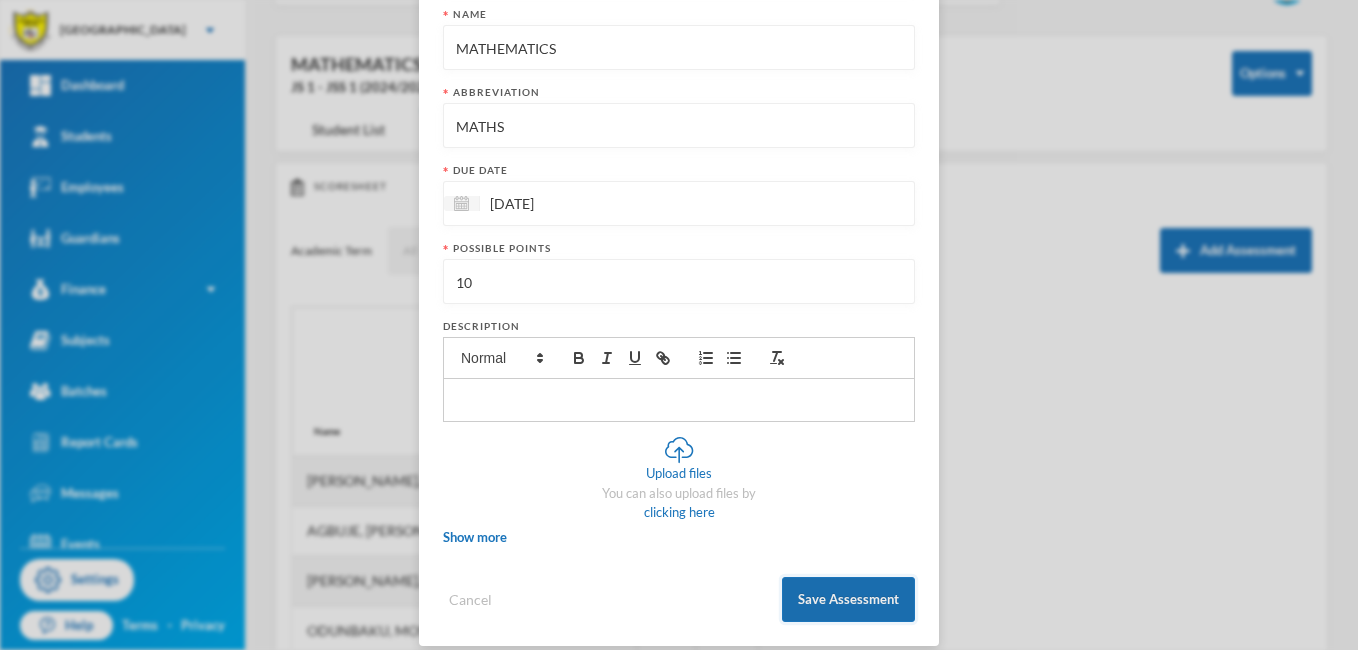 click on "Save Assessment" at bounding box center (848, 599) 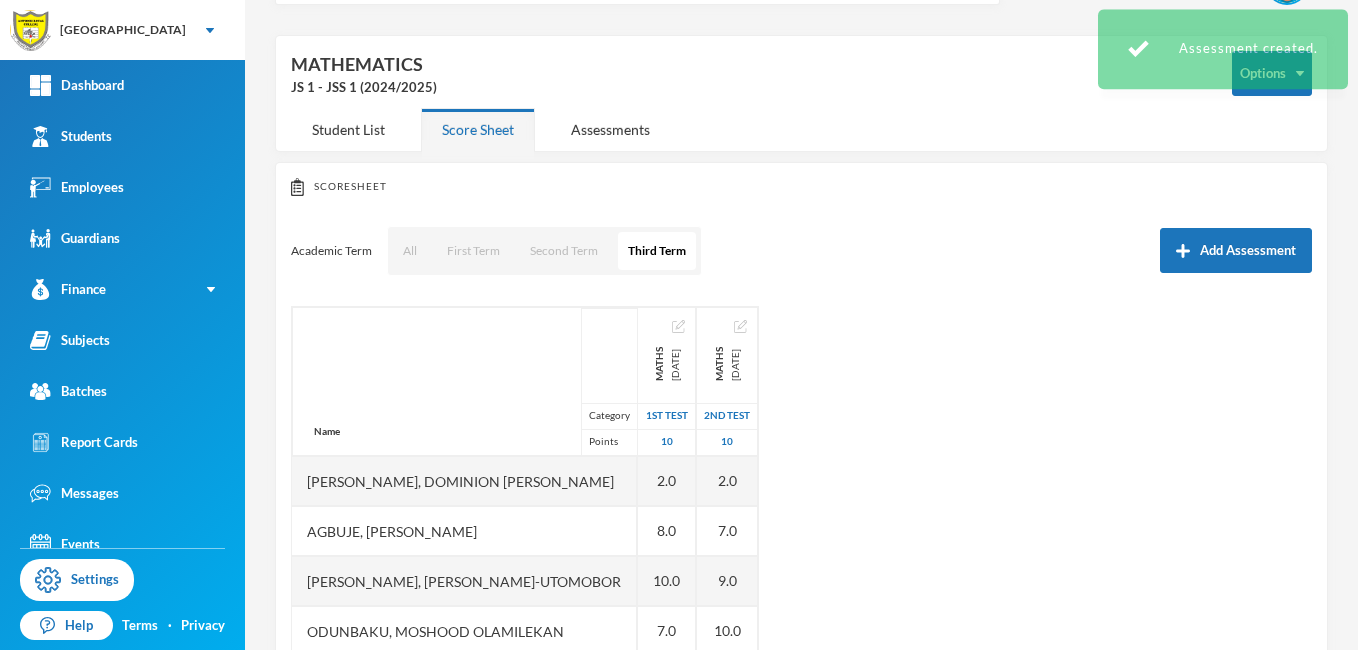 scroll, scrollTop: 169, scrollLeft: 0, axis: vertical 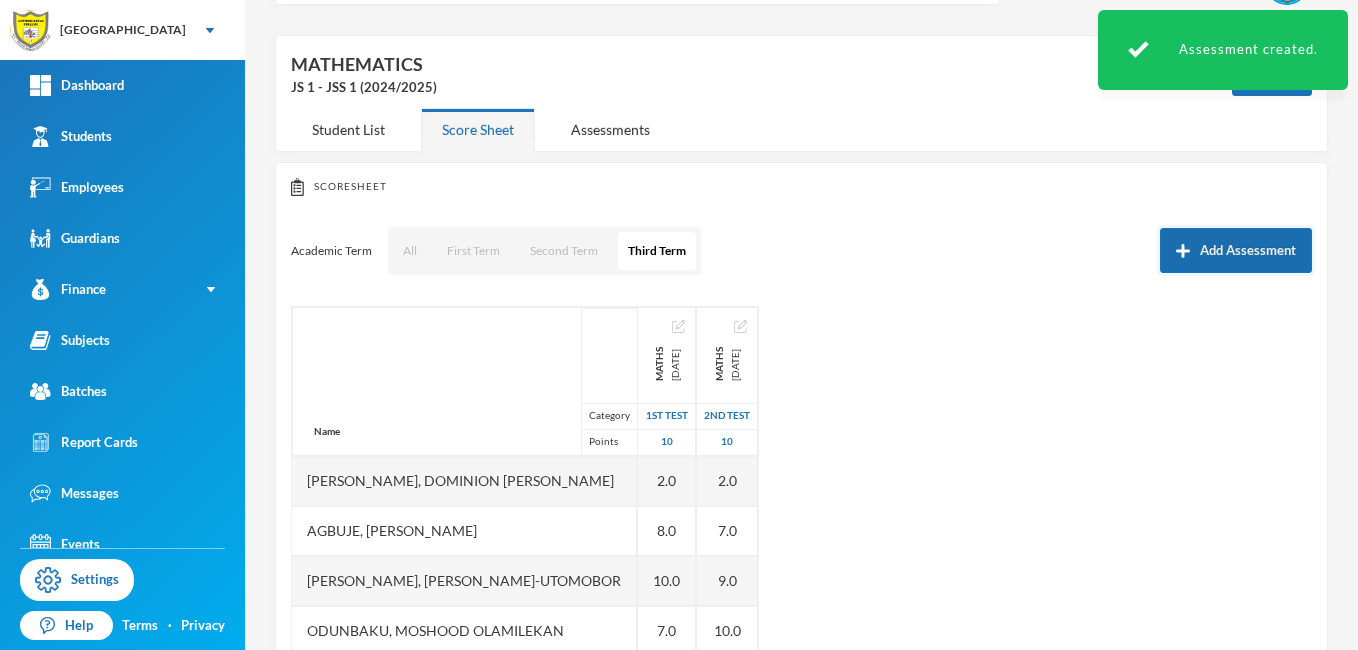 click on "Add Assessment" at bounding box center (1236, 250) 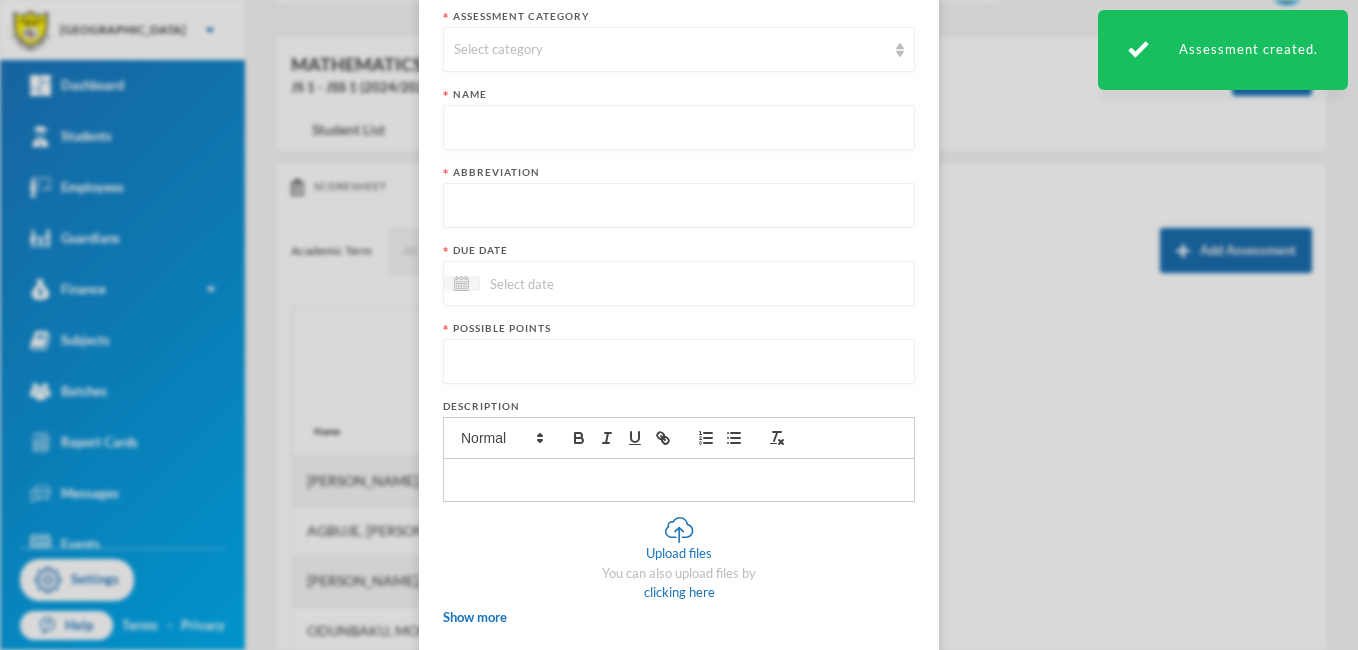 scroll, scrollTop: 0, scrollLeft: 0, axis: both 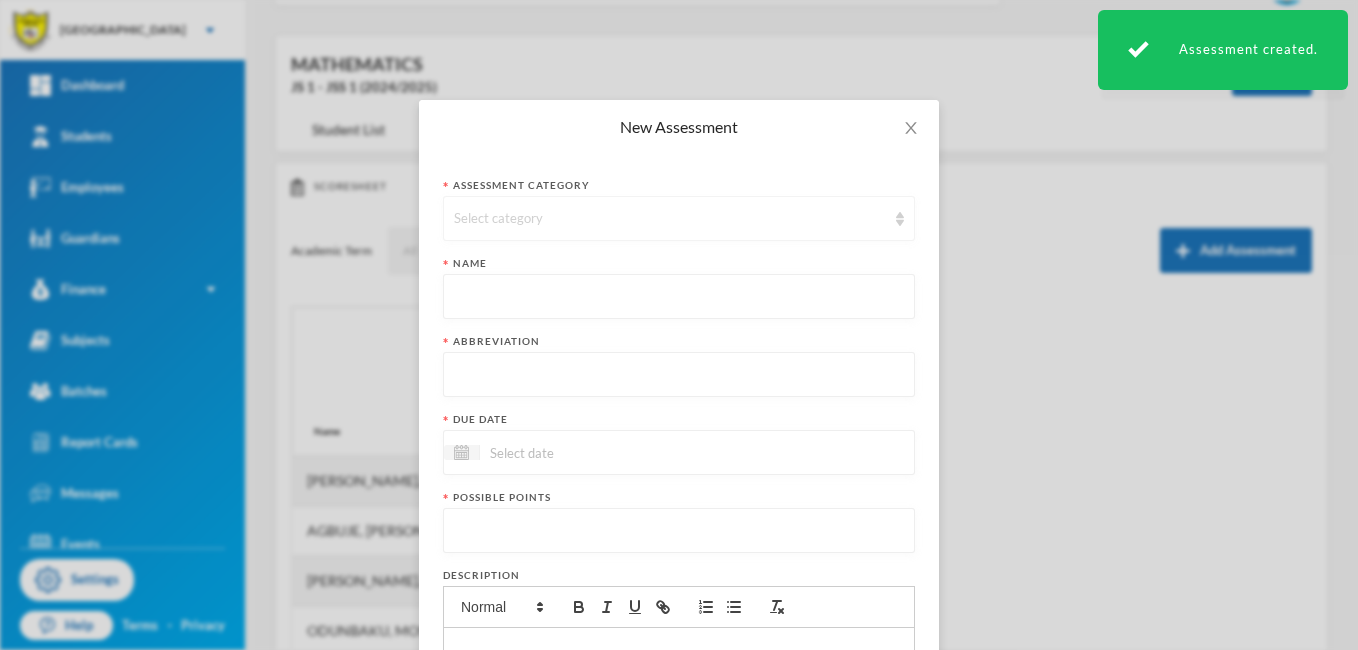 click on "Select category" at bounding box center (670, 219) 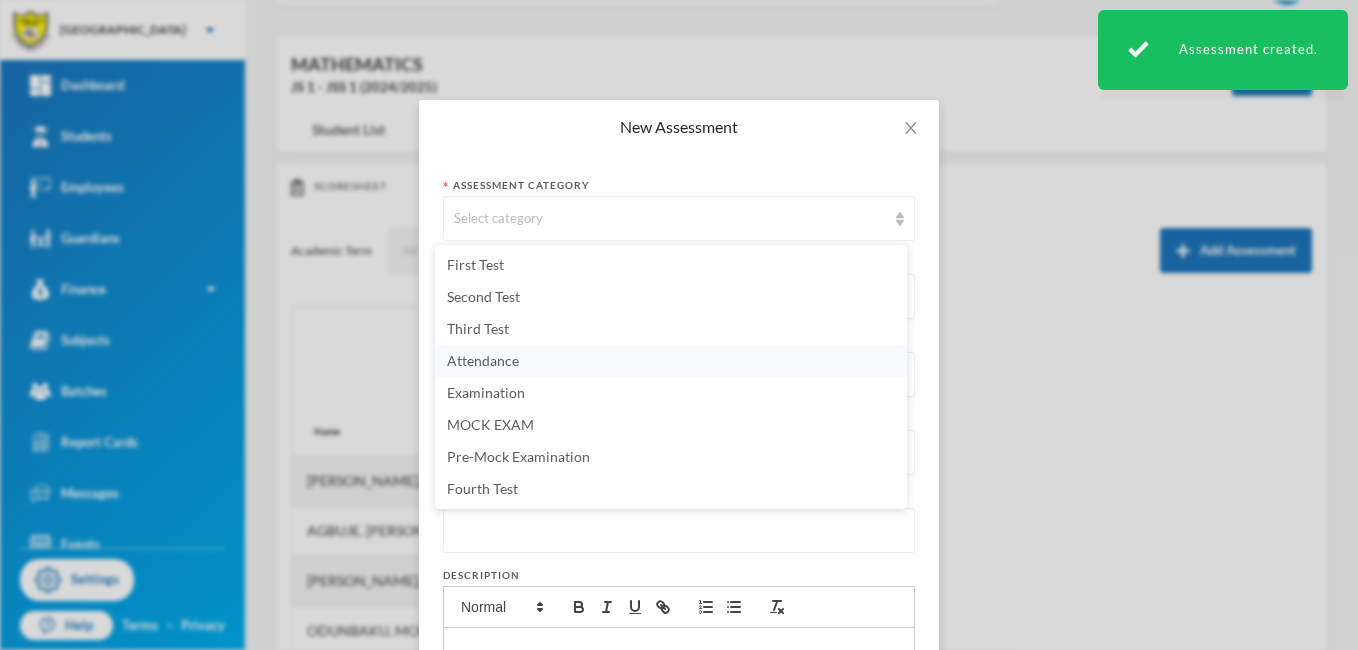 click on "Attendance" at bounding box center [483, 360] 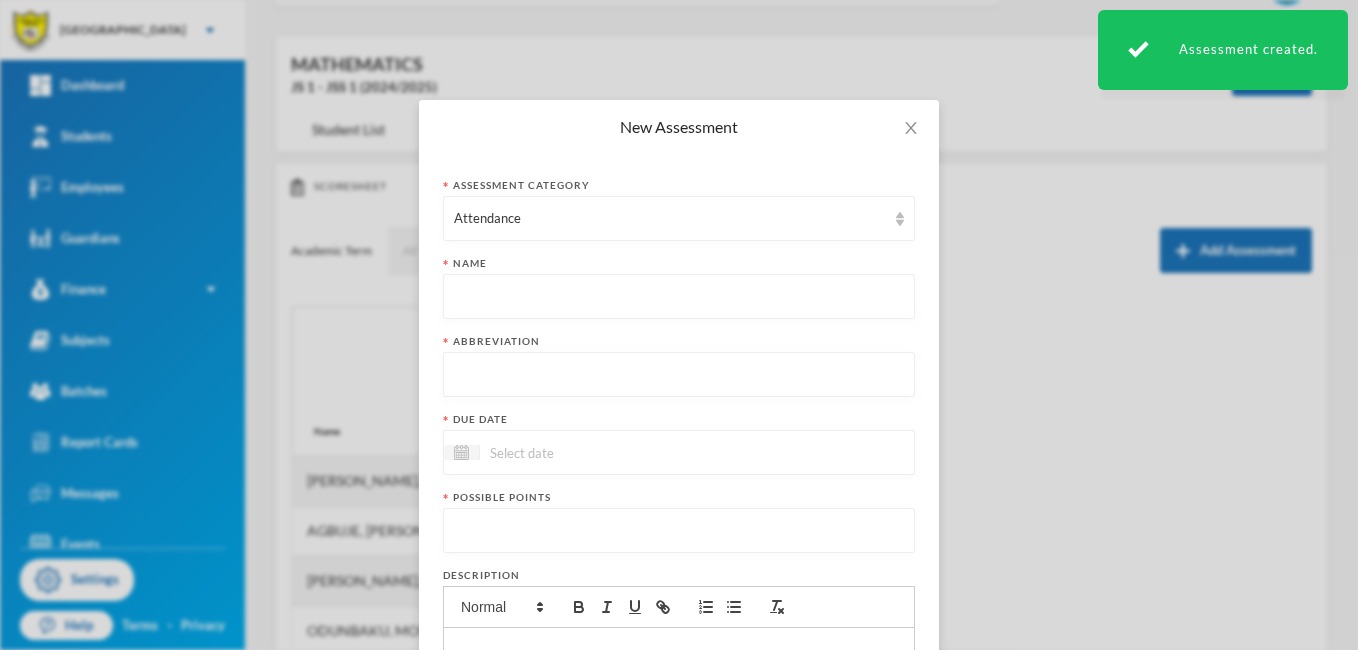 click at bounding box center (679, 297) 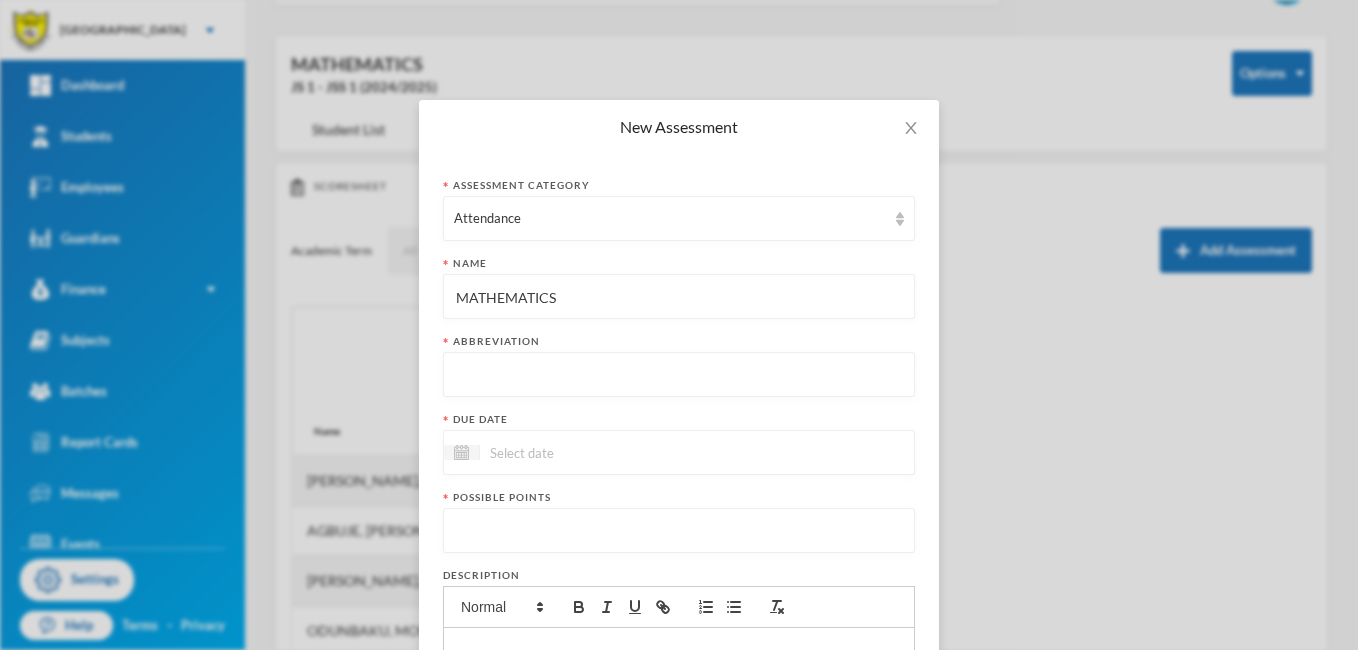 click at bounding box center (679, 375) 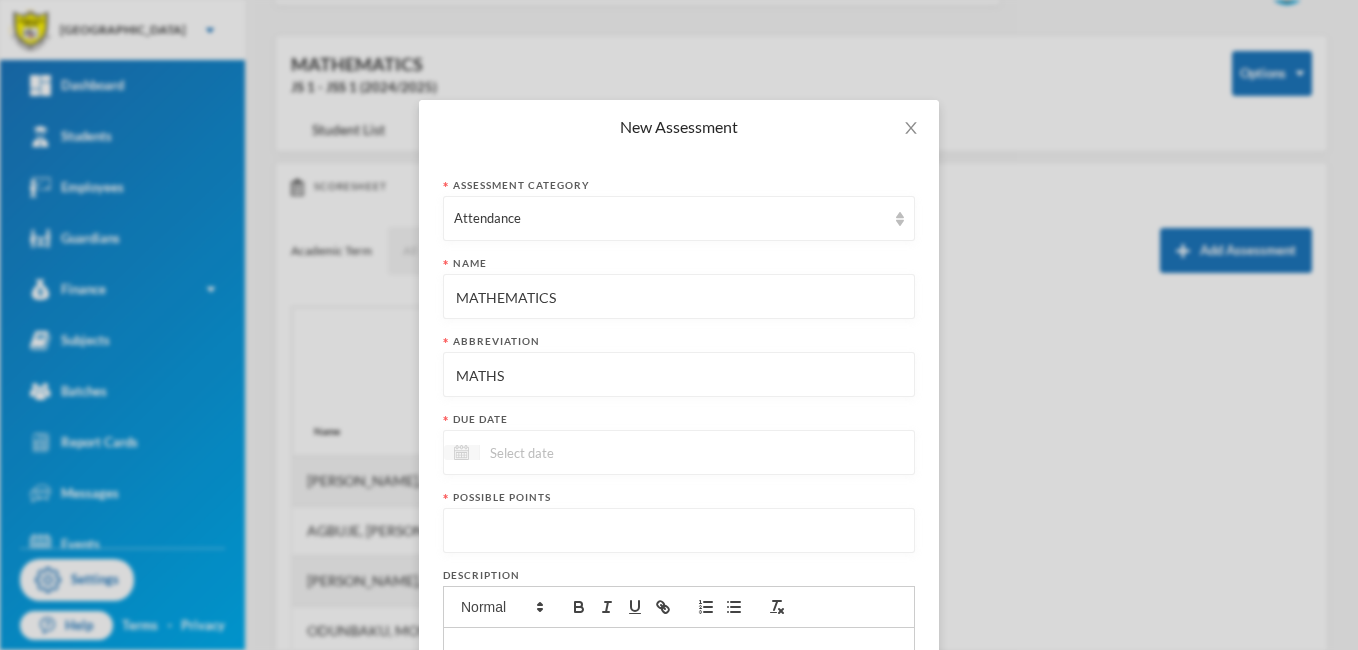 click at bounding box center [461, 452] 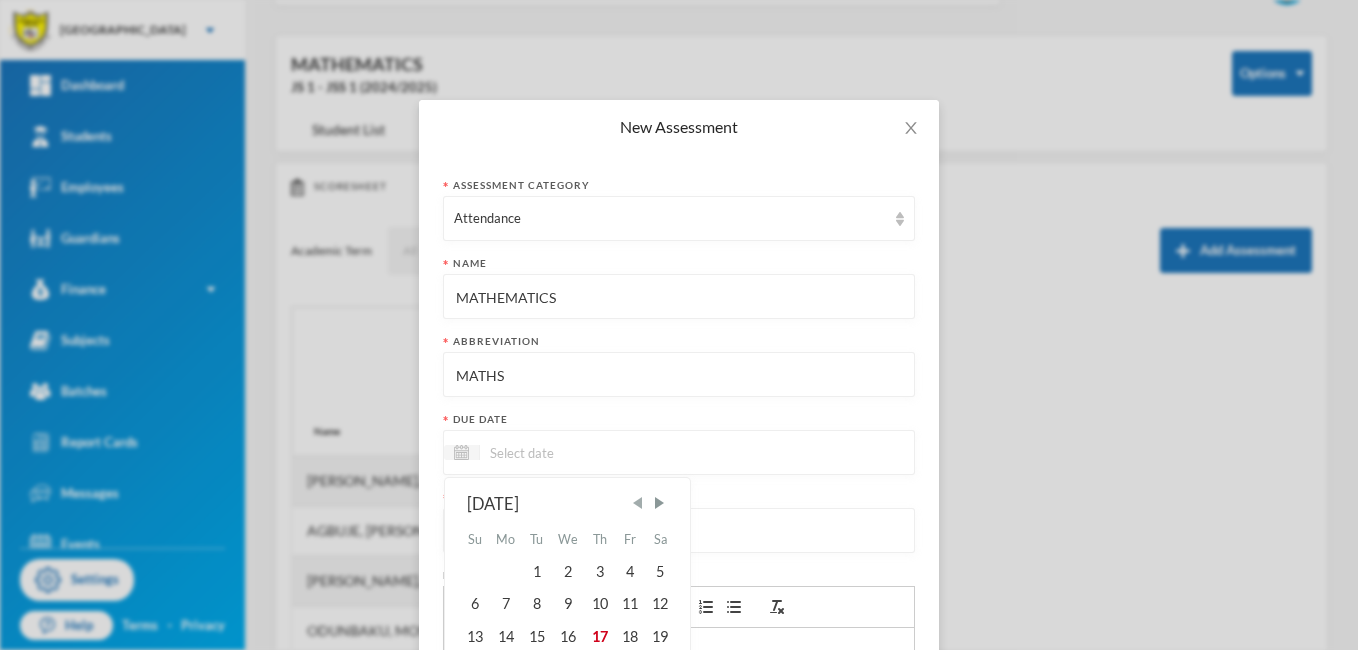 click at bounding box center (638, 503) 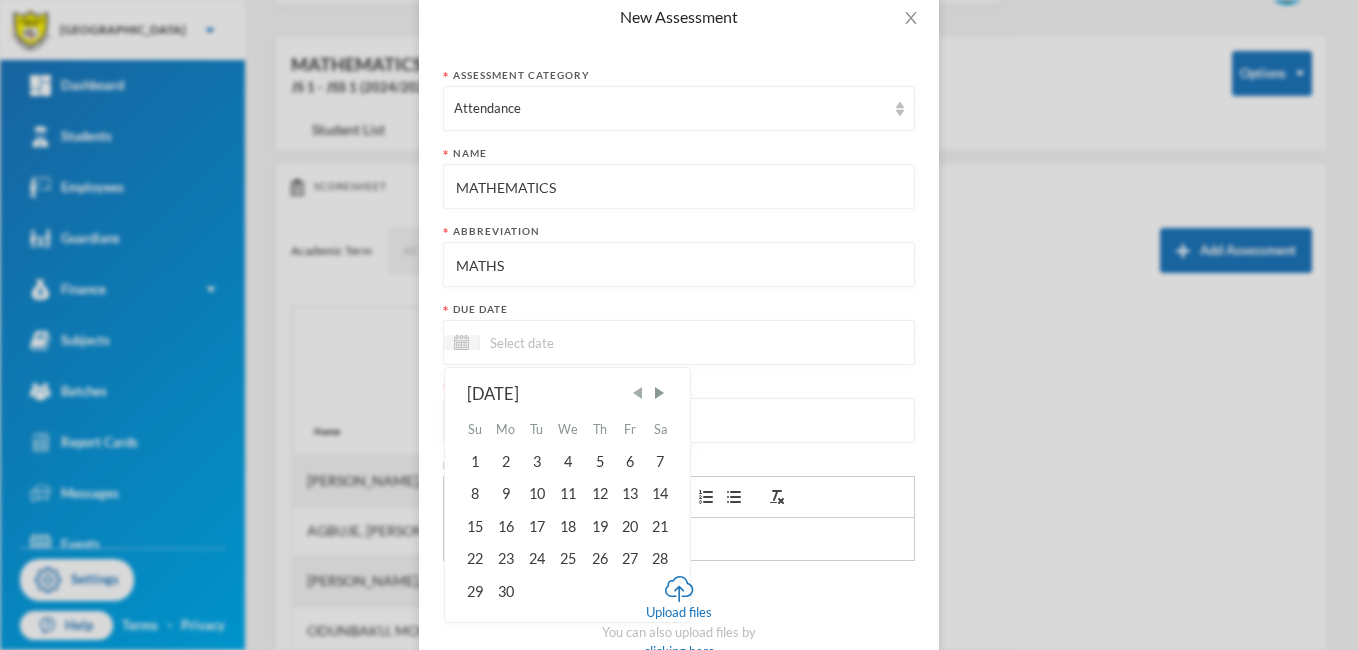 scroll, scrollTop: 206, scrollLeft: 0, axis: vertical 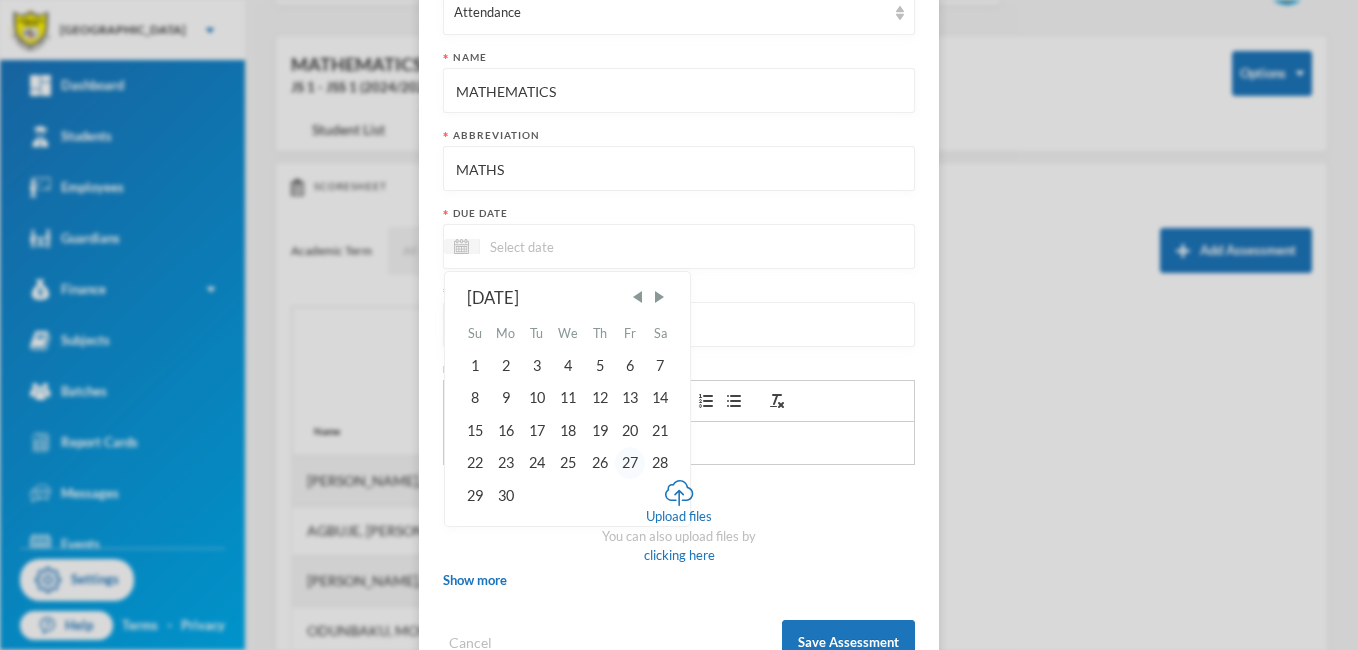 click on "27" at bounding box center (630, 463) 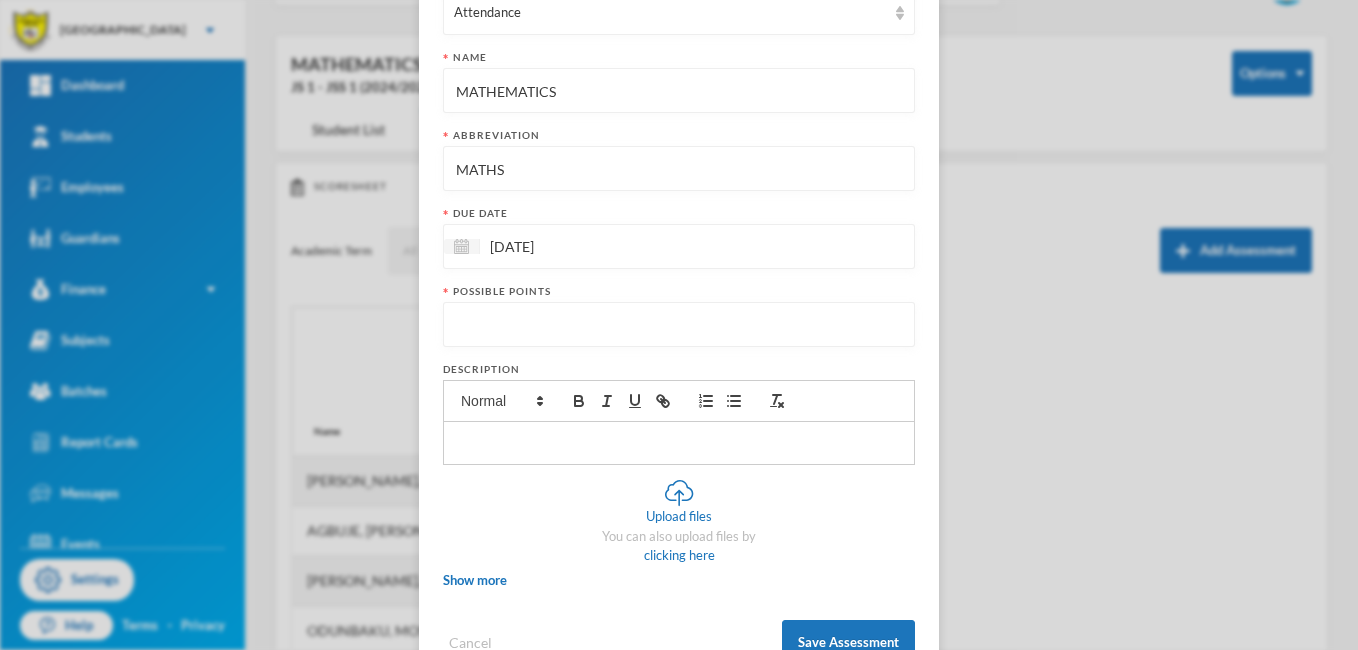 click at bounding box center [679, 325] 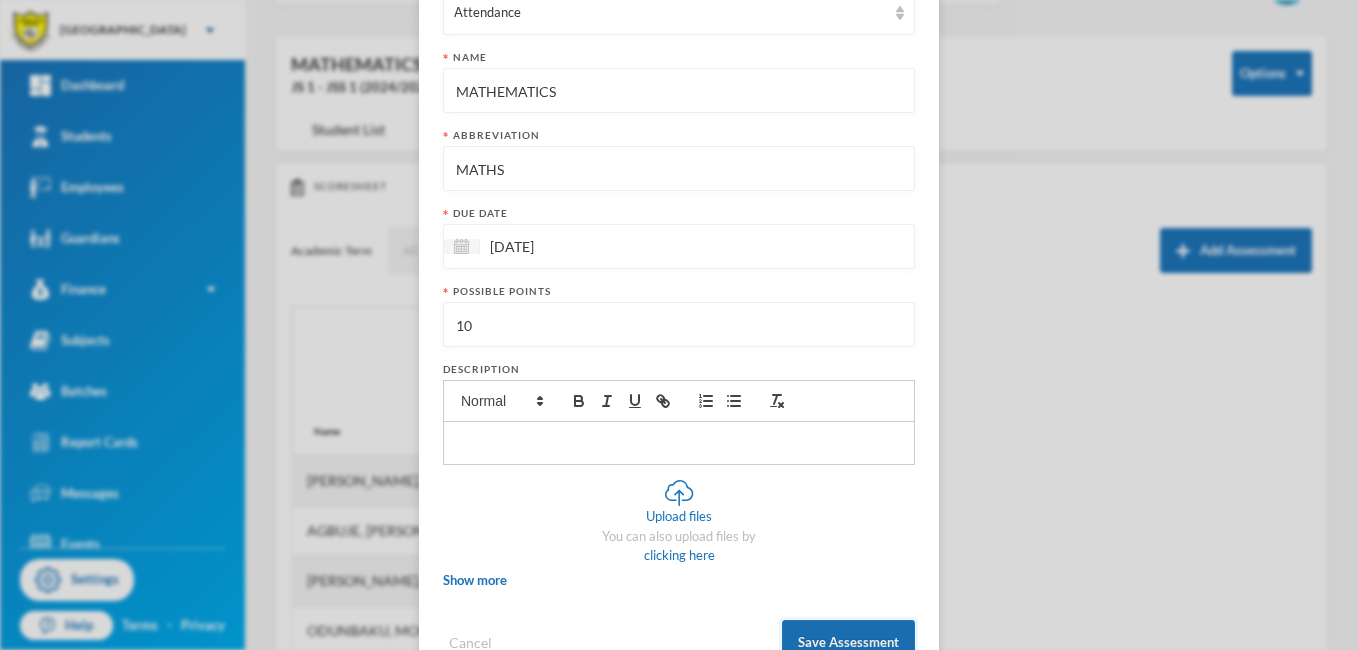 click on "Save Assessment" at bounding box center (848, 642) 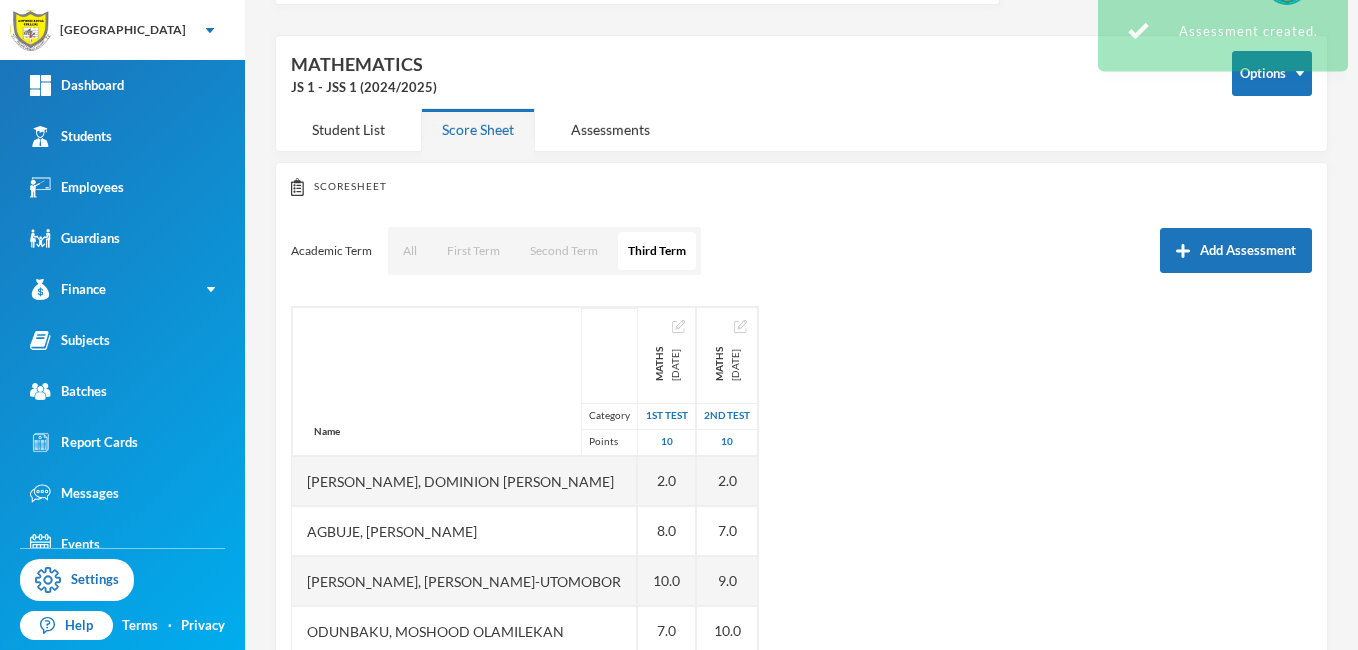 scroll, scrollTop: 169, scrollLeft: 0, axis: vertical 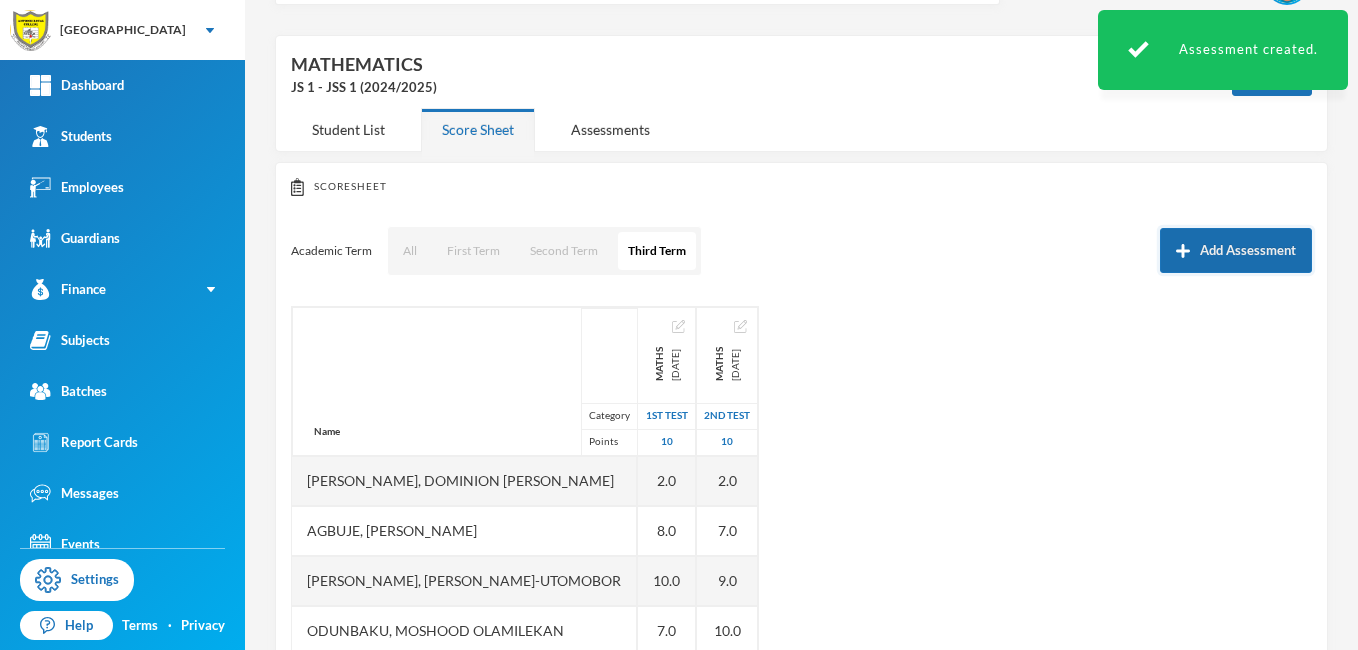 click at bounding box center [1183, 251] 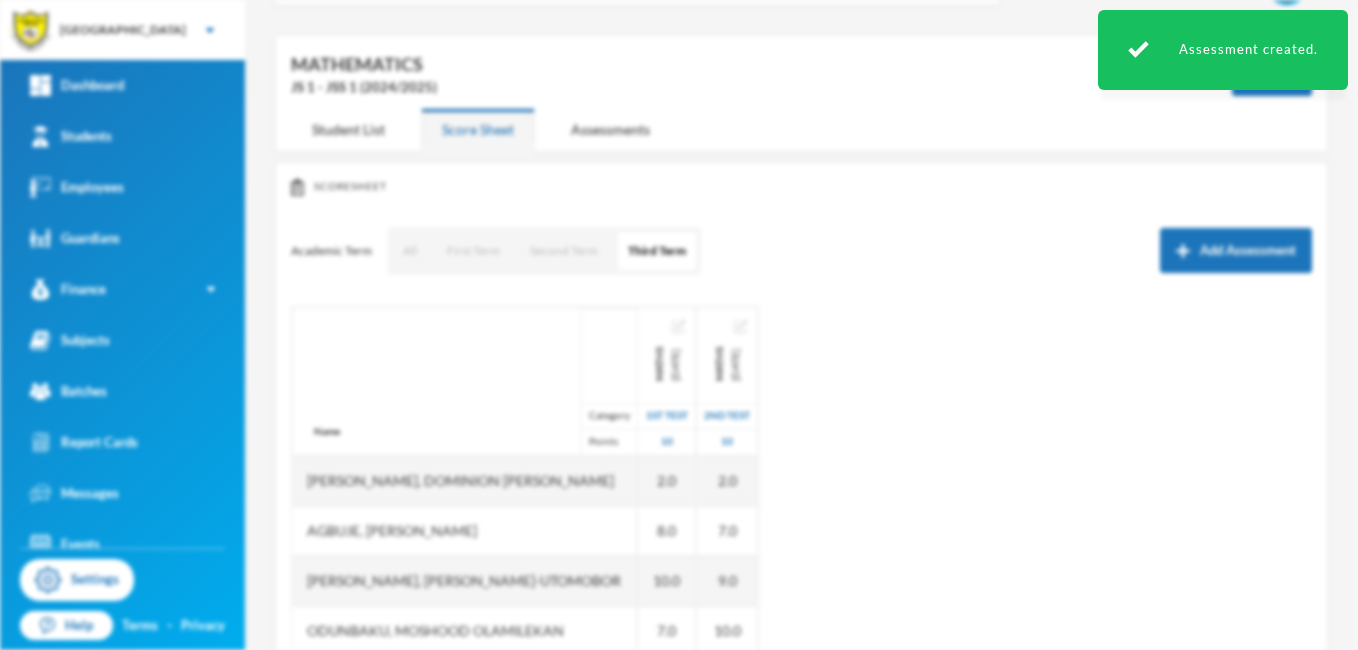 scroll, scrollTop: 0, scrollLeft: 0, axis: both 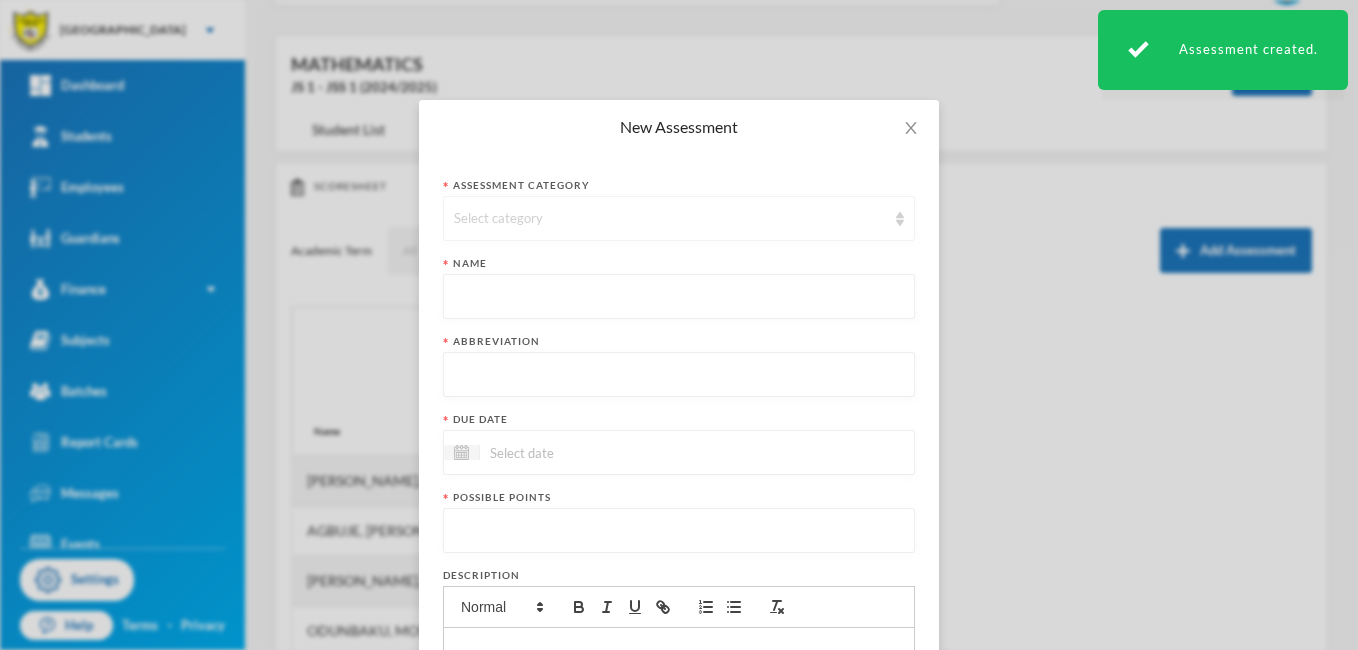 click on "Select category" at bounding box center [670, 219] 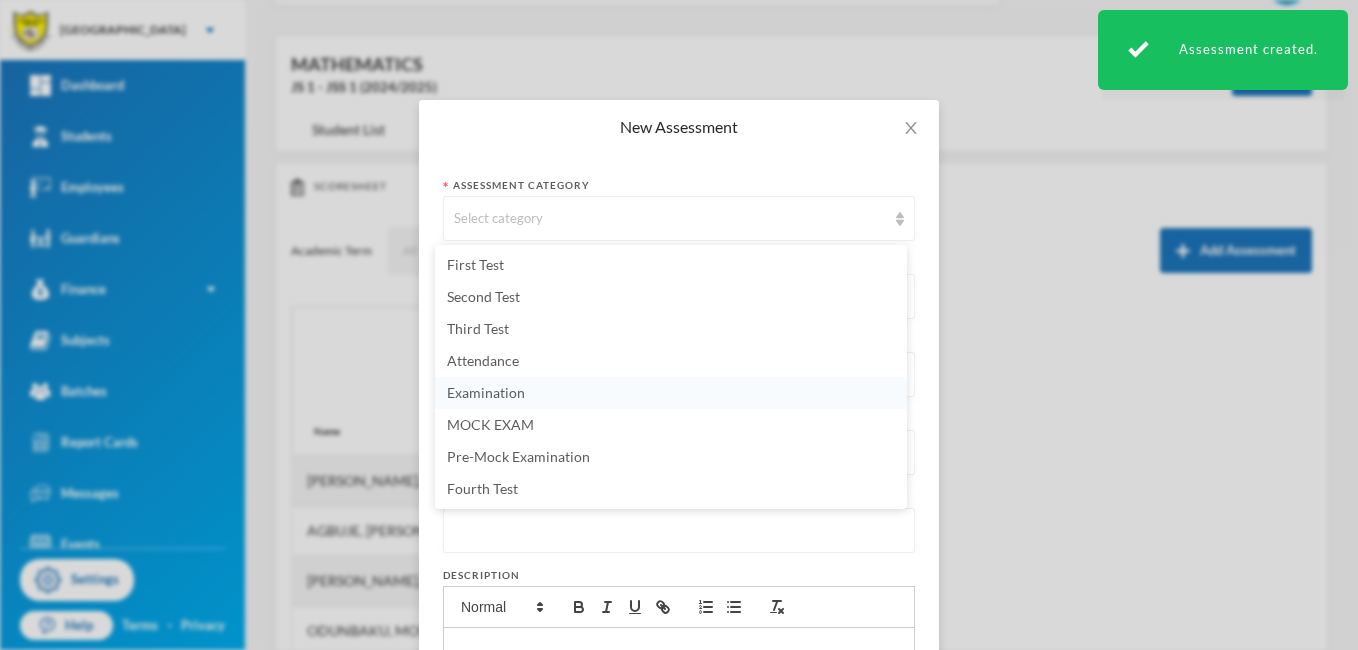 click on "Examination" at bounding box center (486, 392) 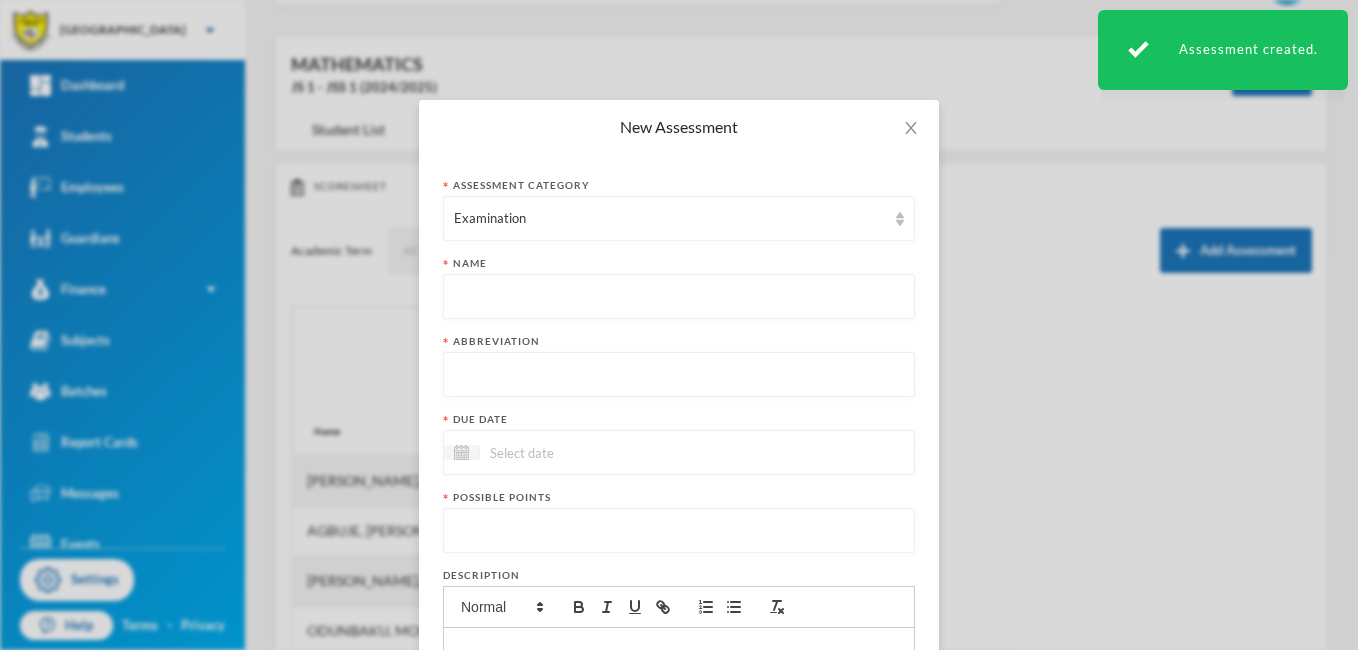 click at bounding box center (679, 297) 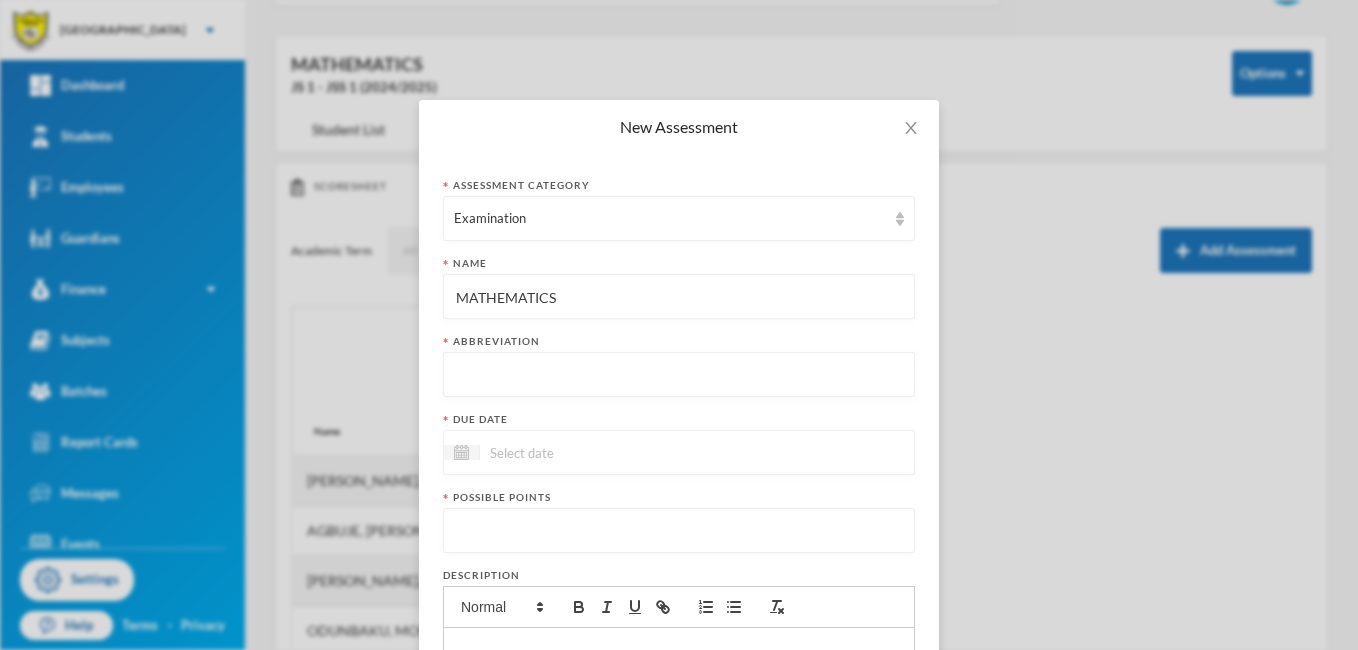 click at bounding box center (679, 375) 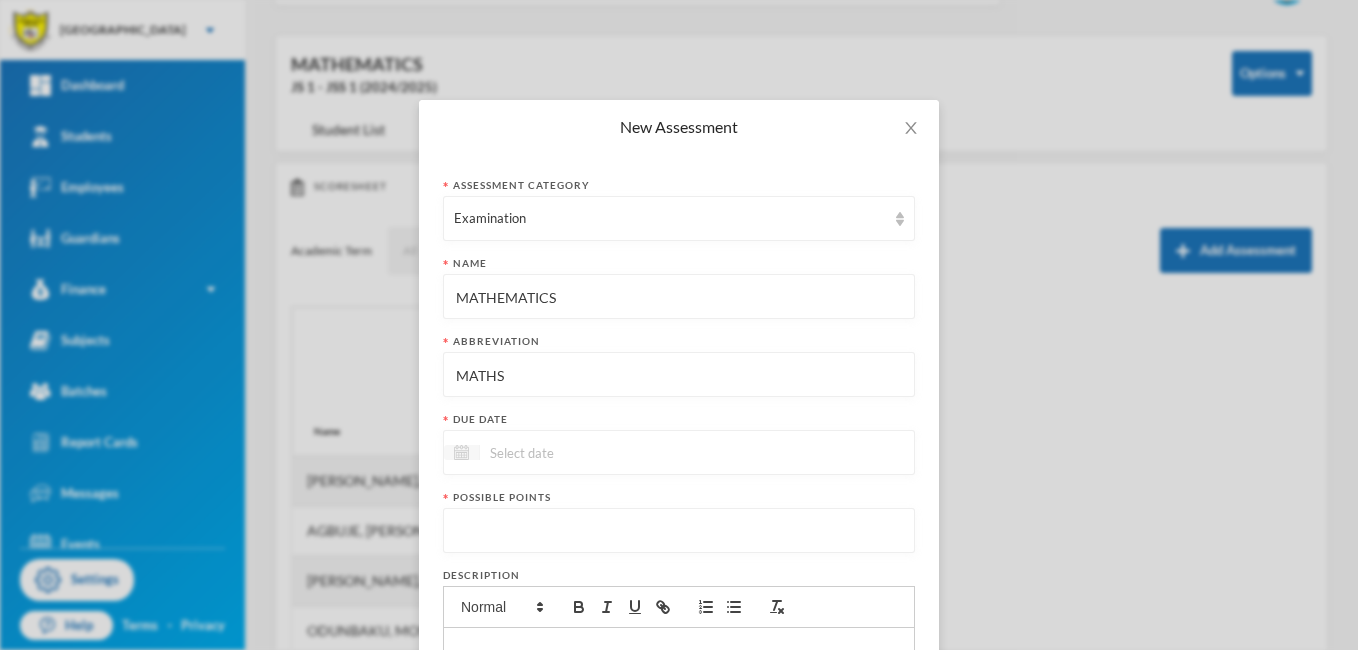 click at bounding box center [461, 452] 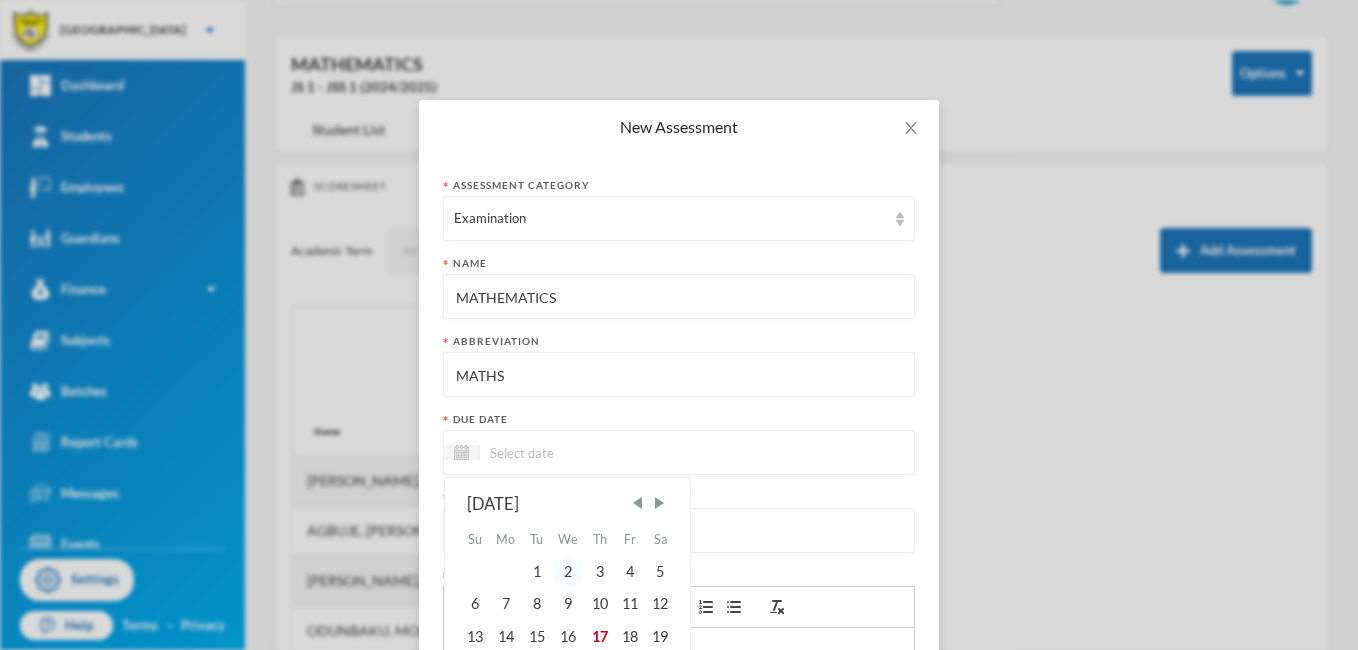 click on "2" at bounding box center (568, 572) 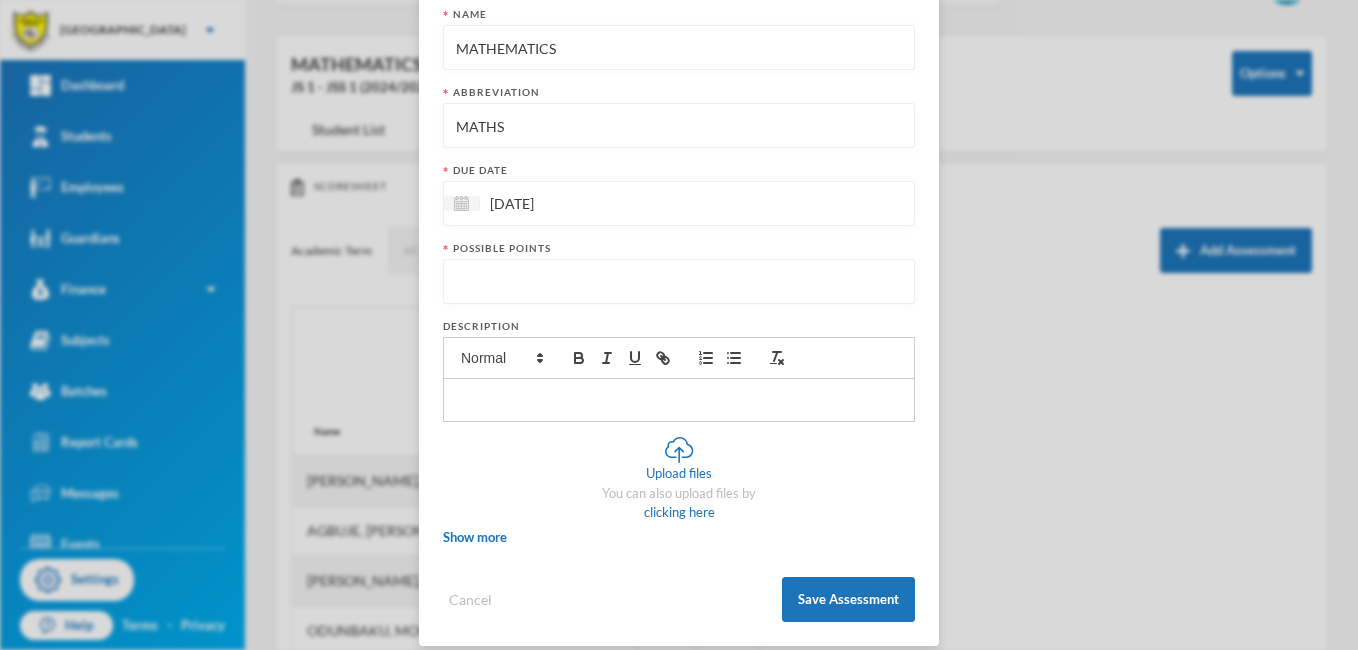 scroll, scrollTop: 251, scrollLeft: 0, axis: vertical 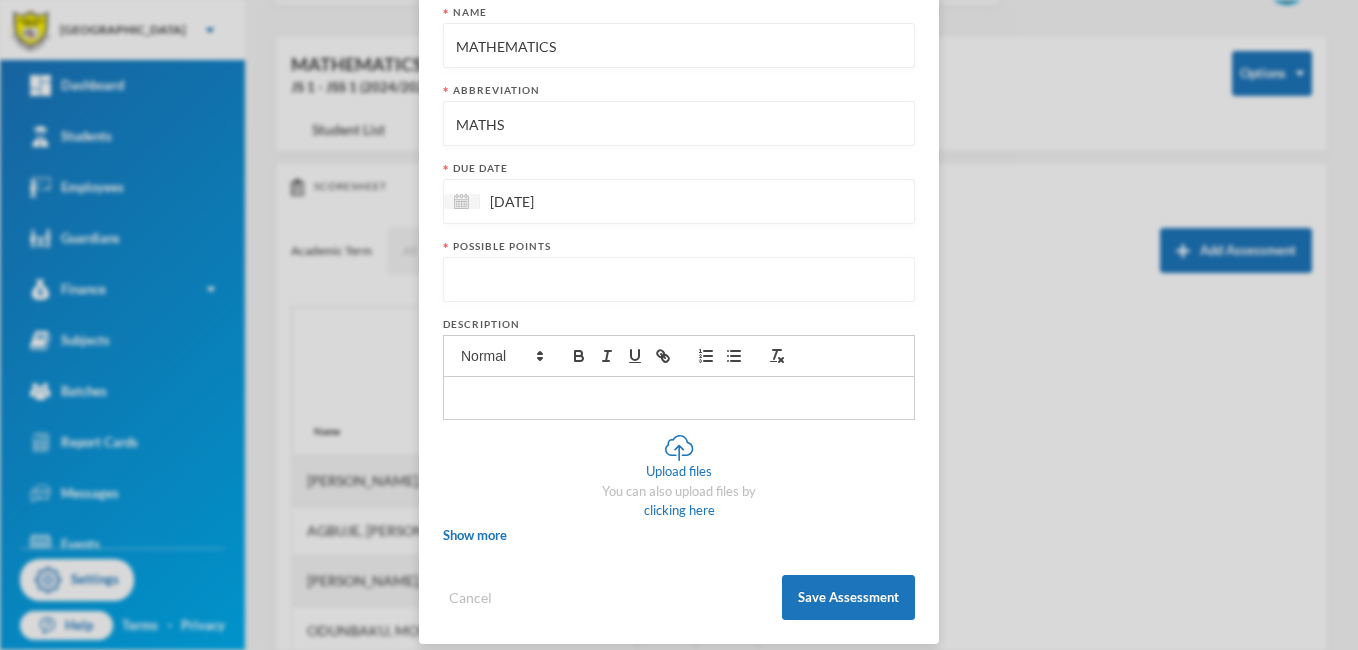 click at bounding box center (679, 280) 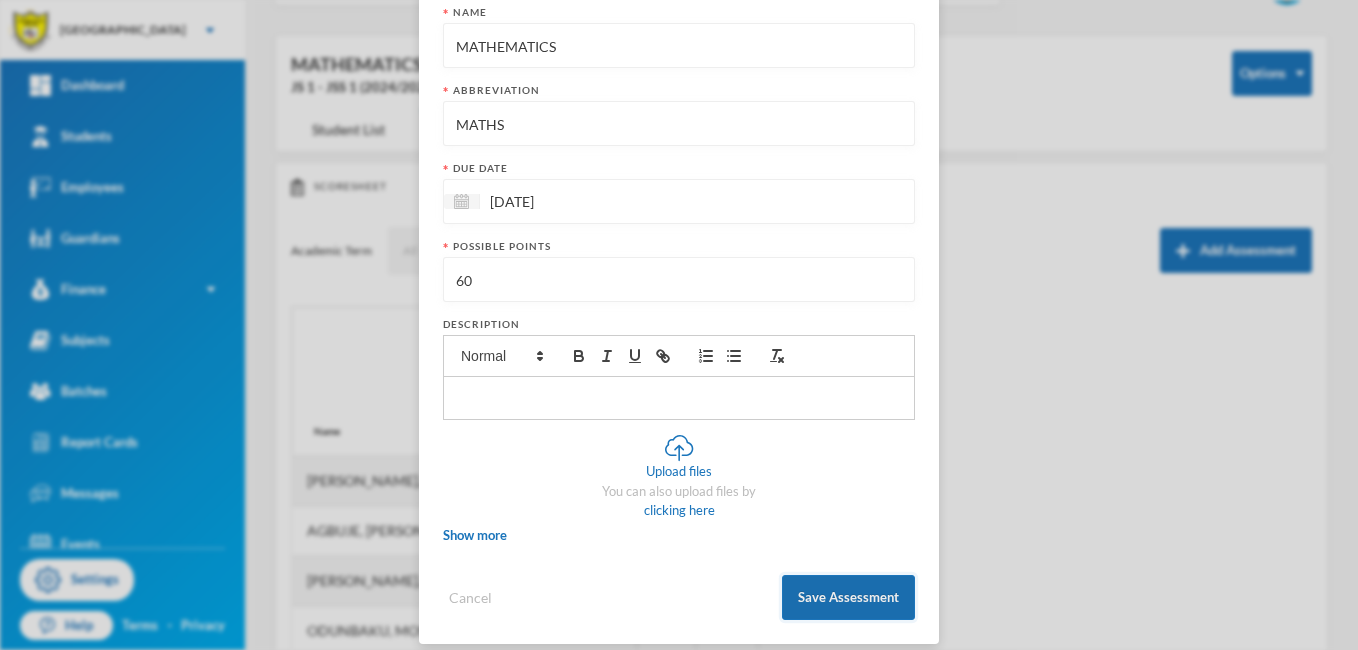 click on "Save Assessment" at bounding box center [848, 597] 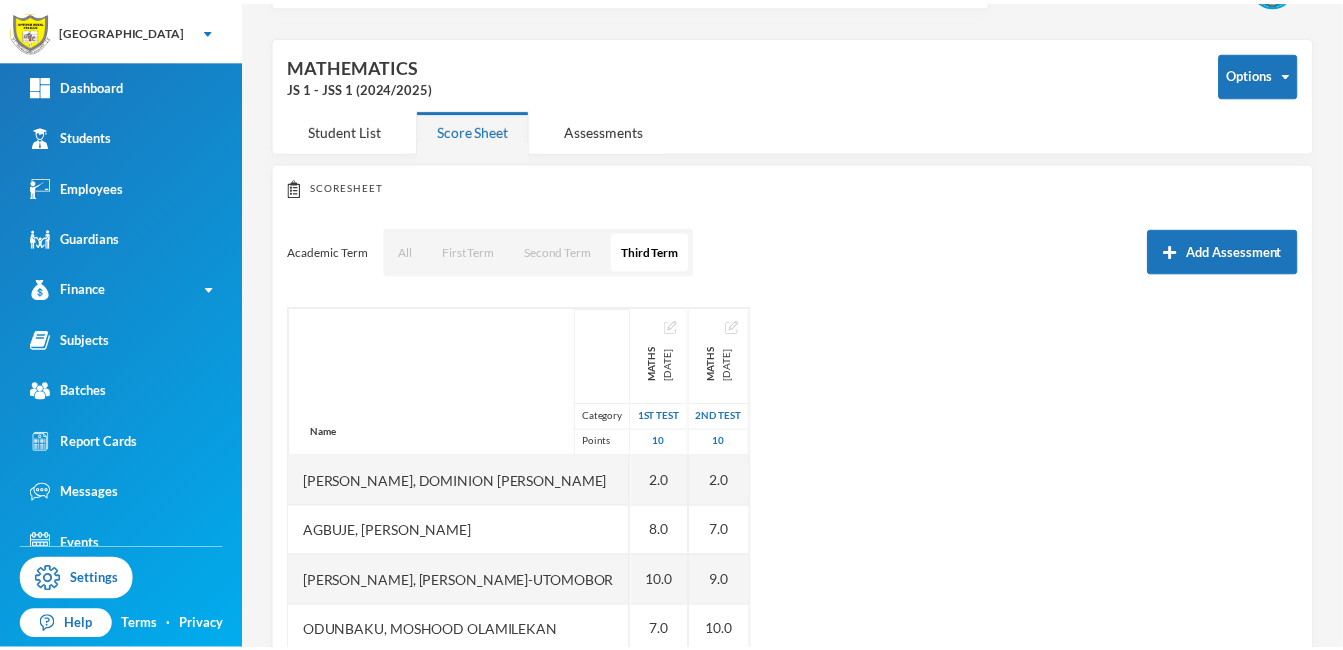 scroll, scrollTop: 169, scrollLeft: 0, axis: vertical 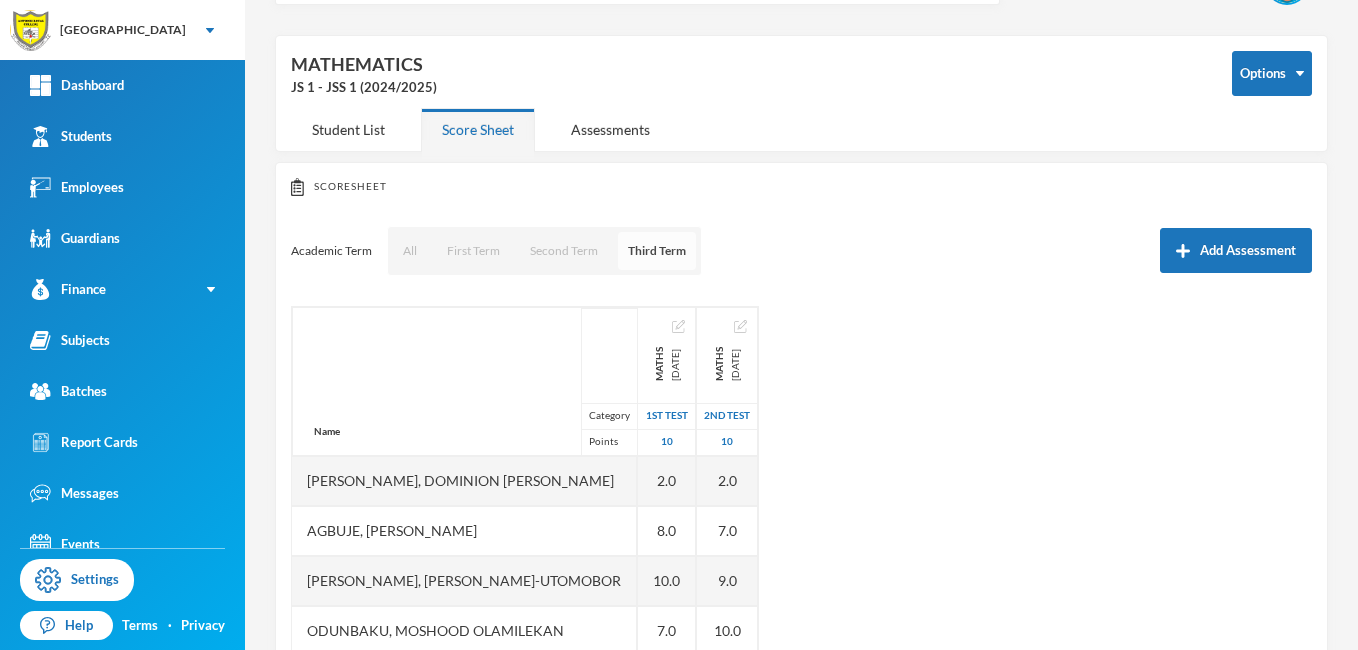 click on "Third Term" at bounding box center (657, 251) 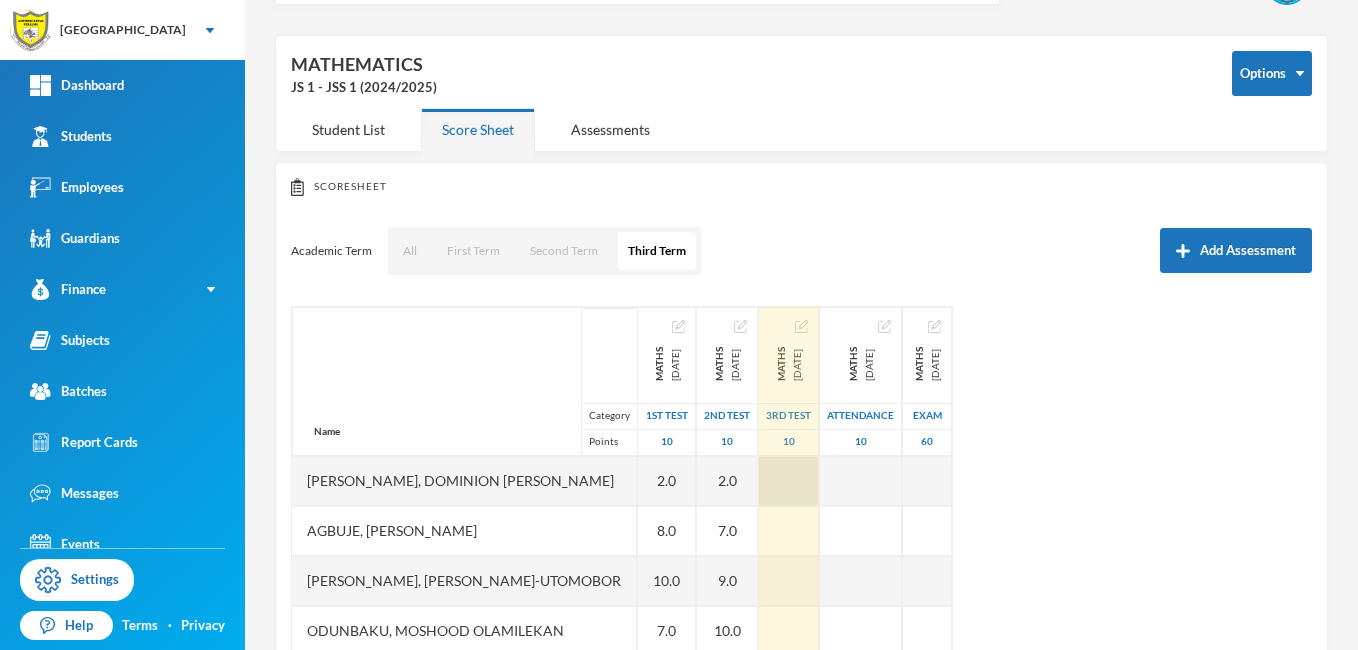click at bounding box center (789, 481) 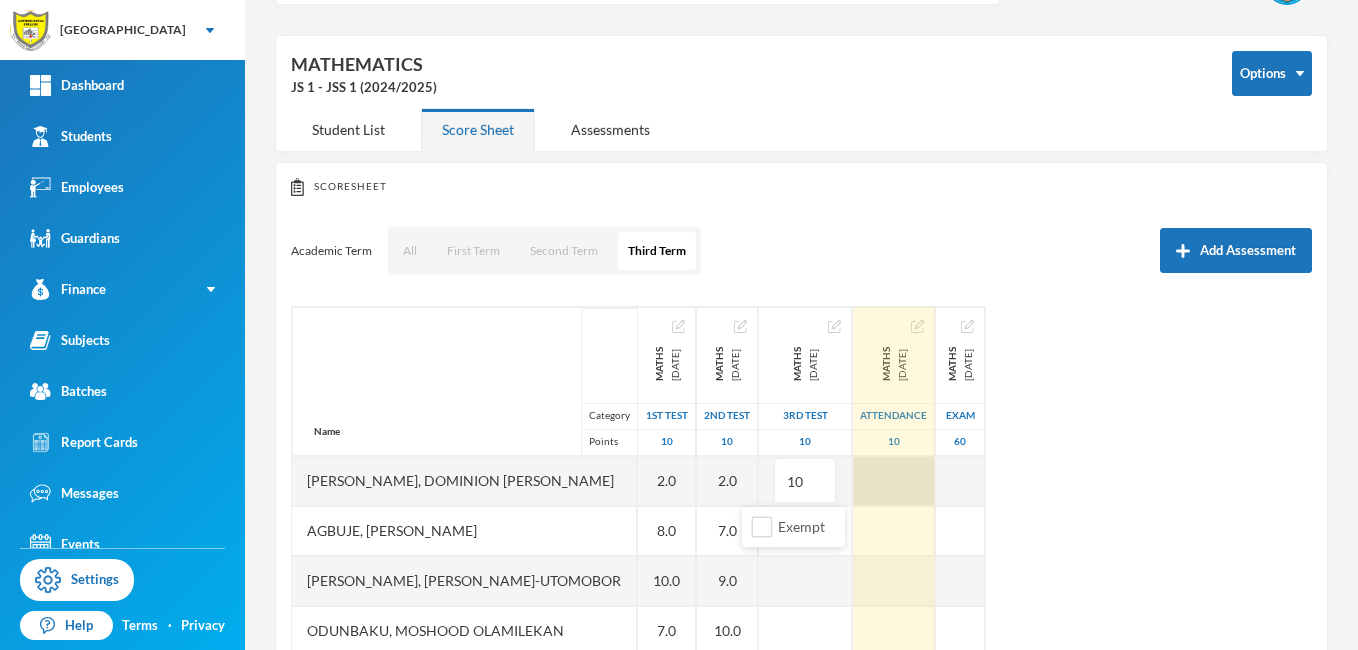 click at bounding box center (894, 481) 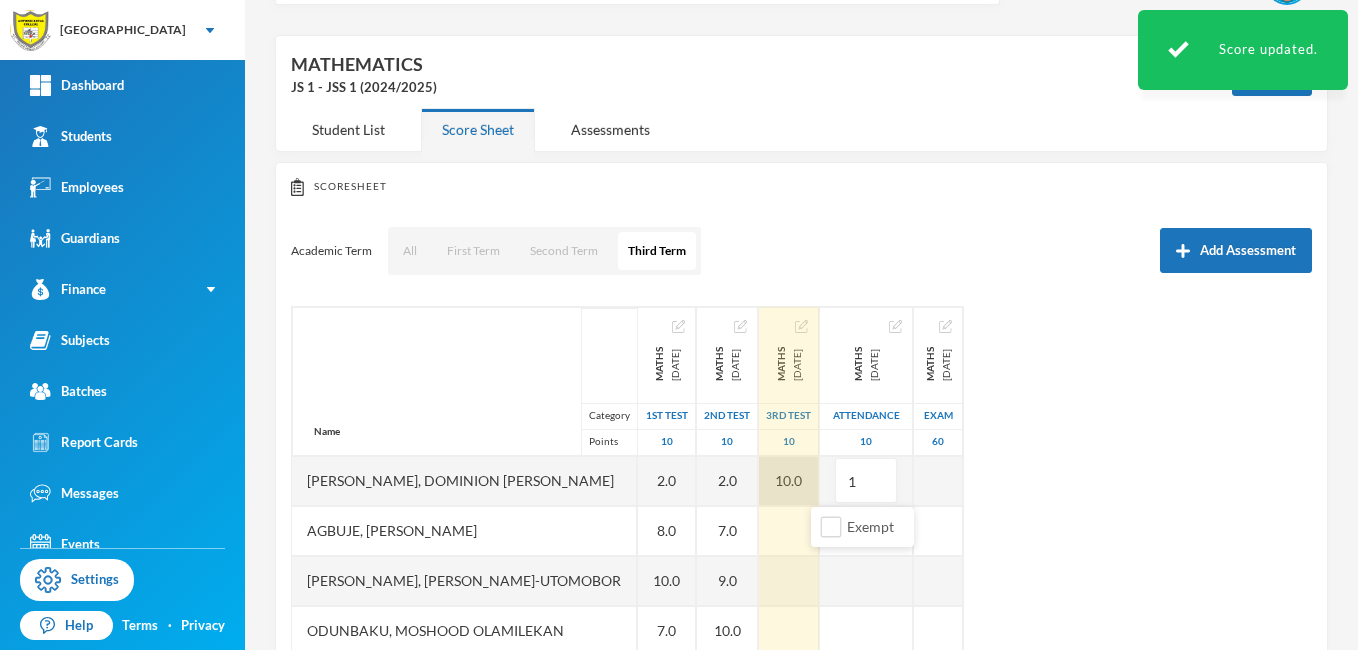 click on "10.0" at bounding box center [789, 481] 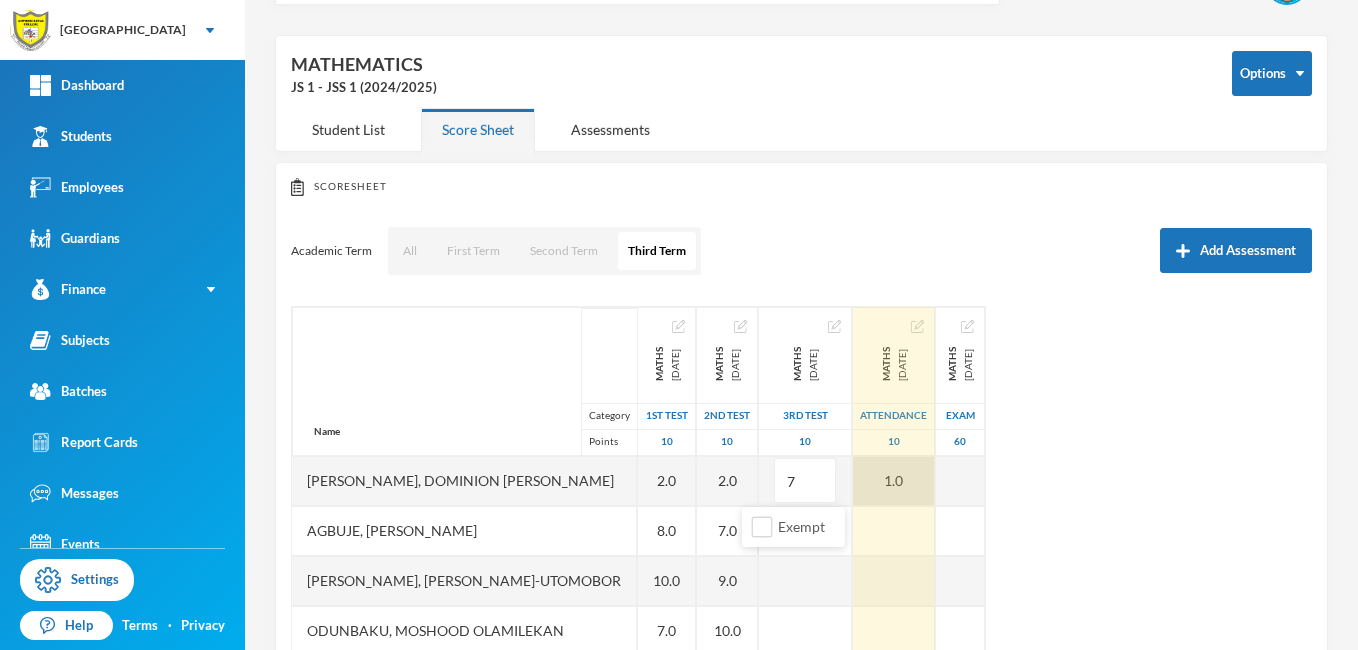 click on "1.0" at bounding box center [894, 481] 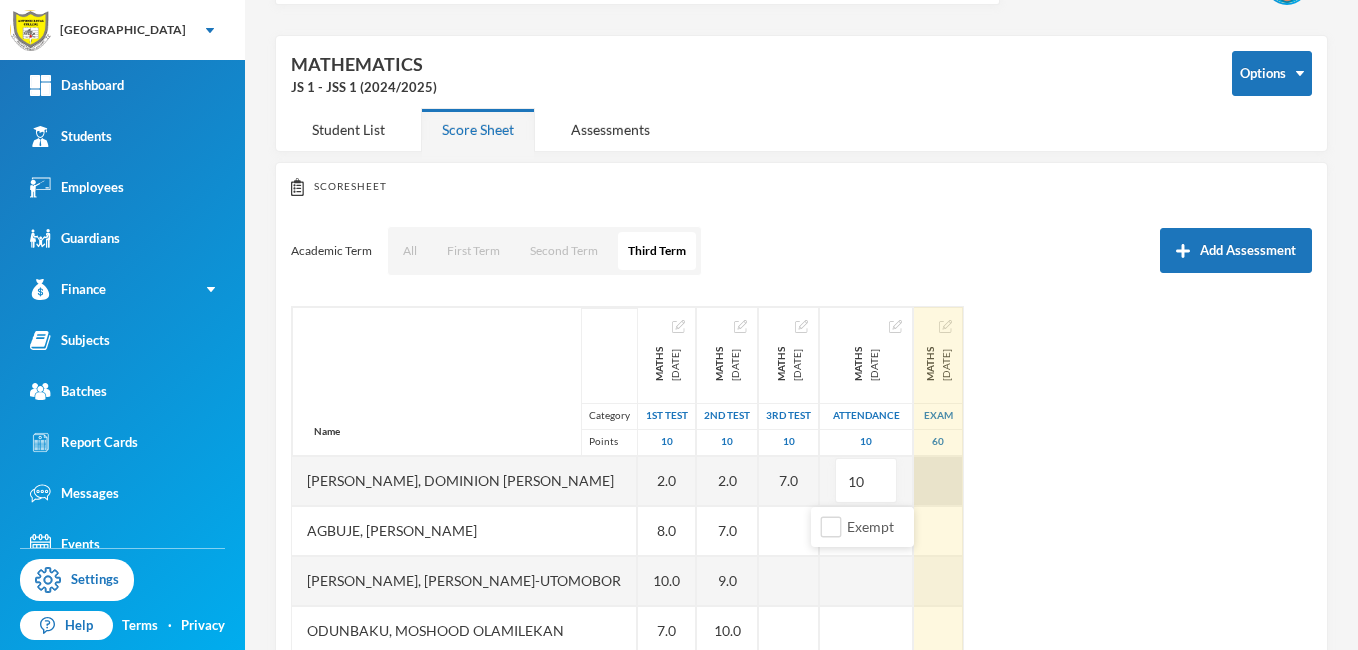 click at bounding box center (938, 481) 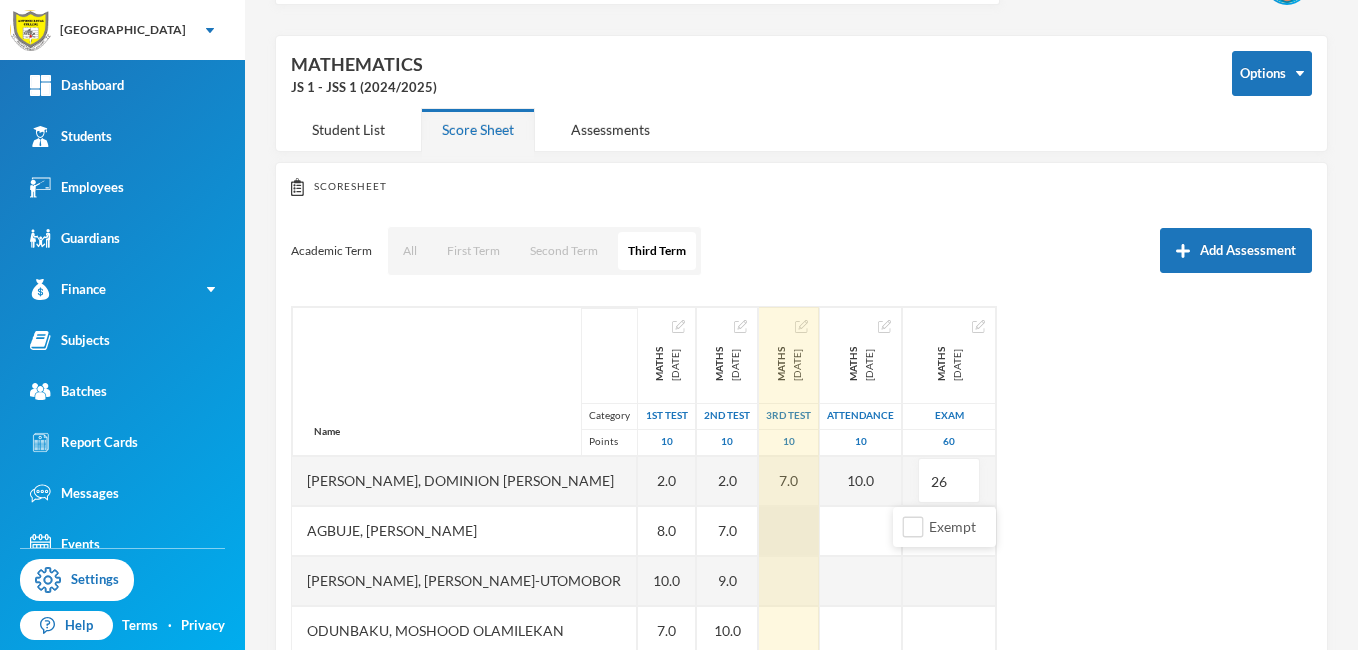 click at bounding box center [789, 531] 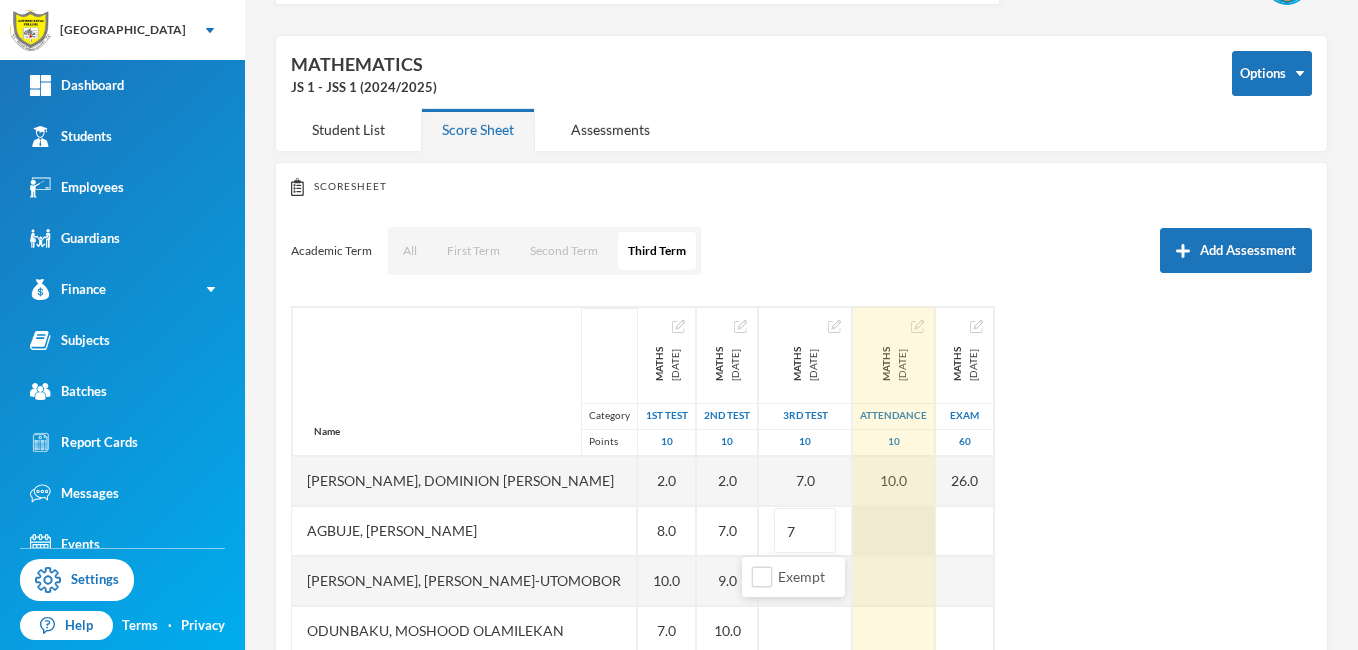 click at bounding box center (894, 531) 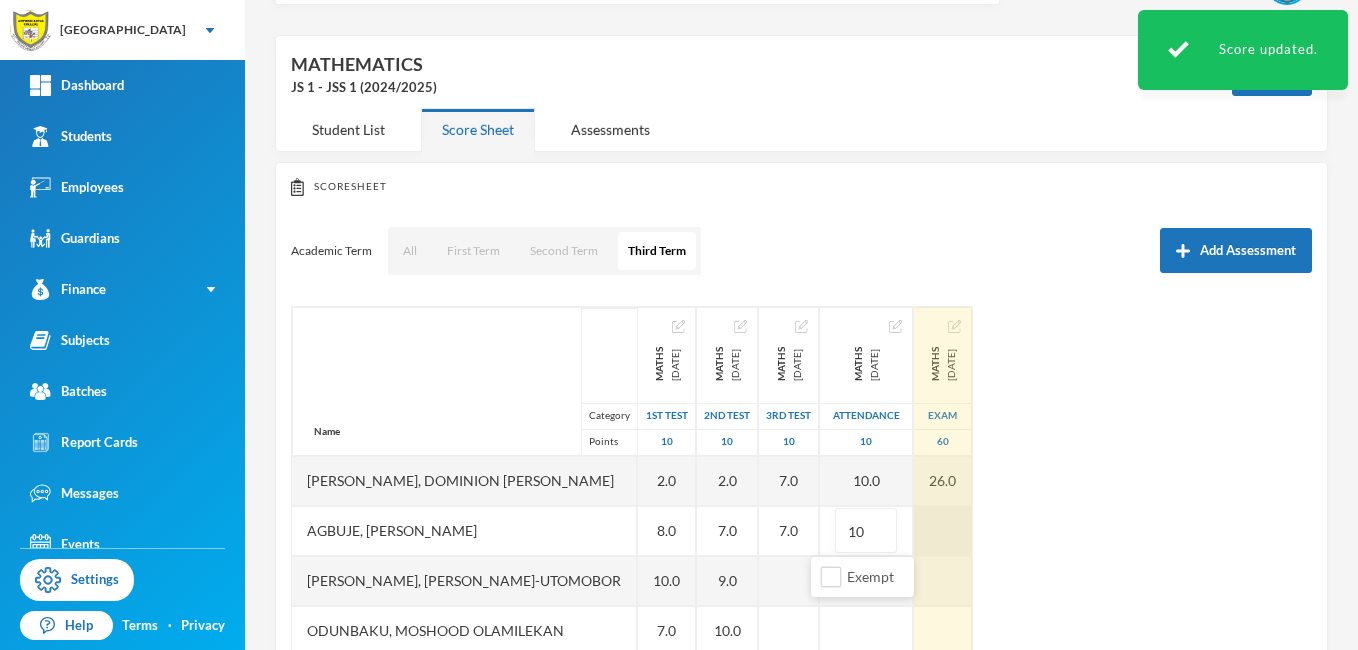 click at bounding box center [943, 531] 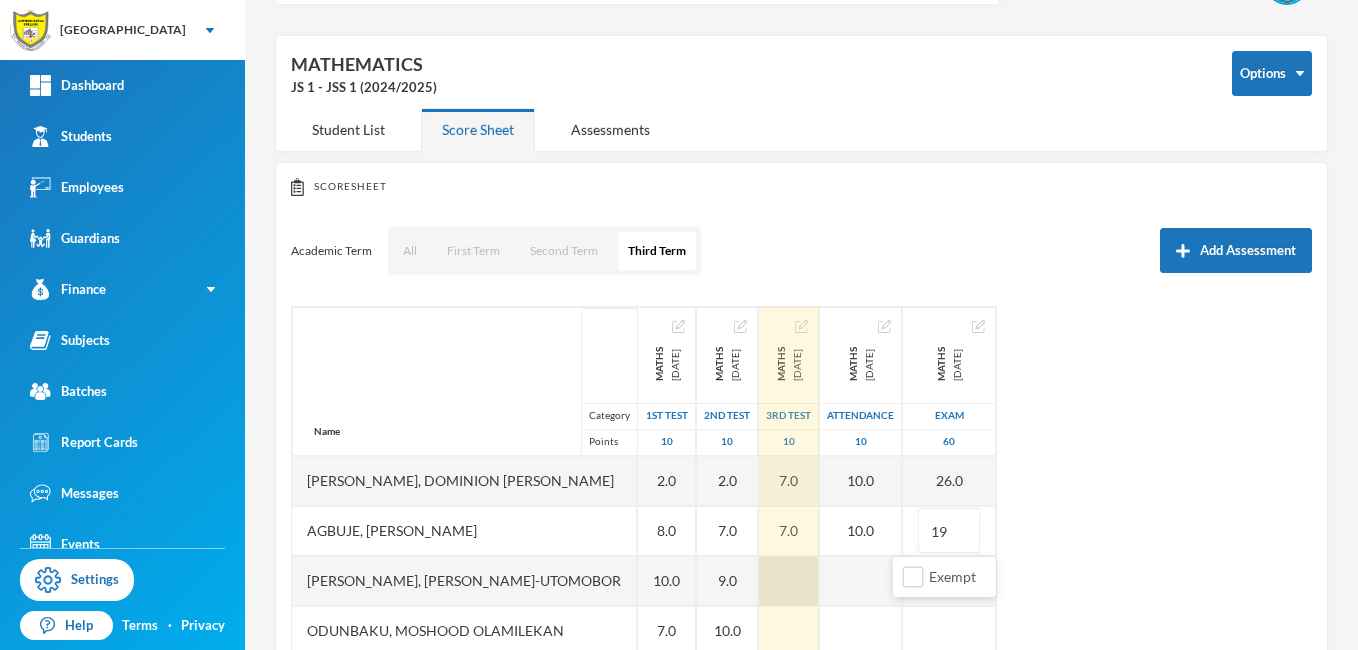 click at bounding box center [789, 581] 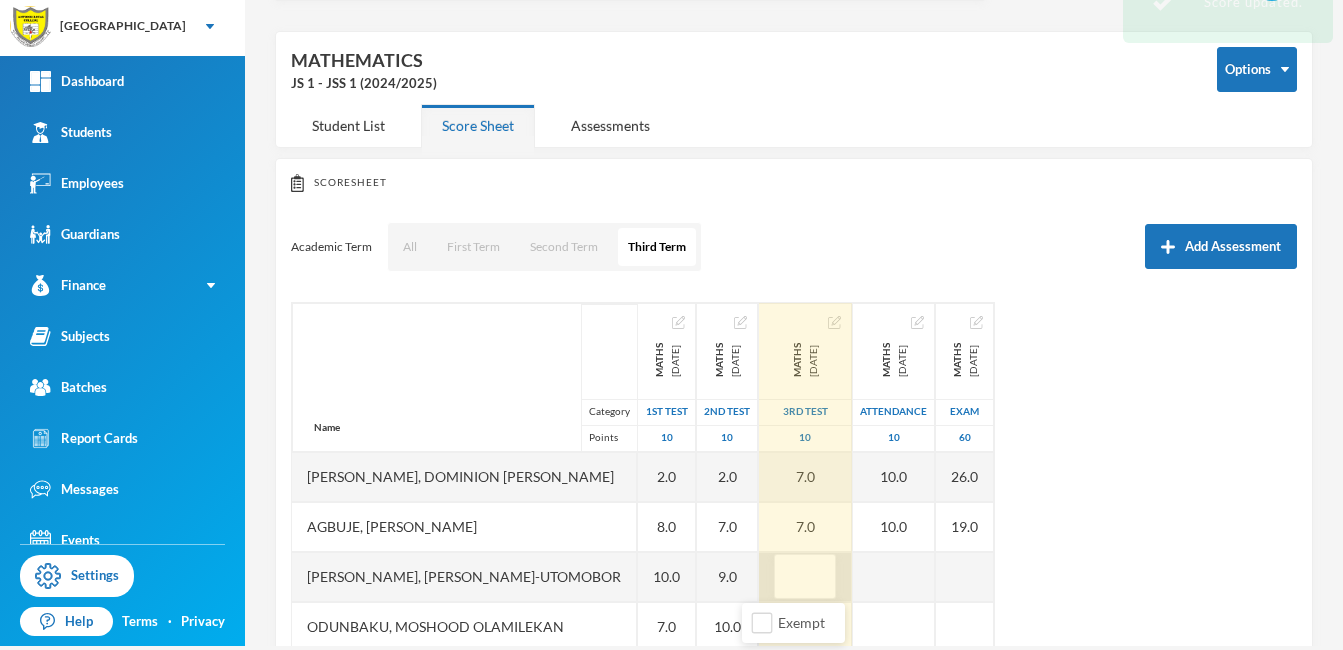 scroll, scrollTop: 0, scrollLeft: 0, axis: both 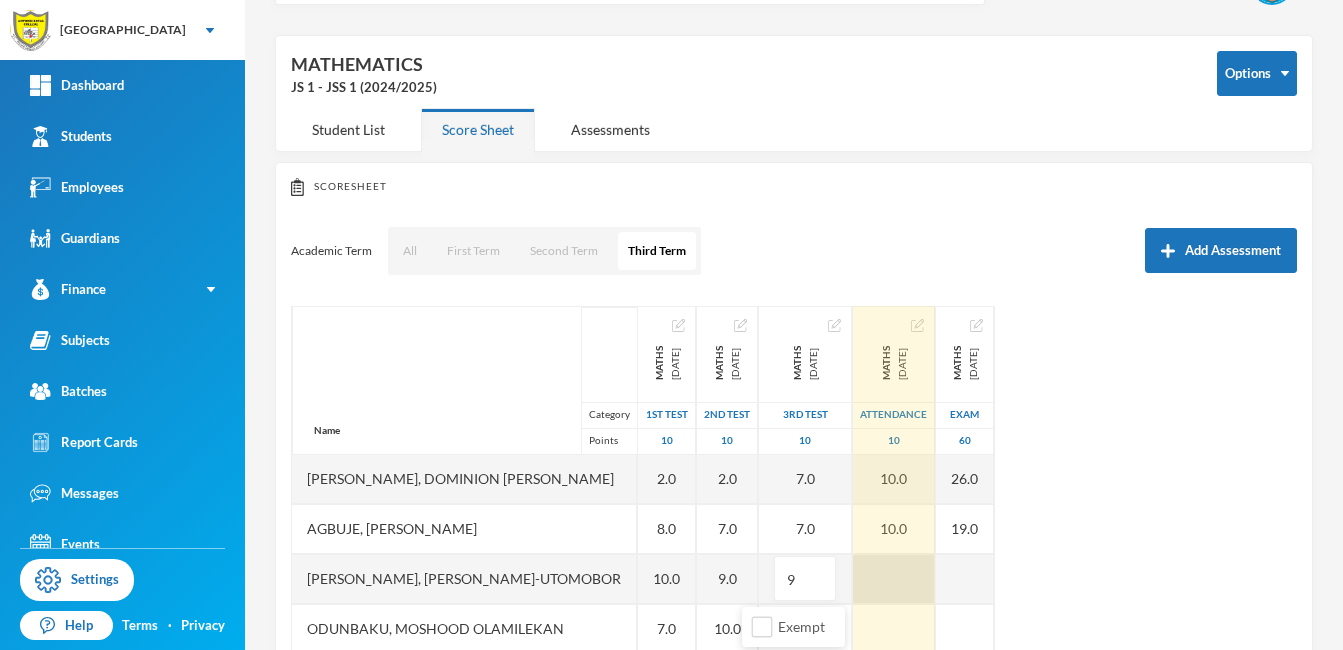 click at bounding box center (894, 579) 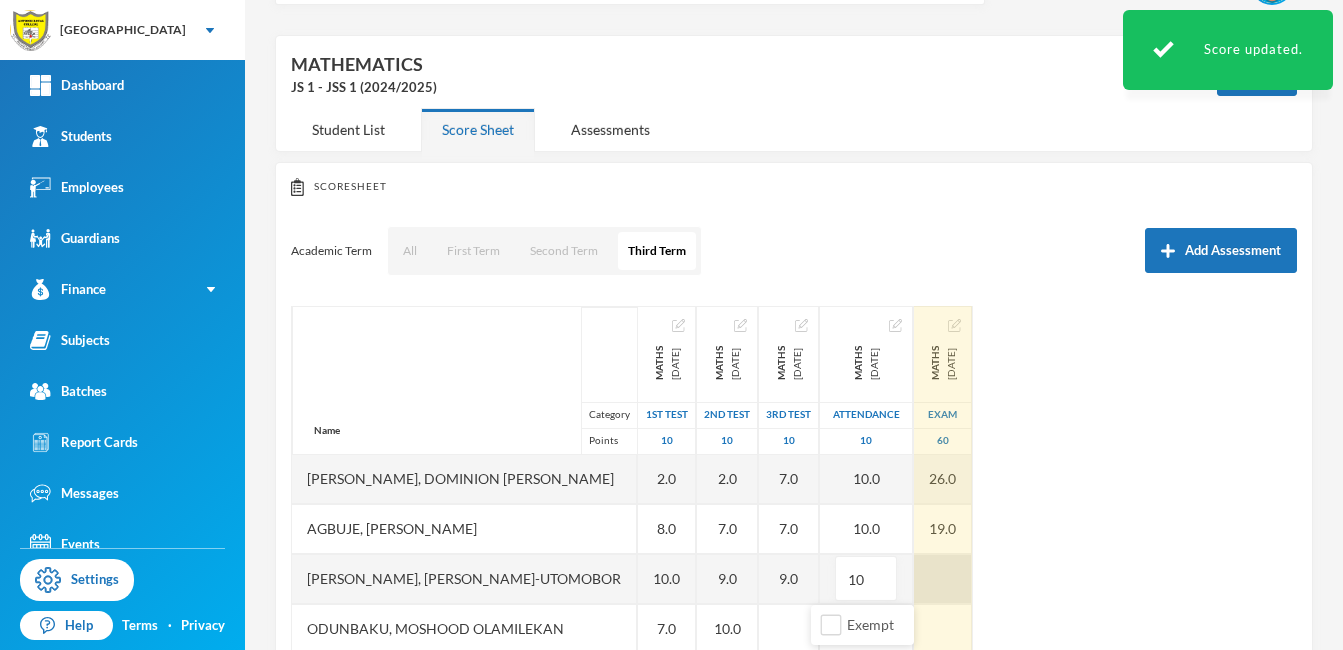 click at bounding box center (943, 579) 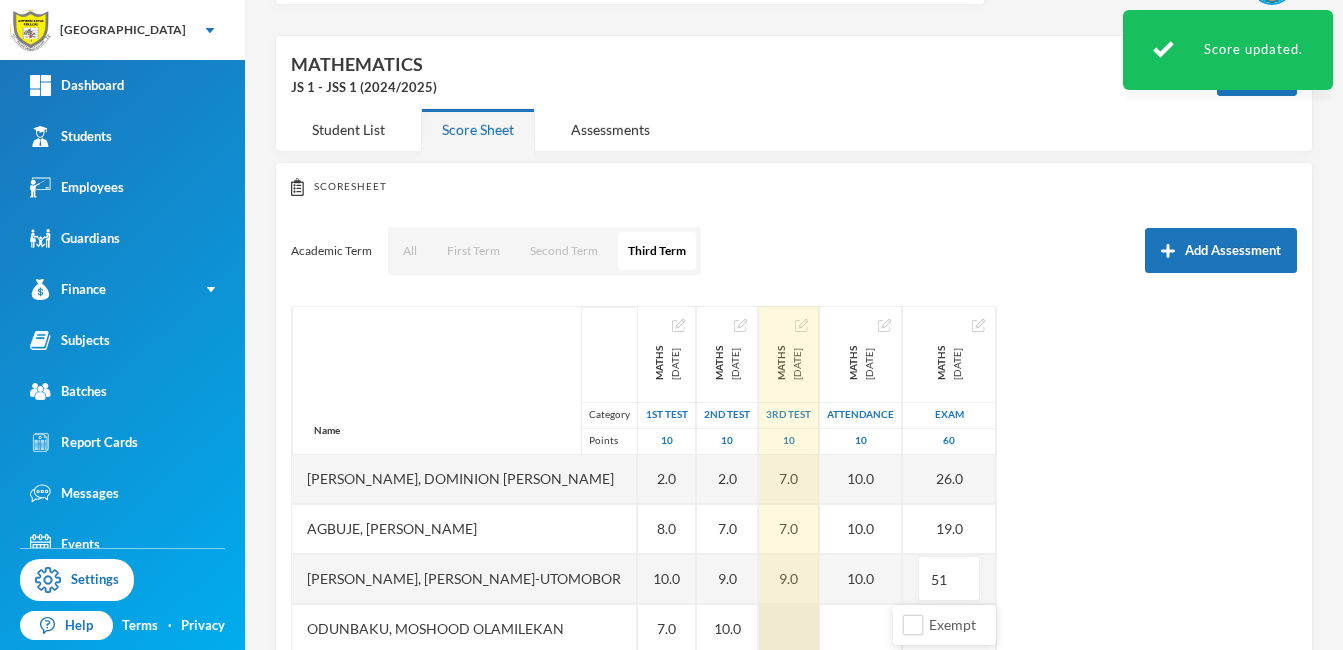 click at bounding box center [789, 629] 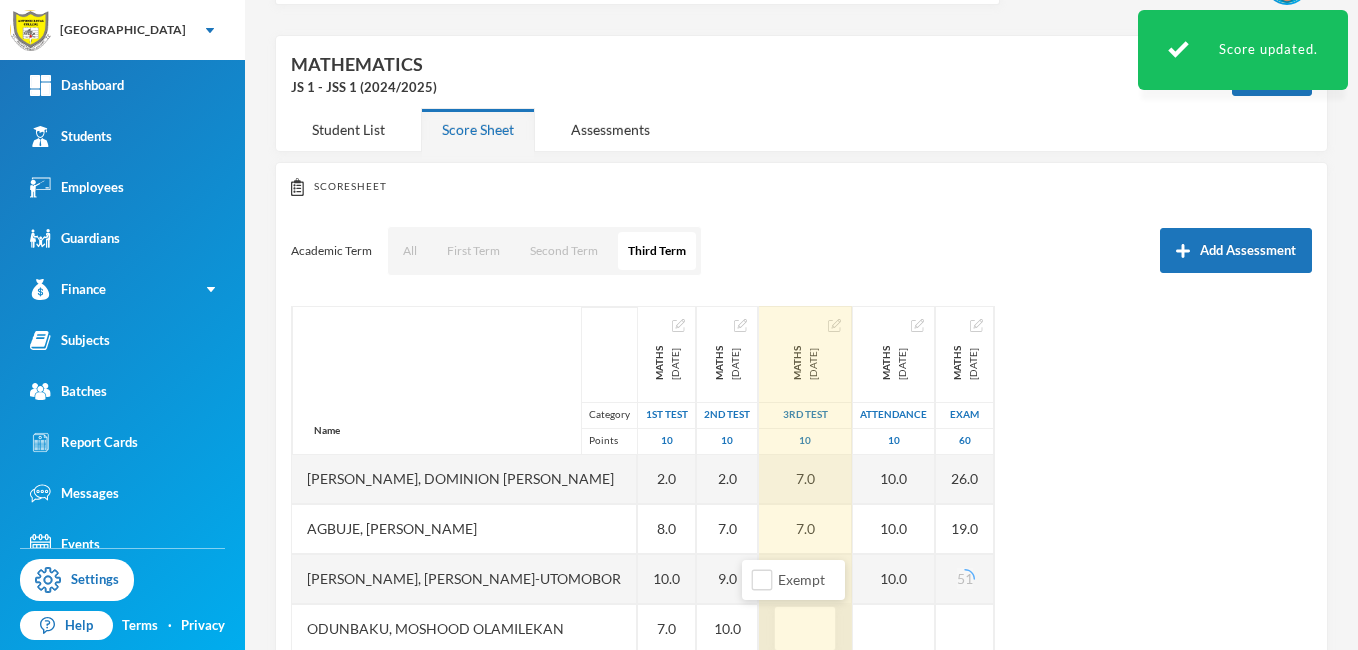scroll, scrollTop: 62, scrollLeft: 0, axis: vertical 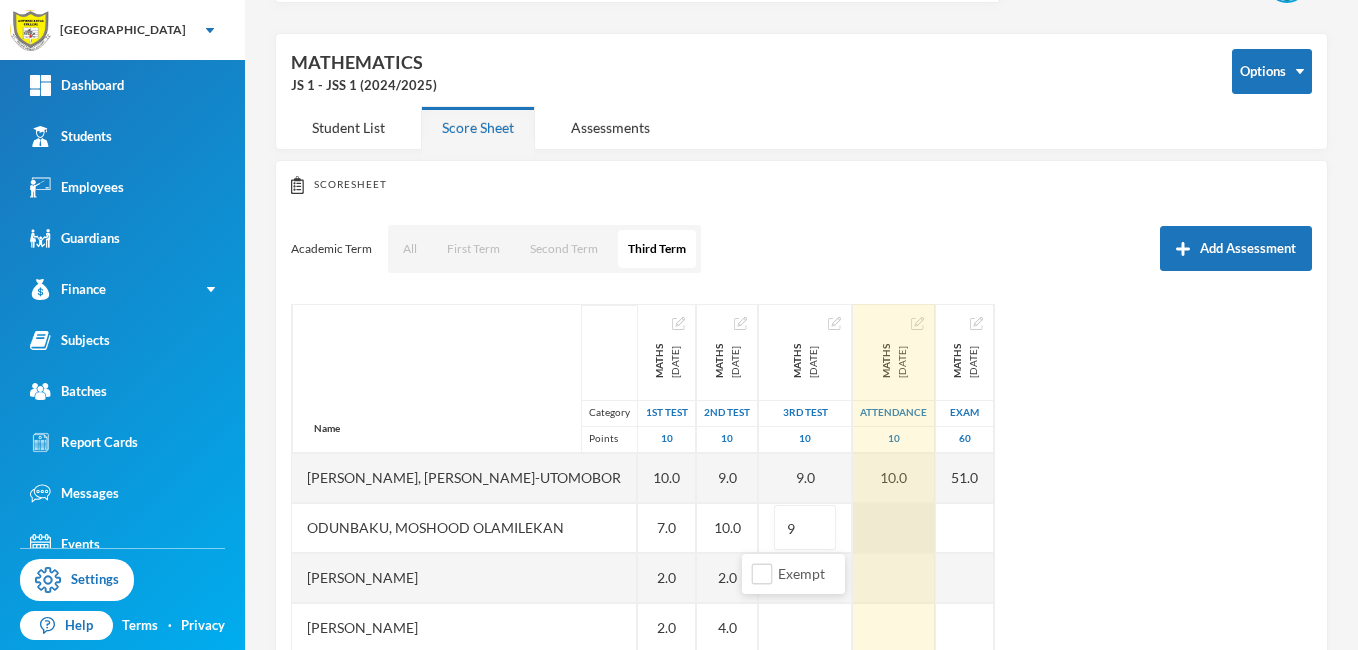 click at bounding box center [894, 528] 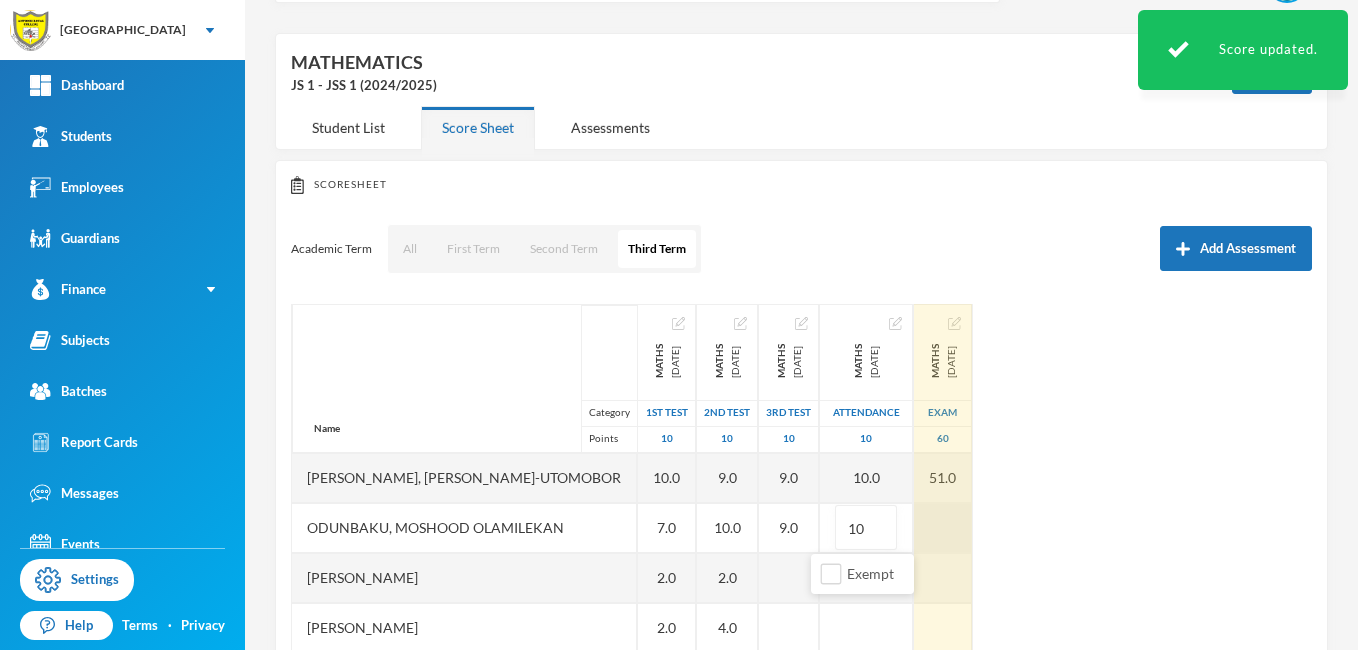 click at bounding box center (943, 528) 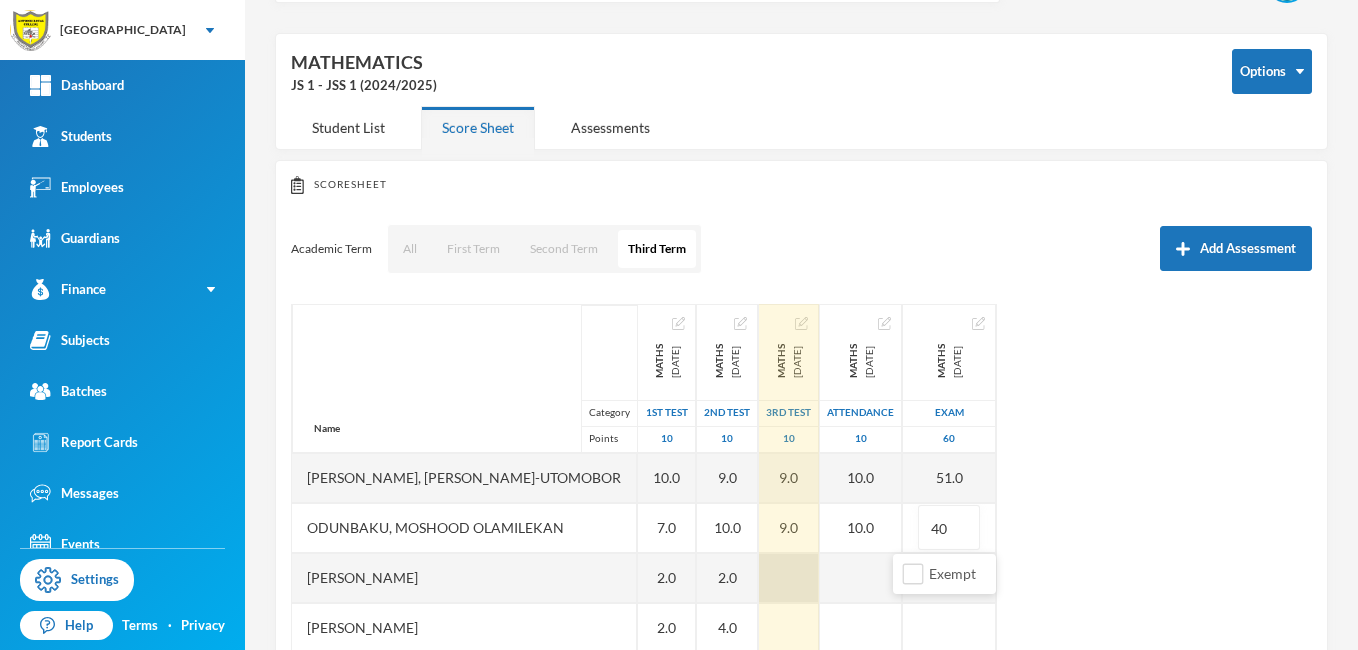 click at bounding box center [789, 578] 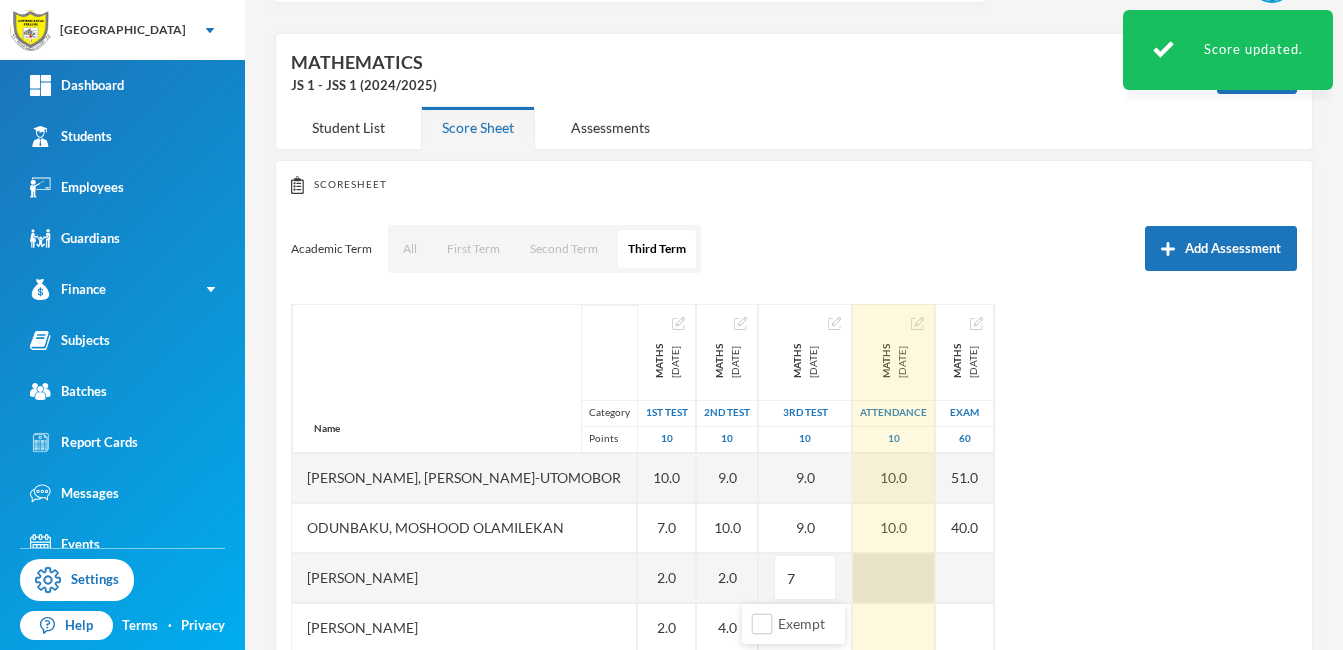 click at bounding box center (894, 578) 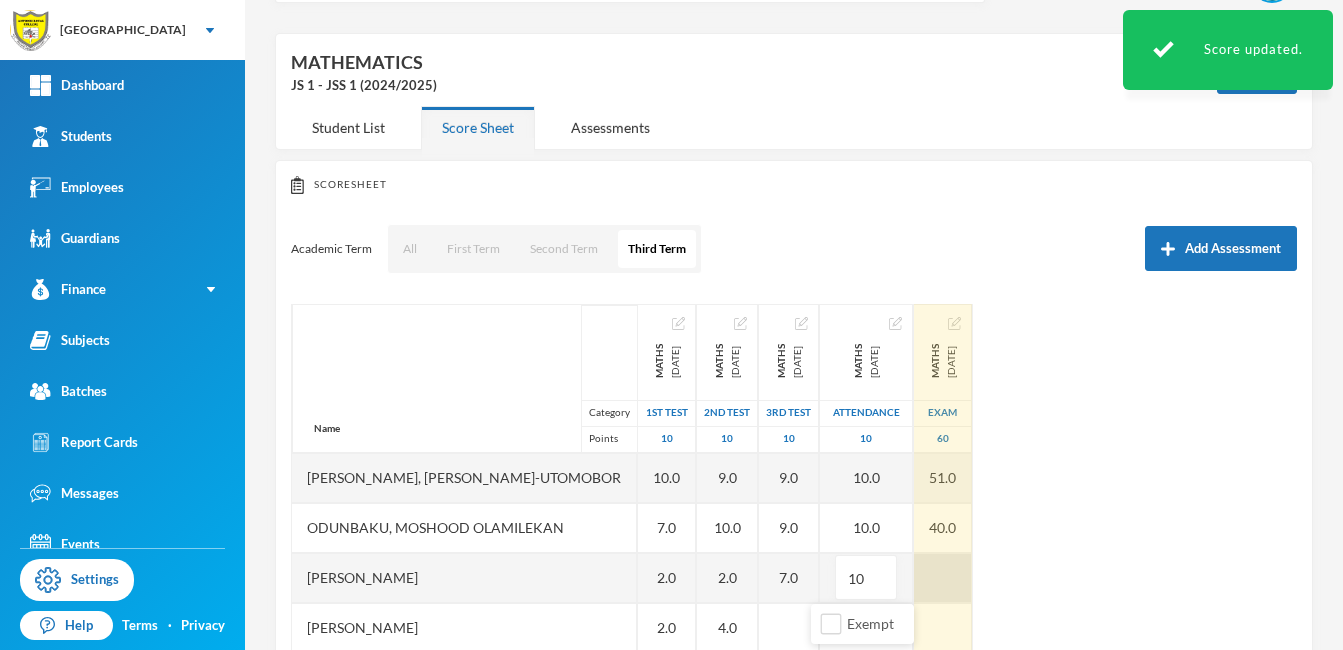 click at bounding box center (943, 578) 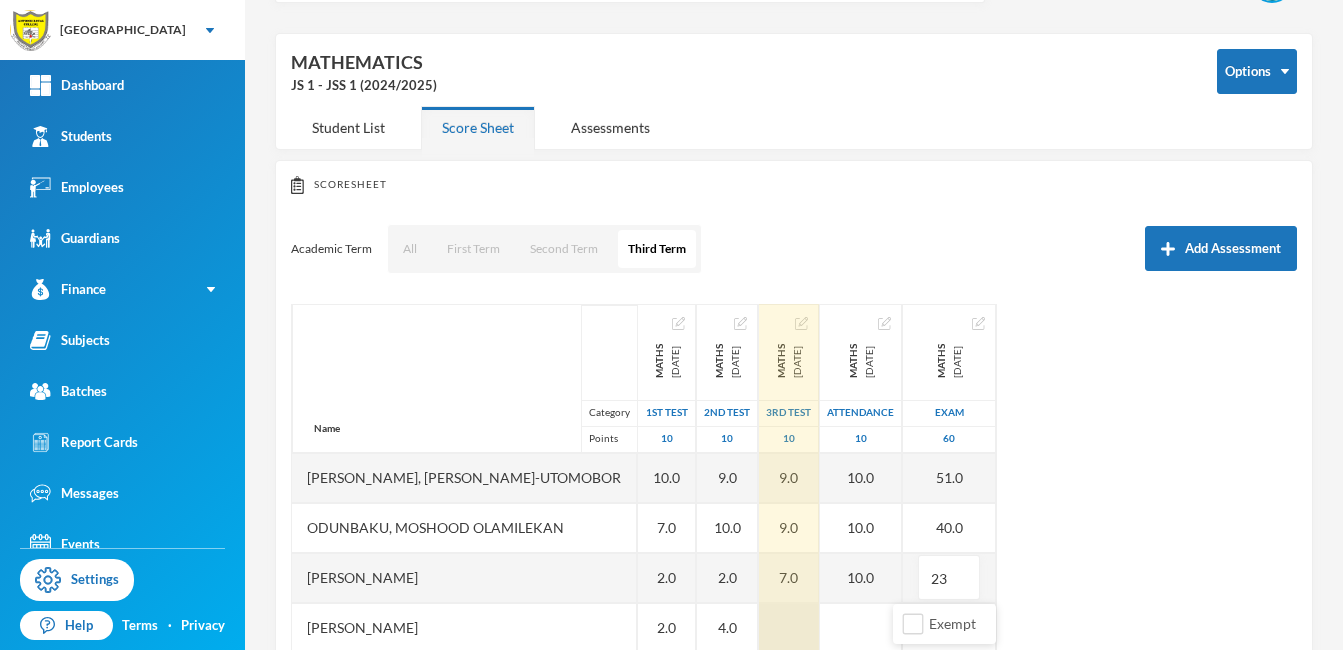 click at bounding box center (789, 628) 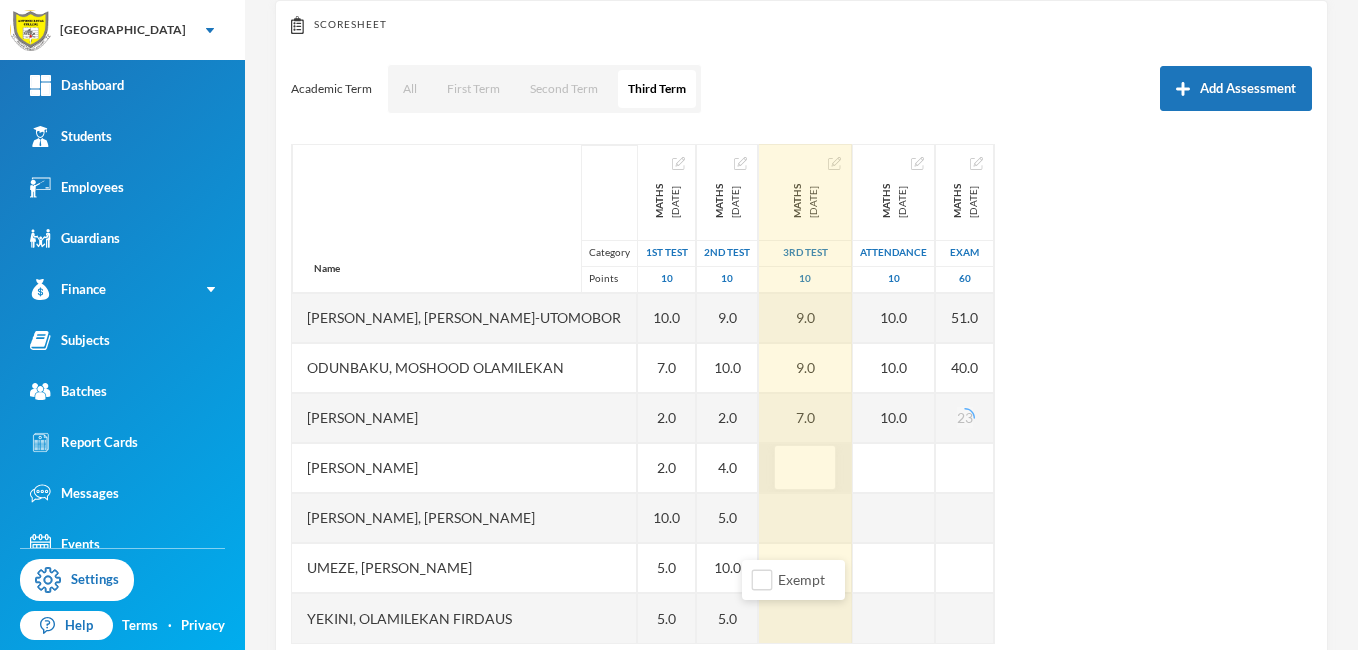 scroll, scrollTop: 262, scrollLeft: 0, axis: vertical 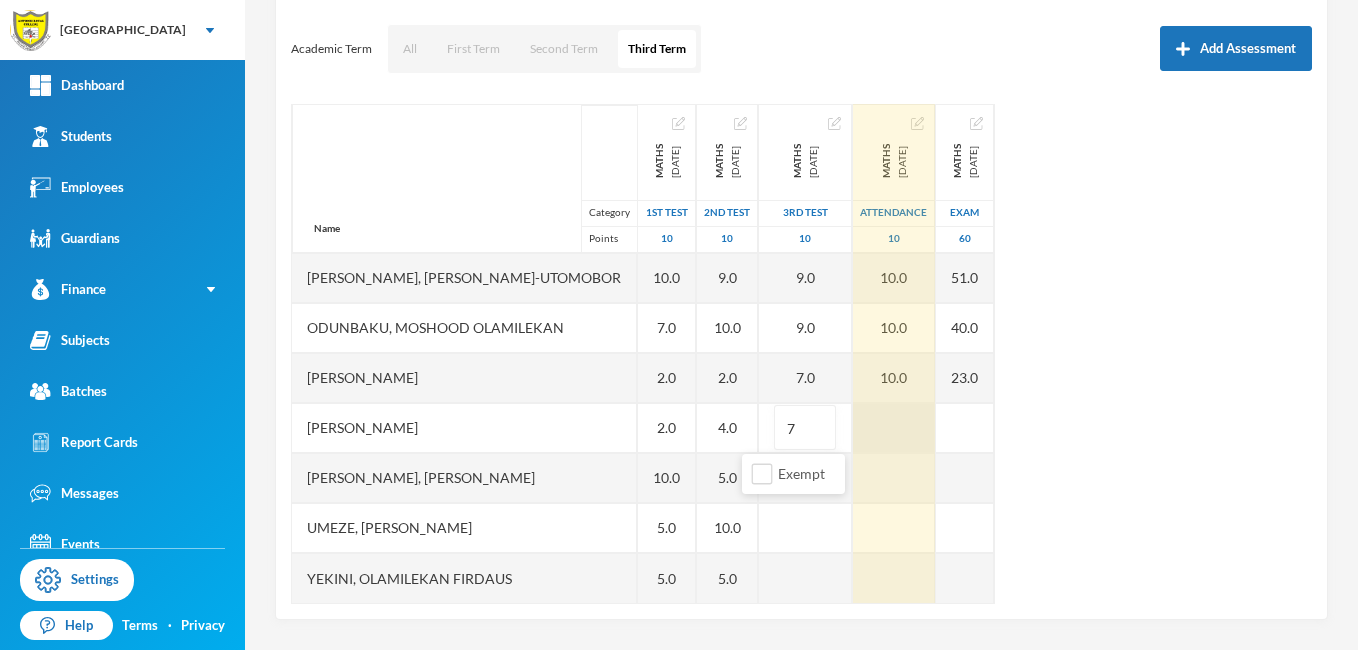 click at bounding box center [894, 428] 